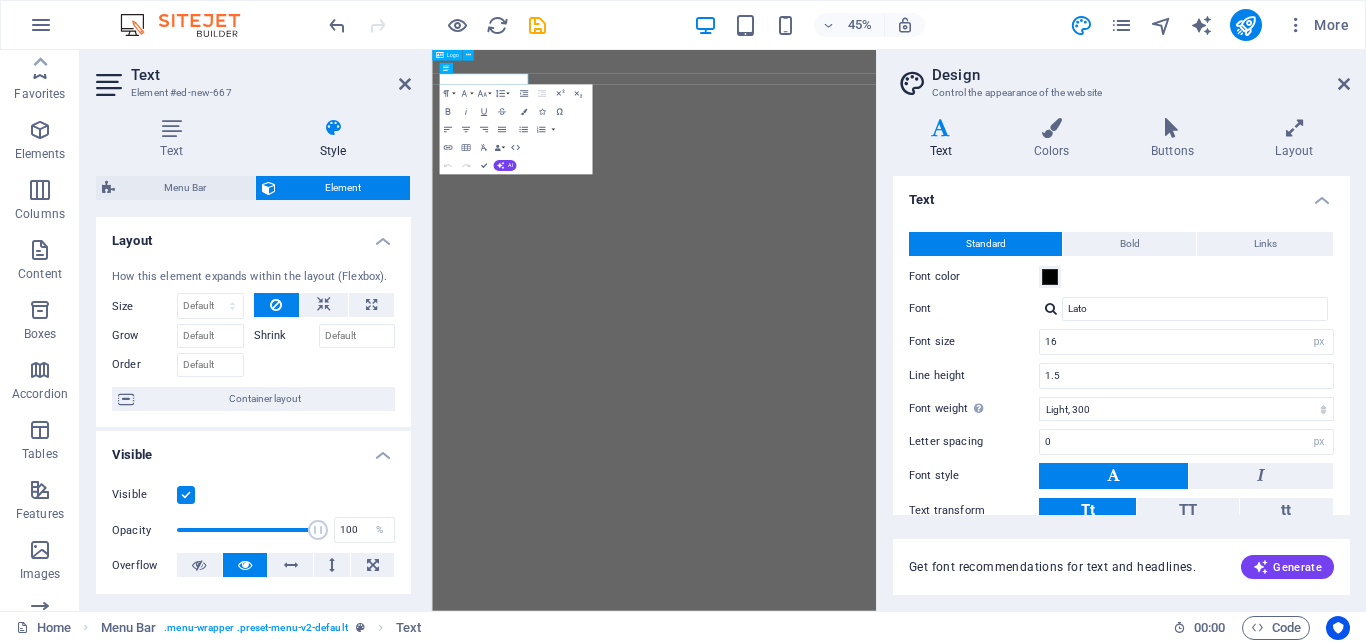 select on "px" 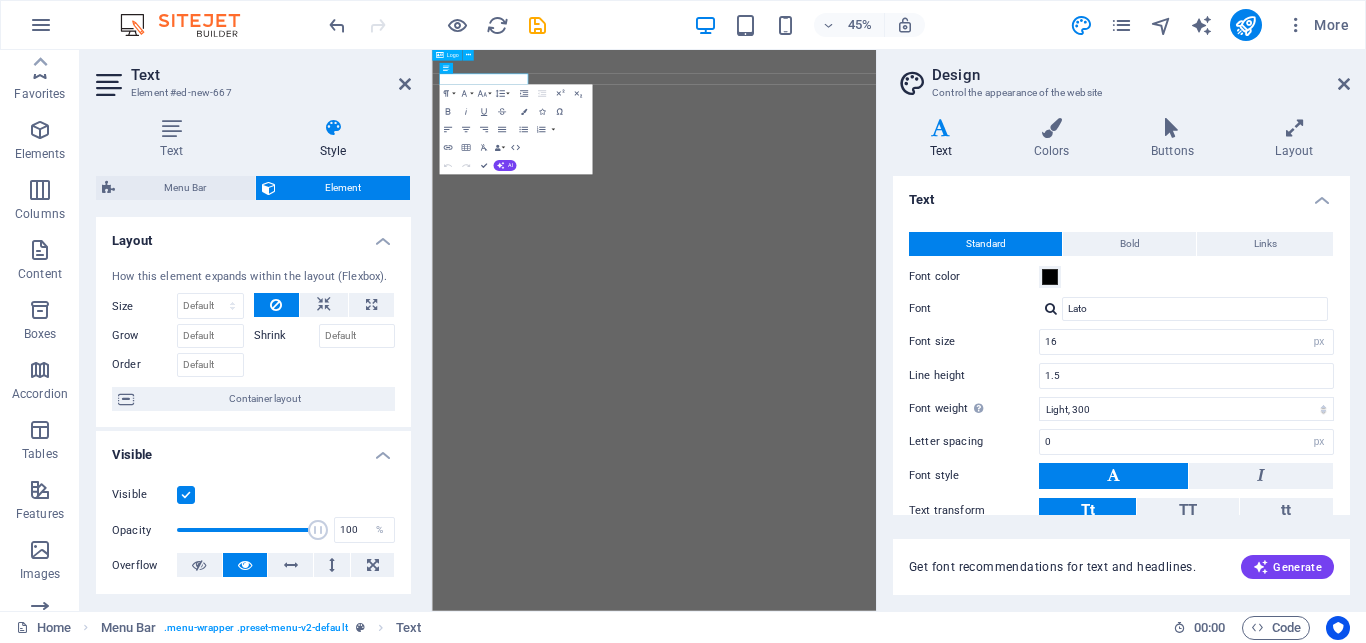 select on "300" 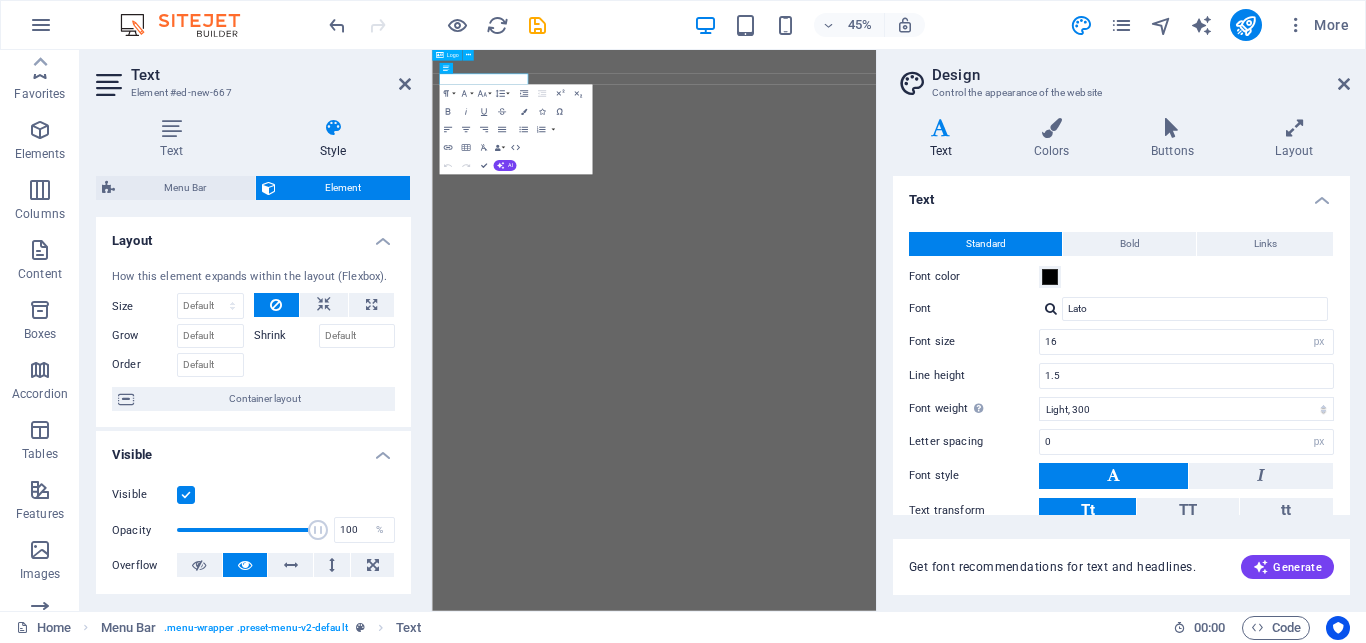 select on "px" 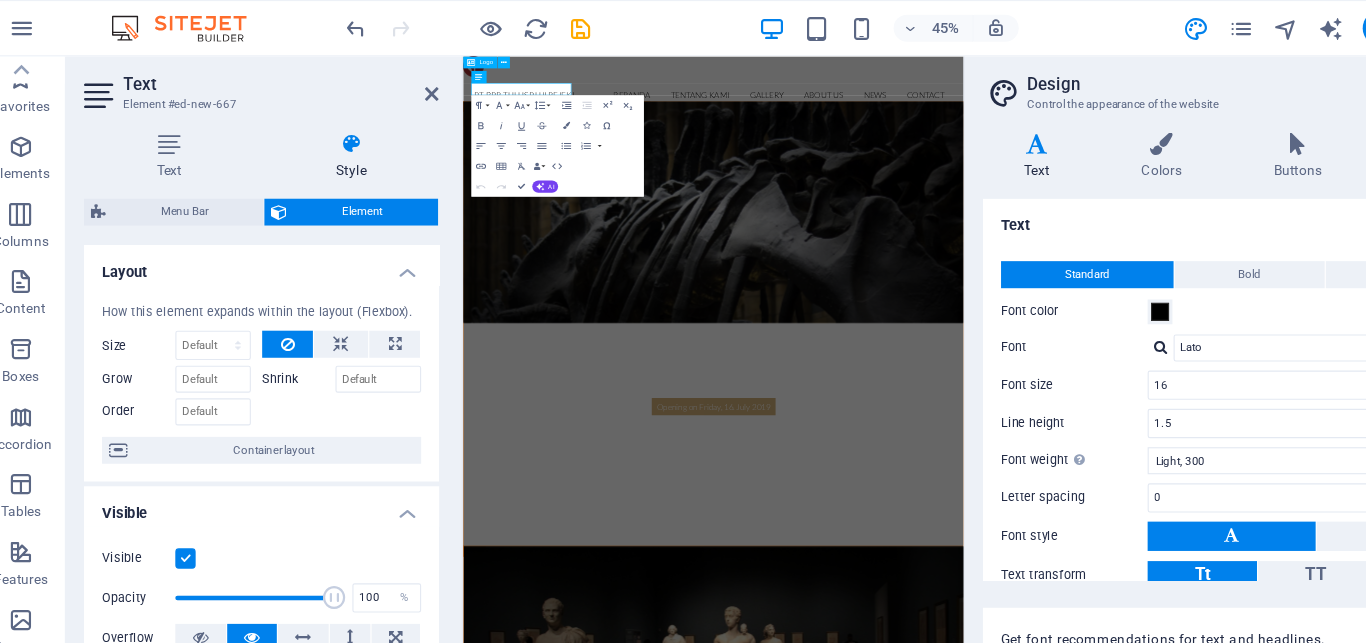 scroll, scrollTop: 339, scrollLeft: 0, axis: vertical 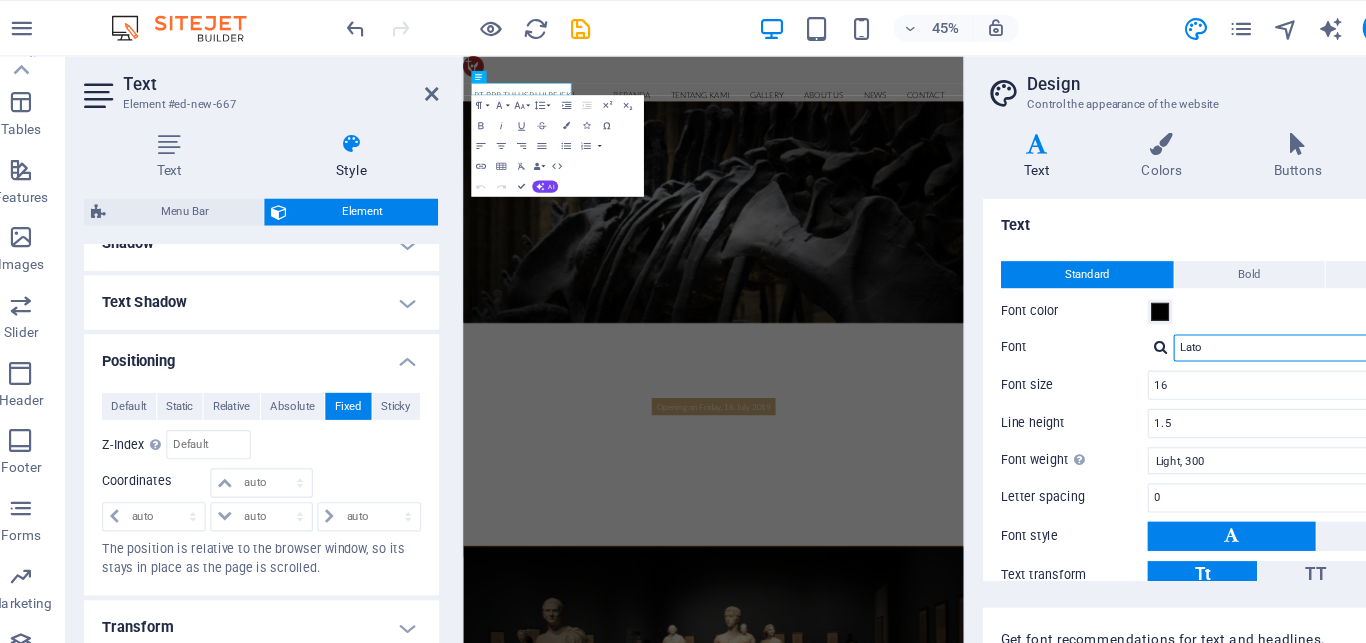 click on "Lato" at bounding box center [1195, 309] 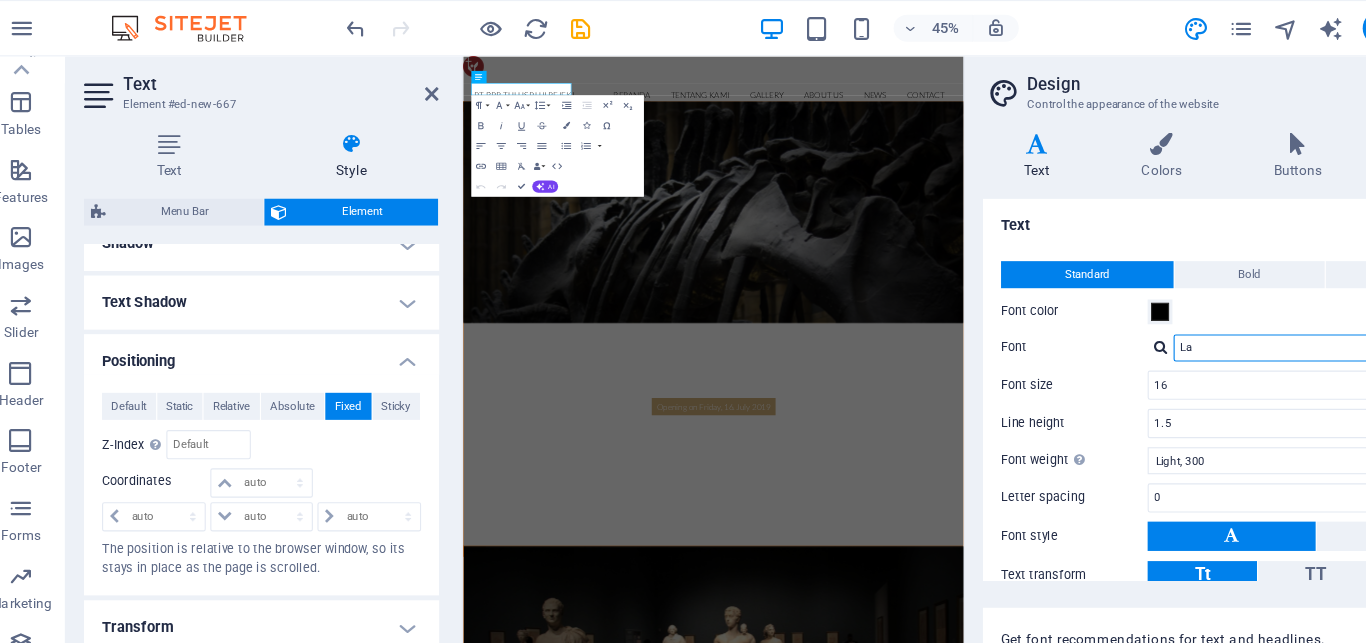 type on "L" 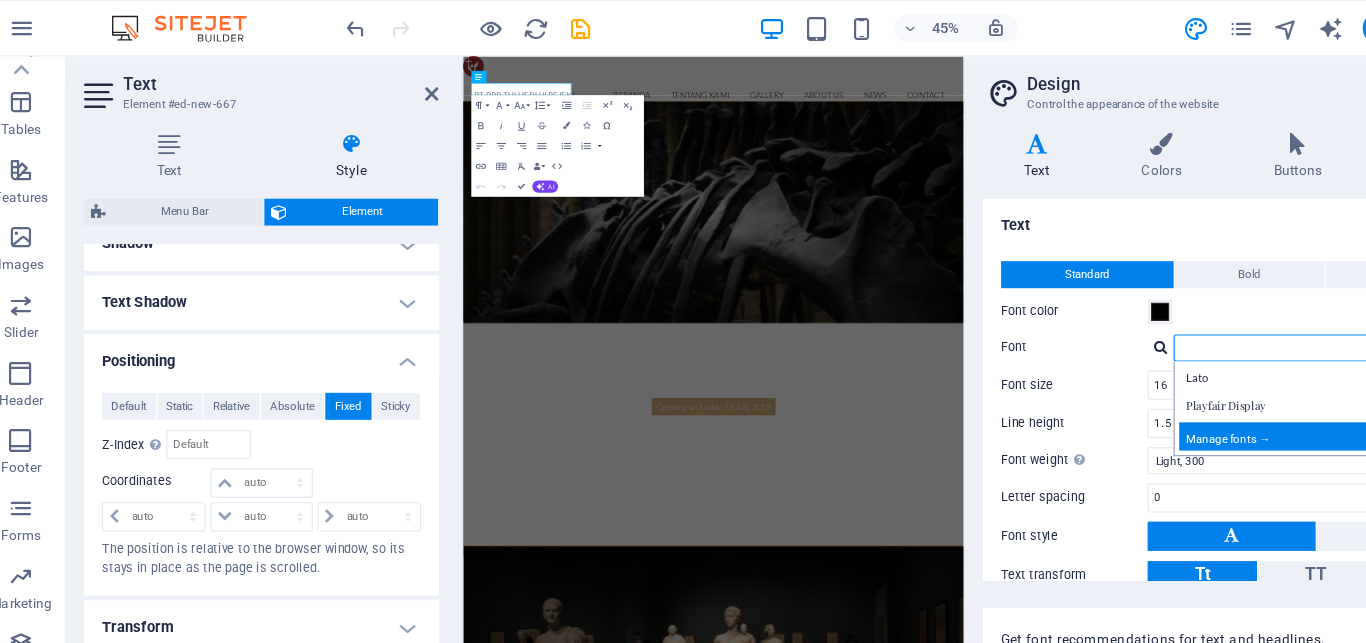 type 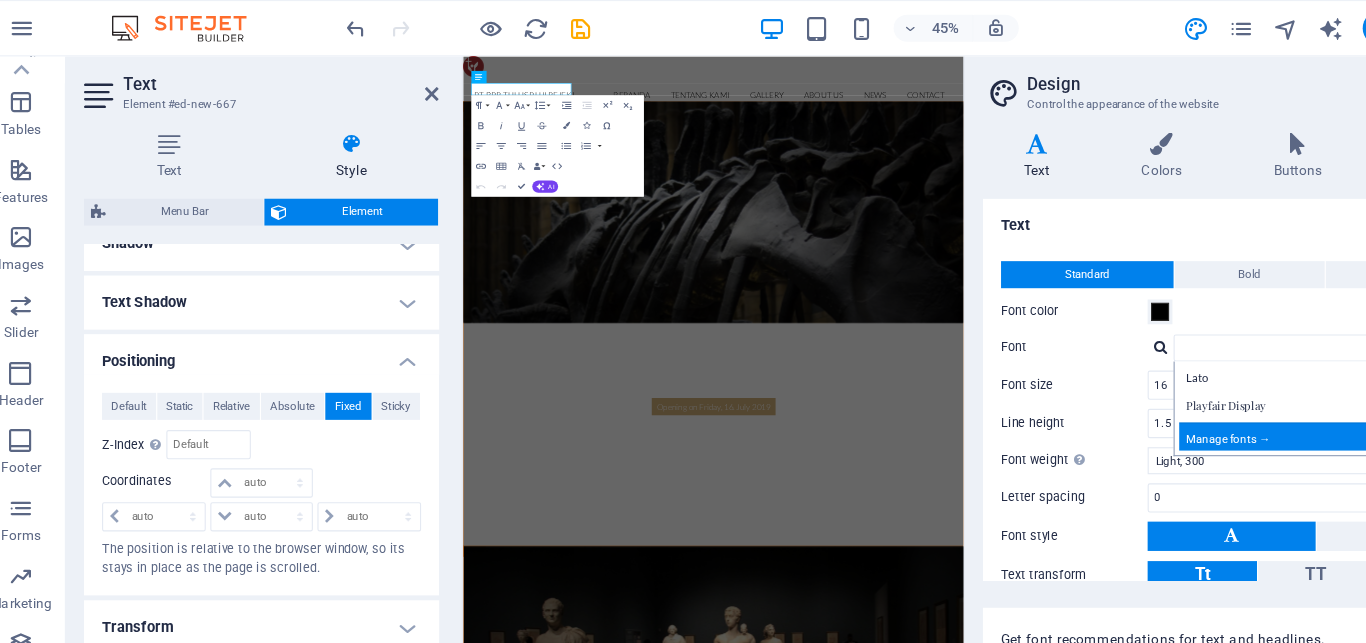 click on "Manage fonts →" at bounding box center [1199, 387] 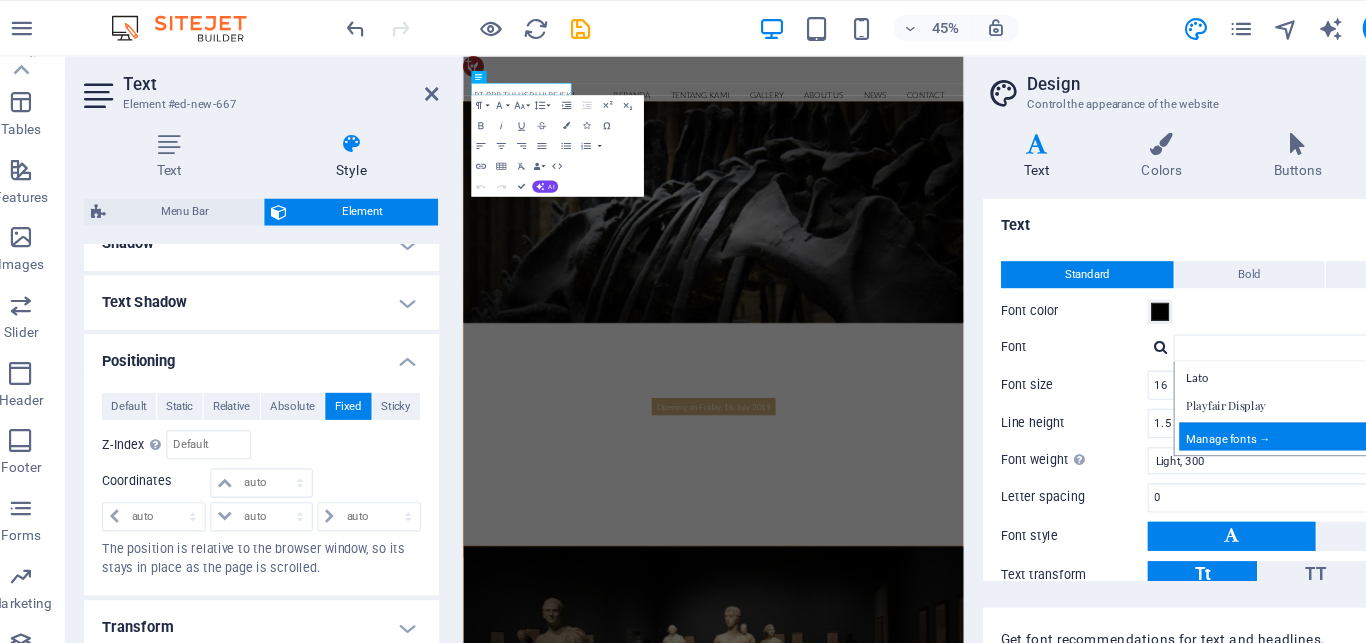 select on "popularity" 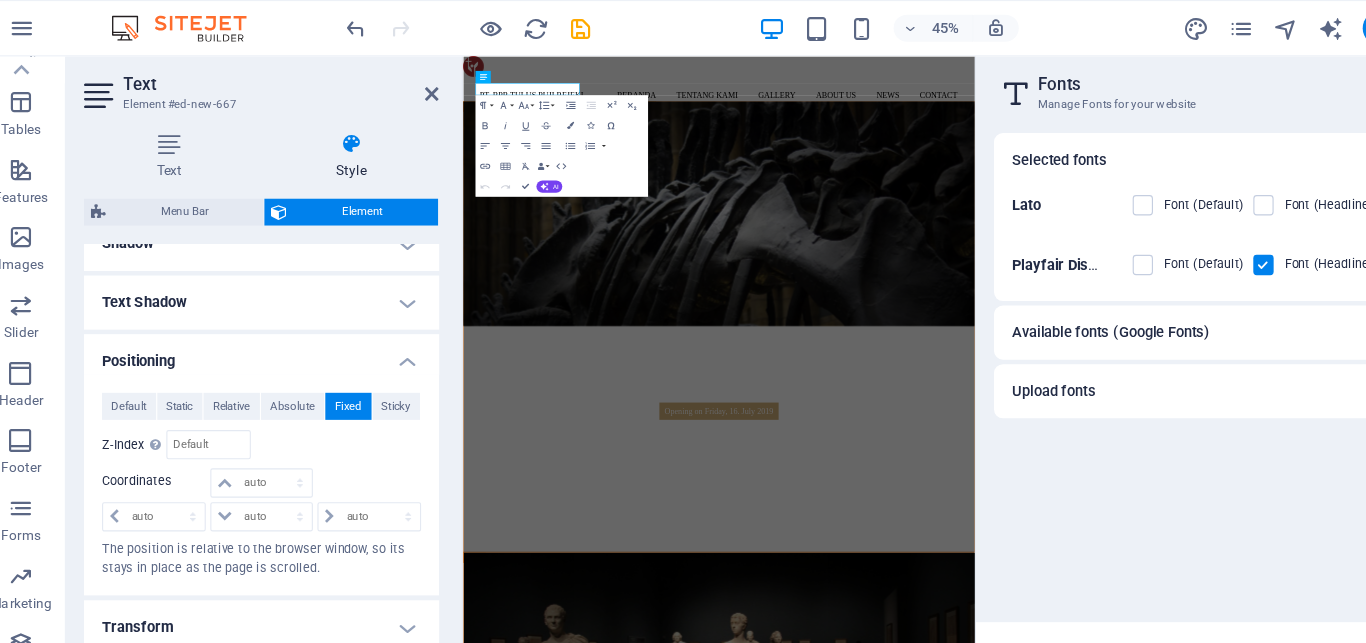 click on "Available fonts (Google Fonts)" at bounding box center (1007, 295) 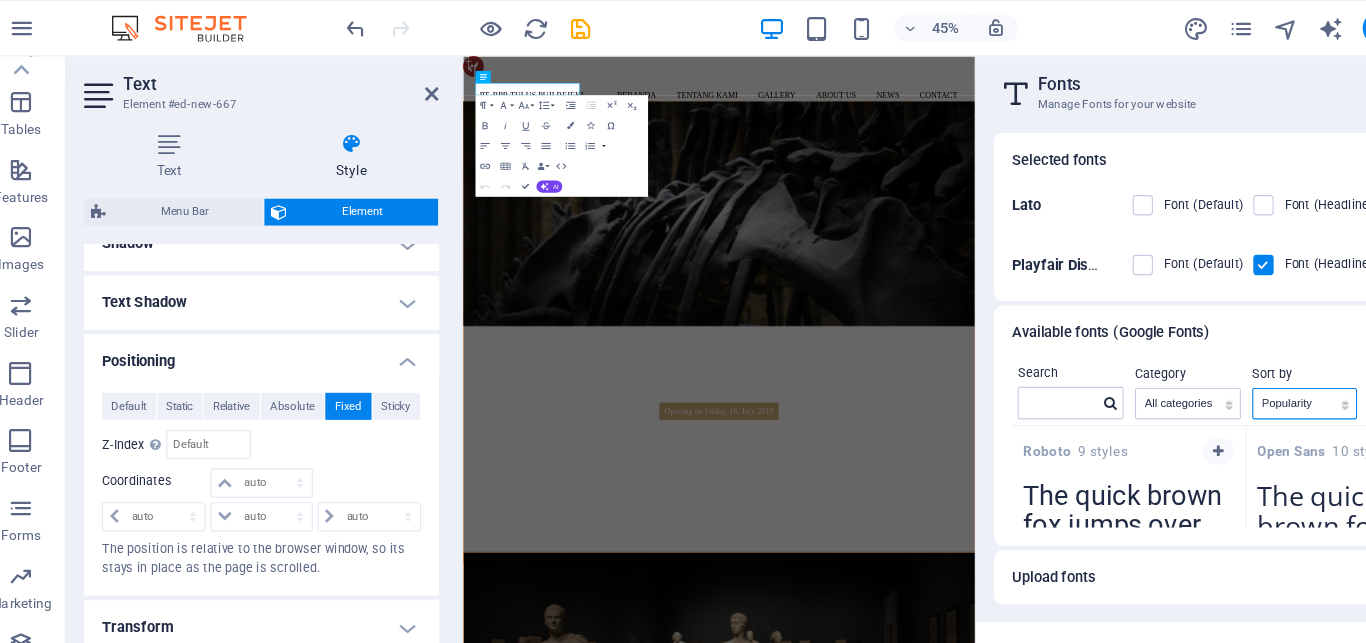 click on "Name Category Popularity" at bounding box center (1179, 358) 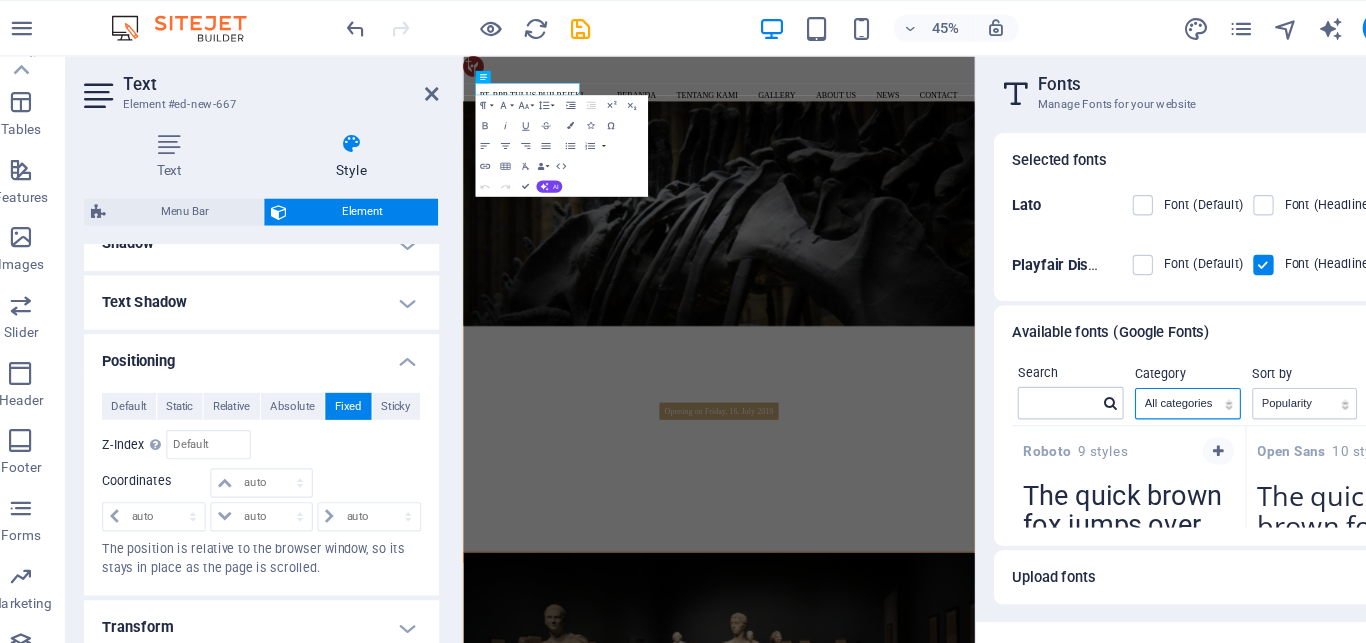 click on "All categories serif display monospace sans-serif handwriting" at bounding box center [1075, 358] 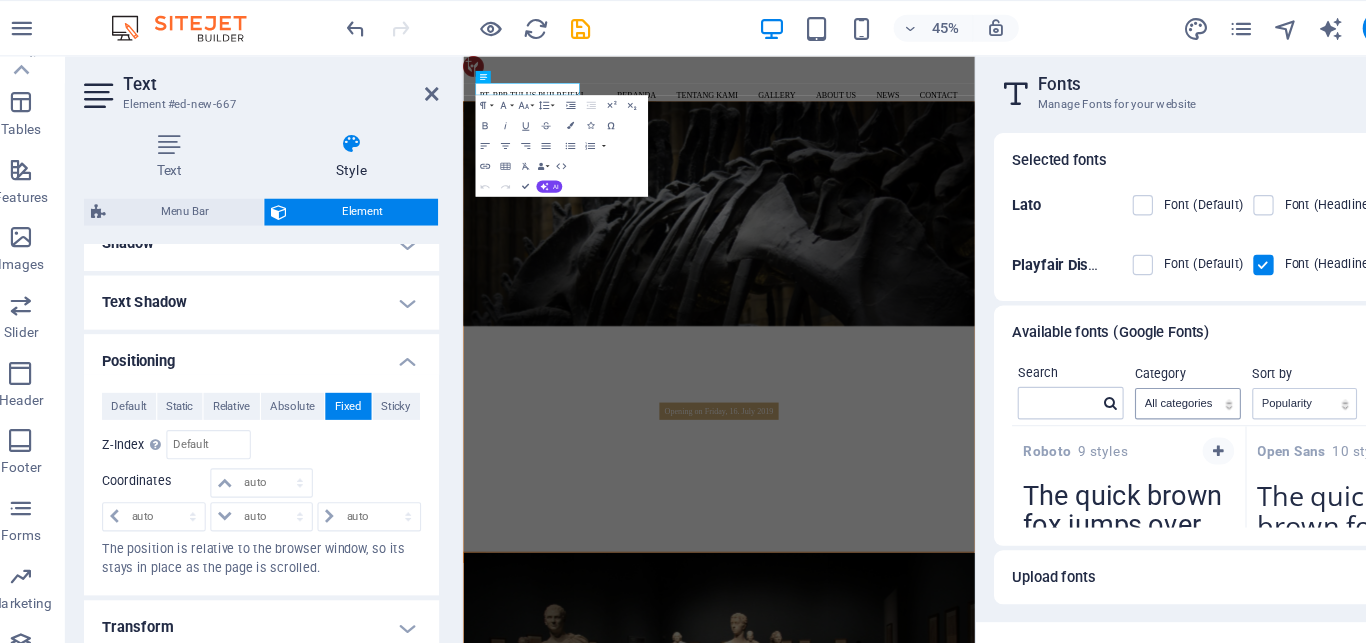 click on "Roboto 9   styles" at bounding box center (1022, 397) 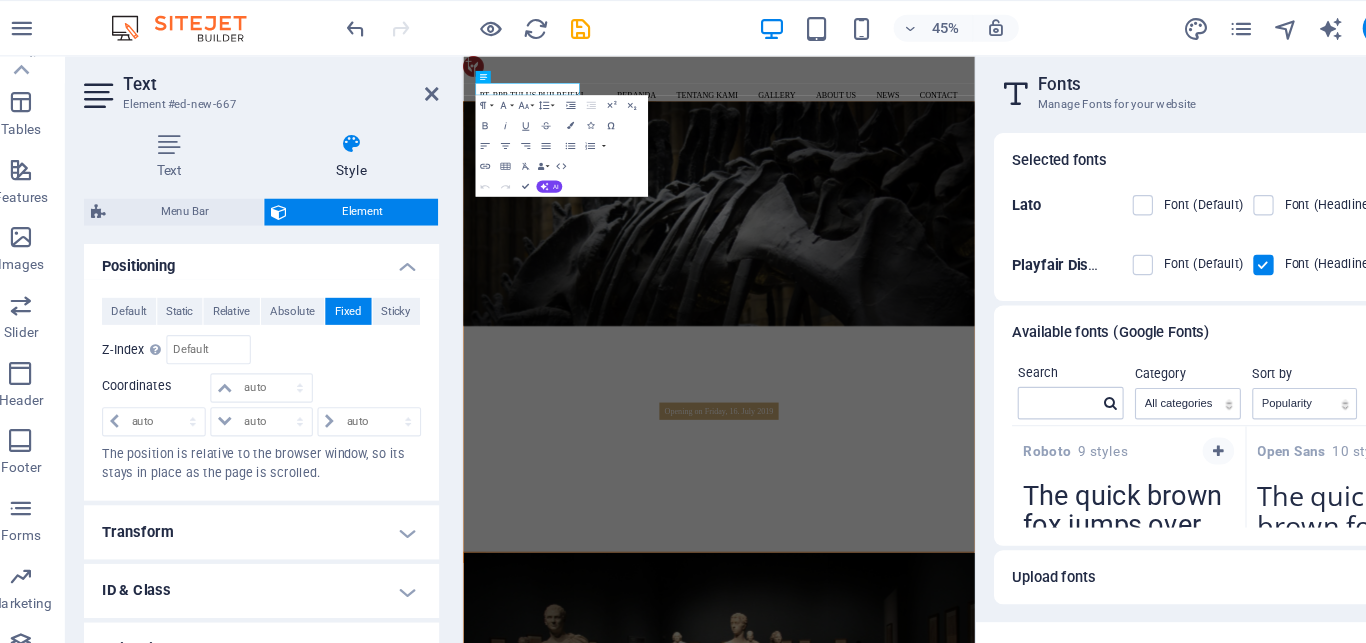 scroll, scrollTop: 600, scrollLeft: 0, axis: vertical 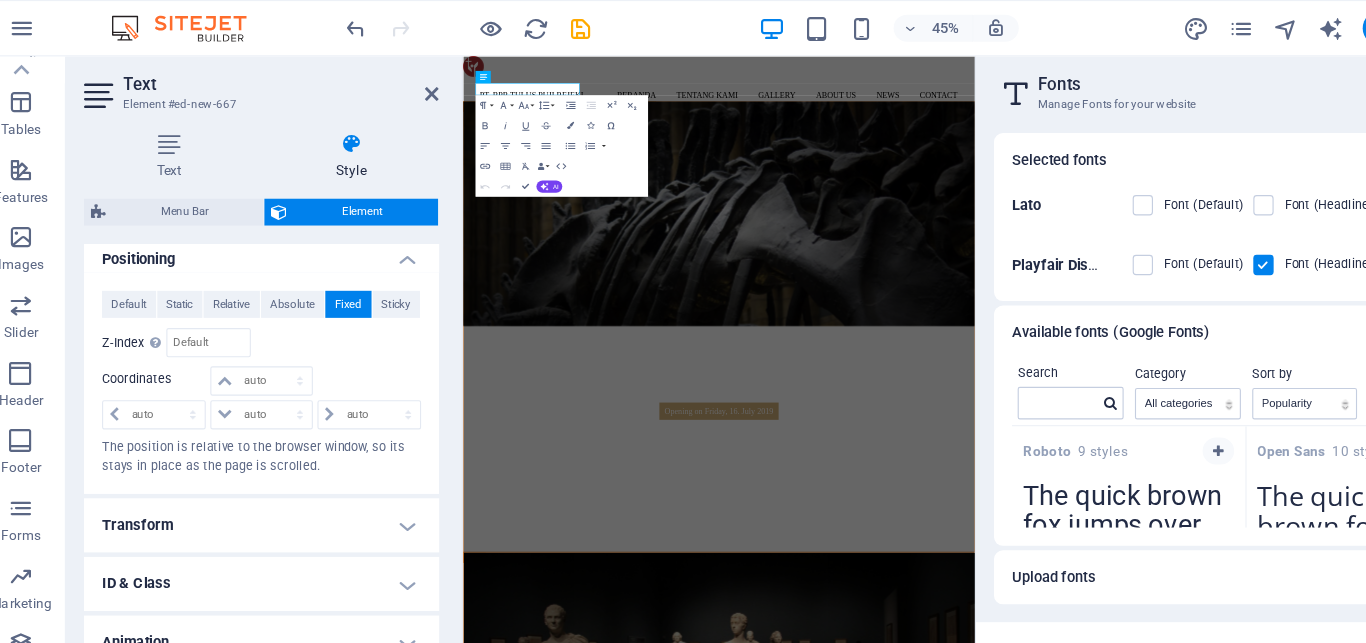 click on "Open Sans 10   styles" at bounding box center [1230, 397] 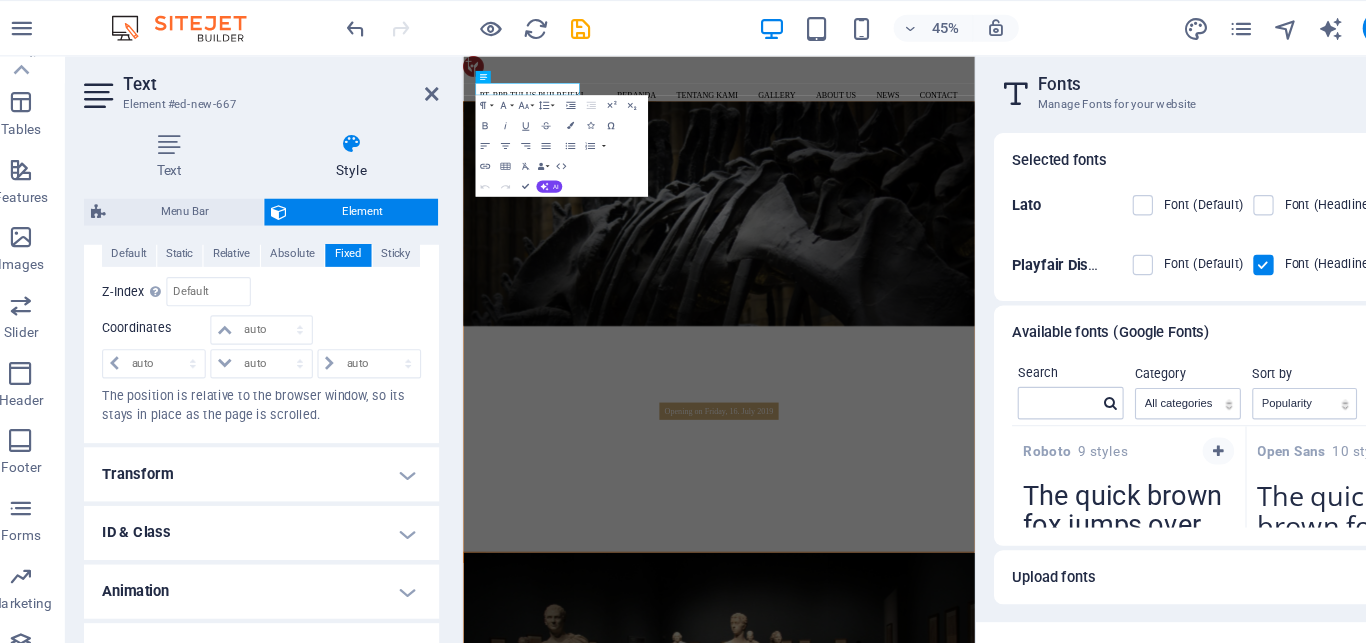 click on "The quick brown fox jumps over the lazy dog." at bounding box center (1230, 472) 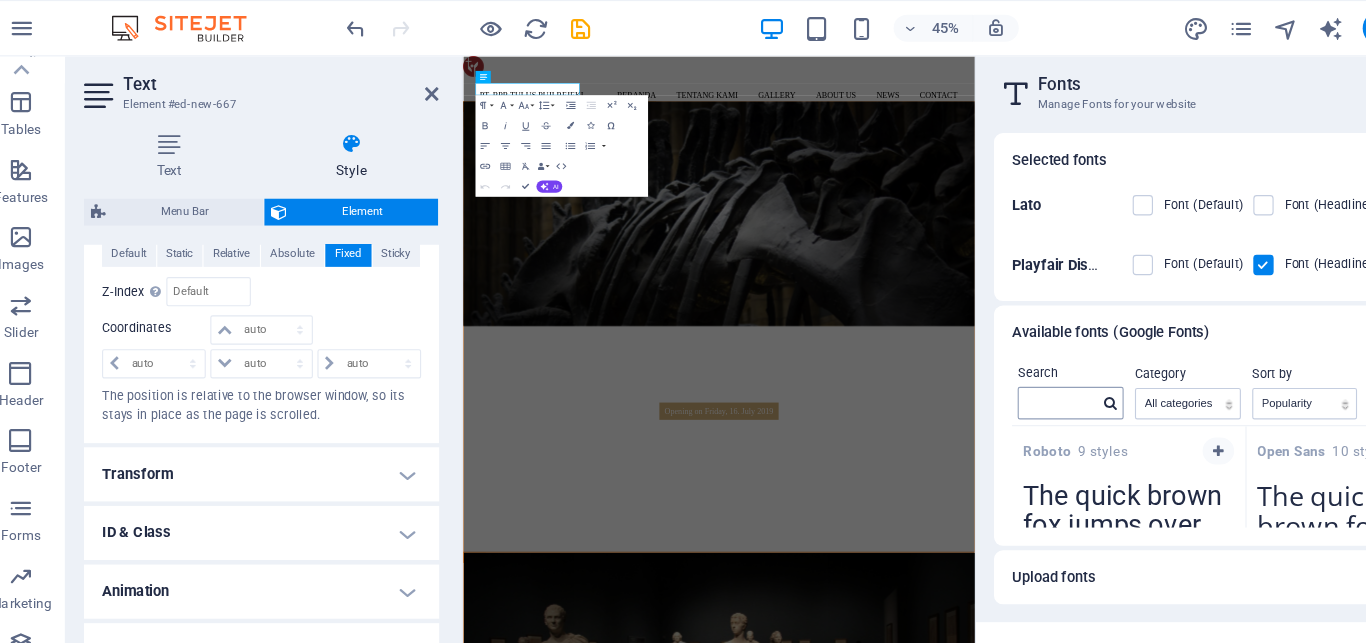 click at bounding box center (1006, 358) 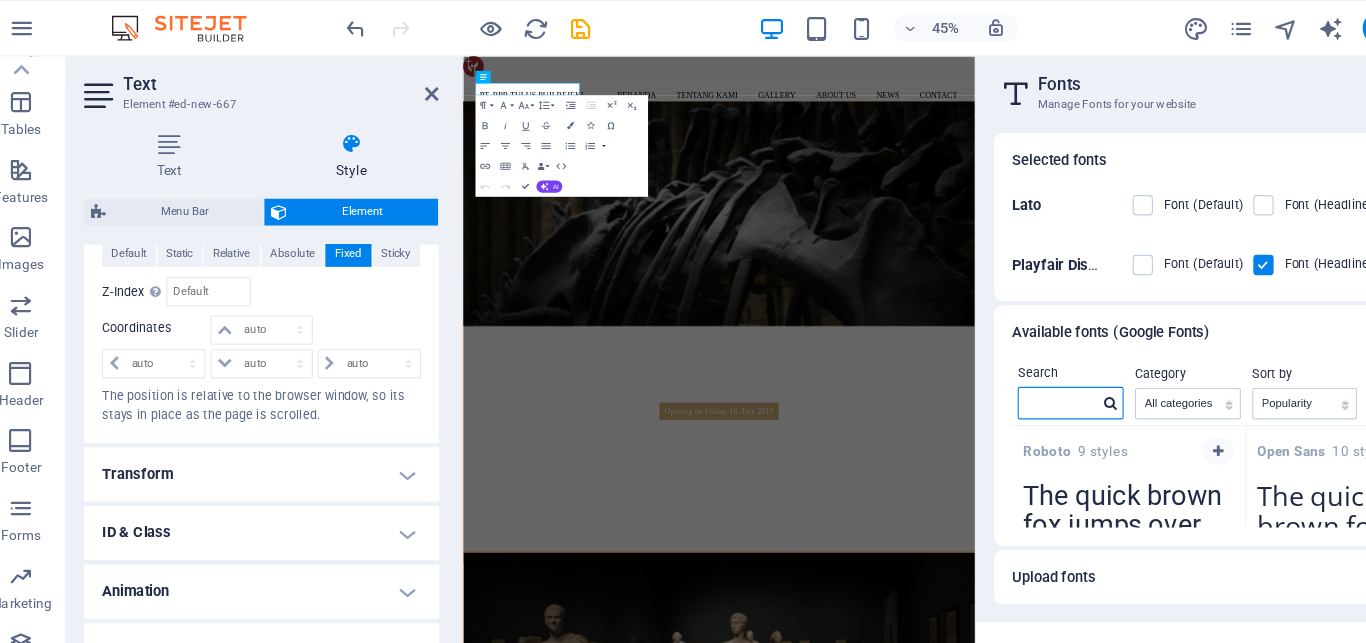 click at bounding box center (960, 357) 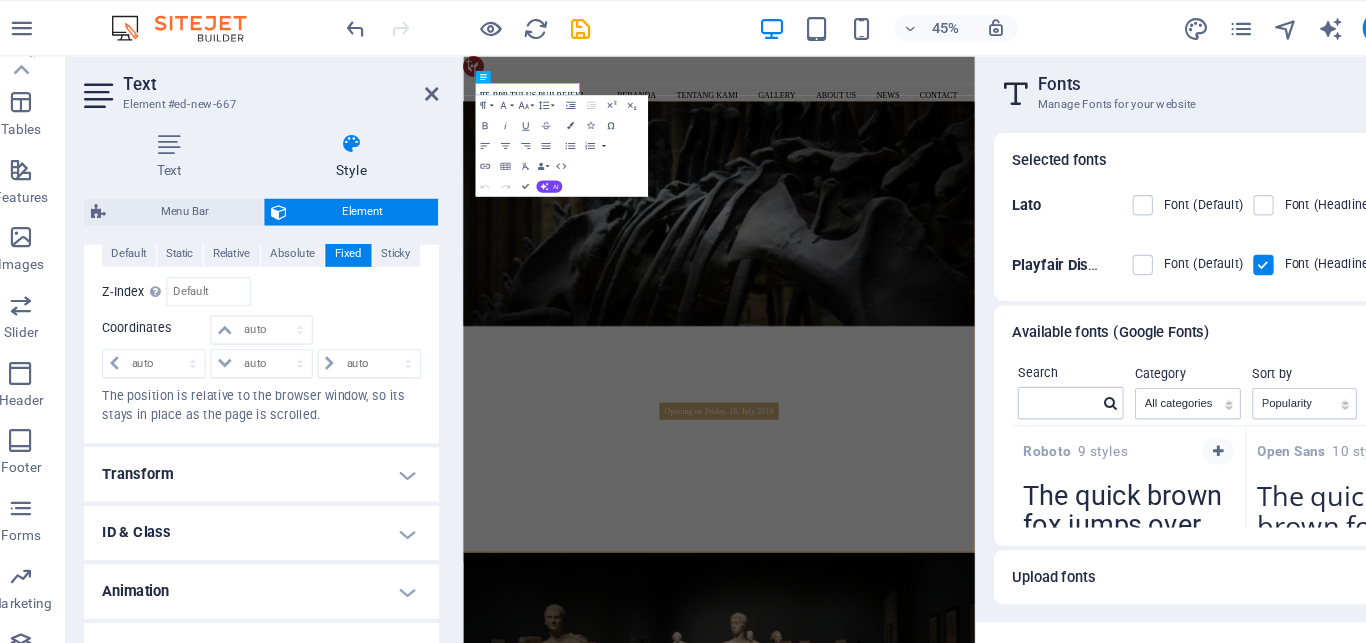 click on "The quick brown fox jumps over the lazy dog." at bounding box center (1022, 472) 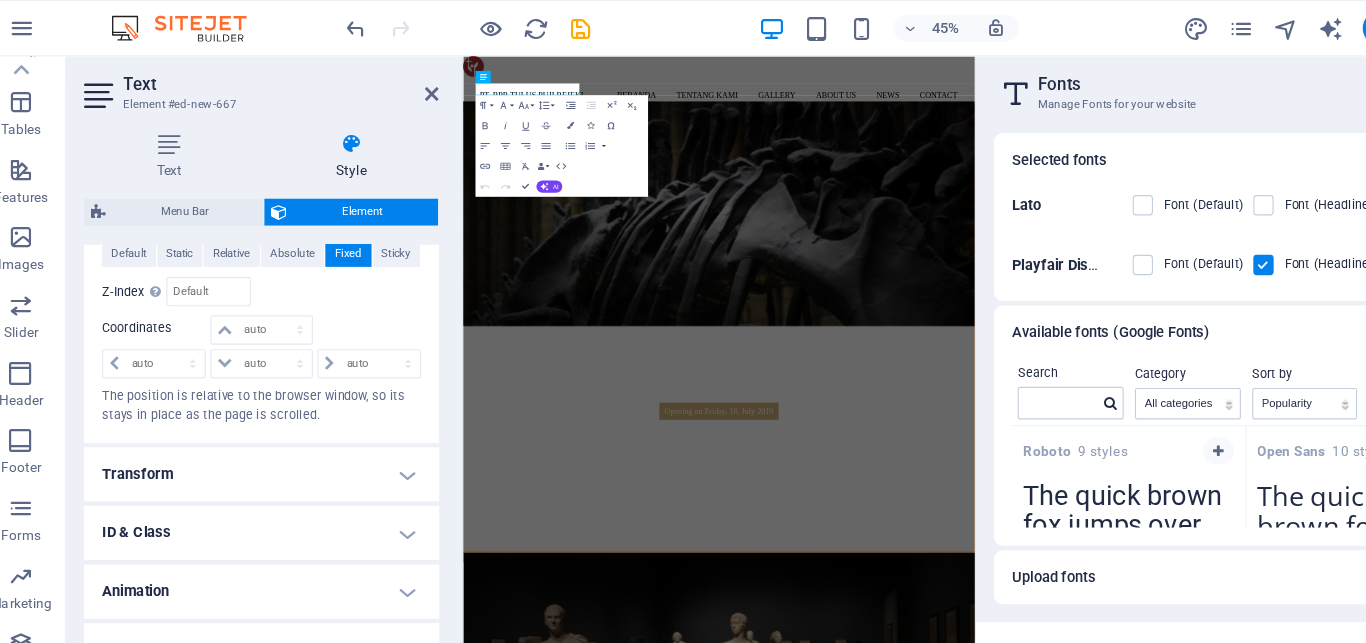 click on "The quick brown fox jumps over the lazy dog." at bounding box center [1230, 472] 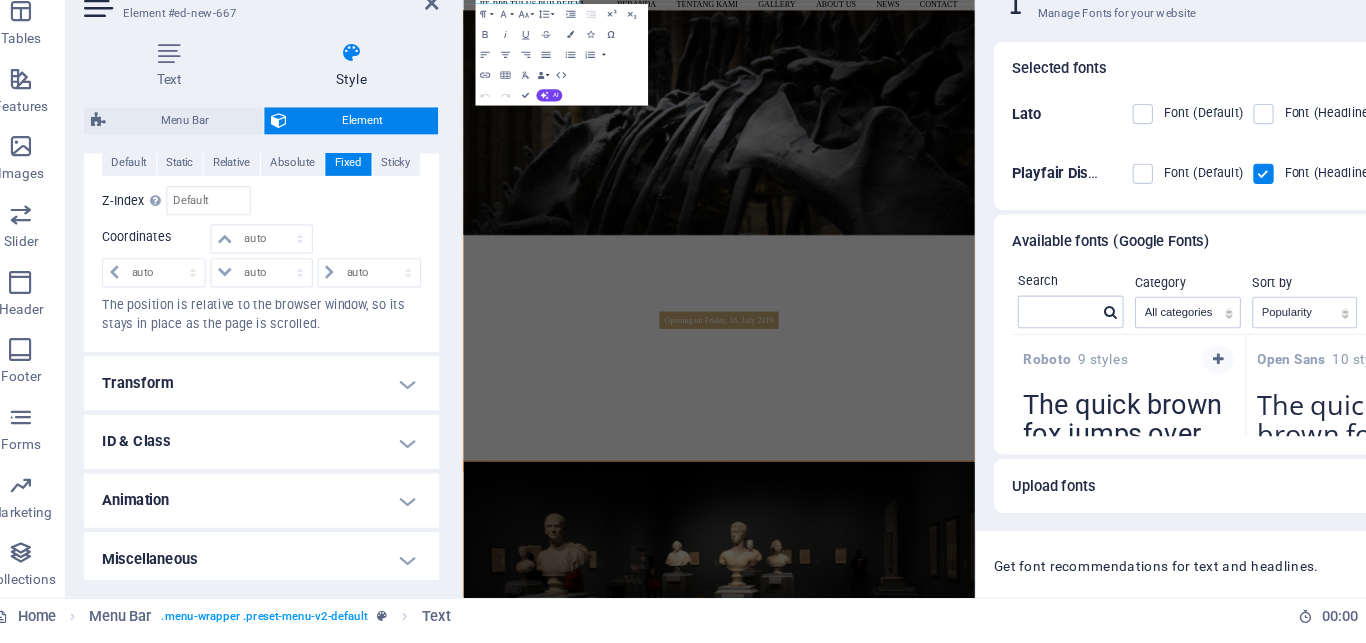 click on "Upload fonts" at bounding box center (956, 512) 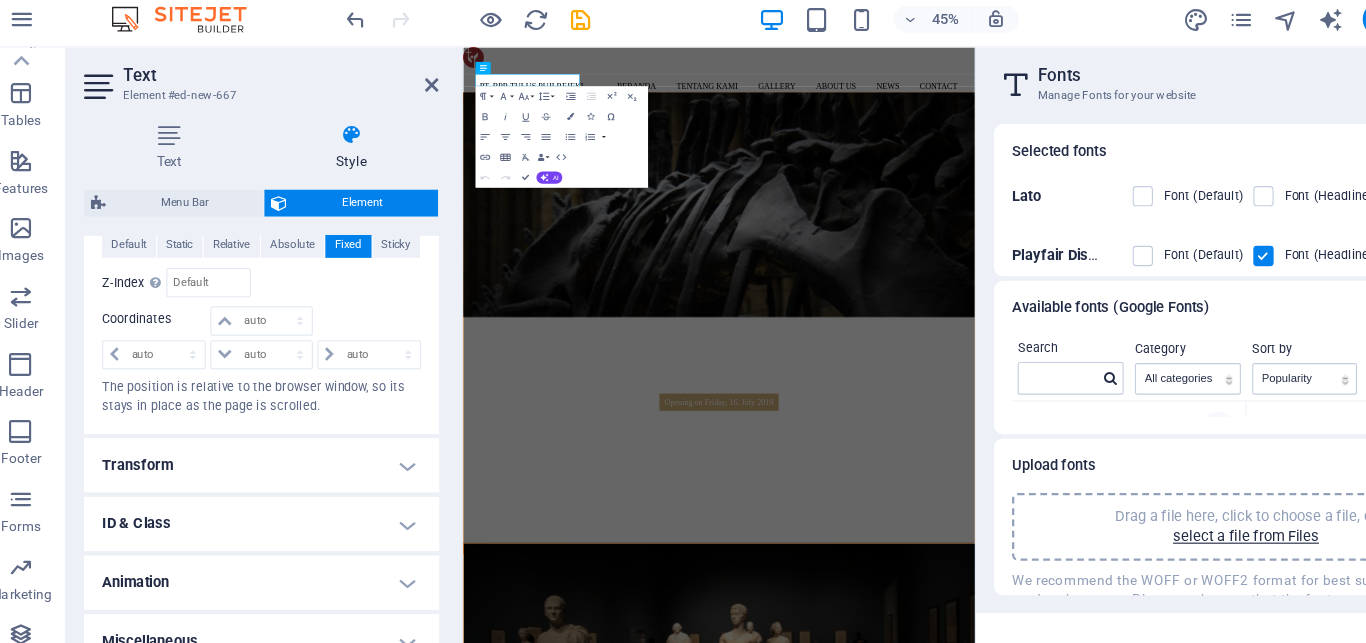 click on "Insert Table" at bounding box center [469, 148] 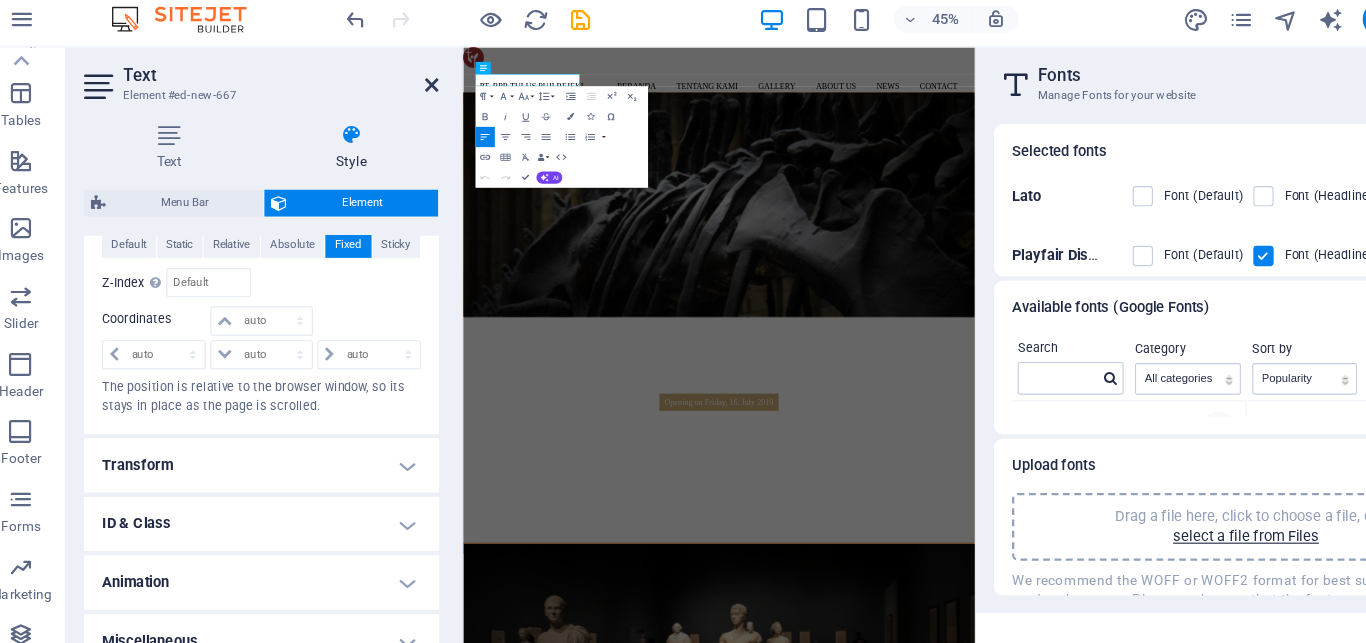 click at bounding box center [405, 84] 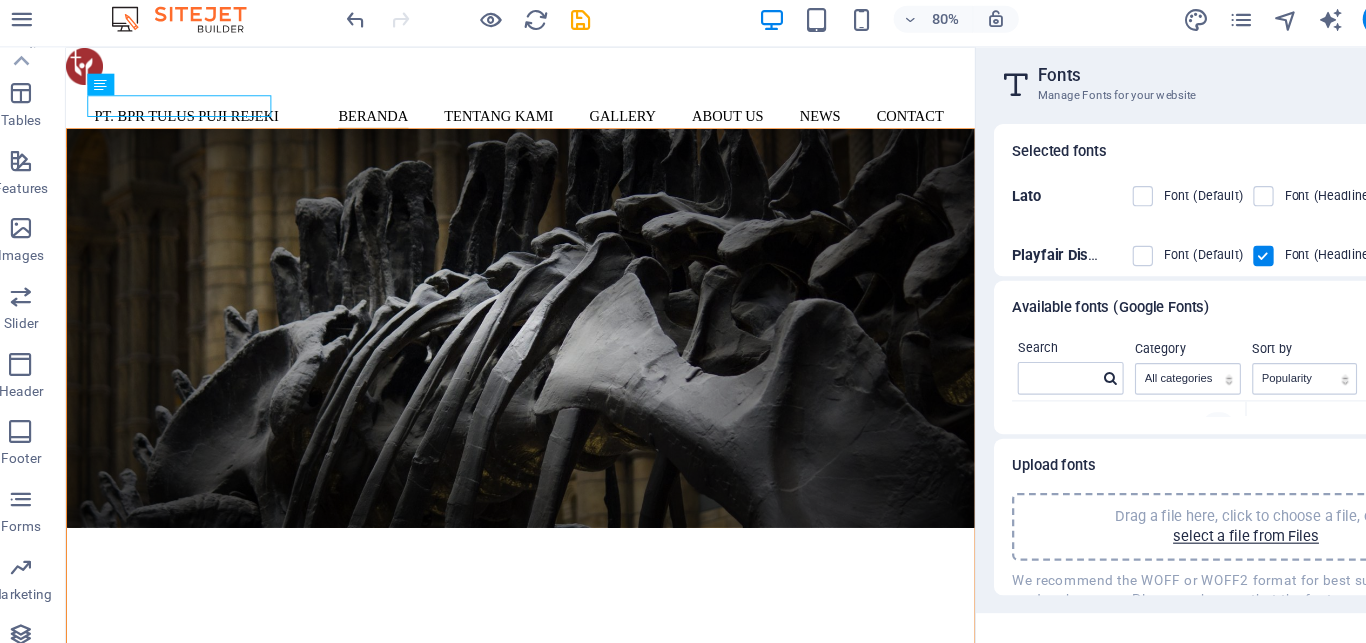 click on "Lato Font (Default) Font (Headlines)" at bounding box center [1126, 187] 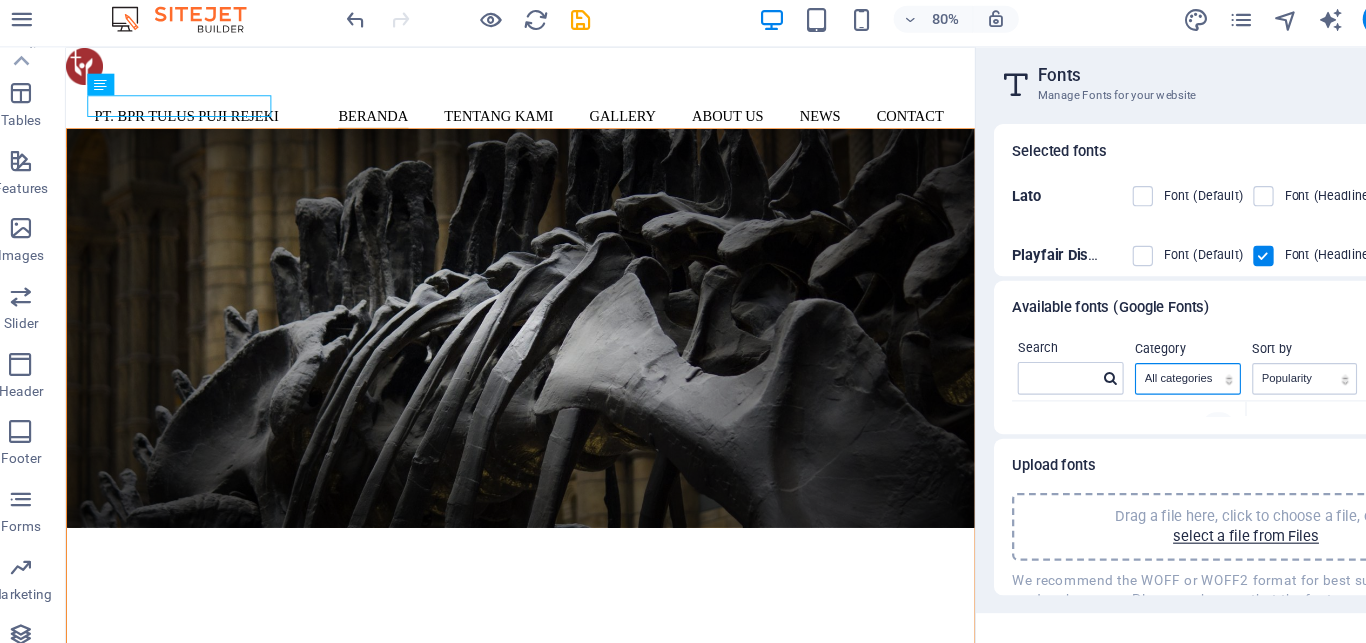 click on "All categories serif display monospace sans-serif handwriting" at bounding box center (1075, 344) 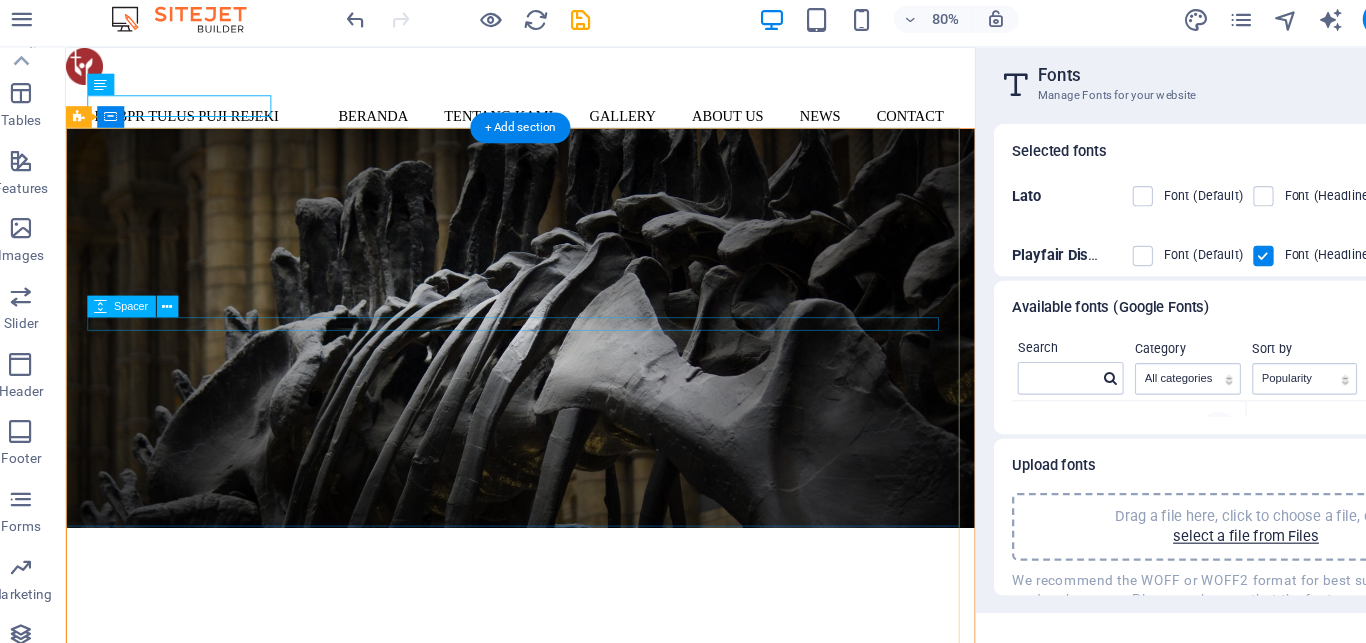 click on "Opening on Friday, 16. July 2019" at bounding box center (569, 760) 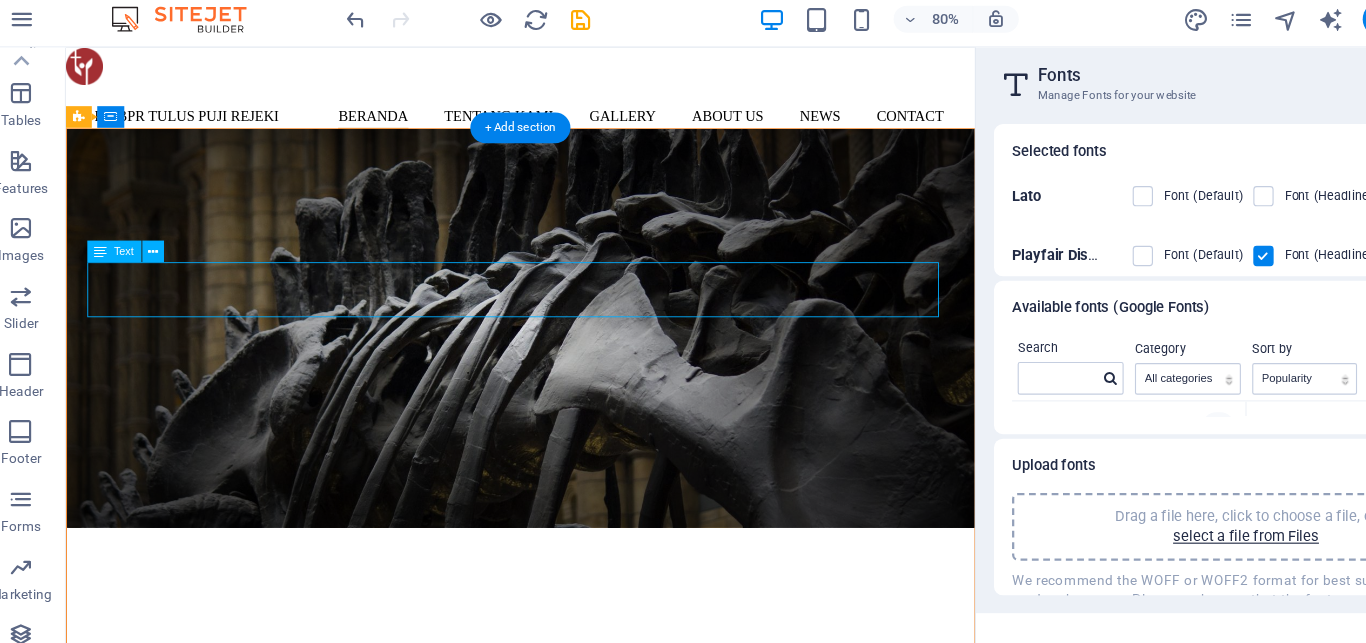 click on "Opening on Friday, 16. July 2019" at bounding box center [569, 760] 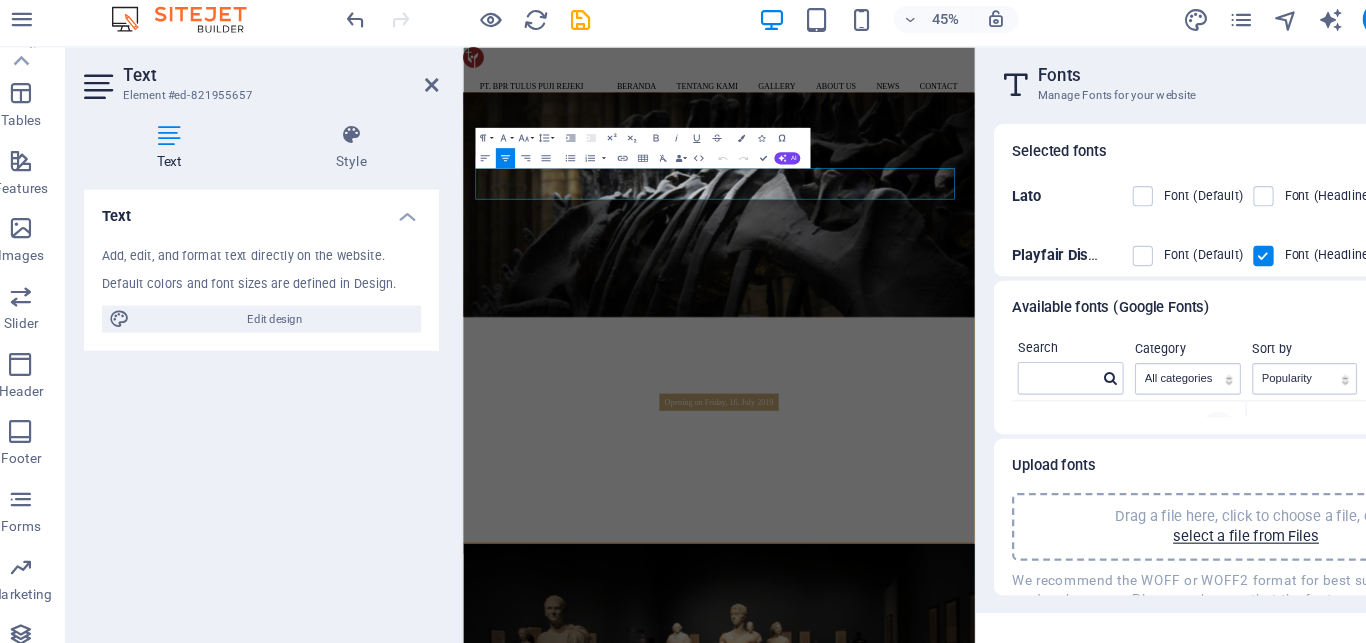 click on "Manage Fonts for your website" at bounding box center (1126, 93) 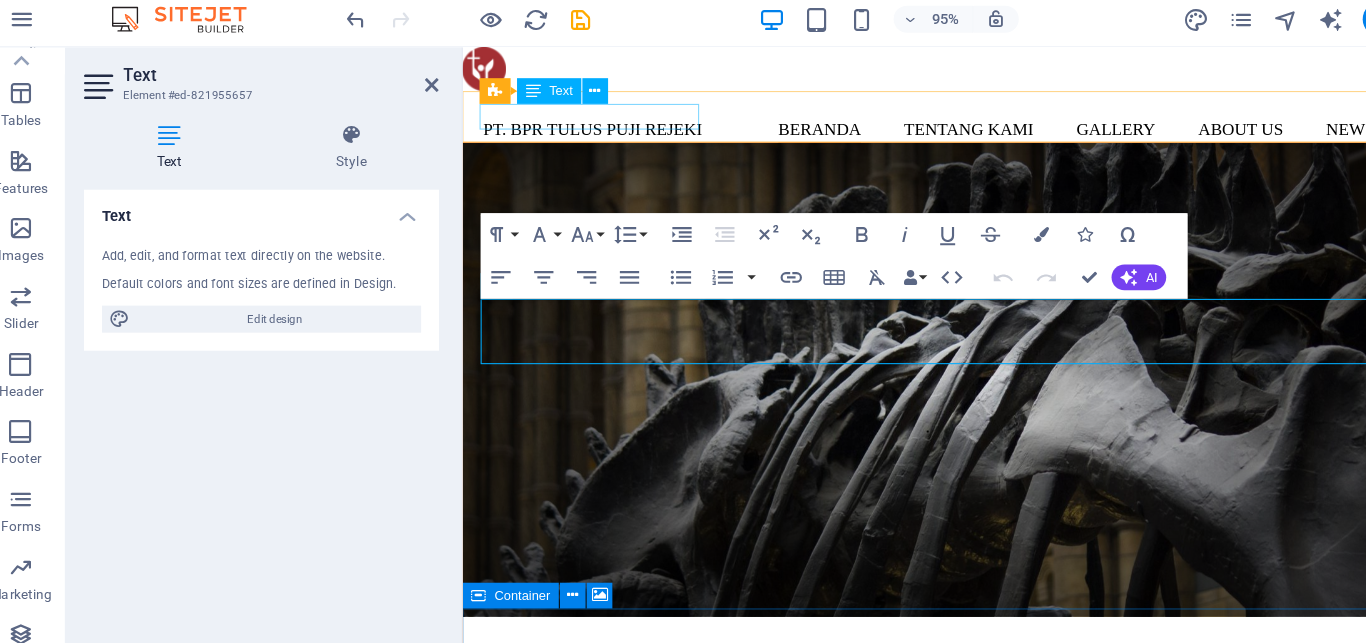 click on "PT. BPR TULUS PUJI REJEKI" at bounding box center [584, 124] 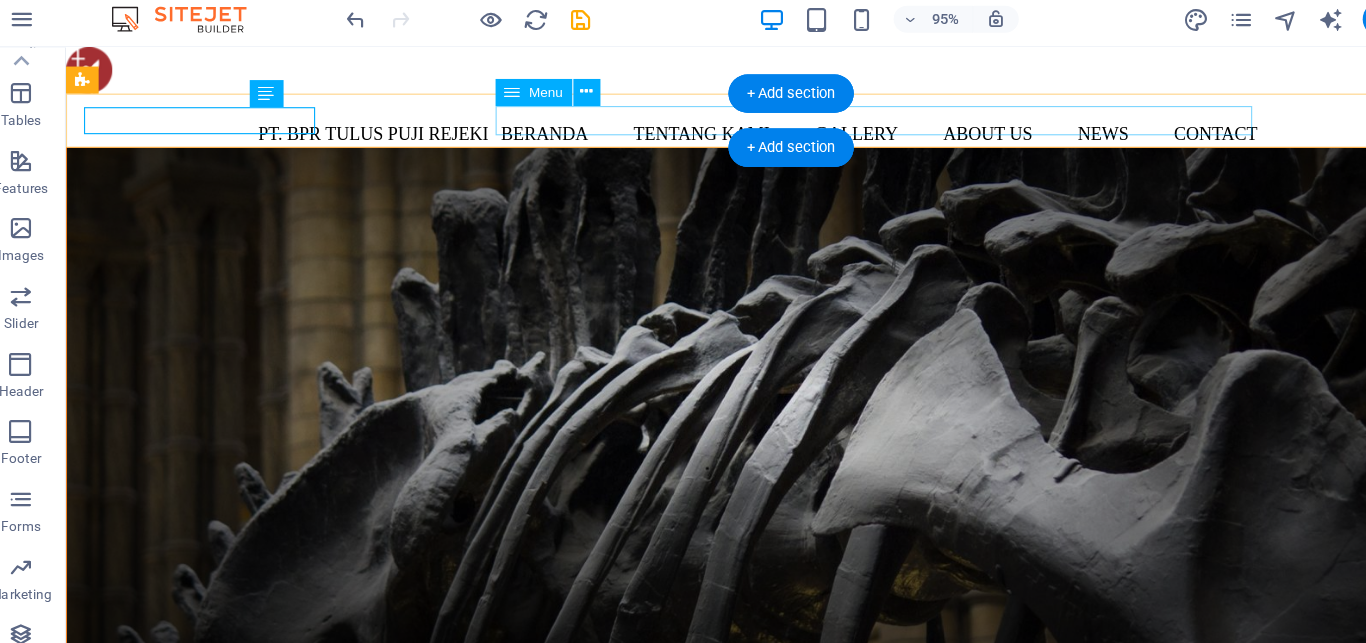 click on "BERANDA TENTANG KAMI SEJARAH VISI MISI TUJUAN Detail view Gallery About us News Contact" at bounding box center [786, 125] 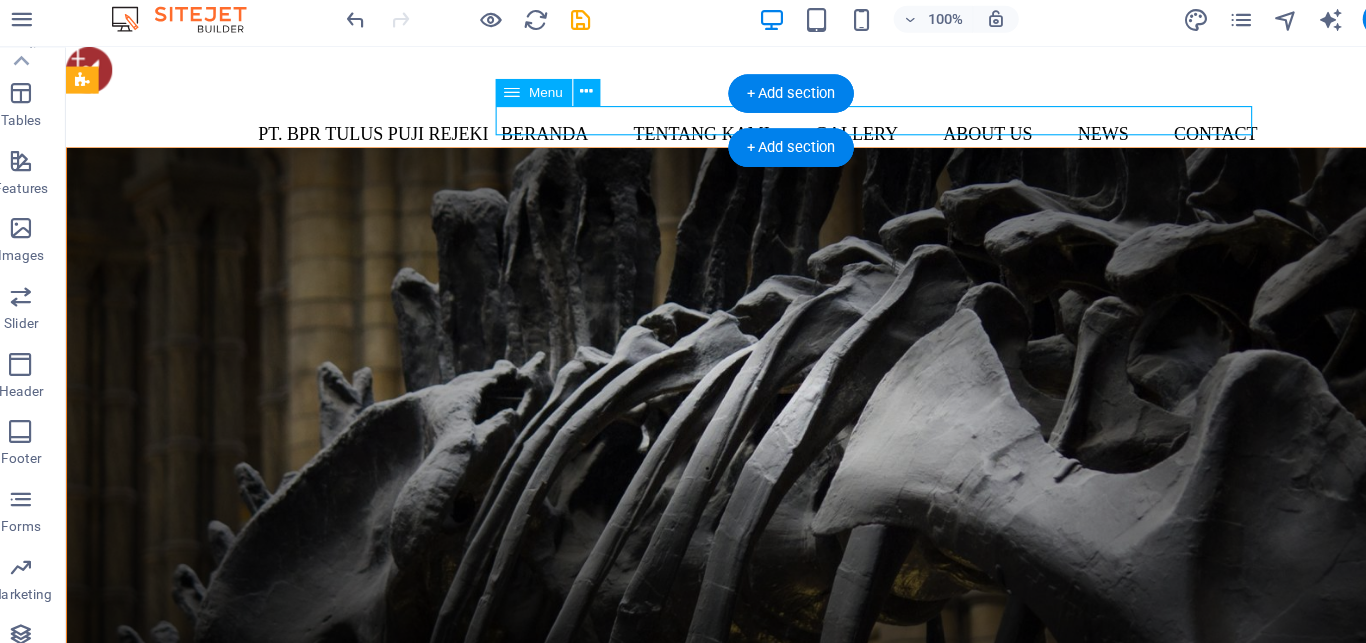click on "BERANDA TENTANG KAMI SEJARAH VISI MISI TUJUAN Detail view Gallery About us News Contact" at bounding box center (786, 125) 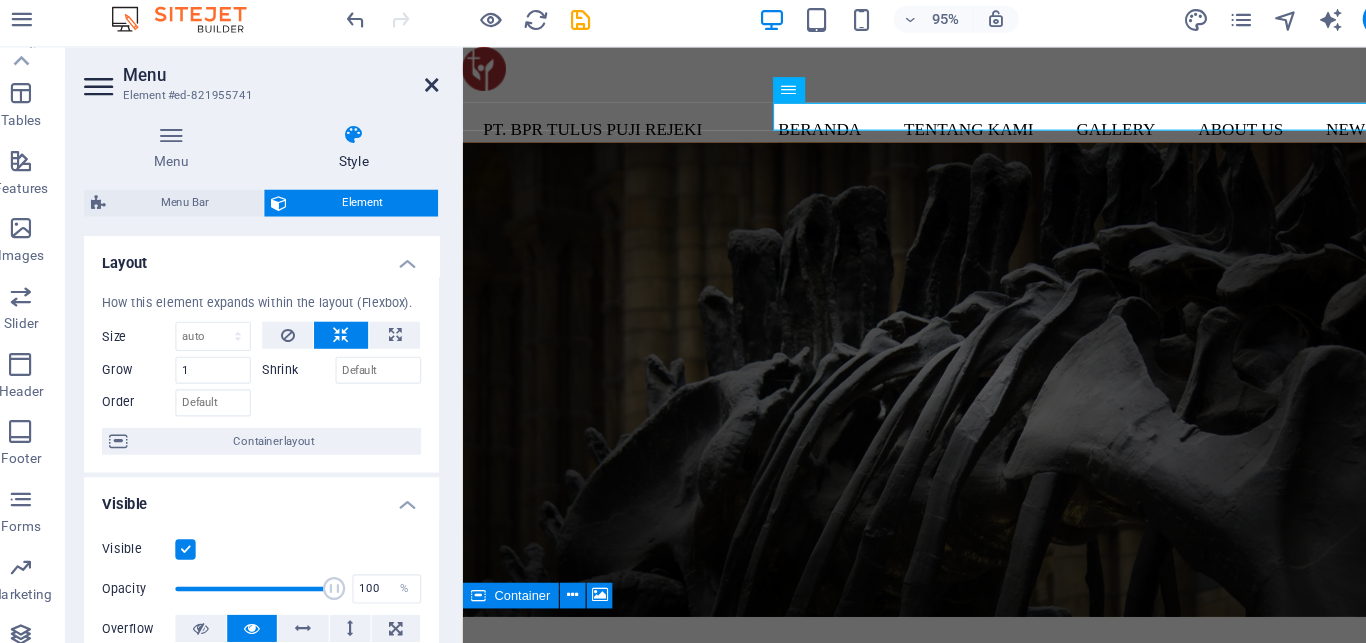 click at bounding box center (405, 84) 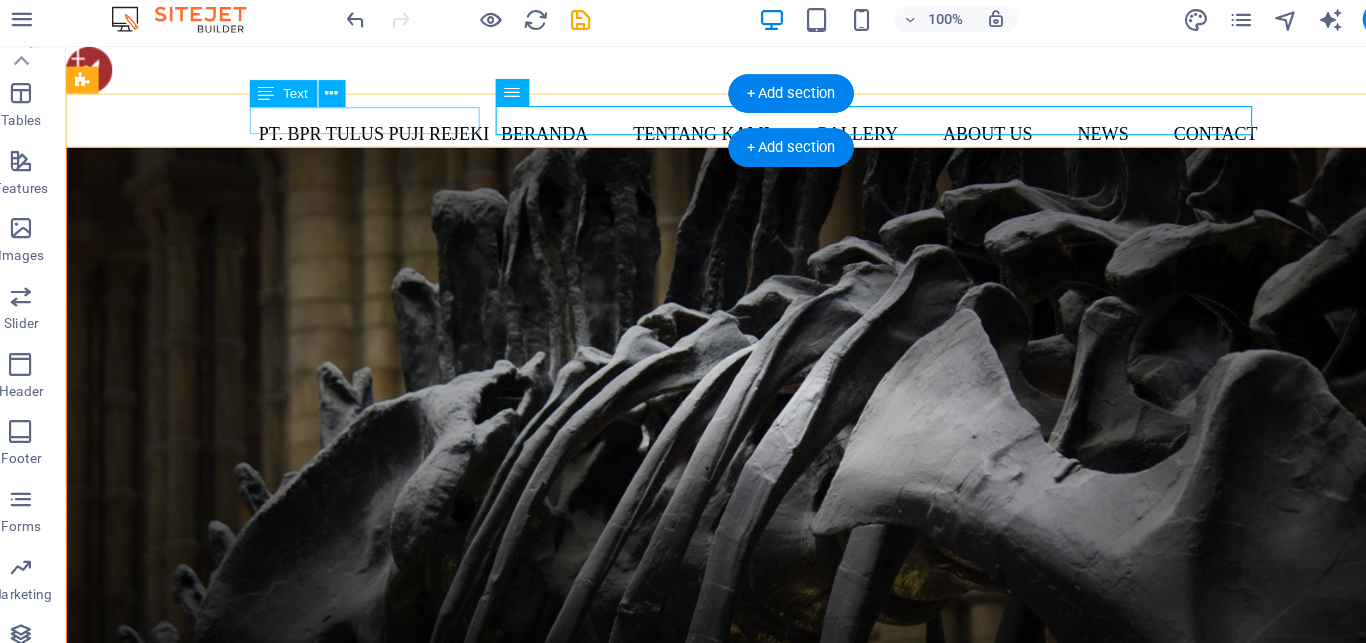 click on "PT. BPR TULUS PUJI REJEKI" at bounding box center (338, 124) 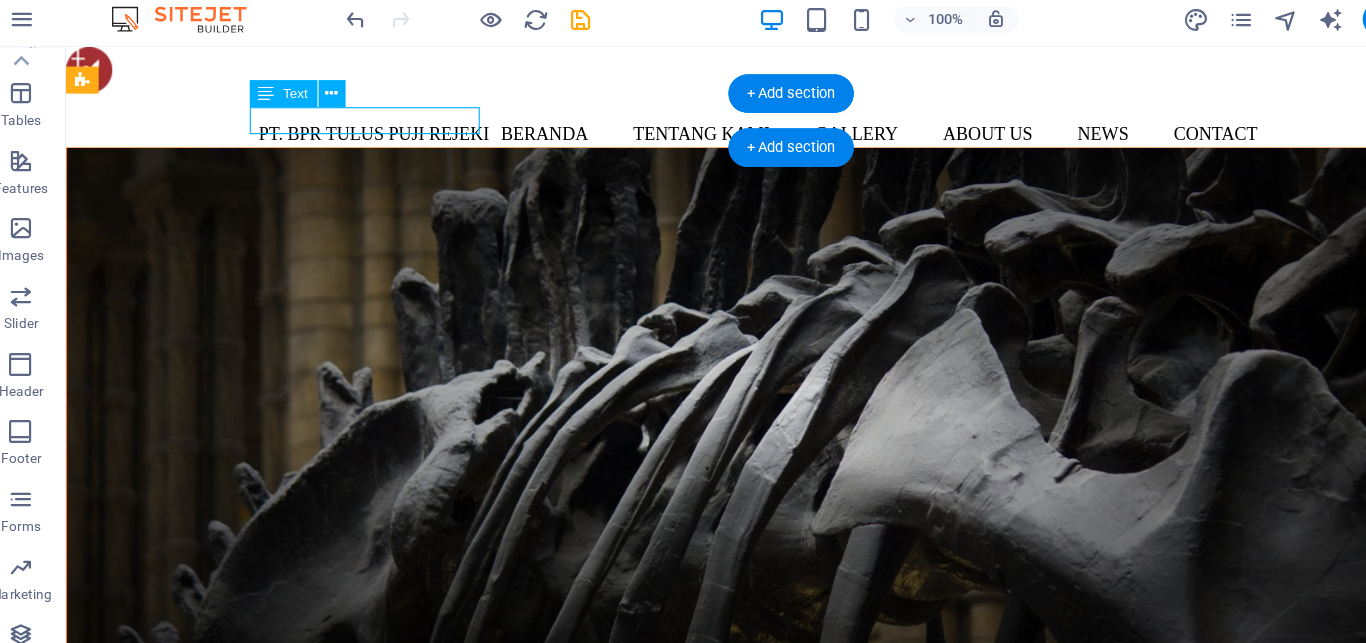 click on "PT. BPR TULUS PUJI REJEKI" at bounding box center (338, 124) 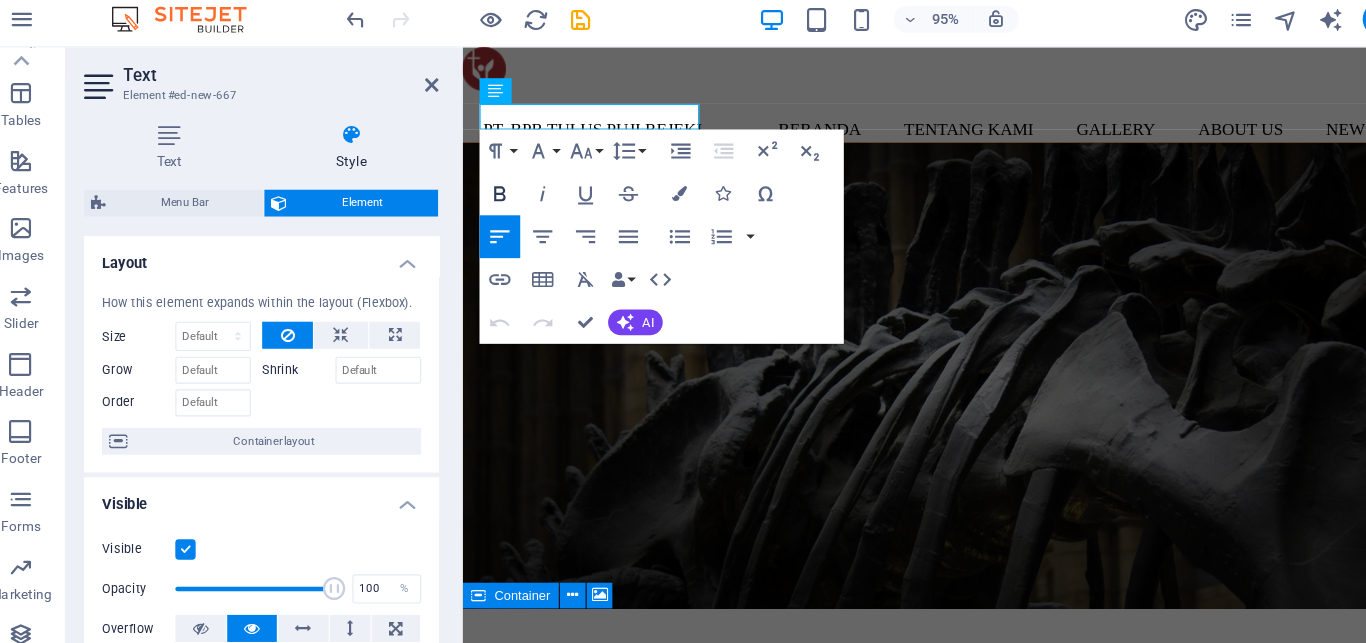 click 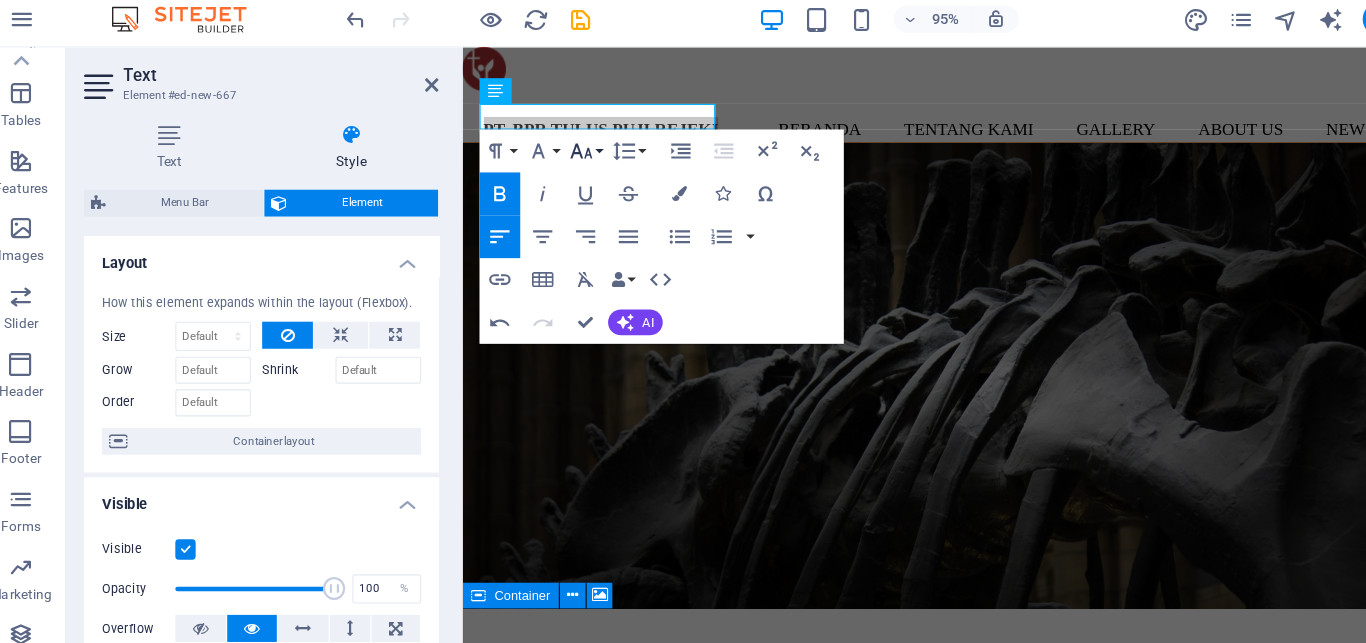 click 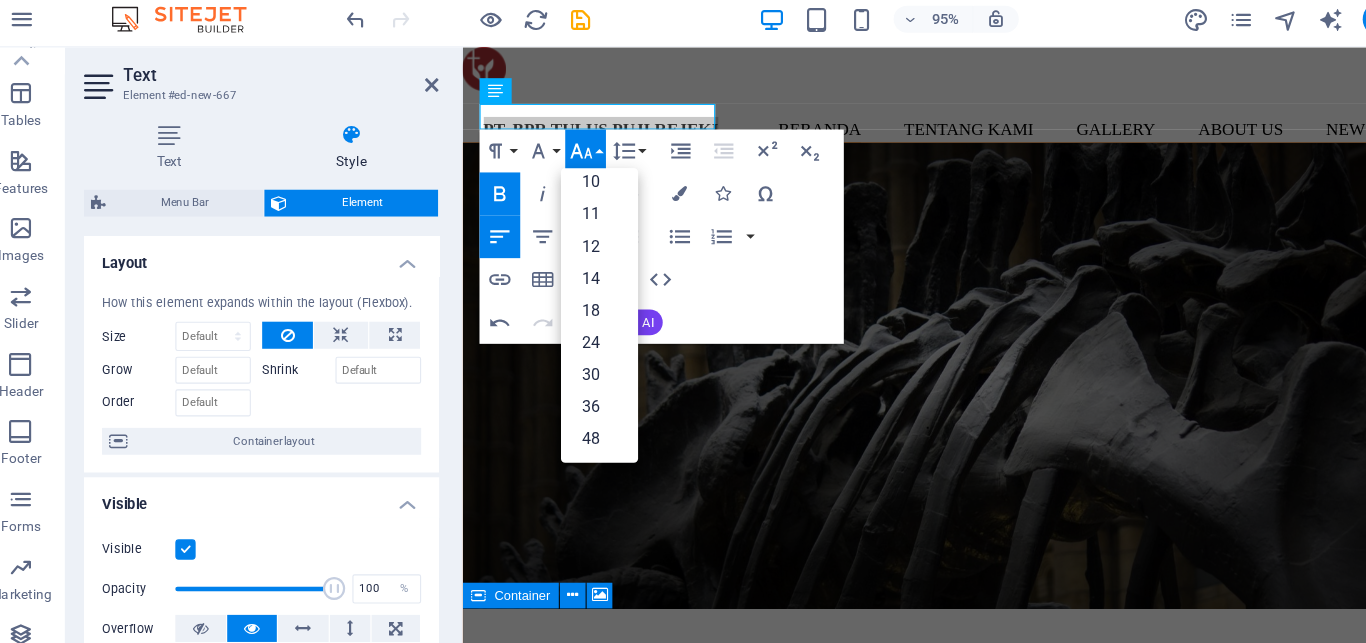 scroll, scrollTop: 71, scrollLeft: 0, axis: vertical 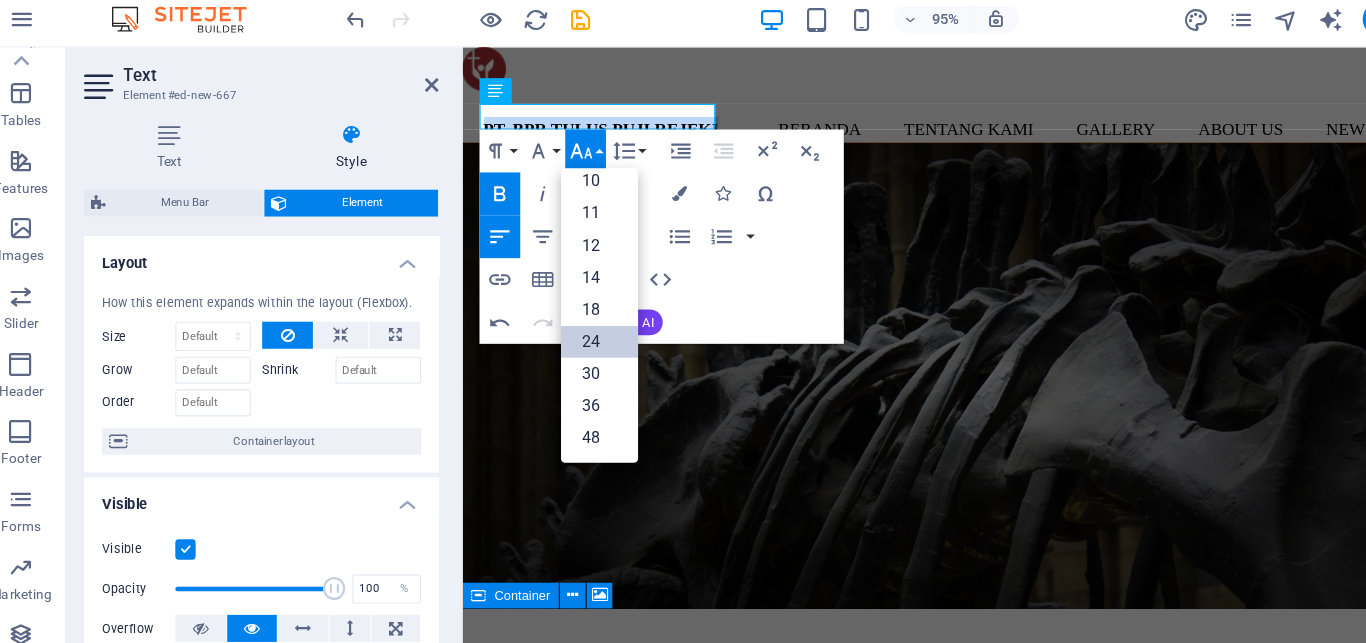 click on "24" at bounding box center (553, 311) 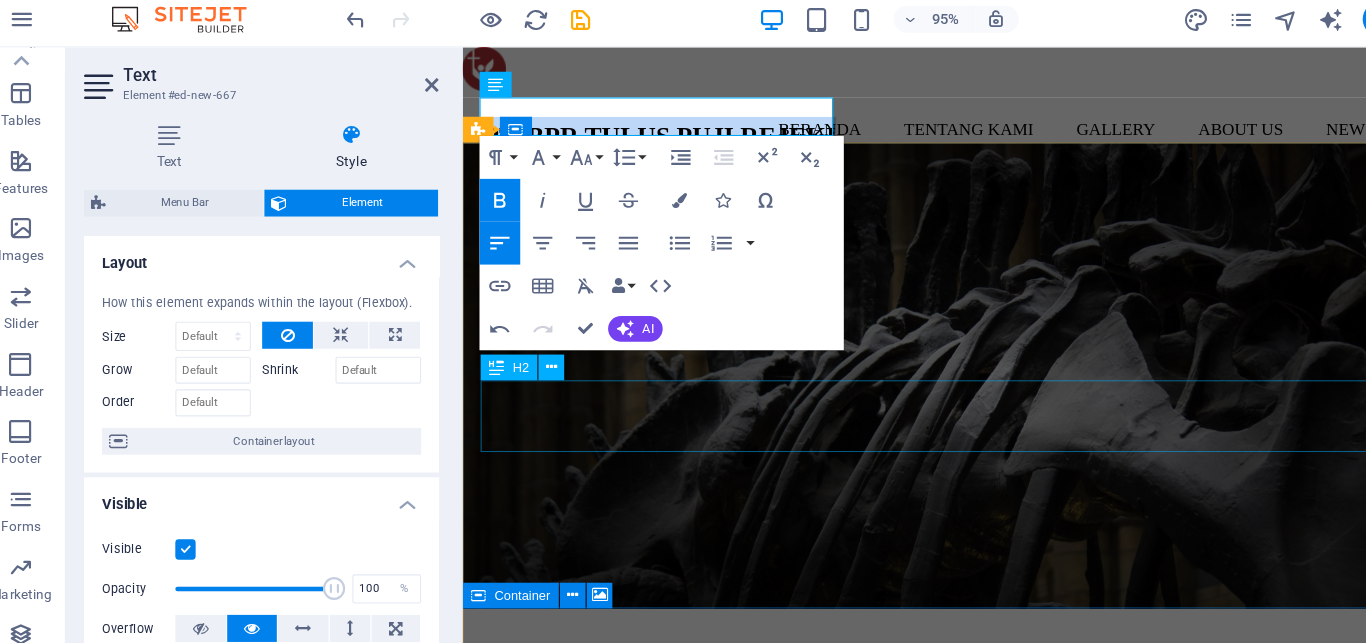 click on "dinosaurs exhibition" at bounding box center (954, 828) 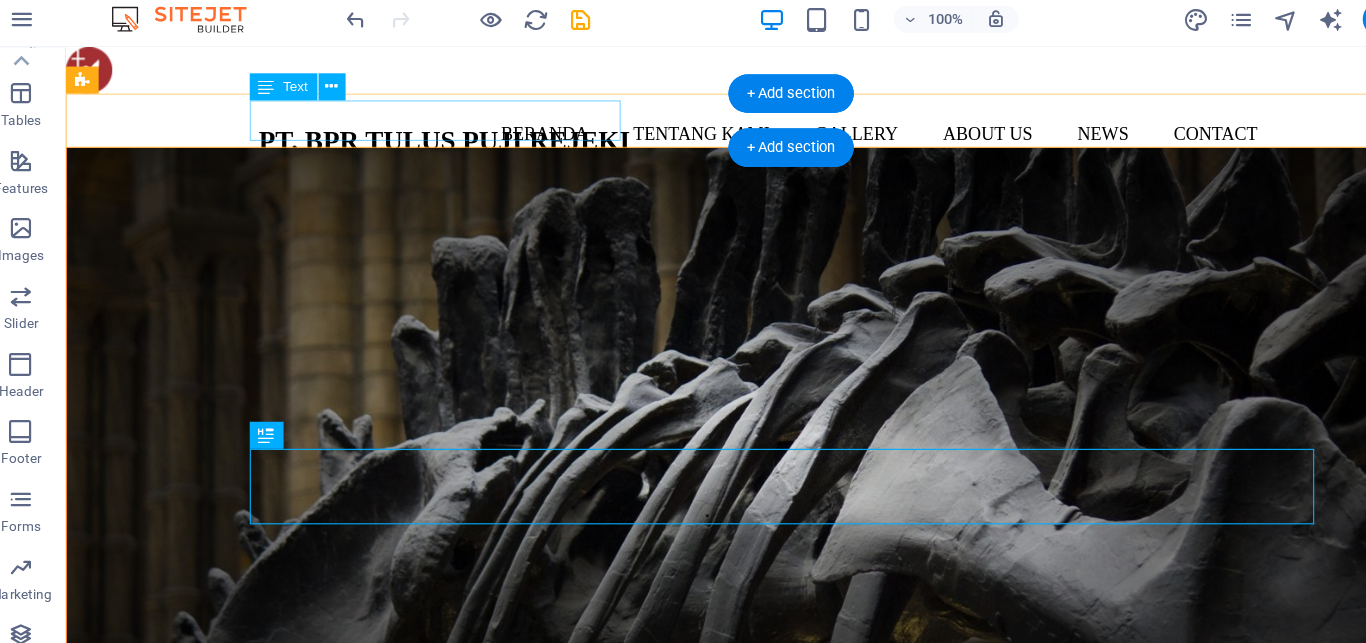 click on "PT. BPR TULUS PUJI REJEKI" at bounding box center [400, 130] 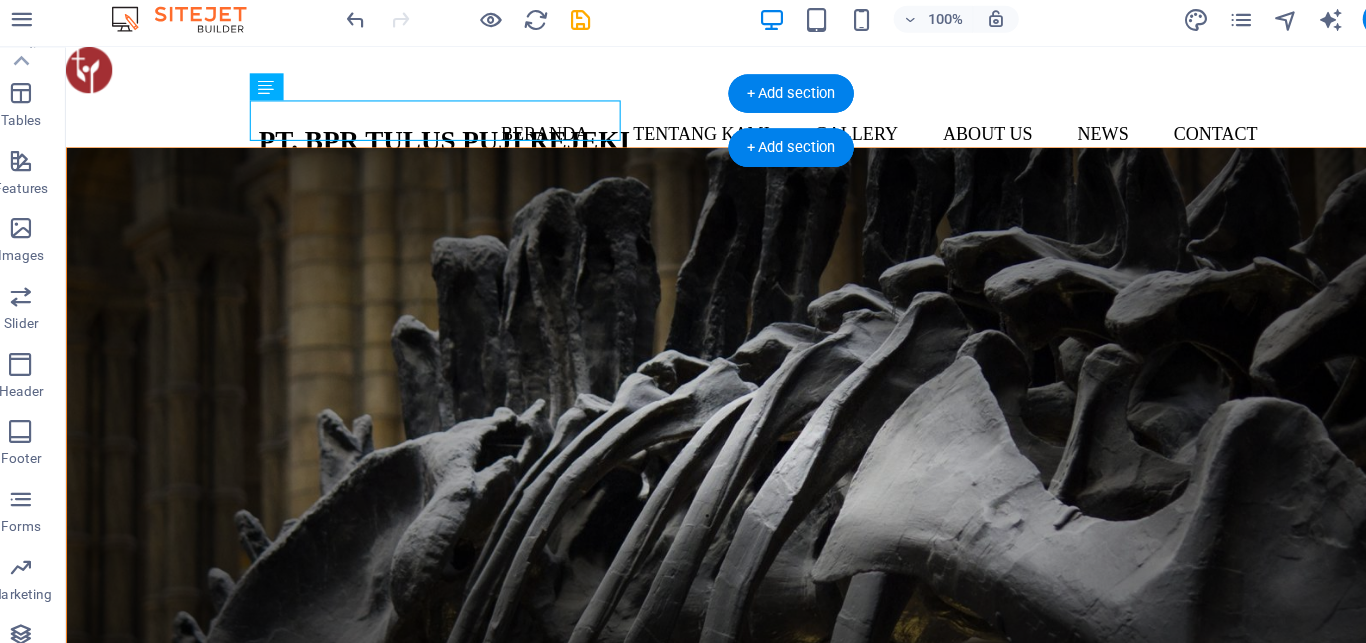 drag, startPoint x: 385, startPoint y: 112, endPoint x: 246, endPoint y: 111, distance: 139.0036 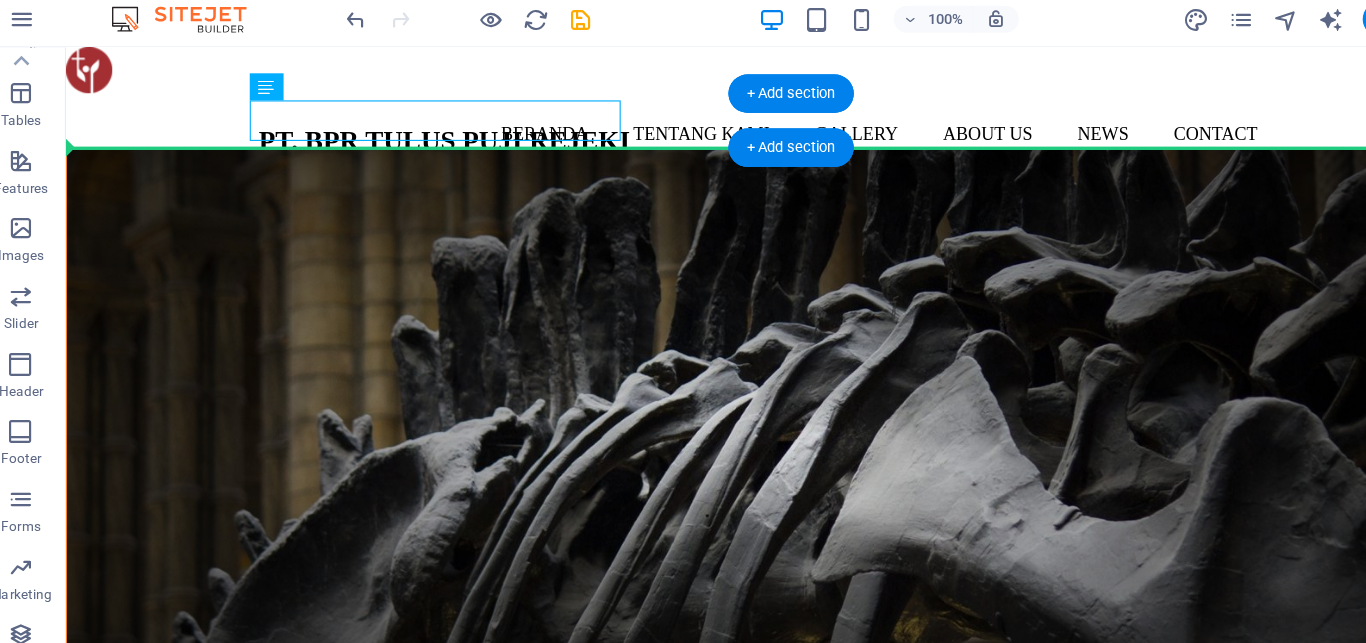 drag, startPoint x: 246, startPoint y: 111, endPoint x: 171, endPoint y: 115, distance: 75.10659 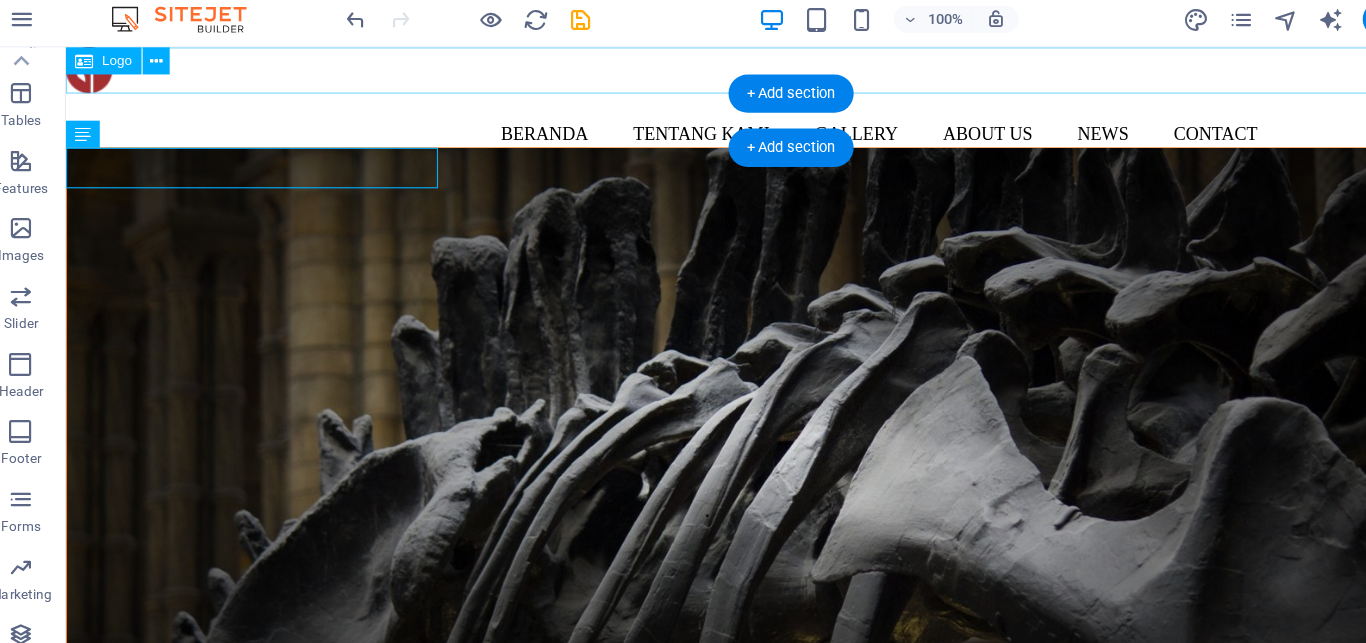 drag, startPoint x: 169, startPoint y: 151, endPoint x: 169, endPoint y: 88, distance: 63 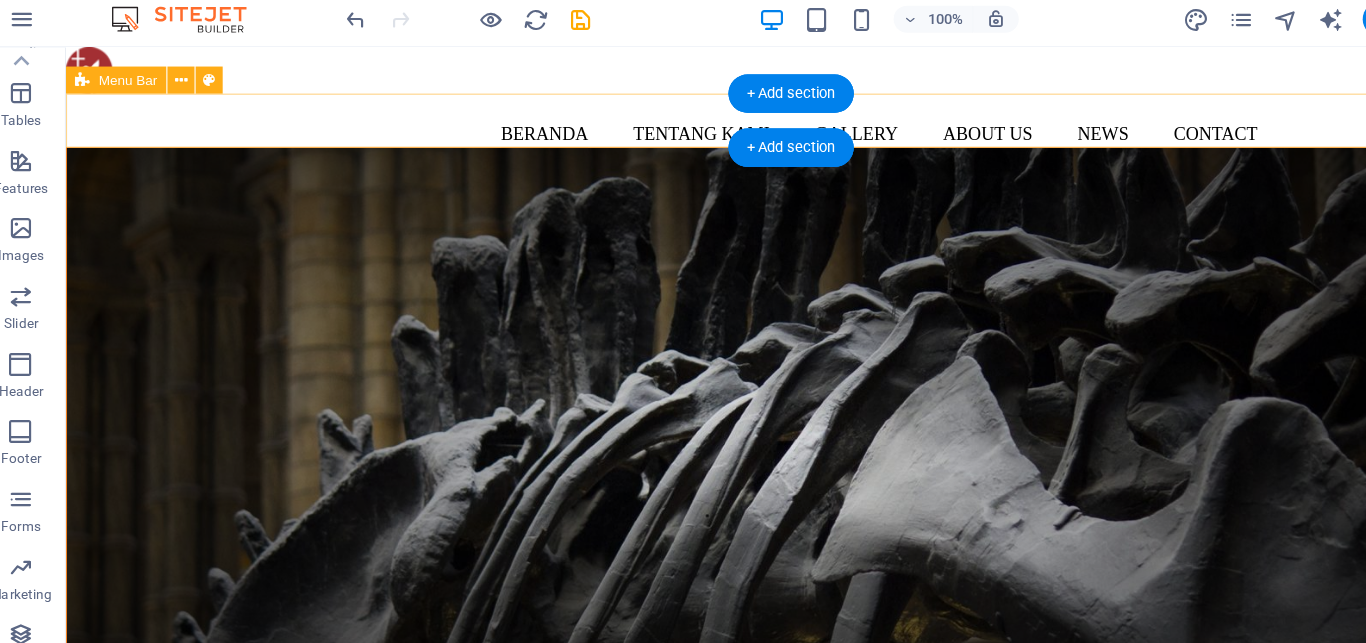 drag, startPoint x: 182, startPoint y: 156, endPoint x: 183, endPoint y: 117, distance: 39.012817 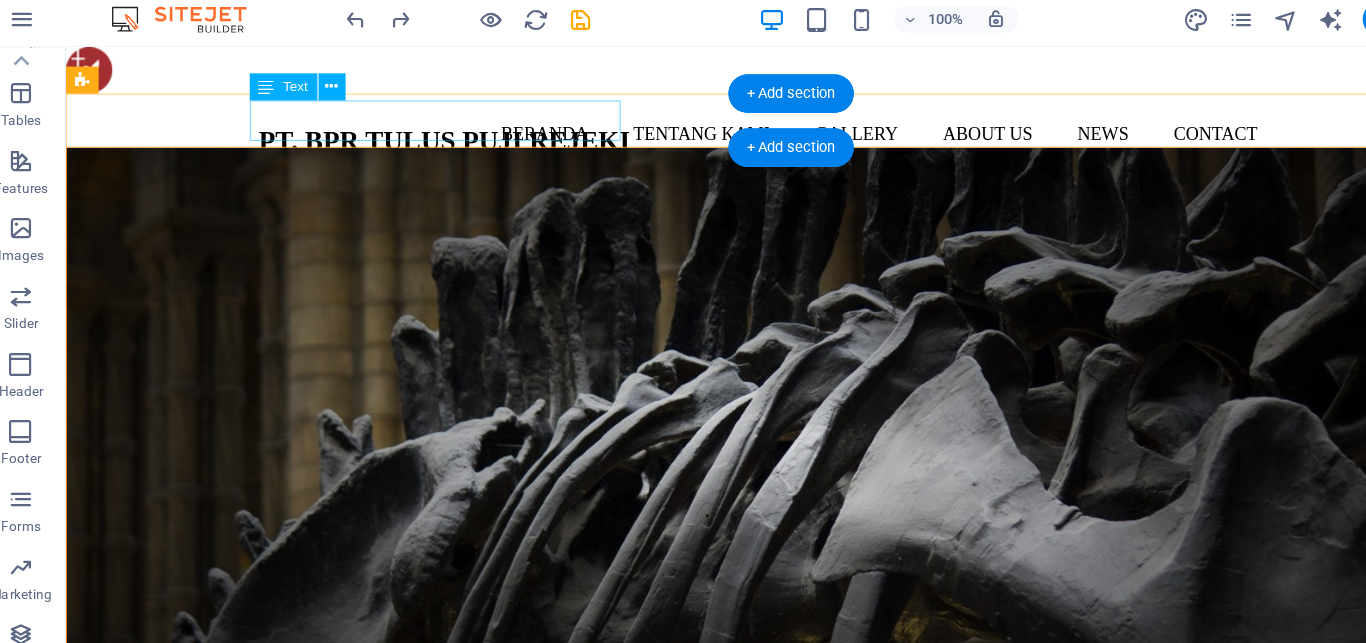 click on "PT. BPR TULUS PUJI REJEKI" at bounding box center (400, 130) 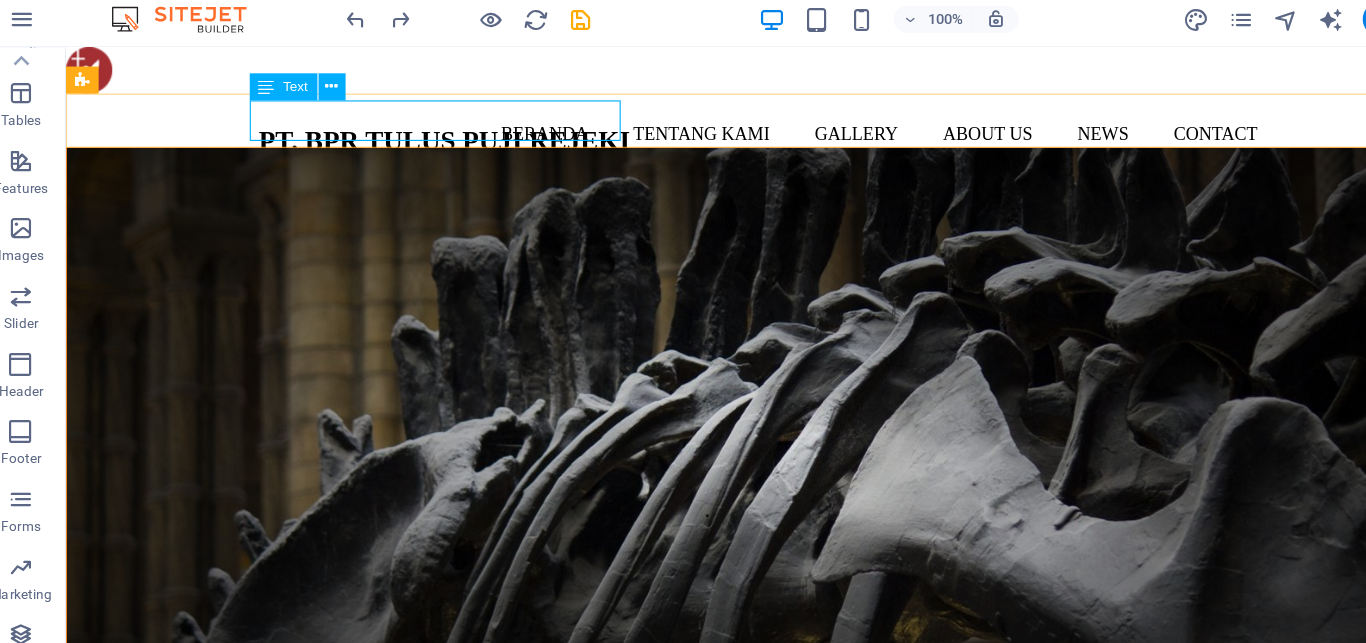 click on "Text" at bounding box center [284, 85] 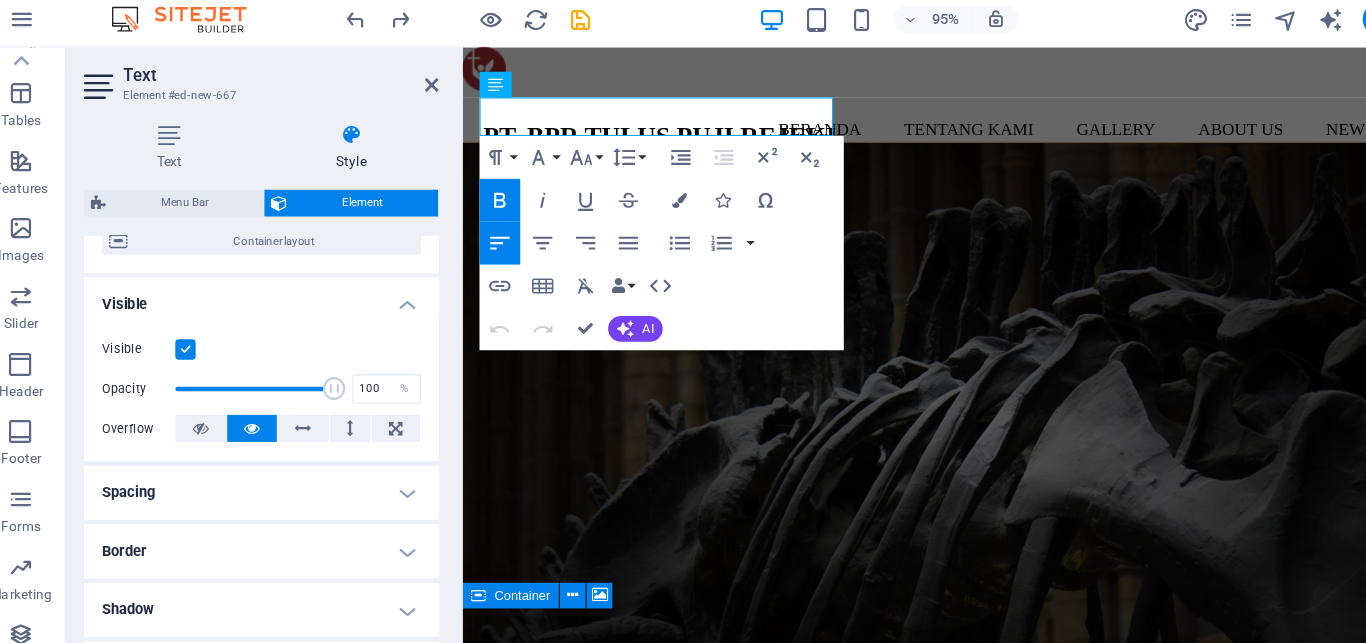 scroll, scrollTop: 89, scrollLeft: 0, axis: vertical 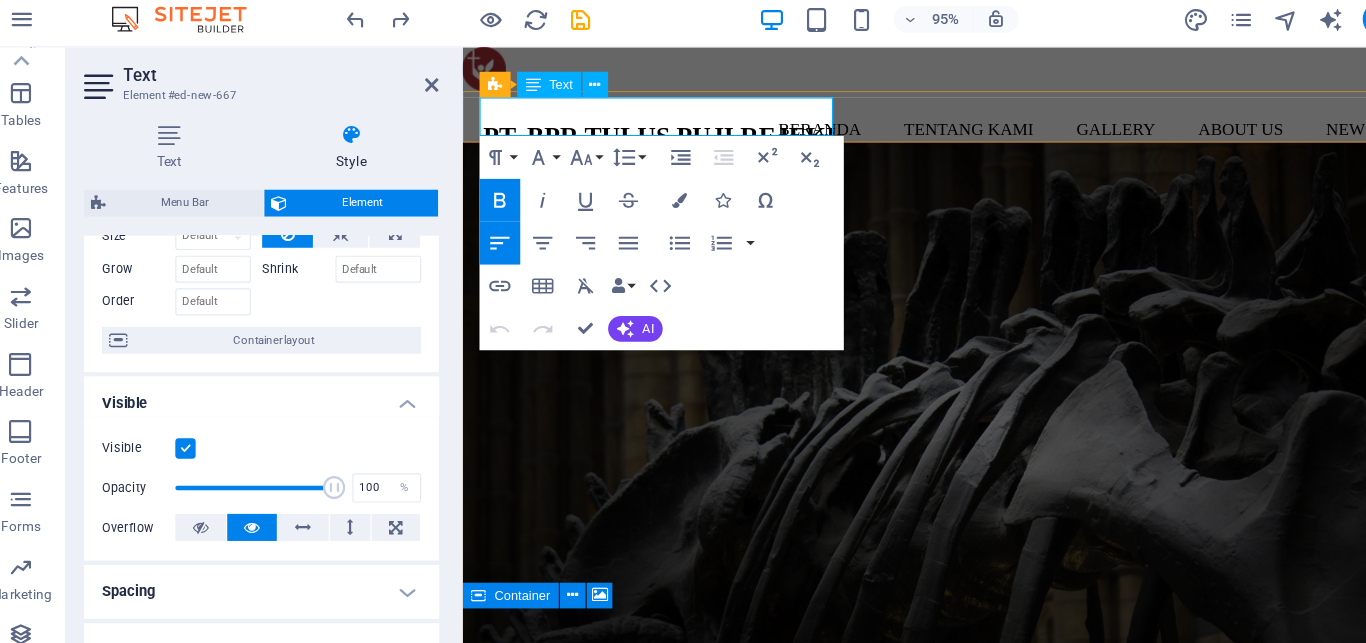 click on "PT. BPR TULUS PUJI REJEKI" at bounding box center (646, 130) 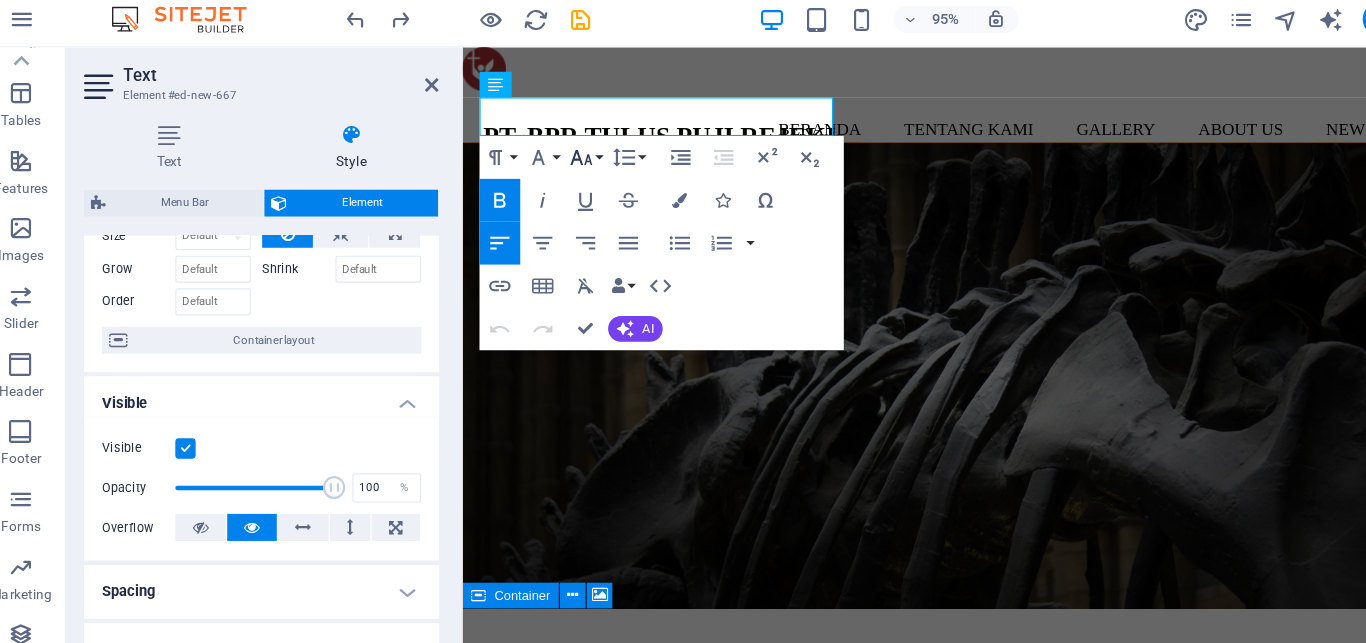 click on "Font Size" at bounding box center [541, 148] 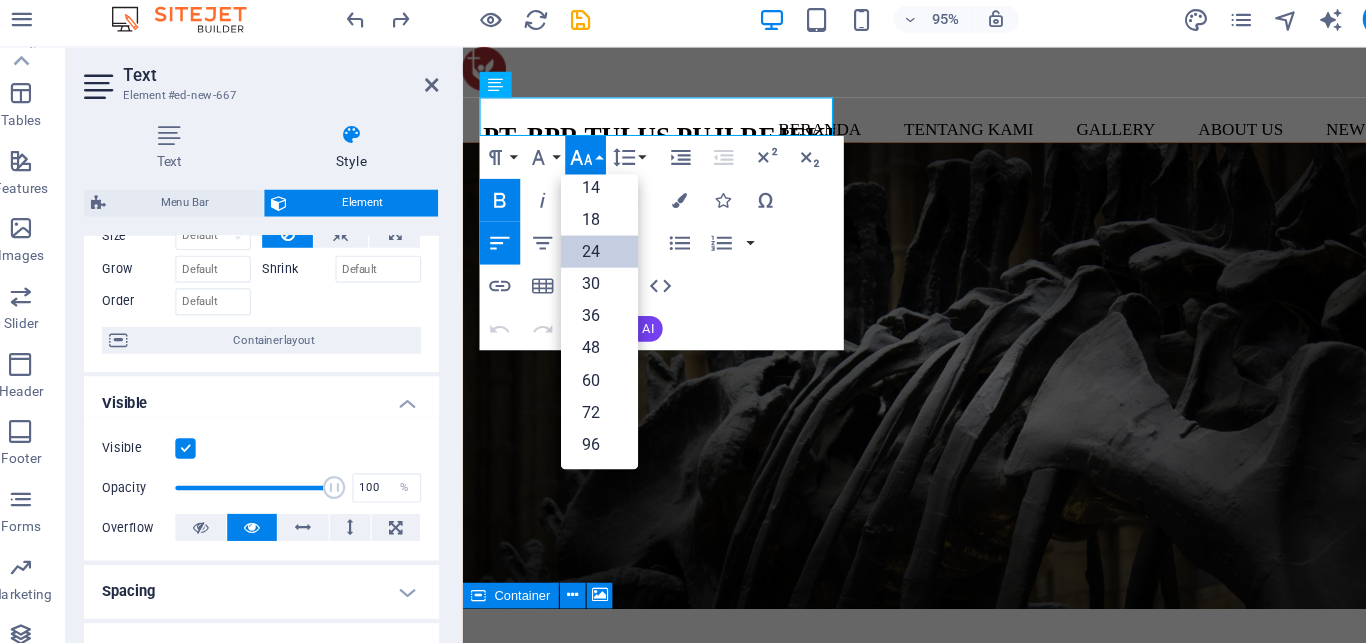 scroll, scrollTop: 161, scrollLeft: 0, axis: vertical 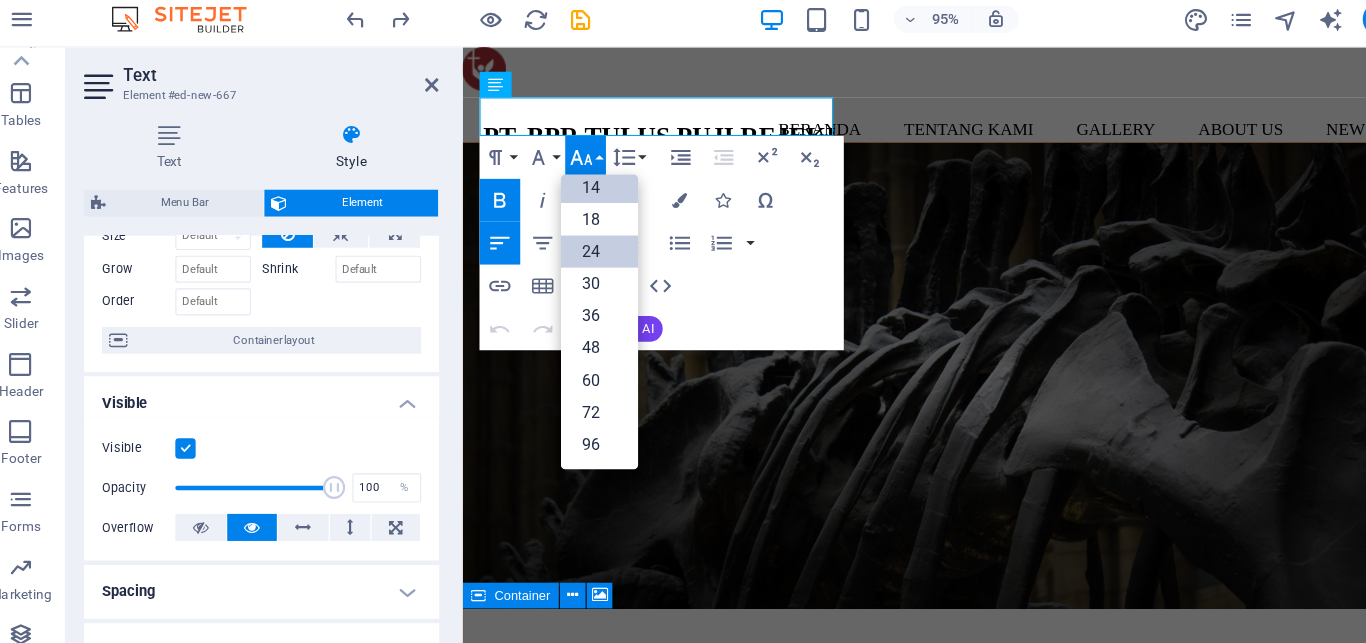click on "14" at bounding box center (553, 174) 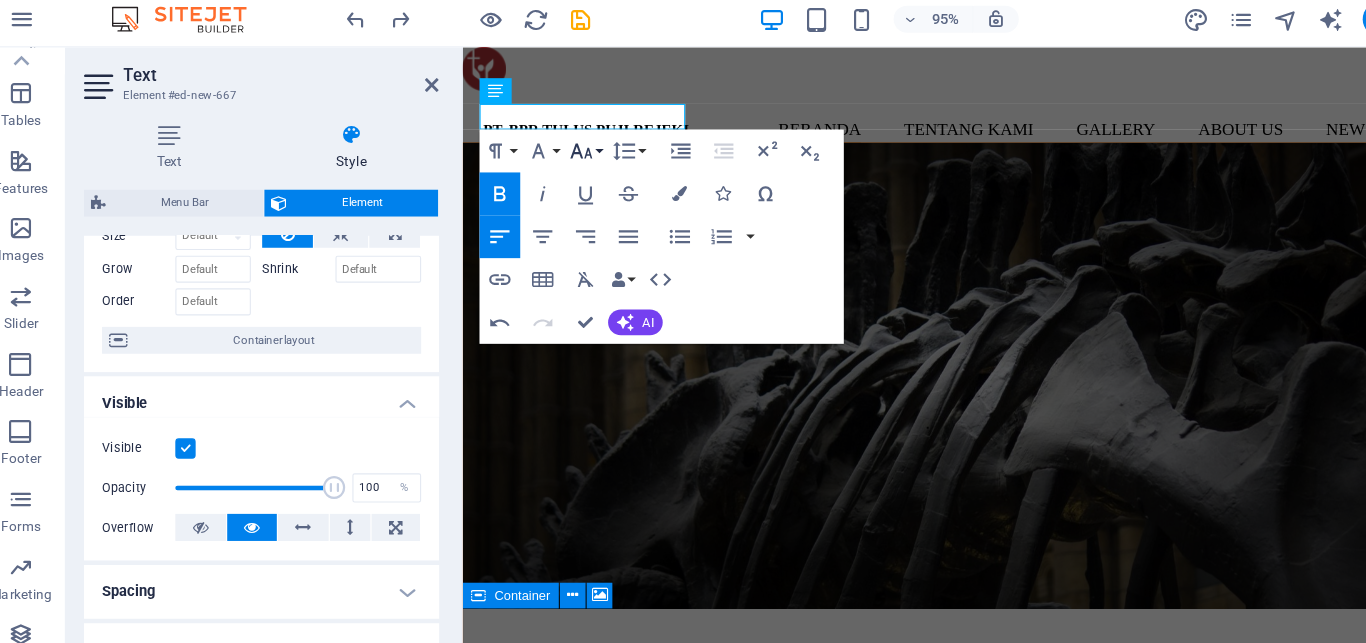 click on "Font Size" at bounding box center [541, 142] 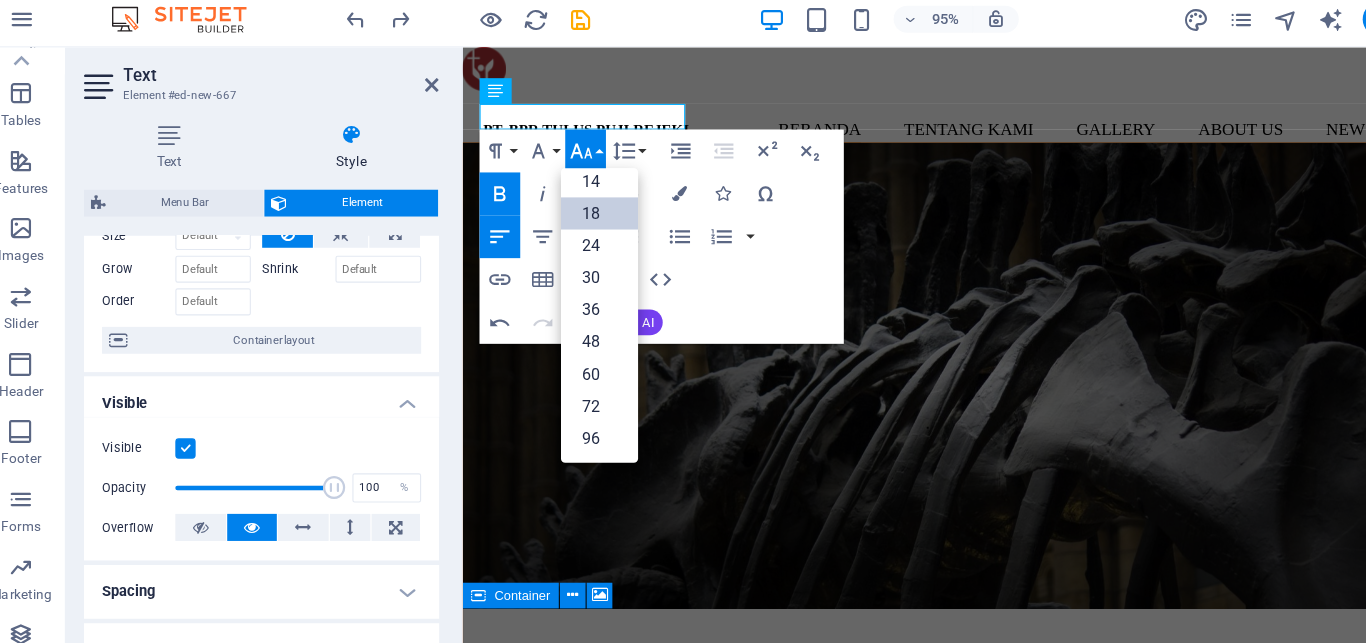 click on "18" at bounding box center (553, 197) 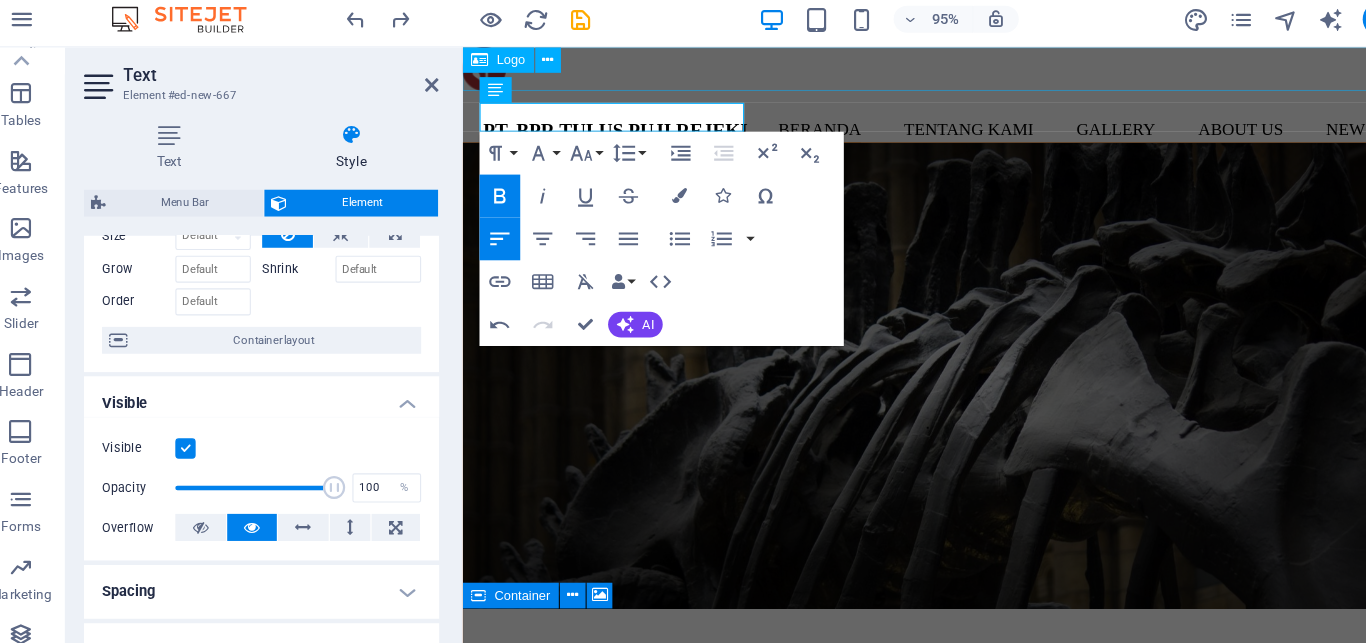 click at bounding box center (953, 67) 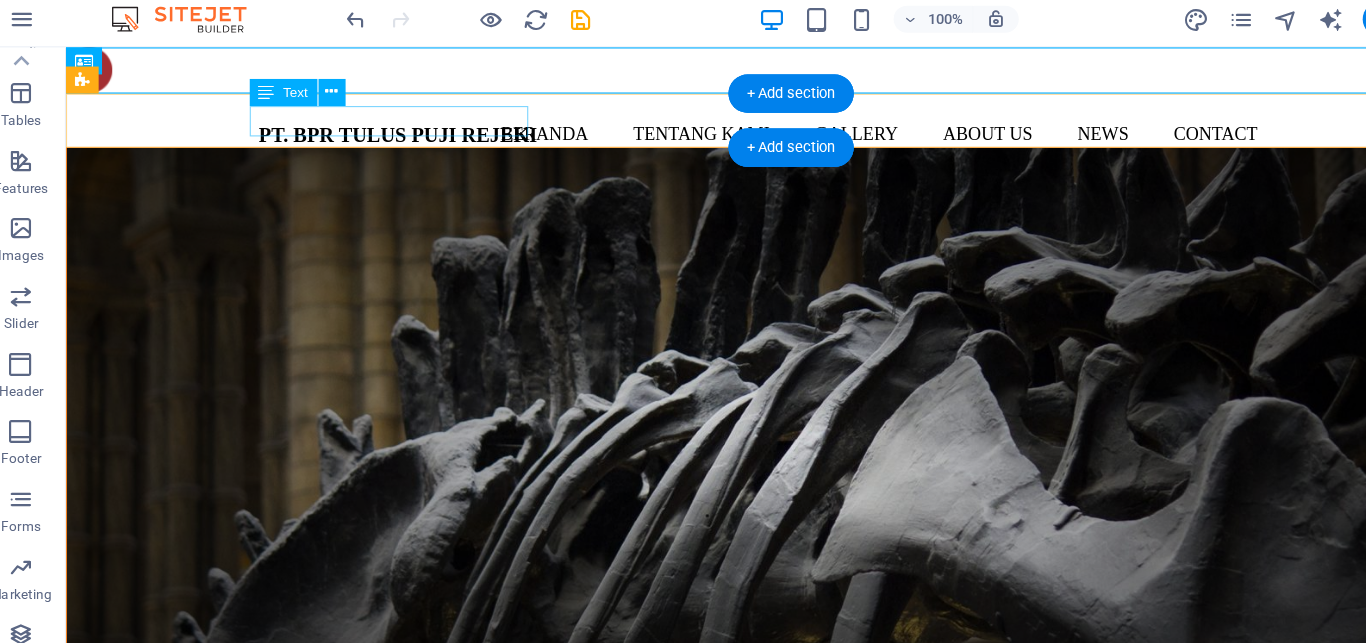 click on "PT. BPR TULUS PUJI REJEKI" at bounding box center (359, 125) 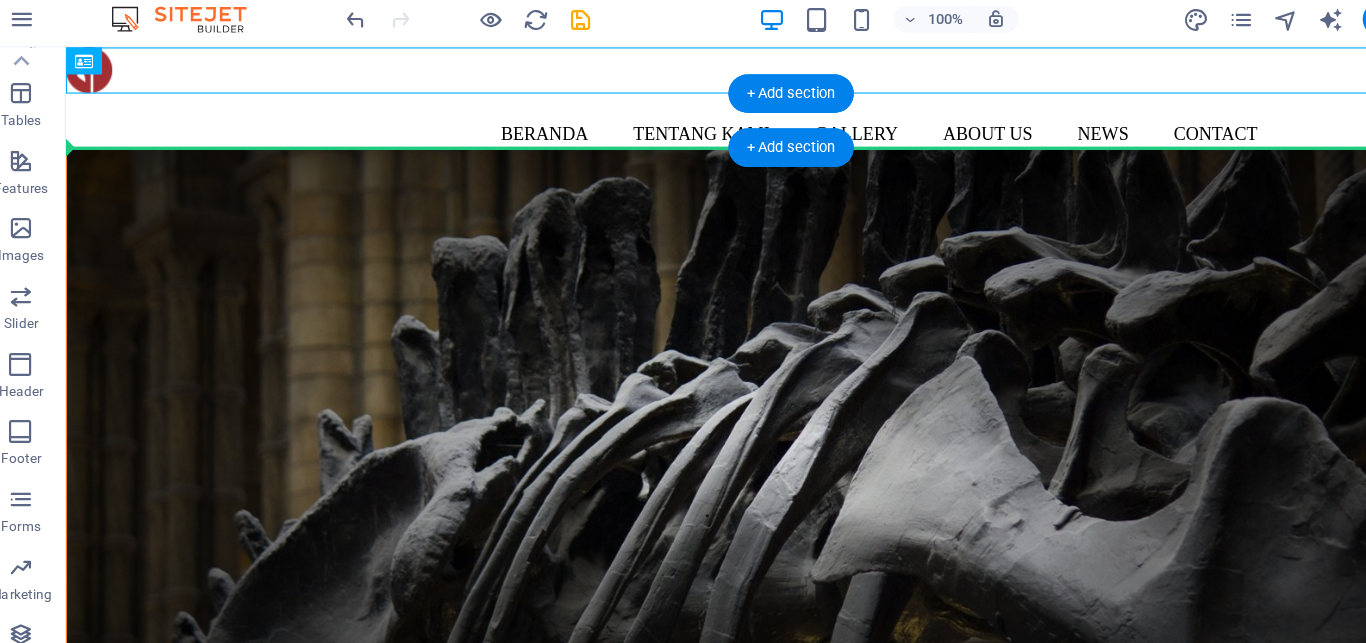 drag, startPoint x: 92, startPoint y: 79, endPoint x: 252, endPoint y: 120, distance: 165.16962 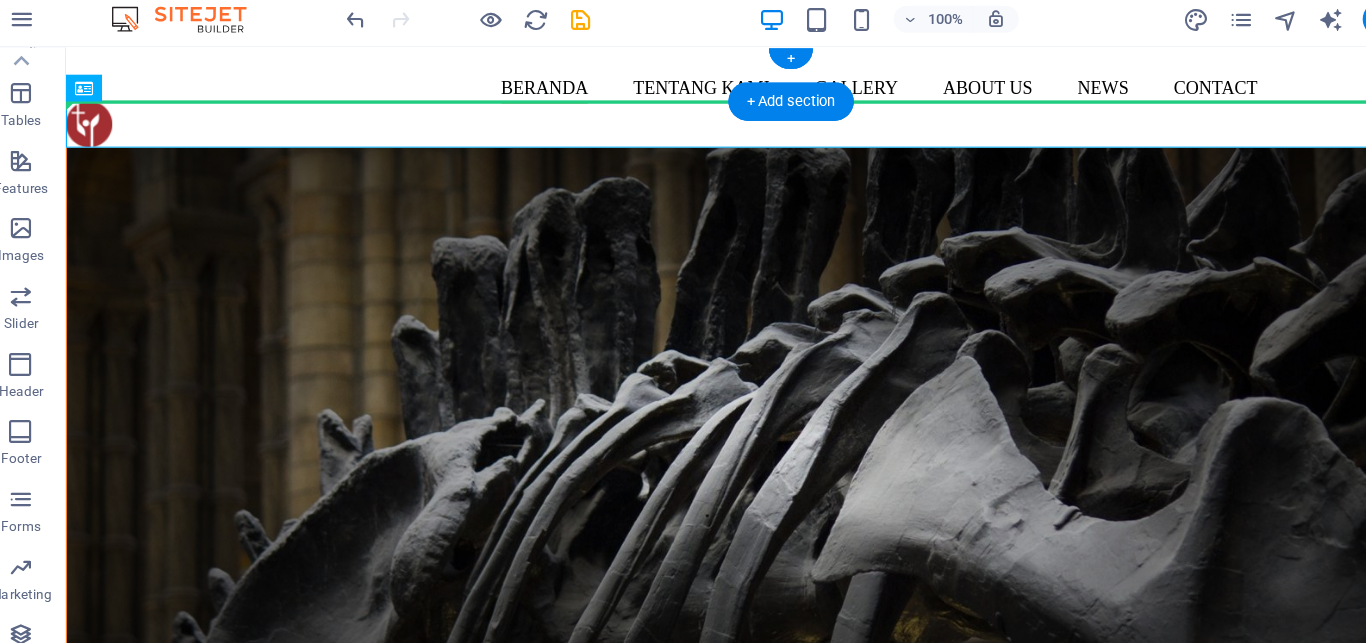 drag, startPoint x: 91, startPoint y: 111, endPoint x: 210, endPoint y: 83, distance: 122.24974 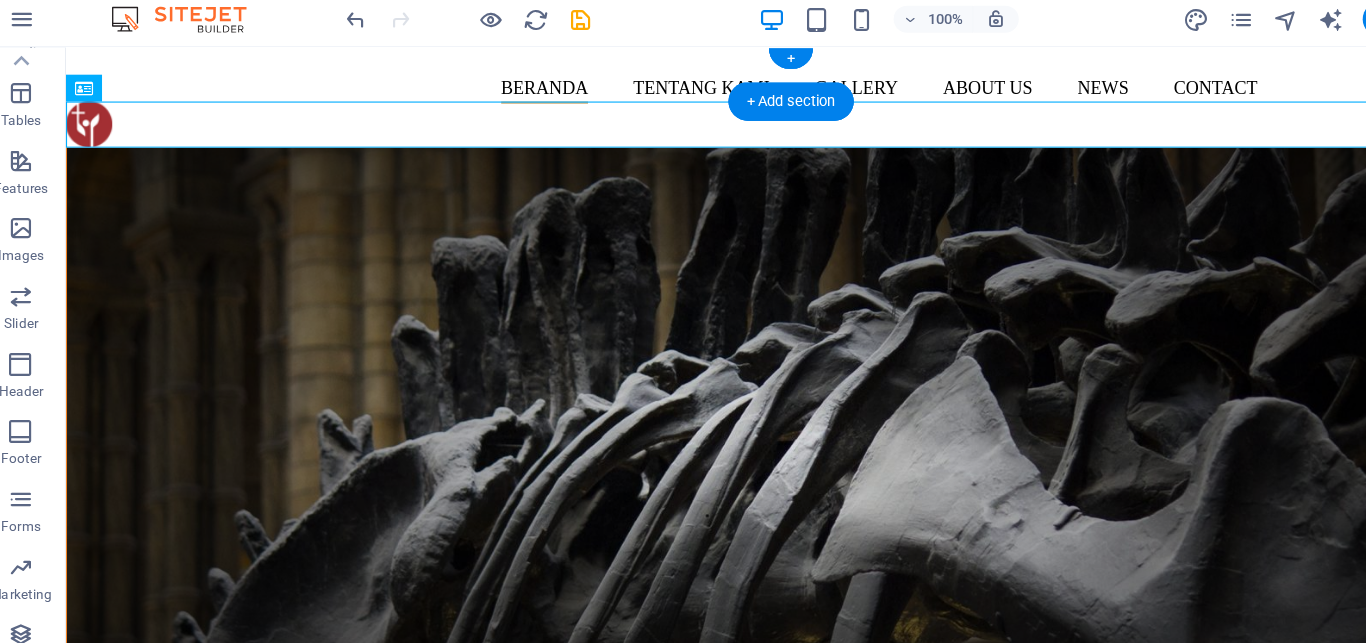 click on "BERANDA TENTANG KAMI SEJARAH VISI MISI TUJUAN Detail view Gallery About us News Contact" at bounding box center [708, 71] 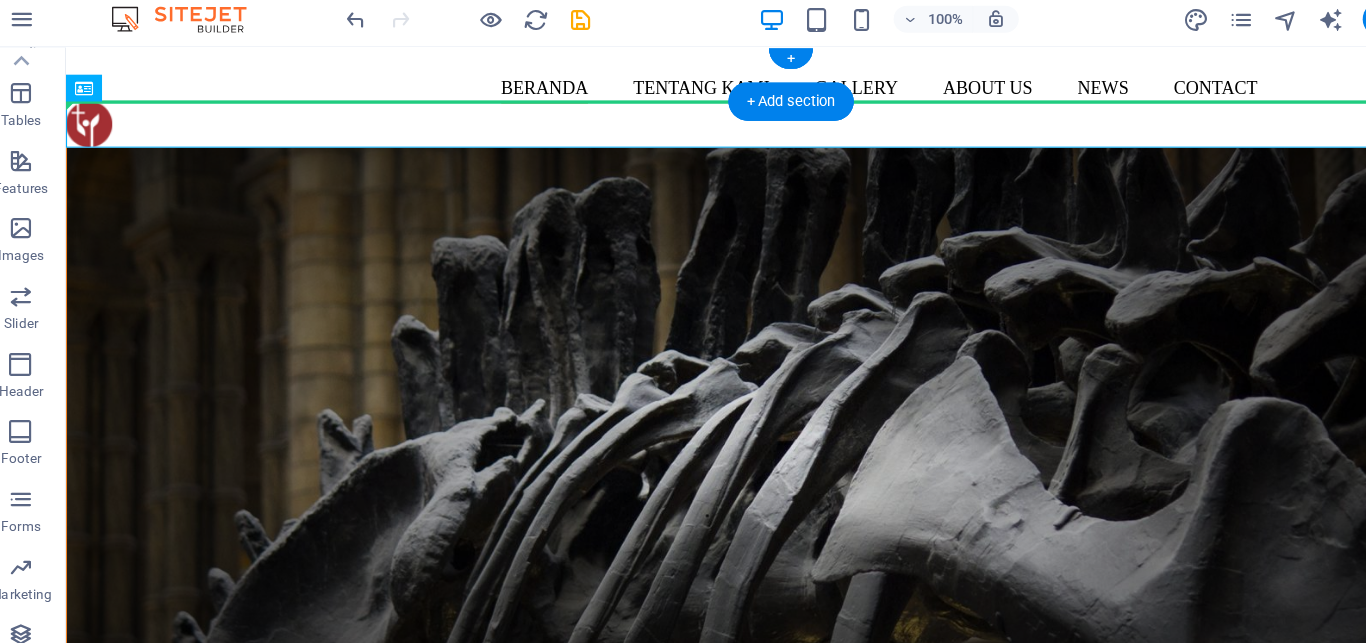 drag, startPoint x: 85, startPoint y: 118, endPoint x: 139, endPoint y: 73, distance: 70.292244 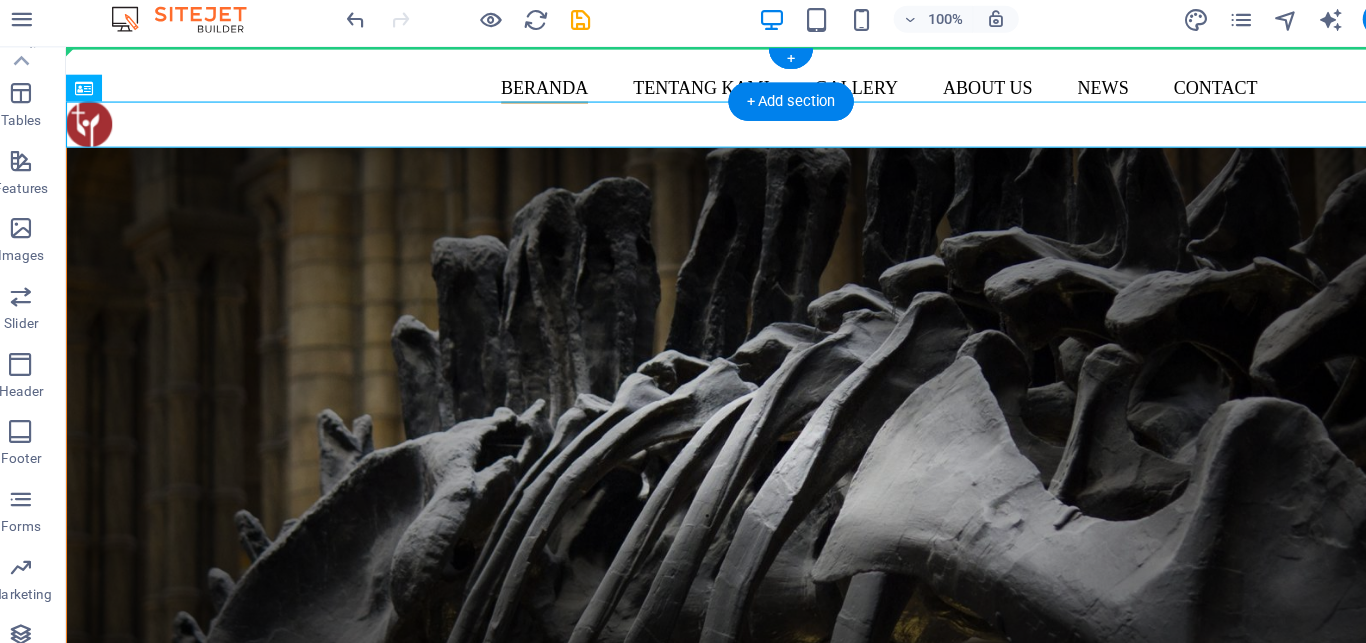 drag, startPoint x: 89, startPoint y: 115, endPoint x: 225, endPoint y: 66, distance: 144.55795 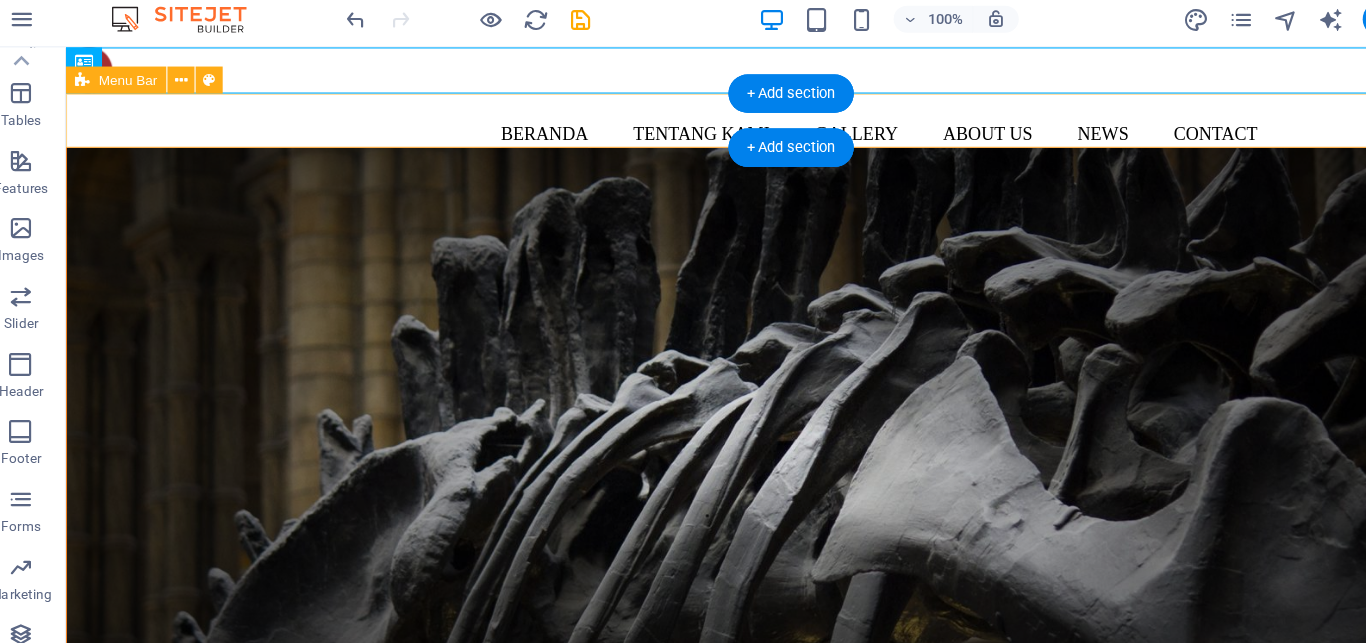 click on "BERANDA TENTANG KAMI SEJARAH VISI MISI TUJUAN Detail view Gallery About us News Contact" at bounding box center [708, 112] 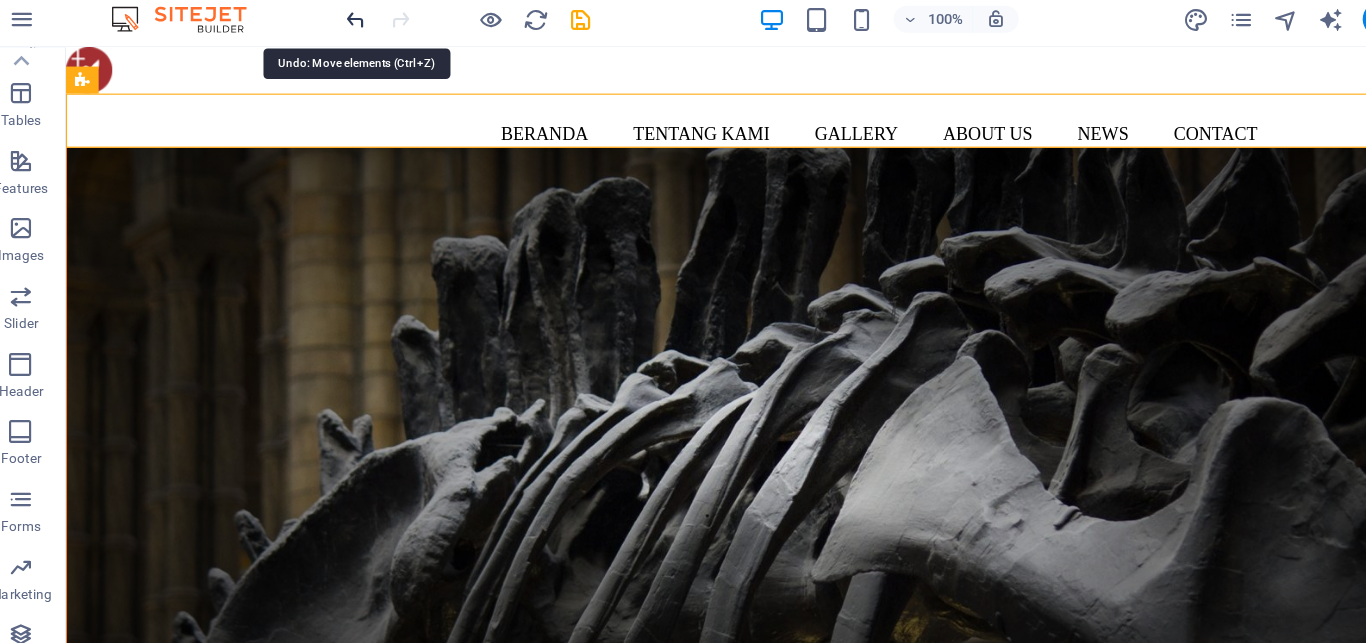 click at bounding box center (337, 25) 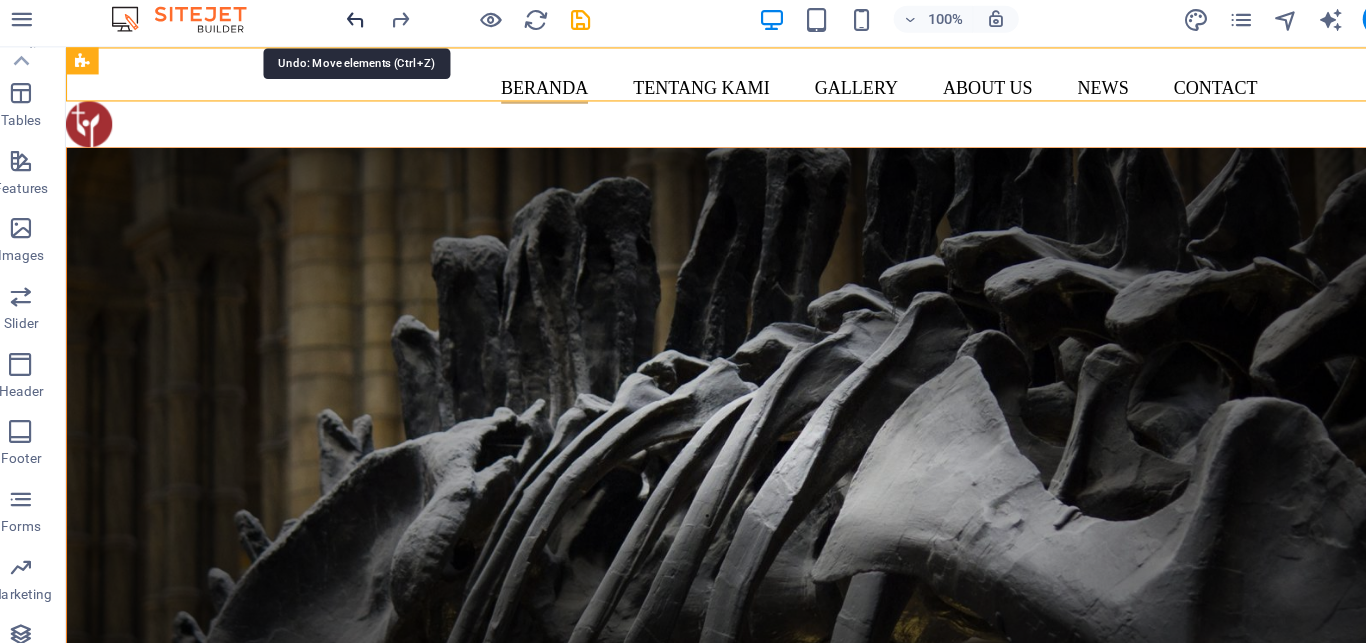 click at bounding box center [337, 25] 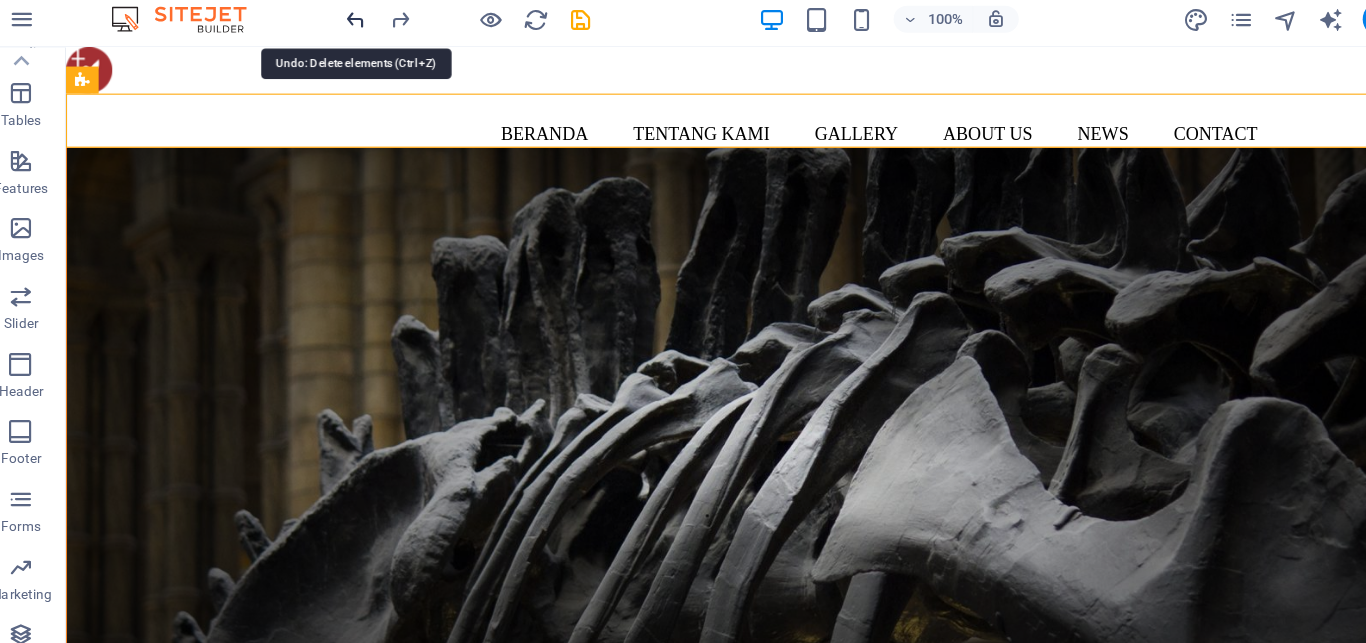 click at bounding box center (337, 25) 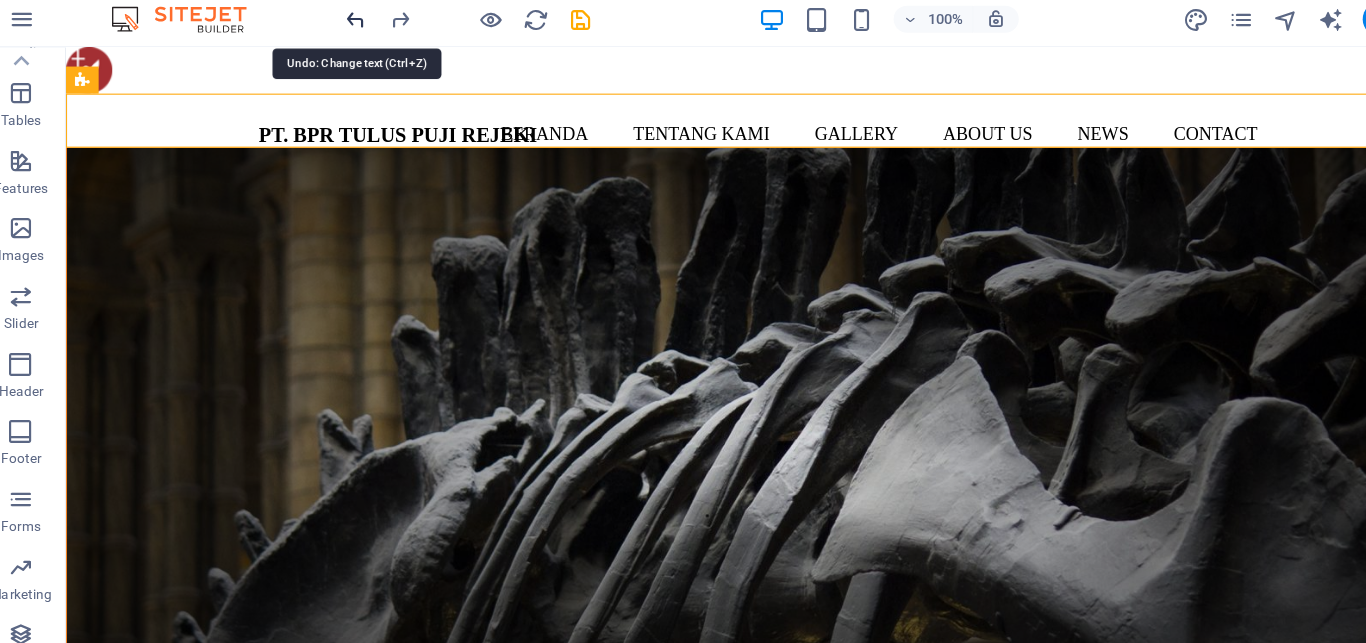 click at bounding box center [337, 25] 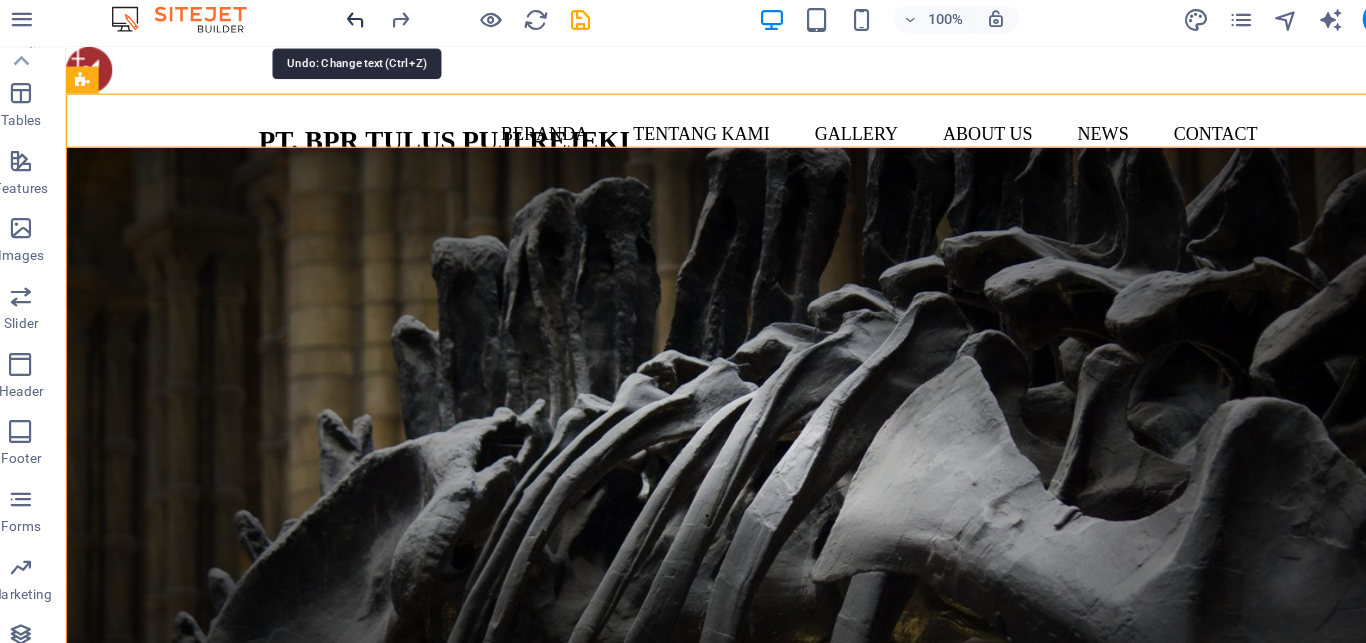 click at bounding box center [337, 25] 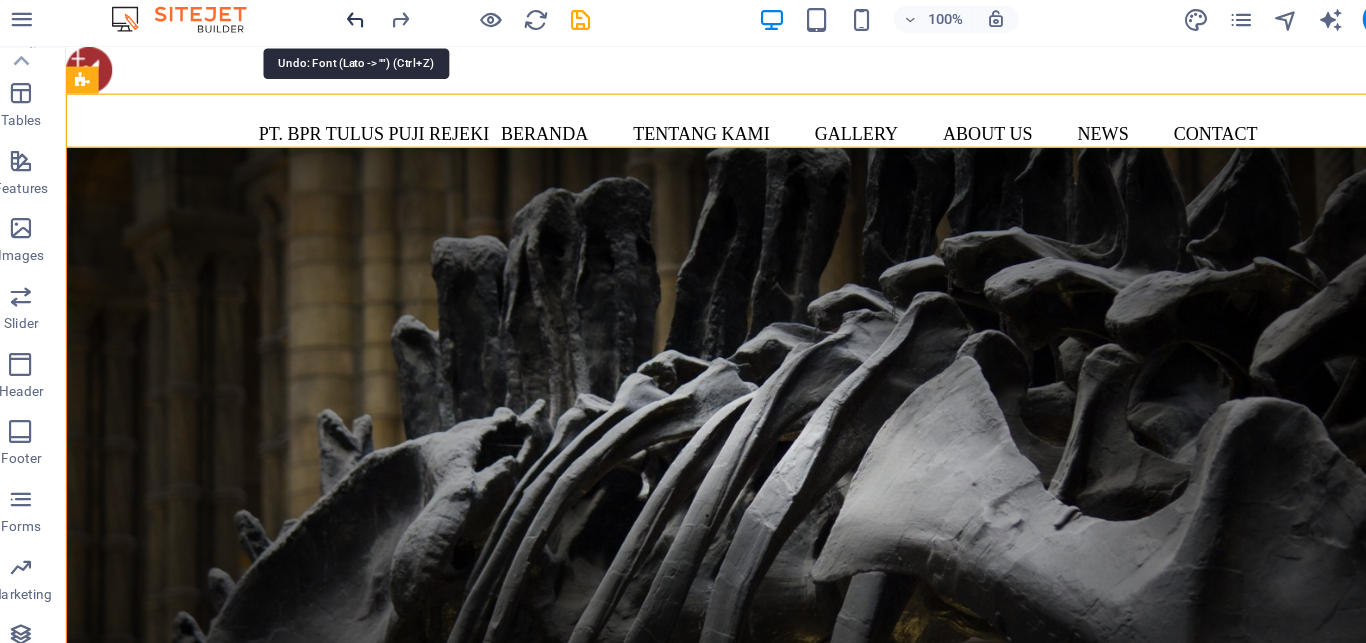 click at bounding box center [337, 25] 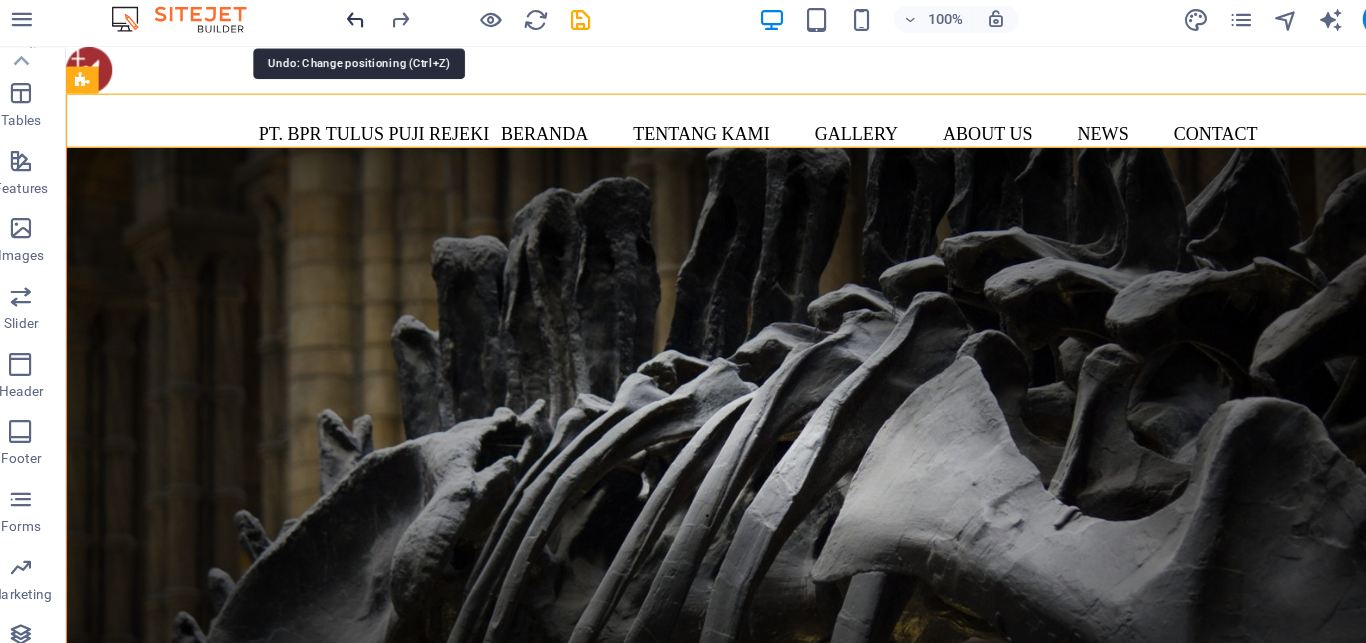 click at bounding box center (337, 25) 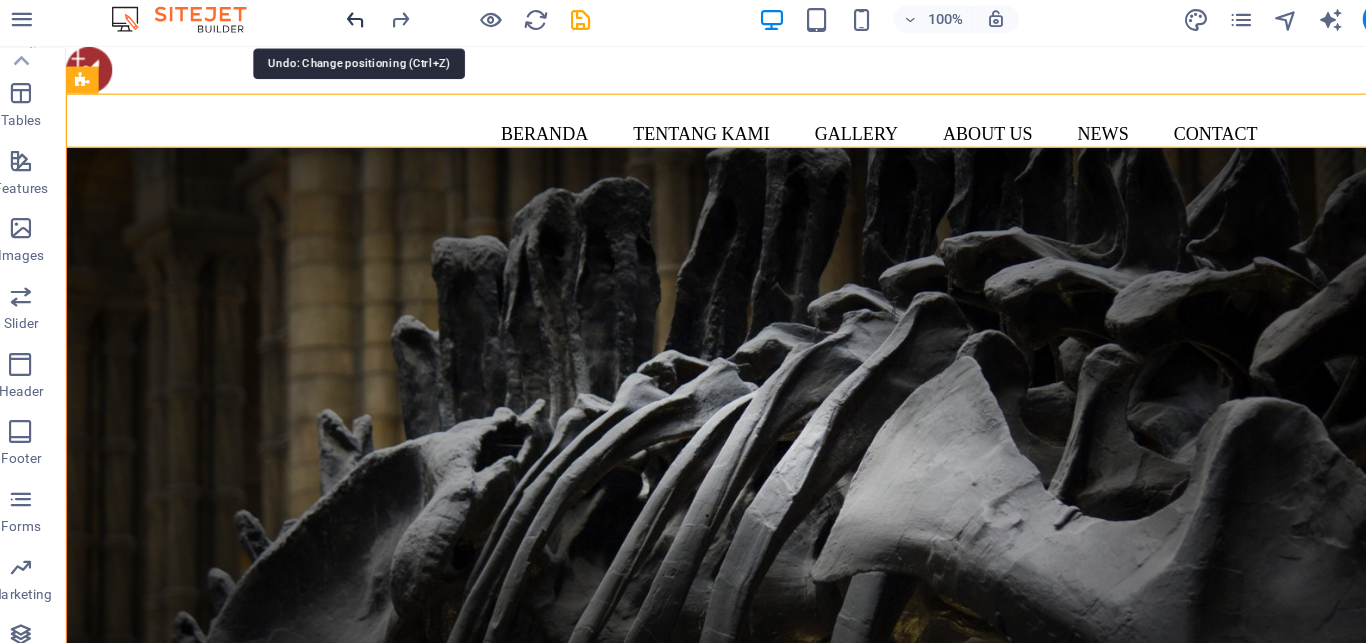 click at bounding box center (337, 25) 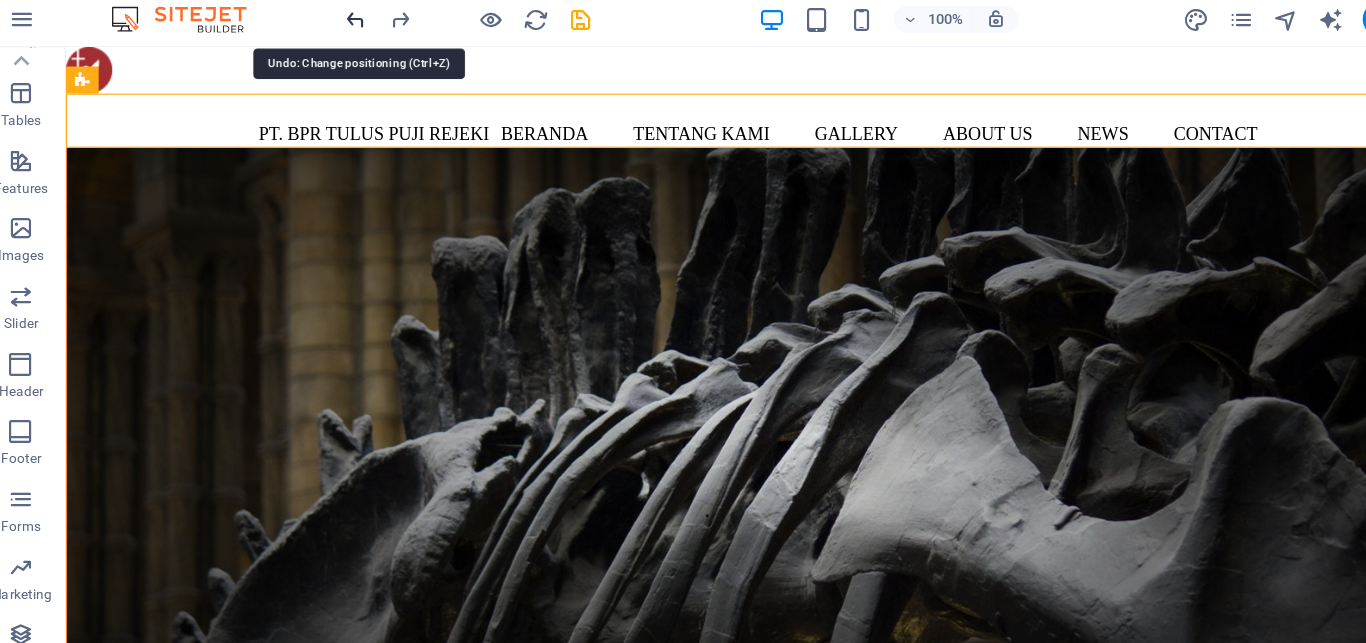 click at bounding box center (337, 25) 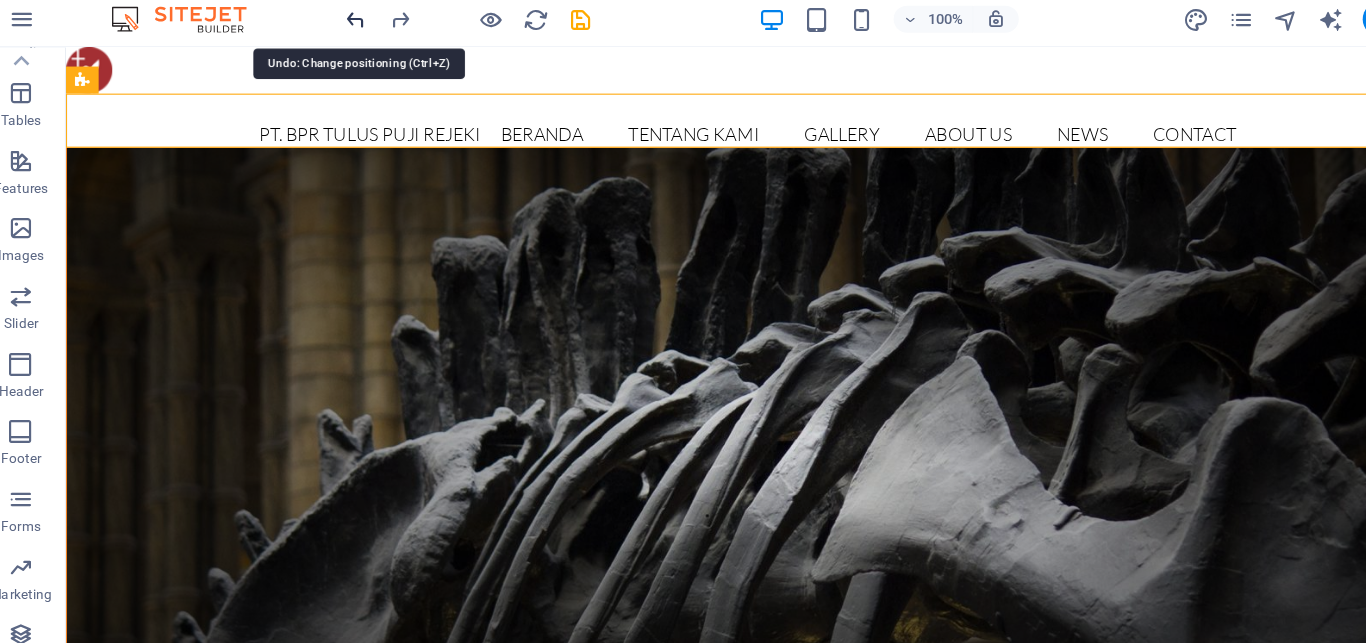 click at bounding box center [337, 25] 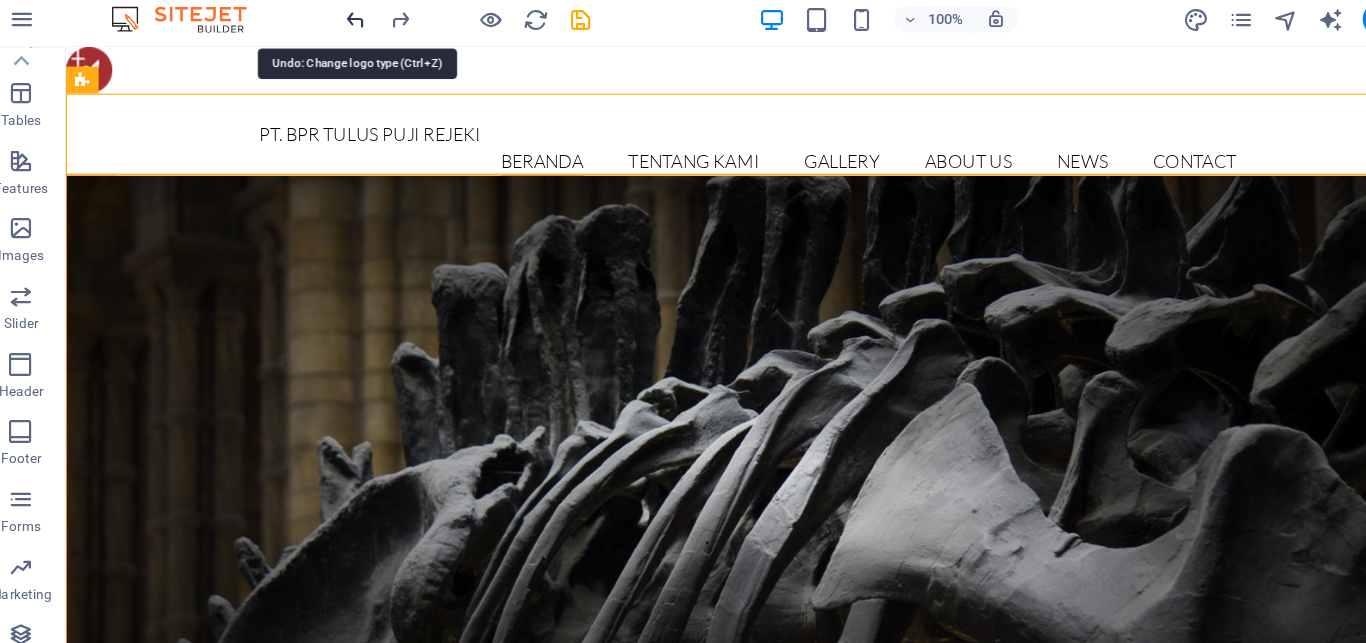 click at bounding box center (337, 25) 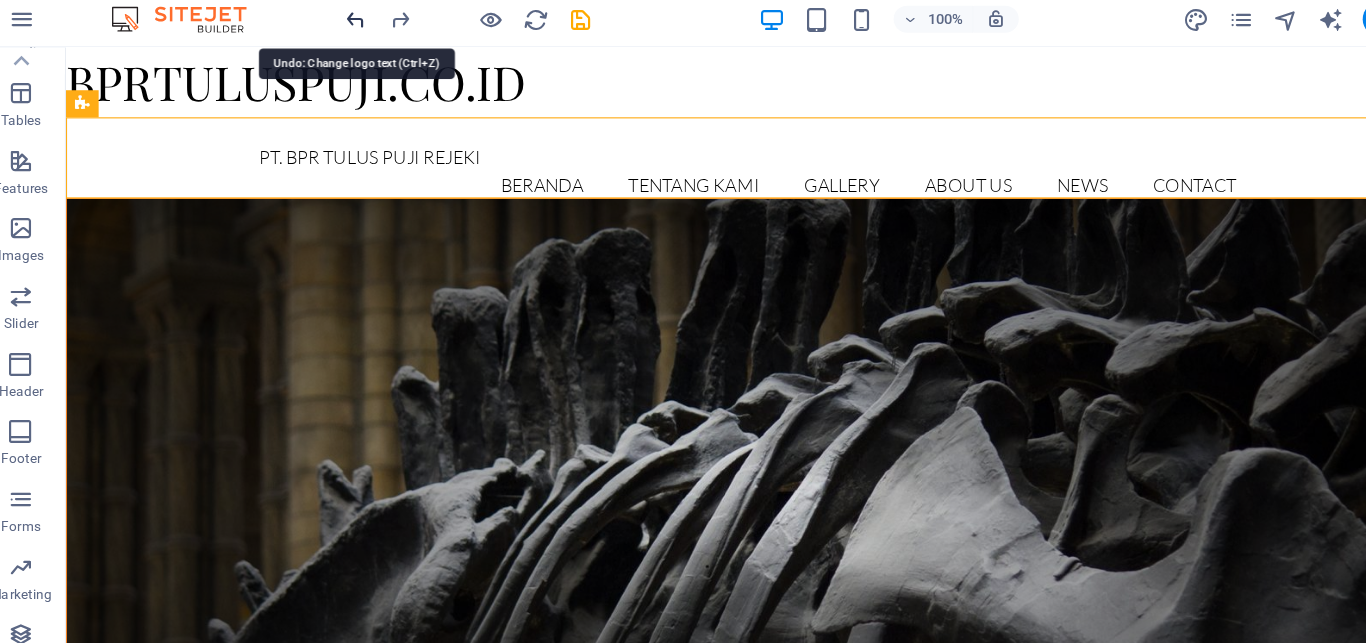click at bounding box center [337, 25] 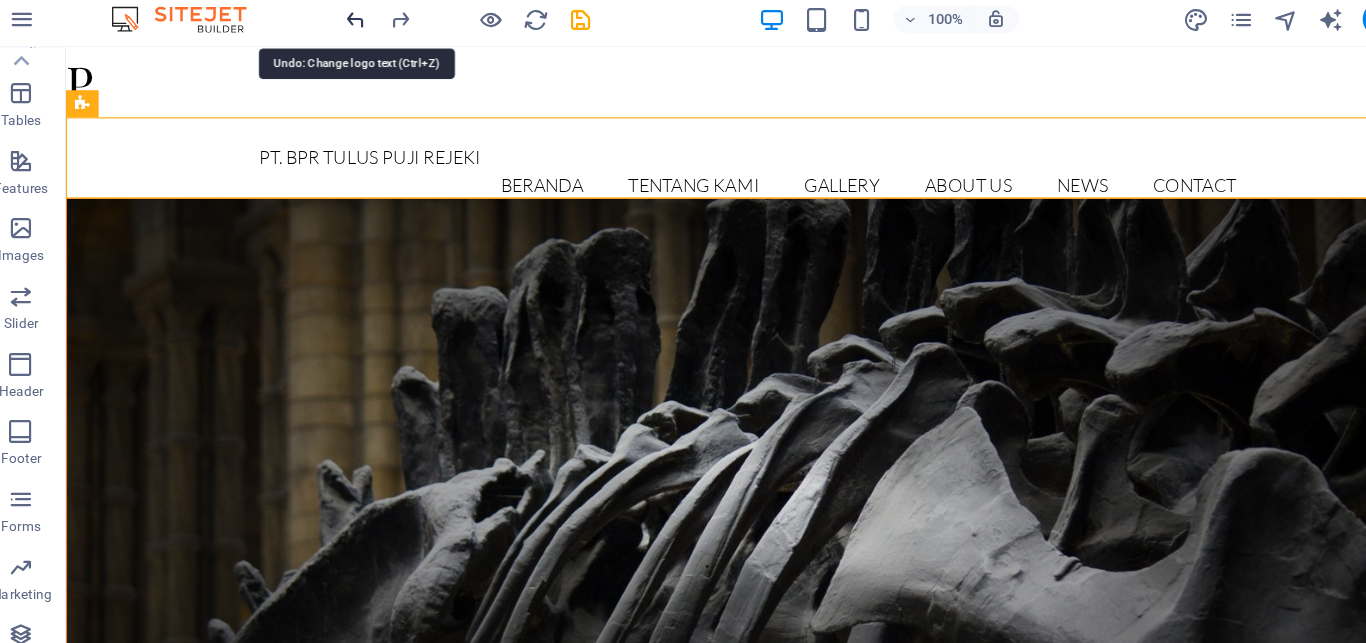 click at bounding box center [337, 25] 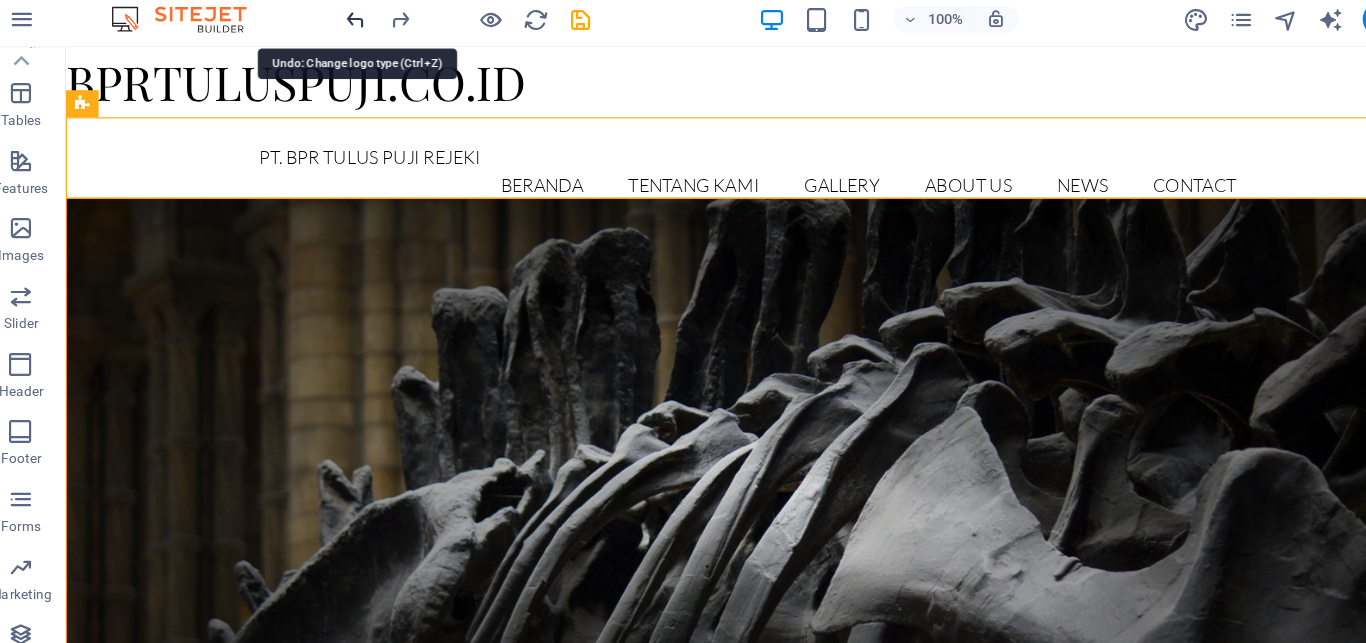 click at bounding box center [337, 25] 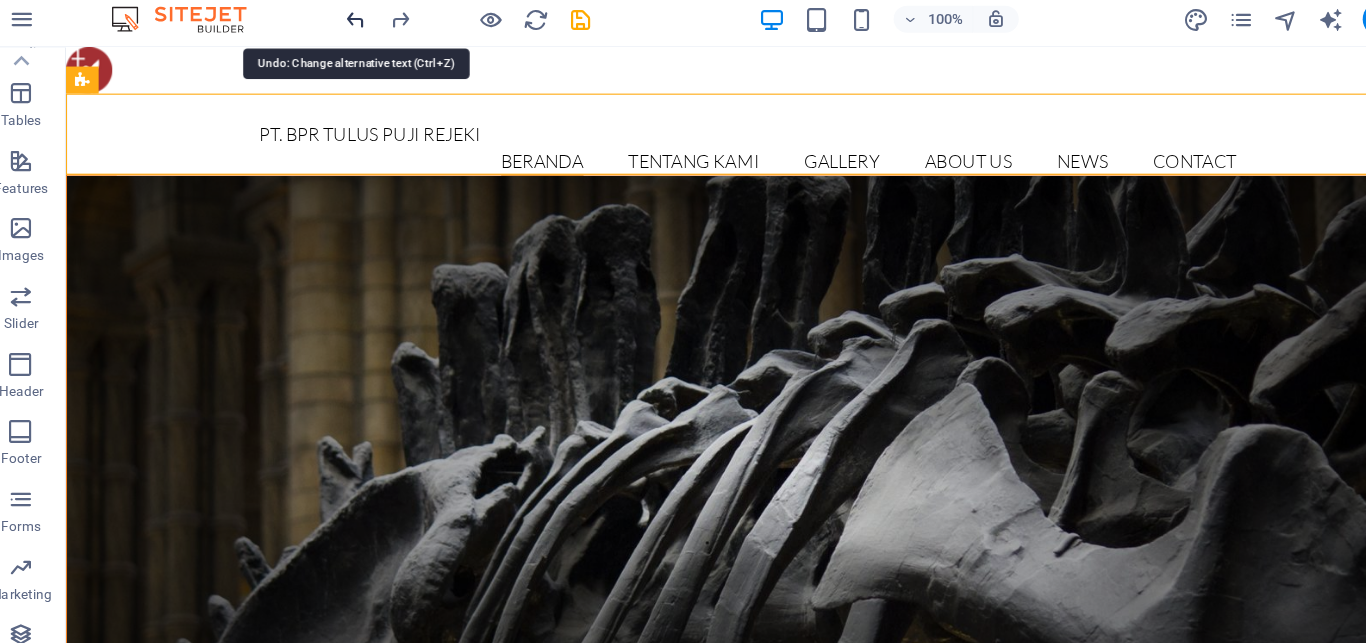 click at bounding box center [337, 25] 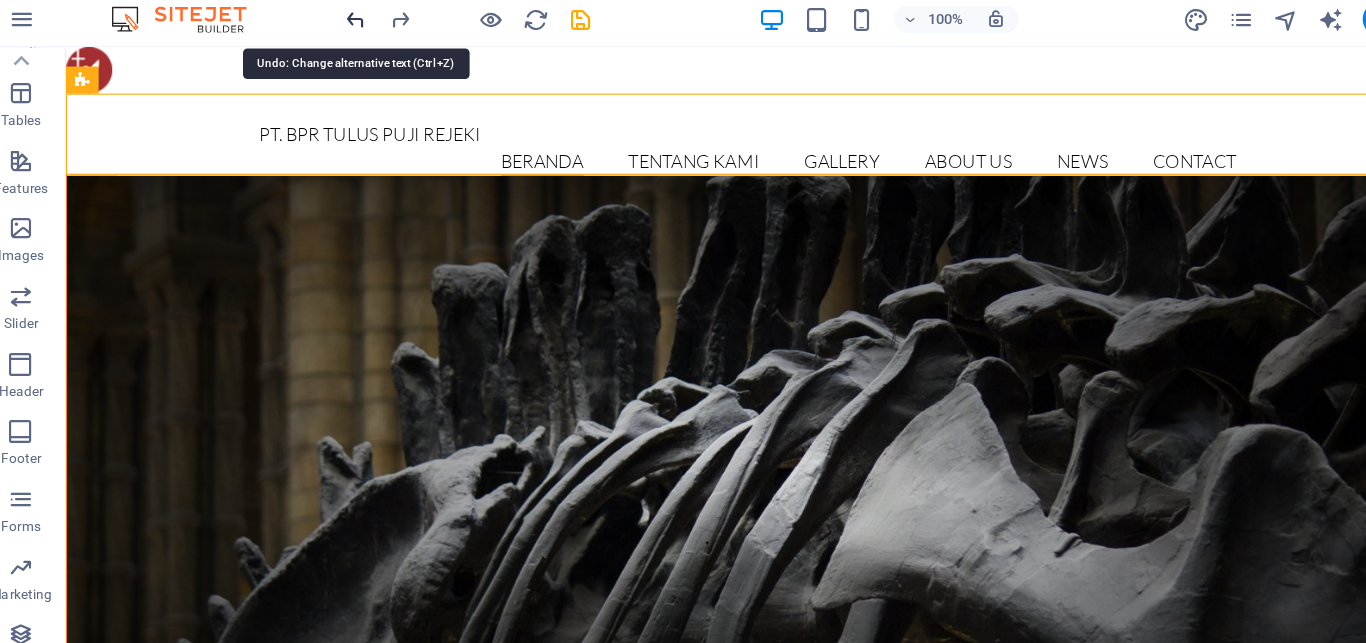 click at bounding box center [337, 25] 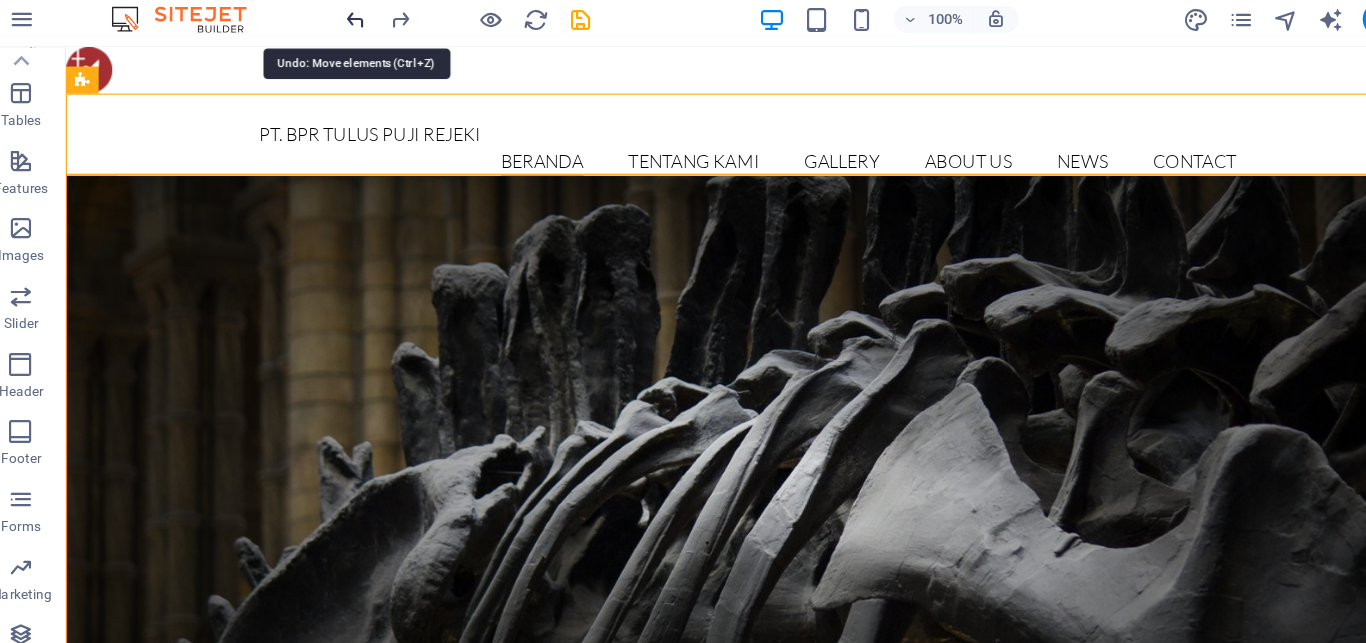 click at bounding box center (337, 25) 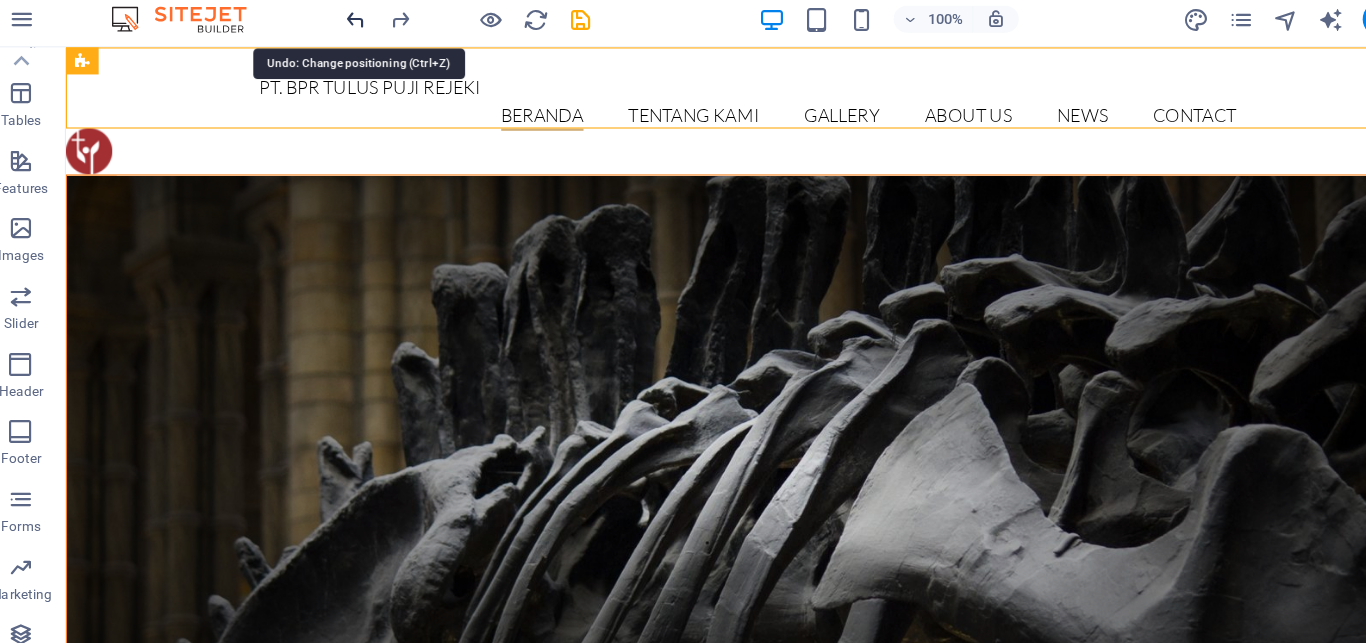 click at bounding box center (337, 25) 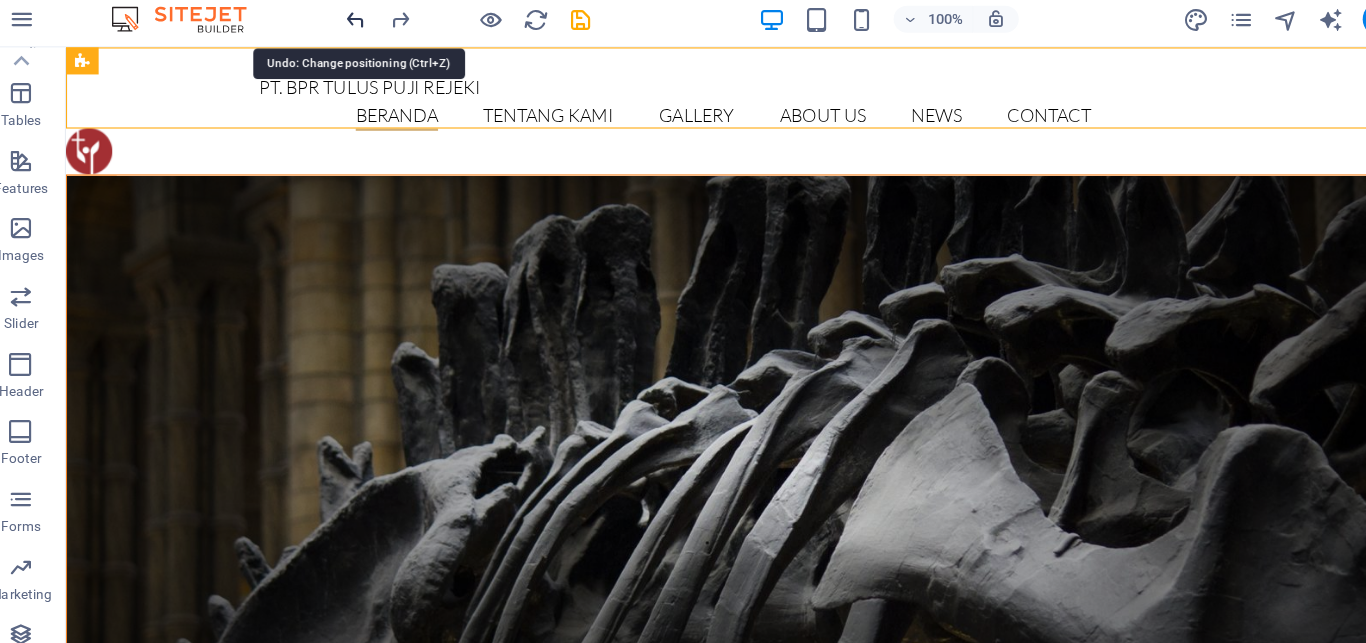 click at bounding box center [337, 25] 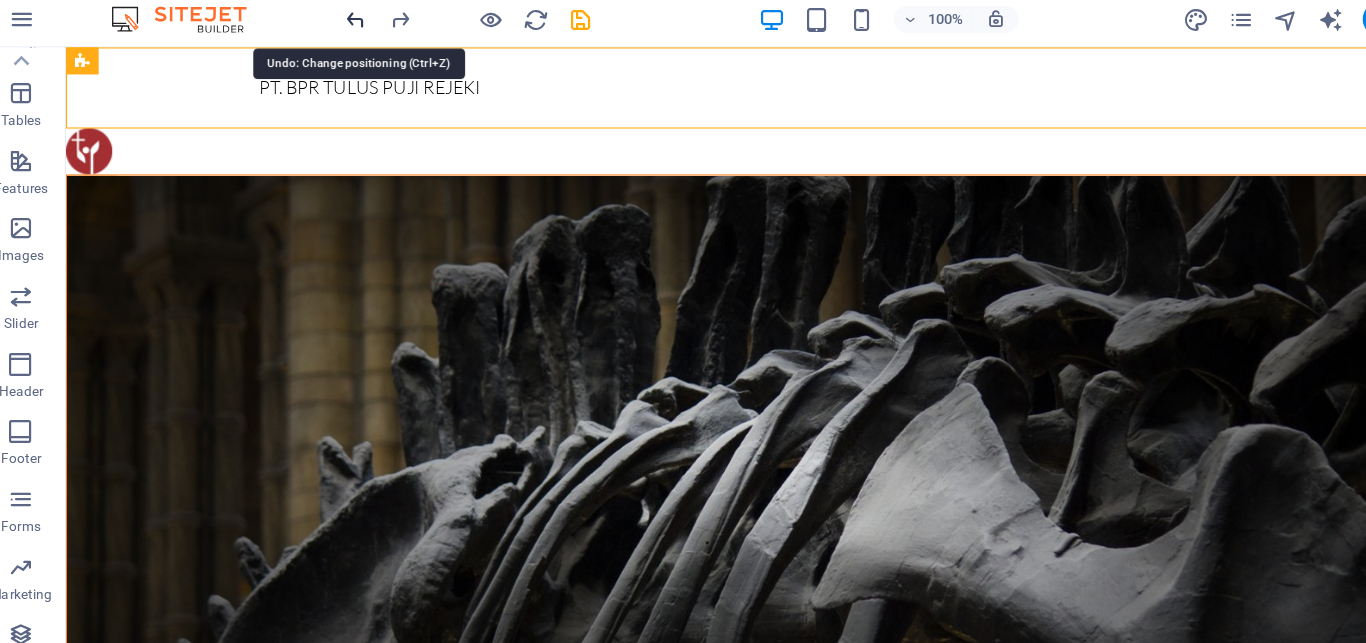 click at bounding box center [337, 25] 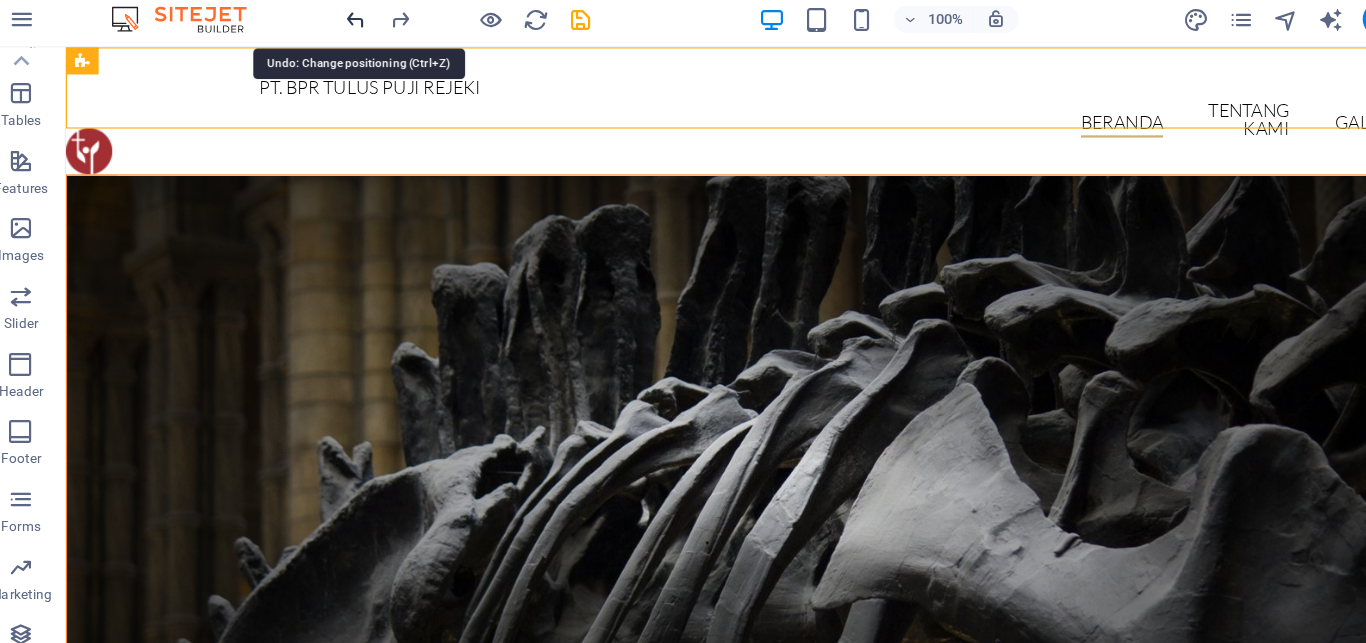 click at bounding box center (337, 25) 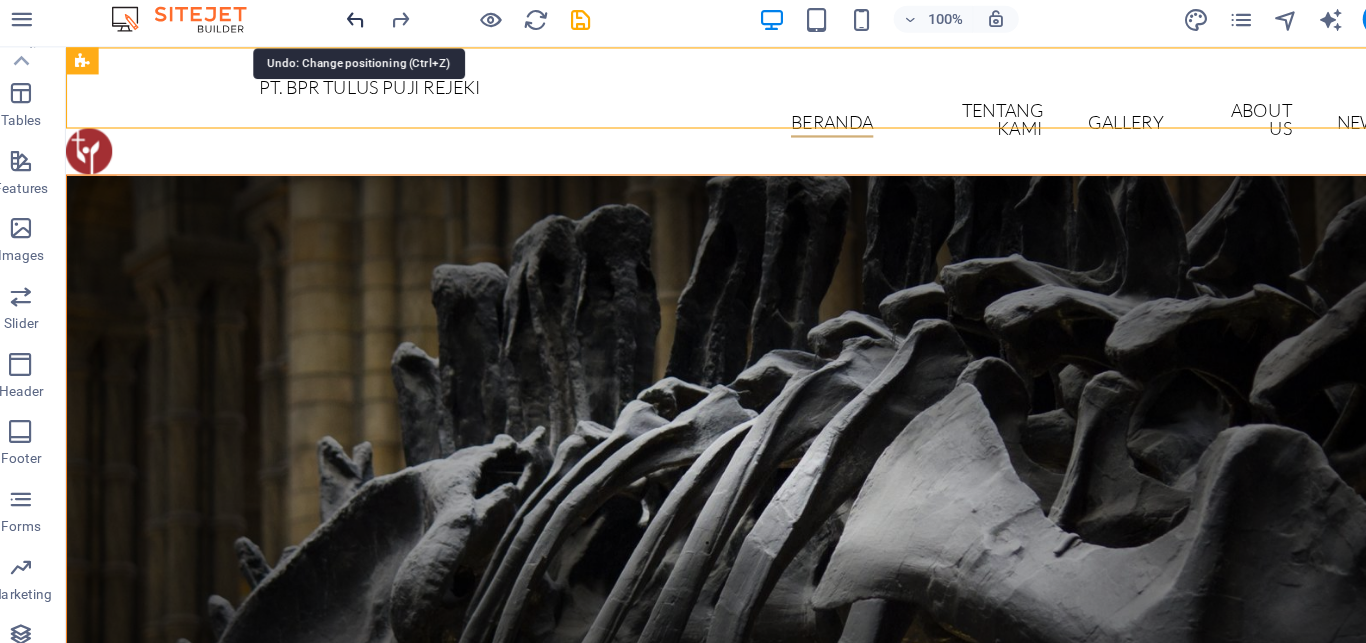 click at bounding box center (337, 25) 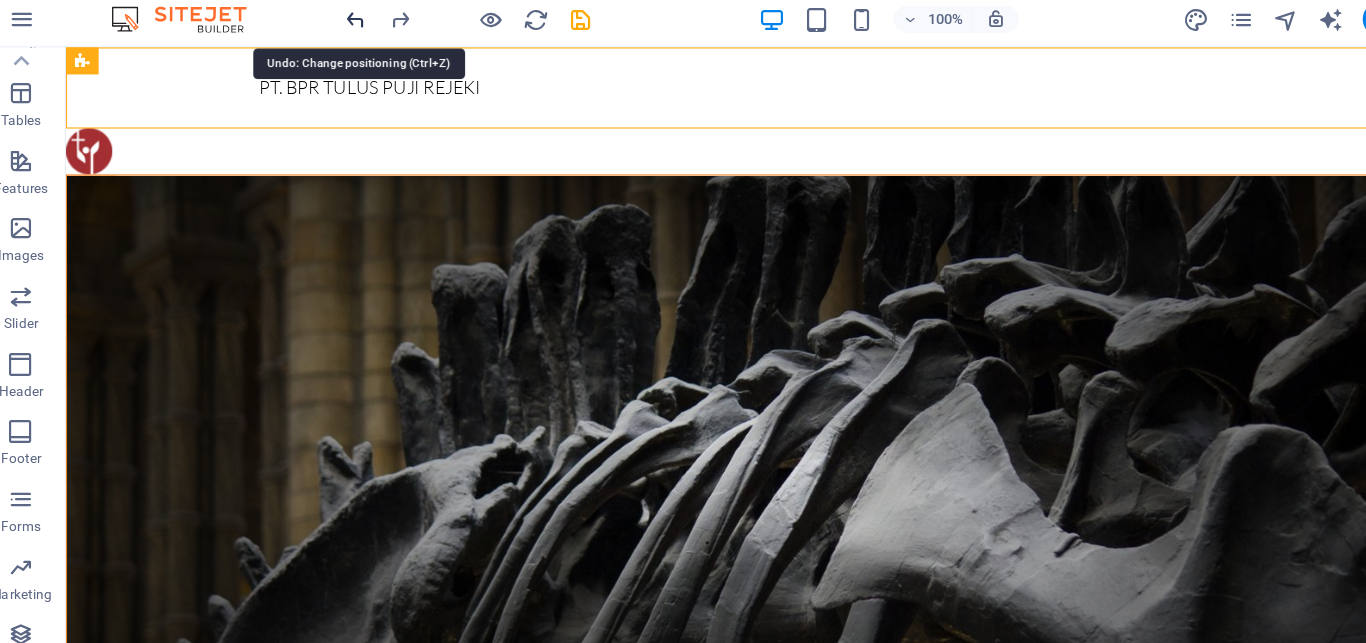 click at bounding box center [337, 25] 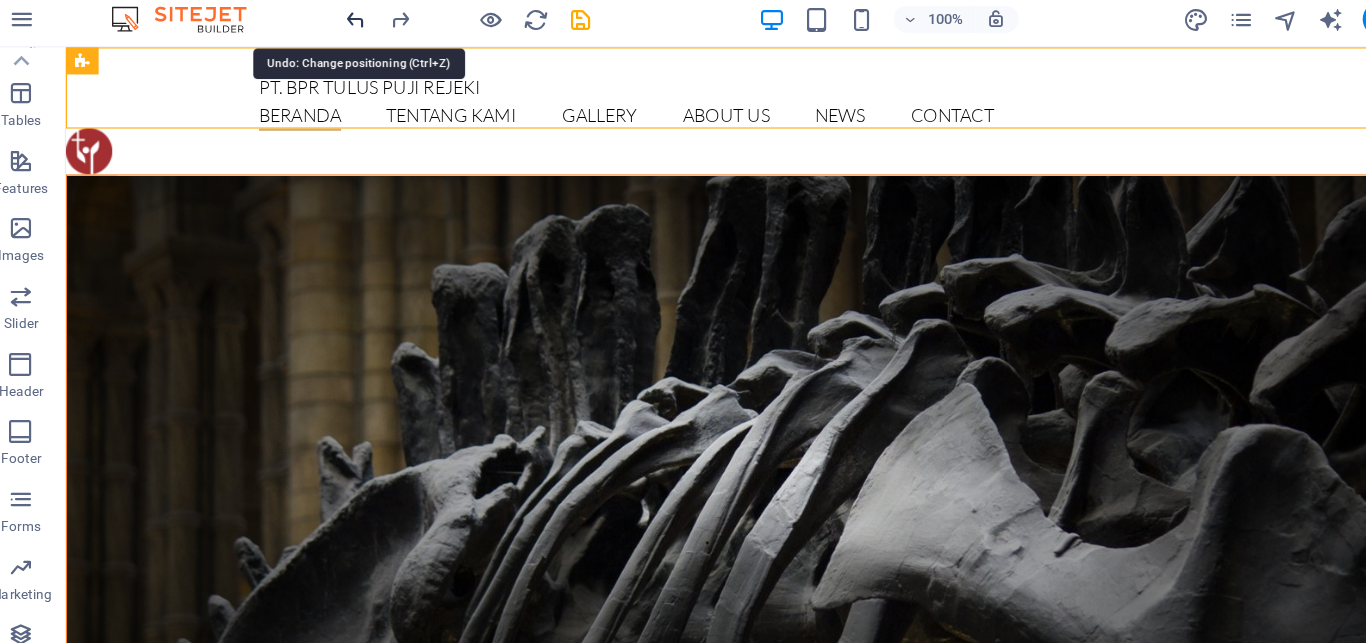 click at bounding box center (337, 25) 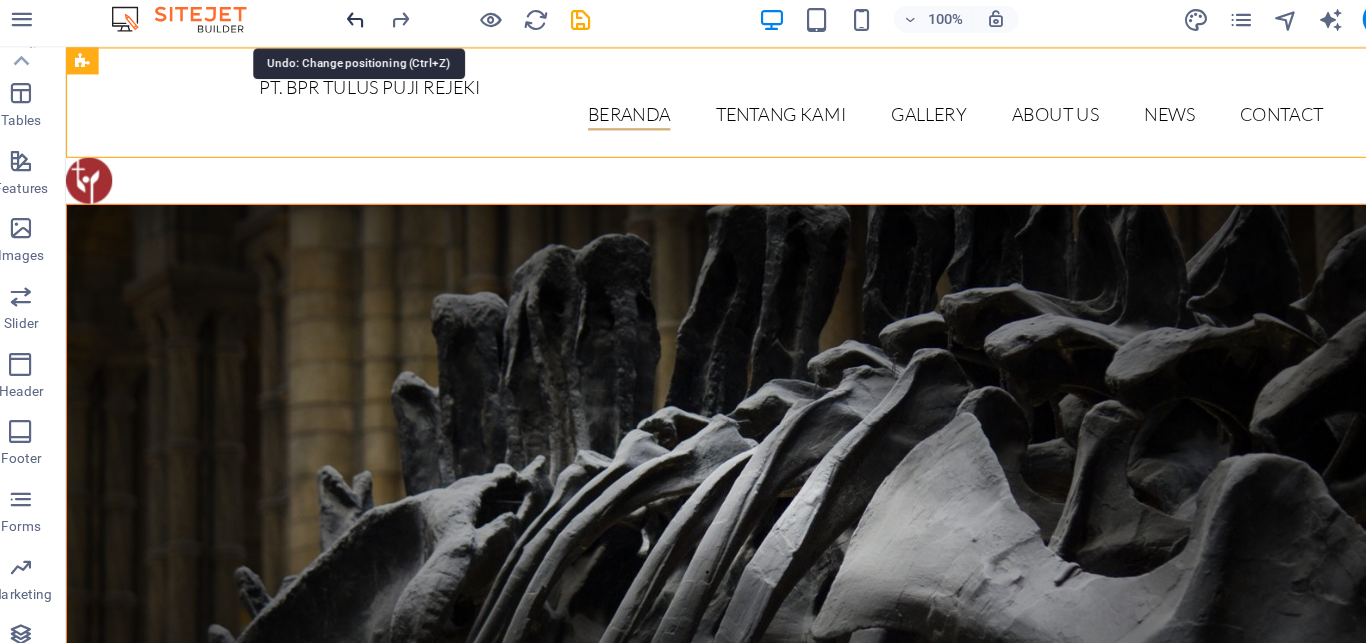 click at bounding box center [337, 25] 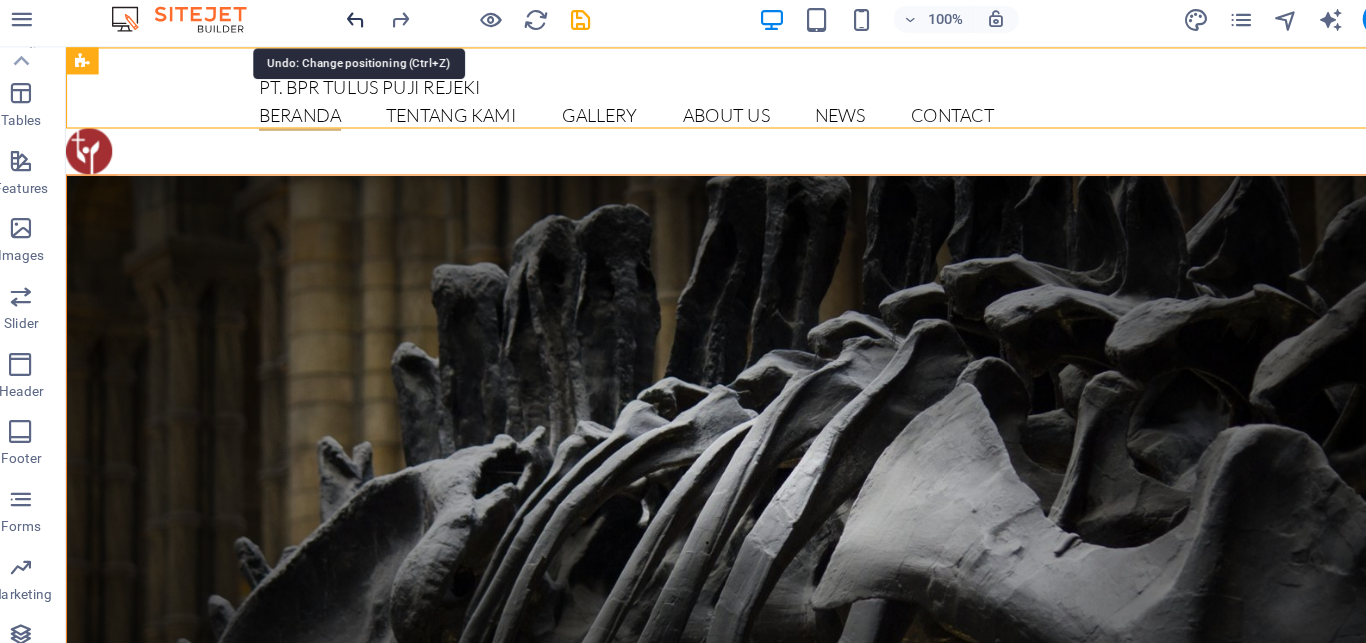 click at bounding box center [337, 25] 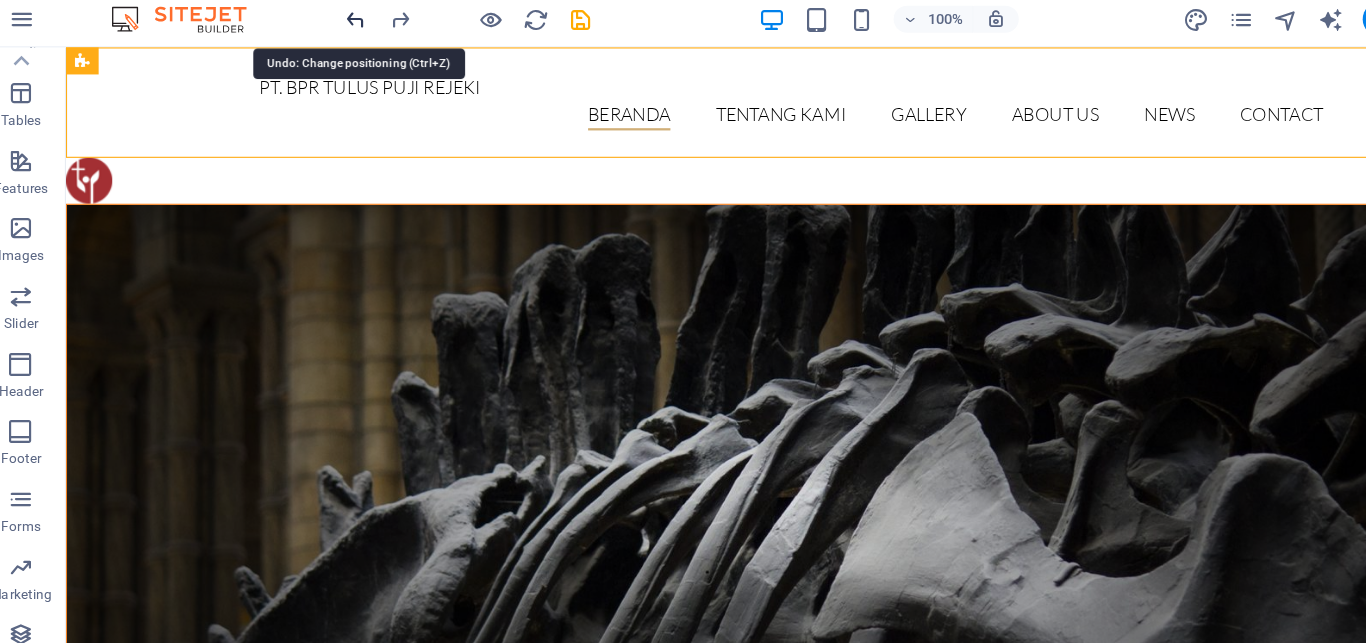 click at bounding box center (337, 25) 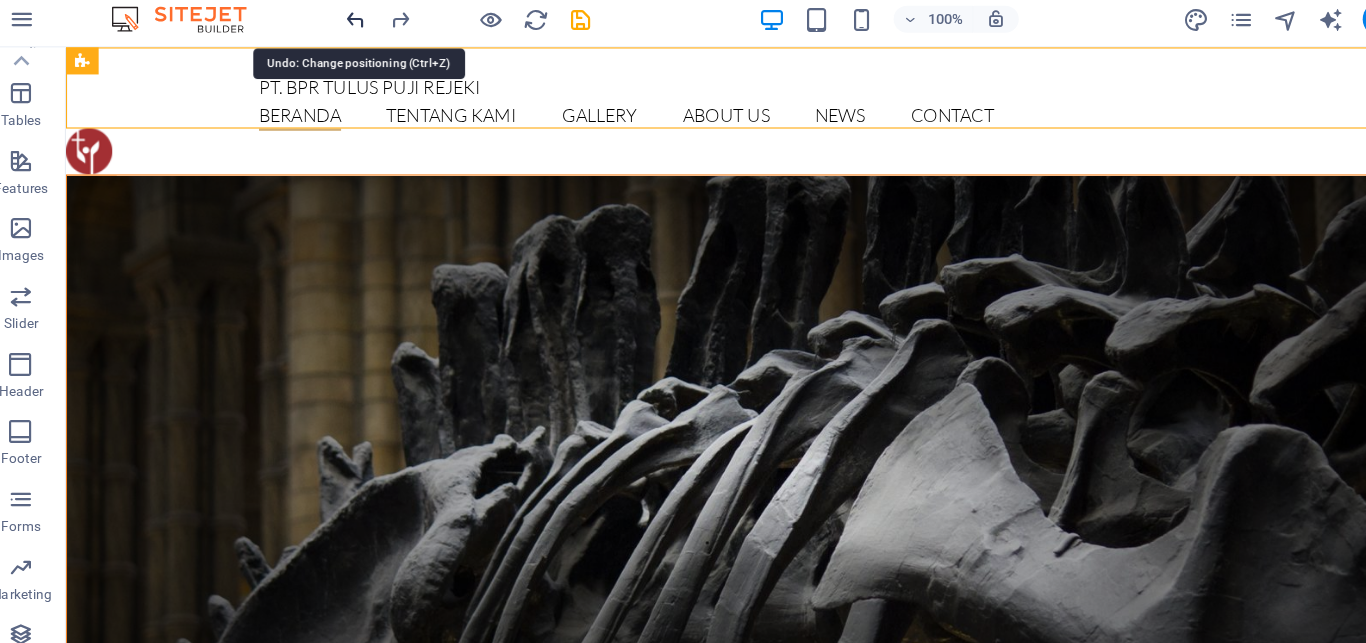 click at bounding box center (337, 25) 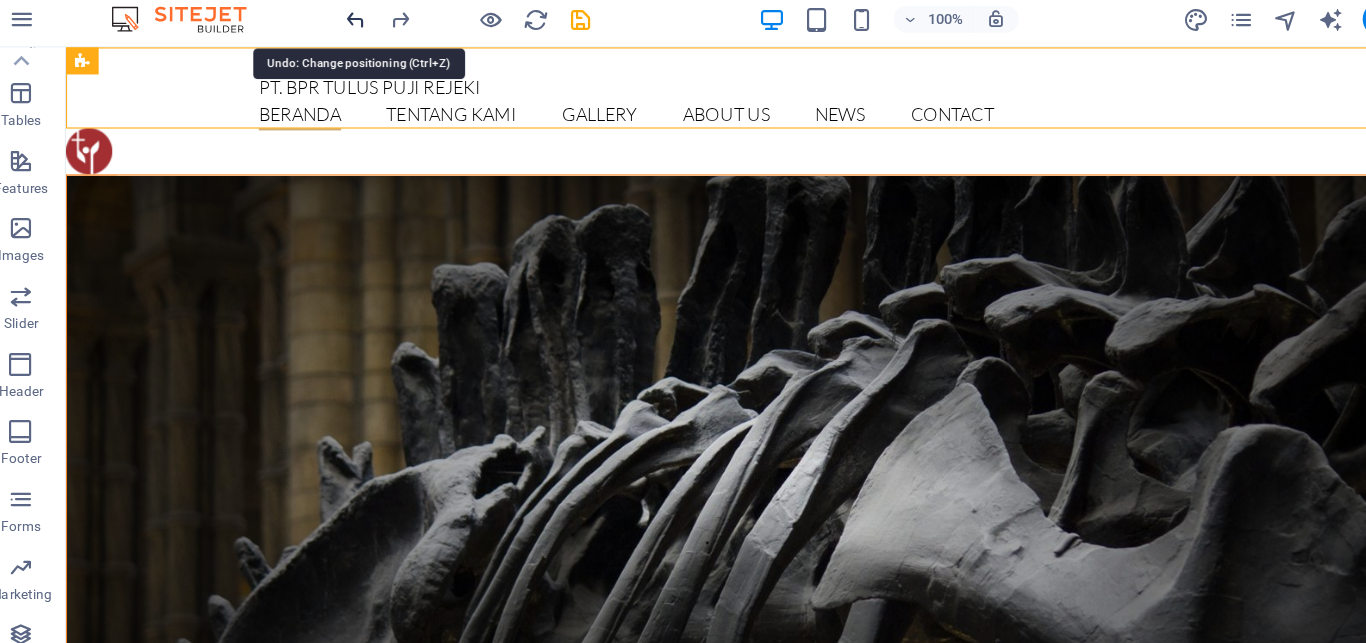 click at bounding box center [337, 25] 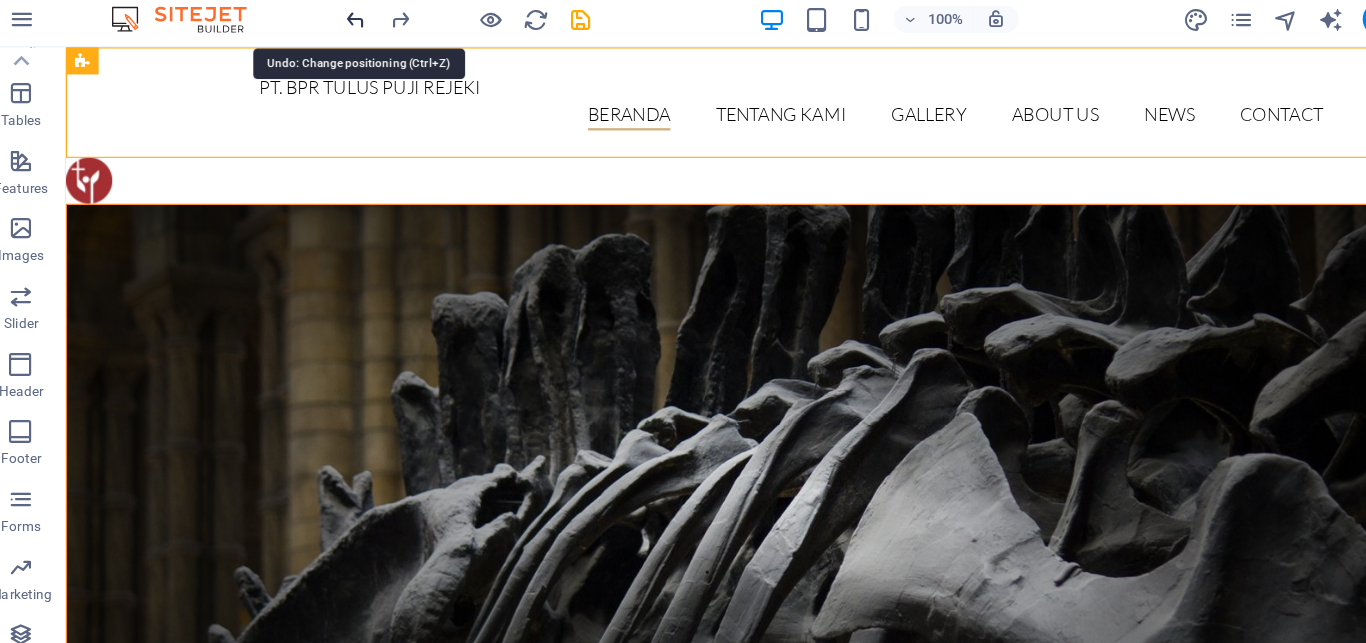 click at bounding box center [337, 25] 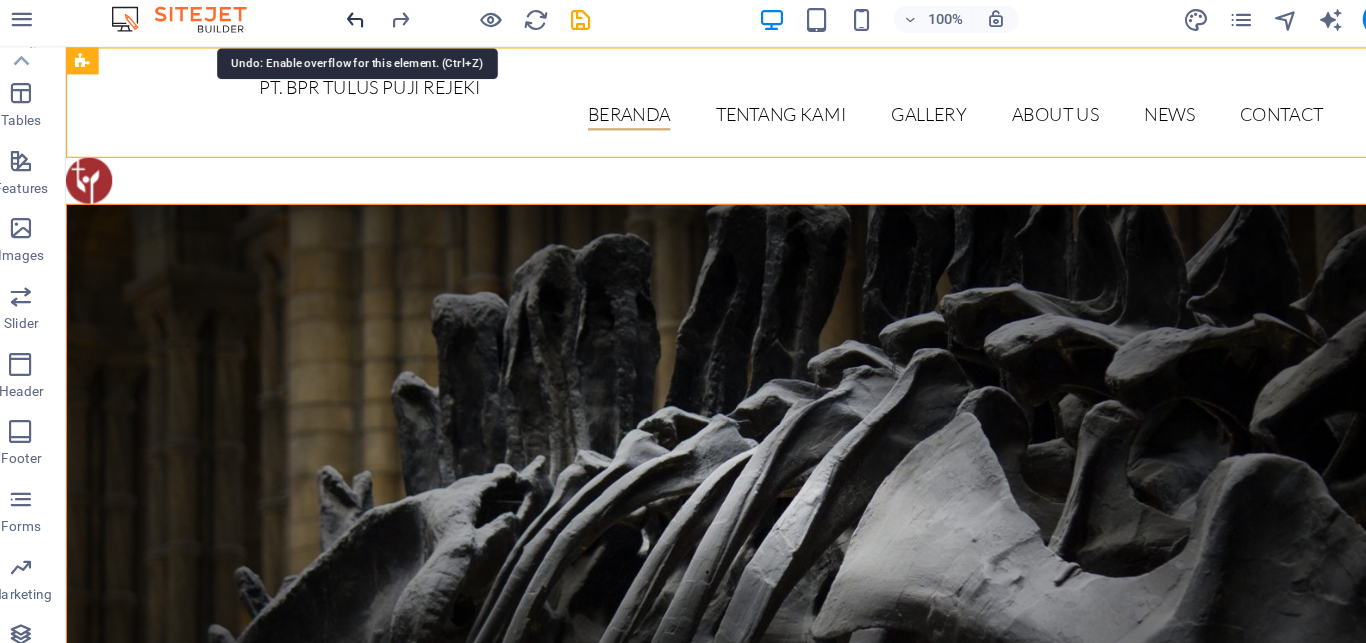 click at bounding box center (337, 25) 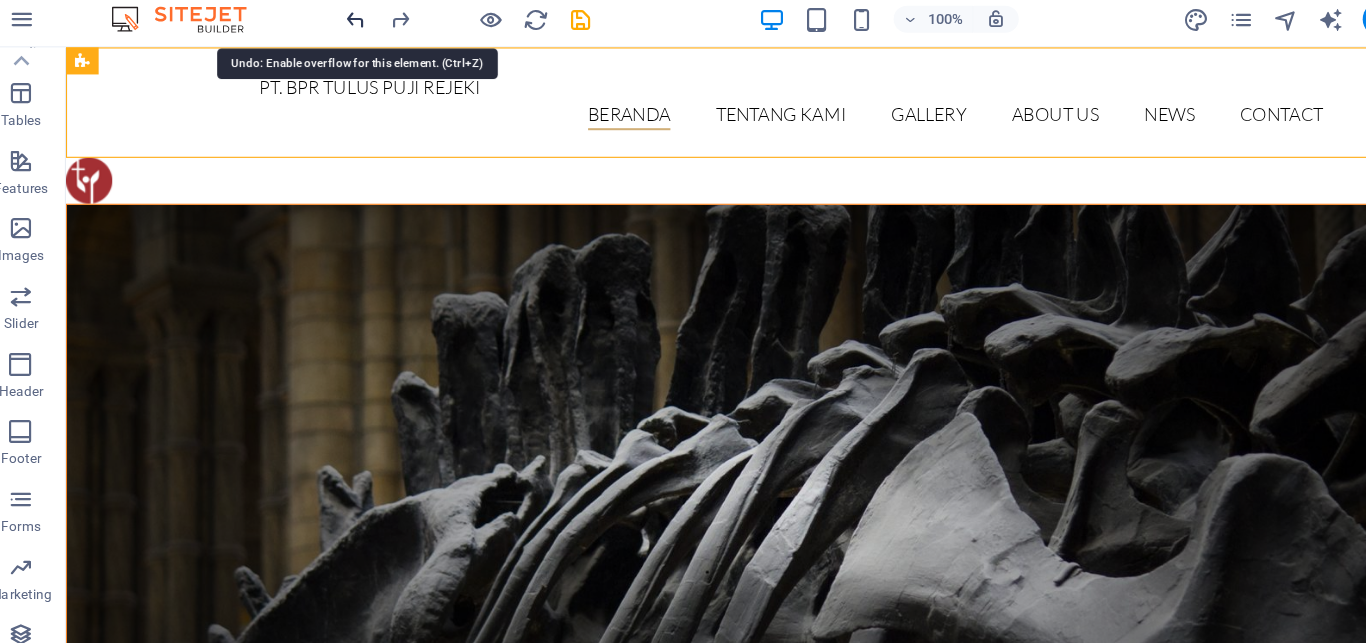 click at bounding box center (337, 25) 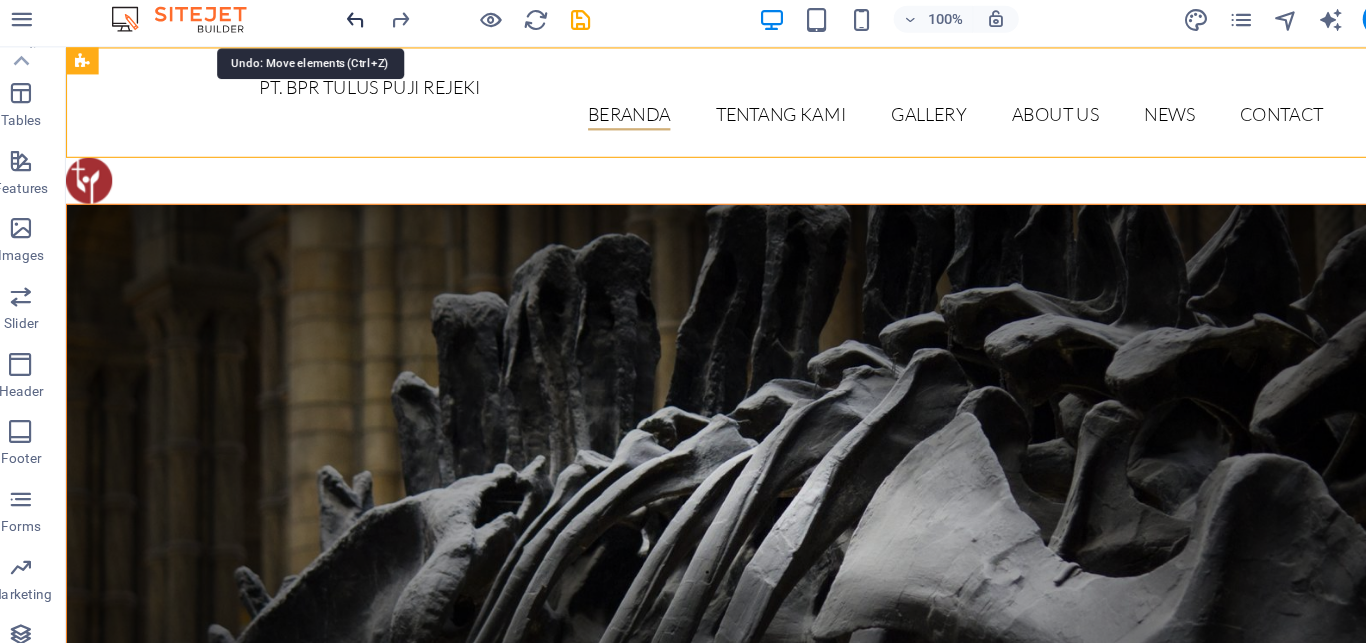 click at bounding box center (337, 25) 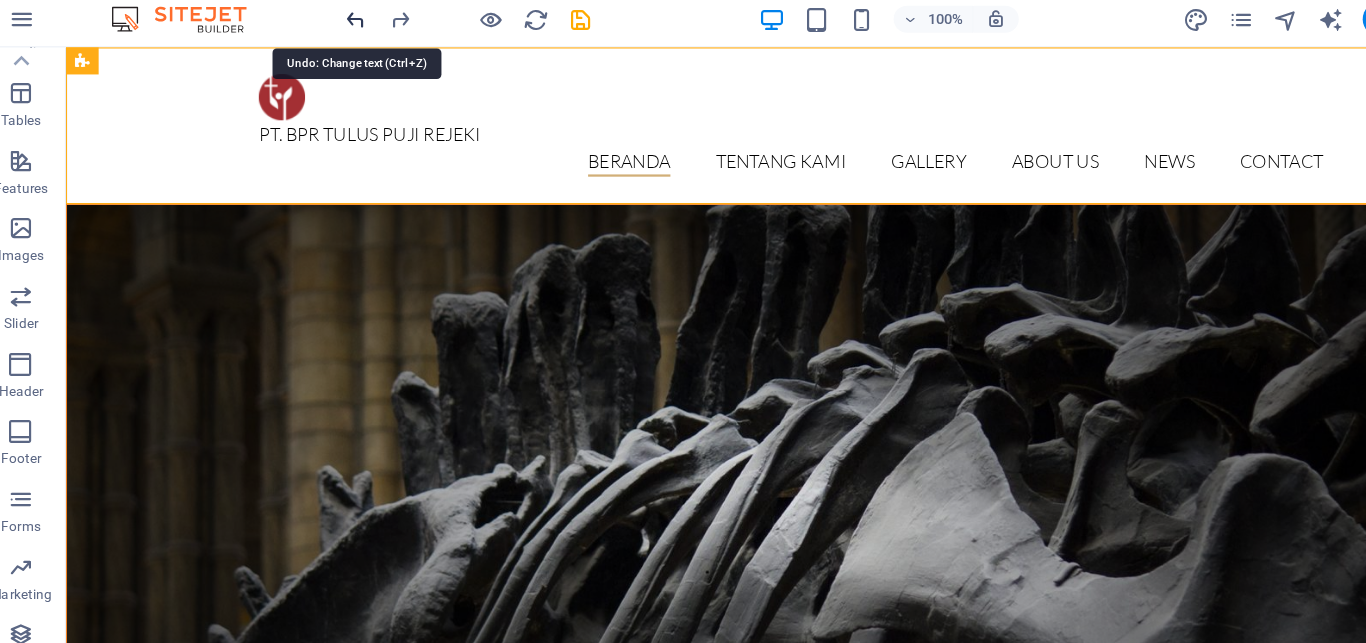 click at bounding box center [337, 25] 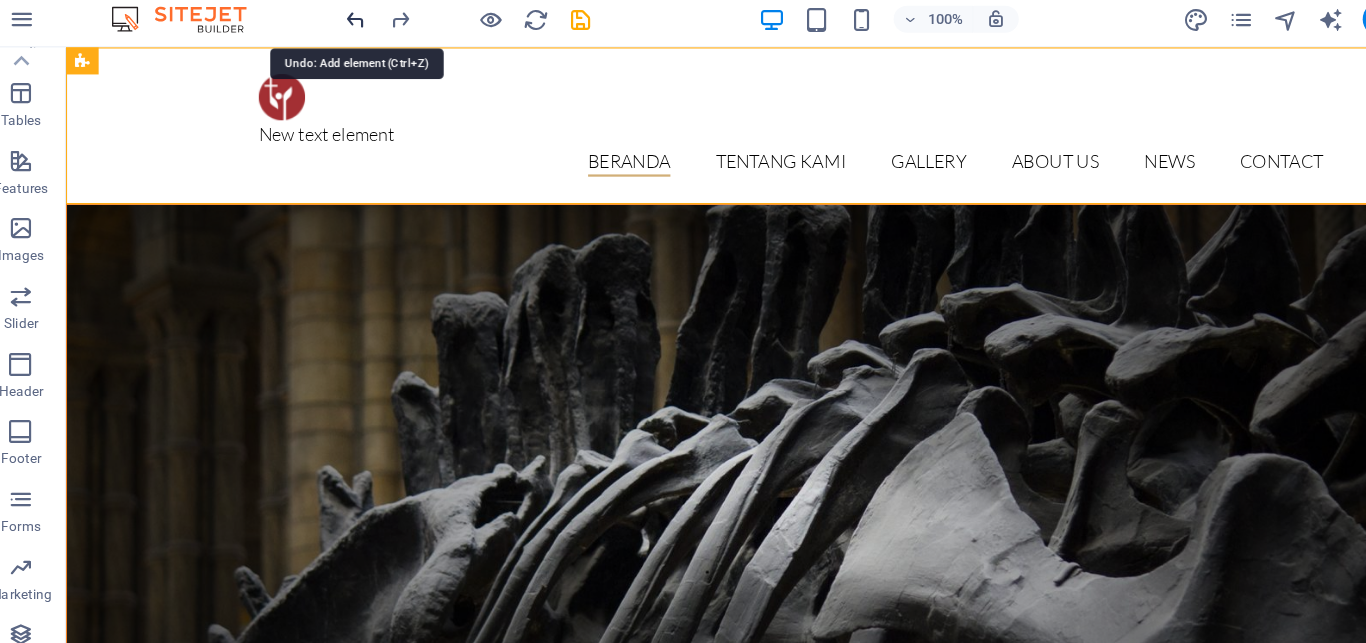 click at bounding box center (337, 25) 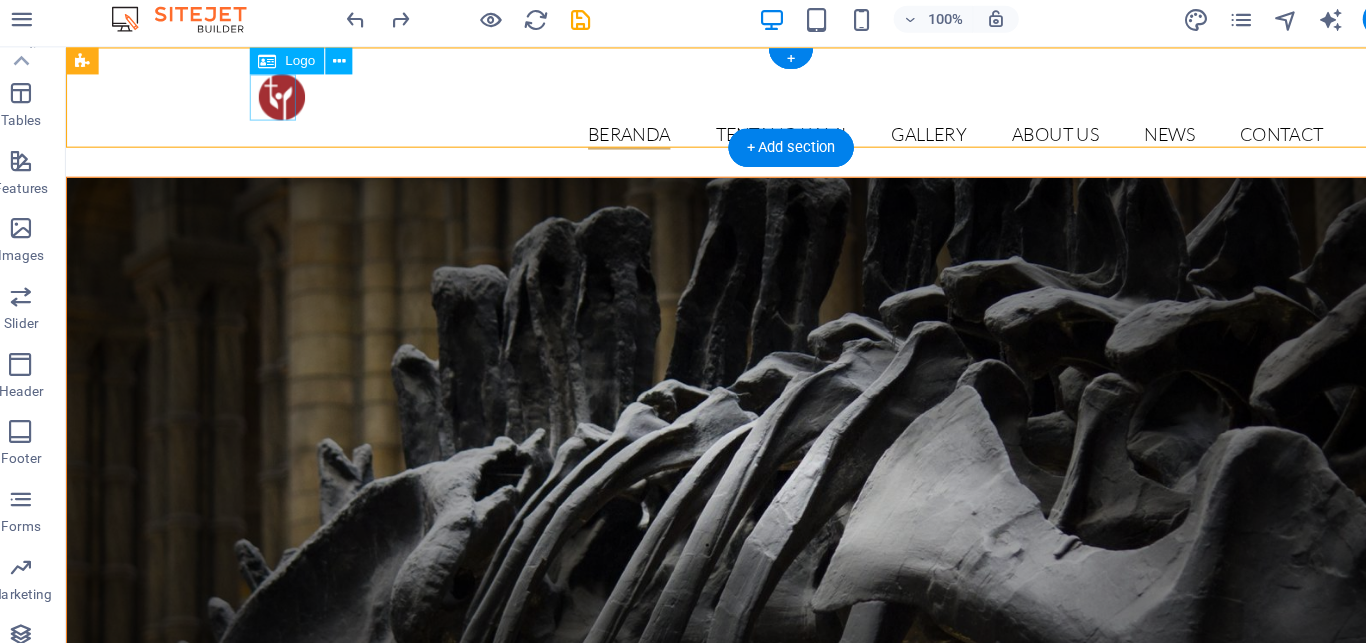 click at bounding box center [708, 91] 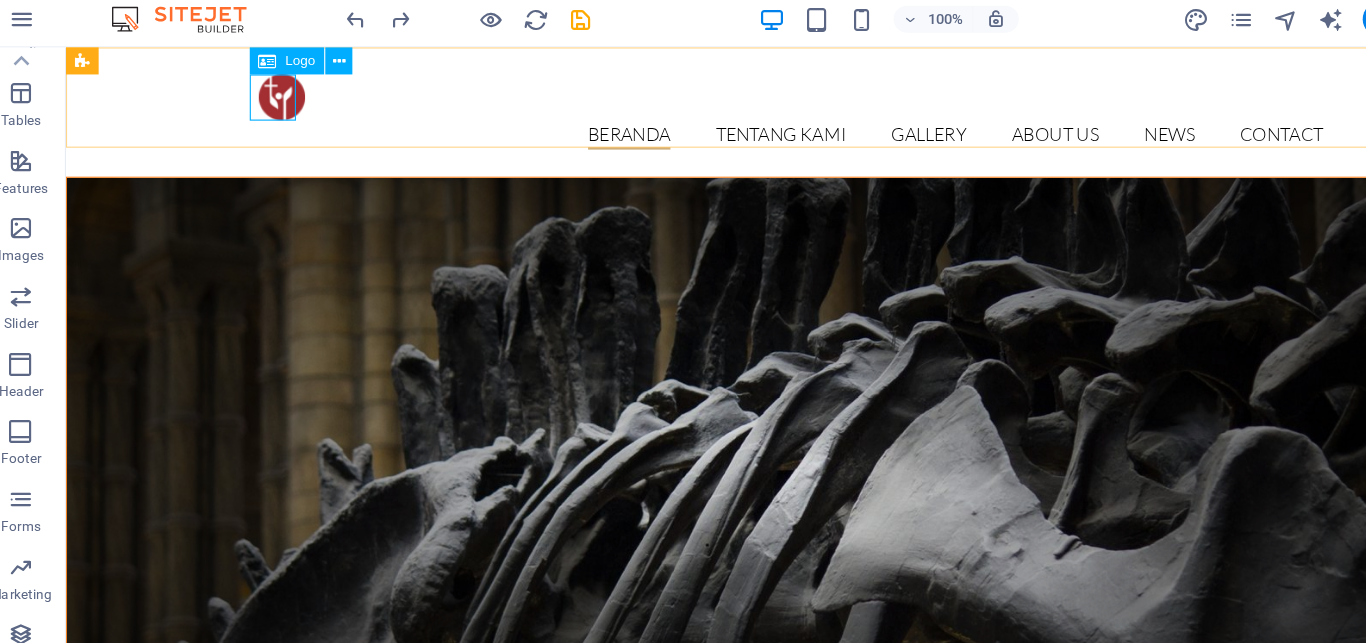 click on "Logo" at bounding box center [276, 62] 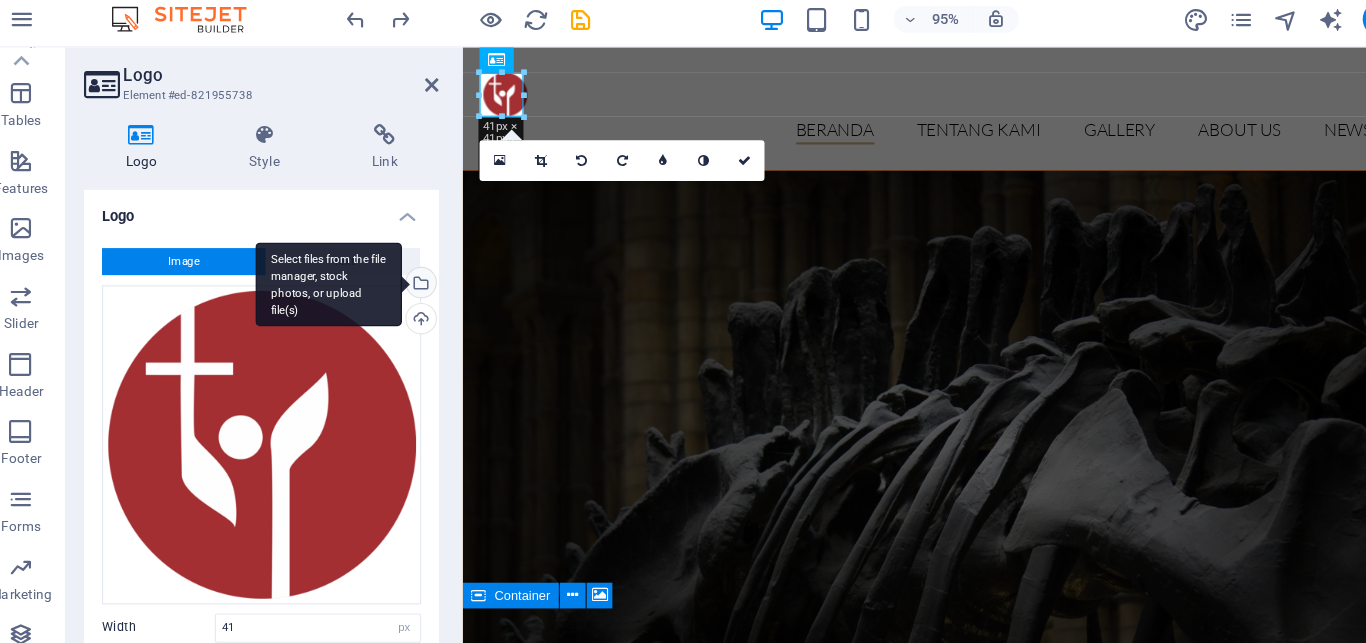 click on "Select files from the file manager, stock photos, or upload file(s)" at bounding box center [393, 261] 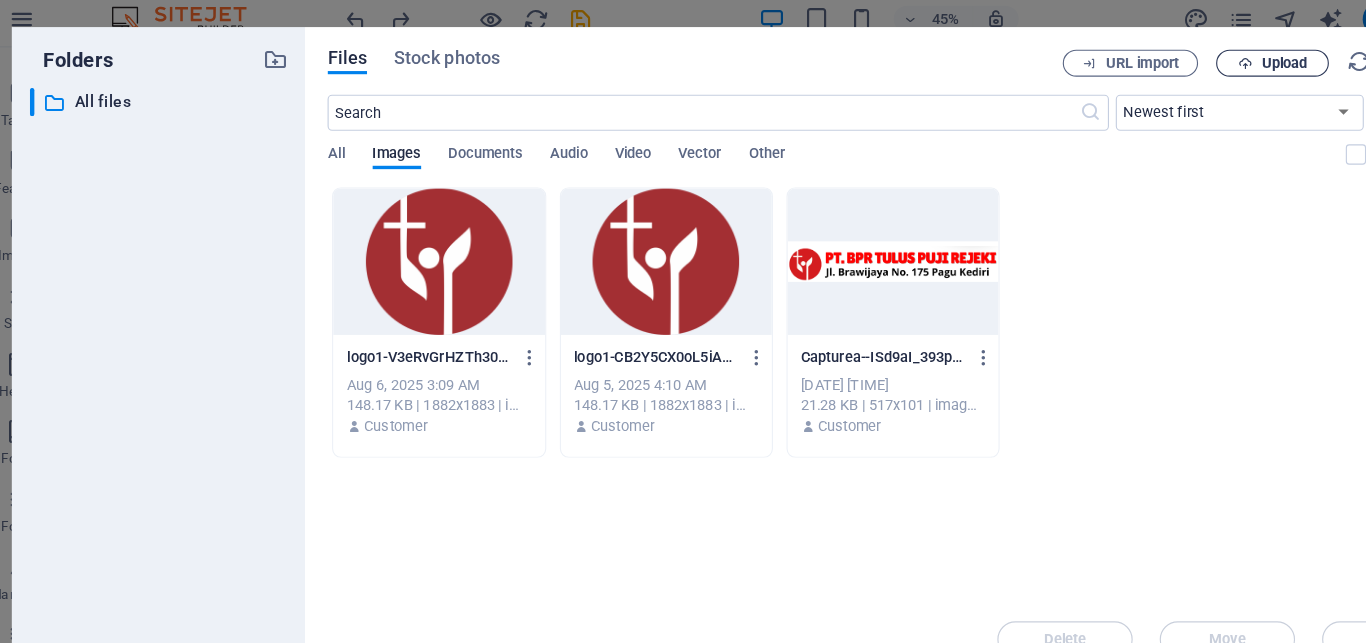 click on "Upload" at bounding box center [1150, 64] 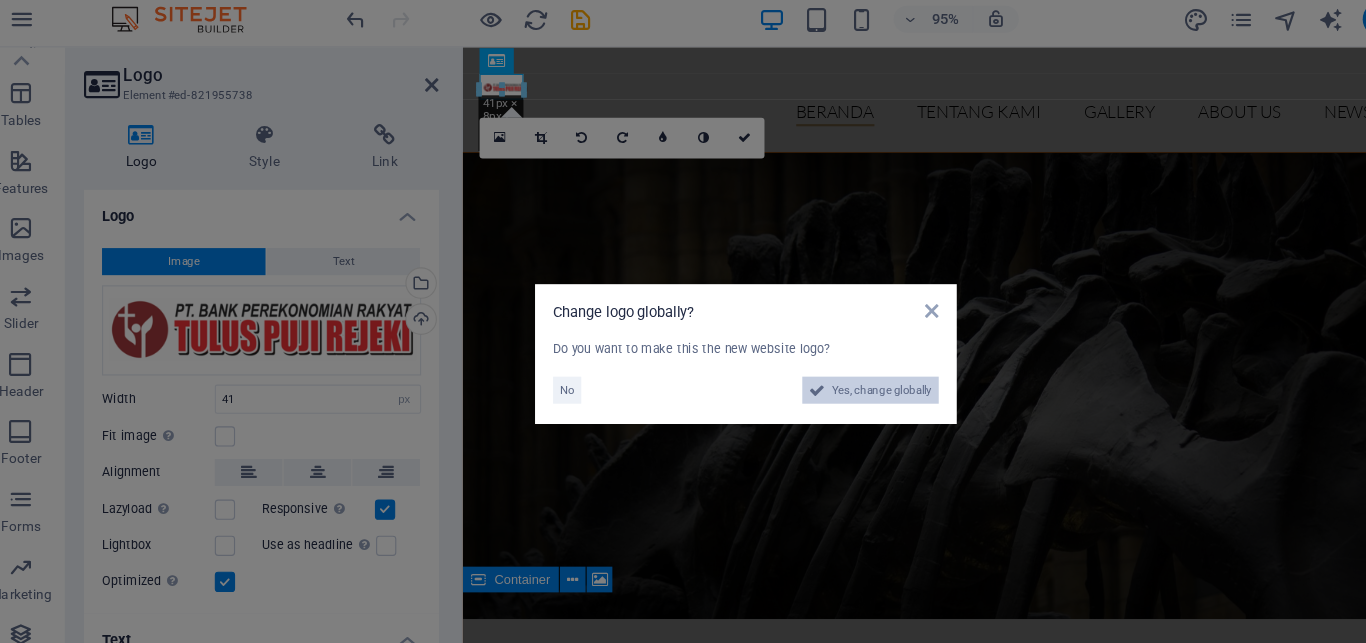 click on "Yes, change globally" at bounding box center (803, 354) 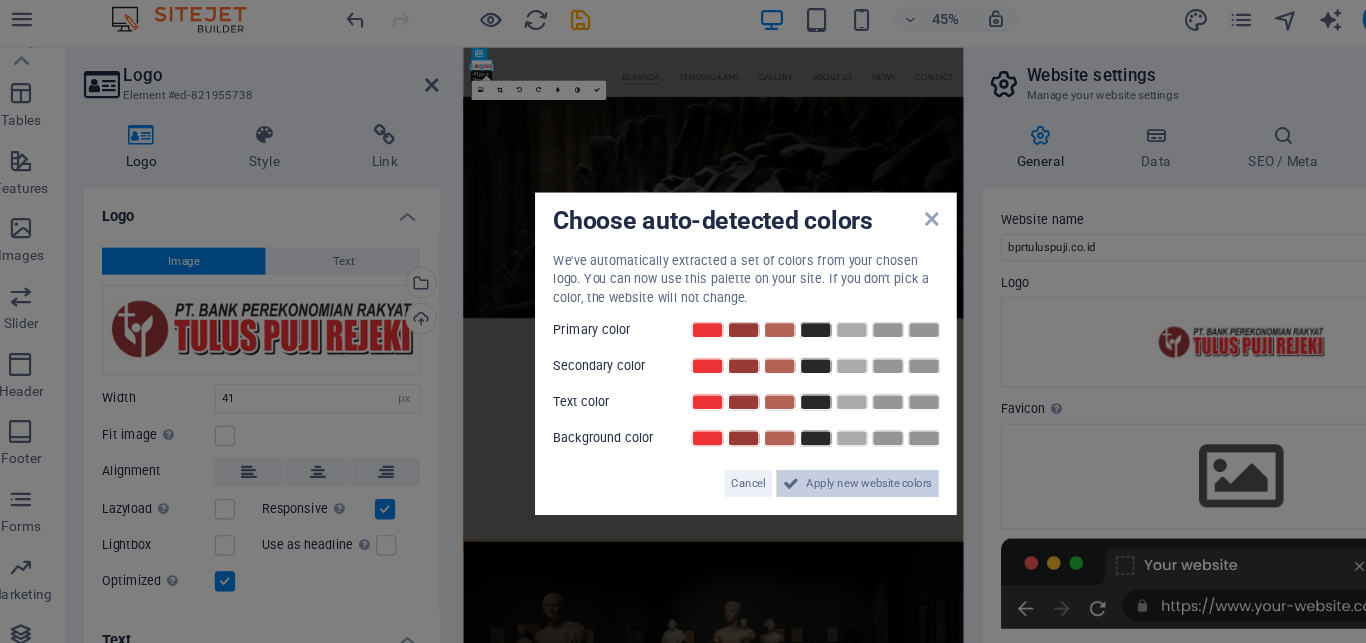 click at bounding box center (723, 437) 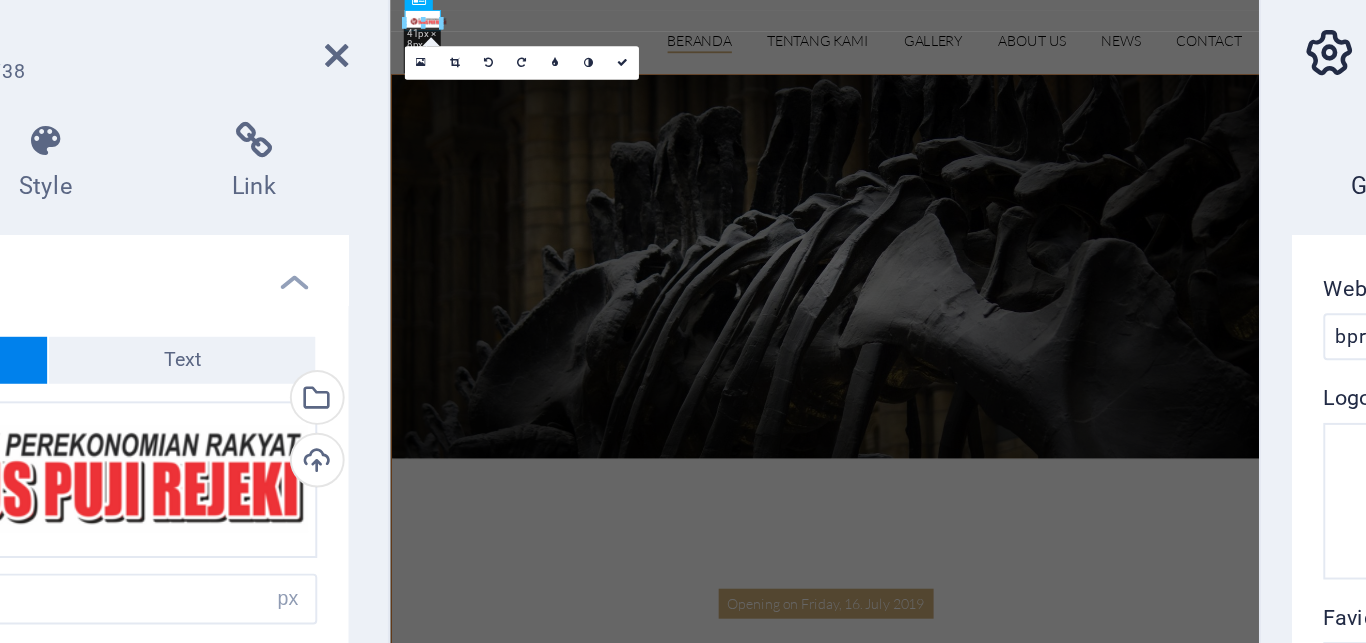 scroll, scrollTop: 338, scrollLeft: 0, axis: vertical 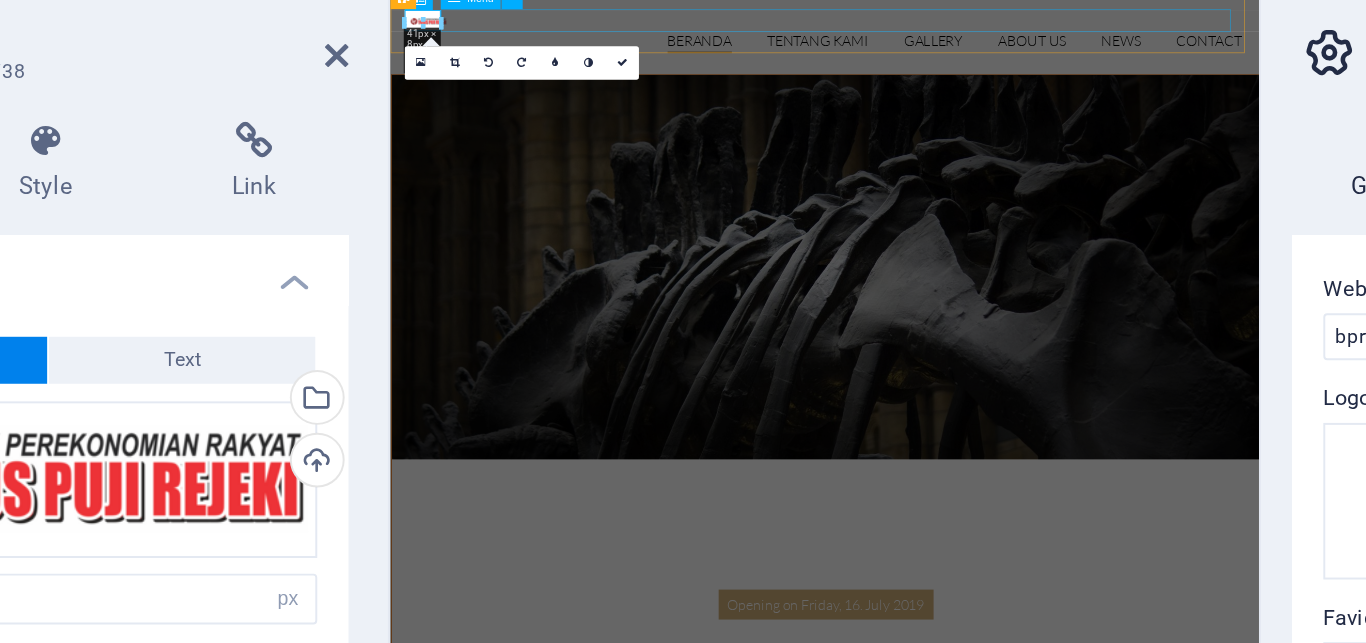 drag, startPoint x: 847, startPoint y: 58, endPoint x: 577, endPoint y: 24, distance: 272.13232 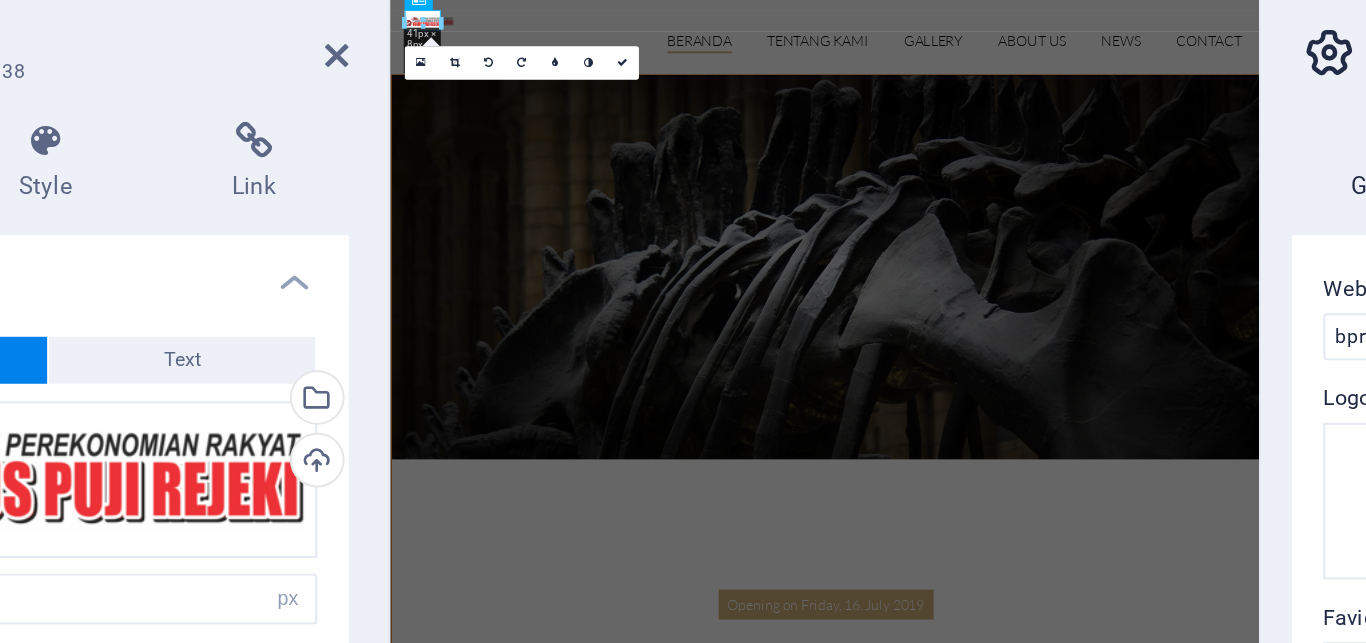 drag, startPoint x: 456, startPoint y: 70, endPoint x: 476, endPoint y: 73, distance: 20.22375 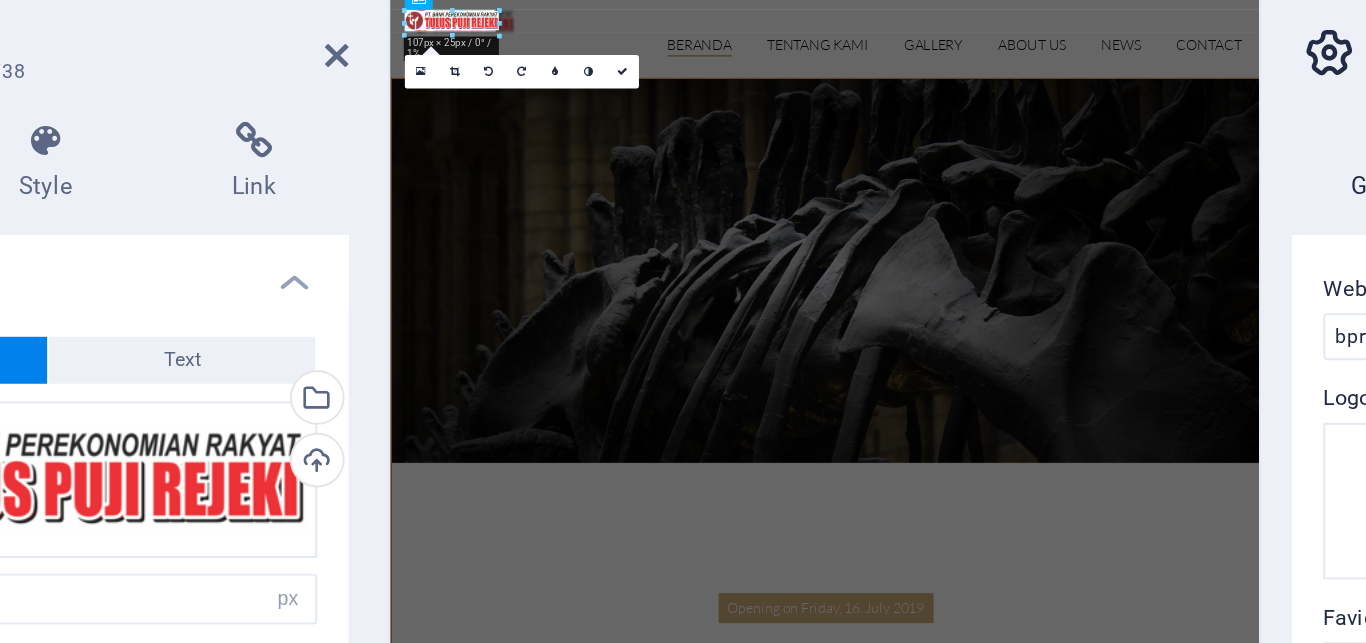 drag, startPoint x: 460, startPoint y: 70, endPoint x: 540, endPoint y: 76, distance: 80.224686 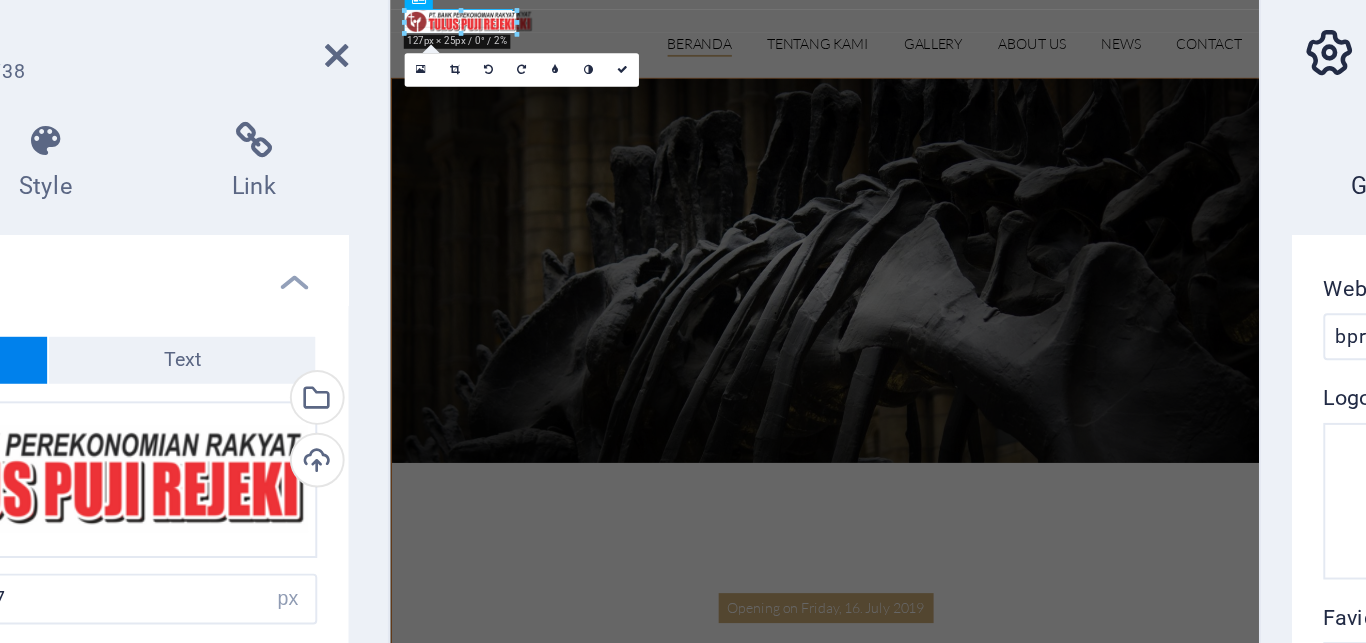 drag, startPoint x: 486, startPoint y: 74, endPoint x: 519, endPoint y: 79, distance: 33.37664 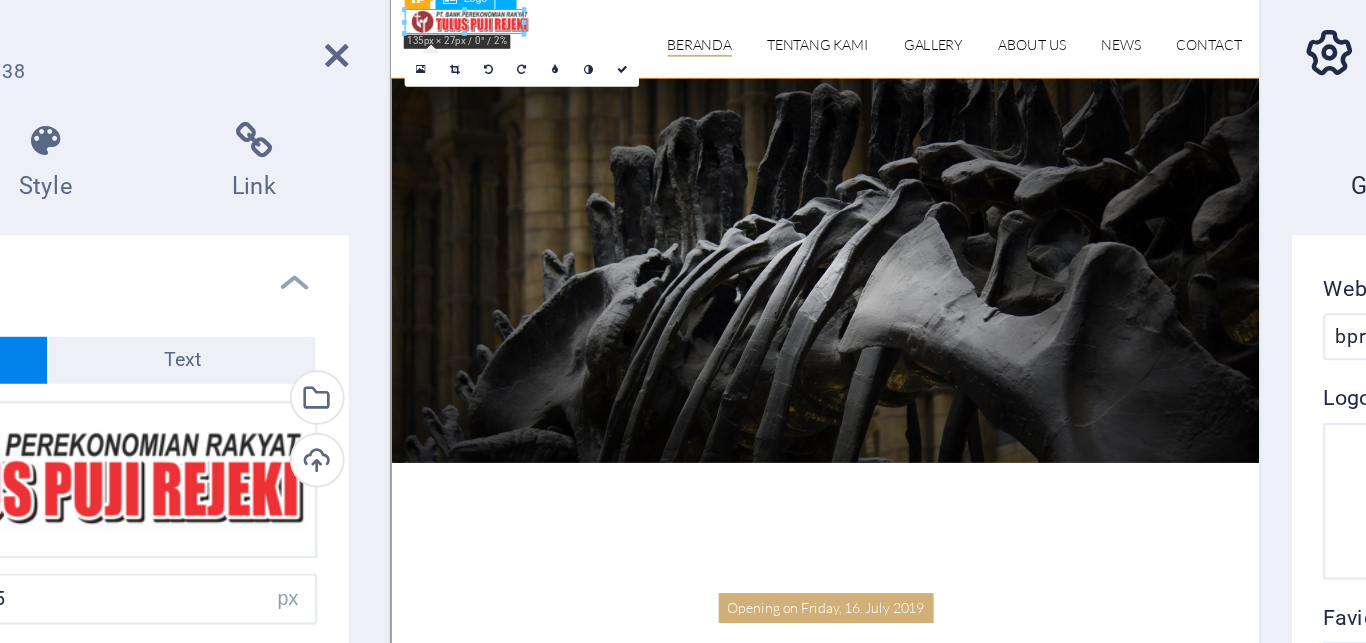 drag, startPoint x: 480, startPoint y: 29, endPoint x: 526, endPoint y: 29, distance: 46 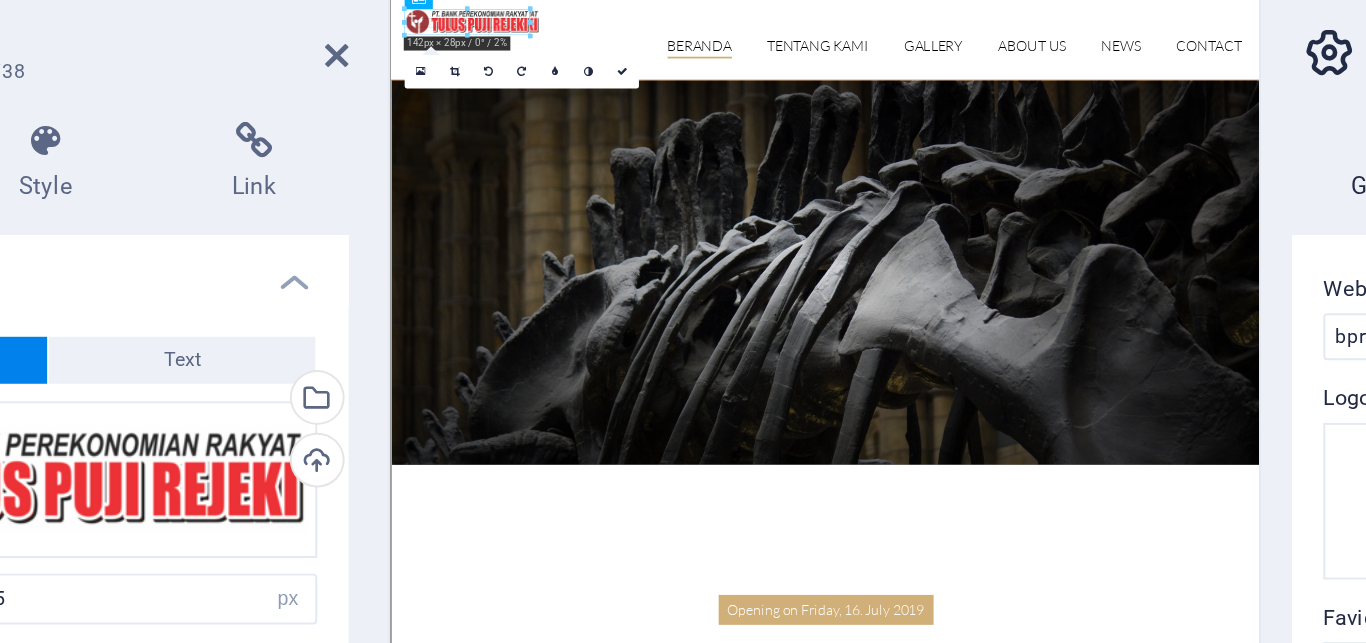 drag, startPoint x: 499, startPoint y: 63, endPoint x: 511, endPoint y: 58, distance: 13 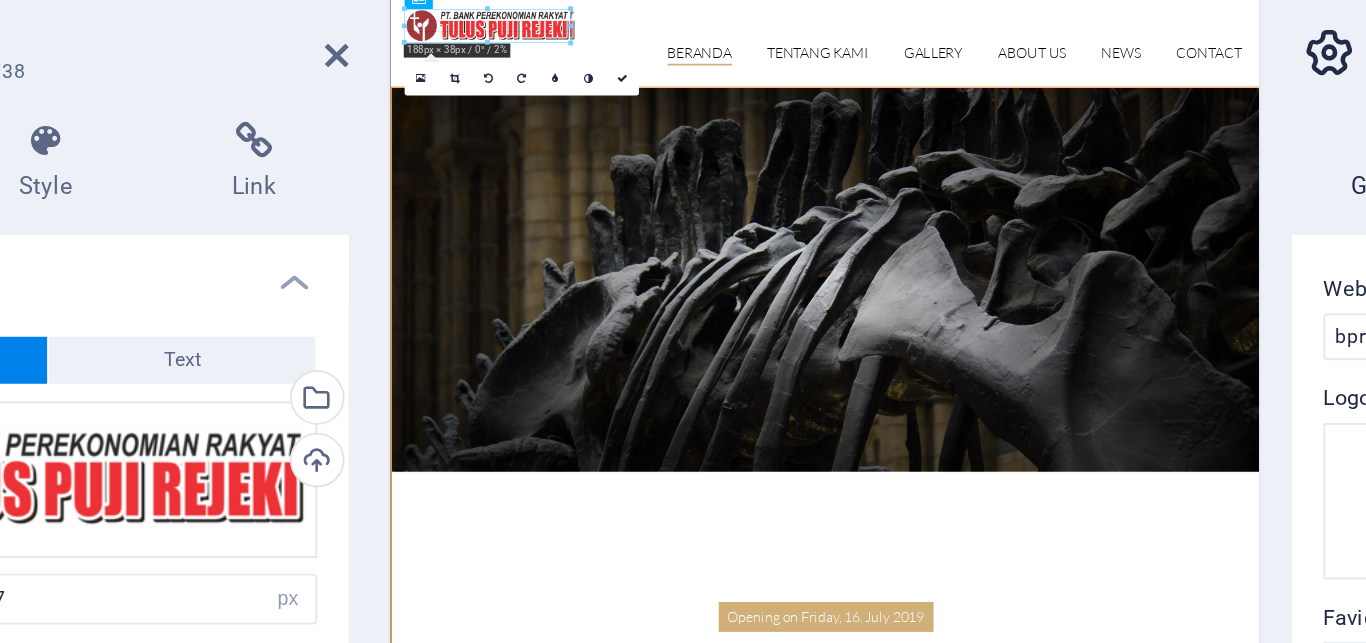 drag, startPoint x: 505, startPoint y: 62, endPoint x: 550, endPoint y: 53, distance: 45.891174 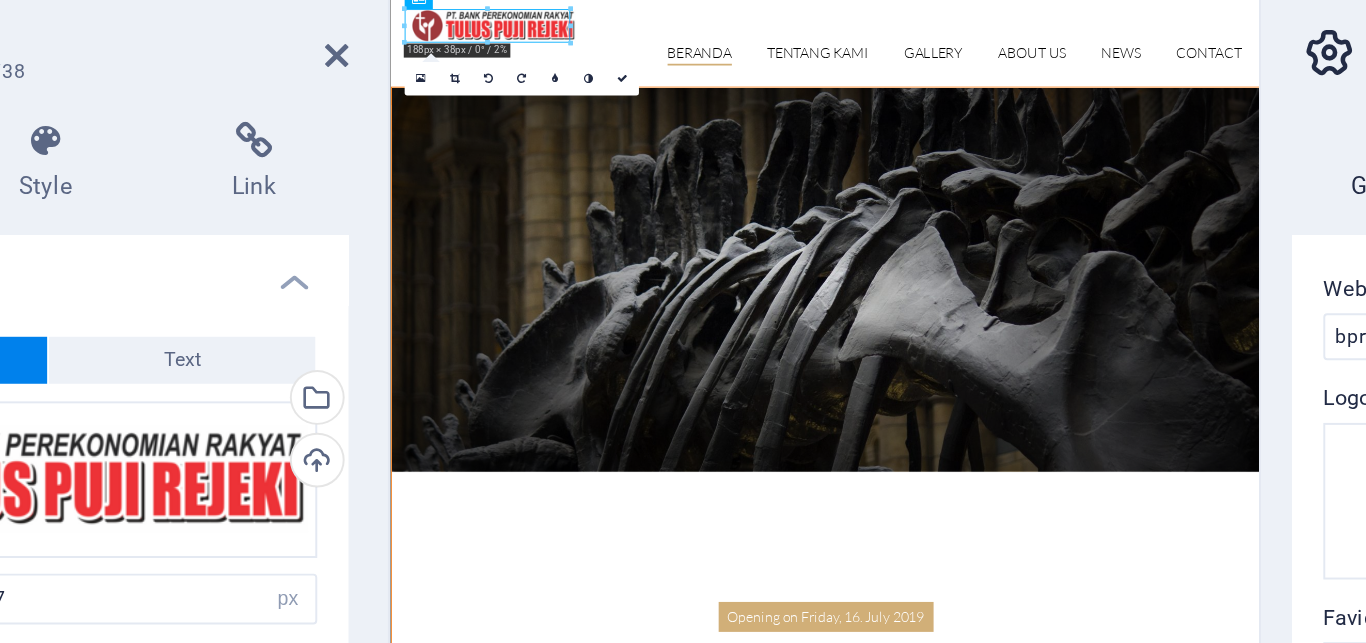 type on "188" 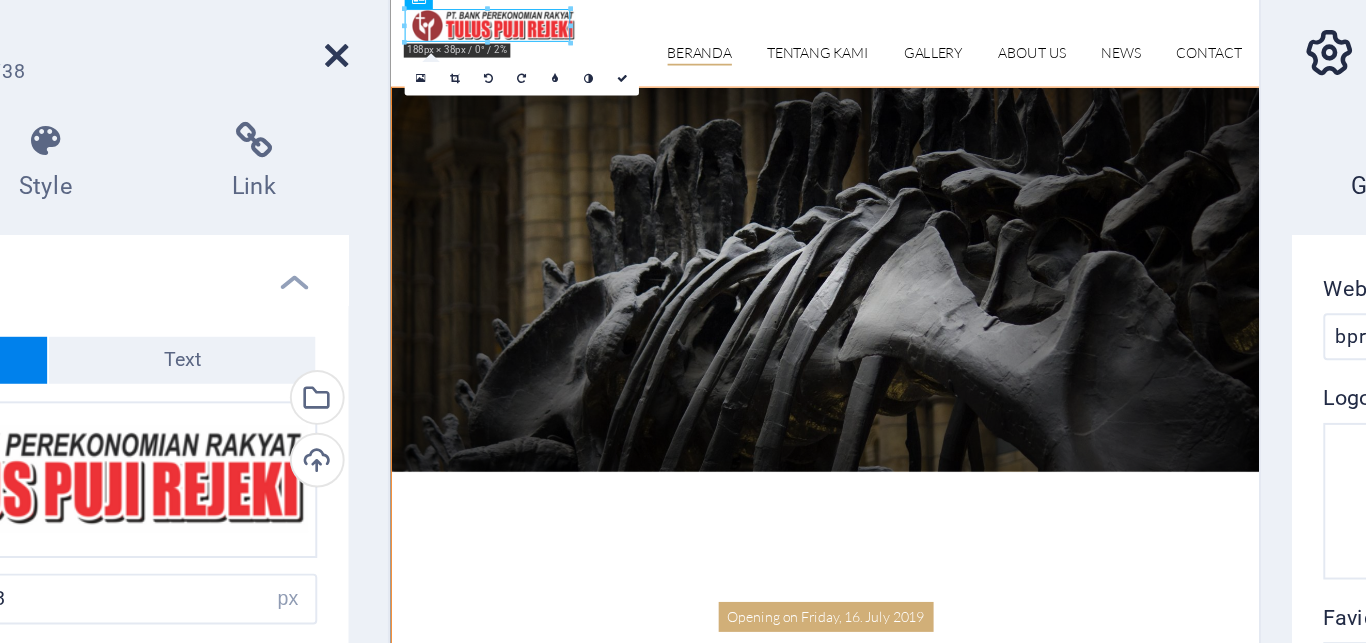 click at bounding box center (405, 84) 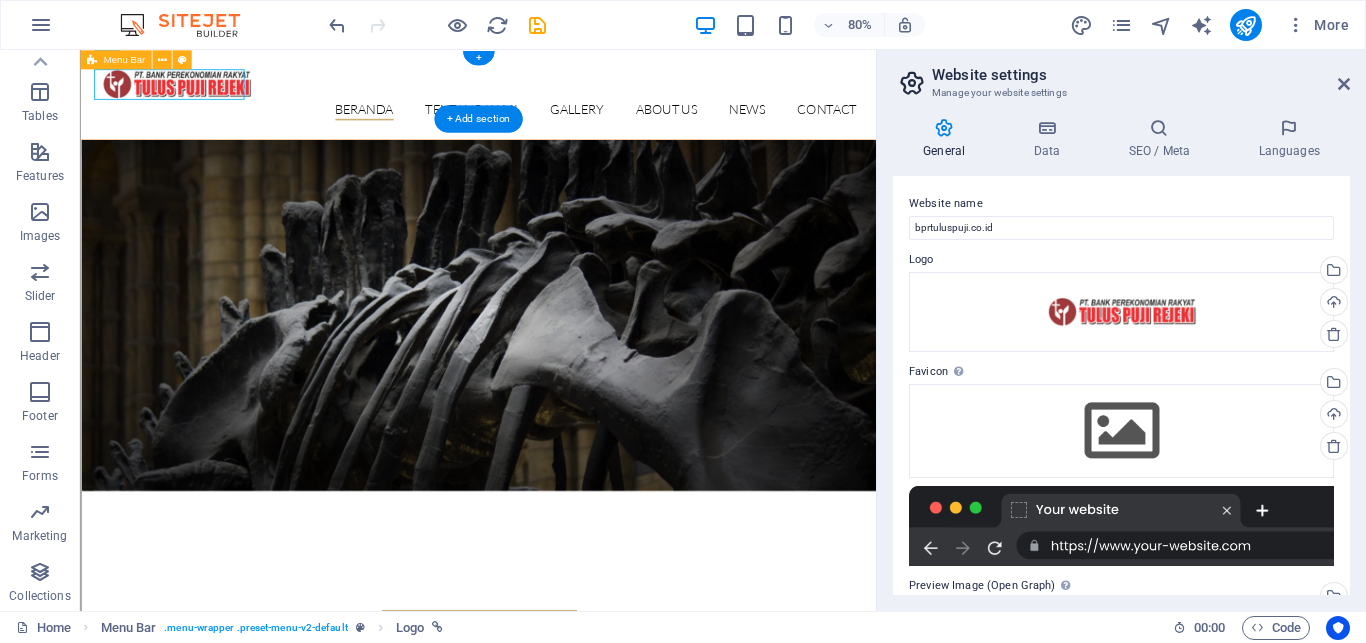 click on "BERANDA TENTANG KAMI SEJARAH VISI MISI TUJUAN Detail view Gallery About us News Contact" at bounding box center [577, 106] 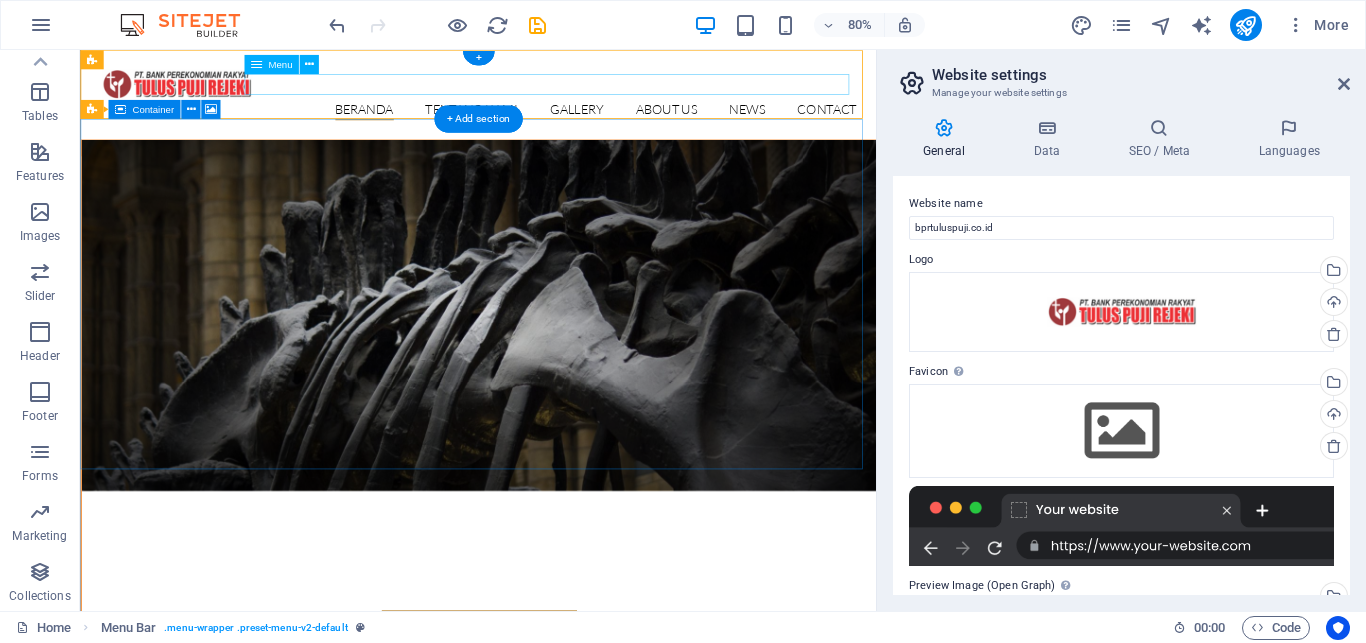 click on "BERANDA TENTANG KAMI SEJARAH VISI MISI TUJUAN Detail view Gallery About us News Contact" at bounding box center [578, 125] 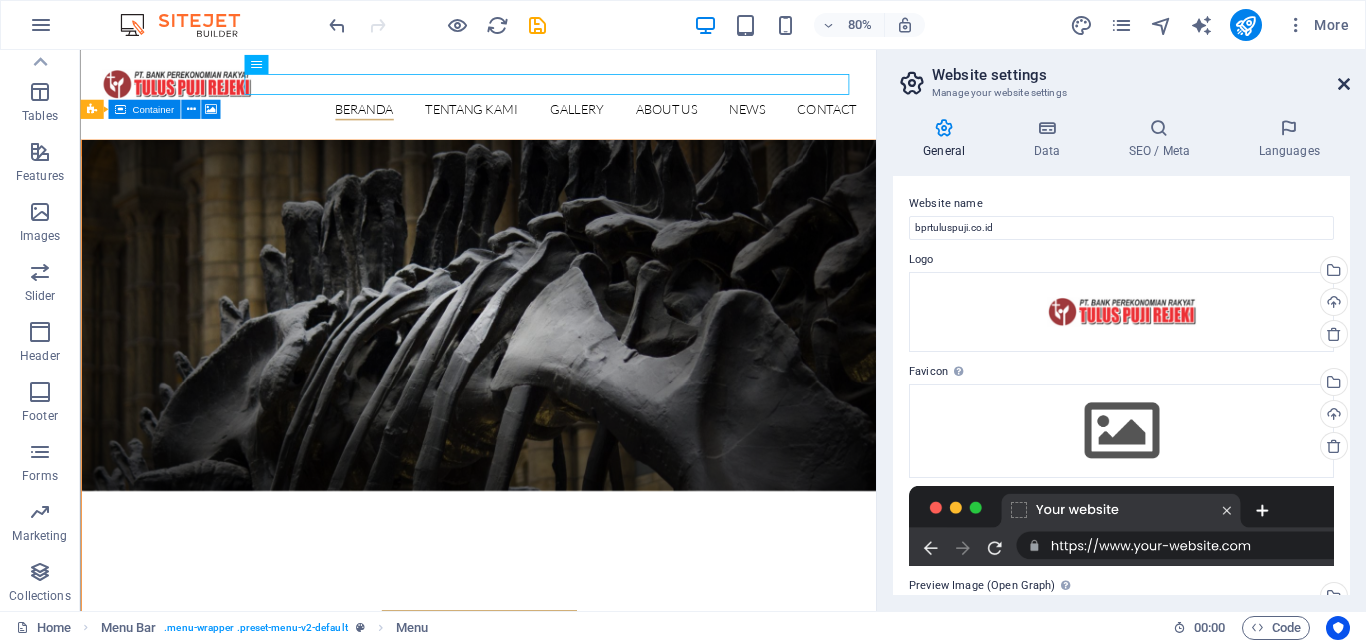 click at bounding box center [1344, 84] 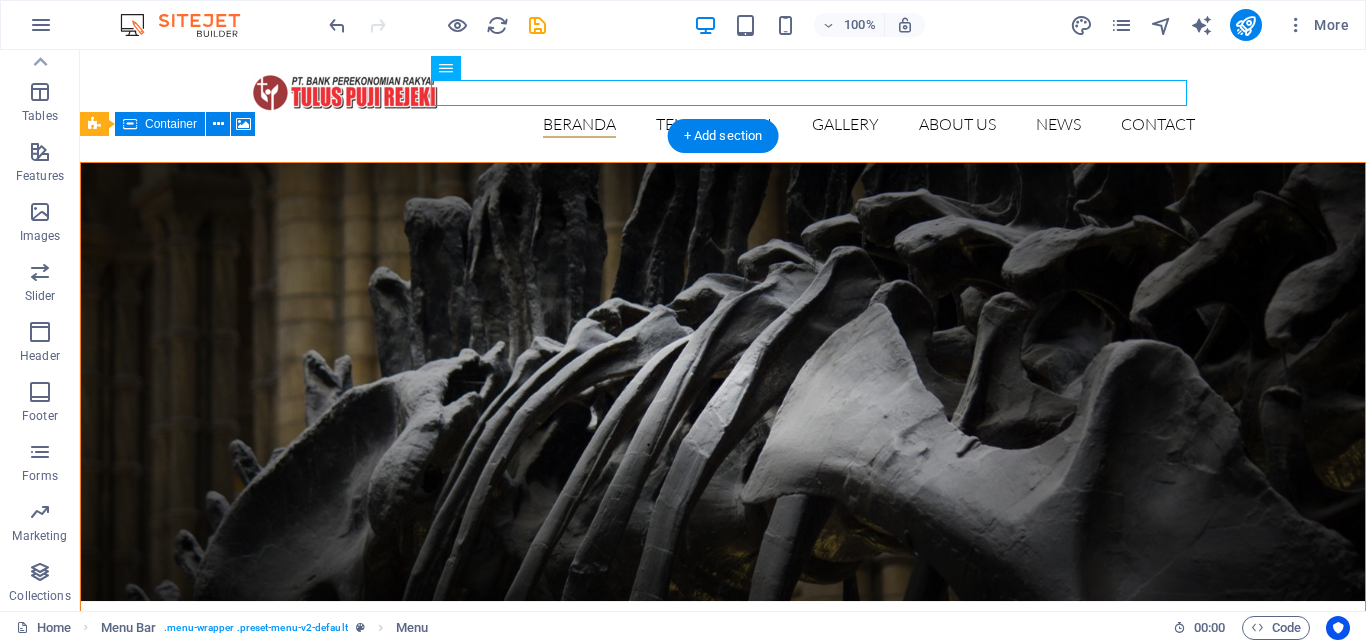 click at bounding box center [723, 382] 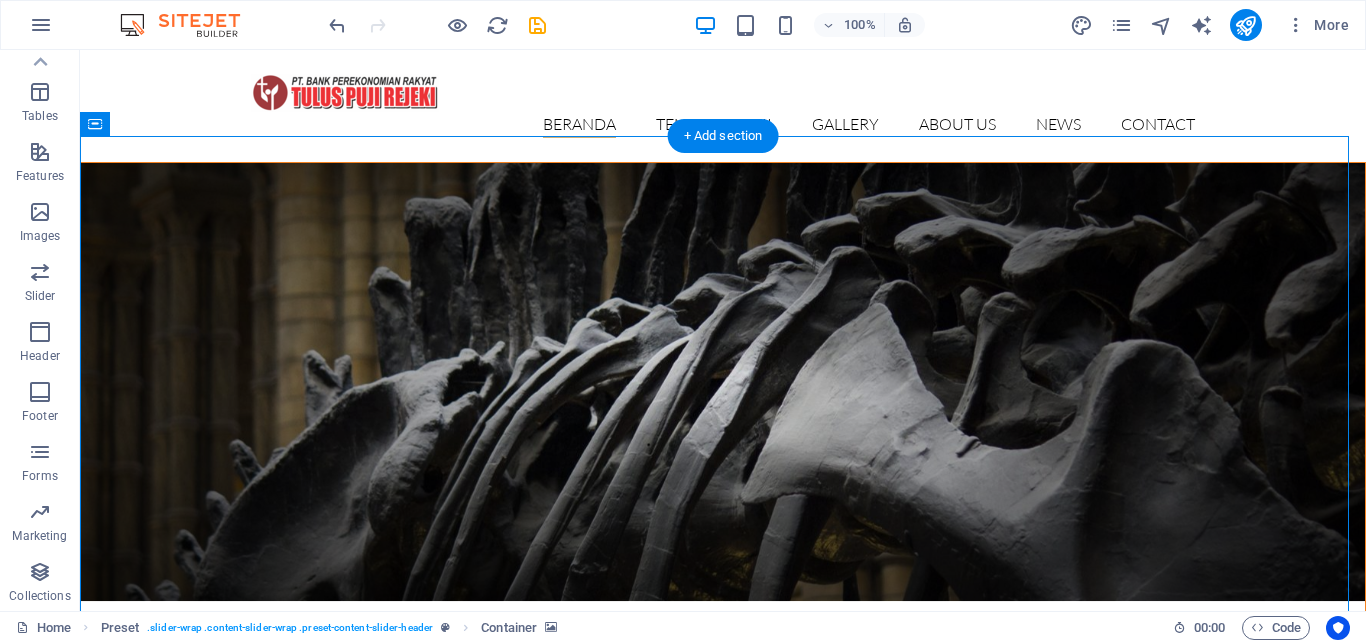 click at bounding box center (723, 382) 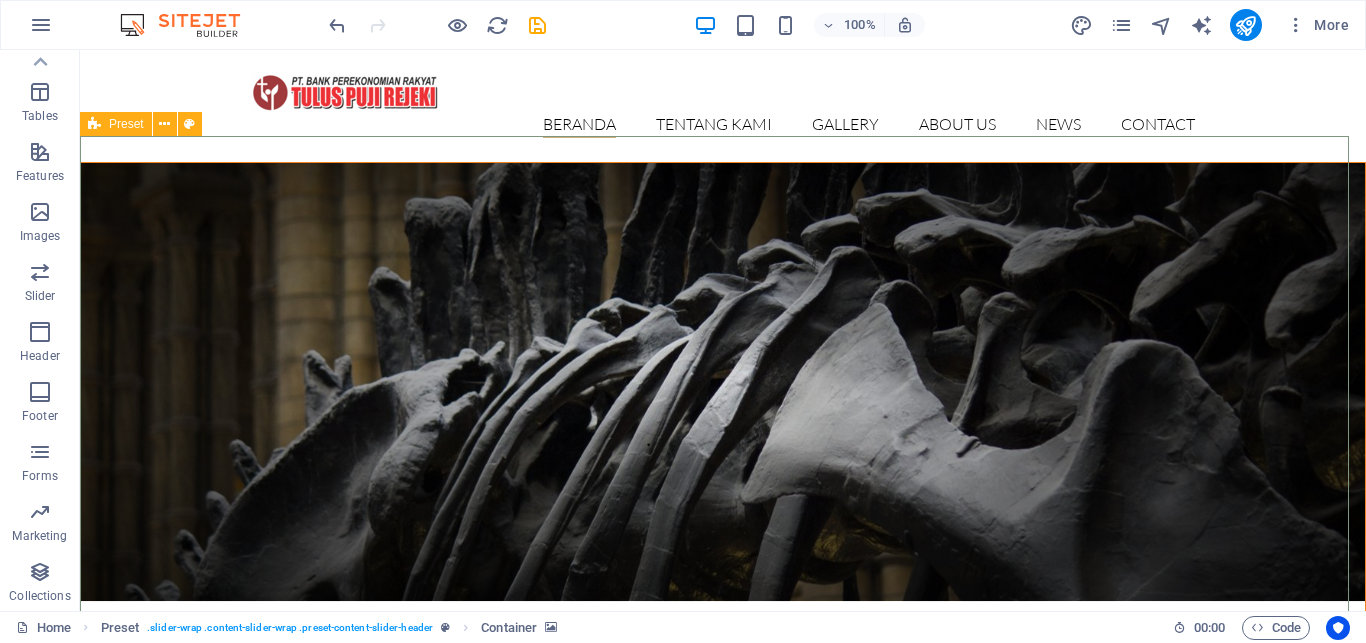 click at bounding box center [94, 124] 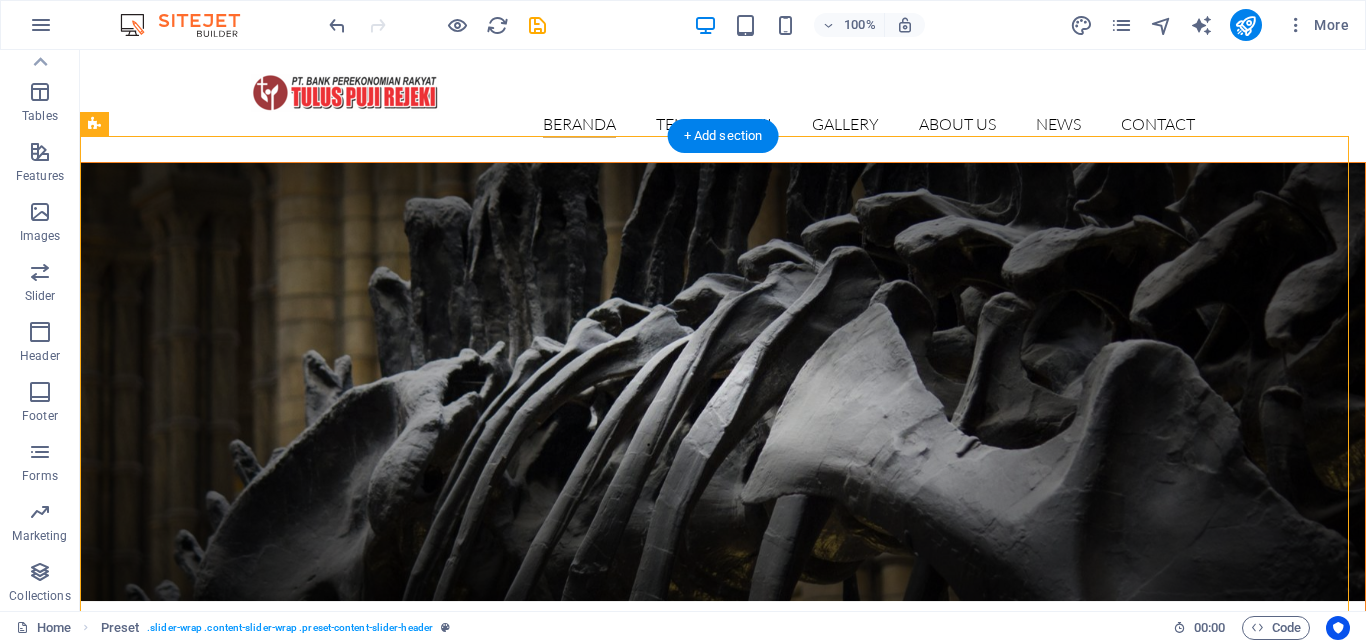 click at bounding box center [723, 382] 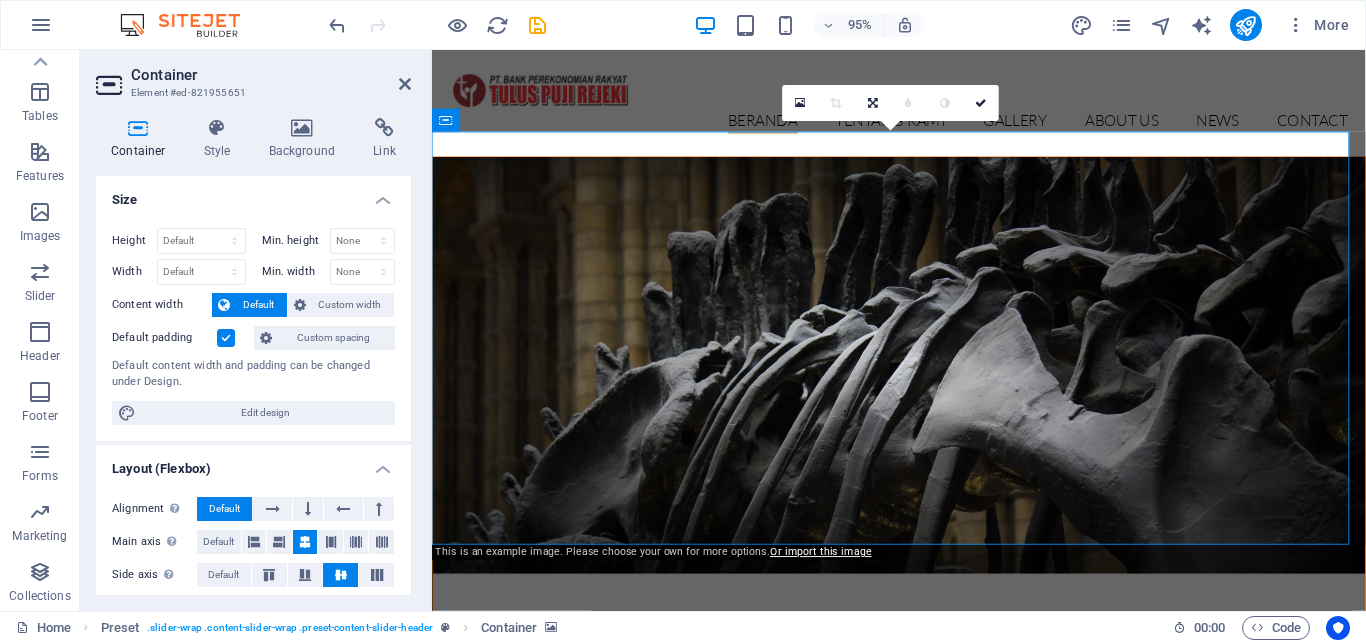 scroll, scrollTop: 6, scrollLeft: 0, axis: vertical 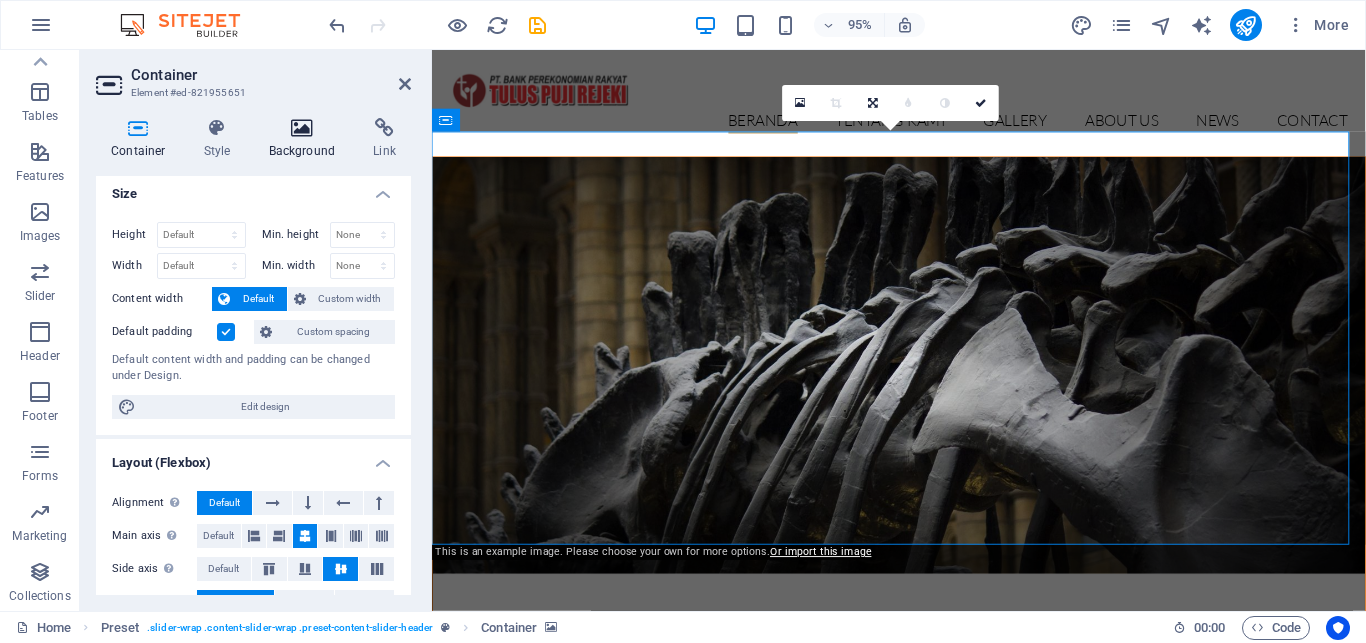 click at bounding box center (302, 128) 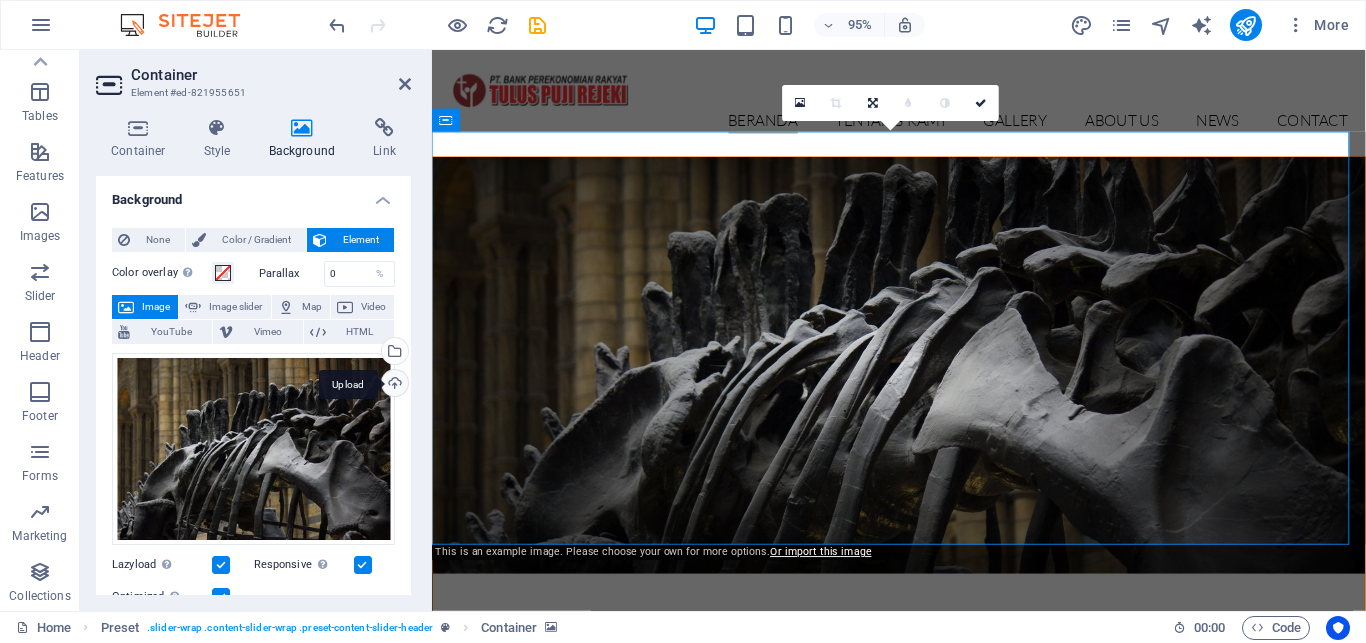 click on "Upload" at bounding box center (393, 385) 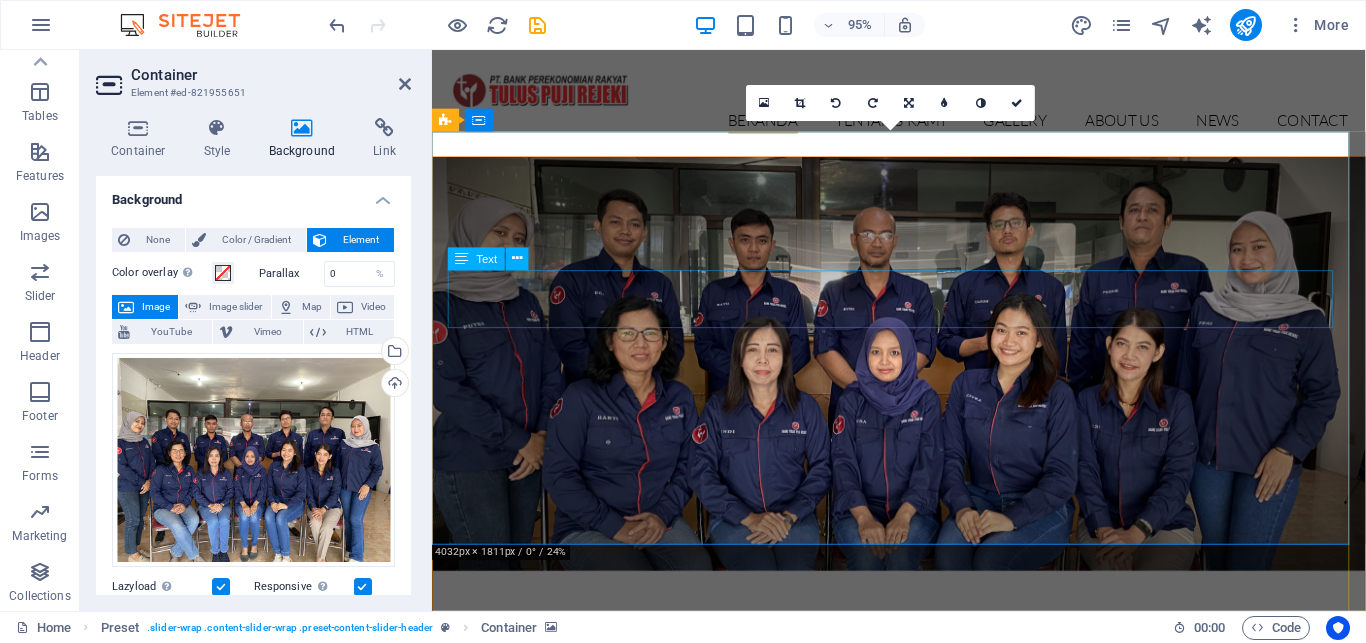click on "Opening on Friday, 16. July 2019" at bounding box center [924, 776] 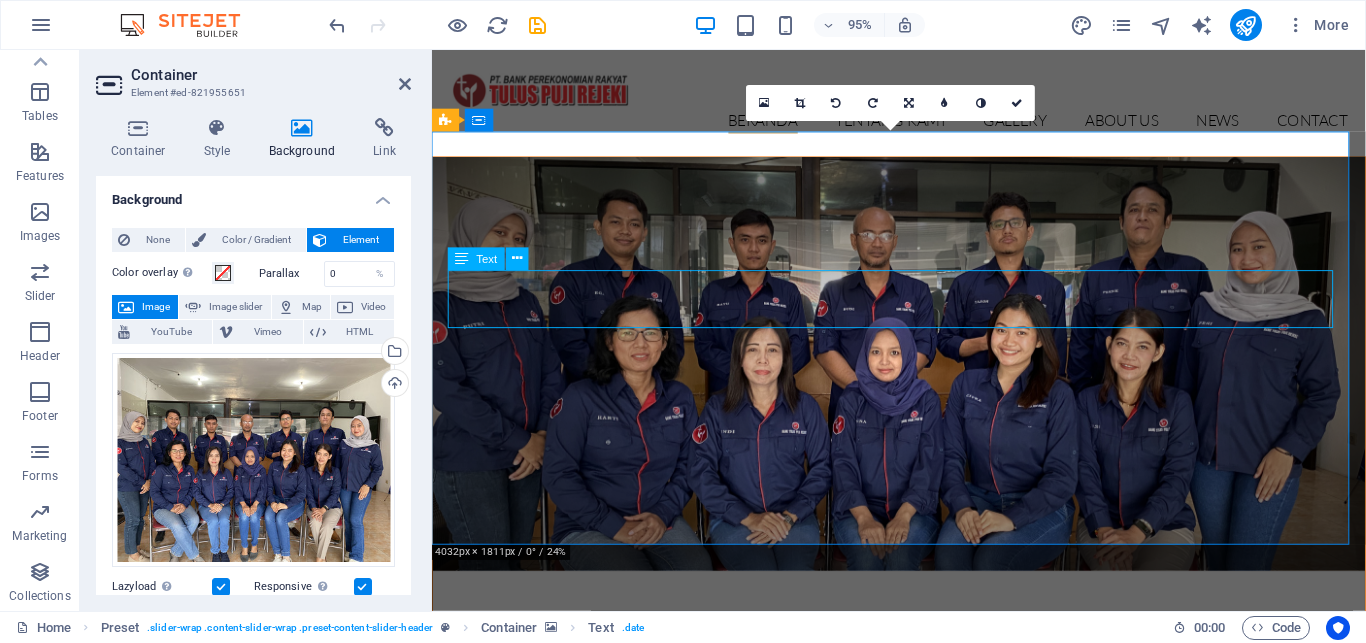 click on "Opening on Friday, 16. July 2019" at bounding box center [924, 776] 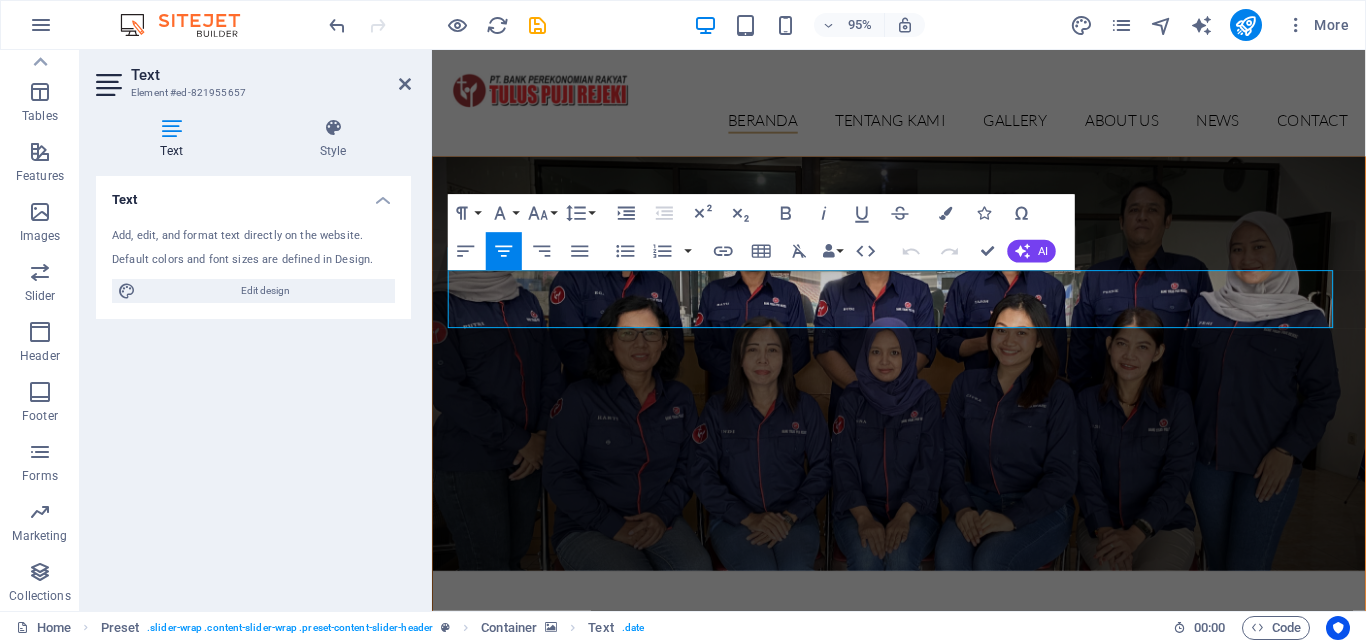 click at bounding box center (923, 380) 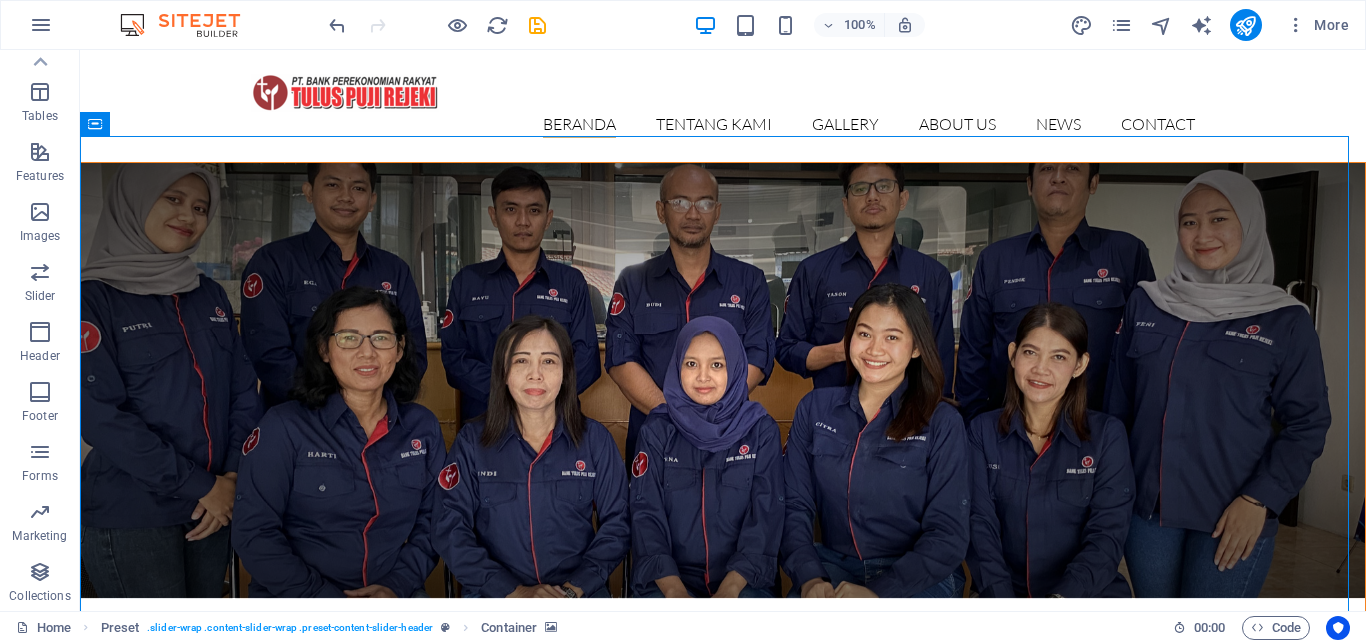 click at bounding box center (723, 380) 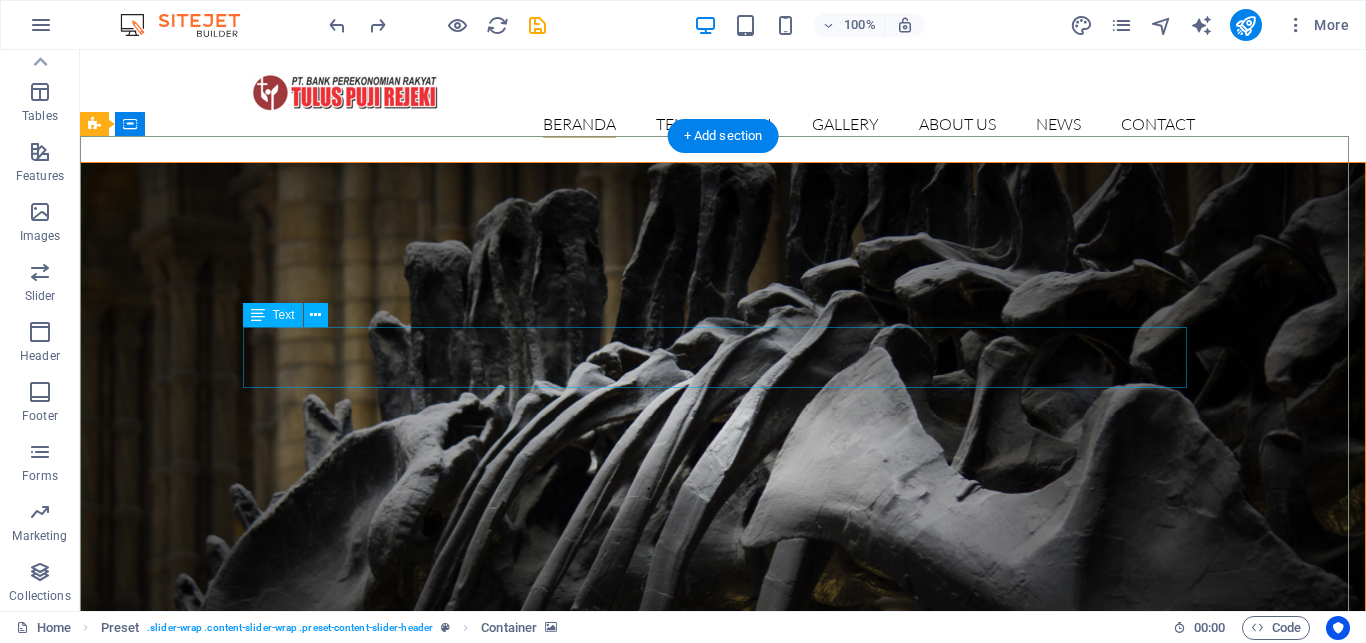 click on "Opening on Friday, 16. July 2019" at bounding box center [723, 912] 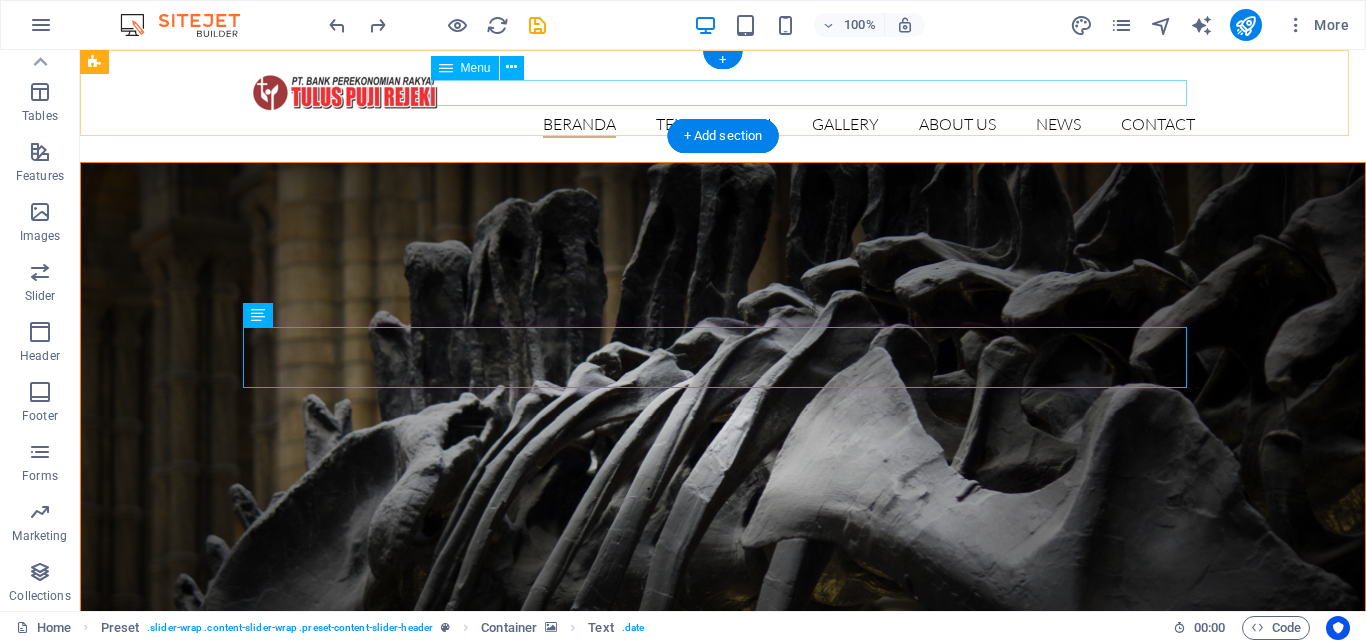 click on "BERANDA TENTANG KAMI SEJARAH VISI MISI TUJUAN Detail view Gallery About us News Contact" at bounding box center [723, 125] 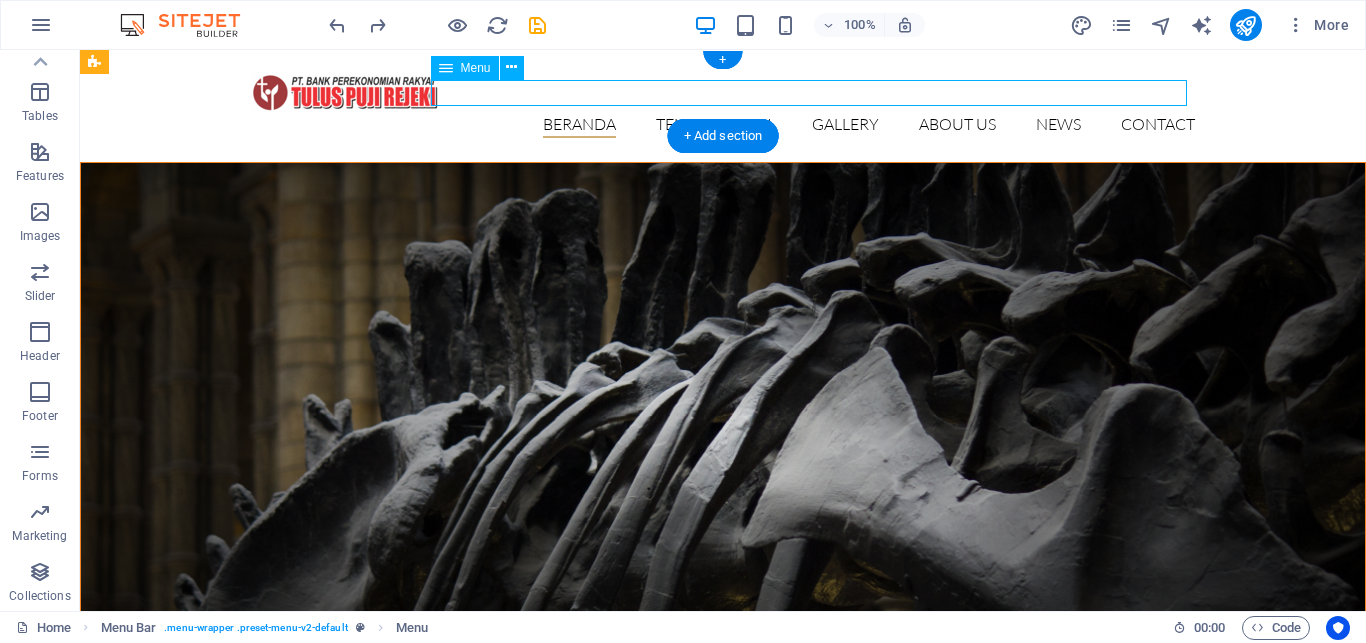 click on "BERANDA TENTANG KAMI SEJARAH VISI MISI TUJUAN Detail view Gallery About us News Contact" at bounding box center (723, 125) 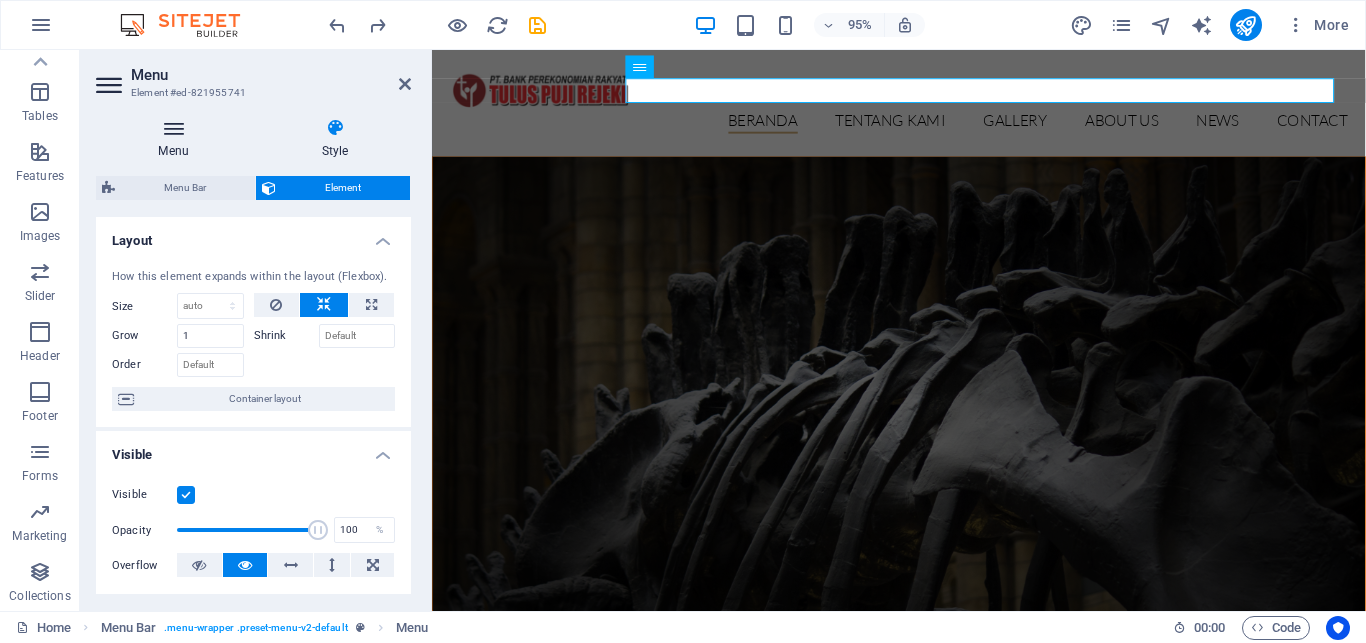 click at bounding box center (173, 128) 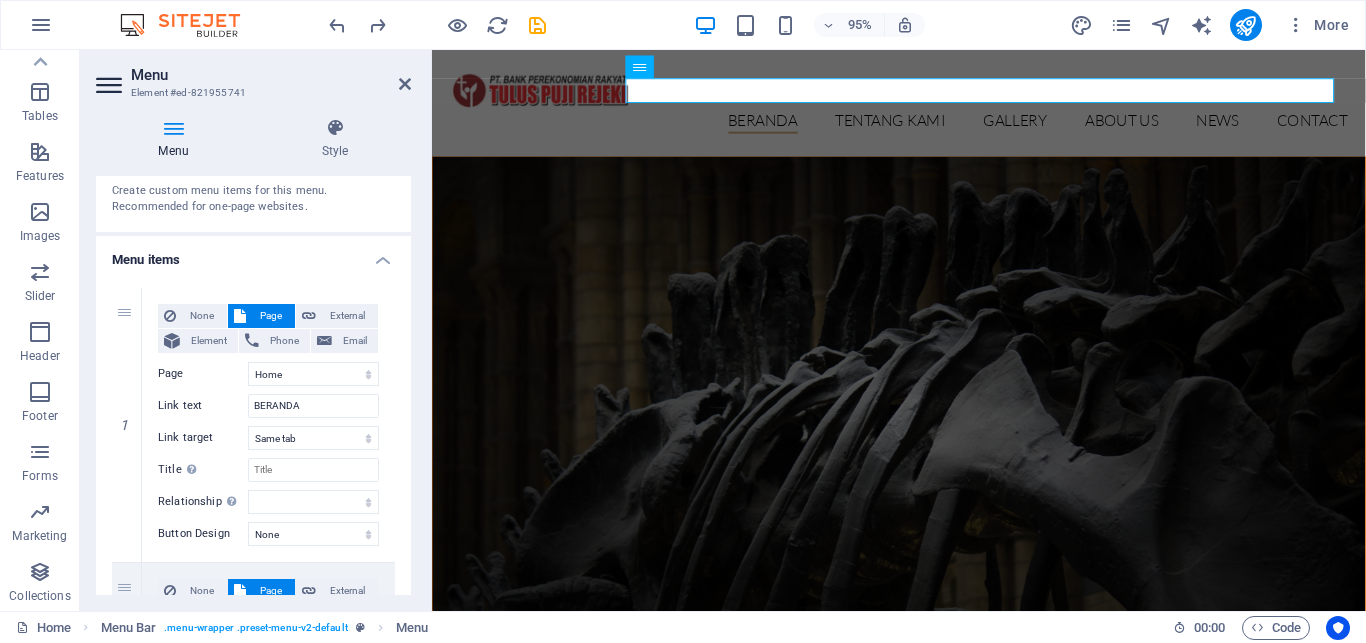 scroll, scrollTop: 0, scrollLeft: 0, axis: both 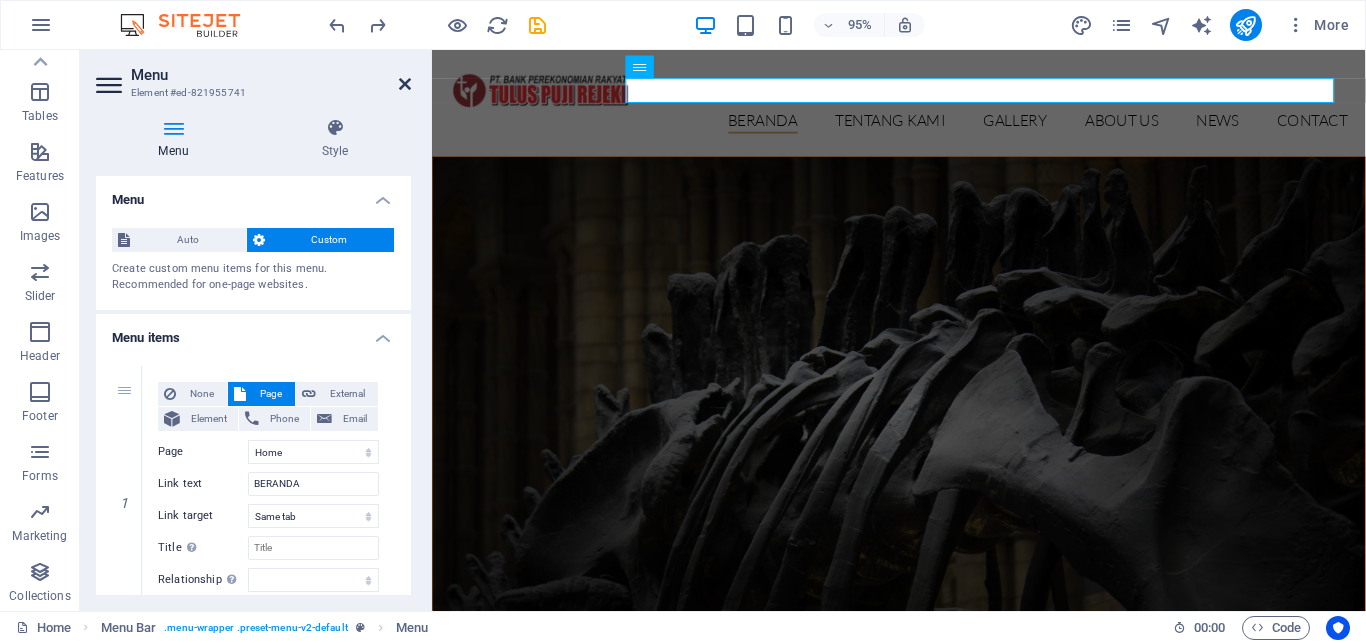 click at bounding box center (405, 84) 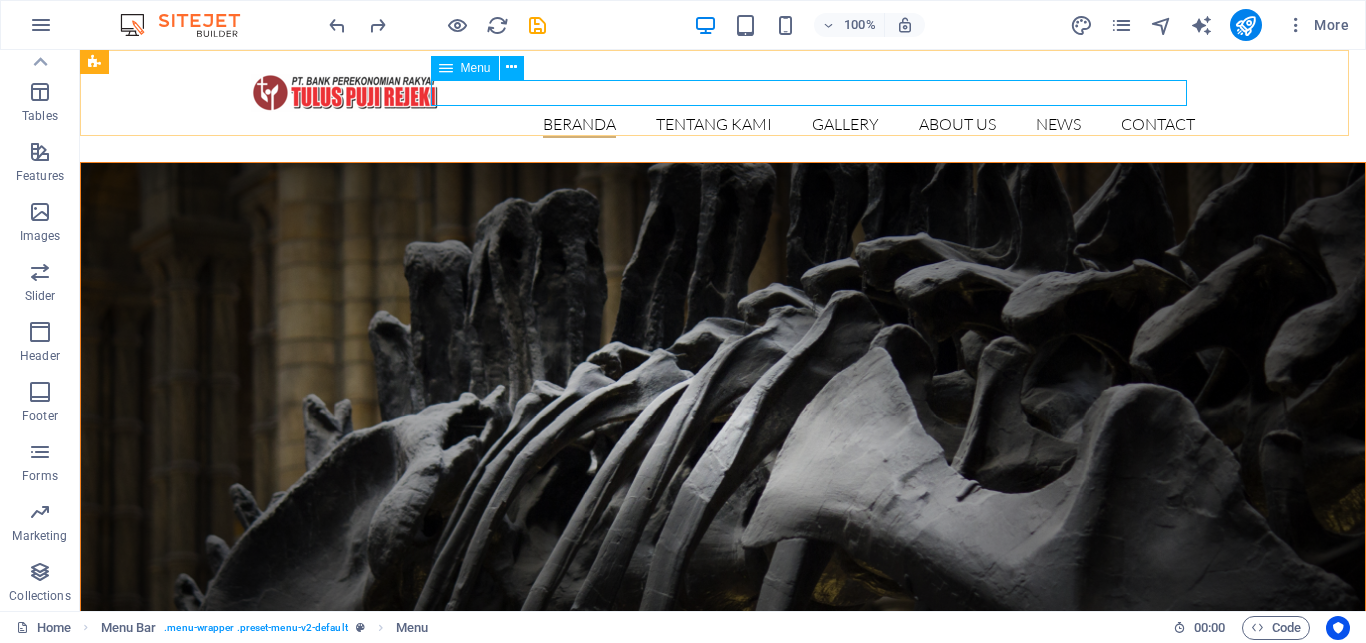 click on "Menu" at bounding box center [476, 68] 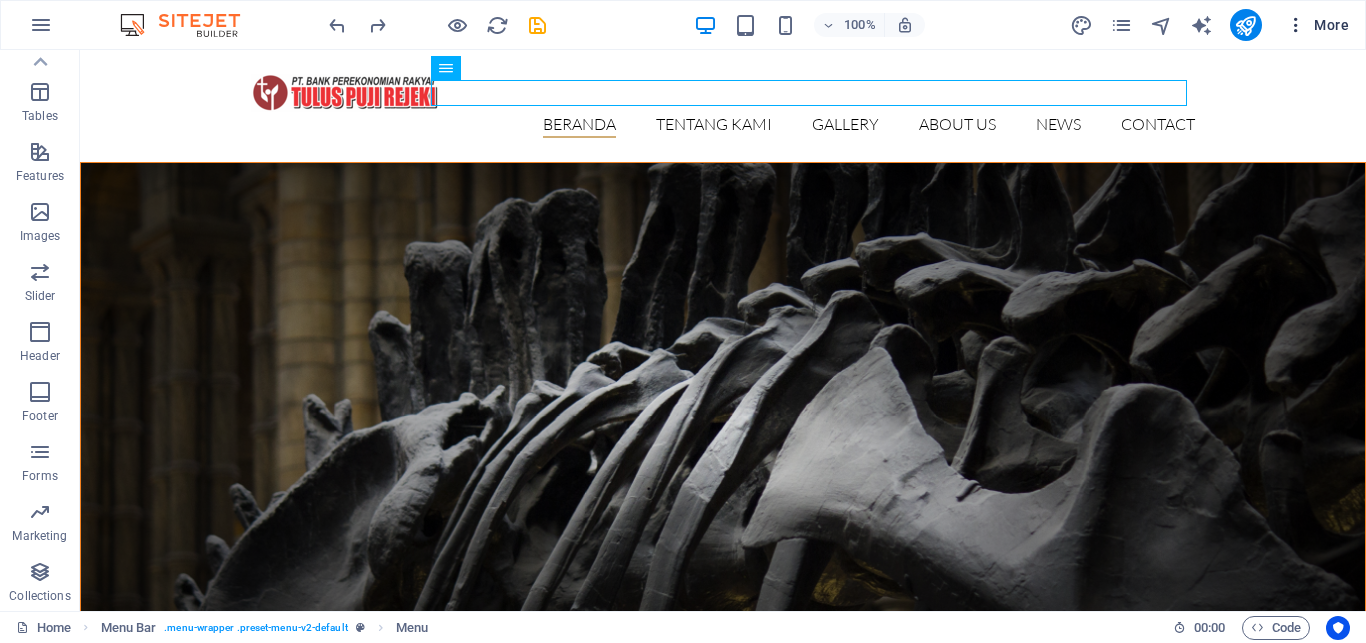 click at bounding box center (1296, 25) 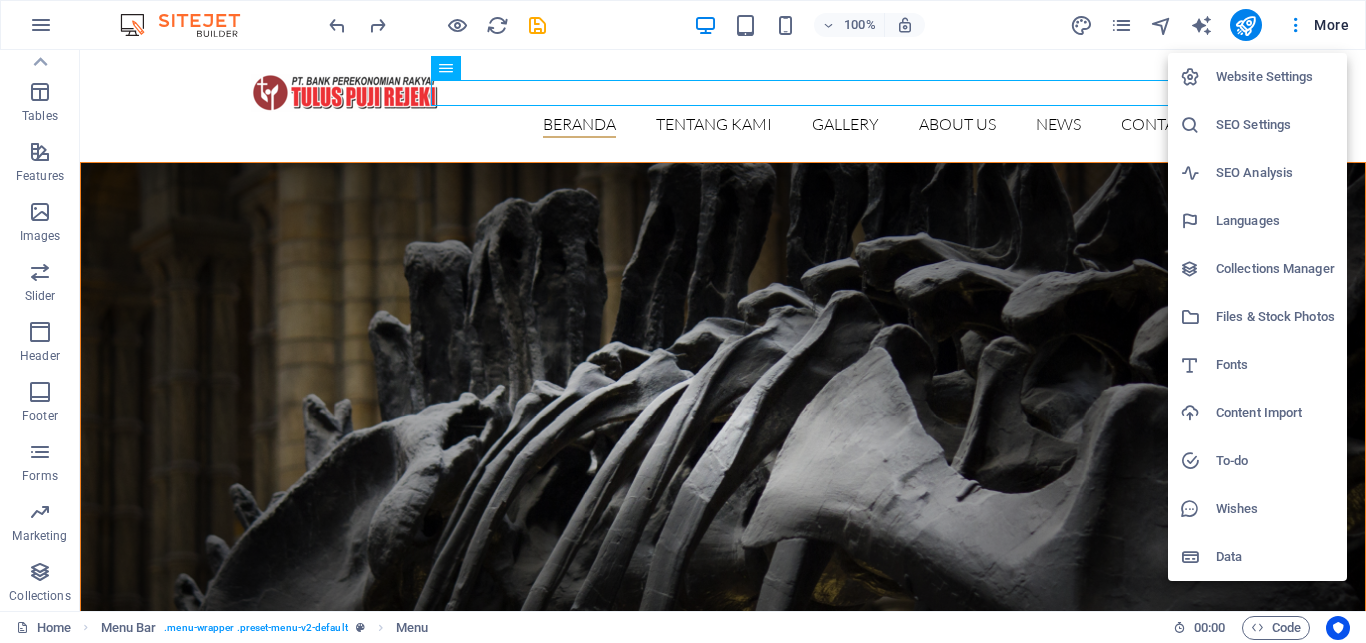 click at bounding box center (683, 321) 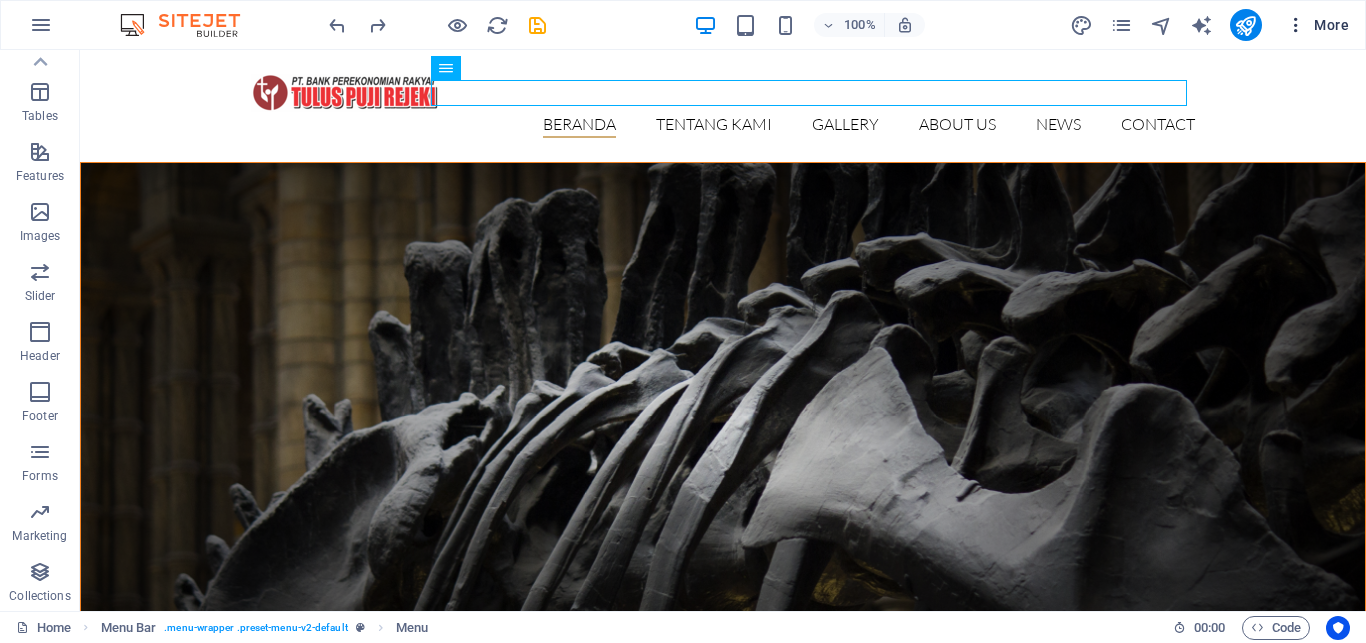 click on "More" at bounding box center (1317, 25) 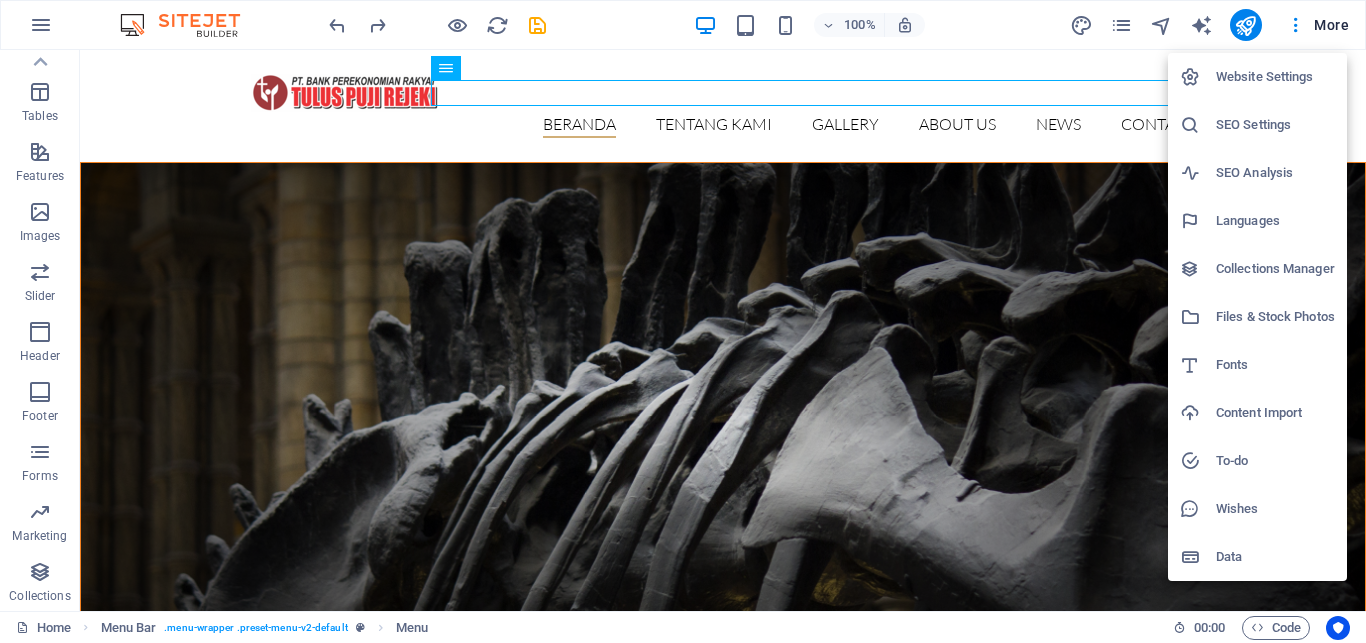 click at bounding box center [683, 321] 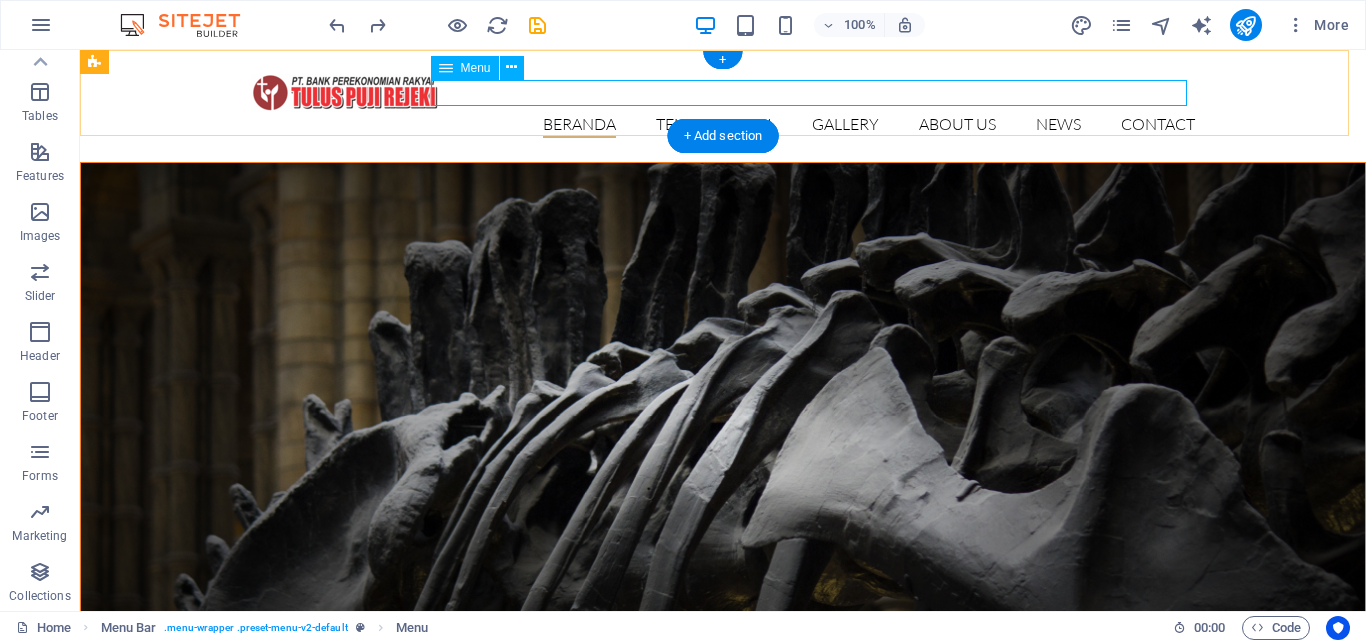 click on "BERANDA TENTANG KAMI SEJARAH VISI MISI TUJUAN Detail view Gallery About us News Contact" at bounding box center [723, 125] 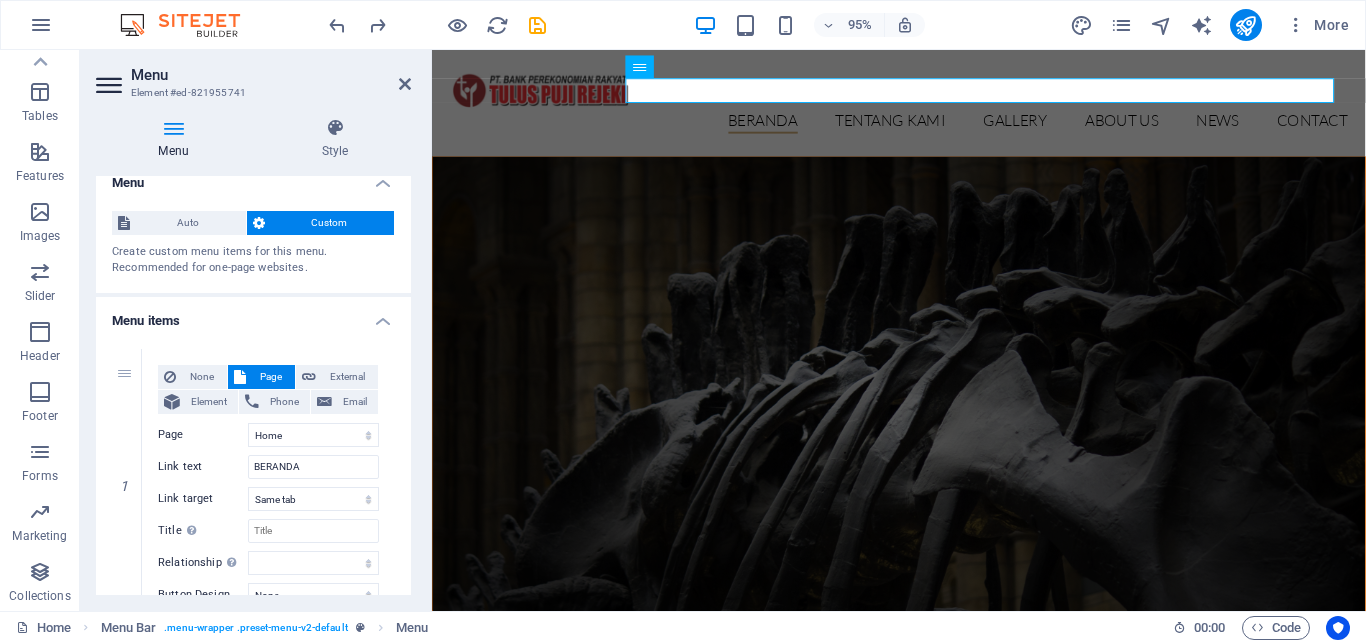 scroll, scrollTop: 0, scrollLeft: 0, axis: both 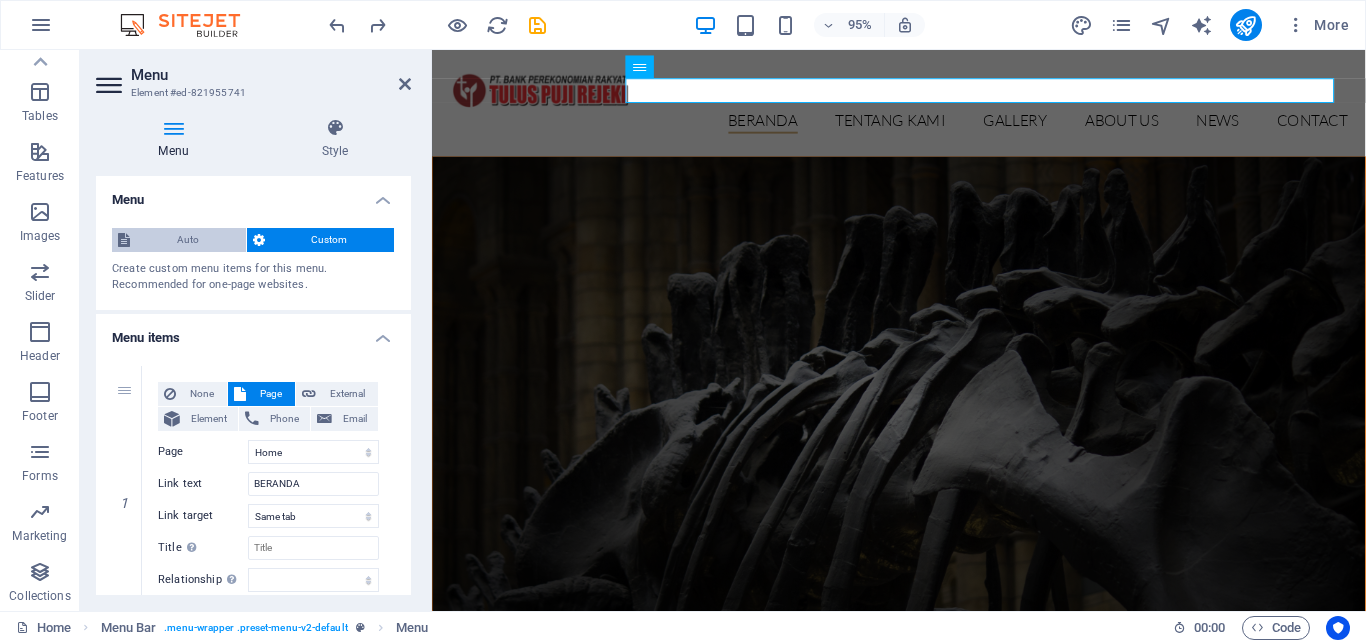 click on "Auto" at bounding box center (179, 240) 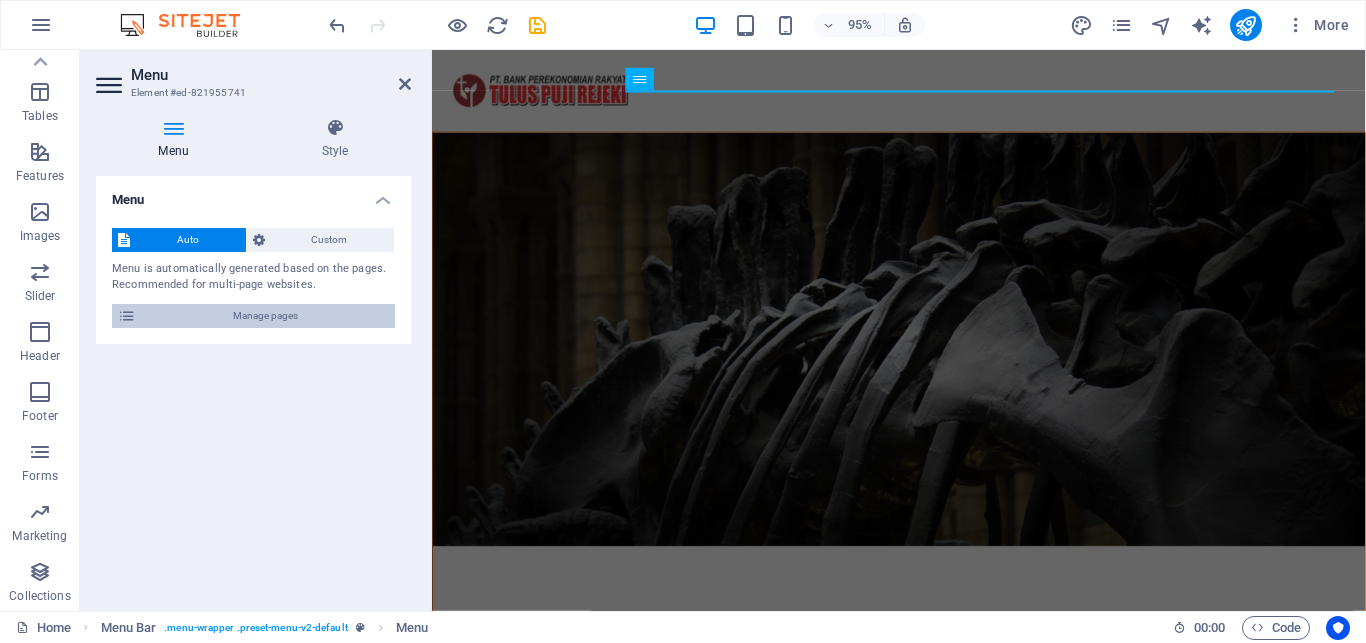 click on "Manage pages" at bounding box center [265, 316] 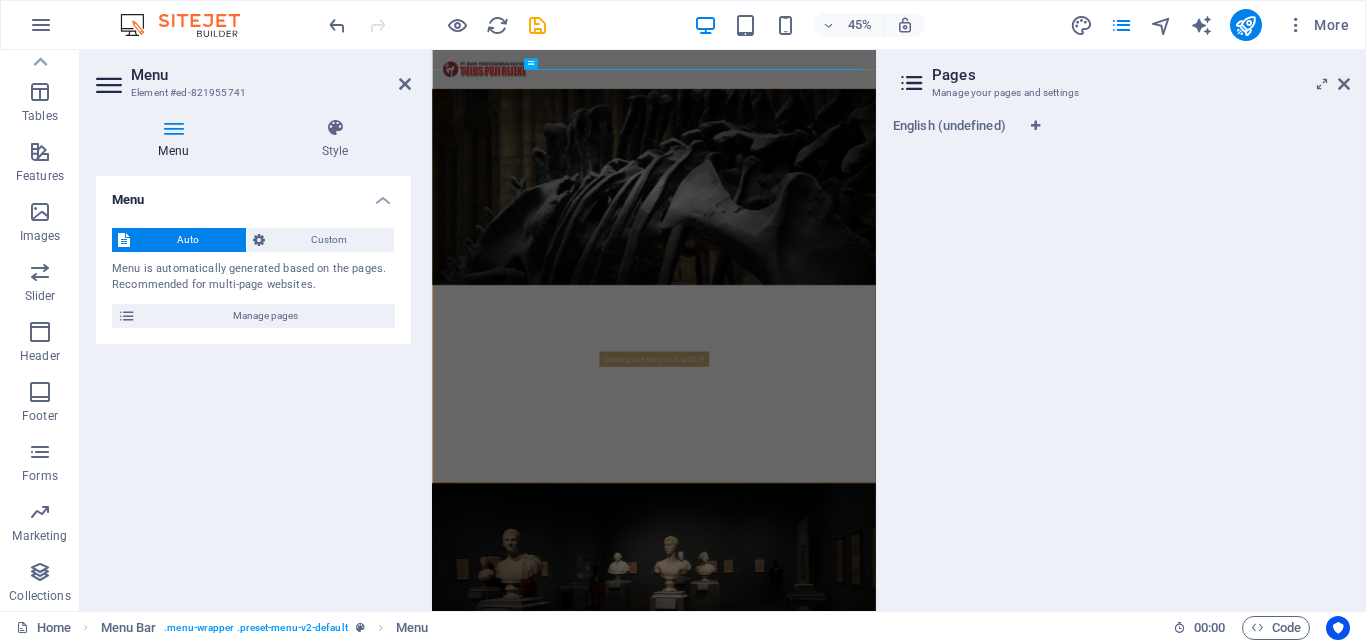 click at bounding box center (912, 83) 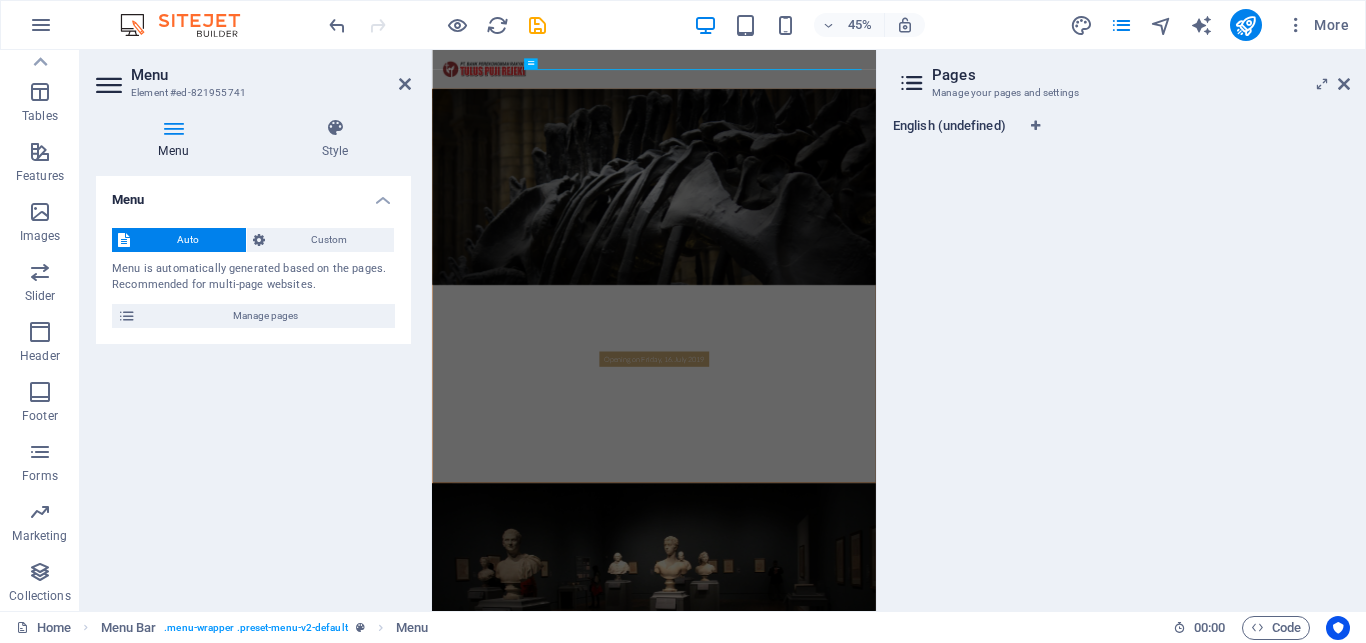 click on "English (undefined)" at bounding box center (949, 128) 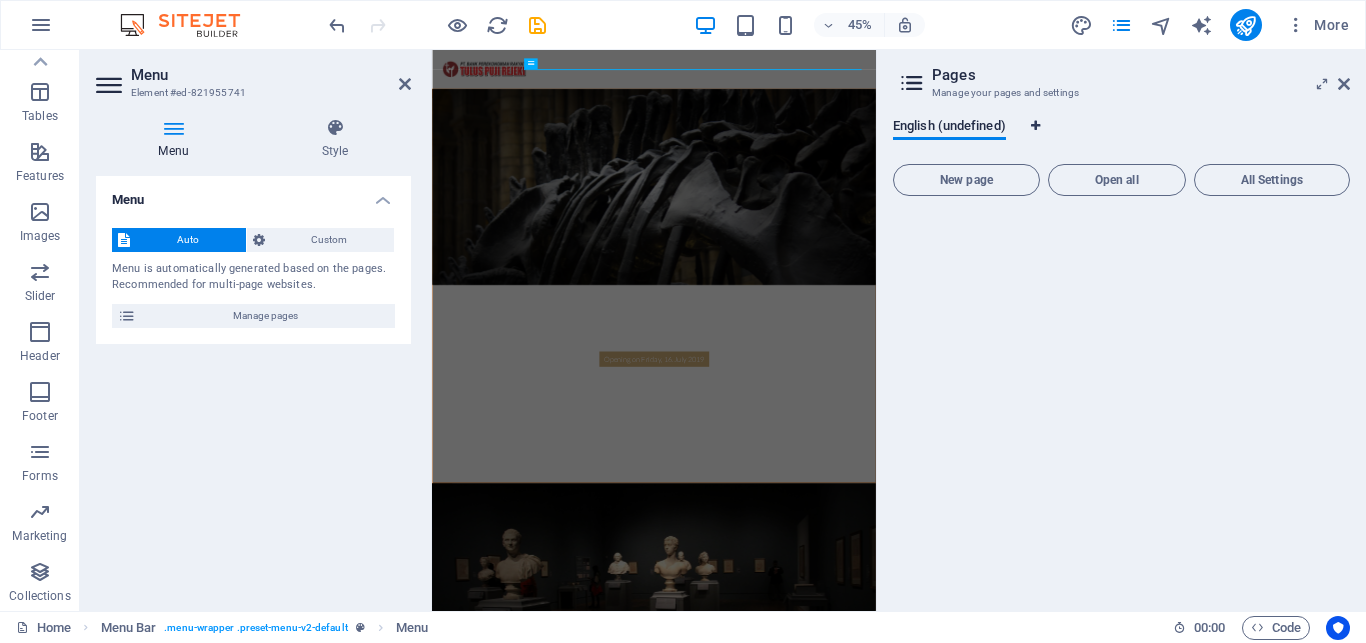 click at bounding box center (1035, 126) 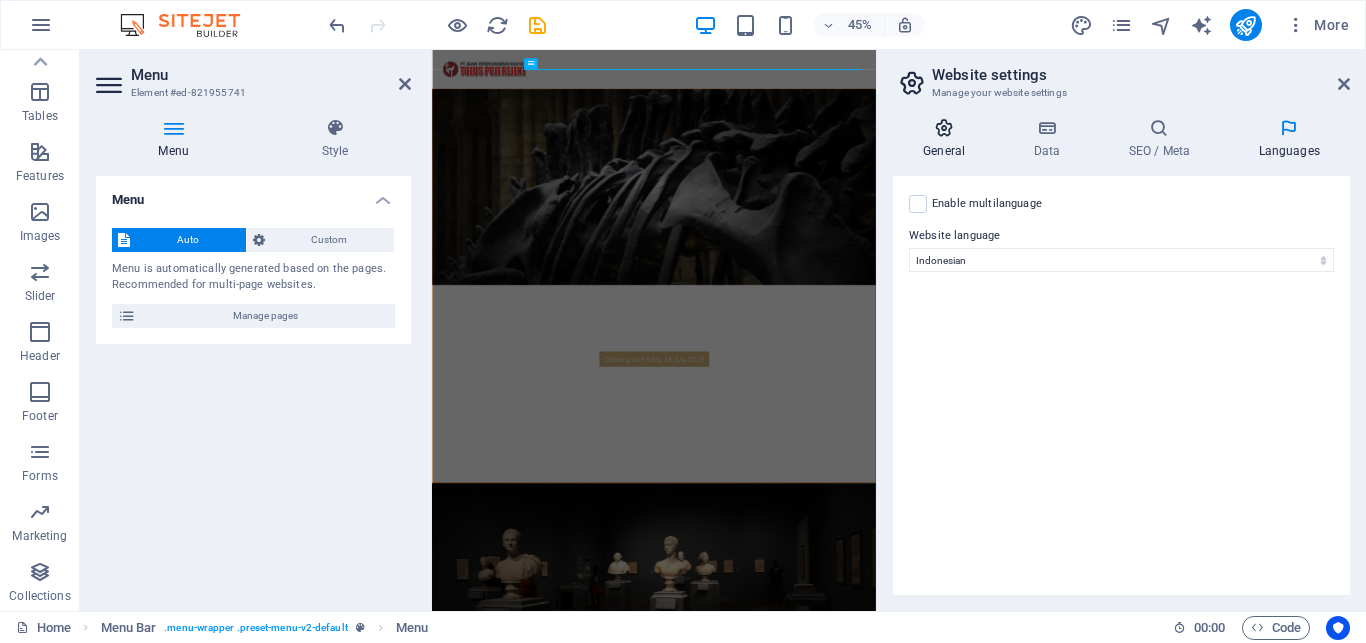 click on "General" at bounding box center [948, 139] 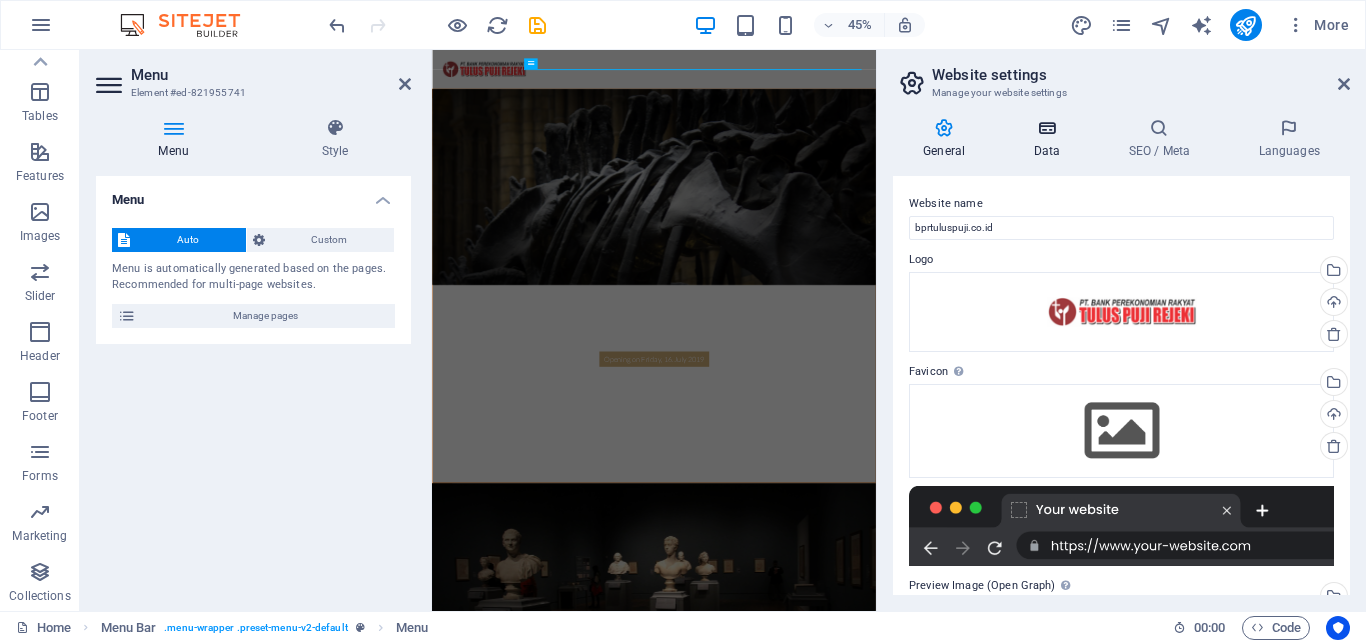 click at bounding box center (1046, 128) 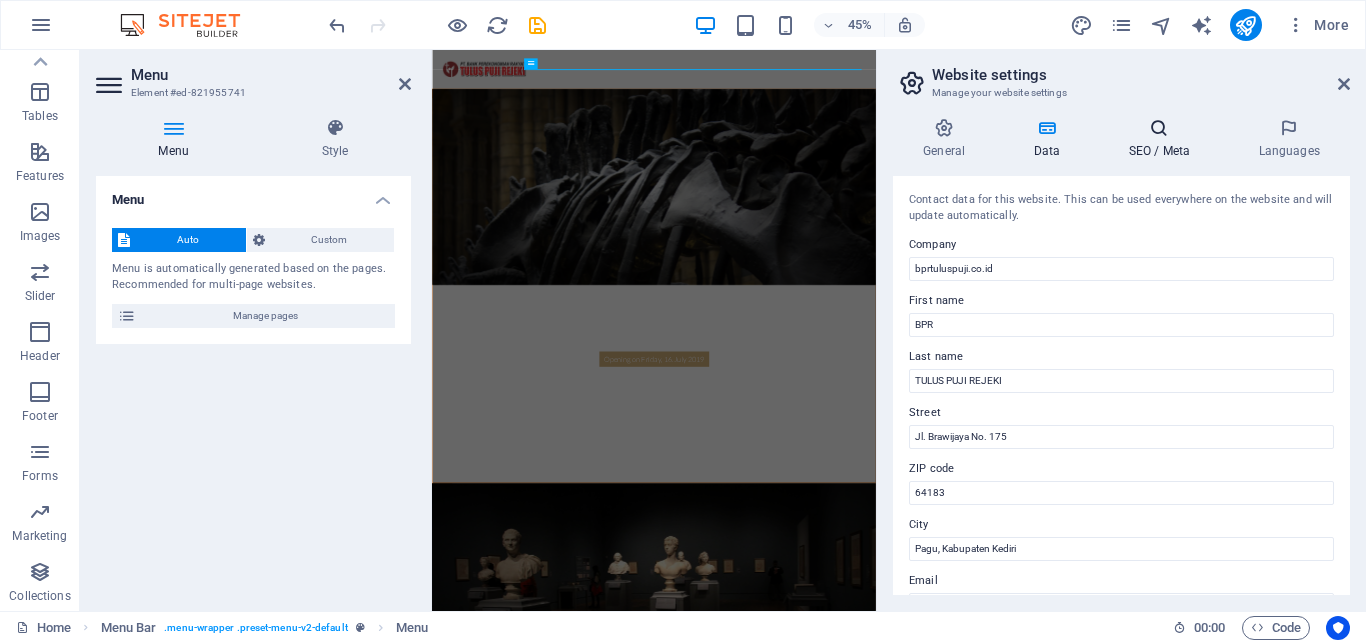 click at bounding box center (1159, 128) 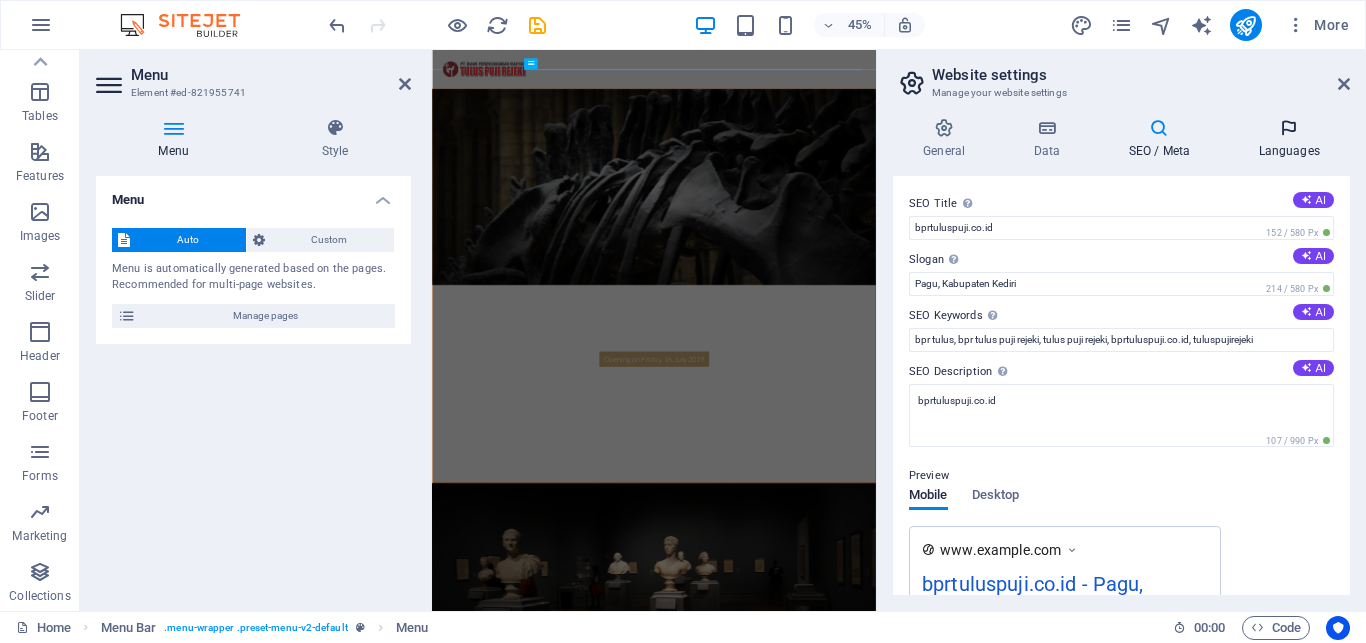 click at bounding box center [1289, 128] 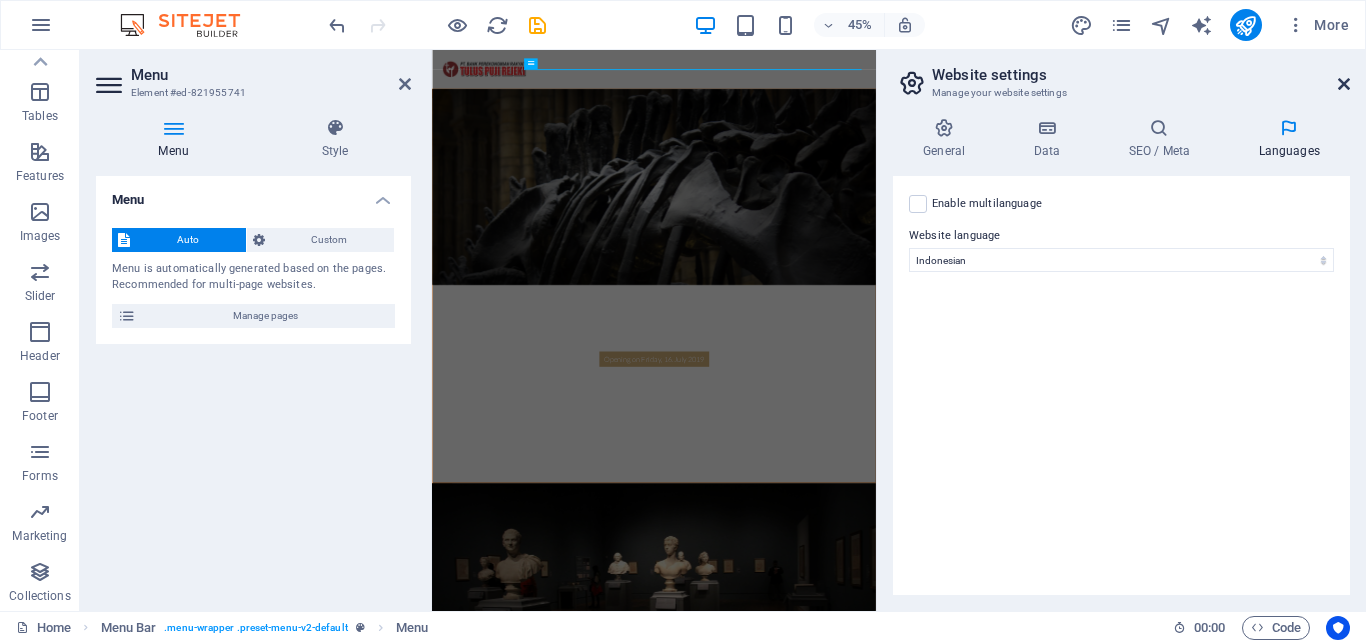 click at bounding box center (1344, 84) 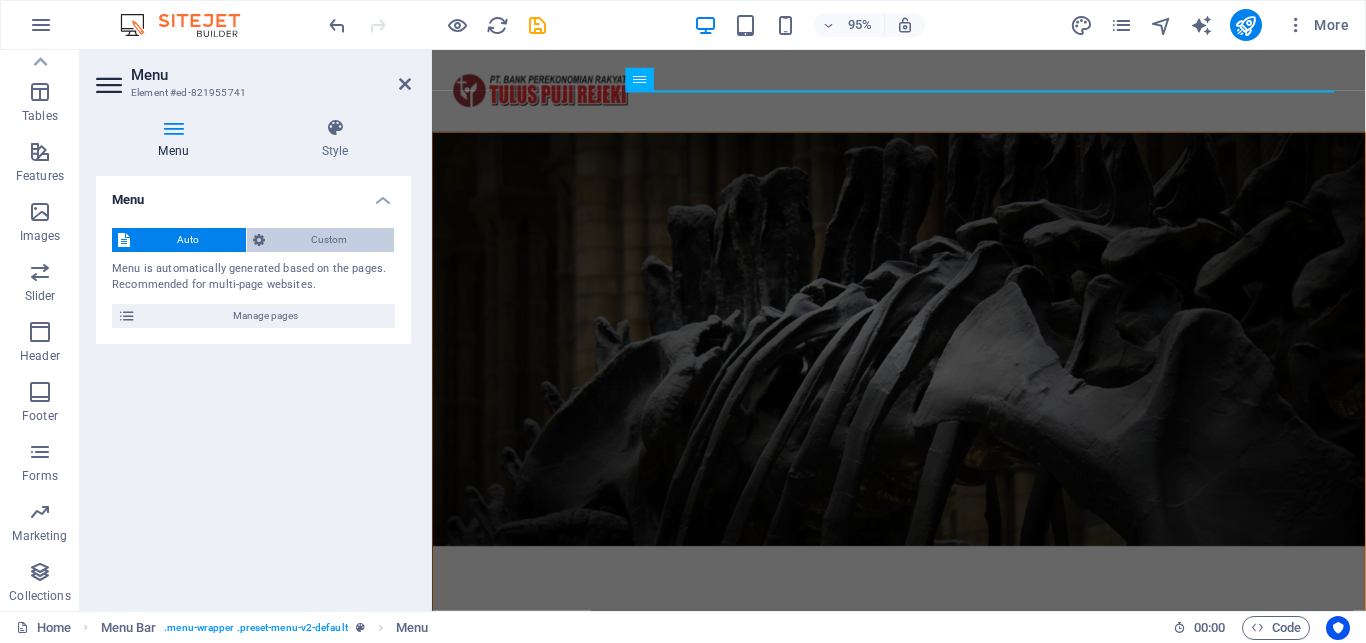 click on "Custom" at bounding box center (330, 240) 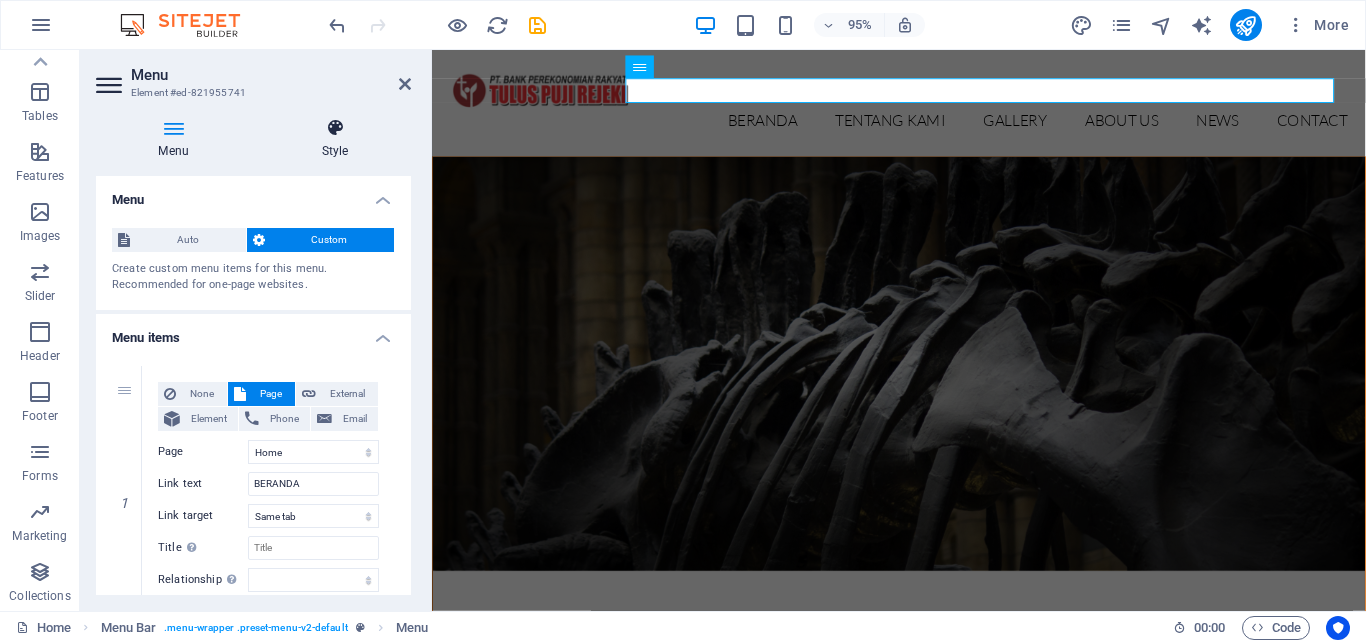 click on "Style" at bounding box center (335, 139) 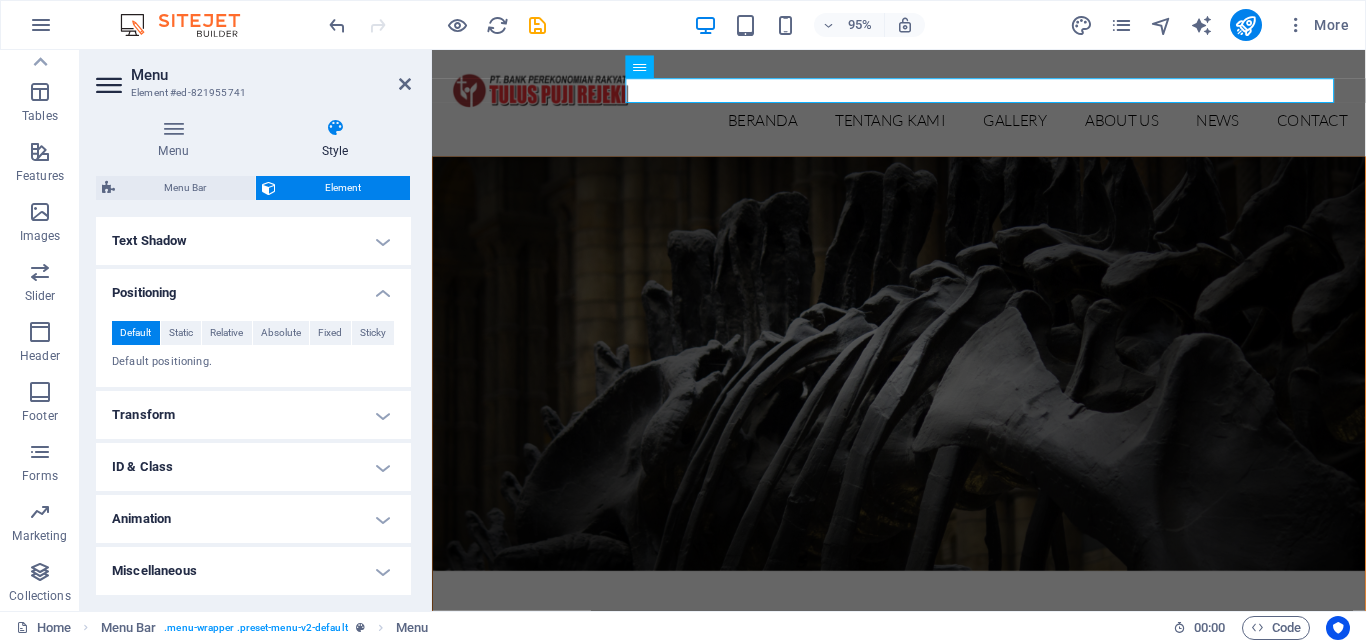 scroll, scrollTop: 0, scrollLeft: 0, axis: both 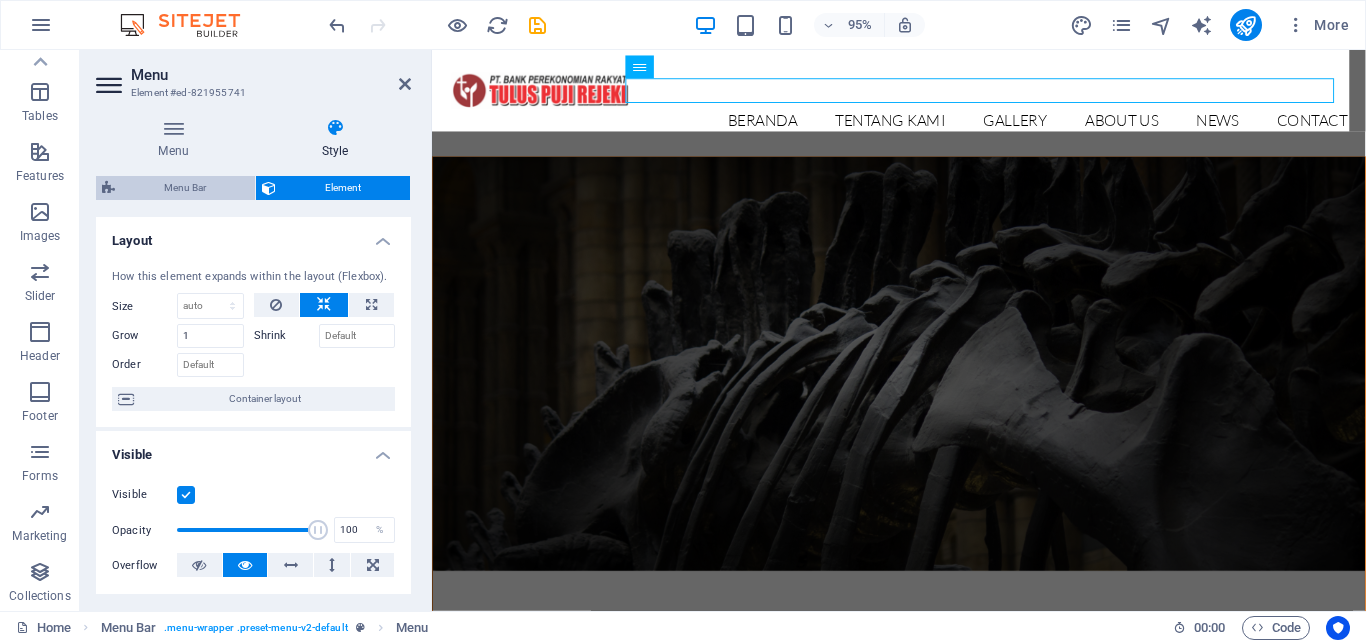 click on "Menu Bar" at bounding box center [185, 188] 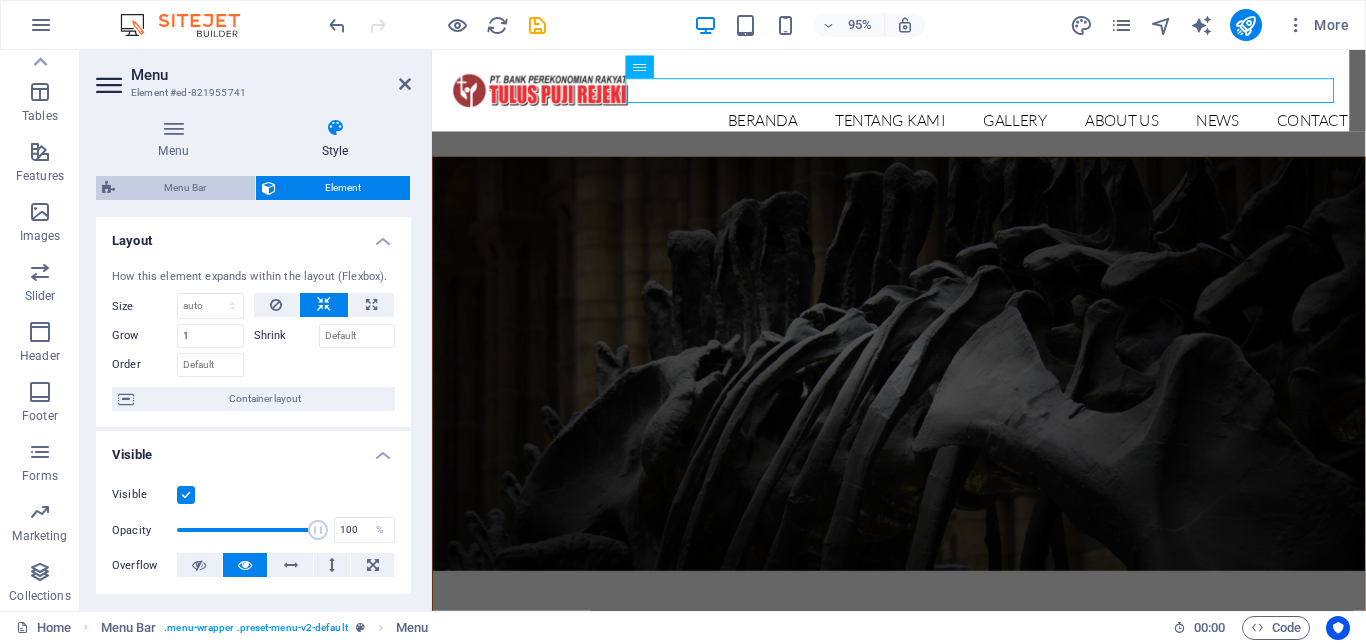 select on "rem" 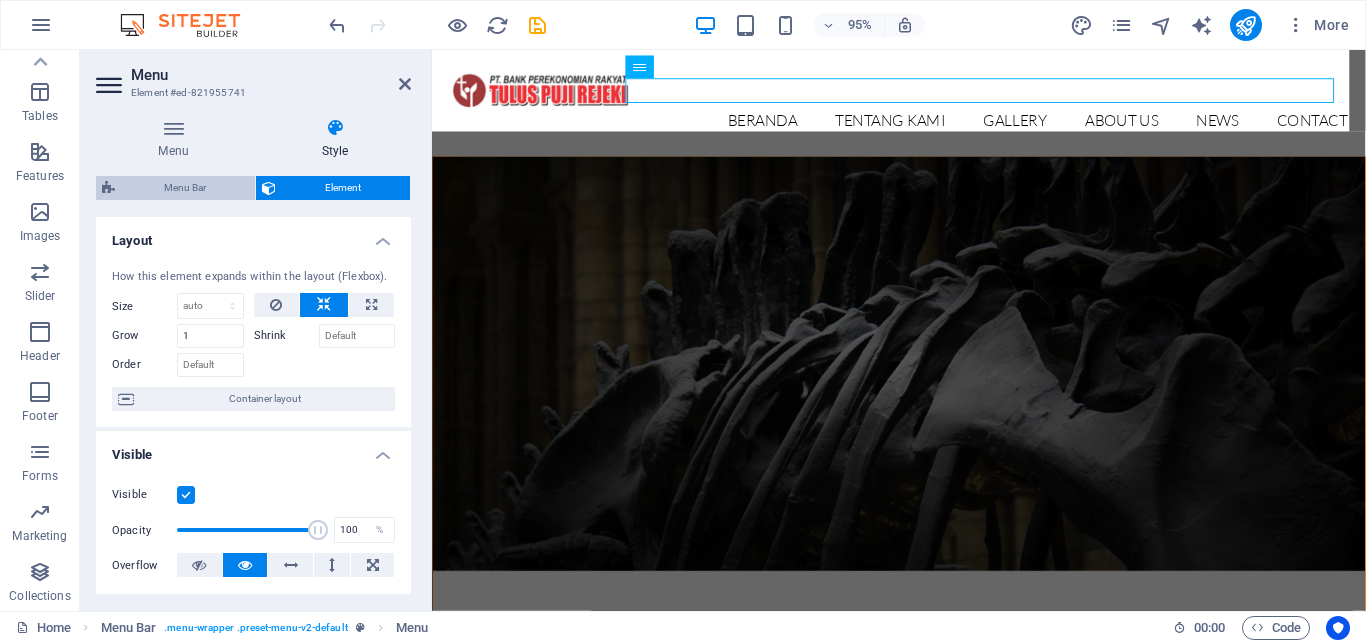 select on "rem" 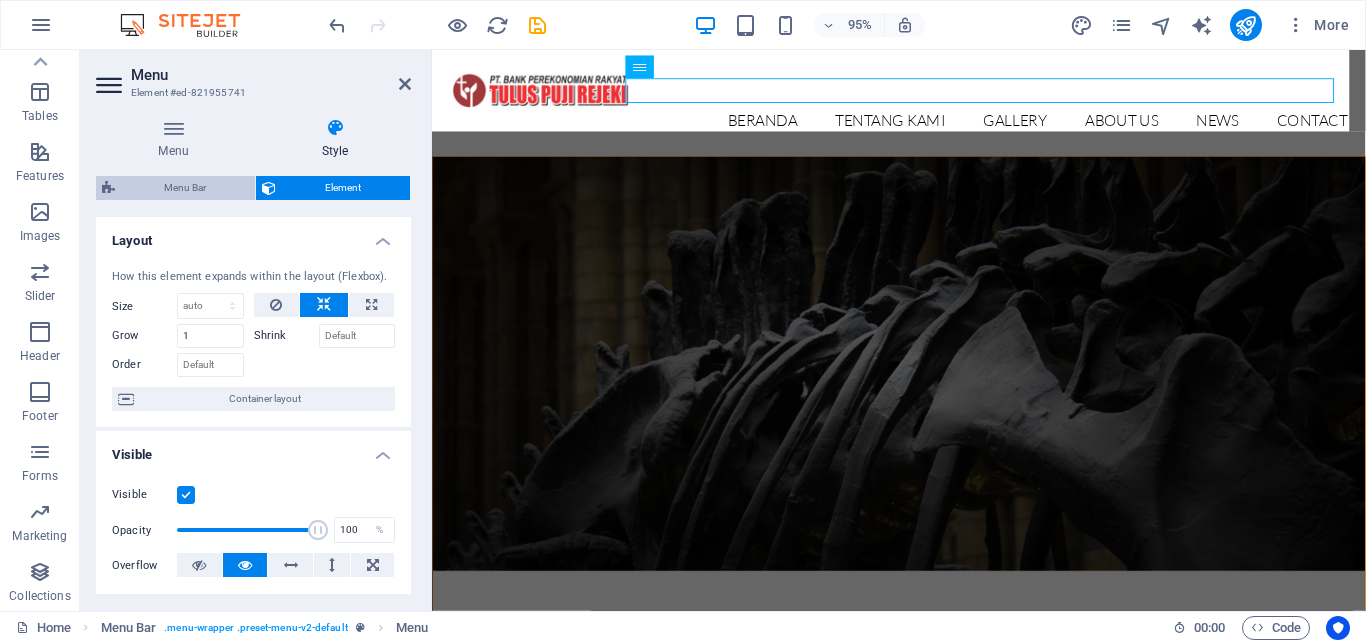 select on "rem" 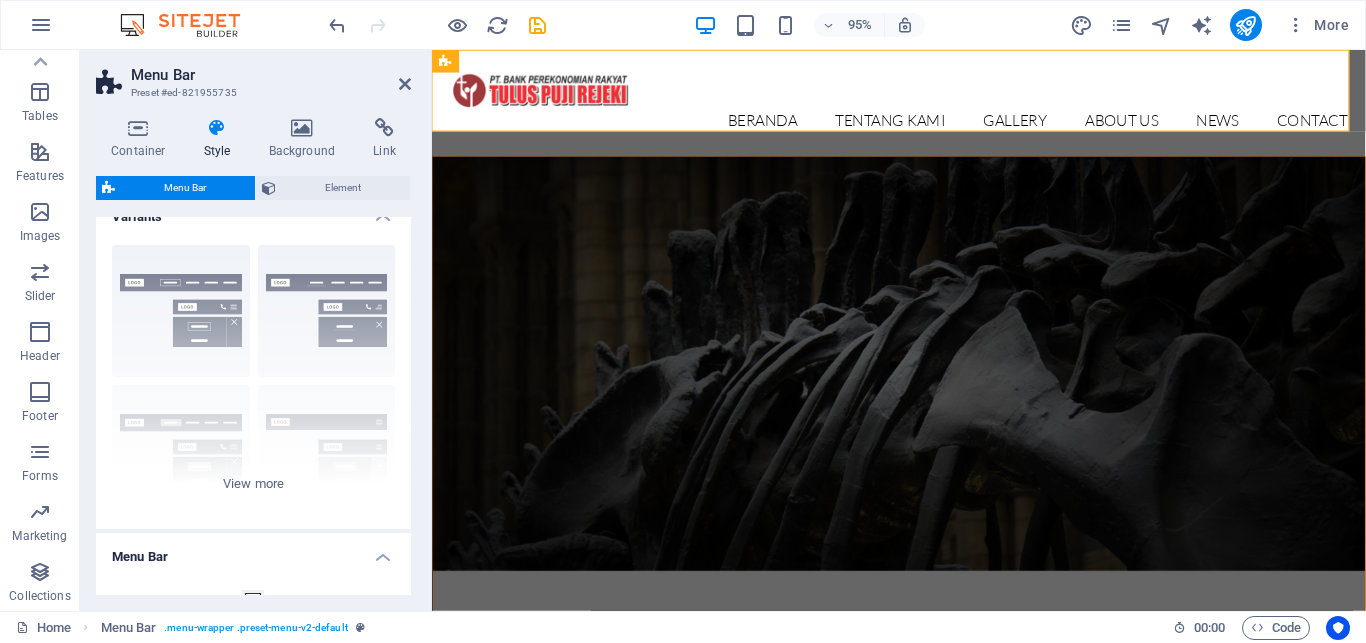 scroll, scrollTop: 0, scrollLeft: 0, axis: both 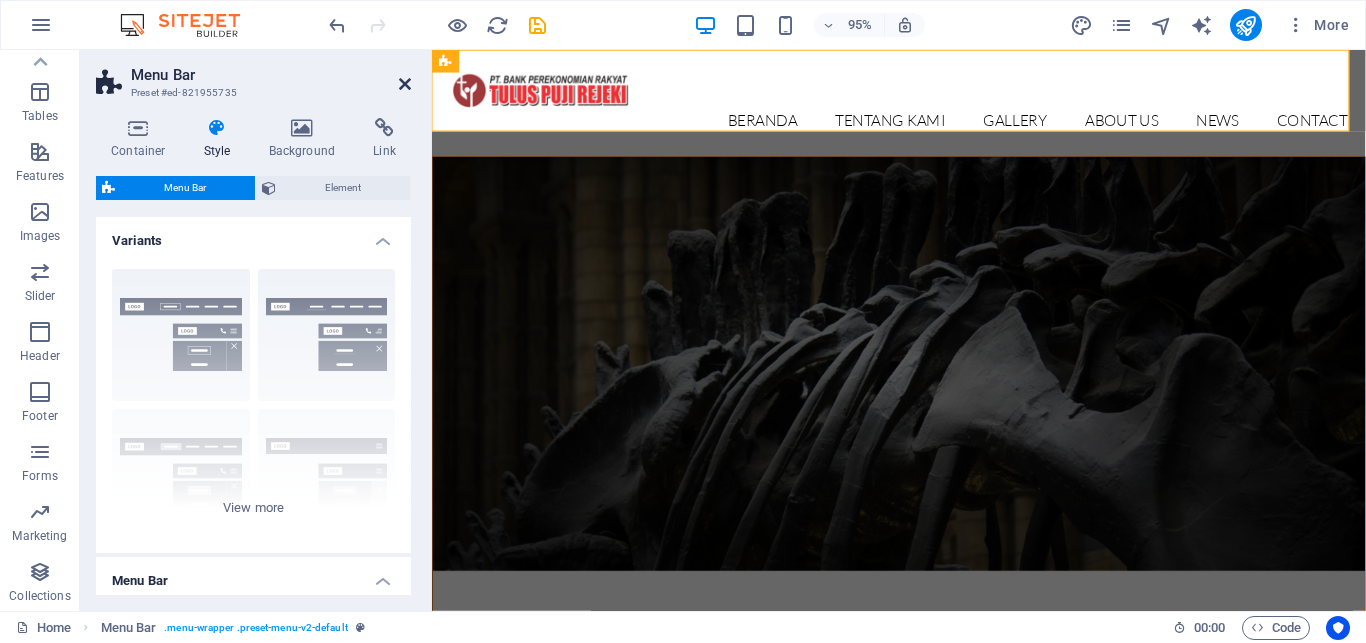 click at bounding box center (405, 84) 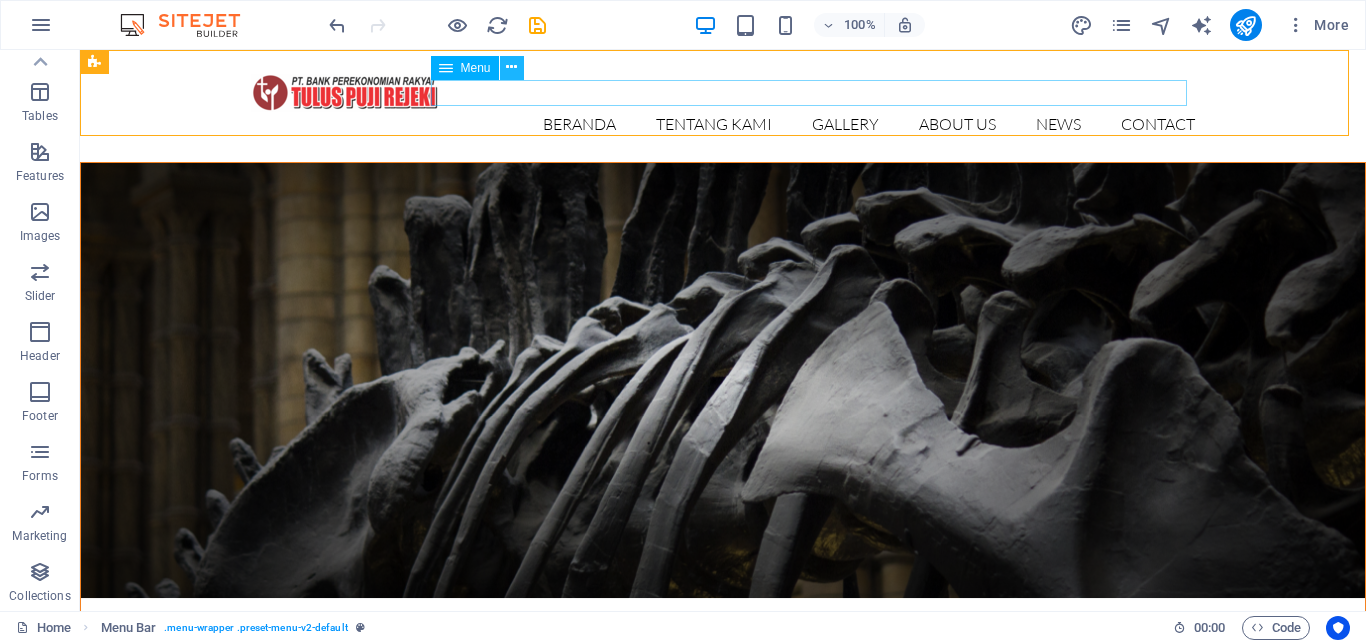 click at bounding box center [511, 67] 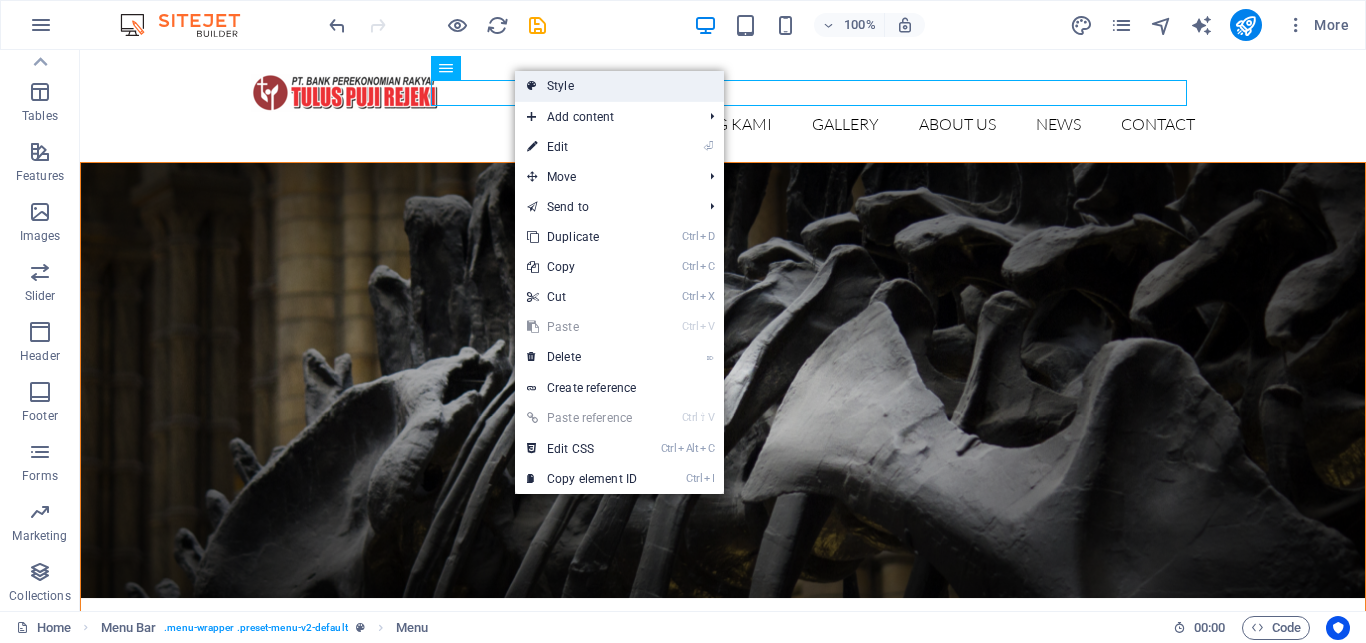 click on "Style" at bounding box center [619, 86] 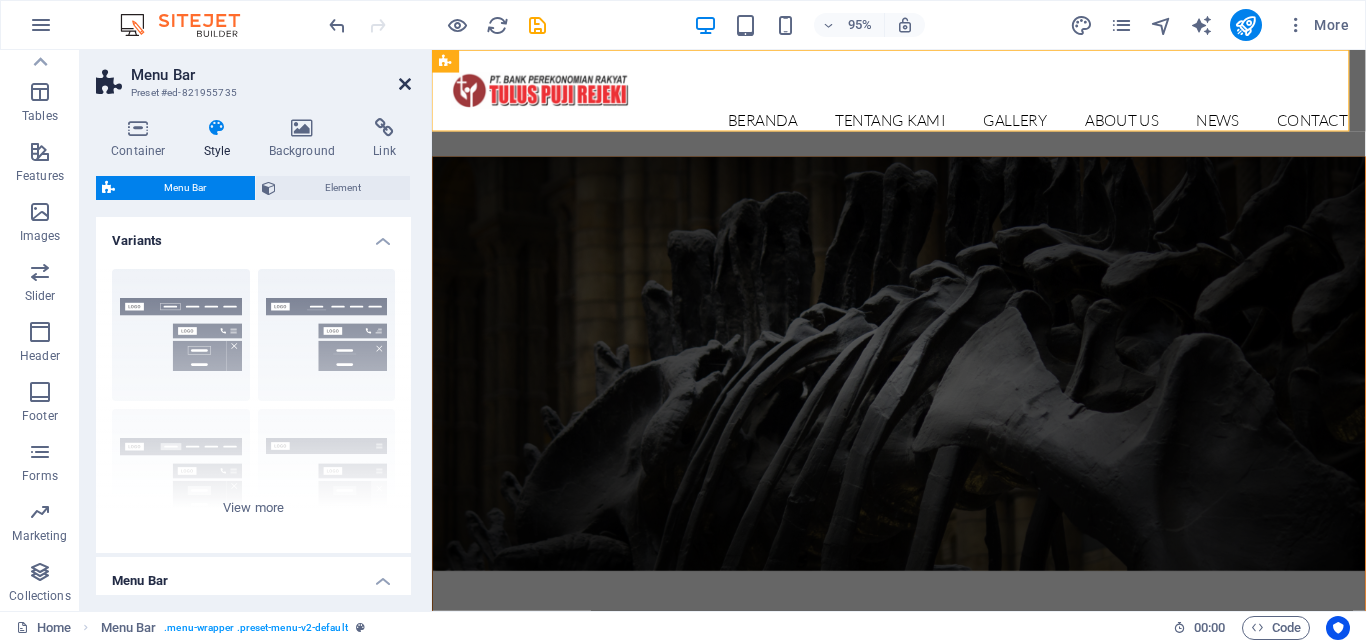 click at bounding box center (405, 84) 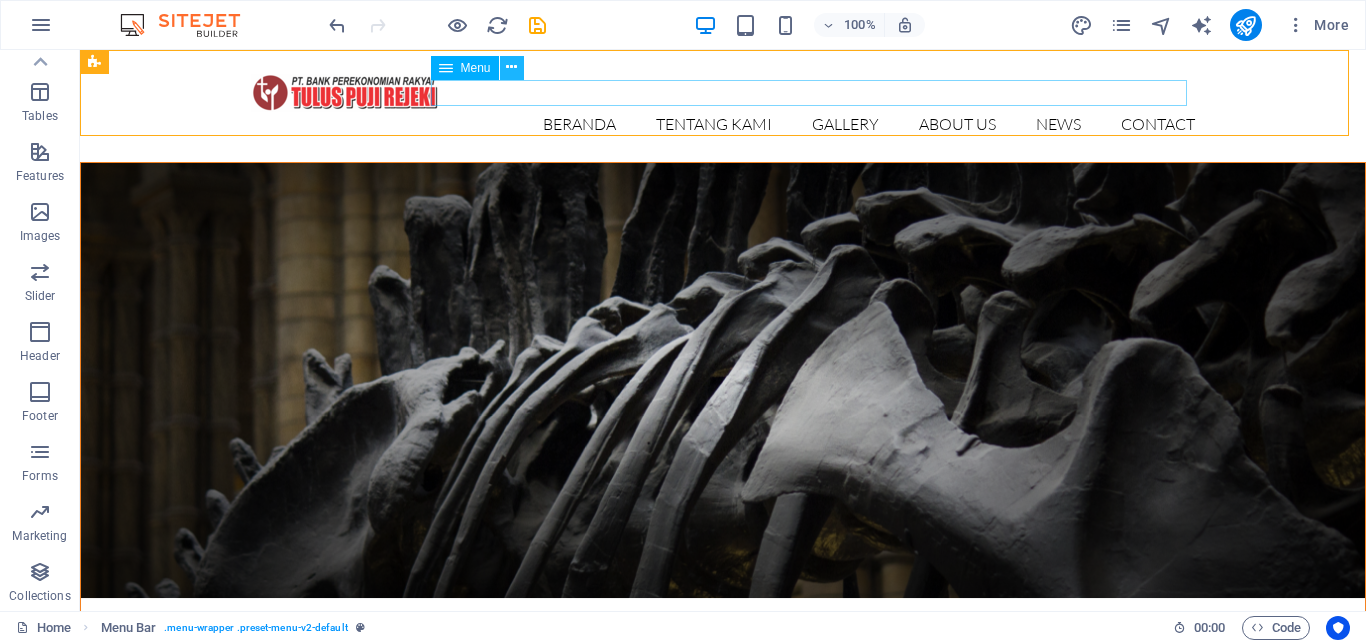 click at bounding box center (512, 68) 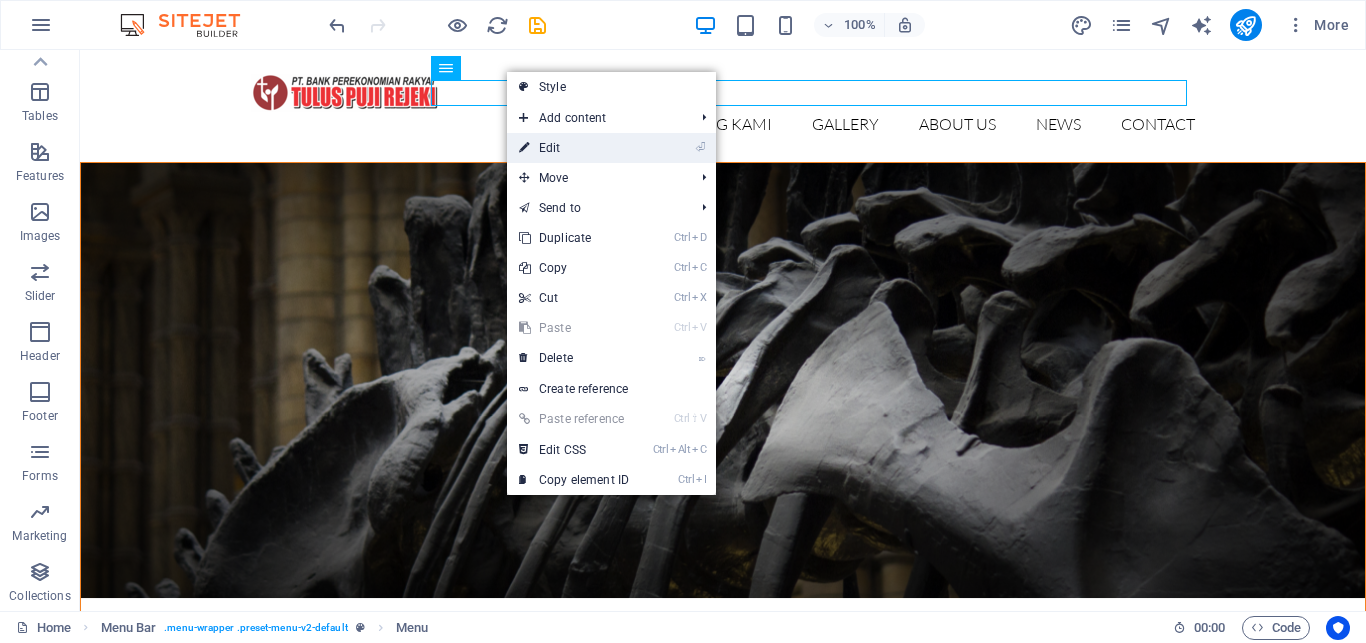 click on "⏎  Edit" at bounding box center (611, 148) 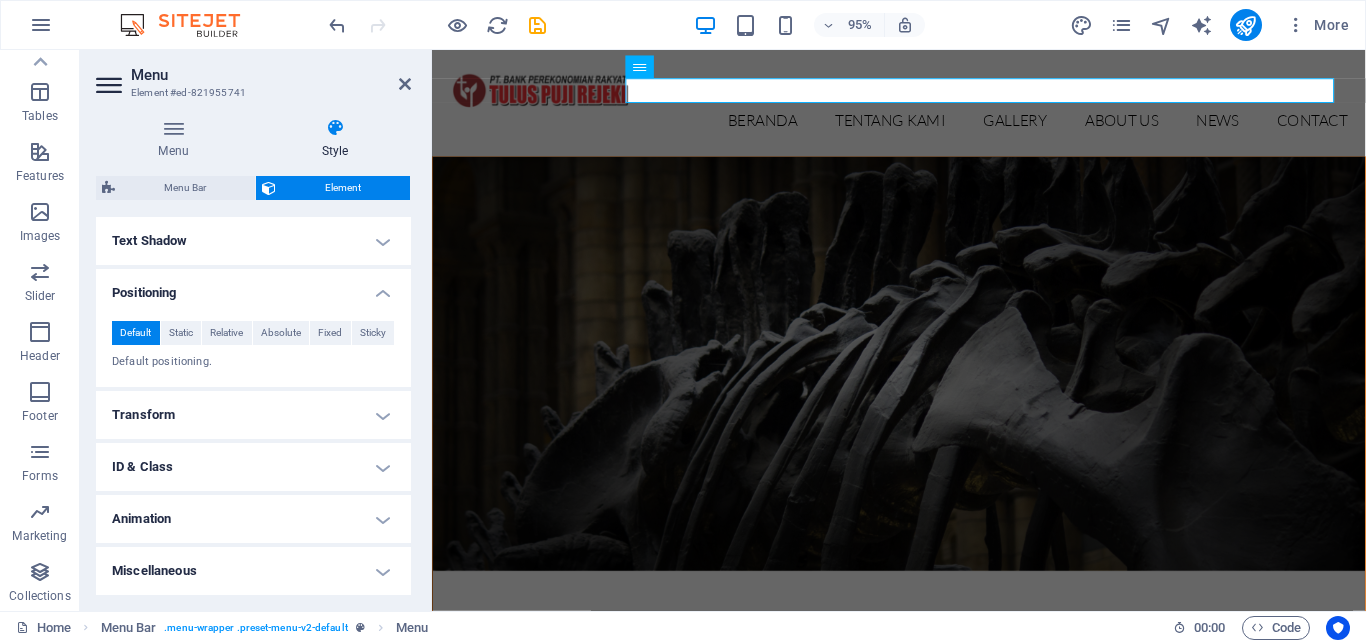 scroll, scrollTop: 0, scrollLeft: 0, axis: both 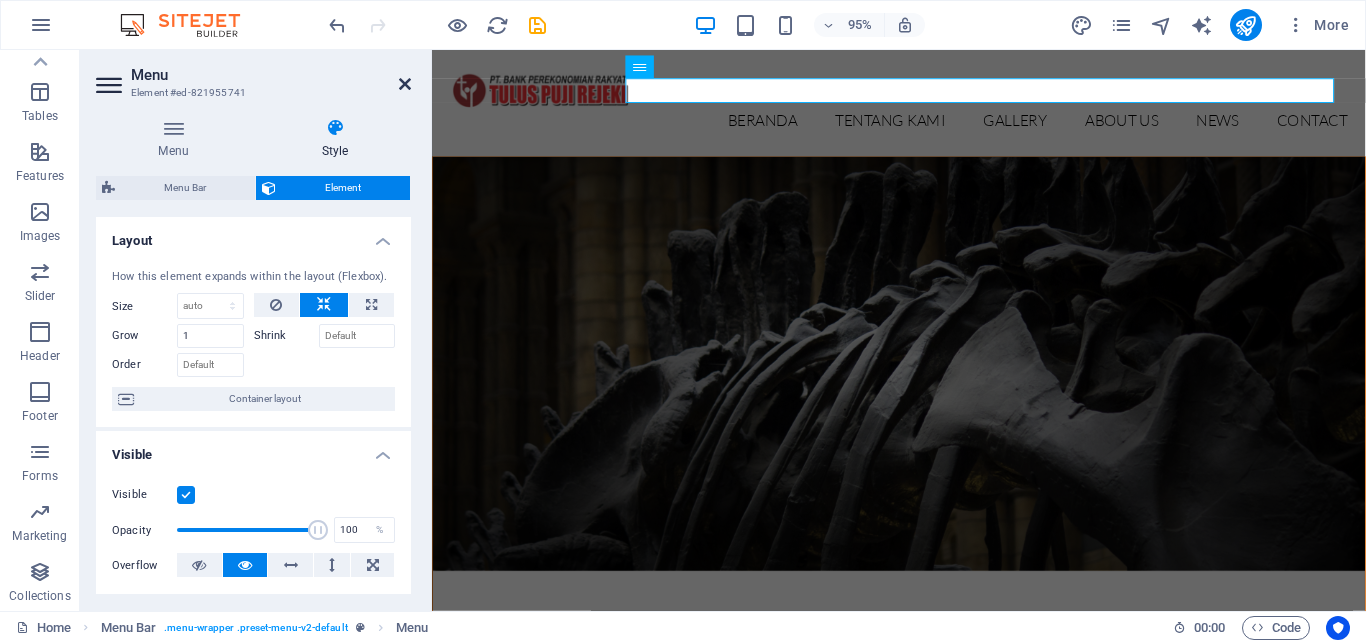 click at bounding box center [405, 84] 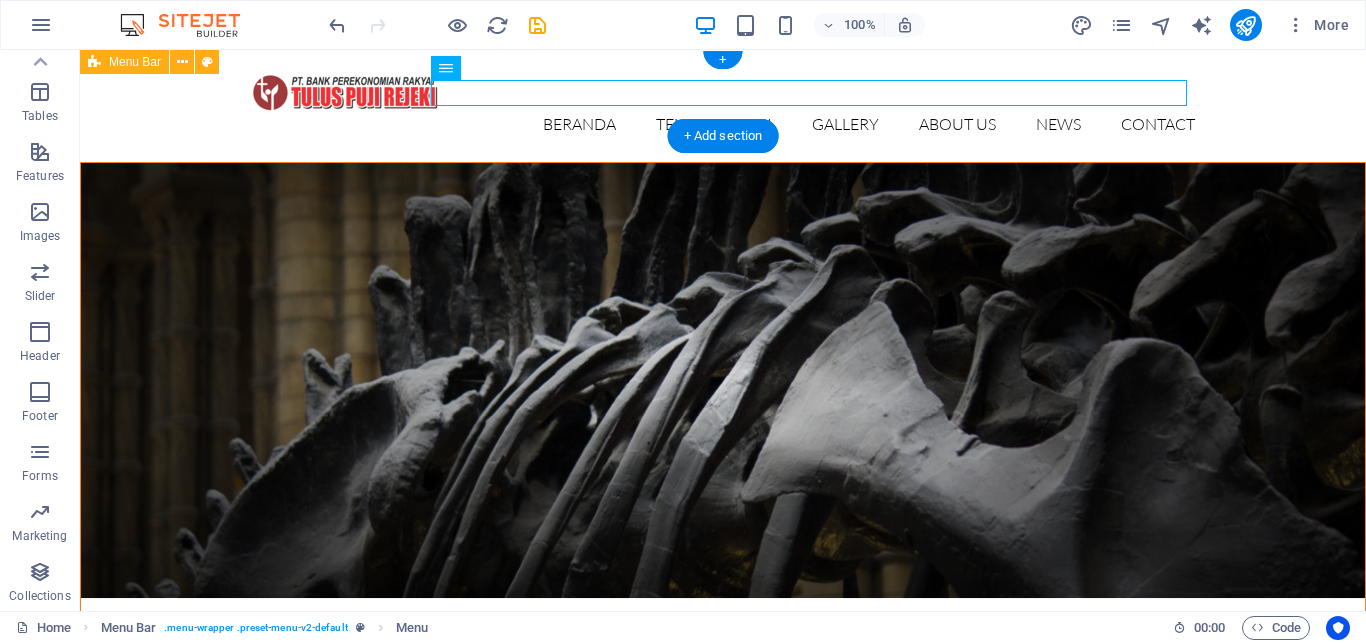 click on "BERANDA TENTANG KAMI SEJARAH VISI MISI TUJUAN Detail view Gallery About us News Contact" at bounding box center (723, 106) 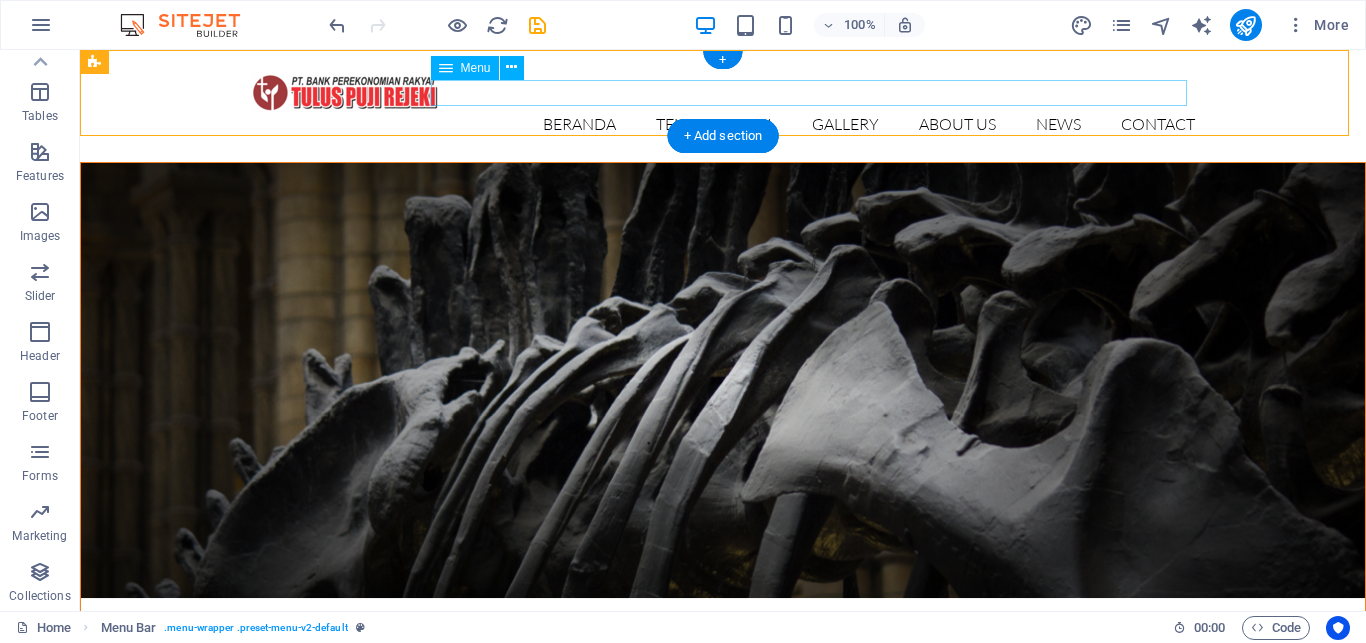 click on "BERANDA TENTANG KAMI SEJARAH VISI MISI TUJUAN Detail view Gallery About us News Contact" at bounding box center (723, 125) 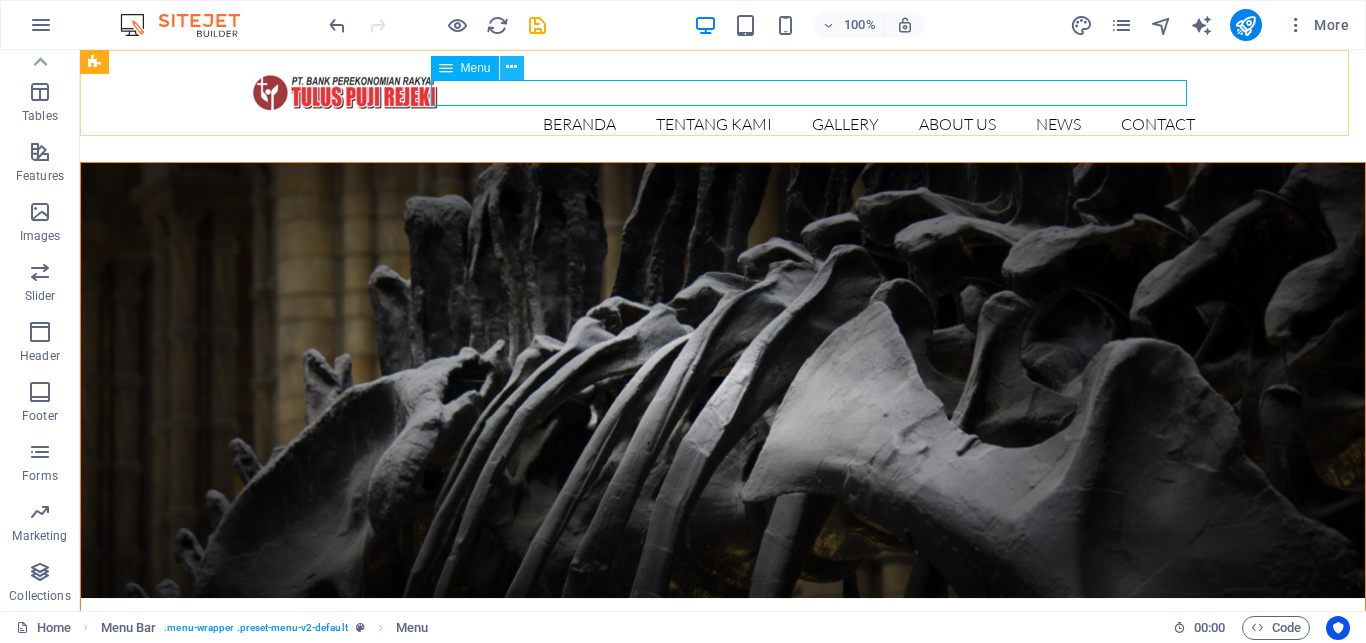 click at bounding box center [511, 67] 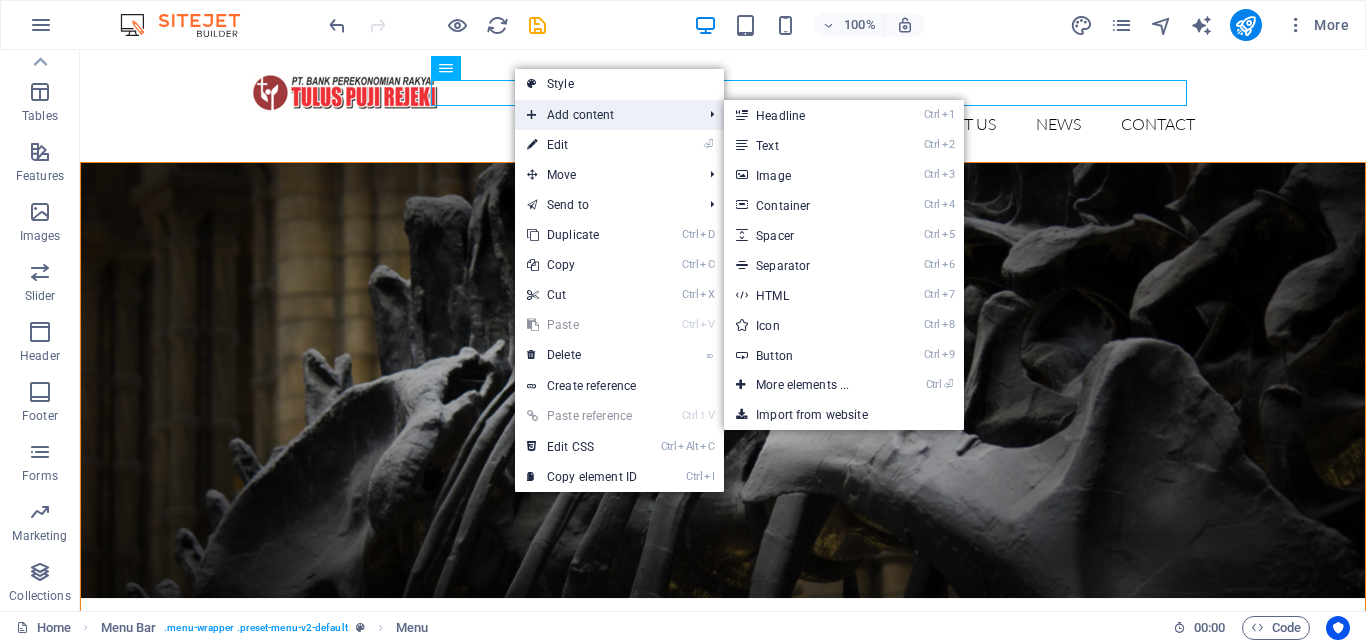 click on "Add content" at bounding box center [604, 115] 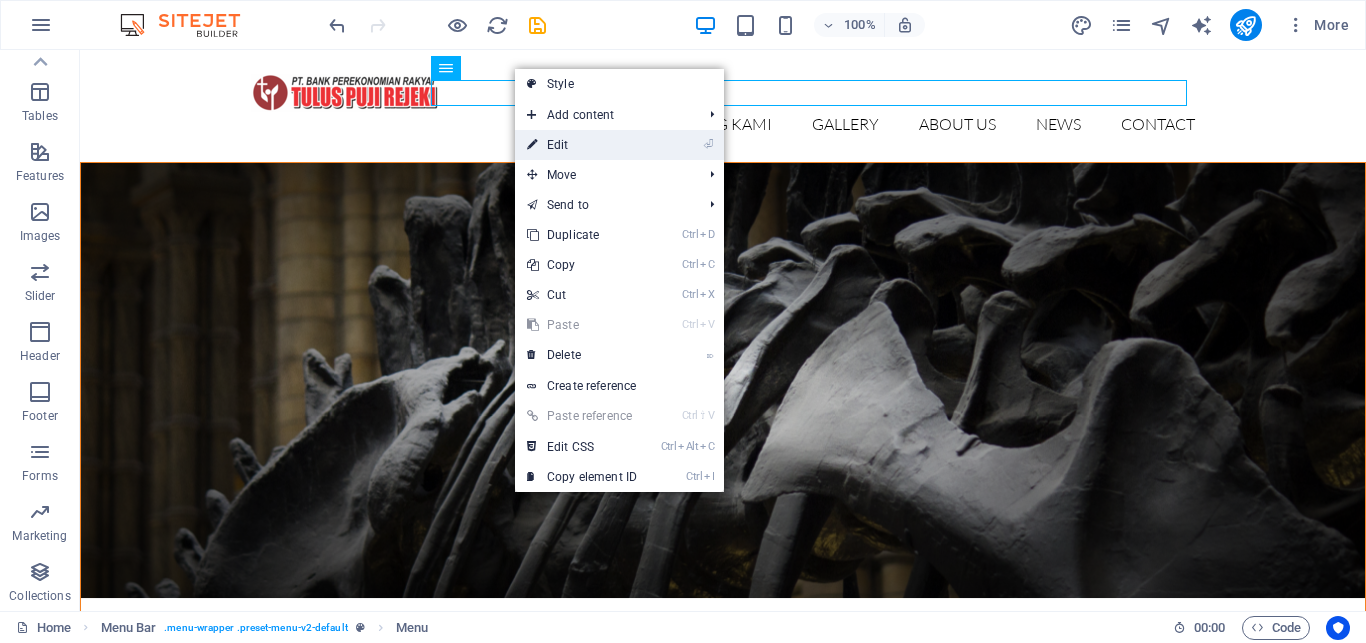click on "⏎  Edit" at bounding box center [582, 145] 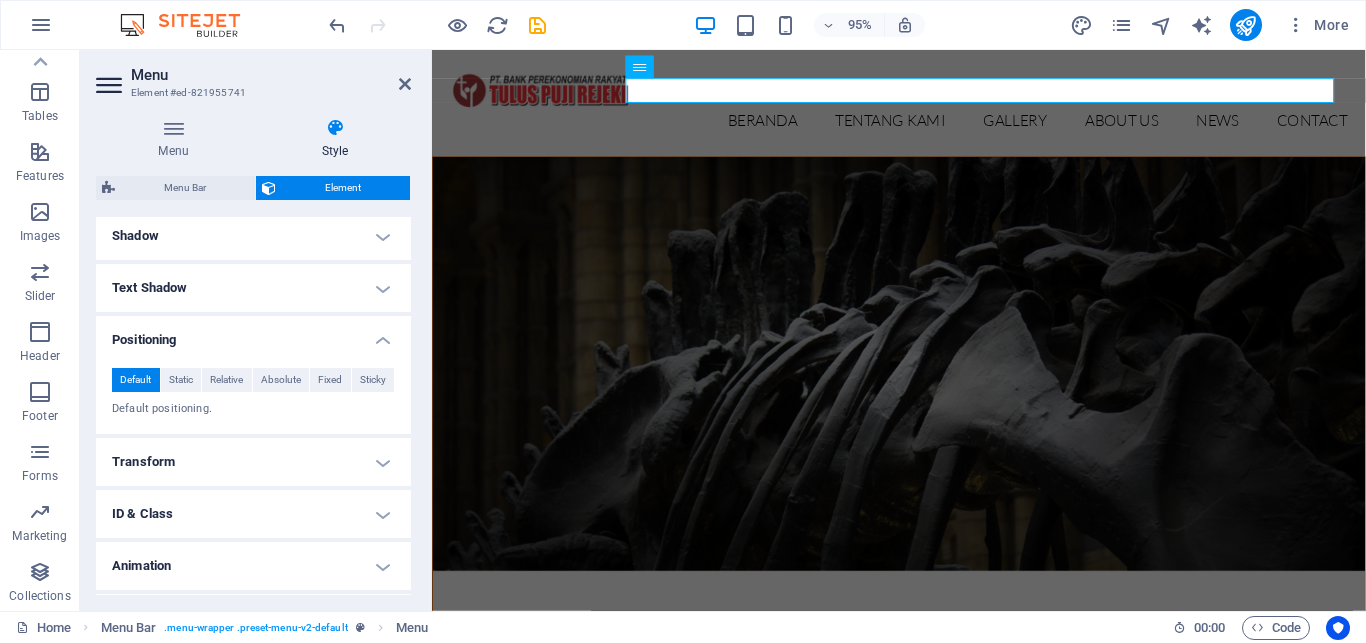 scroll, scrollTop: 447, scrollLeft: 0, axis: vertical 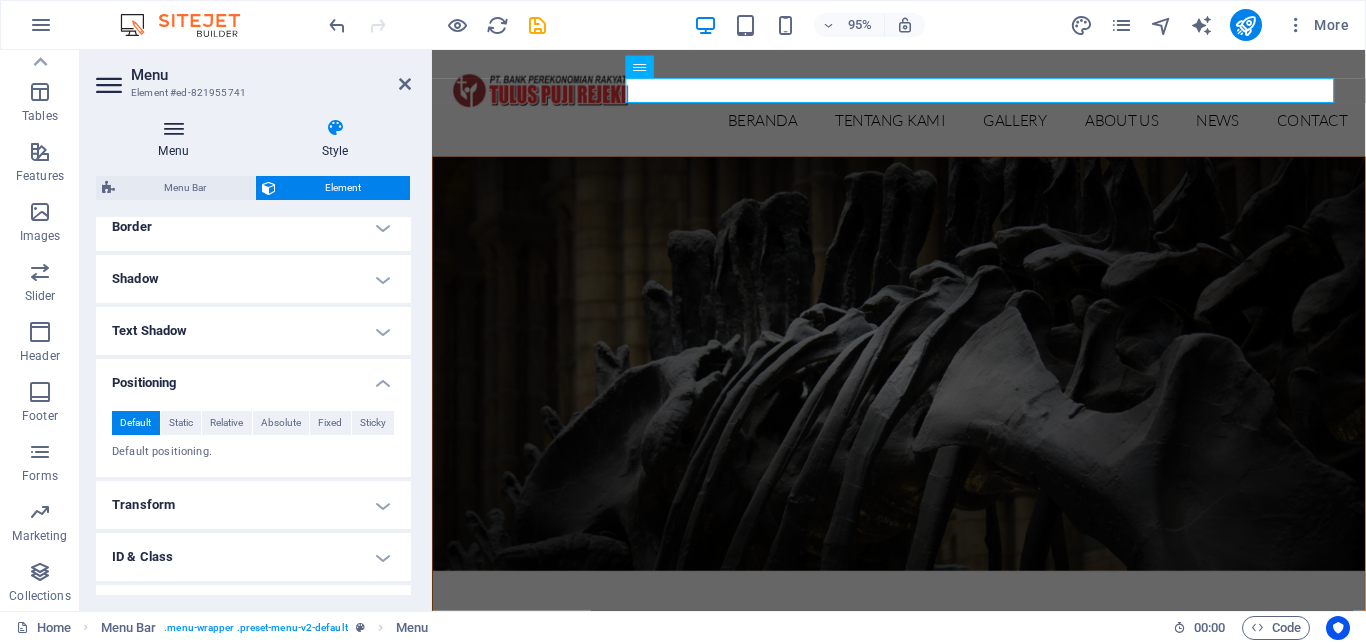 click on "Menu" at bounding box center (177, 139) 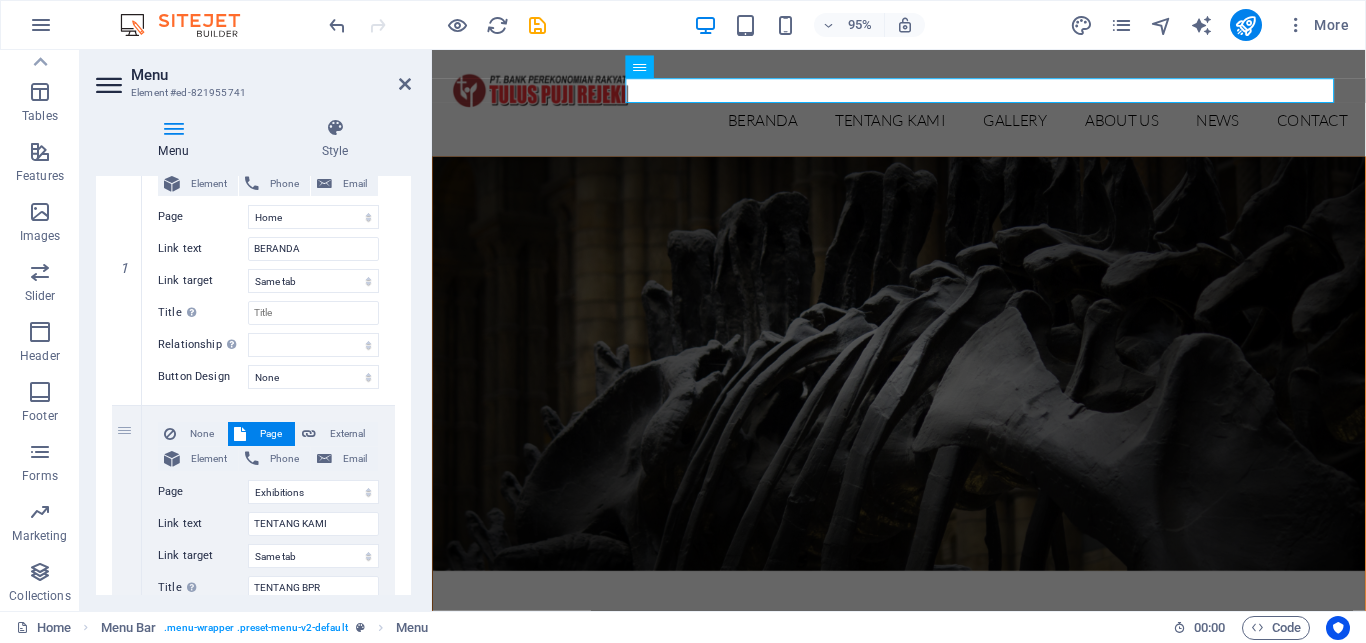 scroll, scrollTop: 243, scrollLeft: 0, axis: vertical 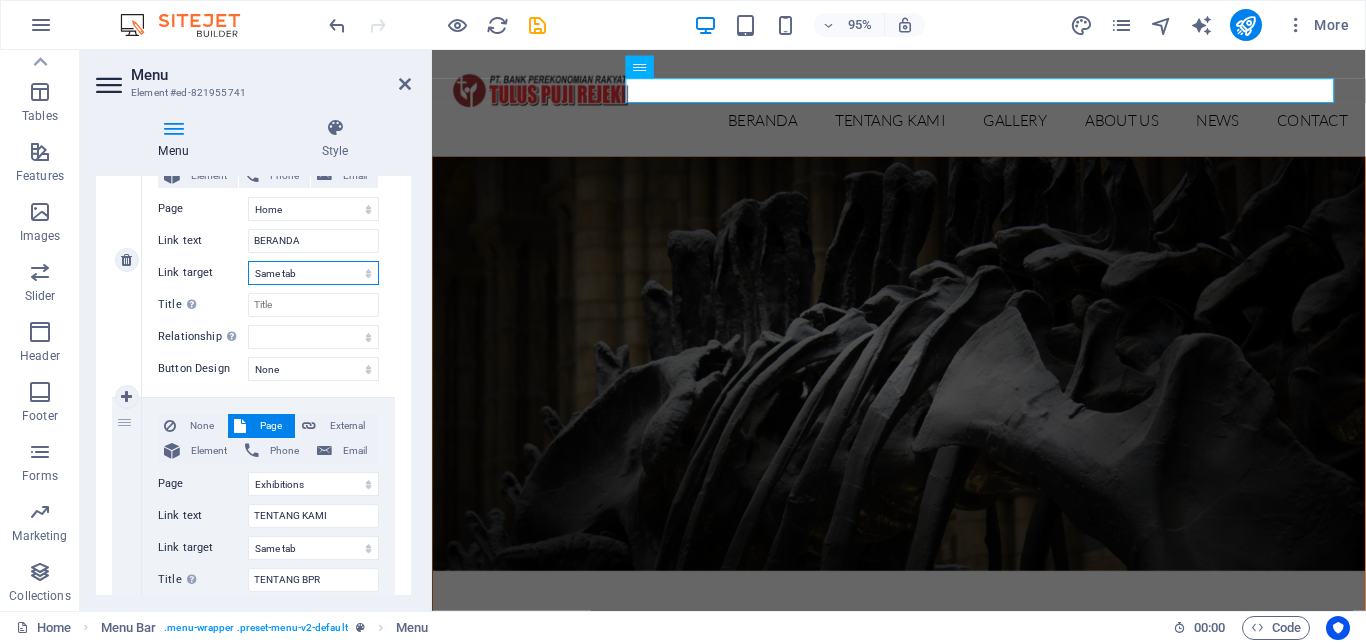 click on "New tab Same tab Overlay" at bounding box center [313, 273] 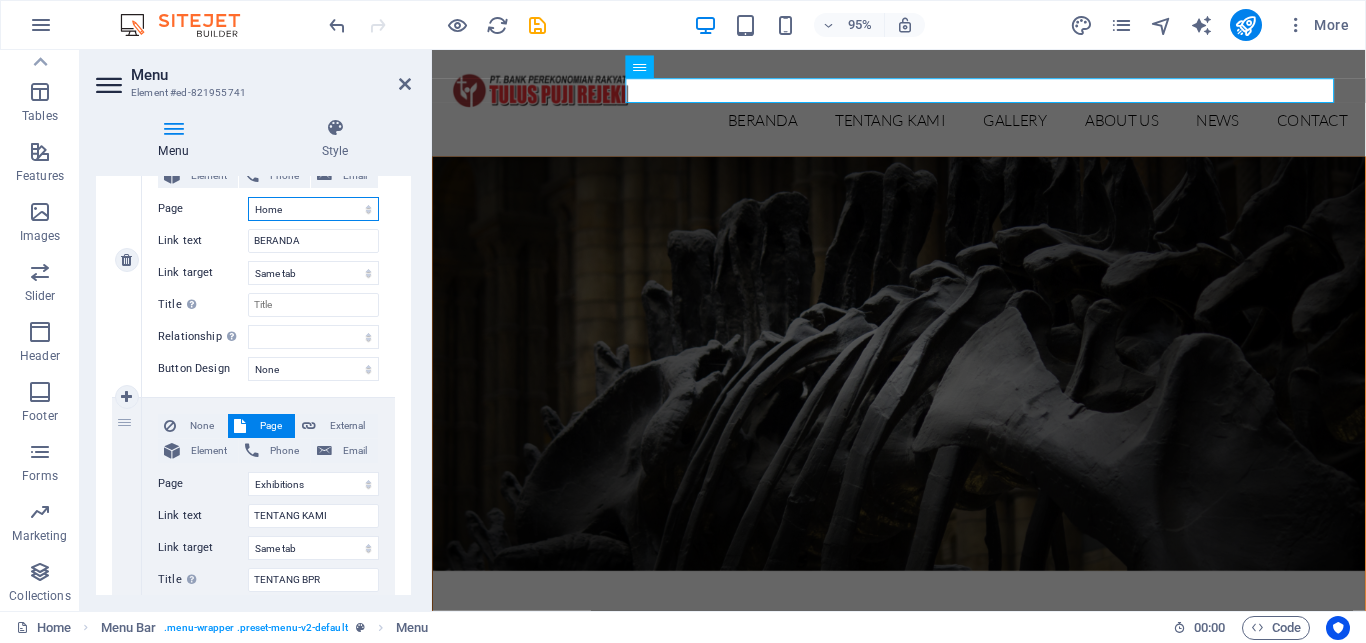 click on "Home Exhibitions -- Detail view Gallery About us News Contact Legal Notice Privacy" at bounding box center [313, 209] 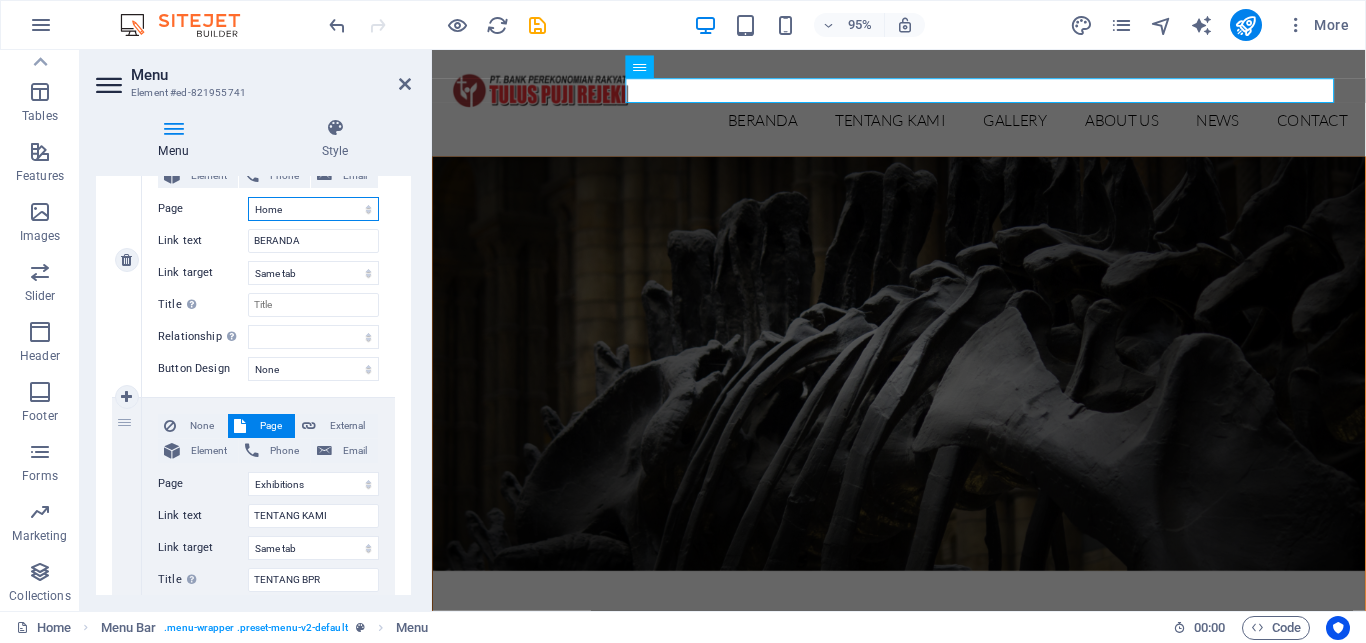 click on "Home Exhibitions -- Detail view Gallery About us News Contact Legal Notice Privacy" at bounding box center [313, 209] 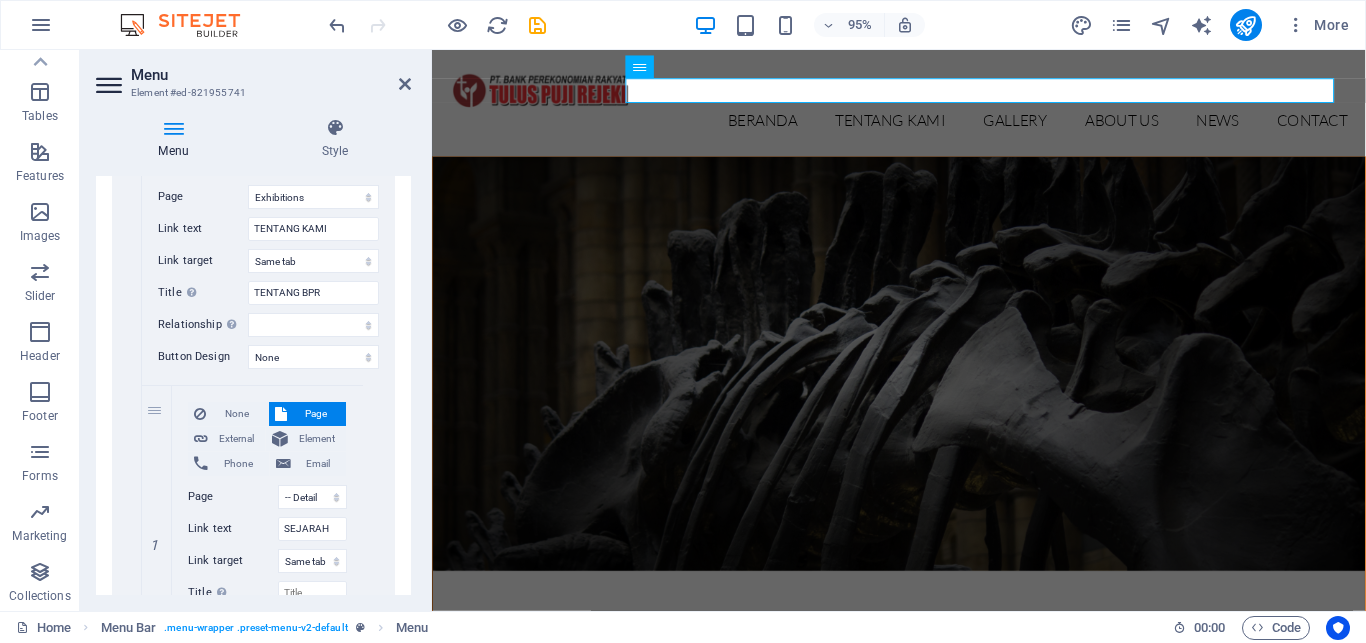 scroll, scrollTop: 539, scrollLeft: 0, axis: vertical 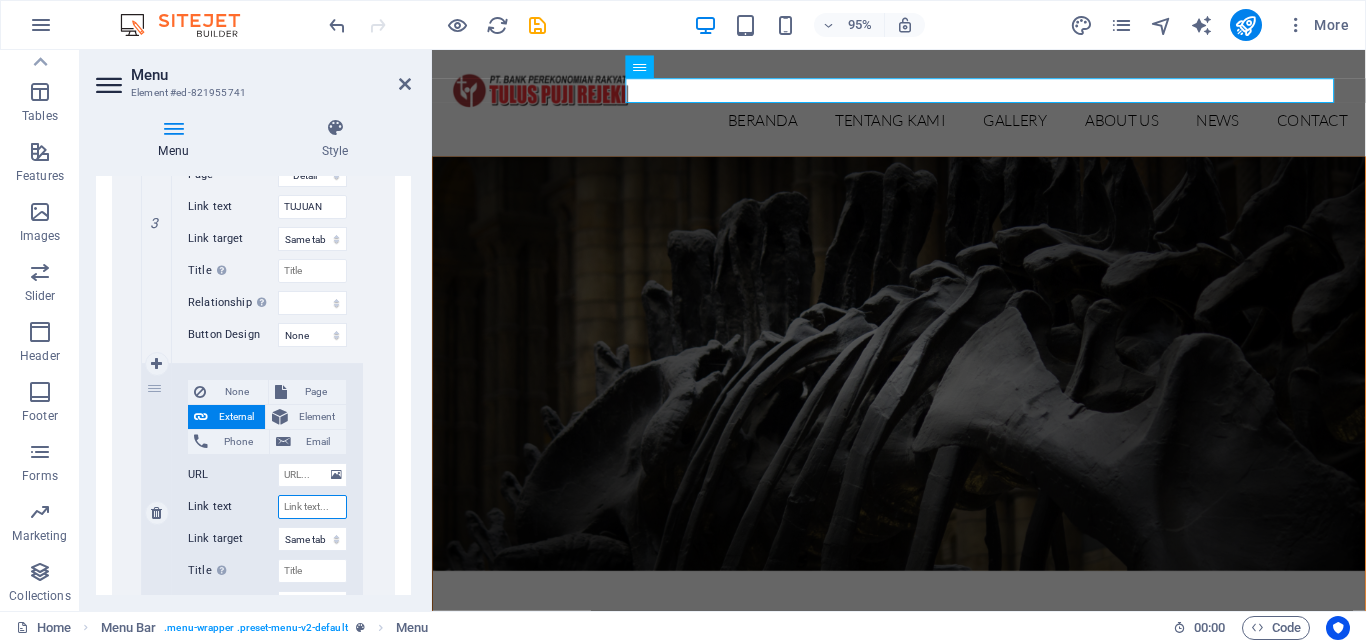 click on "Link text" at bounding box center [312, 507] 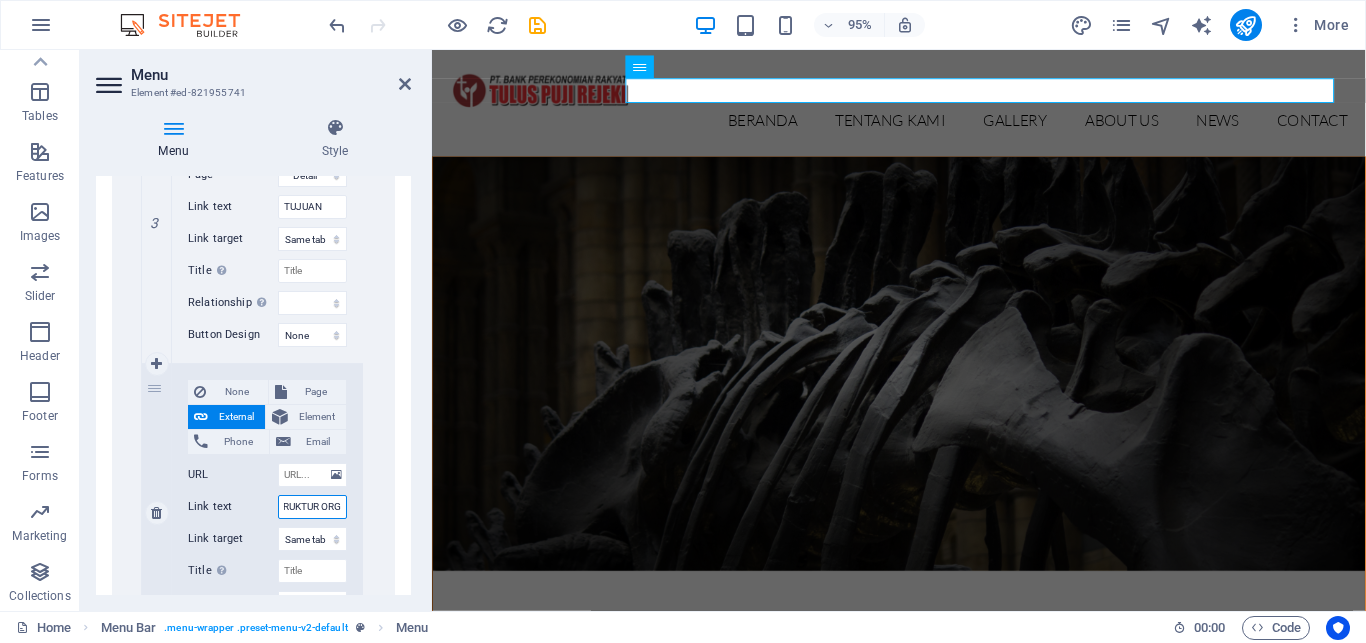type on "STRUKTUR ORGA" 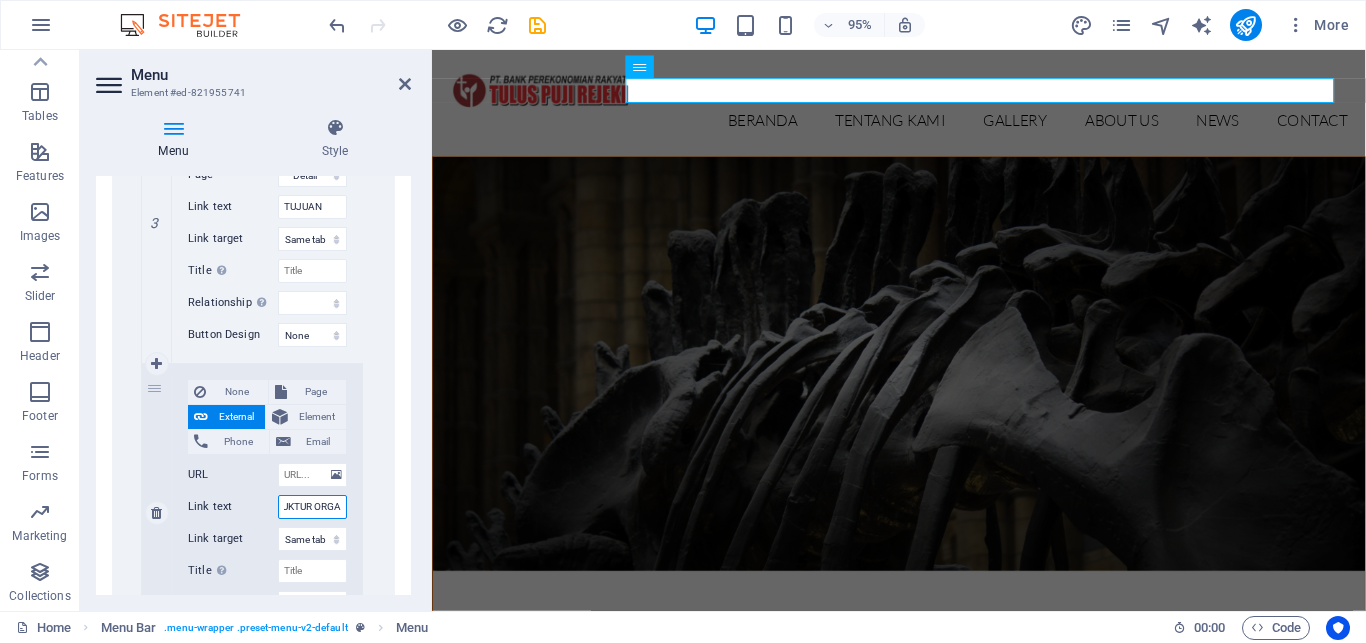 scroll, scrollTop: 0, scrollLeft: 38, axis: horizontal 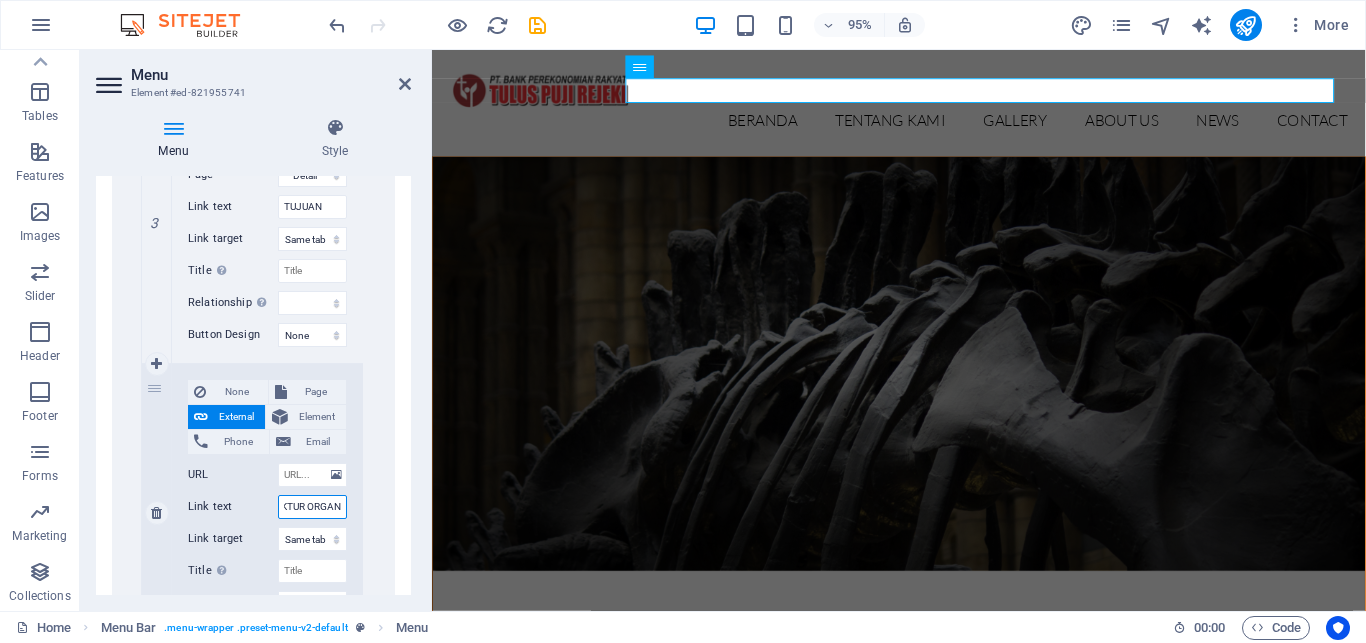 type on "STRUKTUR ORGANI" 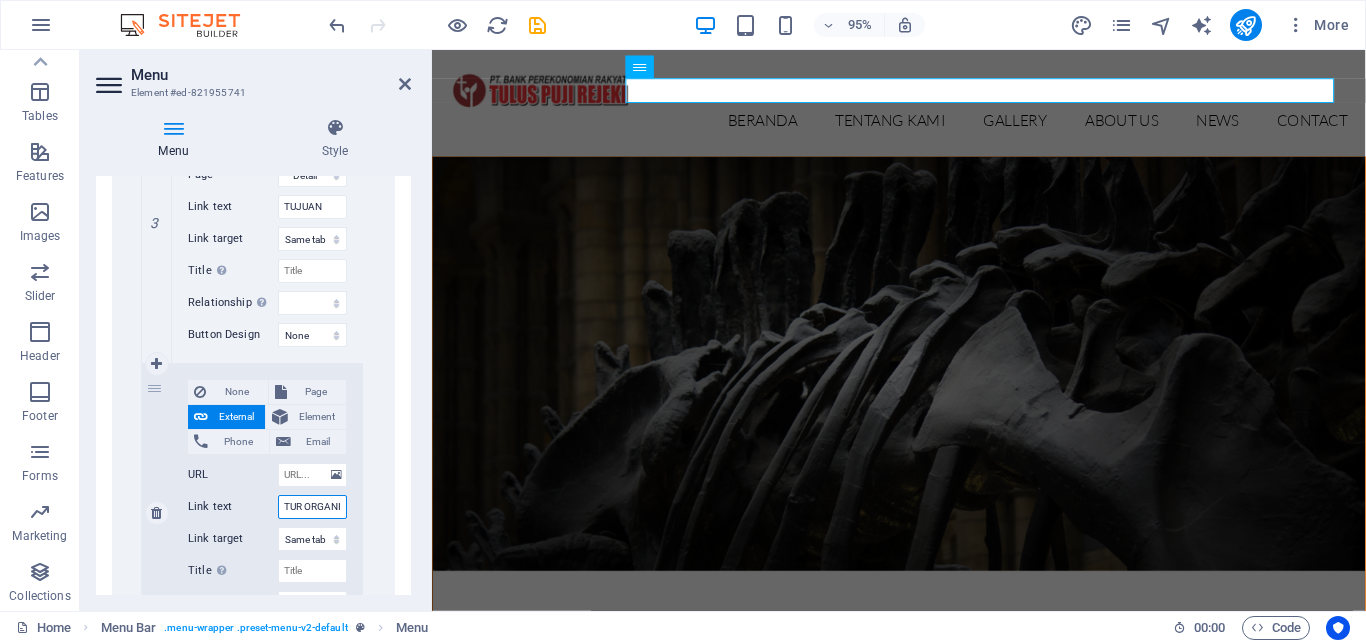 select 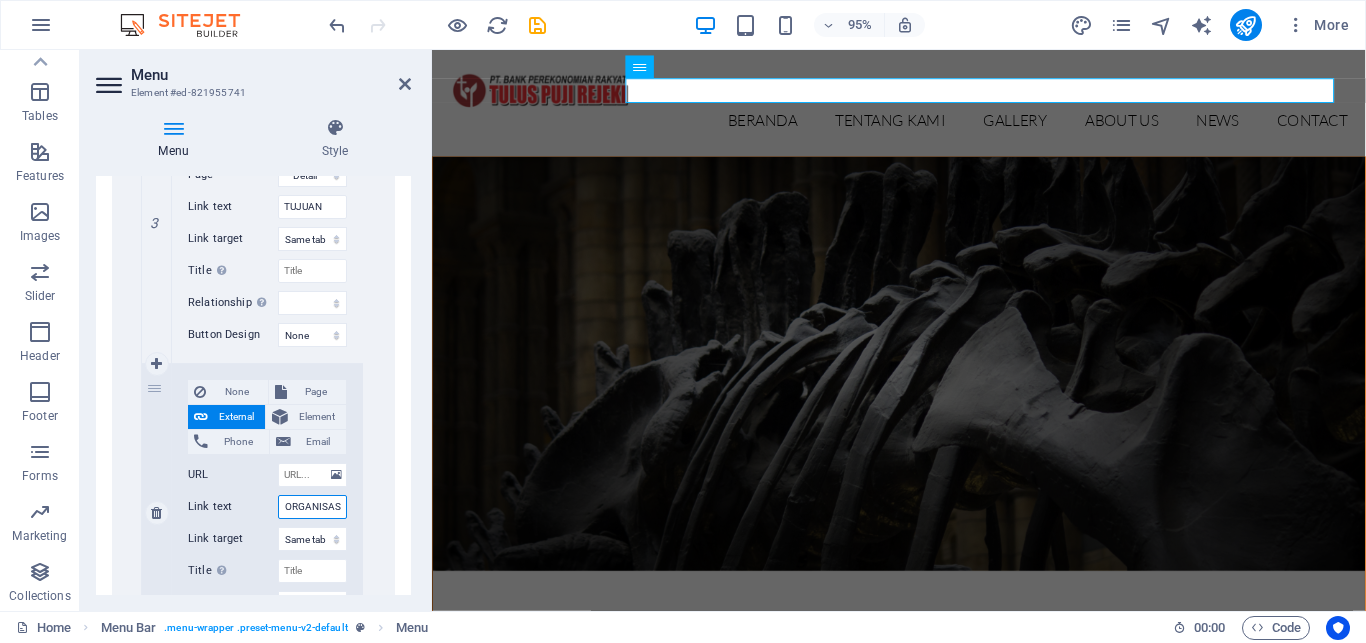 scroll, scrollTop: 0, scrollLeft: 69, axis: horizontal 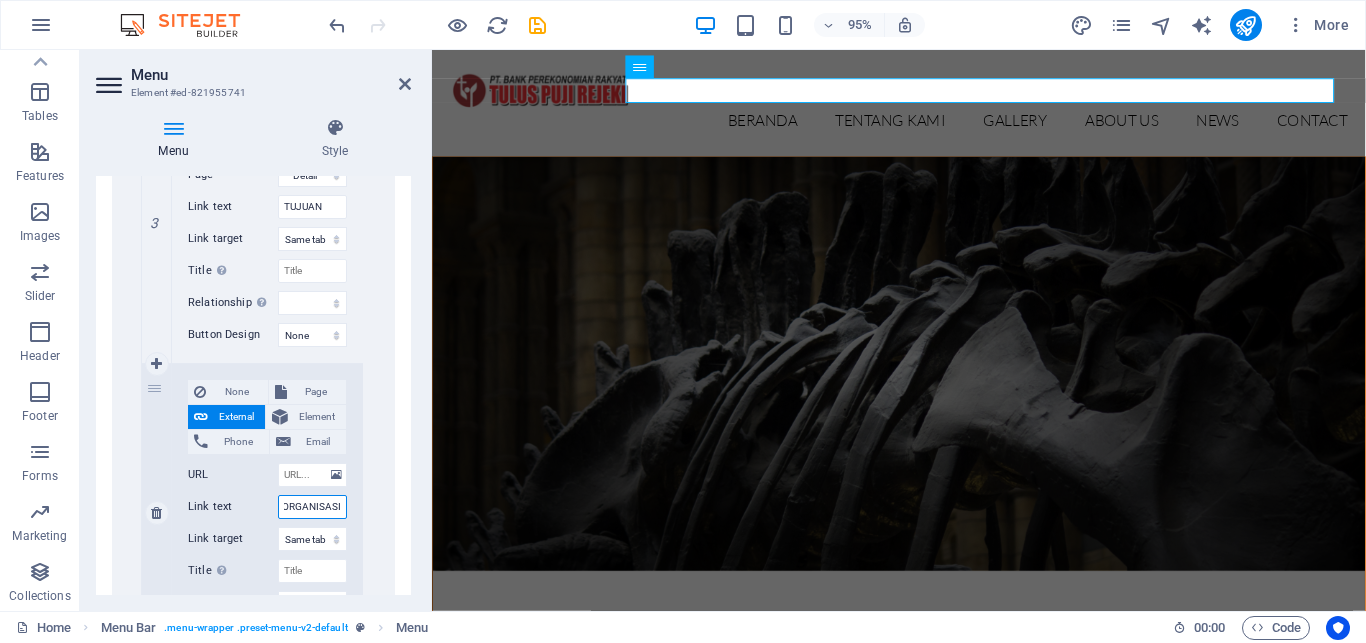 select 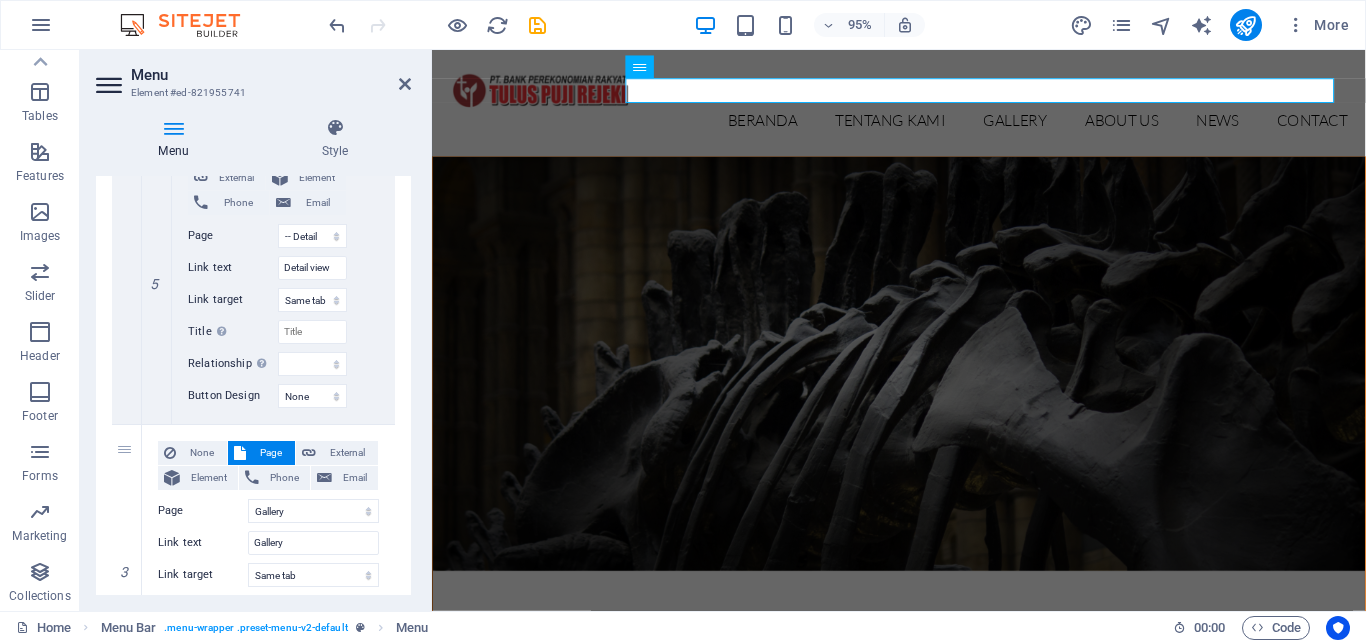scroll, scrollTop: 1982, scrollLeft: 0, axis: vertical 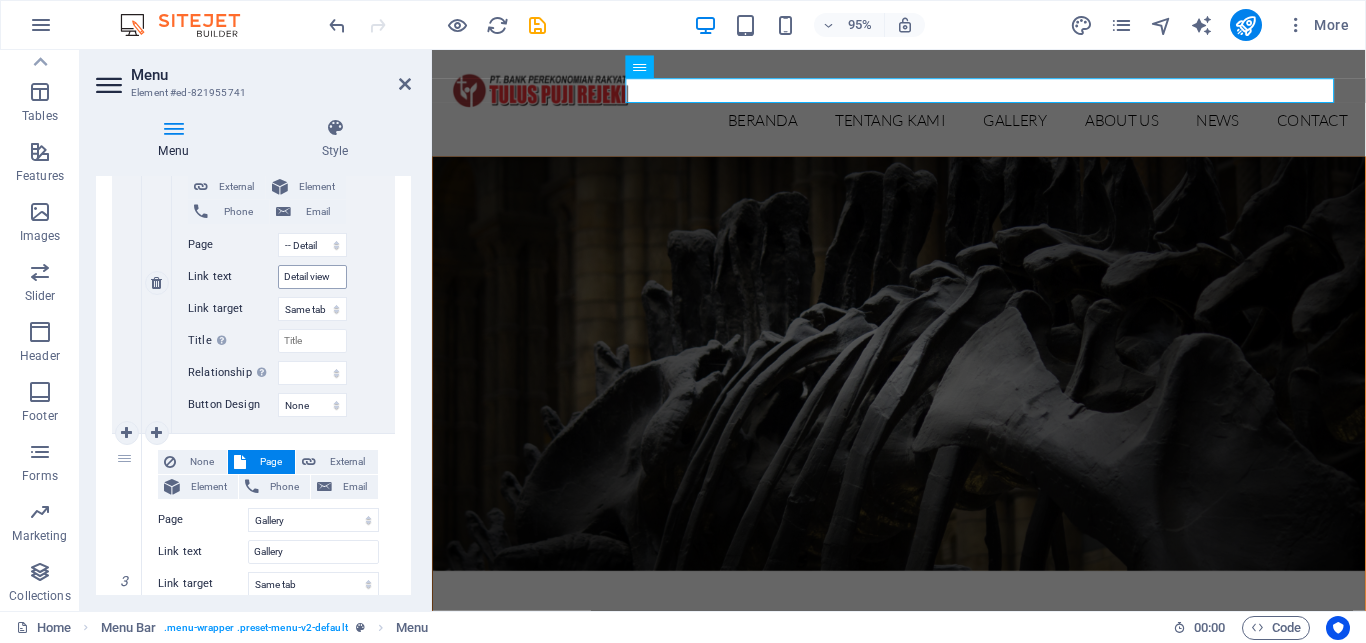 type on "STRUKTUR ORGANISASI" 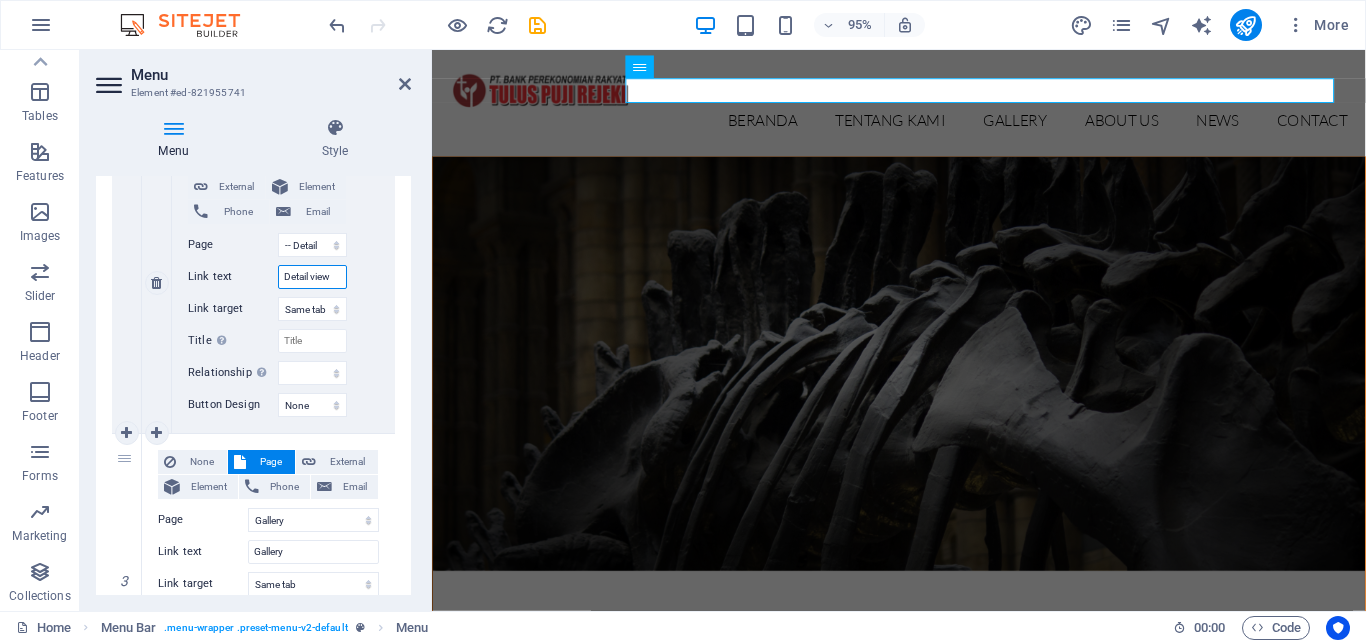 click on "Detail view" at bounding box center (312, 277) 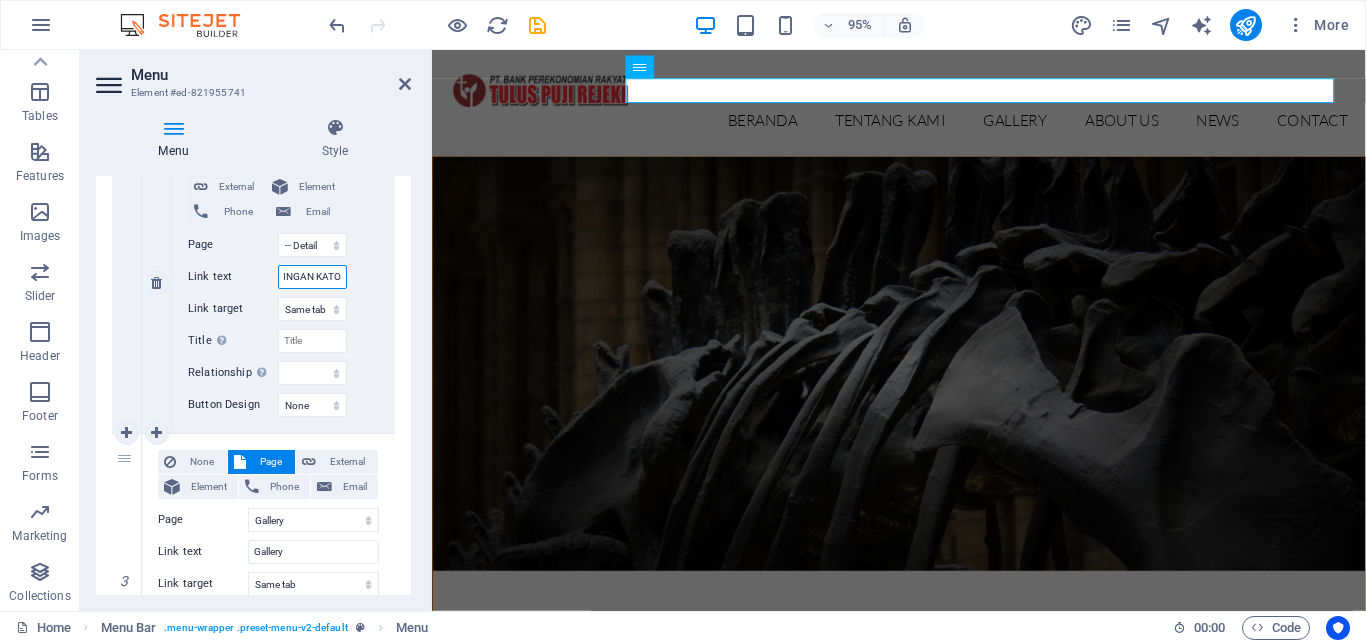 type on "JAARINGAN KATOR" 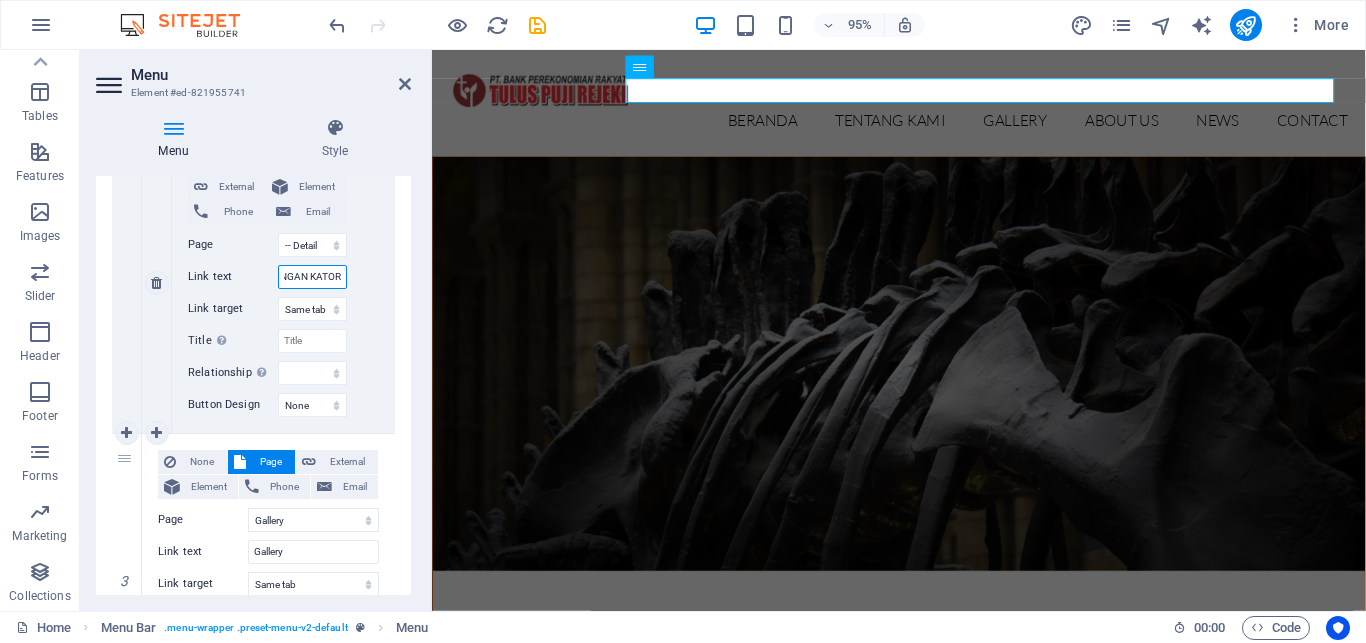 scroll, scrollTop: 0, scrollLeft: 48, axis: horizontal 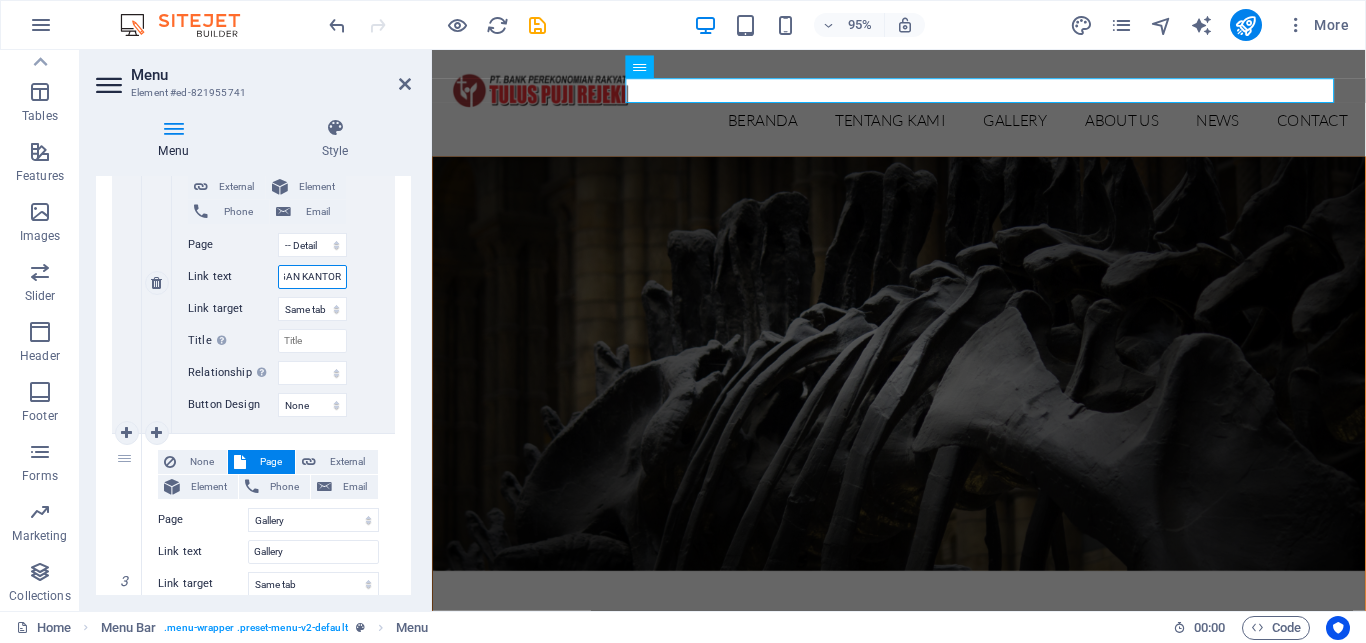 select 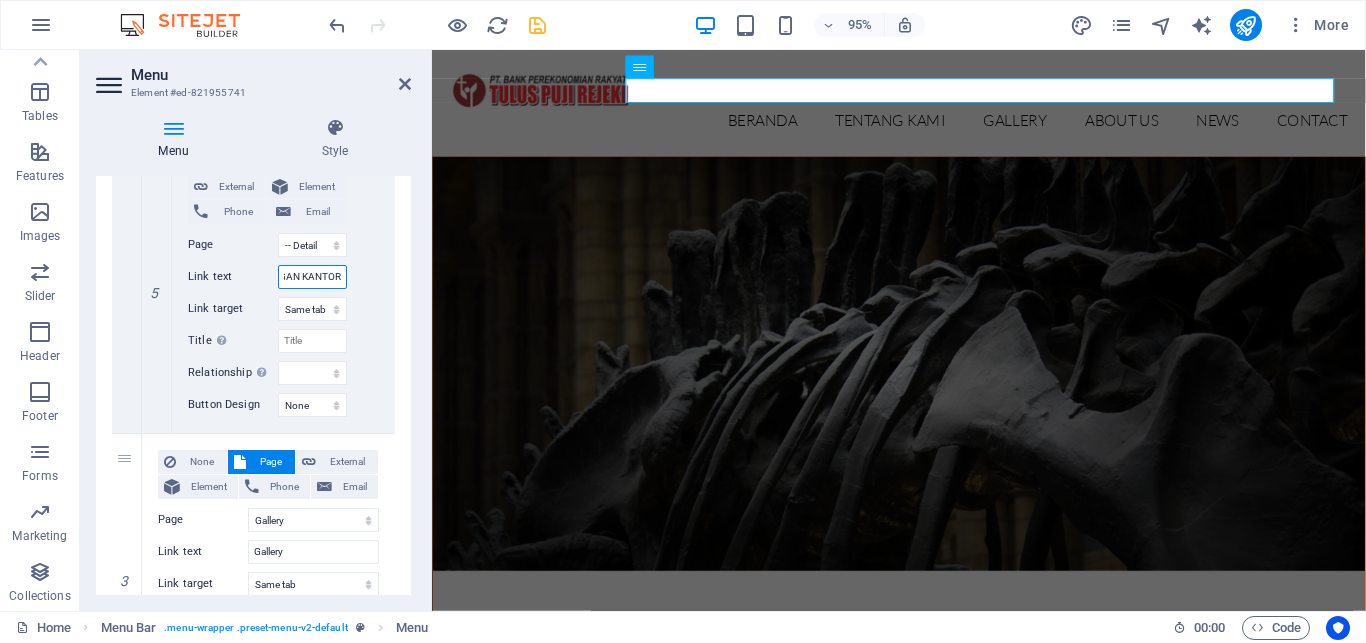 type on "JAARINGAN KANTOR" 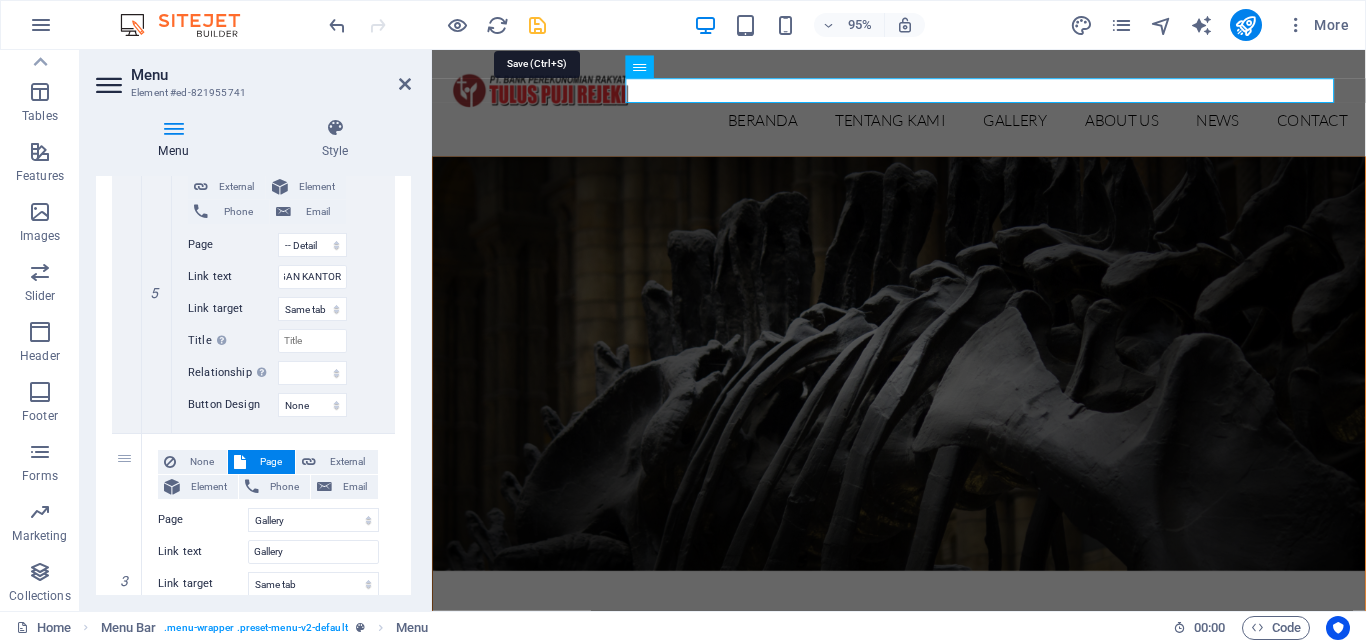 click at bounding box center (537, 25) 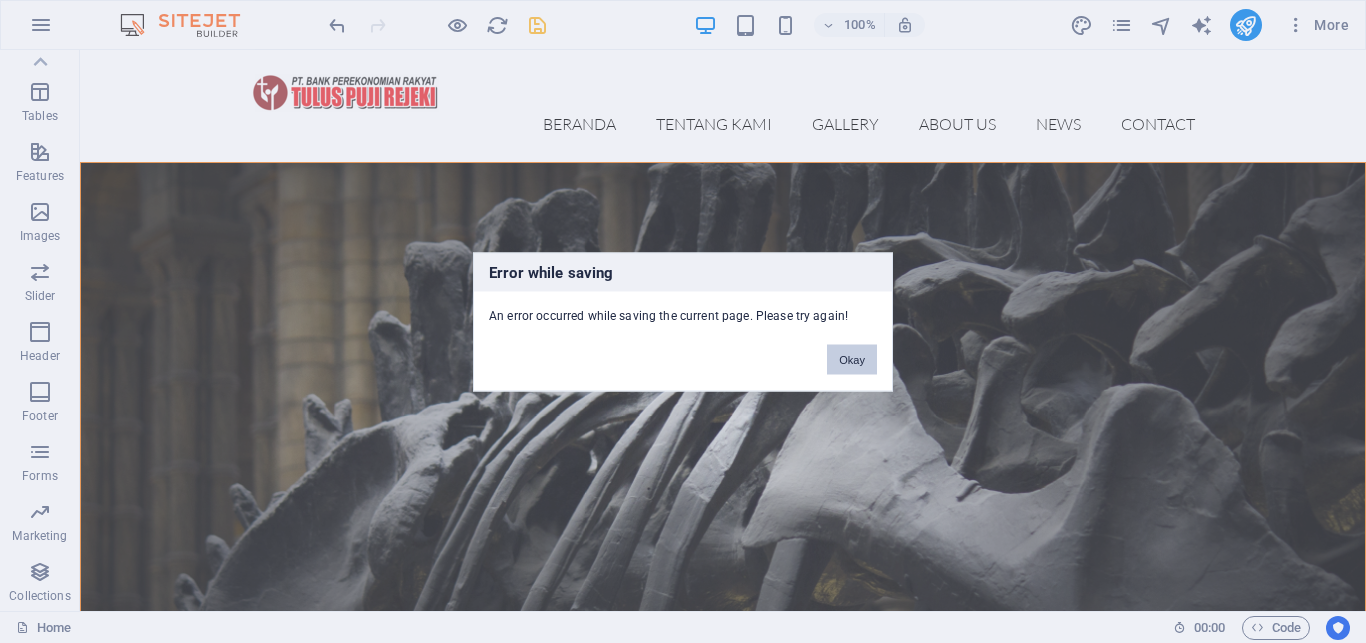 click on "Okay" at bounding box center [852, 359] 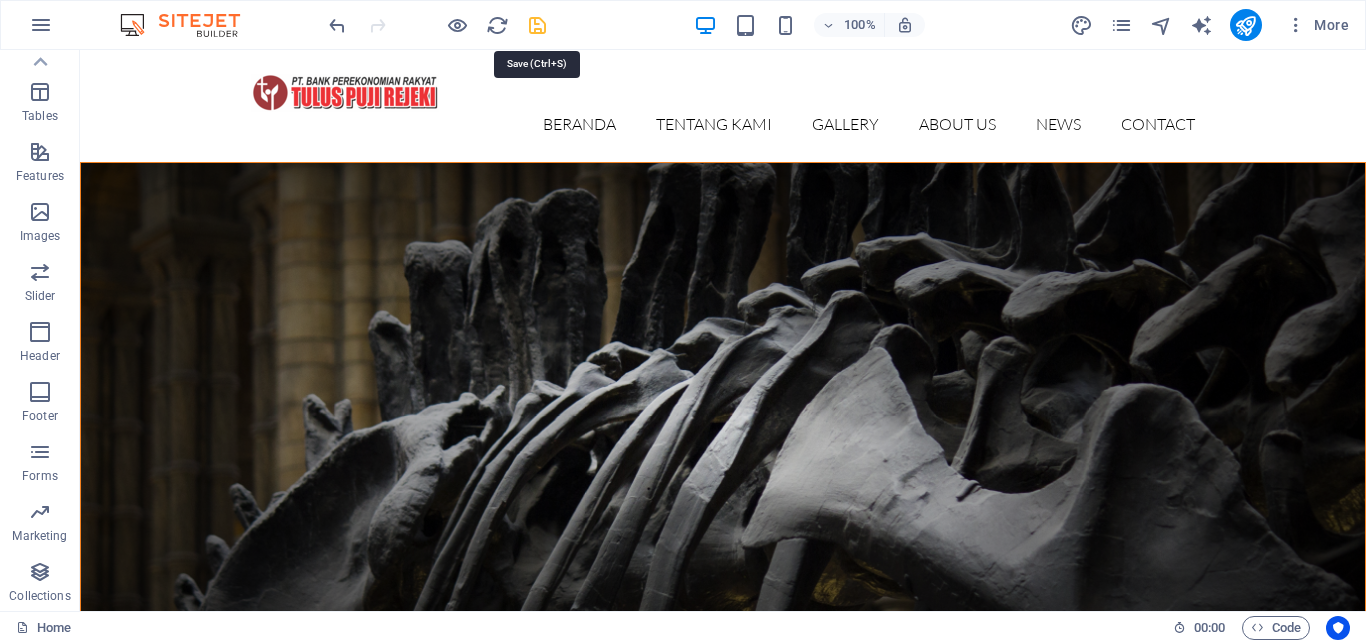 click at bounding box center (537, 25) 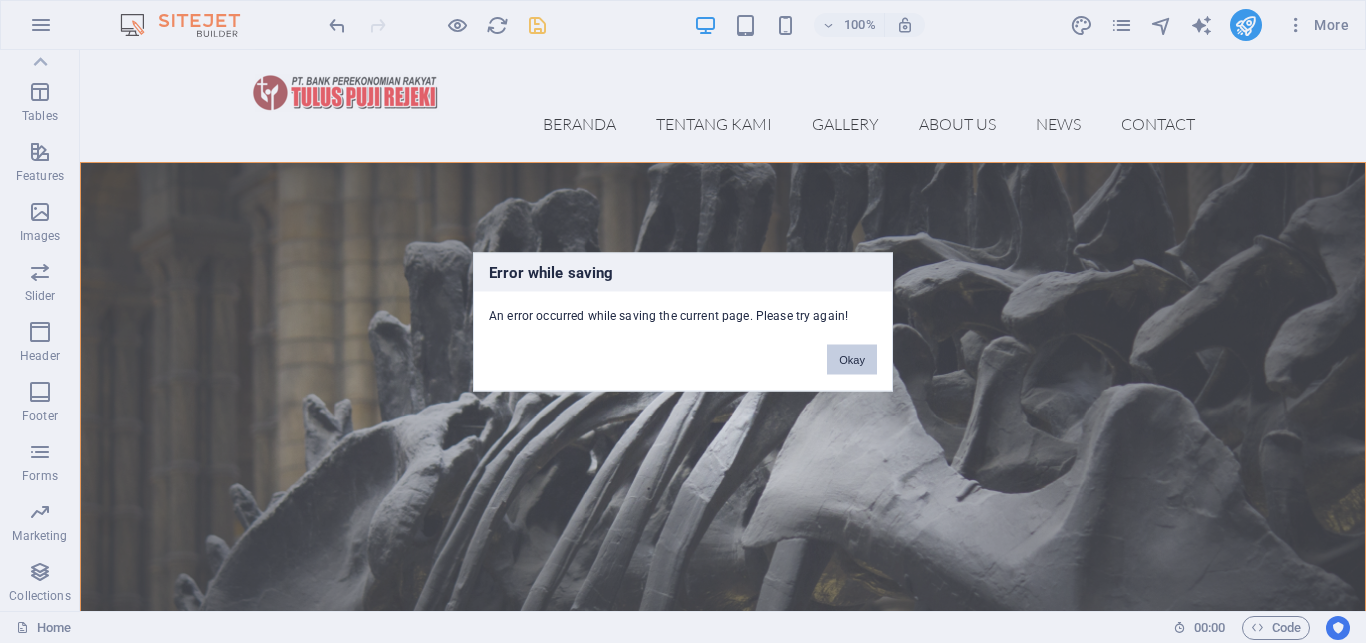 click on "Okay" at bounding box center [852, 359] 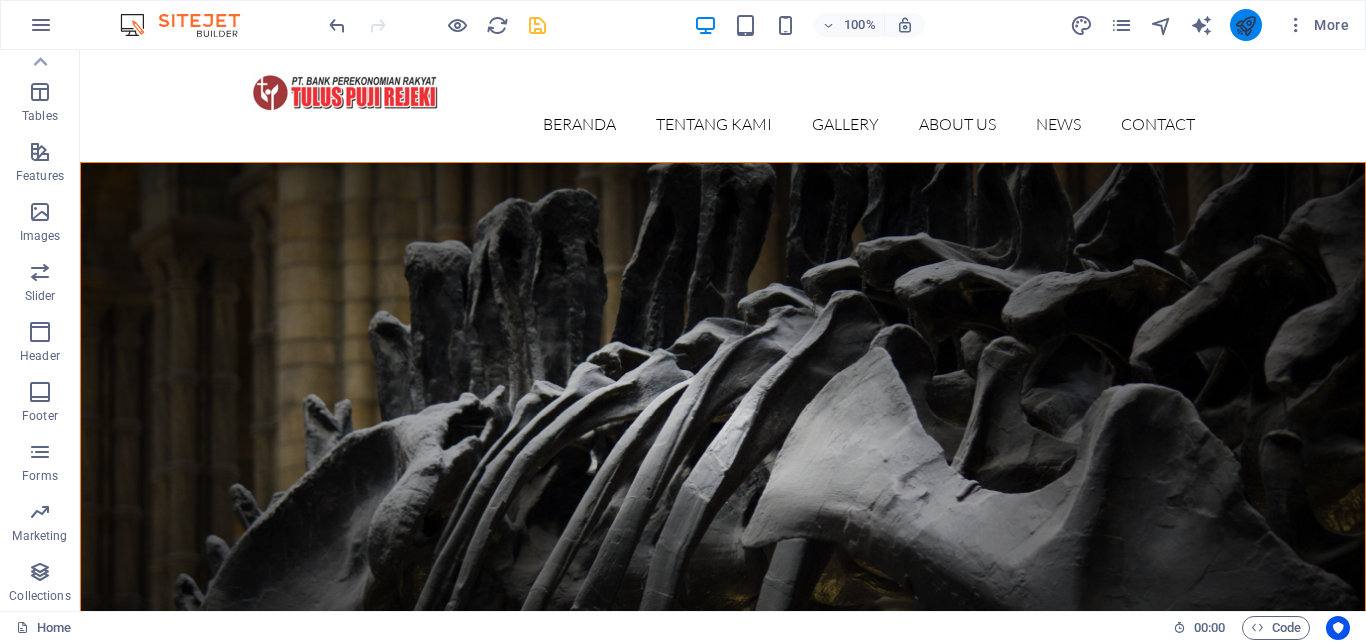 click at bounding box center (1246, 25) 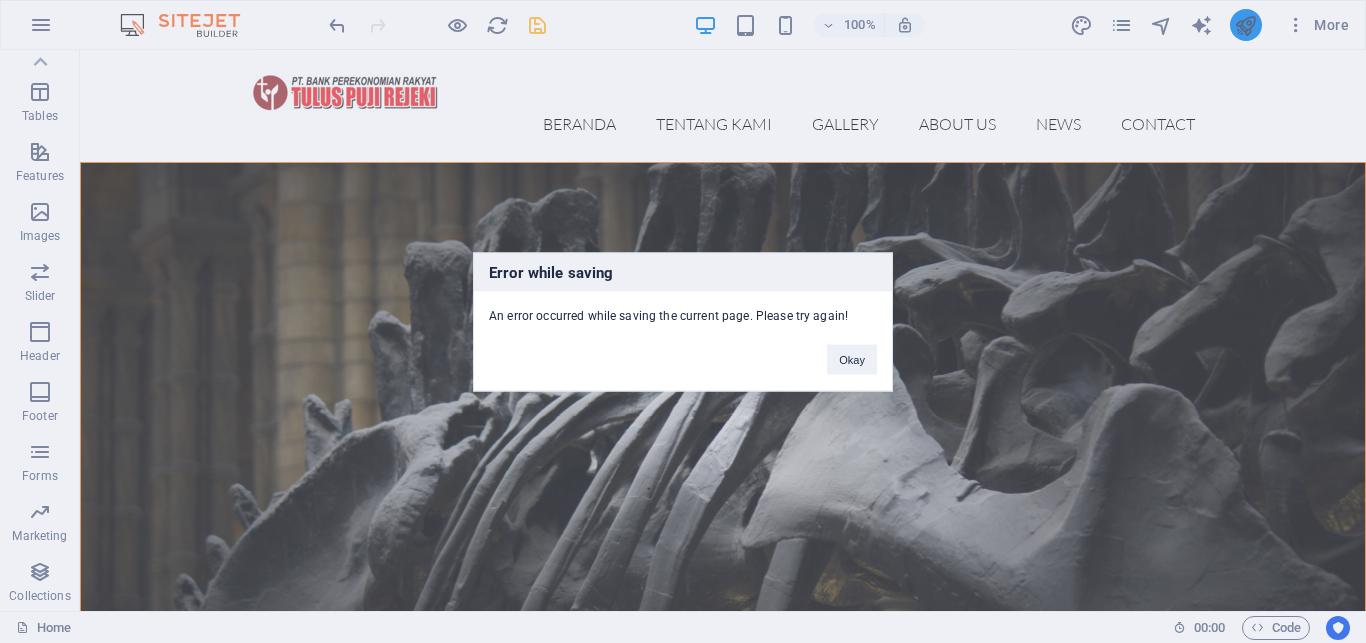 click on "Okay" at bounding box center [852, 359] 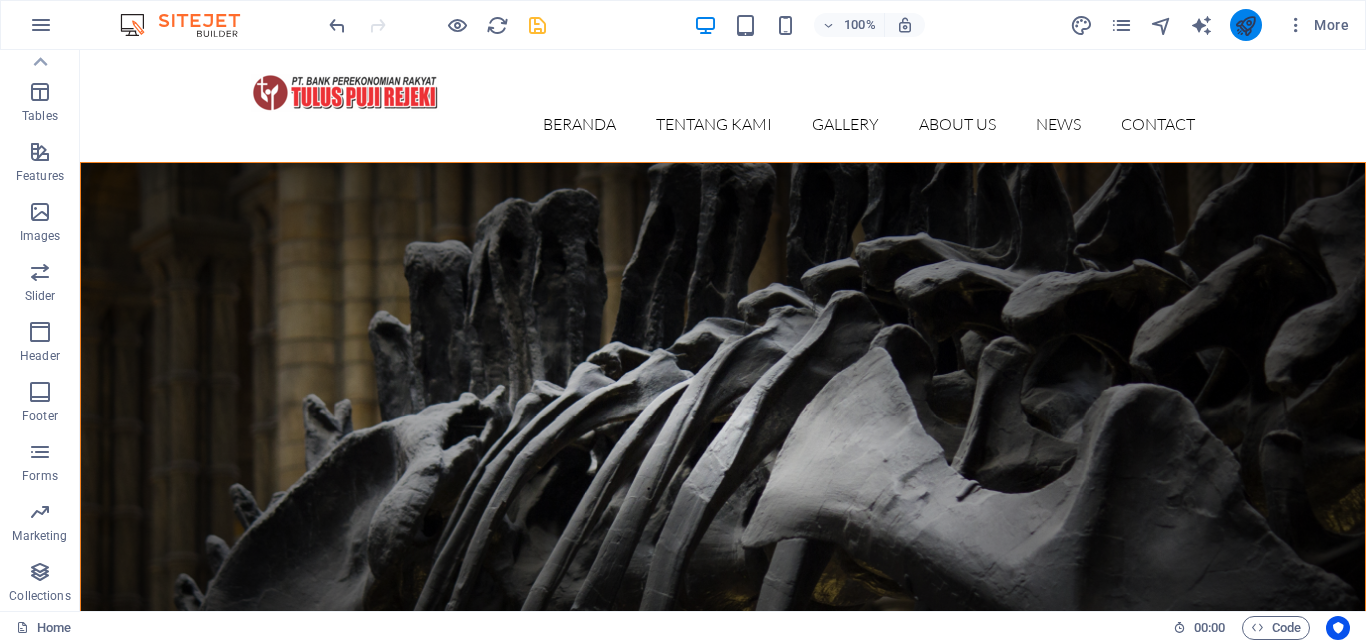 click at bounding box center (1246, 25) 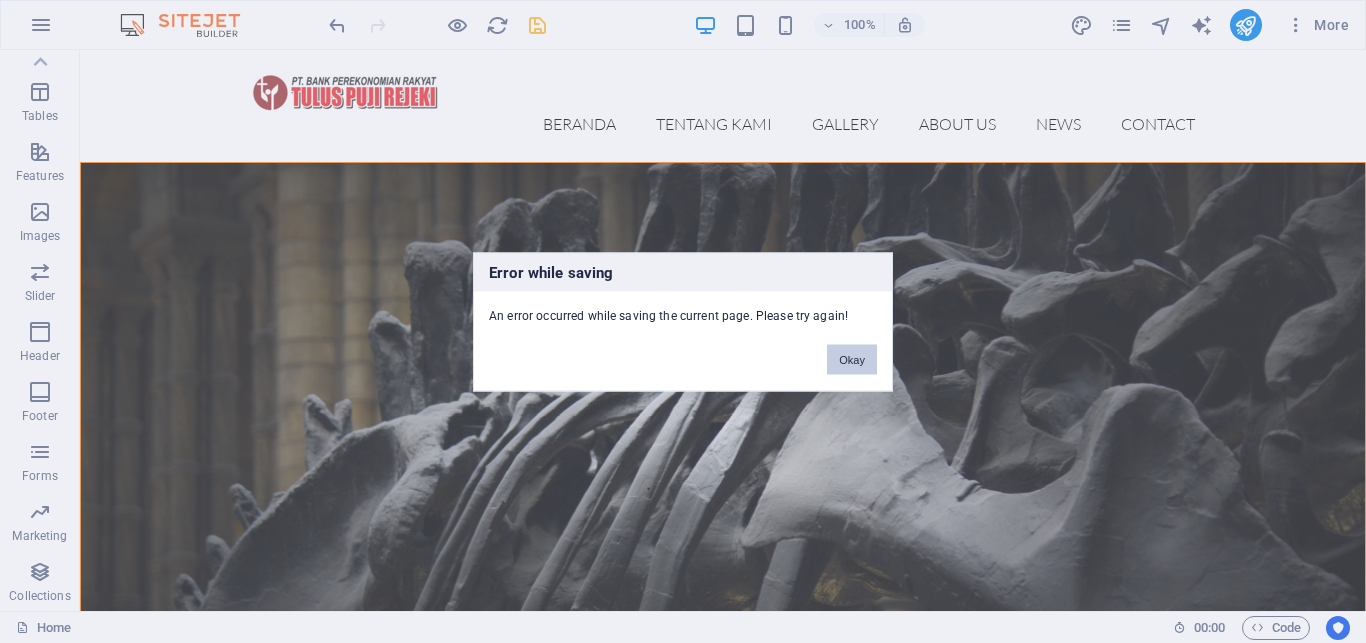 click on "Okay" at bounding box center (852, 359) 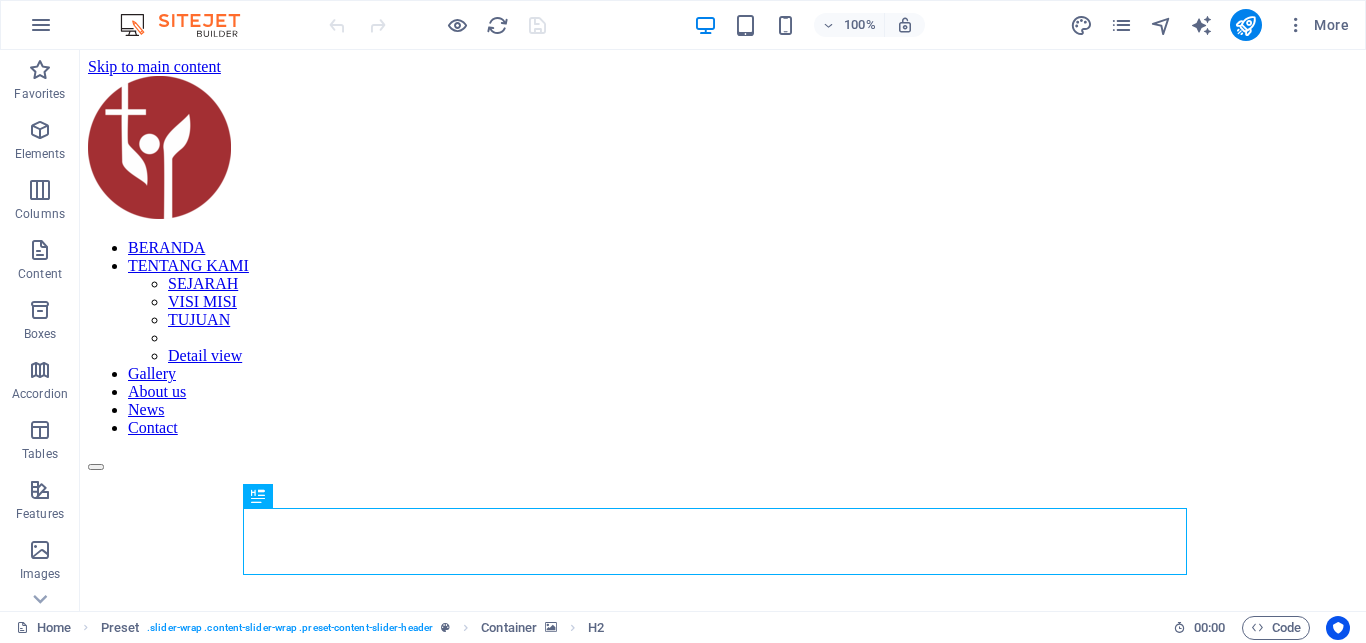 scroll, scrollTop: 0, scrollLeft: 0, axis: both 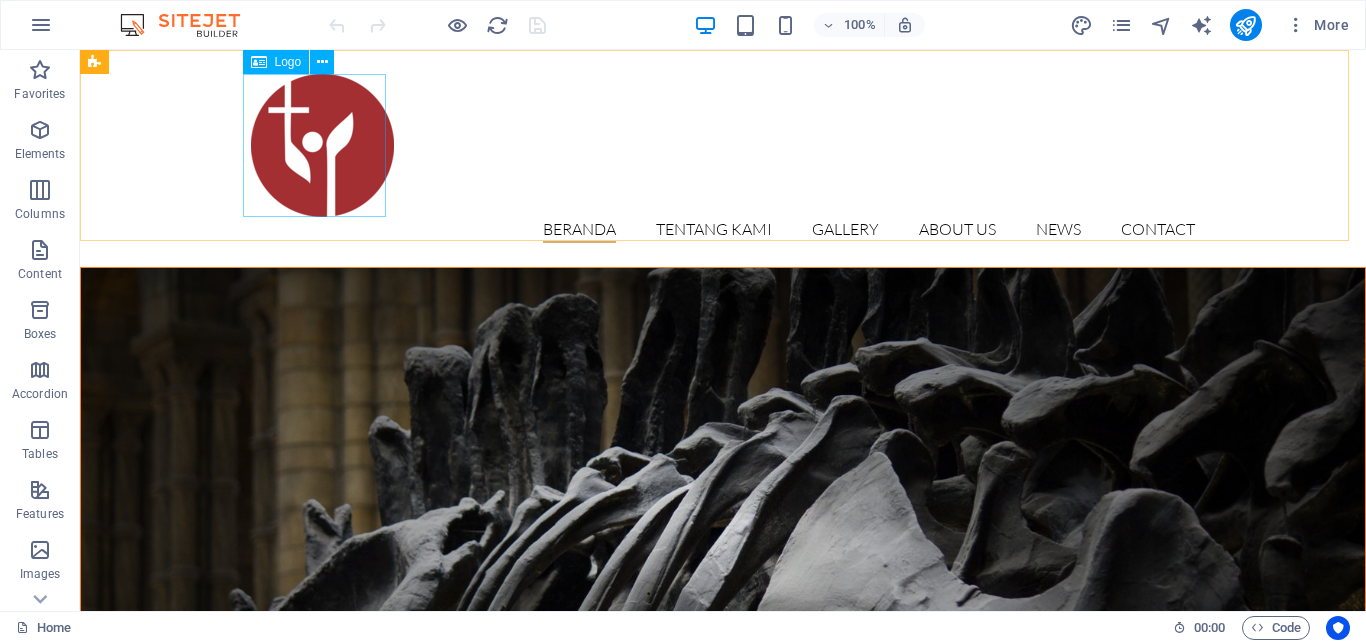 click on "Logo" at bounding box center (288, 62) 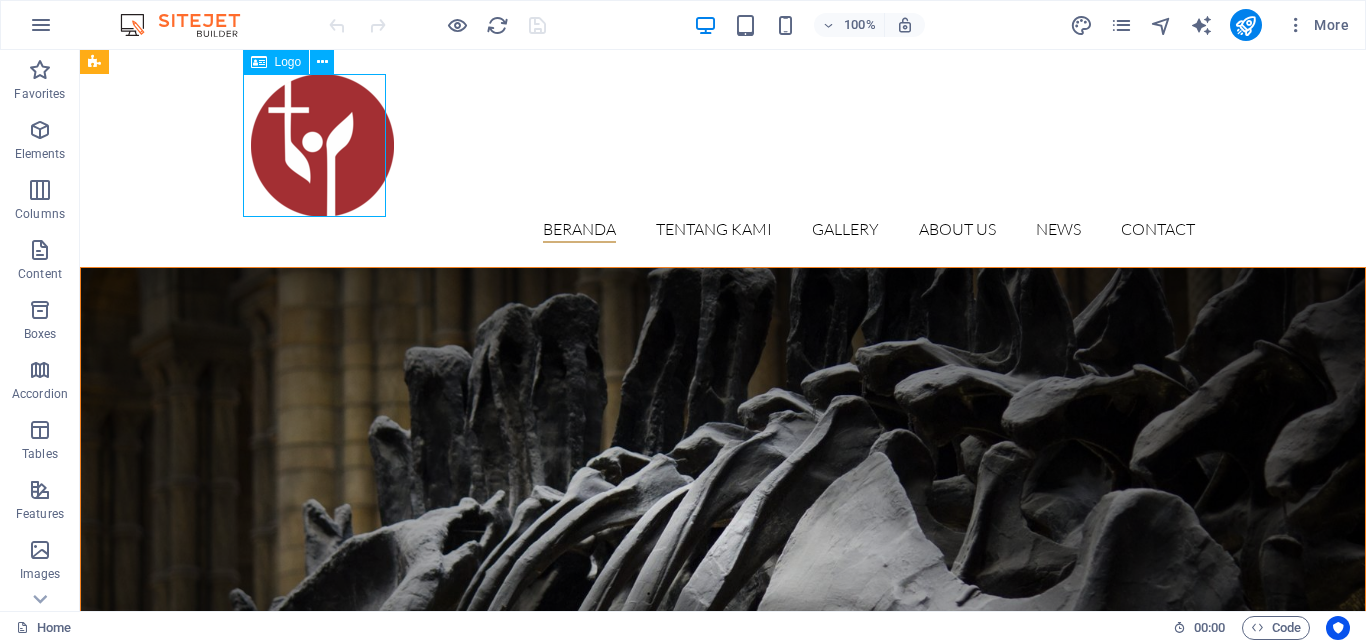 click on "Logo" at bounding box center [288, 62] 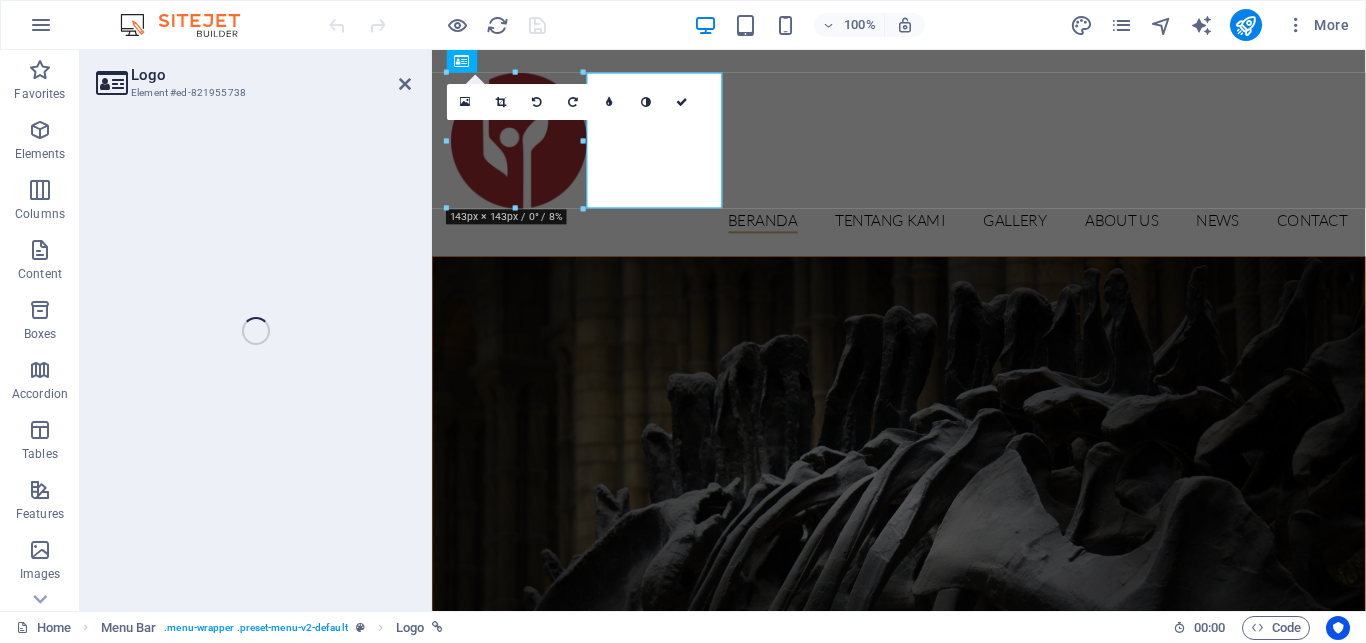 select on "px" 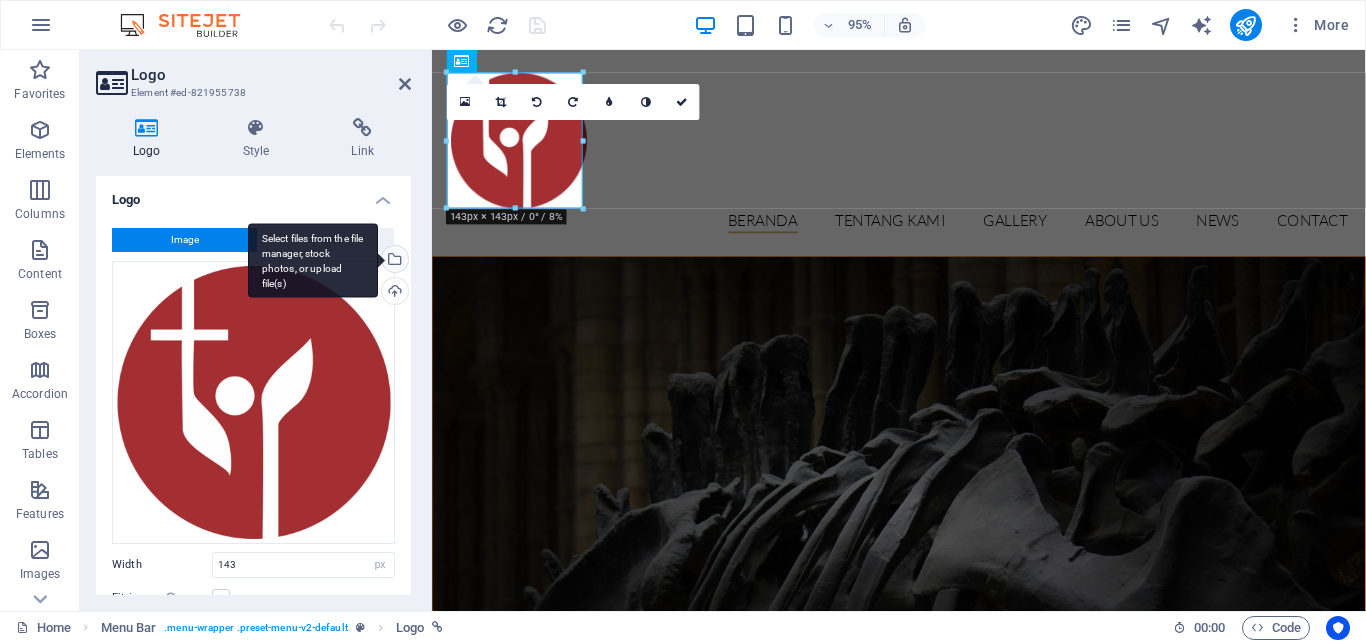 click on "Select files from the file manager, stock photos, or upload file(s)" at bounding box center [393, 261] 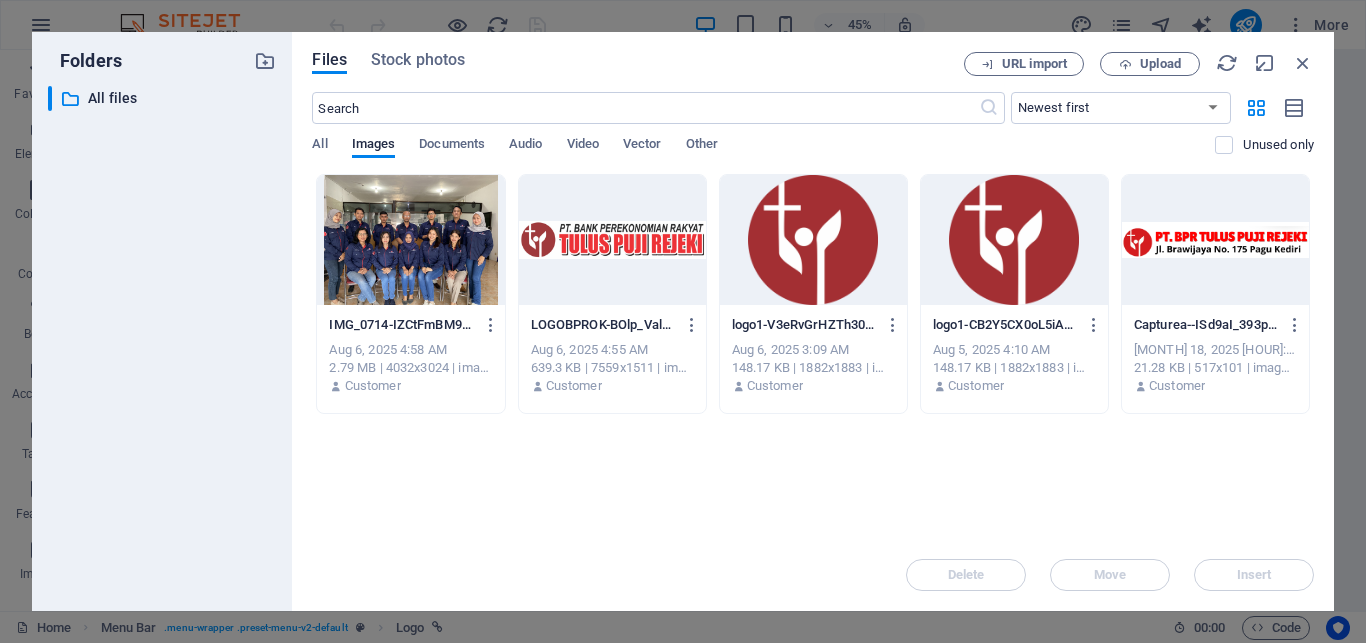 click at bounding box center (612, 240) 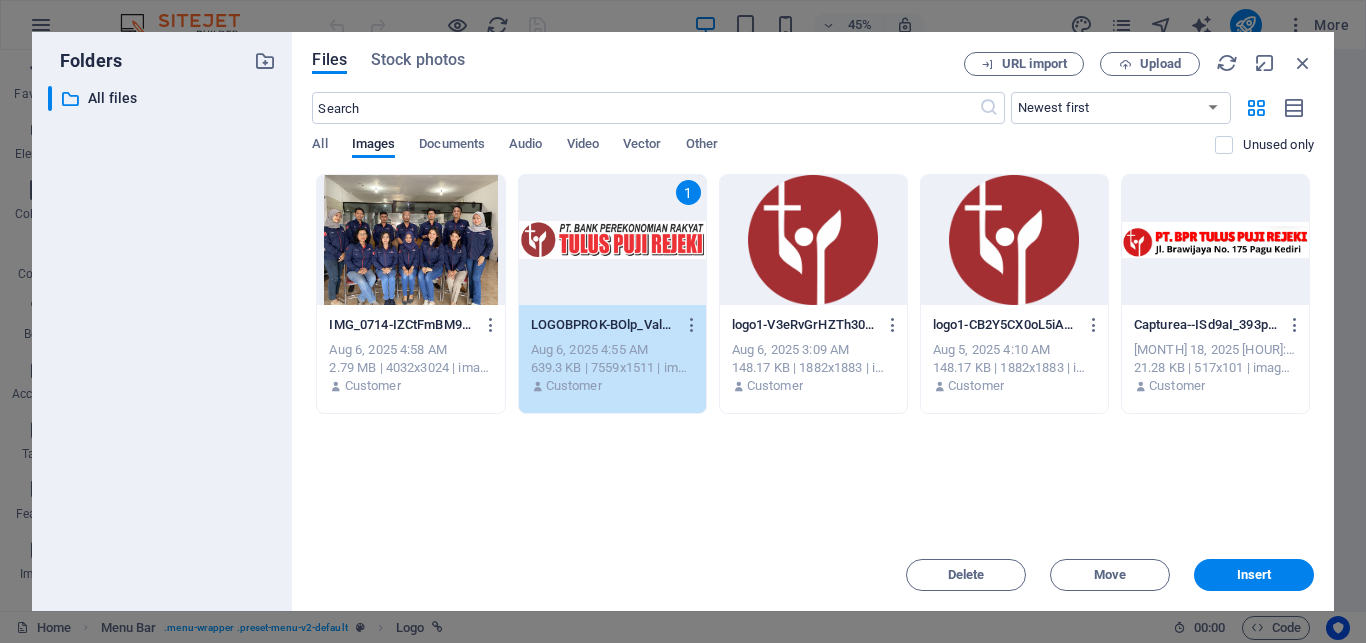 click on "1" at bounding box center (612, 240) 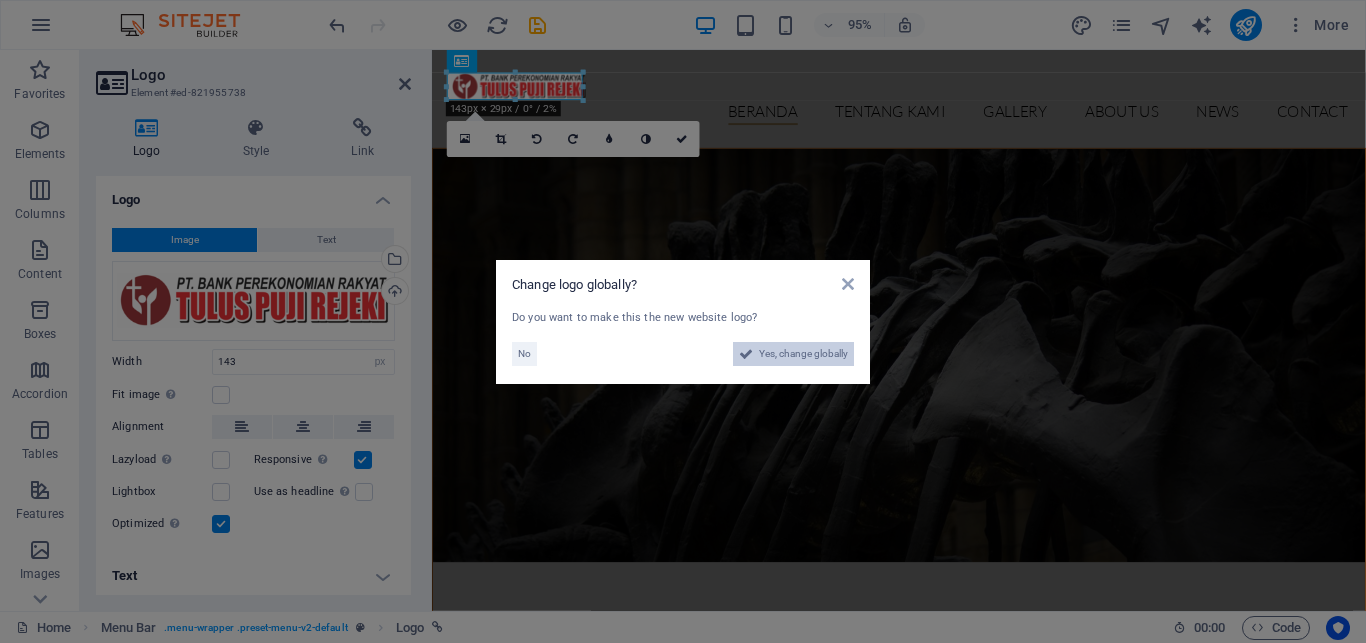 click on "Yes, change globally" at bounding box center (803, 354) 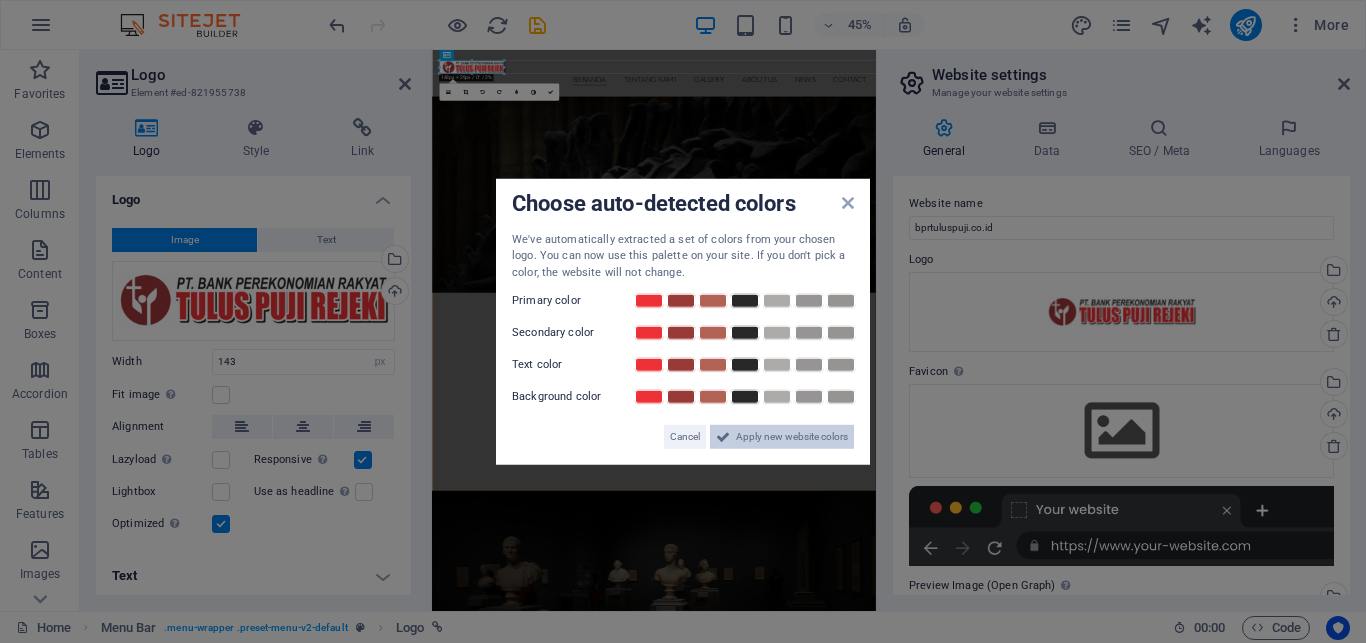 click on "Apply new website colors" at bounding box center [792, 437] 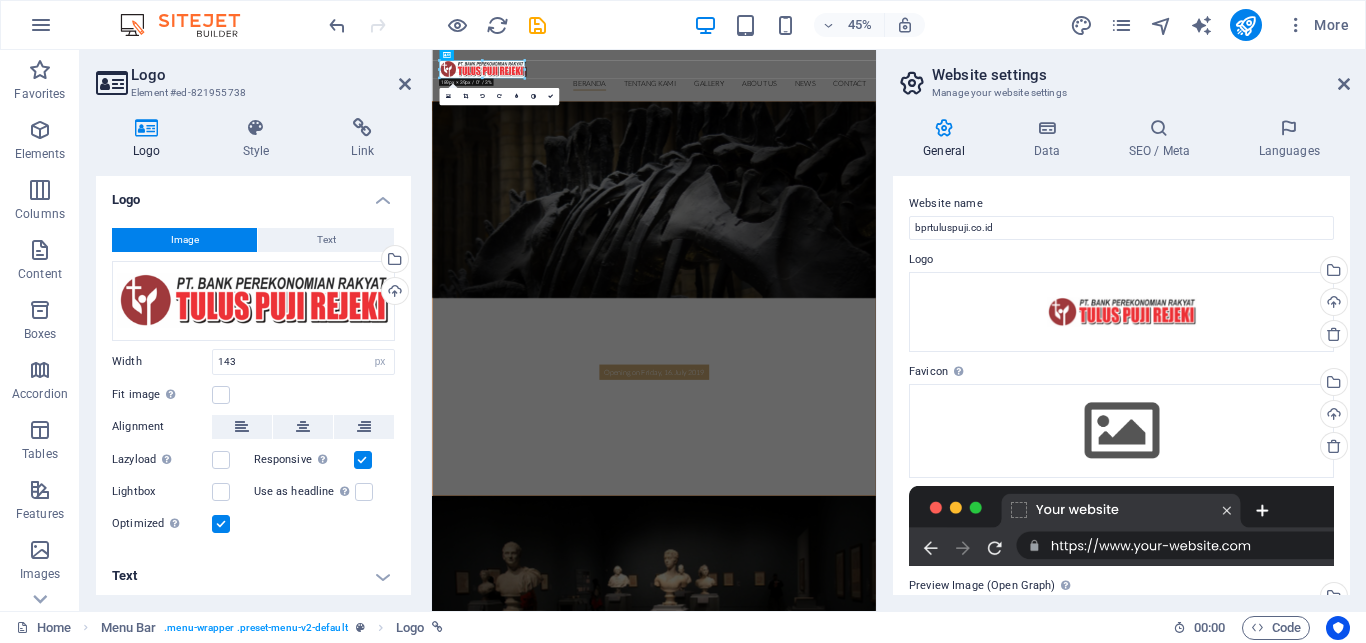 drag, startPoint x: 502, startPoint y: 73, endPoint x: 549, endPoint y: 85, distance: 48.507732 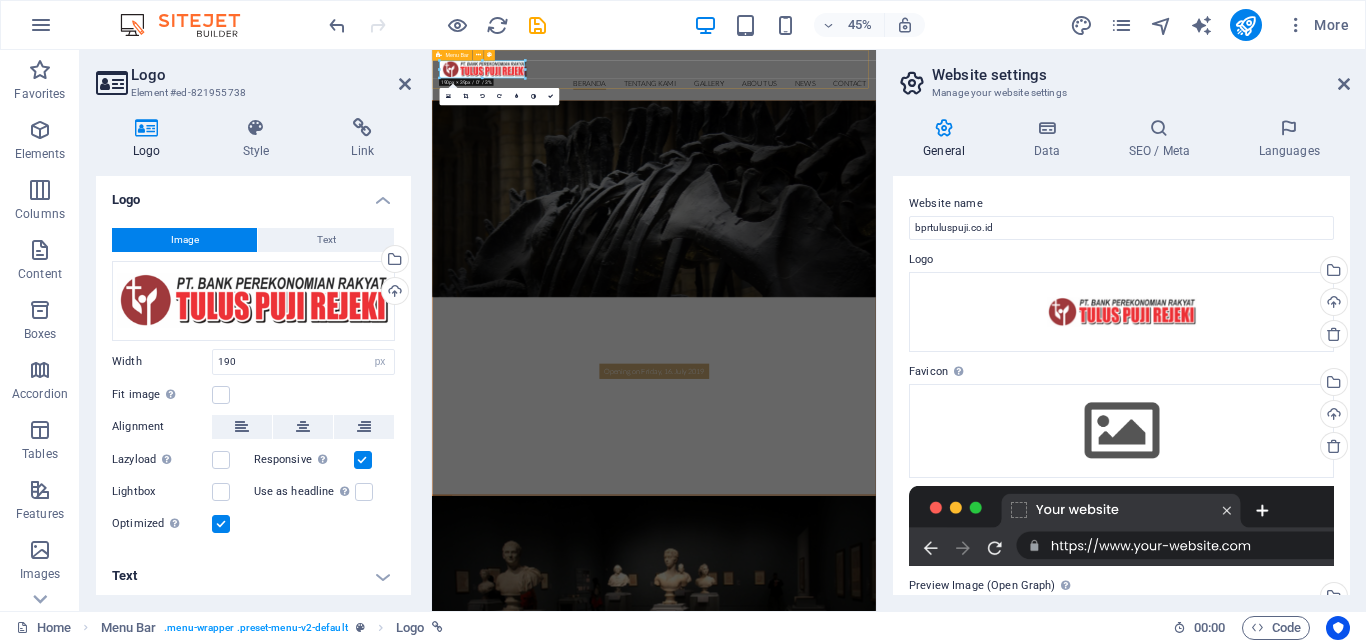 click on "BERANDA TENTANG KAMI SEJARAH VISI MISI TUJUAN Detail view Gallery About us News Contact" at bounding box center [925, 106] 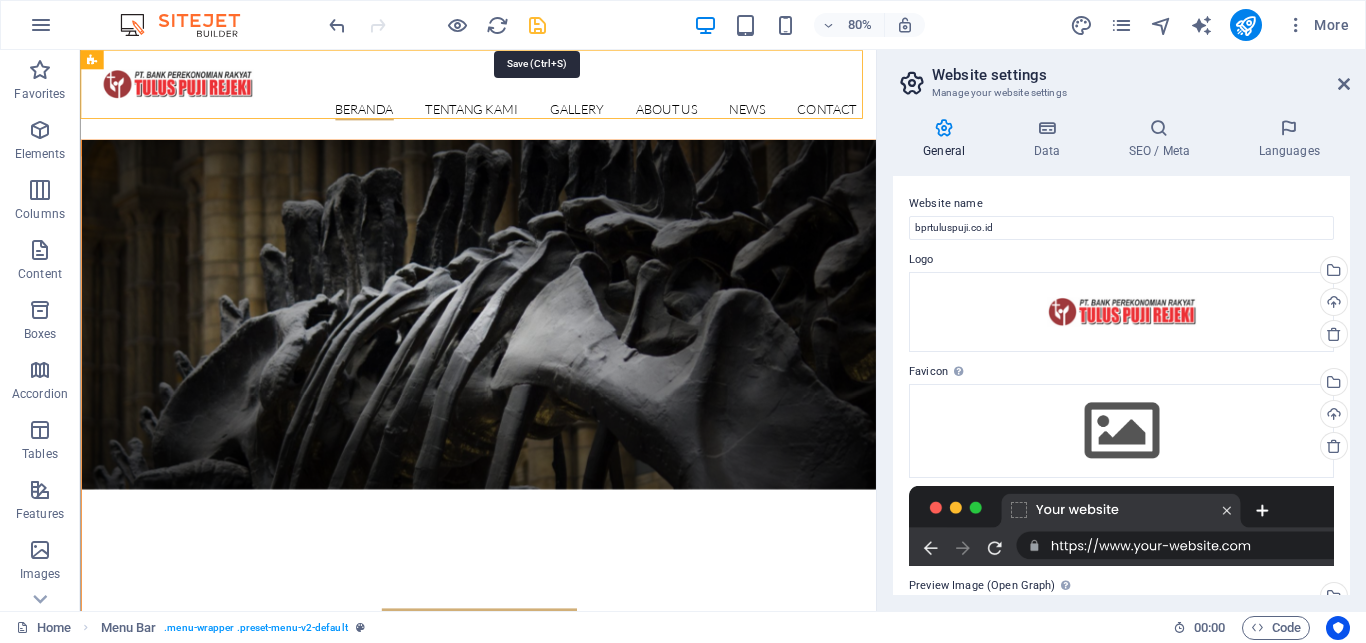 click at bounding box center (537, 25) 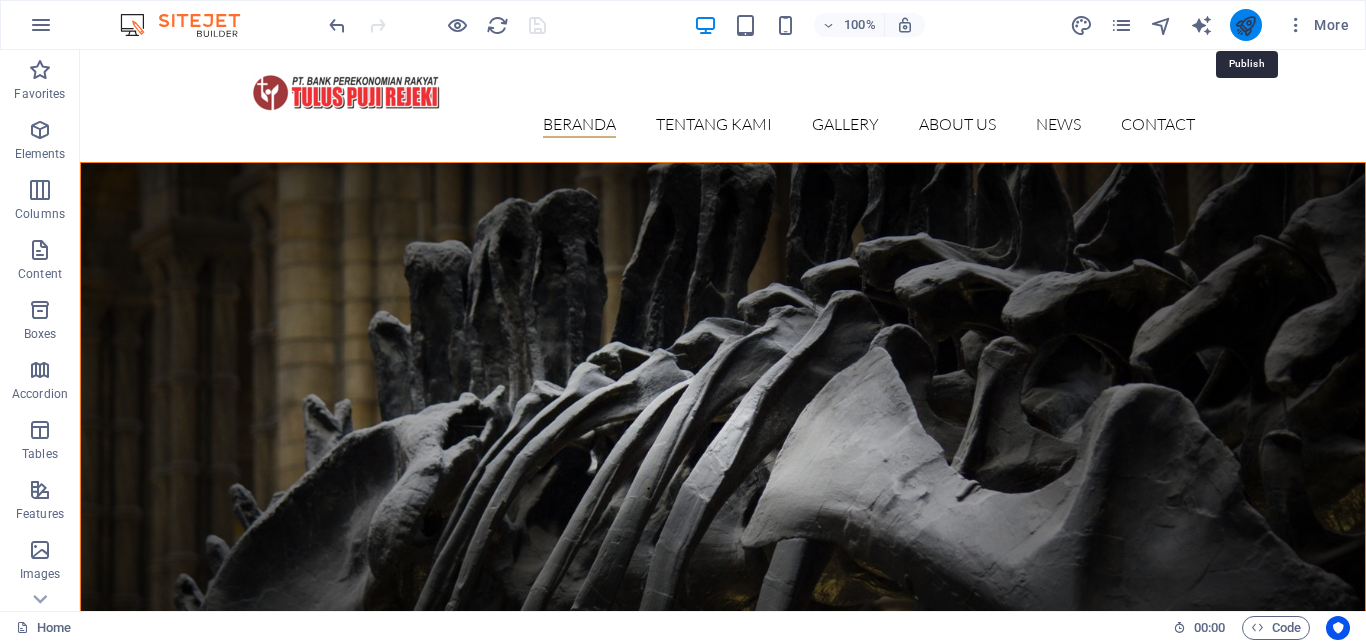 click at bounding box center (1245, 25) 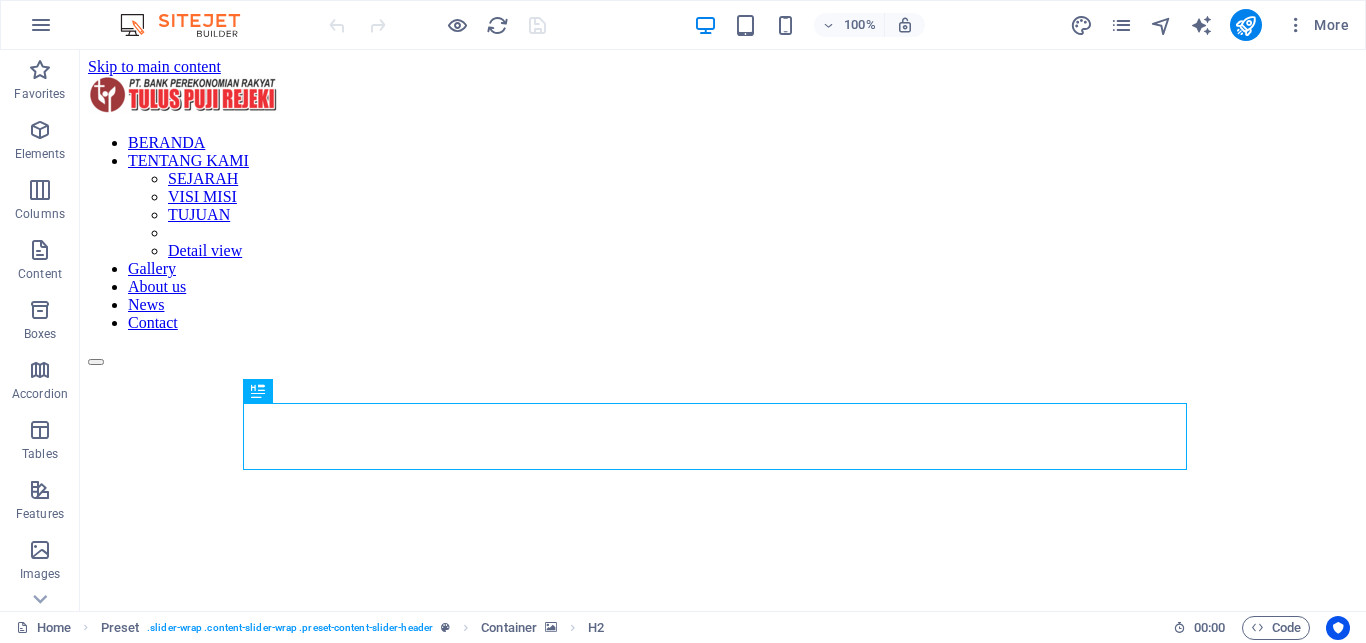 scroll, scrollTop: 0, scrollLeft: 0, axis: both 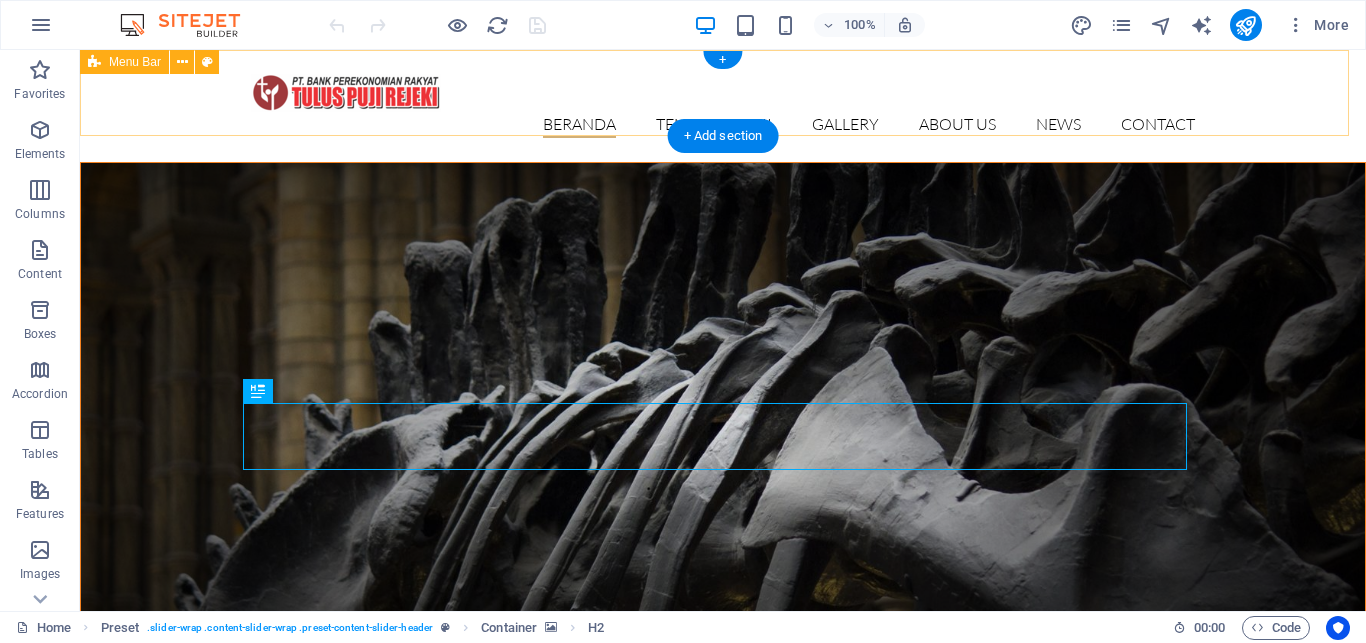 click on "BERANDA TENTANG KAMI SEJARAH VISI MISI TUJUAN Detail view Gallery About us News Contact" at bounding box center (723, 106) 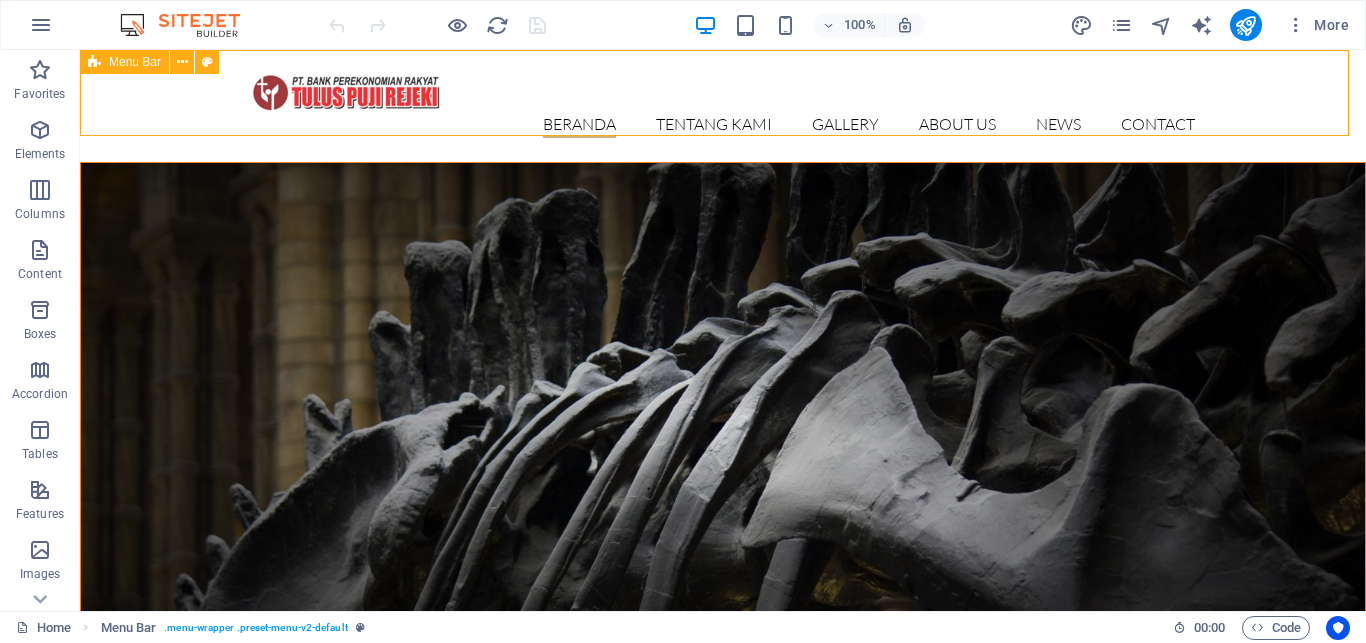 click on "Menu Bar" at bounding box center [135, 62] 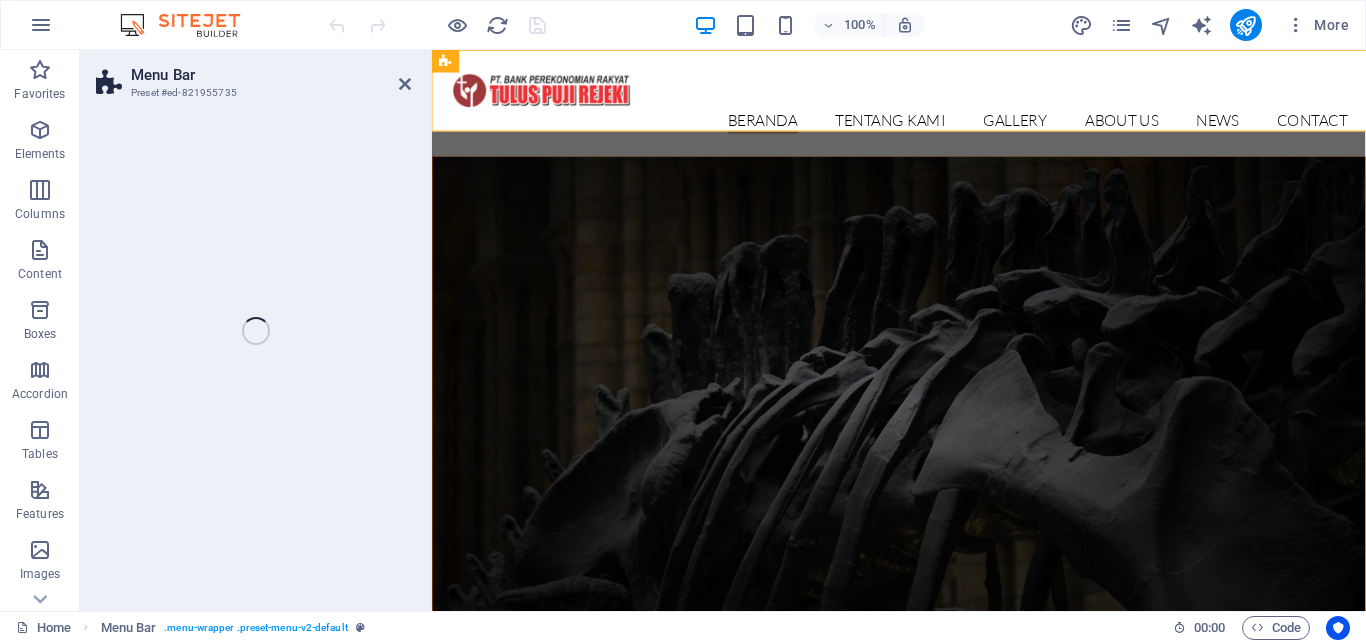 select on "header" 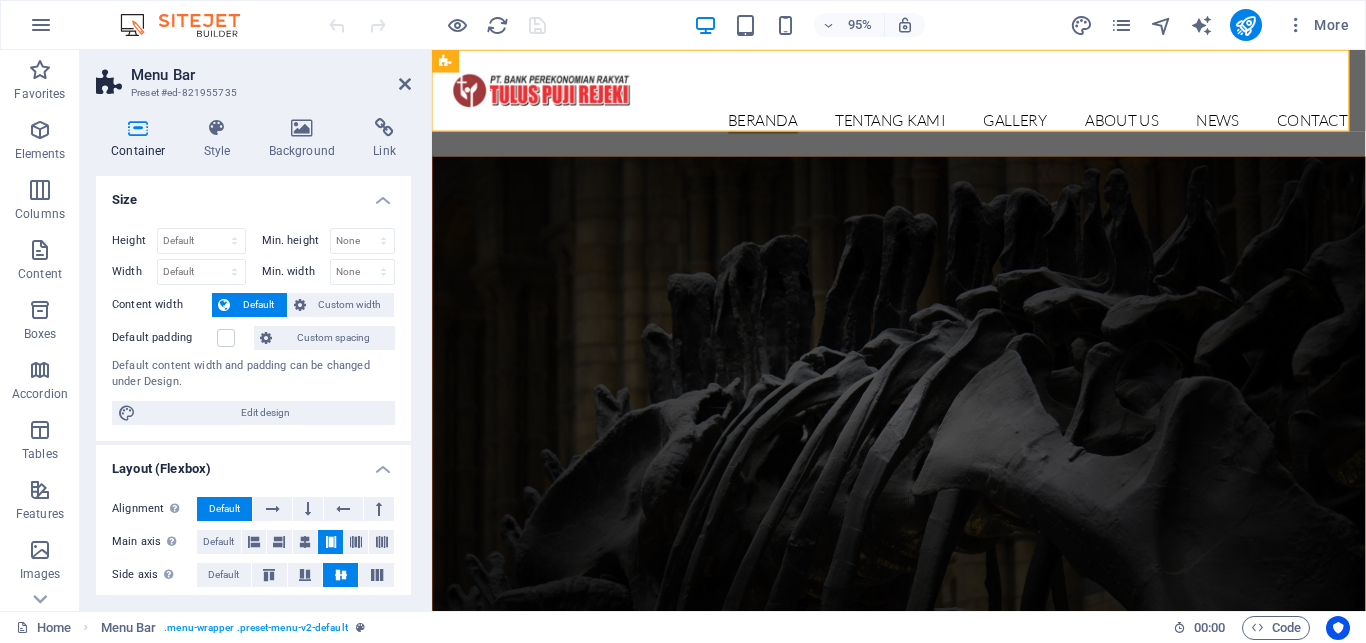 select on "rem" 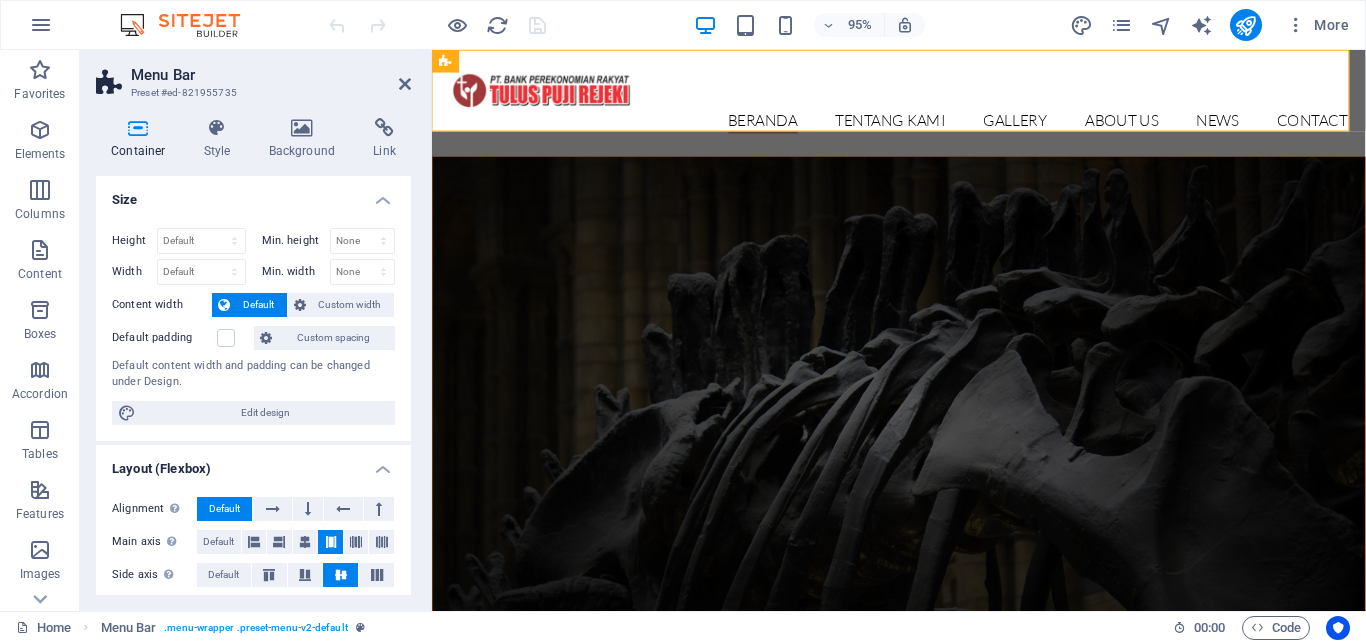 select on "rem" 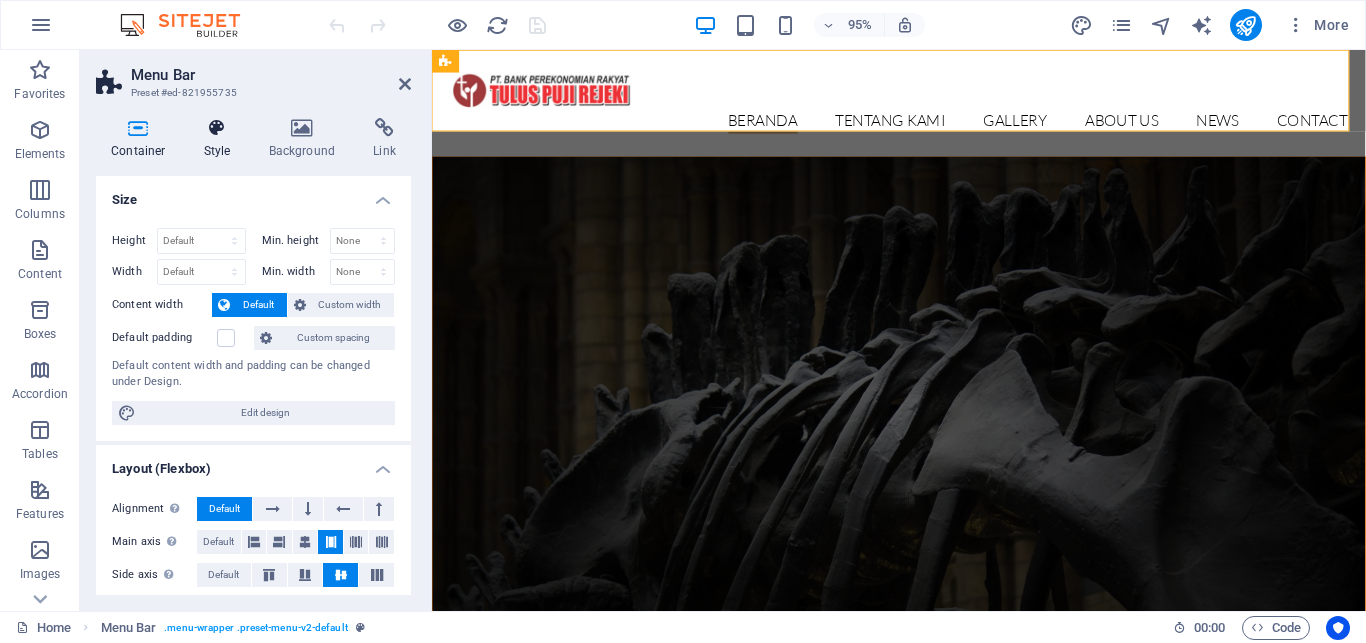 click at bounding box center [217, 128] 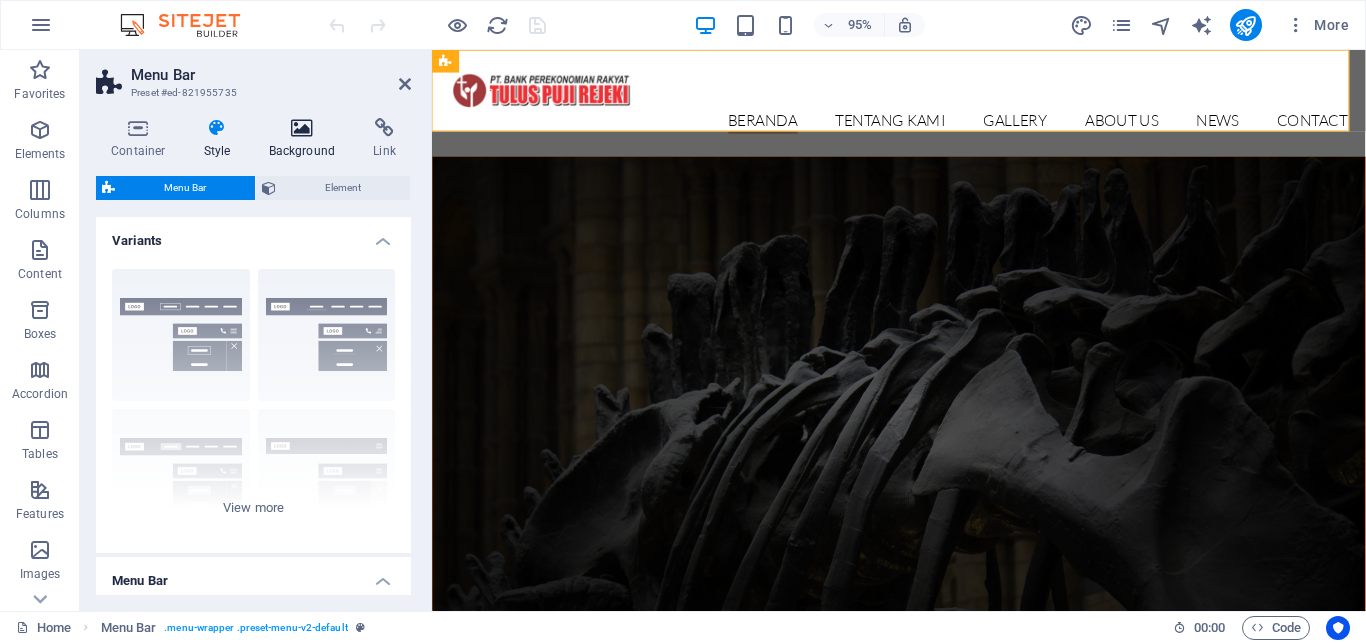 click on "Background" at bounding box center (306, 139) 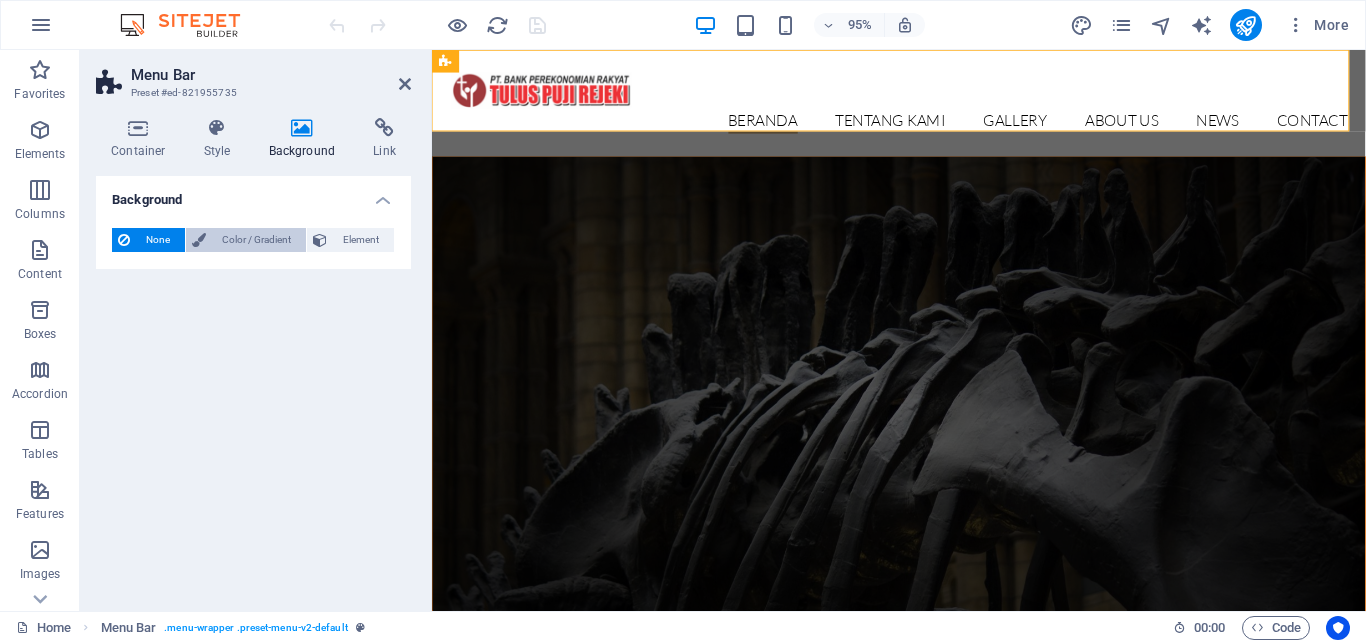 click on "Color / Gradient" at bounding box center (256, 240) 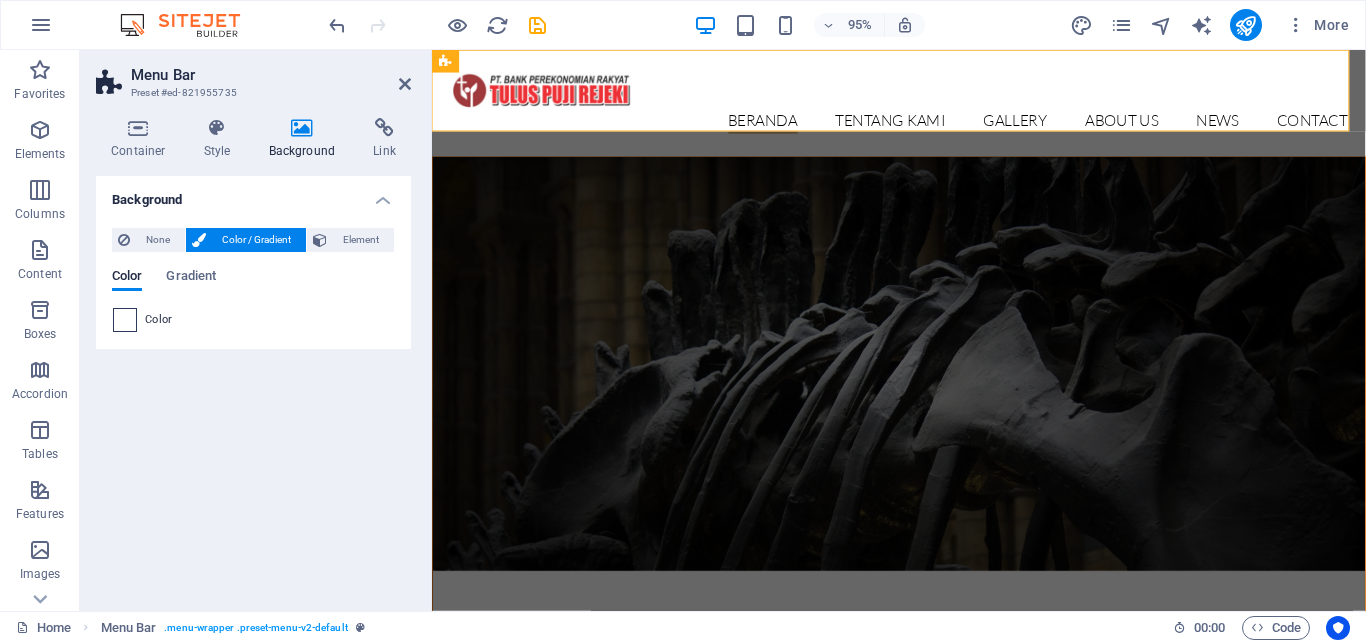 click at bounding box center [125, 320] 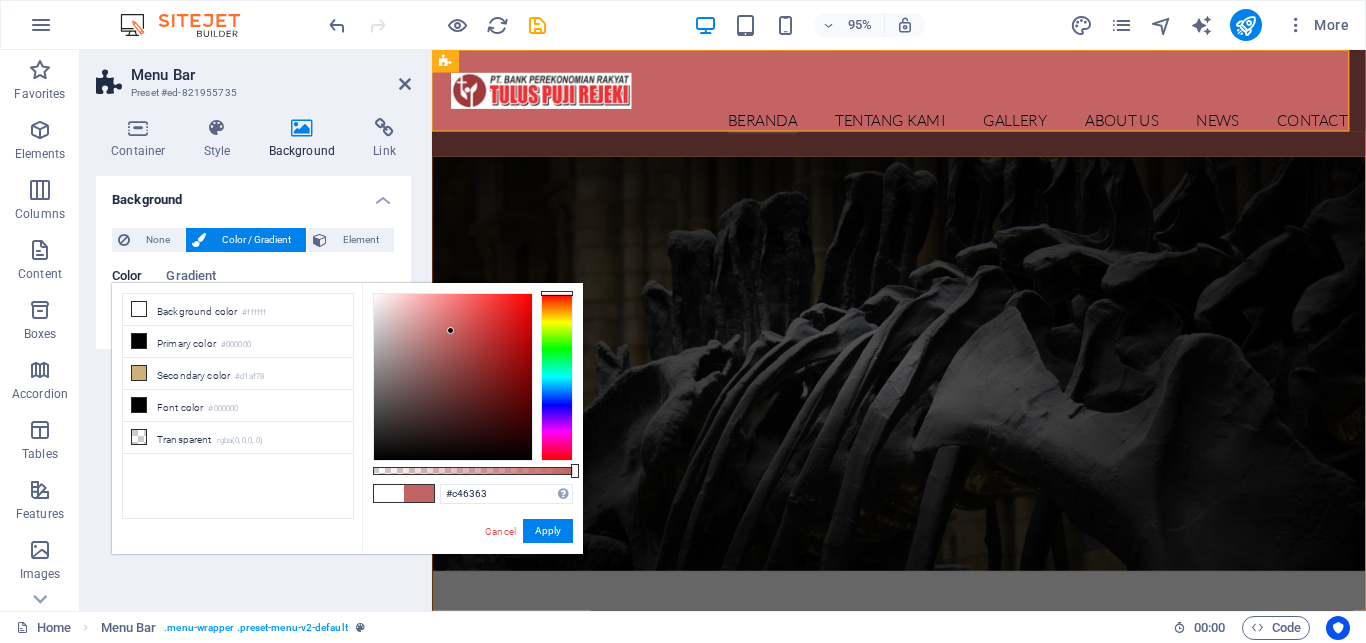 click at bounding box center [453, 377] 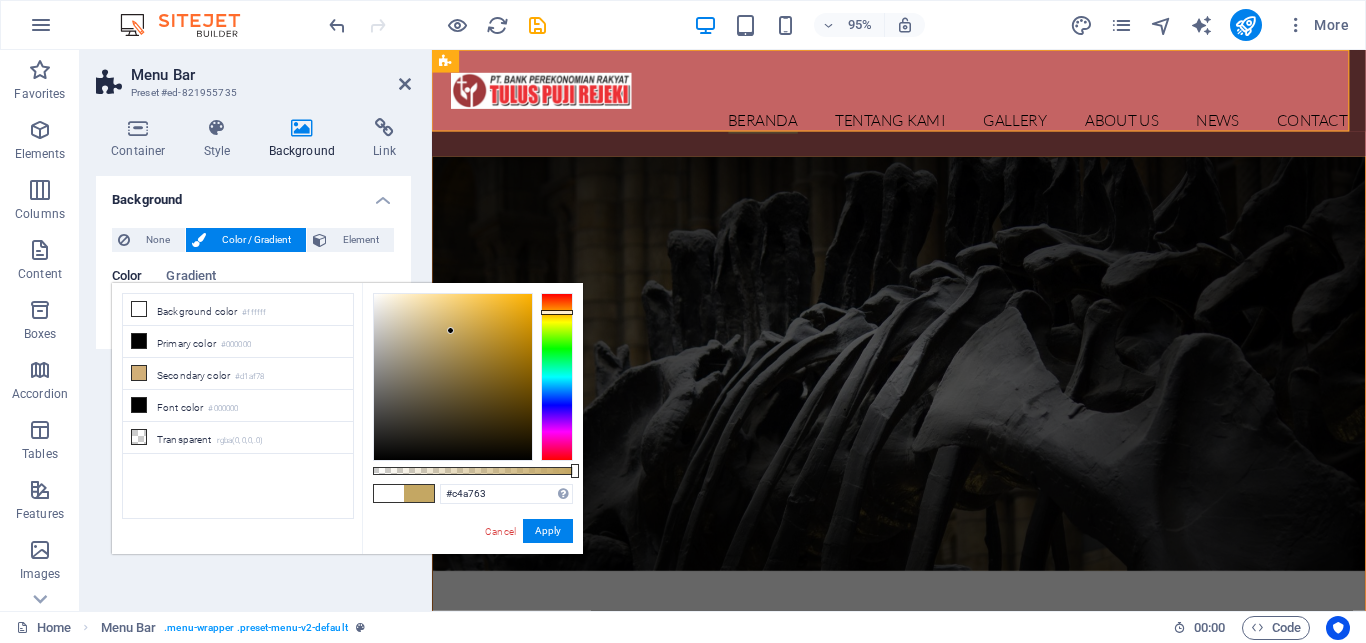 click at bounding box center (557, 377) 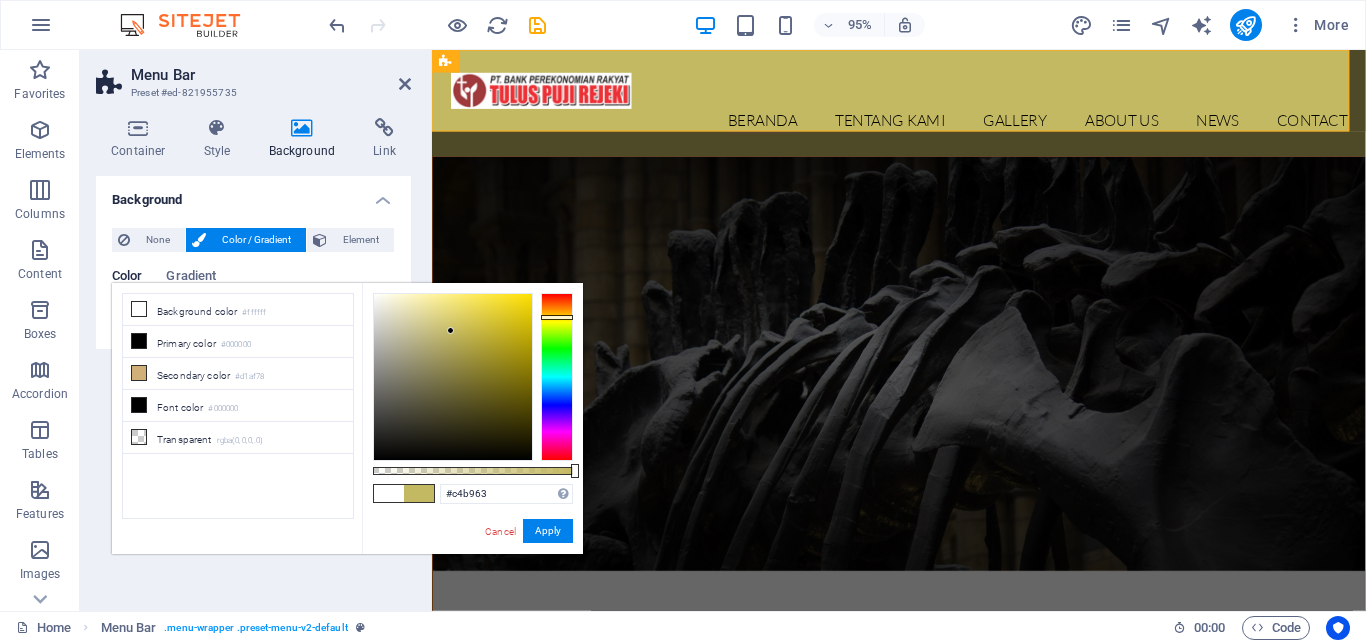 click at bounding box center [557, 377] 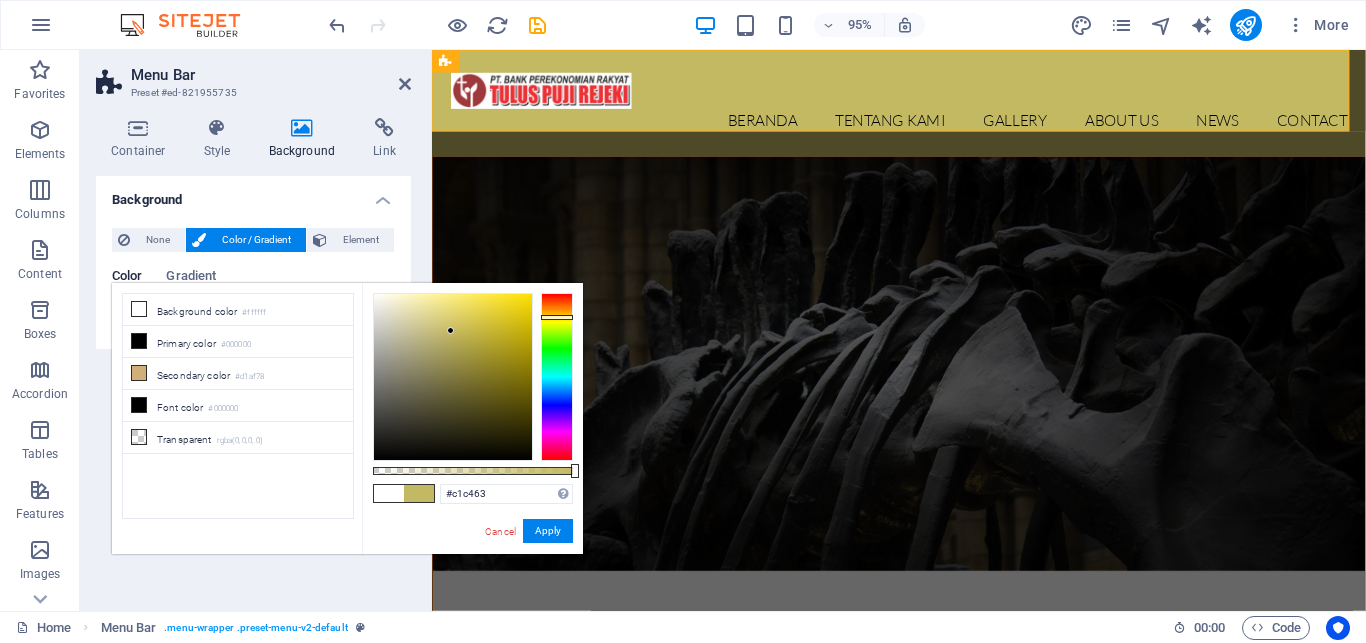 click at bounding box center (557, 377) 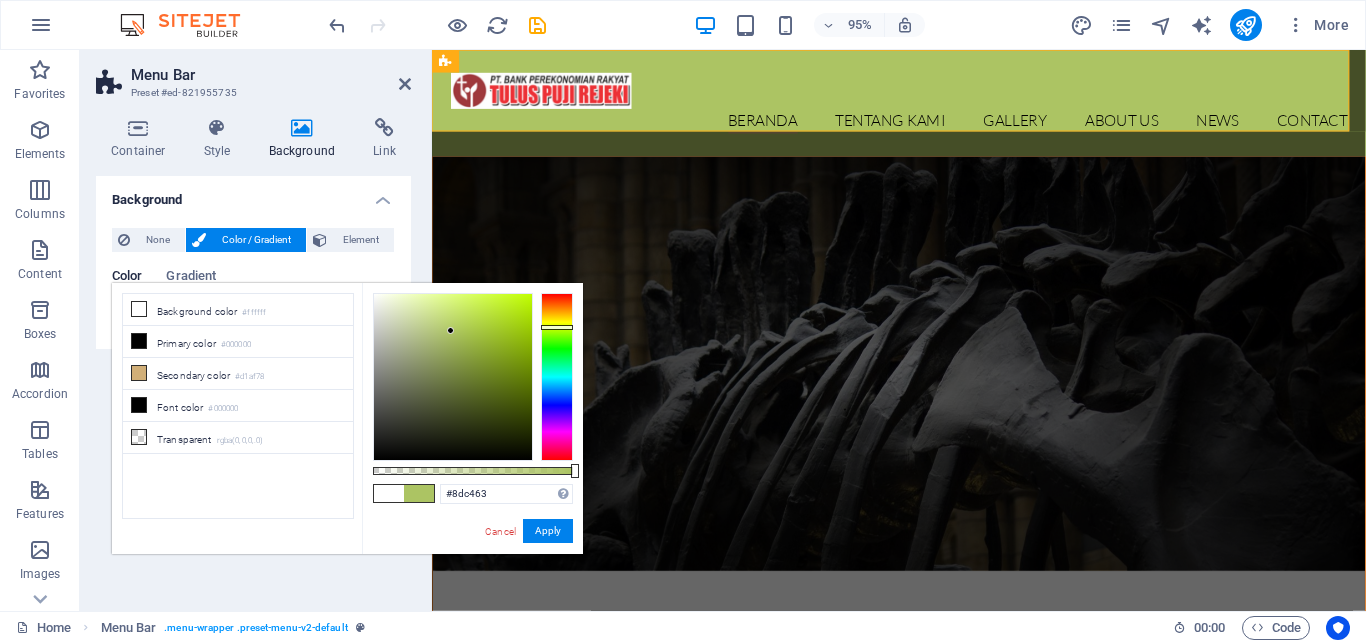 drag, startPoint x: 558, startPoint y: 321, endPoint x: 558, endPoint y: 336, distance: 15 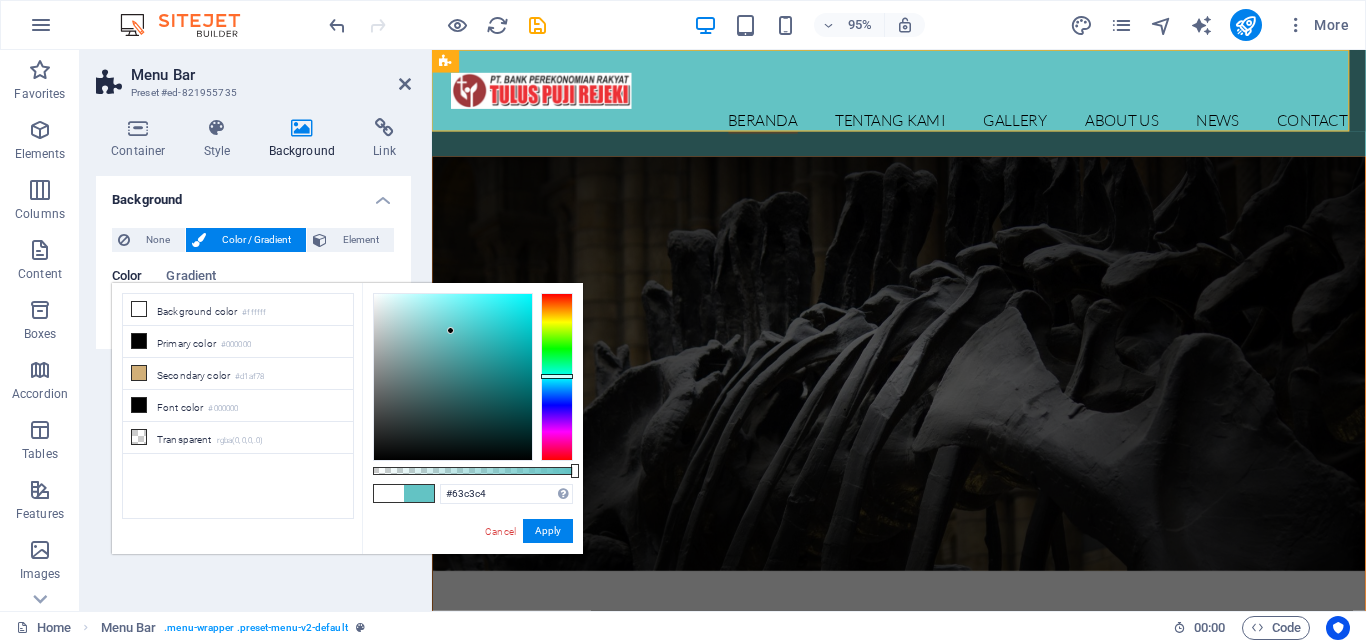 click at bounding box center (557, 377) 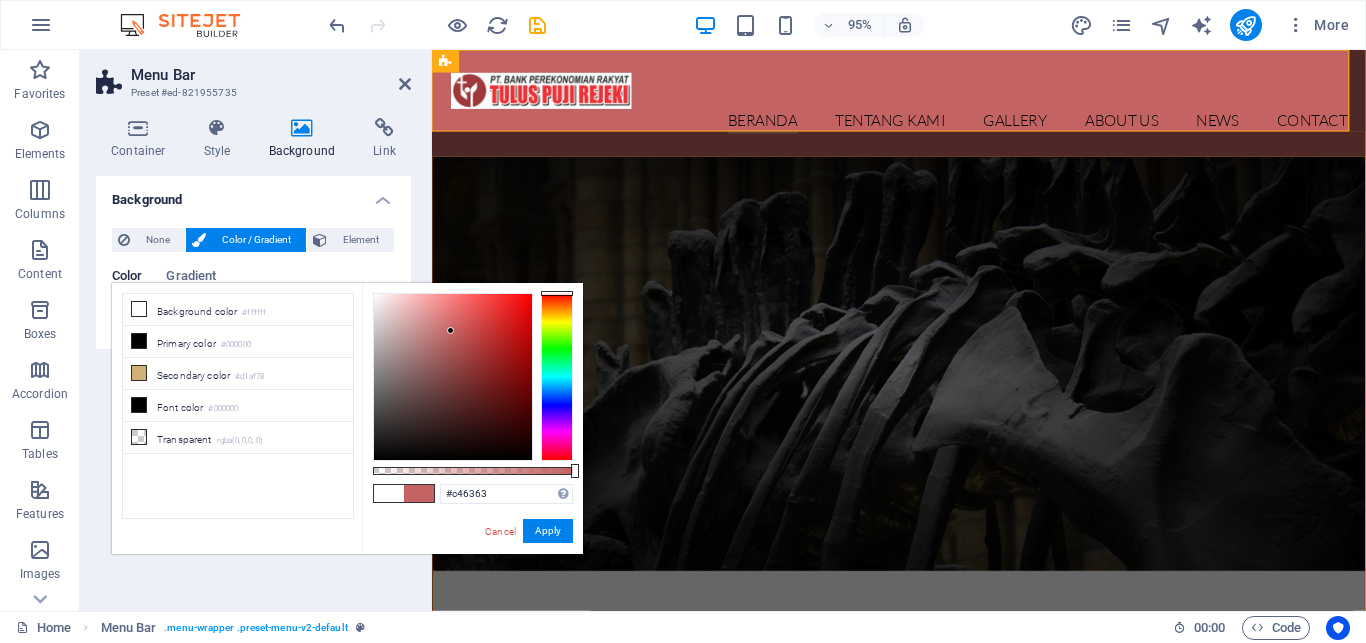 drag, startPoint x: 551, startPoint y: 376, endPoint x: 528, endPoint y: 286, distance: 92.89241 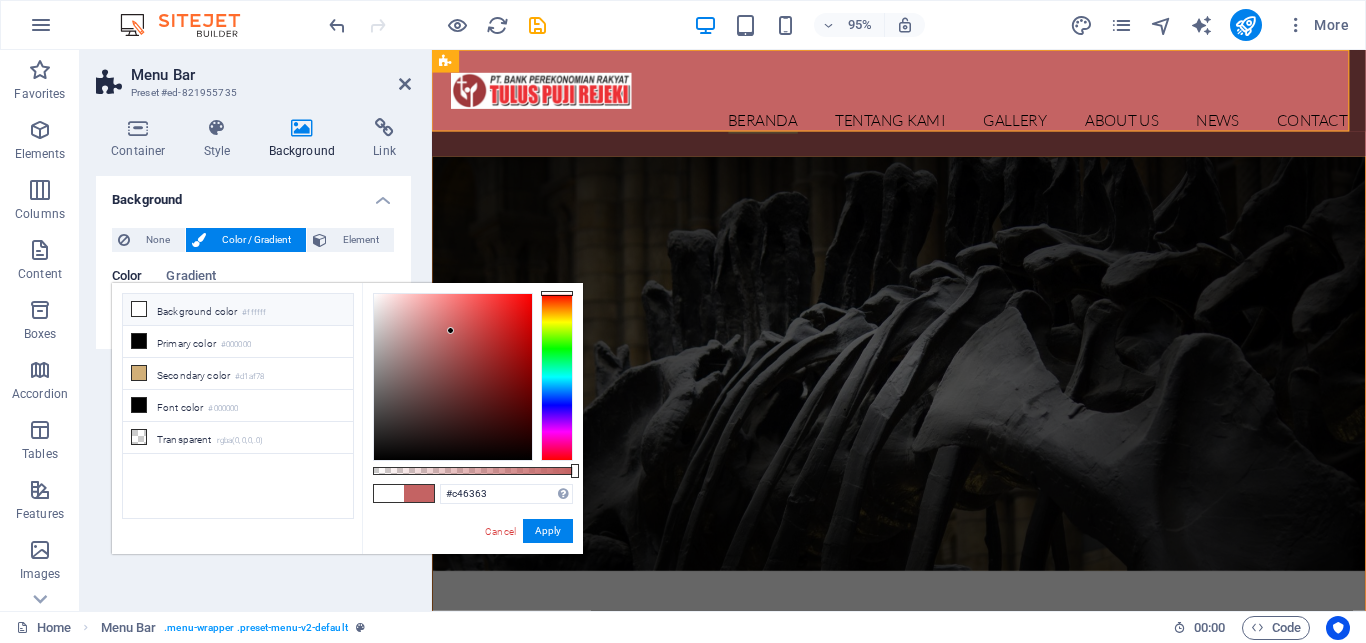click at bounding box center [139, 309] 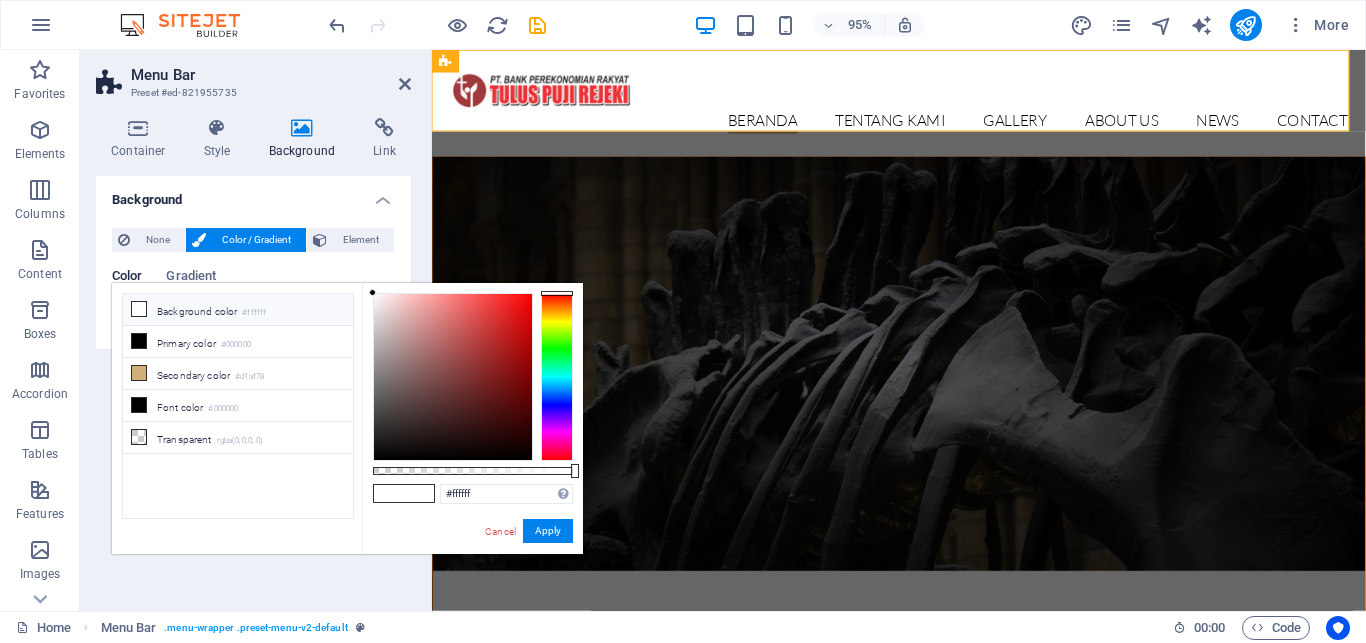 click at bounding box center (923, 380) 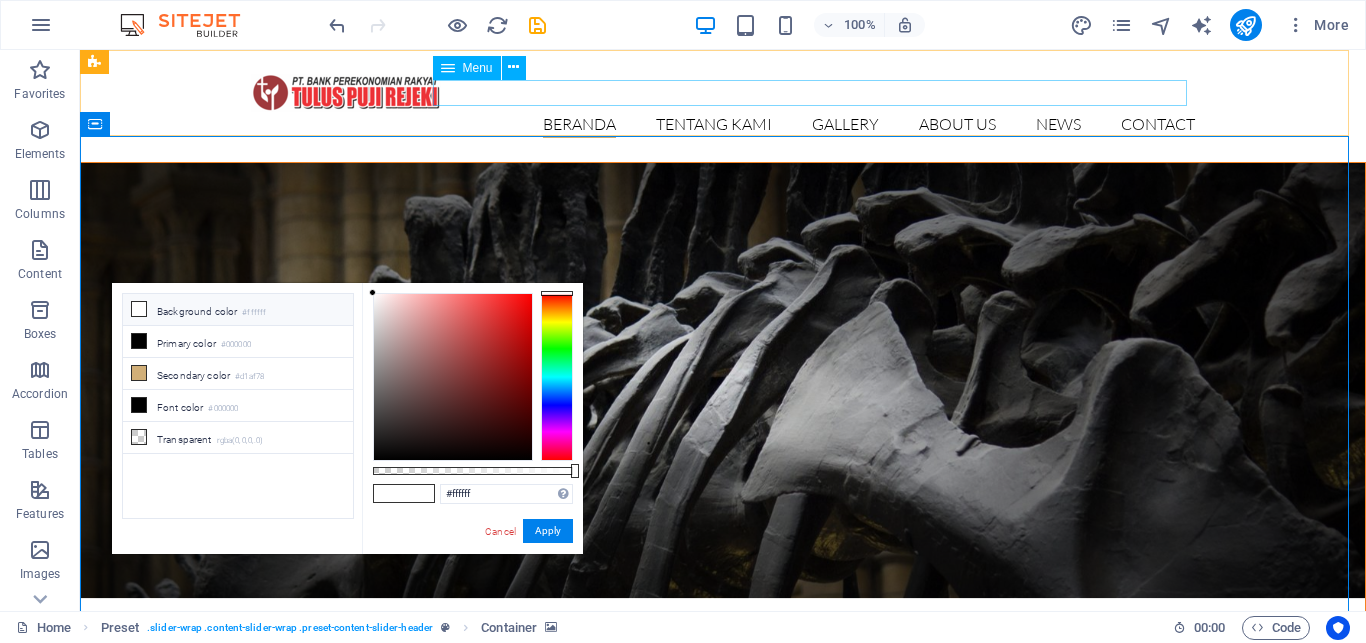 click on "Menu" at bounding box center [478, 68] 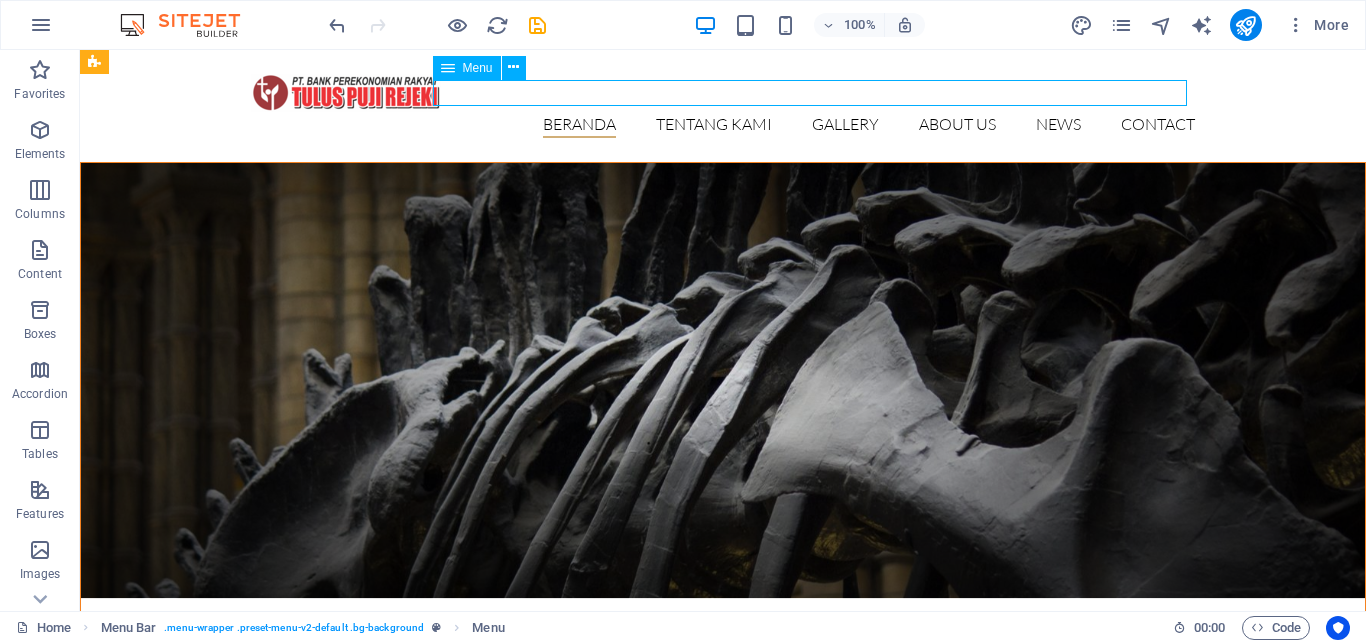 click on "Menu" at bounding box center [478, 68] 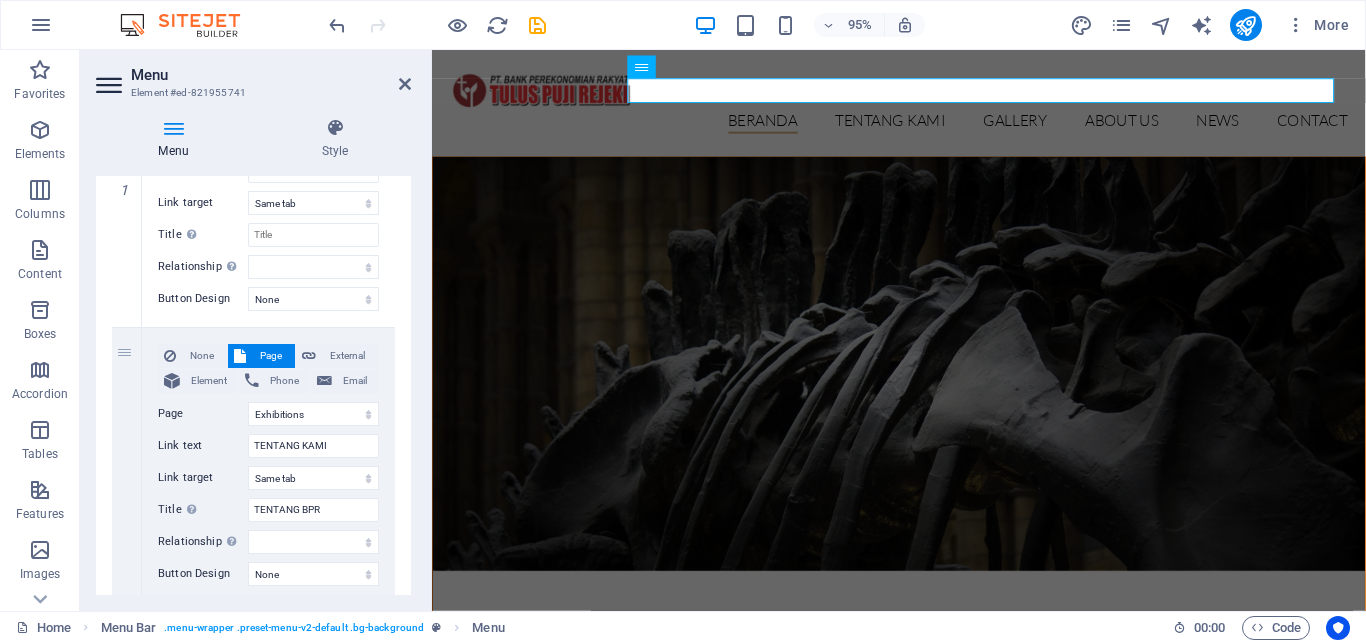 scroll, scrollTop: 322, scrollLeft: 0, axis: vertical 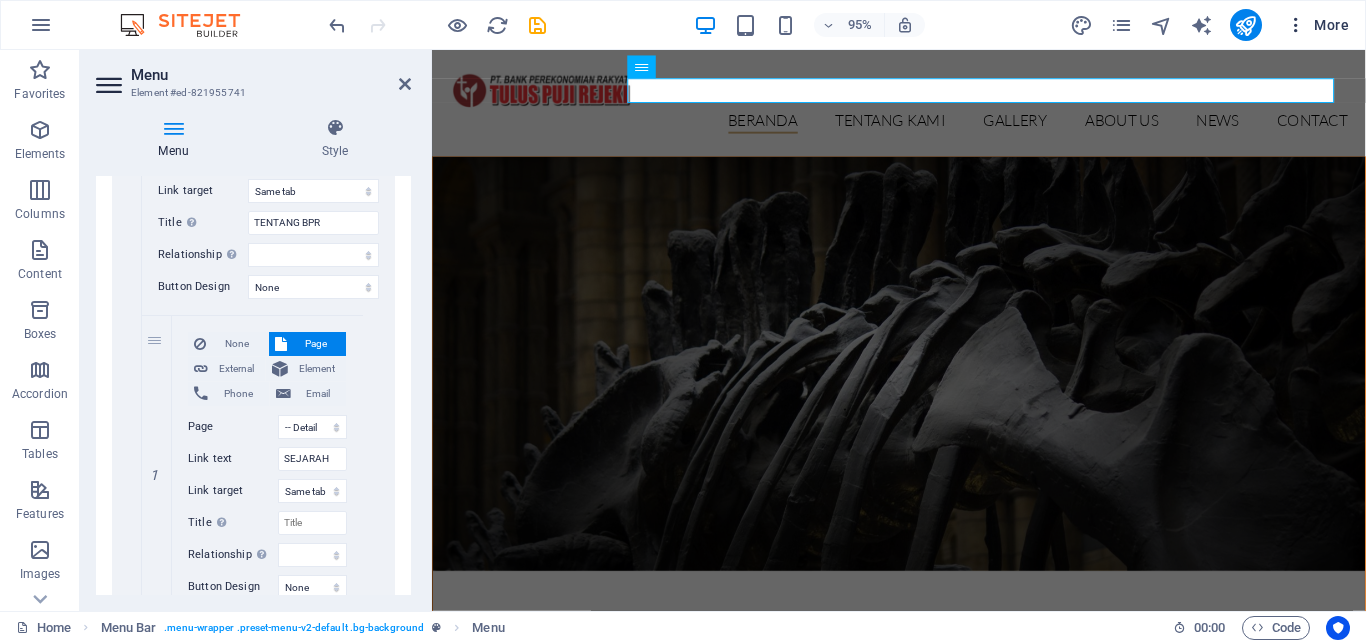 click on "More" at bounding box center (1317, 25) 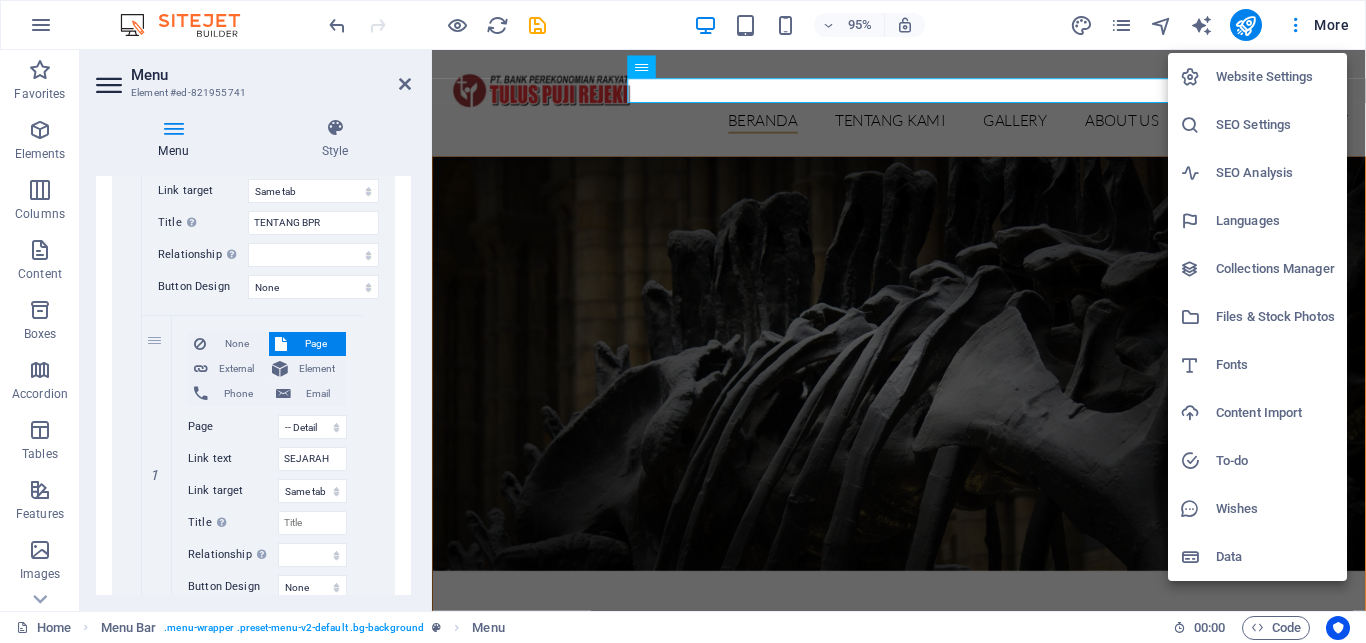 click on "Website Settings" at bounding box center [1275, 77] 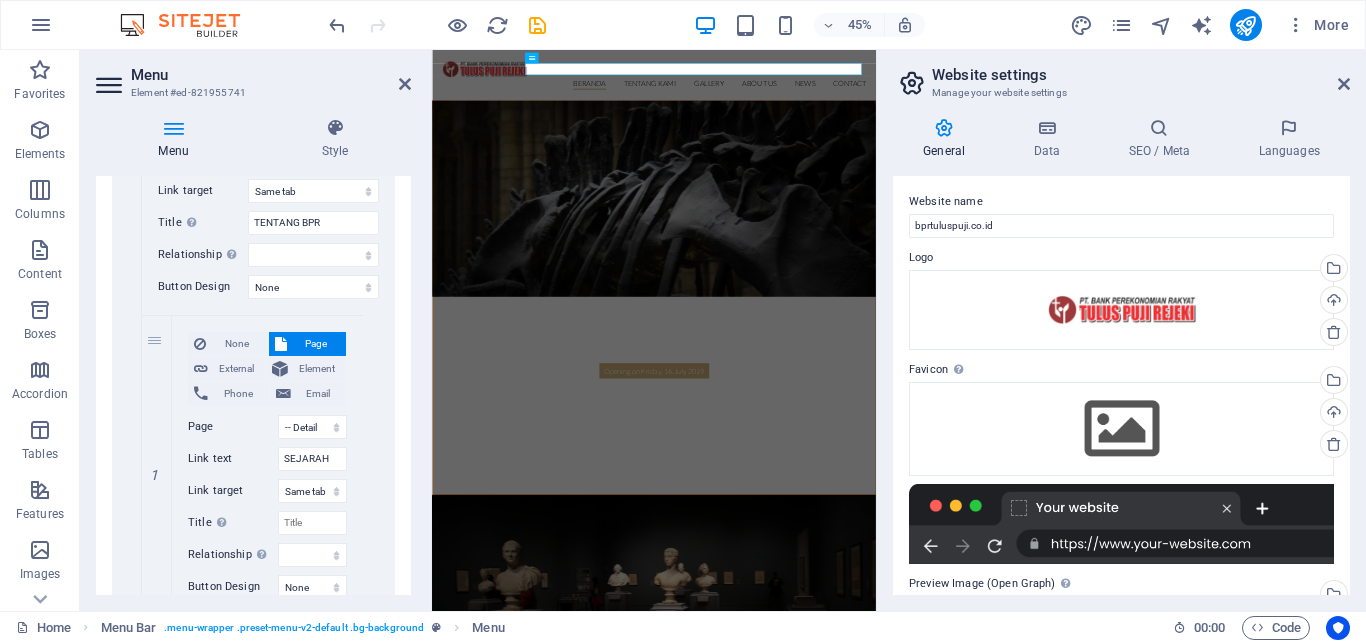 scroll, scrollTop: 0, scrollLeft: 0, axis: both 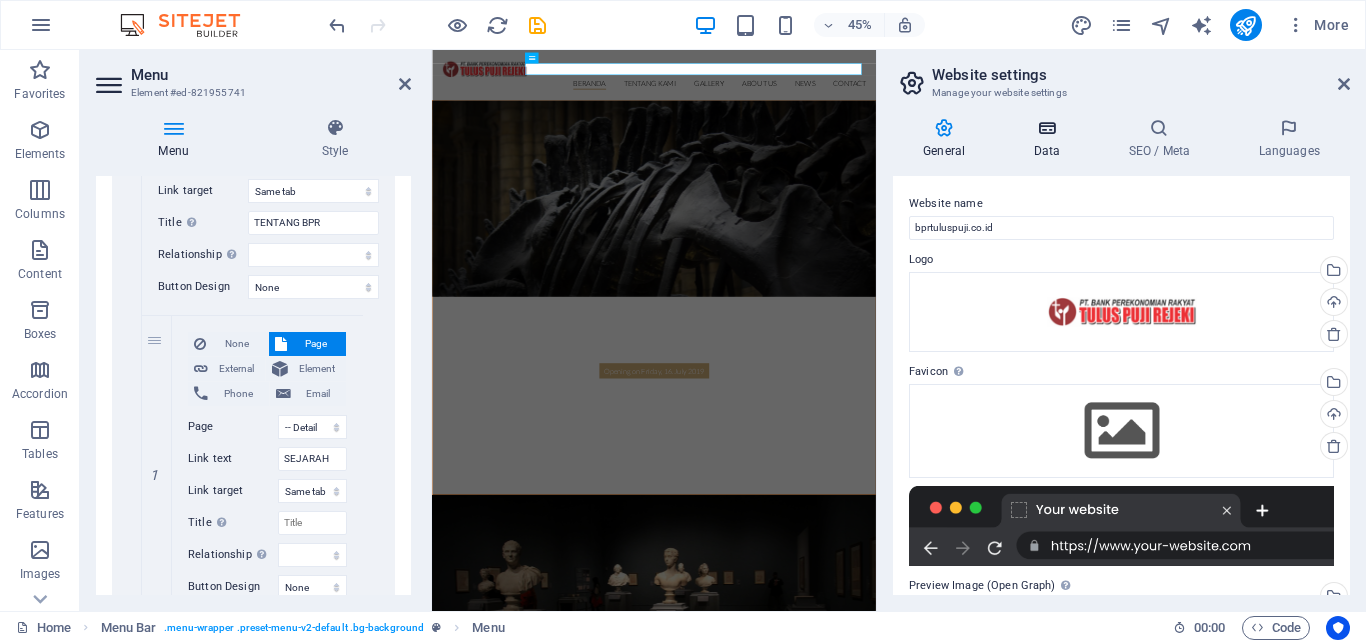 click on "Data" at bounding box center [1050, 139] 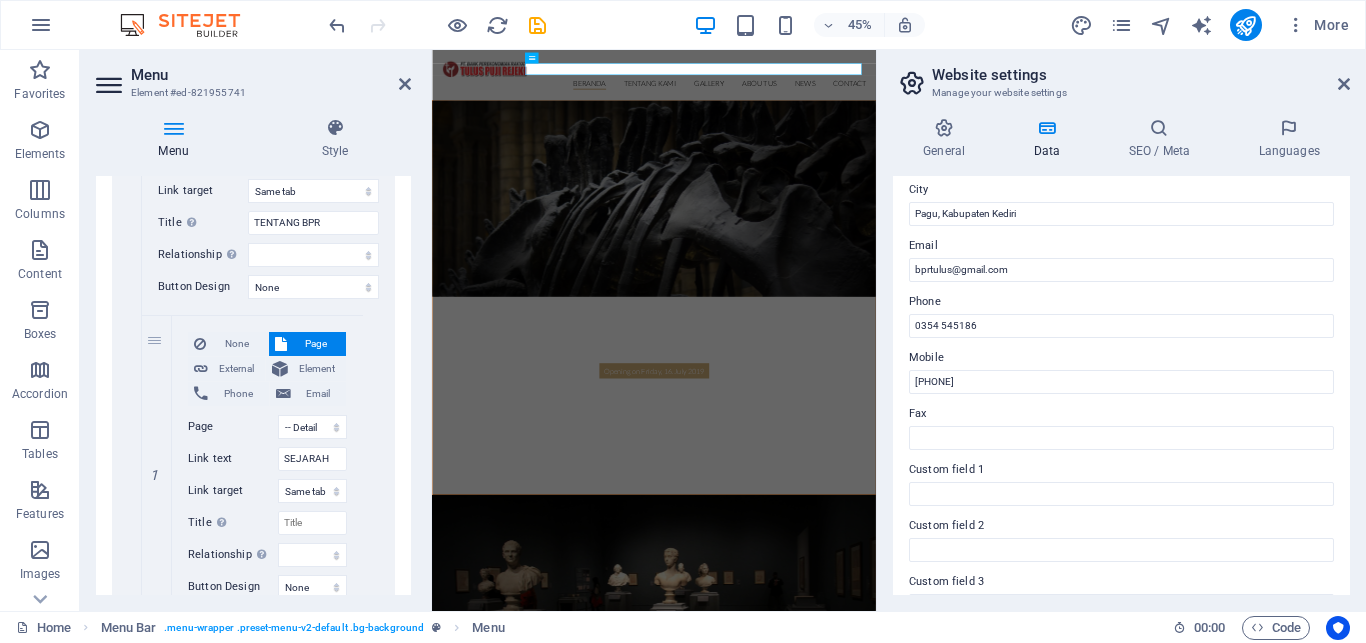 scroll, scrollTop: 327, scrollLeft: 0, axis: vertical 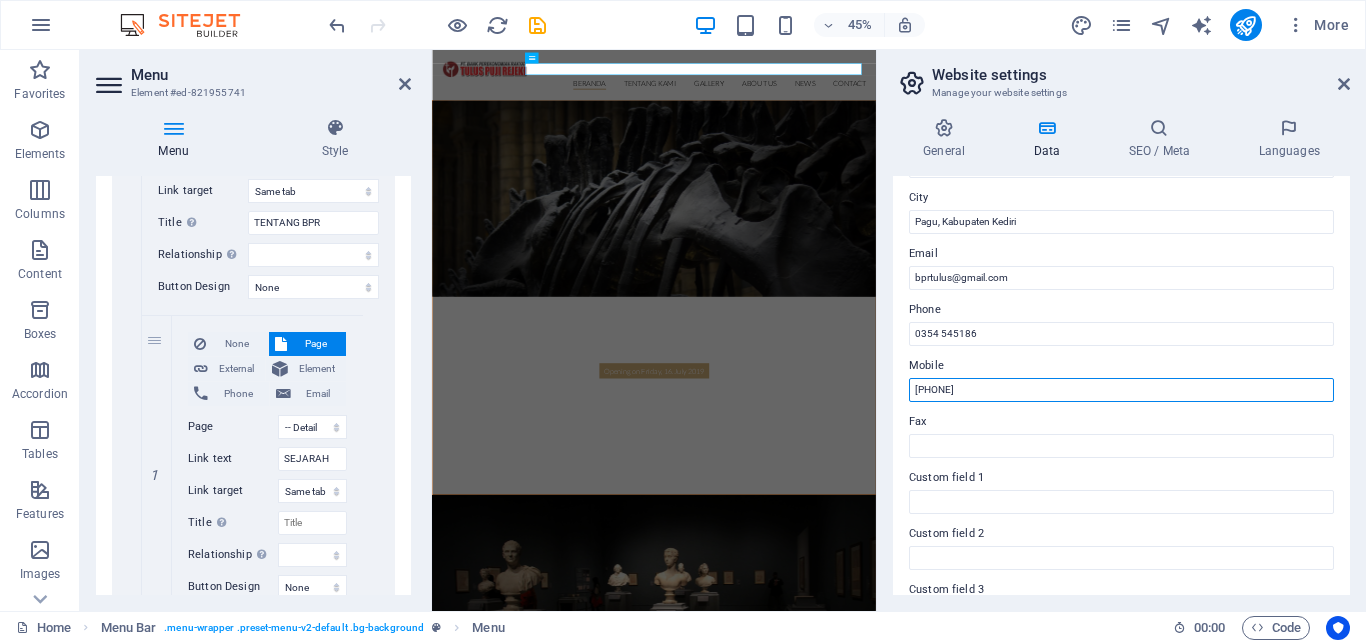 drag, startPoint x: 1431, startPoint y: 432, endPoint x: 1388, endPoint y: 808, distance: 378.45078 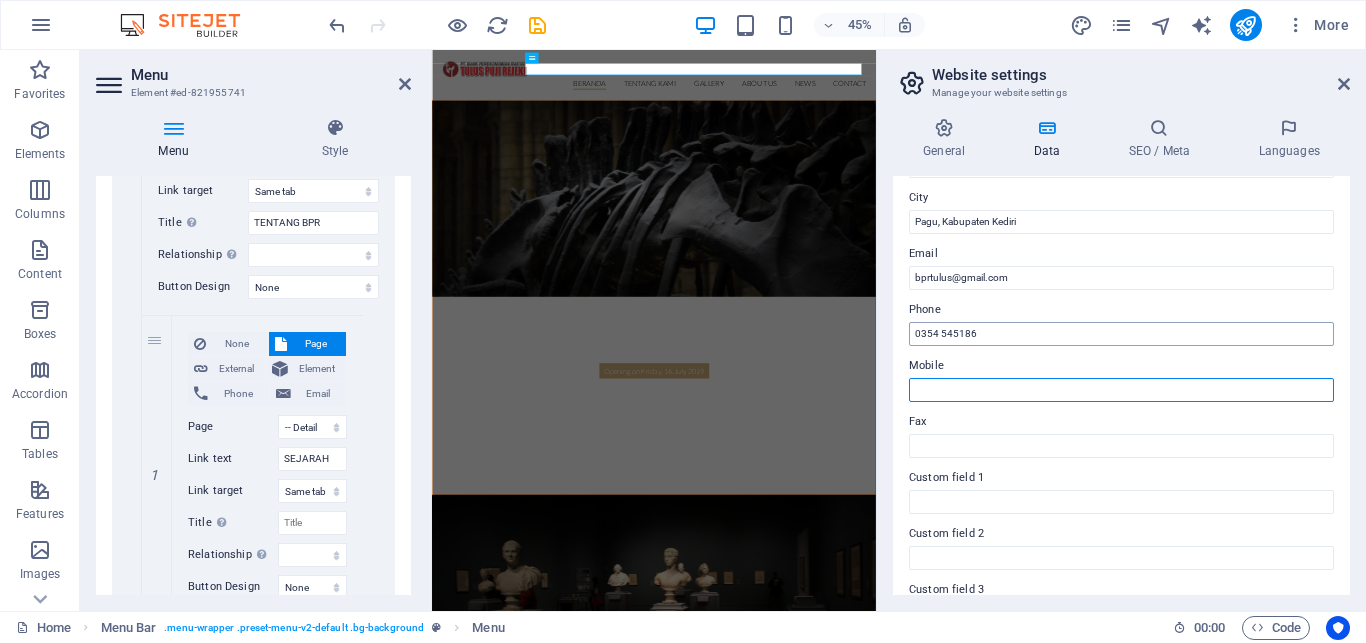 type 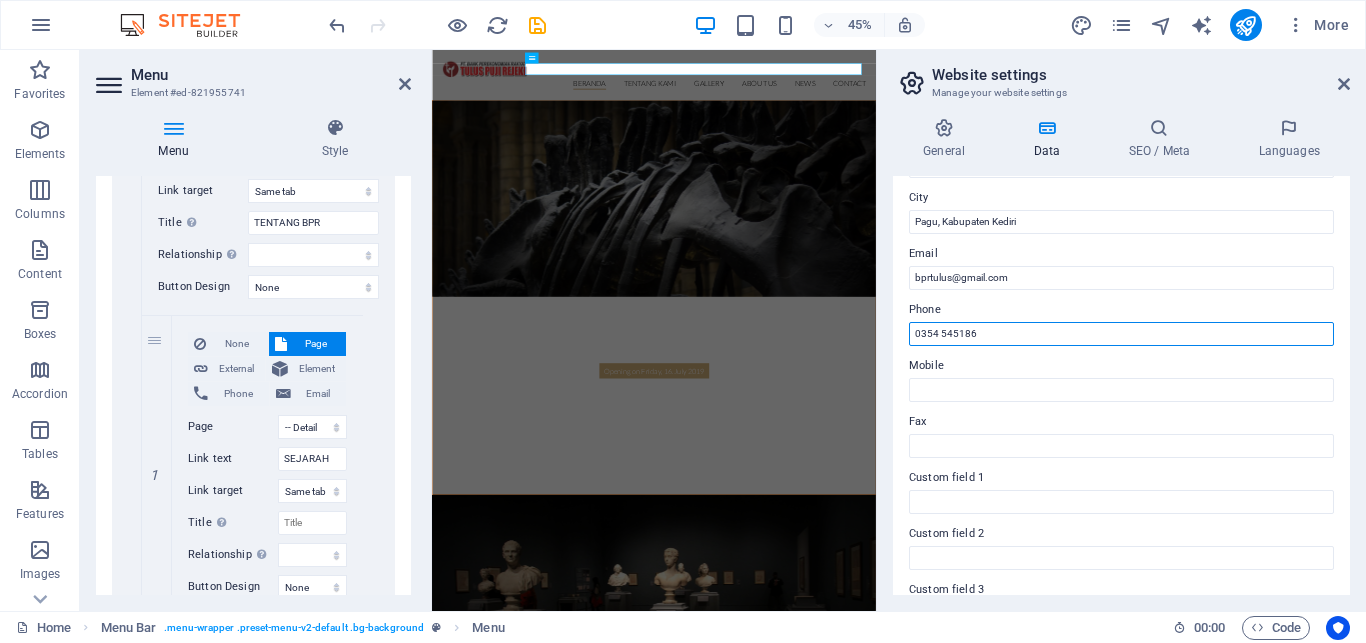 click on "0354 545186" at bounding box center (1121, 334) 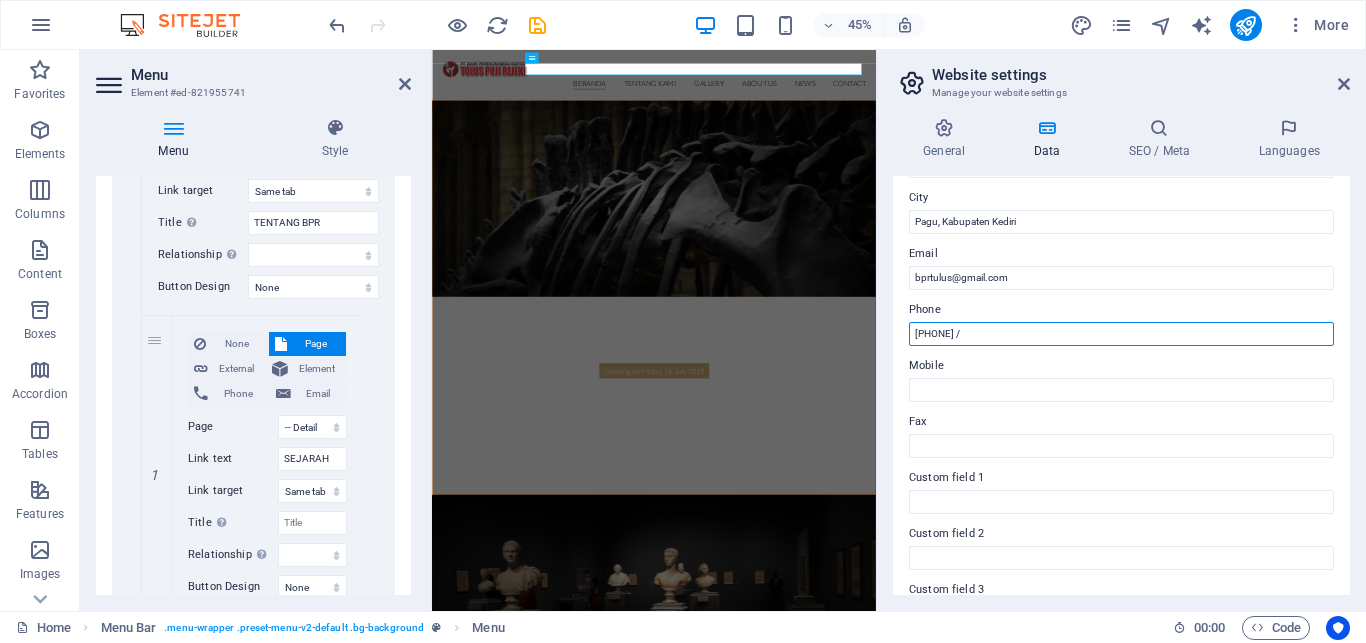 paste on "0856 4513 2699" 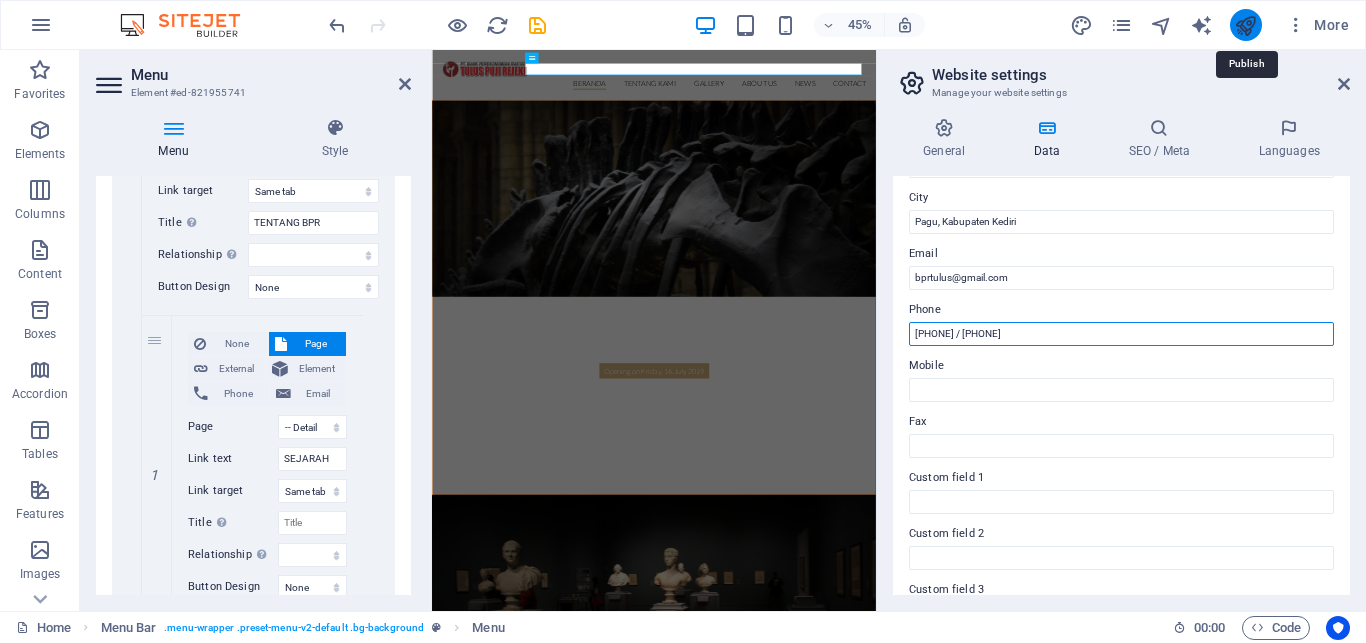 type on "[PHONE] / [PHONE]" 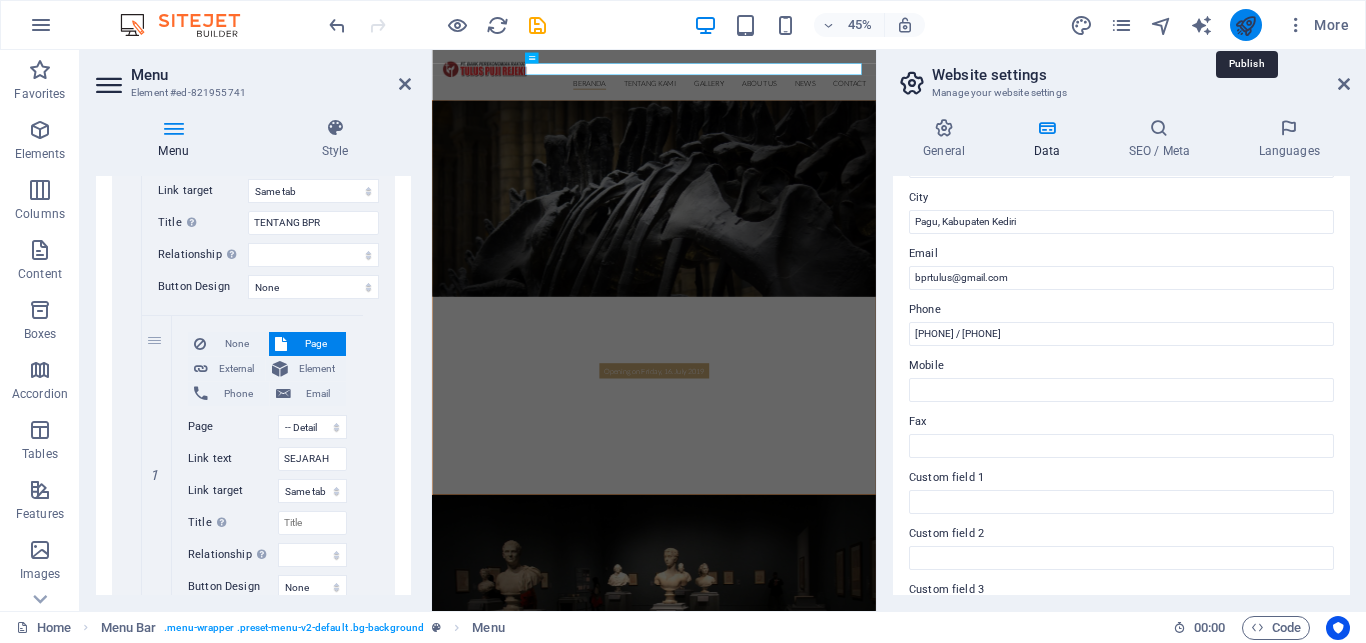 click at bounding box center [1245, 25] 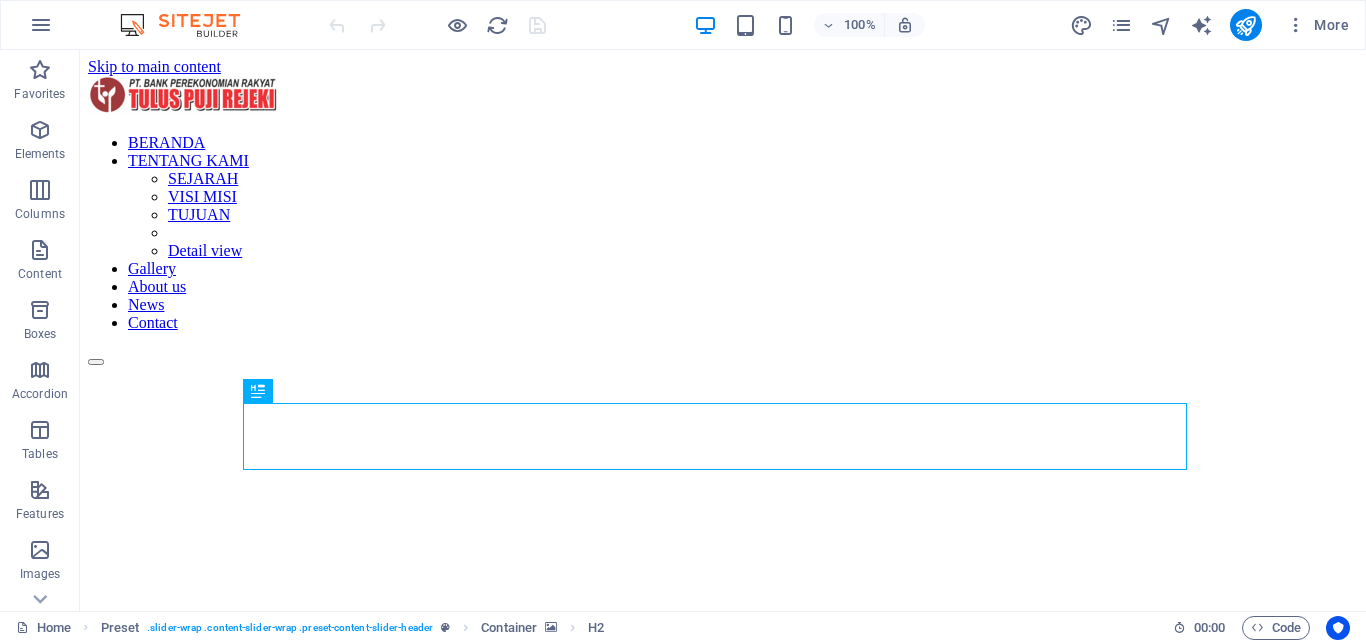scroll, scrollTop: 0, scrollLeft: 0, axis: both 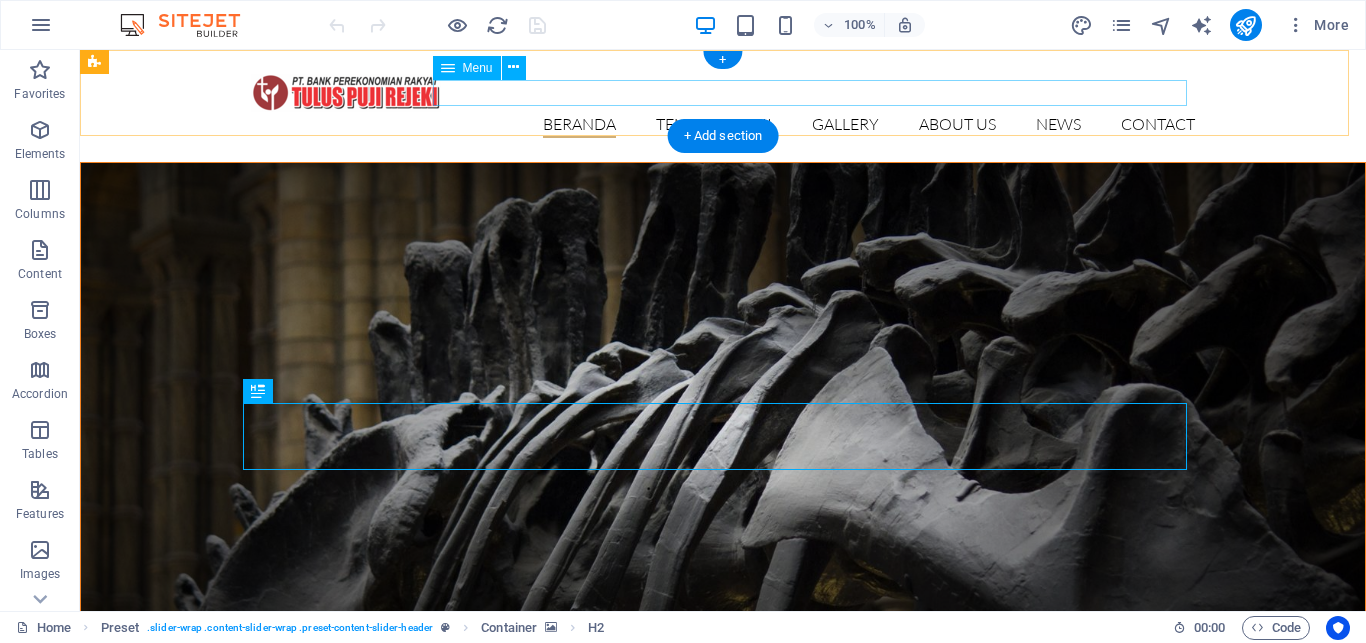 click on "BERANDA TENTANG KAMI SEJARAH VISI MISI TUJUAN Detail view Gallery About us News Contact" at bounding box center [723, 125] 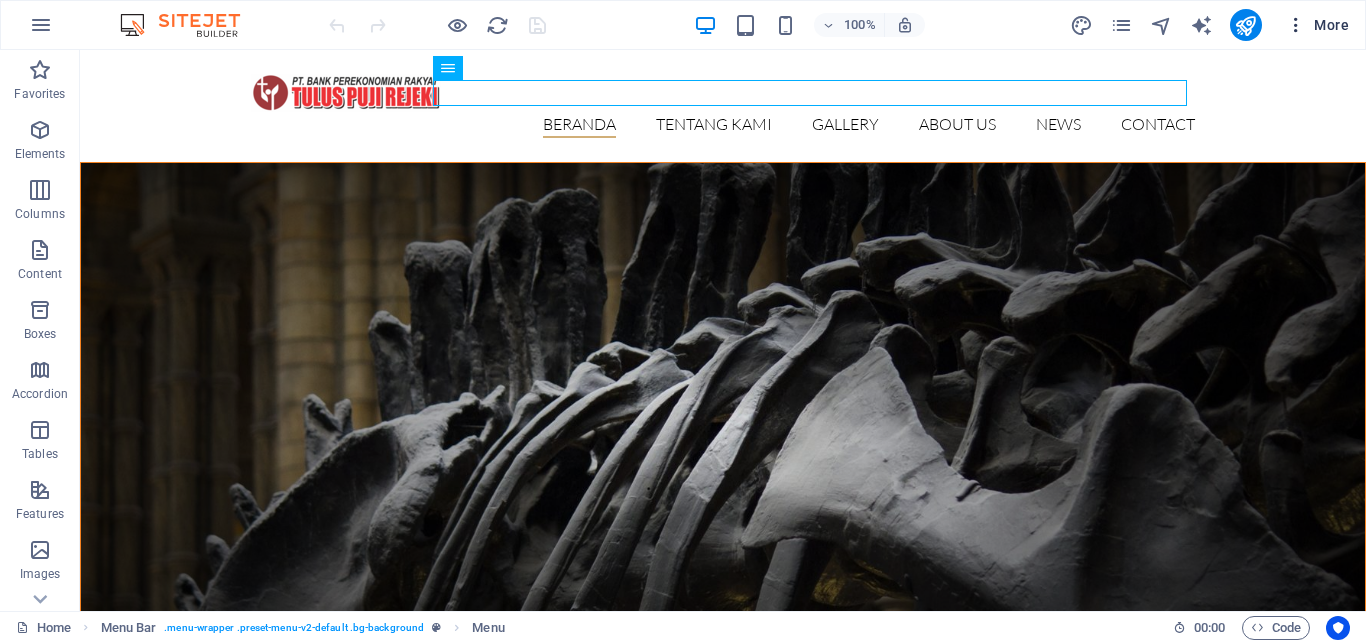 click on "More" at bounding box center (1317, 25) 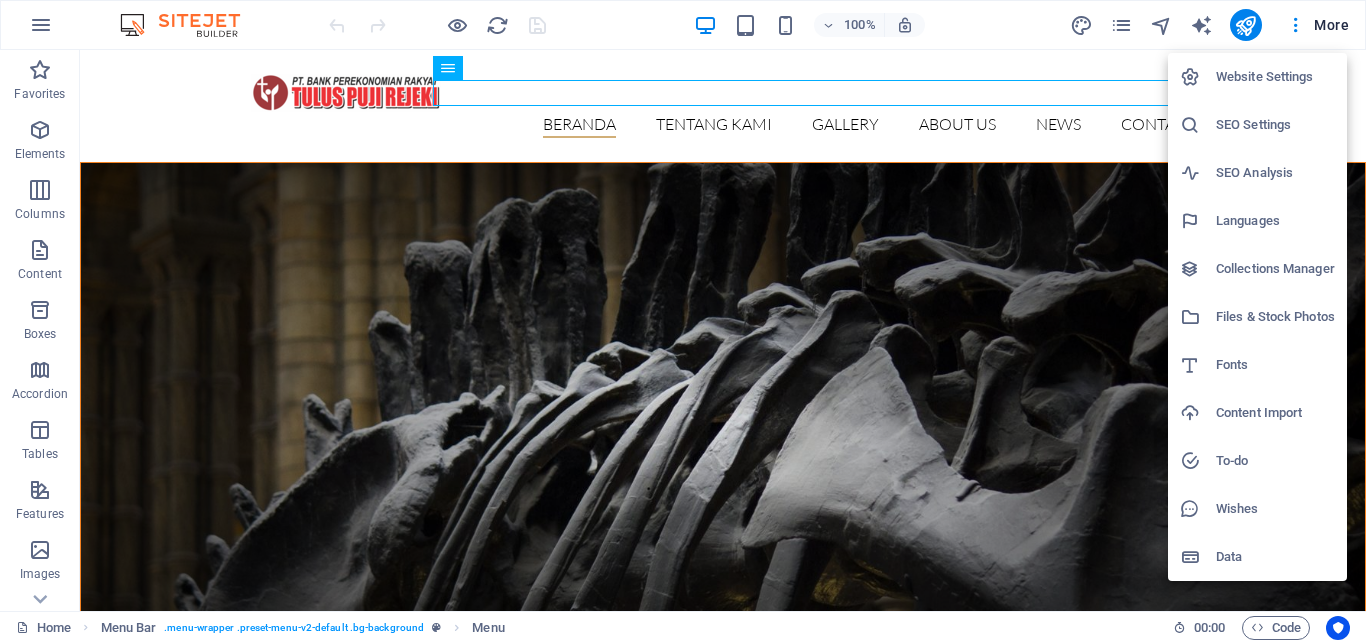 click on "Website Settings" at bounding box center [1275, 77] 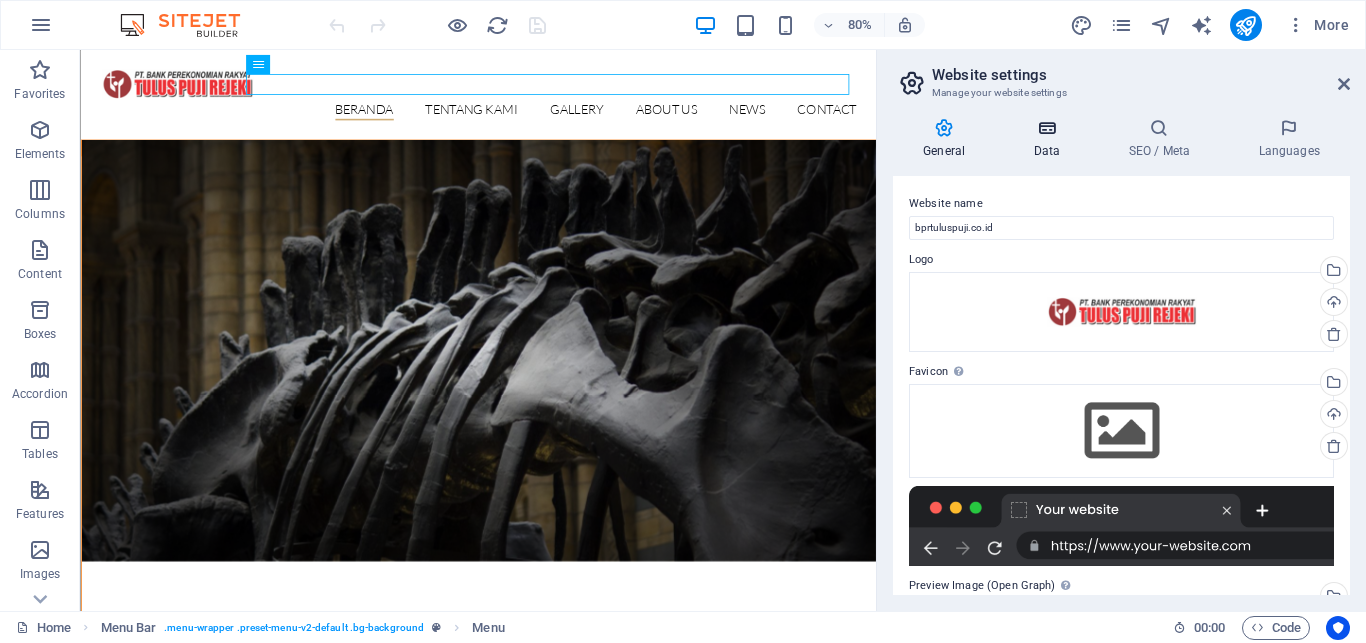 click on "Data" at bounding box center [1050, 139] 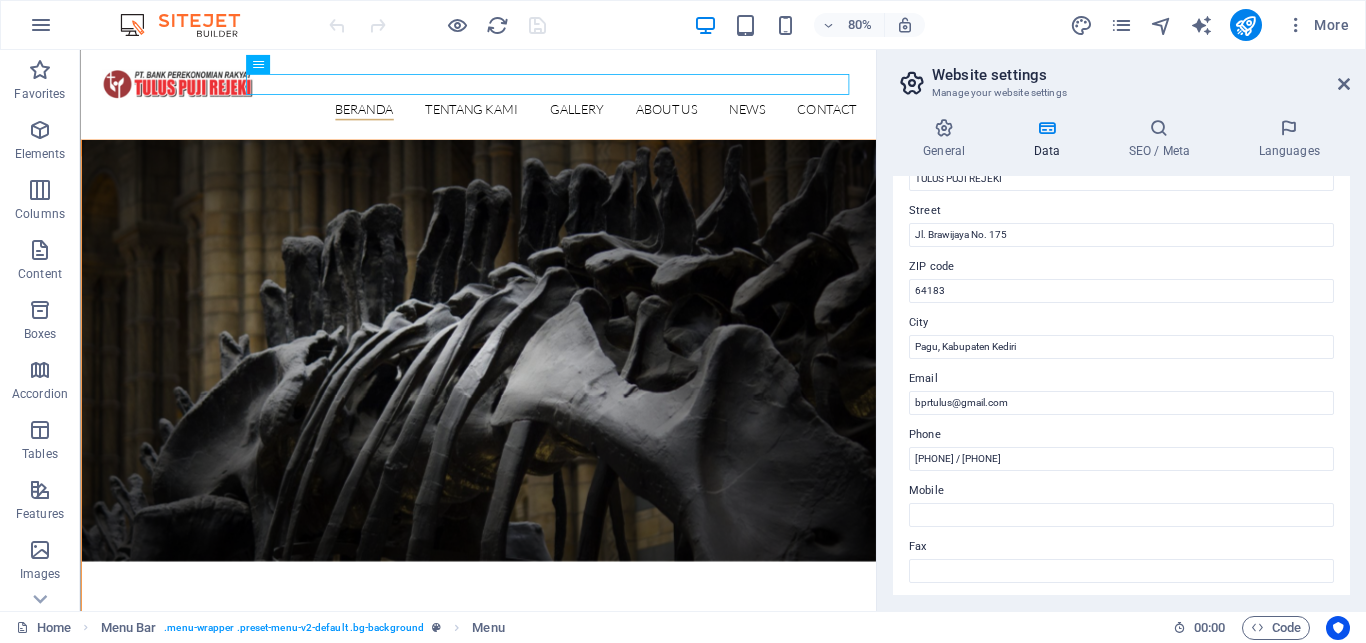scroll, scrollTop: 204, scrollLeft: 0, axis: vertical 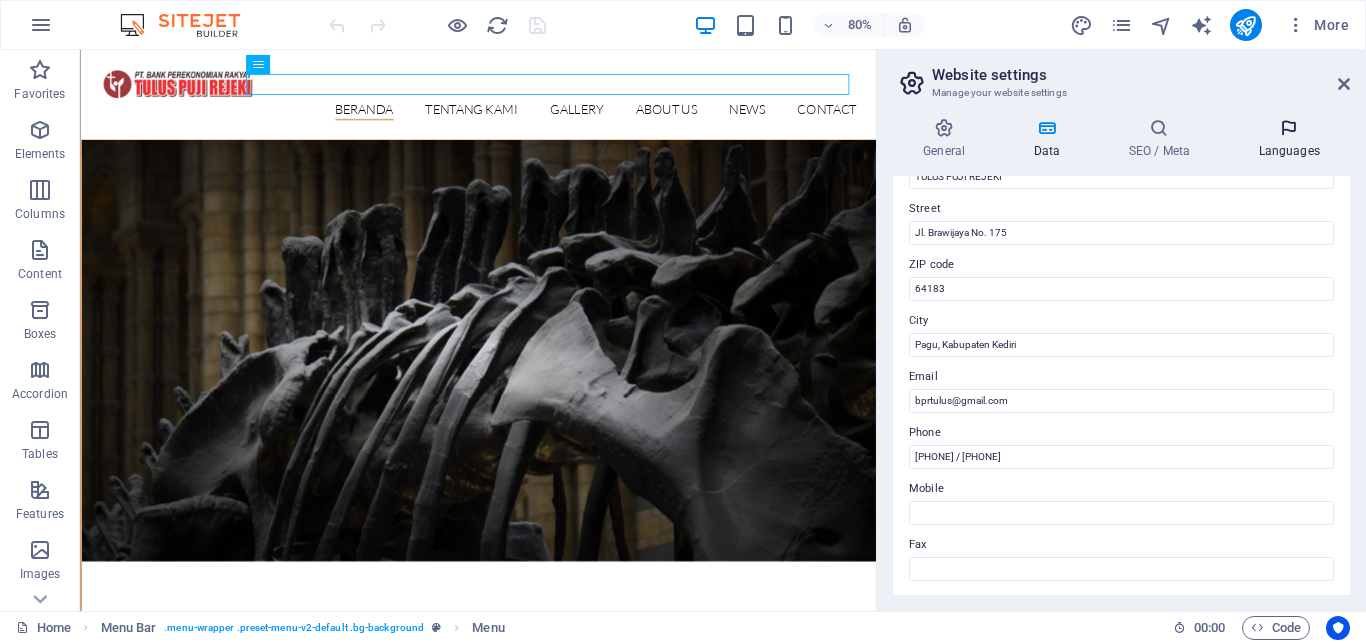 click on "Languages" at bounding box center [1289, 139] 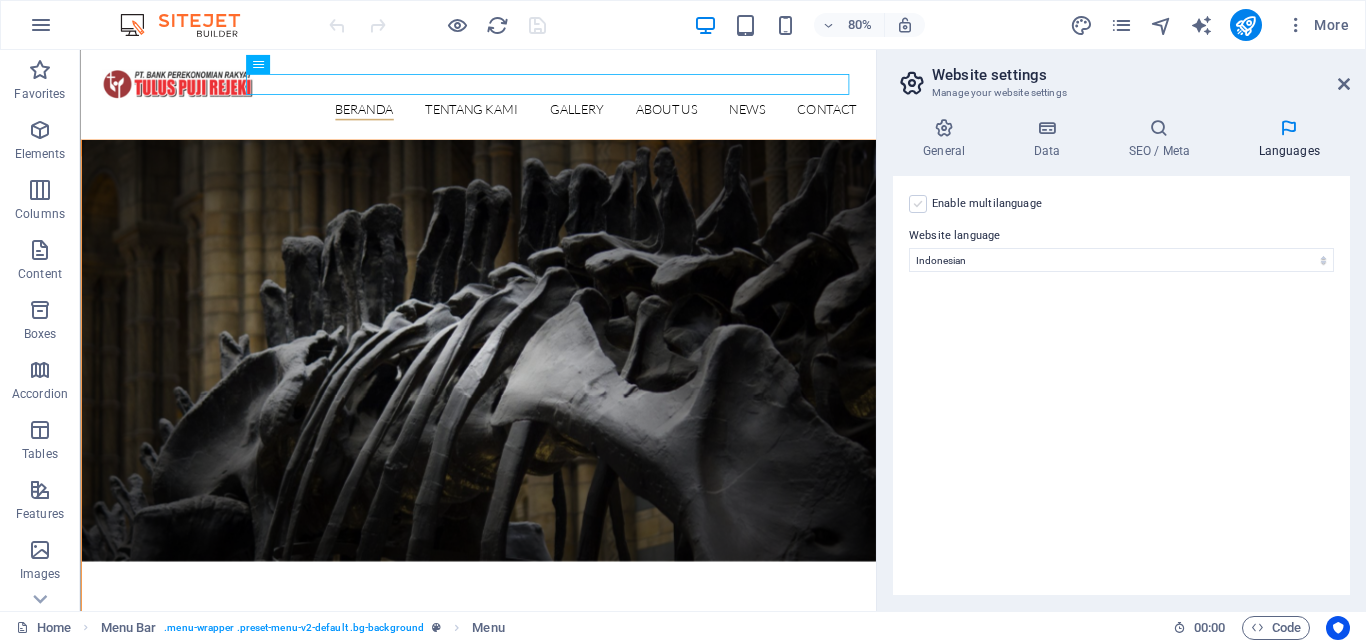 click at bounding box center [918, 204] 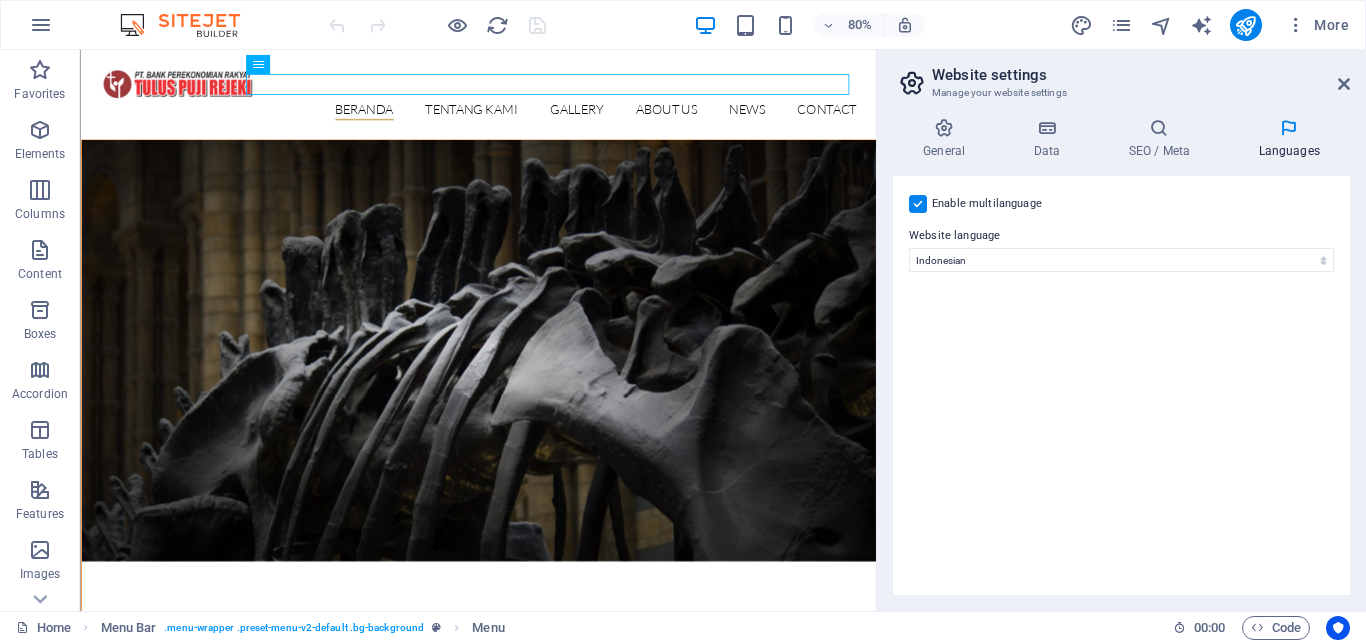 select 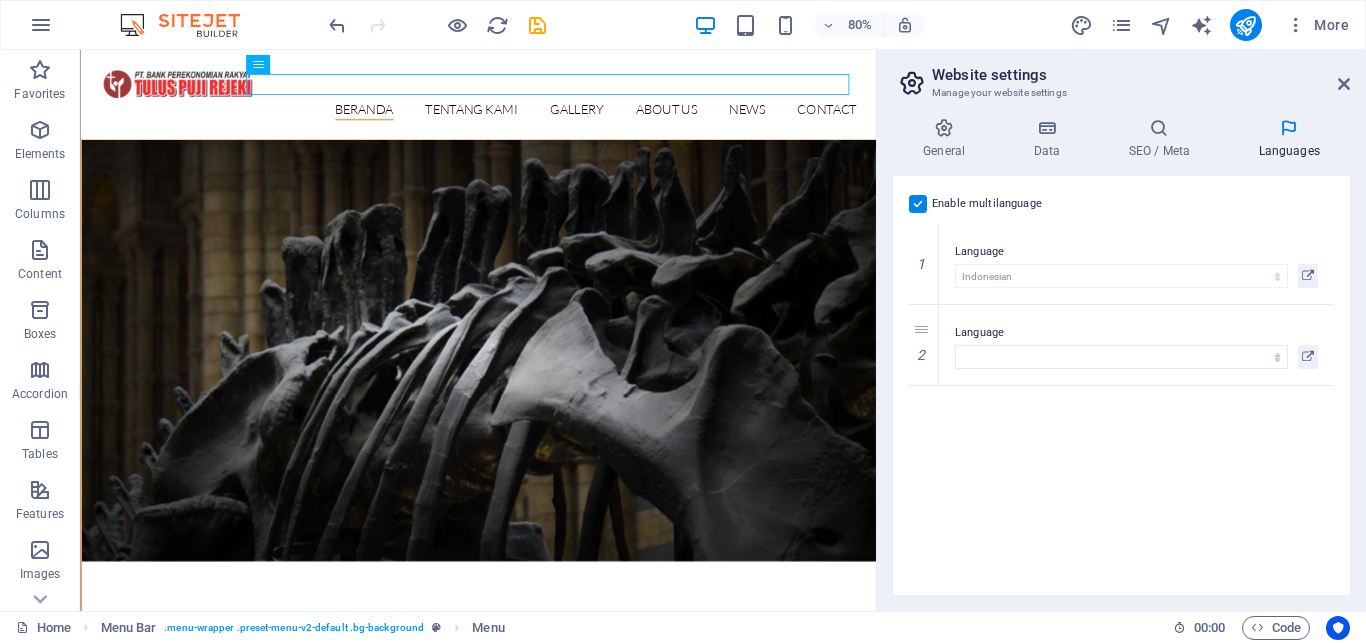 click at bounding box center [918, 204] 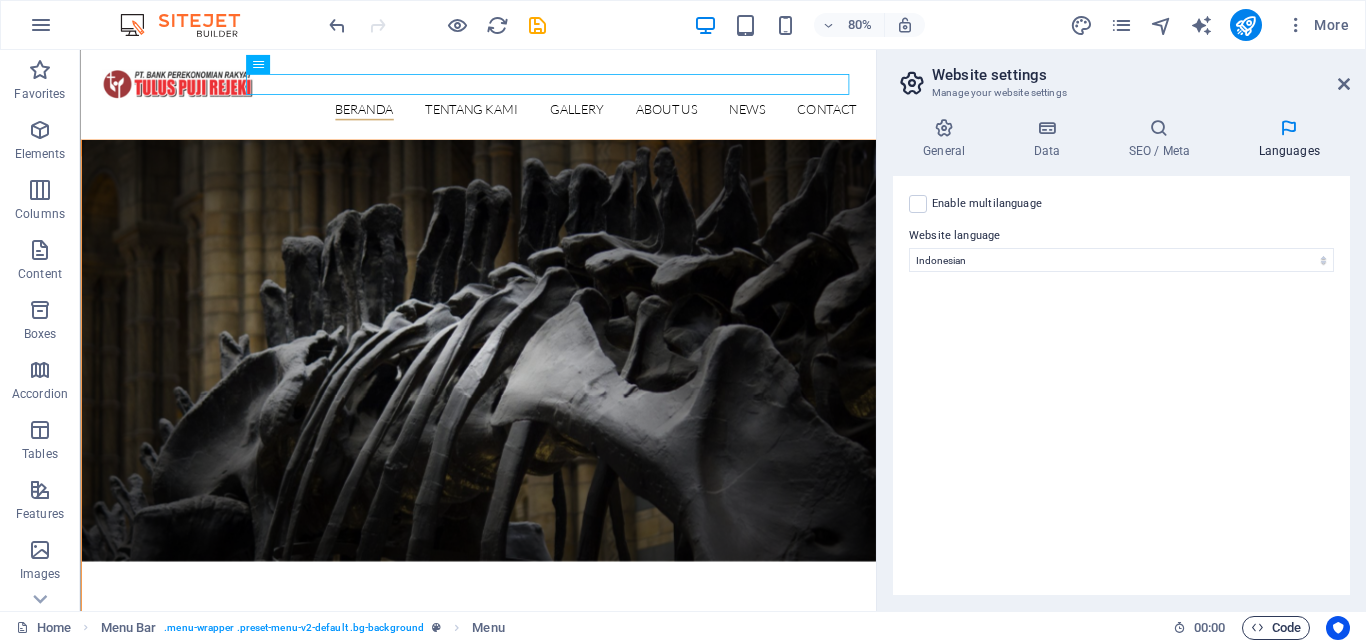 click on "Code" at bounding box center (1276, 628) 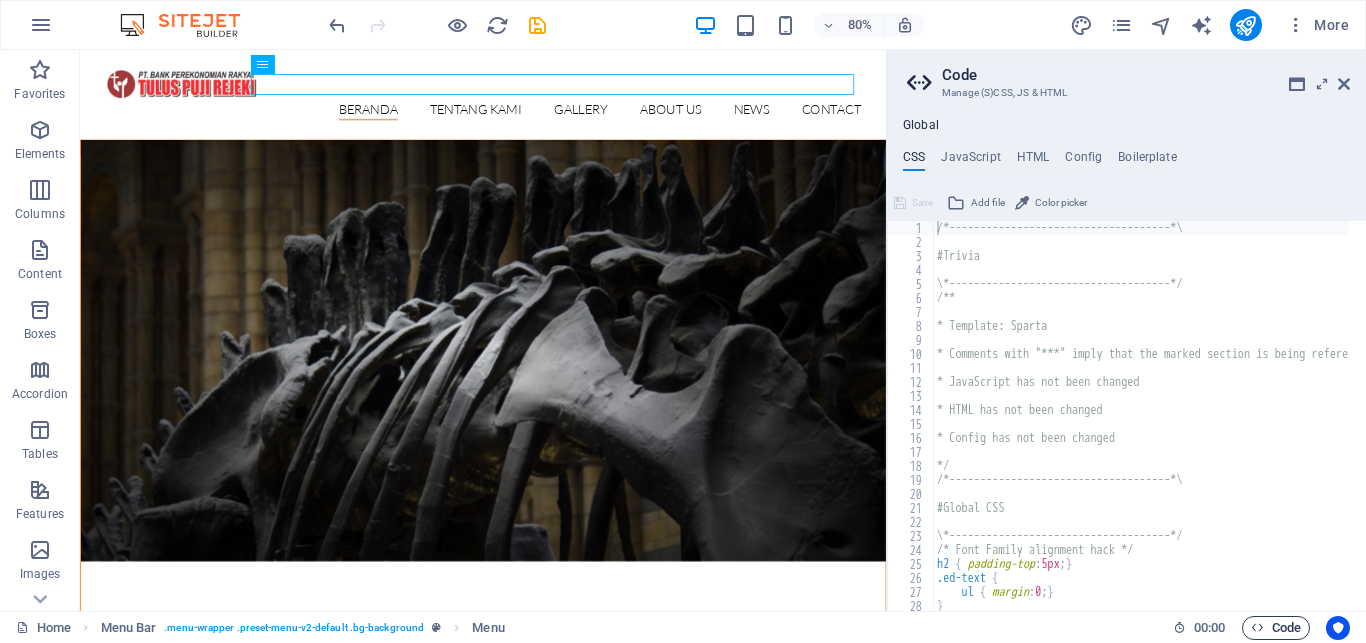 click on "Code" at bounding box center (1276, 628) 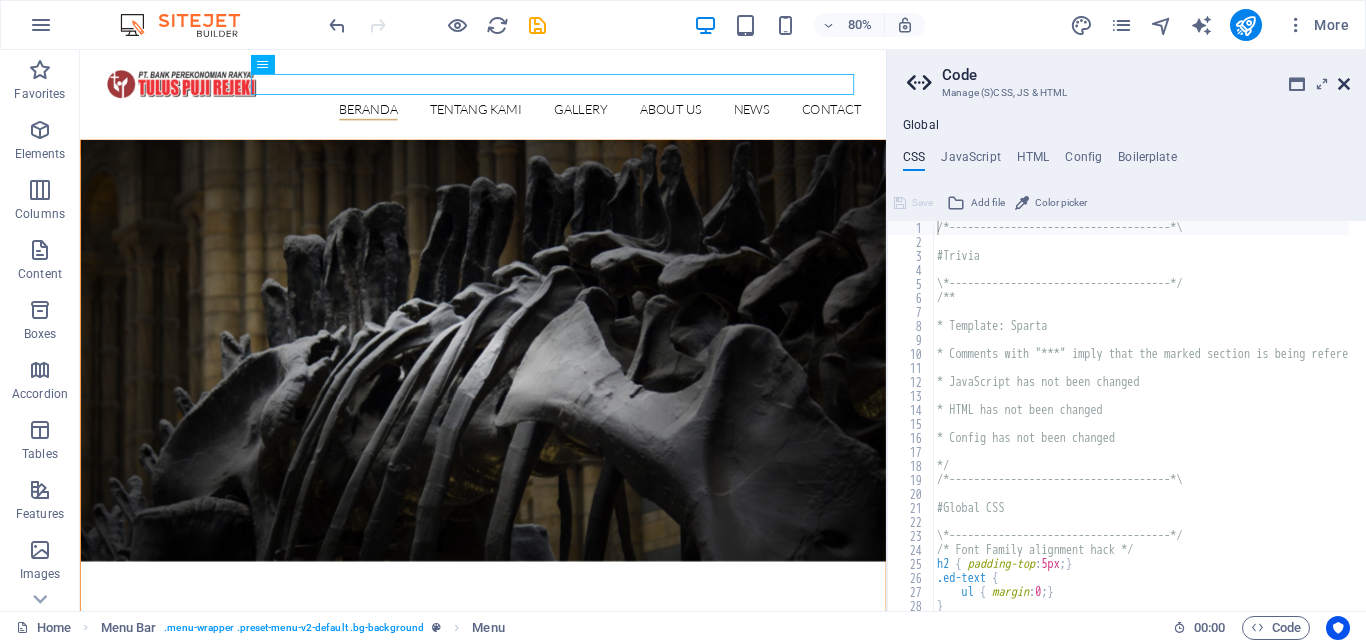 click at bounding box center [1344, 84] 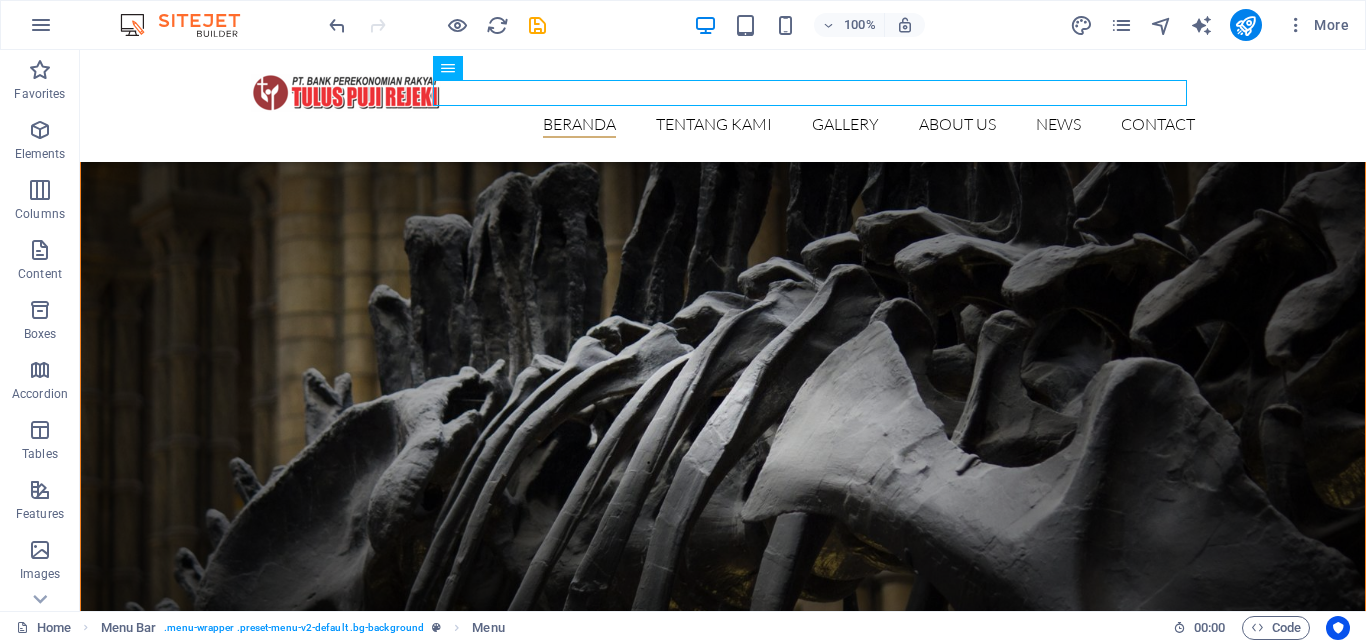 scroll, scrollTop: 527, scrollLeft: 0, axis: vertical 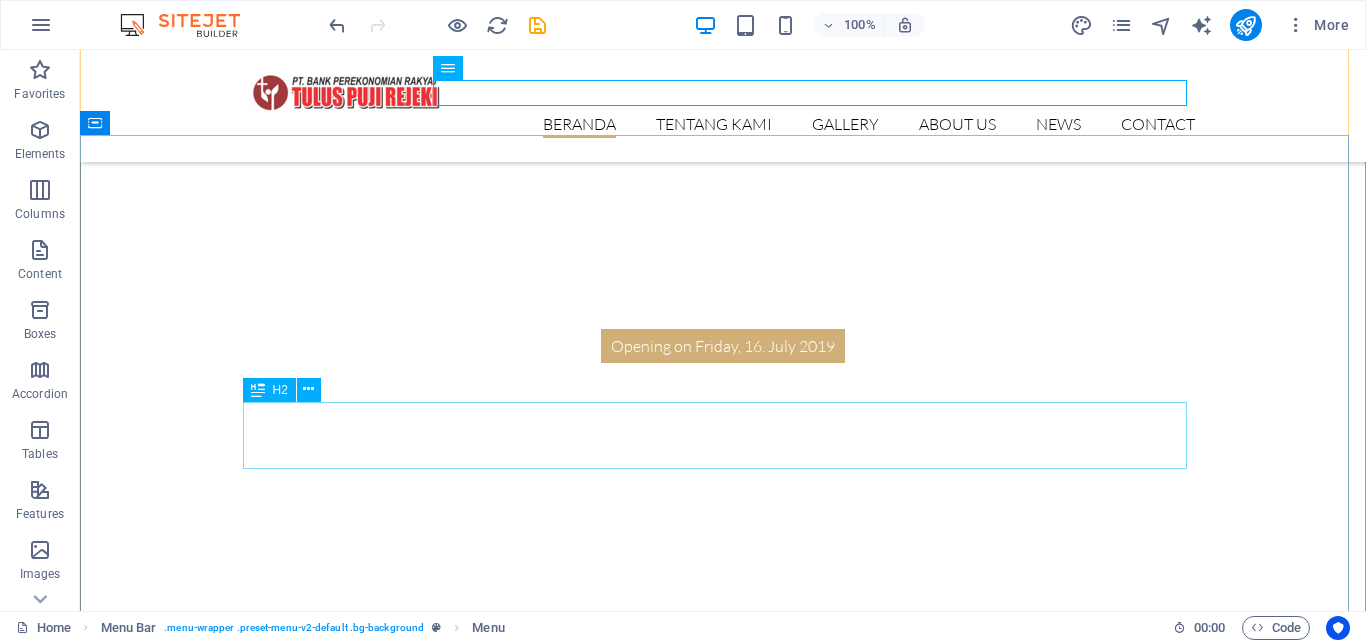 click on "The Legends Exhibition" at bounding box center (723, 1494) 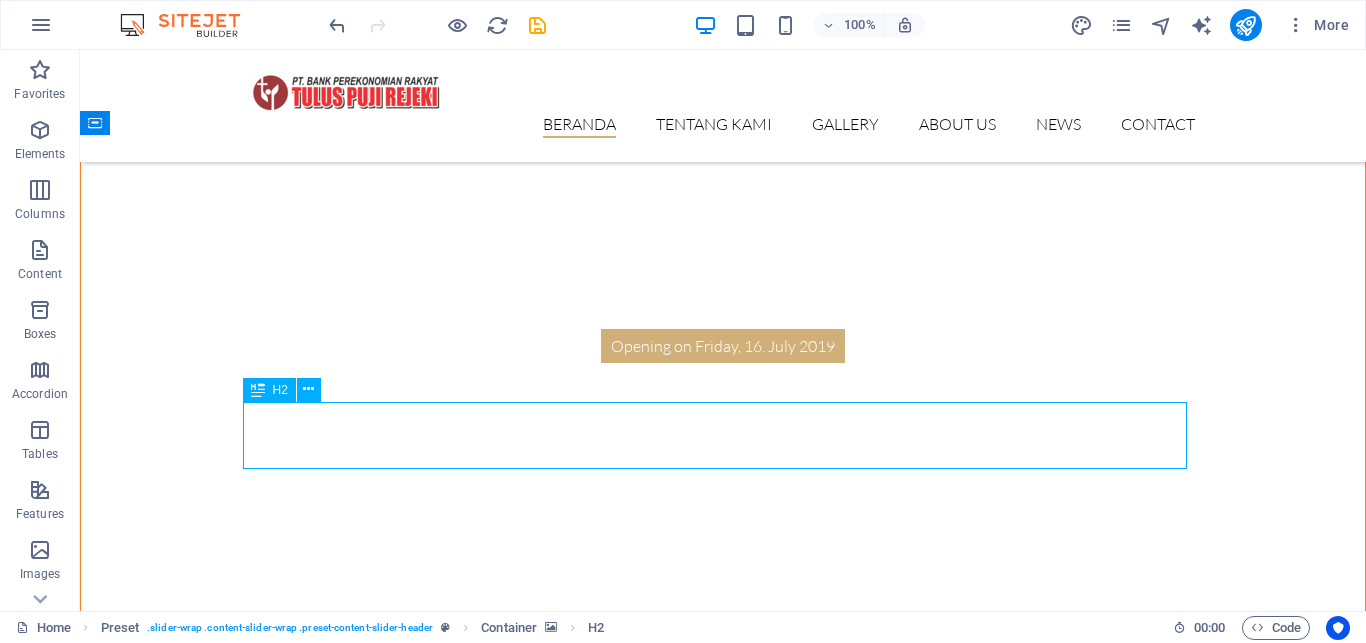 click on "The Legends Exhibition" at bounding box center [723, 1494] 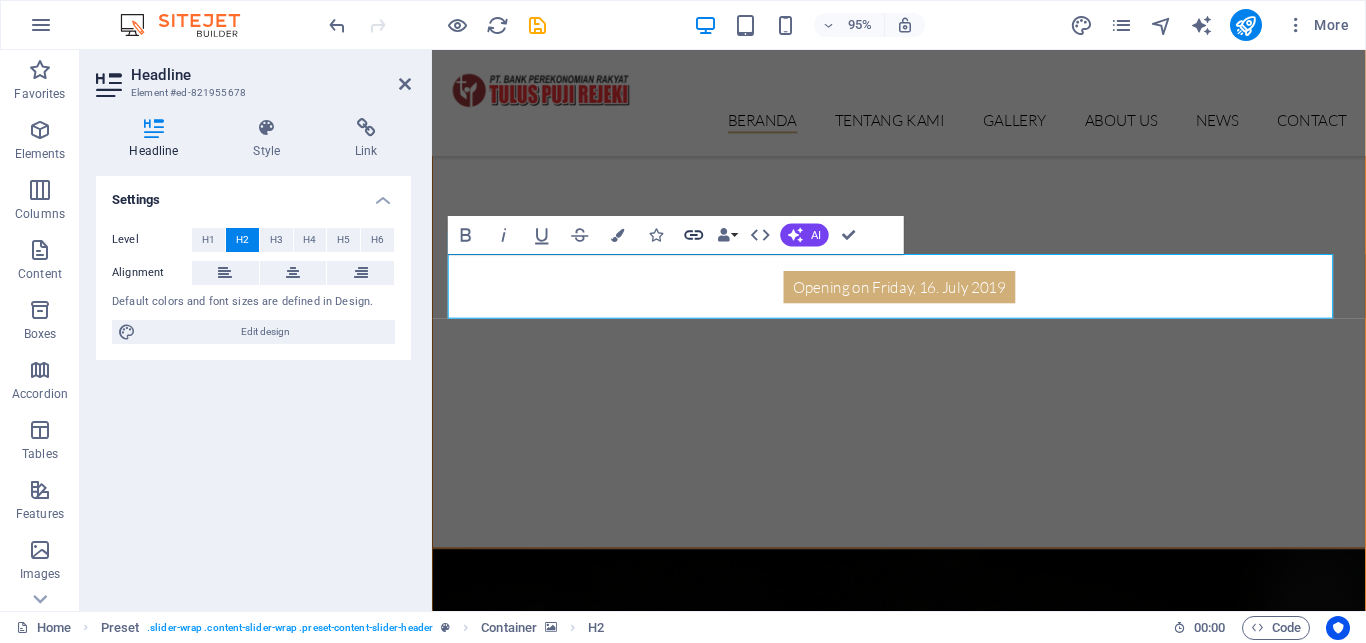 click 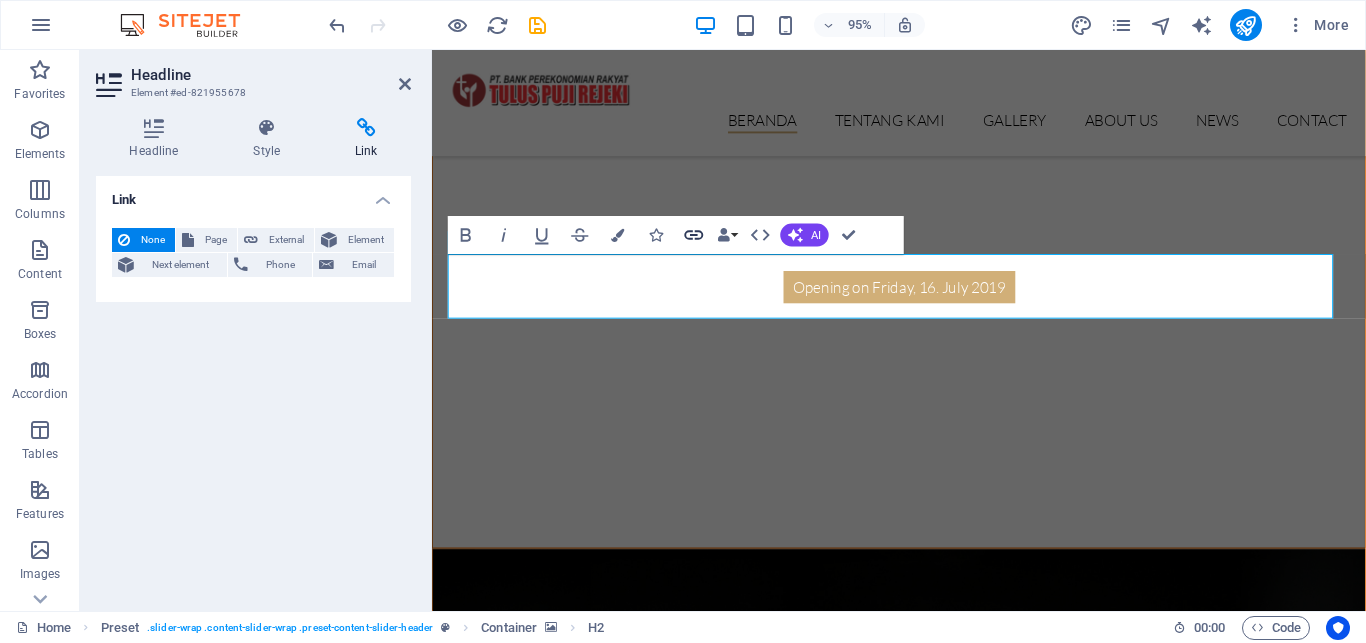click 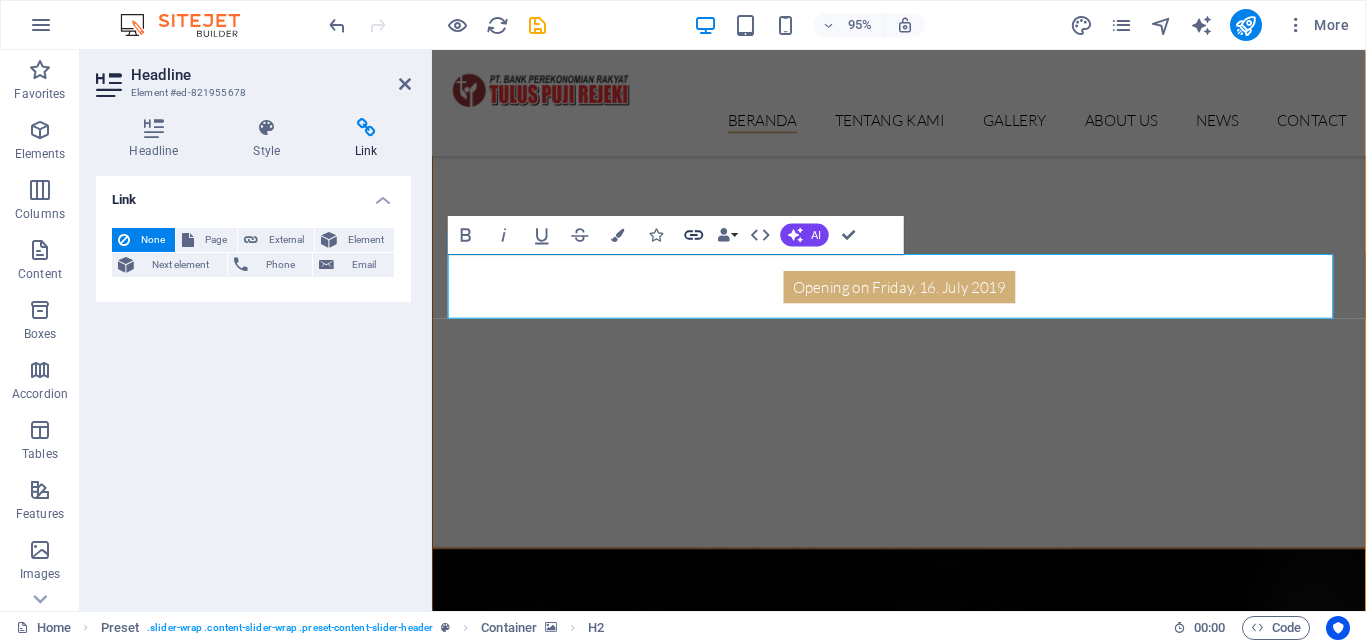 click 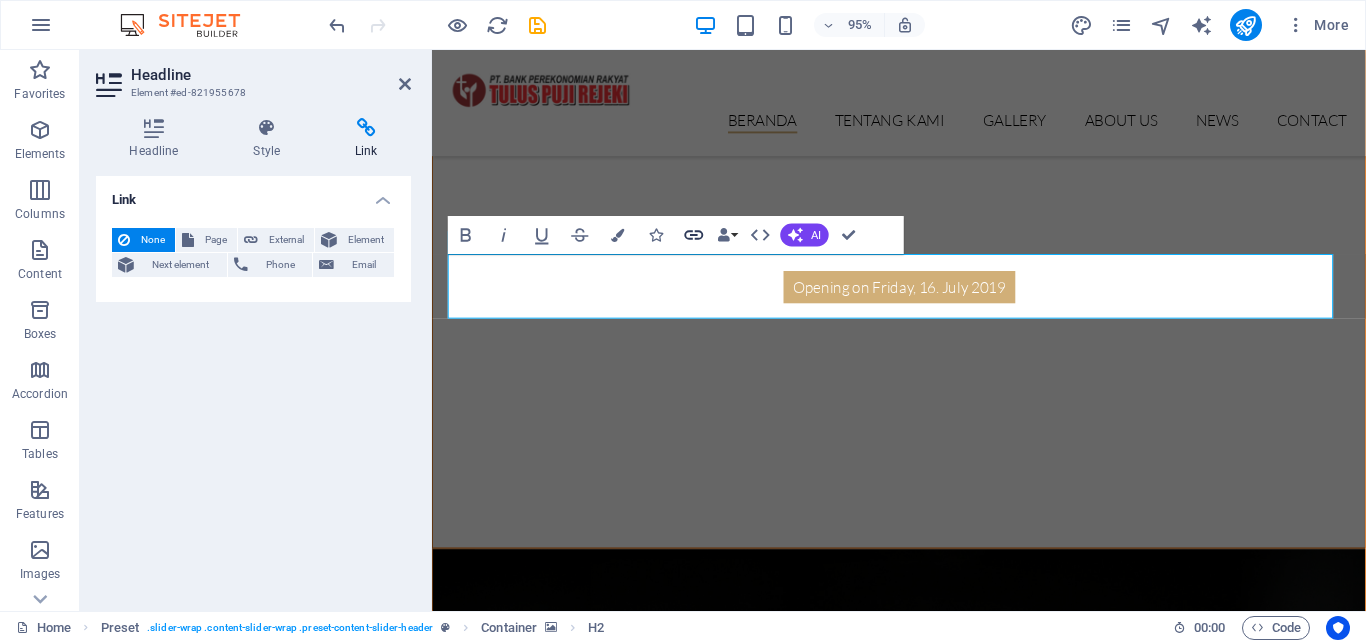 click 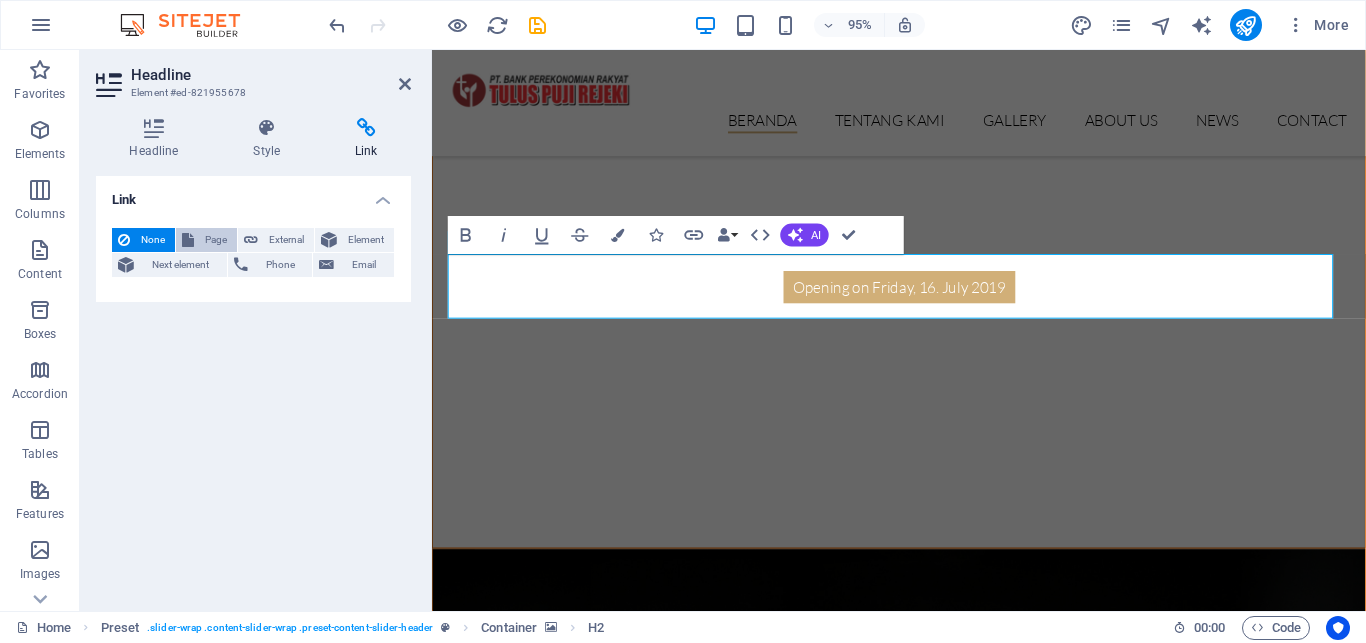 click on "Page" at bounding box center (215, 240) 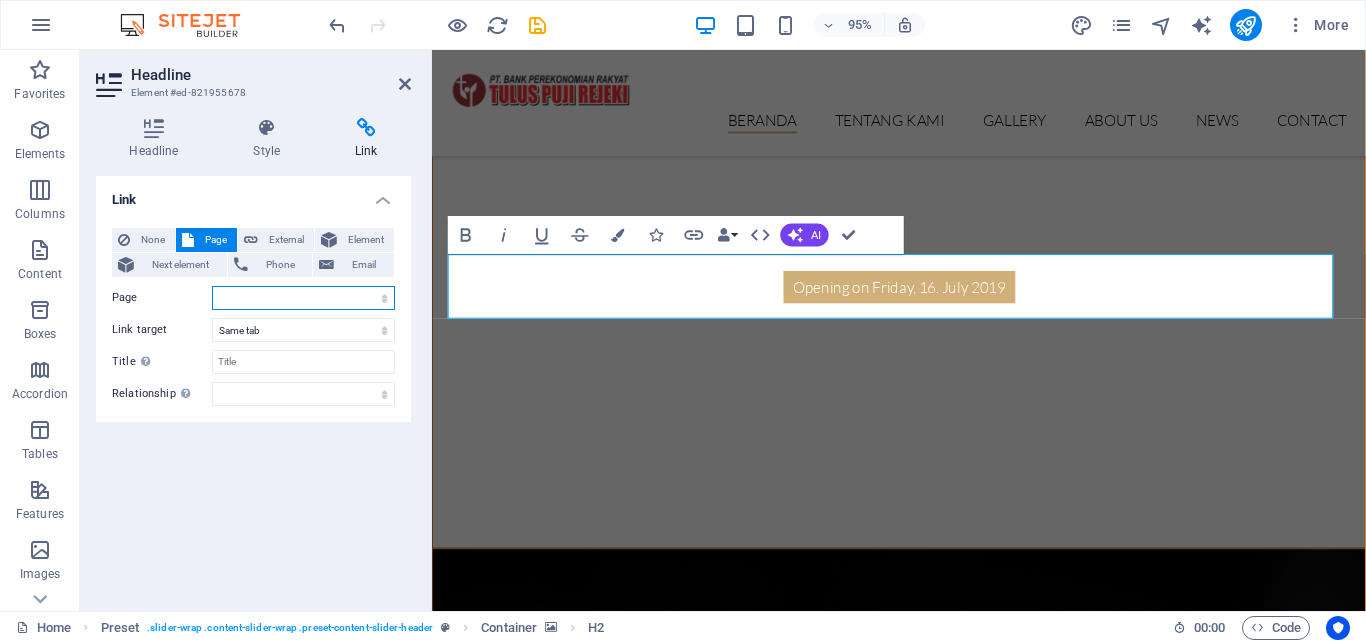 select 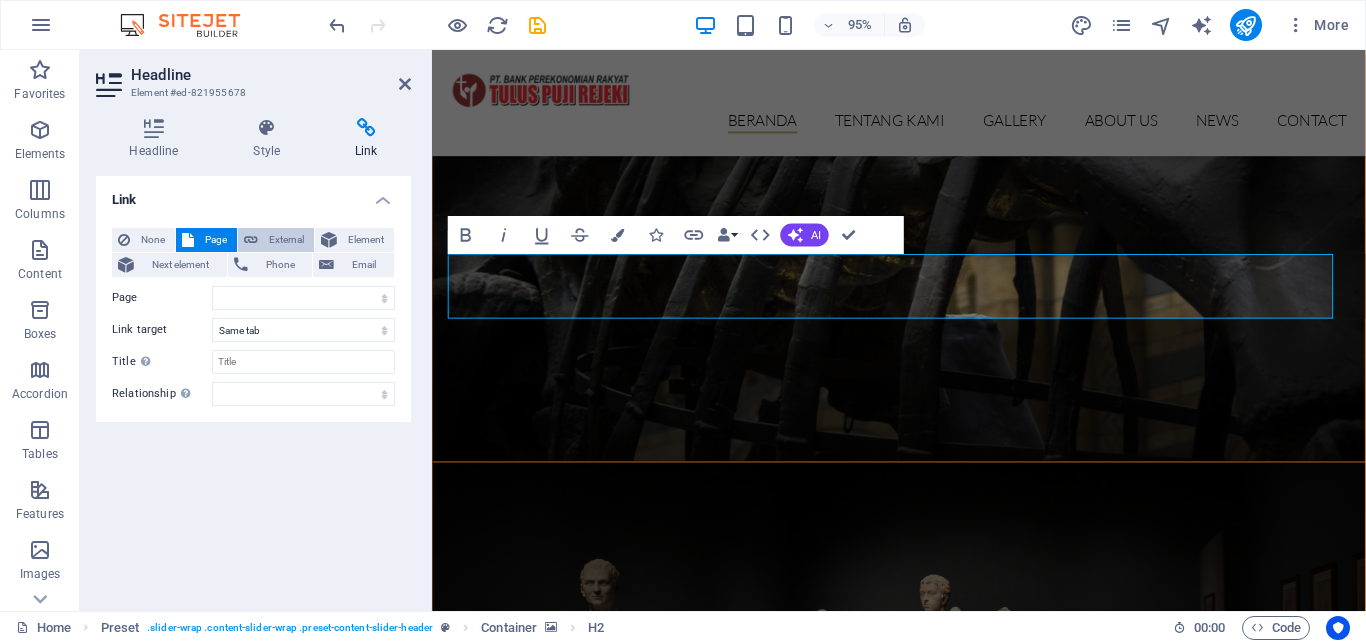 click at bounding box center [251, 240] 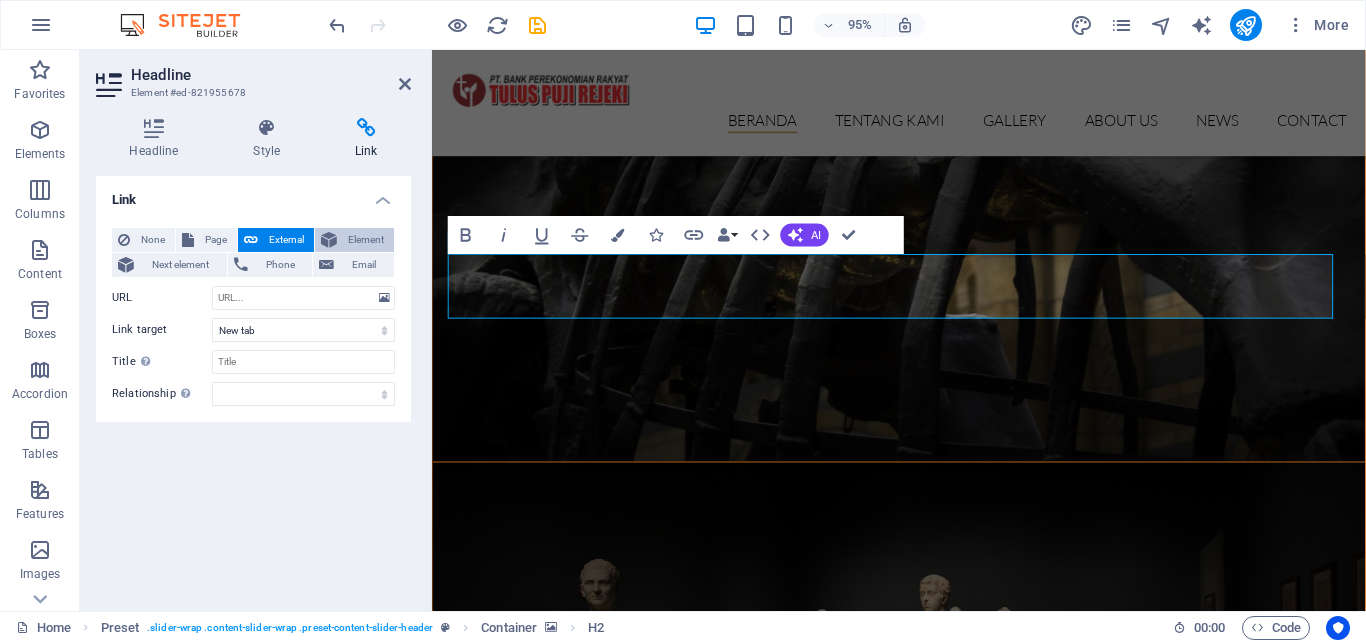 click at bounding box center (329, 240) 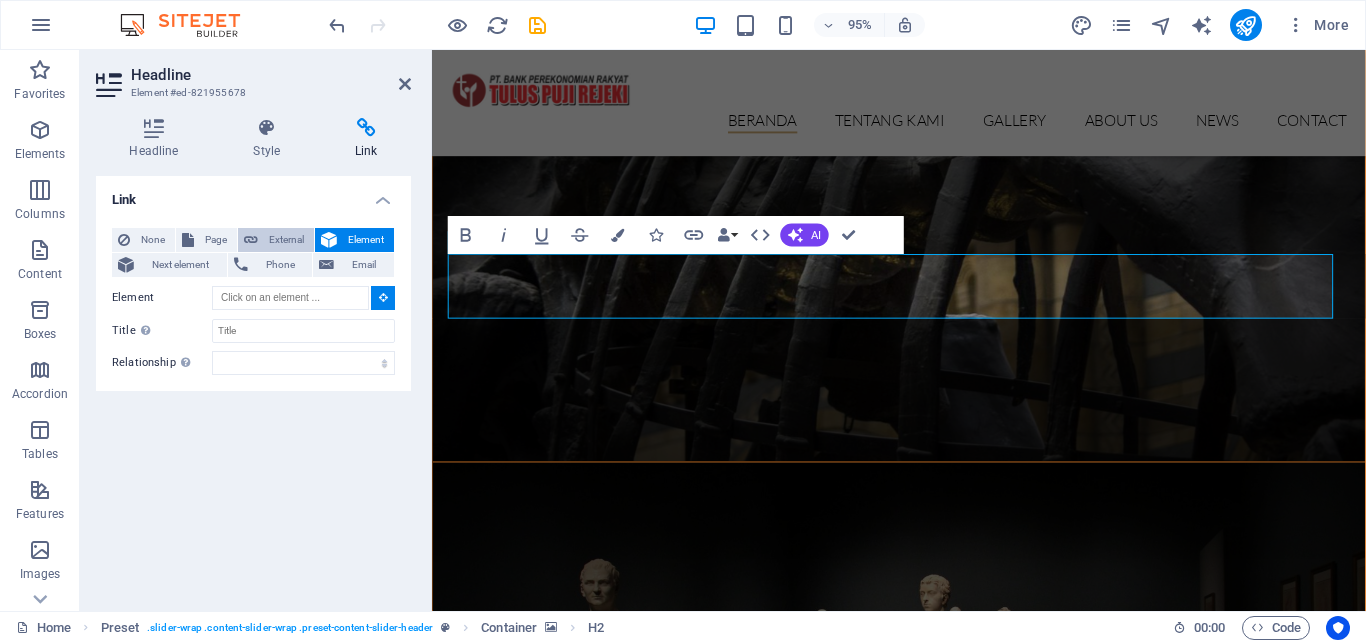 click on "External" at bounding box center (286, 240) 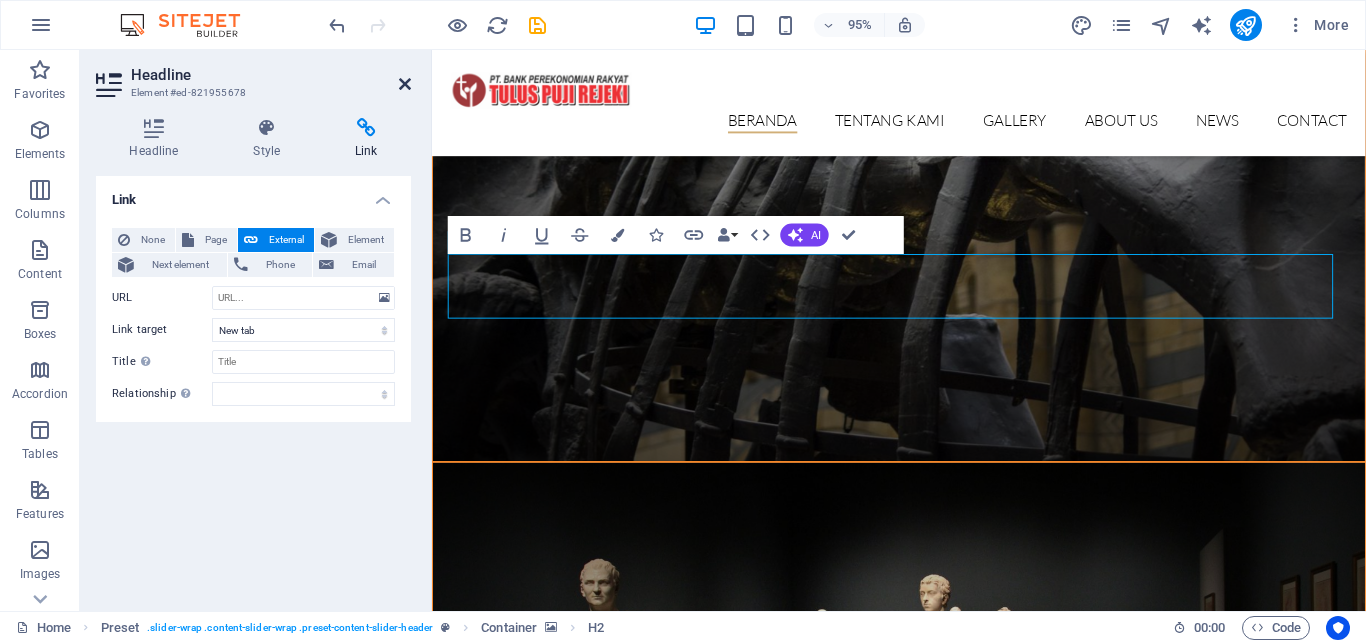 click at bounding box center [405, 84] 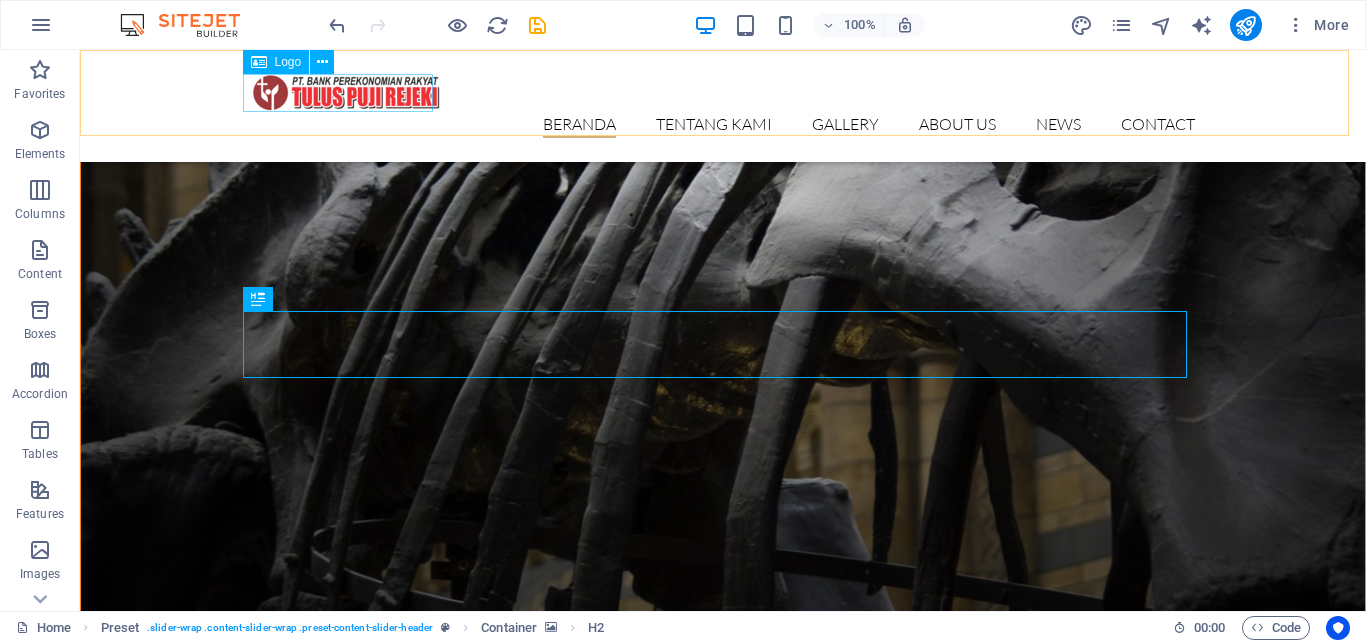 scroll, scrollTop: 617, scrollLeft: 0, axis: vertical 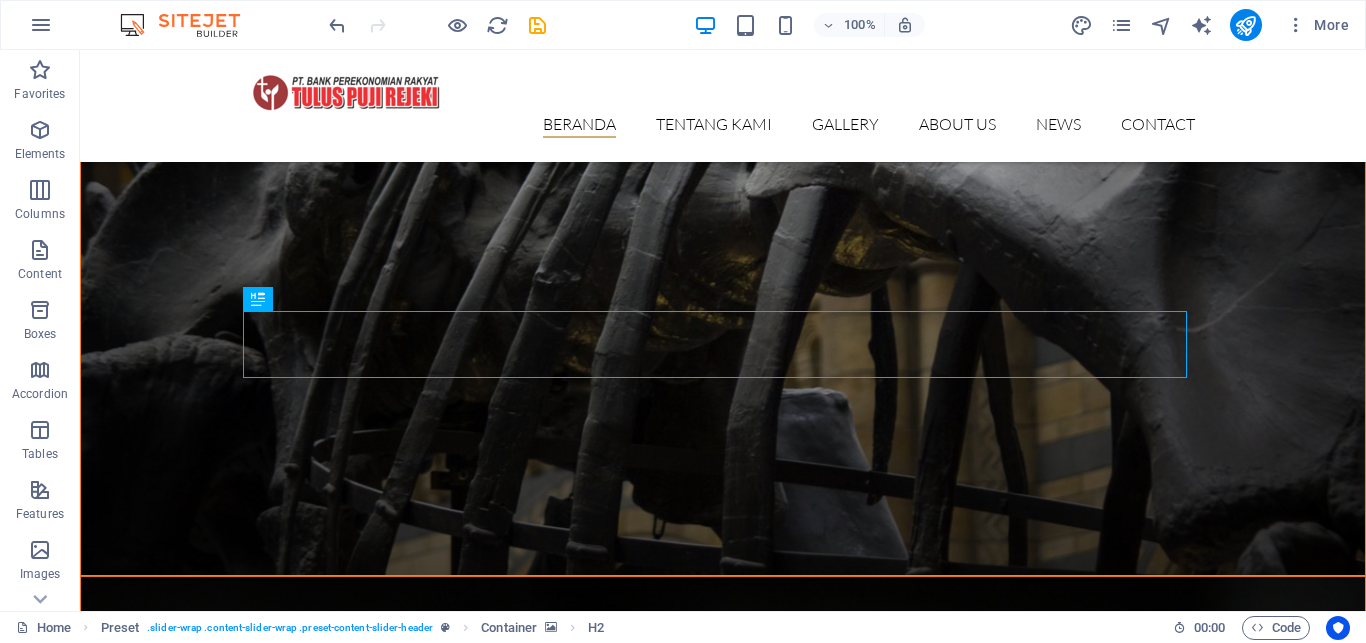 click on "100%" at bounding box center [809, 25] 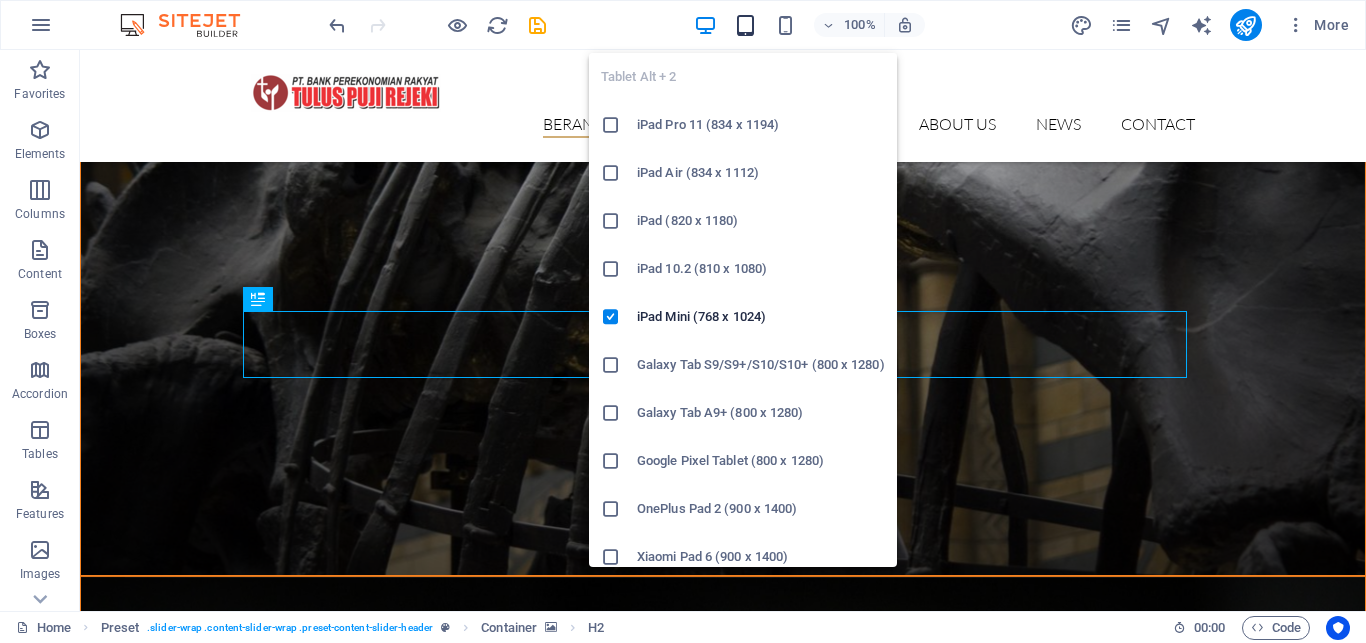 click at bounding box center (745, 25) 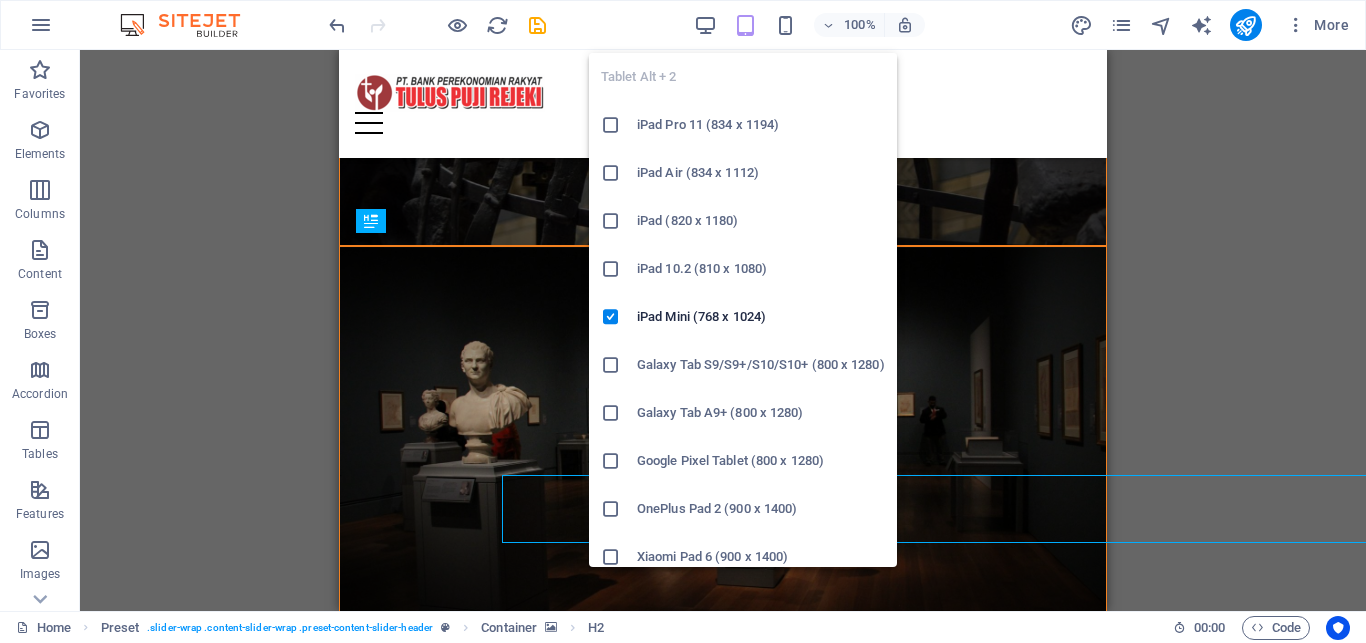 scroll, scrollTop: 453, scrollLeft: 0, axis: vertical 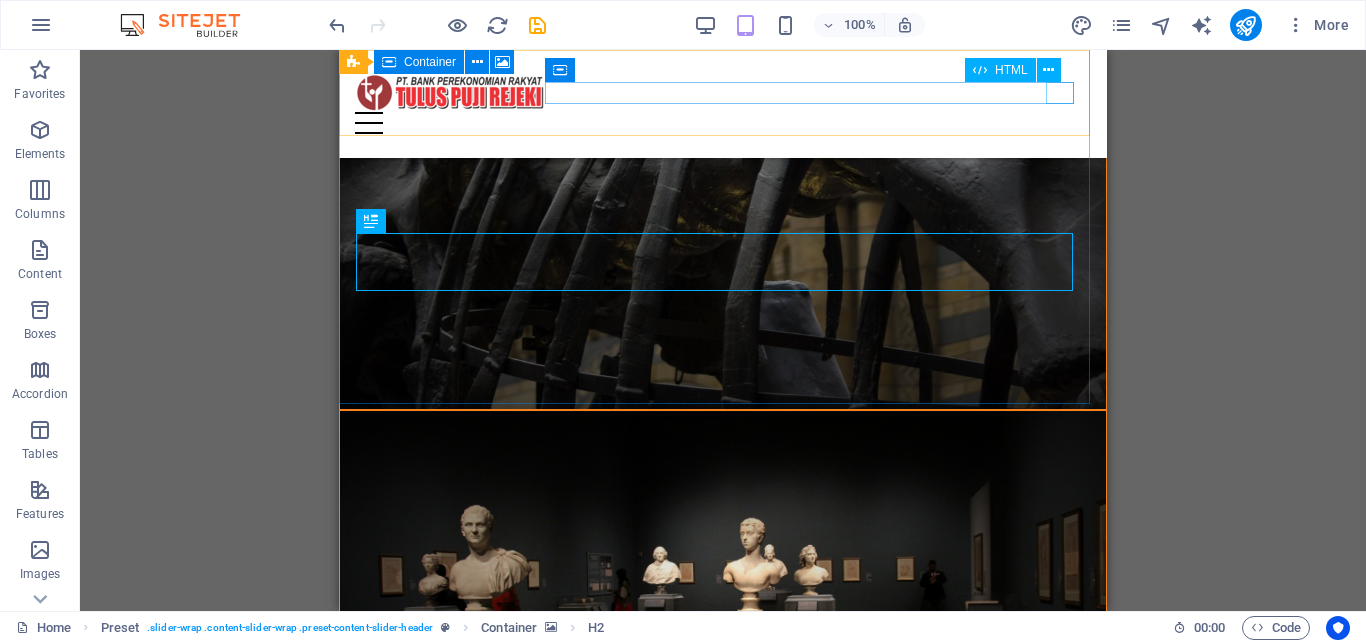 click at bounding box center [723, 123] 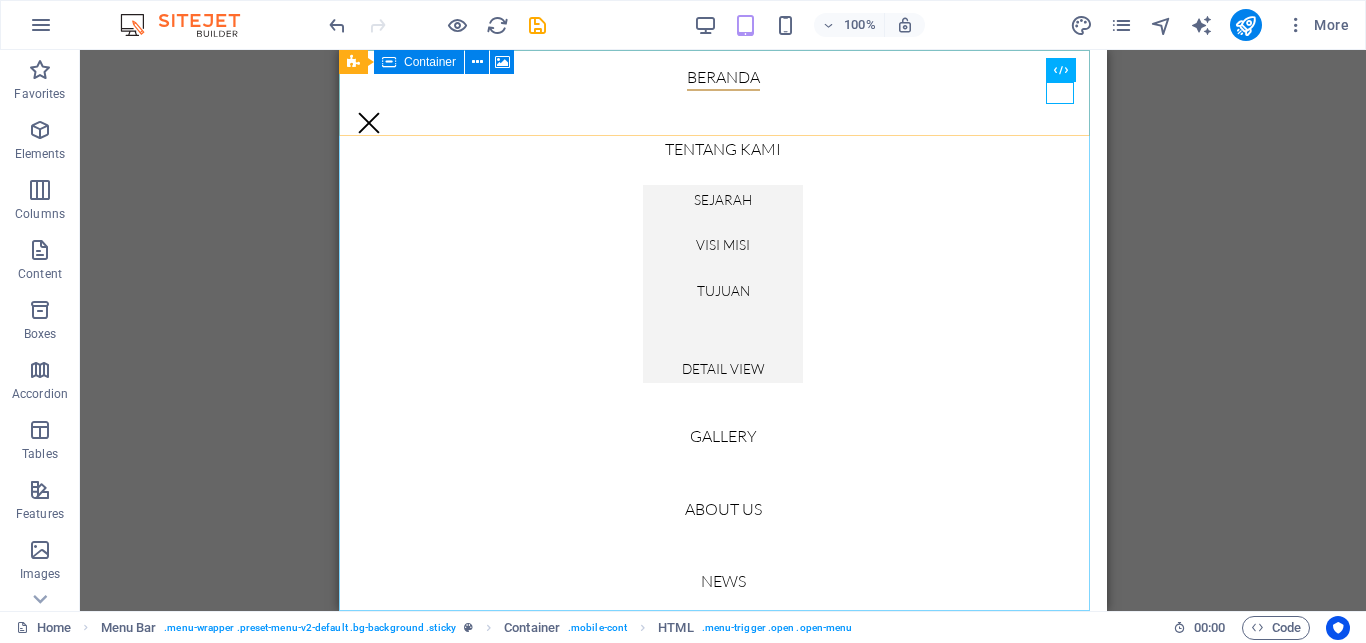 scroll, scrollTop: 0, scrollLeft: 0, axis: both 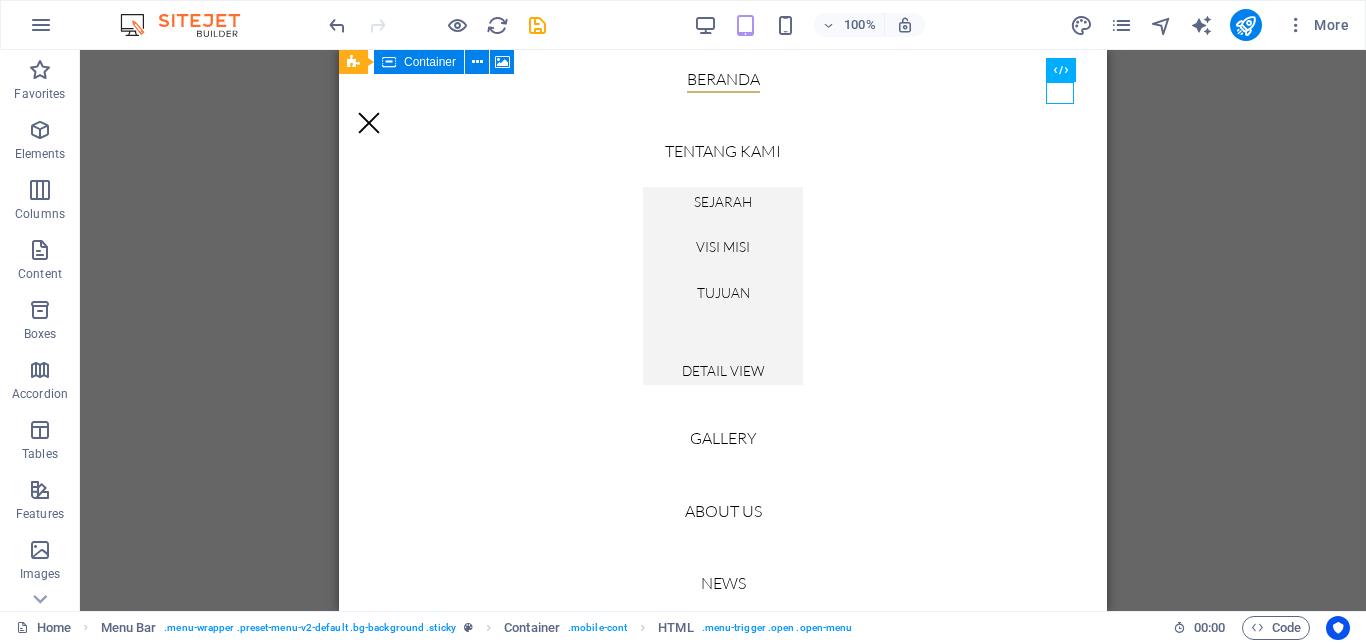 click on "H2   Preset   Preset   Container   Menu Bar   Menu Bar   Menu   Text   Preset   Container   Spacer   H2   Logo   HTML   Container" at bounding box center [723, 330] 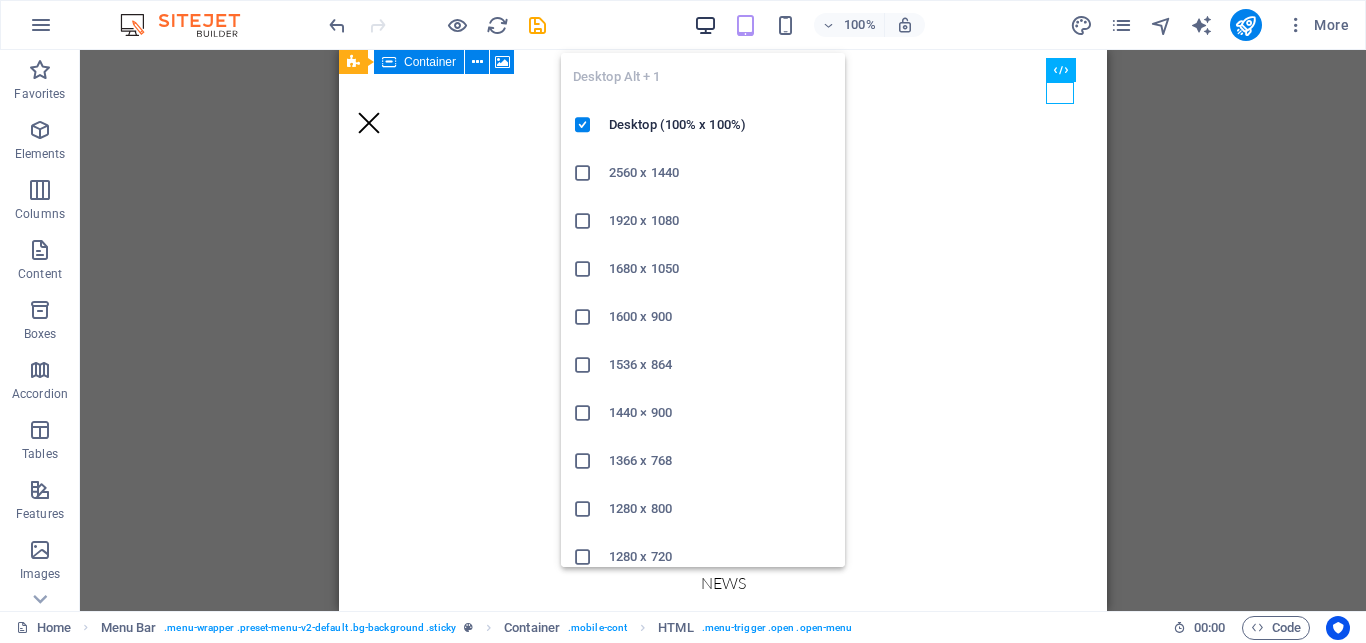 click at bounding box center (705, 25) 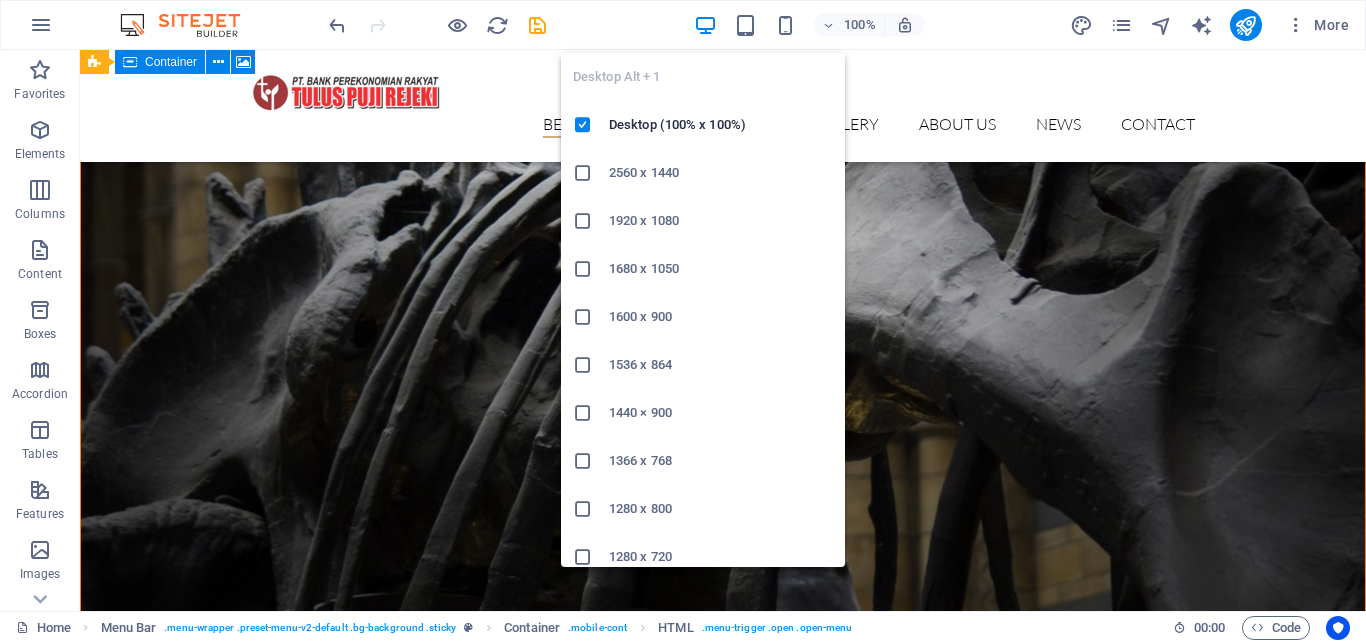 scroll, scrollTop: 617, scrollLeft: 0, axis: vertical 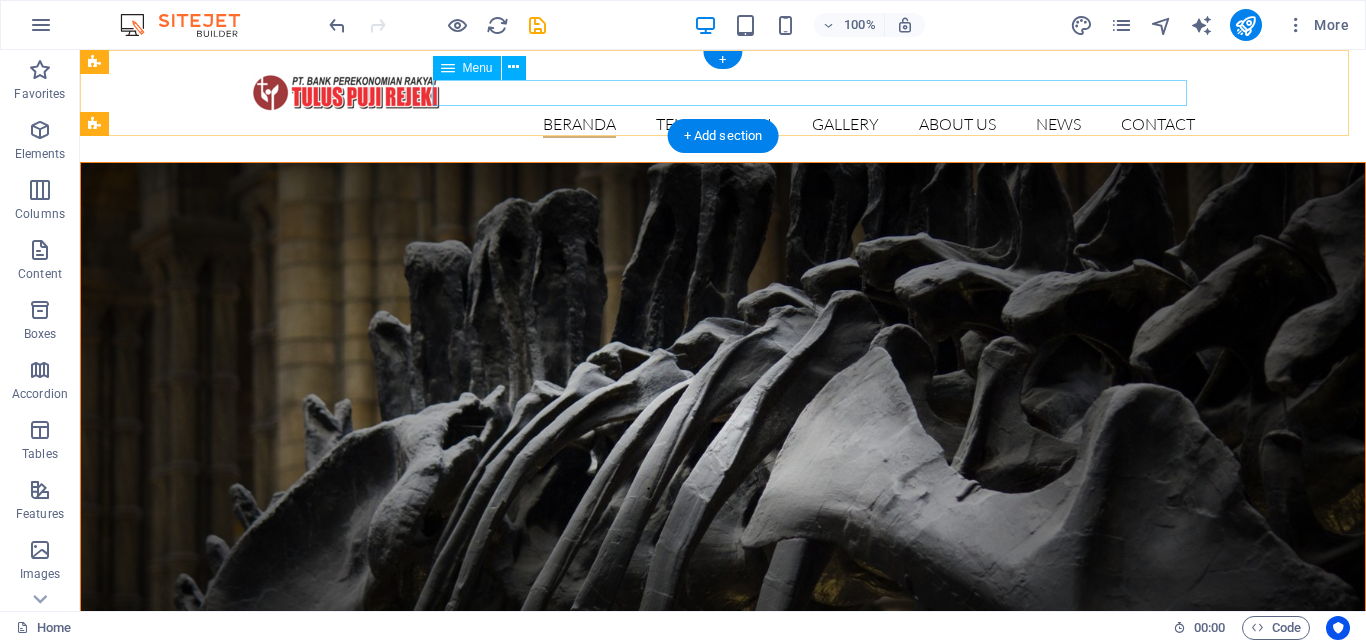 click on "BERANDA TENTANG KAMI SEJARAH VISI MISI TUJUAN Detail view Gallery About us News Contact" at bounding box center (723, 125) 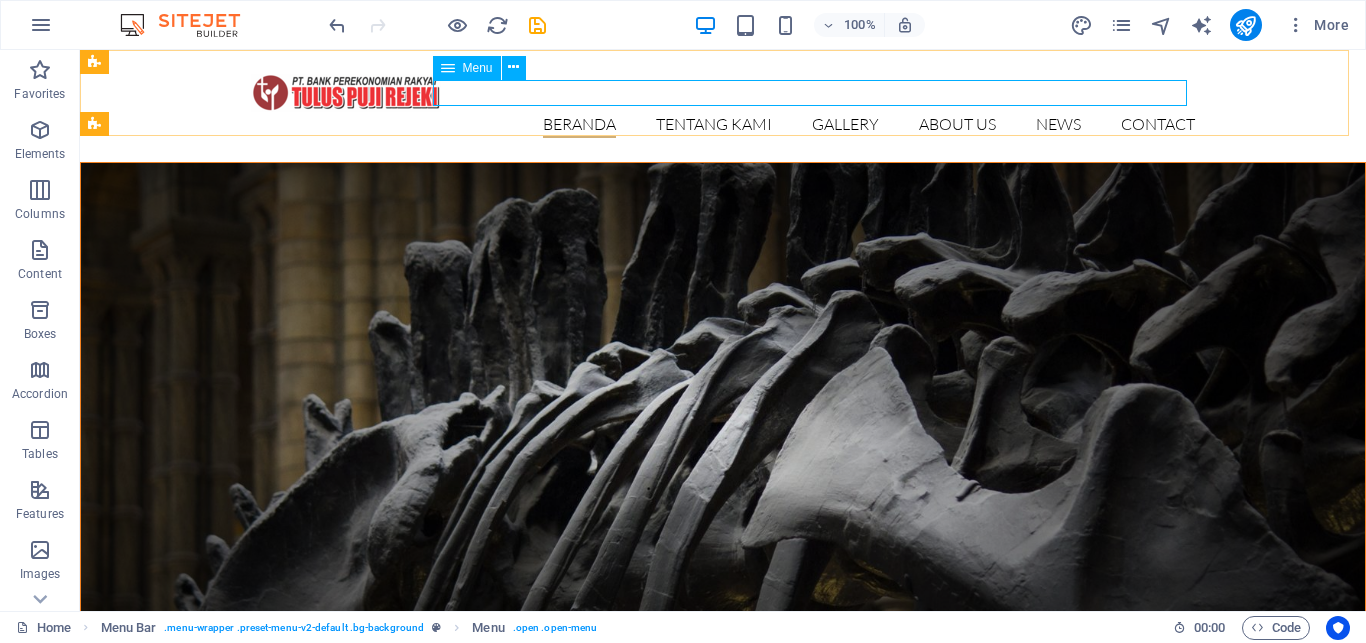 click on "Menu" at bounding box center (467, 68) 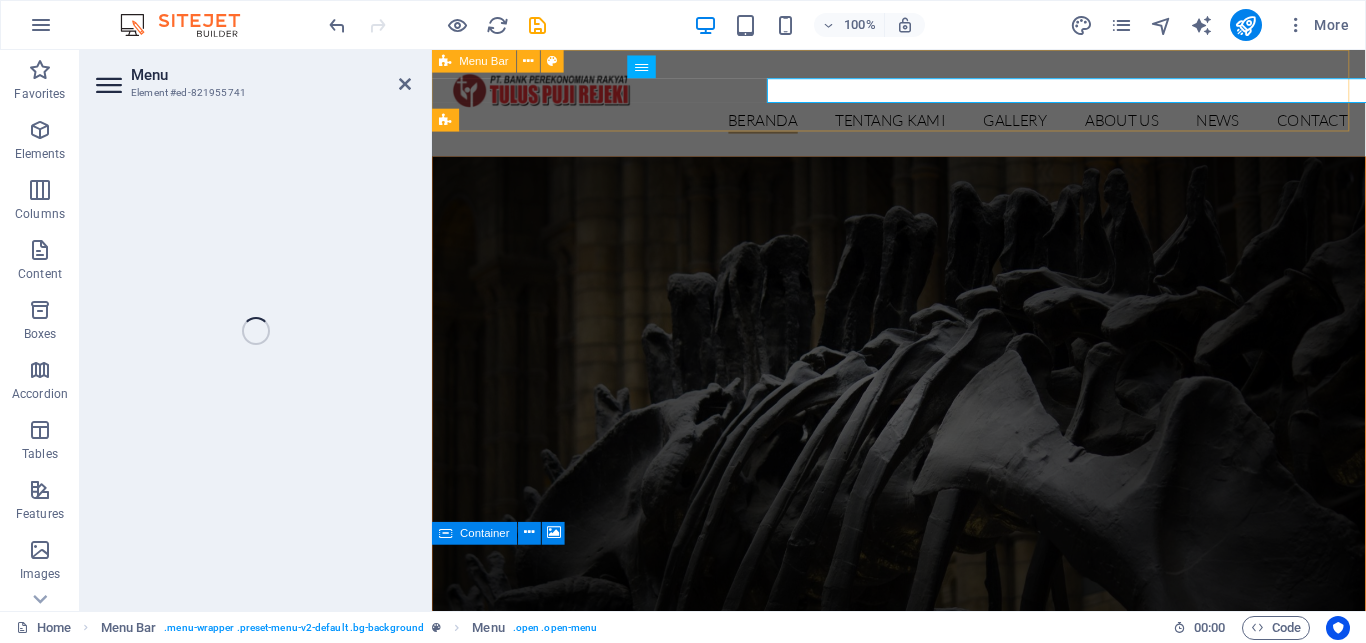 select 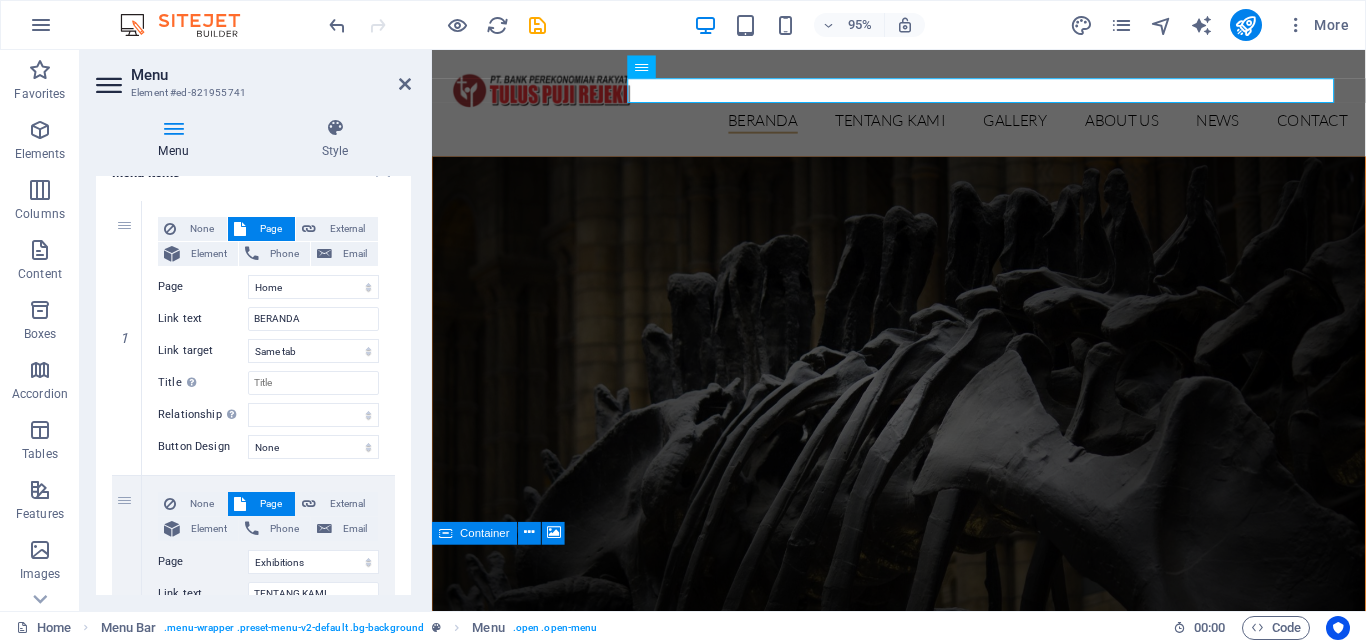 scroll, scrollTop: 0, scrollLeft: 0, axis: both 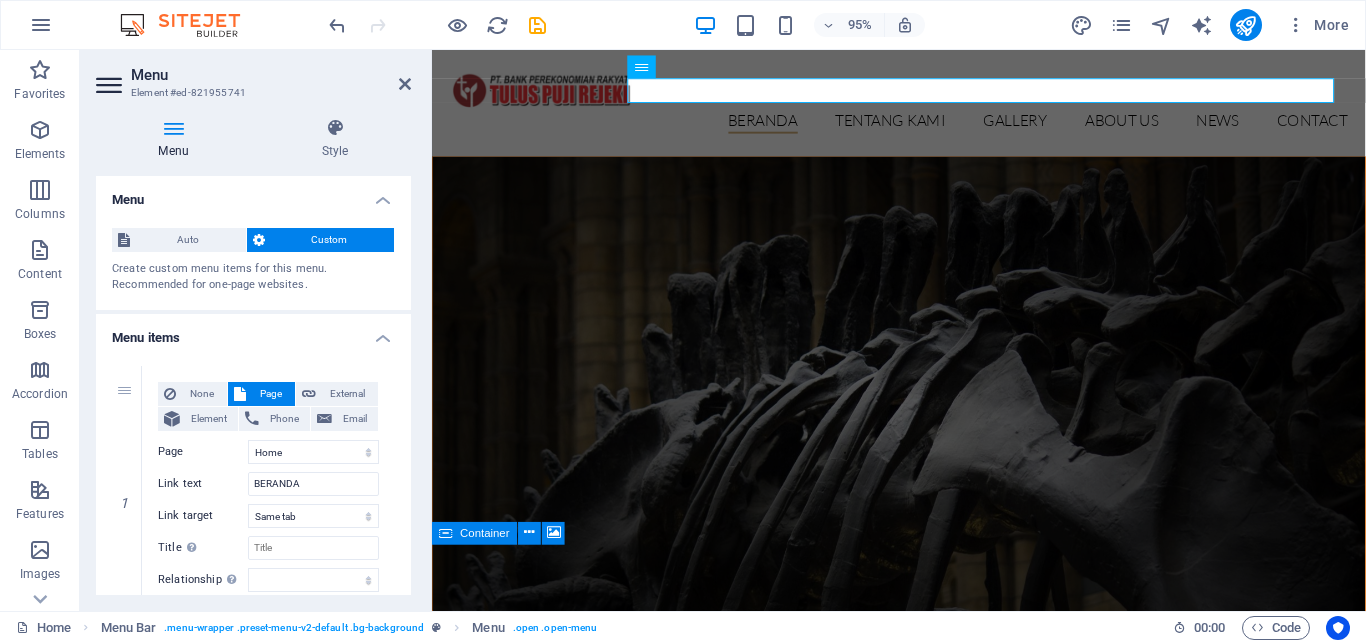 click at bounding box center (173, 128) 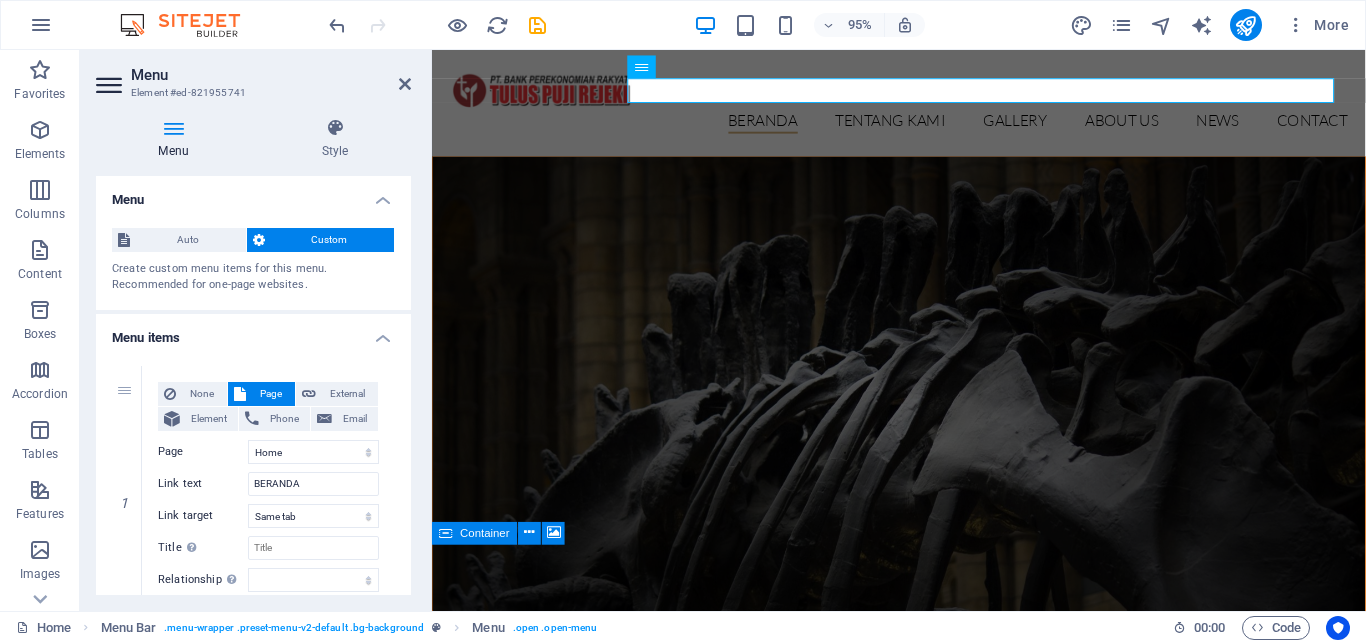click at bounding box center [111, 85] 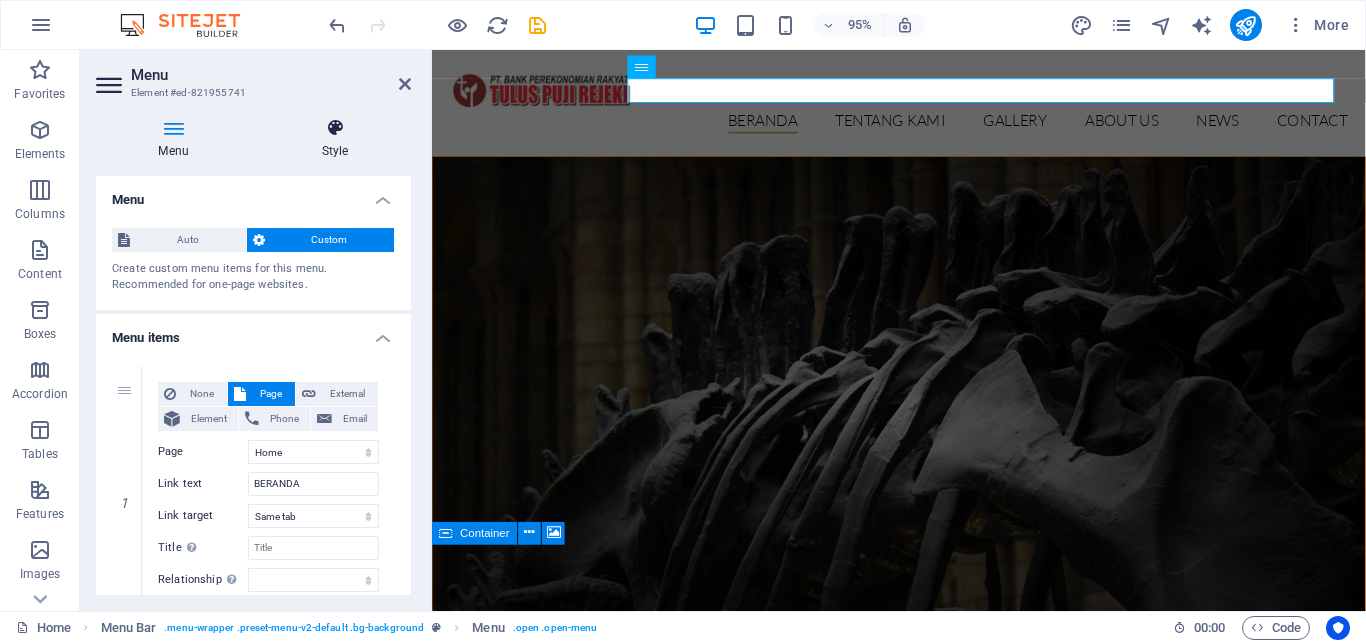 click at bounding box center [335, 128] 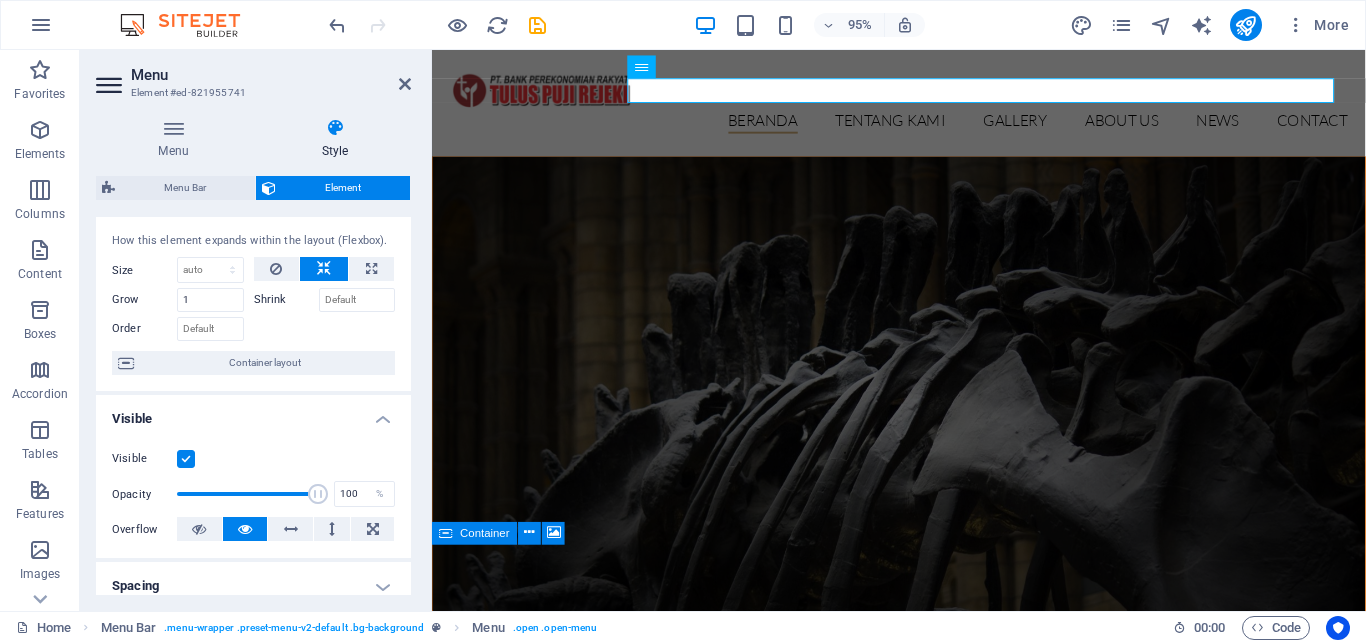 scroll, scrollTop: 0, scrollLeft: 0, axis: both 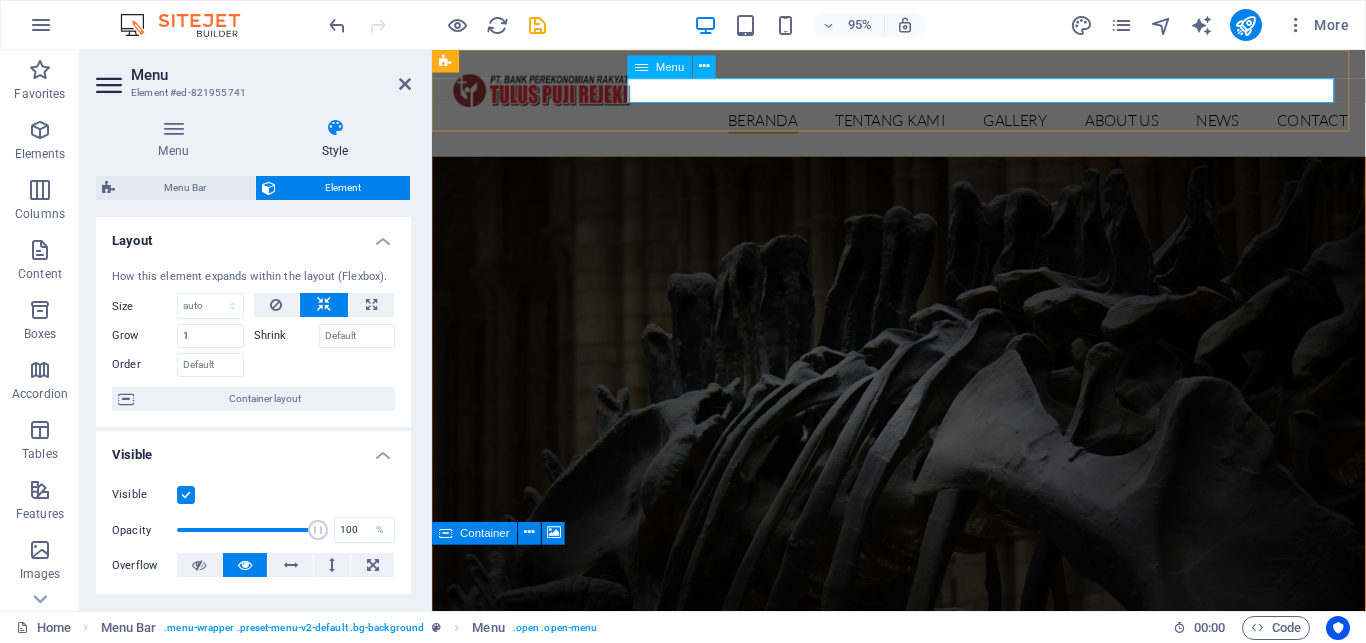 click on "BERANDA TENTANG KAMI SEJARAH VISI MISI TUJUAN Detail view Gallery About us News Contact" at bounding box center (924, 125) 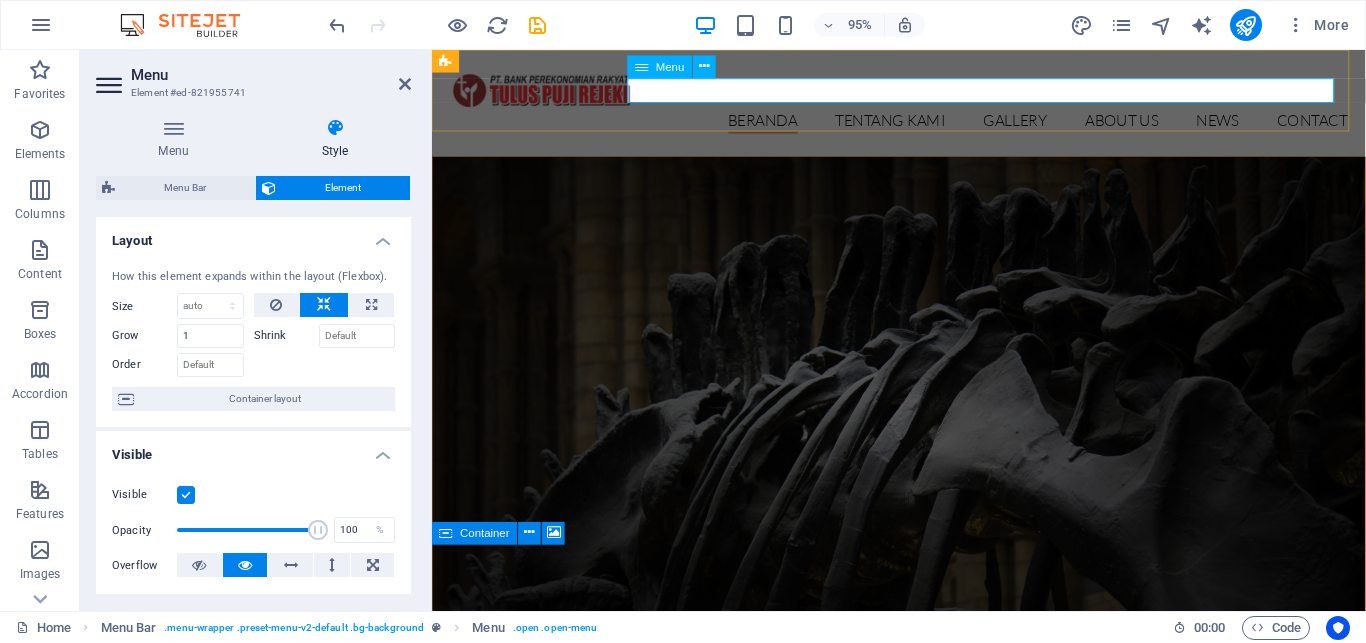 click on "BERANDA TENTANG KAMI SEJARAH VISI MISI TUJUAN Detail view Gallery About us News Contact" at bounding box center (924, 125) 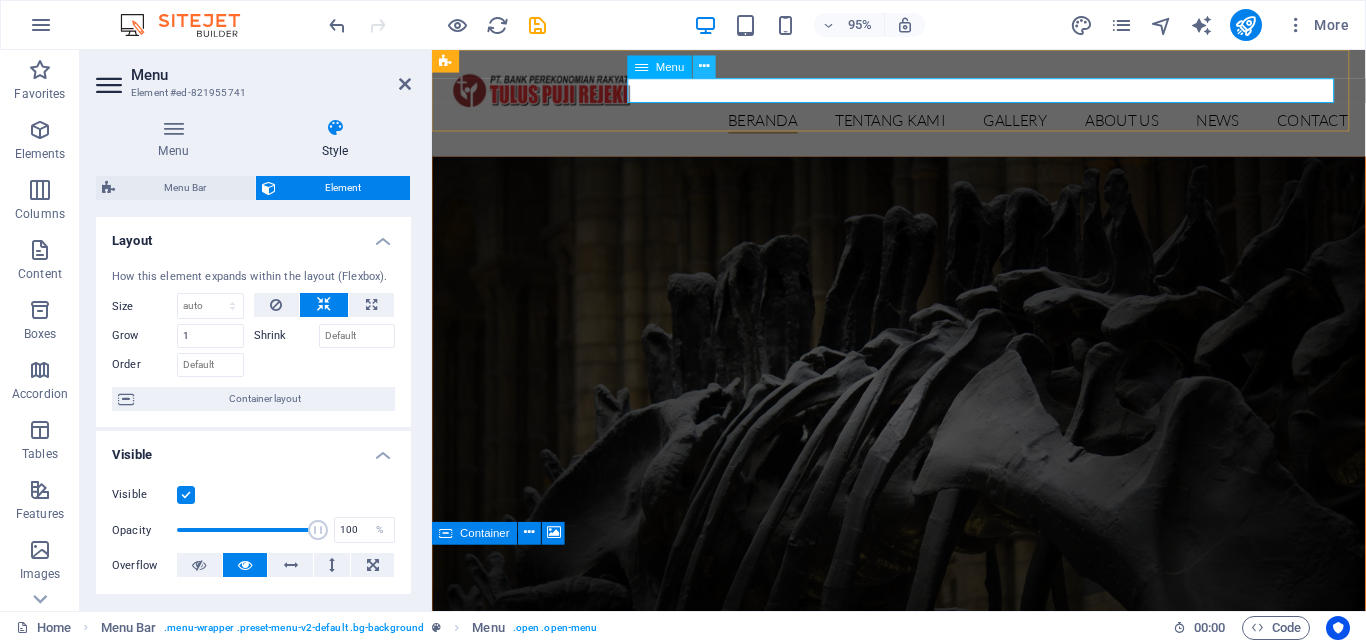 click at bounding box center [704, 67] 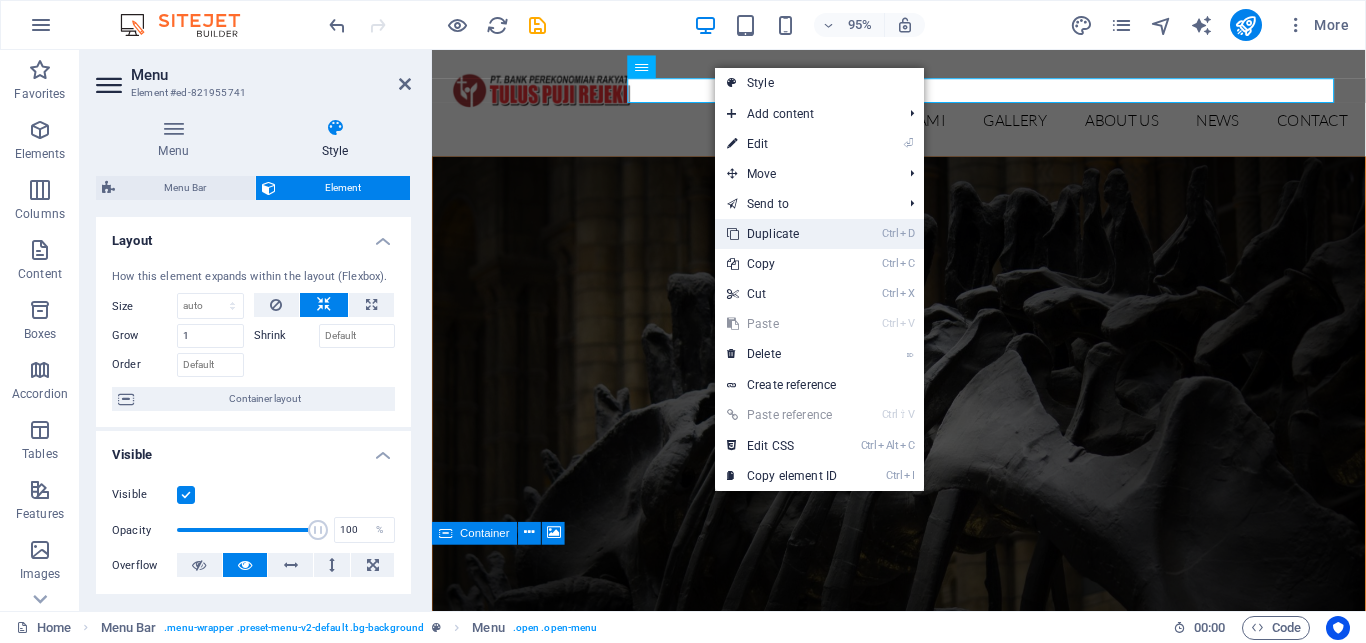click on "Ctrl D  Duplicate" at bounding box center (782, 234) 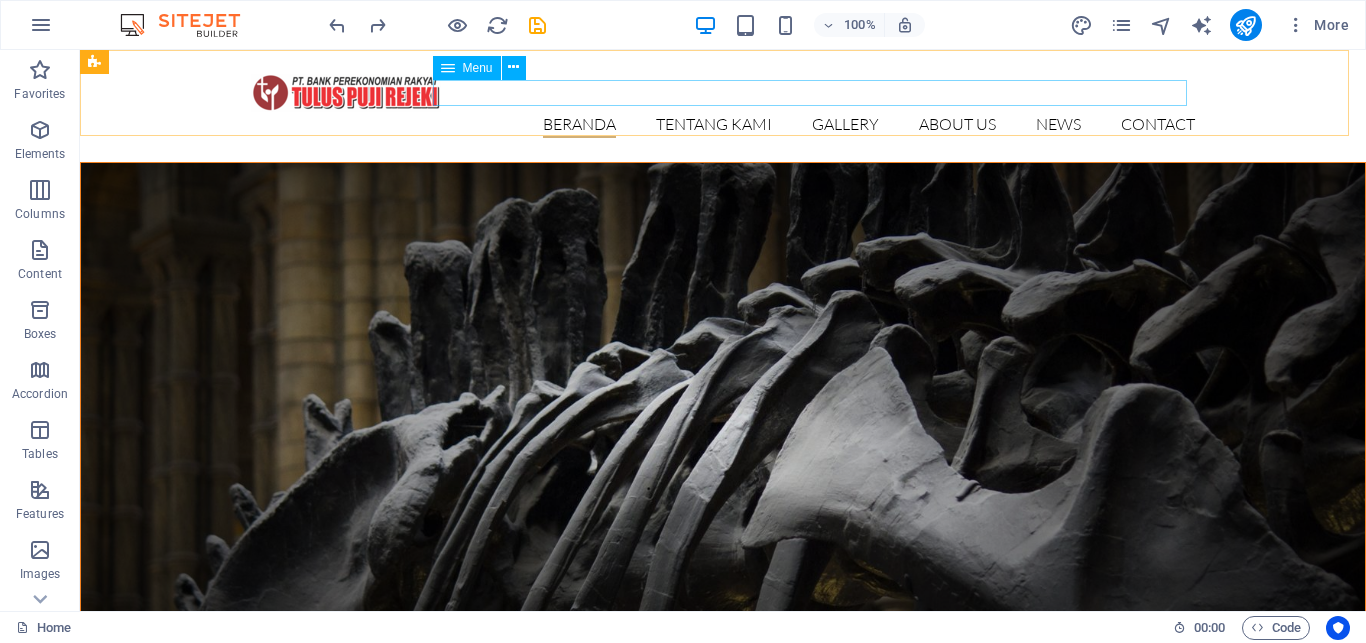 click on "Menu" at bounding box center (478, 68) 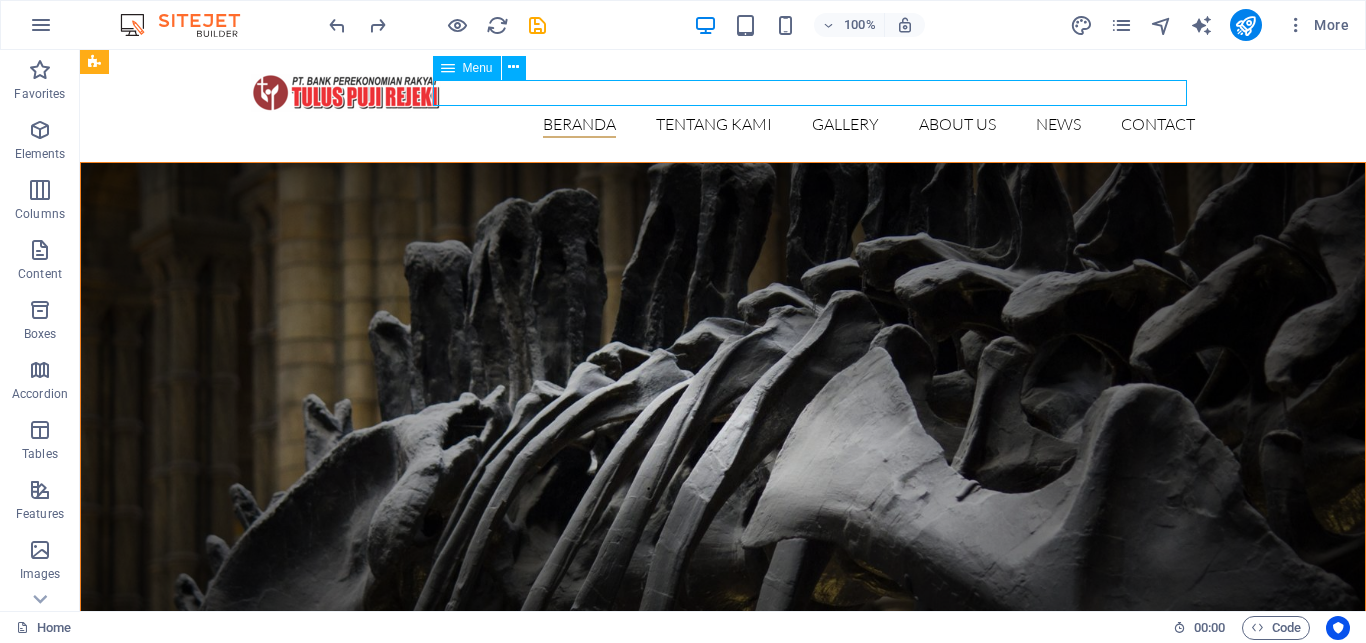 click on "Menu" at bounding box center [478, 68] 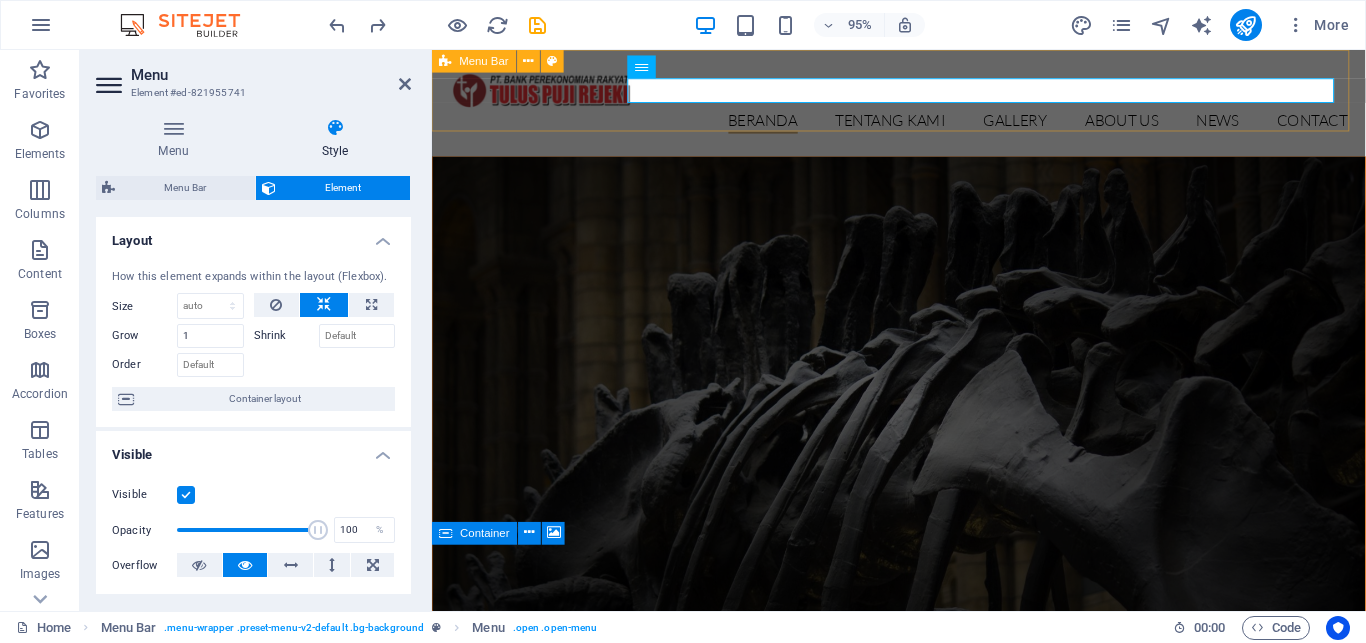 click on "BERANDA TENTANG KAMI SEJARAH VISI MISI TUJUAN Detail view Gallery About us News Contact" at bounding box center [923, 106] 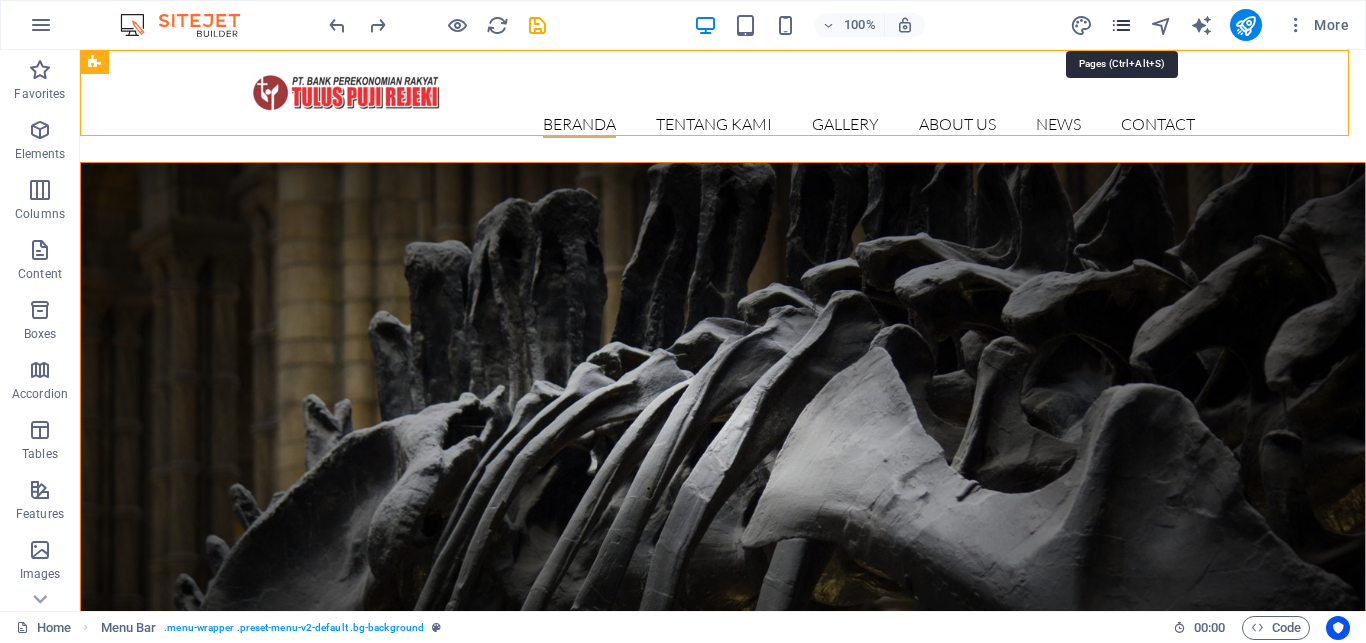 click at bounding box center [1121, 25] 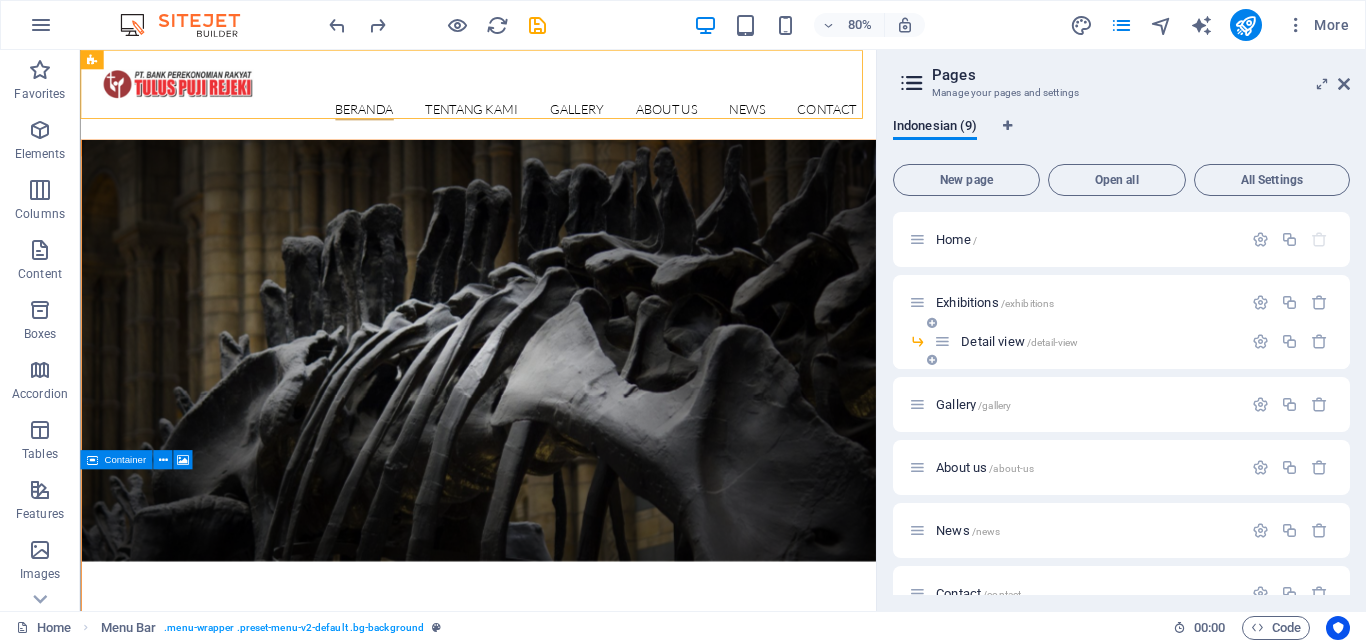 click at bounding box center (932, 360) 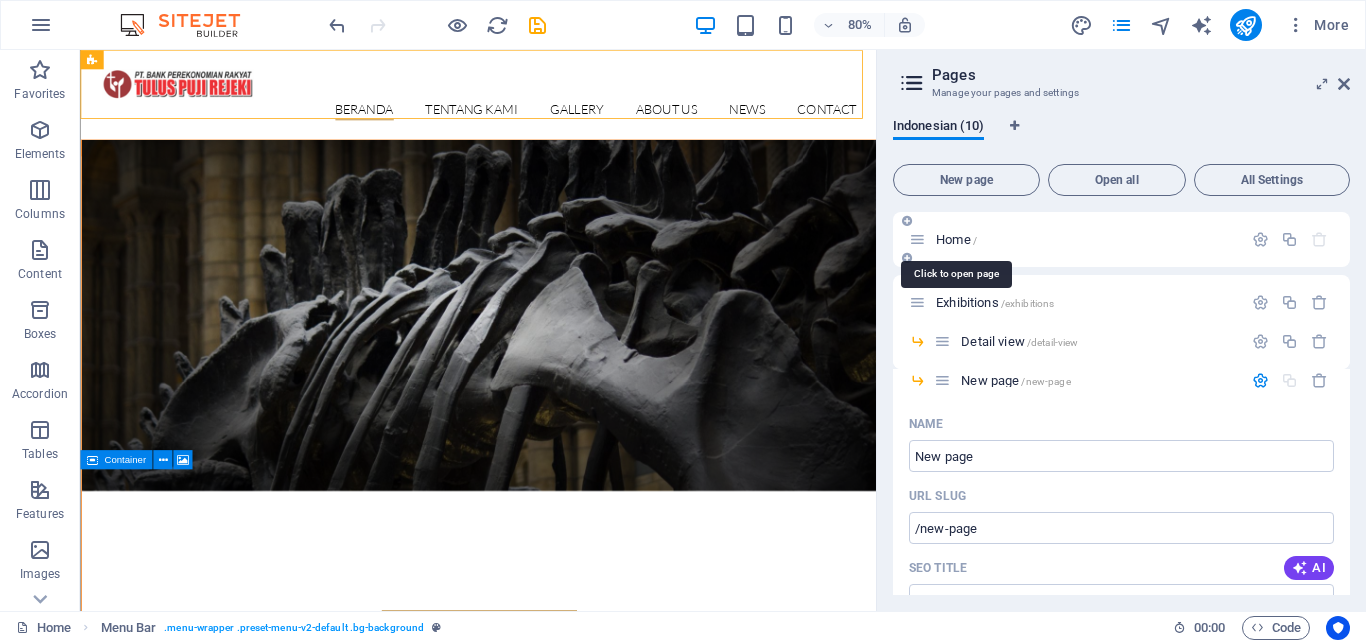 click on "Home /" at bounding box center [956, 239] 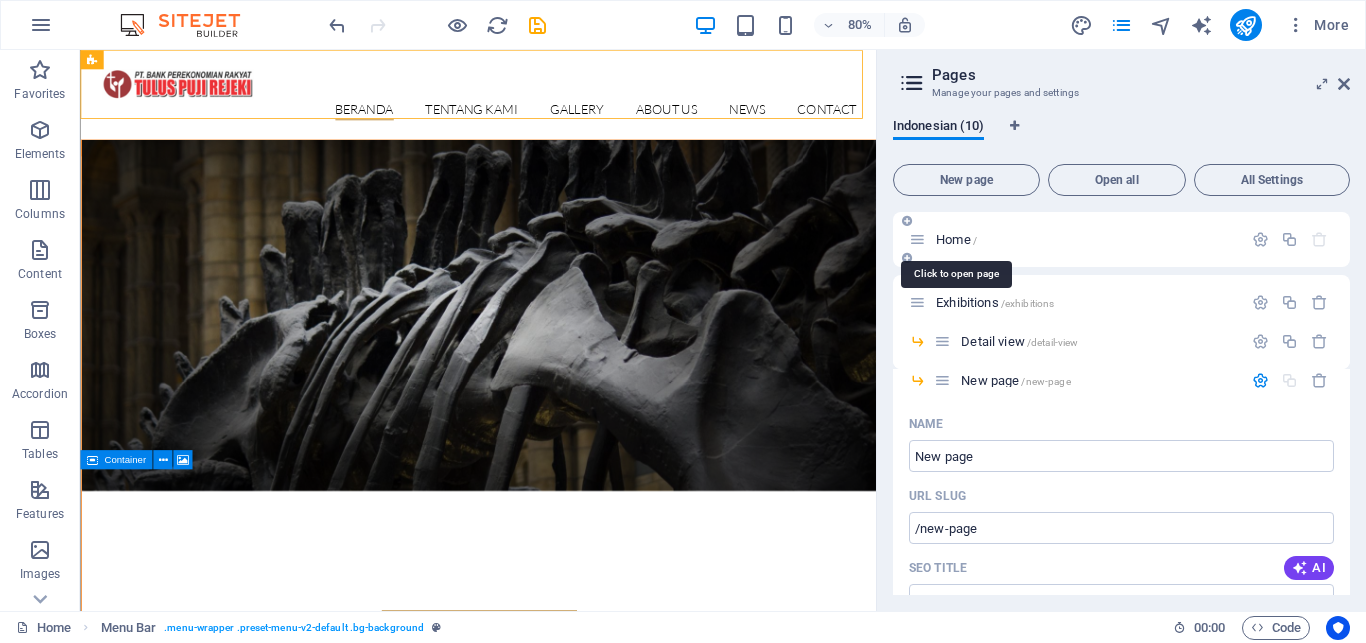 click on "Home /" at bounding box center (956, 239) 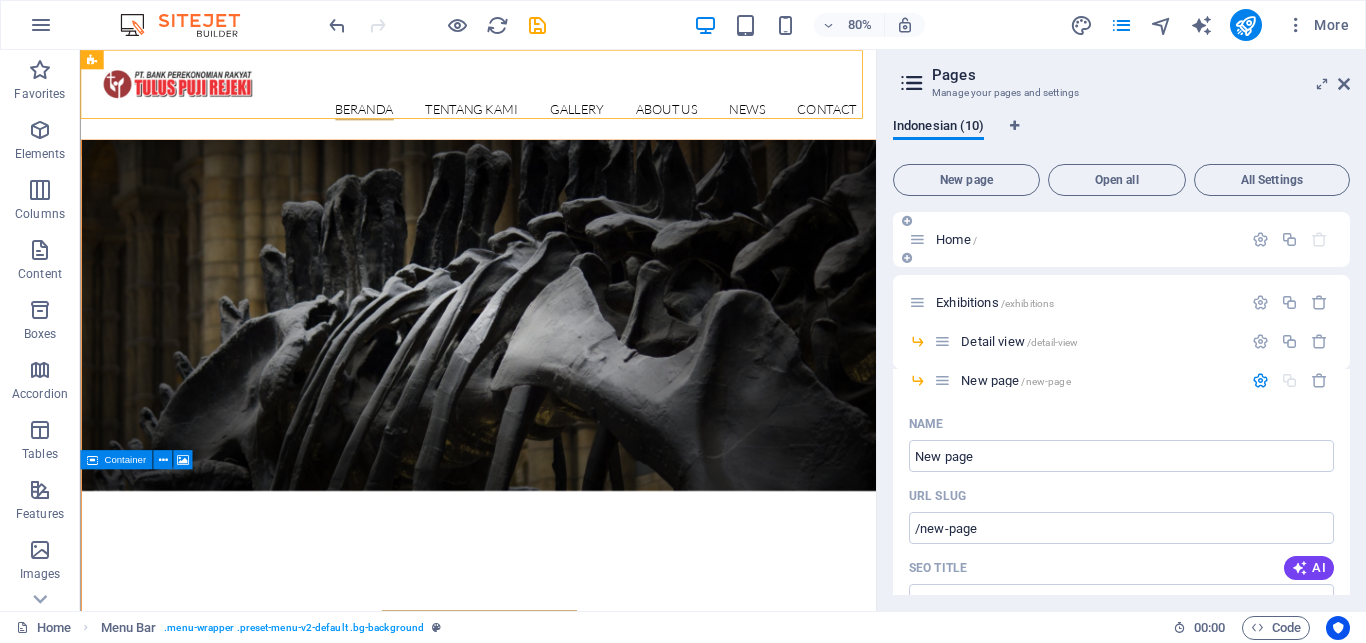 click on "Home /" at bounding box center (956, 239) 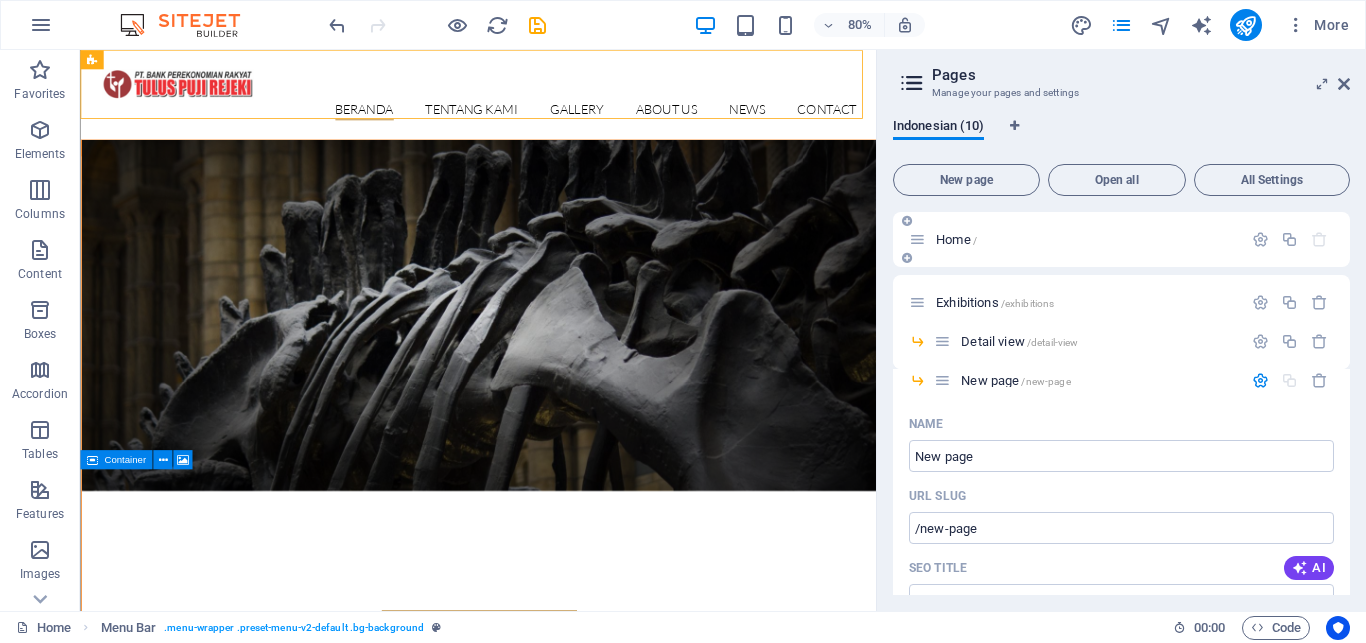 click at bounding box center [917, 239] 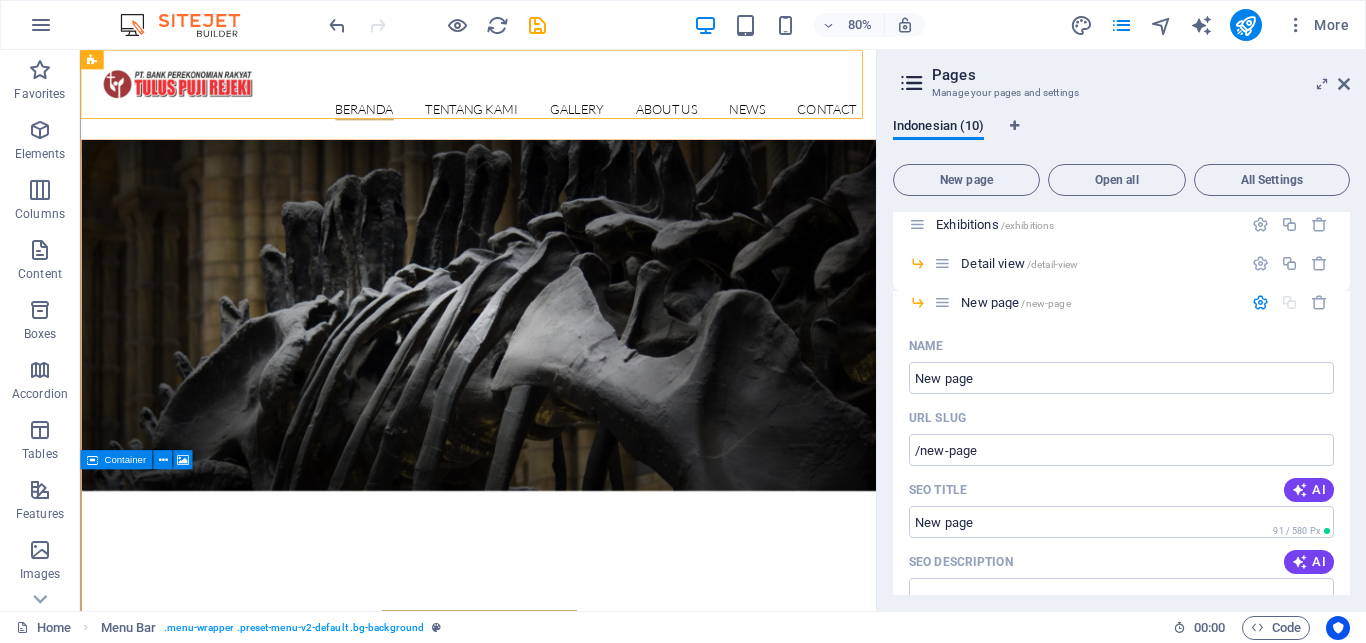 scroll, scrollTop: 7, scrollLeft: 0, axis: vertical 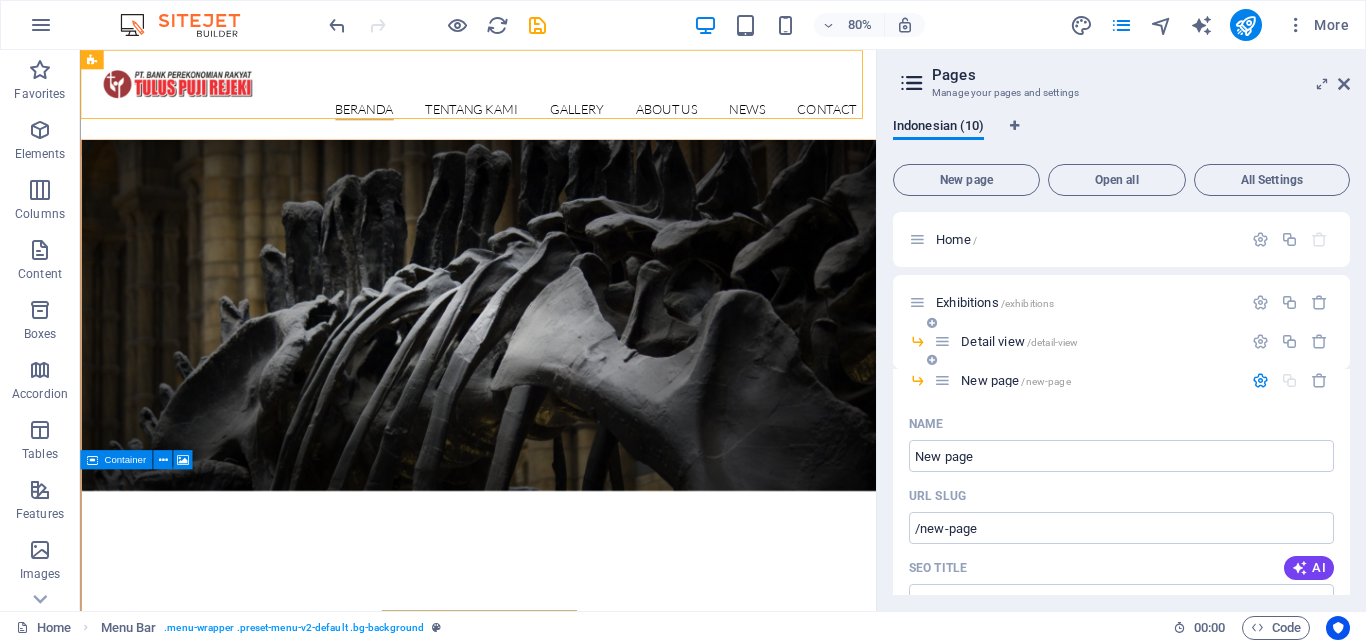 click on "Detail view /detail-view" at bounding box center (1019, 341) 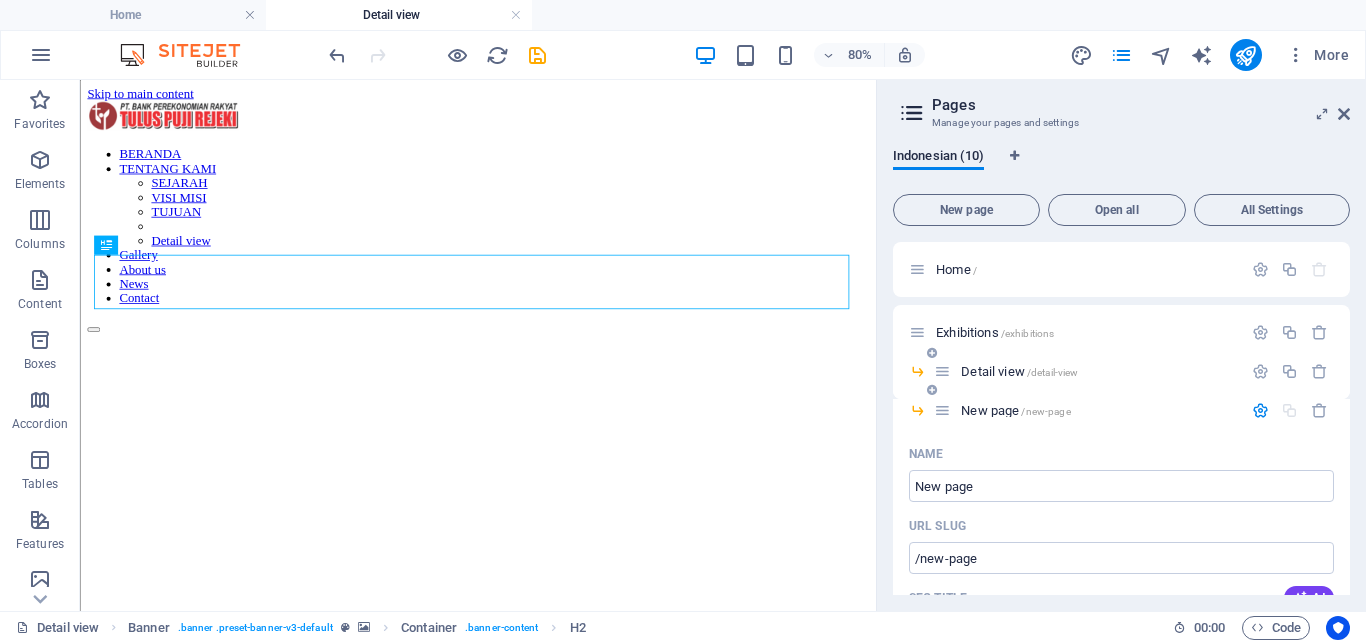 scroll, scrollTop: 0, scrollLeft: 0, axis: both 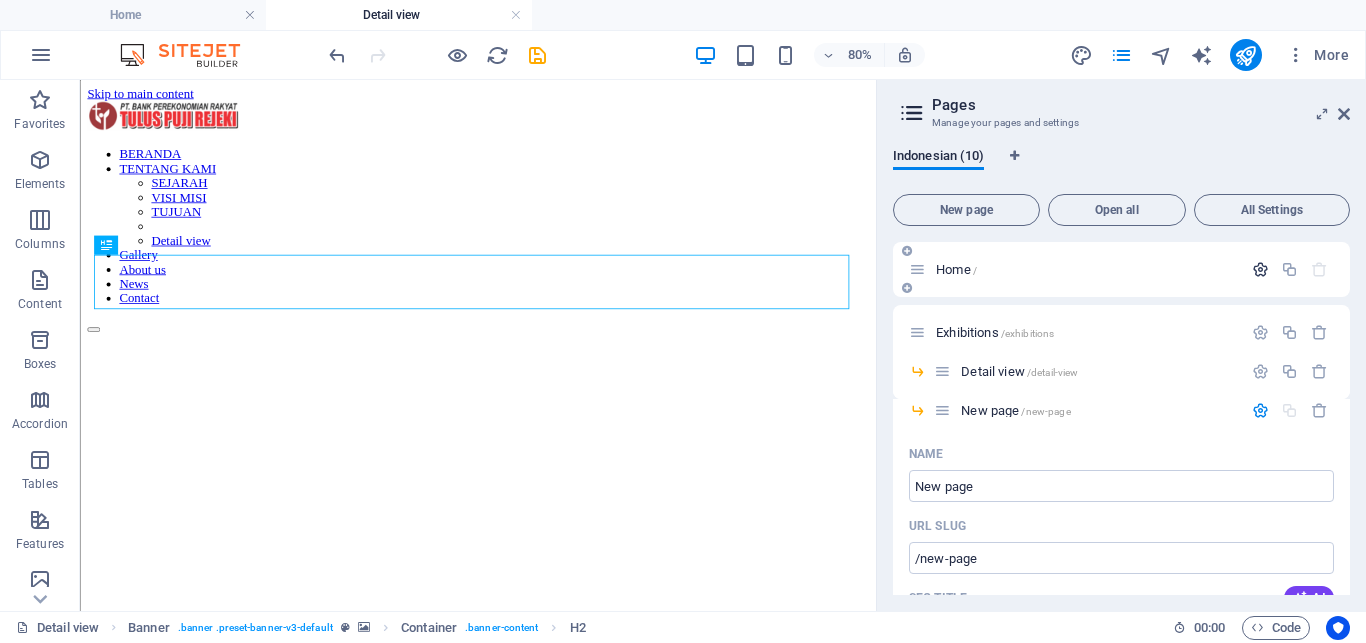 click at bounding box center (1260, 269) 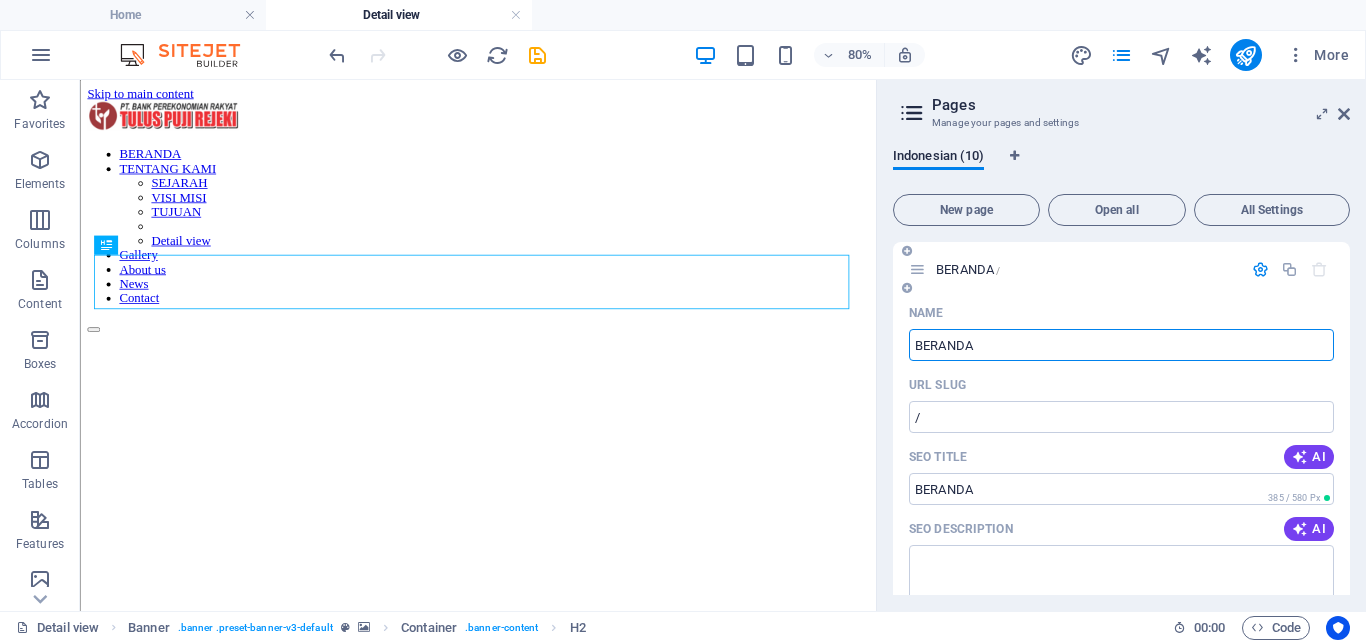 type on "BERANDA" 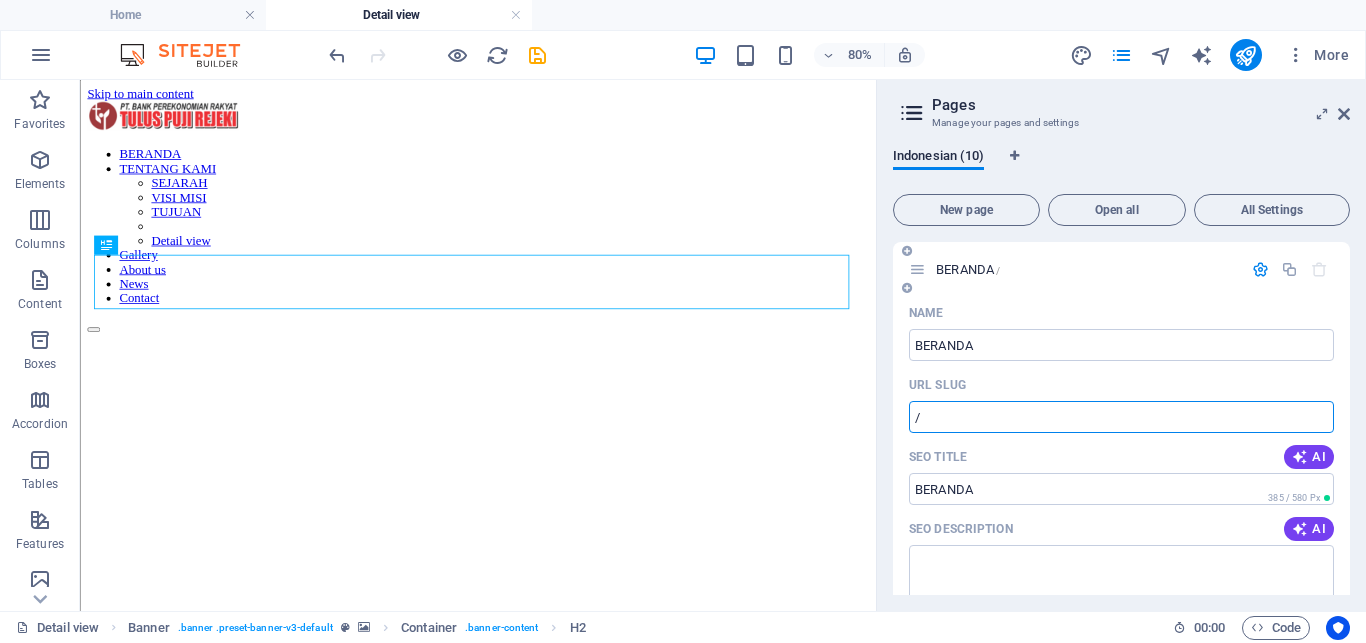 click on "/" at bounding box center [1121, 417] 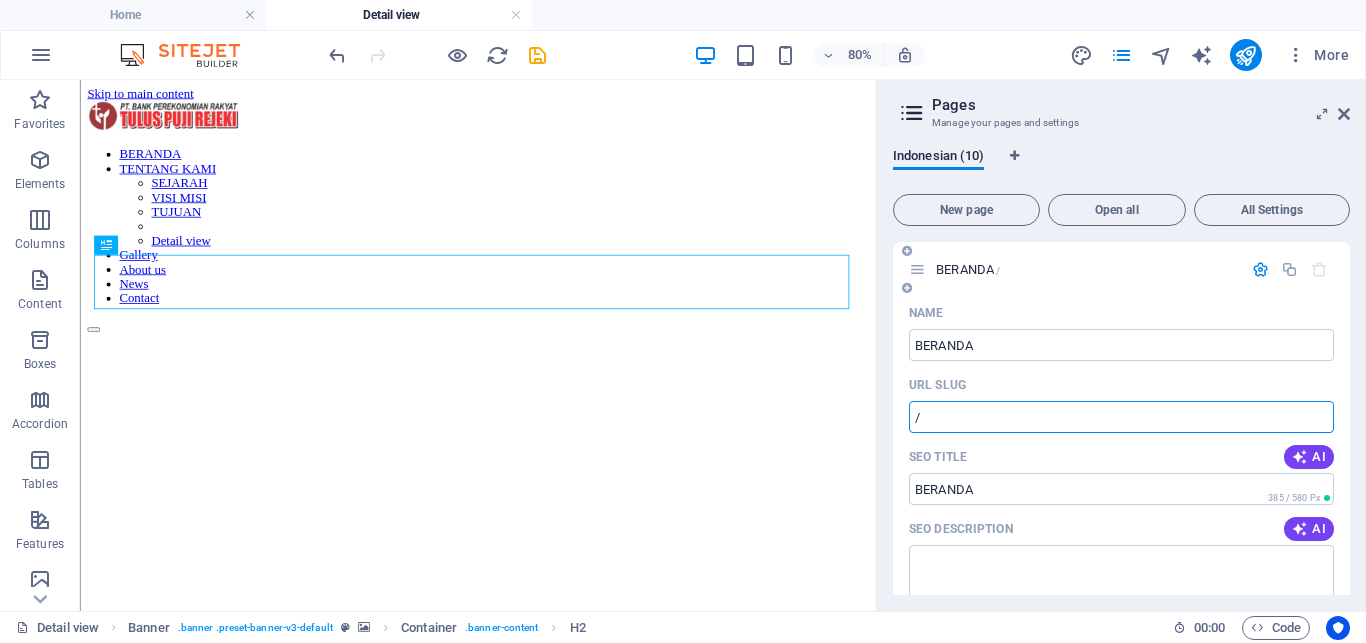click on "Name" at bounding box center [1121, 313] 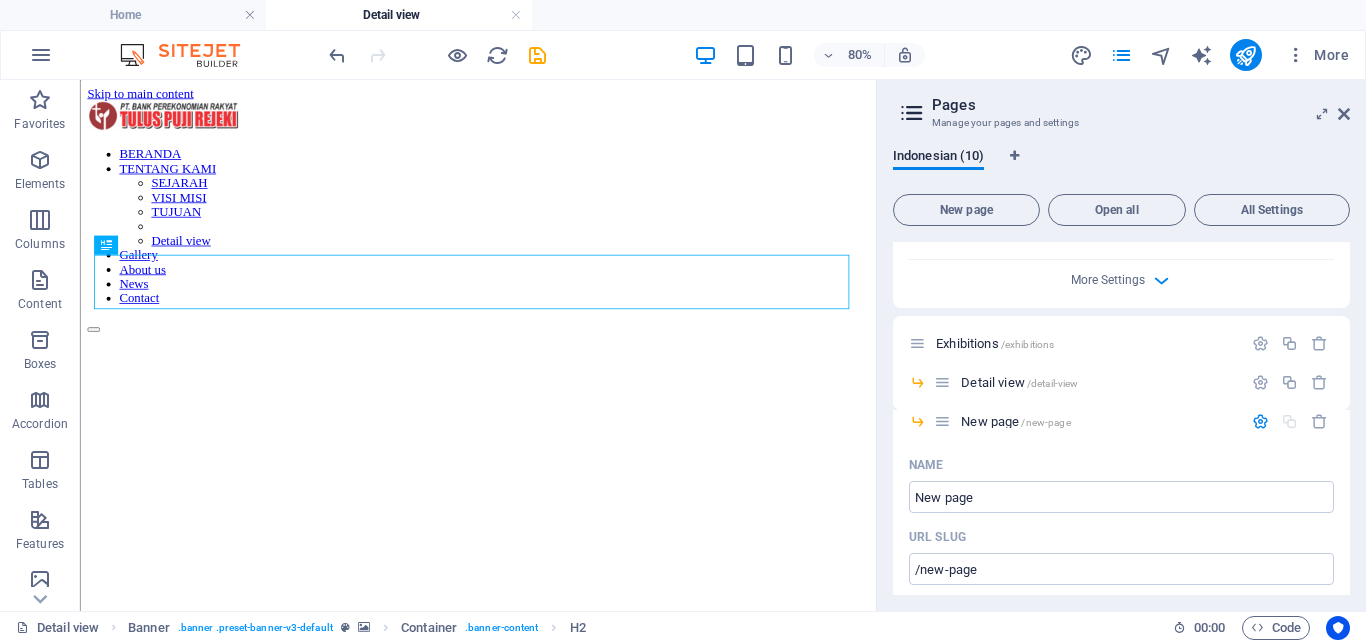 scroll, scrollTop: 787, scrollLeft: 0, axis: vertical 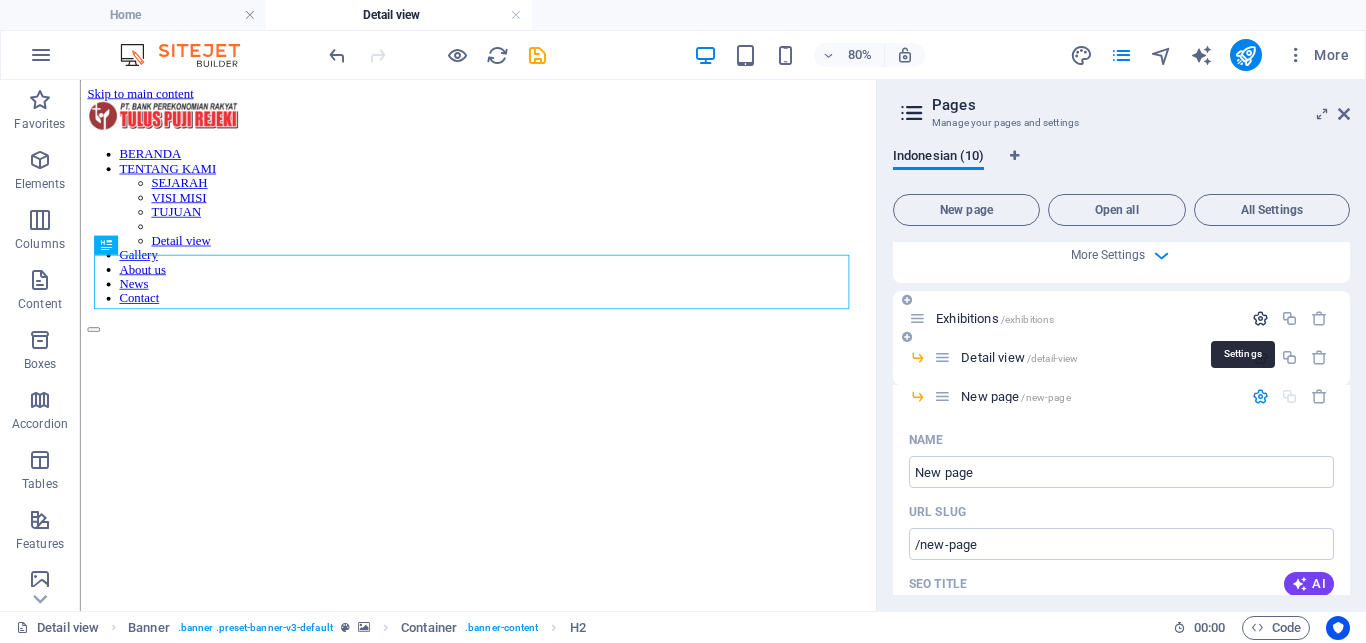 click at bounding box center [1260, 318] 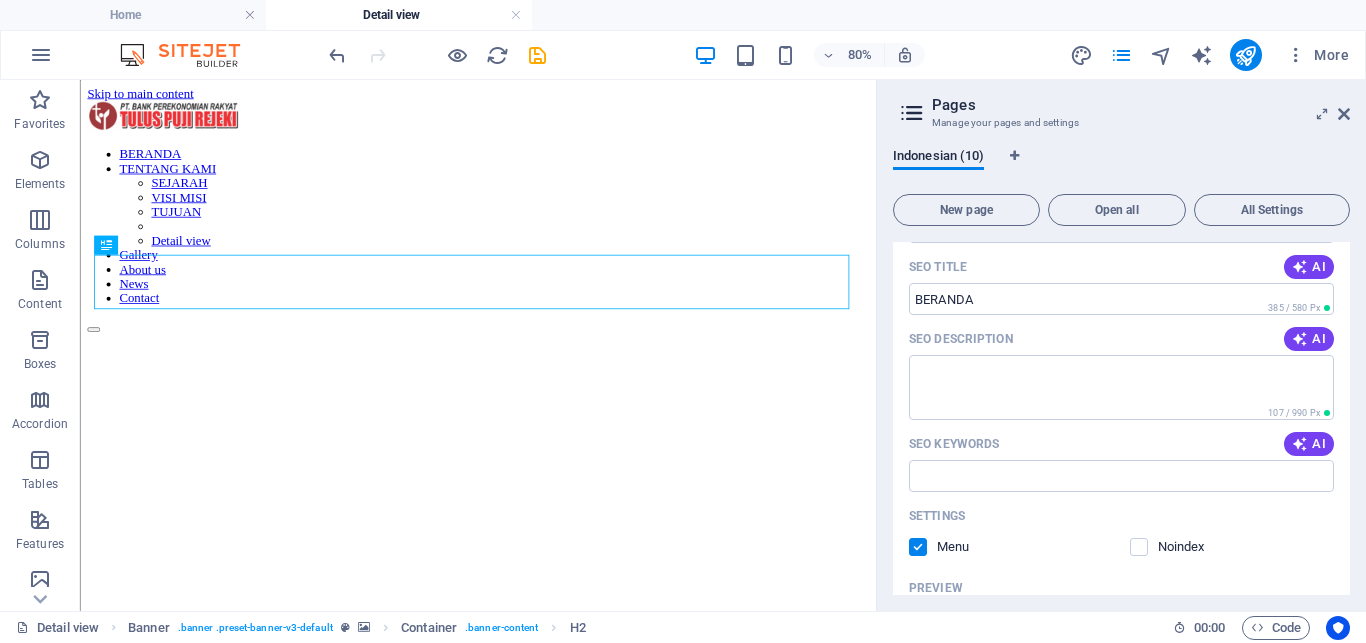 scroll, scrollTop: 0, scrollLeft: 0, axis: both 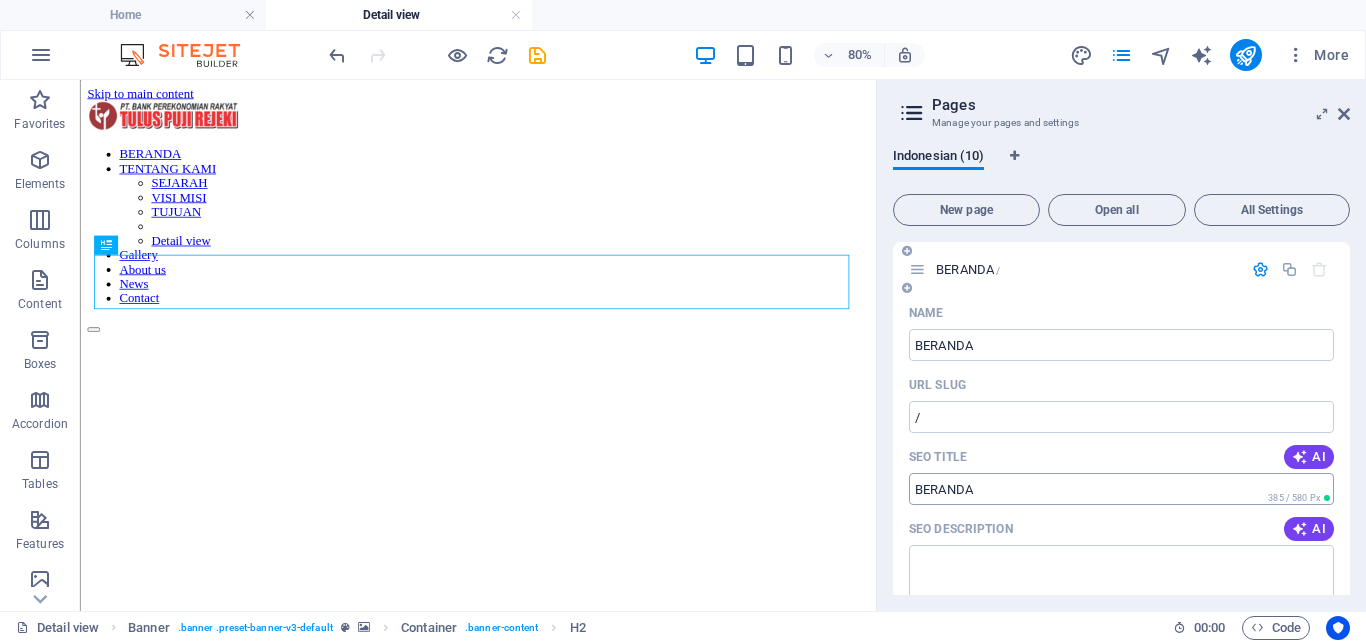 click on "SEO Title" at bounding box center (1121, 489) 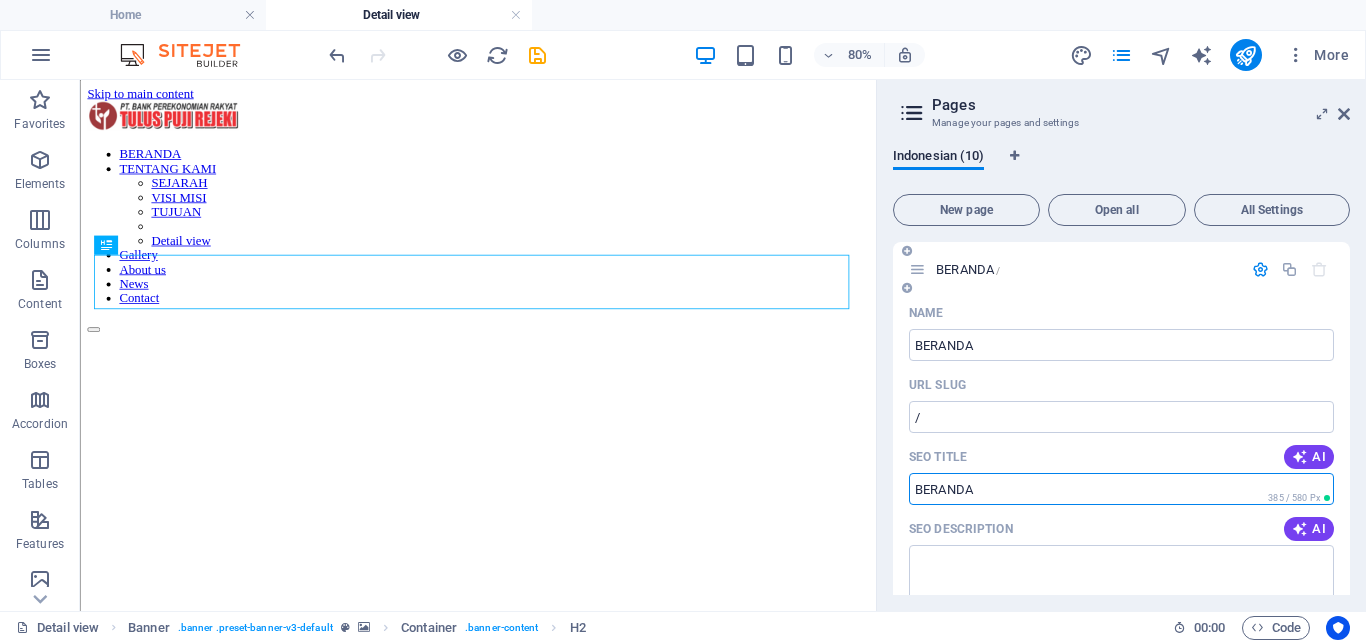 click on "SEO Title" at bounding box center [1121, 489] 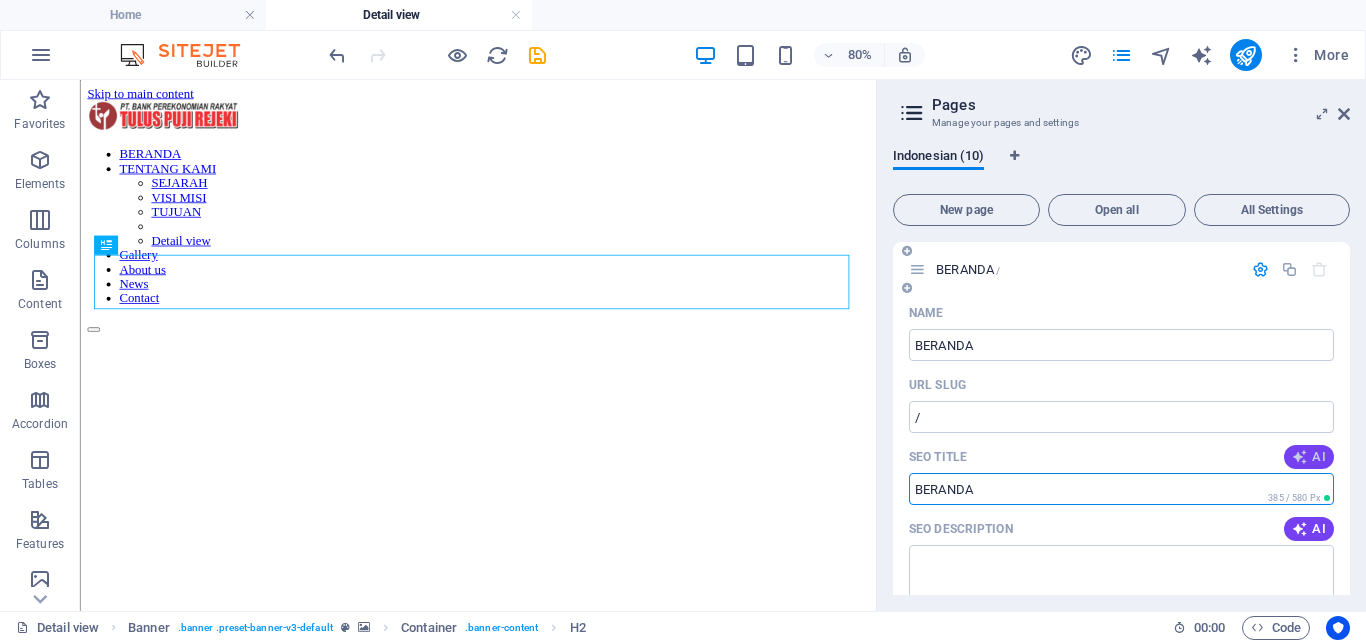 click on "AI" at bounding box center (1309, 457) 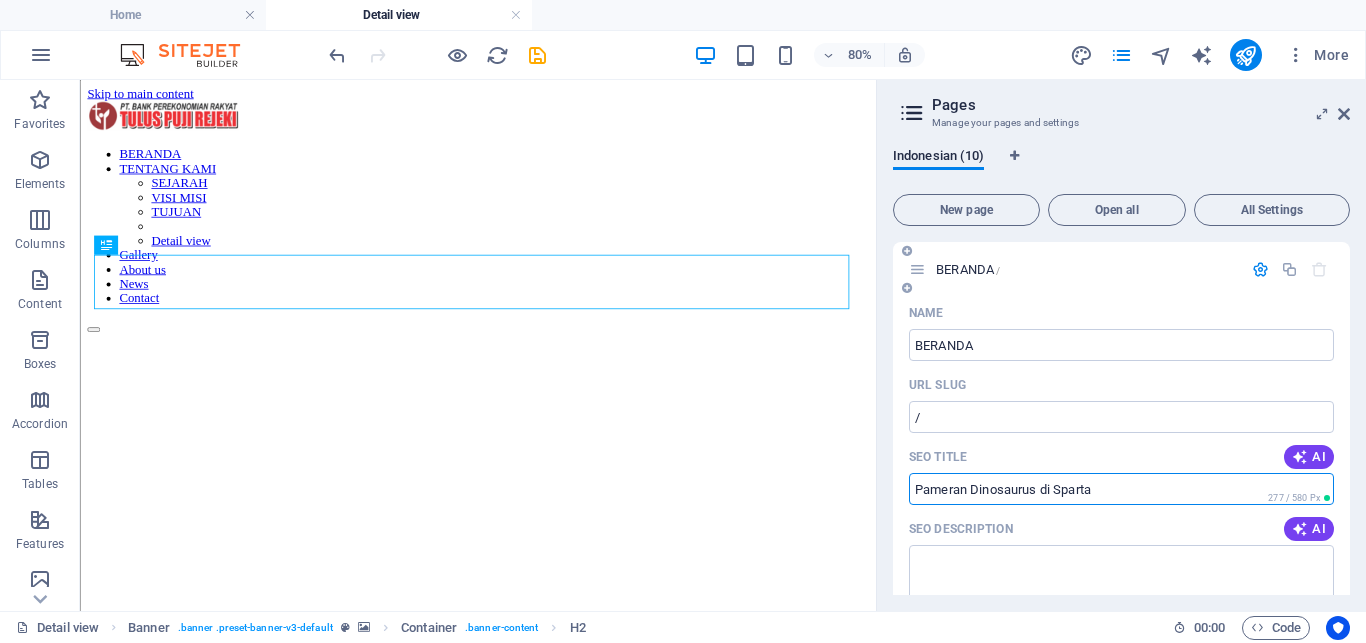 click on "Pameran Dinosaurus di Sparta" at bounding box center (1121, 489) 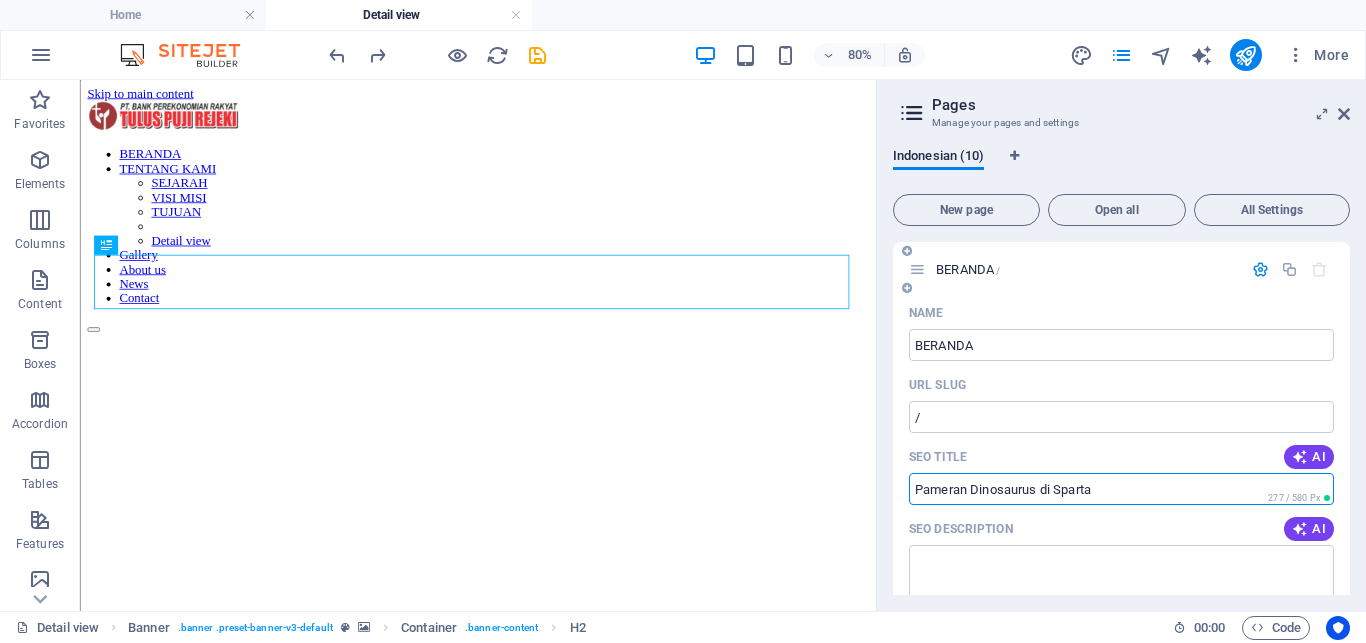 type on "V" 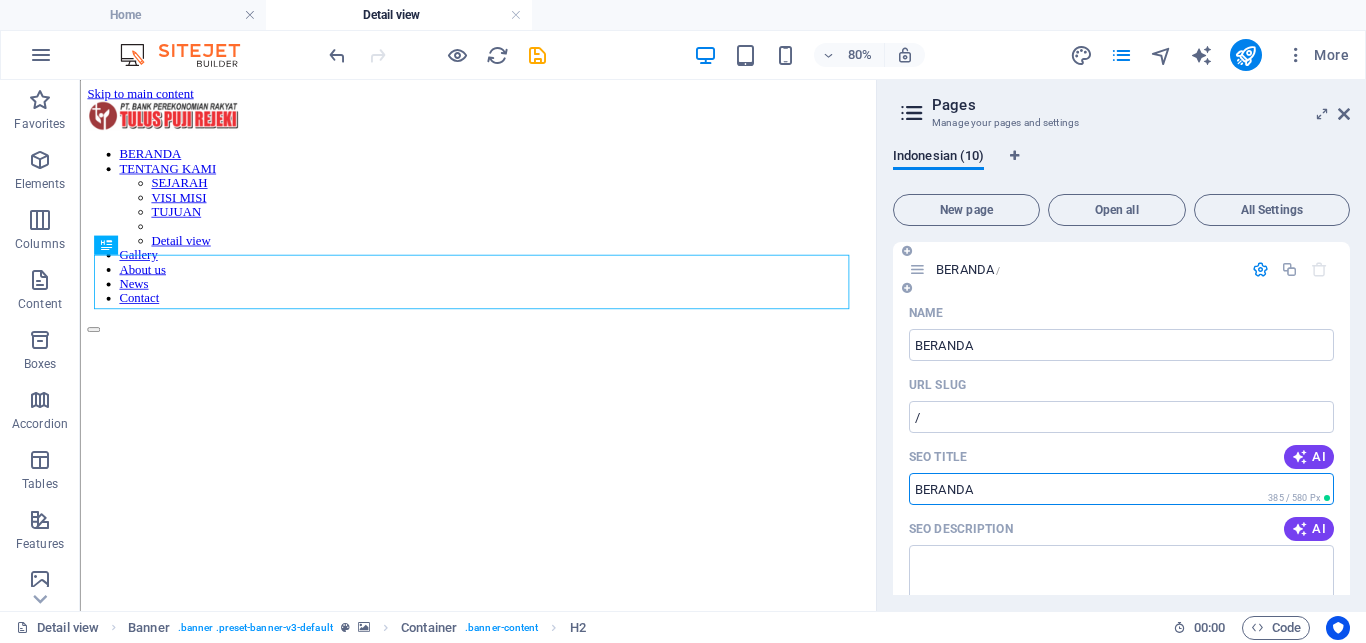 click on "SEO Title" at bounding box center (1121, 489) 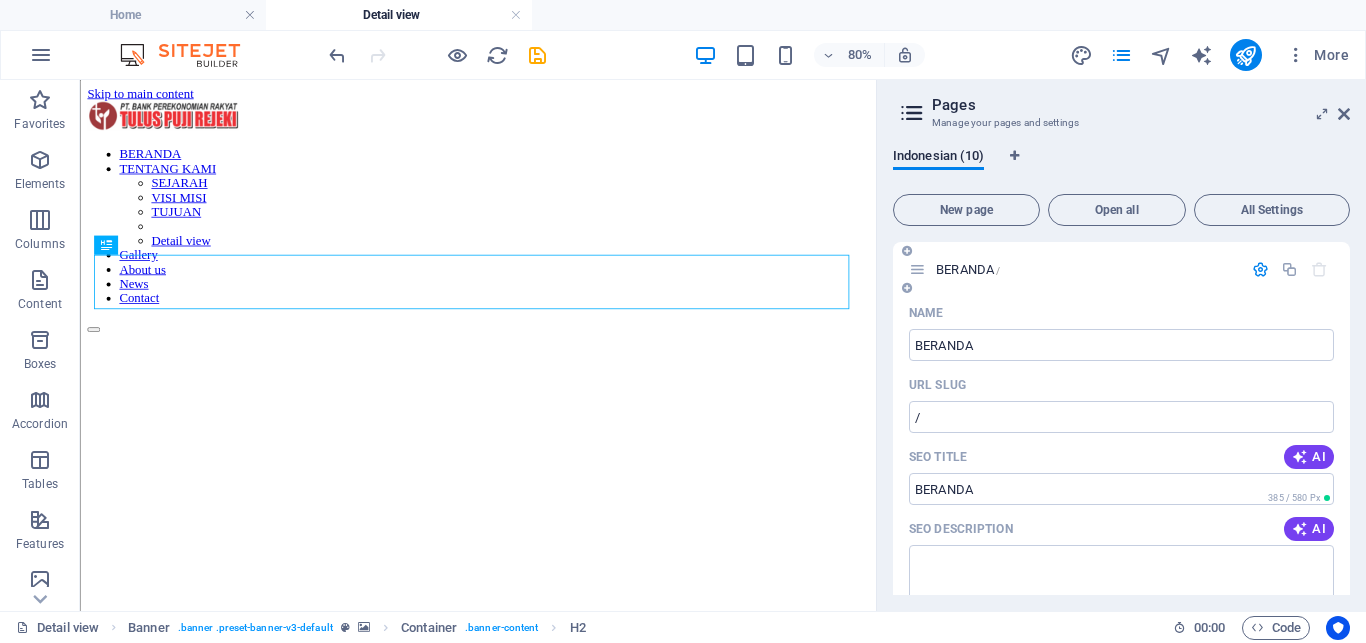 click on "SEO Title AI" at bounding box center [1121, 457] 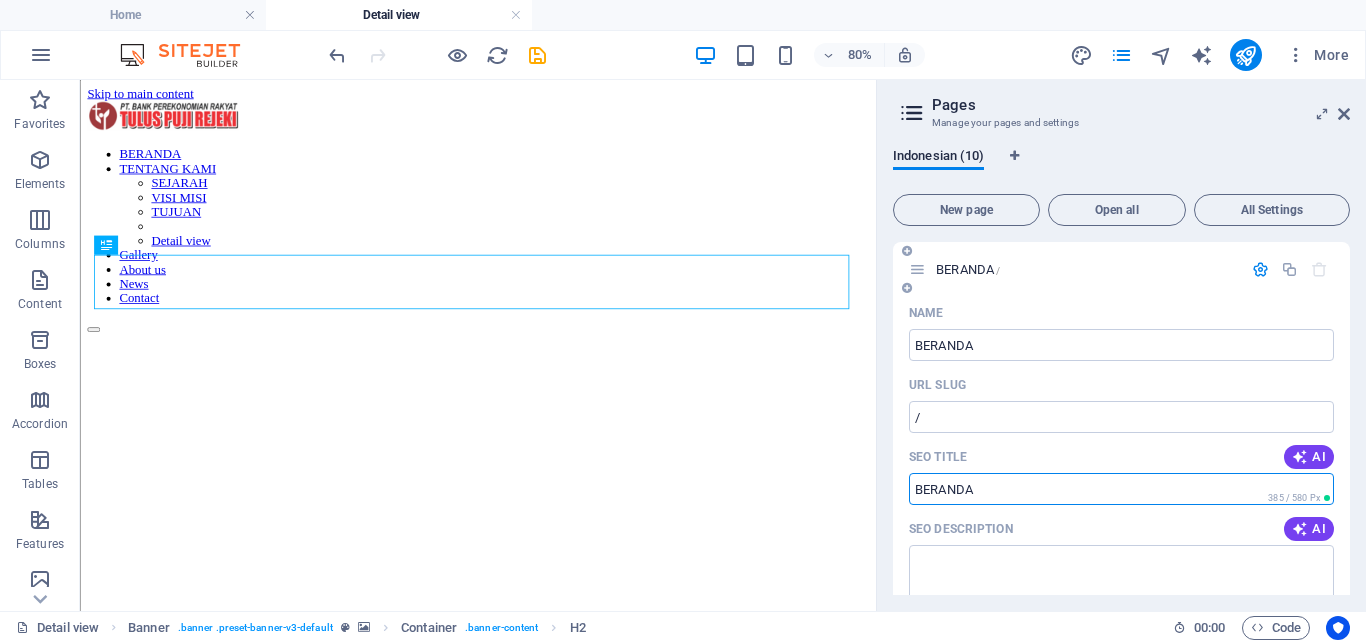 click on "SEO Title" at bounding box center [1121, 489] 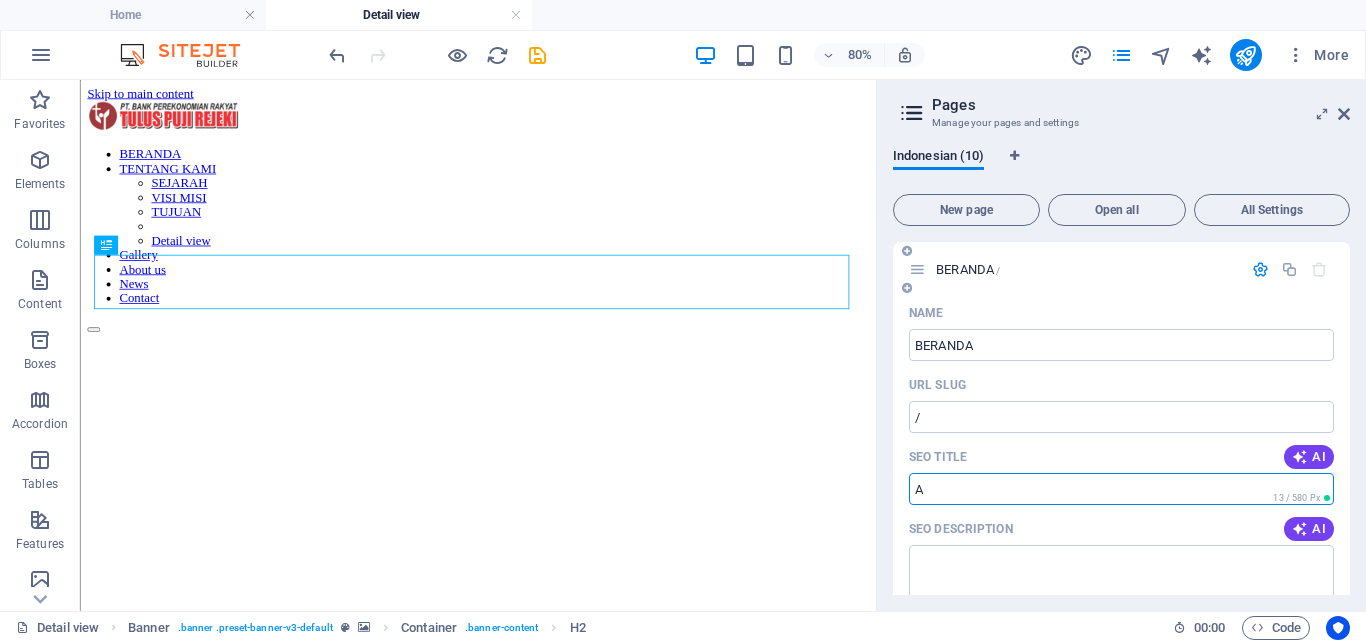 type on "A" 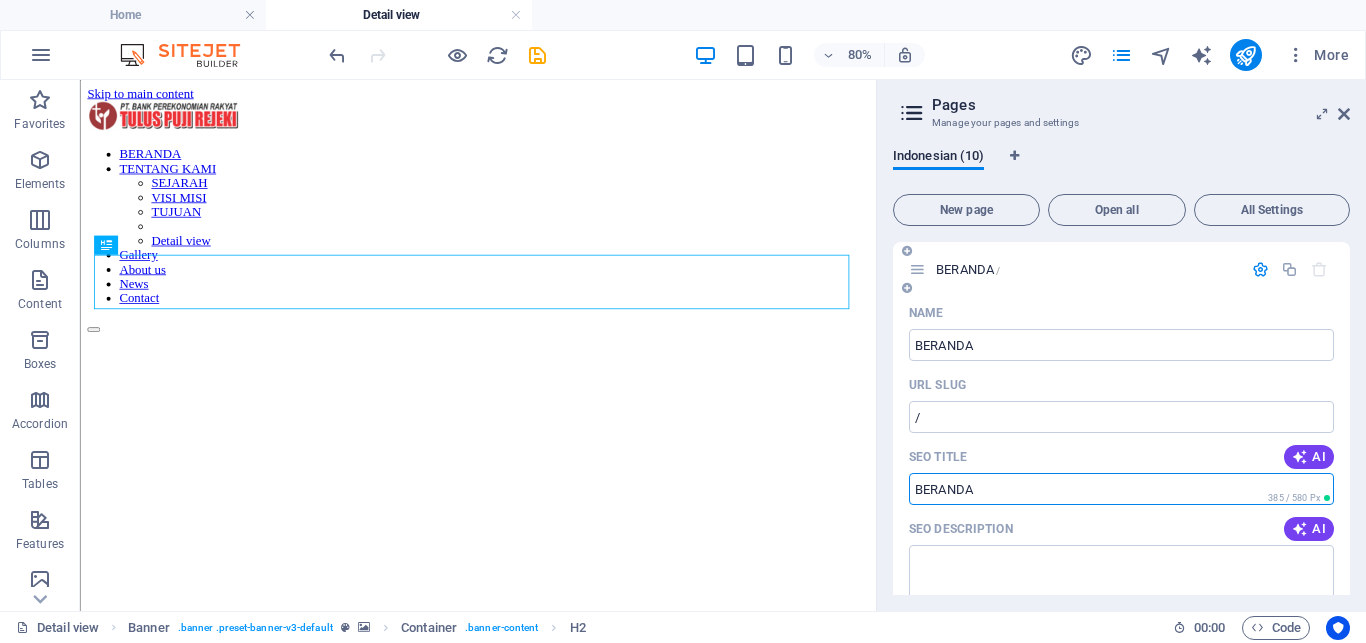 type on "B" 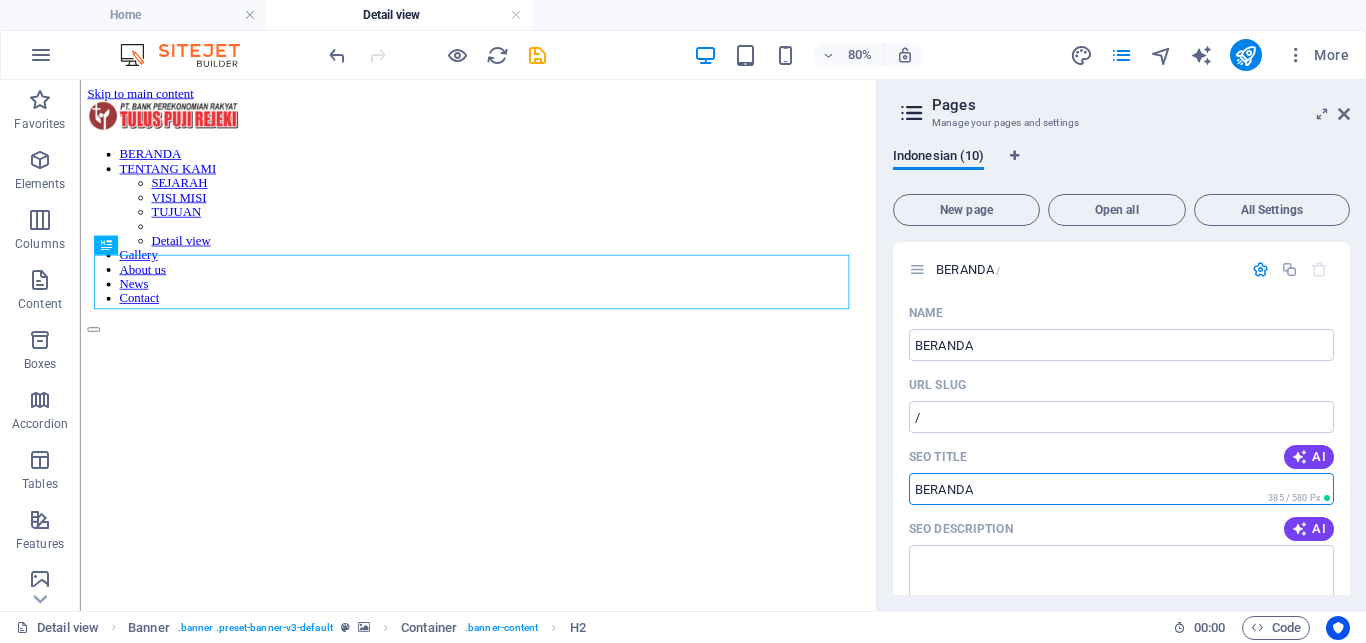 type 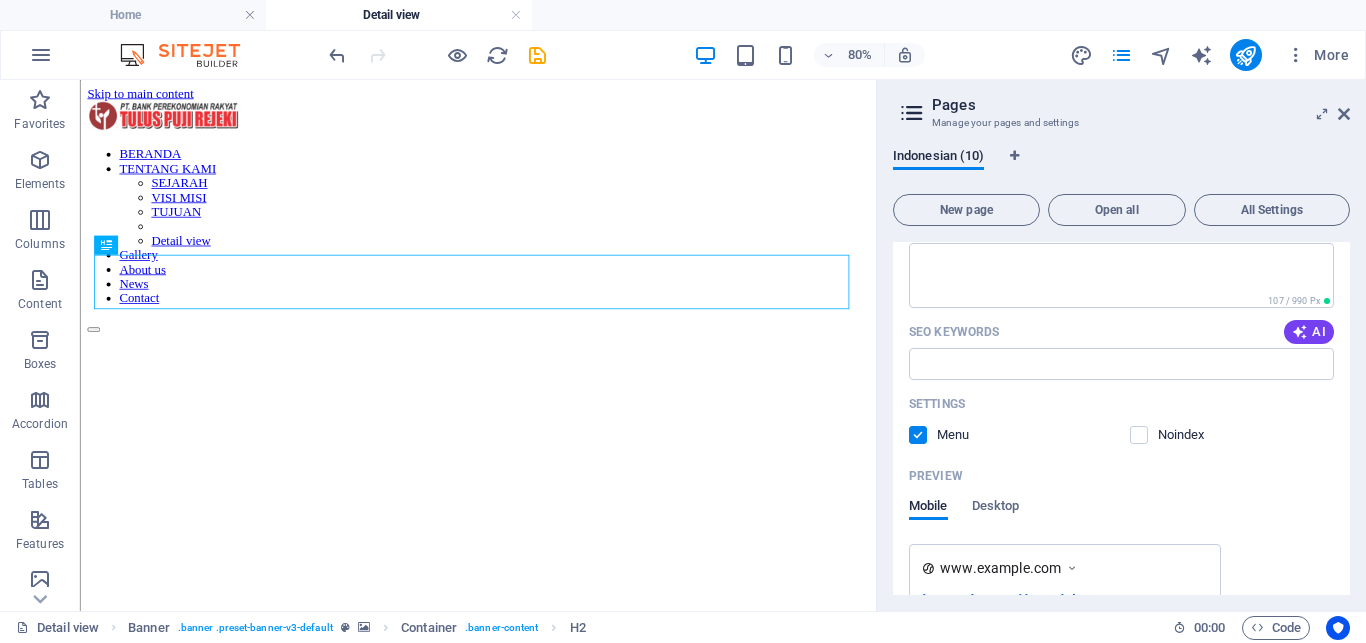scroll, scrollTop: 320, scrollLeft: 0, axis: vertical 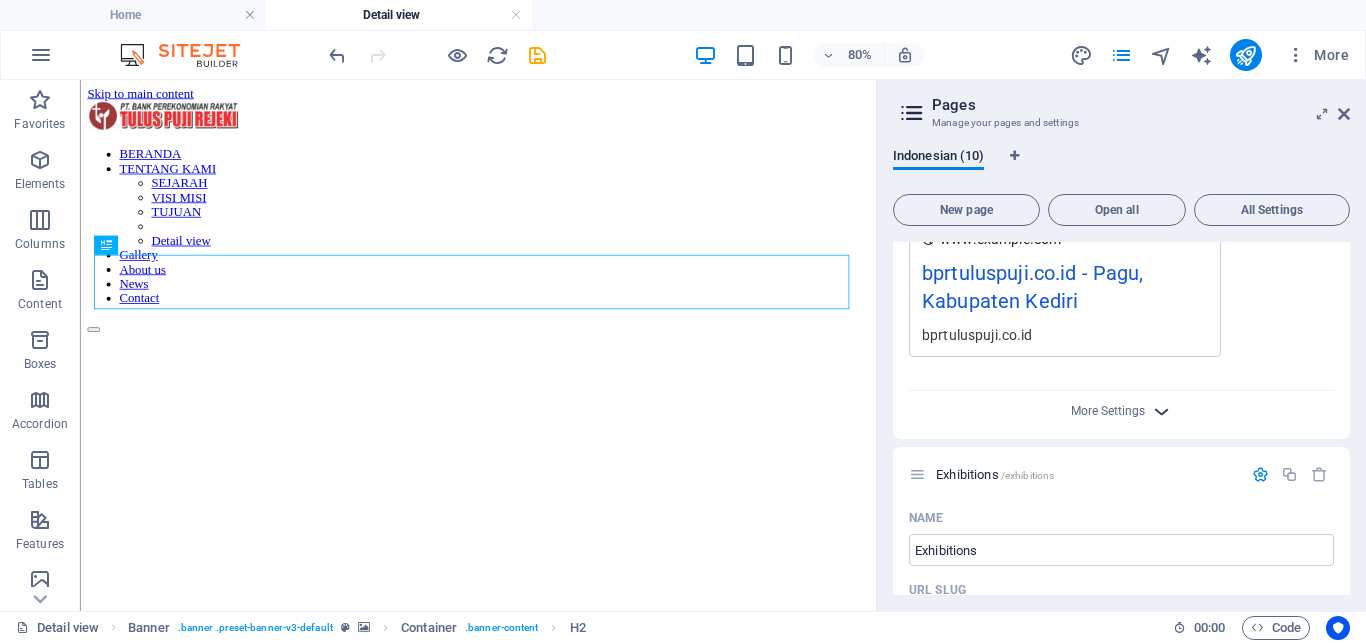 click at bounding box center (1161, 411) 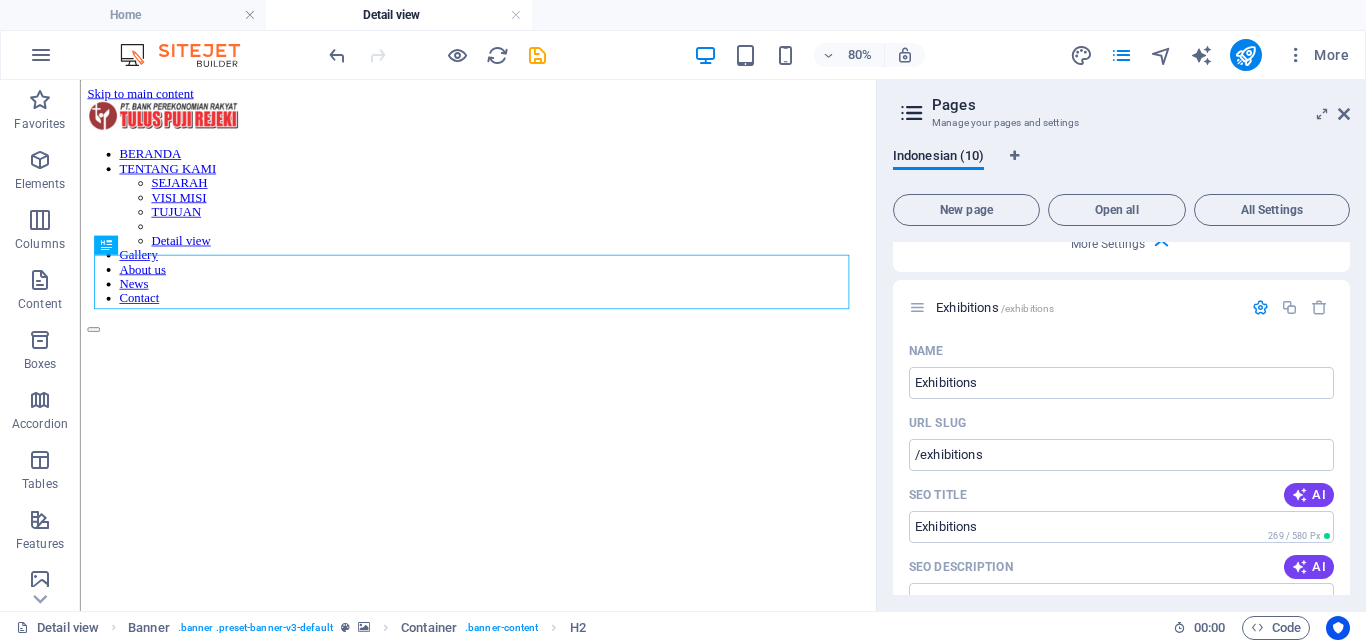 scroll, scrollTop: 1105, scrollLeft: 0, axis: vertical 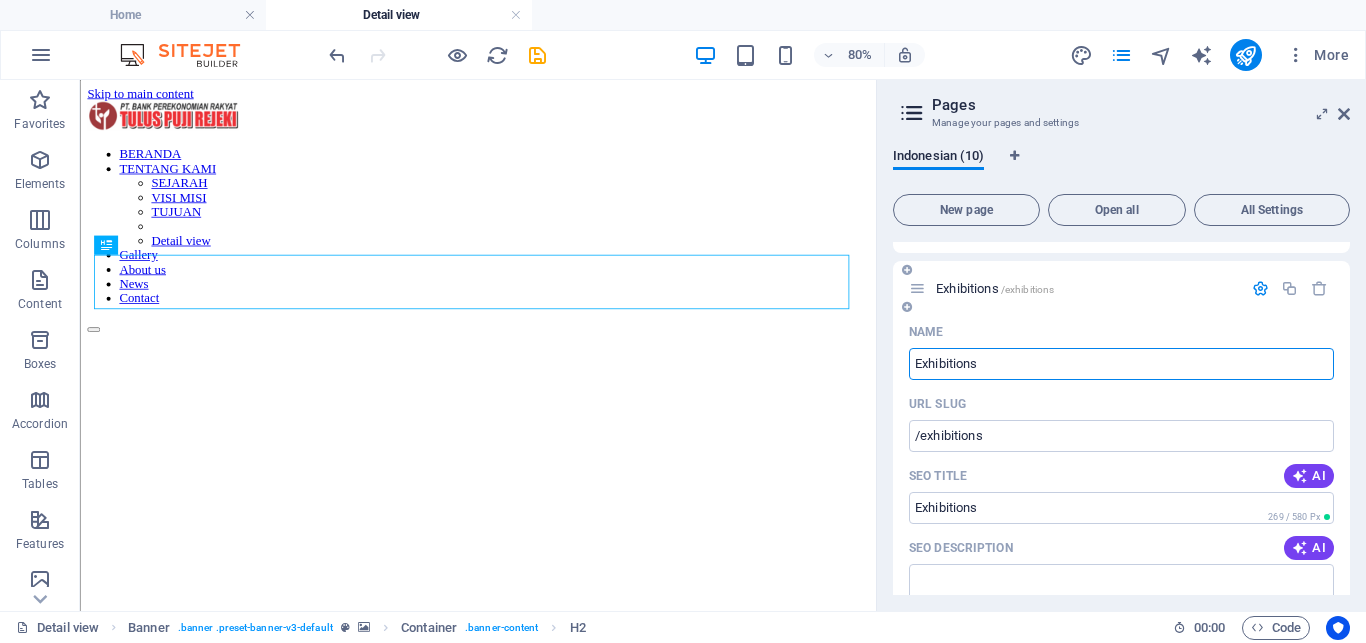 click on "Exhibitions" at bounding box center (1121, 364) 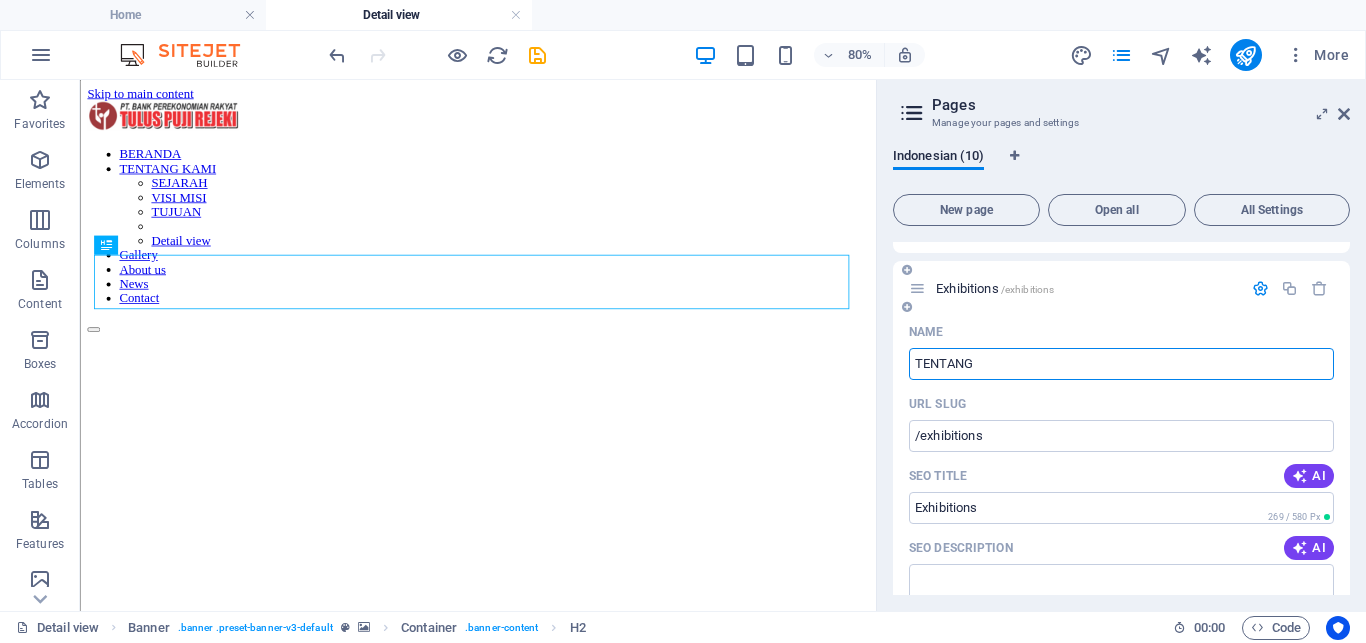 type on "TENTANG" 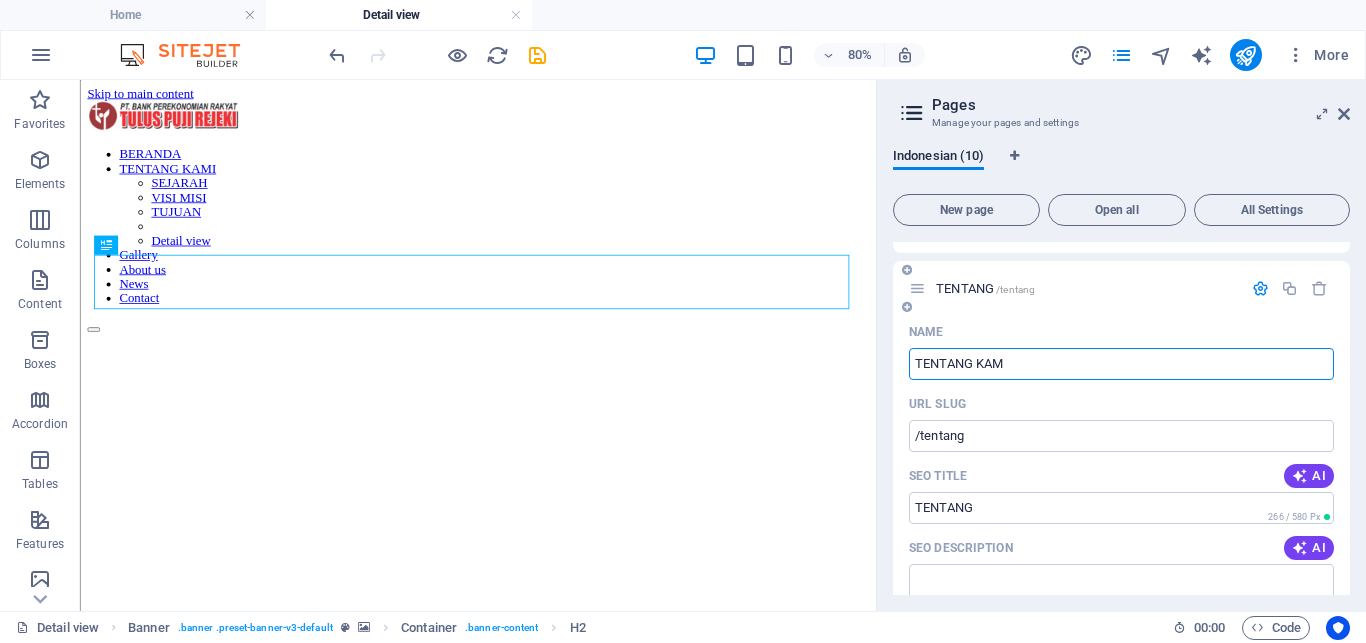 type on "TENTANG KAMI" 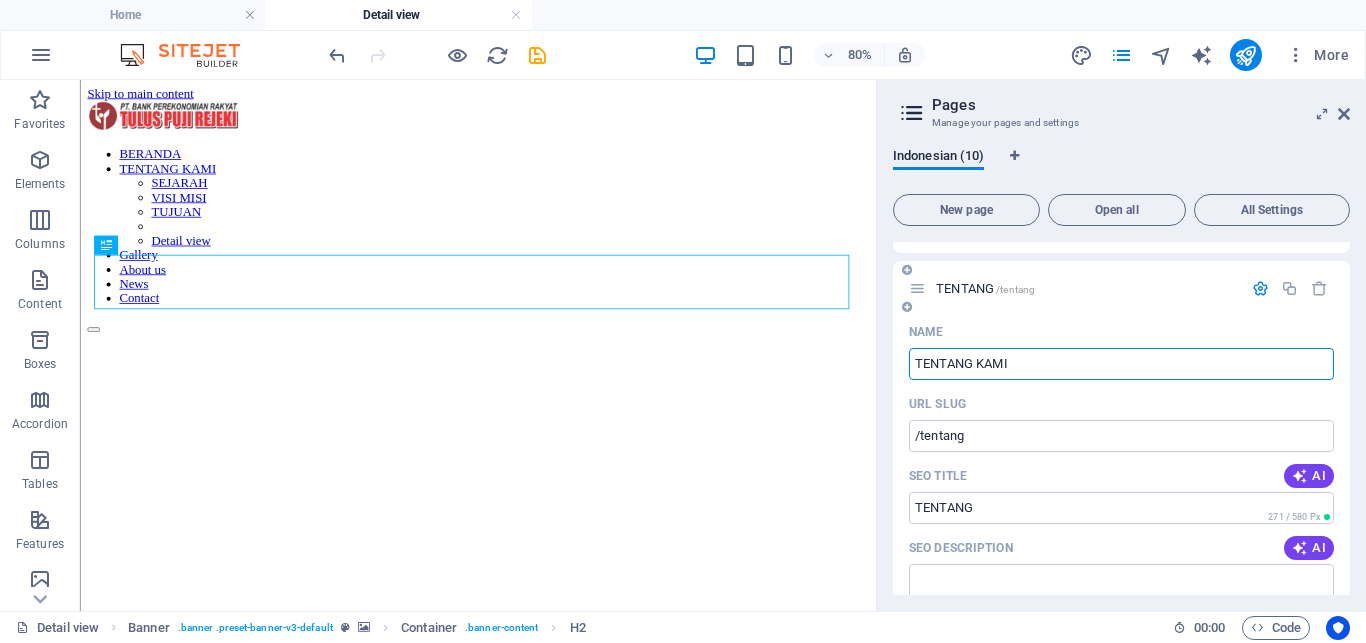 type on "TENTANG" 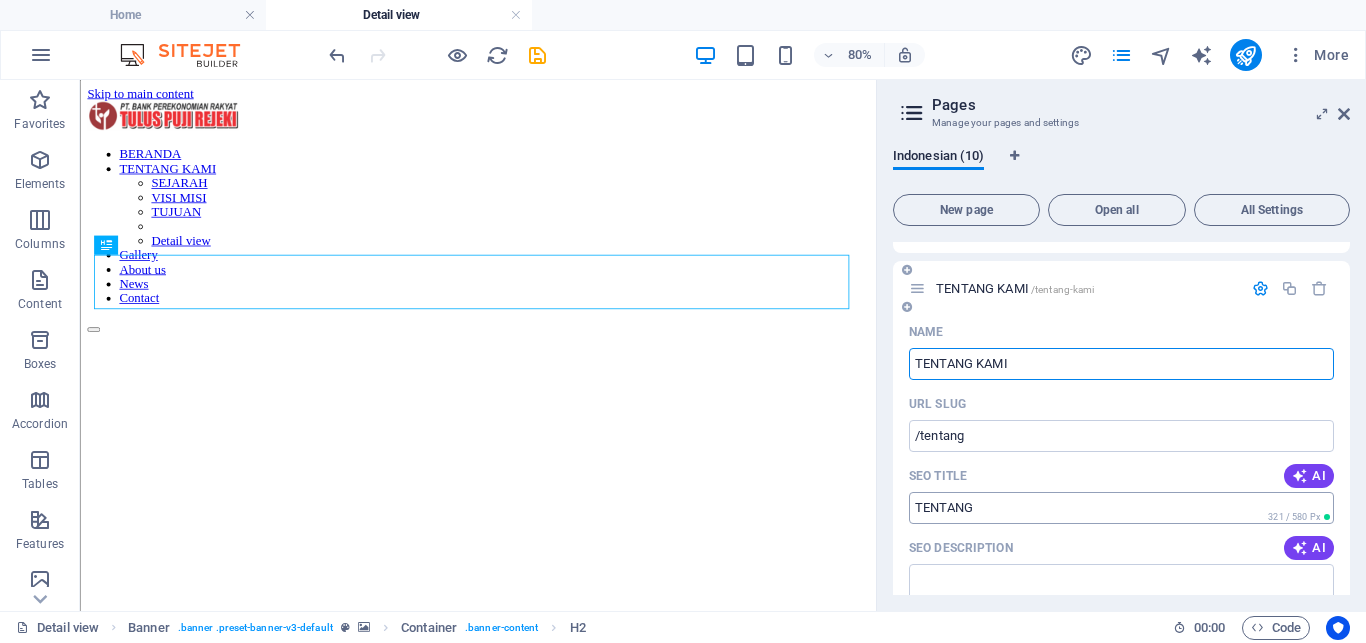 type on "TENTANG KAMI" 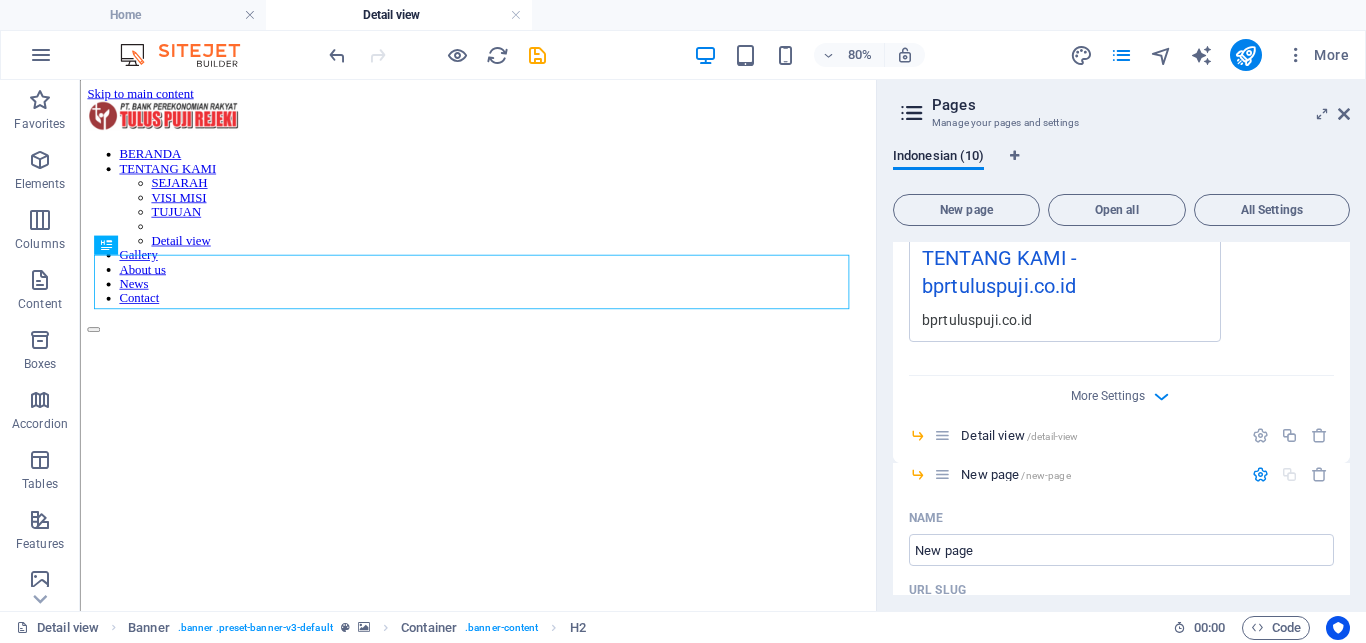 scroll, scrollTop: 1789, scrollLeft: 0, axis: vertical 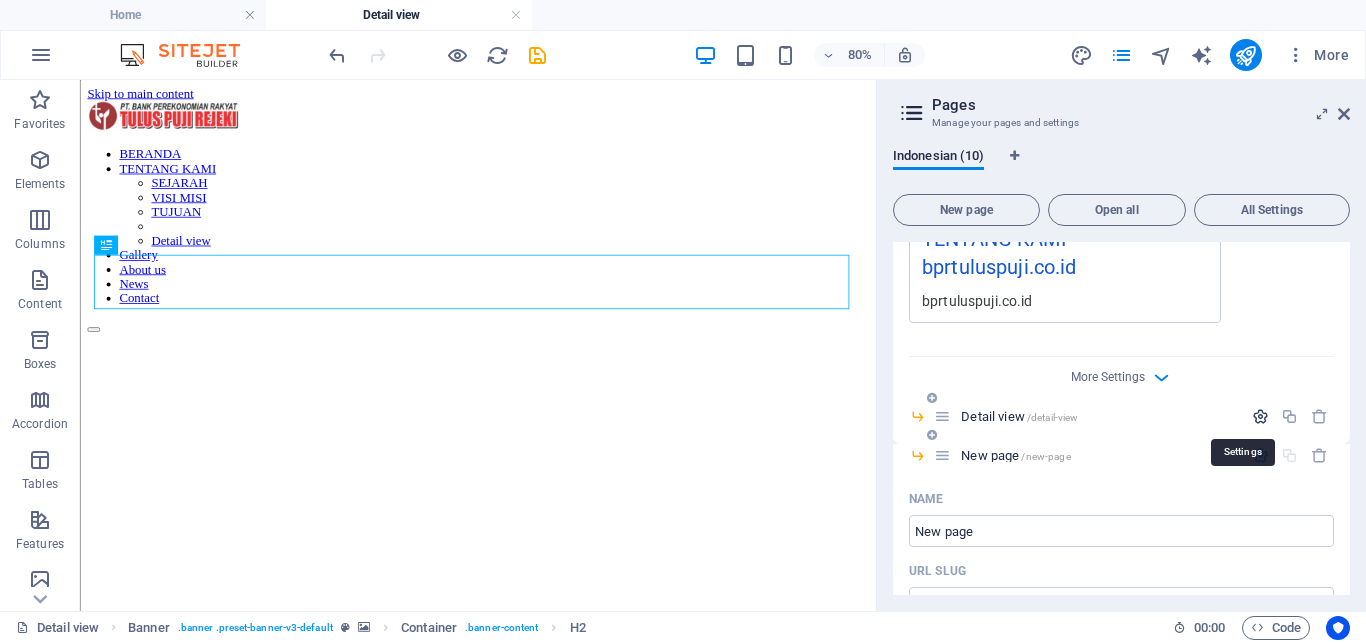 click at bounding box center [1260, 416] 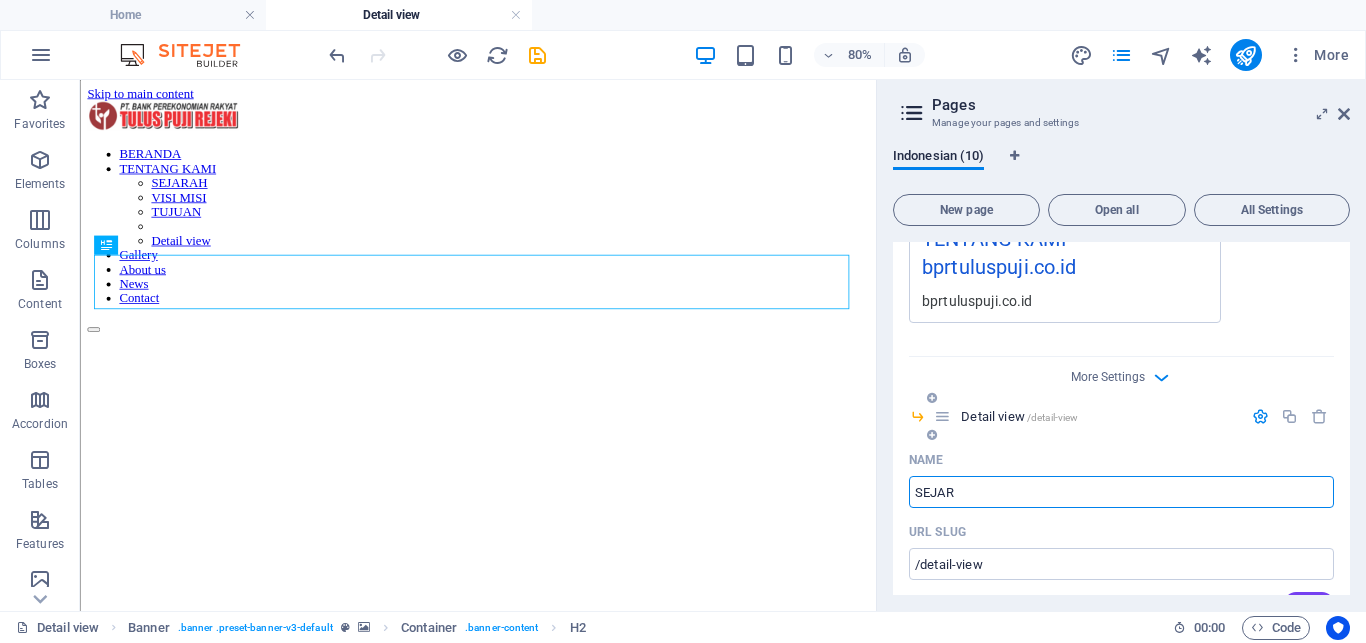 type on "SEJARA" 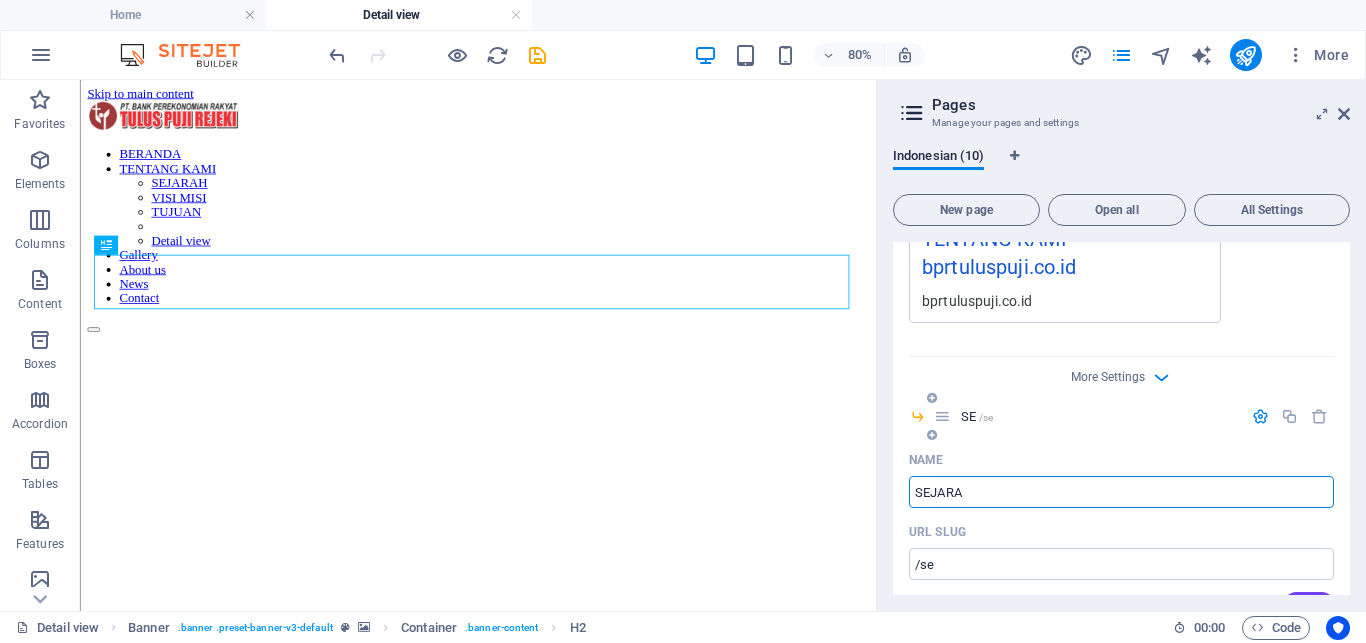 type on "/se" 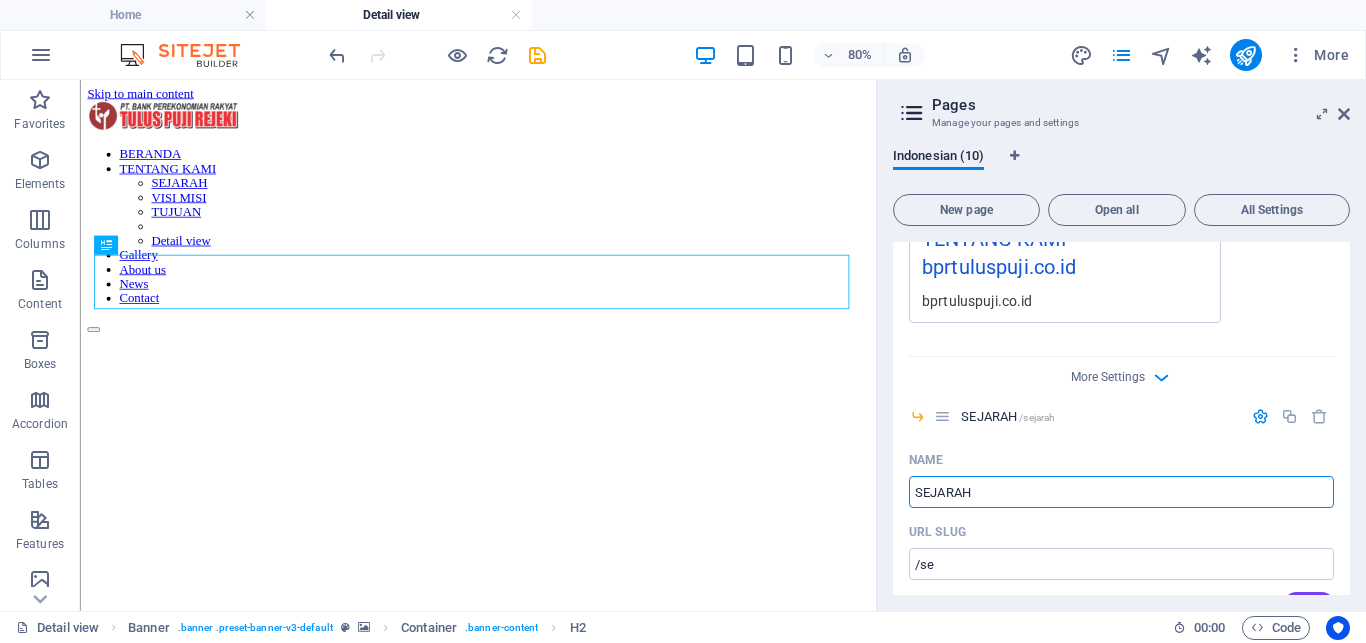 type on "SEJARAH" 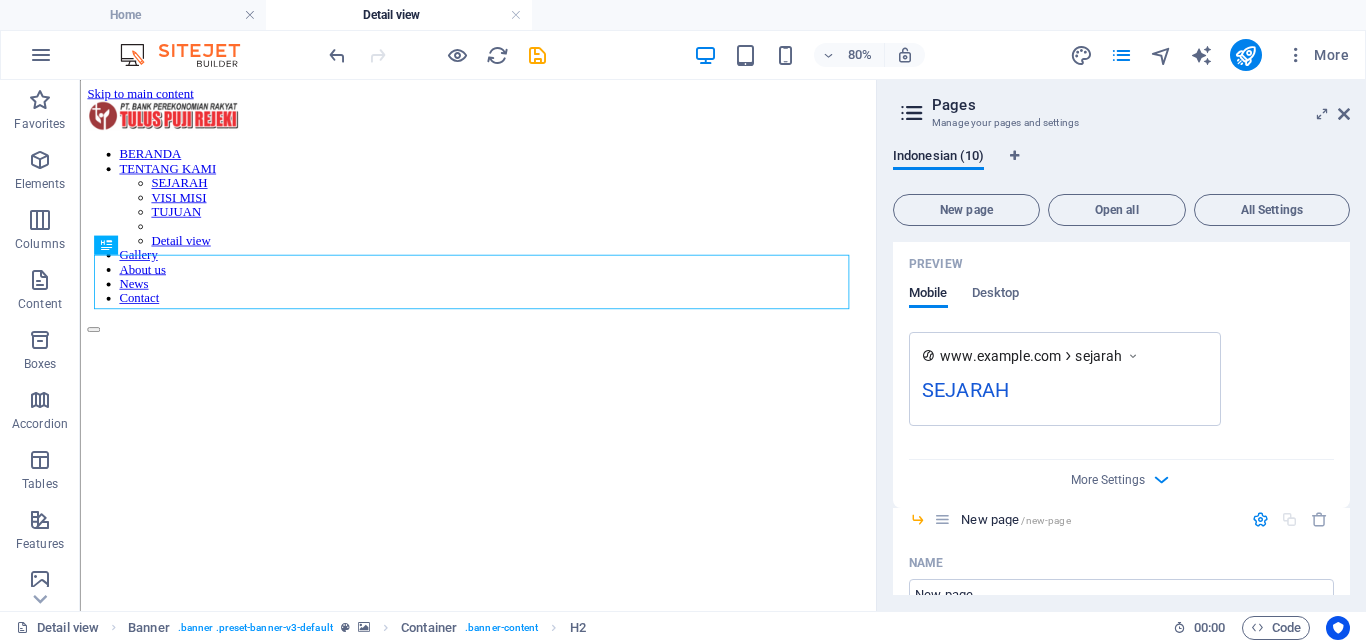 scroll, scrollTop: 2463, scrollLeft: 0, axis: vertical 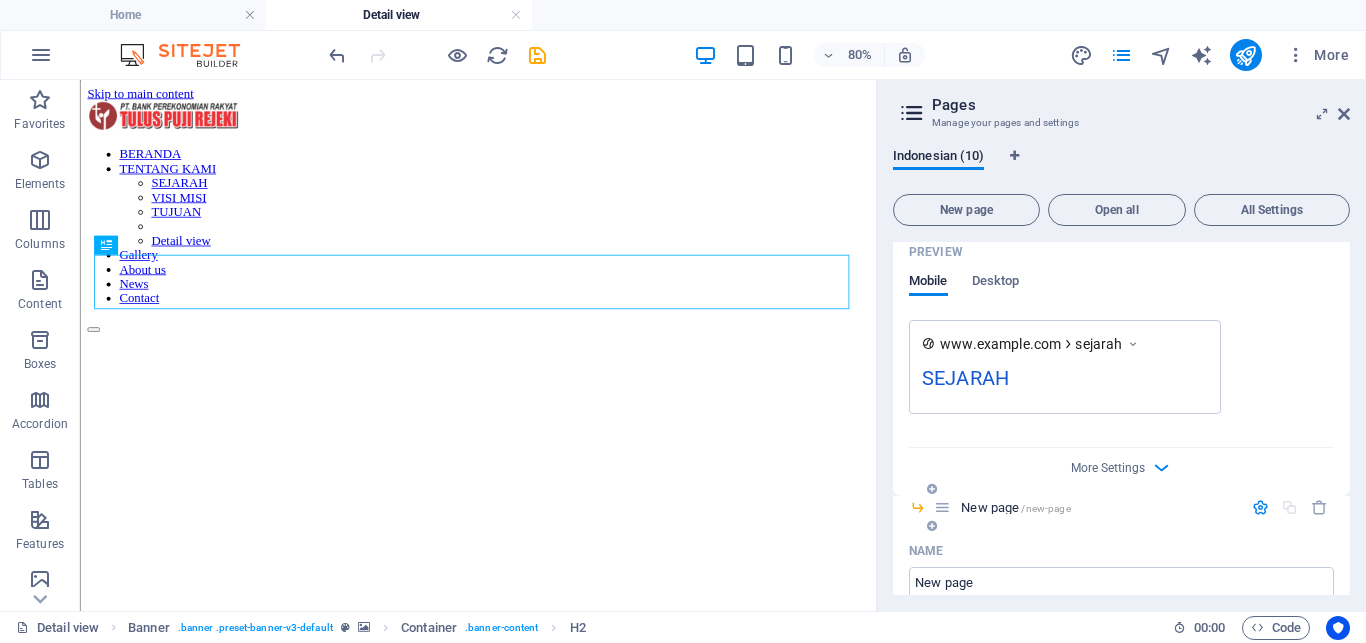 click at bounding box center [932, 526] 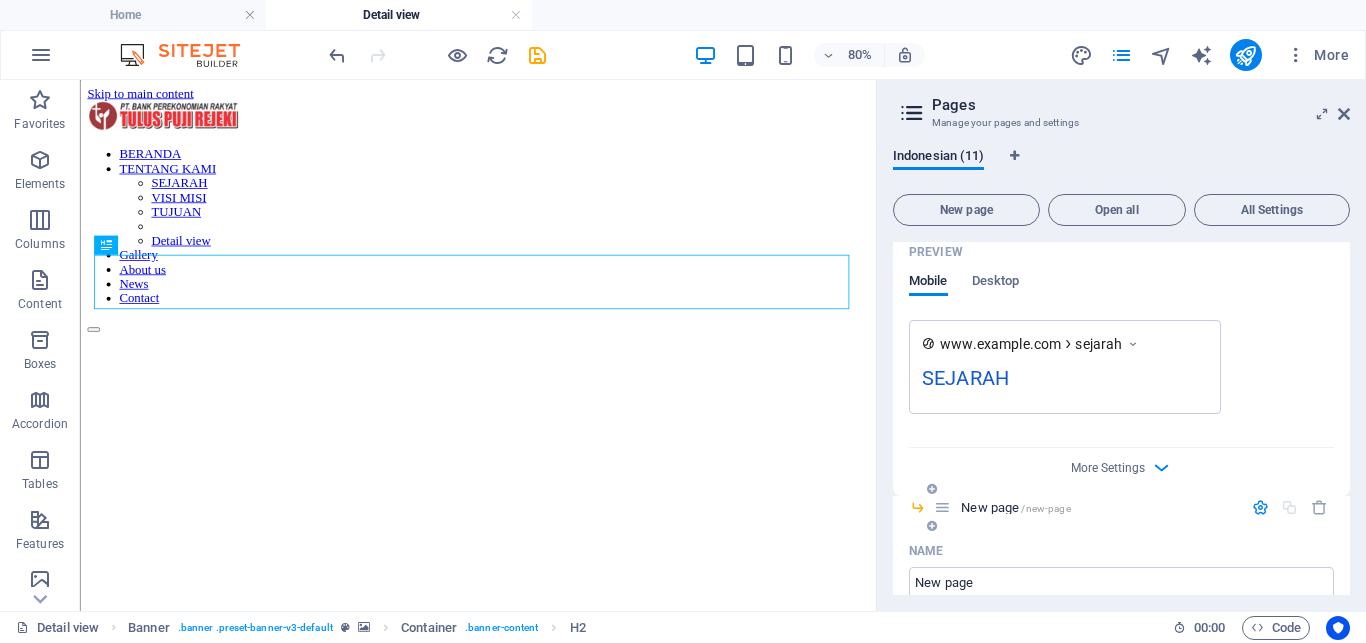 scroll, scrollTop: 3364, scrollLeft: 0, axis: vertical 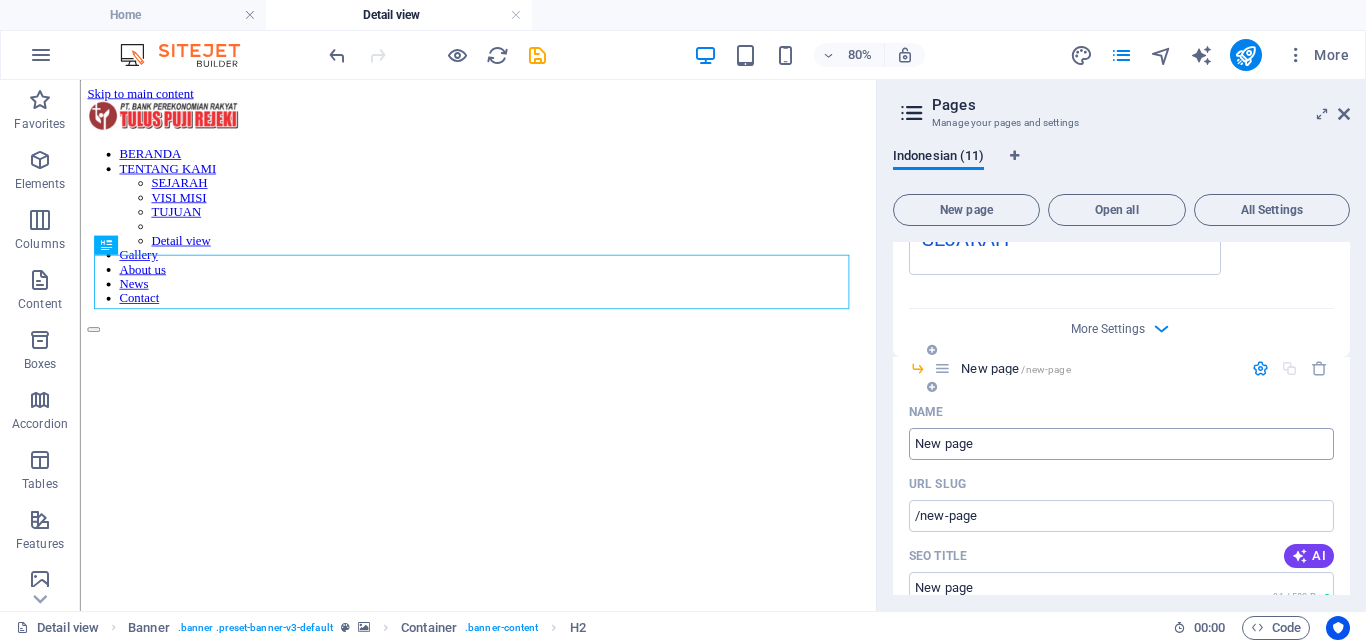 click on "New page" at bounding box center (1121, 444) 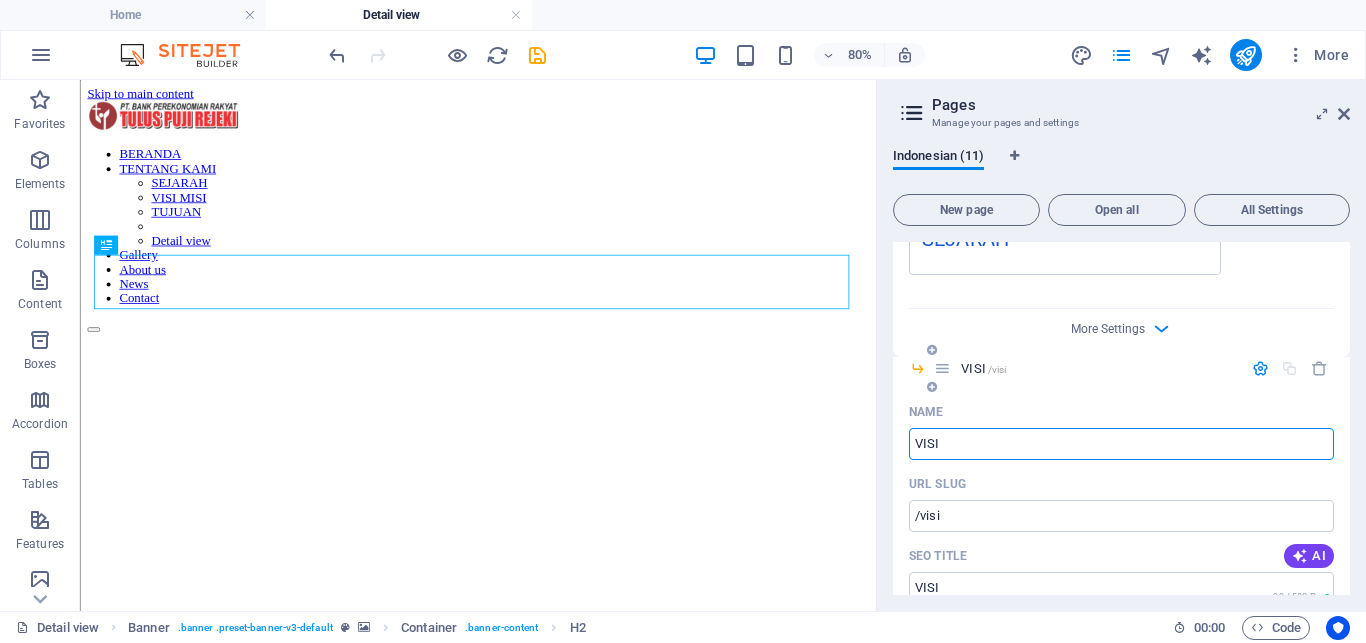 type on "VISI" 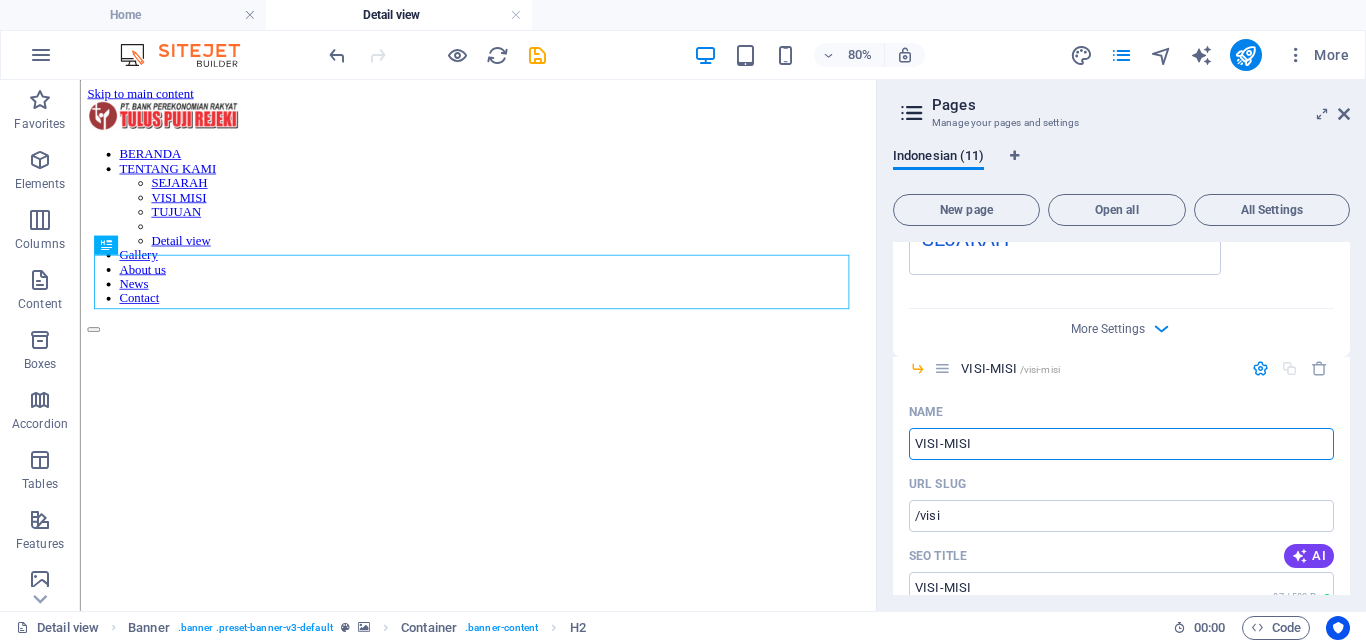 type on "VISI-MISI" 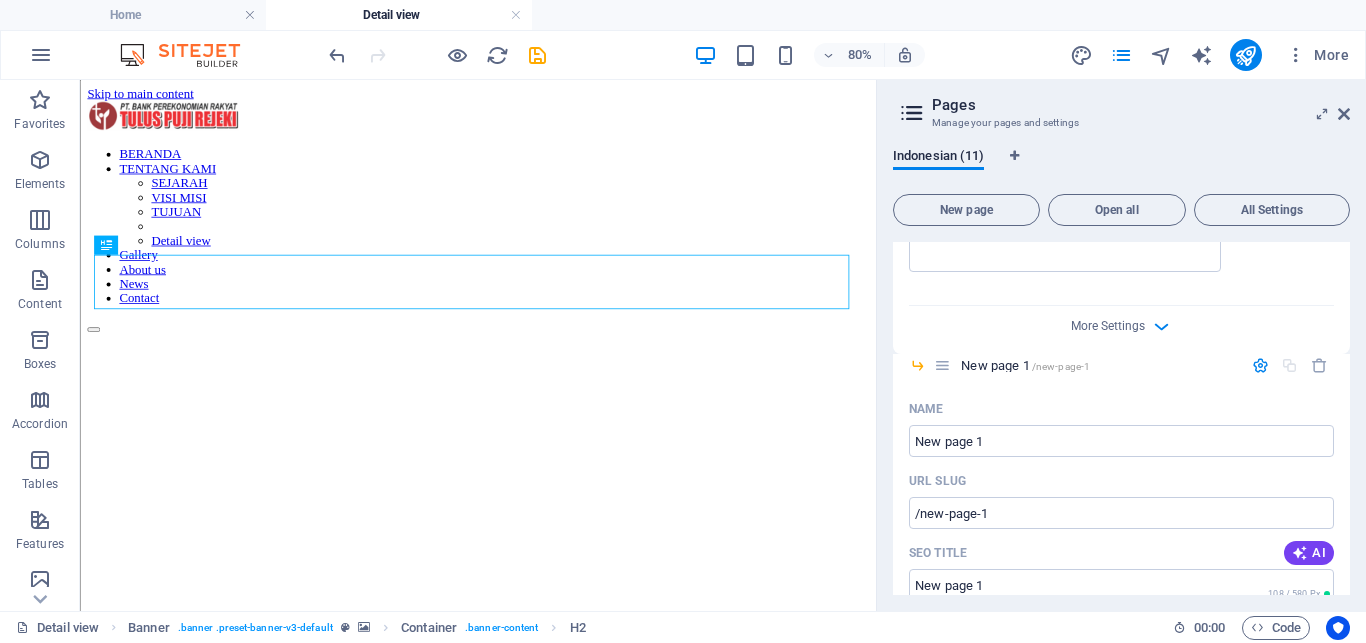 scroll, scrollTop: 3313, scrollLeft: 0, axis: vertical 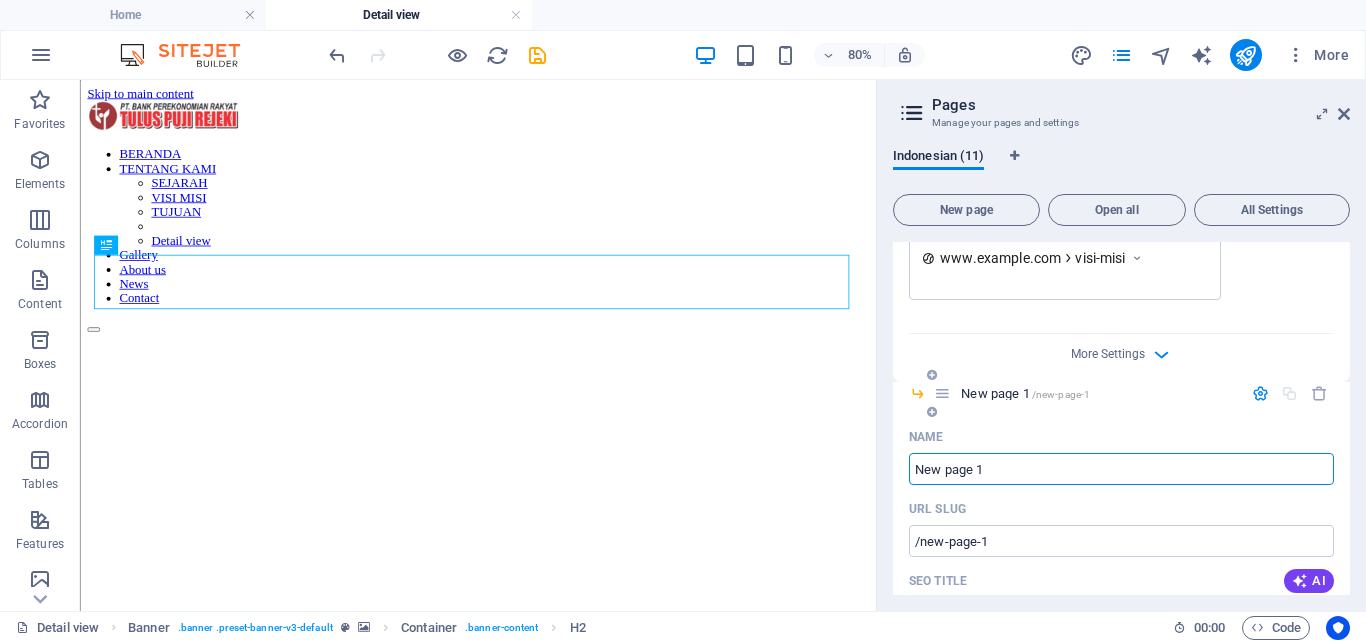 click on "New page 1" at bounding box center [1121, 469] 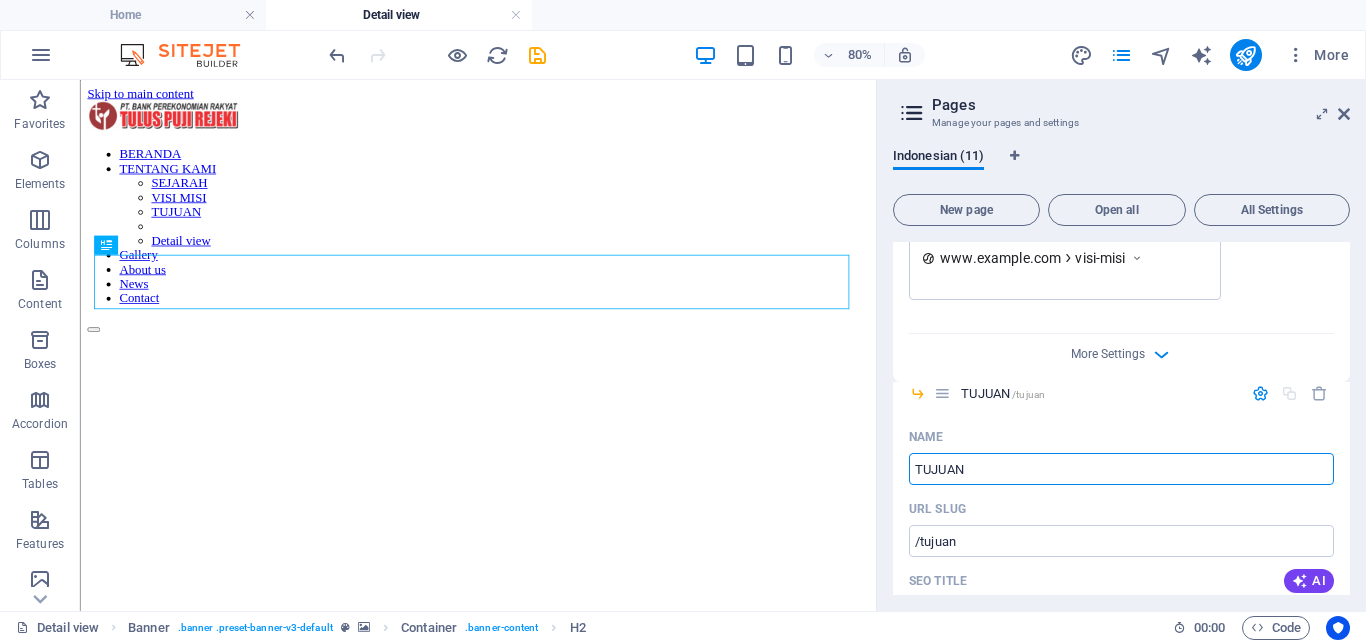 type on "TUJUAN" 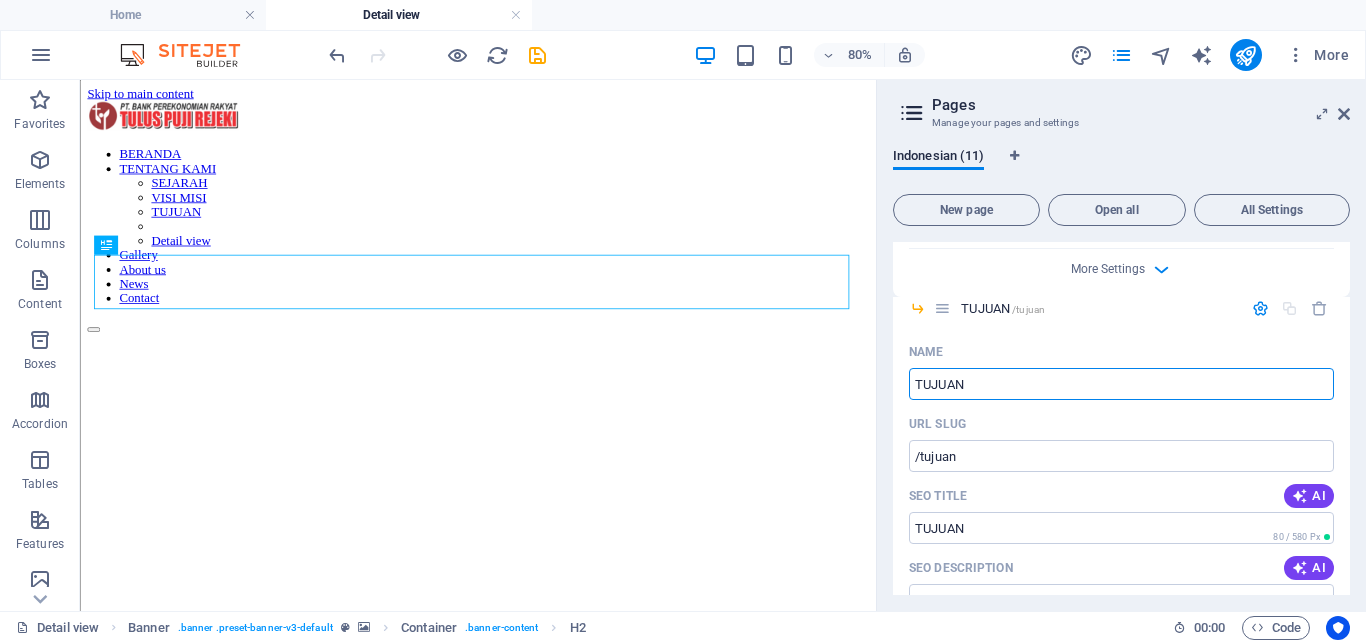 scroll, scrollTop: 3384, scrollLeft: 0, axis: vertical 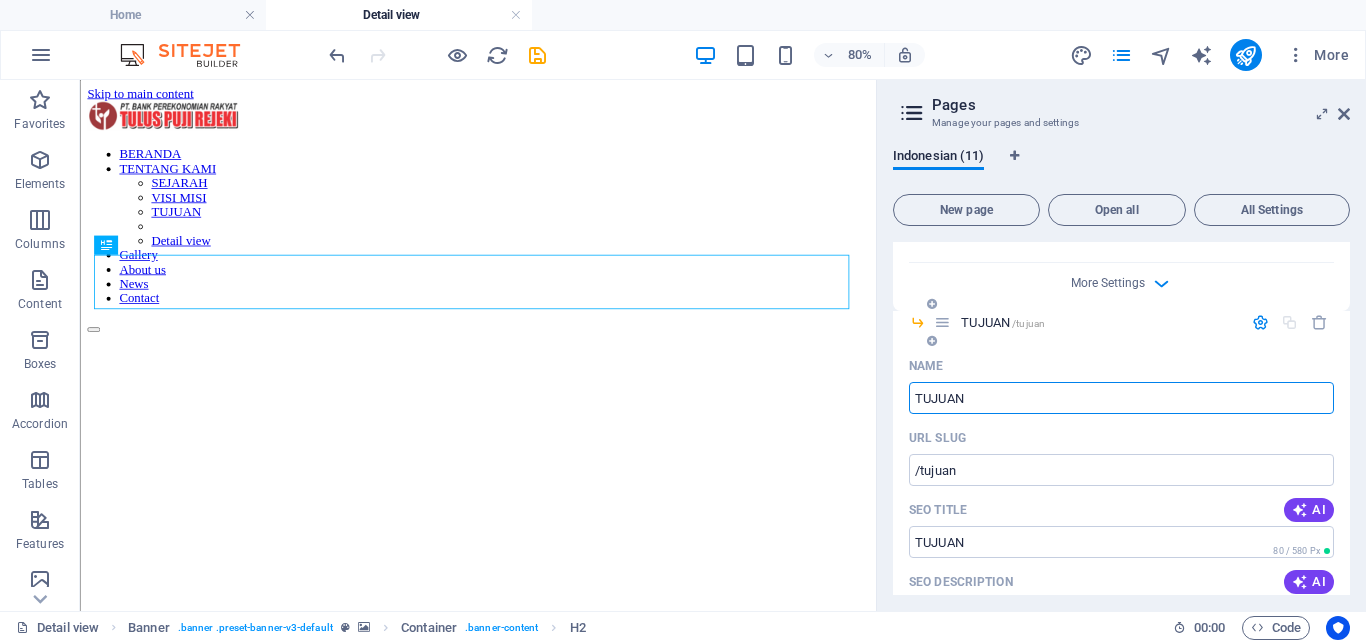 click at bounding box center (917, 322) 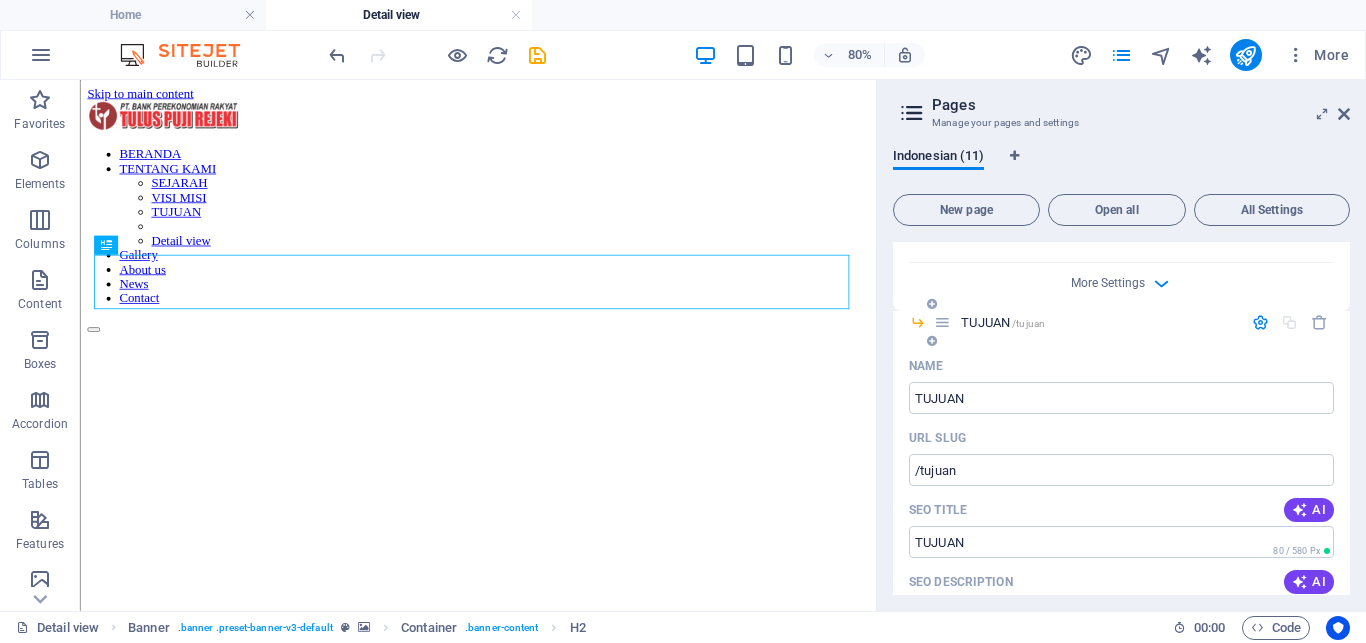 click at bounding box center (932, 341) 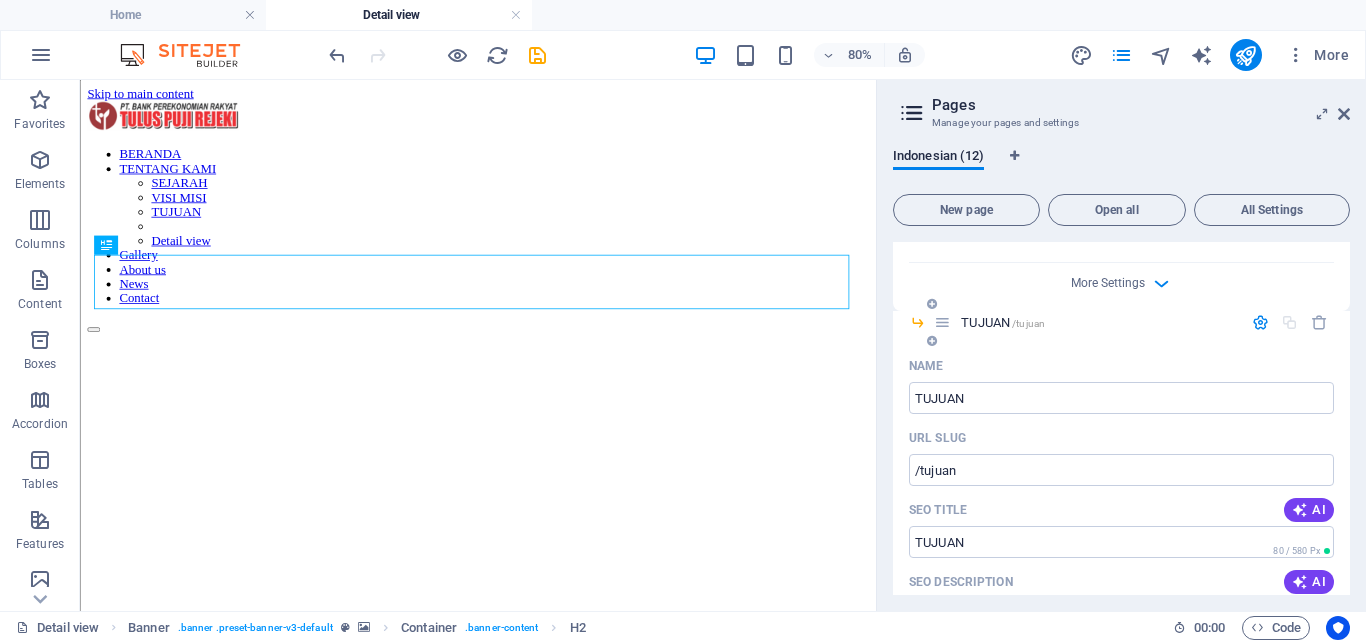 scroll, scrollTop: 4100, scrollLeft: 0, axis: vertical 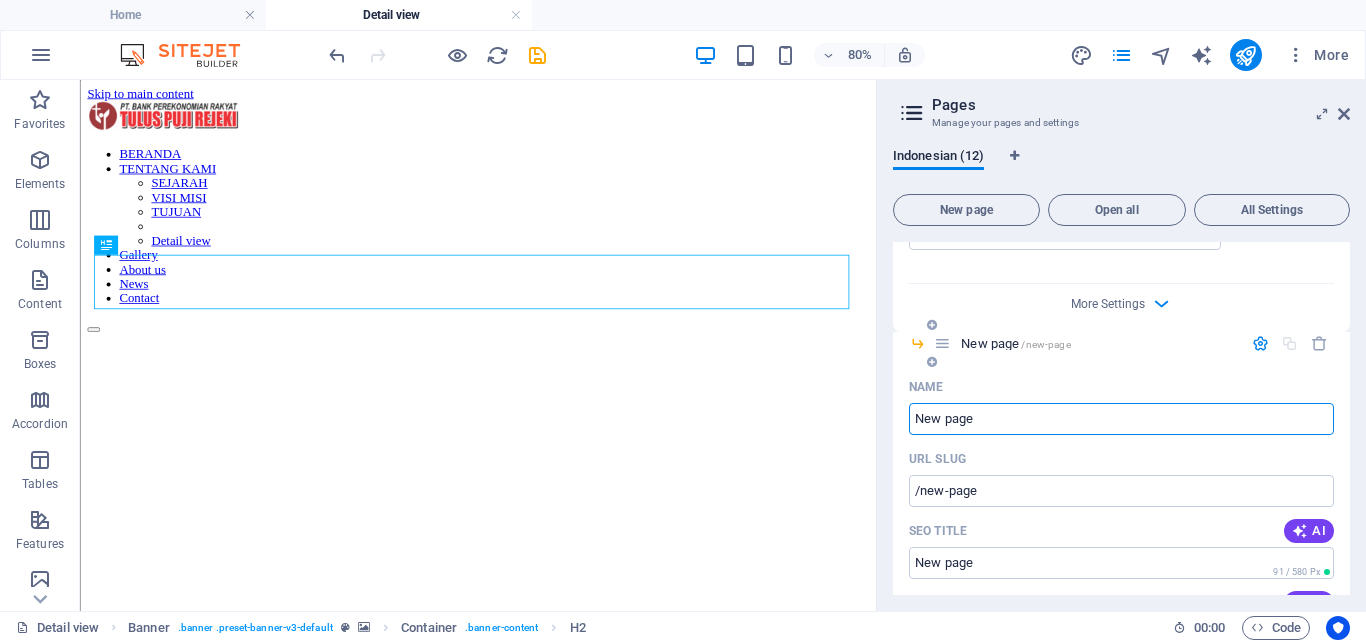 click at bounding box center (932, 362) 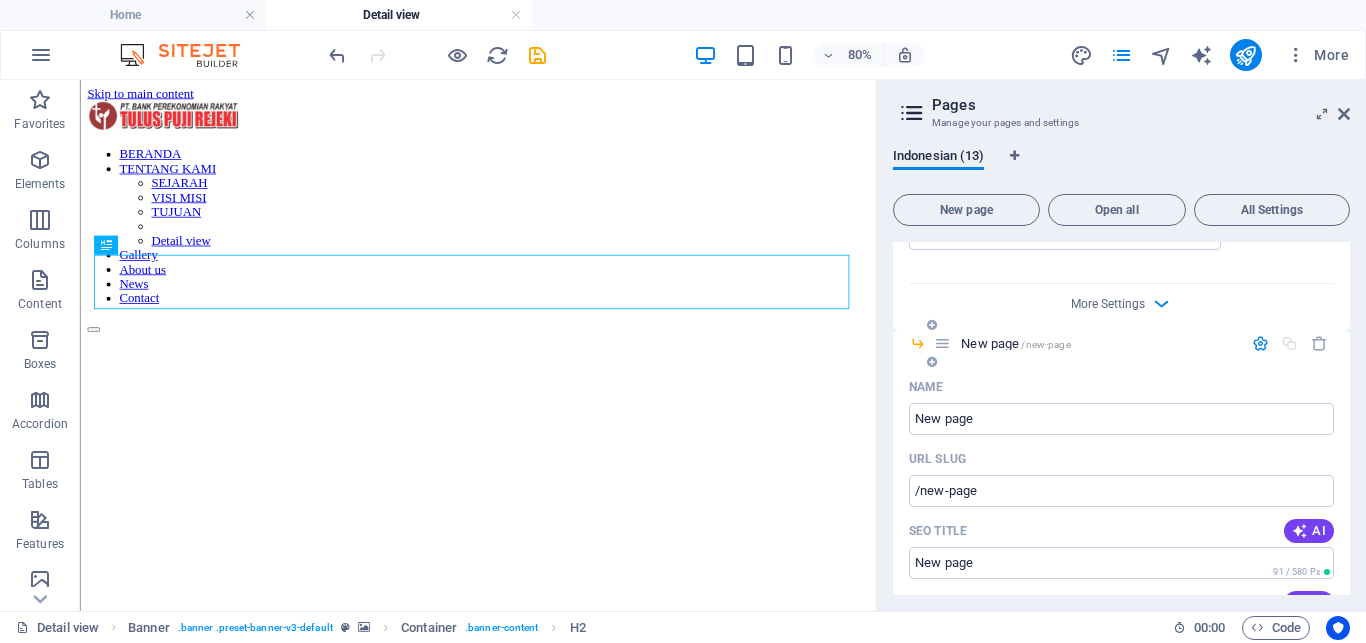 scroll, scrollTop: 4837, scrollLeft: 0, axis: vertical 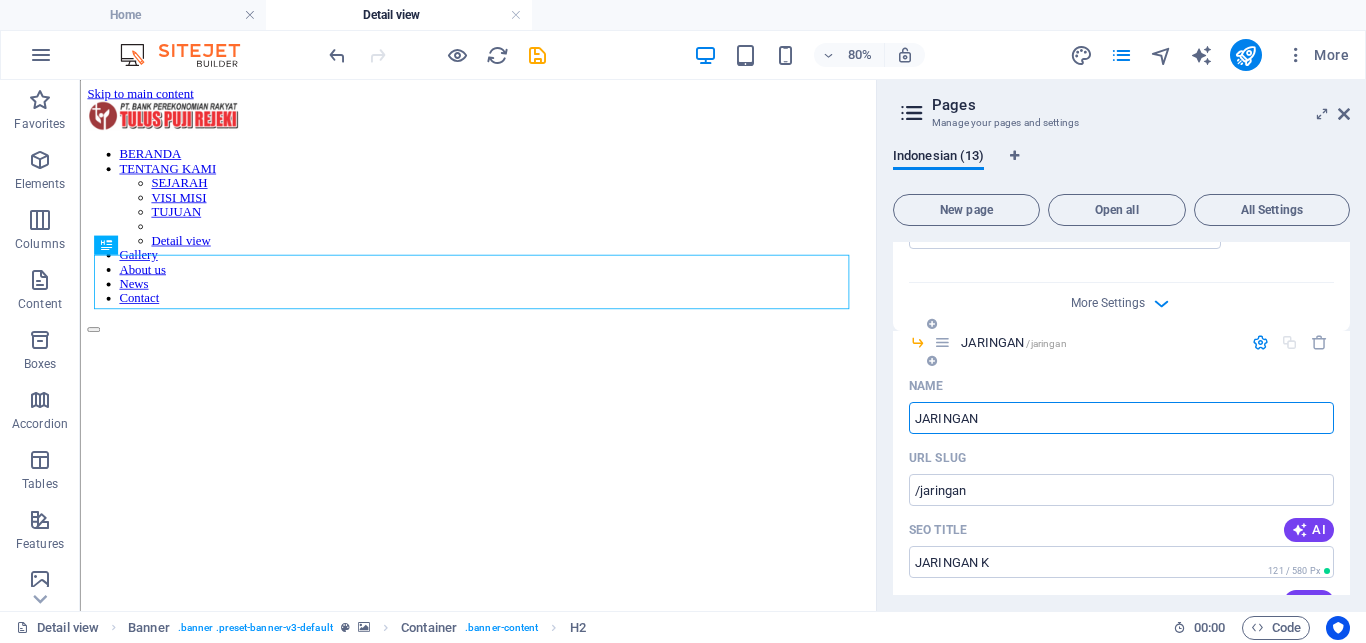 type on "JARINGAN K" 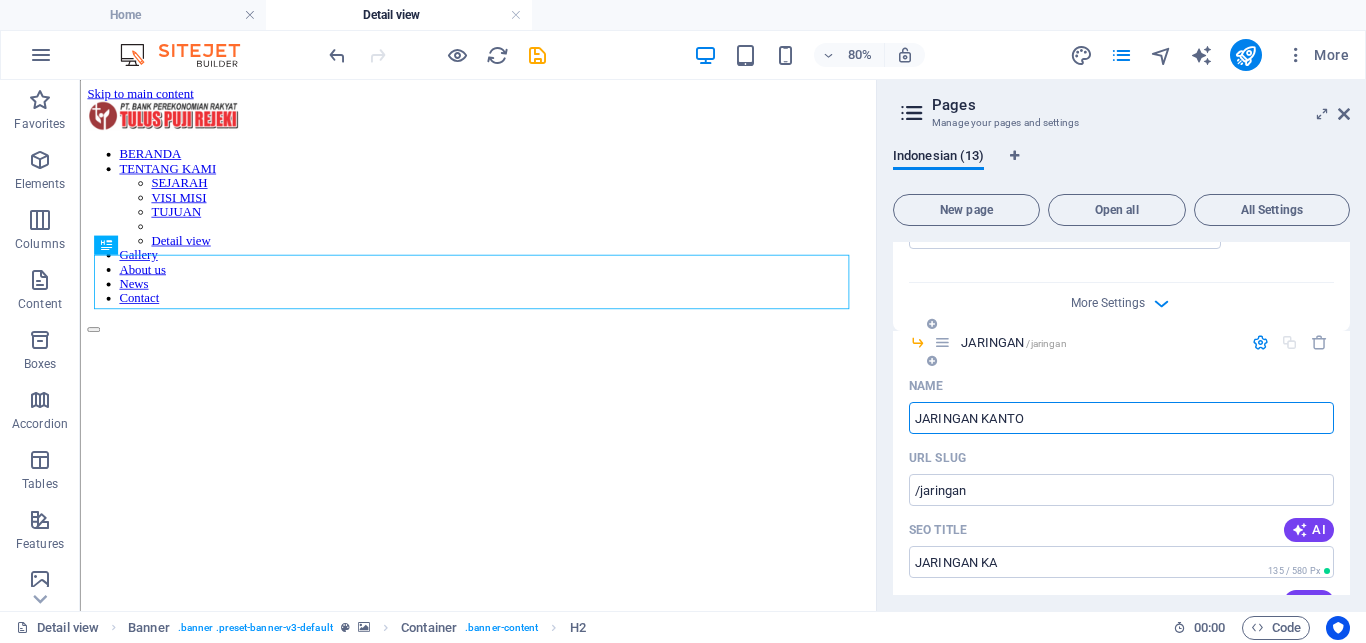 type on "JARINGAN KANTOR" 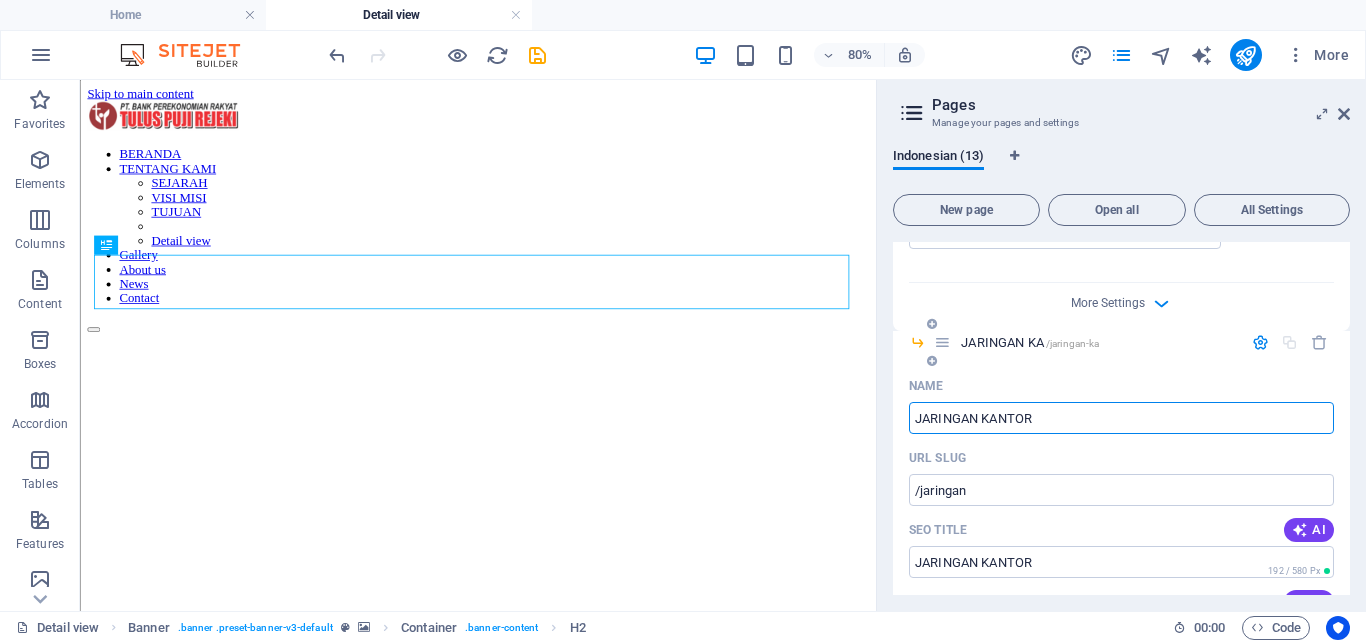 type on "/jaringan-ka" 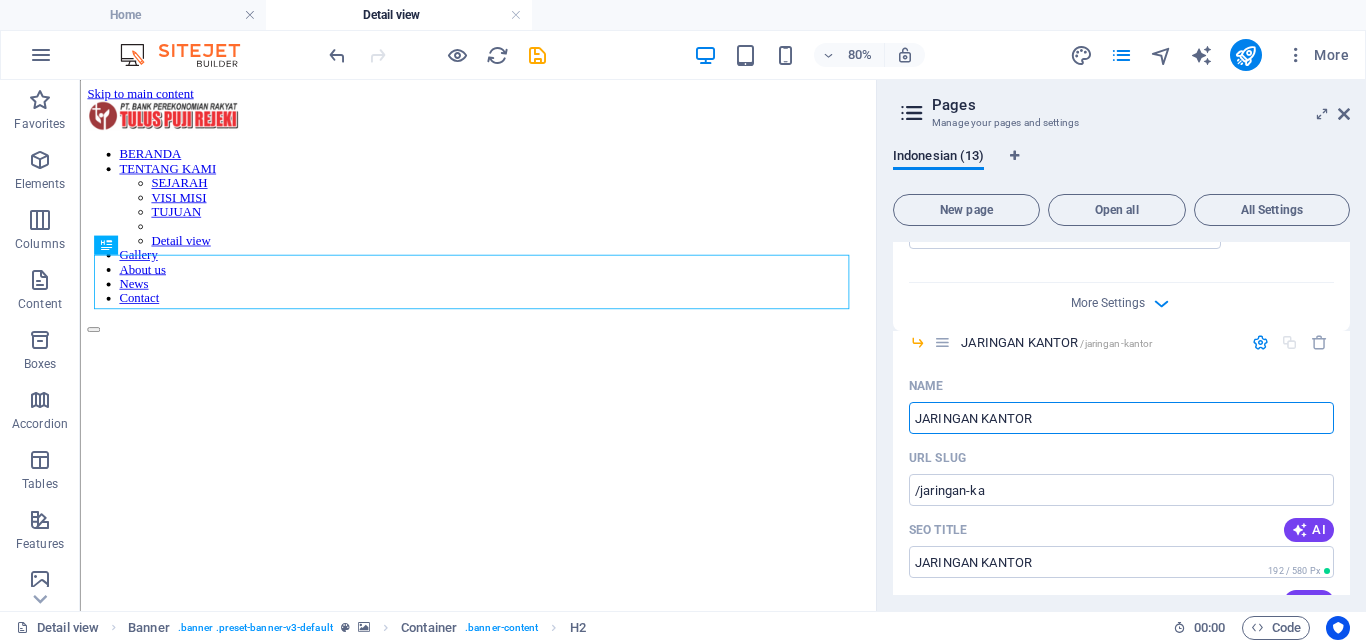 type on "JARINGAN KANTOR" 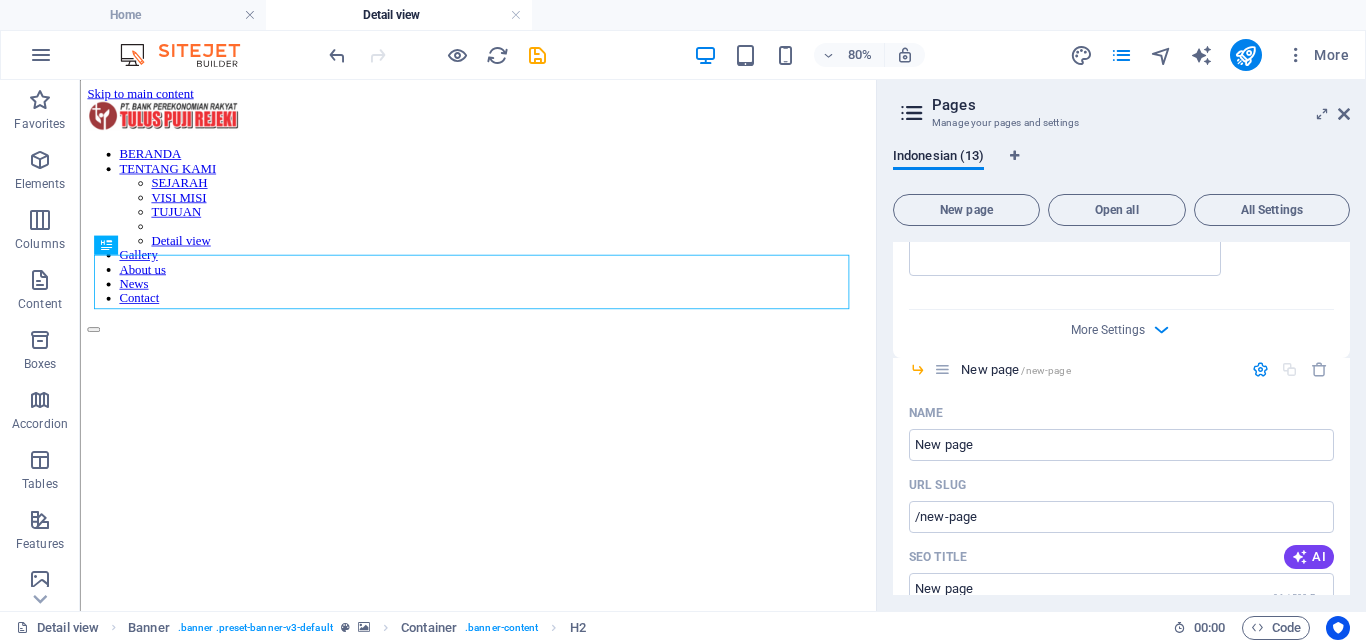 scroll, scrollTop: 4055, scrollLeft: 0, axis: vertical 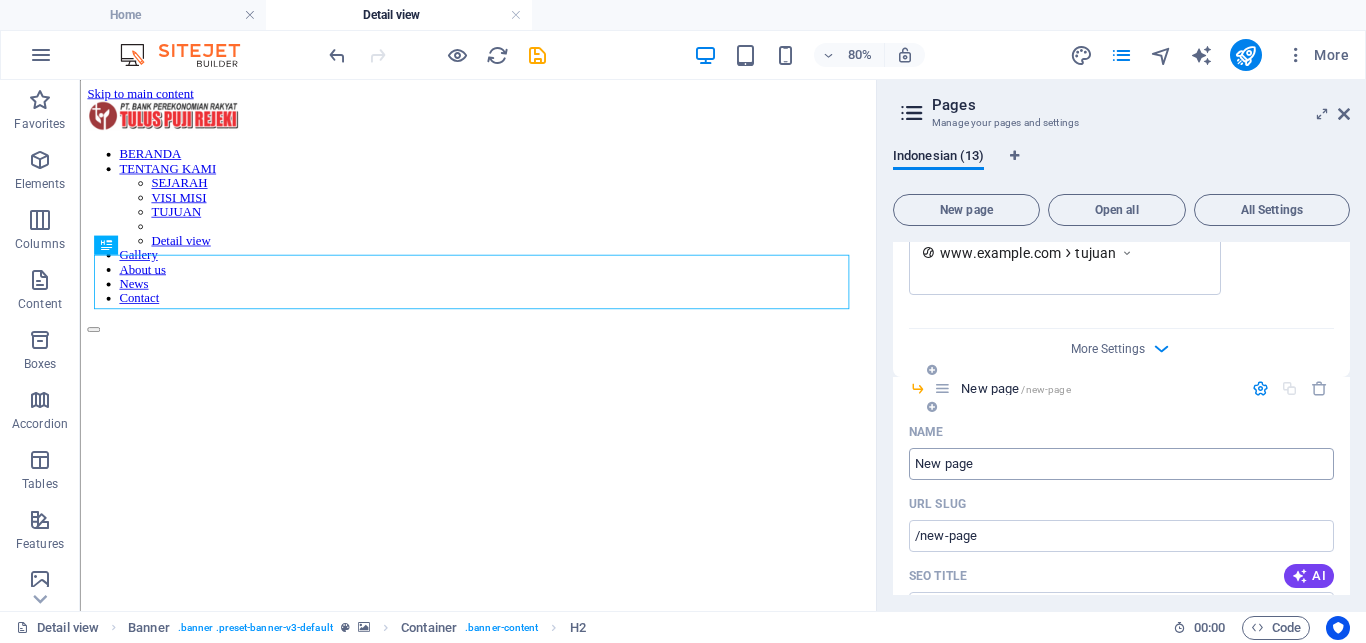 click on "New page" at bounding box center [1121, -1009] 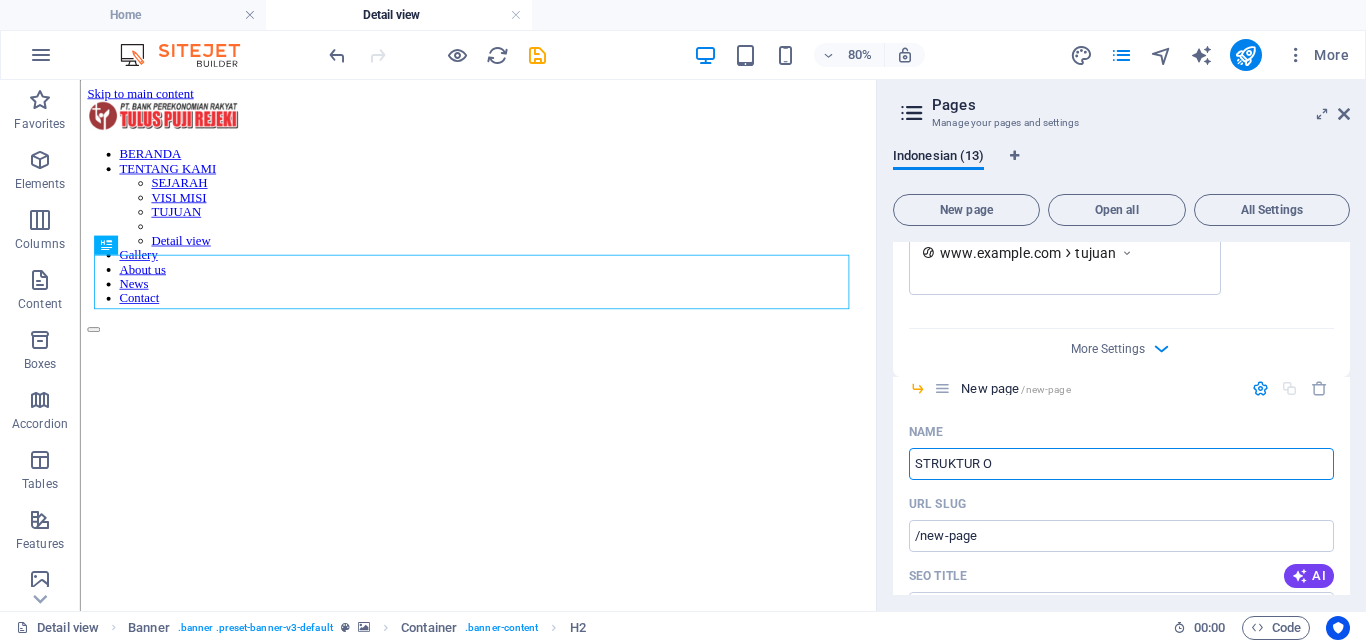 type on "STRUKTUR OR" 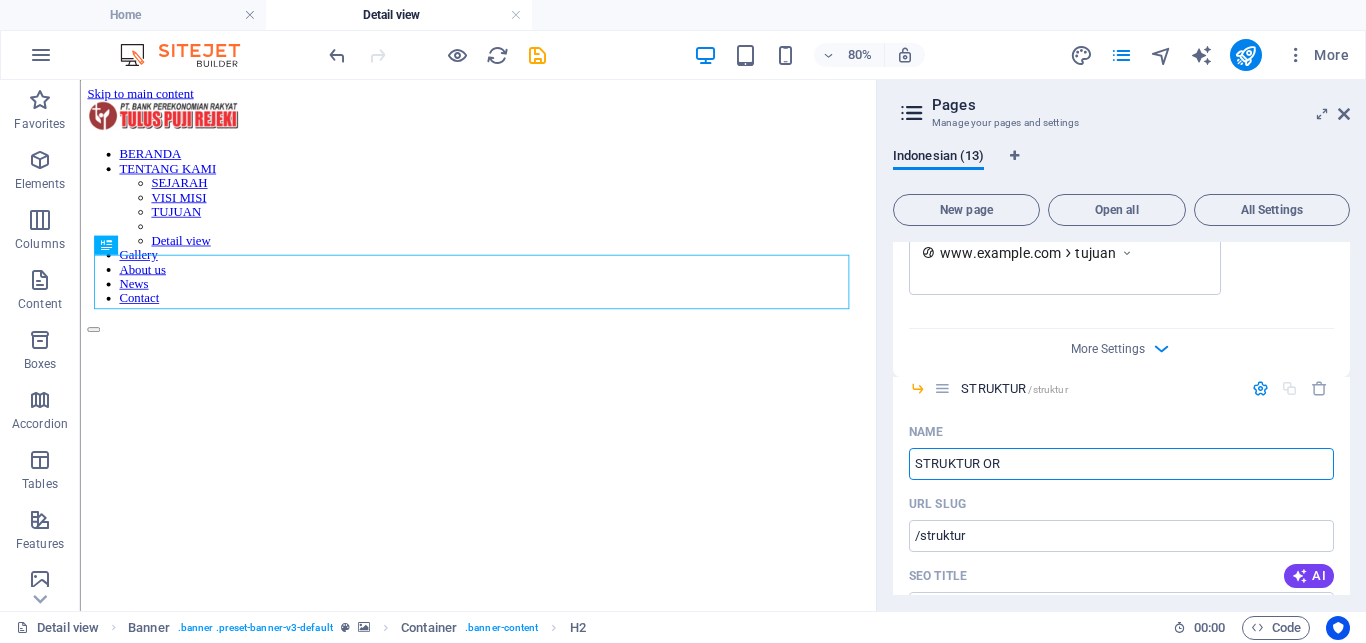 type on "/struktur" 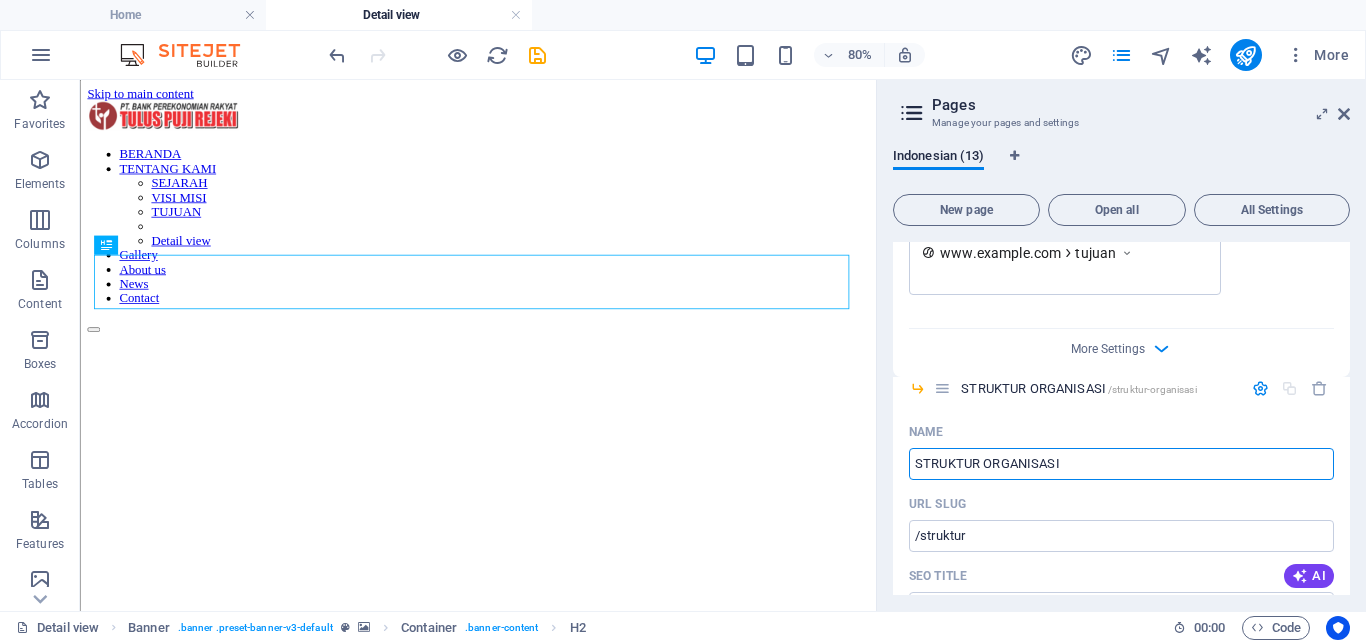 type on "STRUKTUR ORGANISASI" 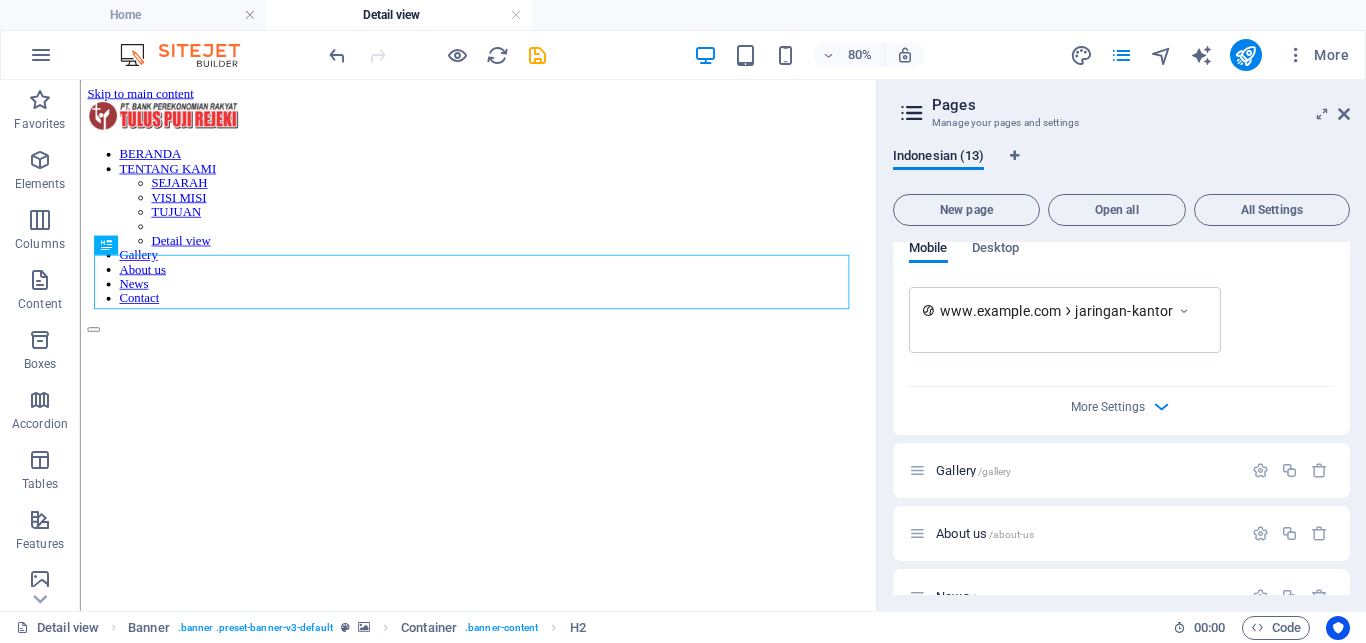 scroll, scrollTop: 5489, scrollLeft: 0, axis: vertical 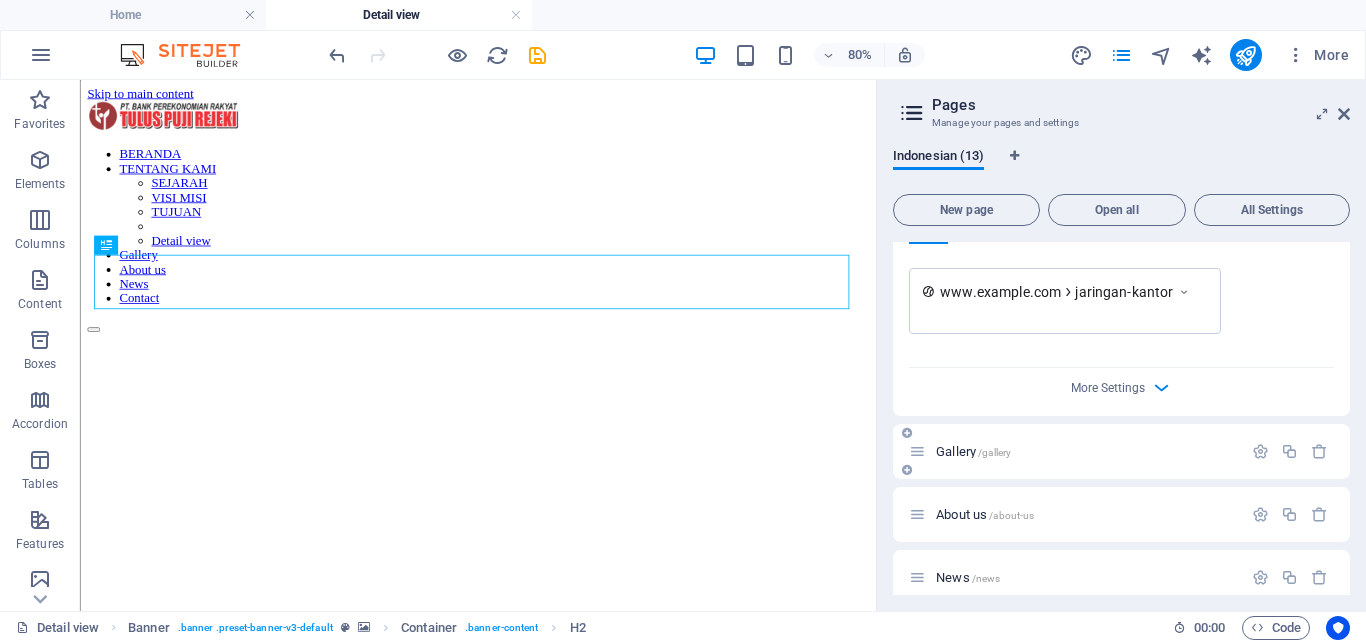 click on "Gallery /gallery" at bounding box center [973, 451] 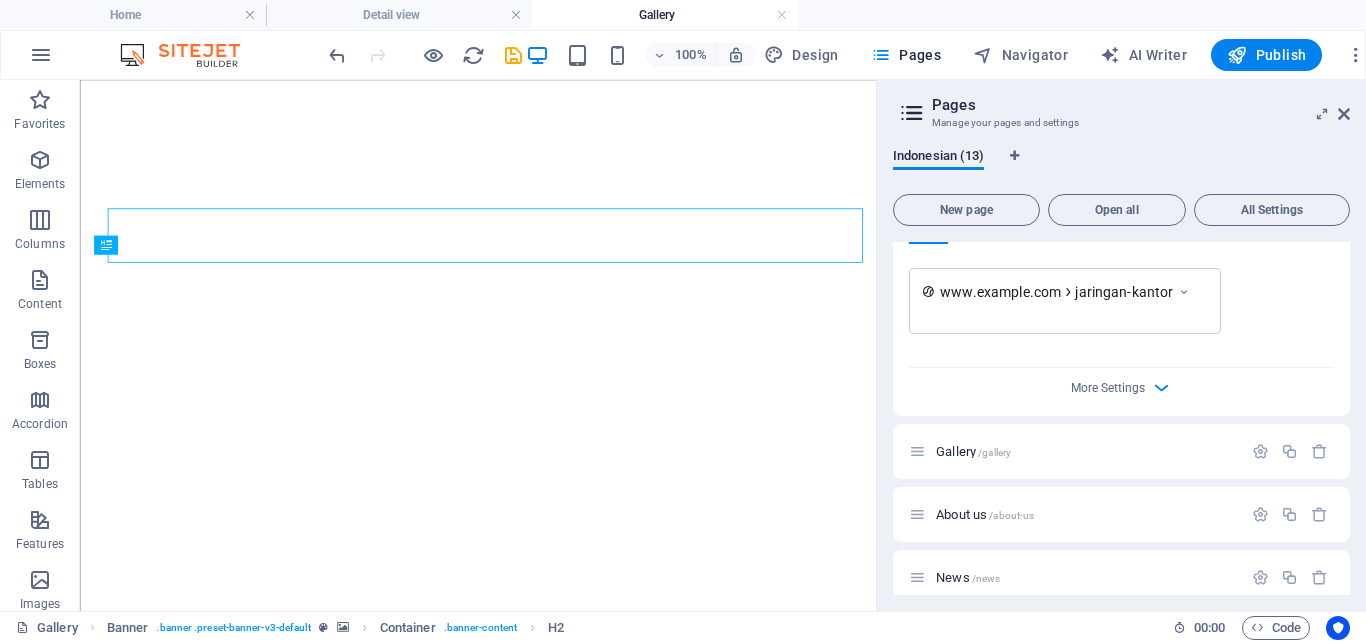 click on "Name JARINGAN KANTOR ​ URL SLUG /jaringan-kantor ​ SEO Title AI ​ 192 / 580 Px SEO Description AI ​ 0 / 990 Px SEO Keywords AI ​ Settings Menu Noindex Preview Mobile Desktop www.example.com jaringan-kantor Meta tags ​ Preview Image (Open Graph) Drag files here, click to choose files or select files from Files or our free stock photos & videos More Settings" at bounding box center (1121, 66) 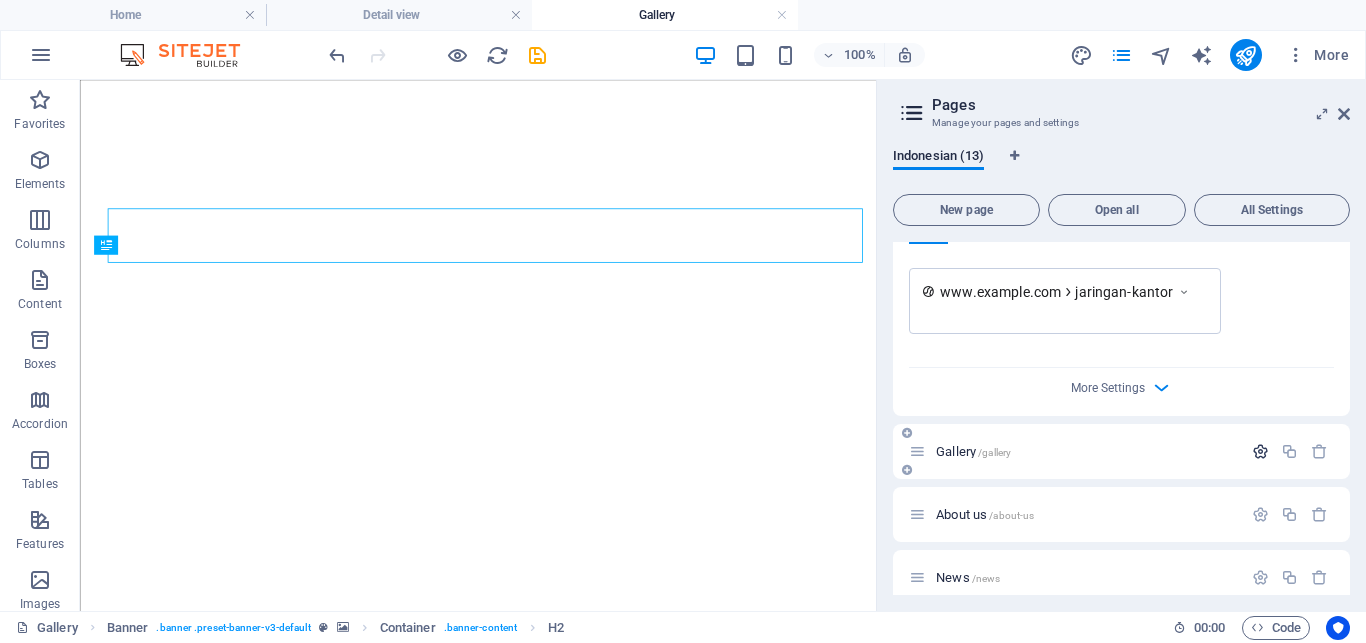 click at bounding box center [1260, 451] 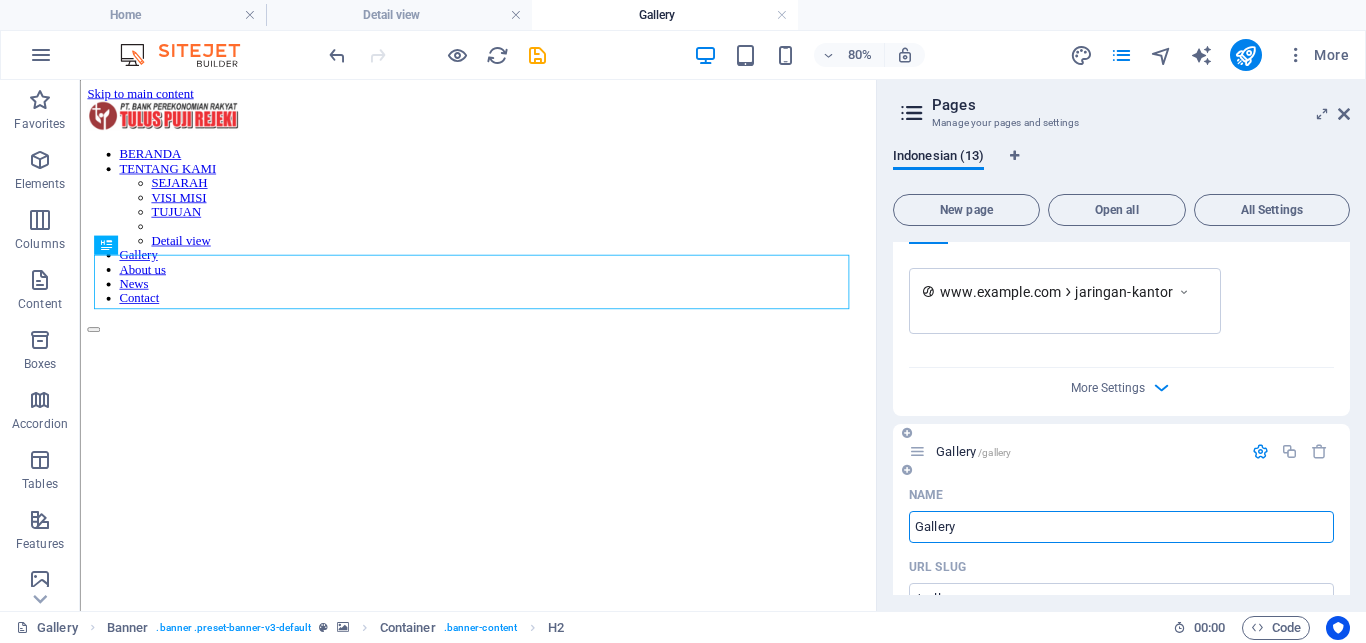 scroll, scrollTop: 0, scrollLeft: 0, axis: both 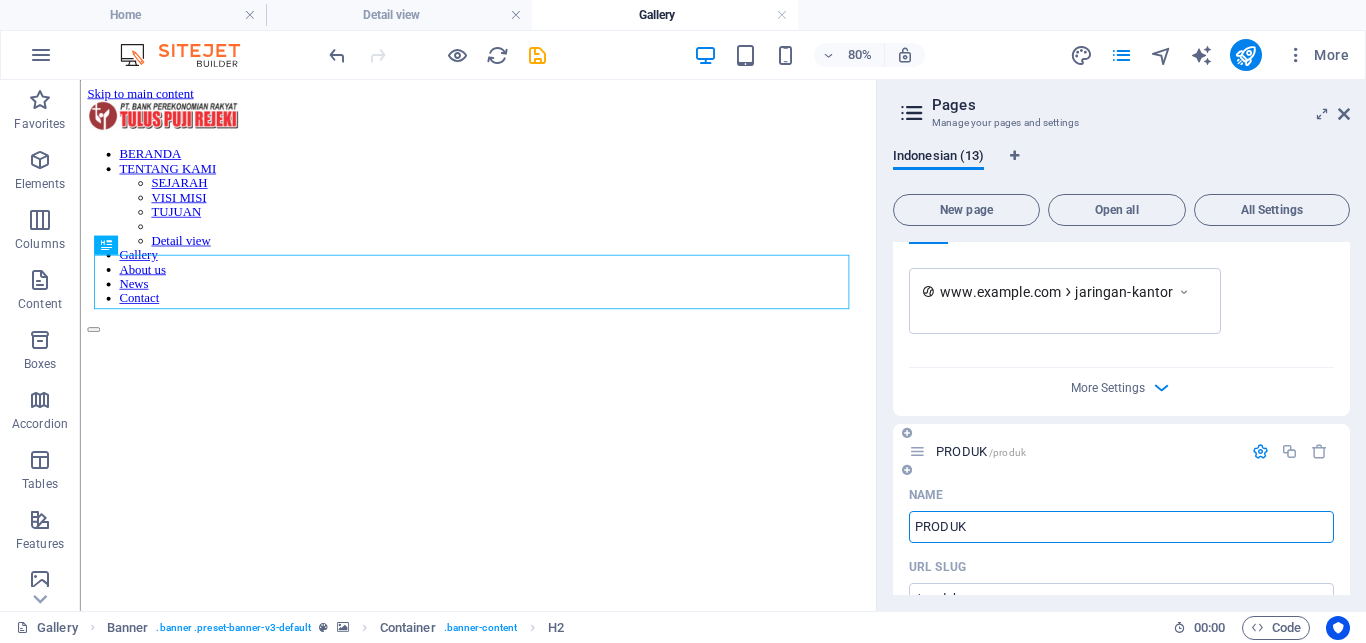type on "PRODUK" 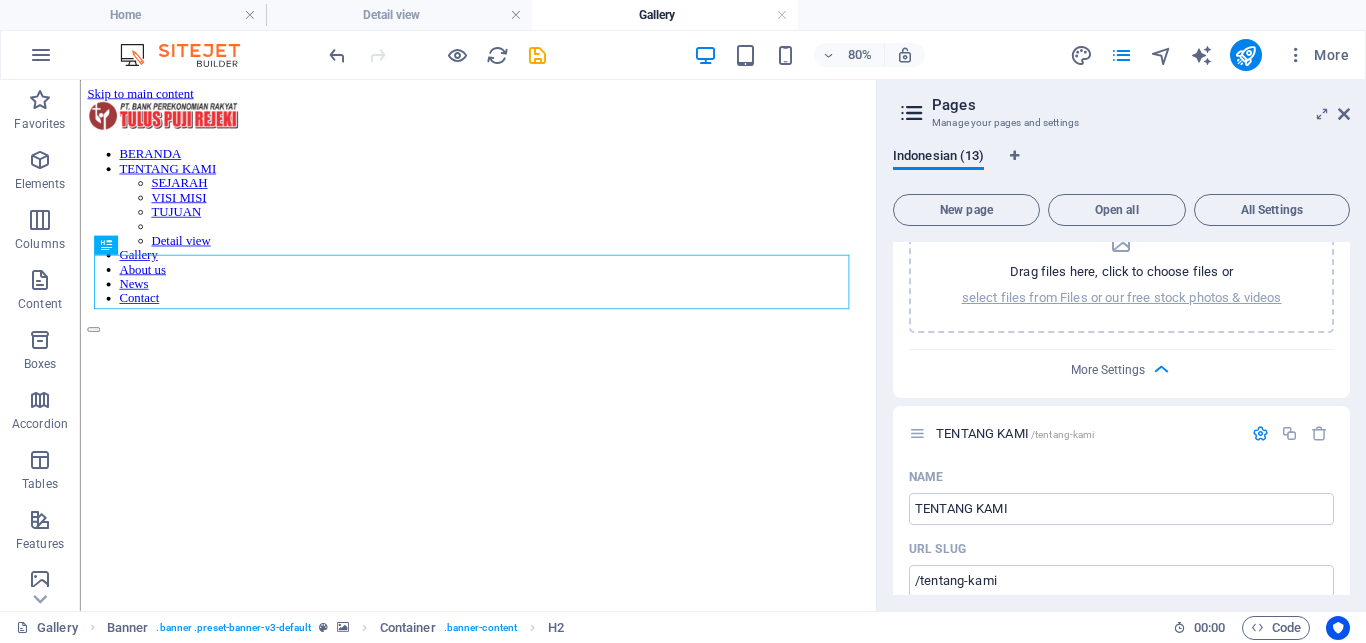 scroll, scrollTop: 1109, scrollLeft: 0, axis: vertical 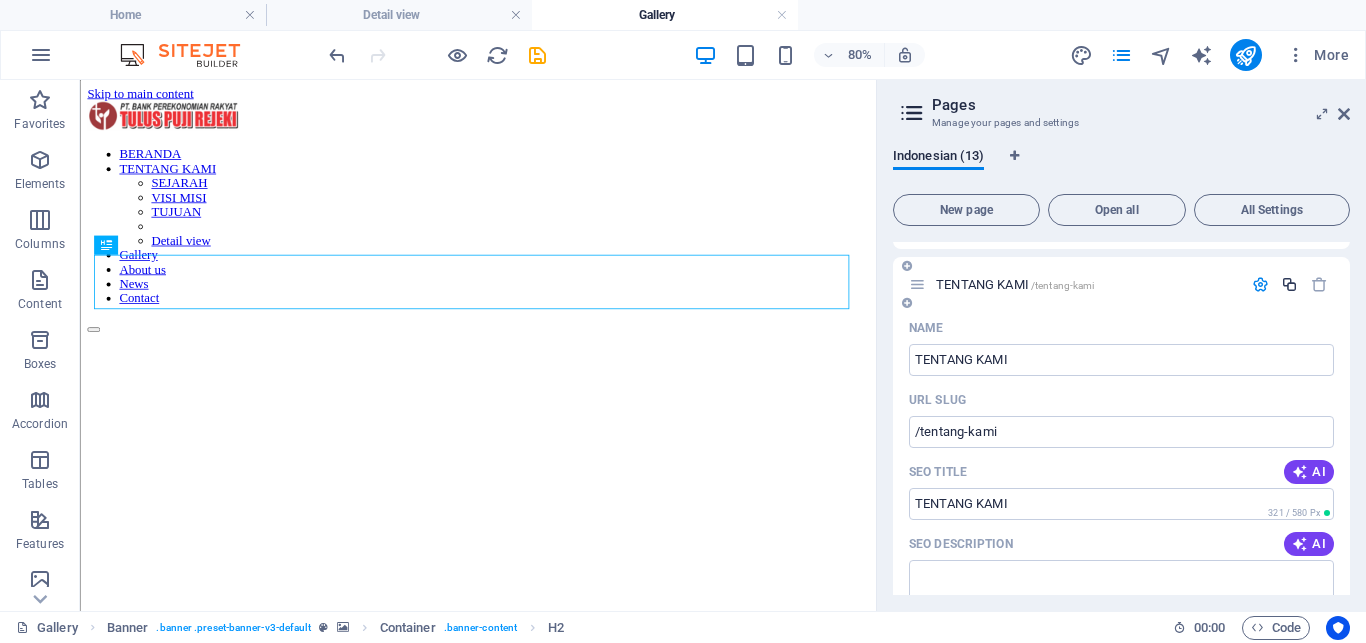click at bounding box center (1289, 284) 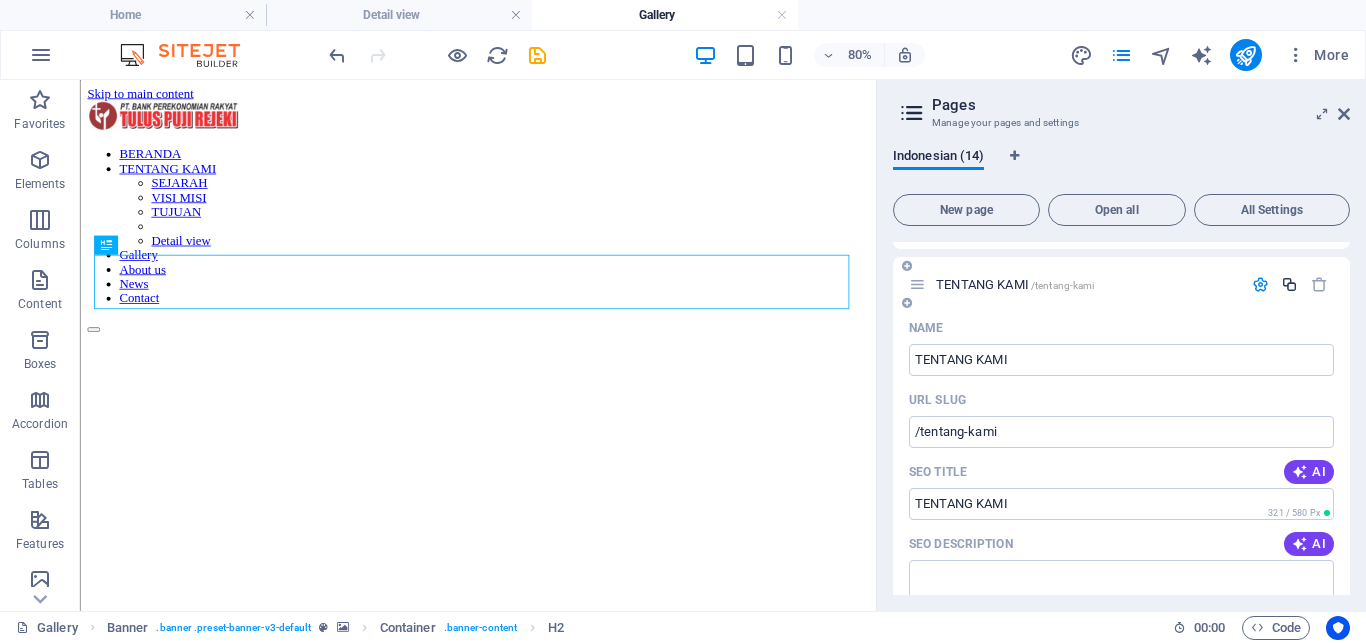 scroll, scrollTop: 5597, scrollLeft: 0, axis: vertical 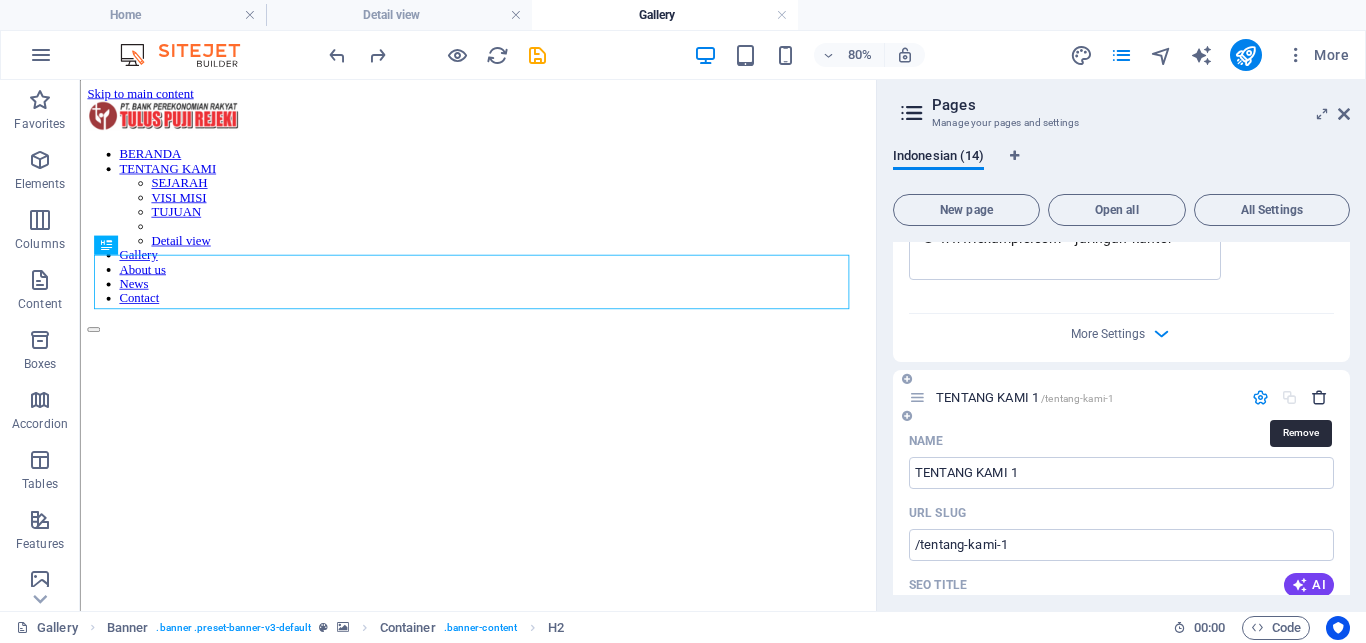 click at bounding box center (1319, 397) 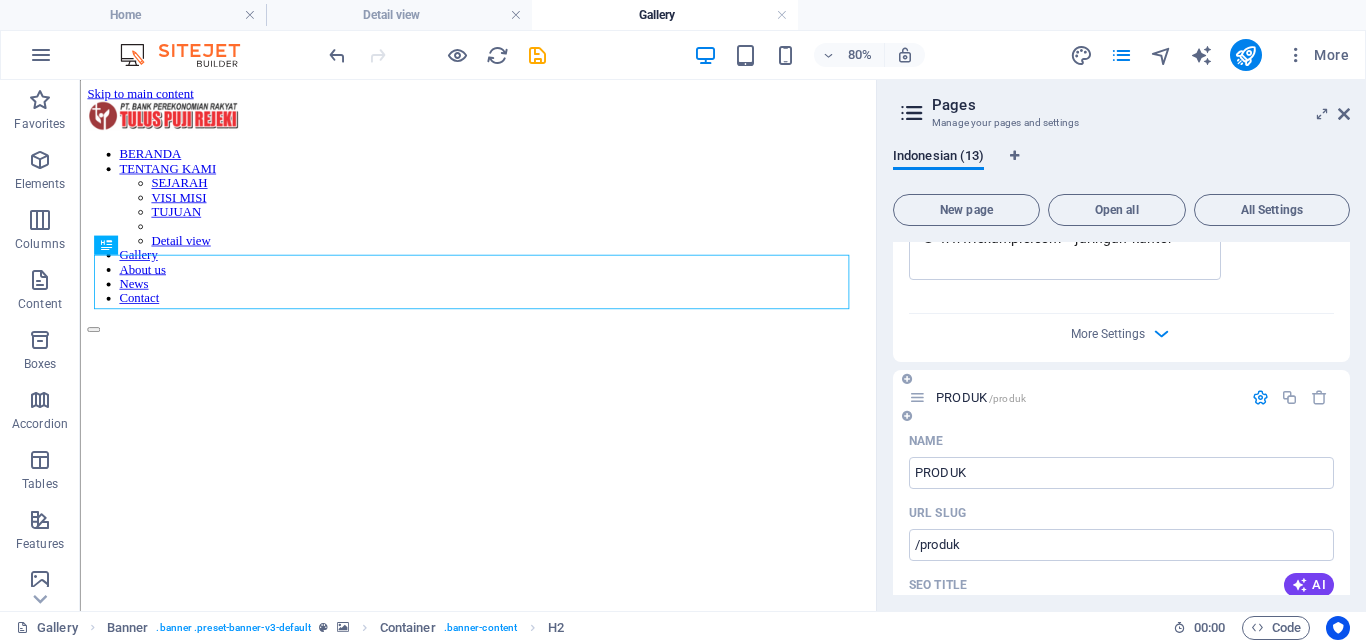 click at bounding box center (907, 416) 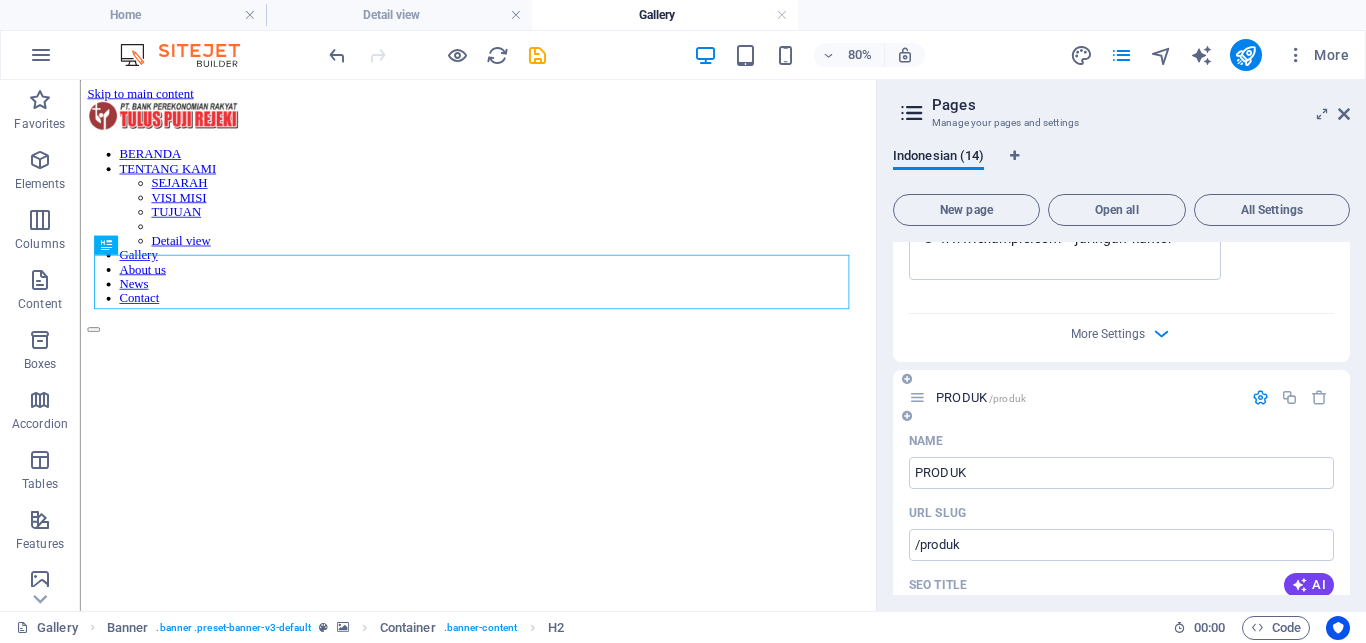 scroll, scrollTop: 6469, scrollLeft: 0, axis: vertical 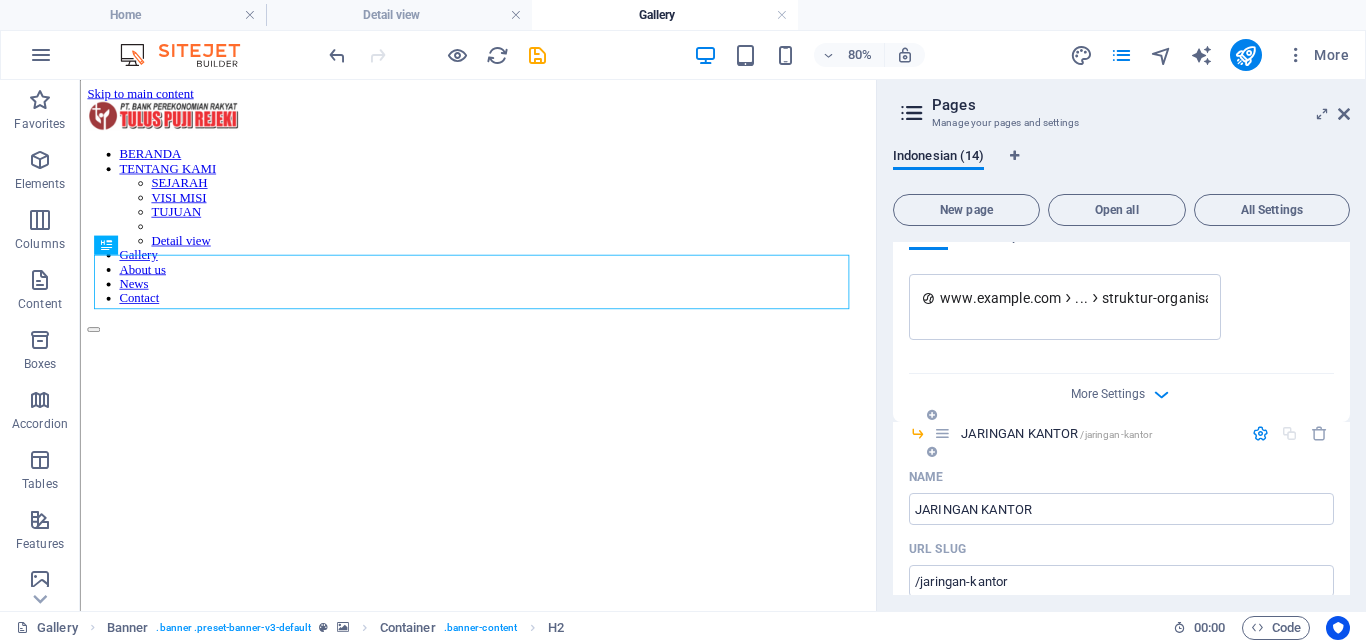 click at bounding box center (942, 433) 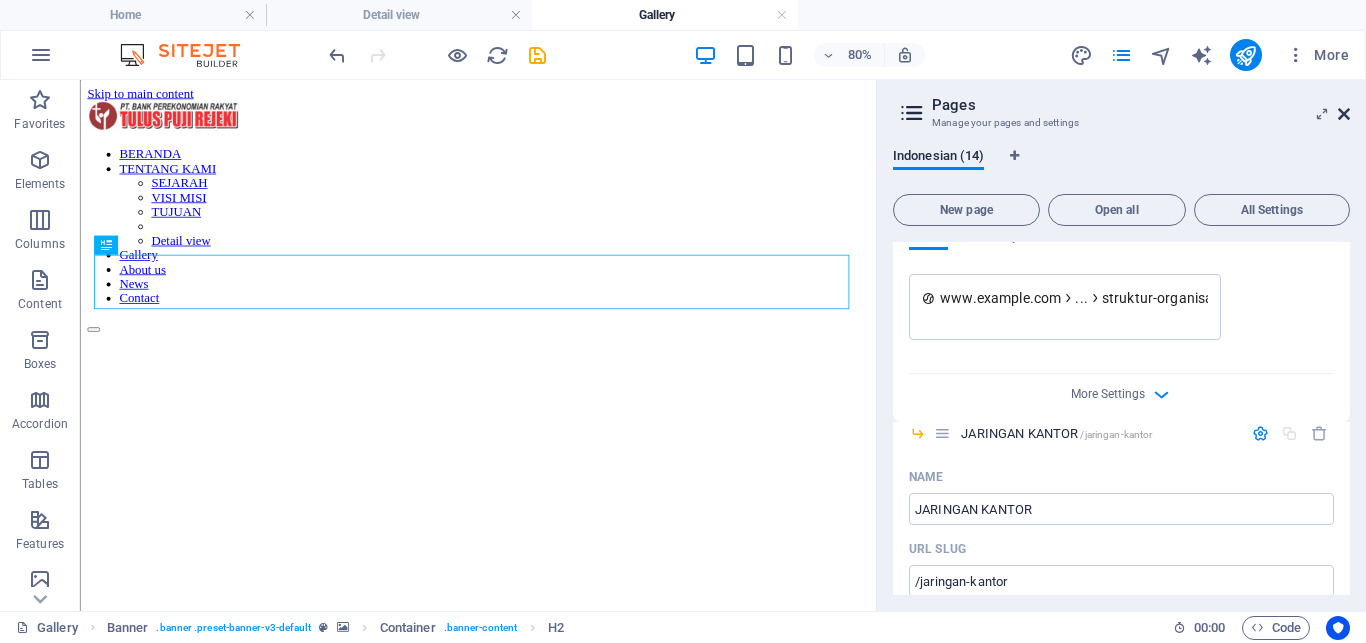 click at bounding box center (1344, 114) 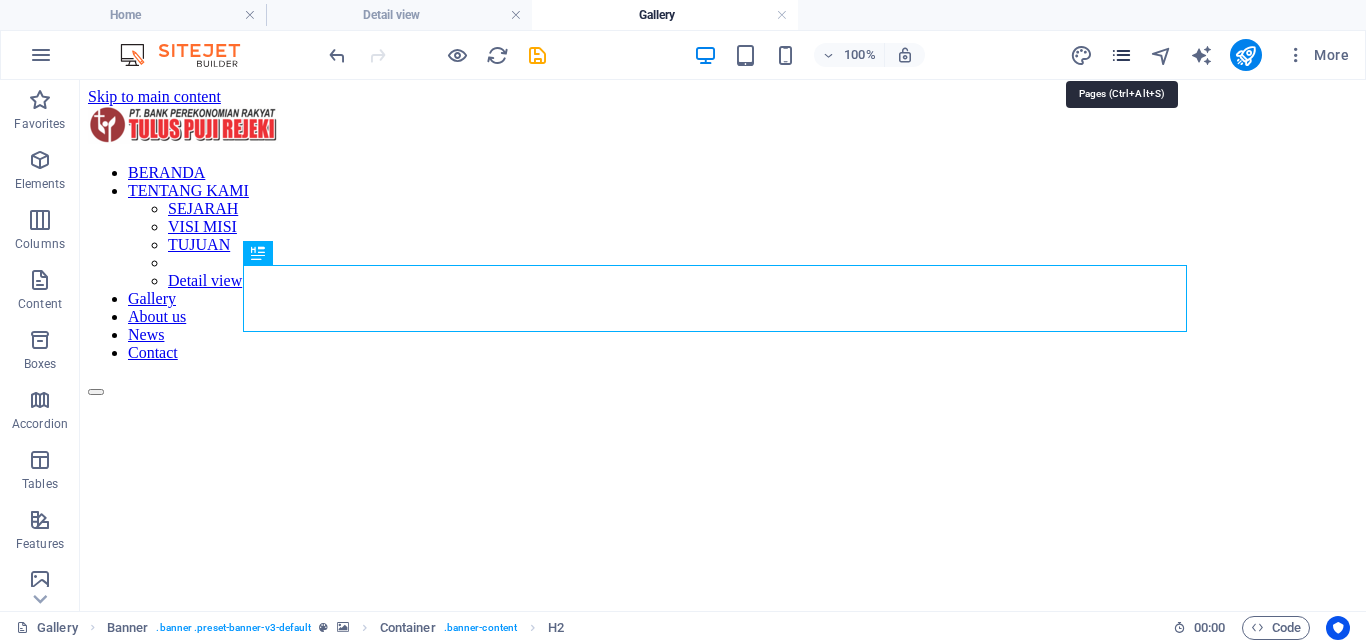 click at bounding box center [1121, 55] 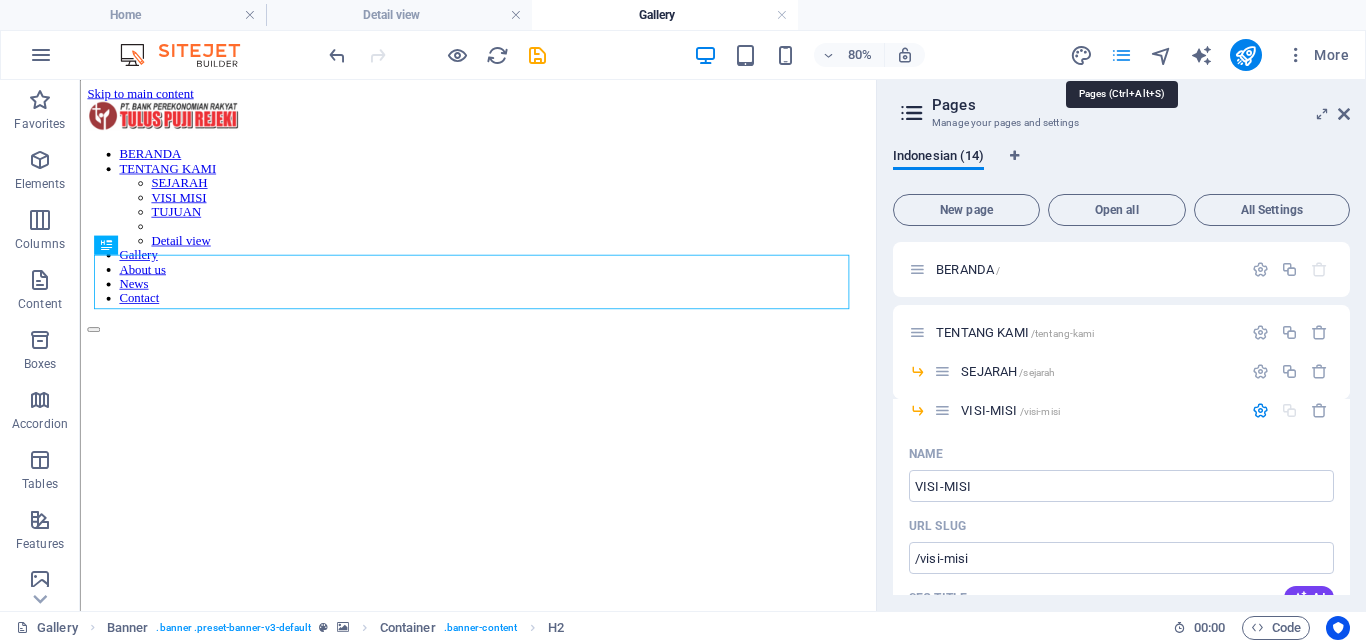 scroll, scrollTop: 3163, scrollLeft: 0, axis: vertical 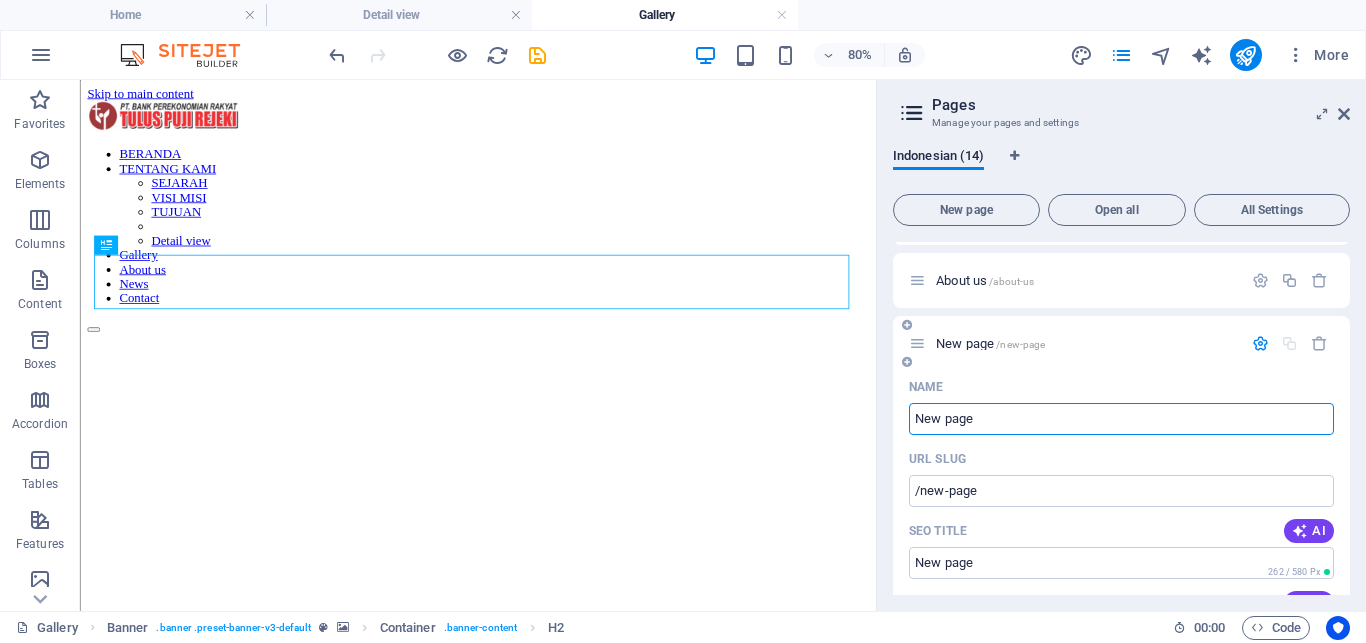 click at bounding box center [917, 343] 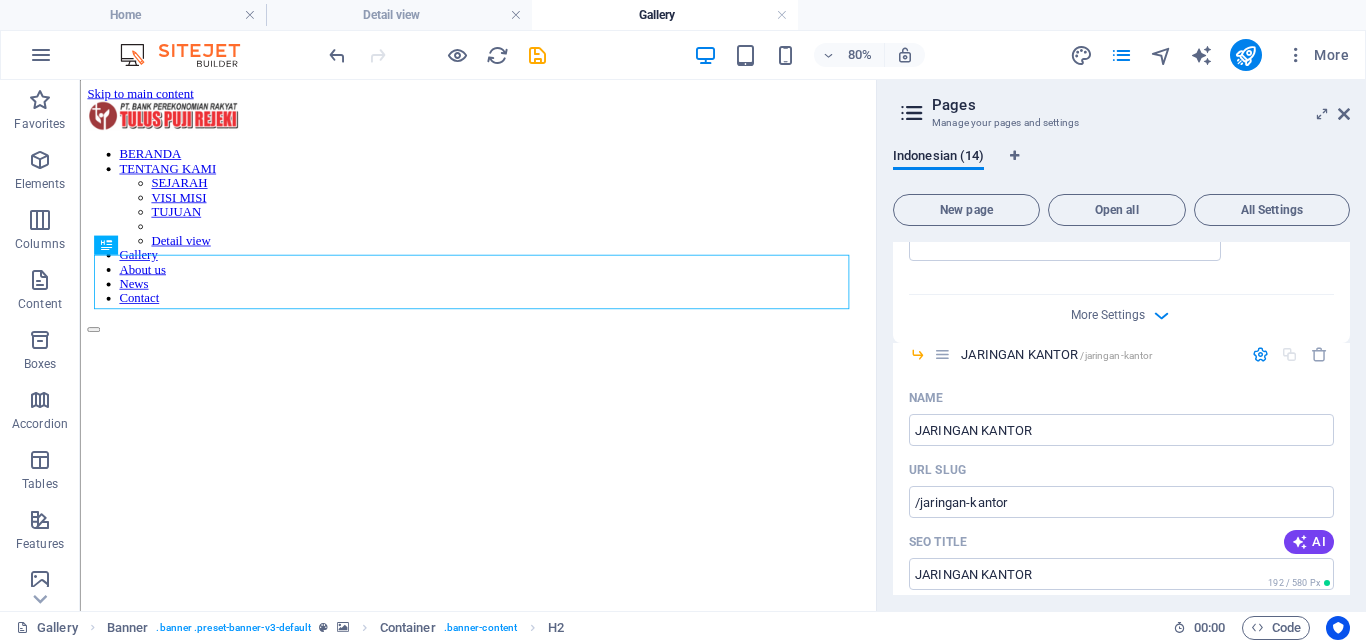 scroll, scrollTop: 2199, scrollLeft: 0, axis: vertical 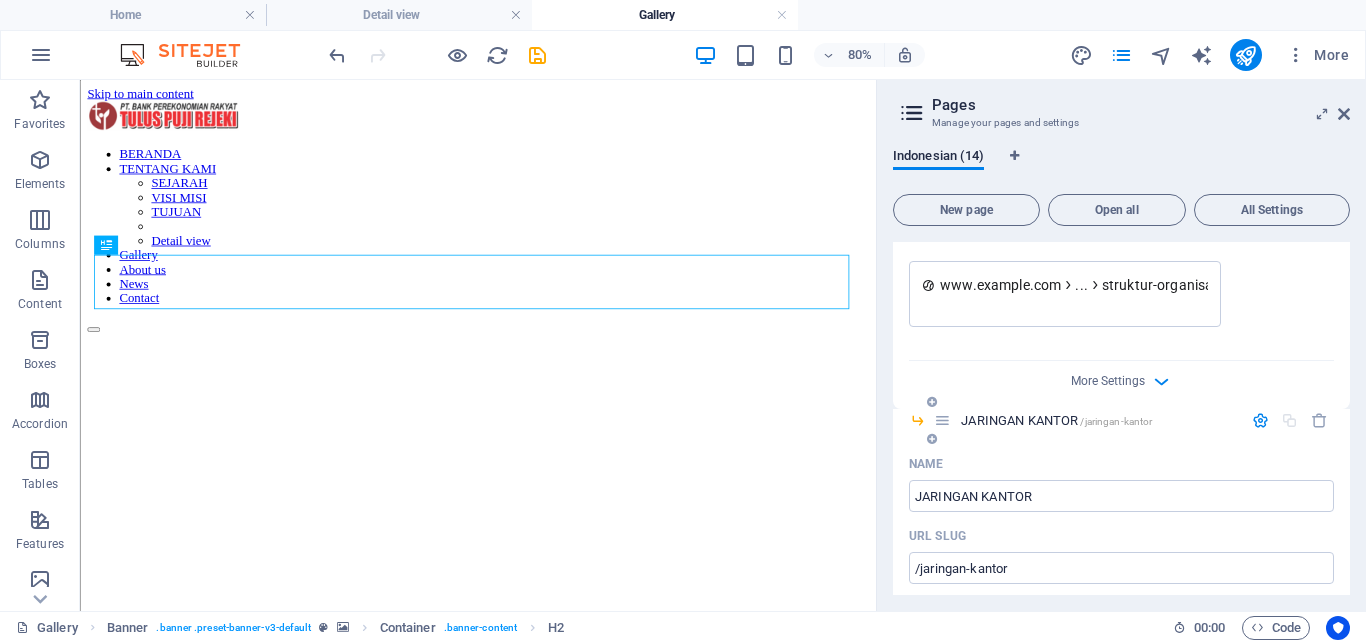 click at bounding box center (917, 420) 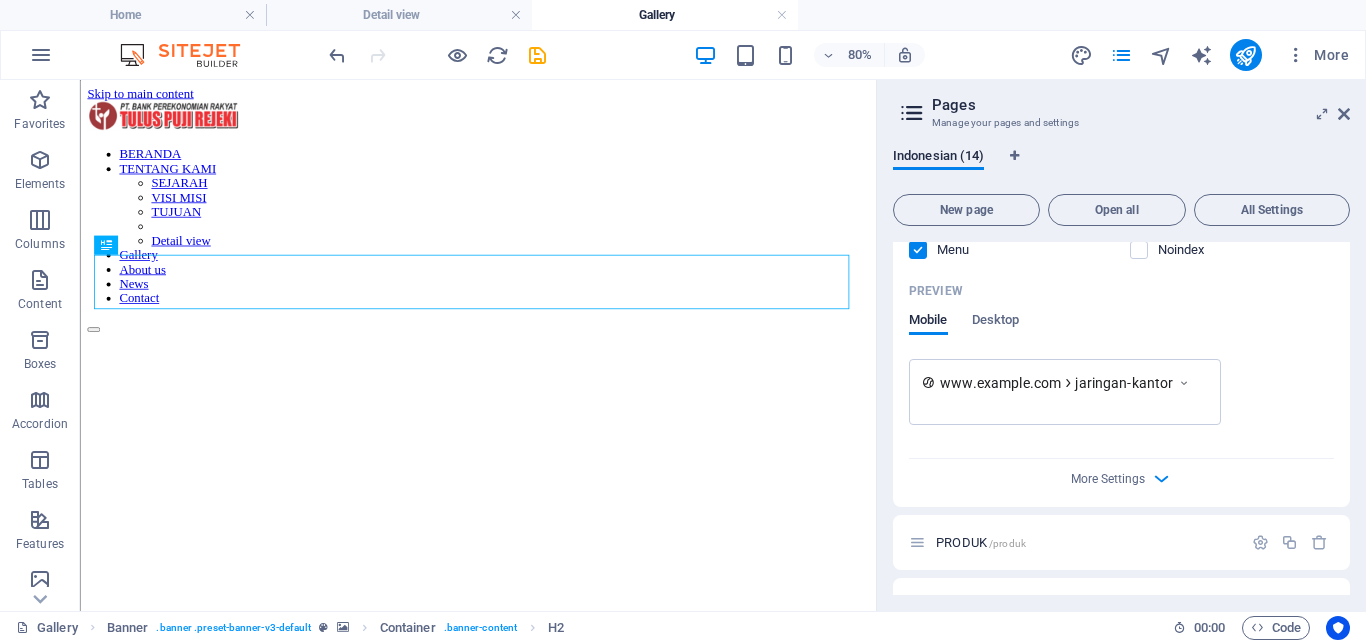 scroll, scrollTop: 2851, scrollLeft: 0, axis: vertical 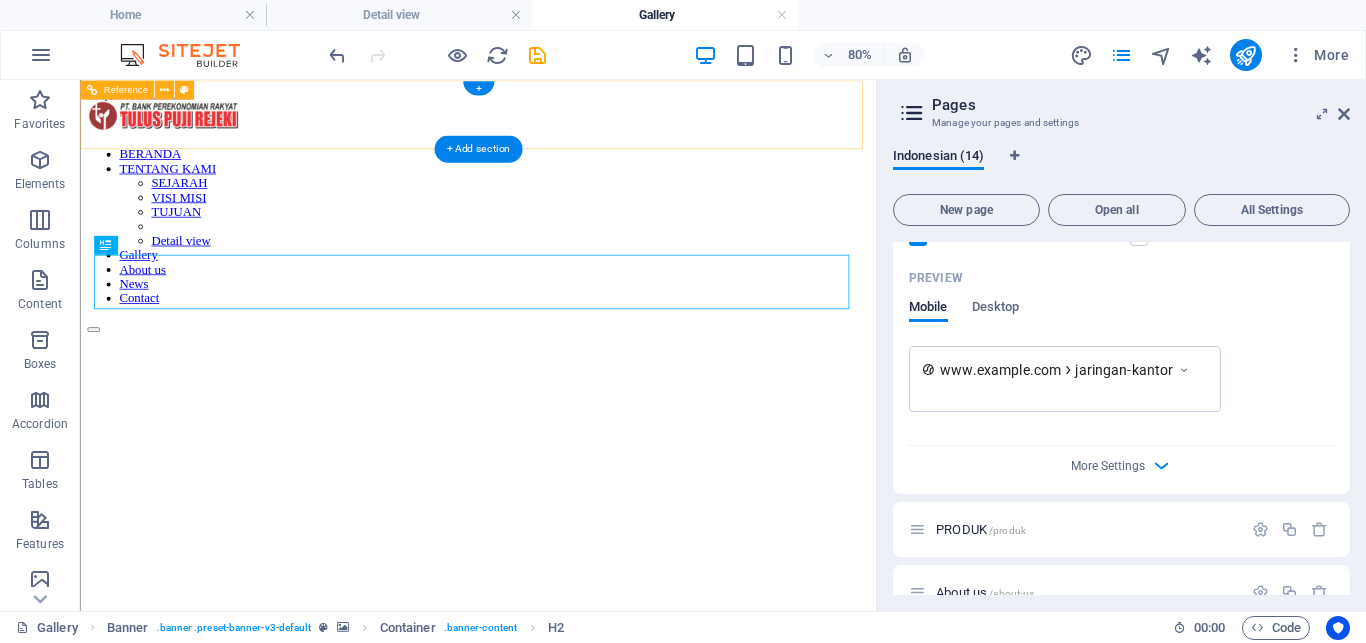 click on "BERANDA TENTANG KAMI SEJARAH VISI MISI TUJUAN Detail view Gallery About us News Contact" at bounding box center (577, 263) 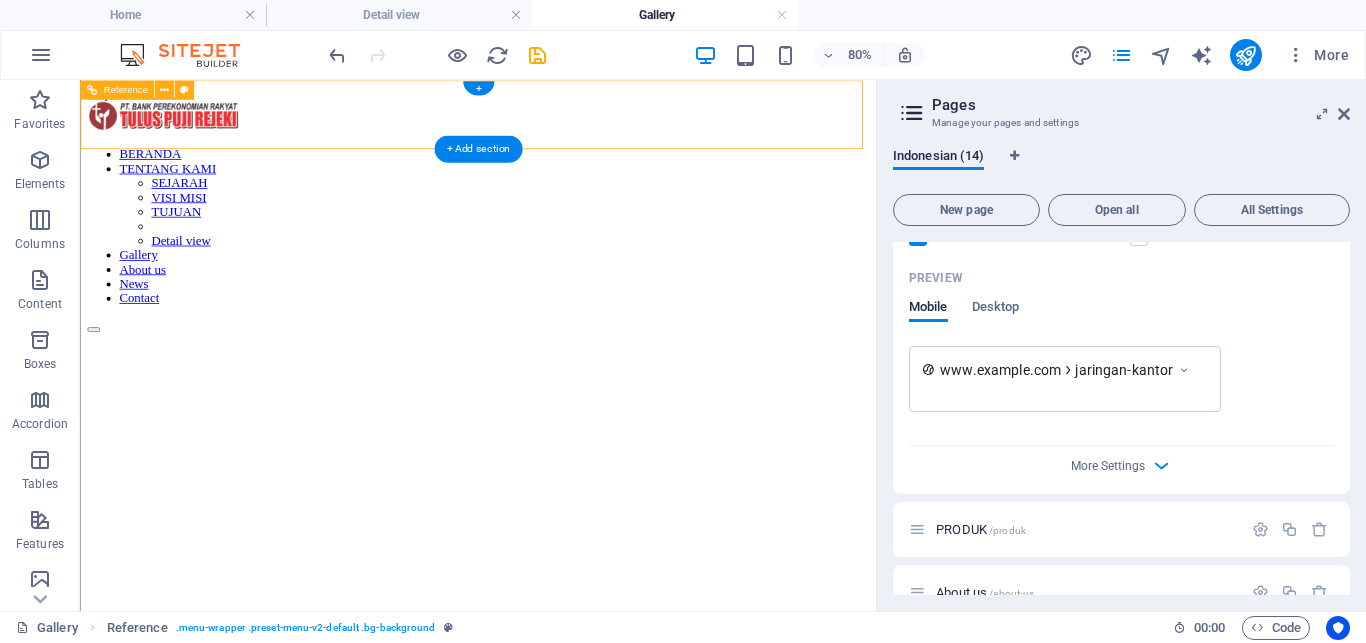 click on "BERANDA TENTANG KAMI SEJARAH VISI MISI TUJUAN Detail view Gallery About us News Contact" at bounding box center (577, 263) 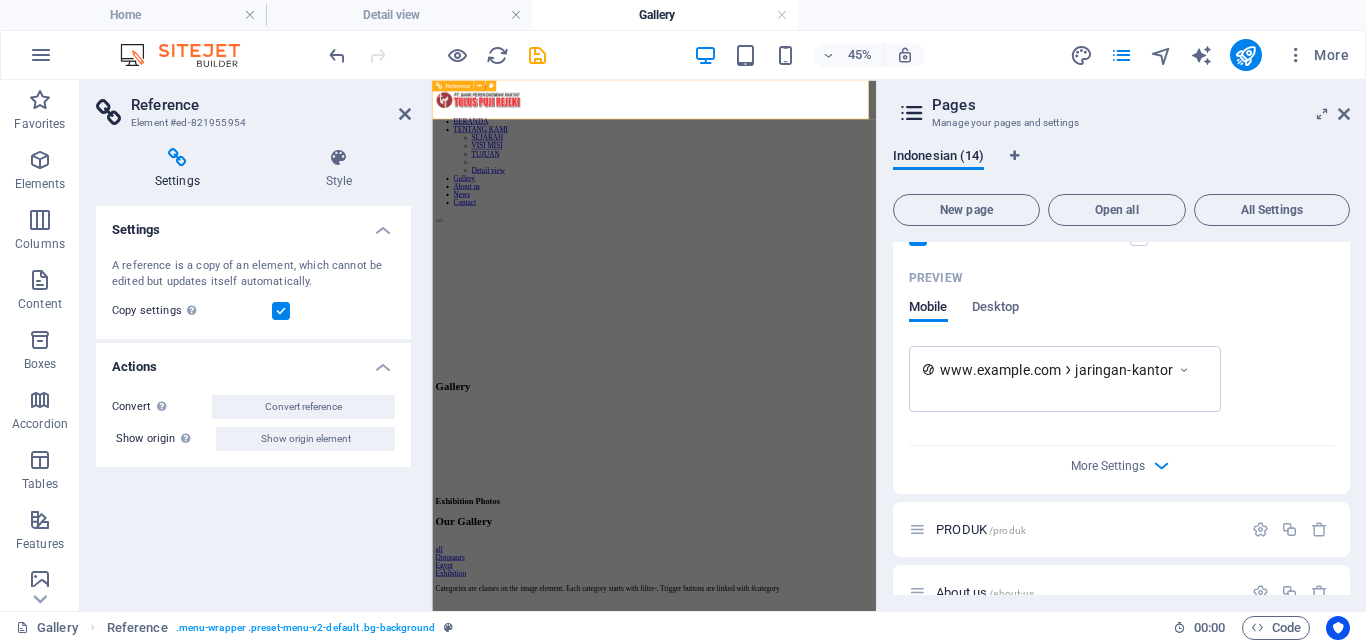 click on "BERANDA TENTANG KAMI SEJARAH VISI MISI TUJUAN Detail view Gallery About us News Contact" at bounding box center [925, 251] 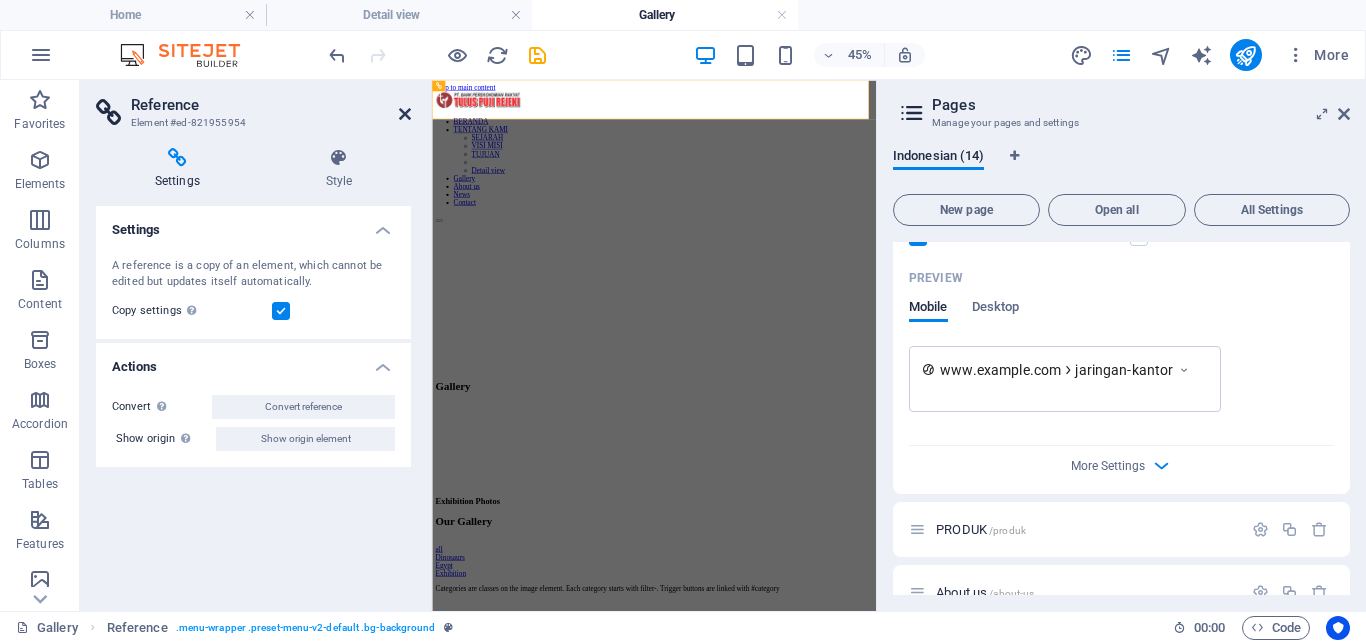 click at bounding box center (405, 114) 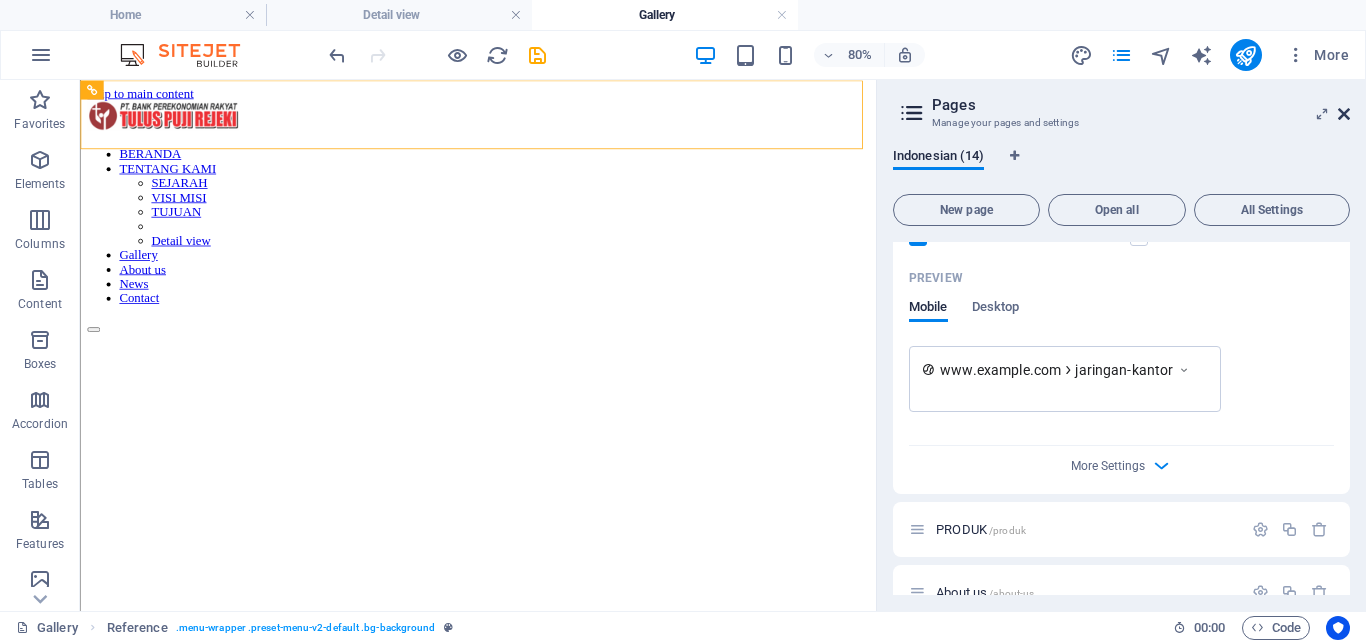 click at bounding box center (1344, 114) 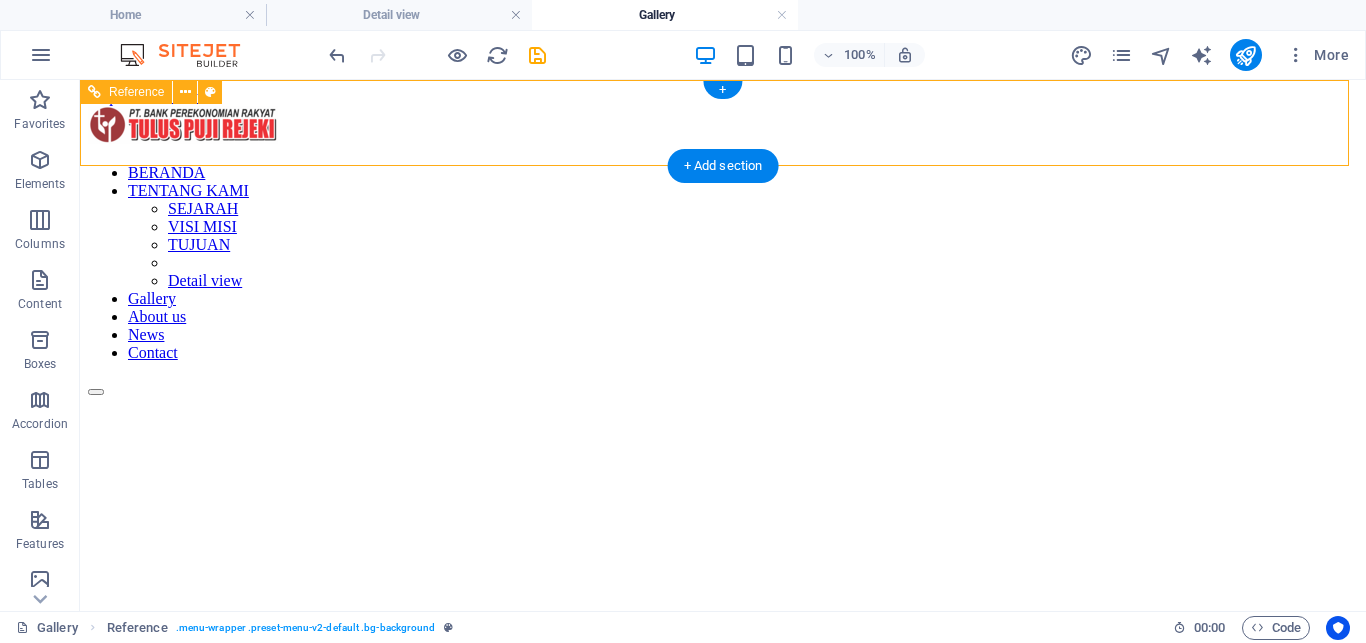 click on "BERANDA TENTANG KAMI SEJARAH VISI MISI TUJUAN Detail view Gallery About us News Contact" at bounding box center (723, 263) 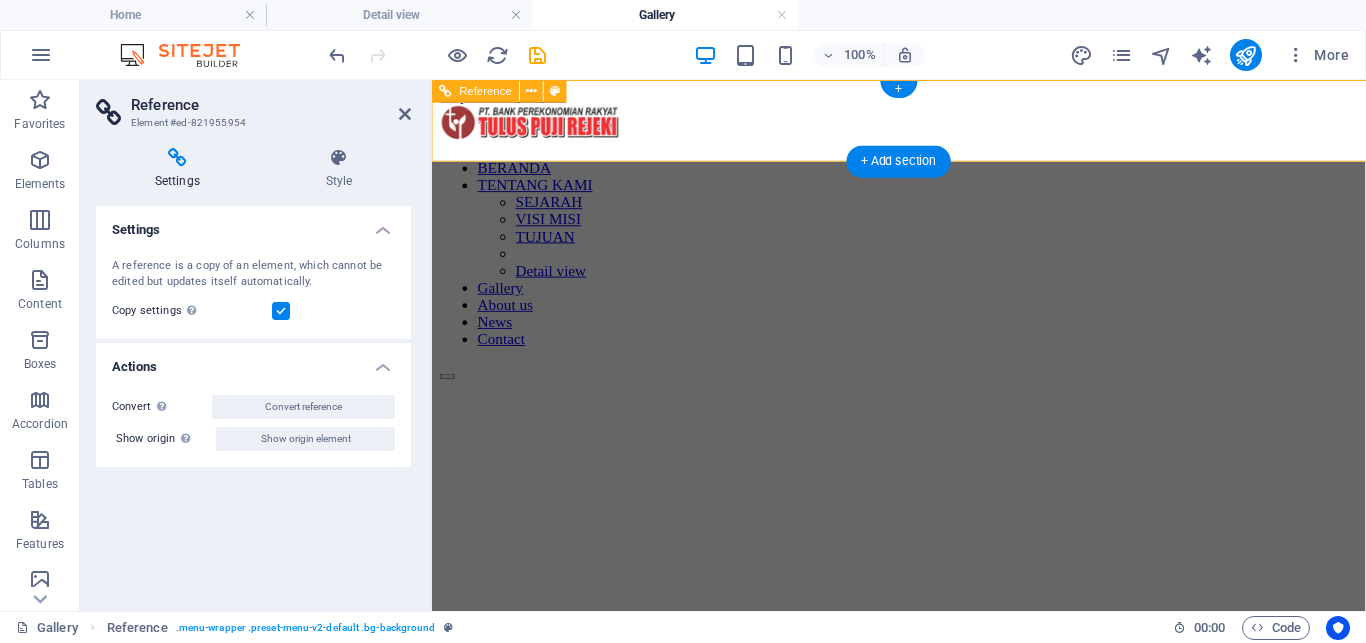 click at bounding box center (923, 127) 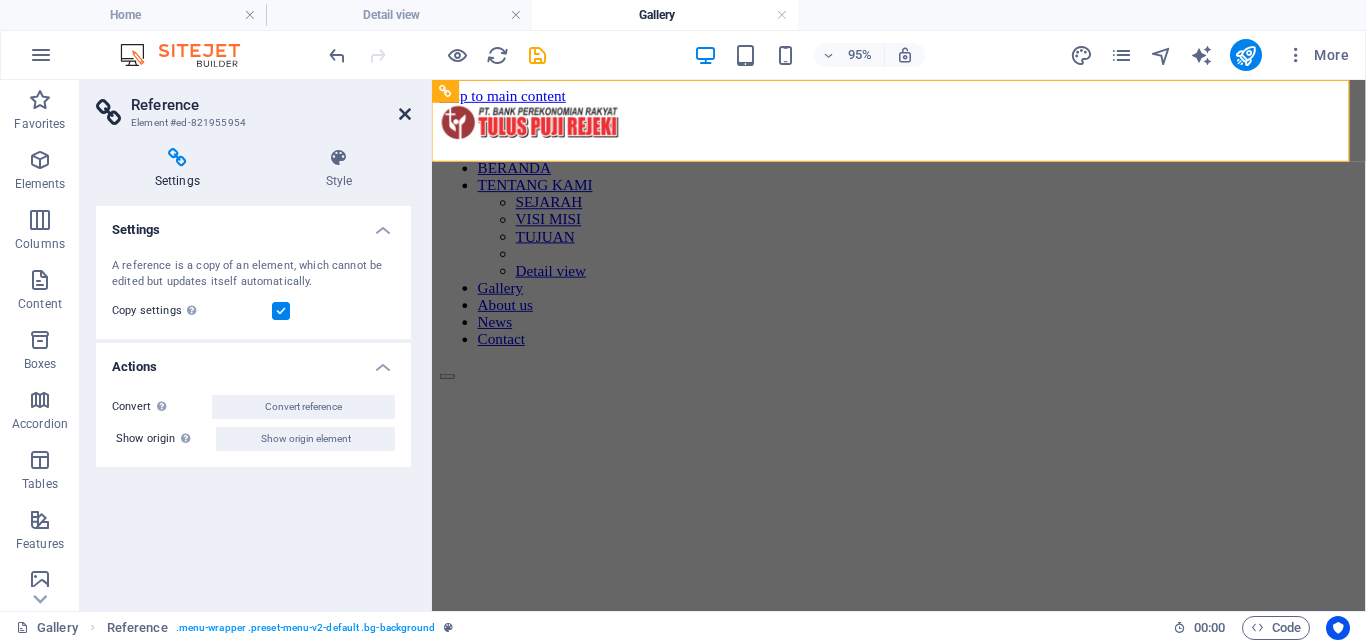 click at bounding box center [405, 114] 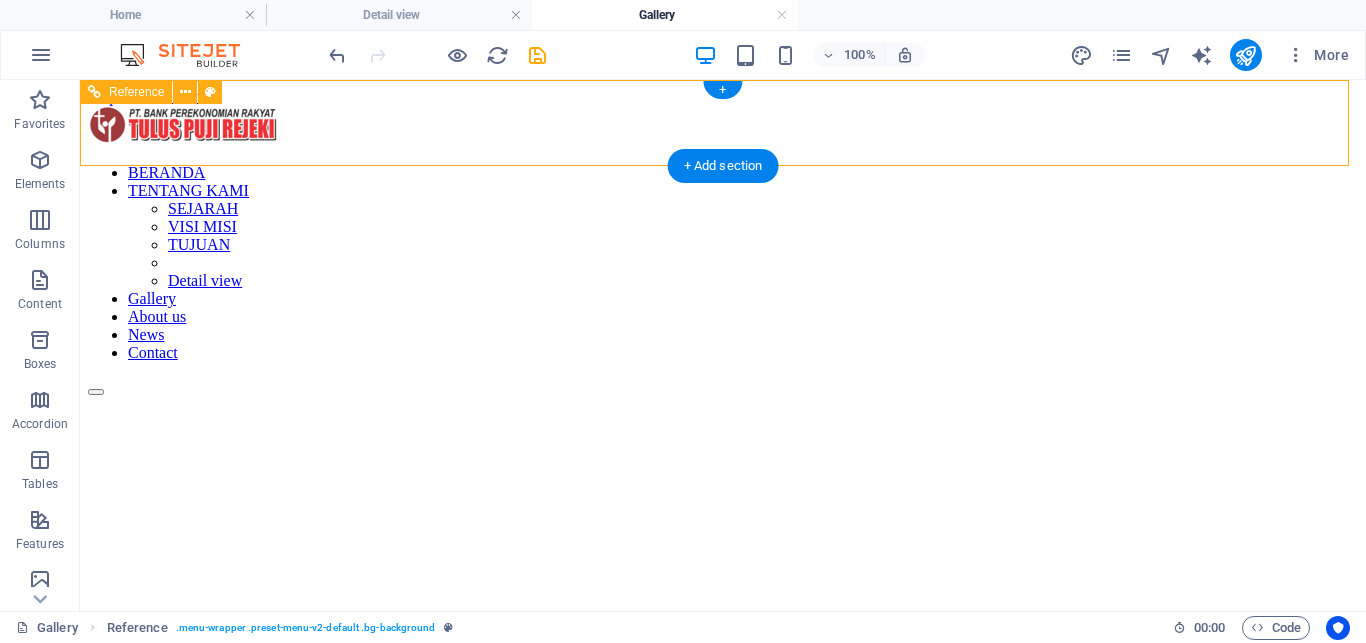 click at bounding box center (723, 127) 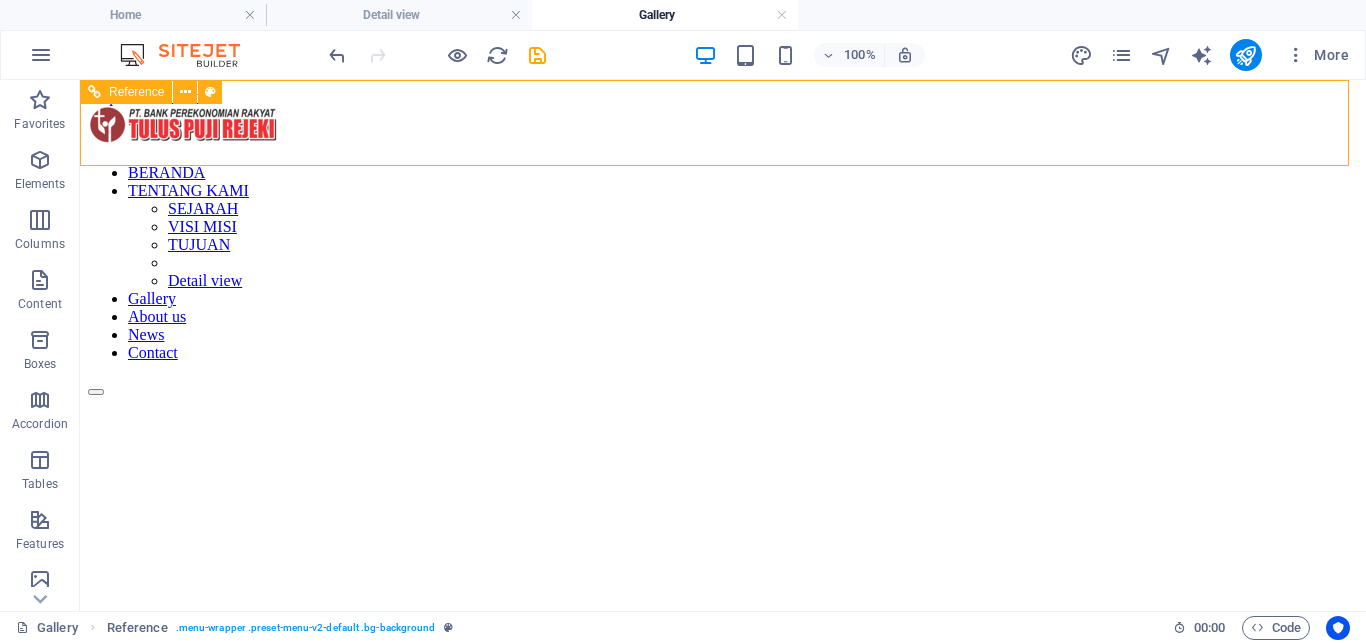 click on "Reference" at bounding box center [136, 92] 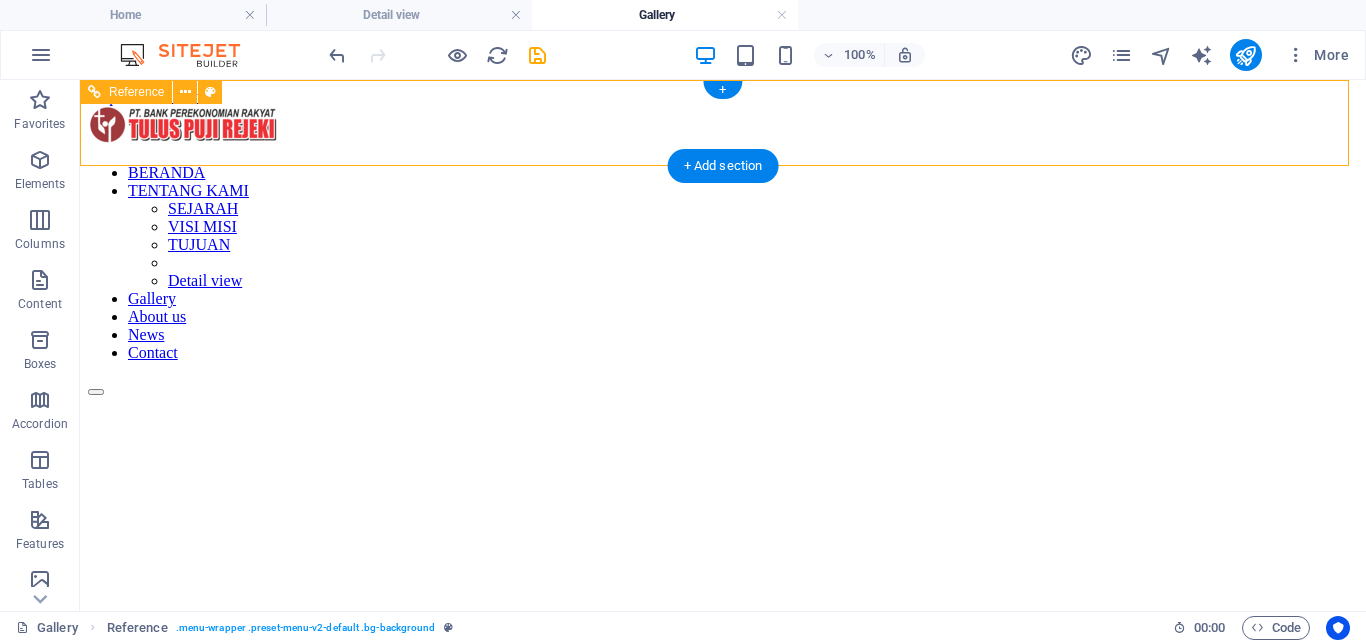 click on "BERANDA TENTANG KAMI SEJARAH VISI MISI TUJUAN Detail view Gallery About us News Contact" at bounding box center [723, 251] 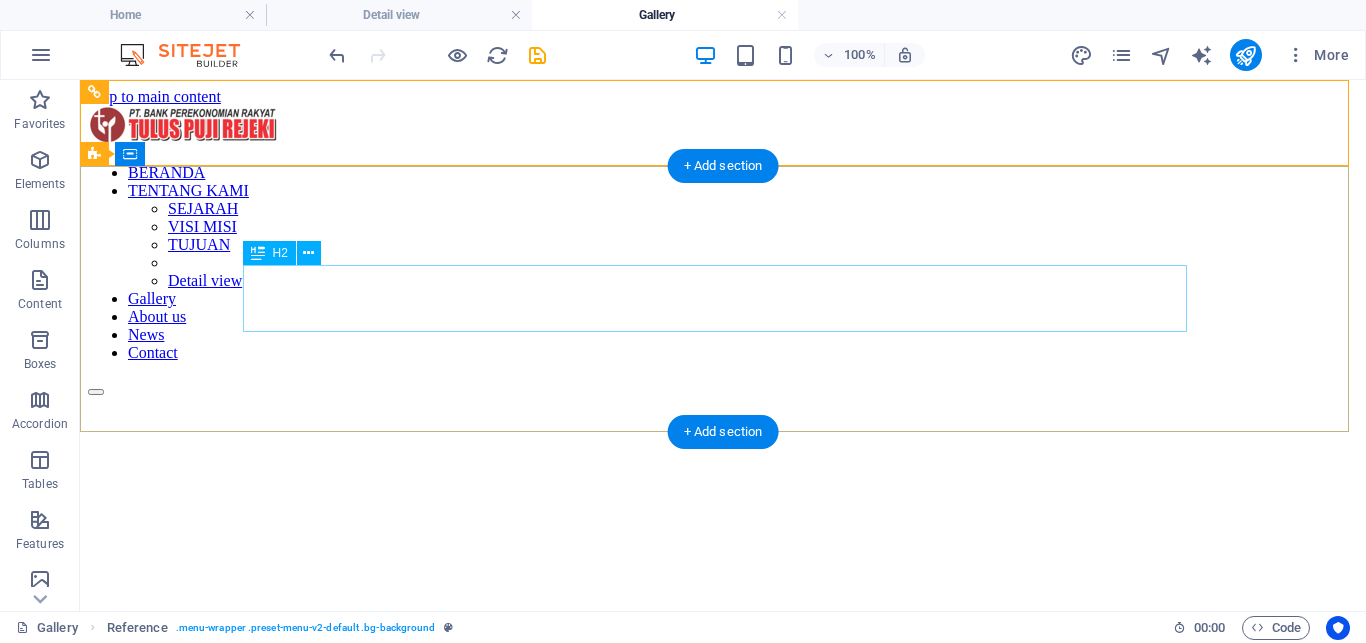 click on "Gallery" at bounding box center [723, 761] 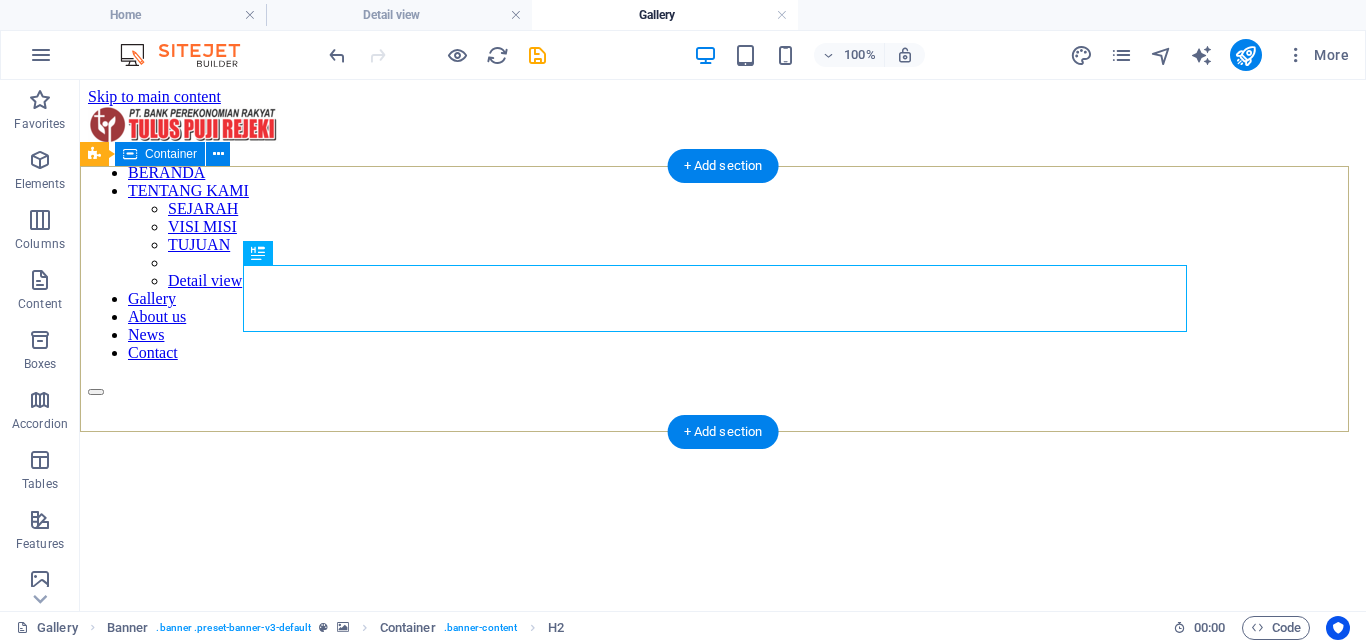 click on "Gallery" at bounding box center (723, 761) 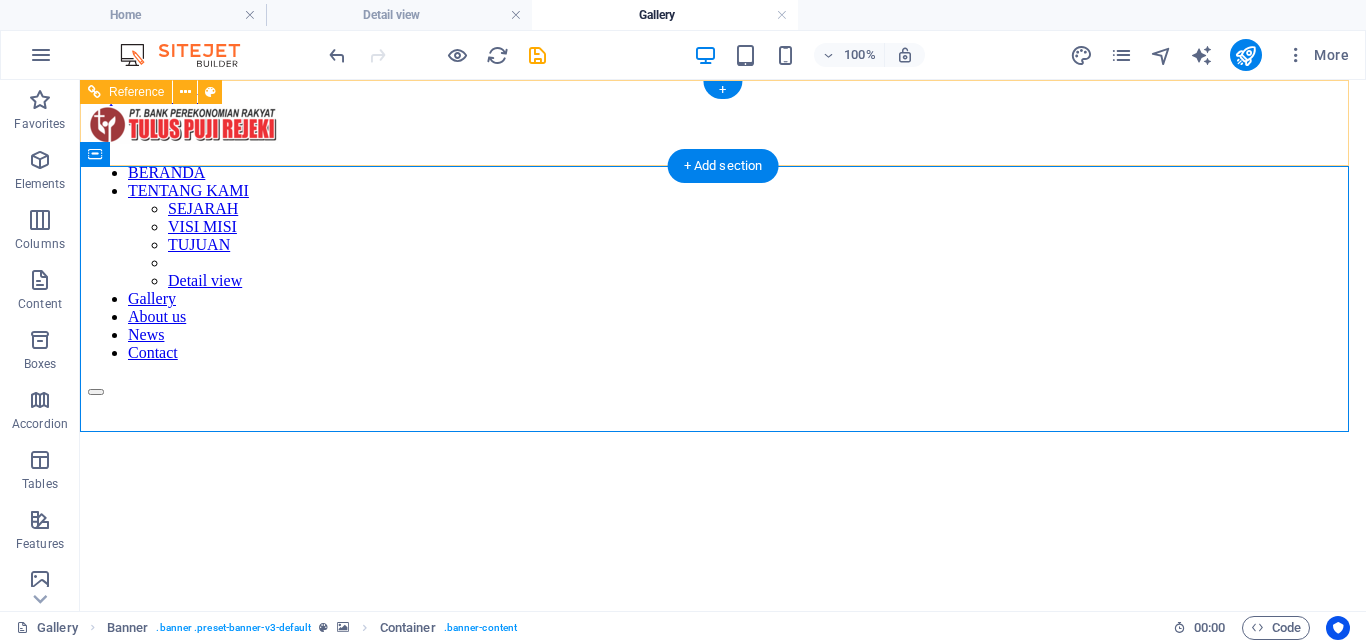click on "BERANDA TENTANG KAMI SEJARAH VISI MISI TUJUAN Detail view Gallery About us News Contact" at bounding box center [723, 263] 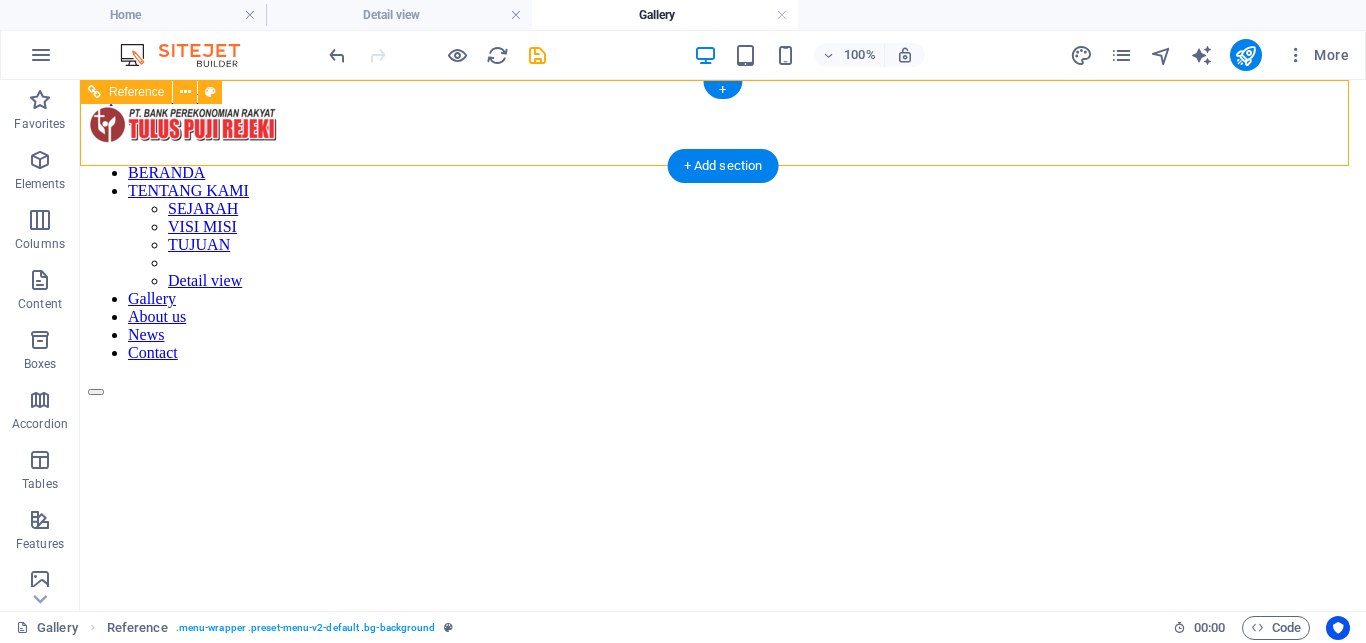 click on "BERANDA TENTANG KAMI SEJARAH VISI MISI TUJUAN Detail view Gallery About us News Contact" at bounding box center (723, 263) 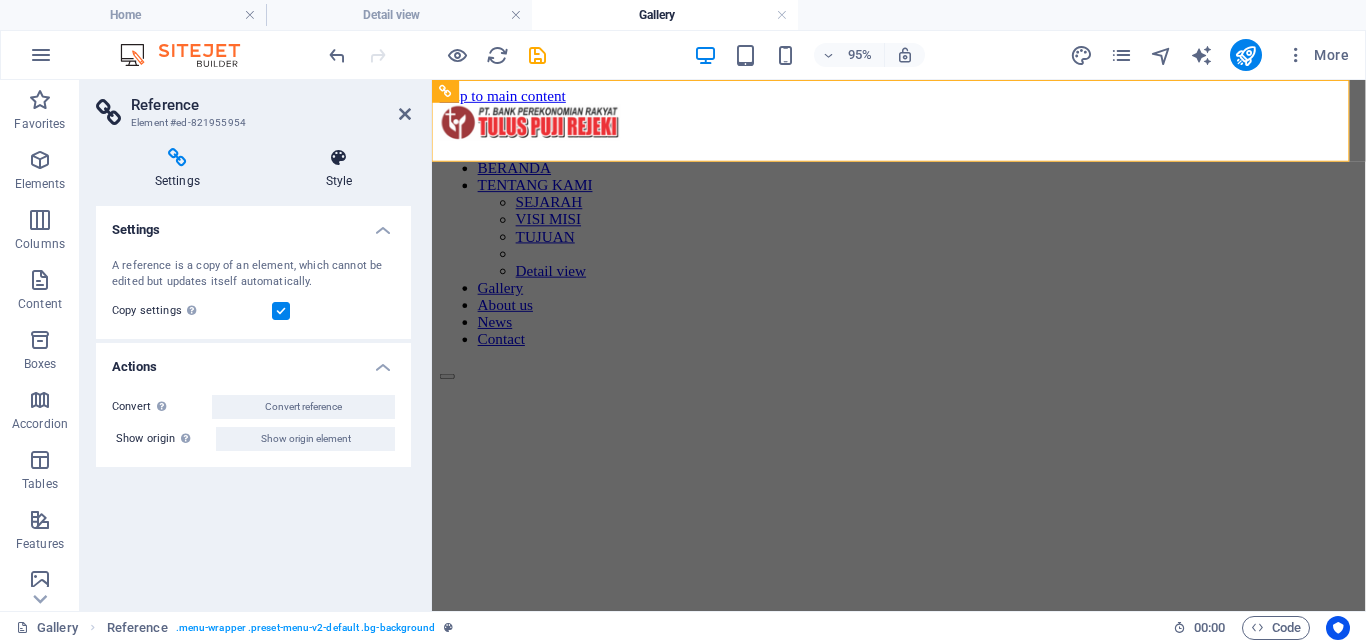 click on "Style" at bounding box center [339, 169] 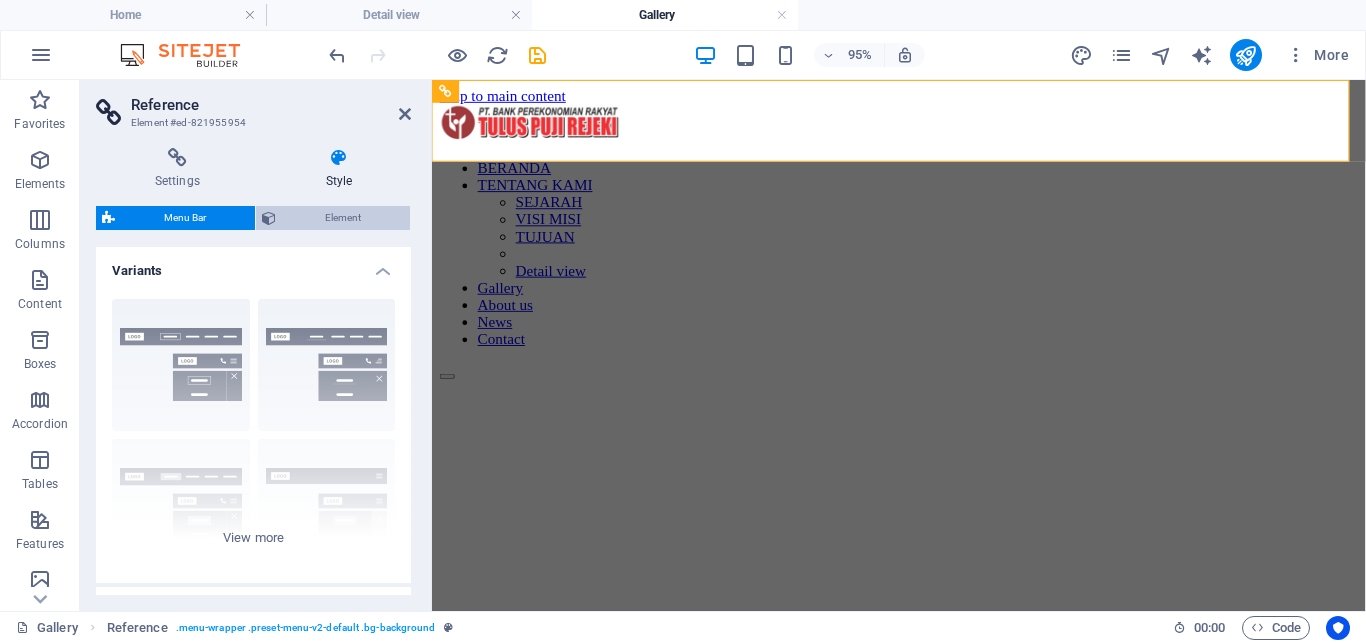 click on "Element" at bounding box center (343, 218) 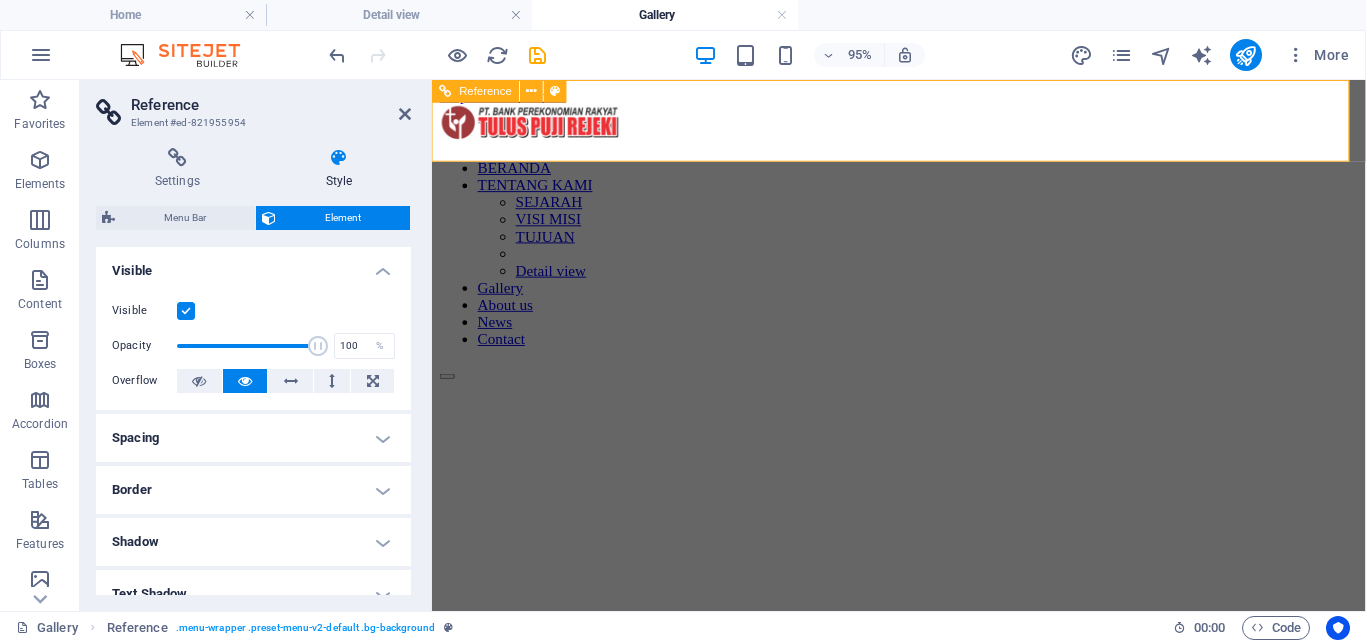 click on "BERANDA TENTANG KAMI SEJARAH VISI MISI TUJUAN Detail view Gallery About us News Contact" at bounding box center (923, 263) 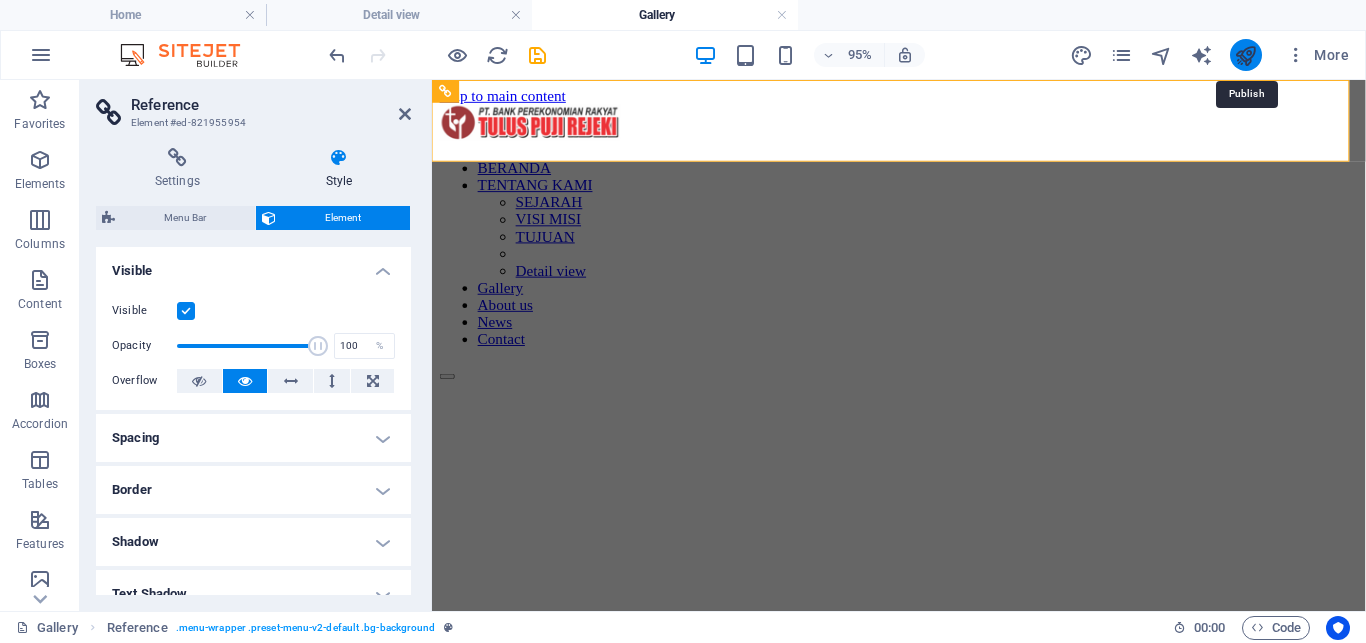 click at bounding box center [1245, 55] 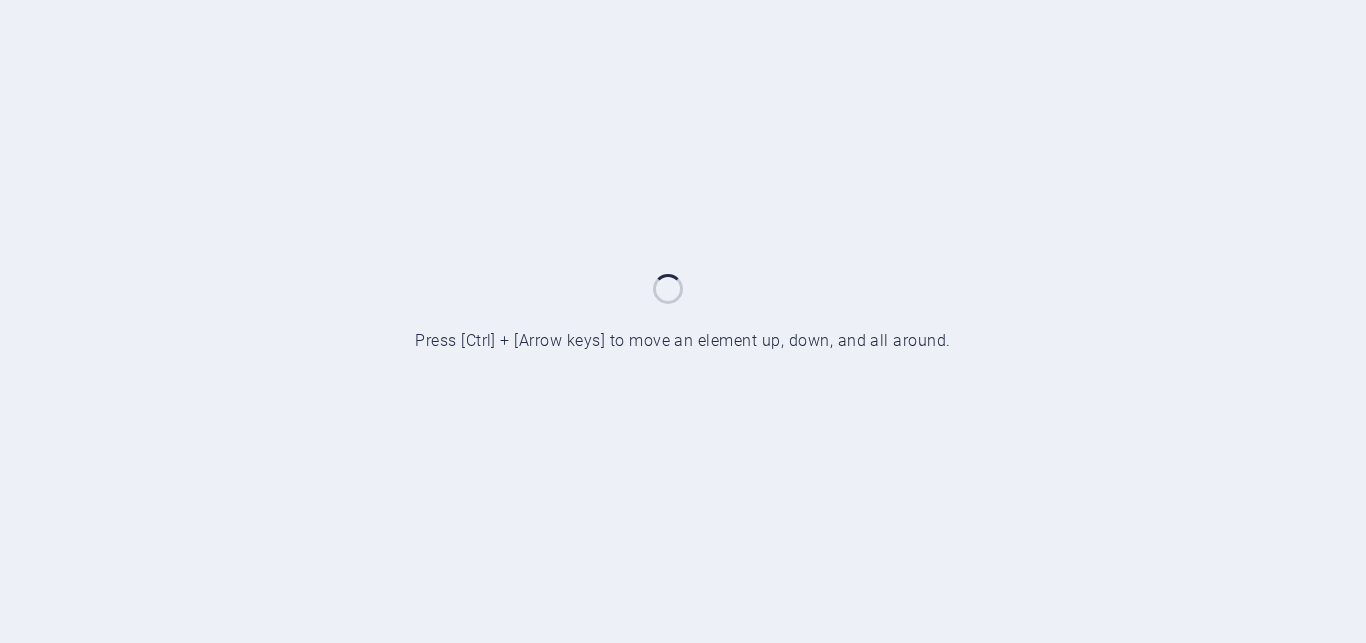 scroll, scrollTop: 0, scrollLeft: 0, axis: both 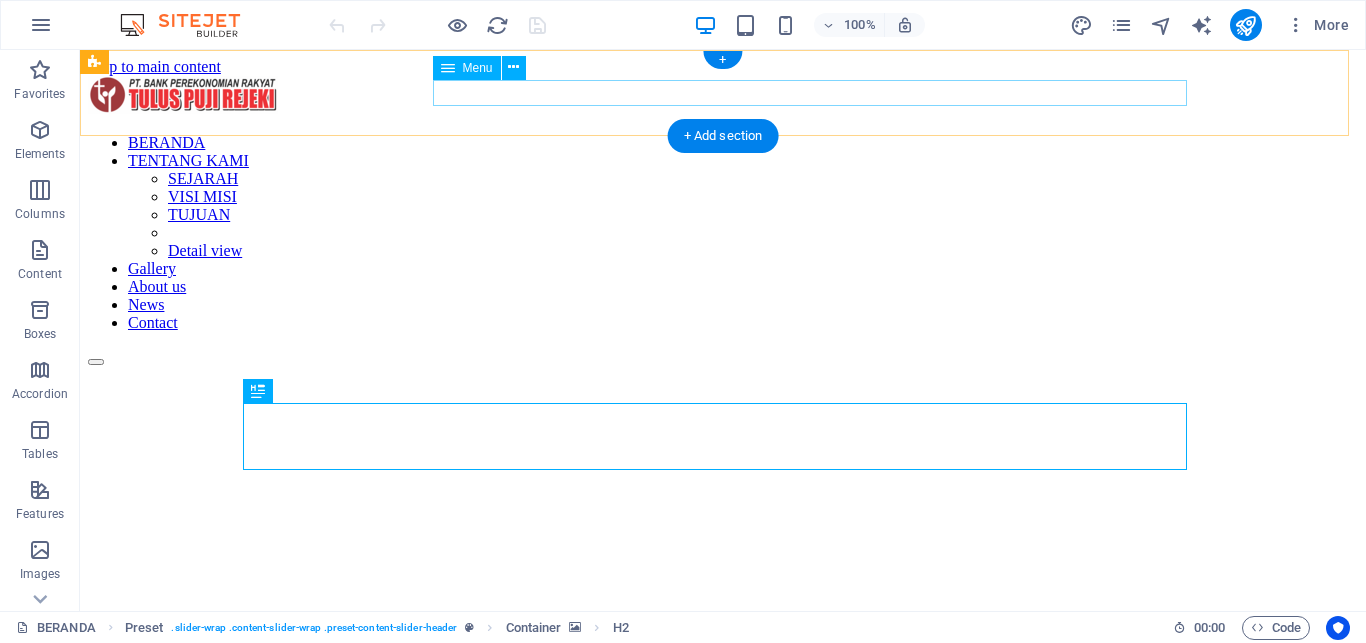 click on "BERANDA TENTANG KAMI SEJARAH VISI MISI TUJUAN Detail view Gallery About us News Contact" at bounding box center (723, 233) 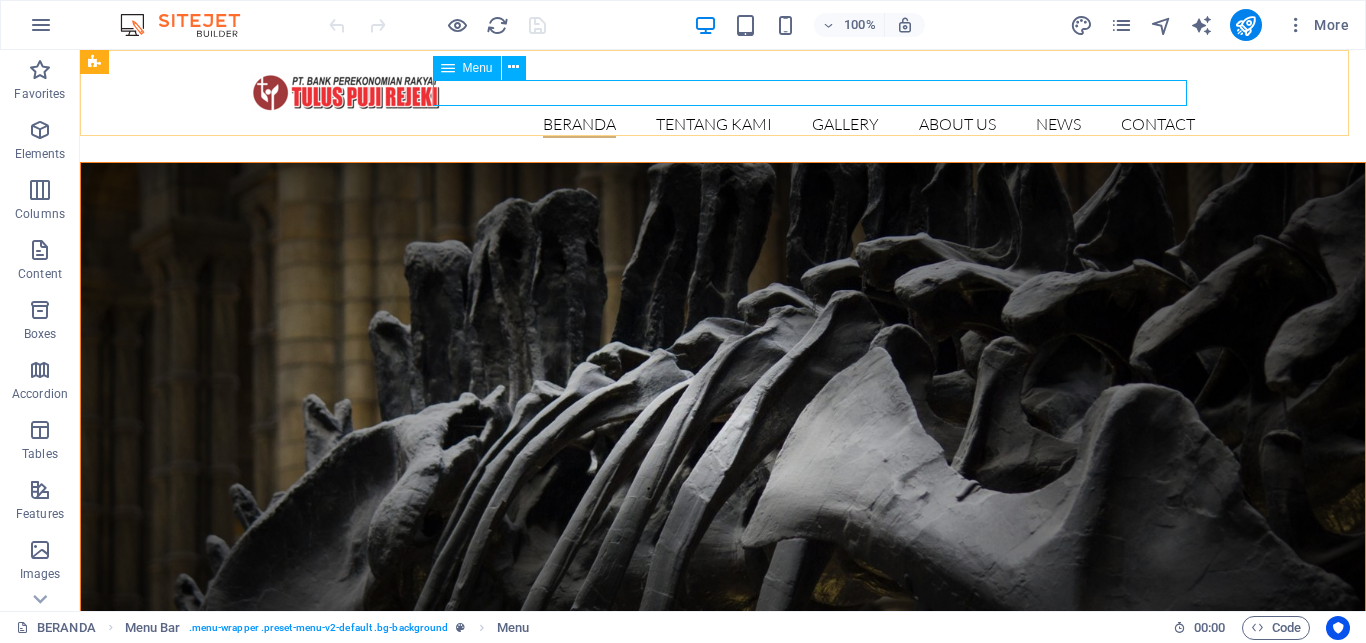 click on "Menu" at bounding box center [467, 68] 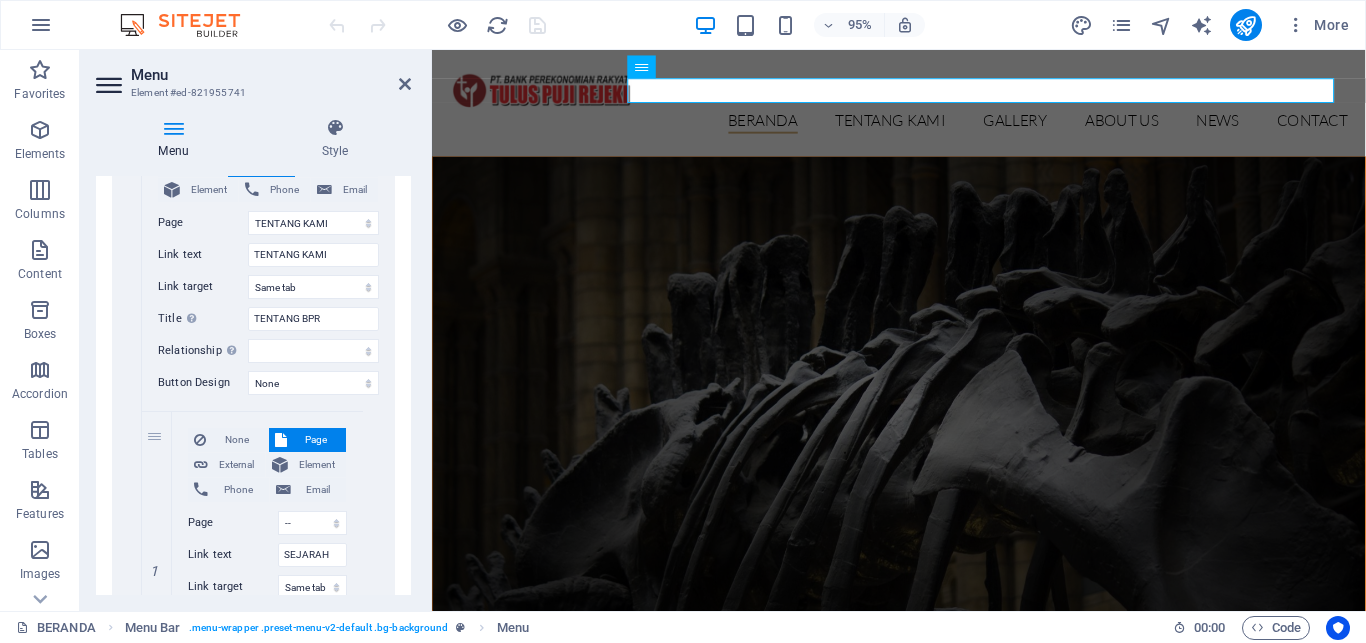 scroll, scrollTop: 478, scrollLeft: 0, axis: vertical 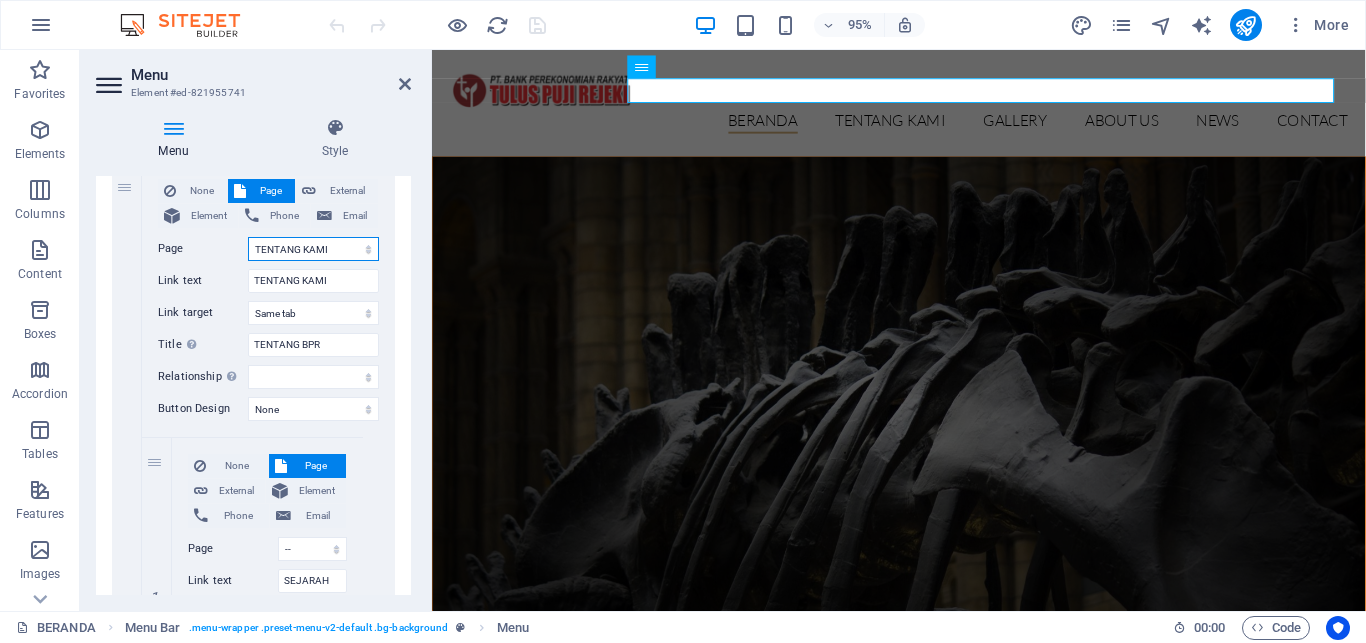 click on "BERANDA TENTANG KAMI -- SEJARAH -- VISI-MISI -- TUJUAN -- STRUKTUR ORGANISASI -- JARINGAN KANTOR PRODUK About us New page News Contact Legal Notice Privacy" at bounding box center [313, 249] 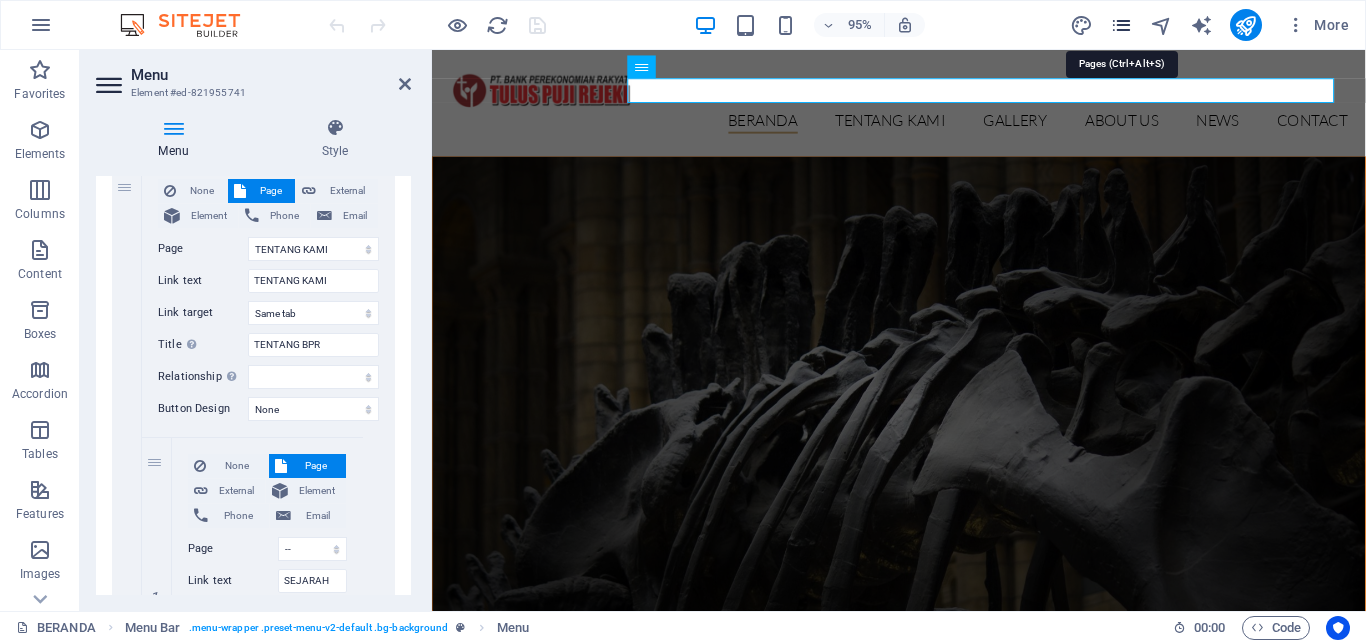 click at bounding box center [1121, 25] 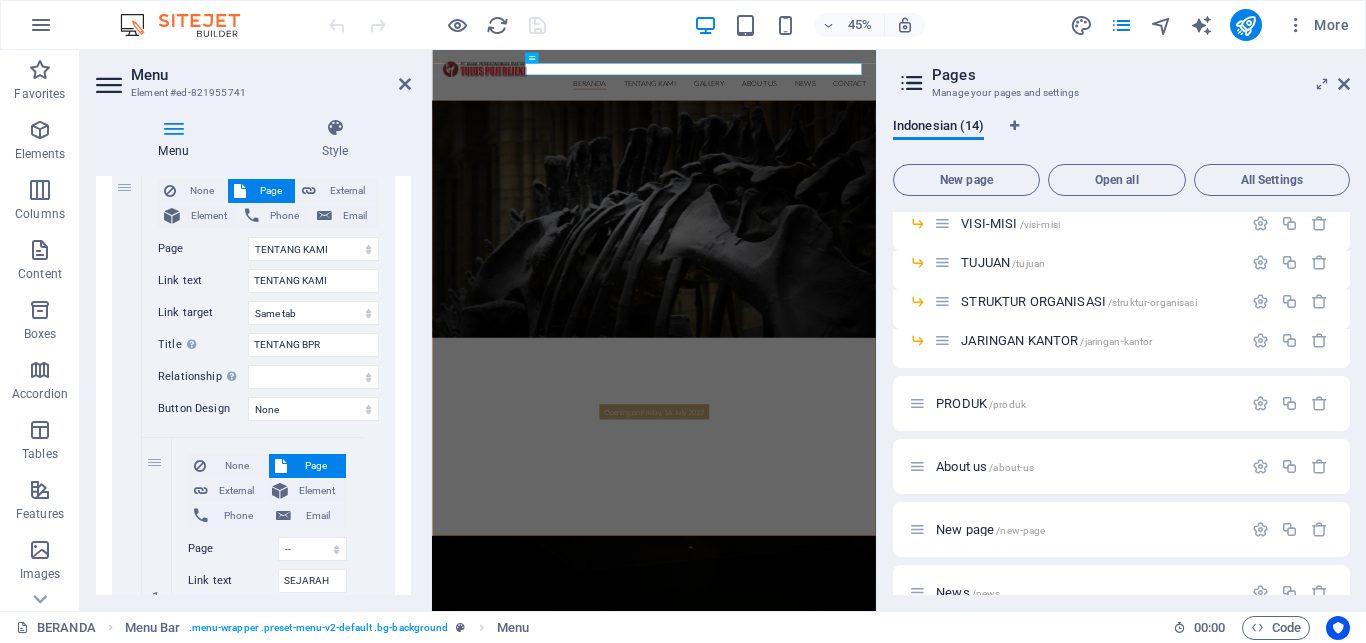 scroll, scrollTop: 159, scrollLeft: 0, axis: vertical 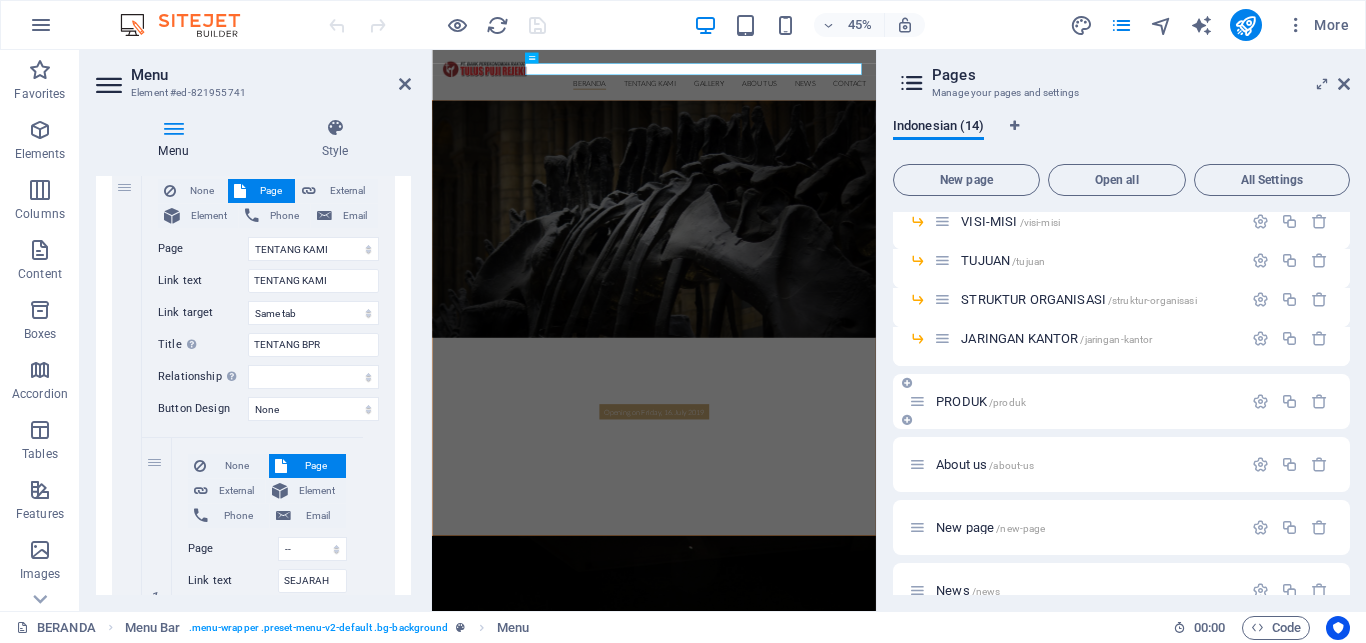 click at bounding box center (907, 420) 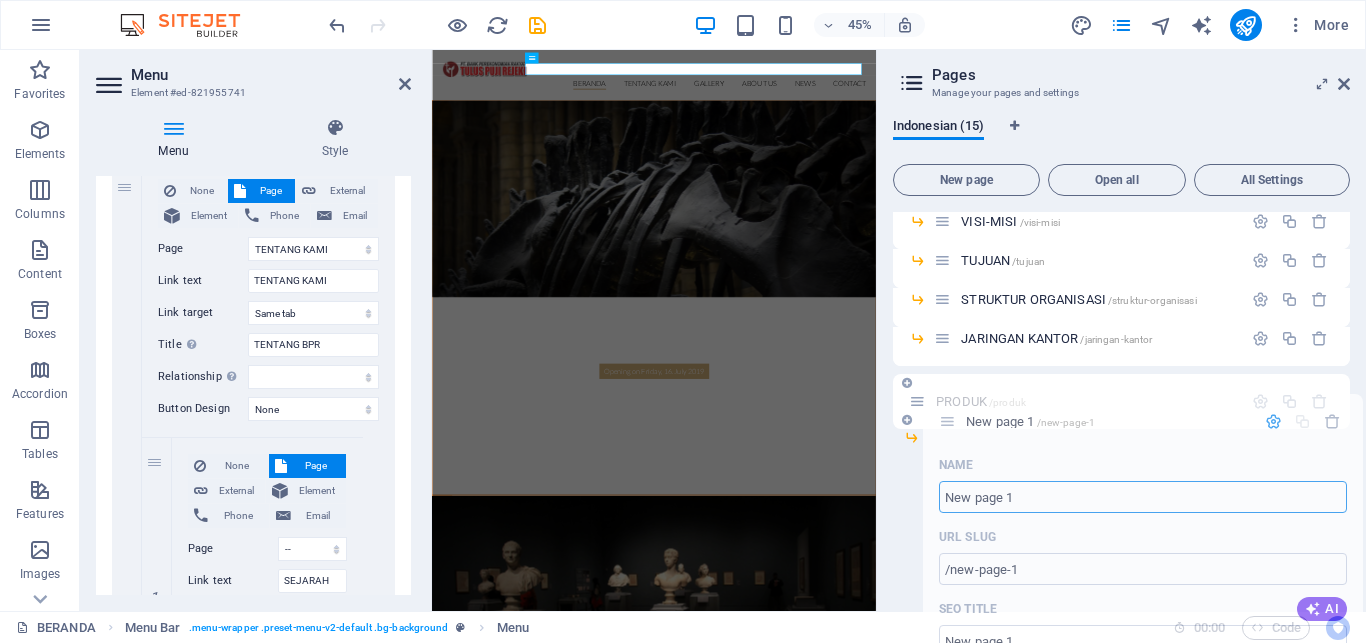 drag, startPoint x: 916, startPoint y: 467, endPoint x: 957, endPoint y: 416, distance: 65.43699 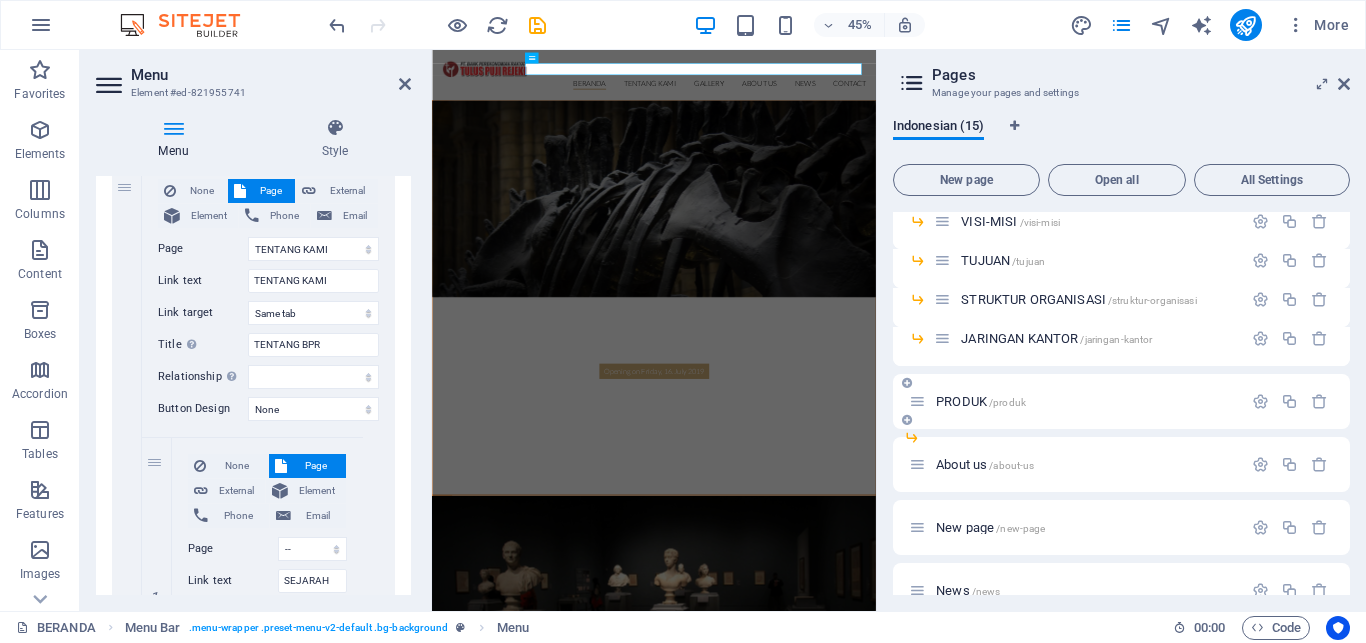 select on "1" 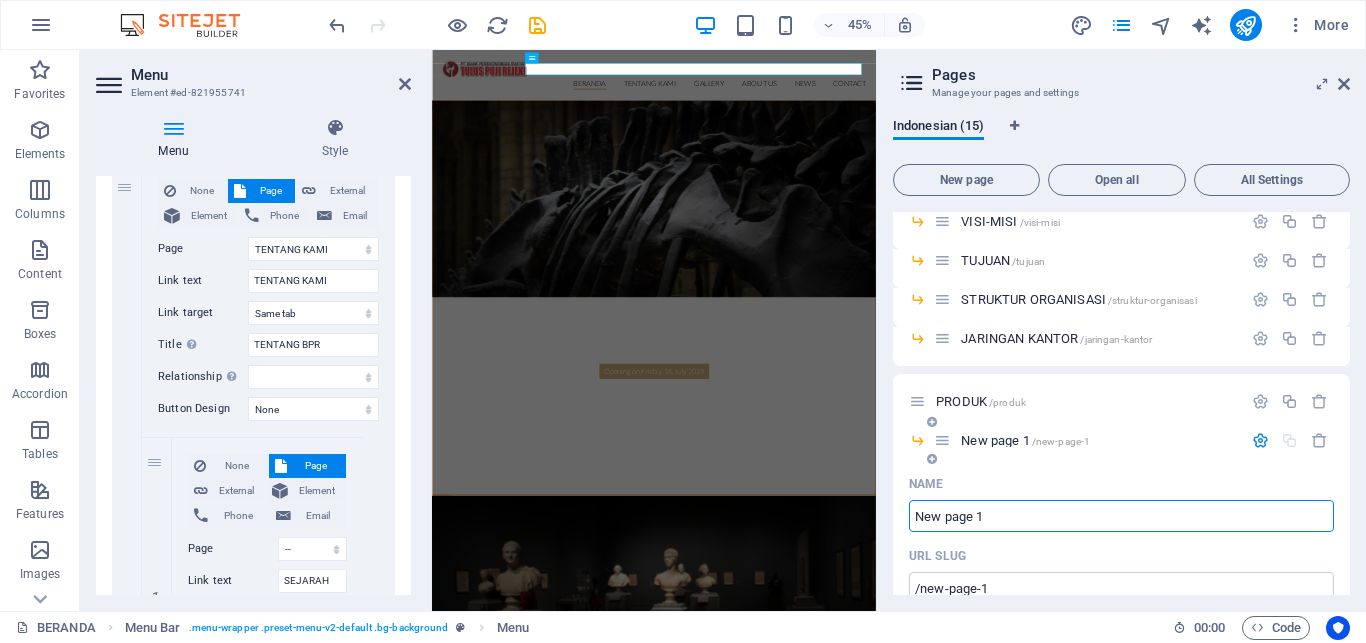 click at bounding box center (932, 459) 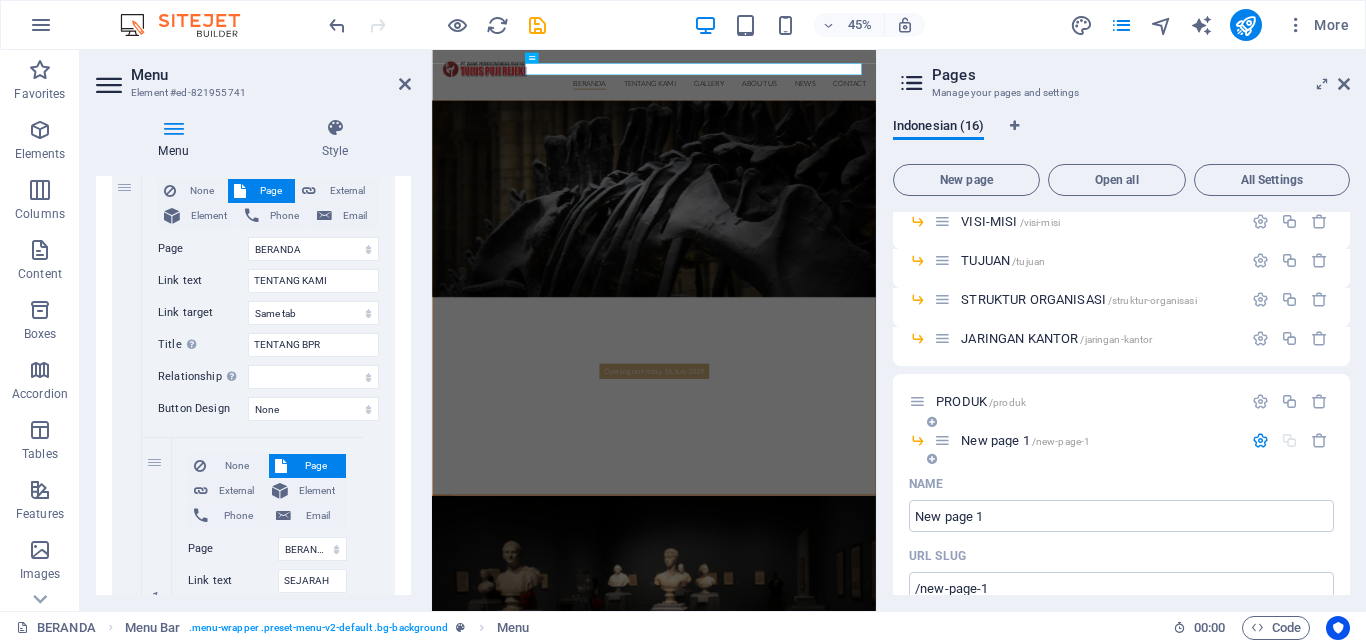 select on "1" 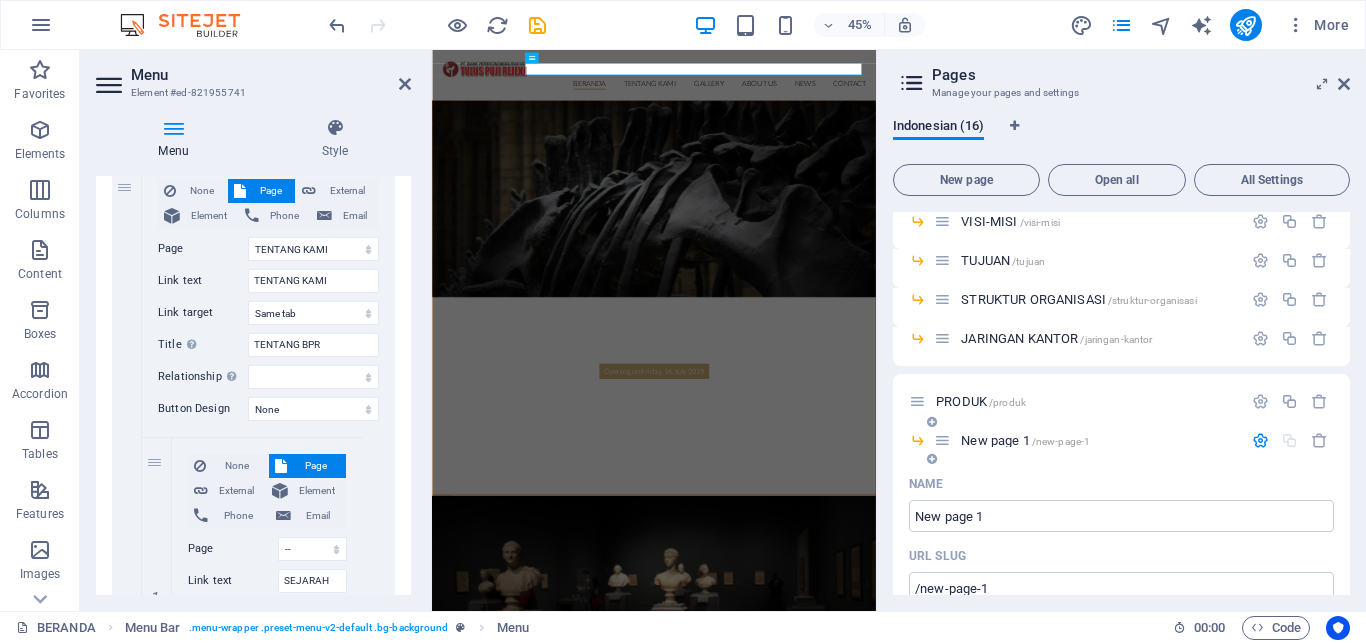 scroll, scrollTop: 1008, scrollLeft: 0, axis: vertical 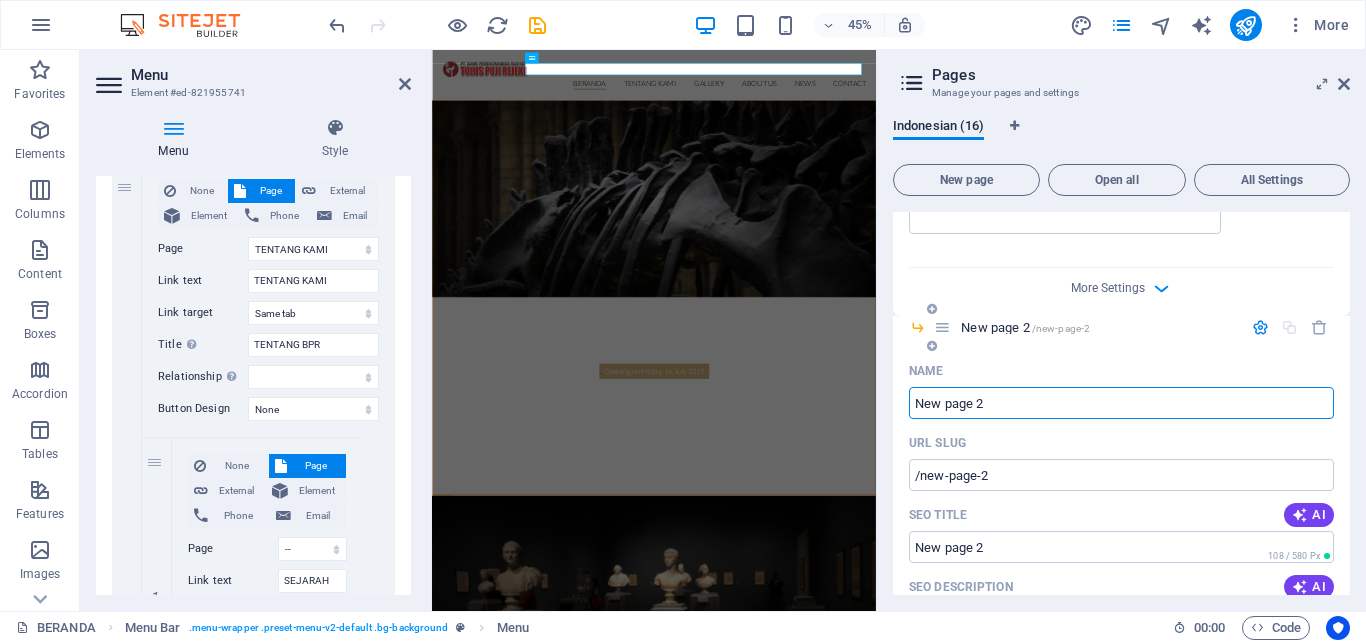 click at bounding box center [932, 346] 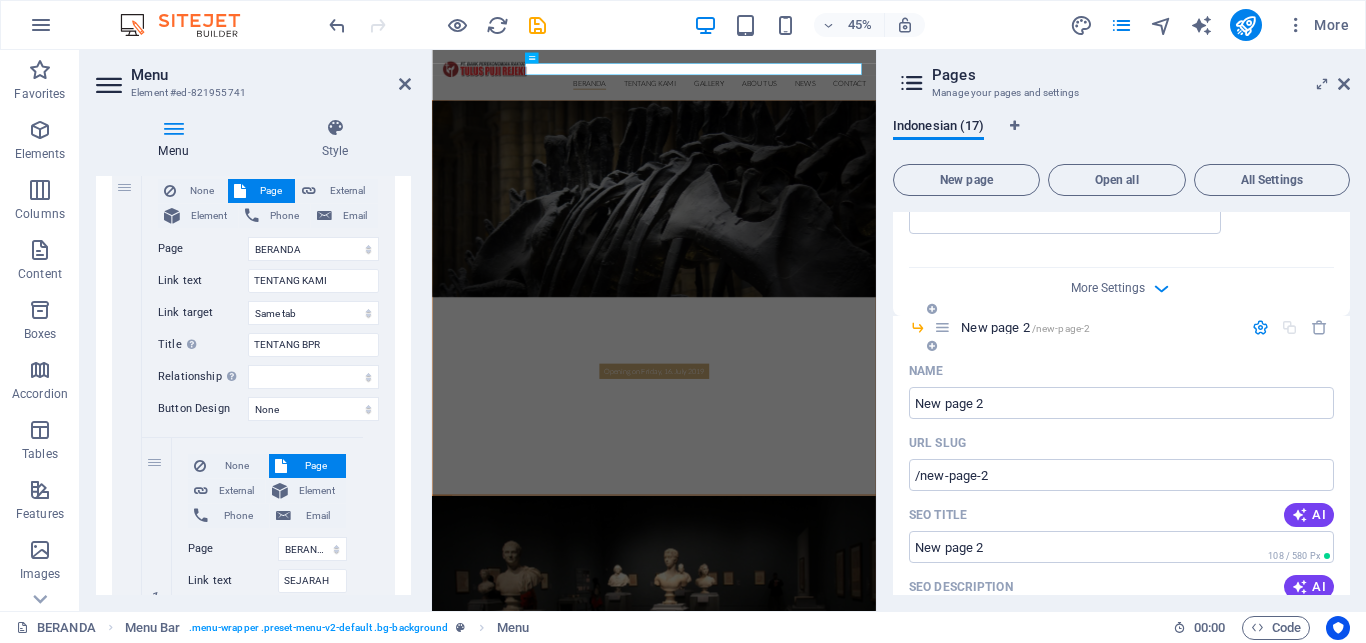 select on "1" 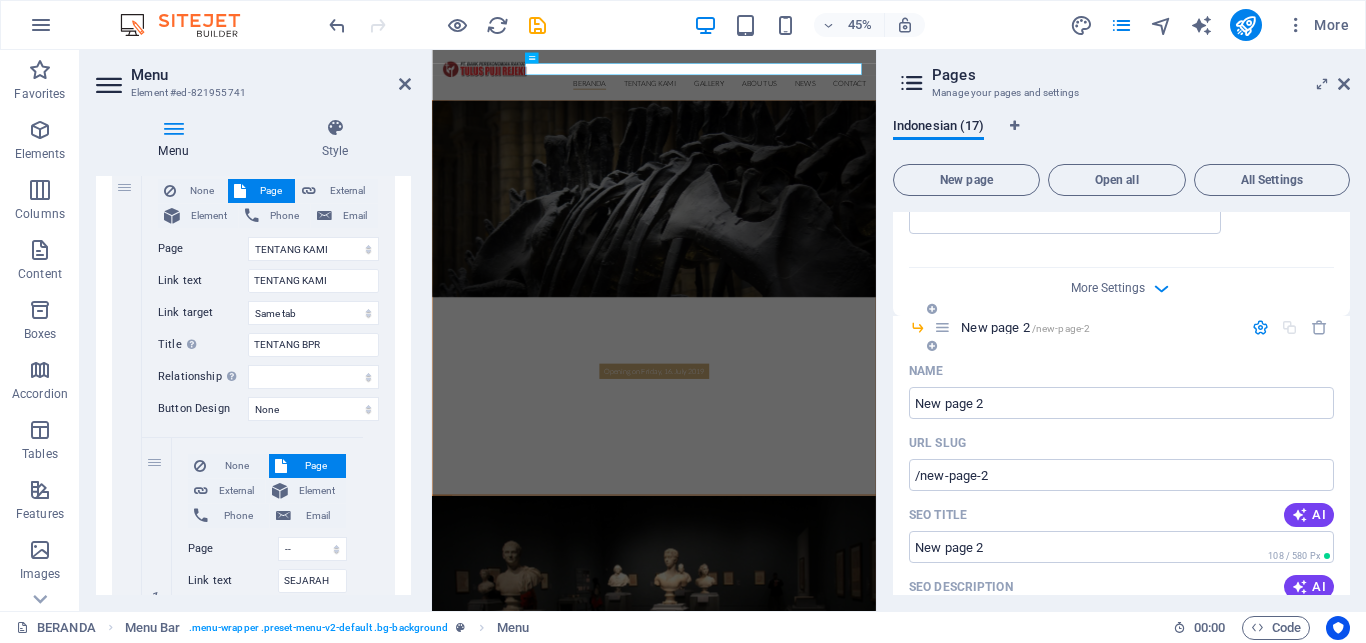 select on "2" 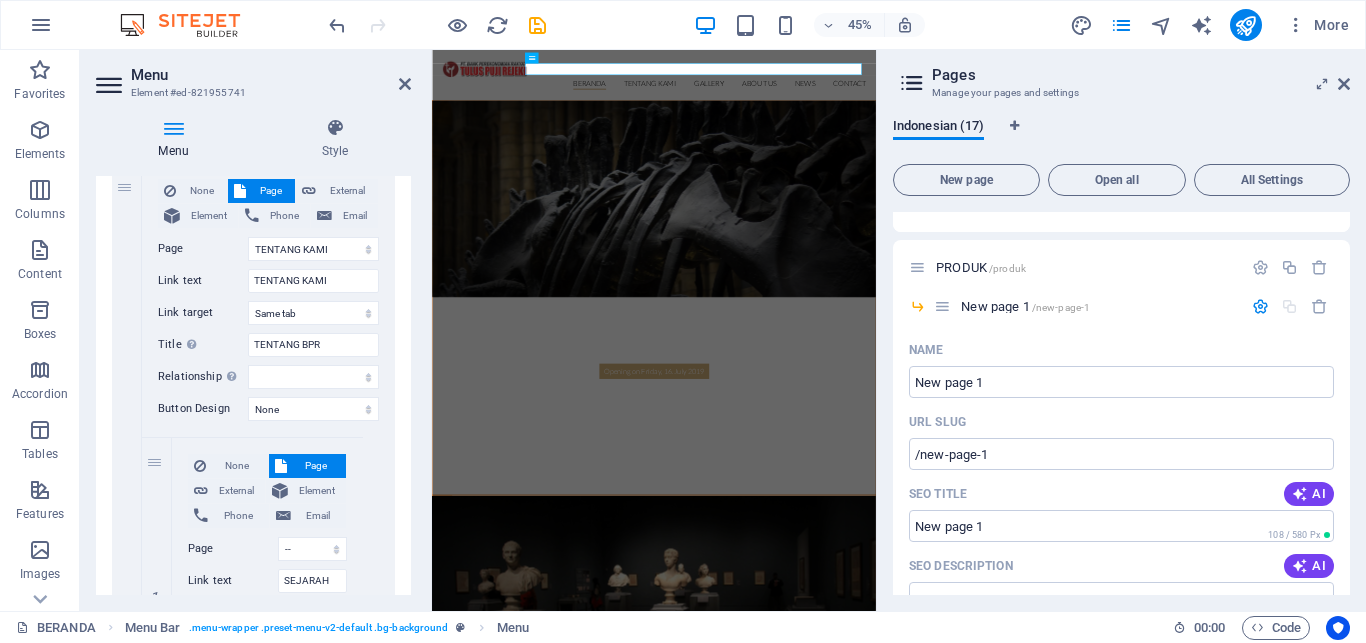 scroll, scrollTop: 318, scrollLeft: 0, axis: vertical 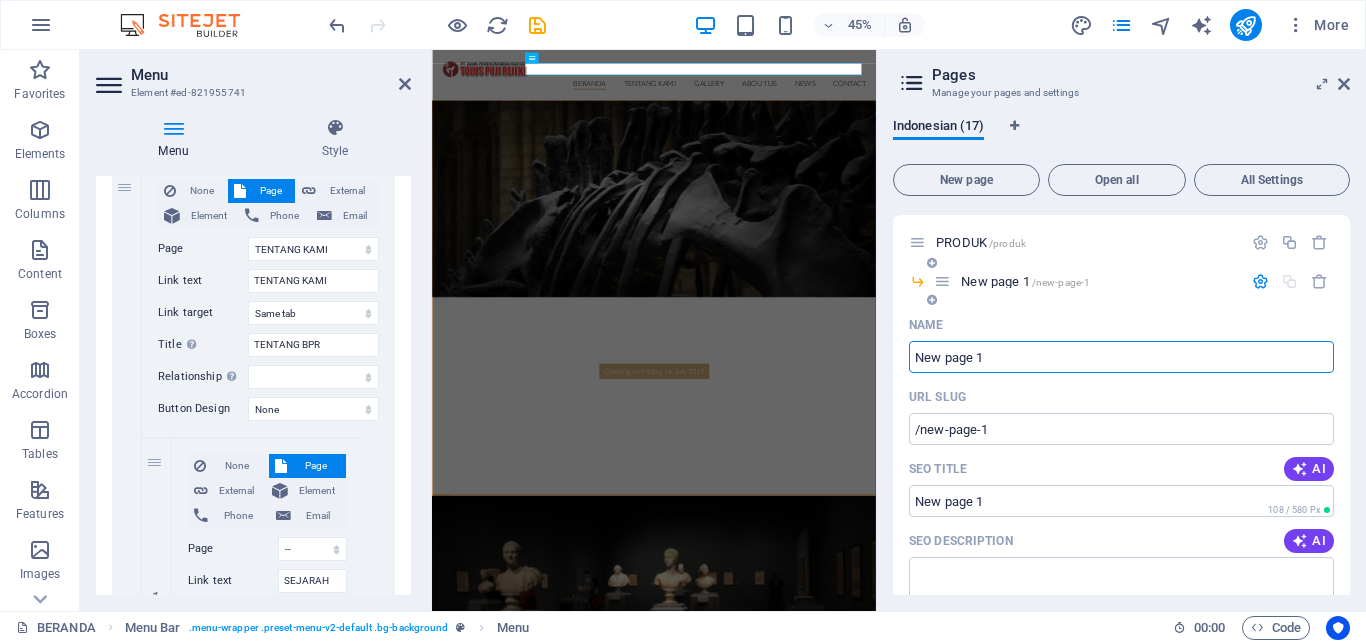 click on "New page 1" at bounding box center [1121, 357] 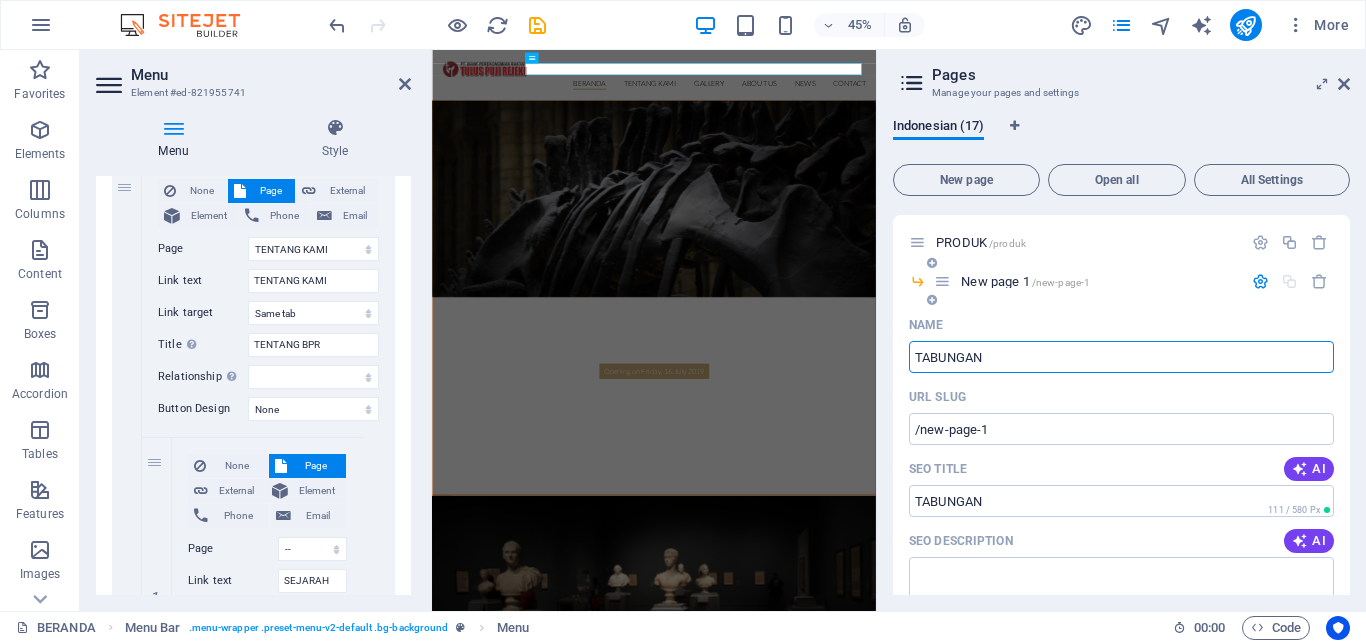 type on "TABUNGAN" 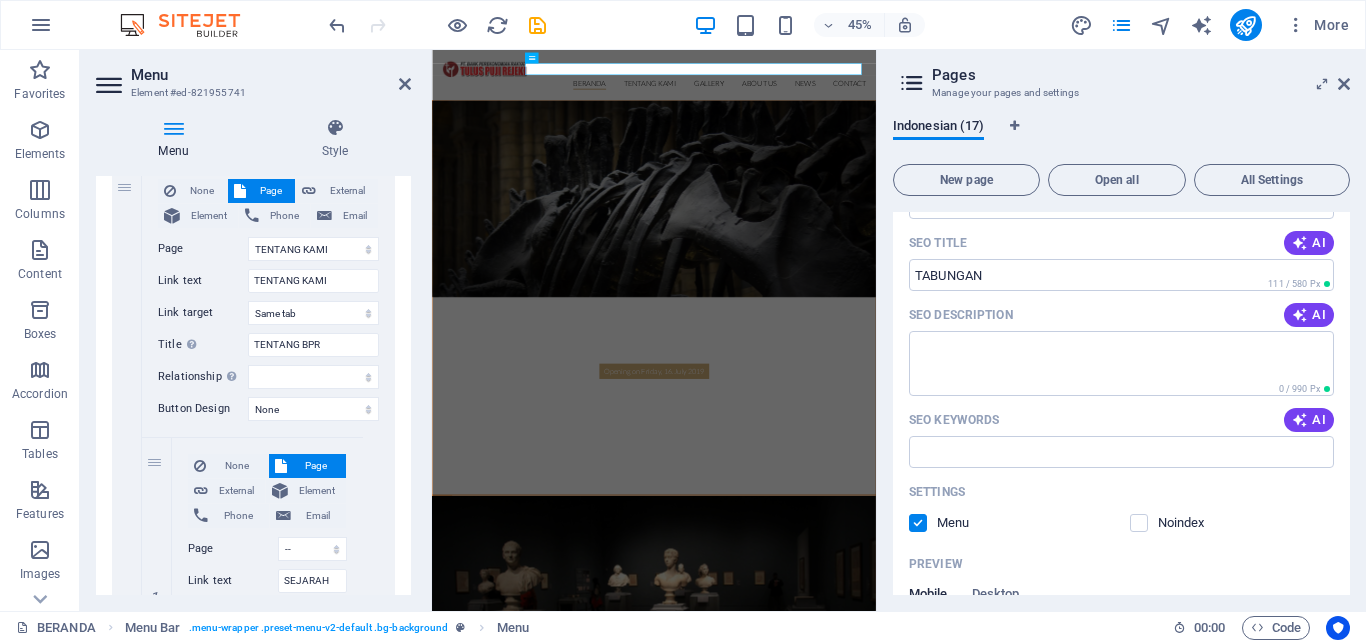 scroll, scrollTop: 561, scrollLeft: 0, axis: vertical 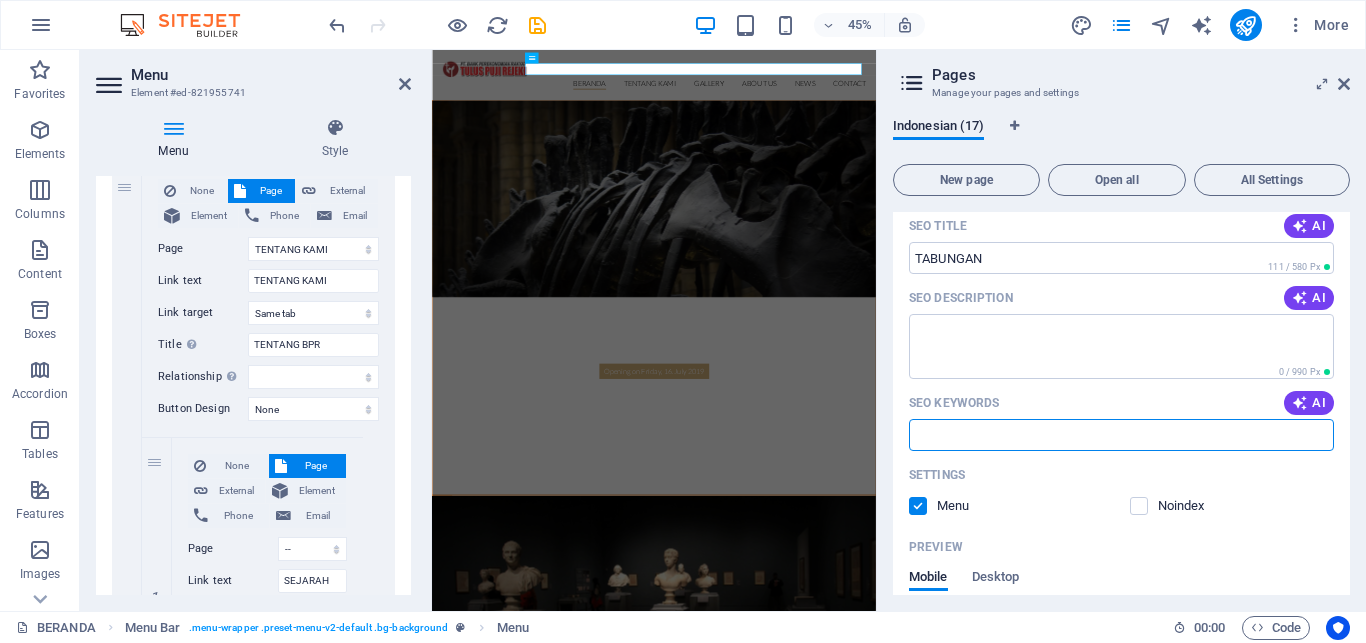 click on "SEO Keywords" at bounding box center [1121, 435] 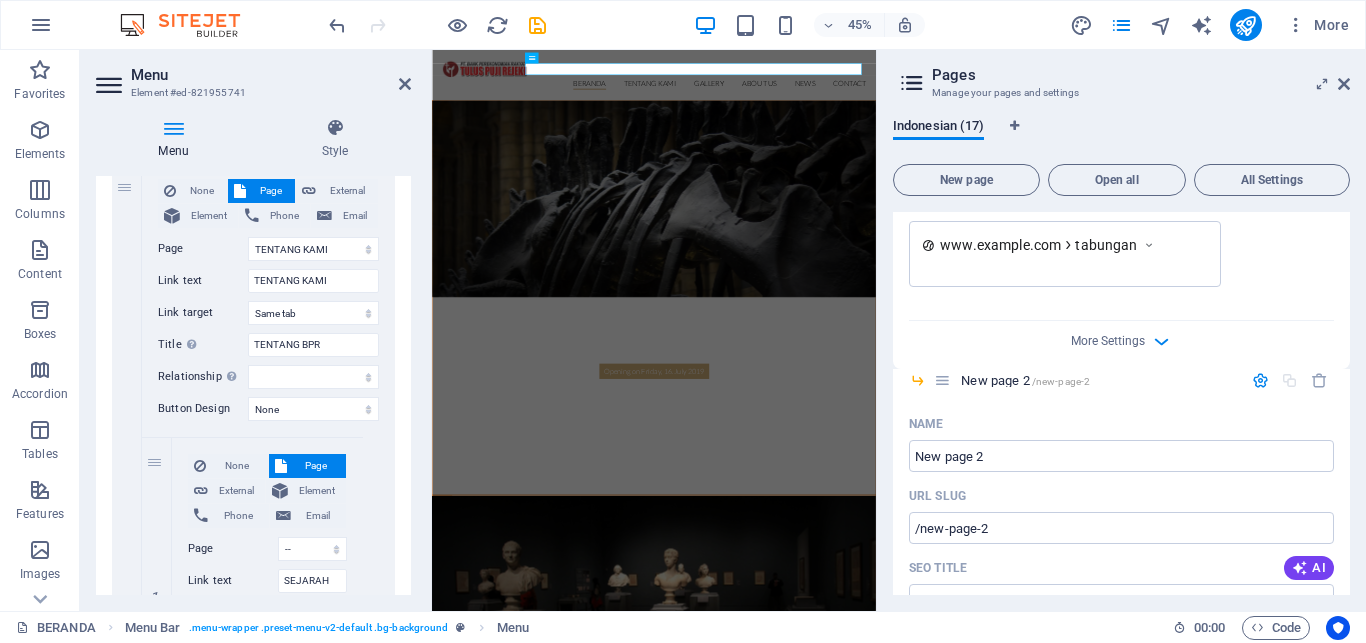 scroll, scrollTop: 1022, scrollLeft: 0, axis: vertical 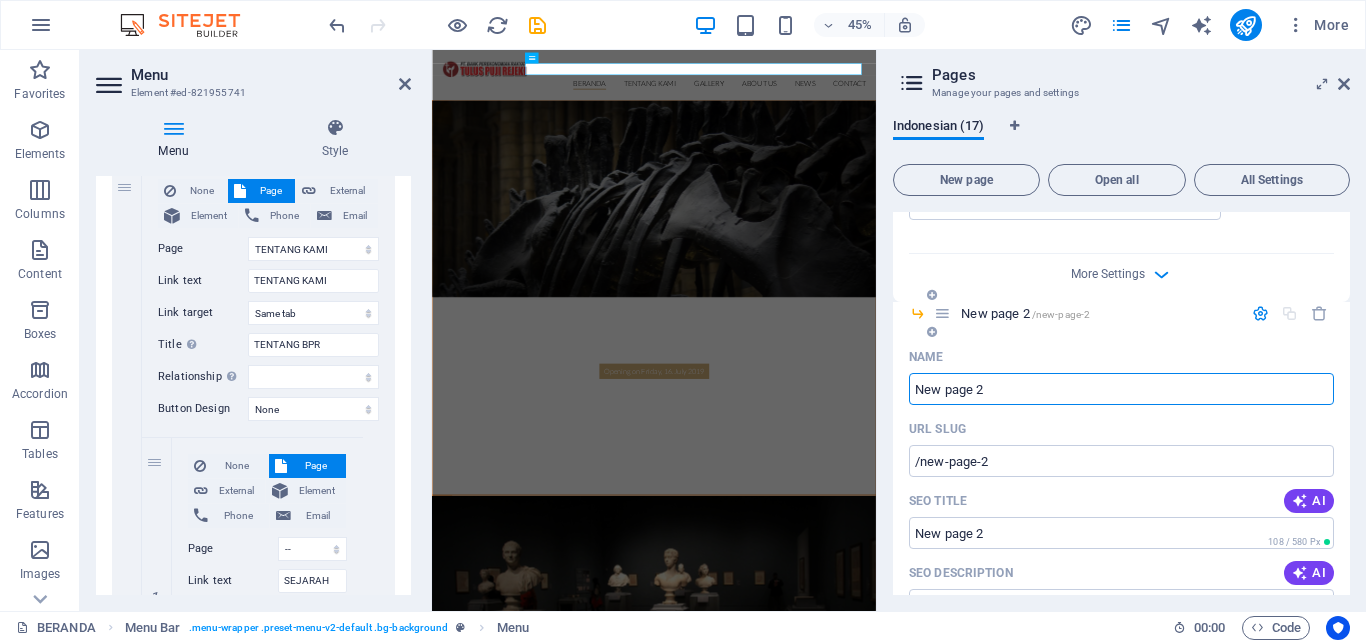 click on "New page 2" at bounding box center [1121, 389] 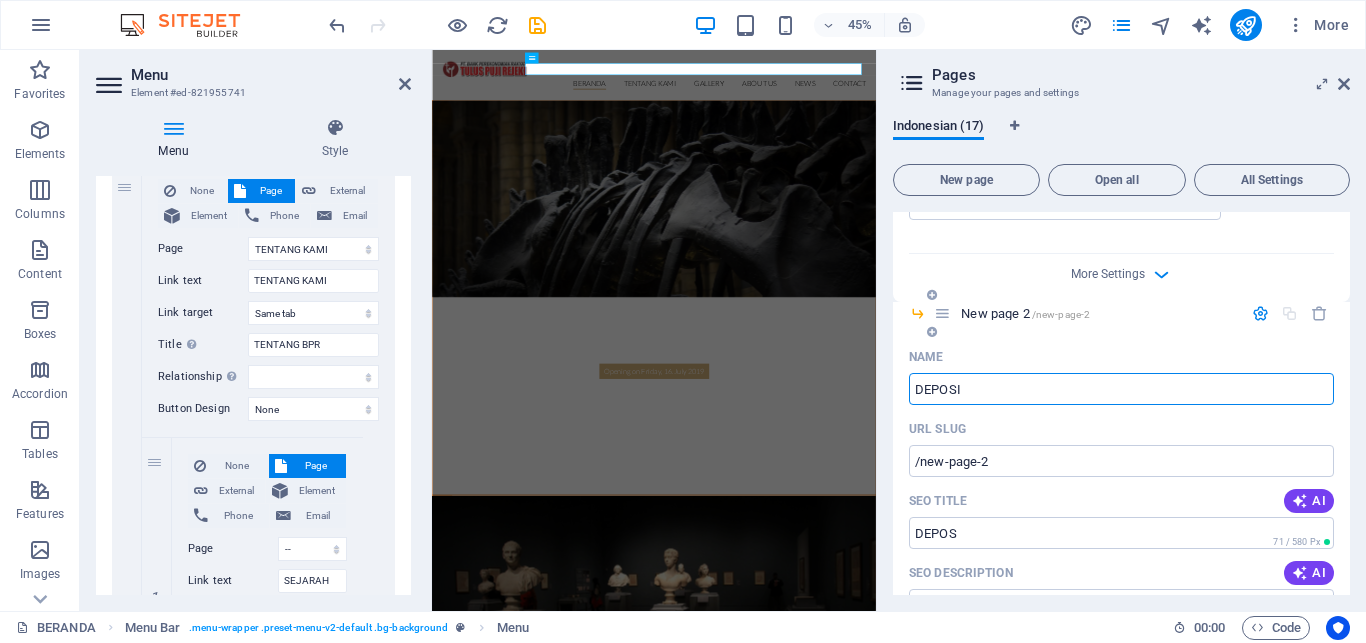 type on "DEPOSIT" 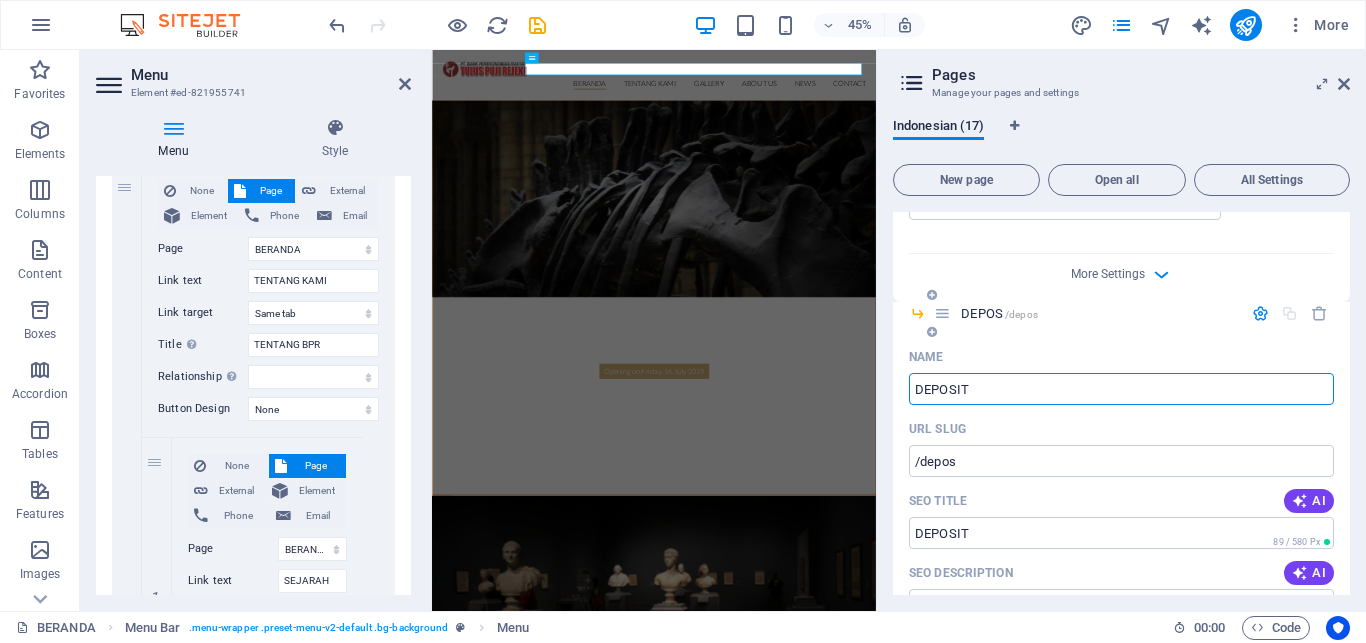 select on "1" 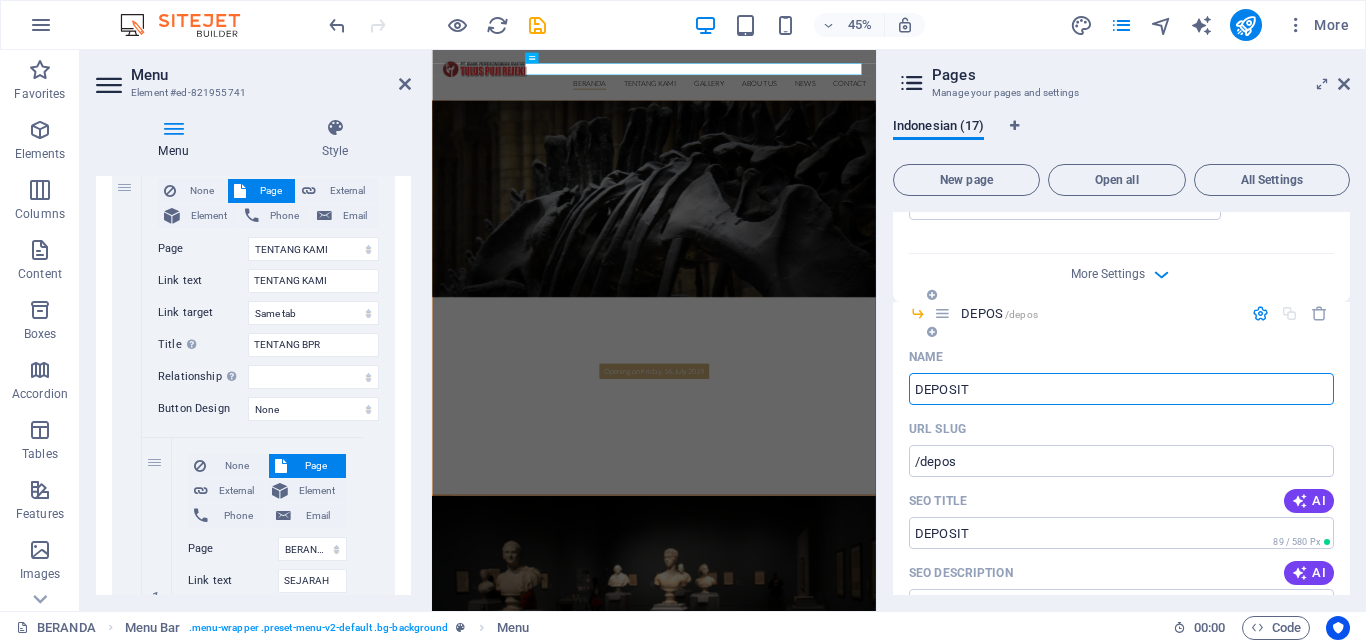 select on "2" 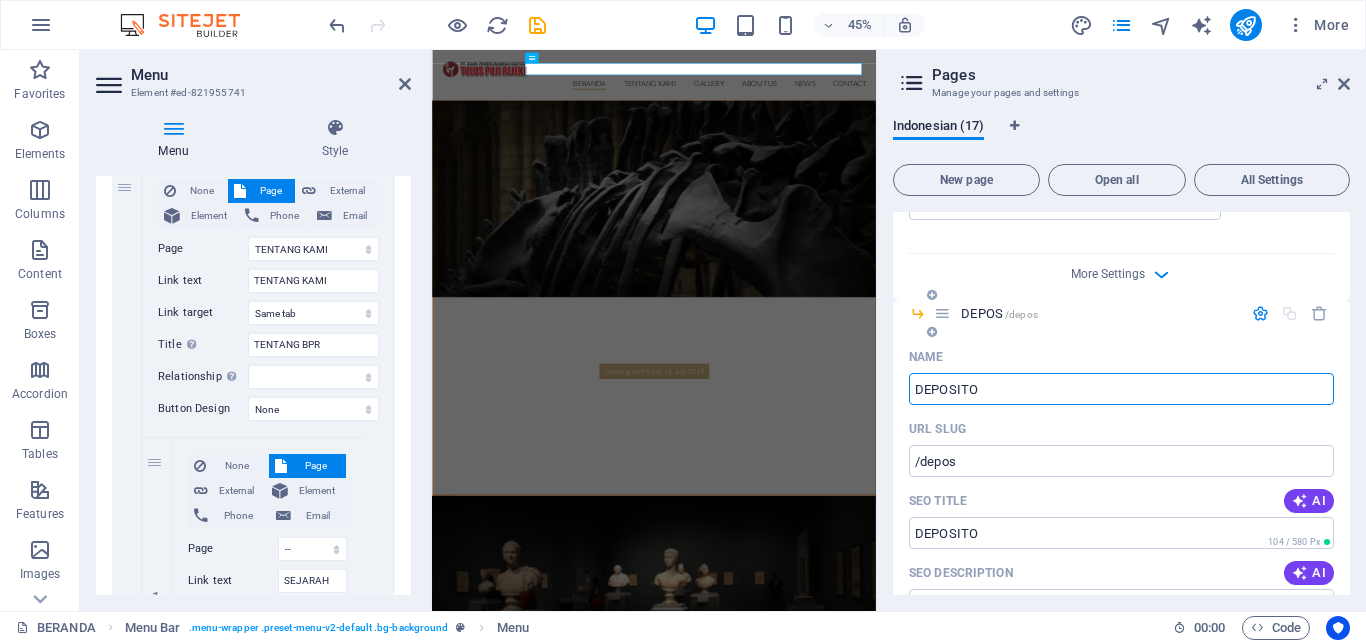 type on "DEPOSITO" 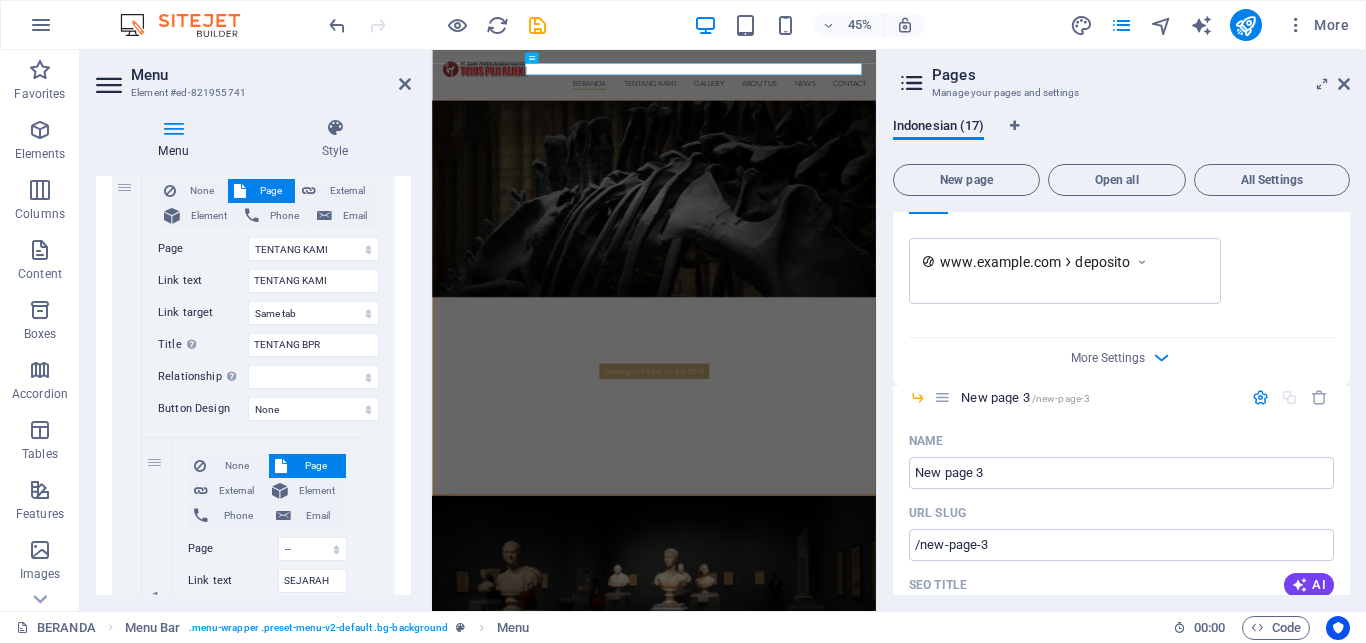 scroll, scrollTop: 1683, scrollLeft: 0, axis: vertical 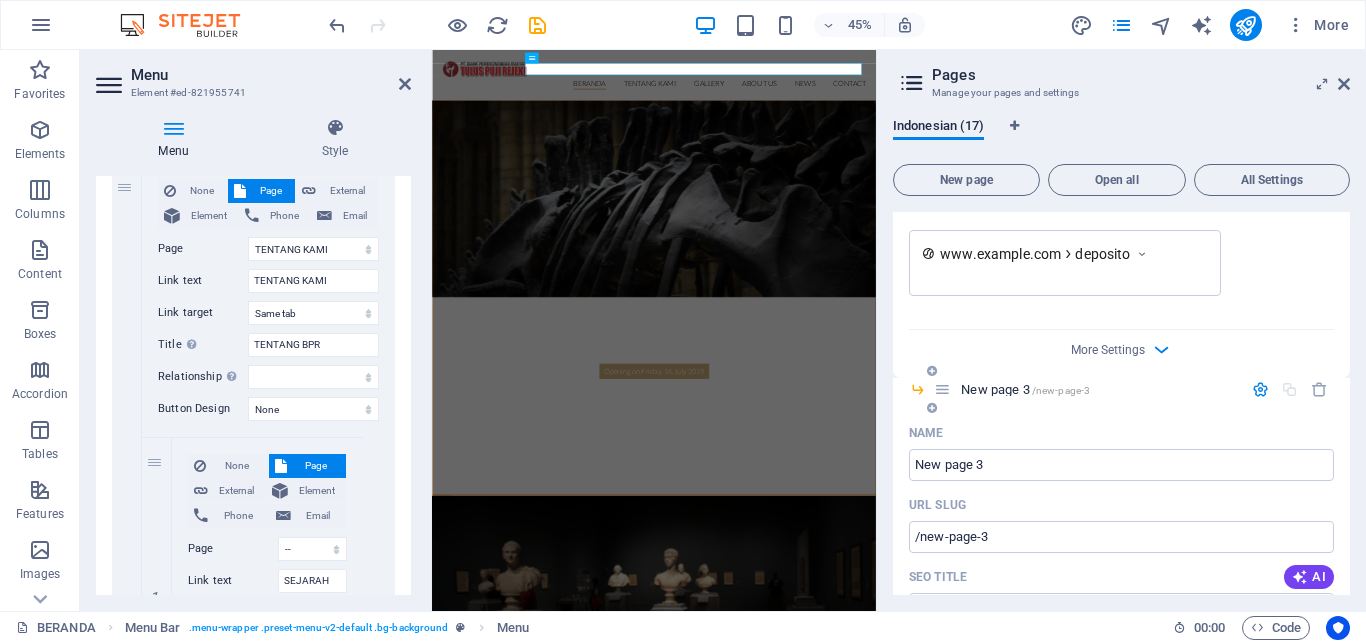 click on "Name New page 3 ​ URL SLUG /new-page-3 ​ SEO Title AI ​ 108 / 580 Px SEO Description AI ​ 0 / 990 Px SEO Keywords AI ​ Settings Menu Noindex Preview Mobile Desktop www.example.com new-page-3 Meta tags ​ Preview Image (Open Graph) Drag files here, click to choose files or select files from Files or our free stock photos & videos More Settings" at bounding box center [1121, 765] 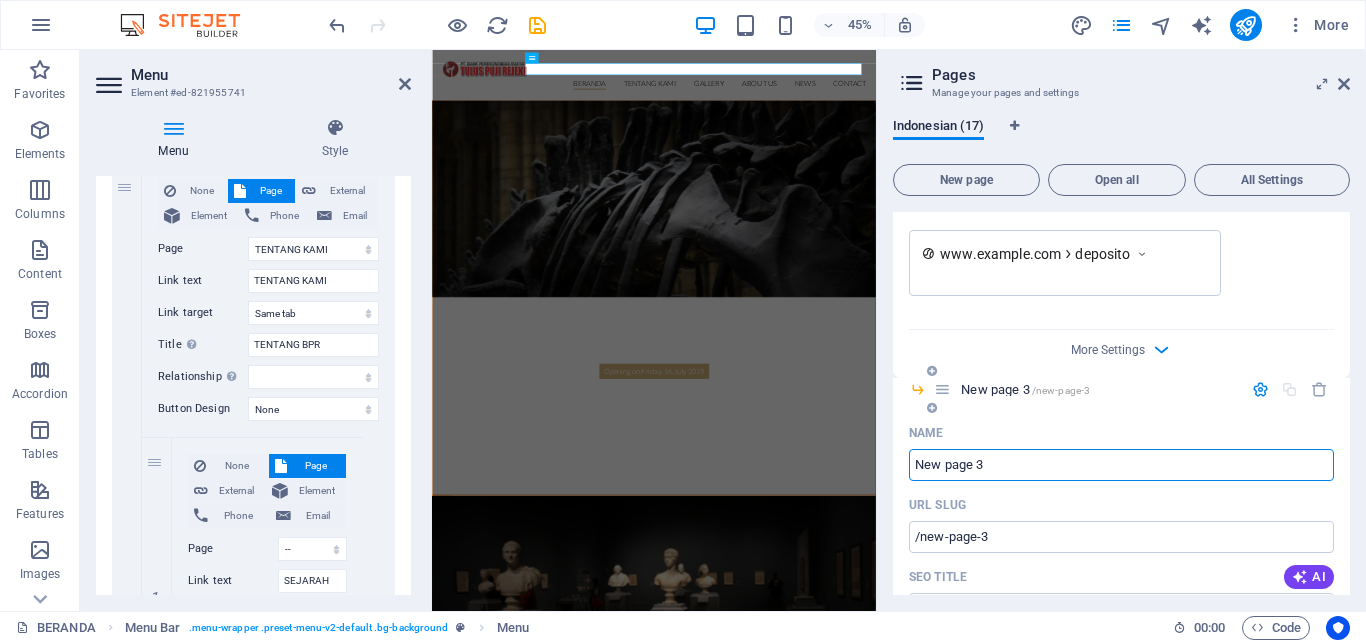 click on "New page 3" at bounding box center (1121, 465) 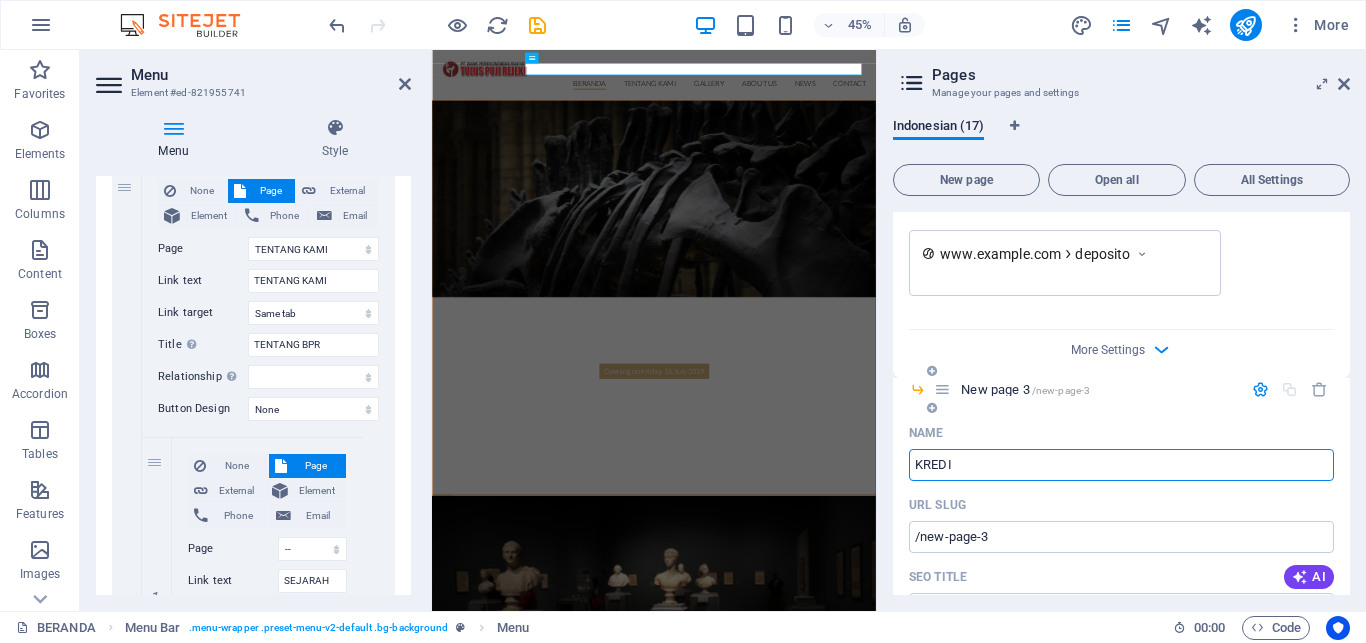type on "KREDIT" 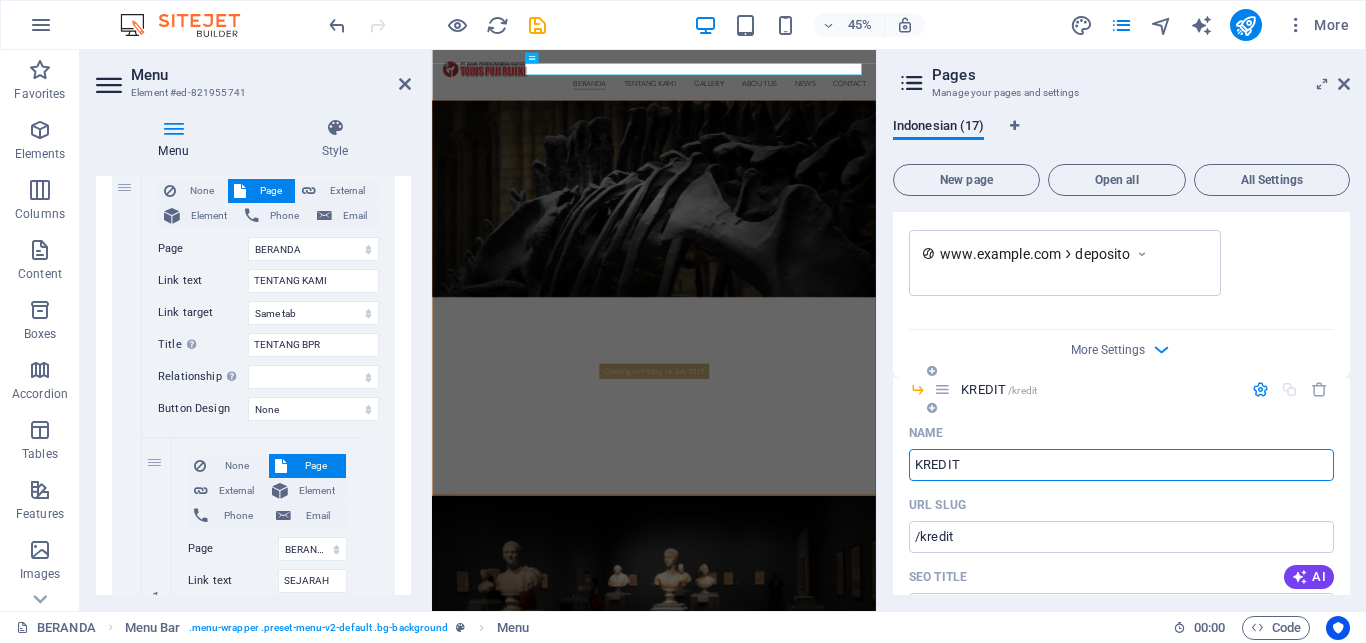 select on "1" 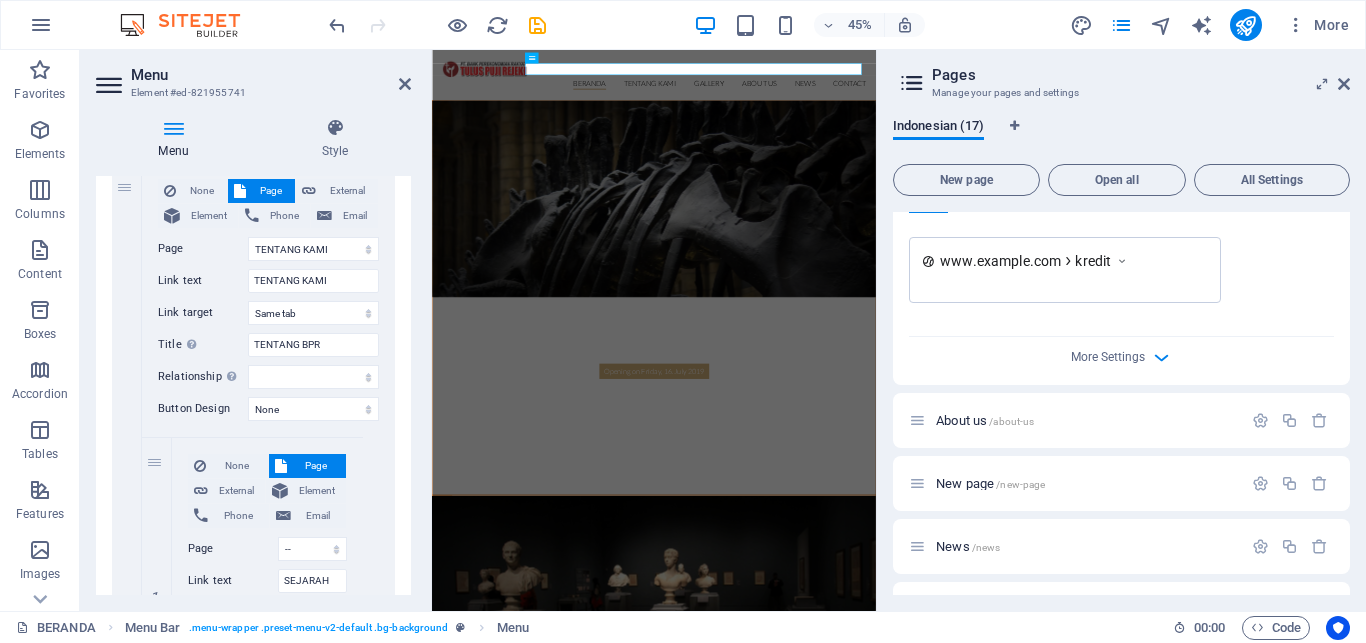 scroll, scrollTop: 2437, scrollLeft: 0, axis: vertical 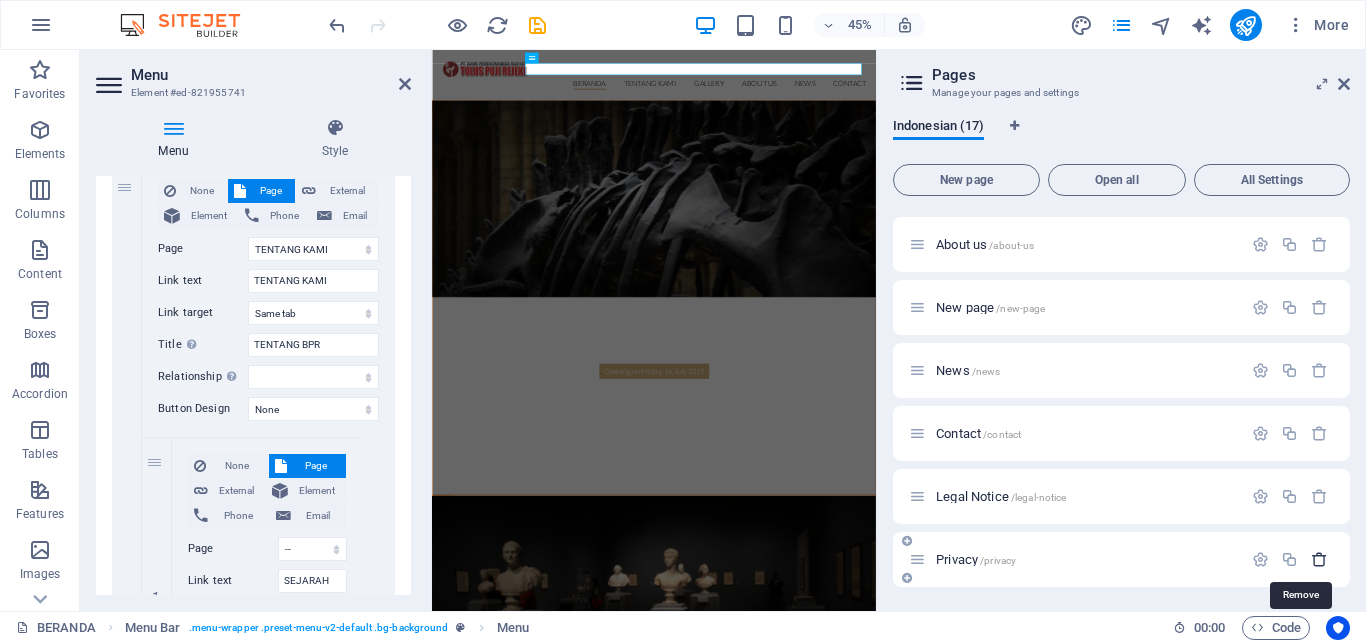 click at bounding box center (1319, 559) 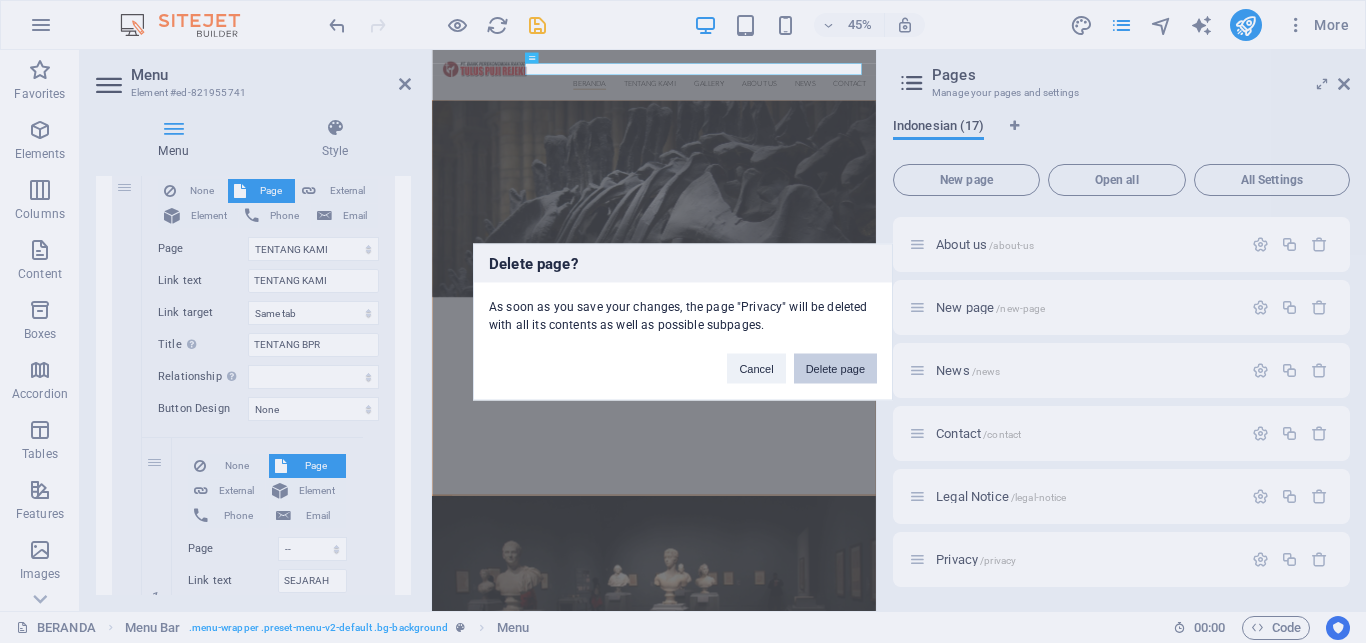 click on "Delete page" at bounding box center (835, 368) 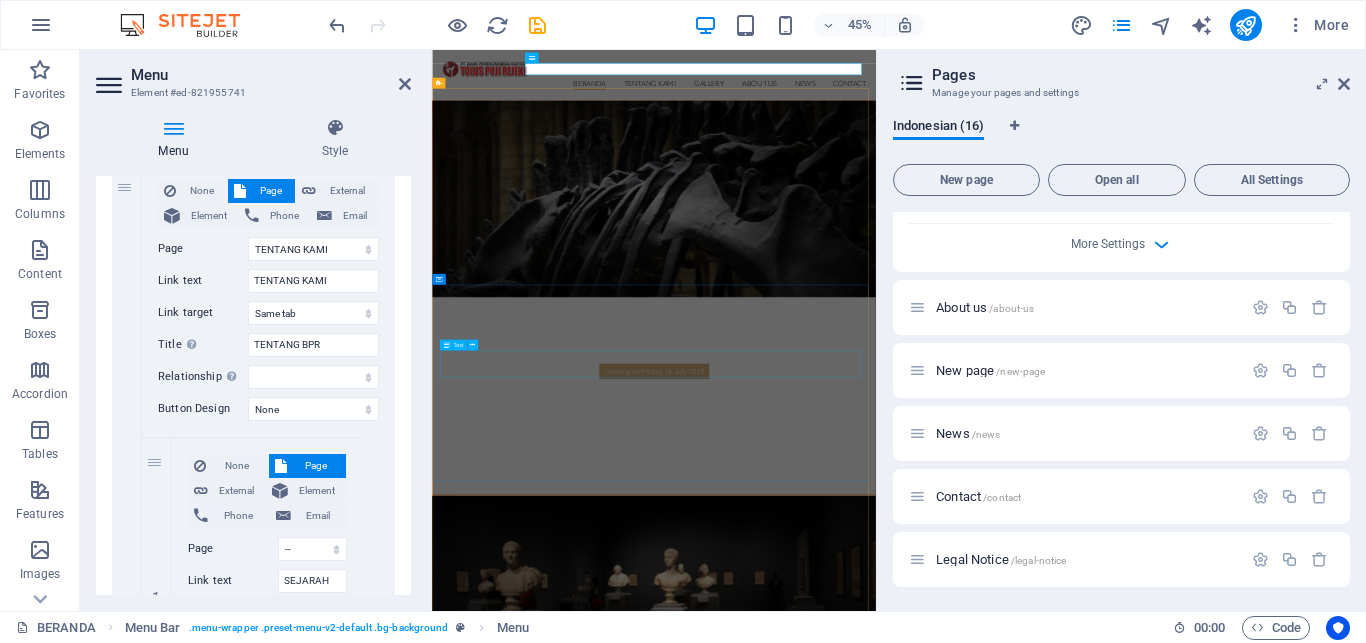 scroll, scrollTop: 2525, scrollLeft: 0, axis: vertical 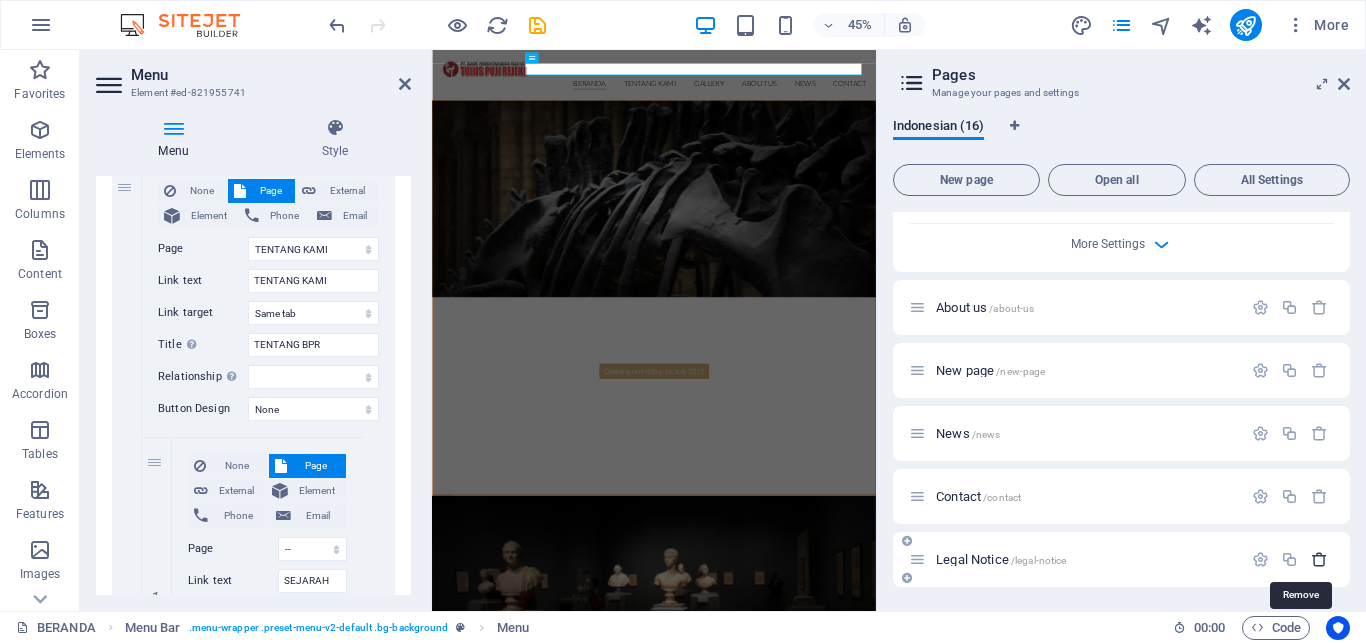 click at bounding box center (1319, 559) 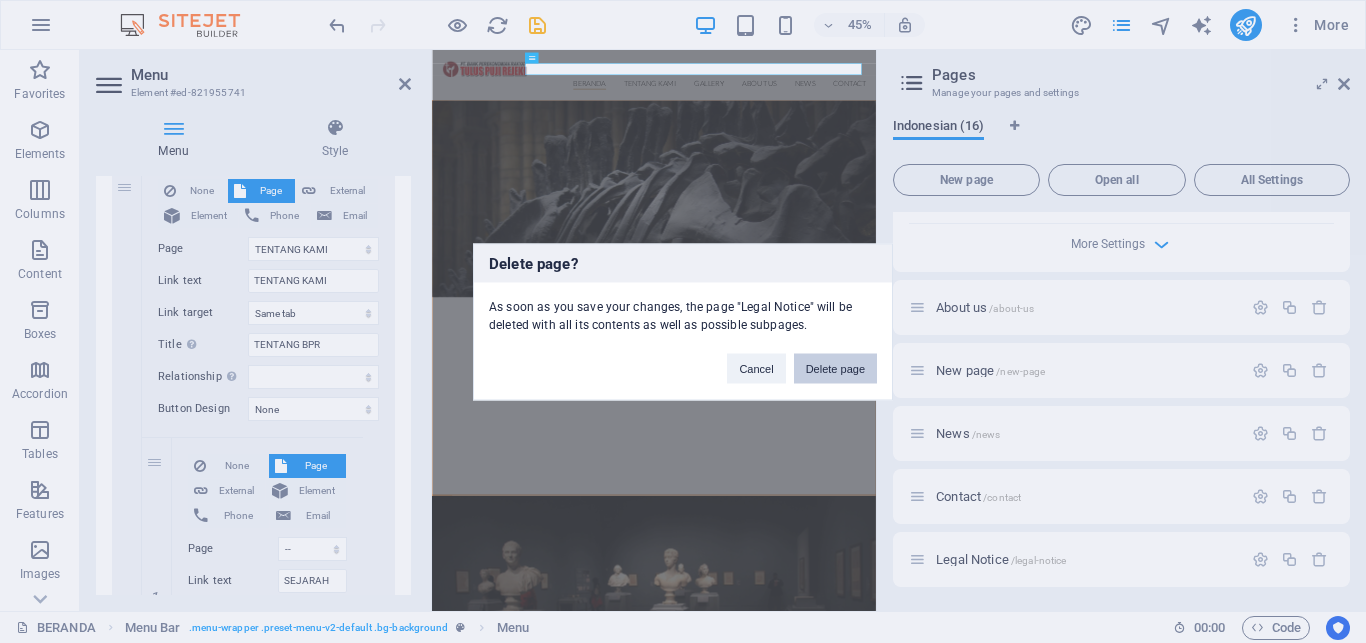 click on "Delete page" at bounding box center (835, 368) 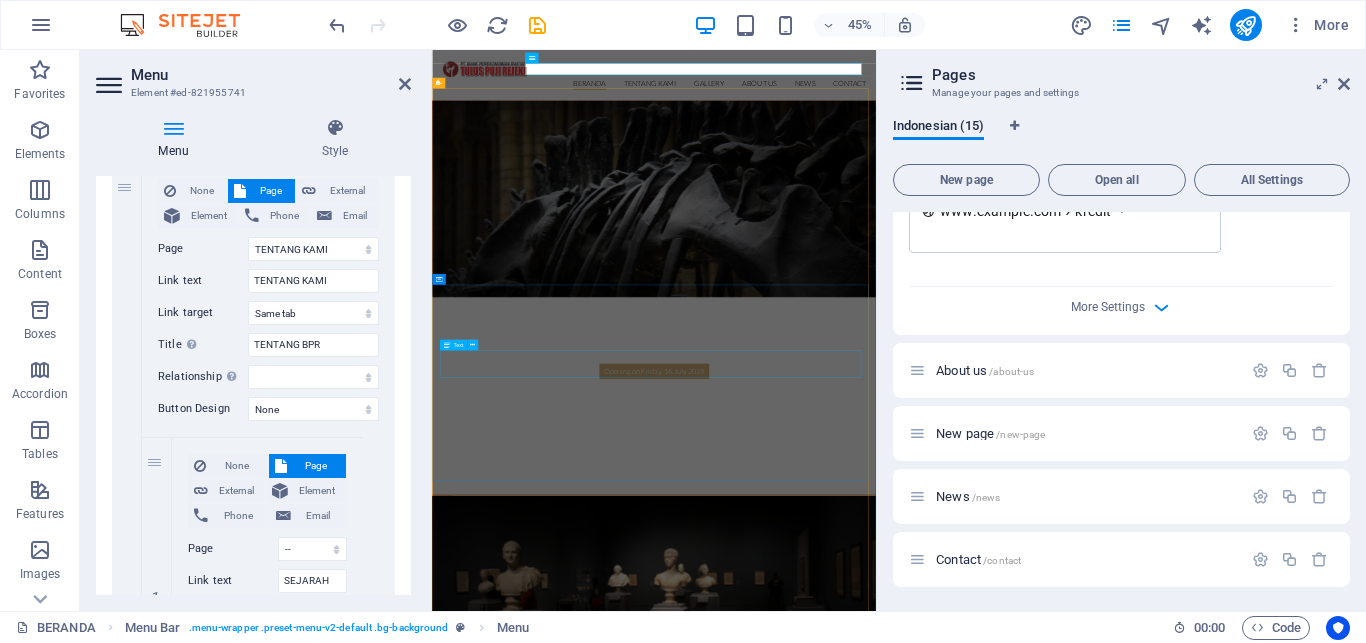 scroll, scrollTop: 2462, scrollLeft: 0, axis: vertical 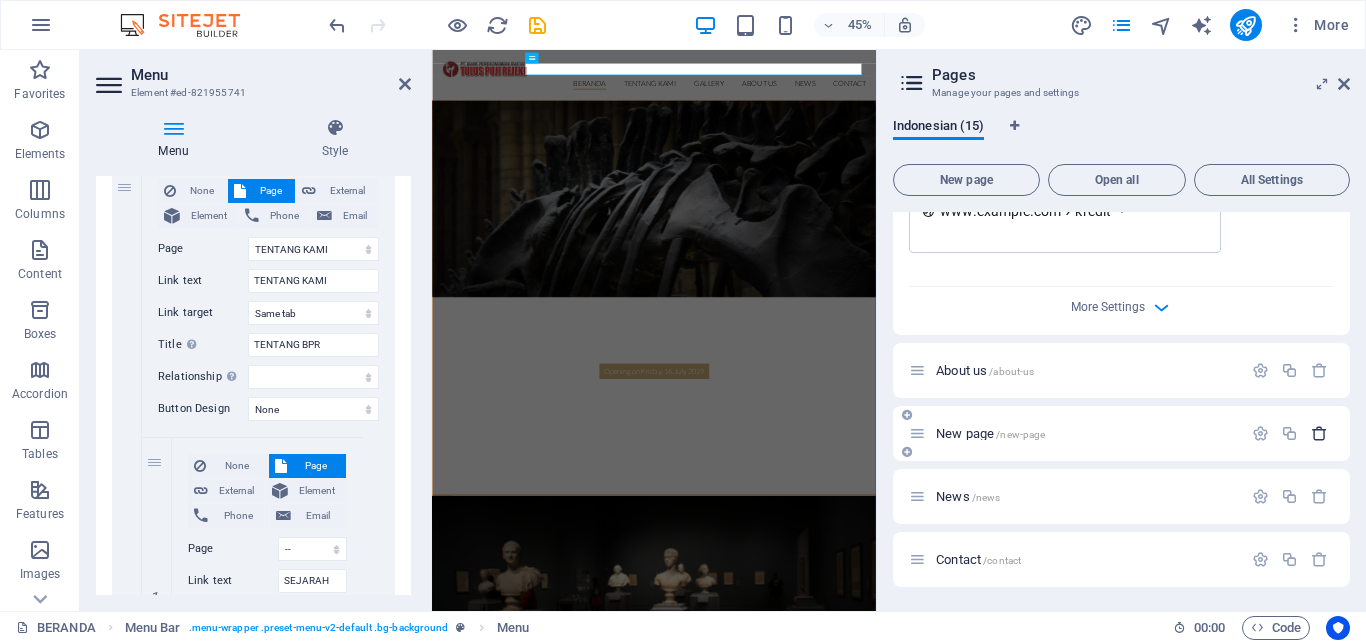click at bounding box center (1319, 433) 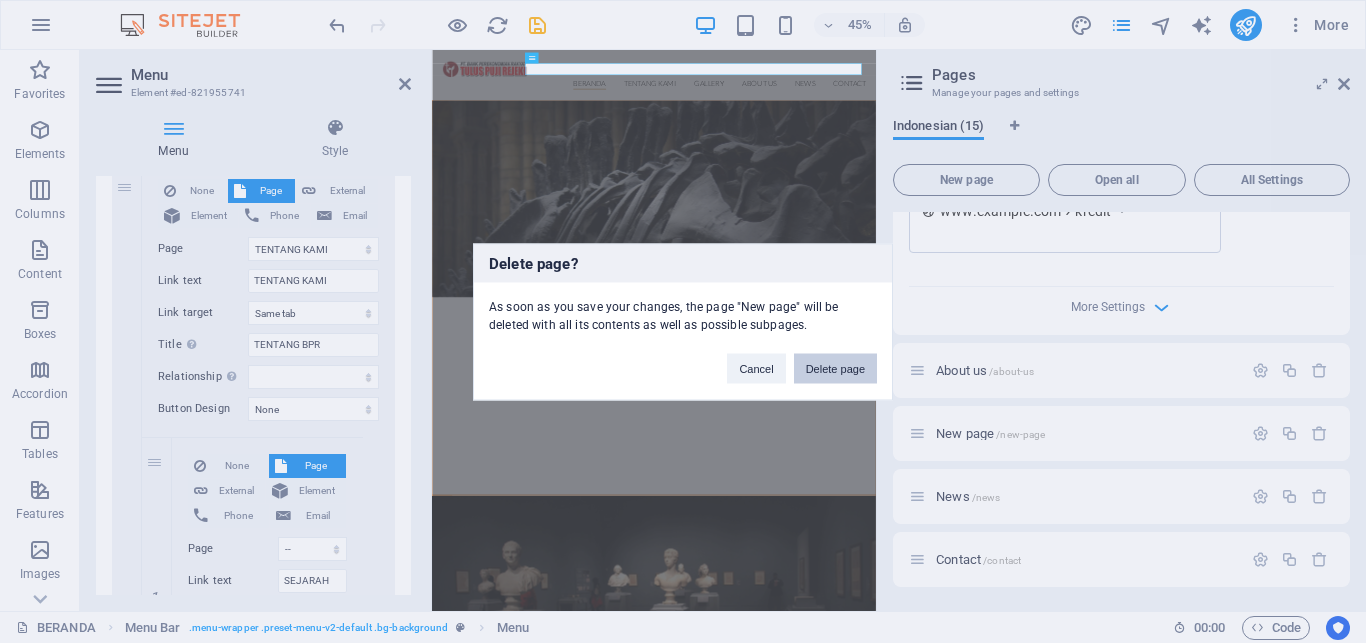 click on "Delete page" at bounding box center (835, 368) 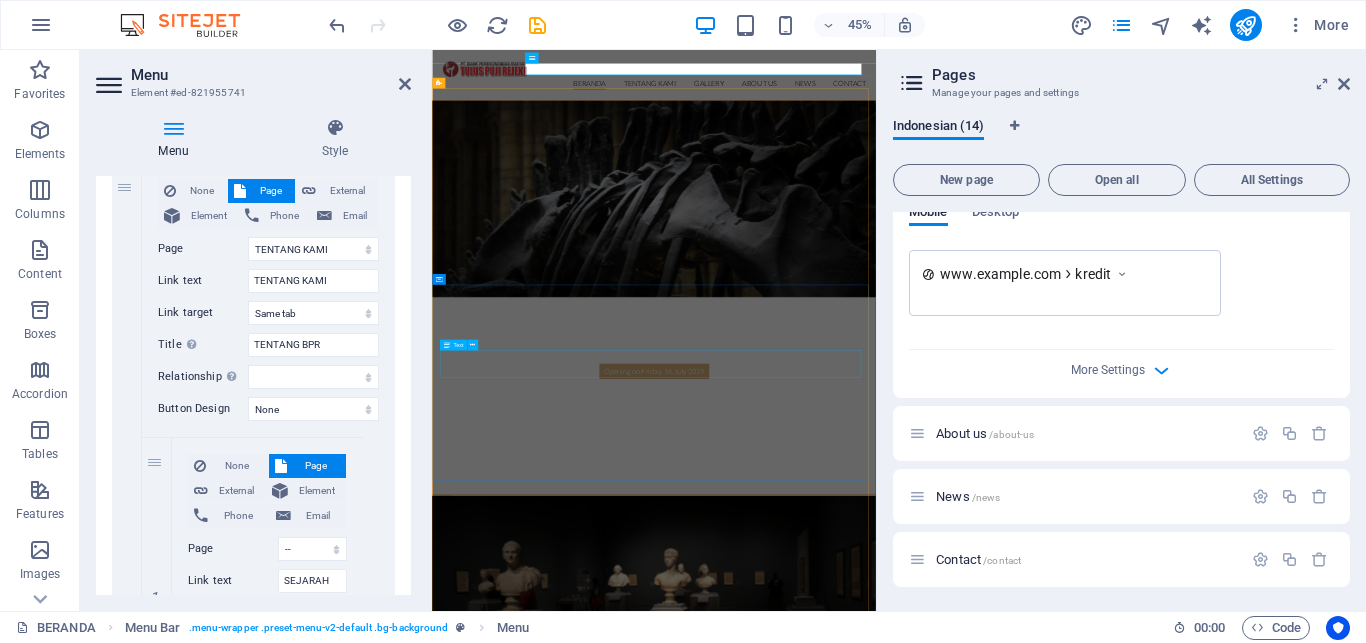 scroll, scrollTop: 2399, scrollLeft: 0, axis: vertical 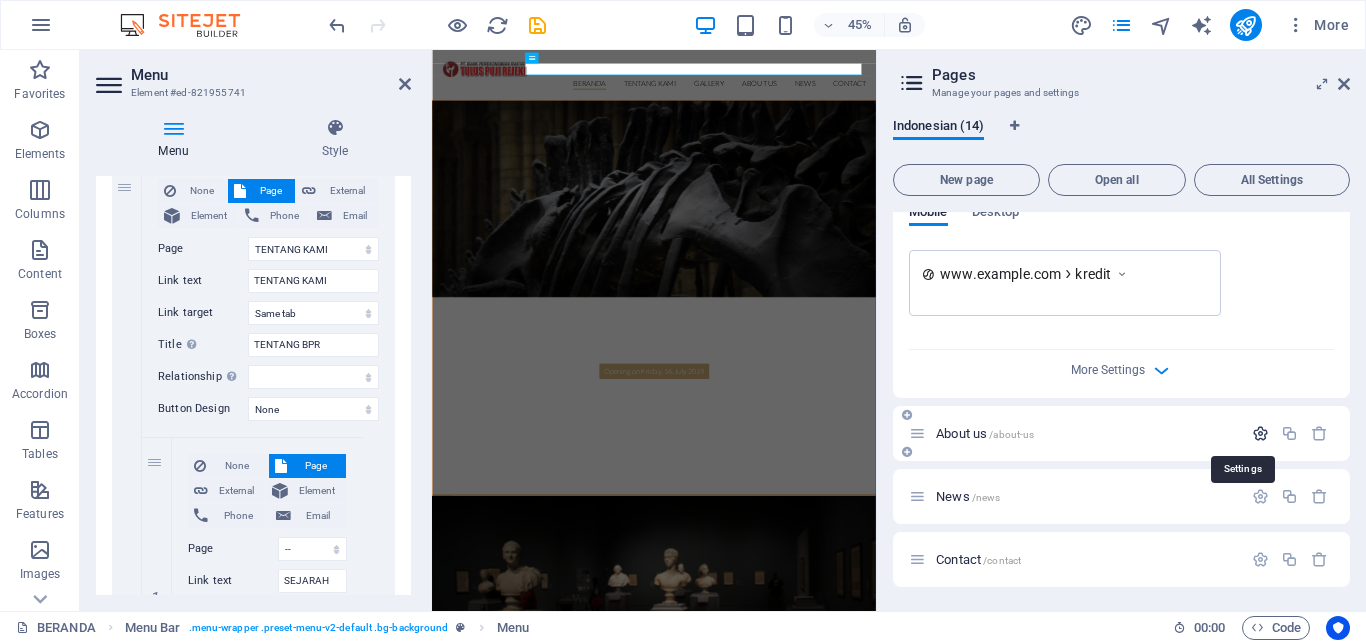 click at bounding box center [1260, 433] 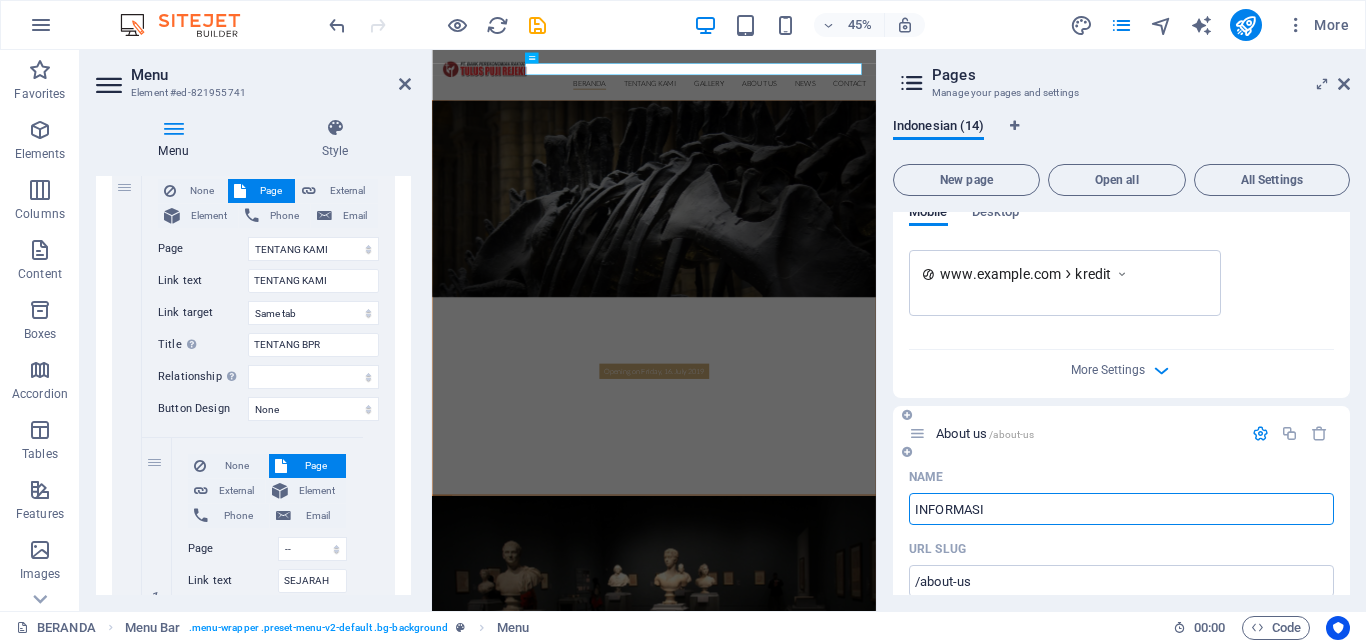 type on "INFORMASI" 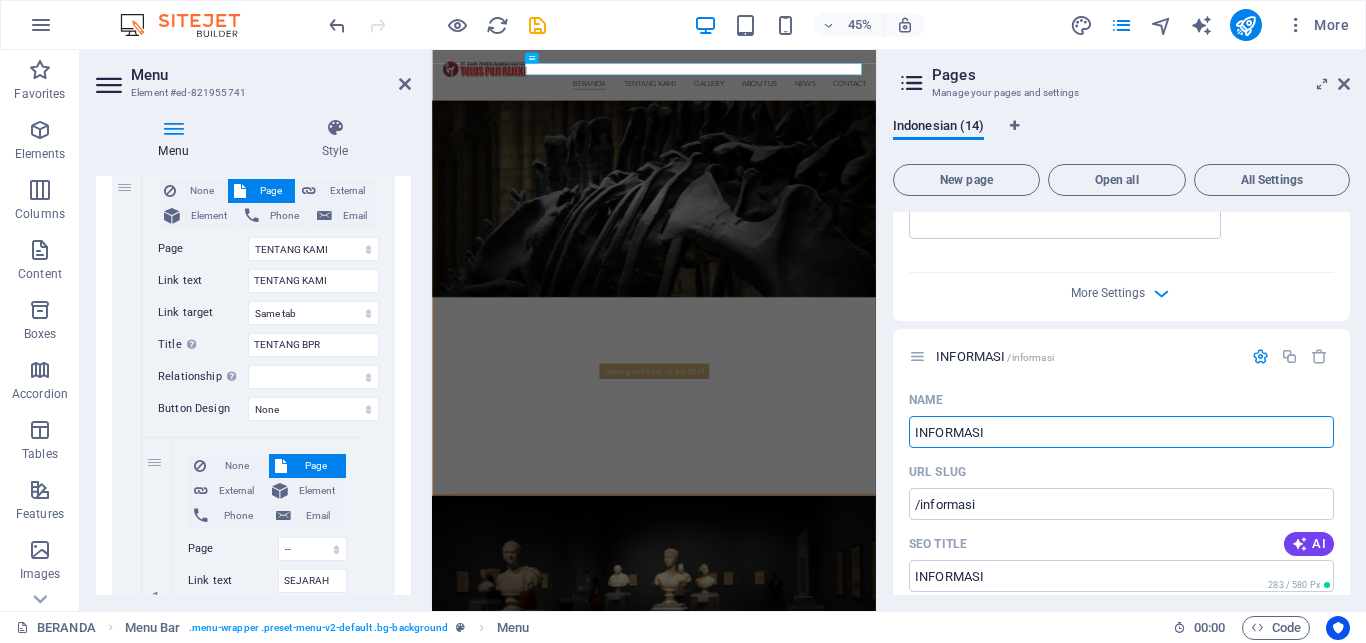 scroll, scrollTop: 2506, scrollLeft: 0, axis: vertical 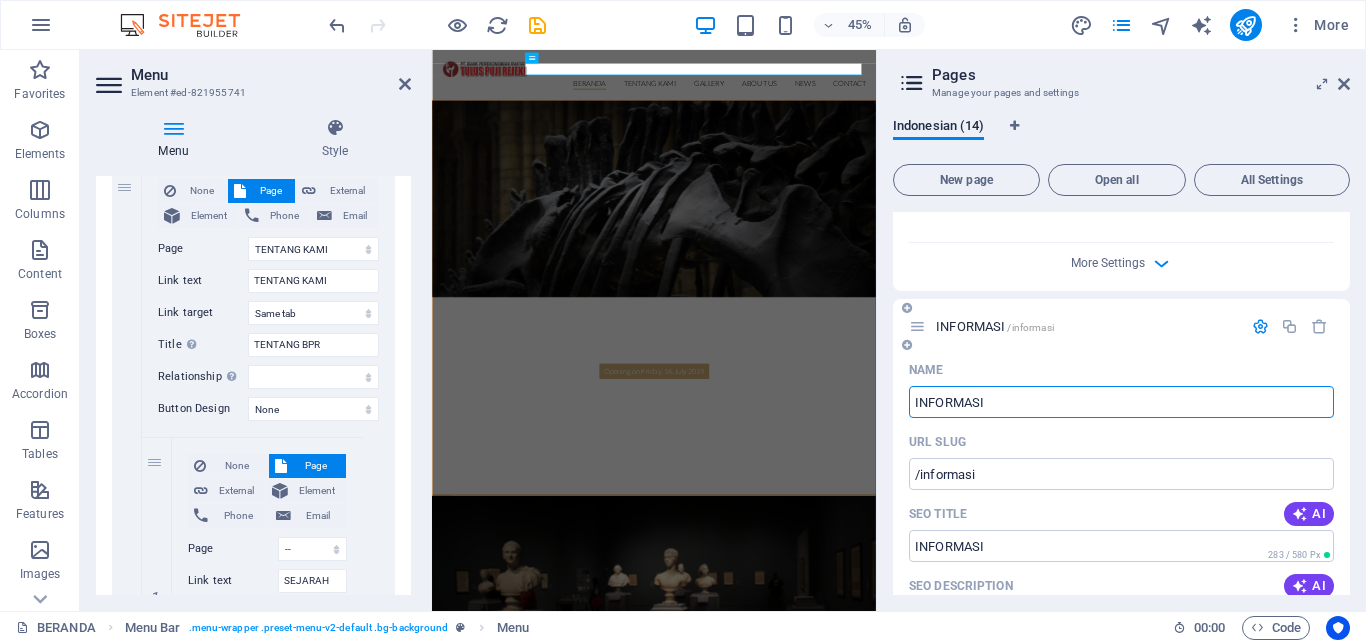 click at bounding box center (907, 345) 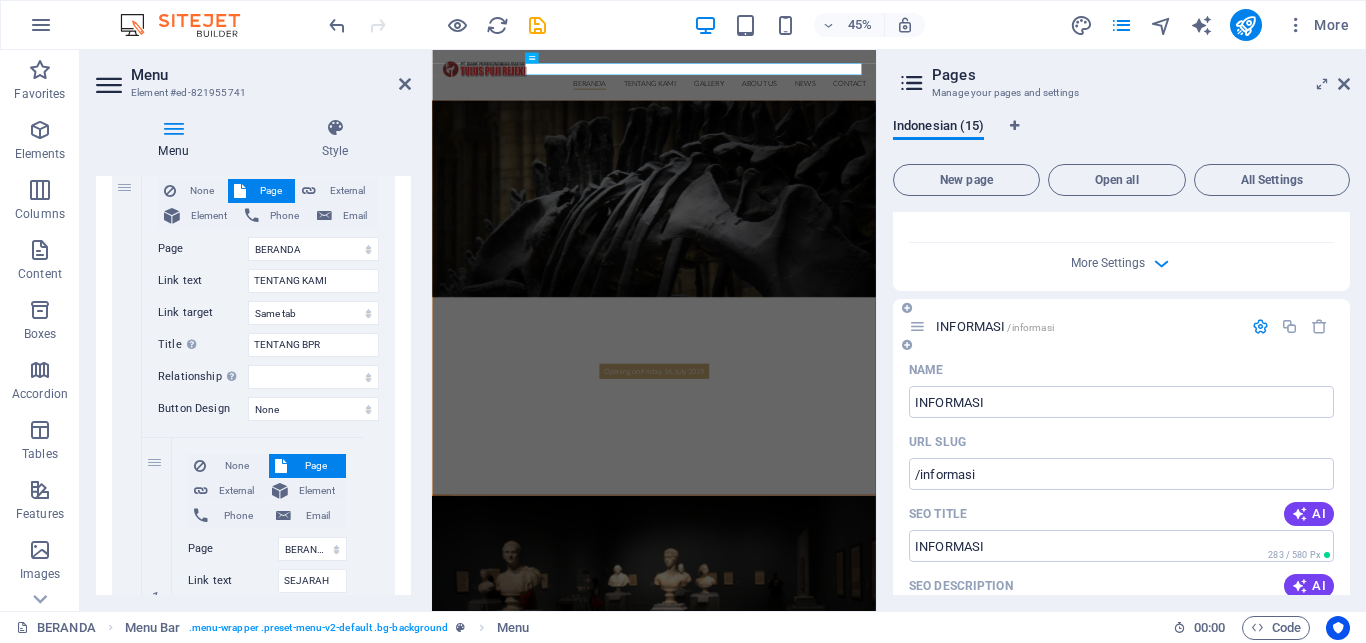 select on "1" 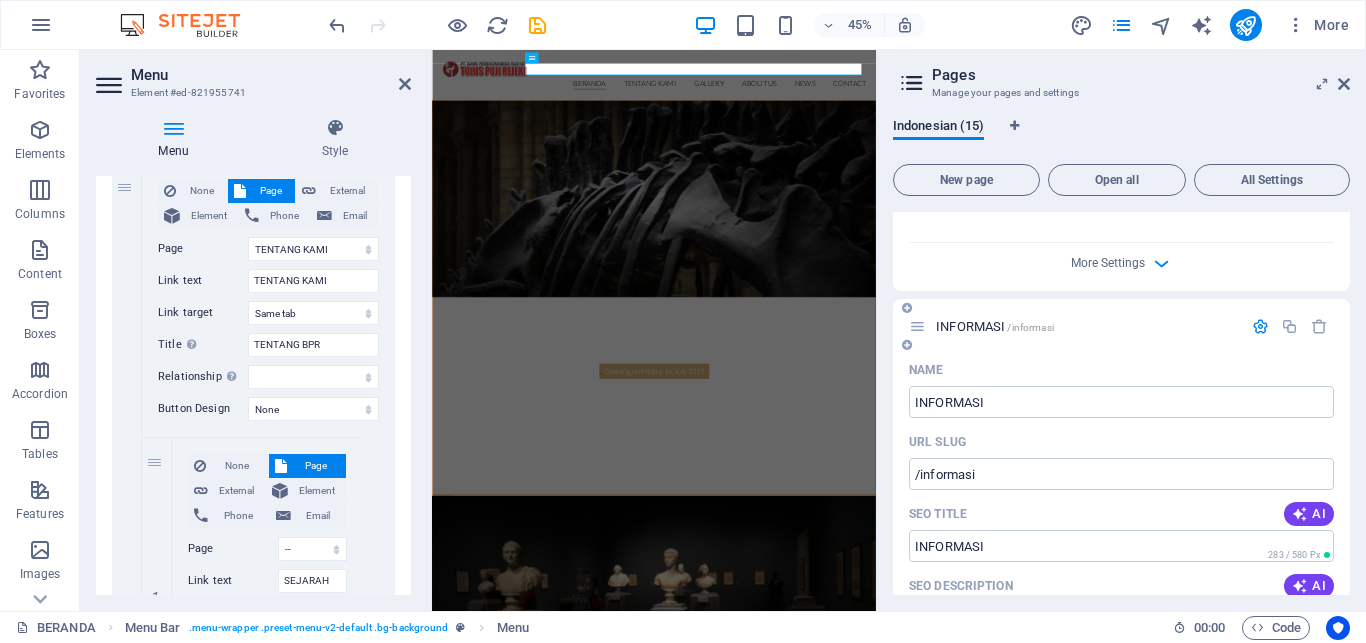 scroll, scrollTop: 3313, scrollLeft: 0, axis: vertical 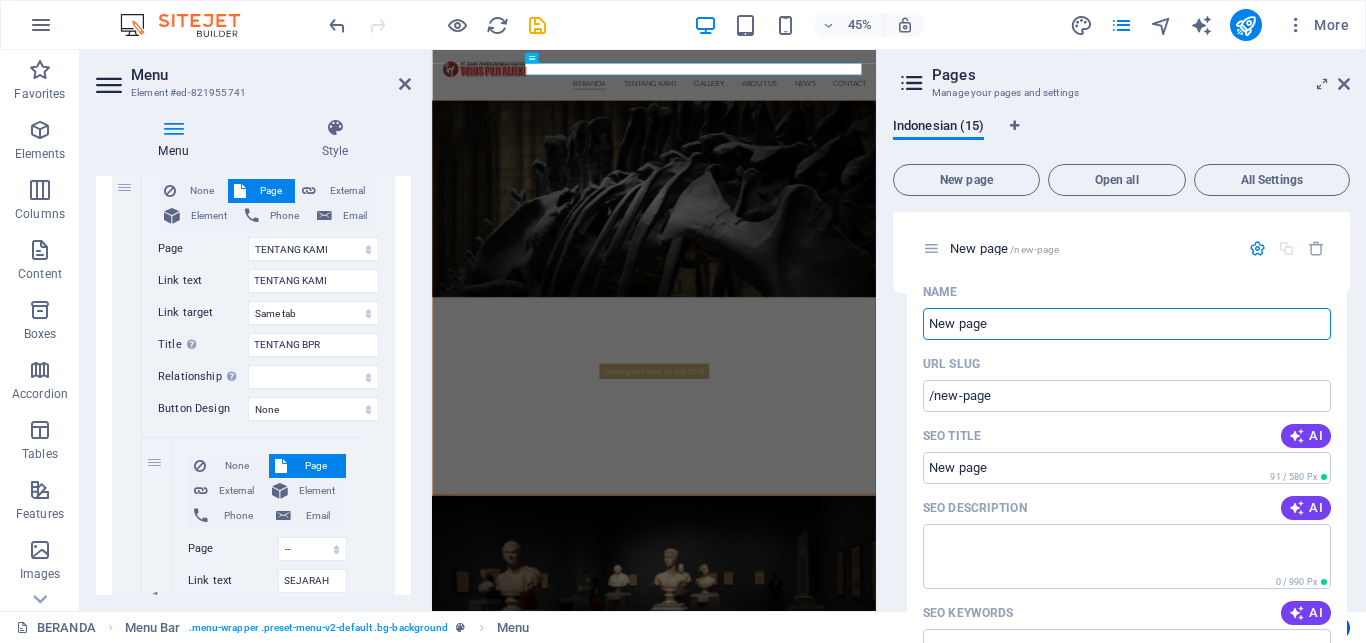drag, startPoint x: 919, startPoint y: 322, endPoint x: 938, endPoint y: 236, distance: 88.07383 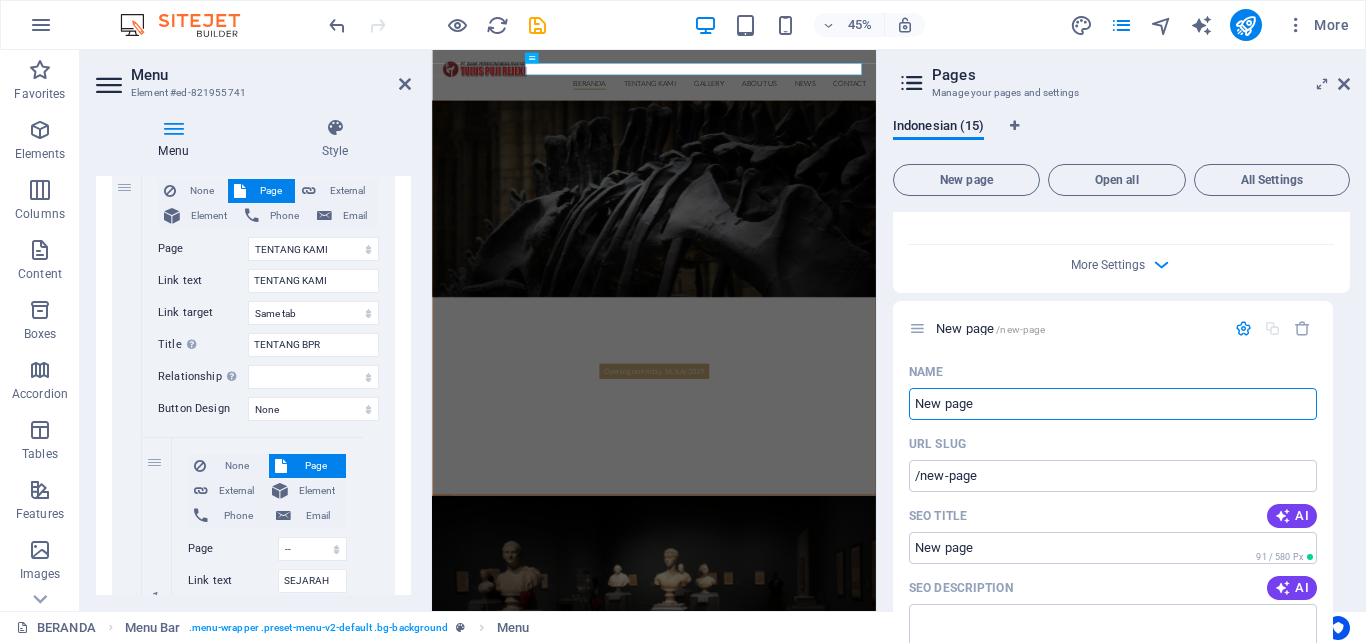 select on "1" 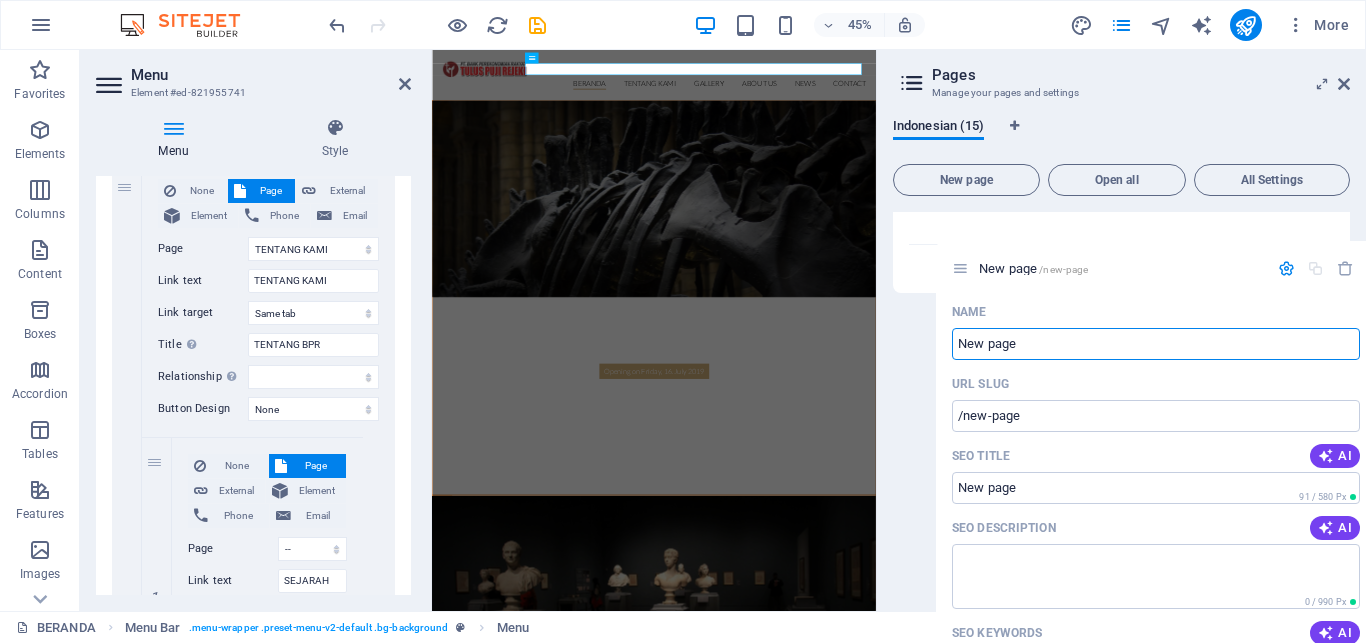 drag, startPoint x: 917, startPoint y: 327, endPoint x: 972, endPoint y: 250, distance: 94.62558 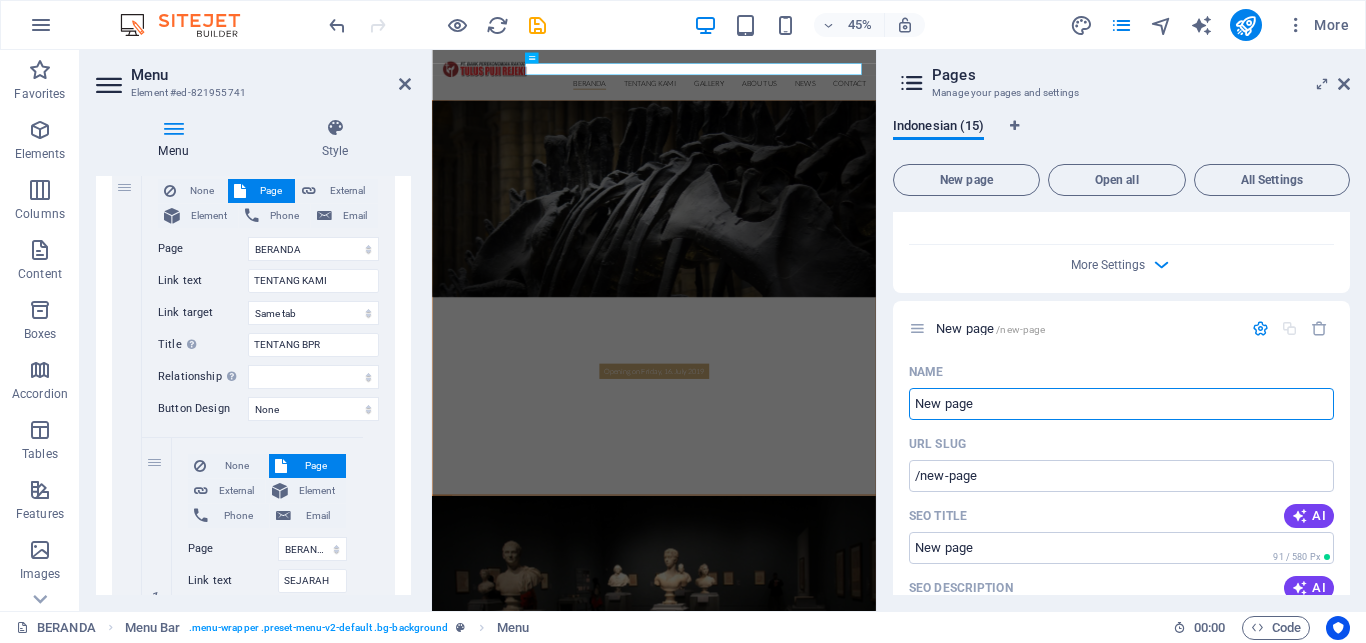 select on "1" 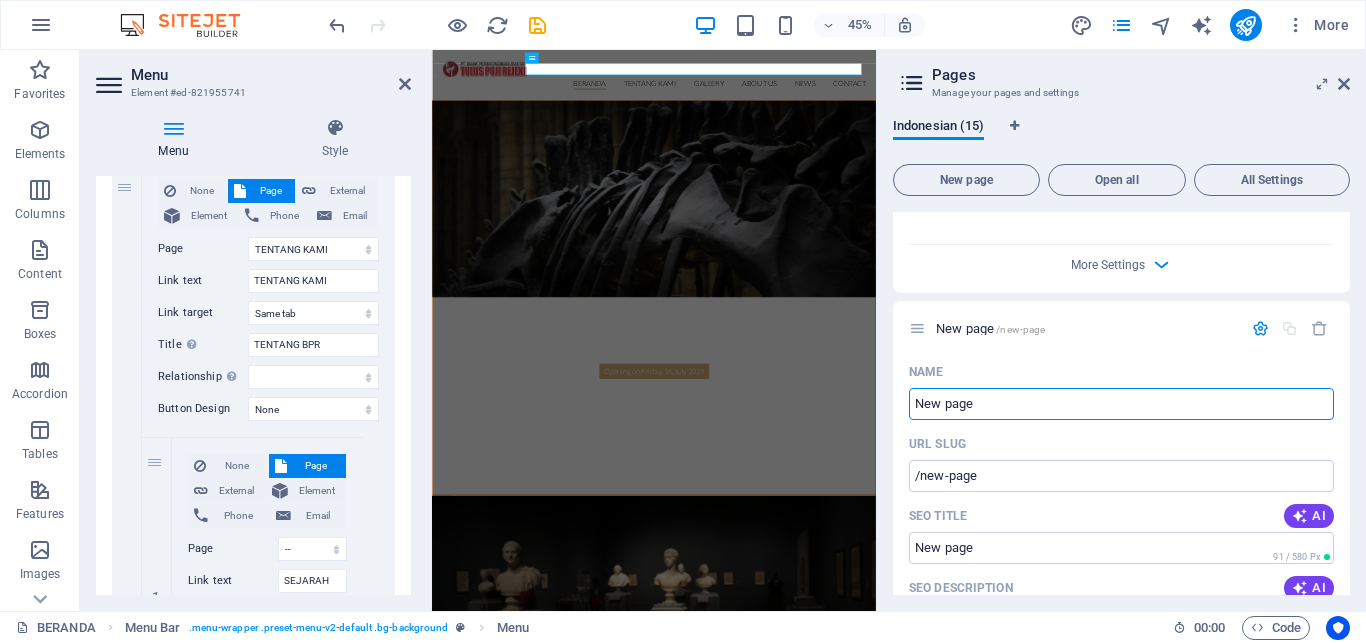 scroll, scrollTop: 2960, scrollLeft: 0, axis: vertical 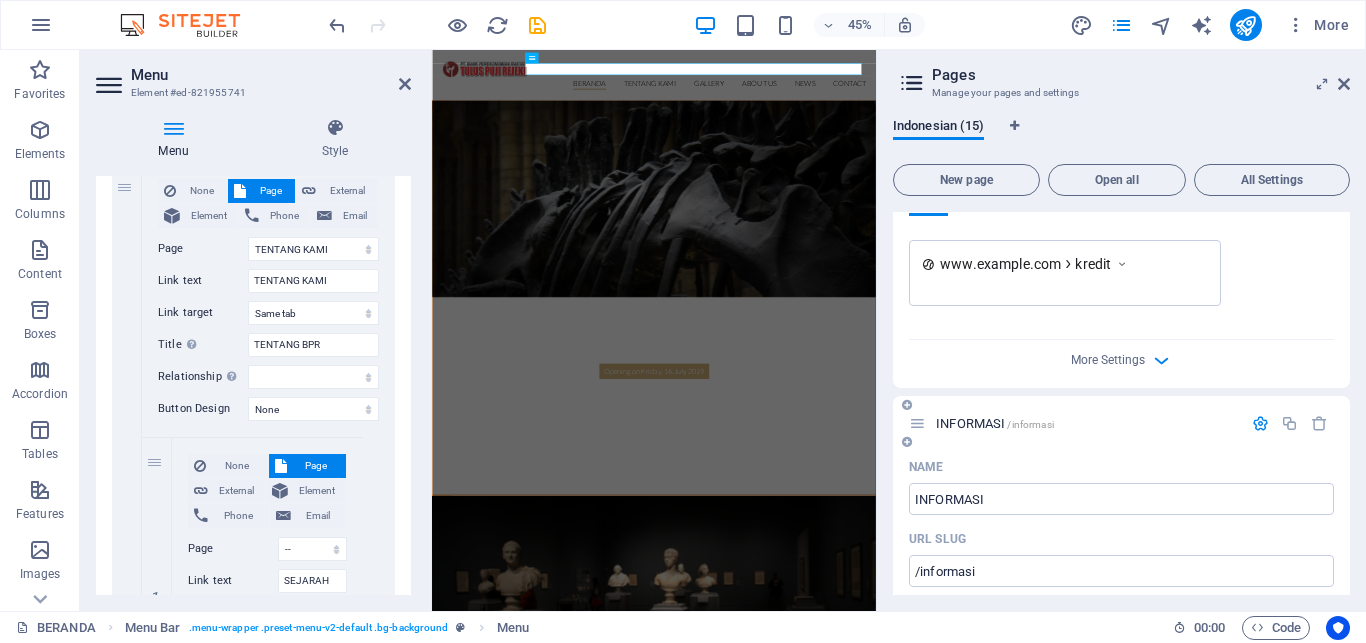 click on "INFORMASI /informasi" at bounding box center (1086, 423) 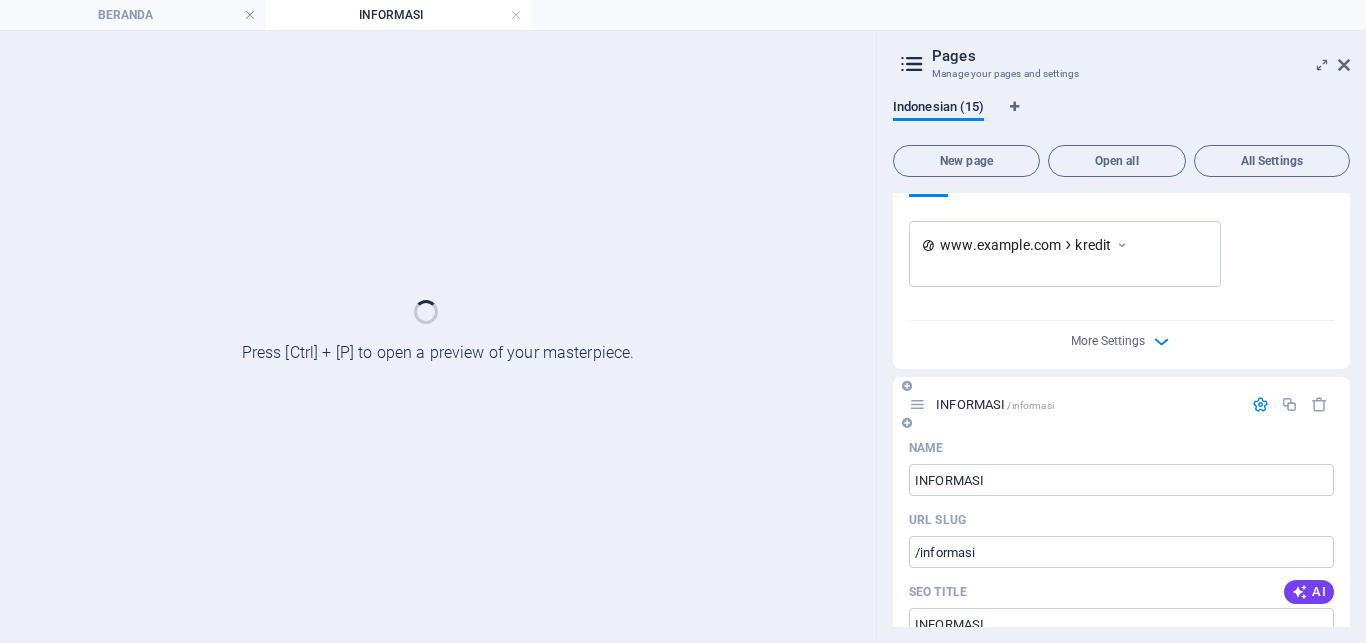 click on "BERANDA / TENTANG KAMI /tentang-kami SEJARAH /sejarah VISI-MISI /visi-misi TUJUAN /tujuan STRUKTUR ORGANISASI /struktur-organisasi JARINGAN KANTOR /jaringan-kantor PRODUK /produk TABUNGAN /tabungan Name TABUNGAN ​ URL SLUG /tabungan ​ SEO Title AI ​ 111 / 580 Px SEO Description AI ​ 0 / 990 Px SEO Keywords AI ​ Settings Menu Noindex Preview Mobile Desktop www.example.com tabungan Meta tags ​ Preview Image (Open Graph) Drag files here, click to choose files or select files from Files or our free stock photos & videos More Settings DEPOSITO /deposito Name DEPOSITO ​ URL SLUG /deposito ​ SEO Title AI ​ 104 / 580 Px SEO Description AI ​ 0 / 990 Px SEO Keywords AI ​ Settings Menu Noindex Preview Mobile Desktop www.example.com deposito Meta tags ​ Preview Image (Open Graph) Drag files here, click to choose files or select files from Files or our free stock photos & videos More Settings KREDIT /kredit Name KREDIT ​ URL SLUG /kredit ​ SEO Title AI ​ 74 / 580 Px SEO Description AI ​ AI" at bounding box center [1121, -76] 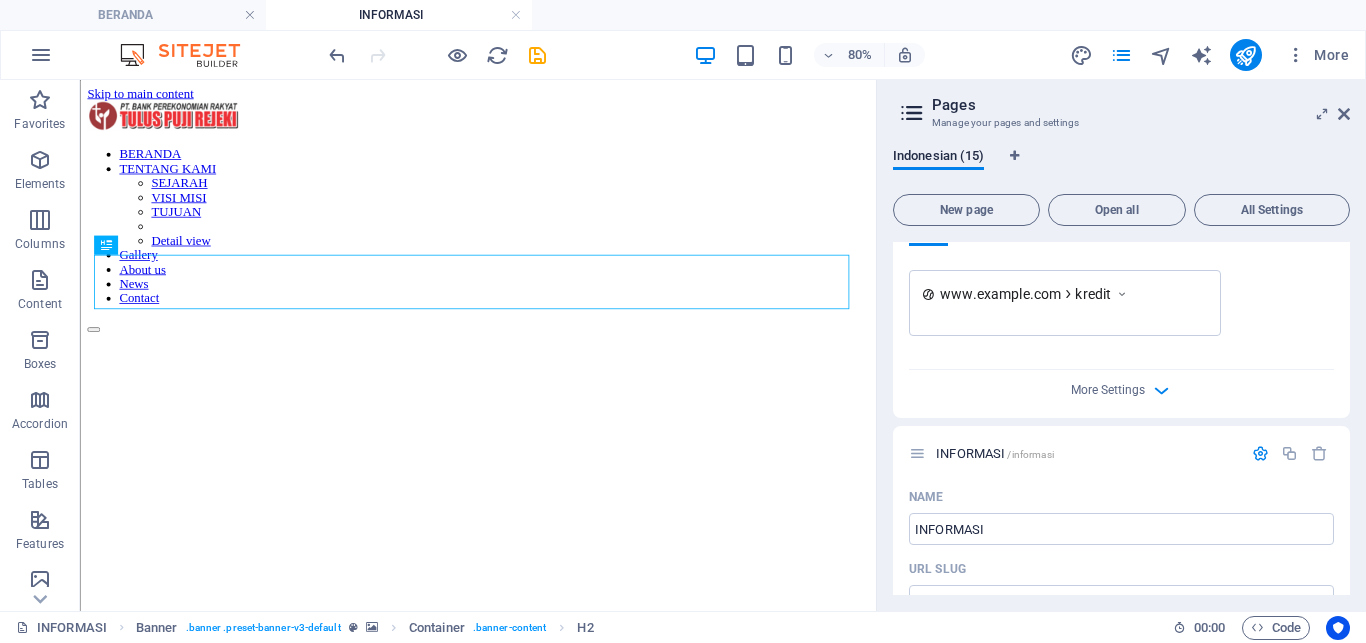 scroll, scrollTop: 0, scrollLeft: 0, axis: both 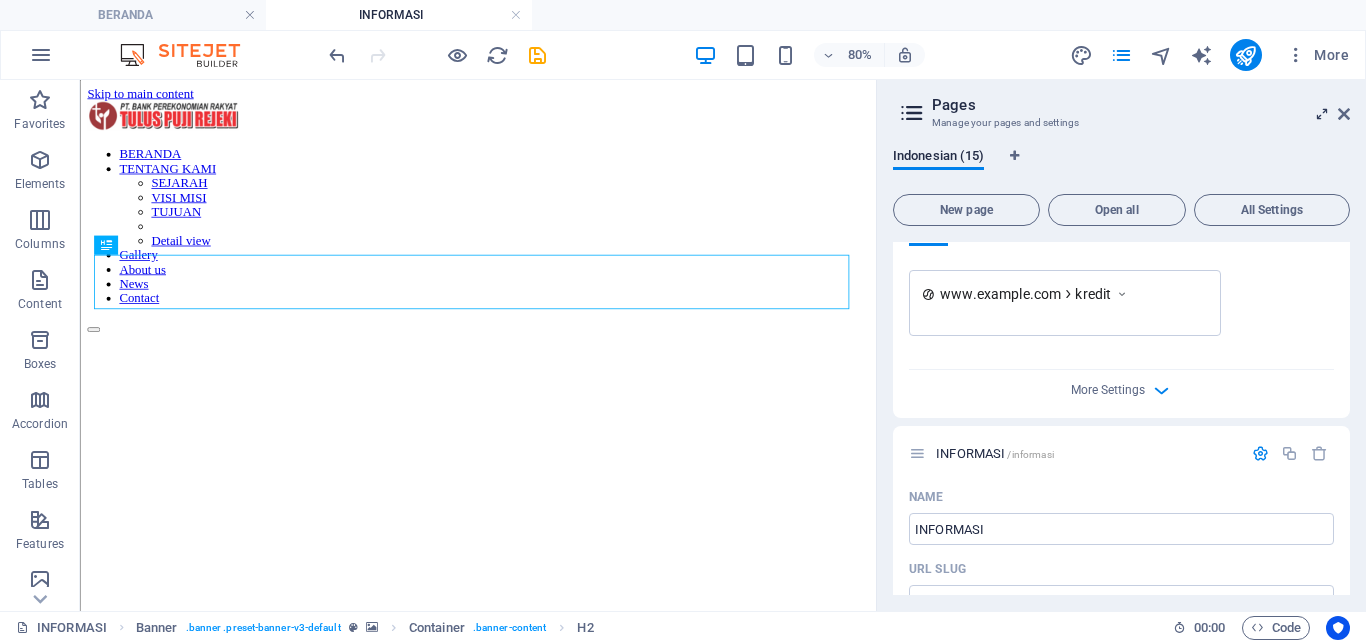 click at bounding box center [1322, 114] 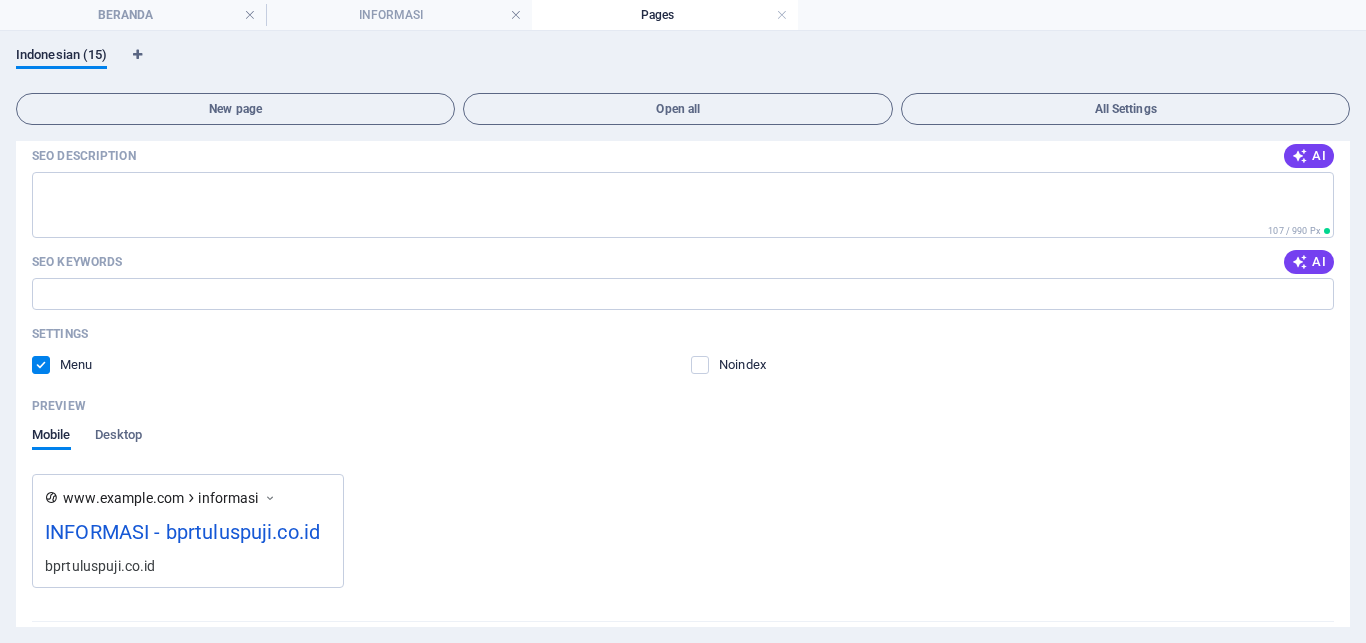 scroll, scrollTop: 2371, scrollLeft: 0, axis: vertical 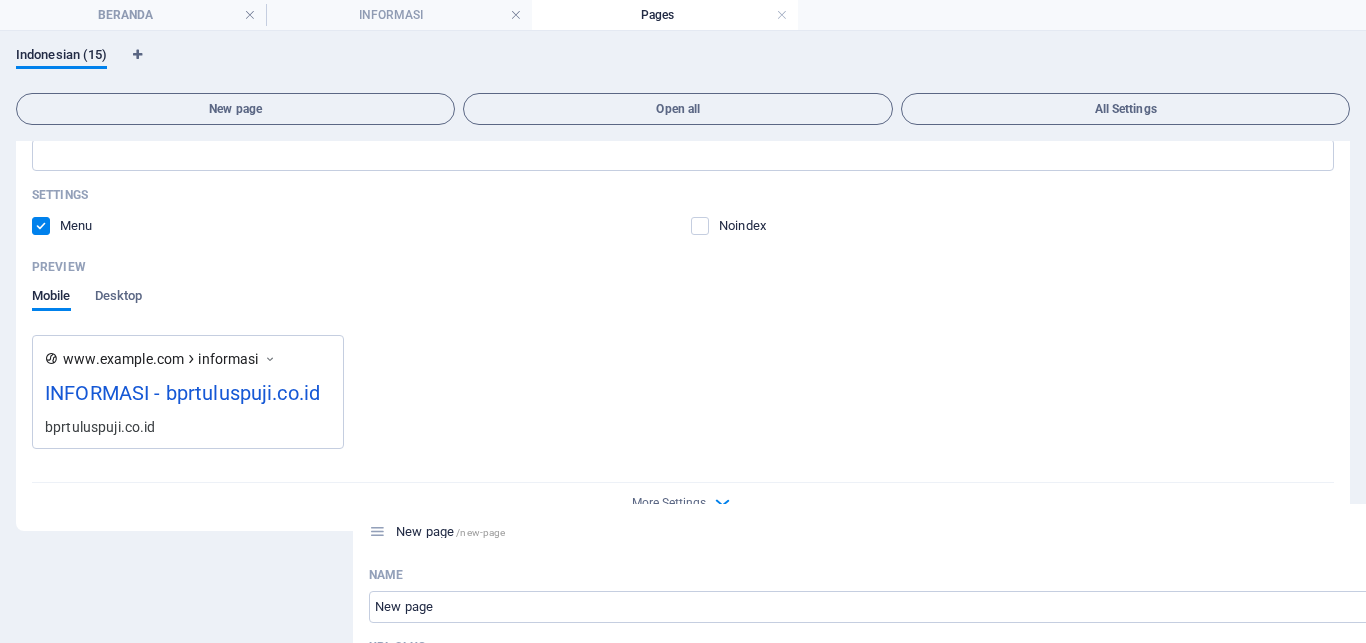drag, startPoint x: 44, startPoint y: 560, endPoint x: 389, endPoint y: 525, distance: 346.7708 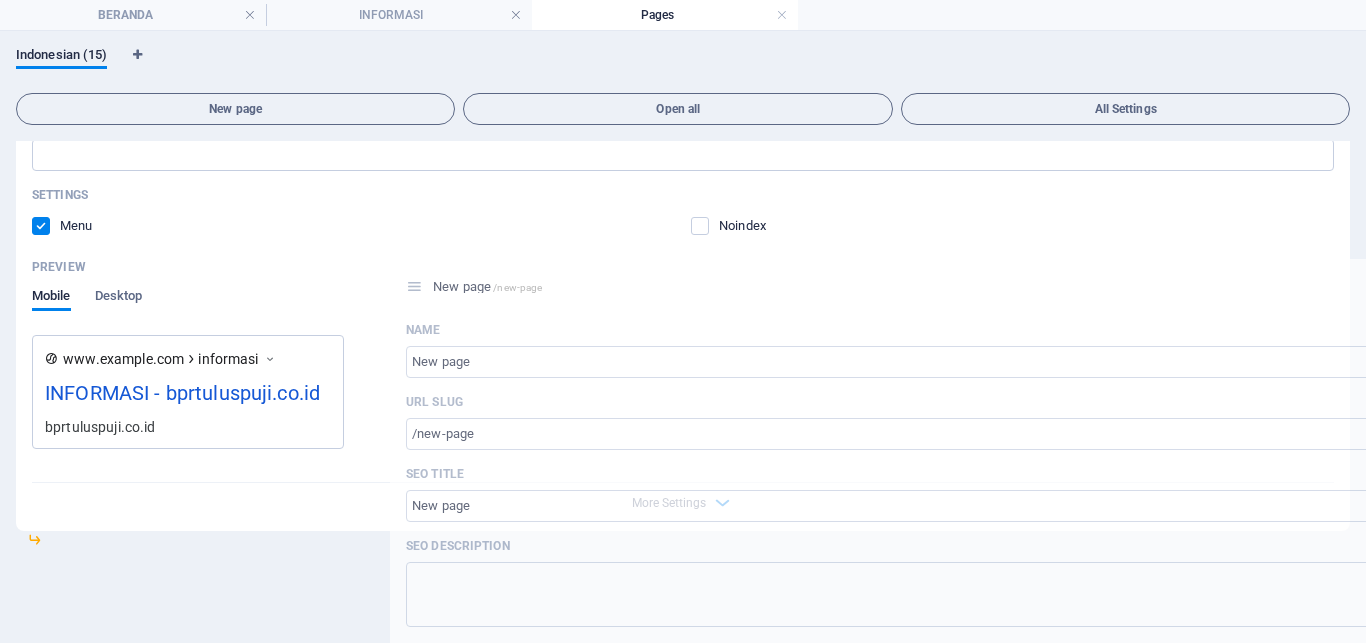drag, startPoint x: 33, startPoint y: 565, endPoint x: 430, endPoint y: 277, distance: 490.46204 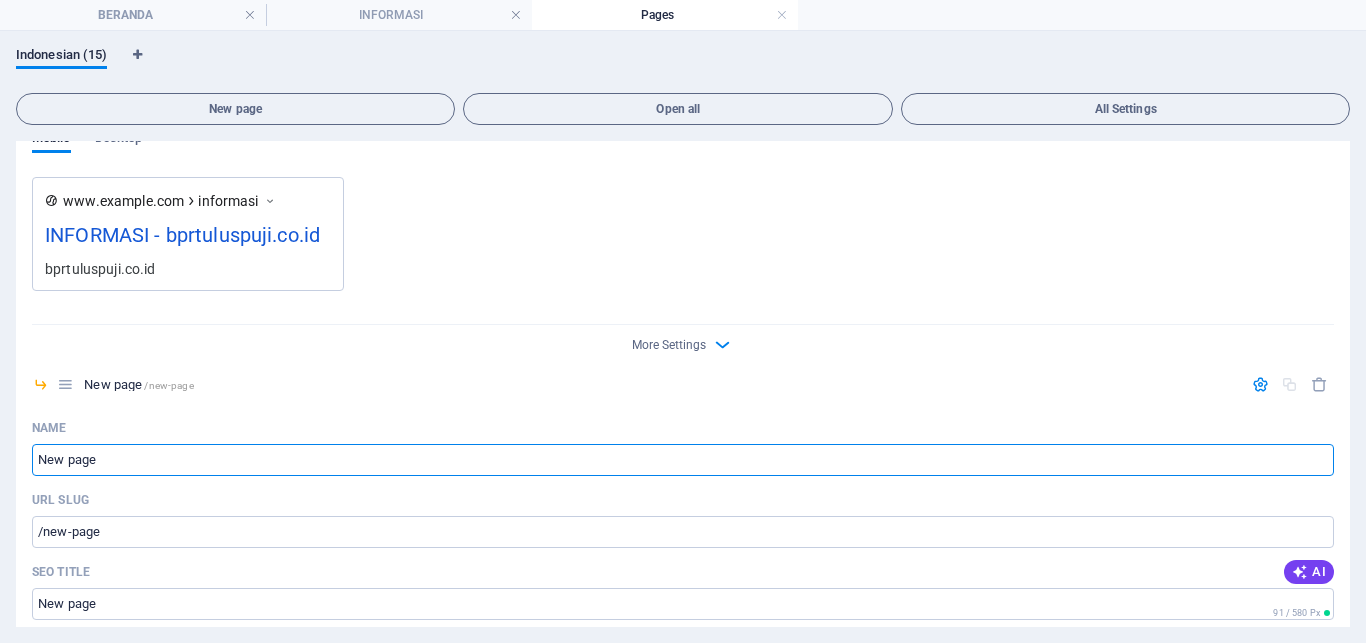 scroll, scrollTop: 3172, scrollLeft: 0, axis: vertical 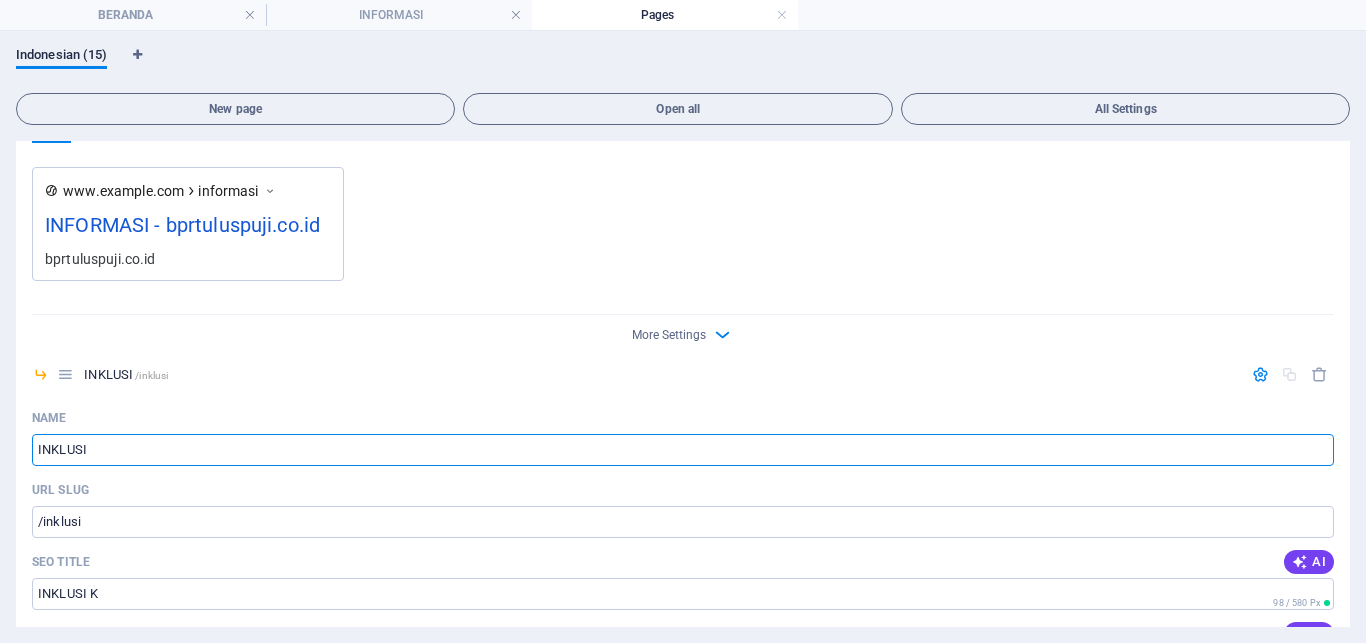 type on "INKLUSI K" 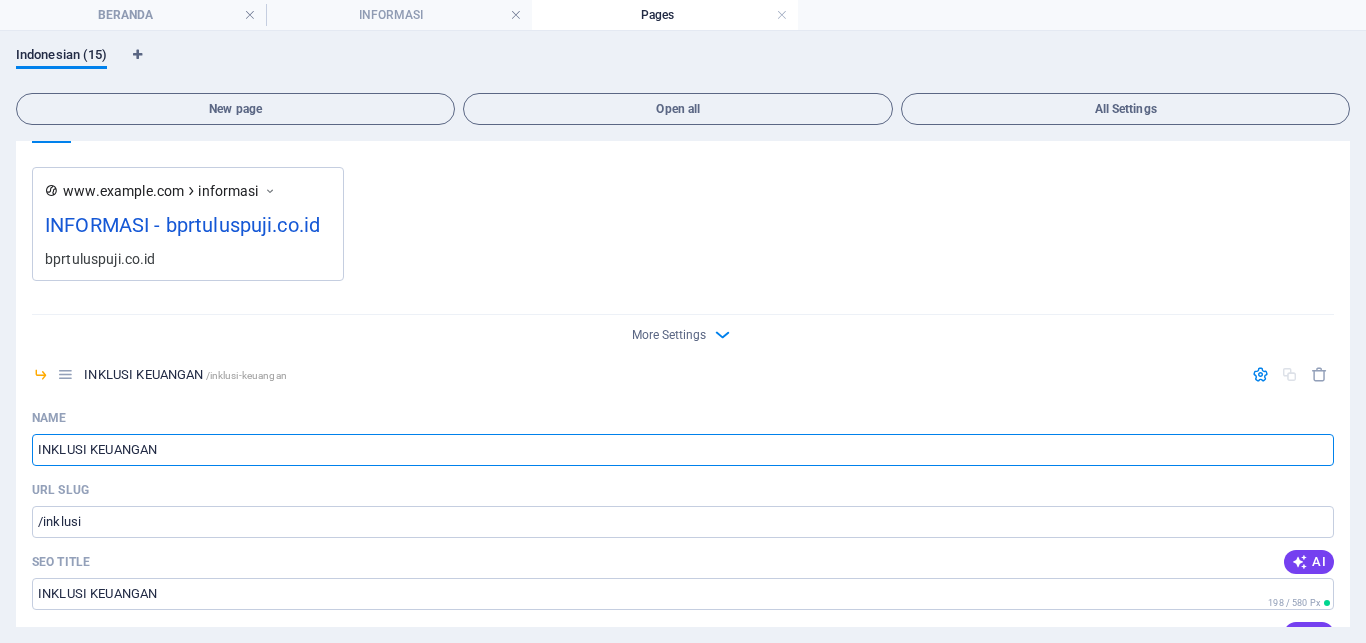 type on "INKLUSI KEUANGAN" 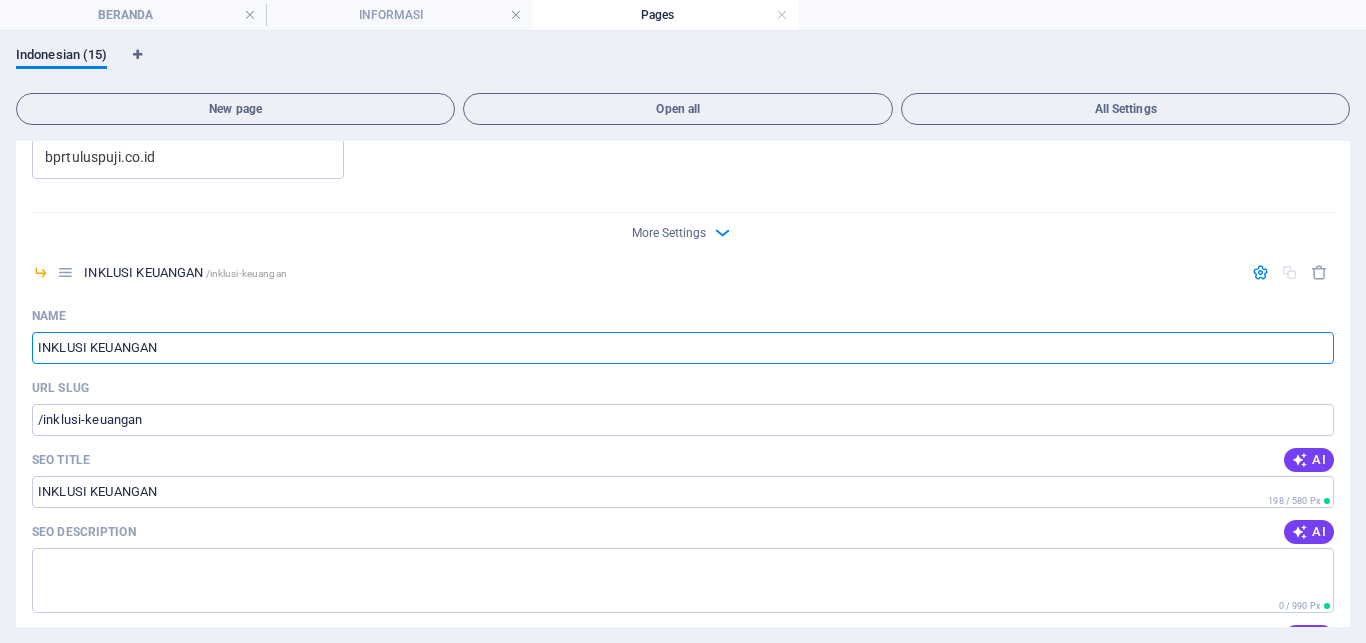scroll, scrollTop: 3312, scrollLeft: 0, axis: vertical 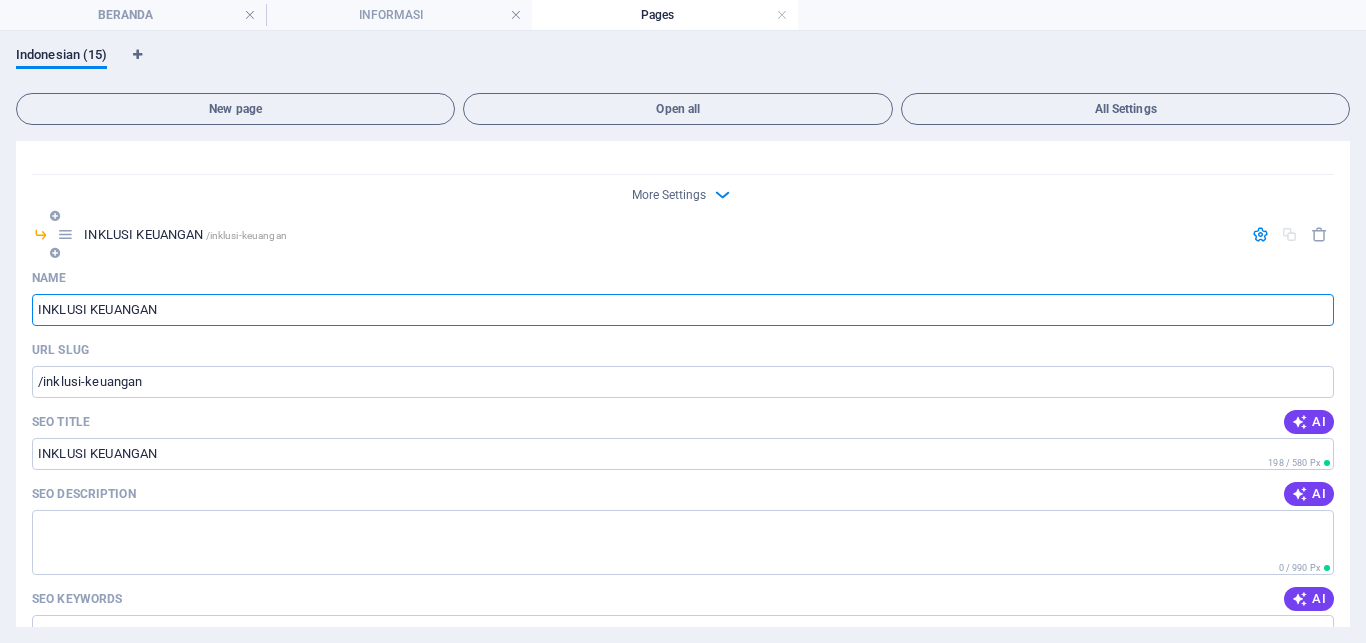 click at bounding box center (55, 253) 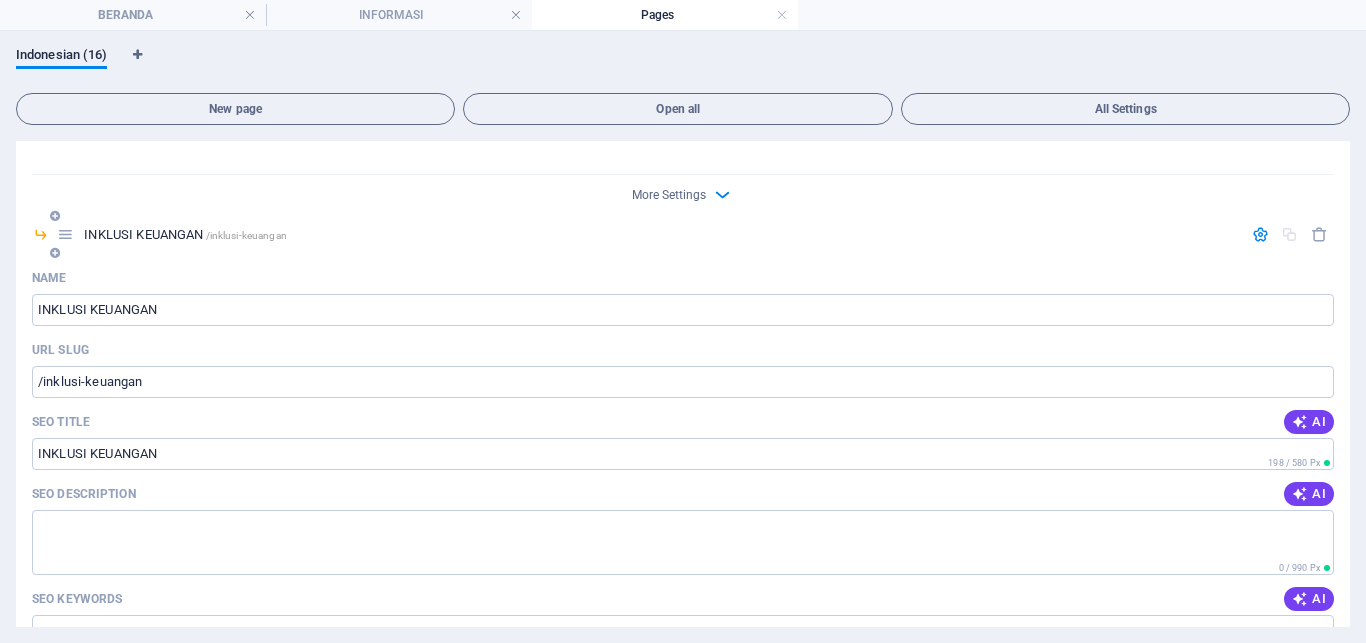 scroll, scrollTop: 3974, scrollLeft: 0, axis: vertical 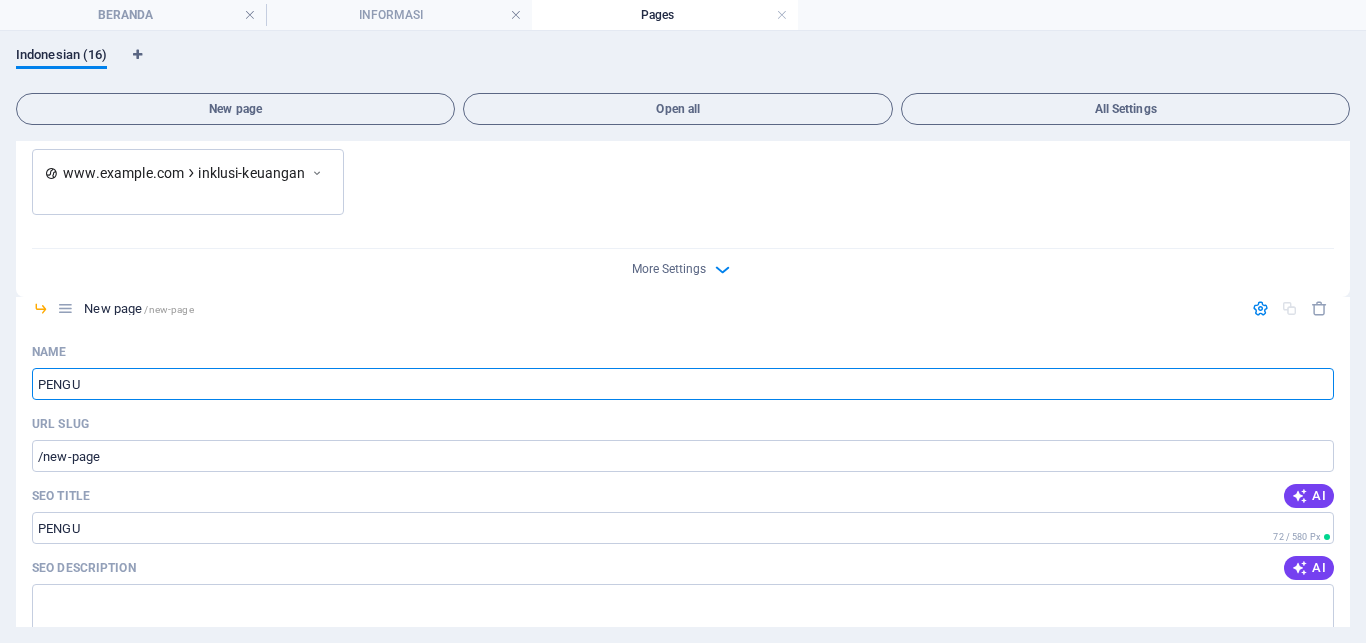 type on "PENGUM" 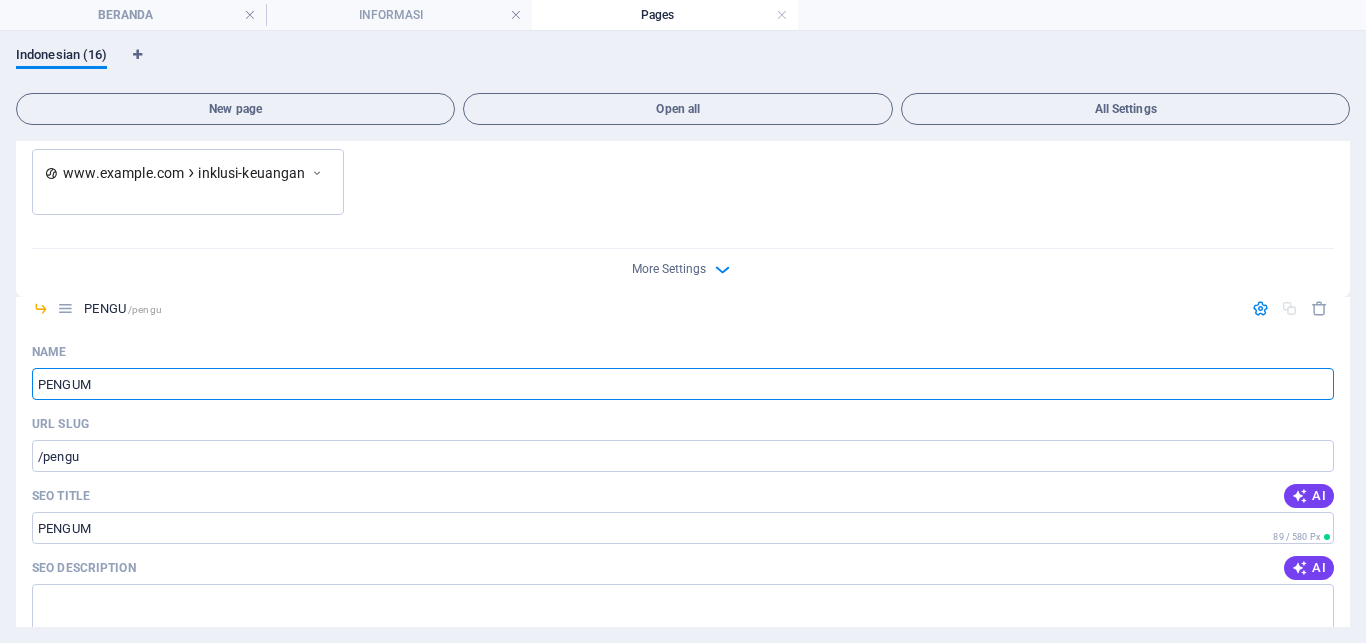 type on "/pengu" 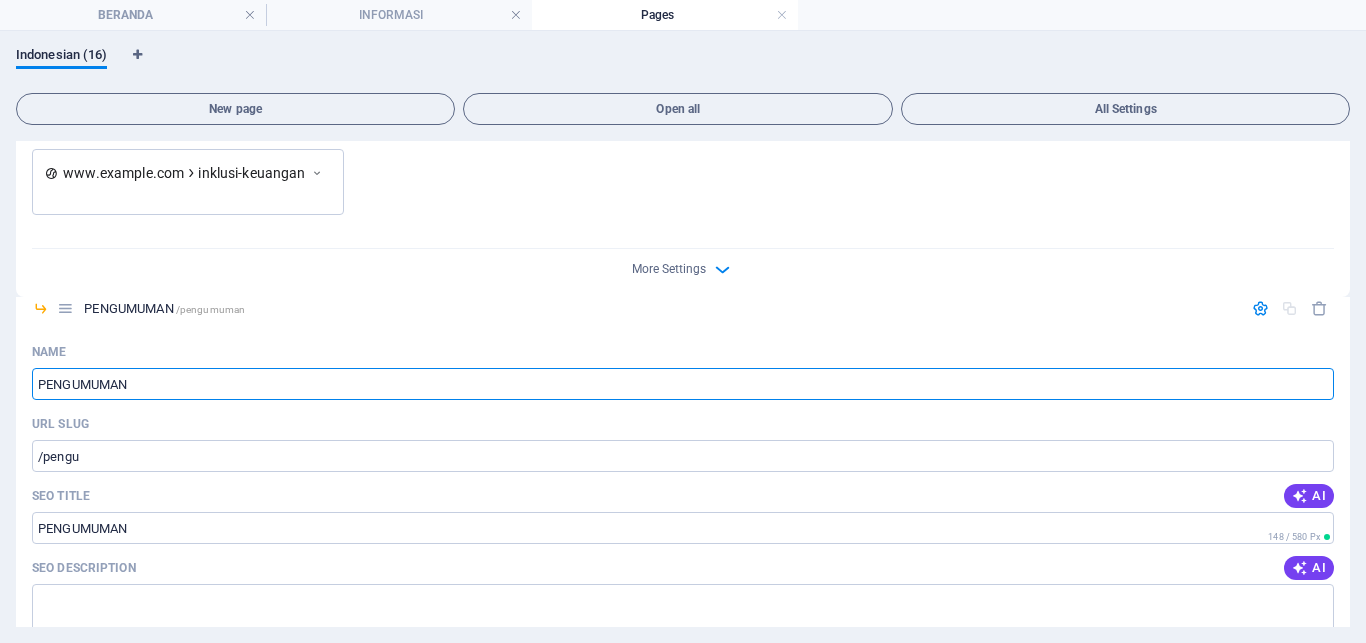 type on "PENGUMUMAN" 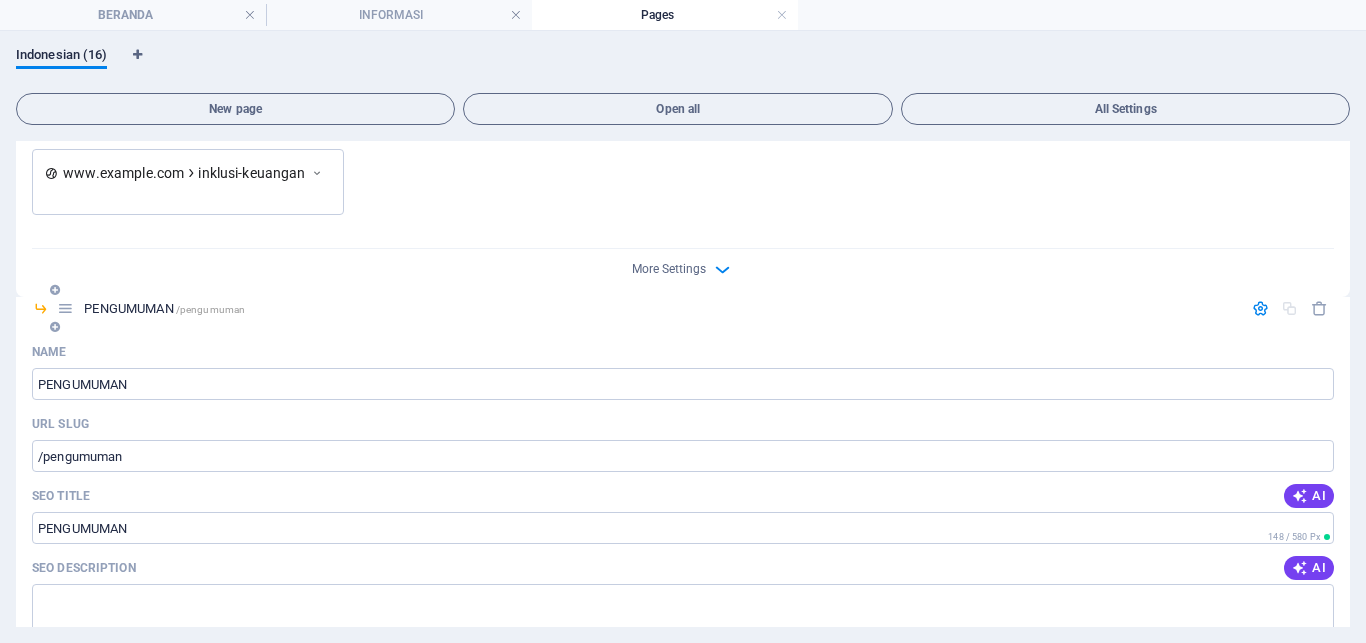 click at bounding box center (55, 327) 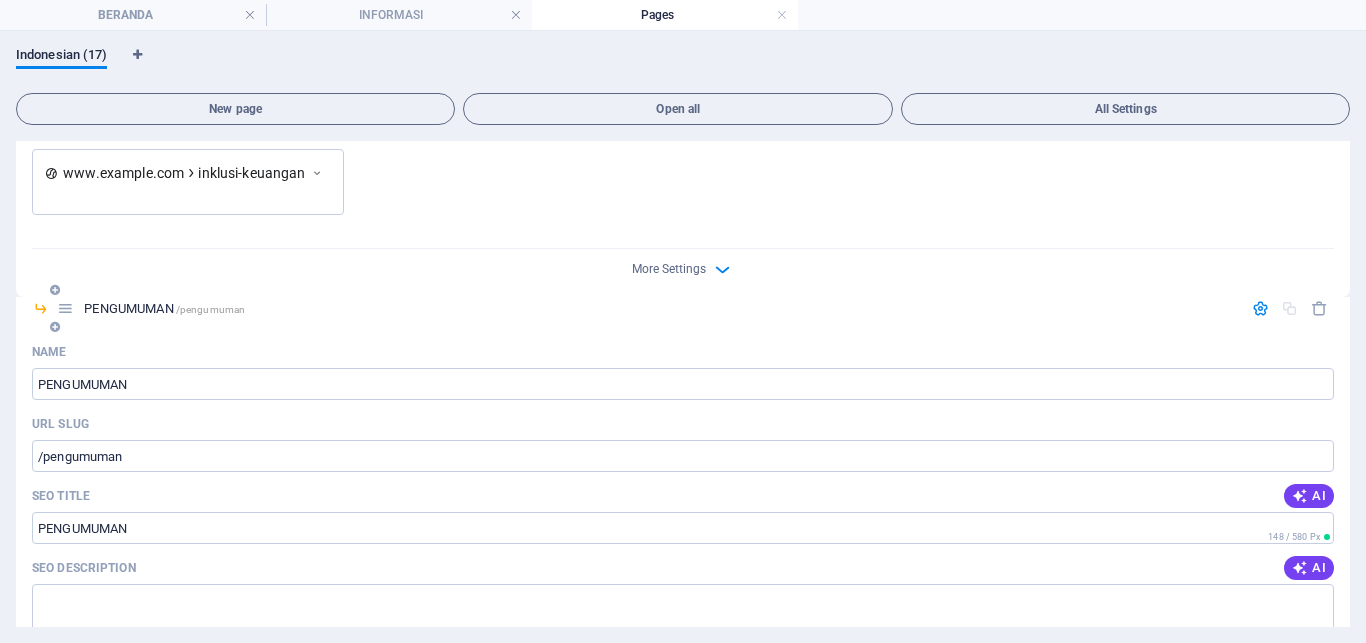 scroll, scrollTop: 4711, scrollLeft: 0, axis: vertical 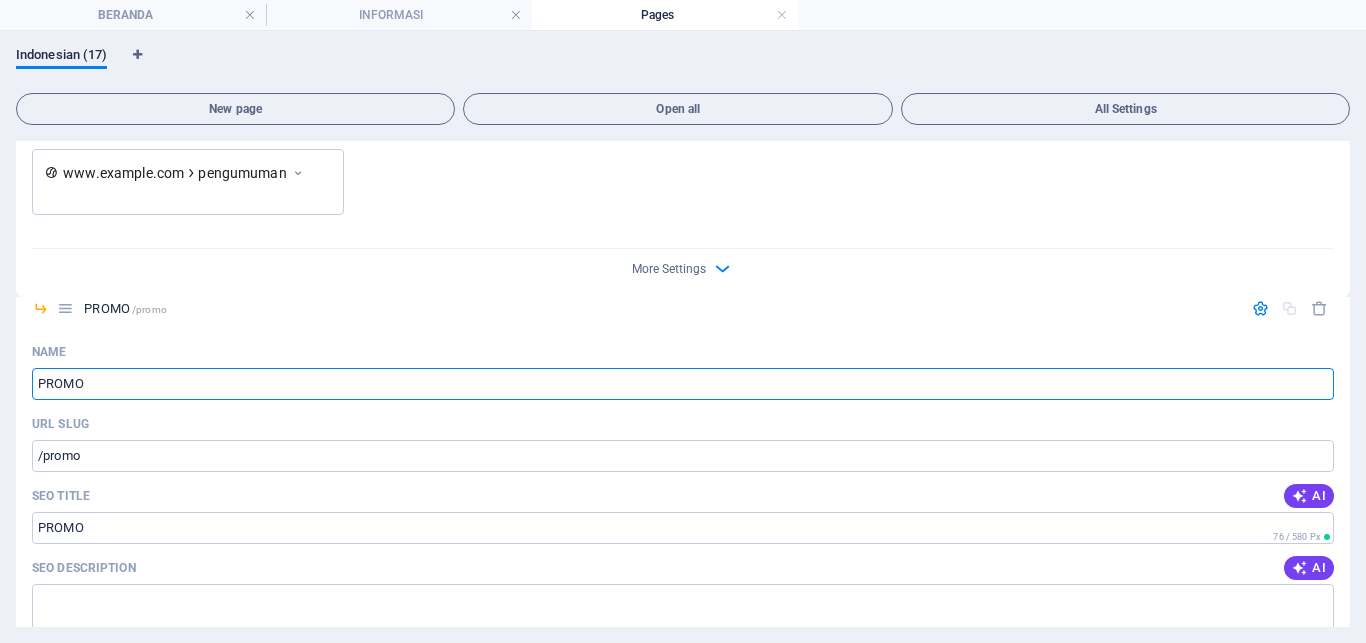 type on "PROMO" 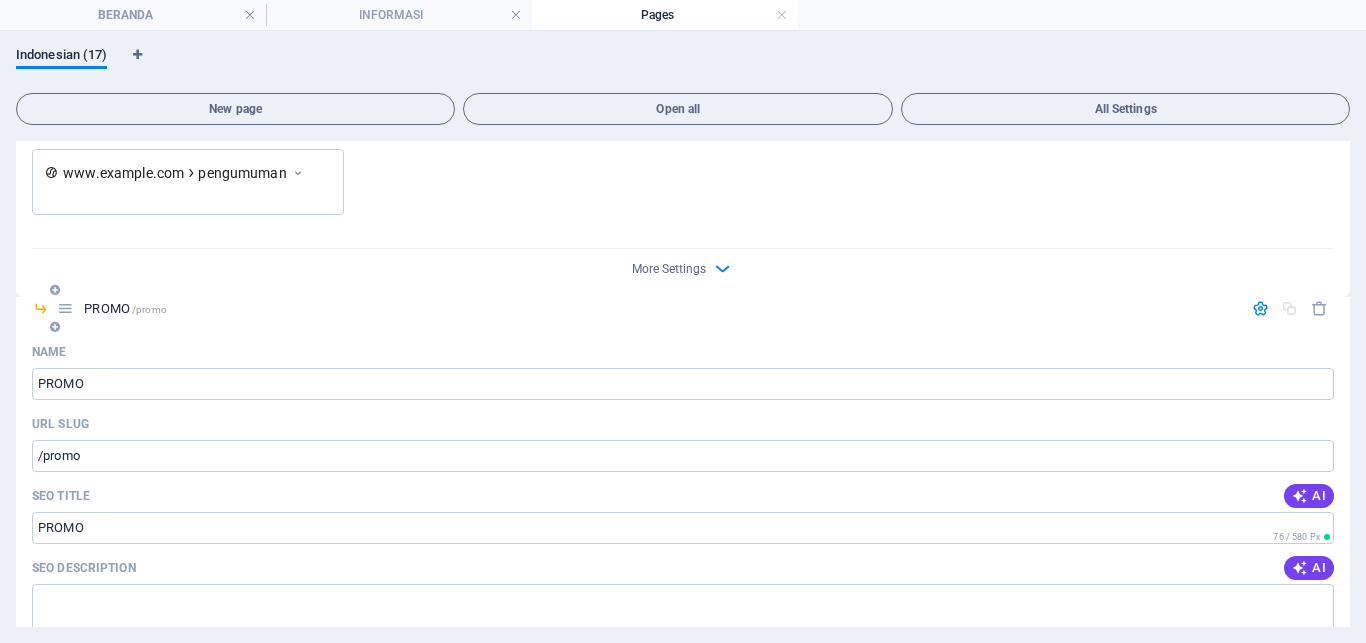 click at bounding box center [55, 327] 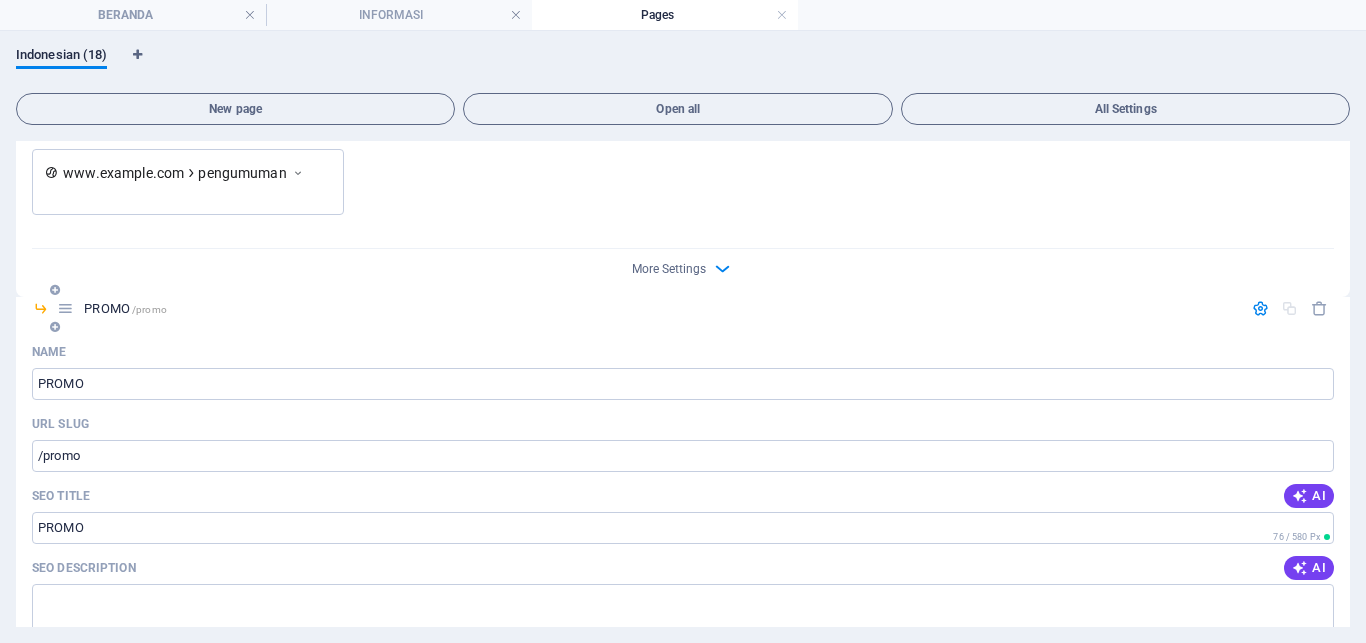scroll, scrollTop: 5447, scrollLeft: 0, axis: vertical 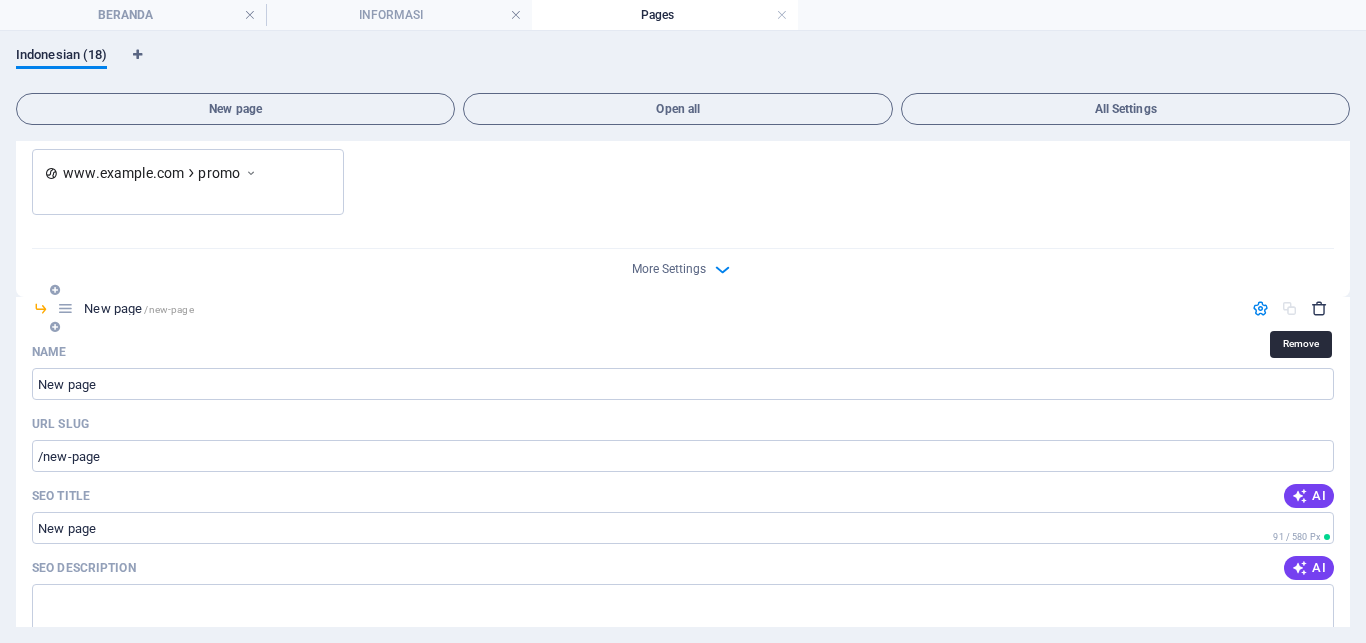 click at bounding box center [1319, 308] 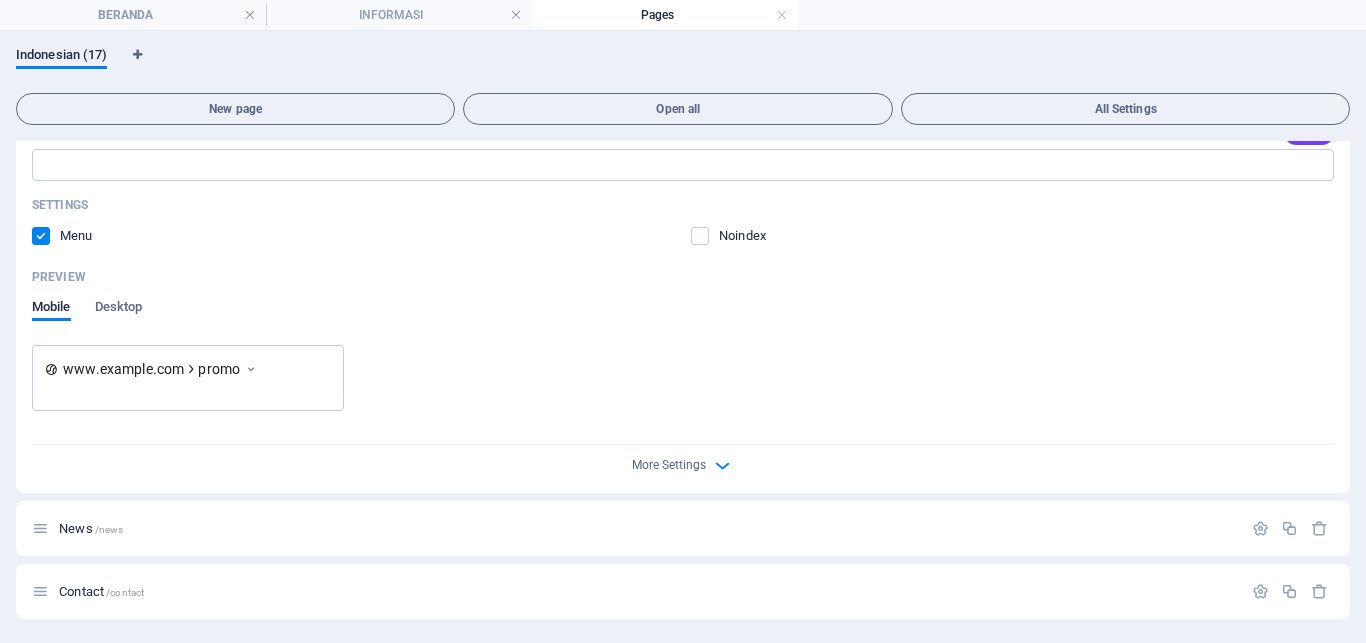 scroll, scrollTop: 5251, scrollLeft: 0, axis: vertical 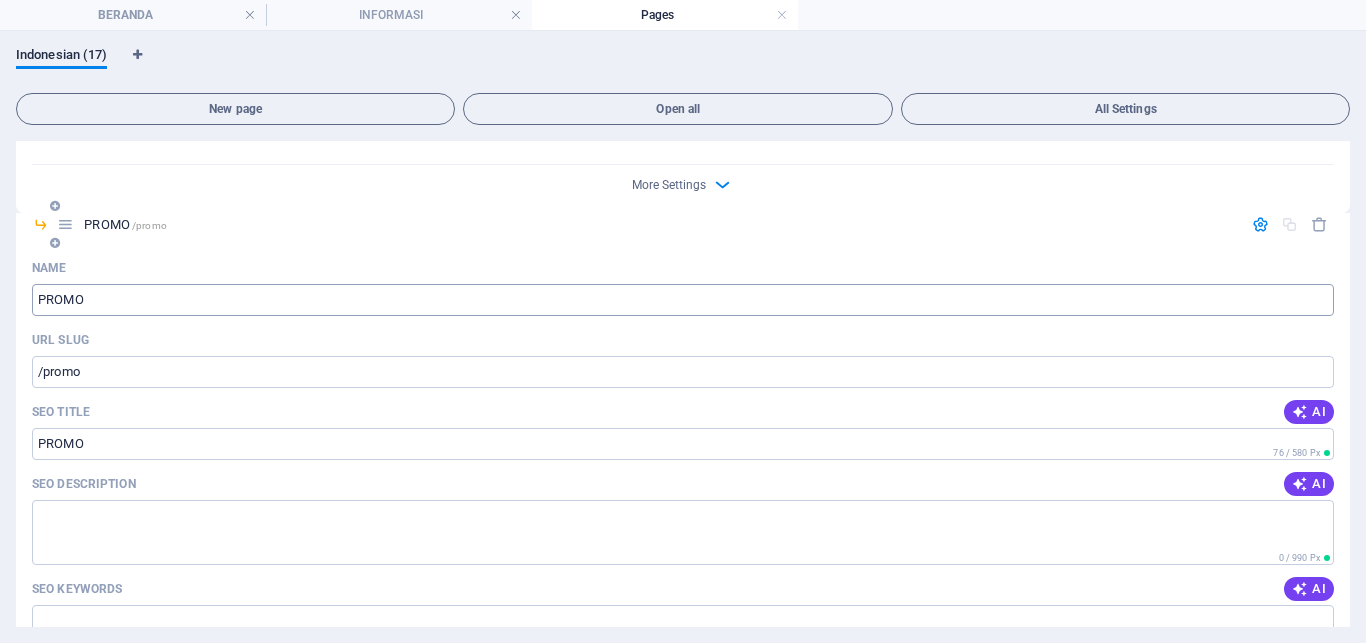 click on "PROMO" at bounding box center [683, -4191] 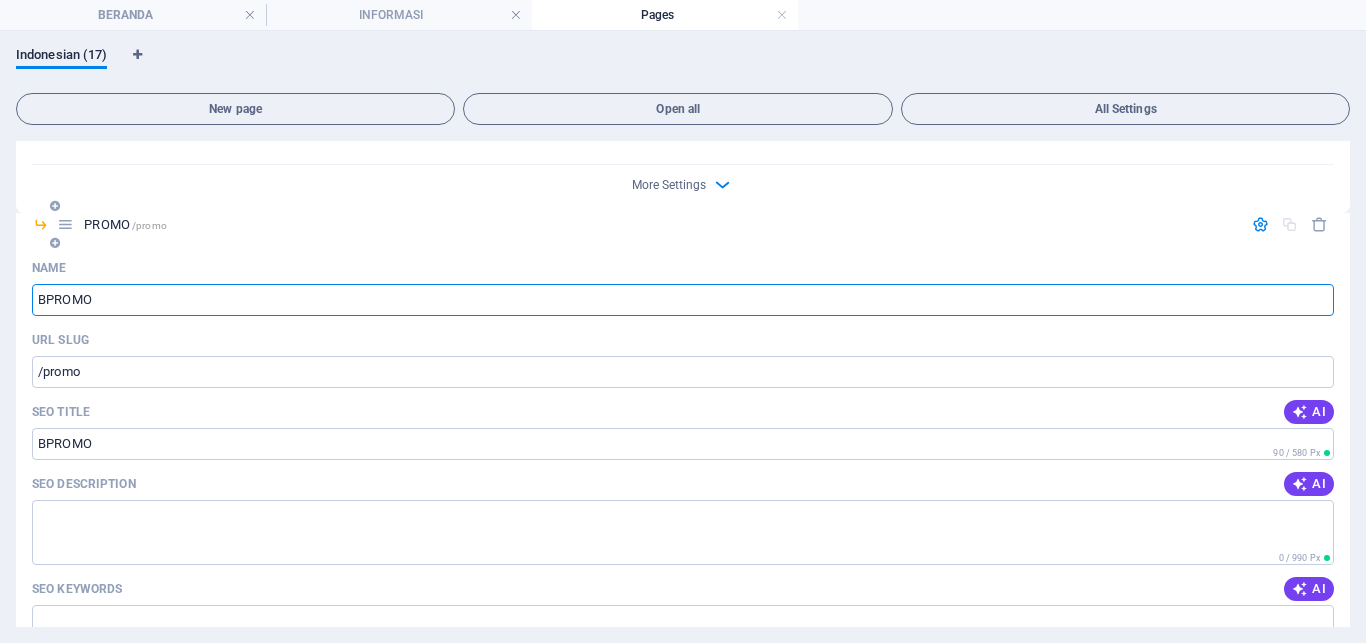 type on "BRPROMO" 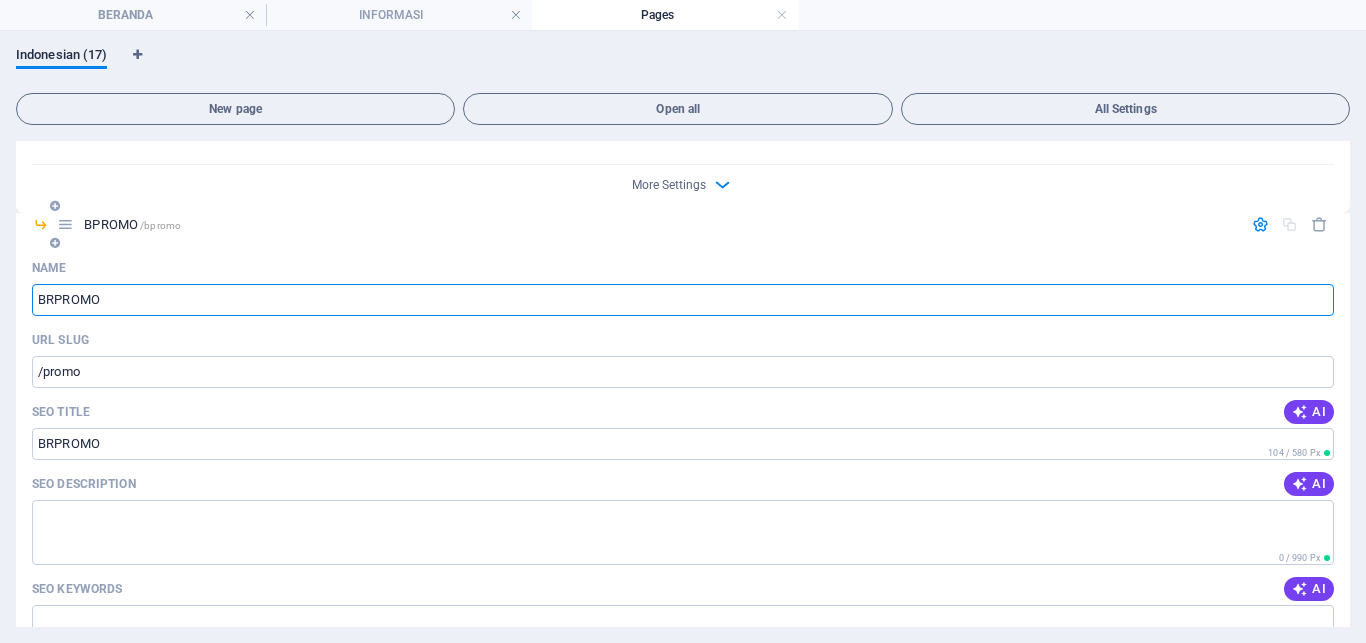 type on "/bpromo" 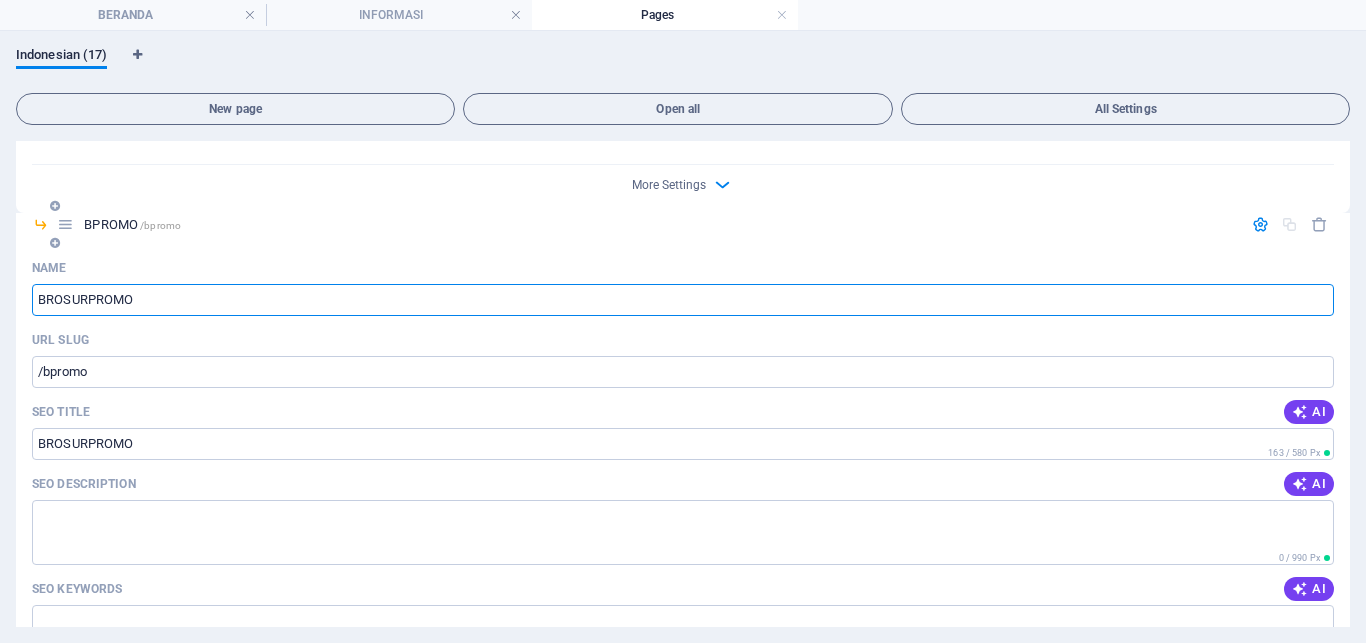type on "BROSURPROMO" 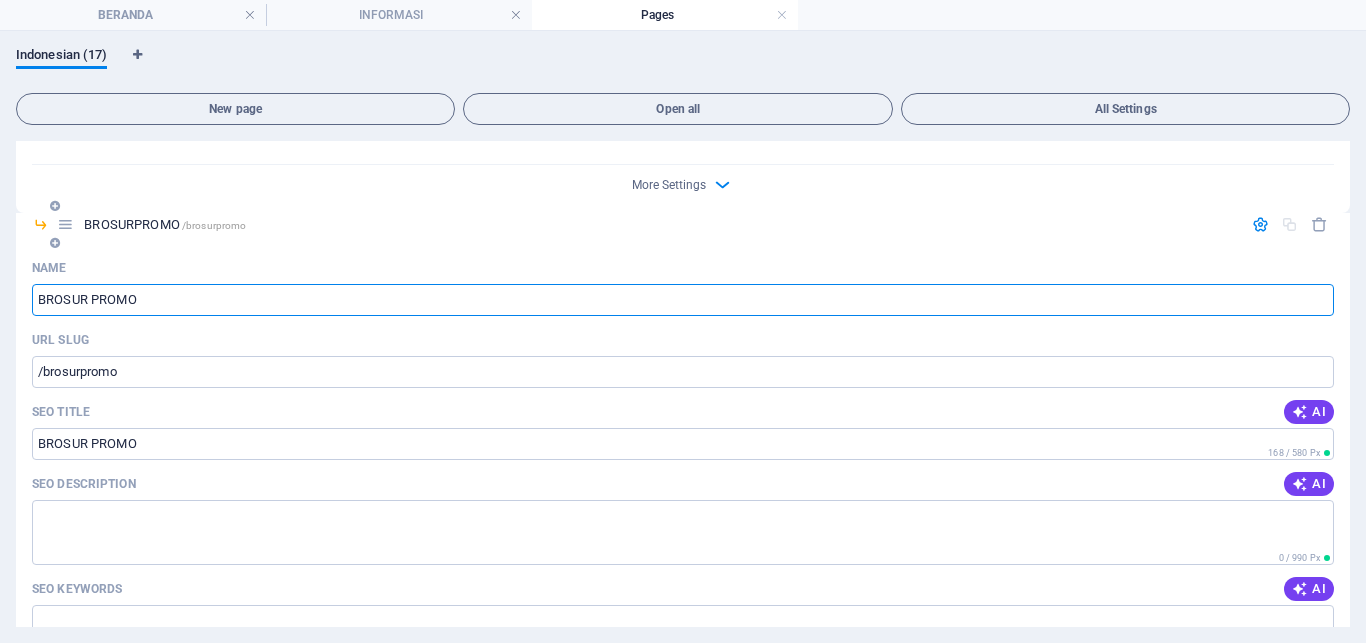 type on "BROSUR &PROMO" 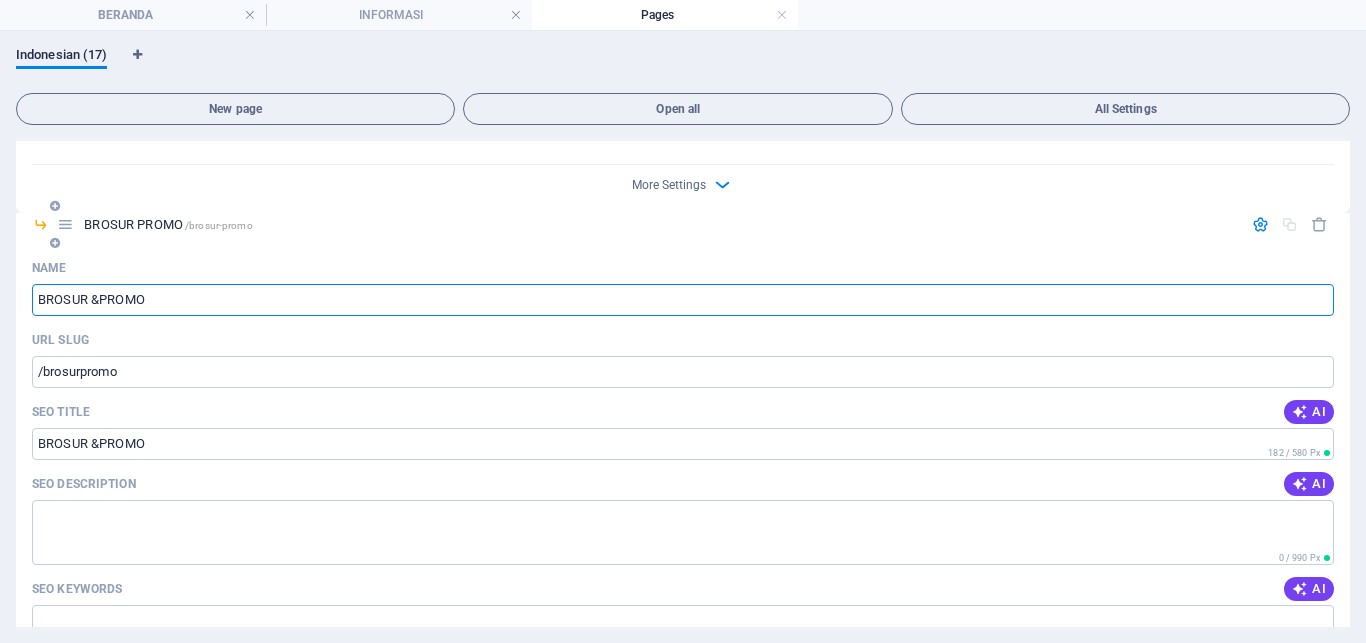 type on "/brosur-promo" 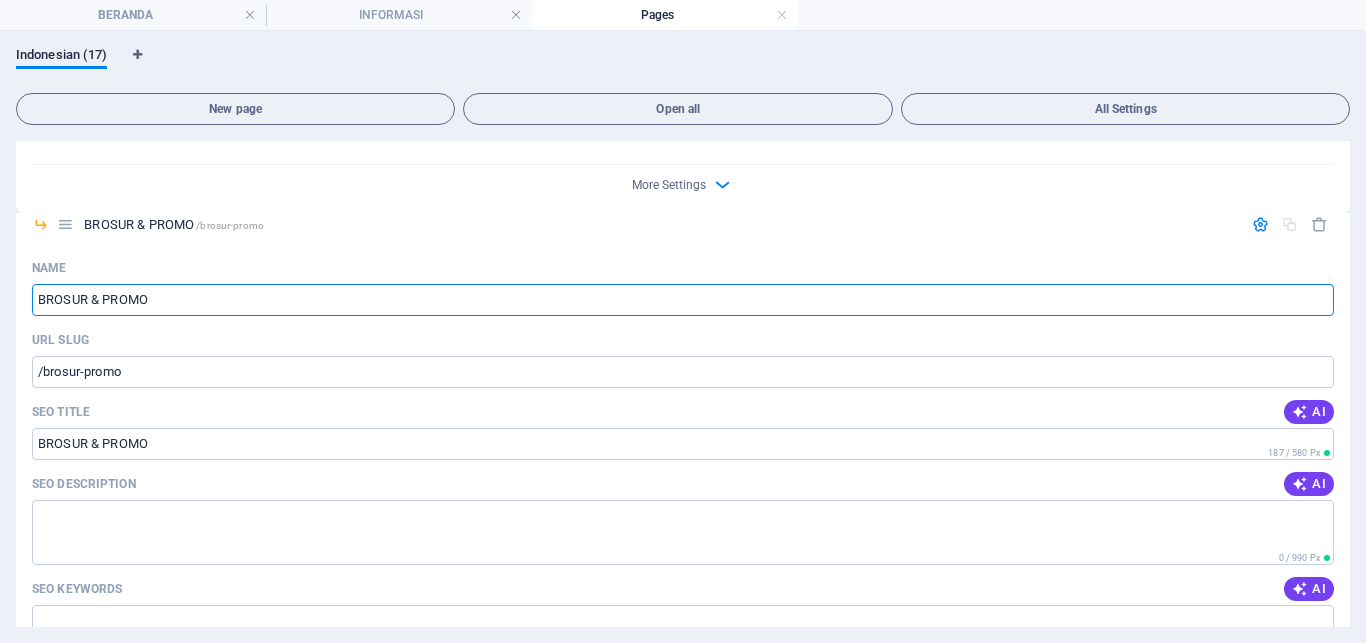 type on "BROSUR & PROMO" 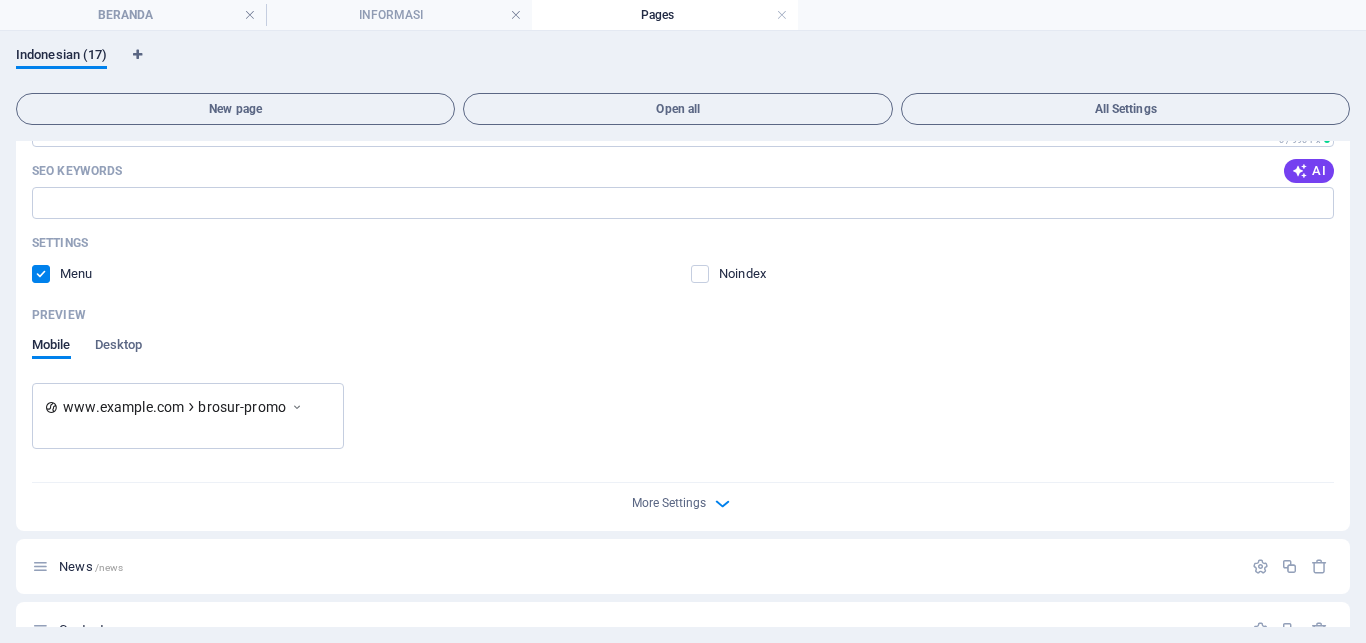 scroll, scrollTop: 5251, scrollLeft: 0, axis: vertical 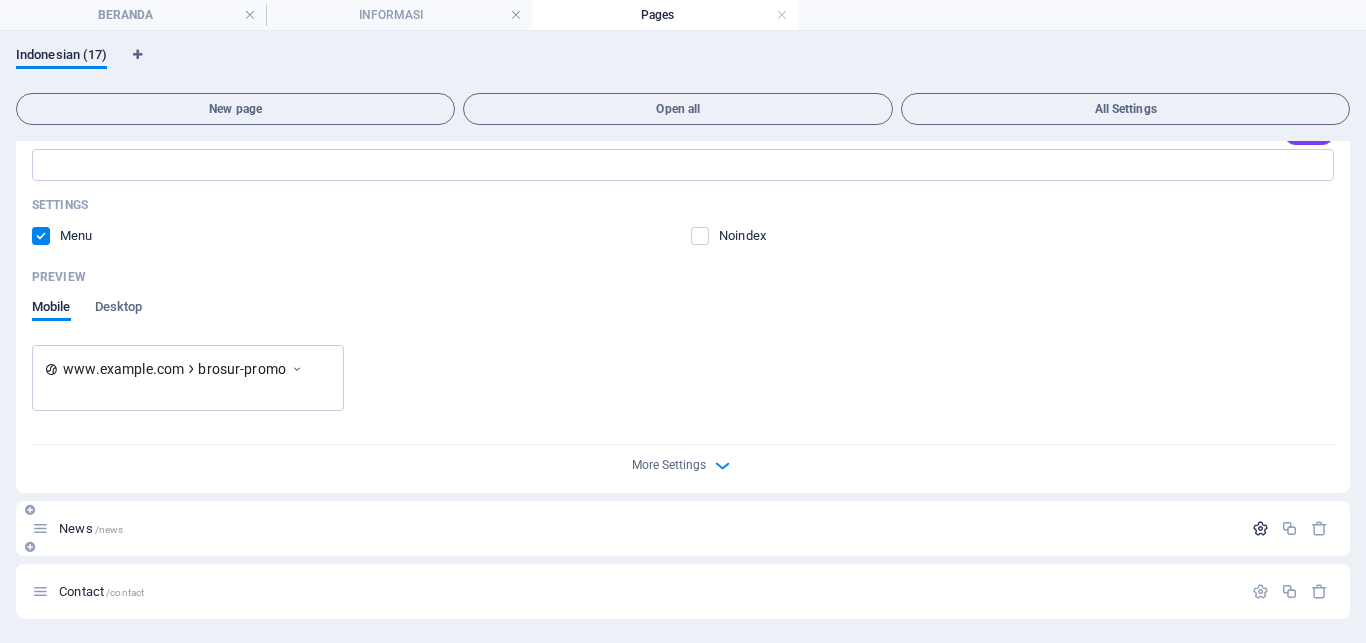 click at bounding box center (1260, 528) 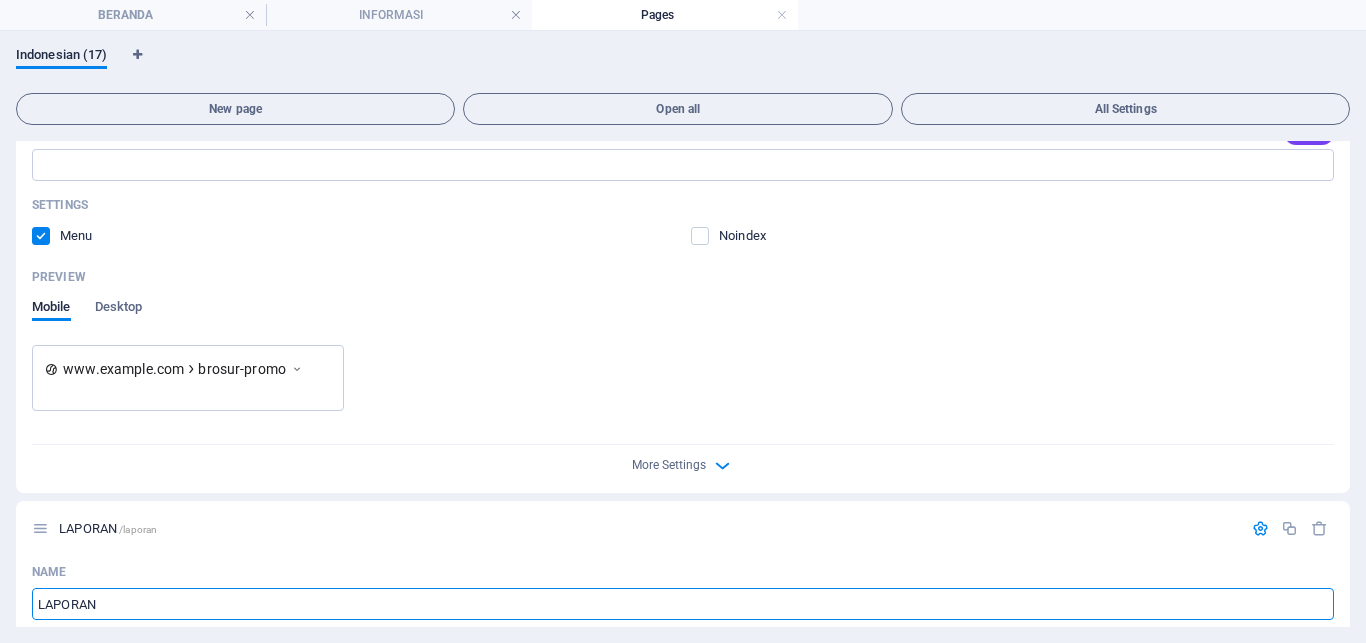 type on "LAPORAN" 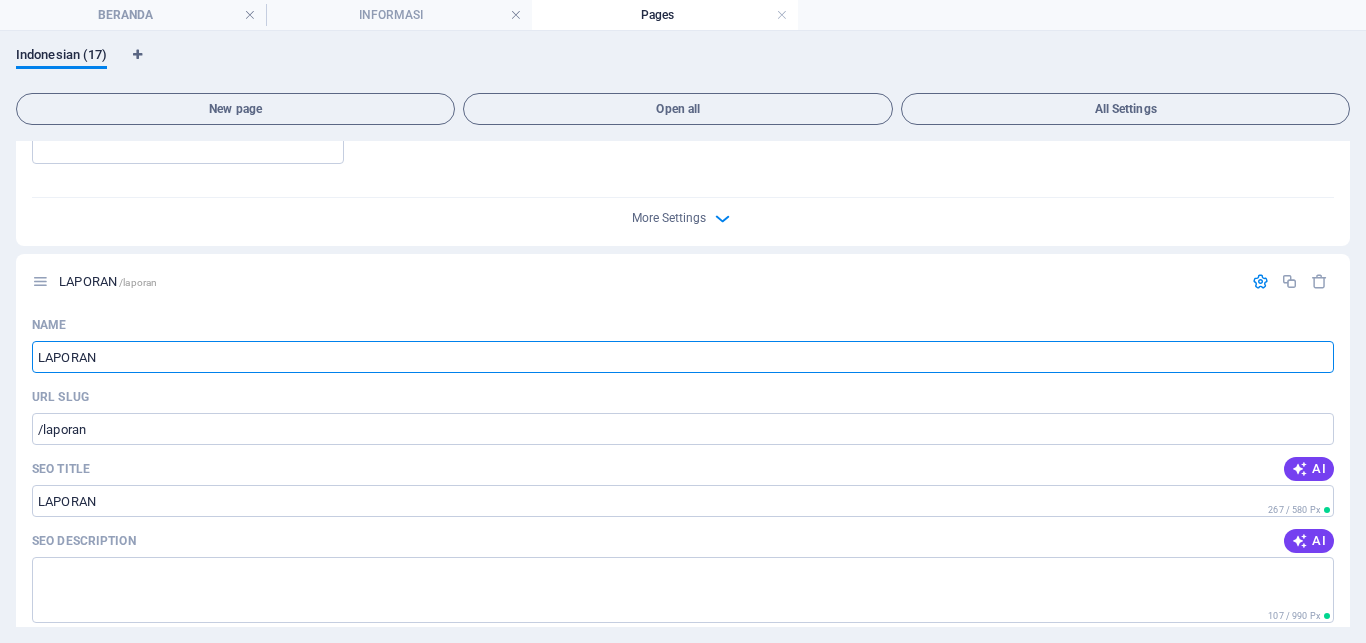 scroll, scrollTop: 5513, scrollLeft: 0, axis: vertical 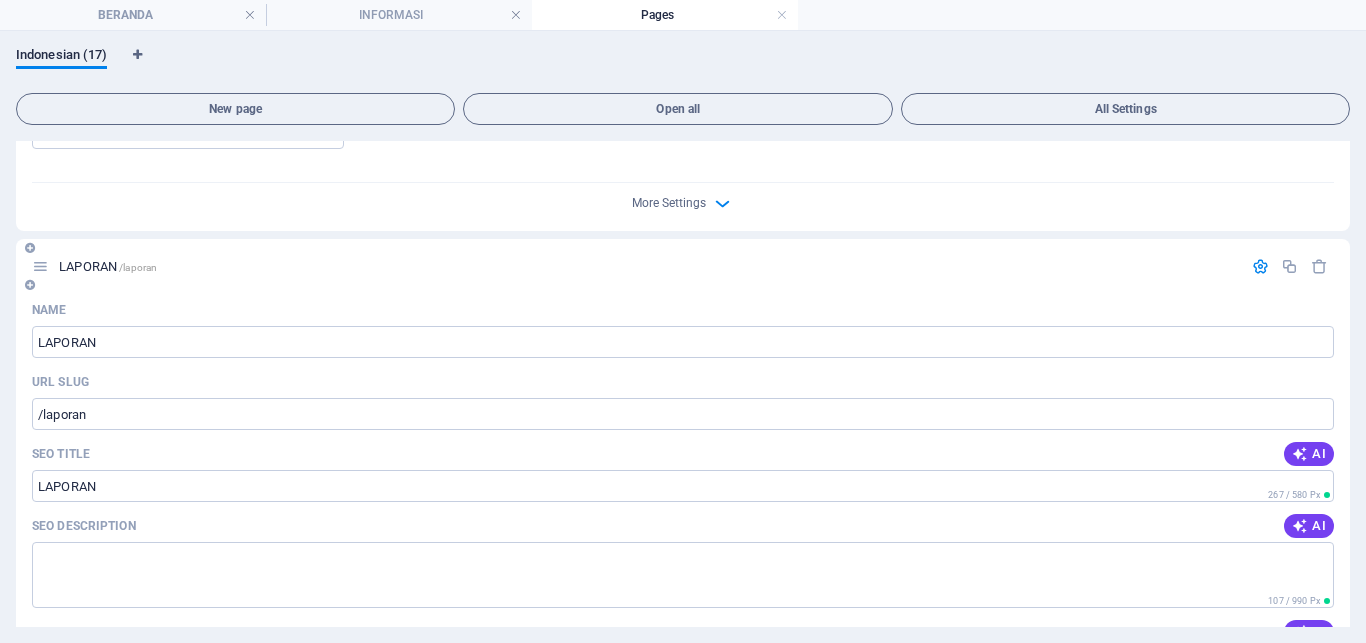 click at bounding box center (30, 285) 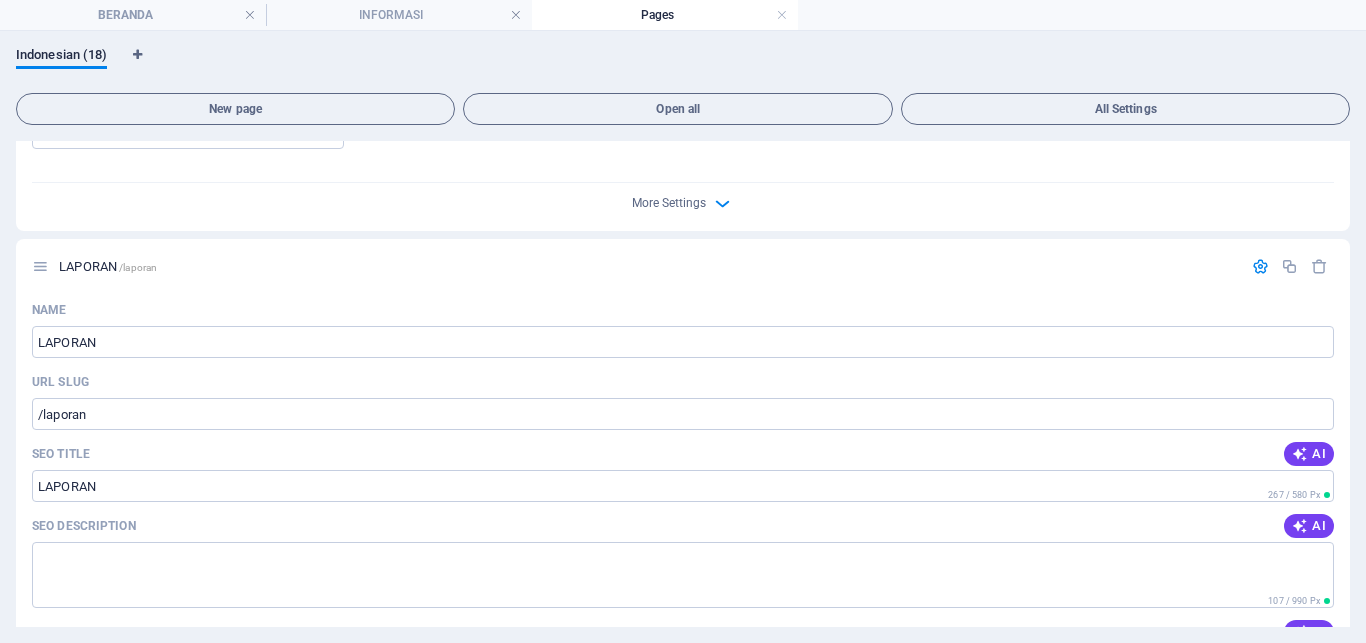 scroll, scrollTop: 6280, scrollLeft: 0, axis: vertical 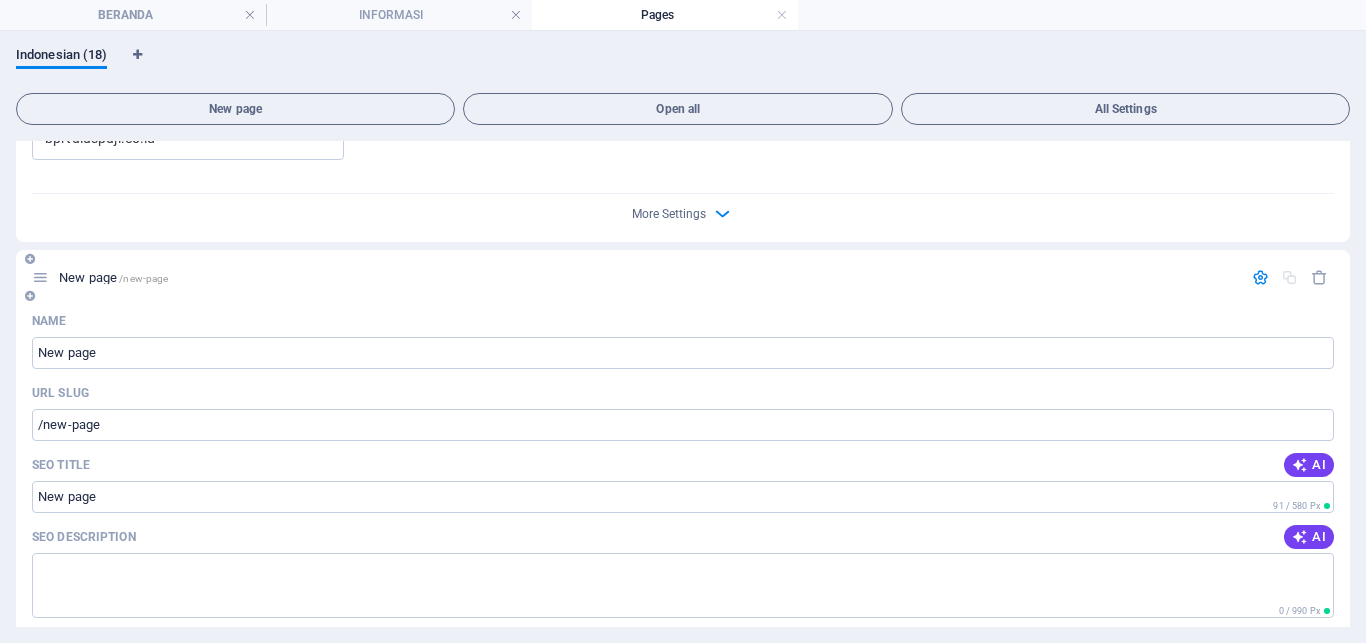 drag, startPoint x: 66, startPoint y: 278, endPoint x: 162, endPoint y: 186, distance: 132.96616 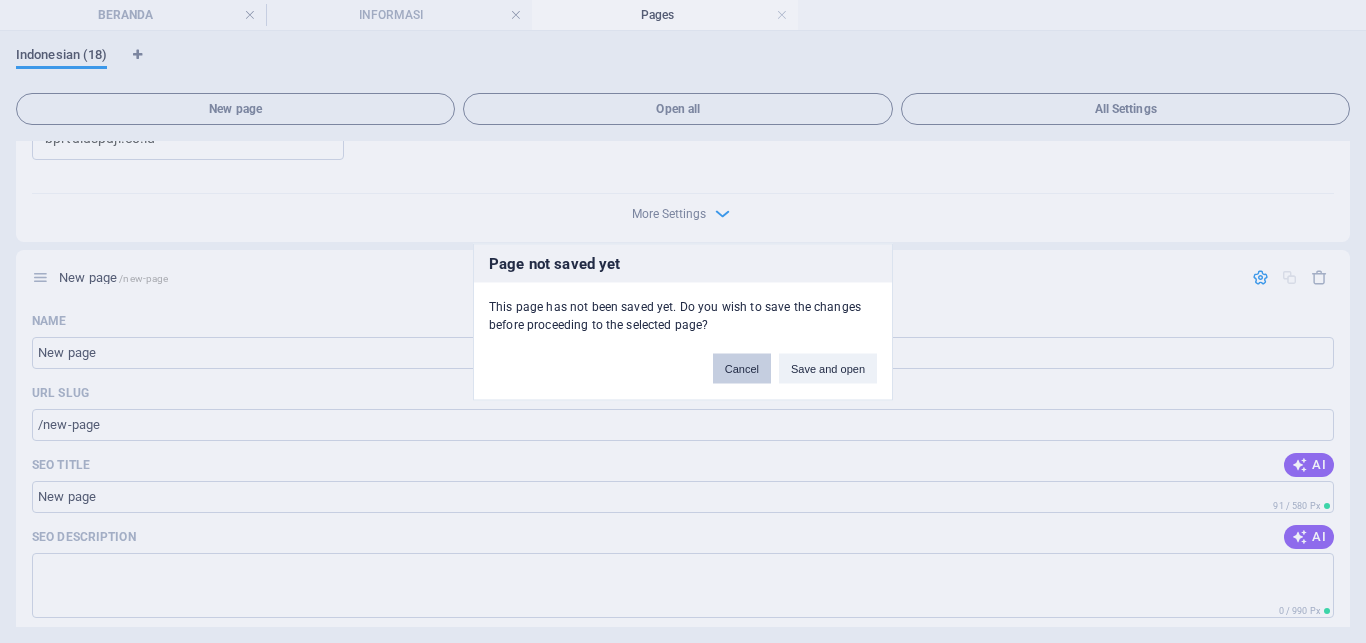 click on "Cancel" at bounding box center [742, 368] 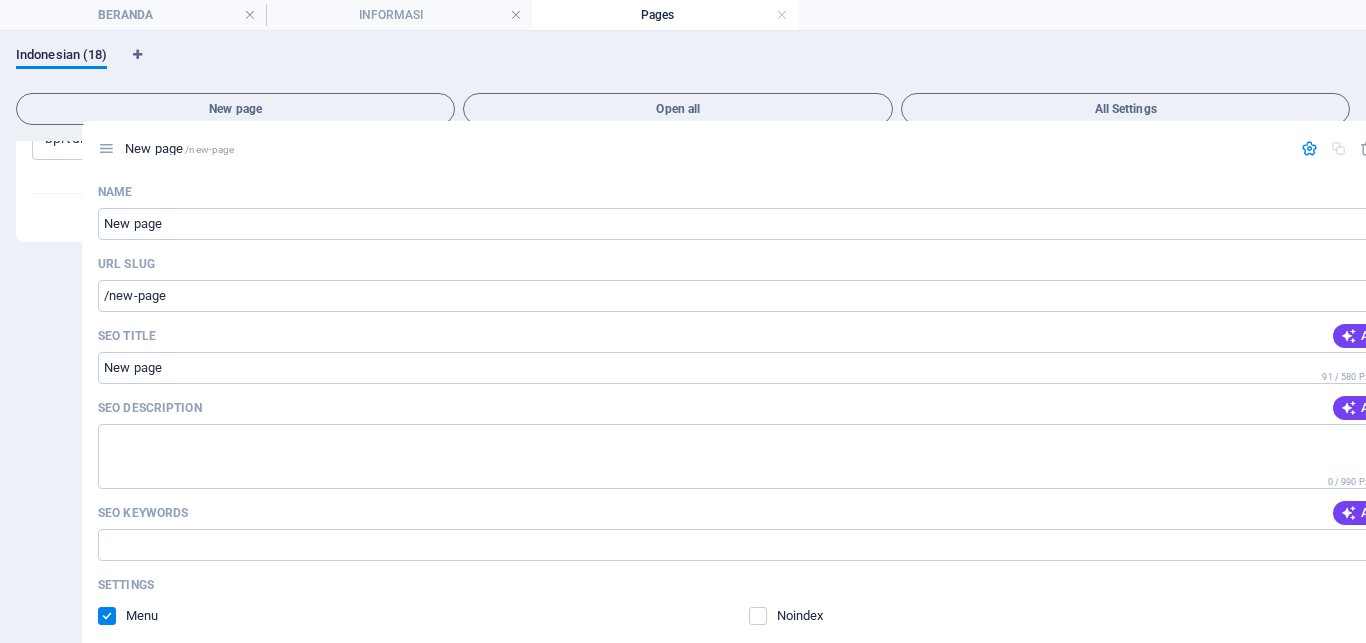 drag, startPoint x: 39, startPoint y: 275, endPoint x: 111, endPoint y: 147, distance: 146.86047 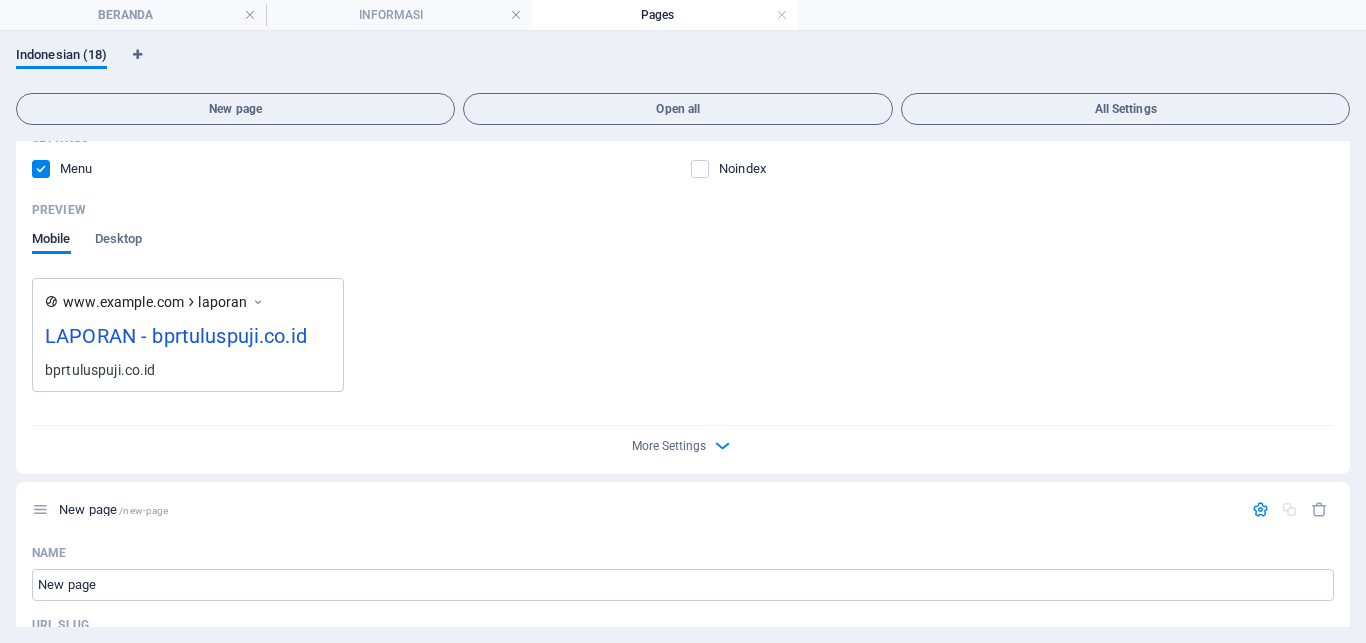 scroll, scrollTop: 6071, scrollLeft: 0, axis: vertical 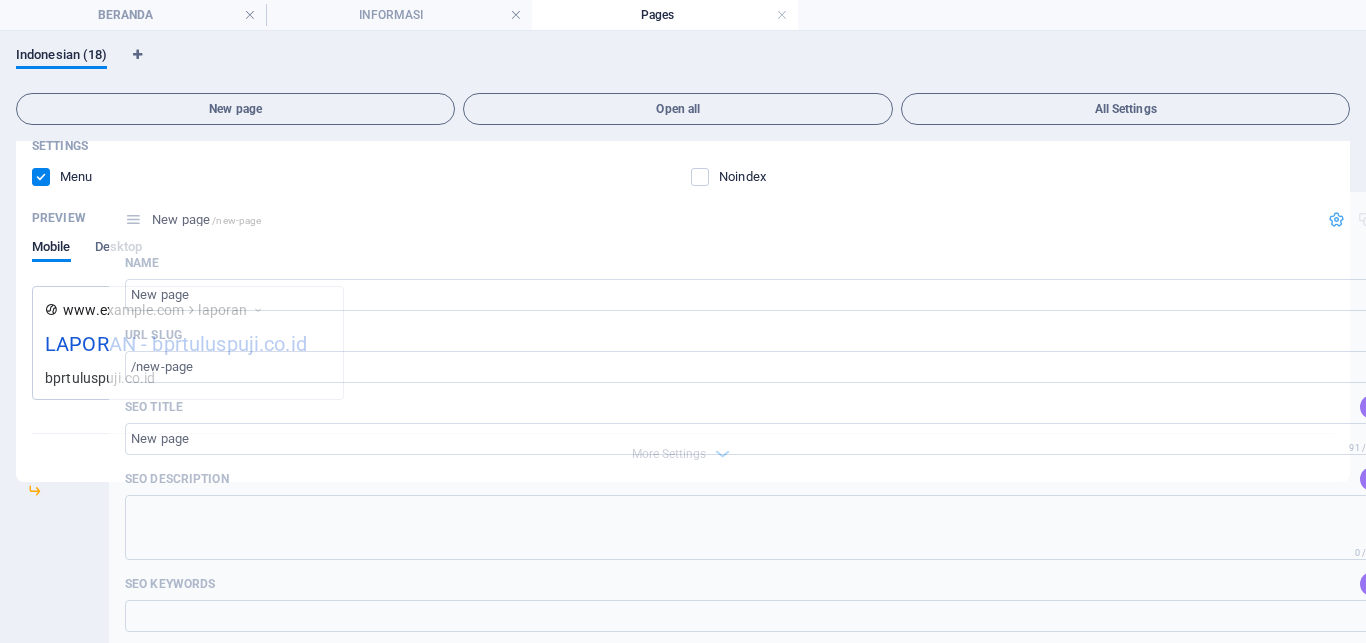 drag, startPoint x: 37, startPoint y: 518, endPoint x: 145, endPoint y: 219, distance: 317.90723 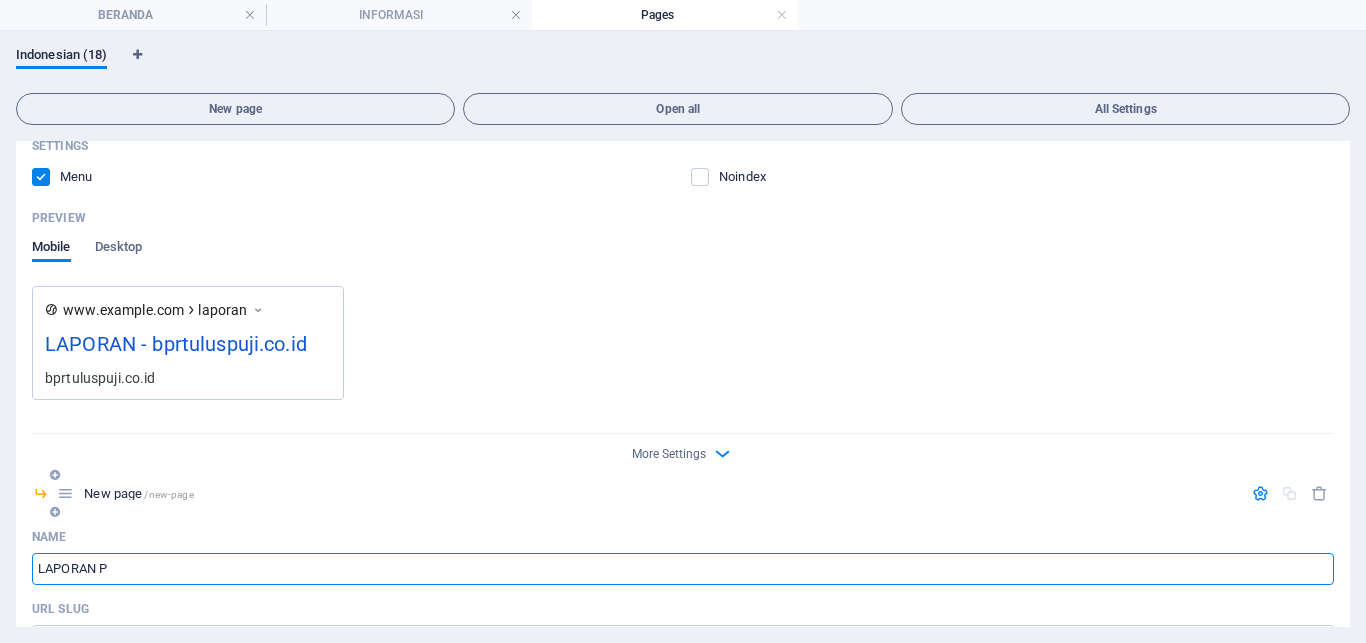 type on "LAPORAN PU" 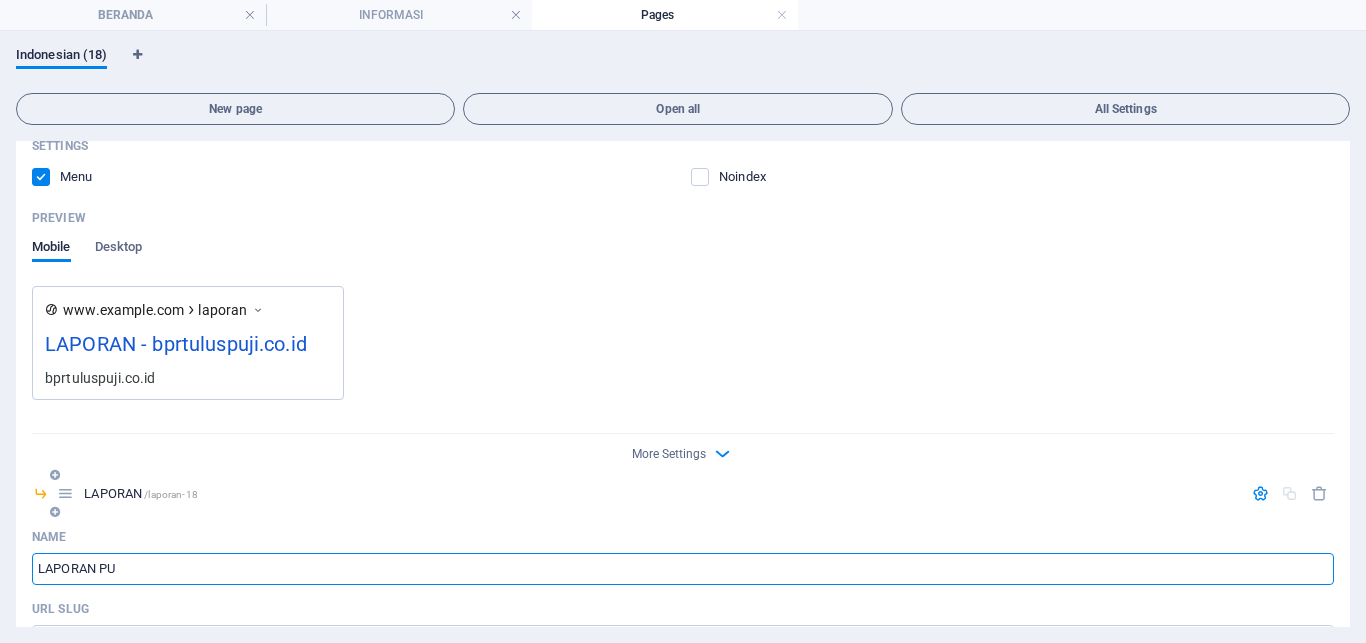 type on "/laporan-18" 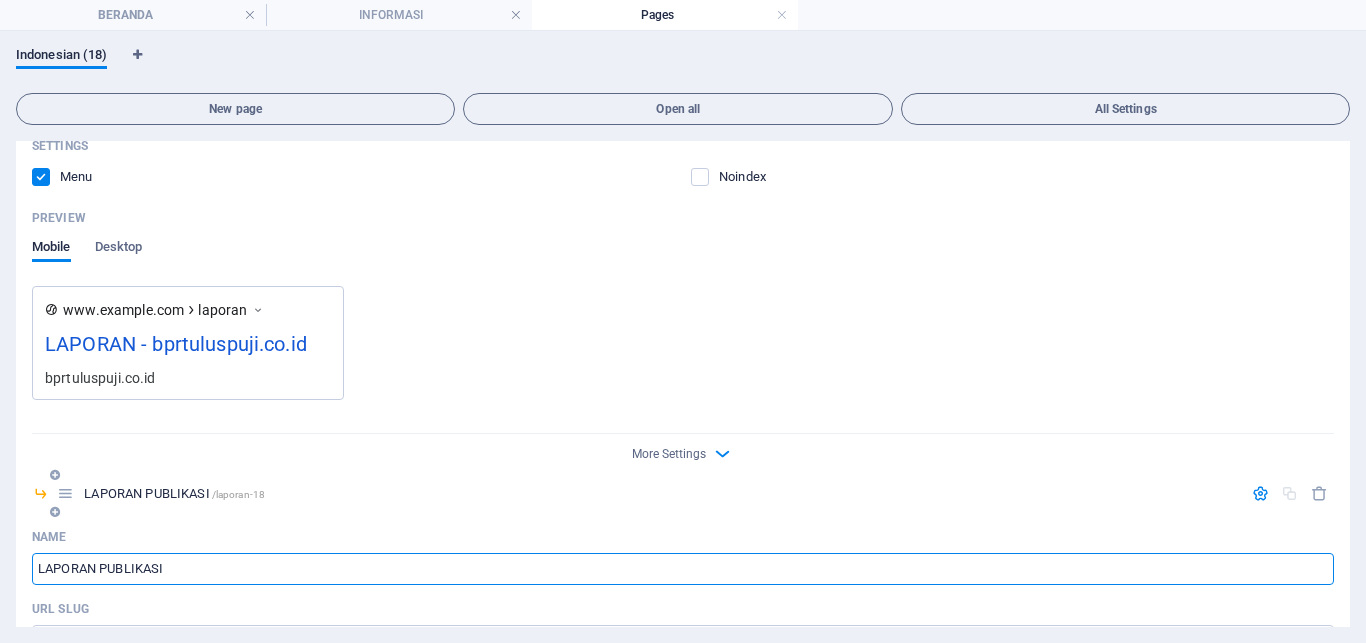 type on "LAPORAN PUBLIKASI" 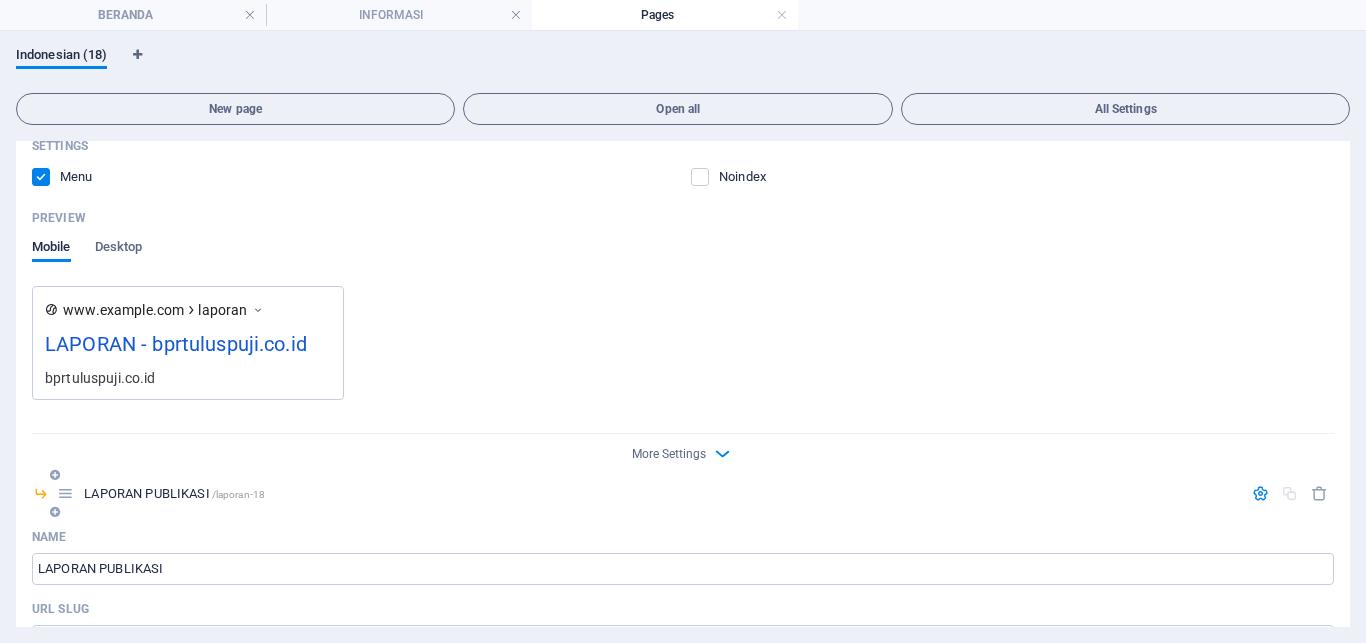click at bounding box center (55, 512) 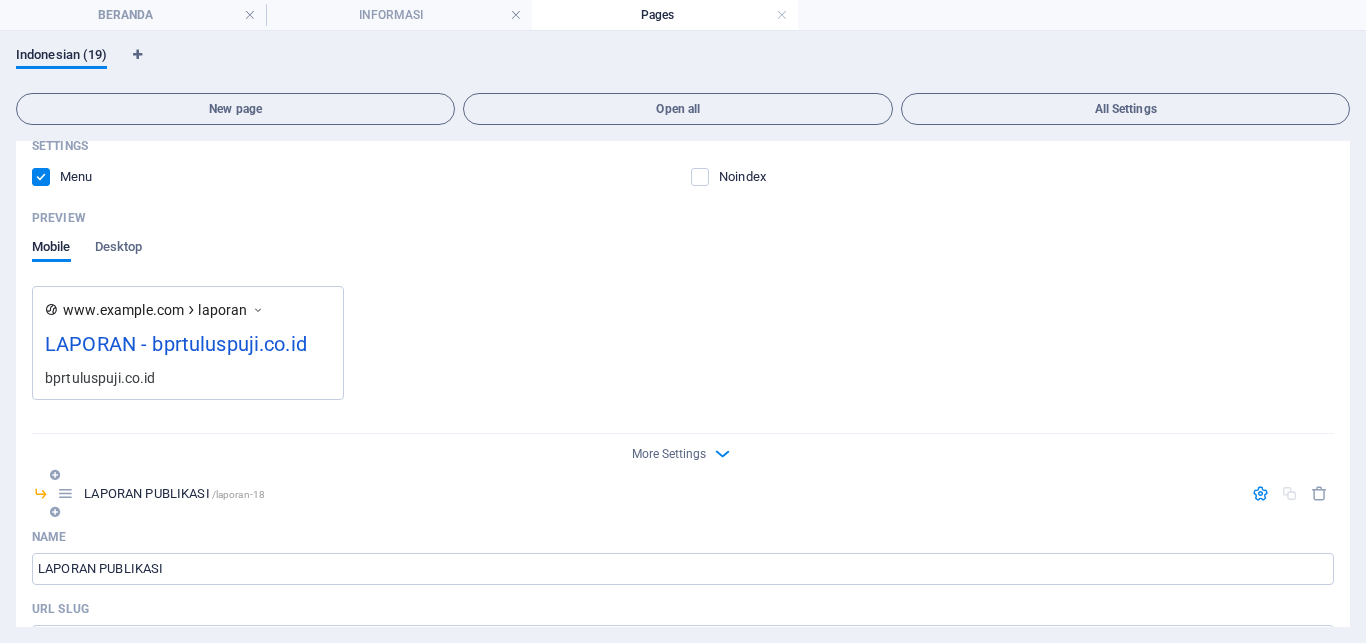 scroll, scrollTop: 6992, scrollLeft: 0, axis: vertical 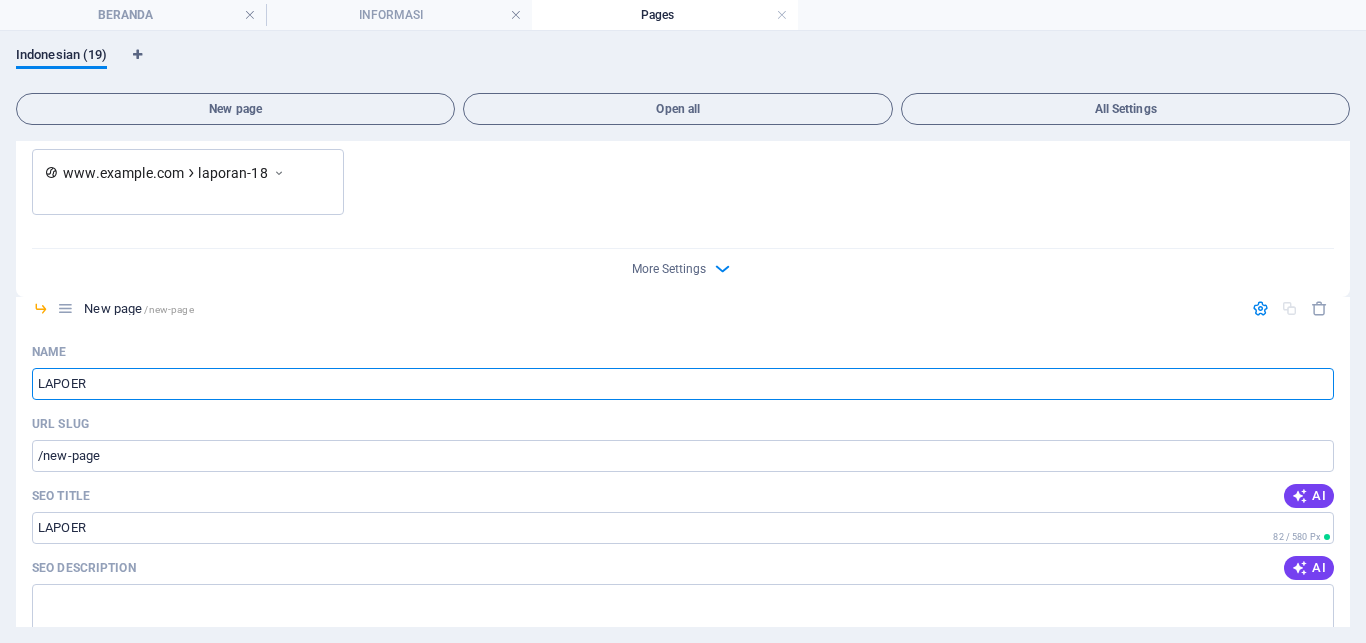type on "LAPOE" 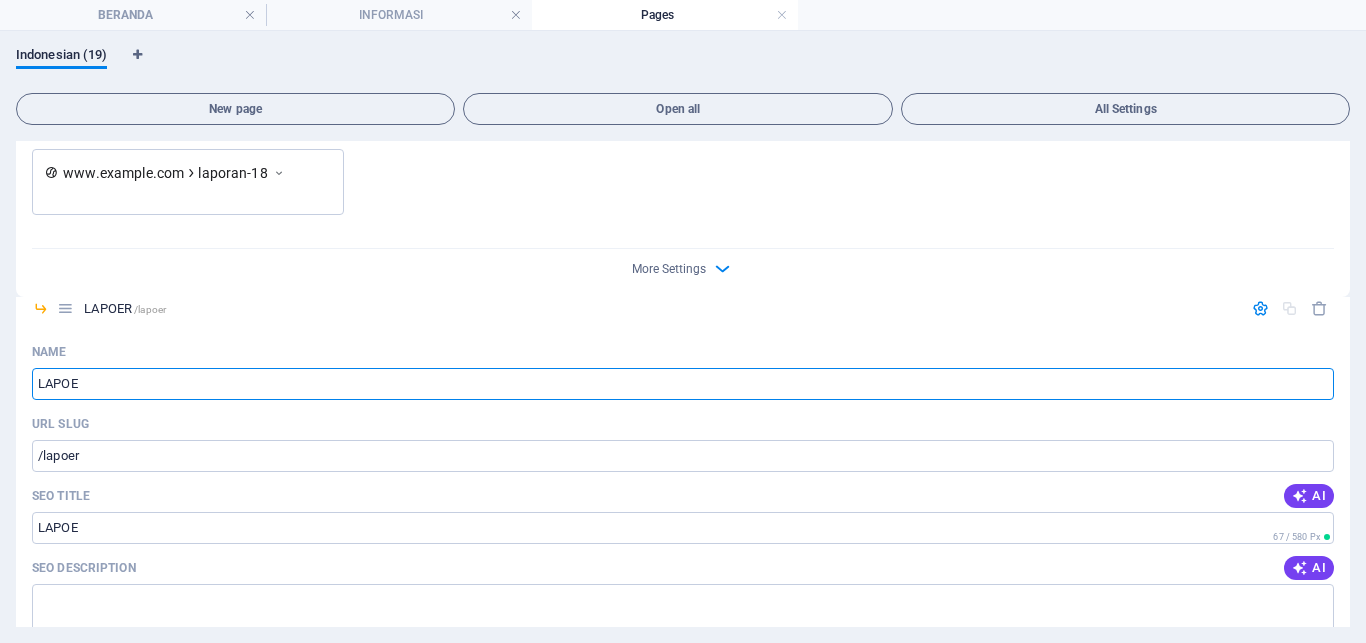 type on "/lapoer" 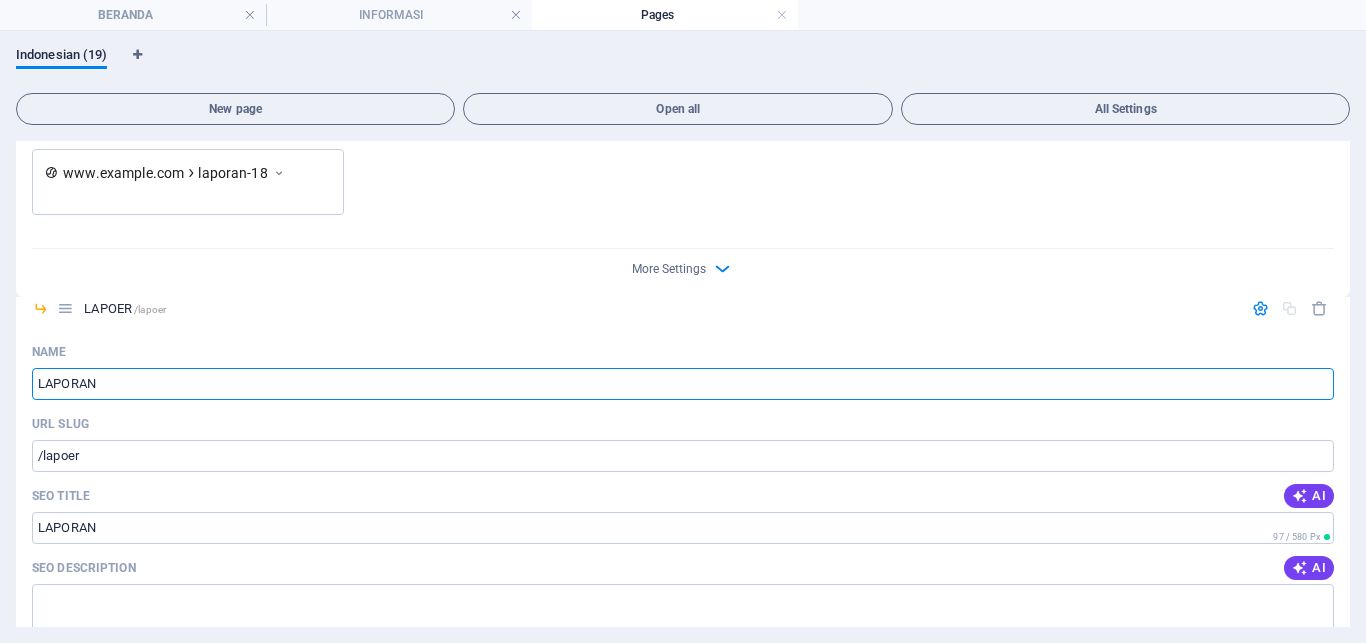 type on "LAPORAN" 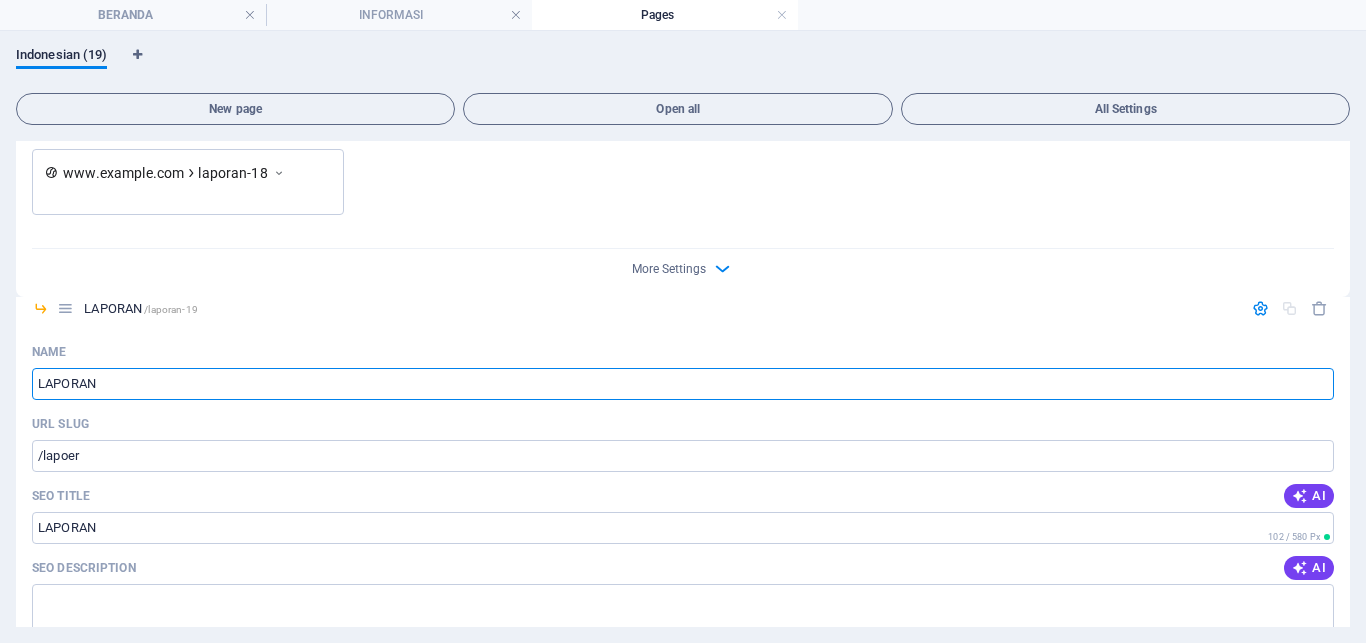 type on "/laporan-19" 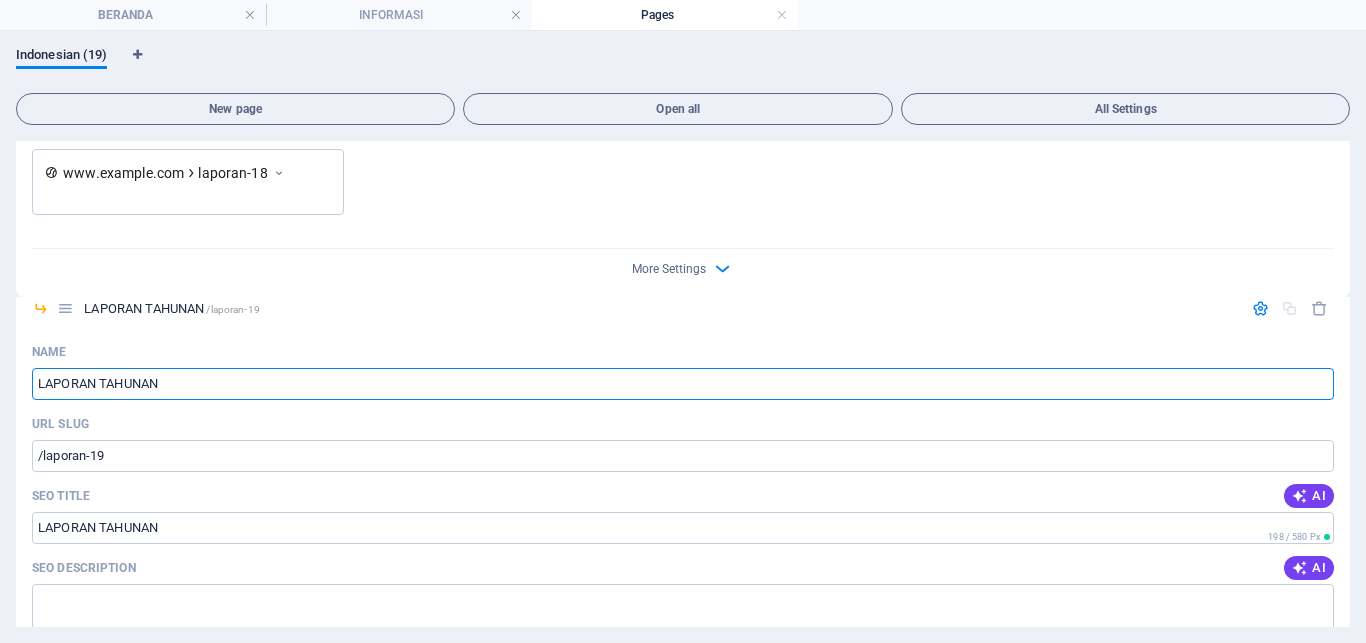 type on "LAPORAN TAHUNAN" 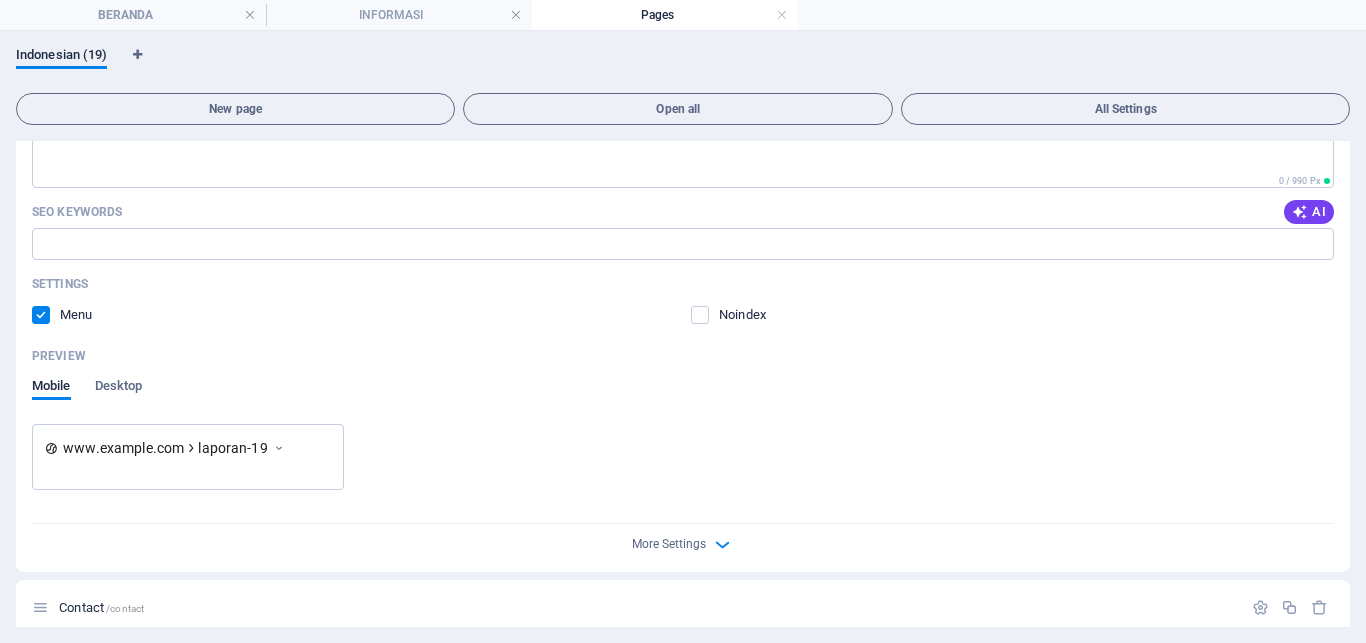 scroll, scrollTop: 7470, scrollLeft: 0, axis: vertical 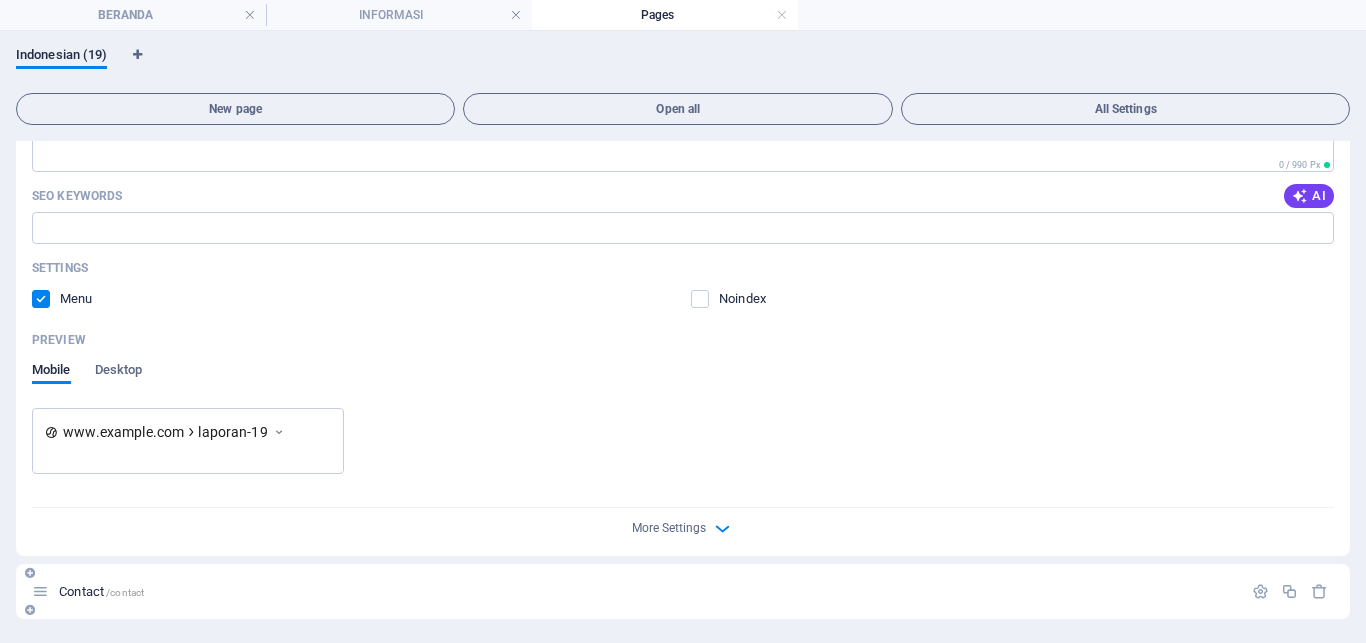 click on "Contact /contact" at bounding box center [647, 591] 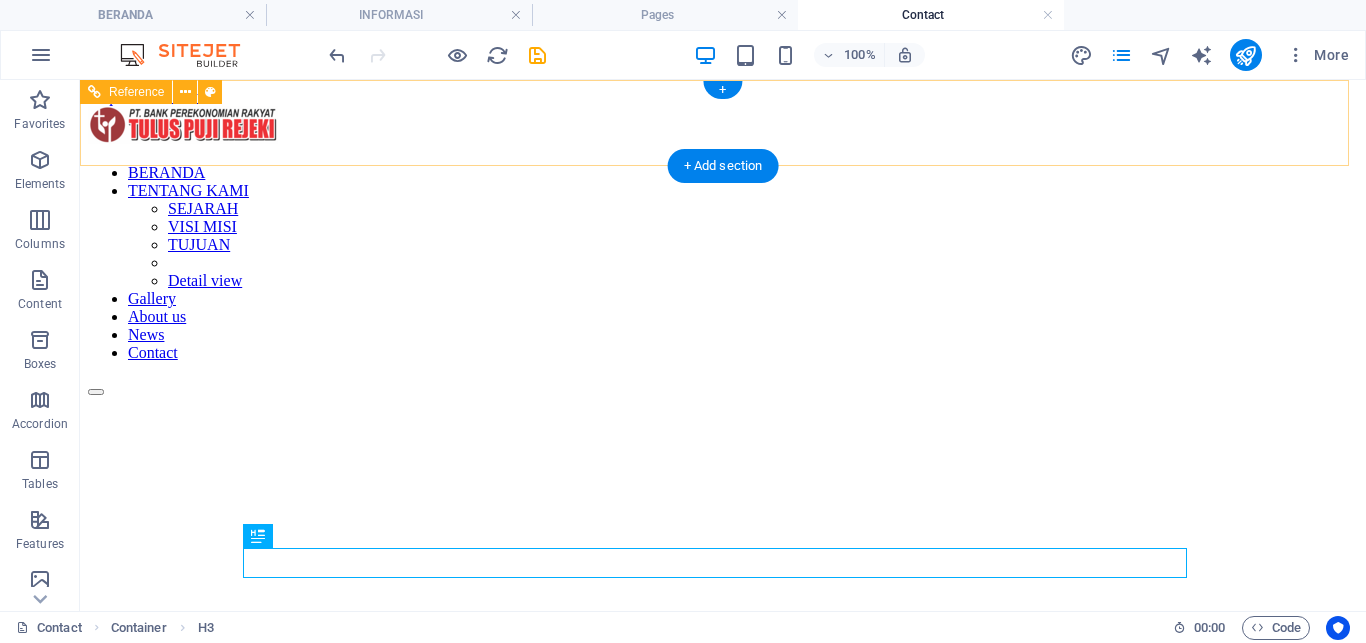 scroll, scrollTop: 0, scrollLeft: 0, axis: both 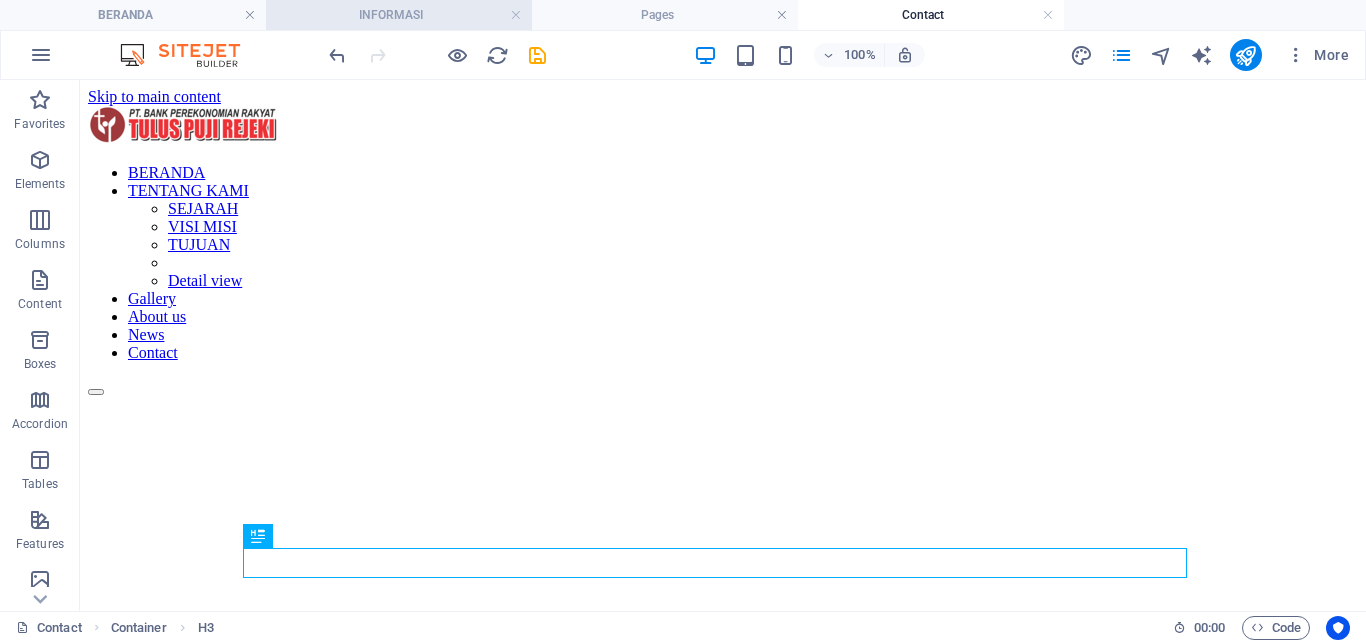 click on "INFORMASI" at bounding box center (399, 15) 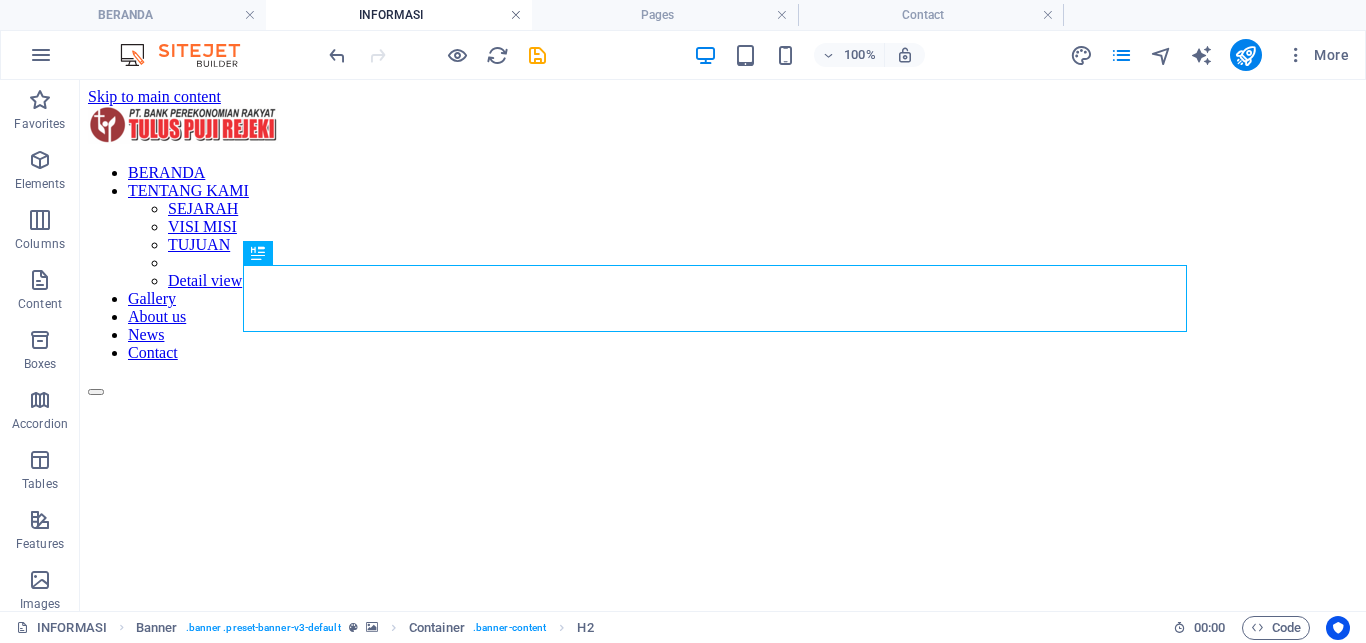 click at bounding box center (516, 15) 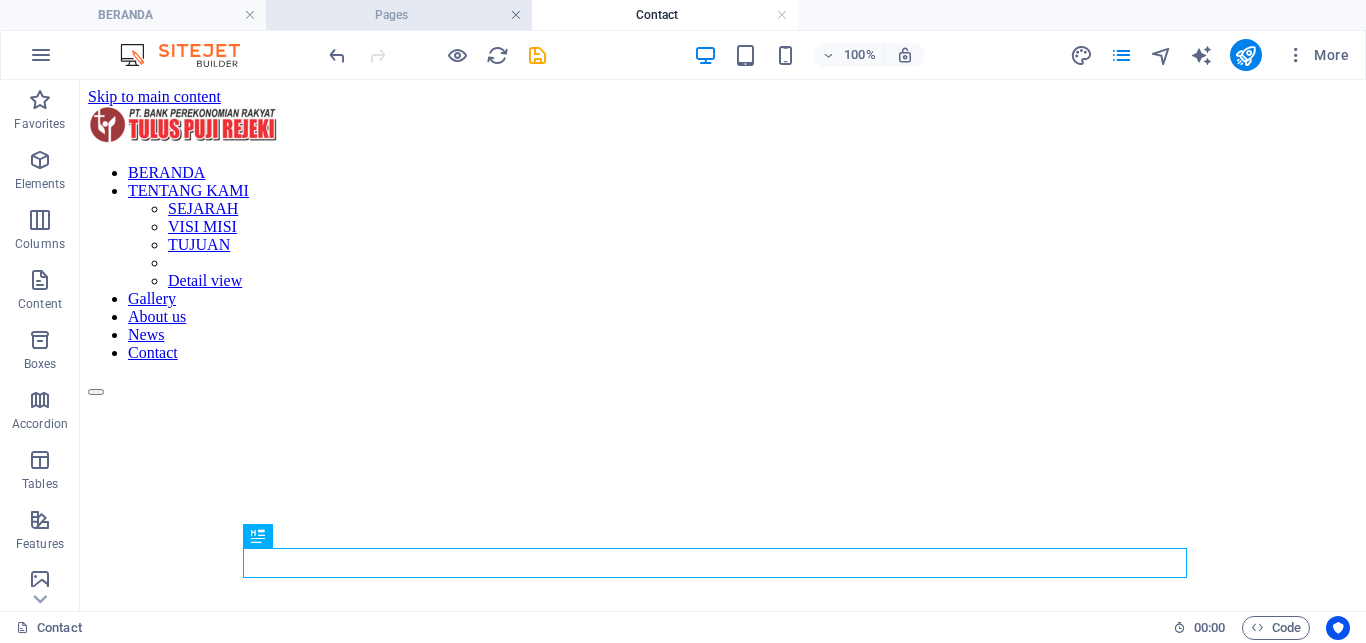 click at bounding box center [516, 15] 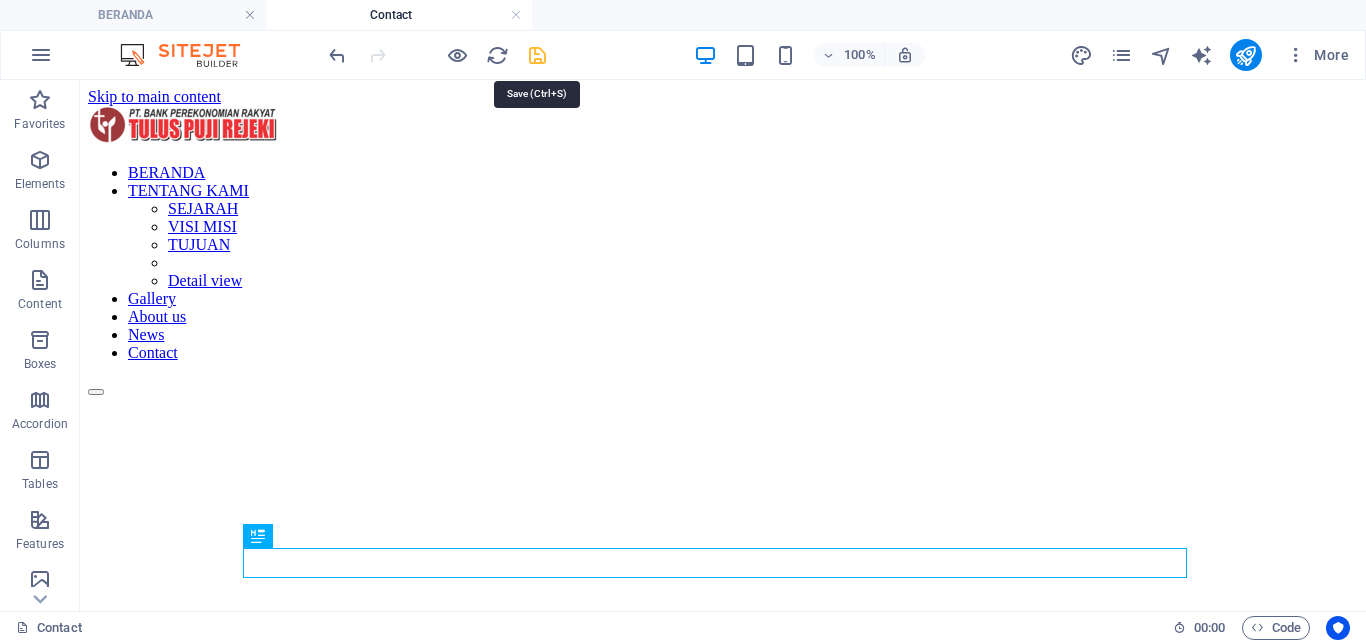 click at bounding box center [537, 55] 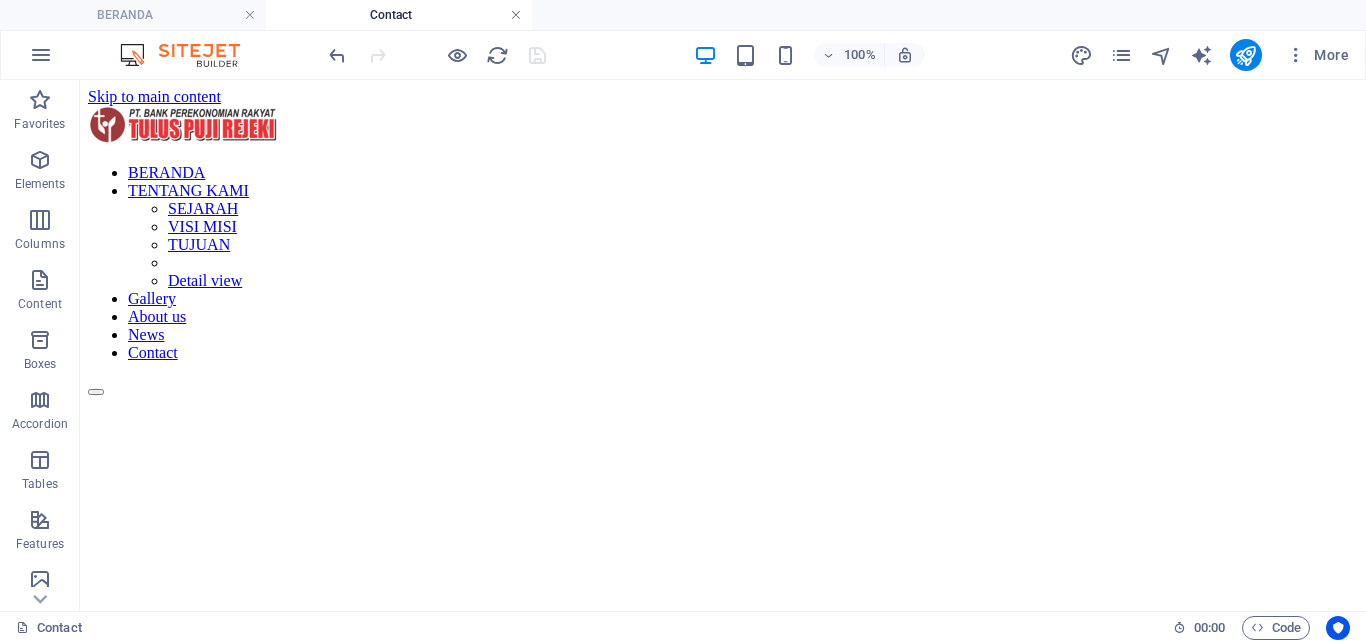 click at bounding box center (516, 15) 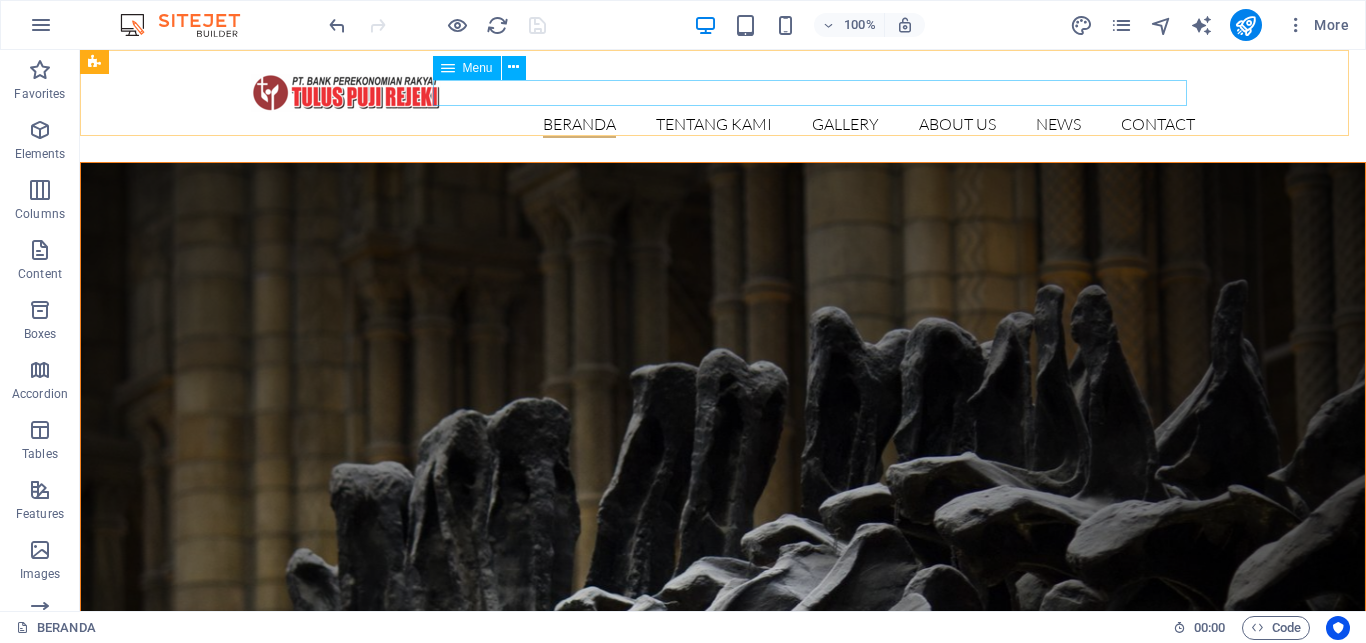 click on "Menu" at bounding box center [467, 68] 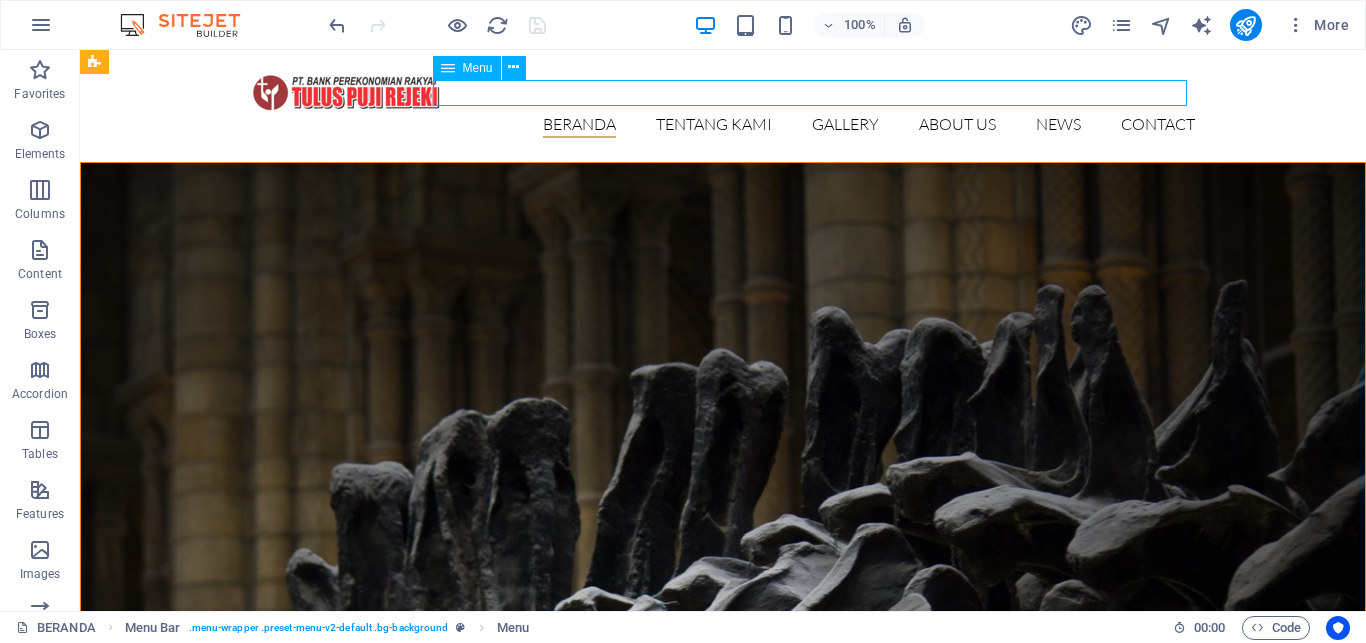 click on "Menu" at bounding box center (478, 68) 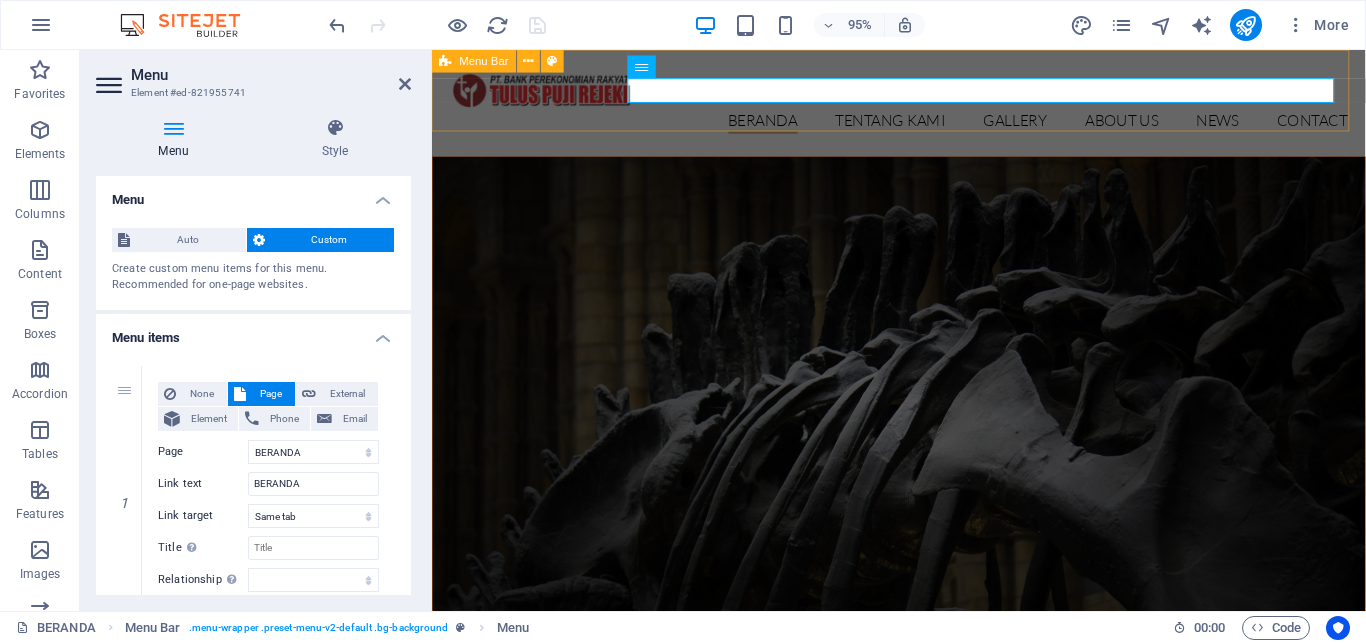 scroll, scrollTop: 478, scrollLeft: 0, axis: vertical 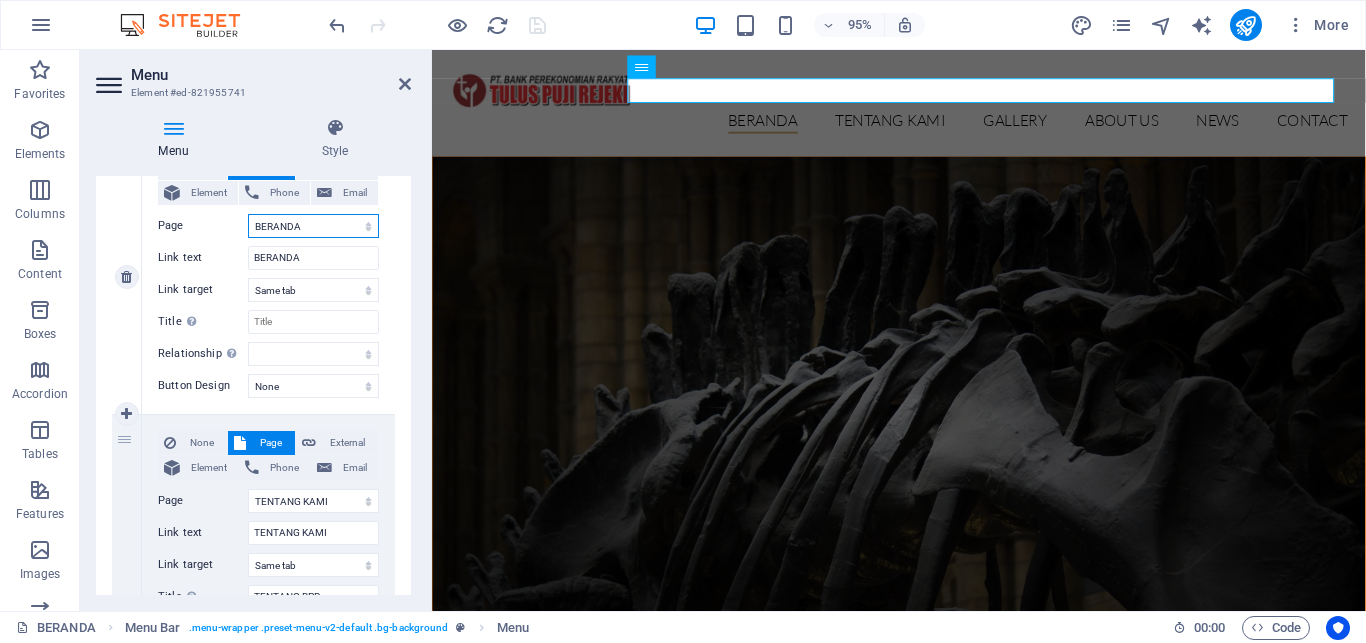 click on "BERANDA TENTANG KAMI -- SEJARAH -- VISI-MISI -- TUJUAN -- STRUKTUR ORGANISASI -- JARINGAN KANTOR PRODUK -- TABUNGAN -- DEPOSITO -- KREDIT INFORMASI -- INKLUSI KEUANGAN -- PENGUMUMAN -- BROSUR &amp; PROMO LAPORAN -- LAPORAN PUBLIKASI -- LAPORAN TAHUNAN Contact" at bounding box center (313, 226) 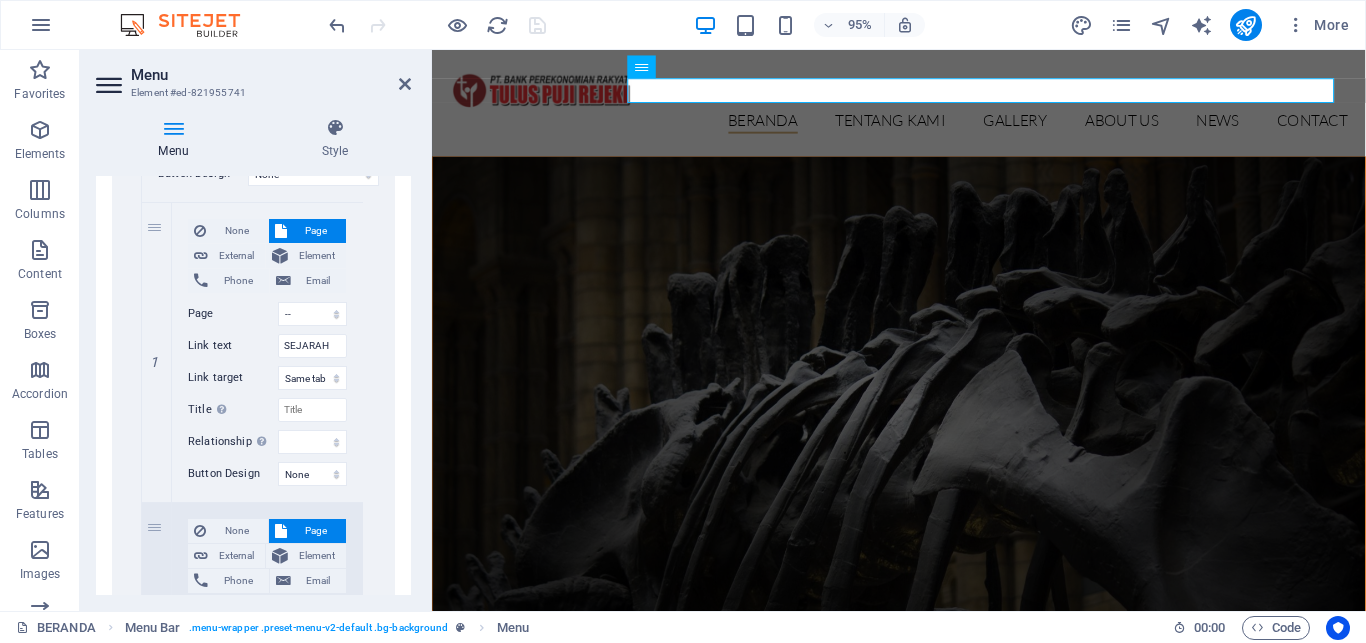 scroll, scrollTop: 722, scrollLeft: 0, axis: vertical 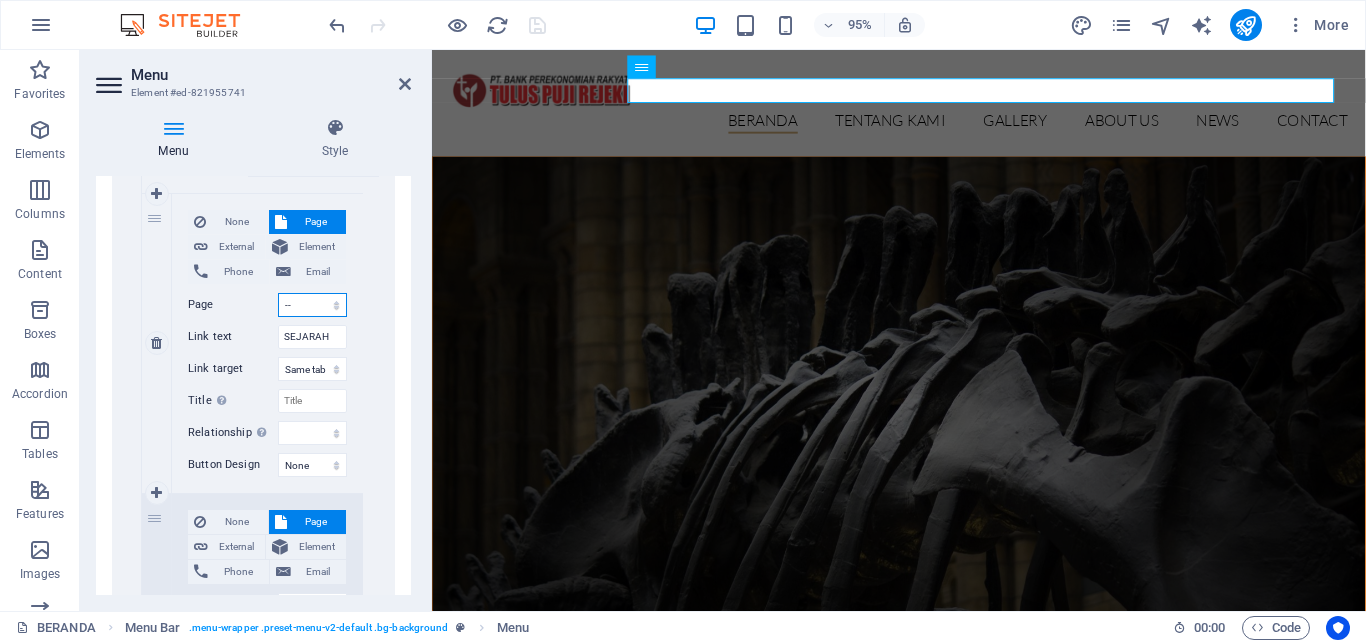 click on "BERANDA TENTANG KAMI -- SEJARAH -- VISI-MISI -- TUJUAN -- STRUKTUR ORGANISASI -- JARINGAN KANTOR PRODUK -- TABUNGAN -- DEPOSITO -- KREDIT INFORMASI -- INKLUSI KEUANGAN -- PENGUMUMAN -- BROSUR &amp; PROMO LAPORAN -- LAPORAN PUBLIKASI -- LAPORAN TAHUNAN Contact" at bounding box center [312, 305] 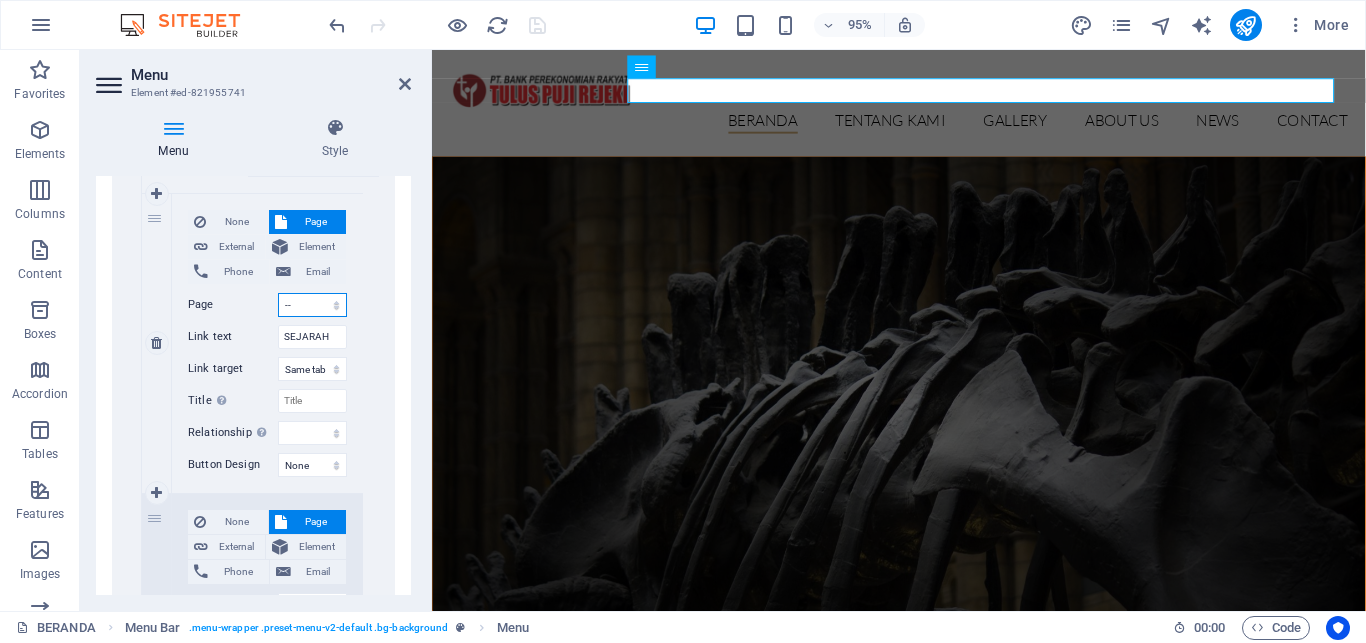 click on "BERANDA TENTANG KAMI -- SEJARAH -- VISI-MISI -- TUJUAN -- STRUKTUR ORGANISASI -- JARINGAN KANTOR PRODUK -- TABUNGAN -- DEPOSITO -- KREDIT INFORMASI -- INKLUSI KEUANGAN -- PENGUMUMAN -- BROSUR &amp; PROMO LAPORAN -- LAPORAN PUBLIKASI -- LAPORAN TAHUNAN Contact" at bounding box center [312, 305] 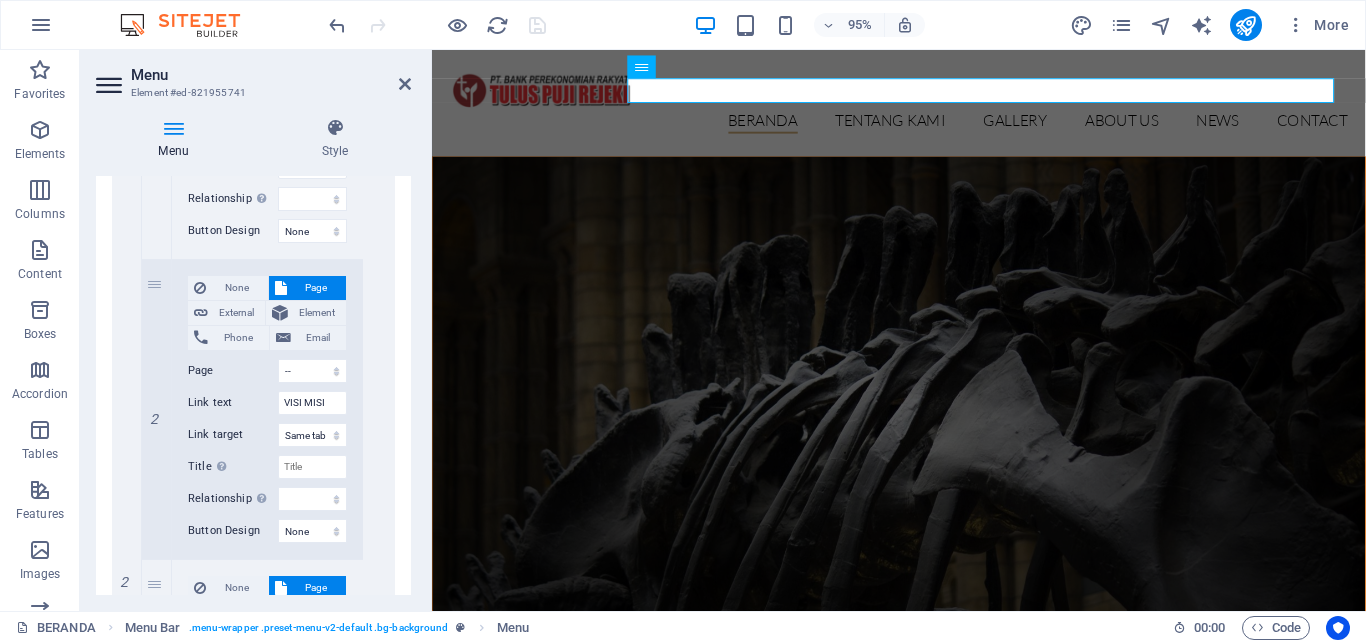 scroll, scrollTop: 1017, scrollLeft: 0, axis: vertical 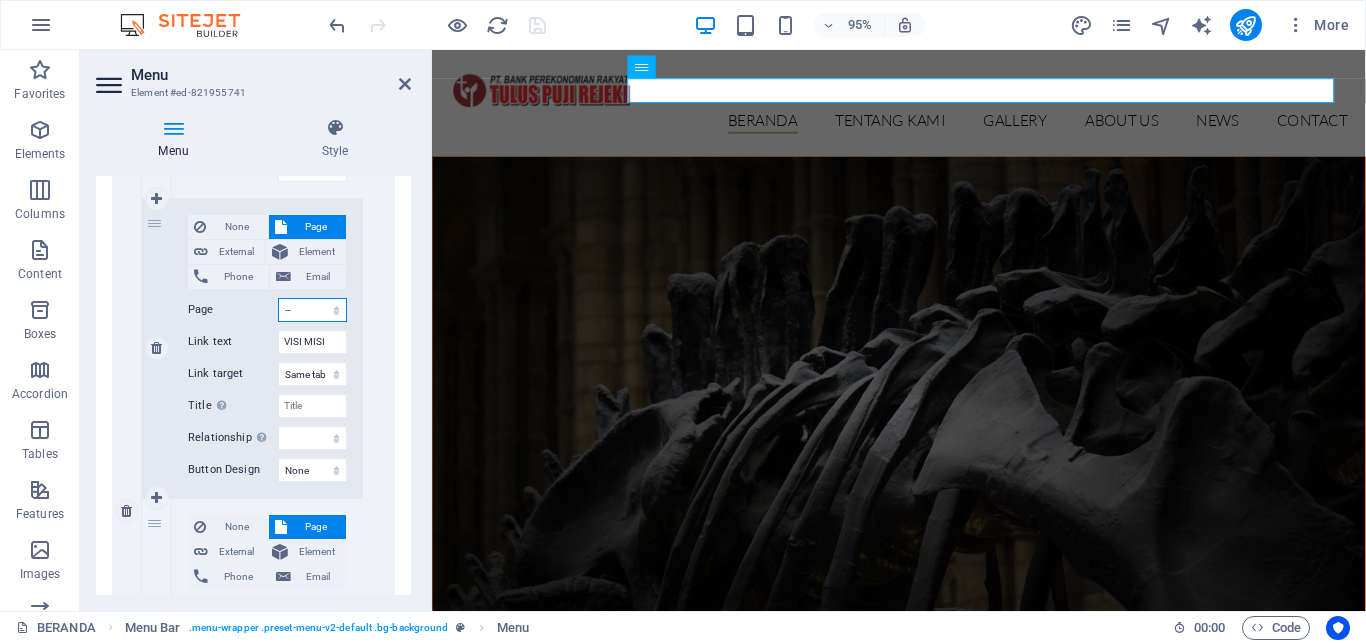 click on "BERANDA TENTANG KAMI -- SEJARAH -- VISI-MISI -- TUJUAN -- STRUKTUR ORGANISASI -- JARINGAN KANTOR PRODUK -- TABUNGAN -- DEPOSITO -- KREDIT INFORMASI -- INKLUSI KEUANGAN -- PENGUMUMAN -- BROSUR &amp; PROMO LAPORAN -- LAPORAN PUBLIKASI -- LAPORAN TAHUNAN Contact" at bounding box center [312, 310] 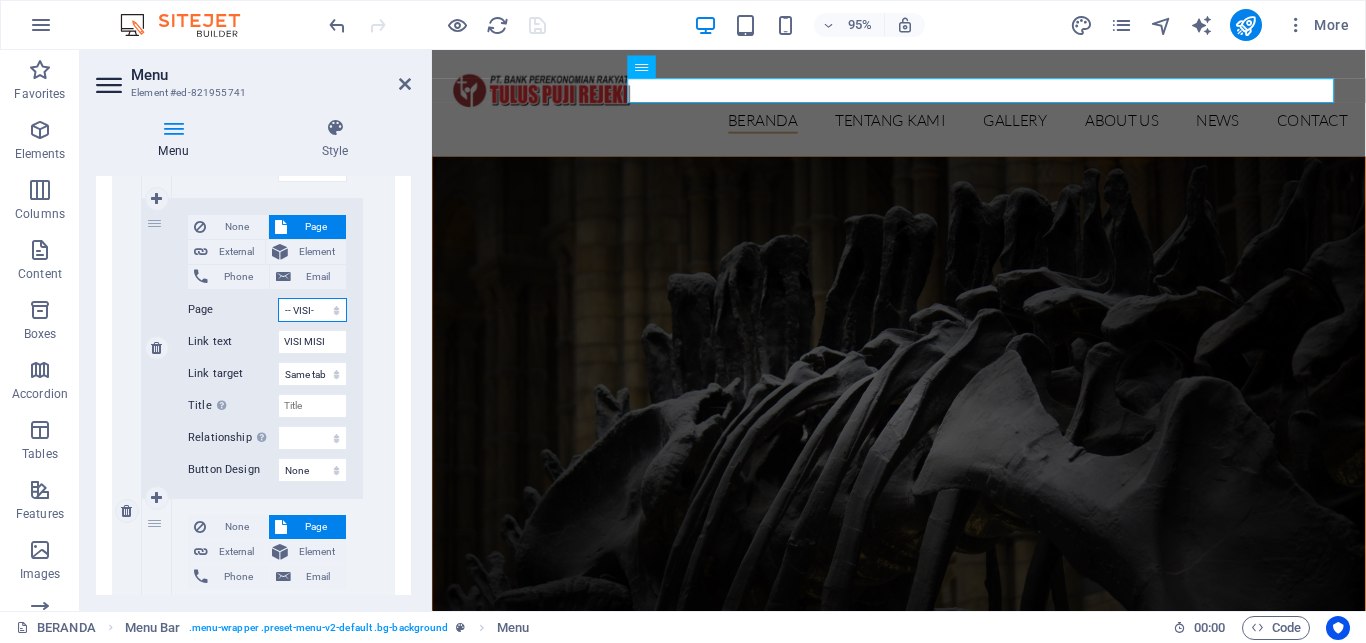 click on "-- VISI-MISI" at bounding box center [0, 0] 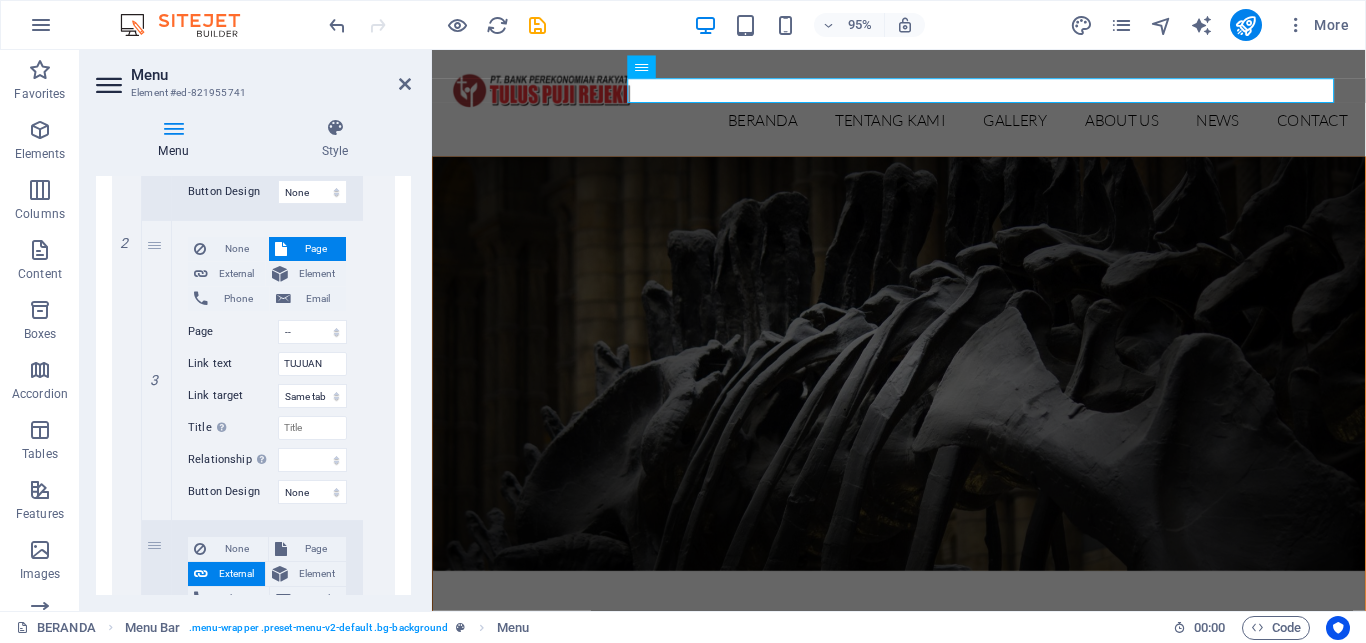 scroll, scrollTop: 1313, scrollLeft: 0, axis: vertical 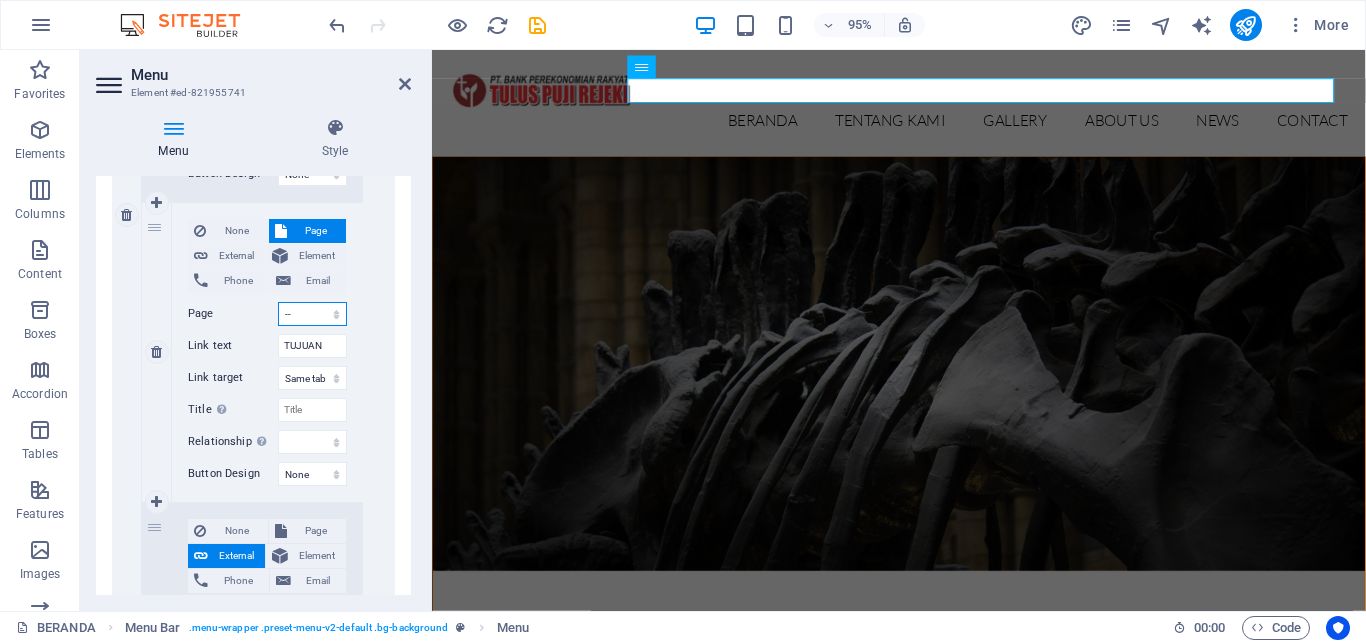 click on "BERANDA TENTANG KAMI -- SEJARAH -- VISI-MISI -- TUJUAN -- STRUKTUR ORGANISASI -- JARINGAN KANTOR PRODUK -- TABUNGAN -- DEPOSITO -- KREDIT INFORMASI -- INKLUSI KEUANGAN -- PENGUMUMAN -- BROSUR &amp; PROMO LAPORAN -- LAPORAN PUBLIKASI -- LAPORAN TAHUNAN Contact" at bounding box center [312, 314] 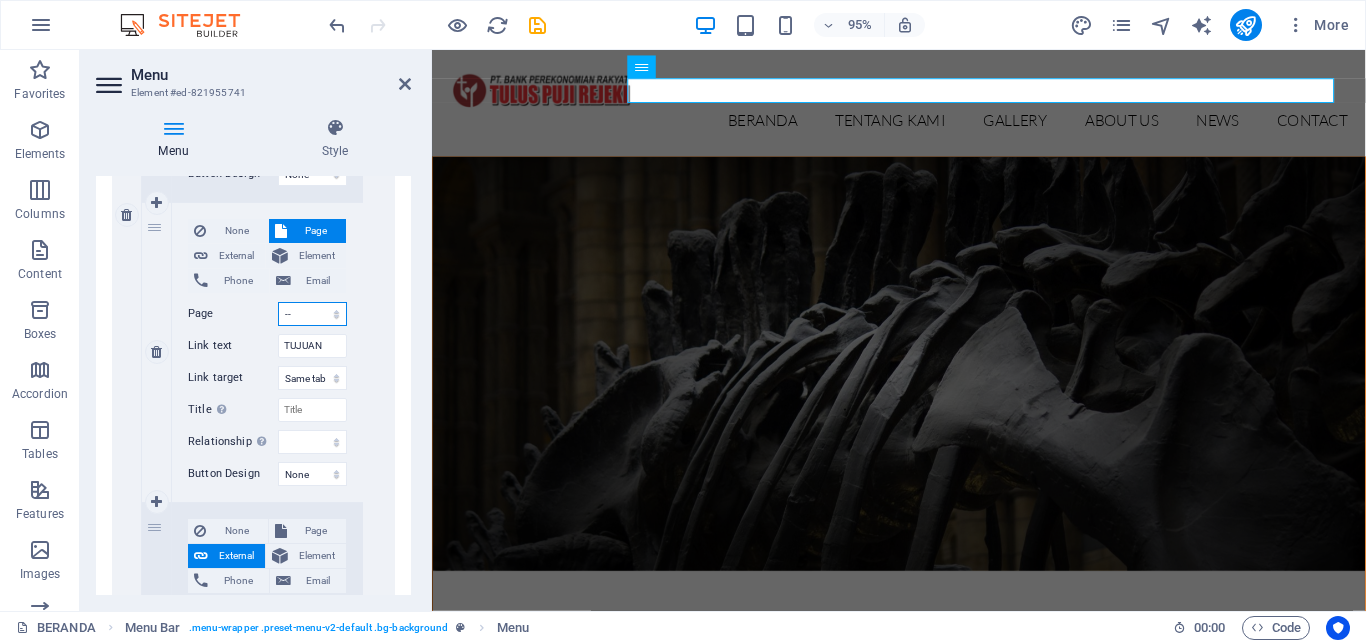 click on "-- TUJUAN" at bounding box center [0, 0] 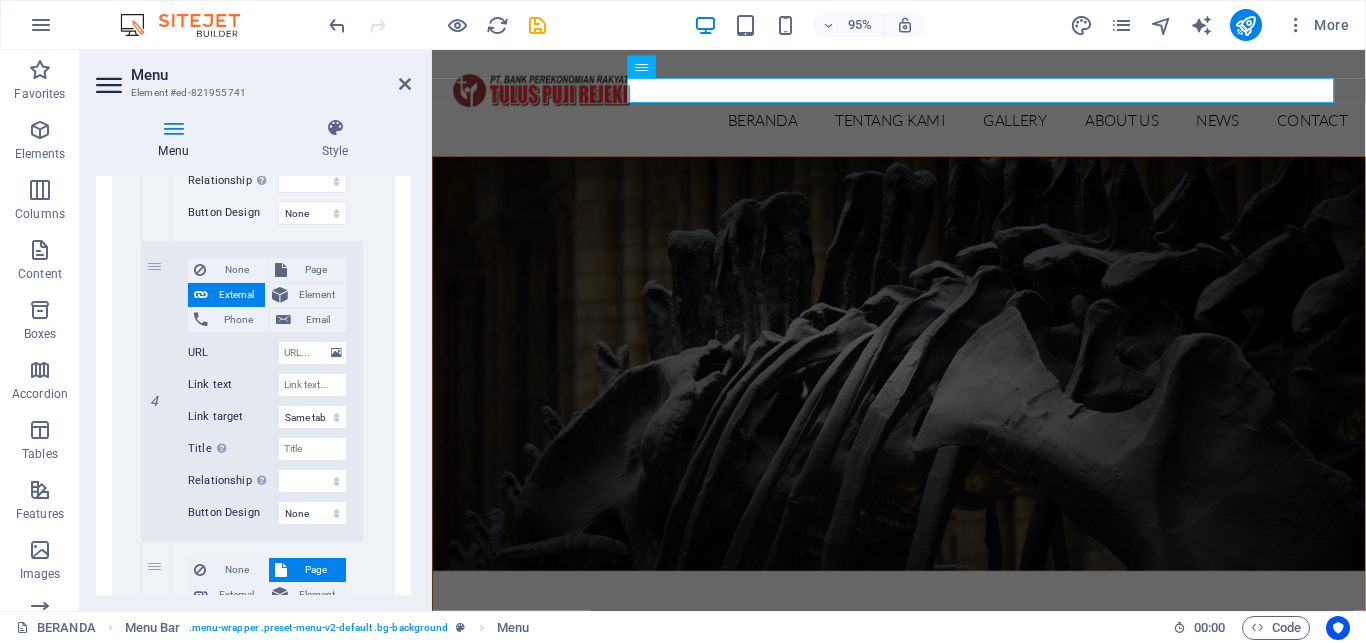 scroll, scrollTop: 1582, scrollLeft: 0, axis: vertical 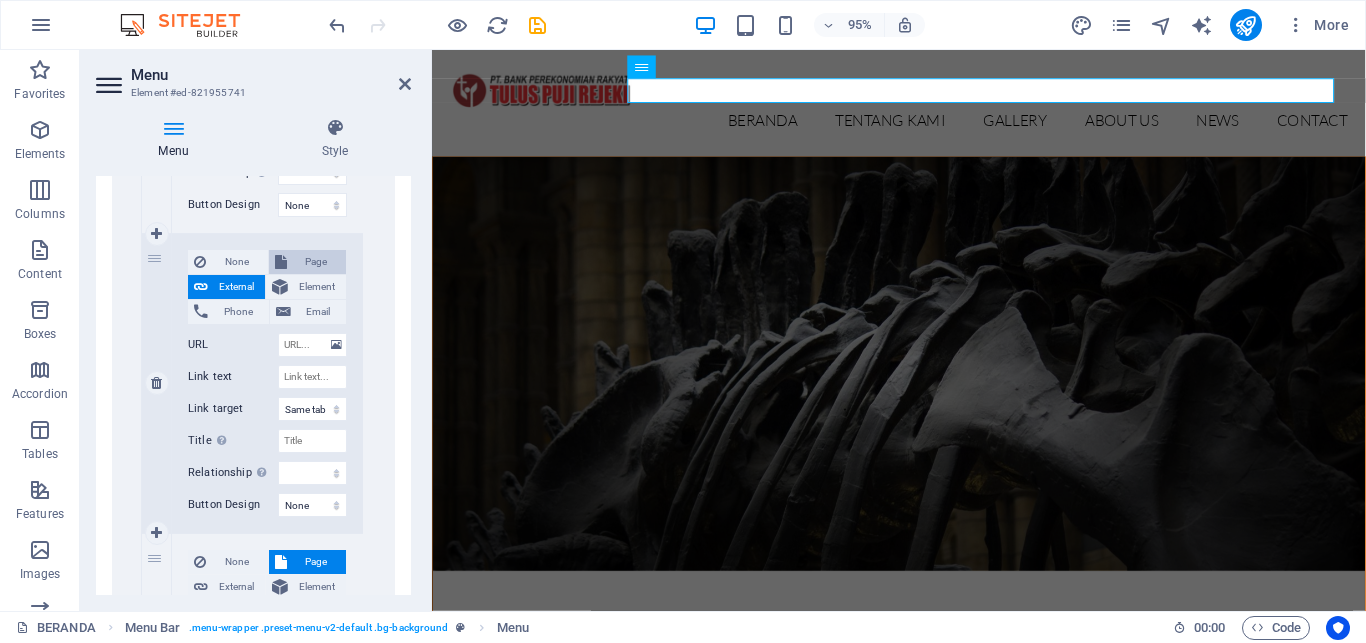 click on "Page" at bounding box center (308, 262) 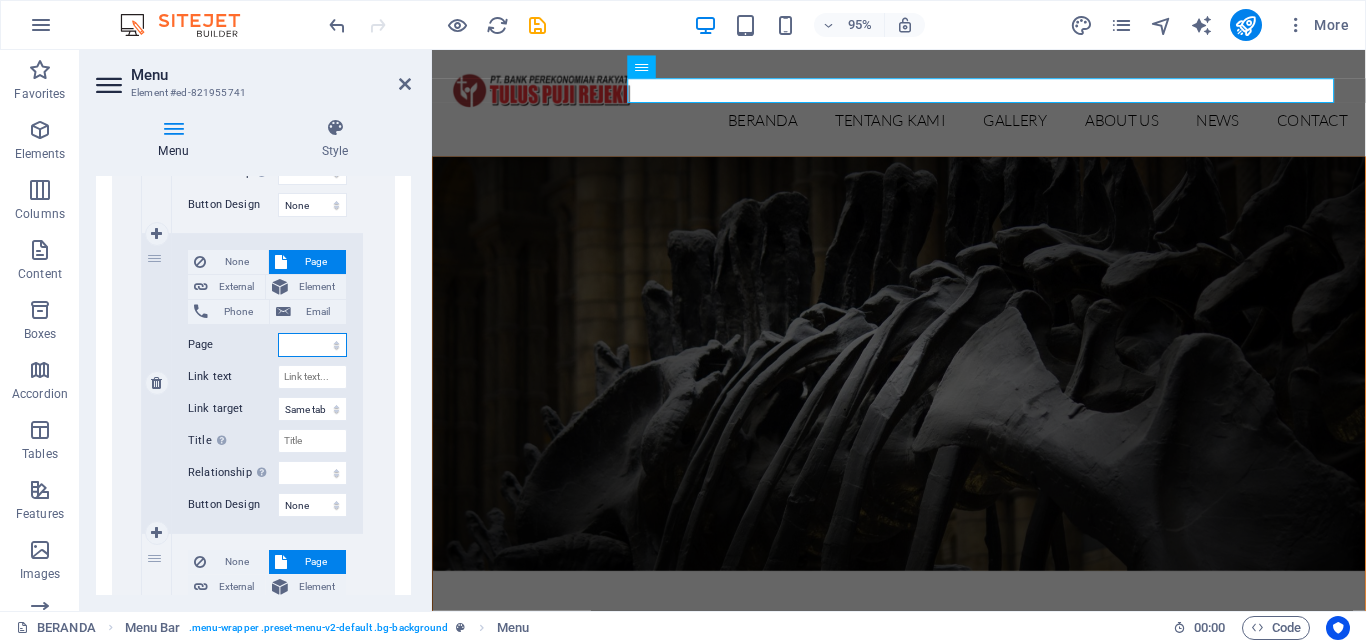 click on "BERANDA TENTANG KAMI -- SEJARAH -- VISI-MISI -- TUJUAN -- STRUKTUR ORGANISASI -- JARINGAN KANTOR PRODUK -- TABUNGAN -- DEPOSITO -- KREDIT INFORMASI -- INKLUSI KEUANGAN -- PENGUMUMAN -- BROSUR &amp; PROMO LAPORAN -- LAPORAN PUBLIKASI -- LAPORAN TAHUNAN Contact" at bounding box center [312, 345] 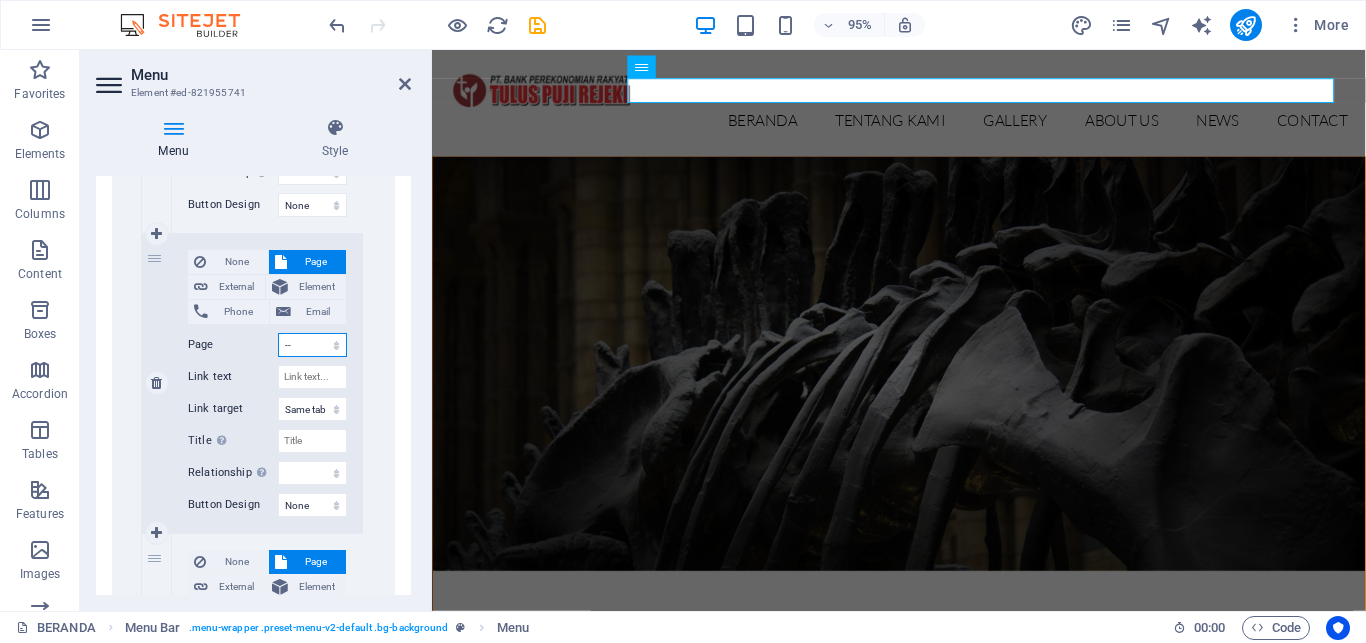 click on "-- STRUKTUR ORGANISASI" at bounding box center (0, 0) 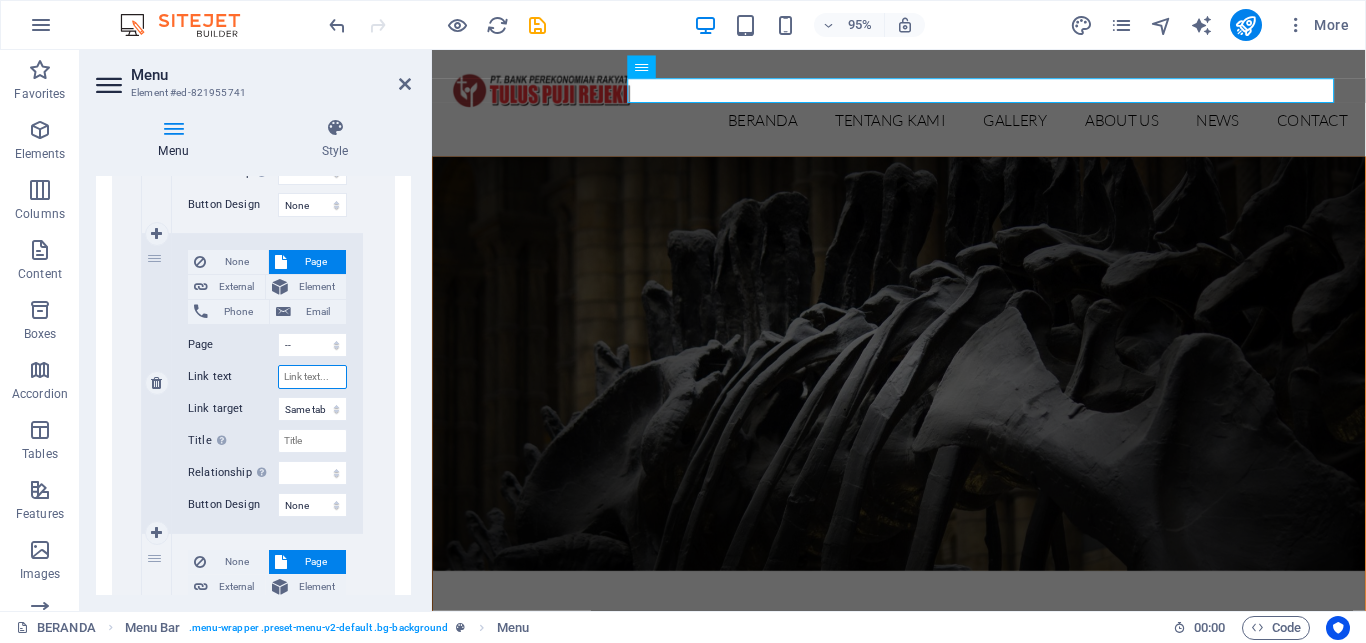 click on "Link text" at bounding box center [312, 377] 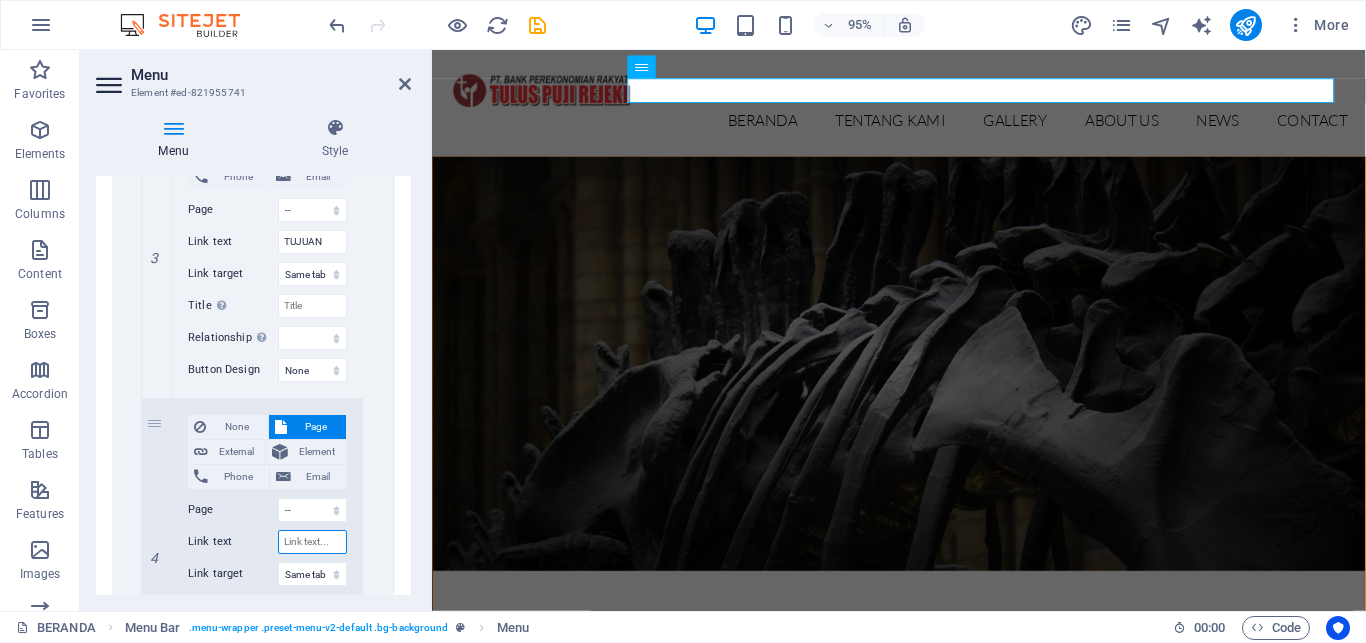 scroll, scrollTop: 1513, scrollLeft: 0, axis: vertical 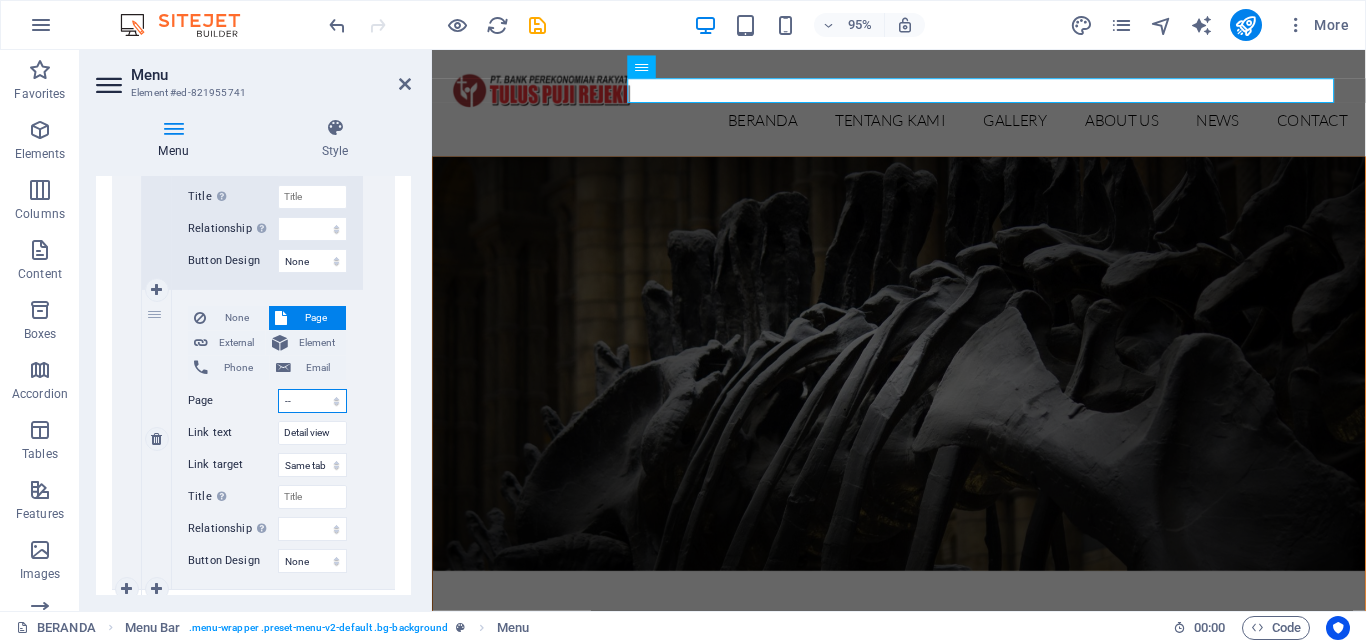 click on "BERANDA TENTANG KAMI -- SEJARAH -- VISI-MISI -- TUJUAN -- STRUKTUR ORGANISASI -- JARINGAN KANTOR PRODUK -- TABUNGAN -- DEPOSITO -- KREDIT INFORMASI -- INKLUSI KEUANGAN -- PENGUMUMAN -- BROSUR &amp; PROMO LAPORAN -- LAPORAN PUBLIKASI -- LAPORAN TAHUNAN Contact" at bounding box center [312, 401] 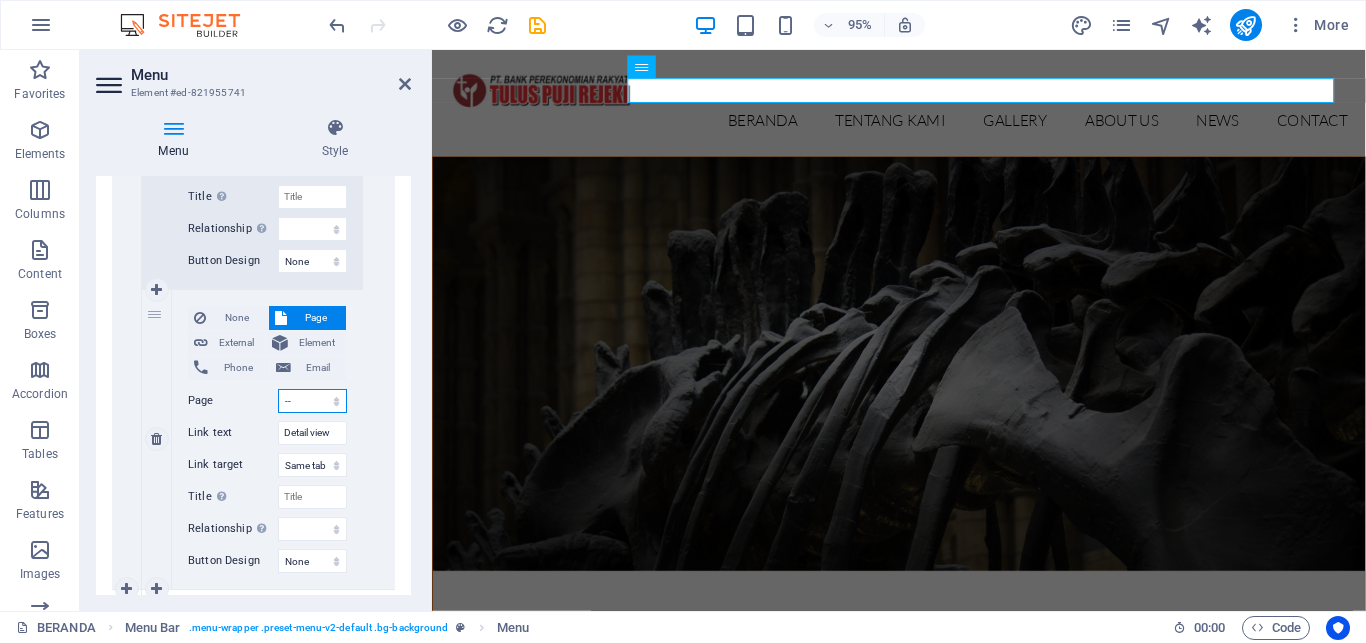 click on "-- JARINGAN KANTOR" at bounding box center [0, 0] 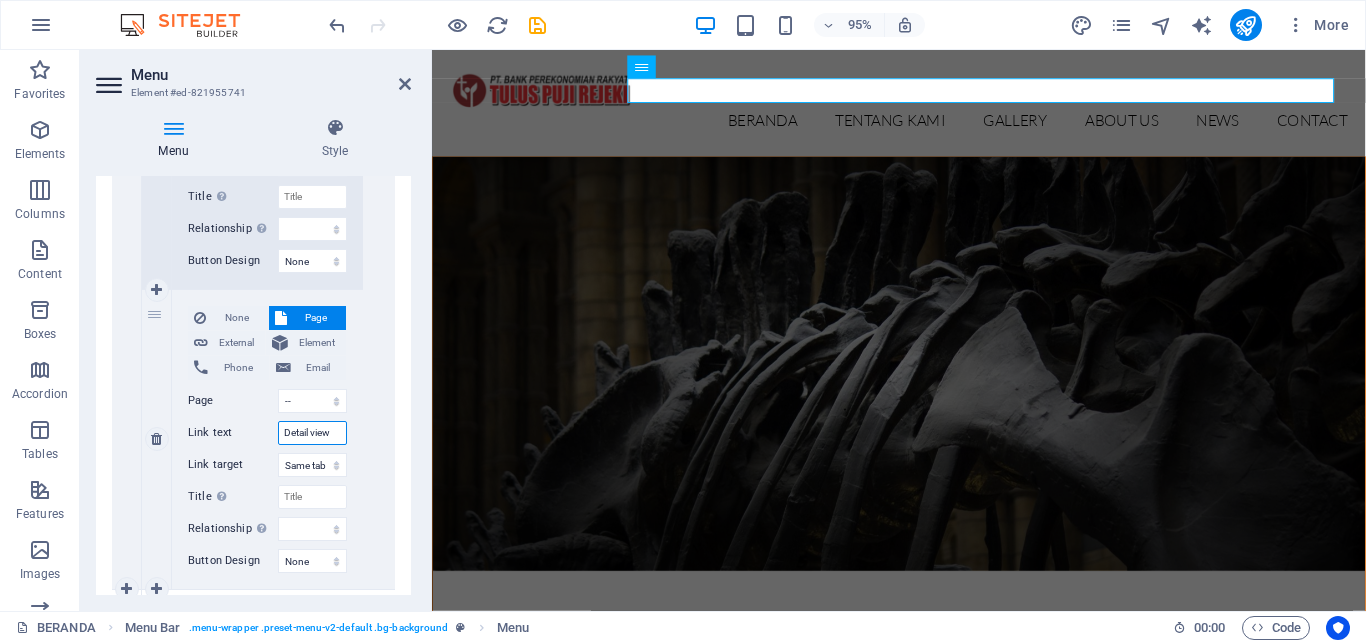 click on "Detail view" at bounding box center (312, 433) 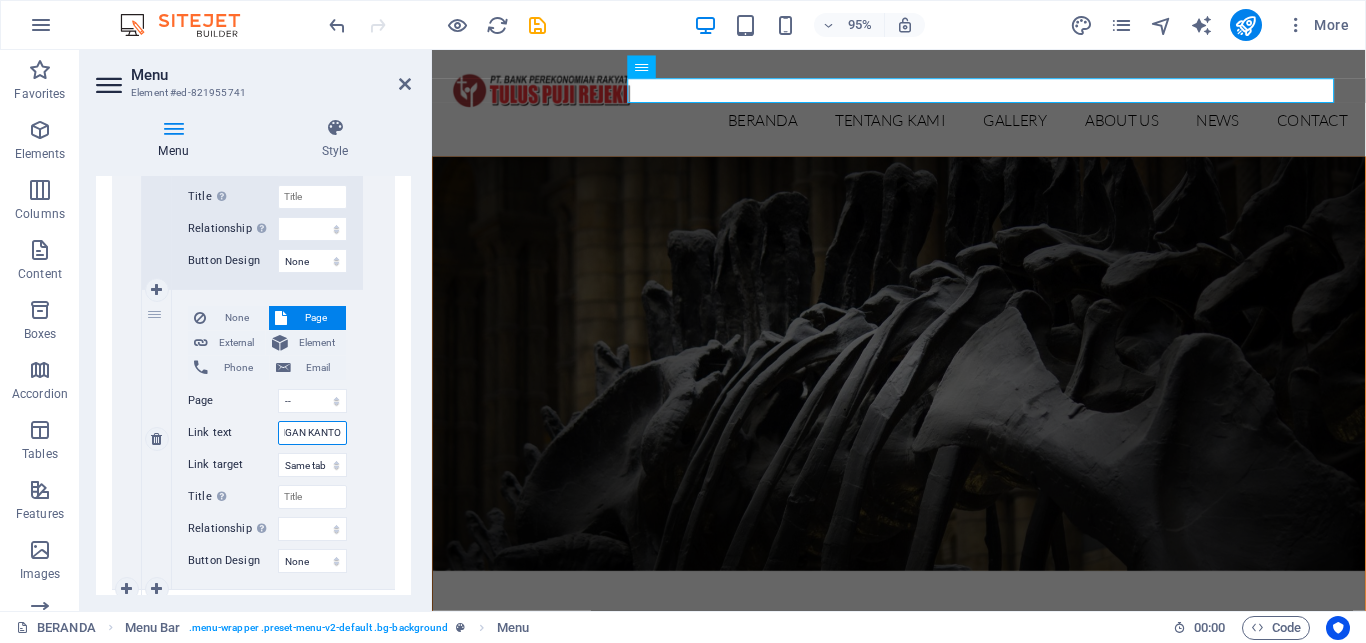 scroll, scrollTop: 0, scrollLeft: 50, axis: horizontal 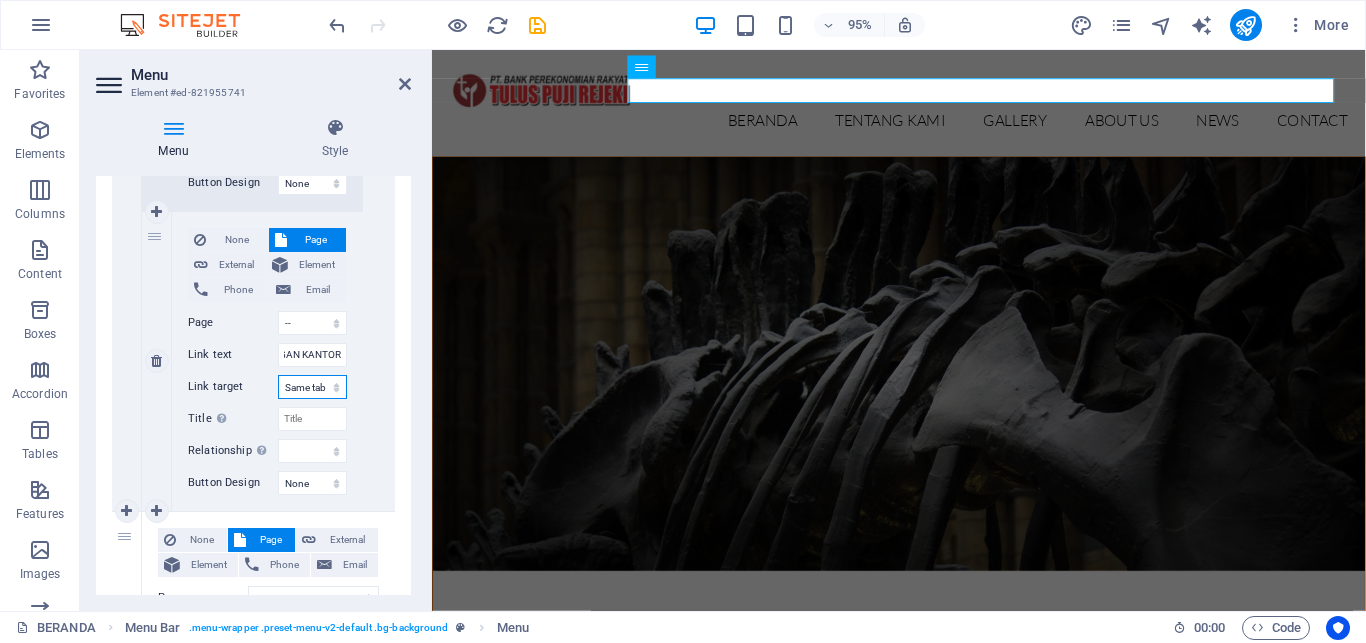 click on "New tab Same tab Overlay" at bounding box center [312, 387] 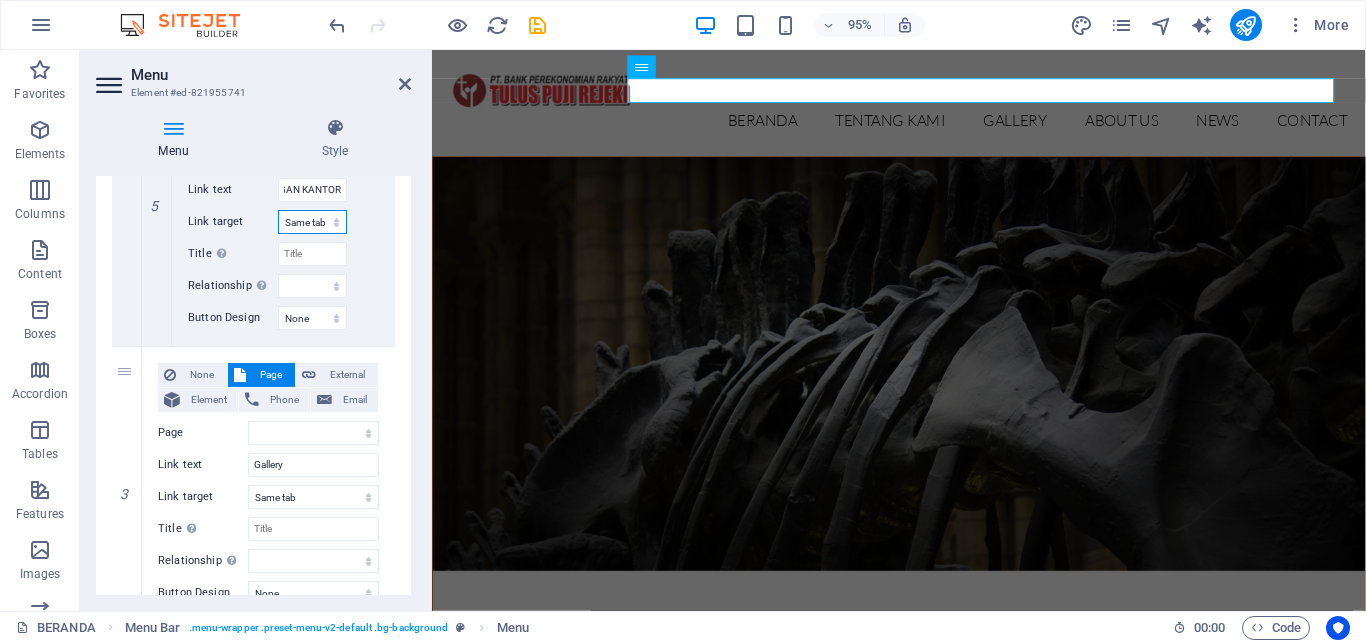 scroll, scrollTop: 2087, scrollLeft: 0, axis: vertical 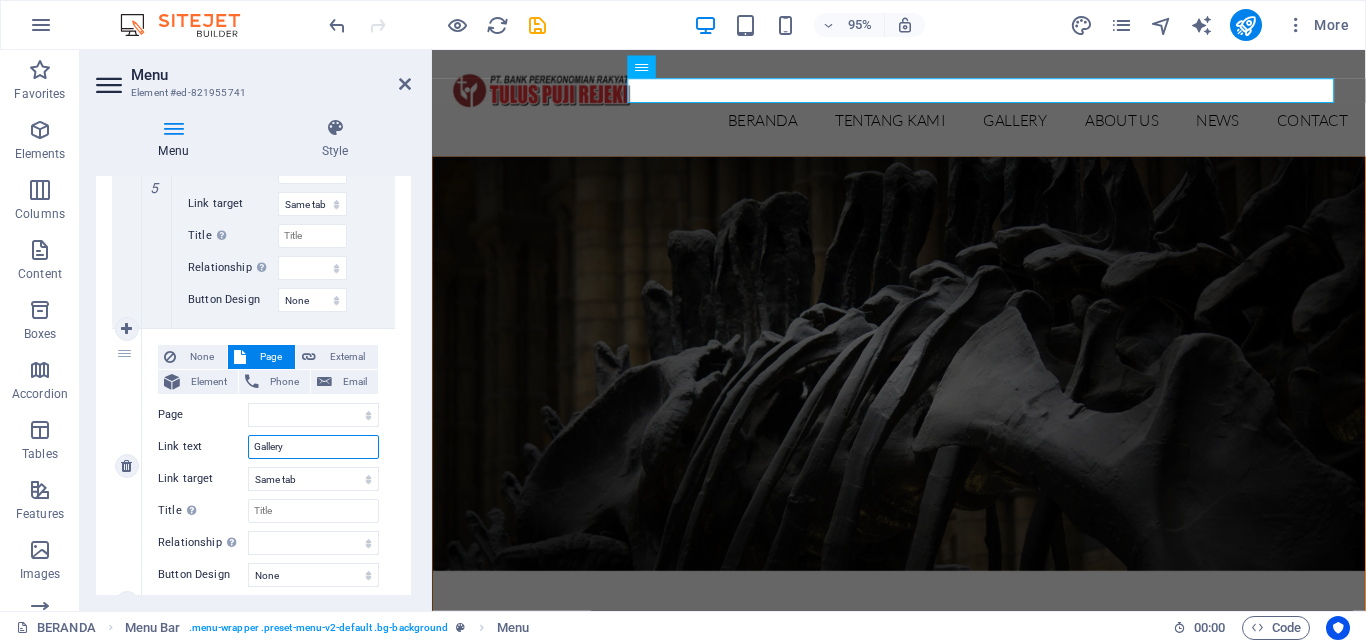 click on "Gallery" at bounding box center (313, 447) 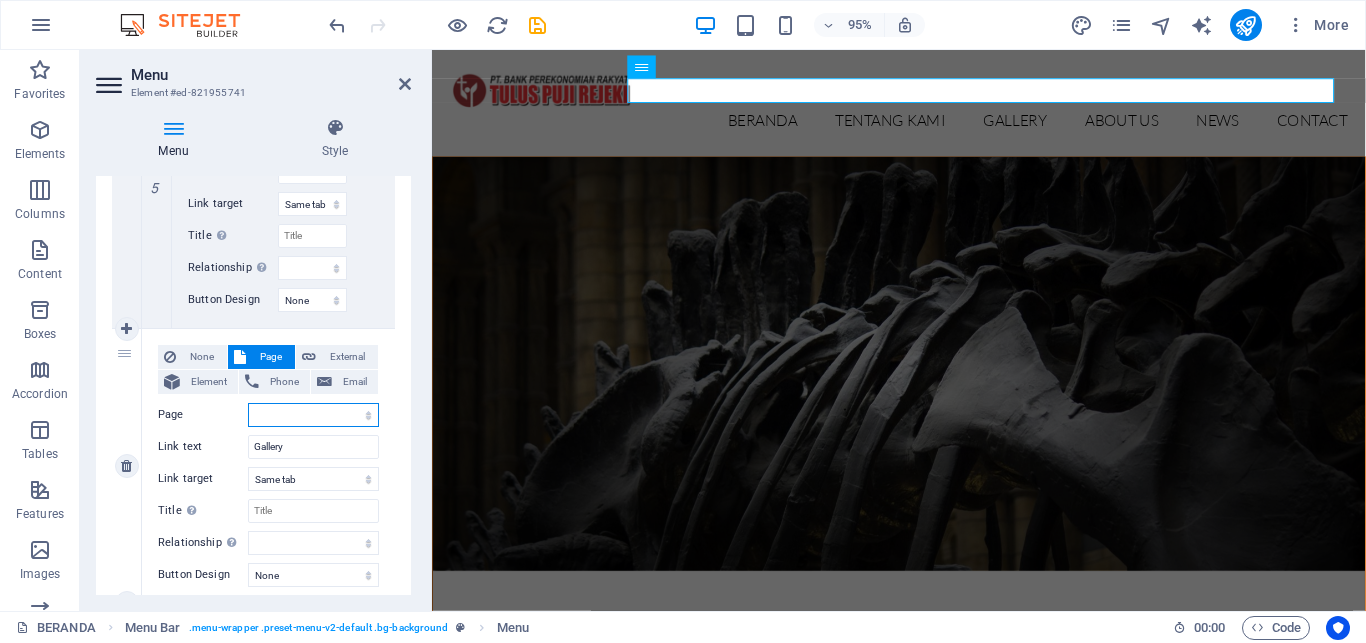 click on "BERANDA TENTANG KAMI -- SEJARAH -- VISI-MISI -- TUJUAN -- STRUKTUR ORGANISASI -- JARINGAN KANTOR PRODUK -- TABUNGAN -- DEPOSITO -- KREDIT INFORMASI -- INKLUSI KEUANGAN -- PENGUMUMAN -- BROSUR &amp; PROMO LAPORAN -- LAPORAN PUBLIKASI -- LAPORAN TAHUNAN Contact" at bounding box center (313, 415) 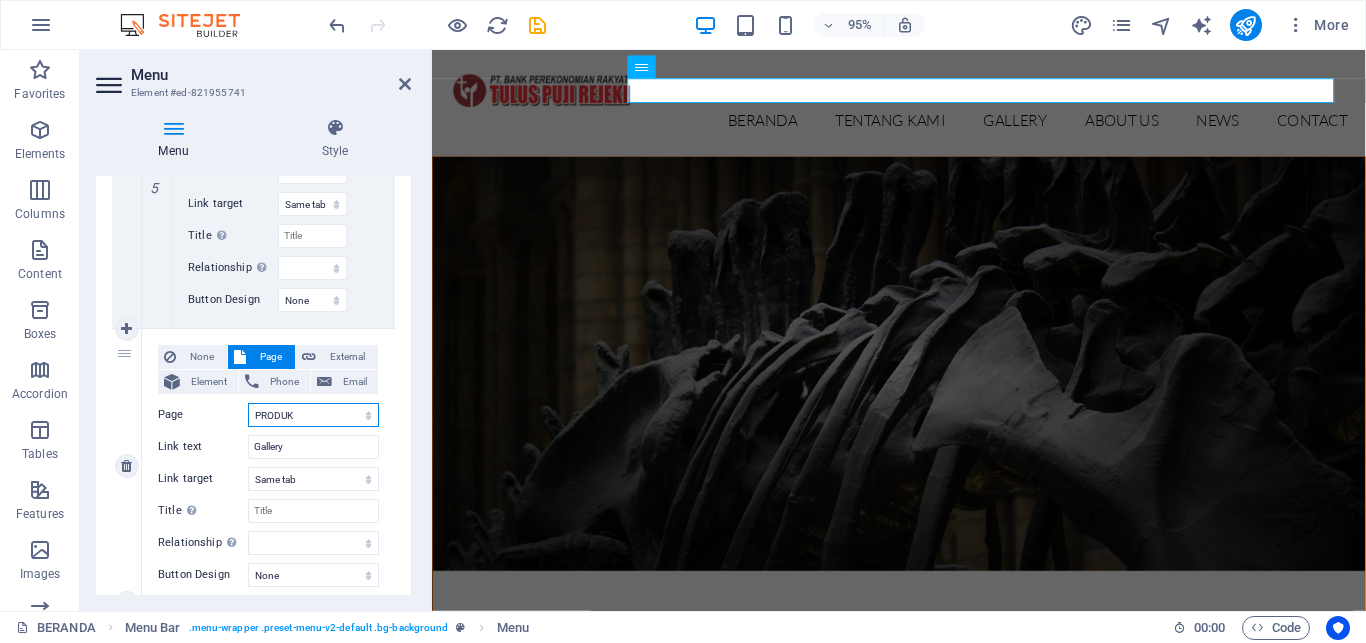 click on "PRODUK" at bounding box center [0, 0] 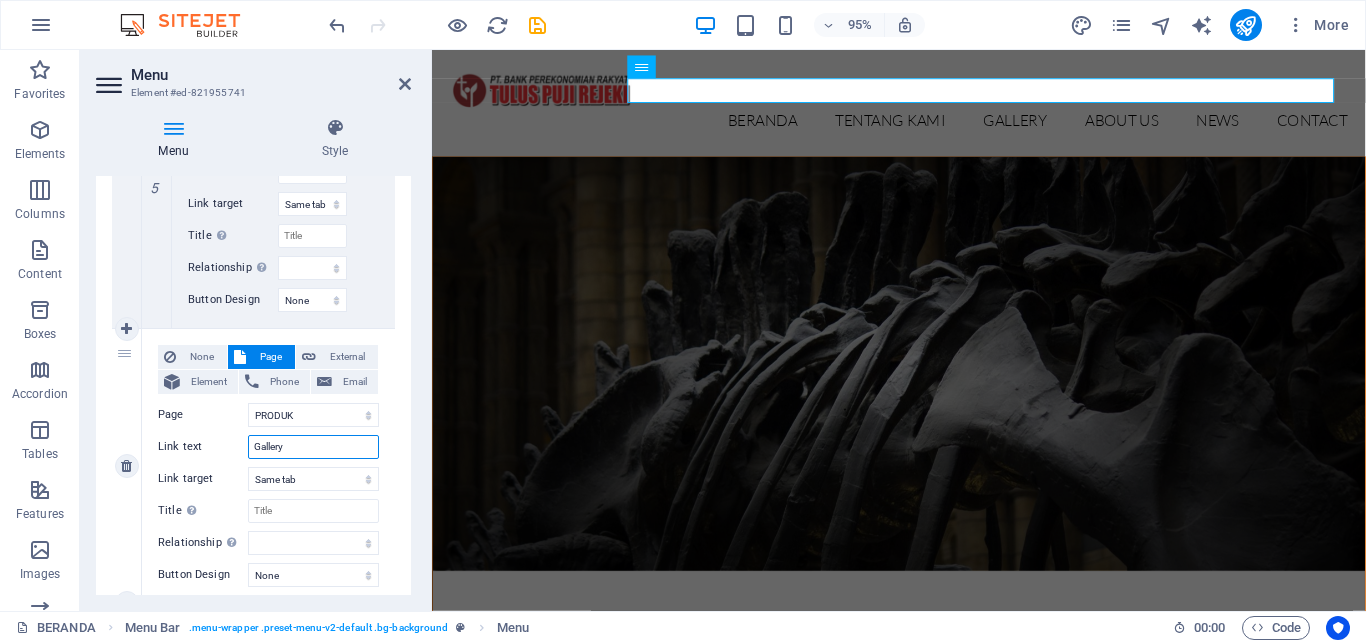 click on "Gallery" at bounding box center [313, 447] 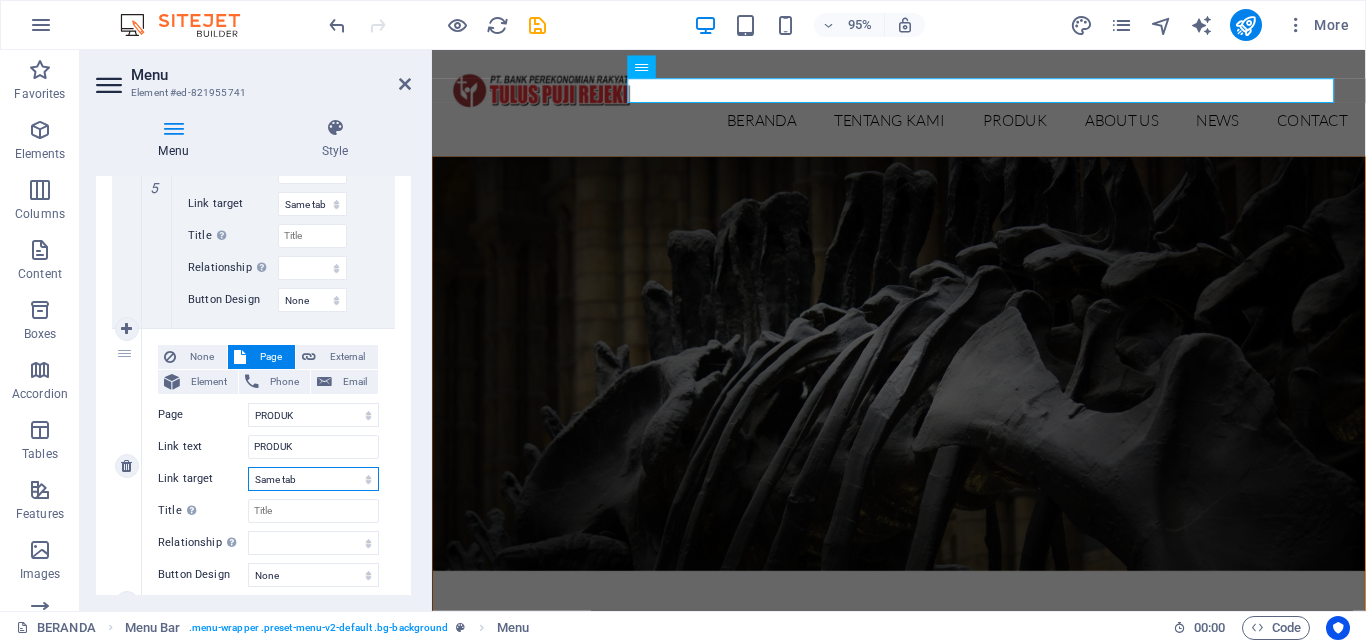 click on "New tab Same tab Overlay" at bounding box center (313, 479) 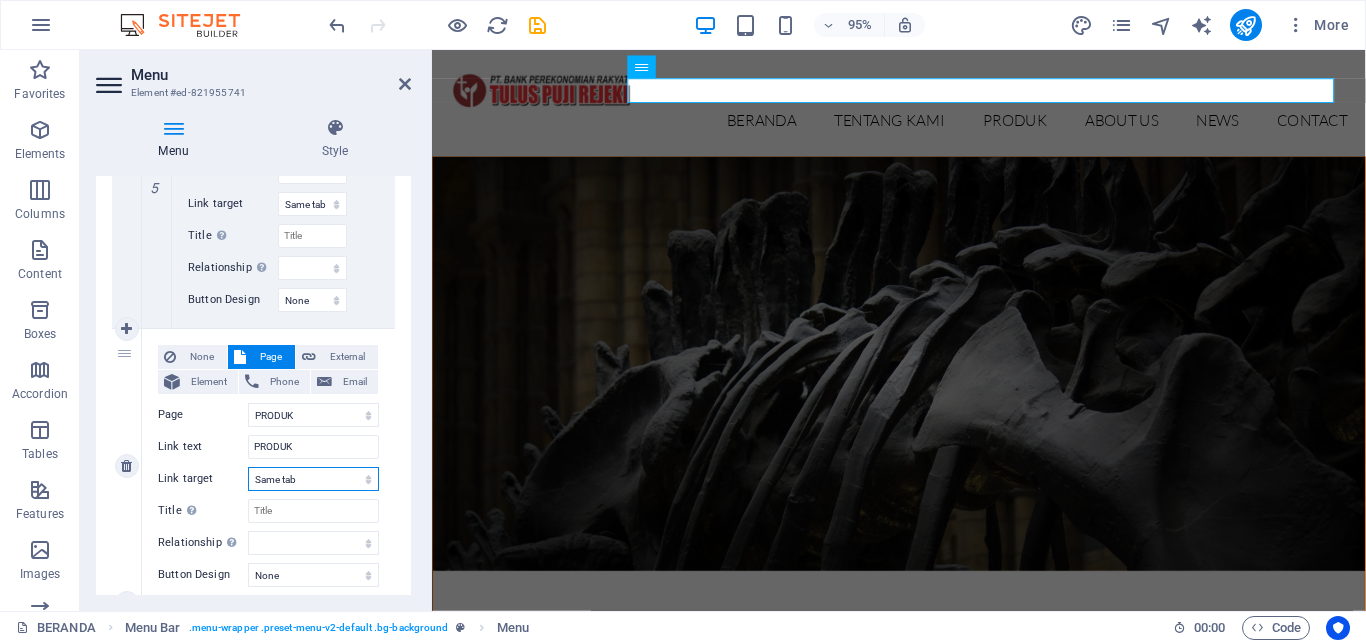 click on "New tab Same tab Overlay" at bounding box center (313, 479) 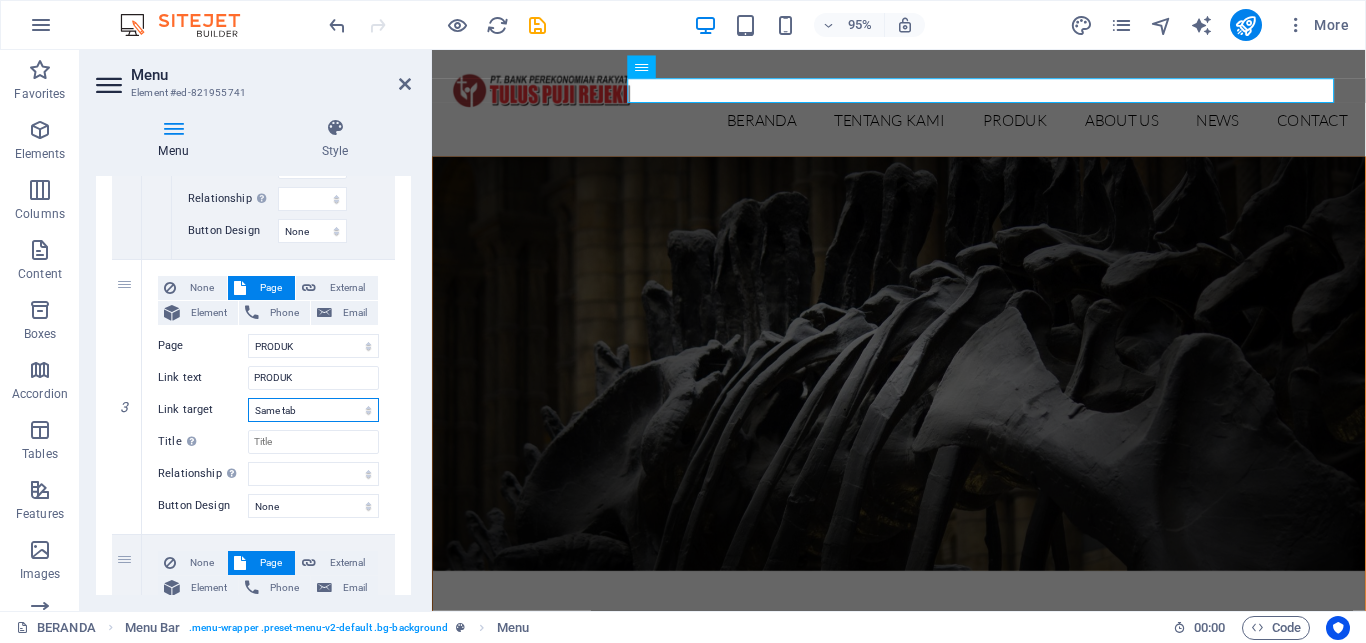 scroll, scrollTop: 2095, scrollLeft: 0, axis: vertical 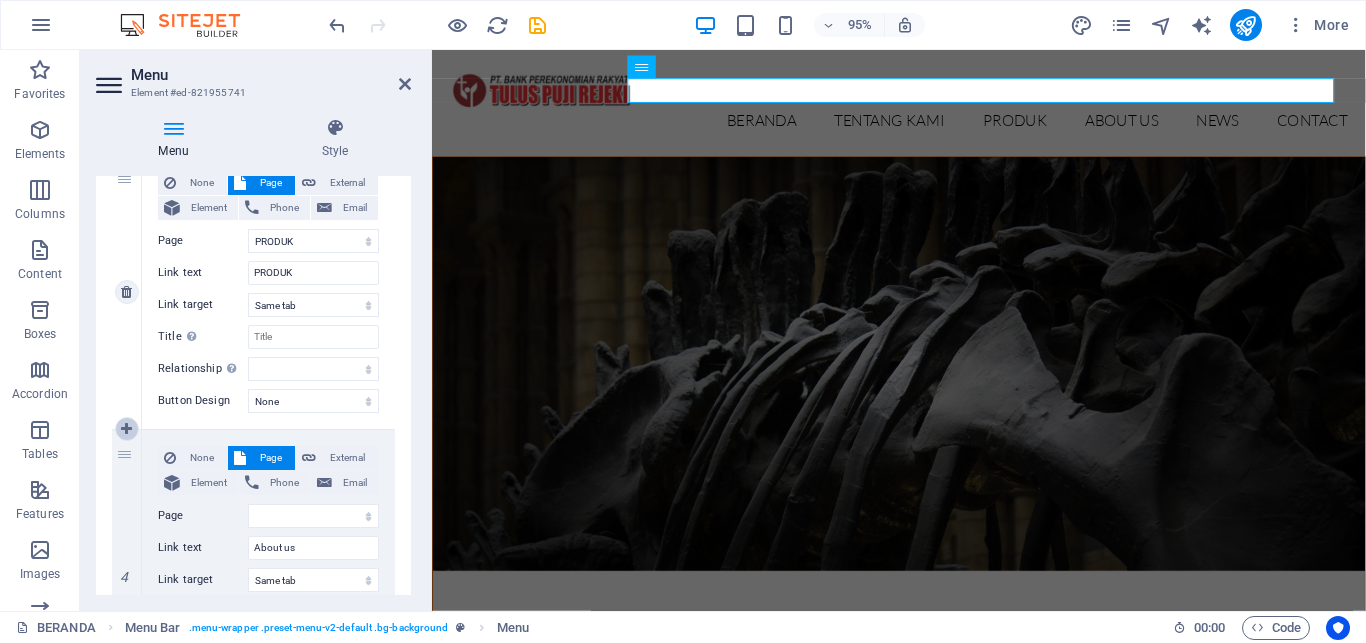 click at bounding box center (126, 429) 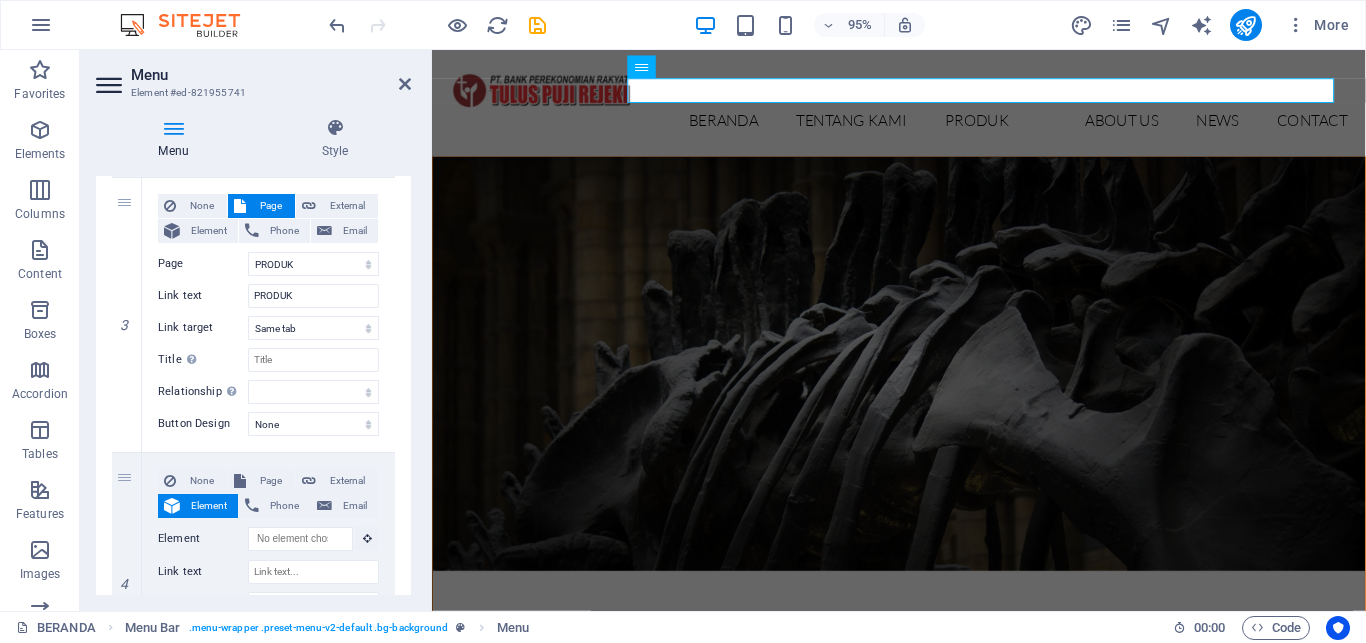 scroll, scrollTop: 2210, scrollLeft: 0, axis: vertical 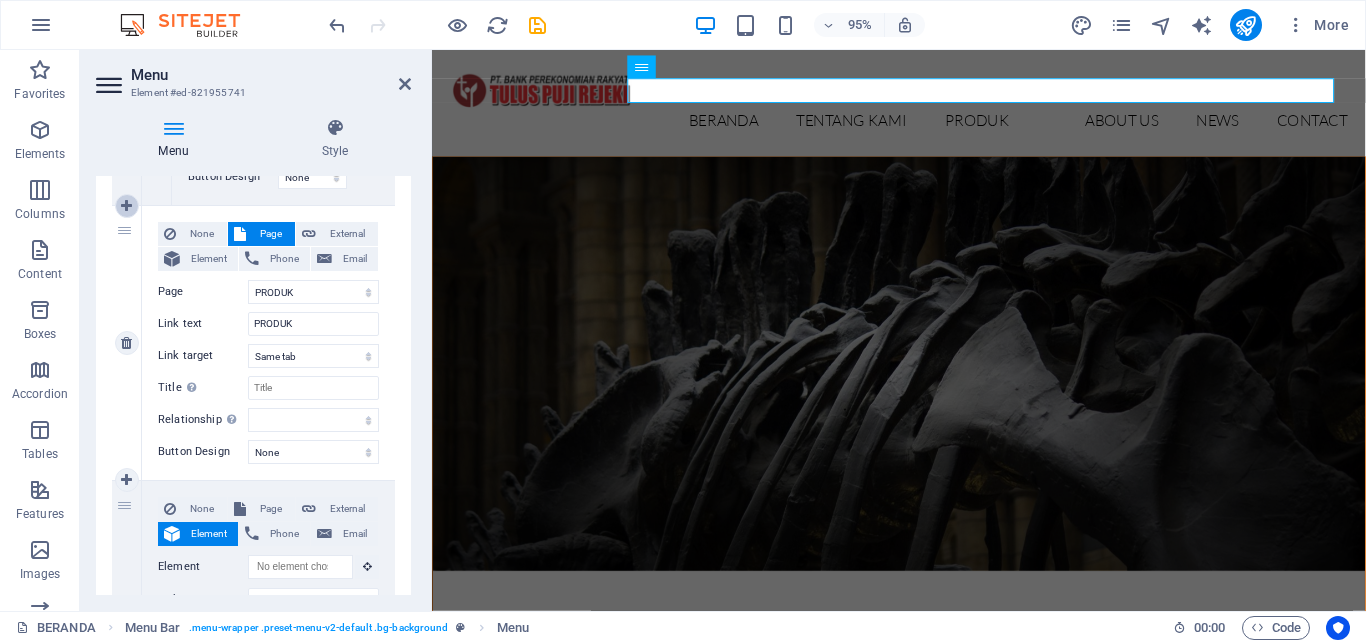 click at bounding box center [126, 206] 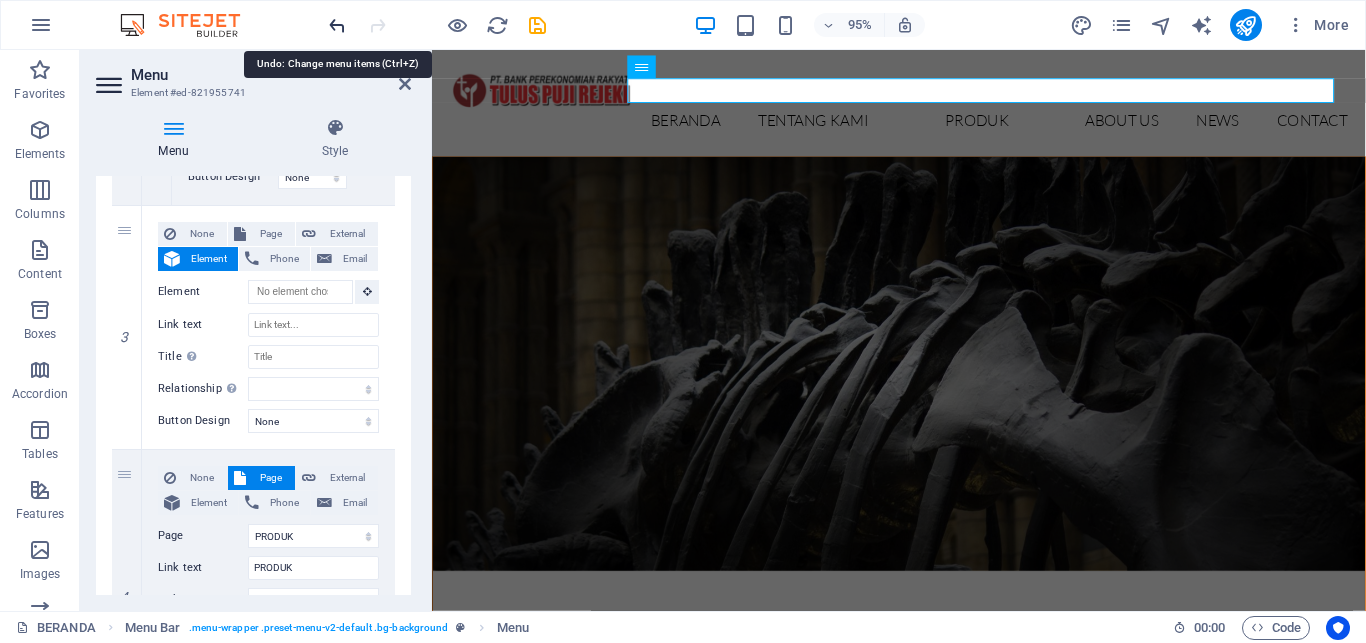 click at bounding box center [337, 25] 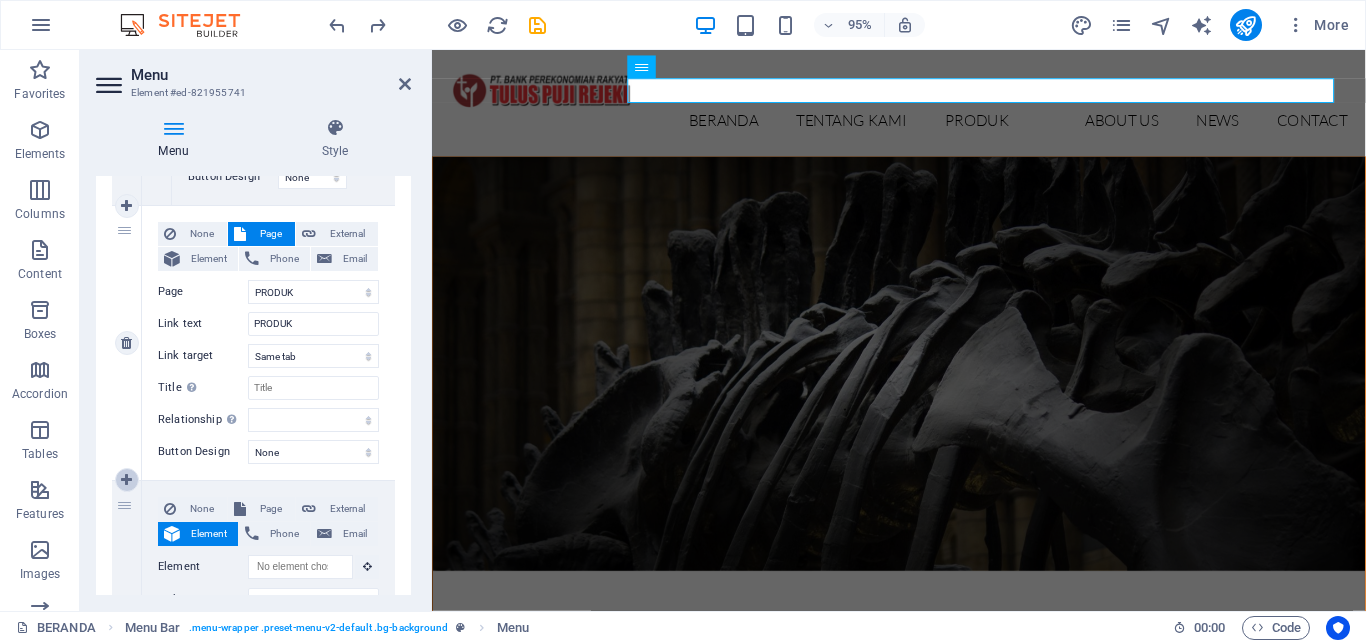 click at bounding box center (126, 480) 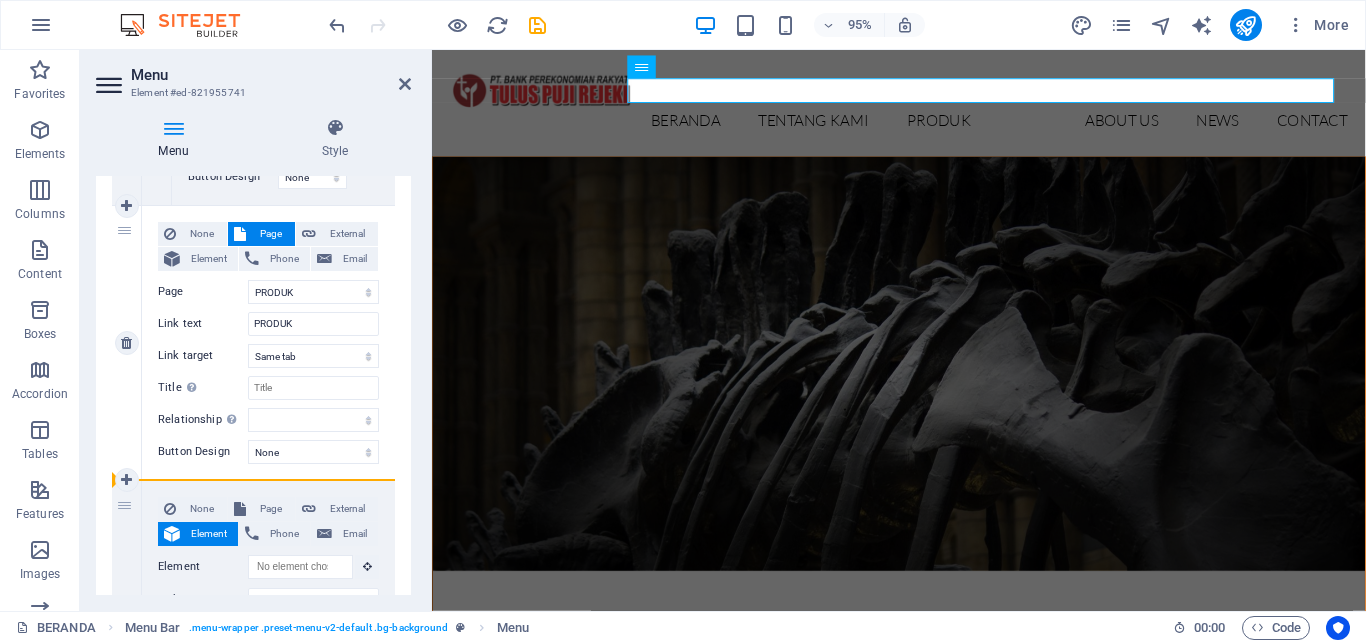 drag, startPoint x: 120, startPoint y: 516, endPoint x: 182, endPoint y: 434, distance: 102.80078 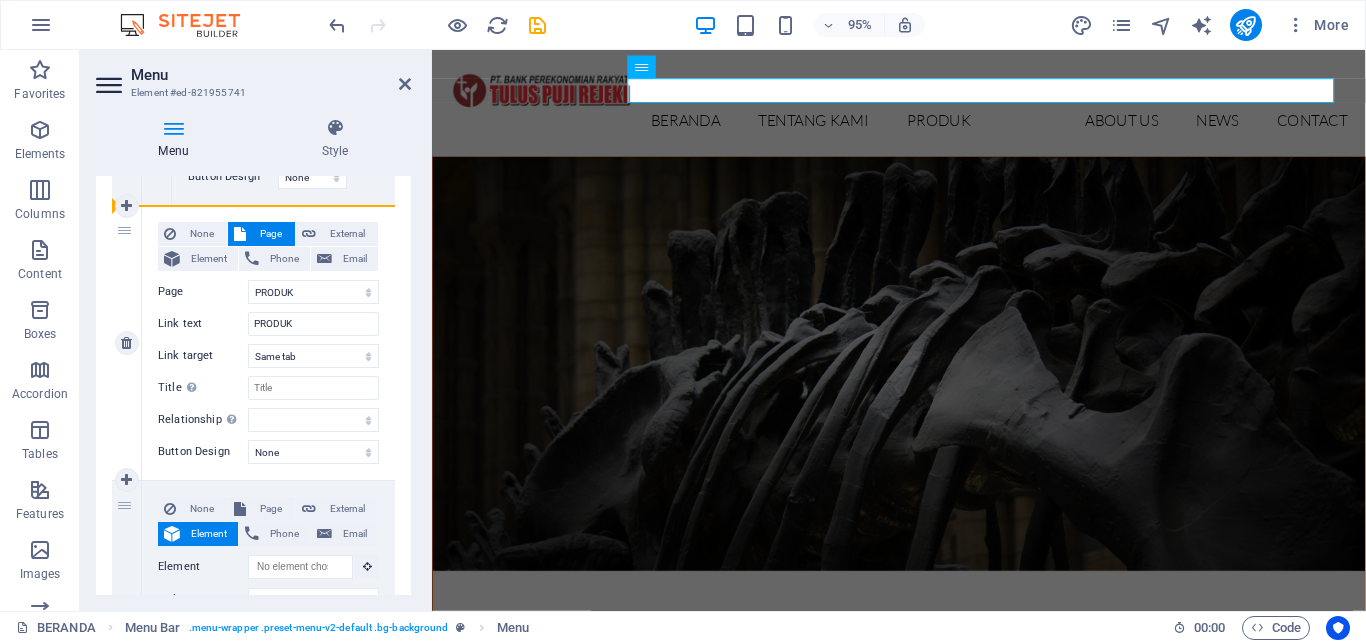 drag, startPoint x: 126, startPoint y: 503, endPoint x: 246, endPoint y: 339, distance: 203.21417 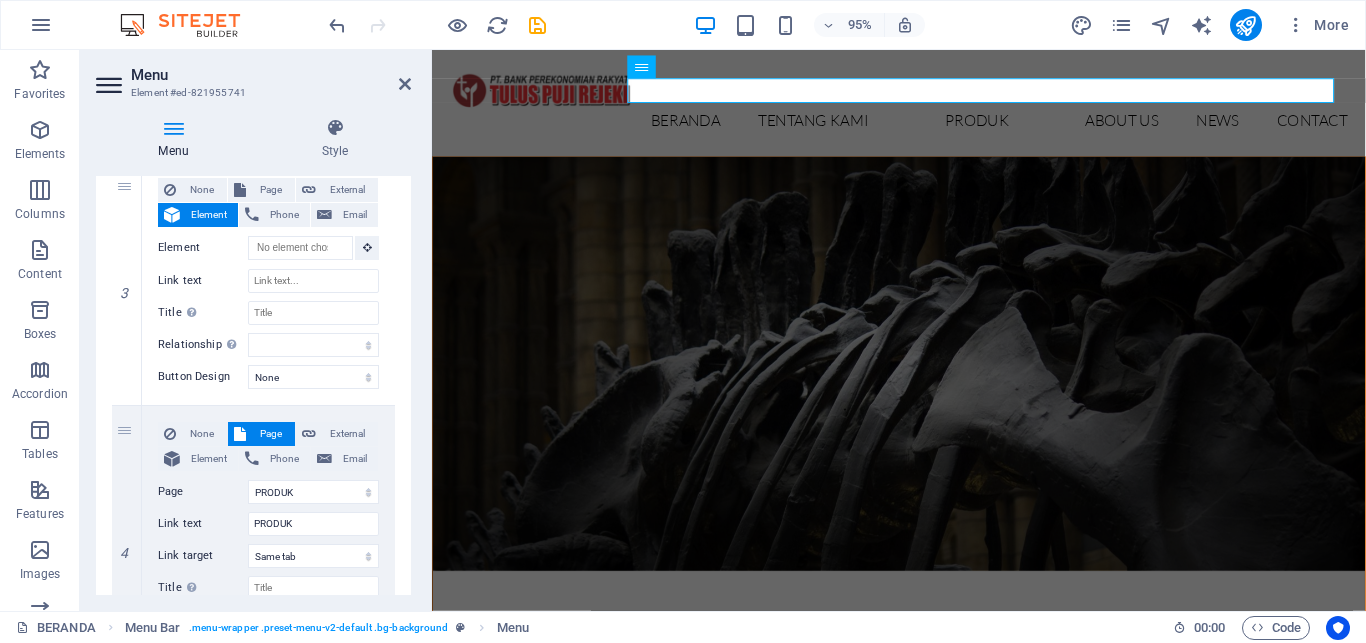 scroll, scrollTop: 2264, scrollLeft: 0, axis: vertical 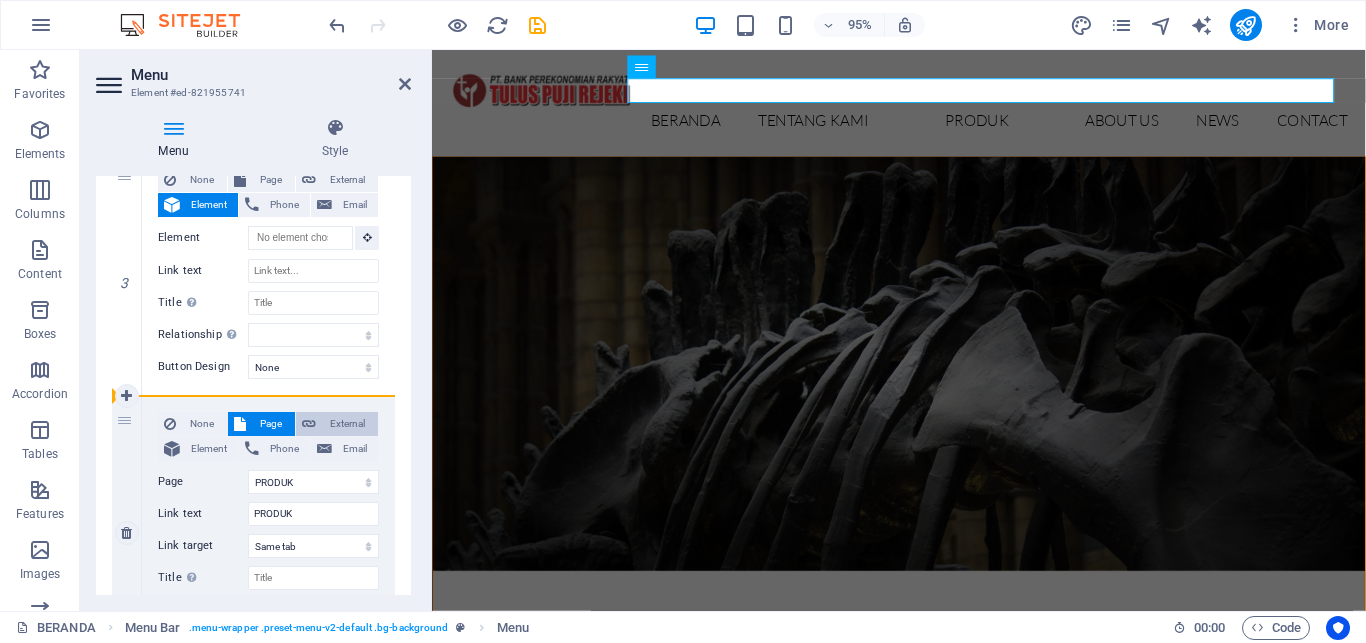 drag, startPoint x: 118, startPoint y: 417, endPoint x: 297, endPoint y: 432, distance: 179.6274 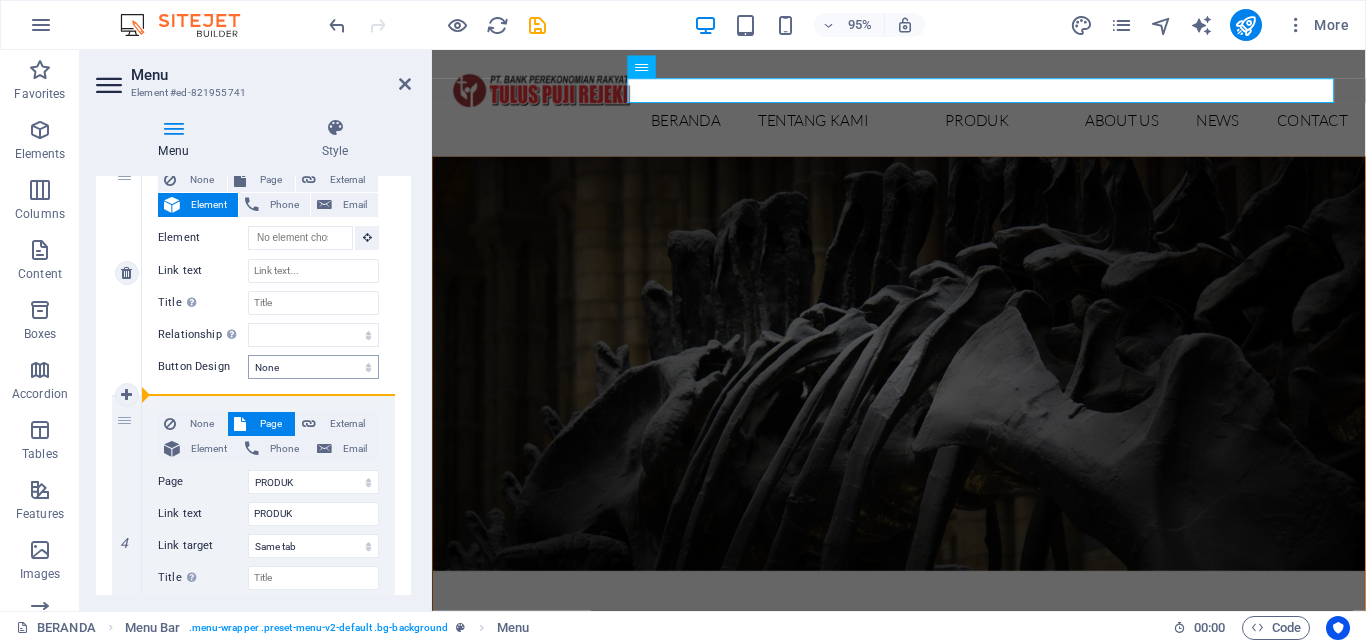 drag, startPoint x: 125, startPoint y: 416, endPoint x: 313, endPoint y: 369, distance: 193.78596 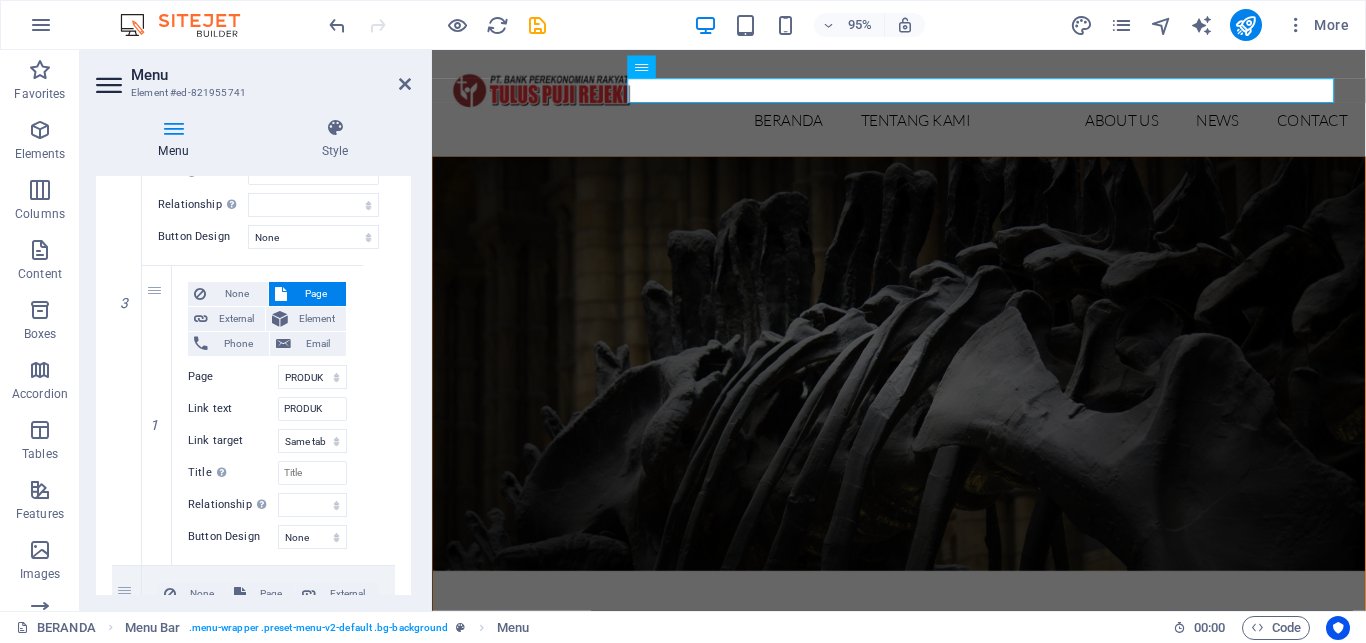 scroll, scrollTop: 2414, scrollLeft: 0, axis: vertical 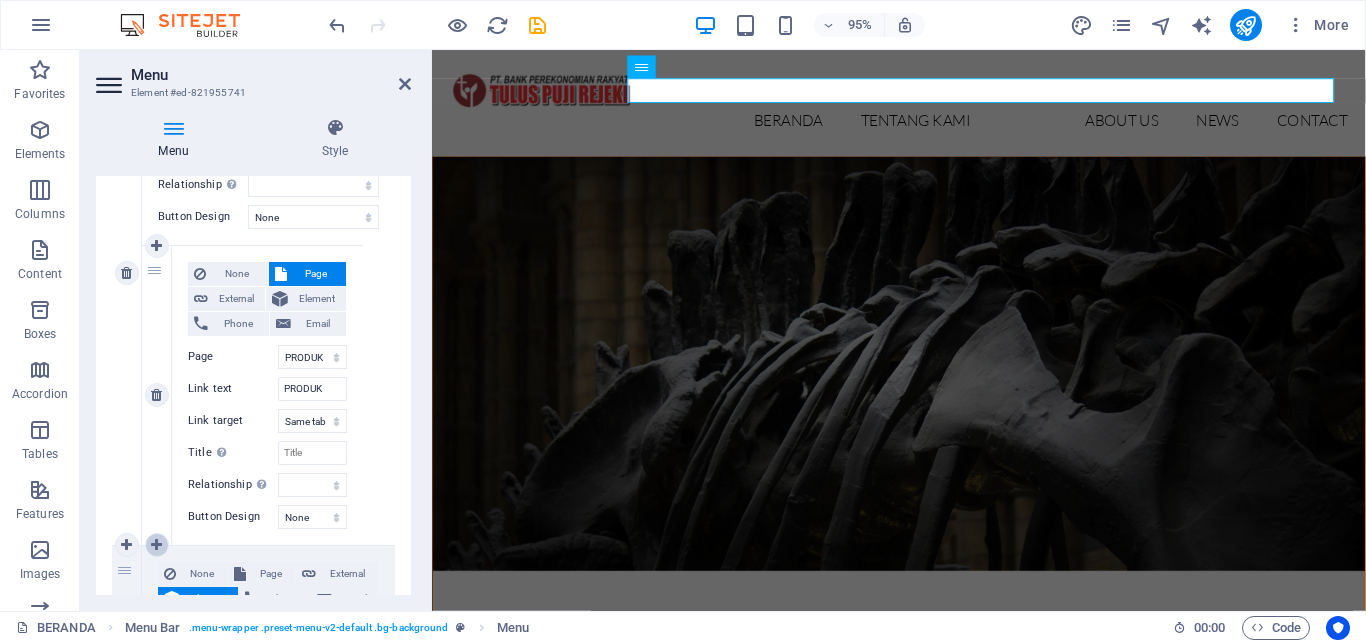 click at bounding box center [156, 545] 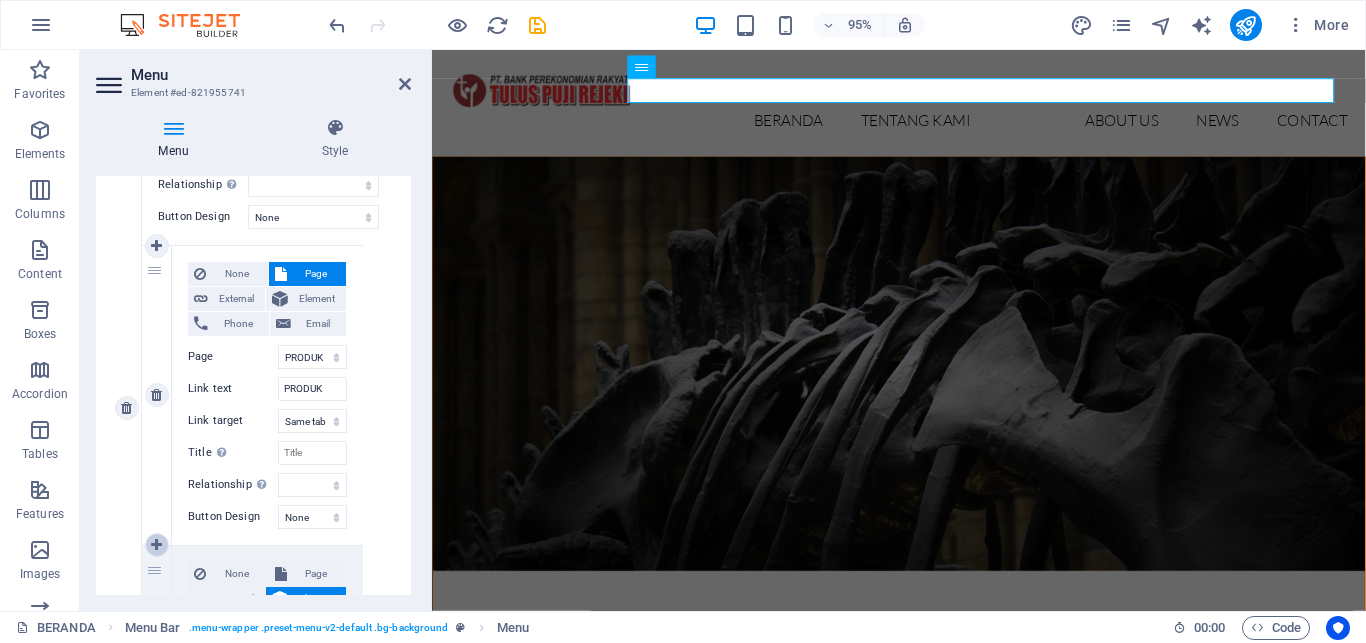 scroll, scrollTop: 2683, scrollLeft: 0, axis: vertical 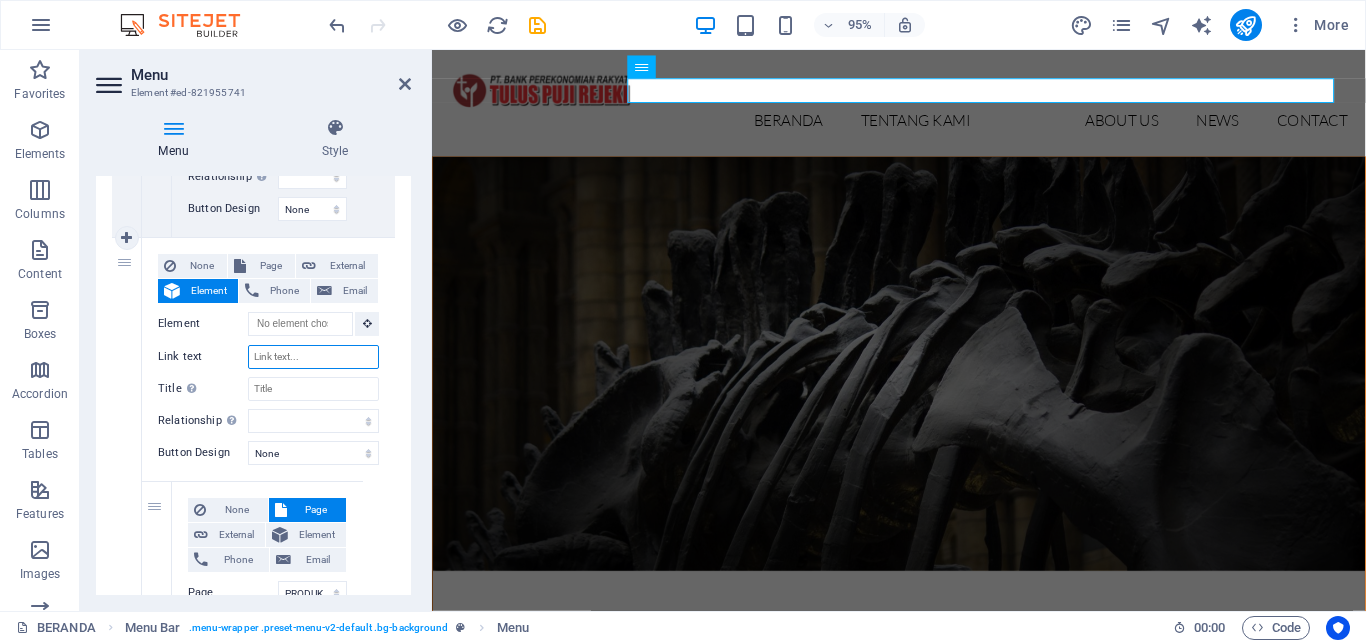 click on "Link text" at bounding box center [313, 357] 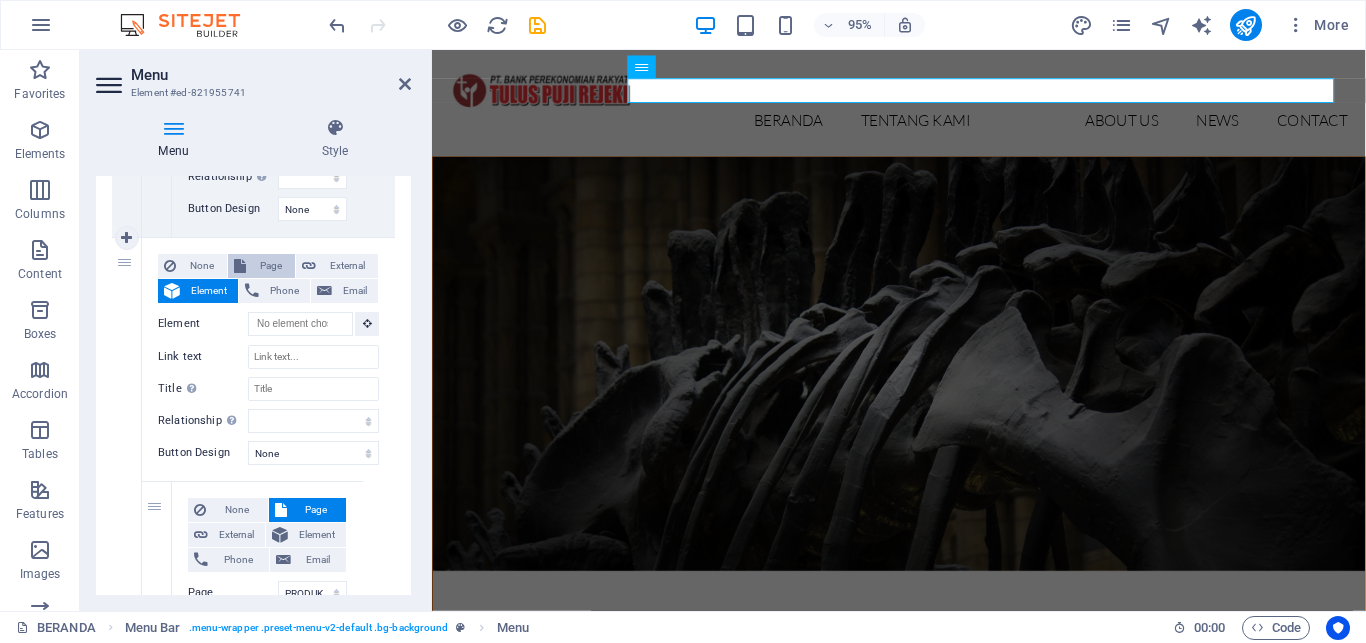 click on "Page" at bounding box center [270, 266] 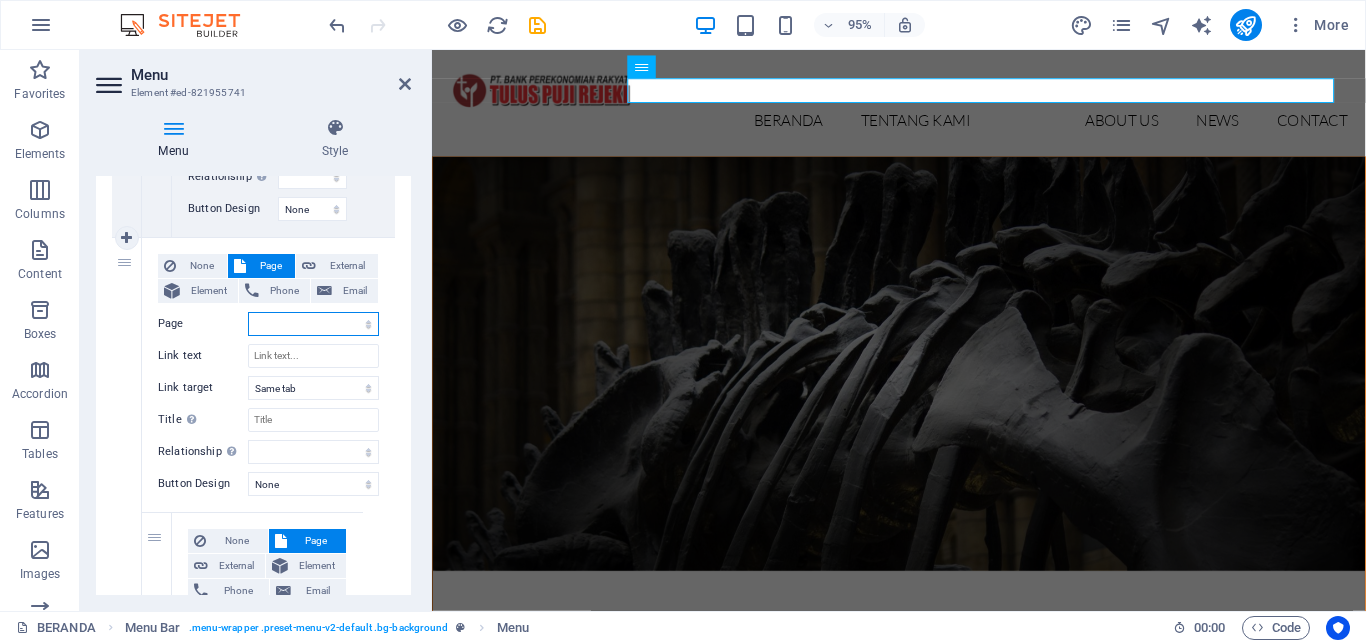 click on "BERANDA TENTANG KAMI -- SEJARAH -- VISI-MISI -- TUJUAN -- STRUKTUR ORGANISASI -- JARINGAN KANTOR PRODUK -- TABUNGAN -- DEPOSITO -- KREDIT INFORMASI -- INKLUSI KEUANGAN -- PENGUMUMAN -- BROSUR &amp; PROMO LAPORAN -- LAPORAN PUBLIKASI -- LAPORAN TAHUNAN Contact" at bounding box center (313, 324) 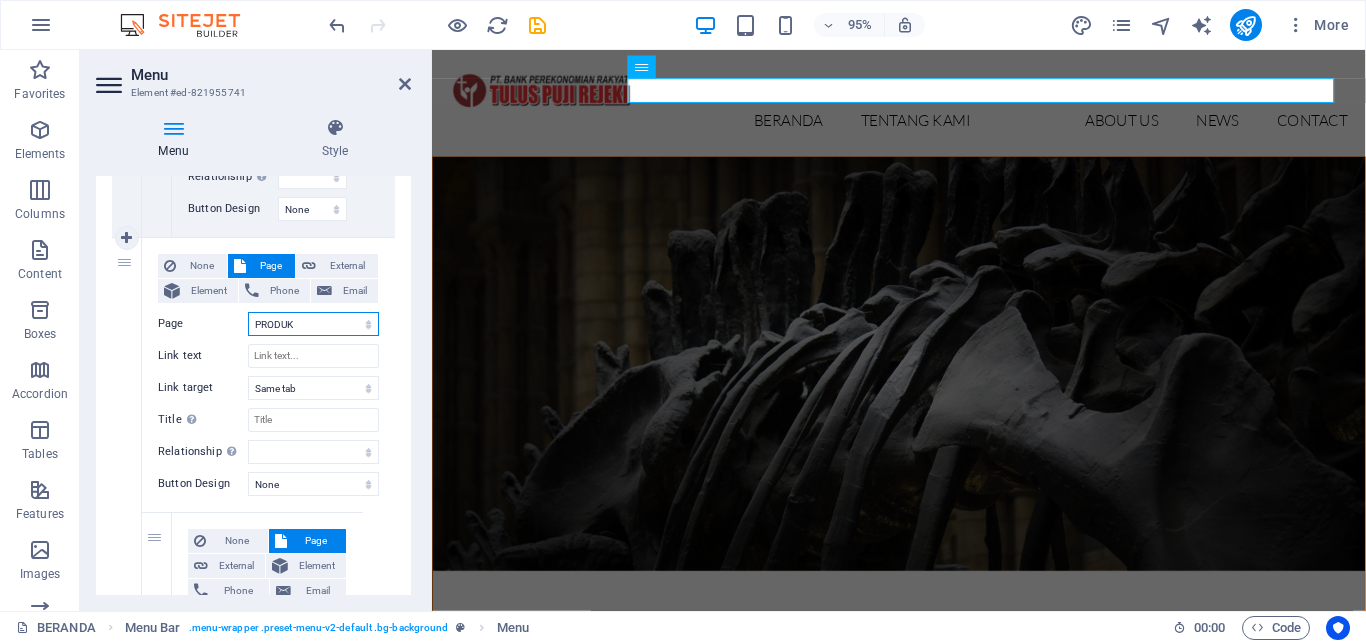 click on "PRODUK" at bounding box center [0, 0] 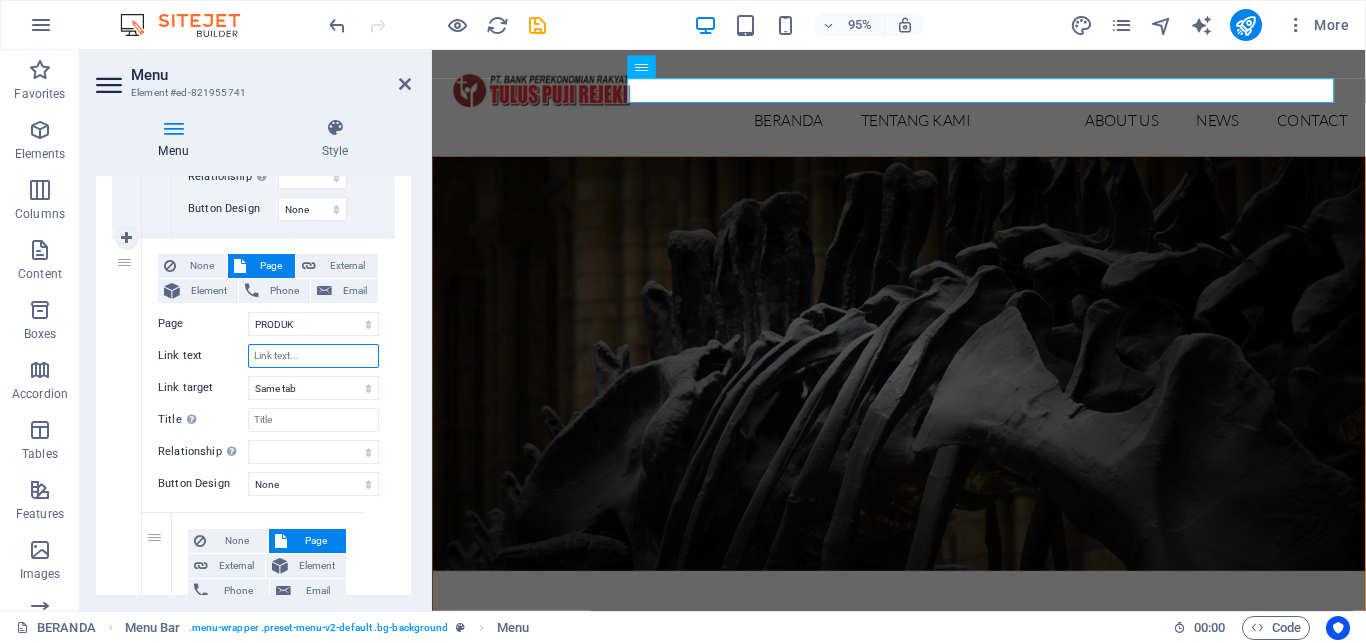 click on "Link text" at bounding box center (313, 356) 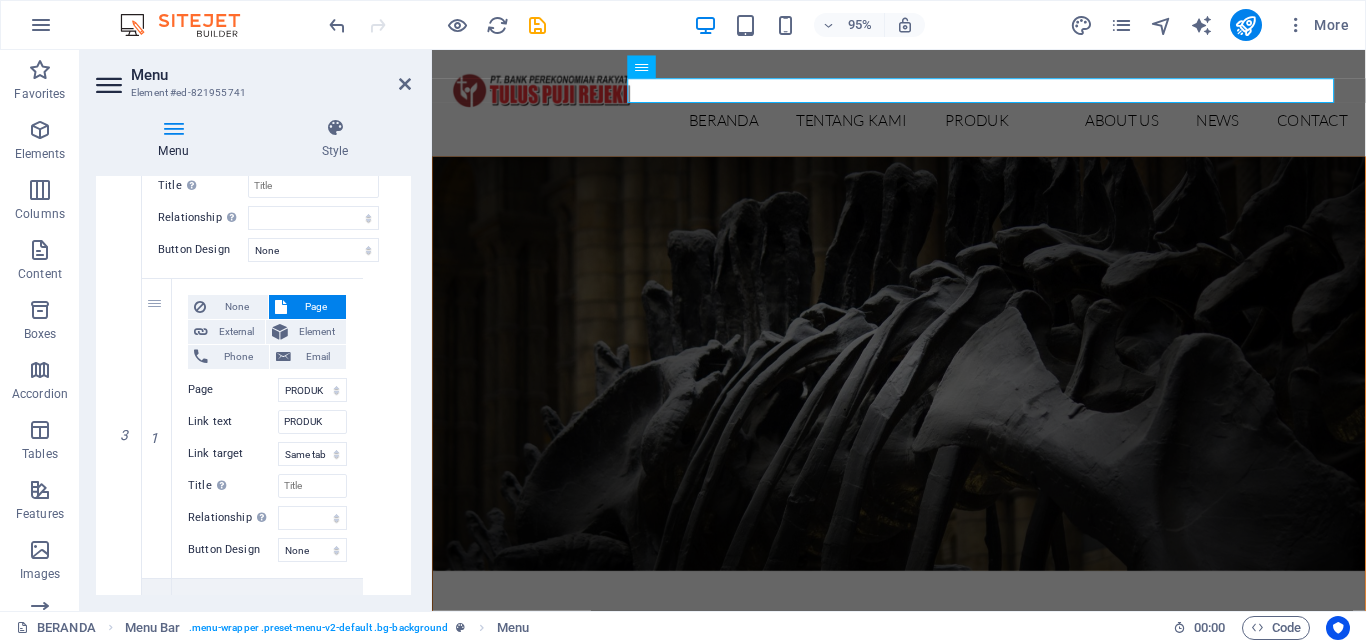scroll, scrollTop: 2434, scrollLeft: 0, axis: vertical 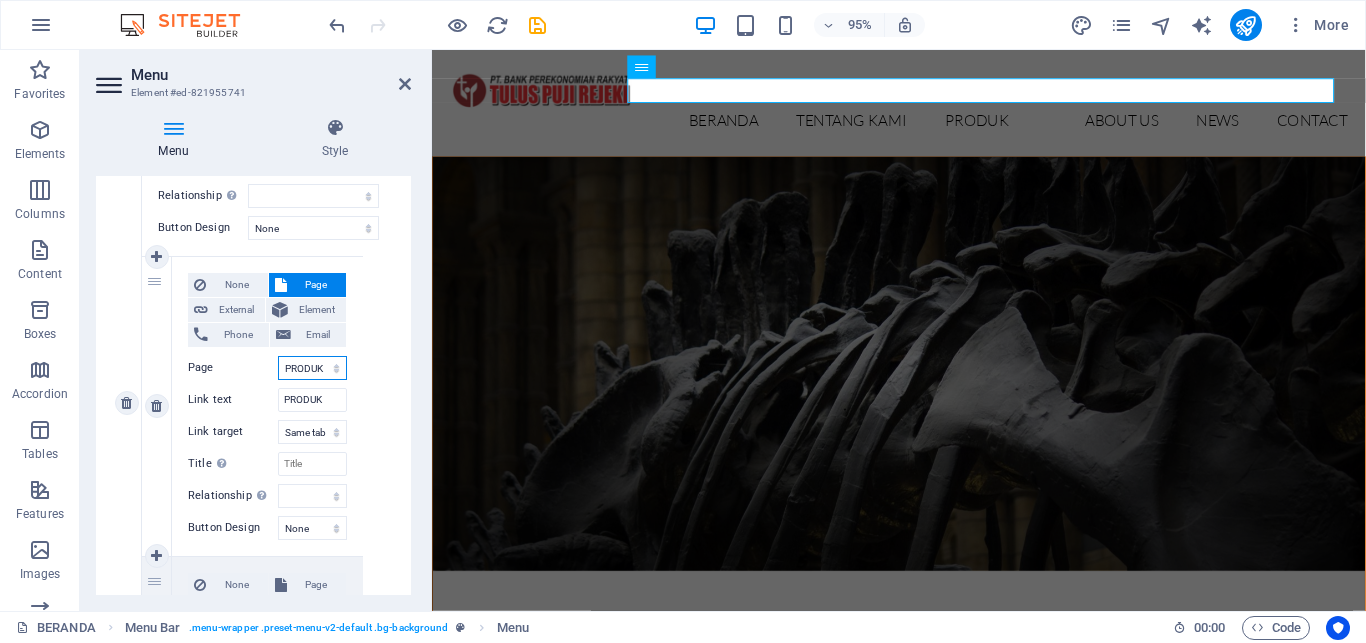 click on "BERANDA TENTANG KAMI -- SEJARAH -- VISI-MISI -- TUJUAN -- STRUKTUR ORGANISASI -- JARINGAN KANTOR PRODUK -- TABUNGAN -- DEPOSITO -- KREDIT INFORMASI -- INKLUSI KEUANGAN -- PENGUMUMAN -- BROSUR &amp; PROMO LAPORAN -- LAPORAN PUBLIKASI -- LAPORAN TAHUNAN Contact" at bounding box center [312, 368] 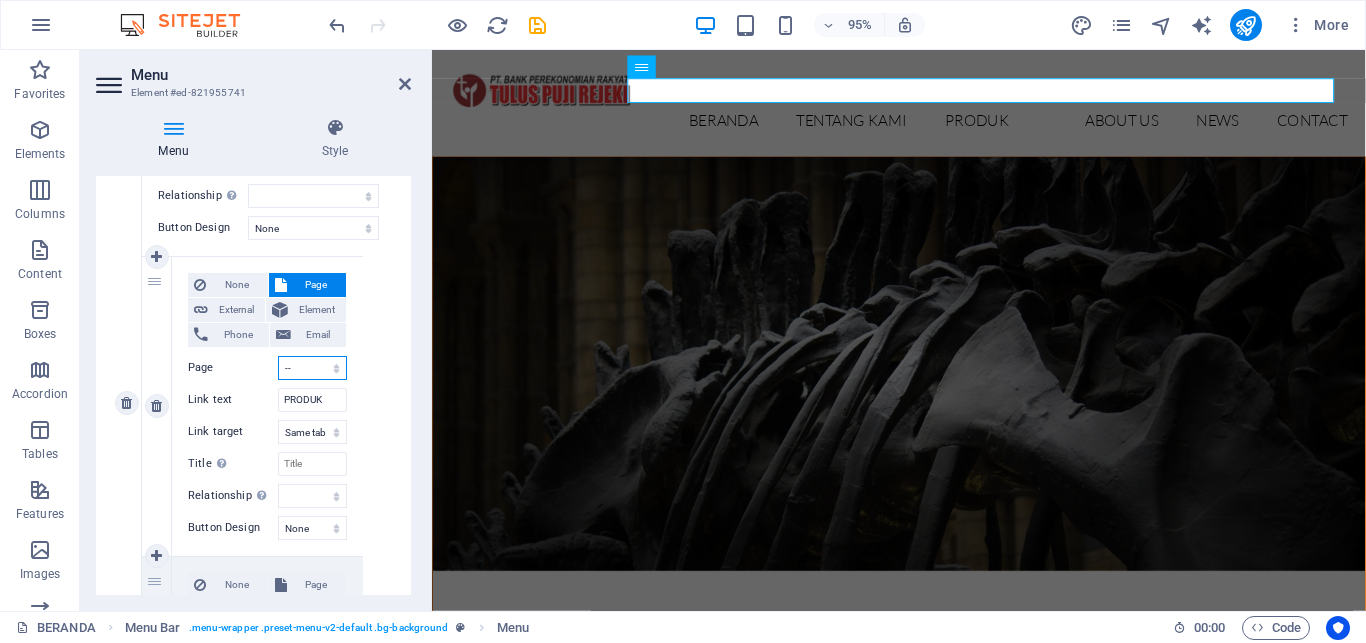 click on "-- TABUNGAN" at bounding box center (0, 0) 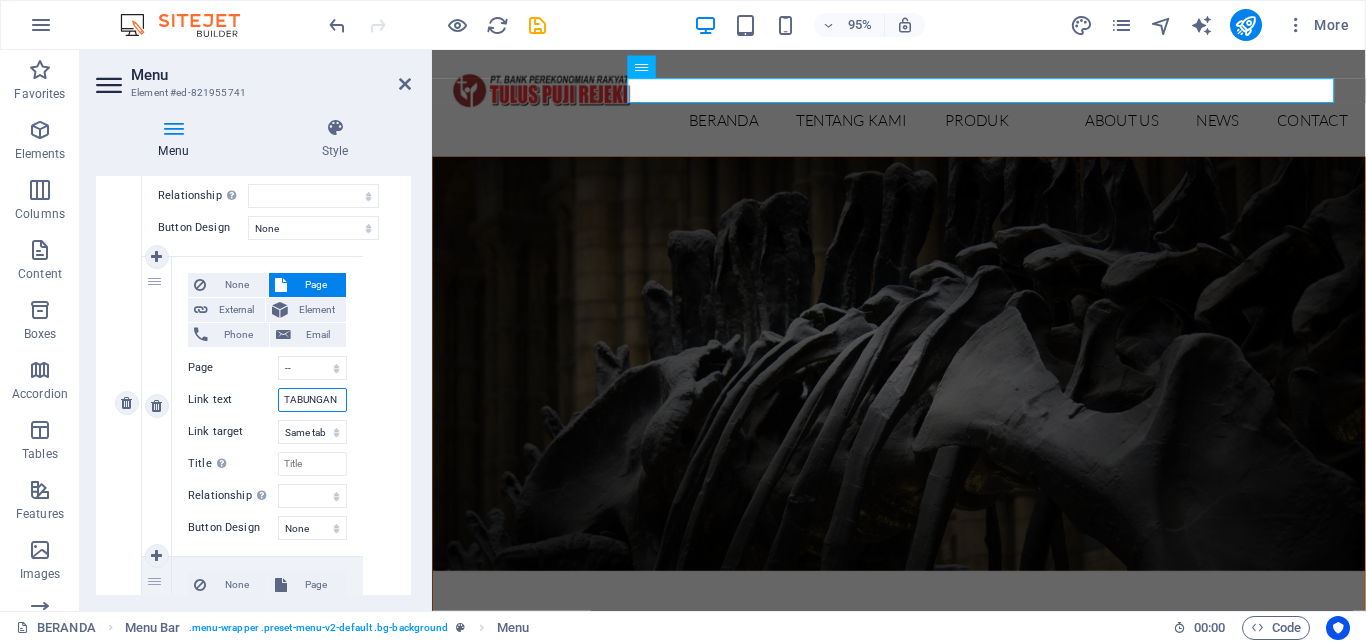 click on "TABUNGAN" at bounding box center [312, 400] 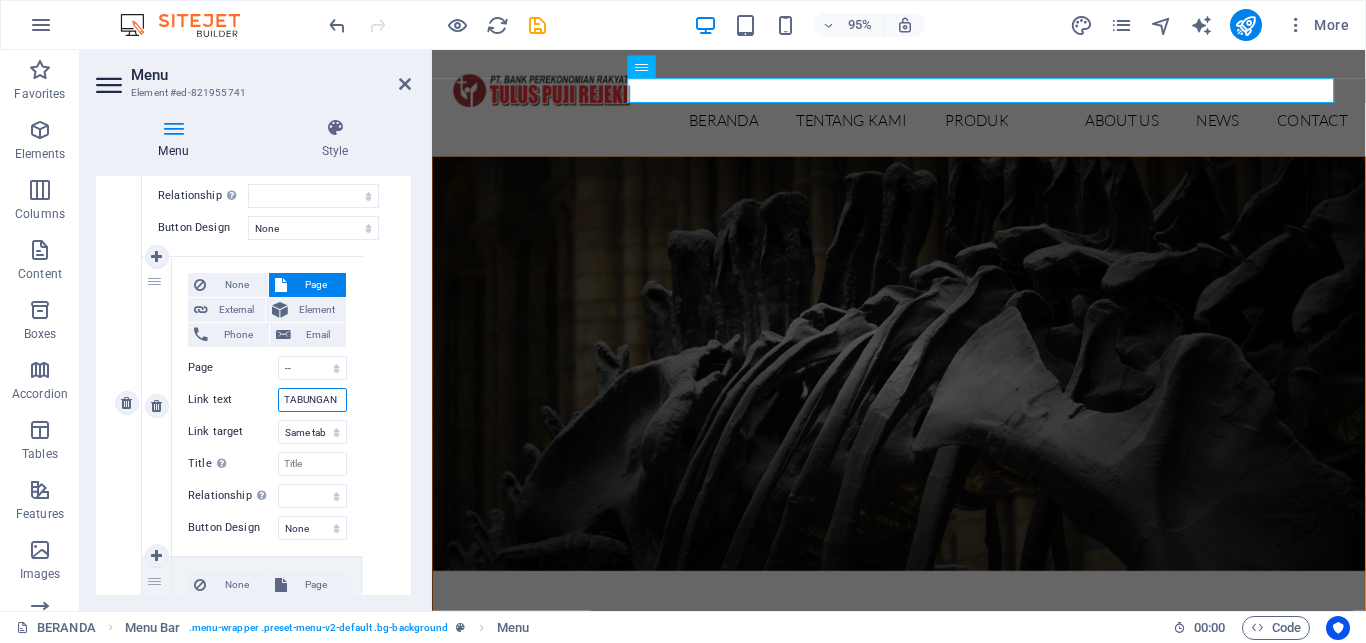 scroll, scrollTop: 0, scrollLeft: 12, axis: horizontal 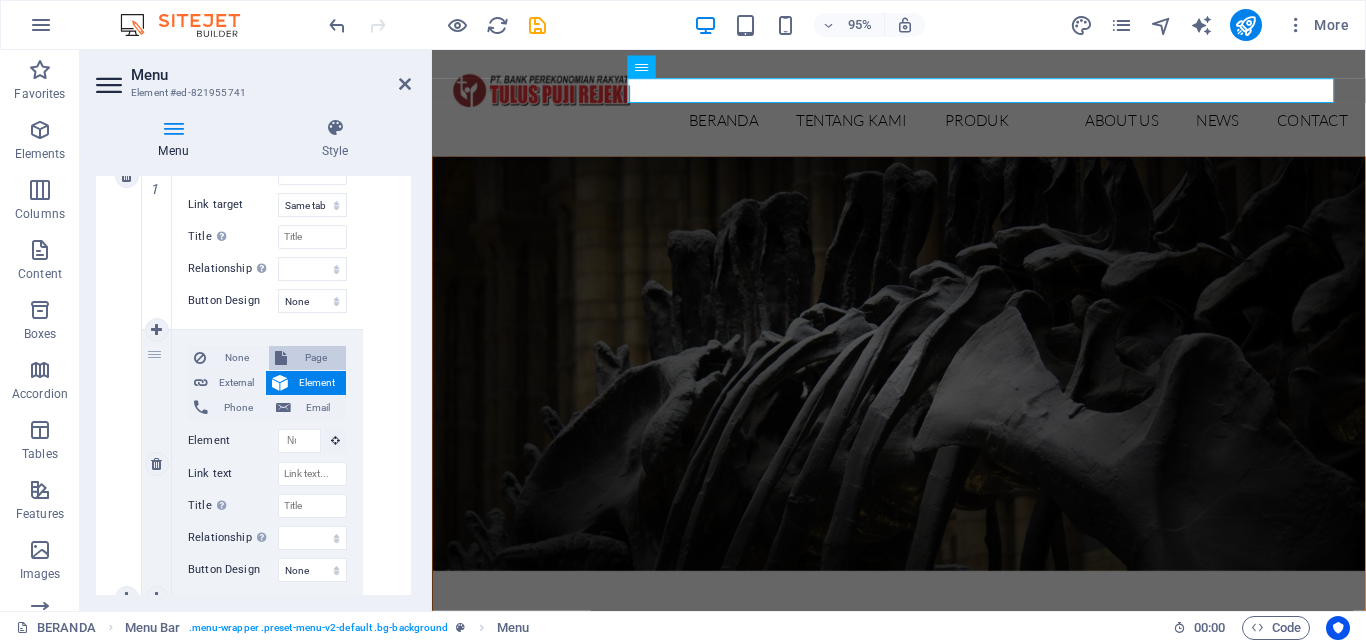 click on "Page" at bounding box center [317, 358] 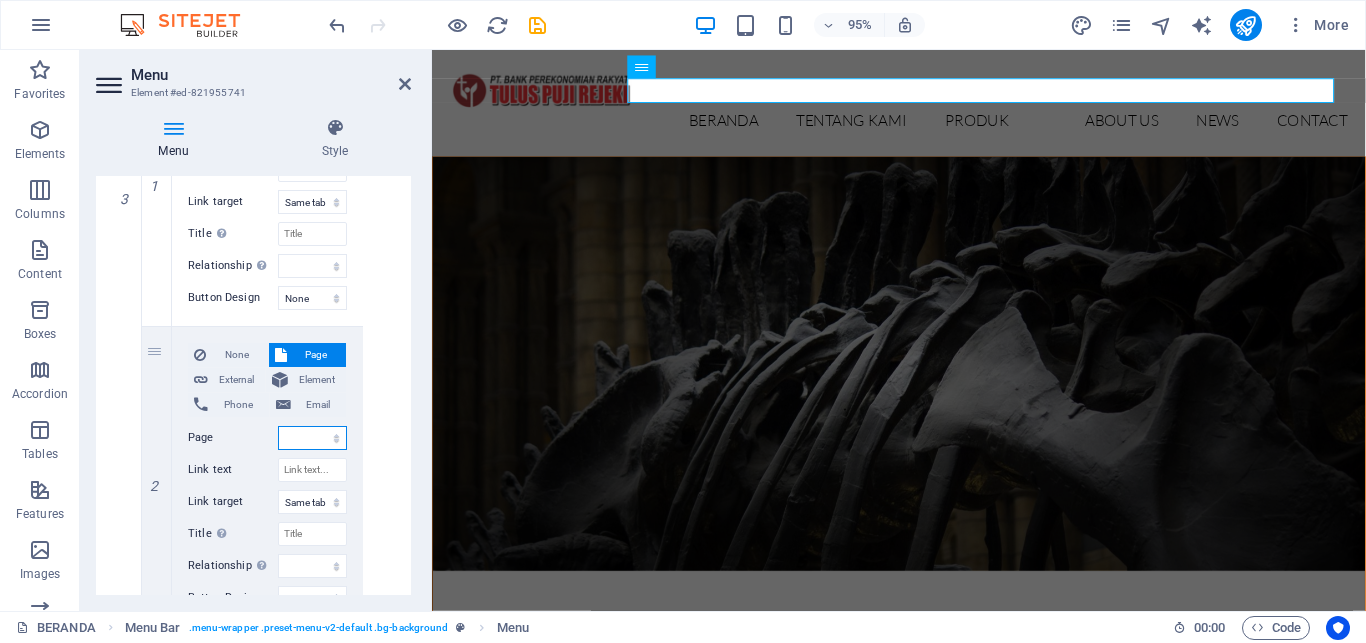 scroll, scrollTop: 2675, scrollLeft: 0, axis: vertical 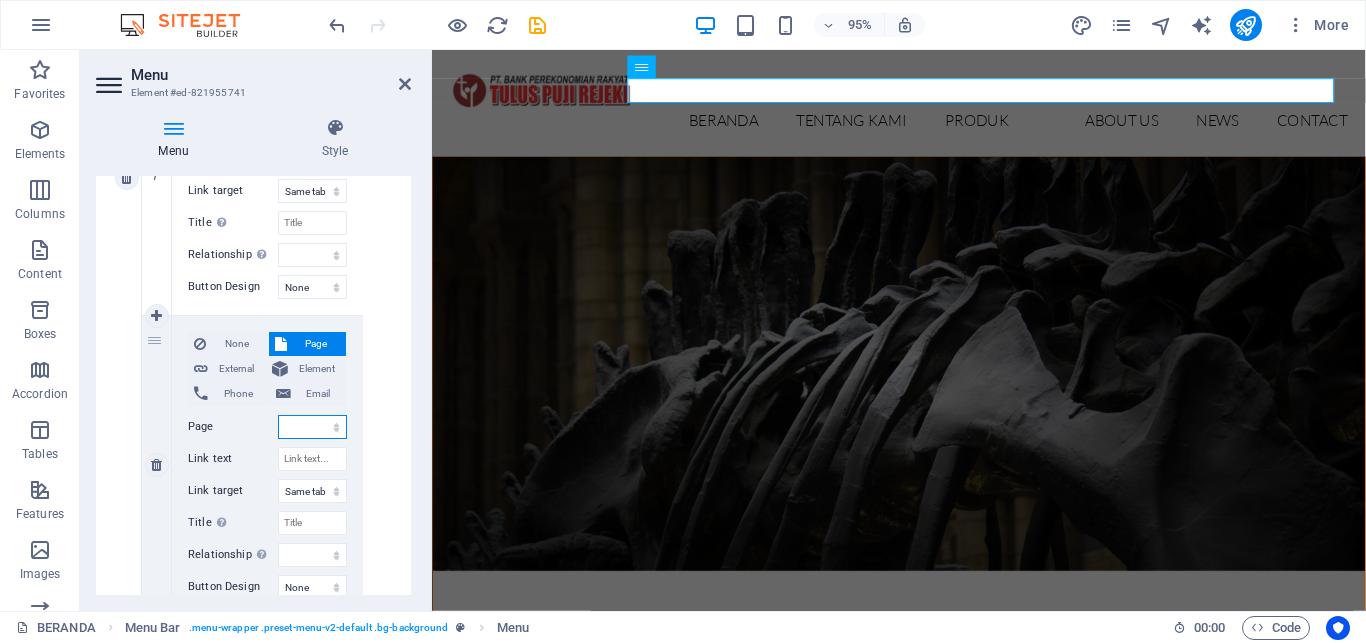click on "BERANDA TENTANG KAMI -- SEJARAH -- VISI-MISI -- TUJUAN -- STRUKTUR ORGANISASI -- JARINGAN KANTOR PRODUK -- TABUNGAN -- DEPOSITO -- KREDIT INFORMASI -- INKLUSI KEUANGAN -- PENGUMUMAN -- BROSUR &amp; PROMO LAPORAN -- LAPORAN PUBLIKASI -- LAPORAN TAHUNAN Contact" at bounding box center (312, 427) 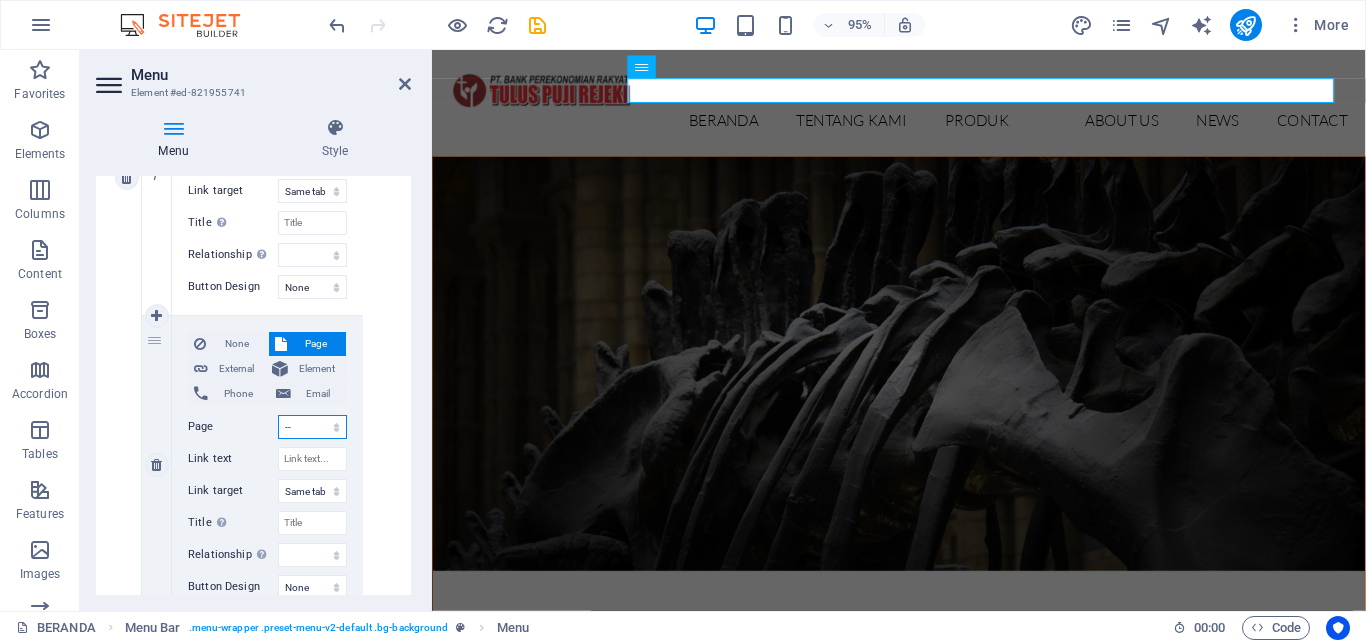 click on "-- DEPOSITO" at bounding box center [0, 0] 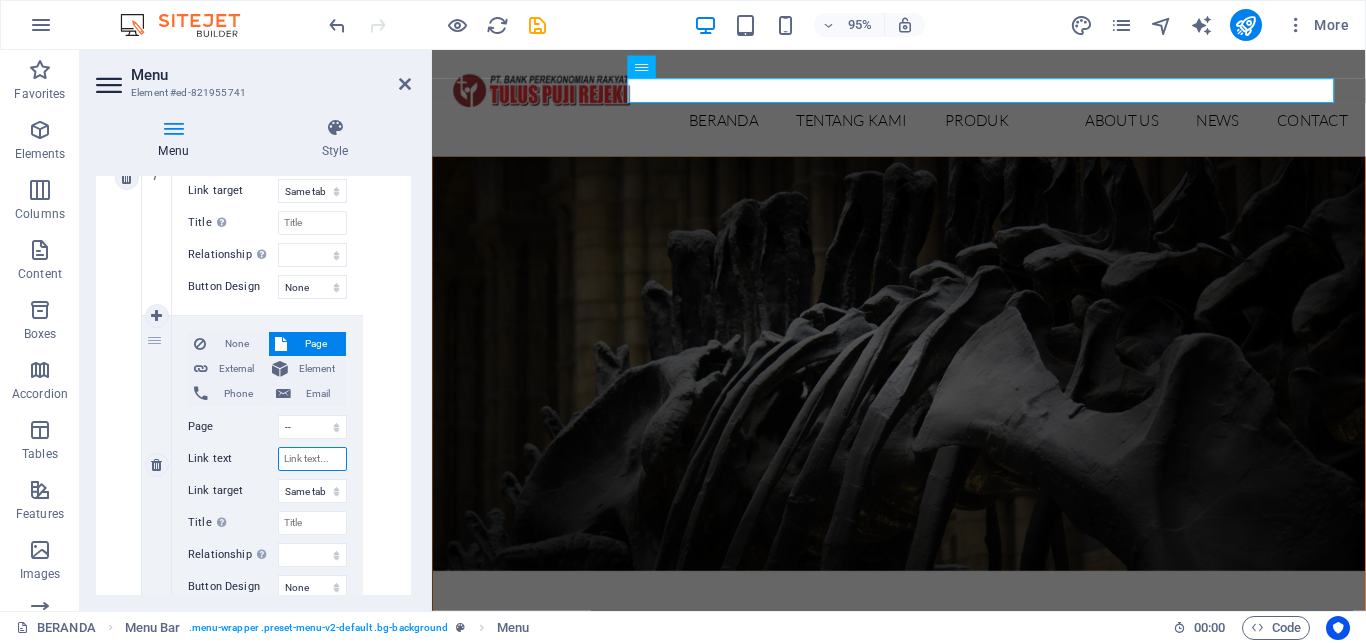 click on "Link text" at bounding box center [312, 459] 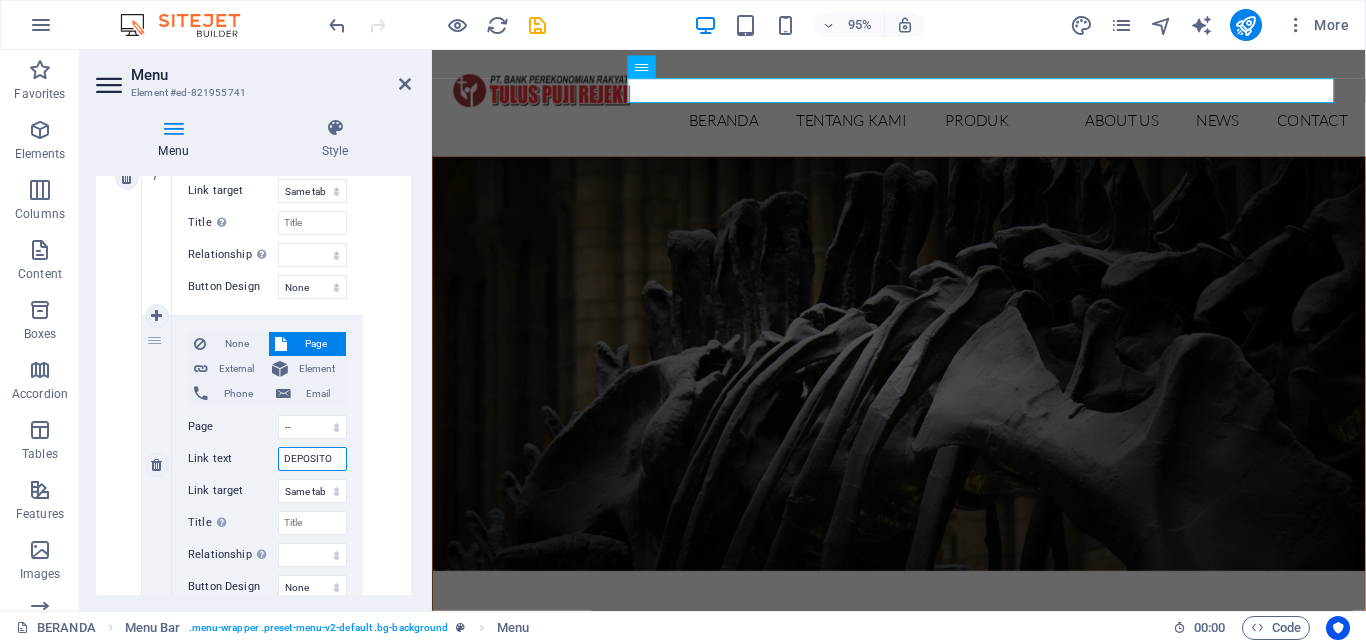 scroll, scrollTop: 0, scrollLeft: 7, axis: horizontal 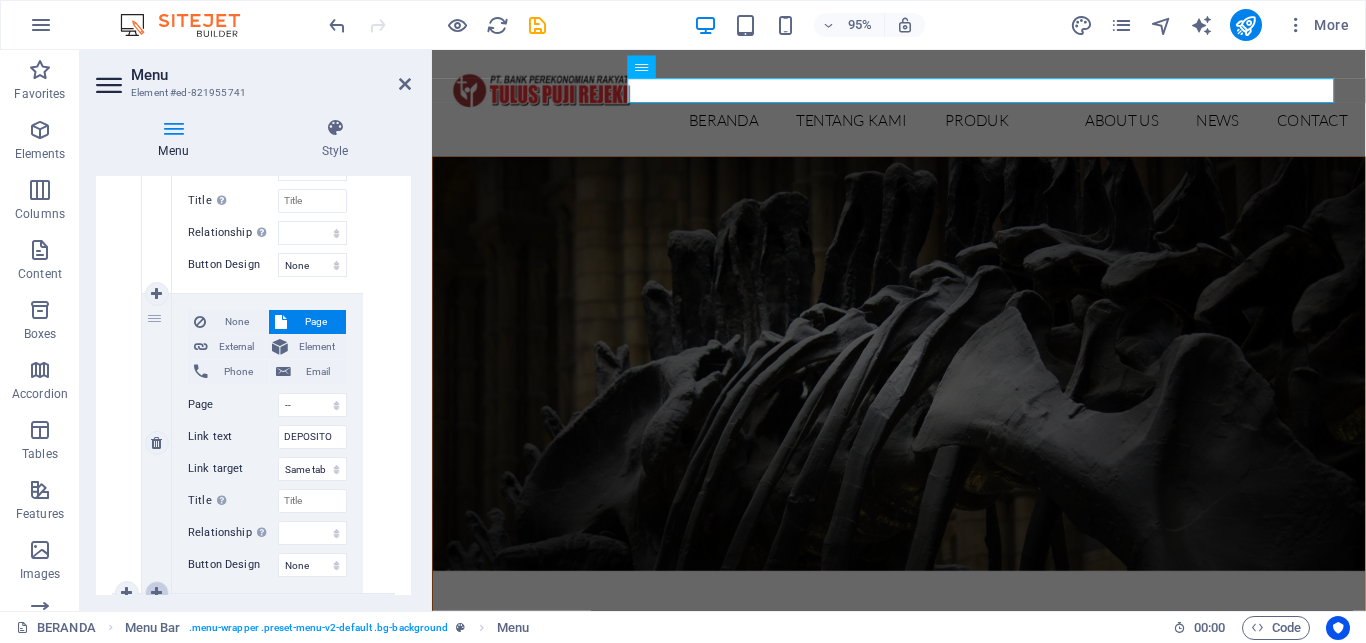 click at bounding box center (156, 593) 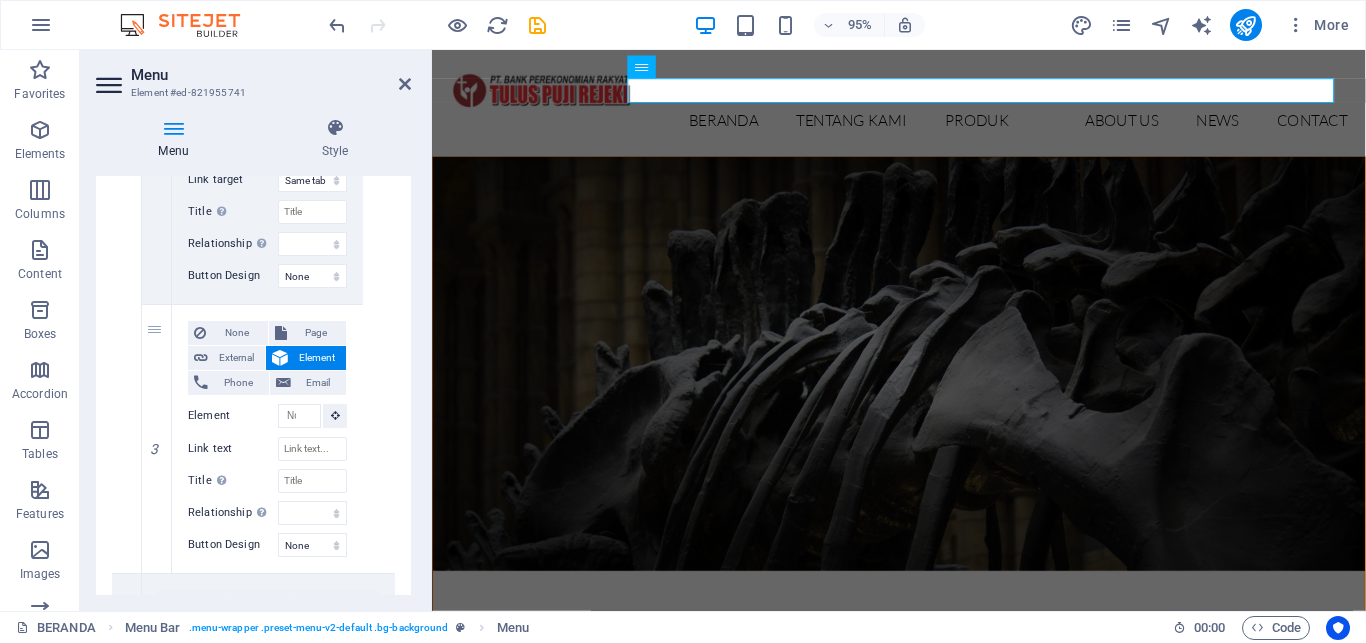 scroll, scrollTop: 2963, scrollLeft: 0, axis: vertical 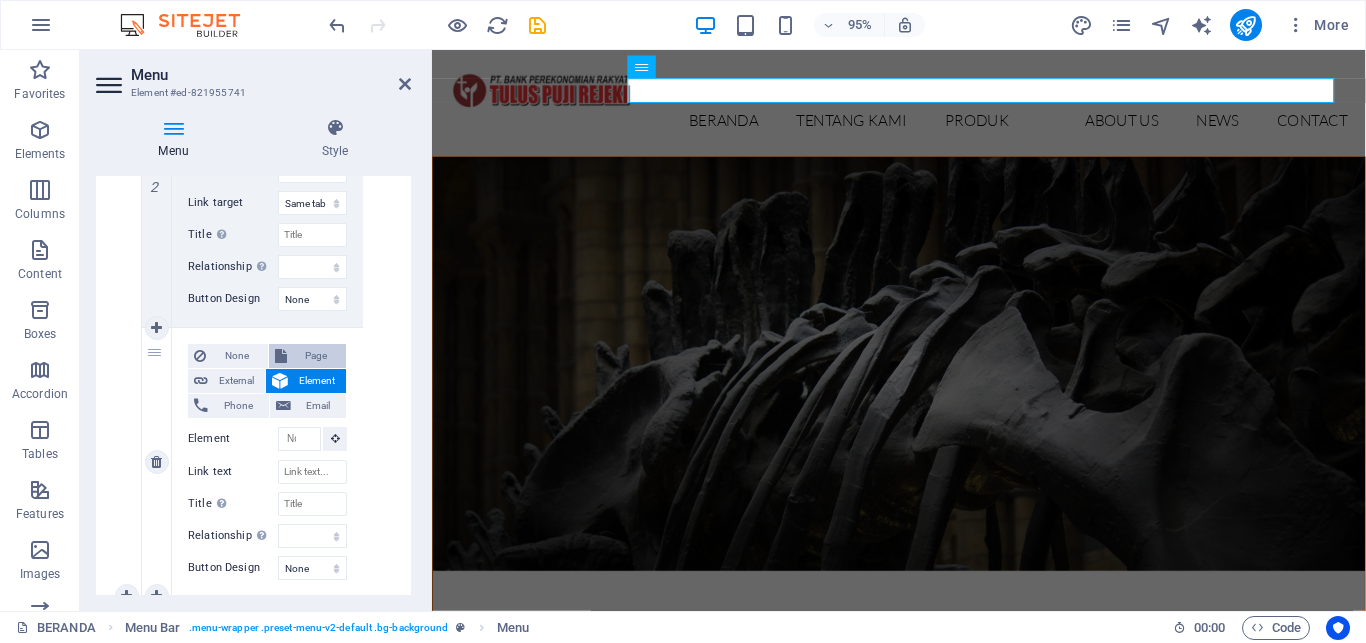 click on "Page" at bounding box center [308, 356] 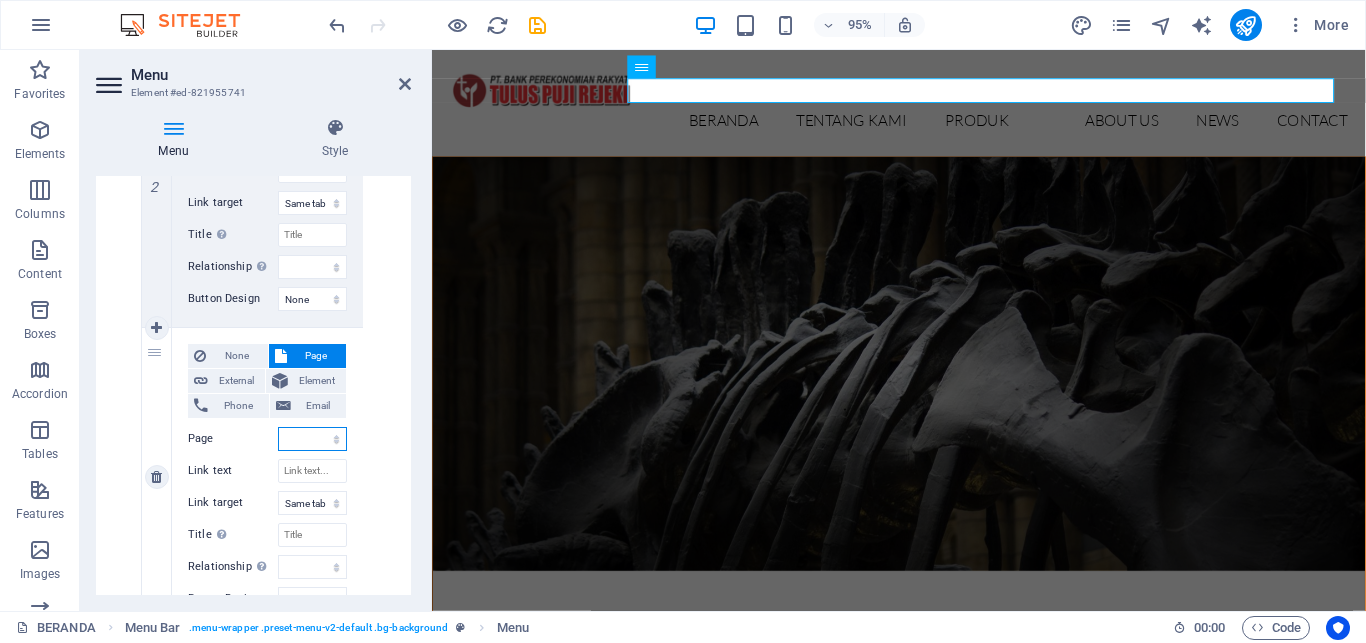 click on "BERANDA TENTANG KAMI -- SEJARAH -- VISI-MISI -- TUJUAN -- STRUKTUR ORGANISASI -- JARINGAN KANTOR PRODUK -- TABUNGAN -- DEPOSITO -- KREDIT INFORMASI -- INKLUSI KEUANGAN -- PENGUMUMAN -- BROSUR &amp; PROMO LAPORAN -- LAPORAN PUBLIKASI -- LAPORAN TAHUNAN Contact" at bounding box center [312, 439] 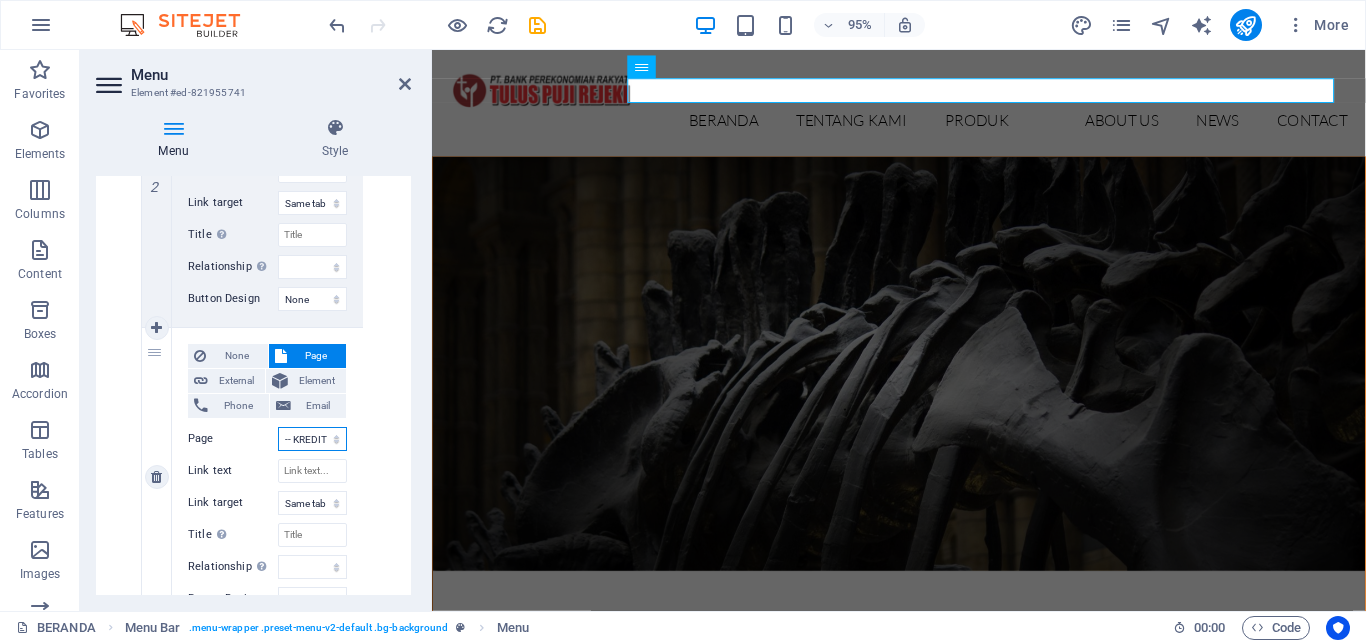 click on "-- KREDIT" at bounding box center [0, 0] 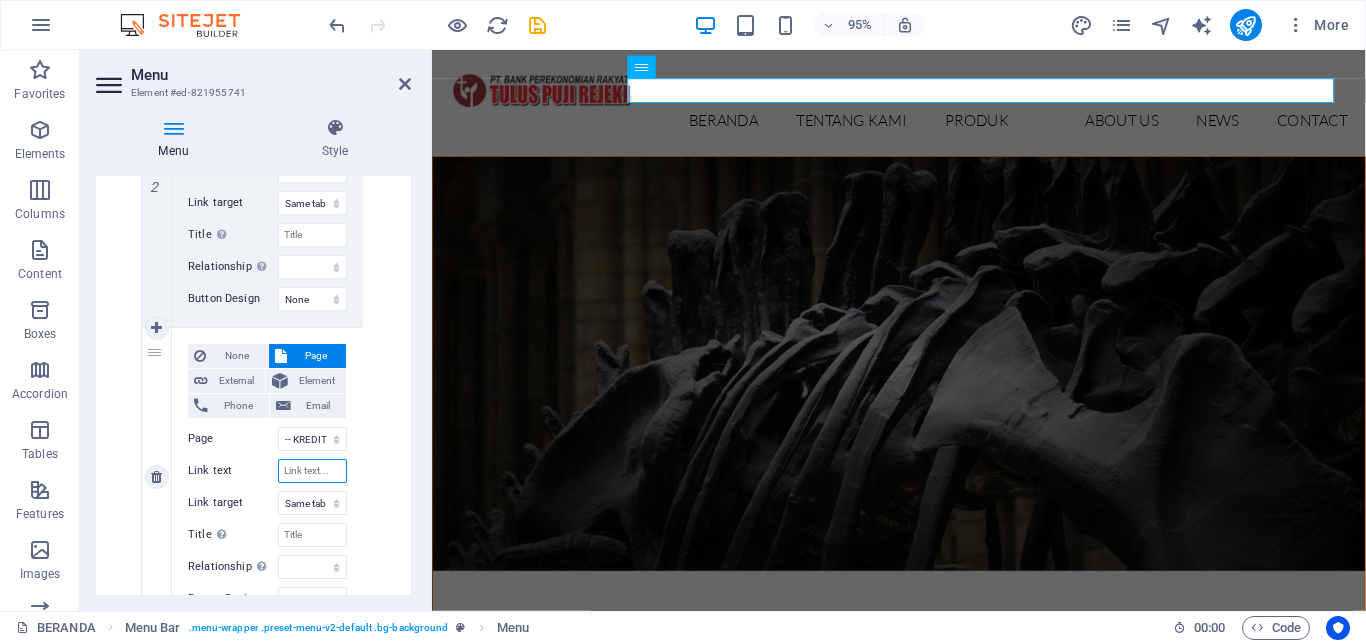click on "Link text" at bounding box center (312, 471) 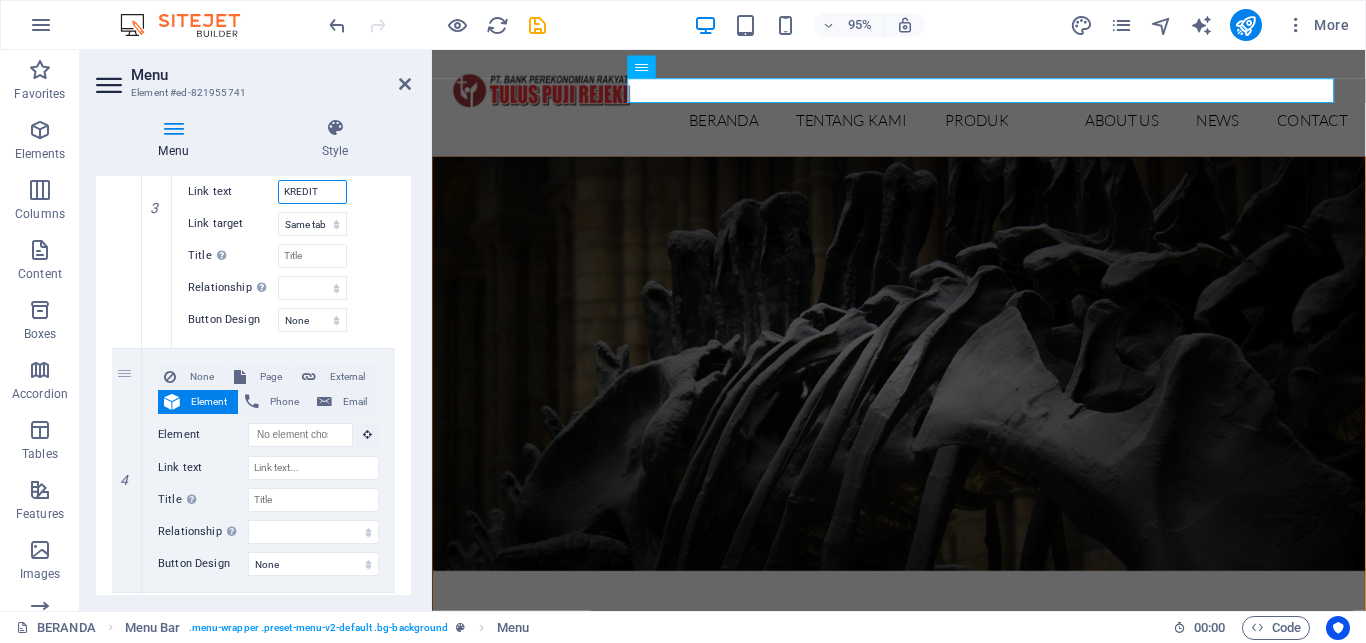 scroll, scrollTop: 3265, scrollLeft: 0, axis: vertical 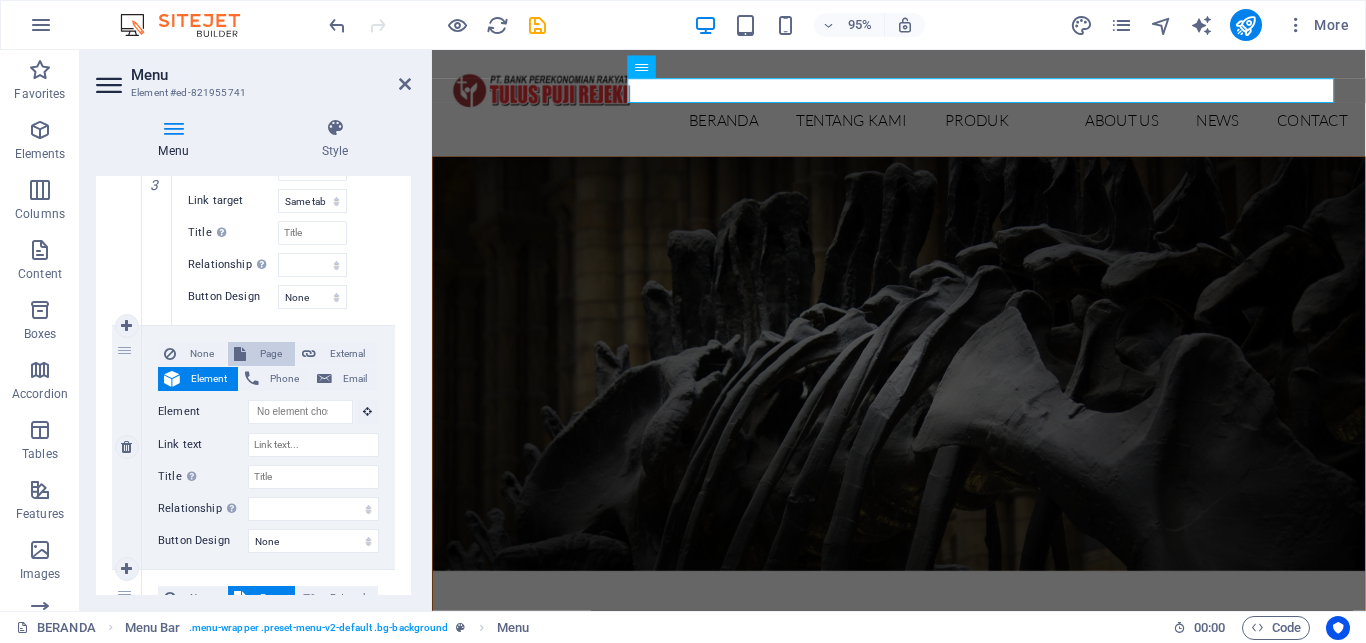 click on "Page" at bounding box center (270, 354) 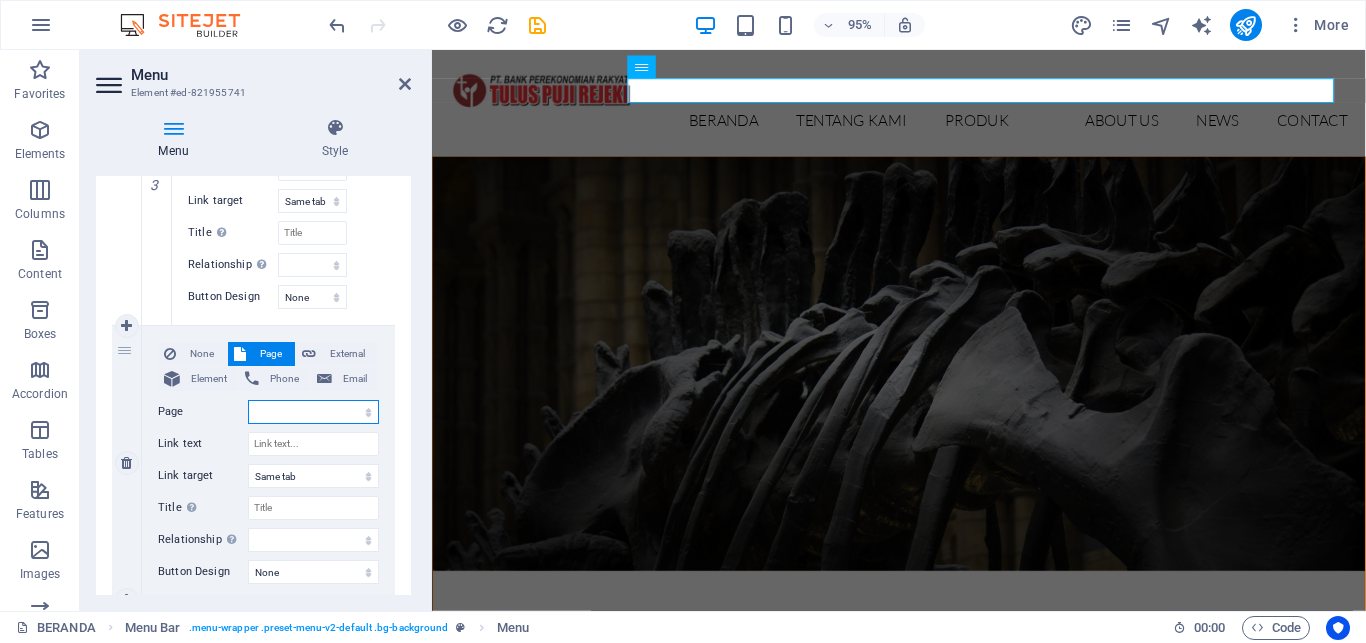 click on "BERANDA TENTANG KAMI -- SEJARAH -- VISI-MISI -- TUJUAN -- STRUKTUR ORGANISASI -- JARINGAN KANTOR PRODUK -- TABUNGAN -- DEPOSITO -- KREDIT INFORMASI -- INKLUSI KEUANGAN -- PENGUMUMAN -- BROSUR &amp; PROMO LAPORAN -- LAPORAN PUBLIKASI -- LAPORAN TAHUNAN Contact" at bounding box center (313, 412) 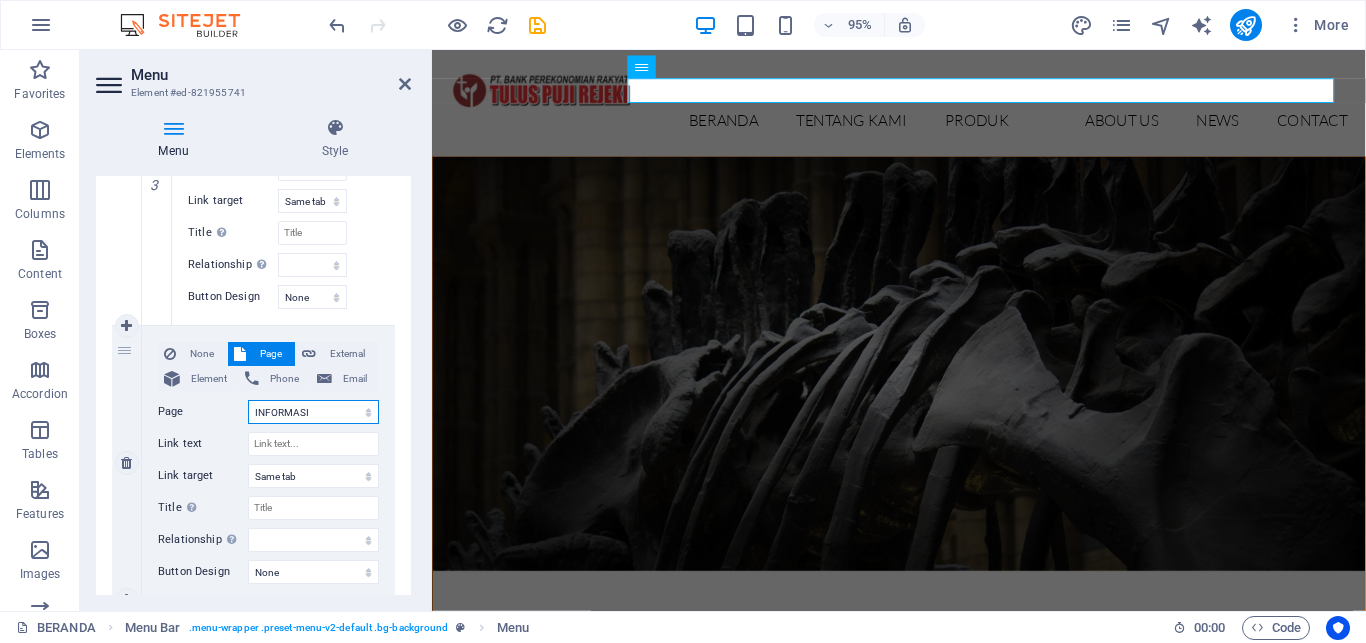 click on "INFORMASI" at bounding box center [0, 0] 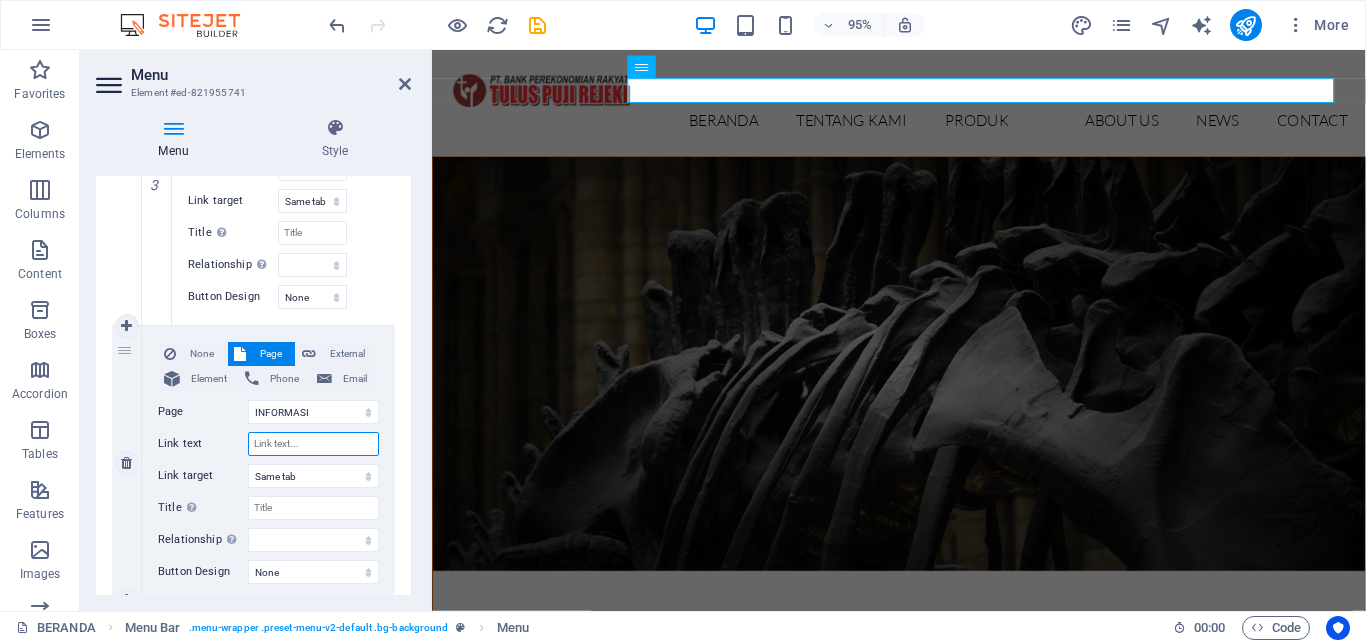 click on "Link text" at bounding box center (313, 444) 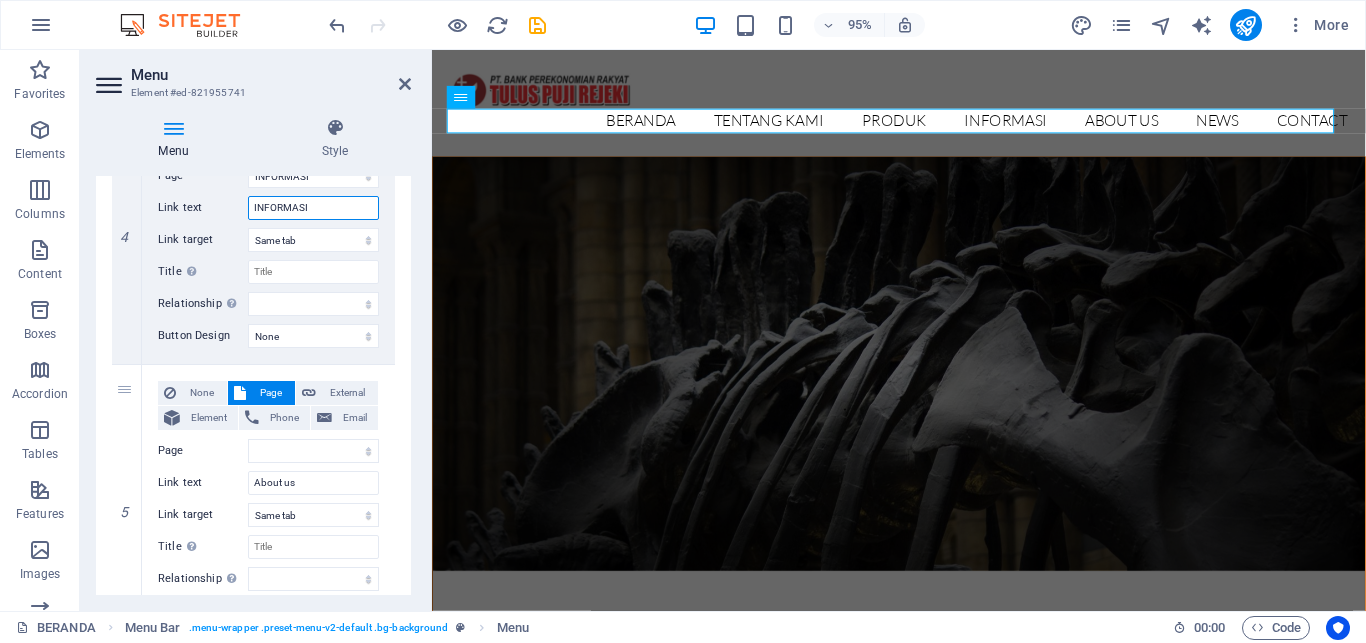 scroll, scrollTop: 3525, scrollLeft: 0, axis: vertical 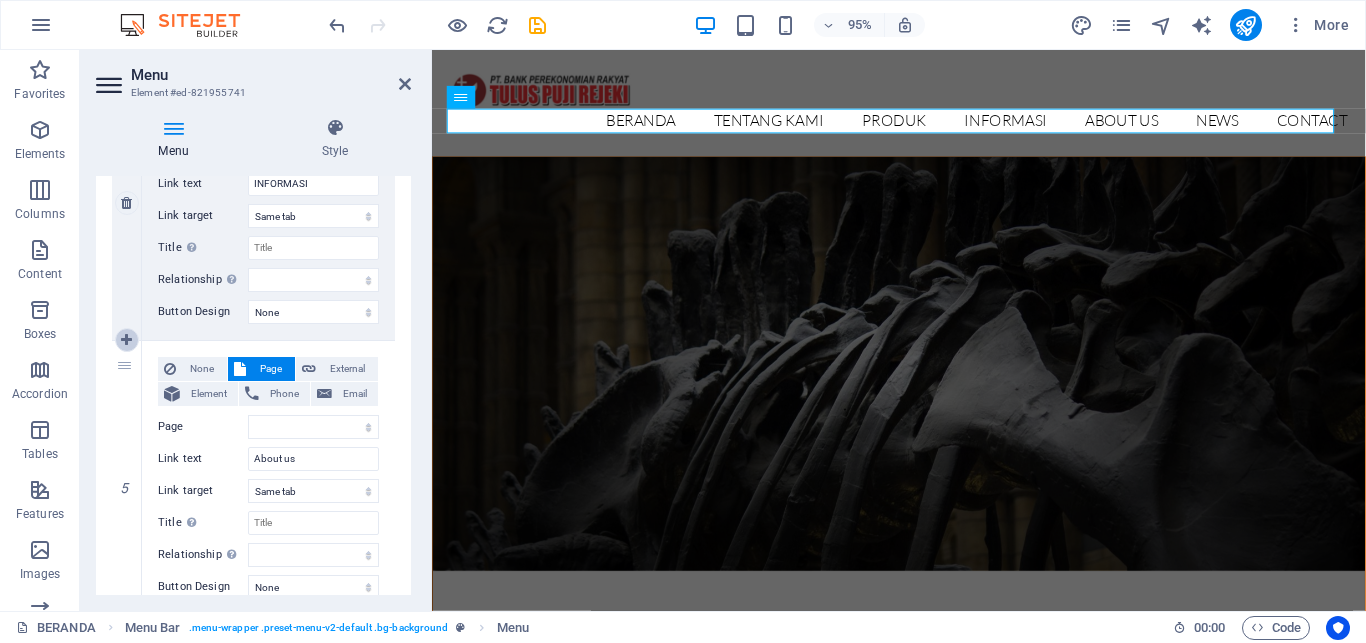 click at bounding box center (126, 340) 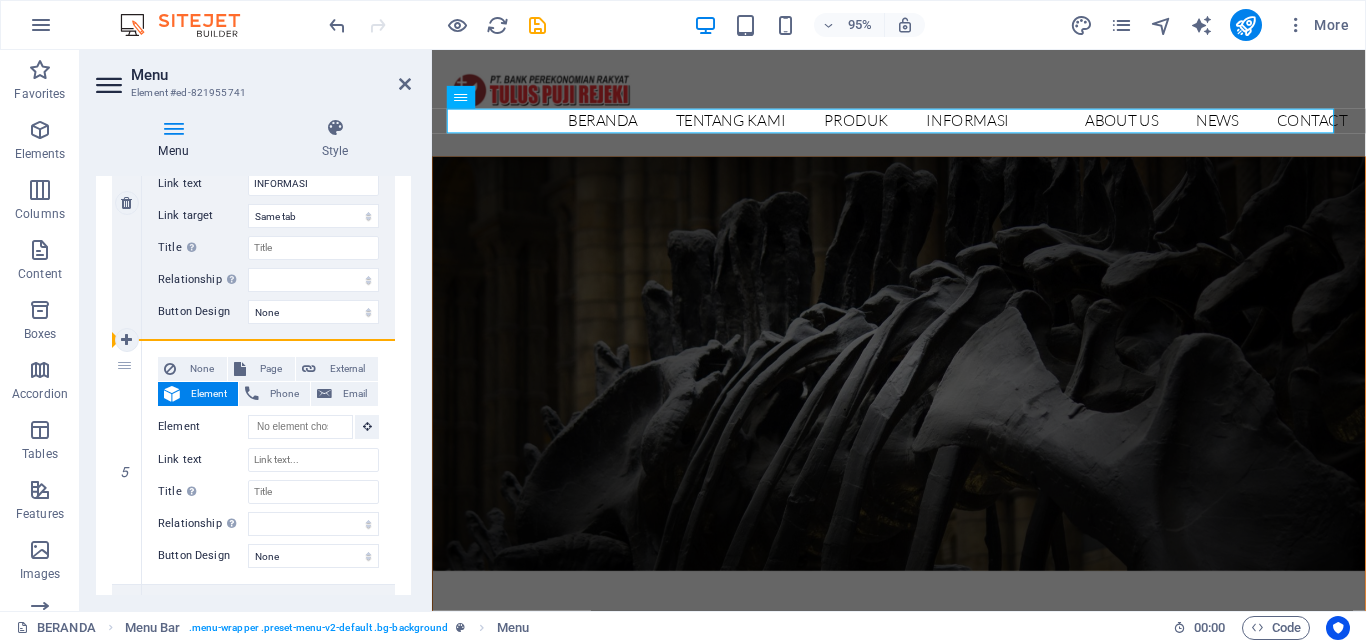 drag, startPoint x: 120, startPoint y: 384, endPoint x: 227, endPoint y: 302, distance: 134.80727 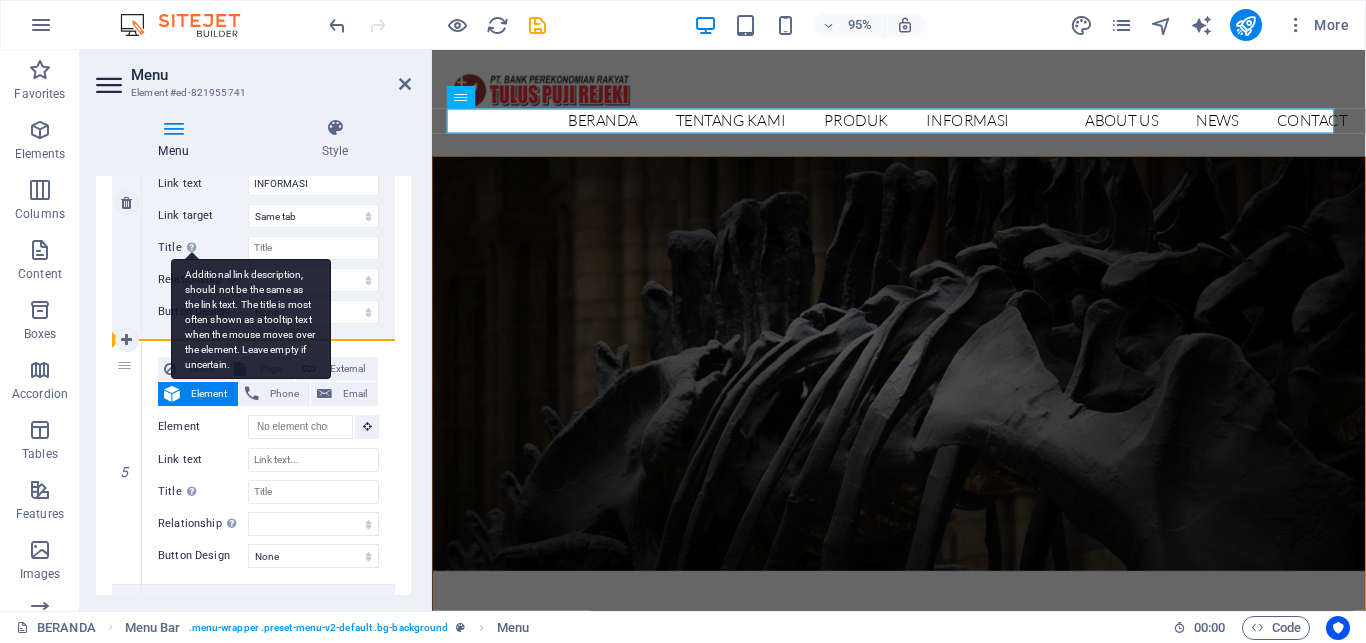 drag, startPoint x: 125, startPoint y: 360, endPoint x: 198, endPoint y: 245, distance: 136.21307 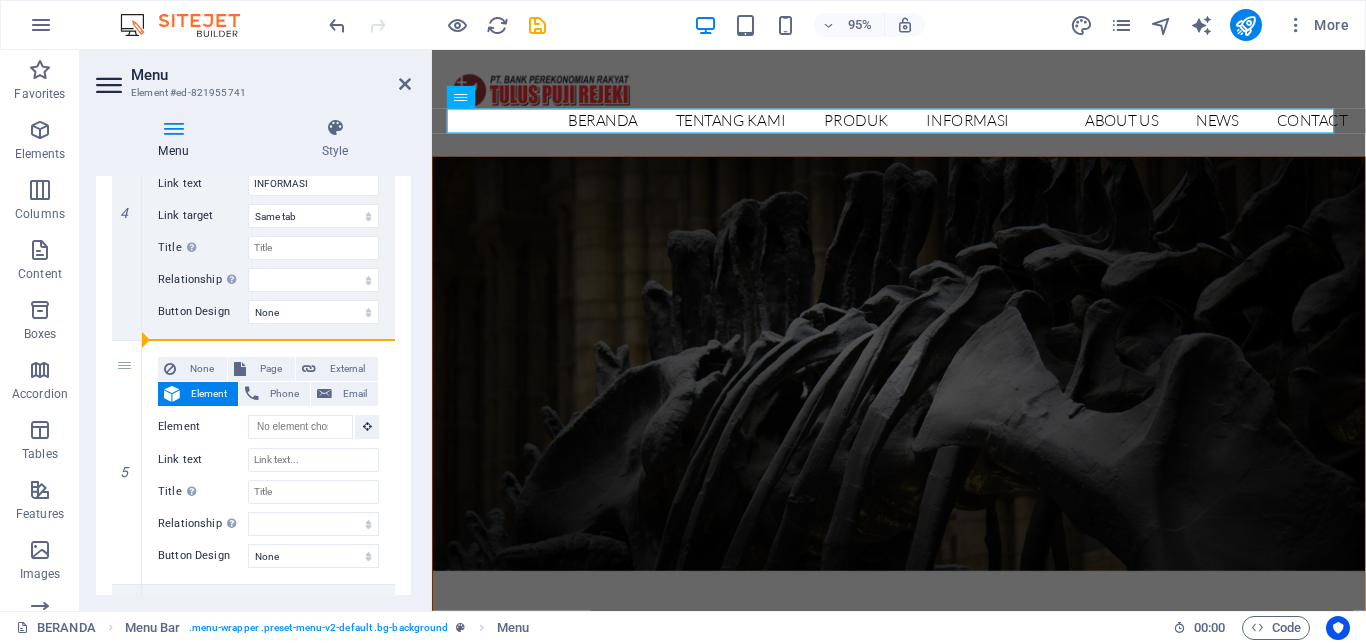 drag, startPoint x: 130, startPoint y: 364, endPoint x: 387, endPoint y: 335, distance: 258.631 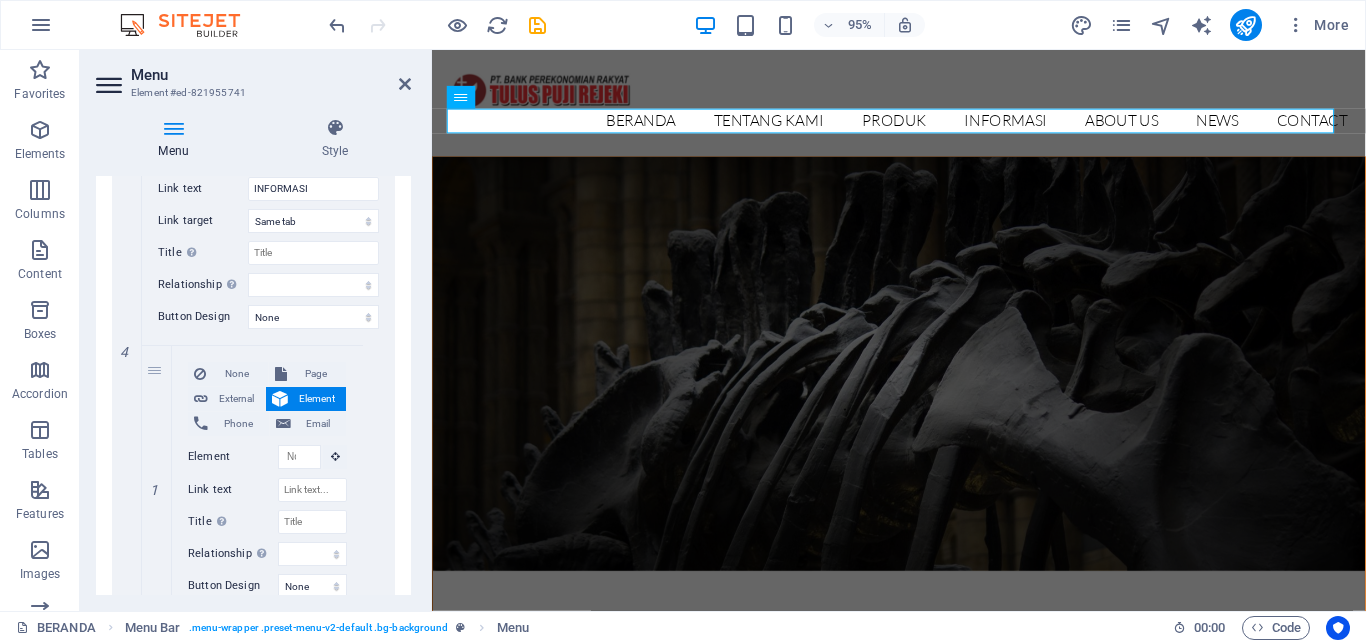 scroll, scrollTop: 3507, scrollLeft: 0, axis: vertical 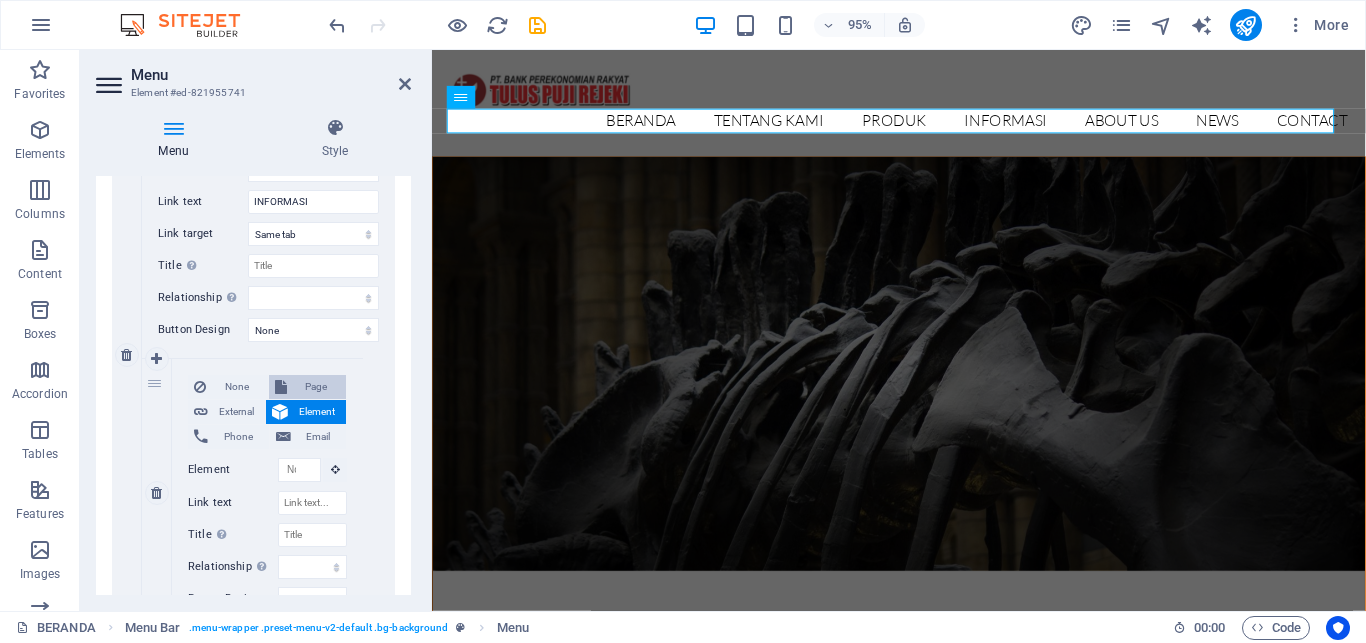 click on "Page" at bounding box center [308, 387] 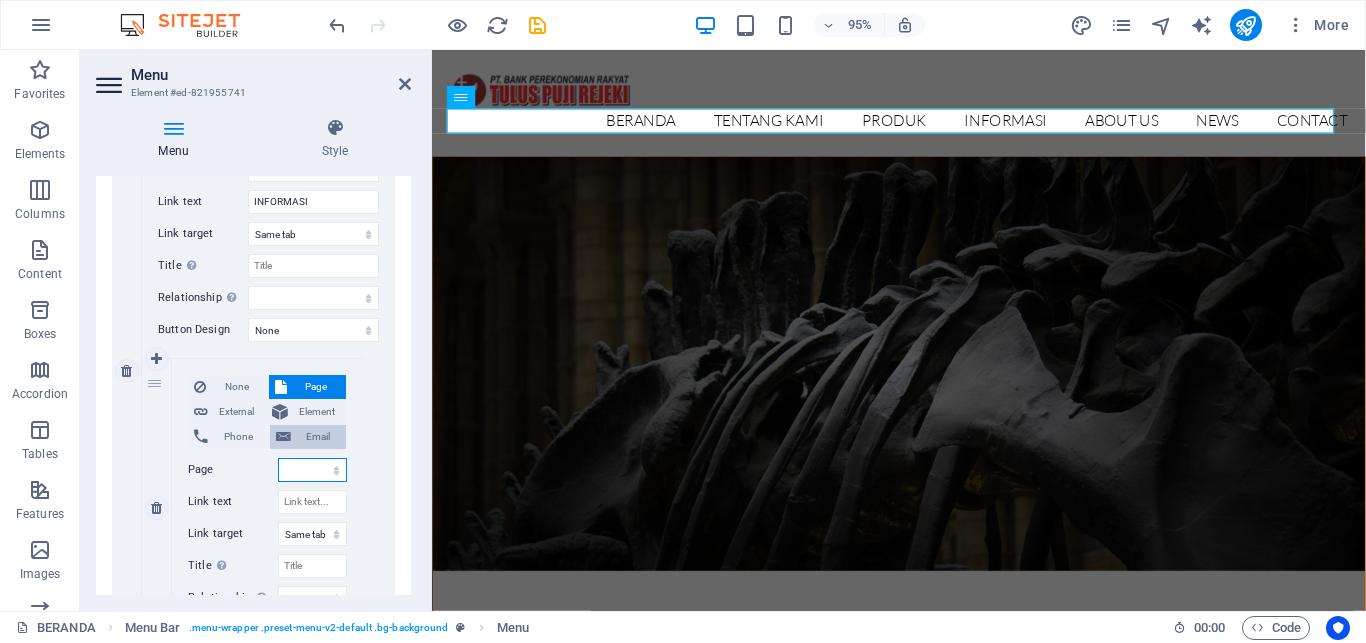 scroll, scrollTop: 3523, scrollLeft: 0, axis: vertical 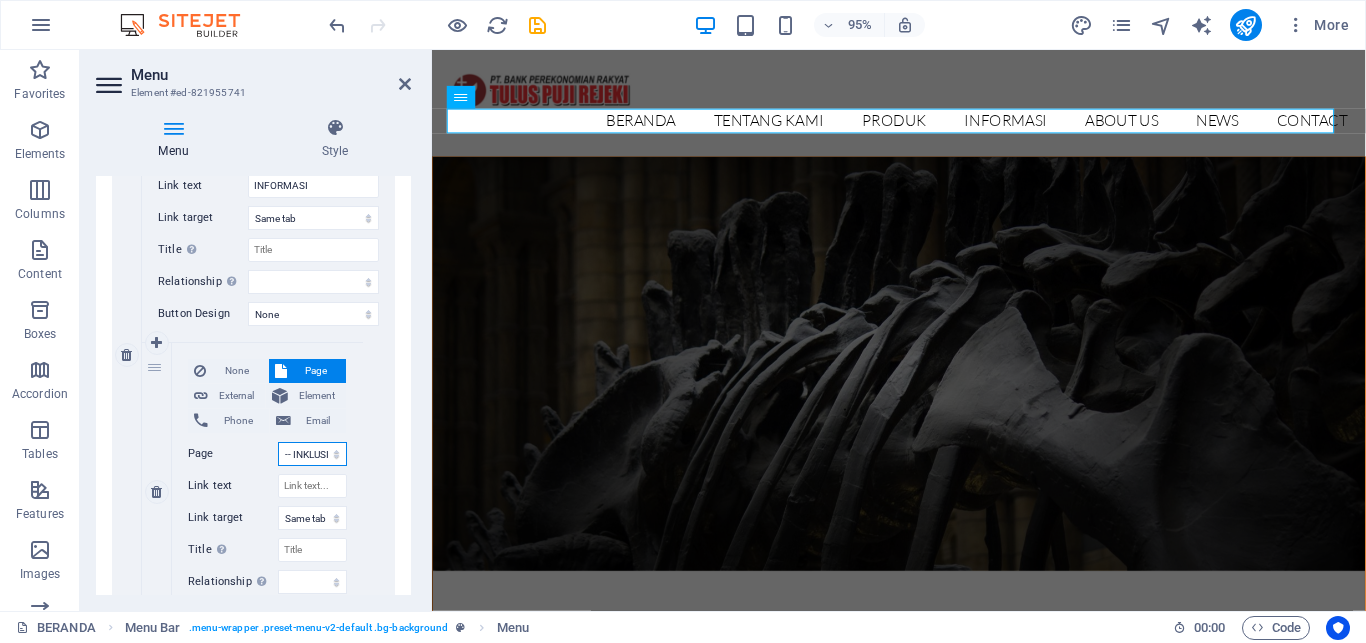 click on "-- INKLUSI KEUANGAN" at bounding box center [0, 0] 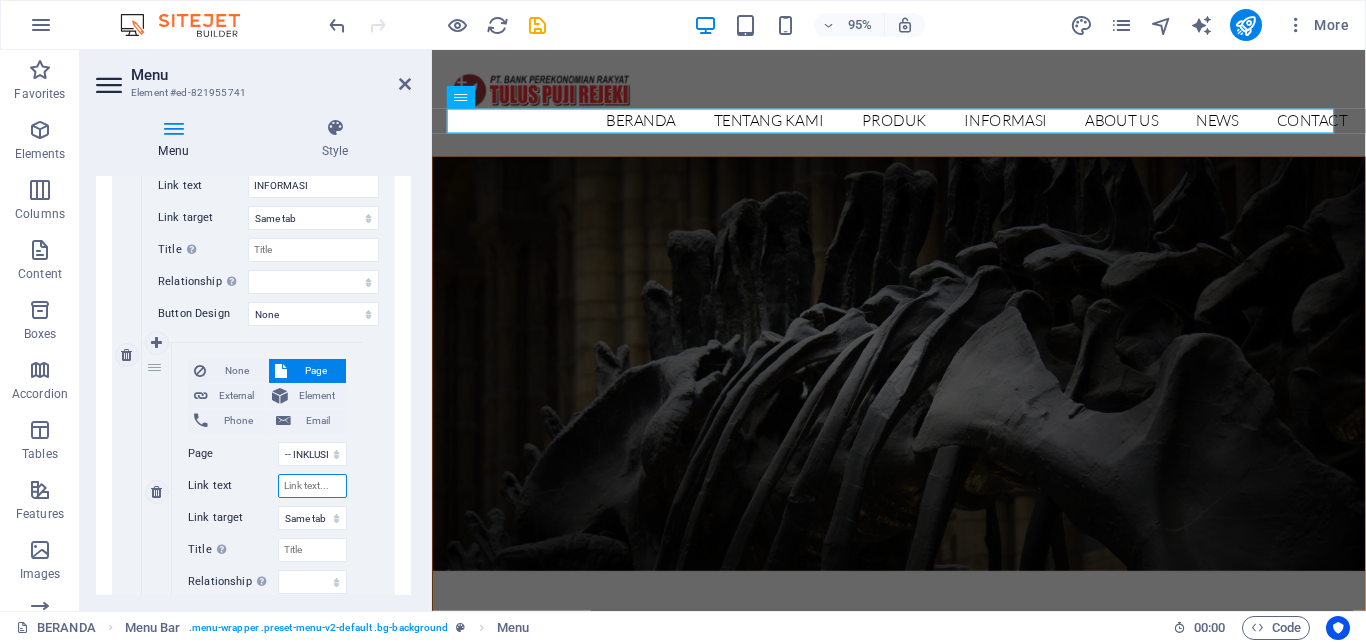 click on "Link text" at bounding box center [312, 486] 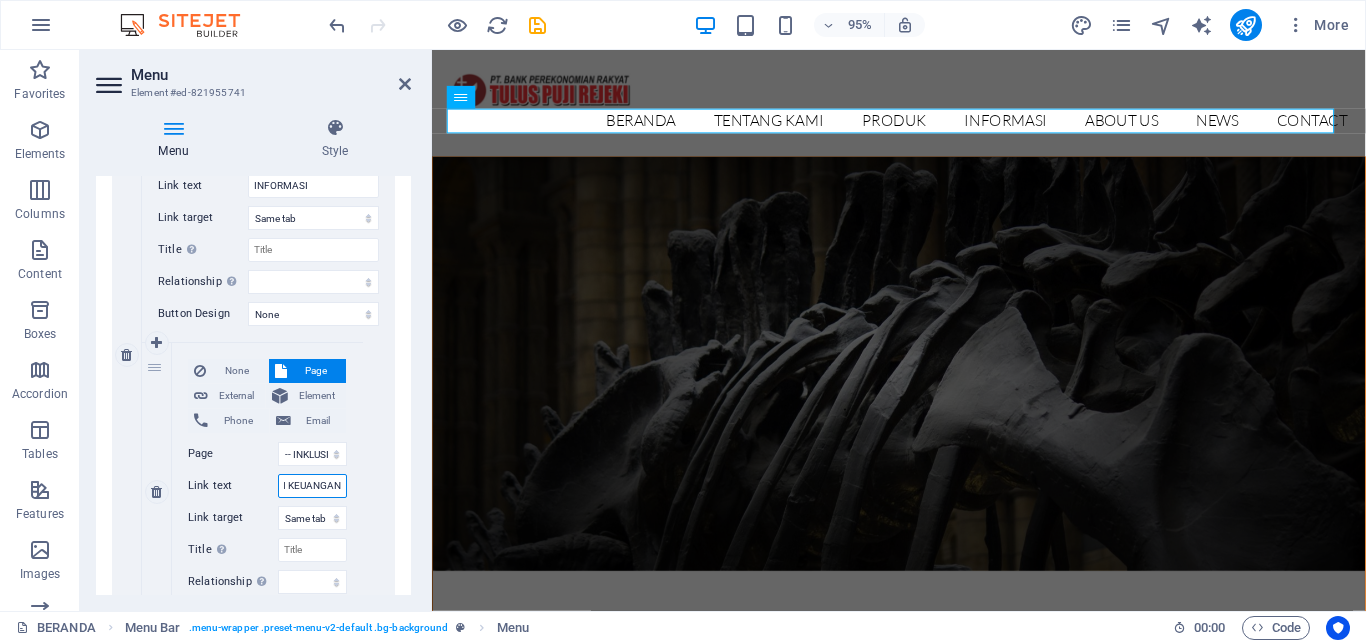 scroll, scrollTop: 0, scrollLeft: 51, axis: horizontal 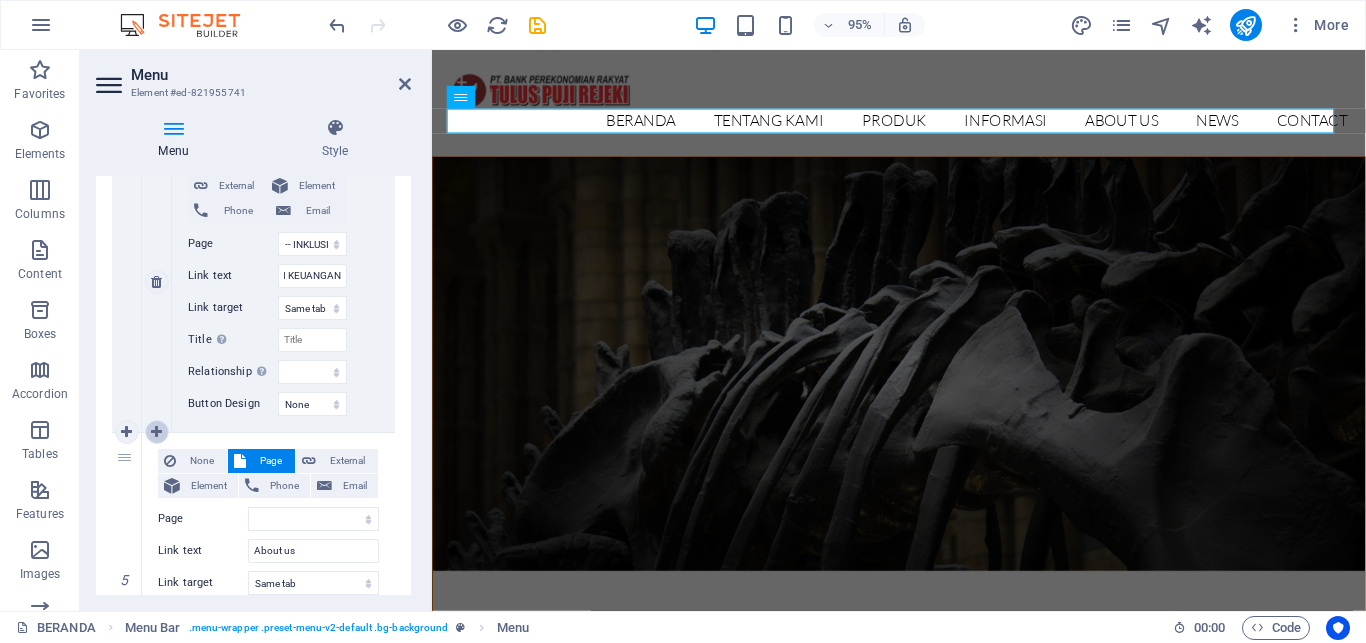 click at bounding box center [157, 432] 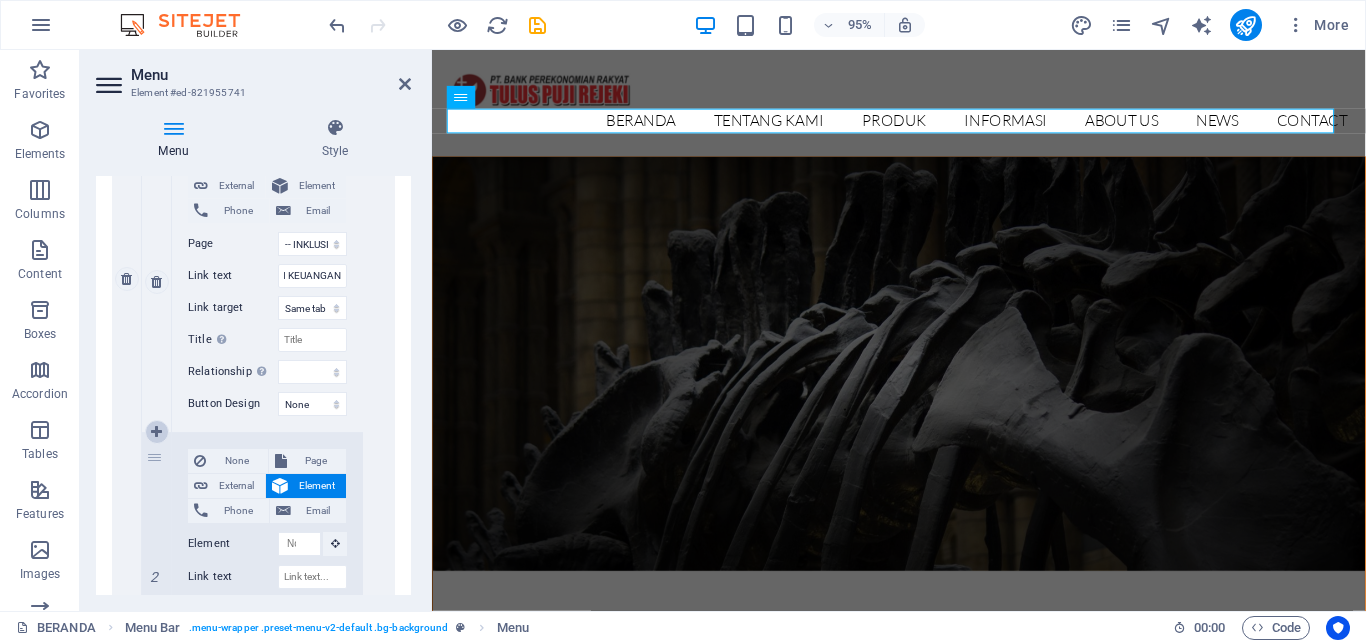scroll, scrollTop: 4002, scrollLeft: 0, axis: vertical 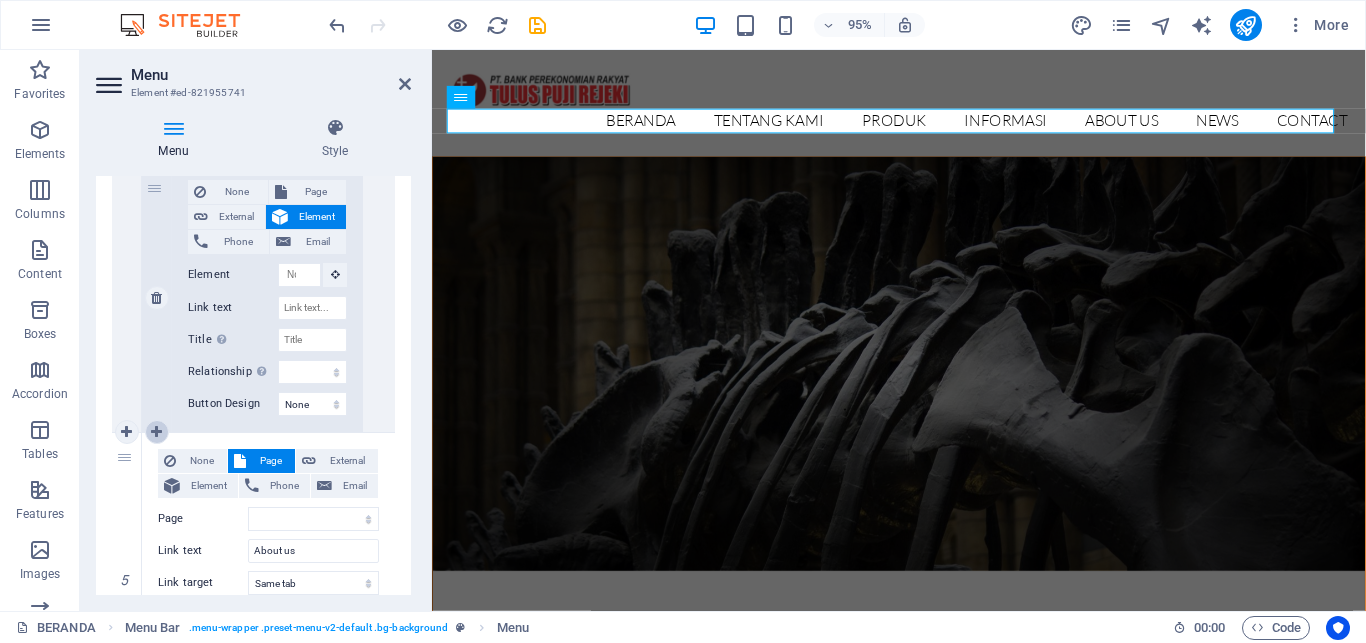 click at bounding box center [156, 432] 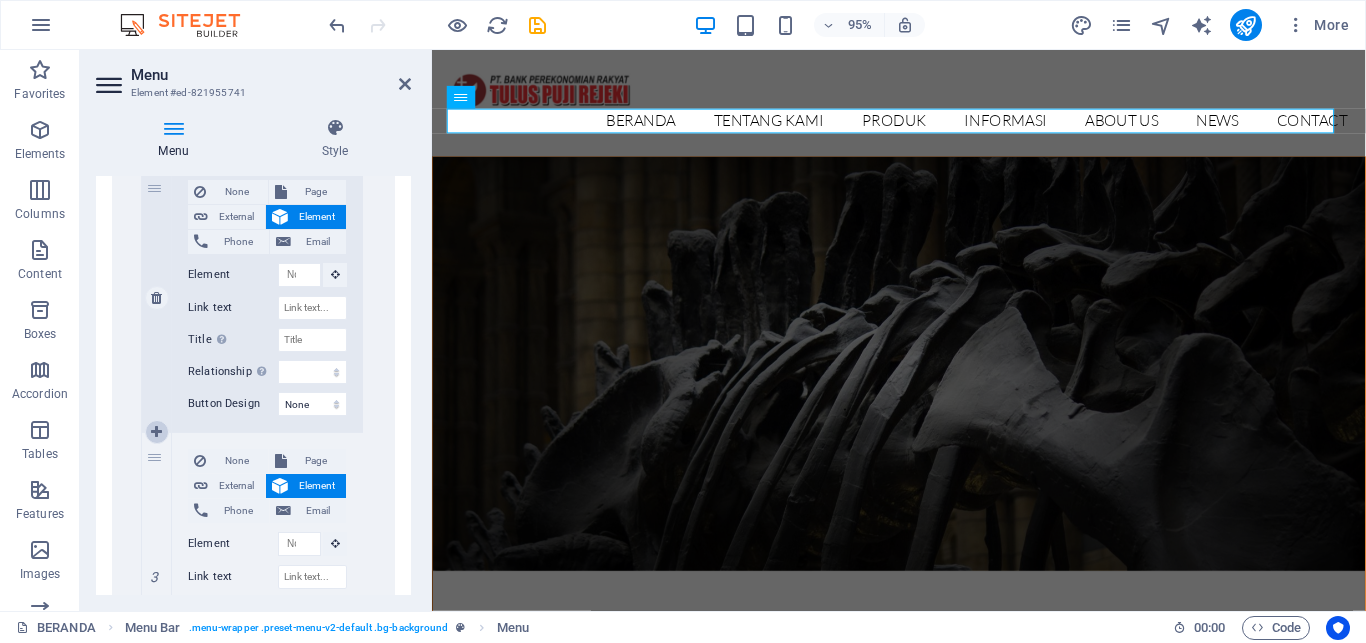scroll, scrollTop: 4271, scrollLeft: 0, axis: vertical 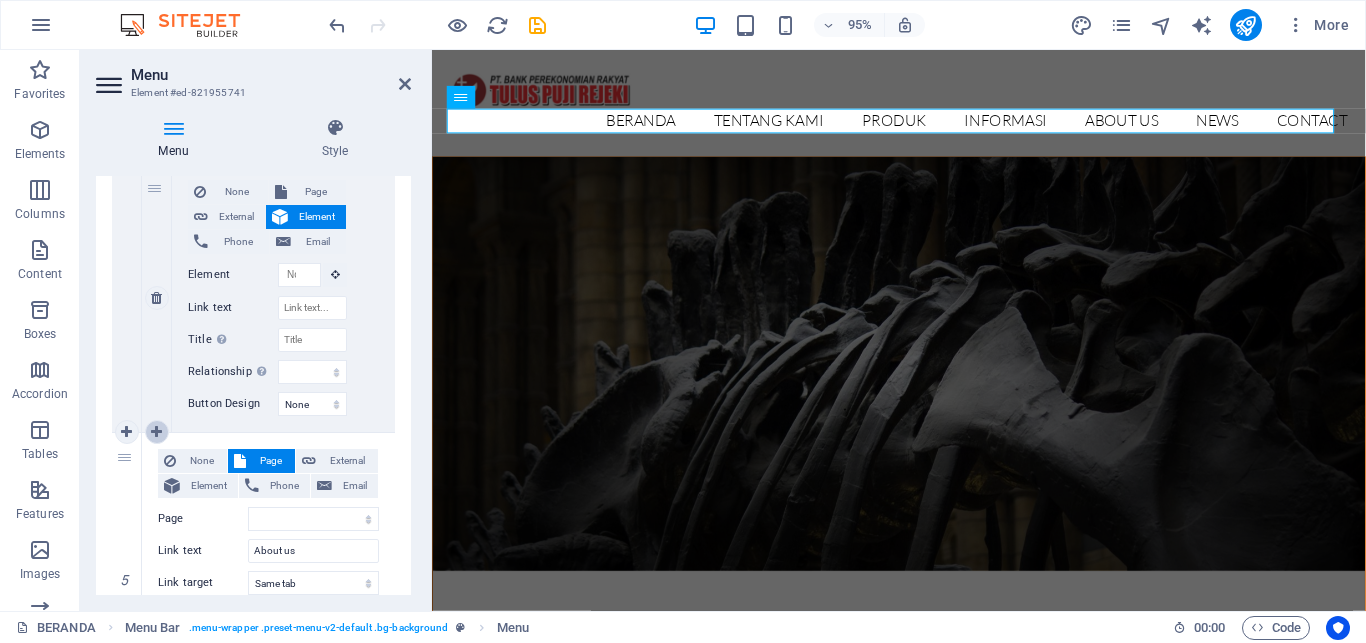 click at bounding box center (156, 432) 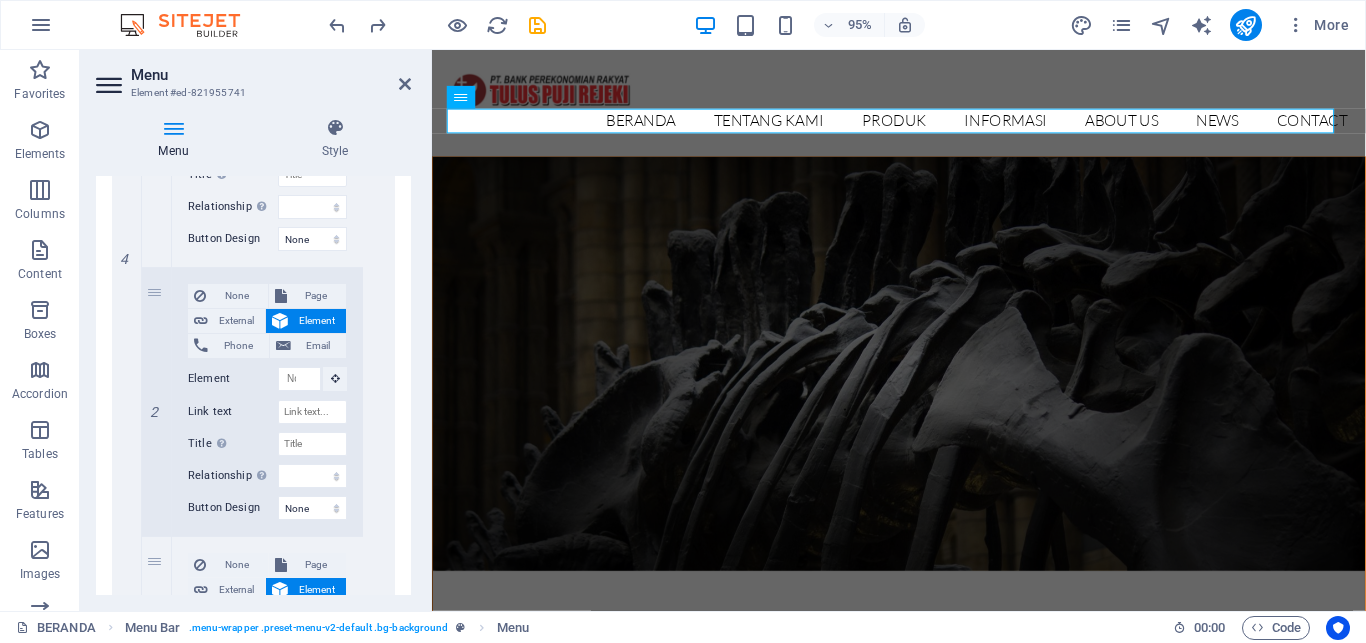 scroll, scrollTop: 3815, scrollLeft: 0, axis: vertical 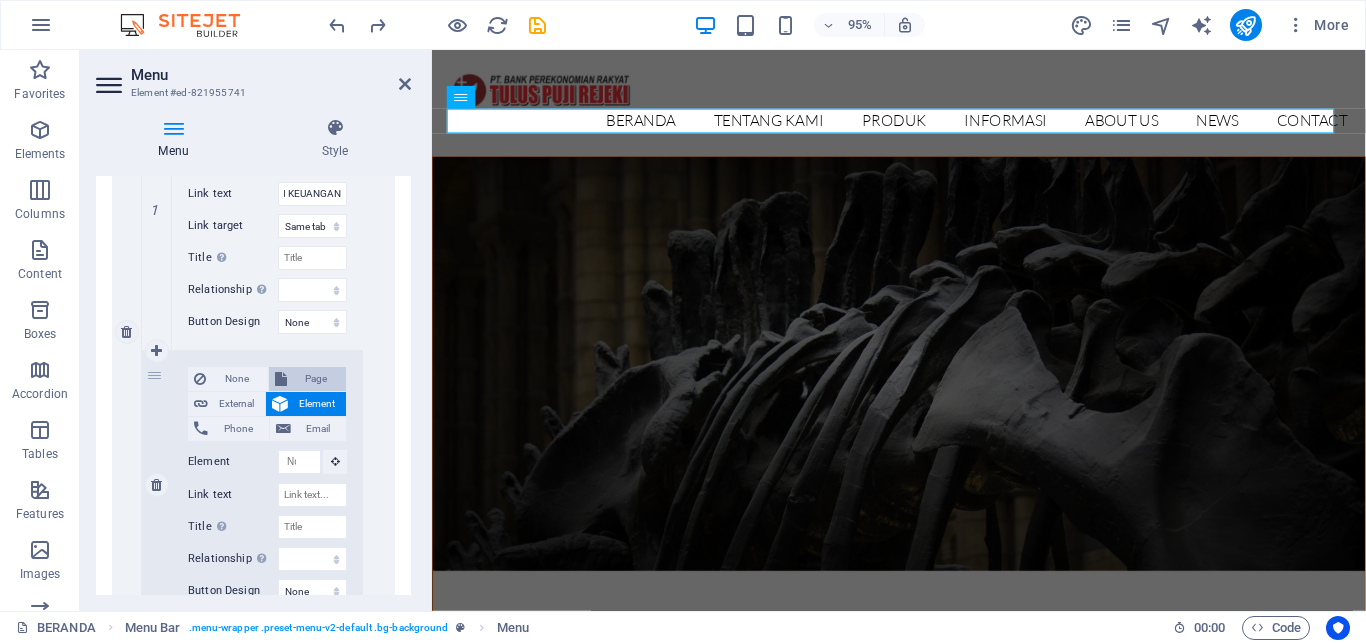 click on "Page" at bounding box center [317, 379] 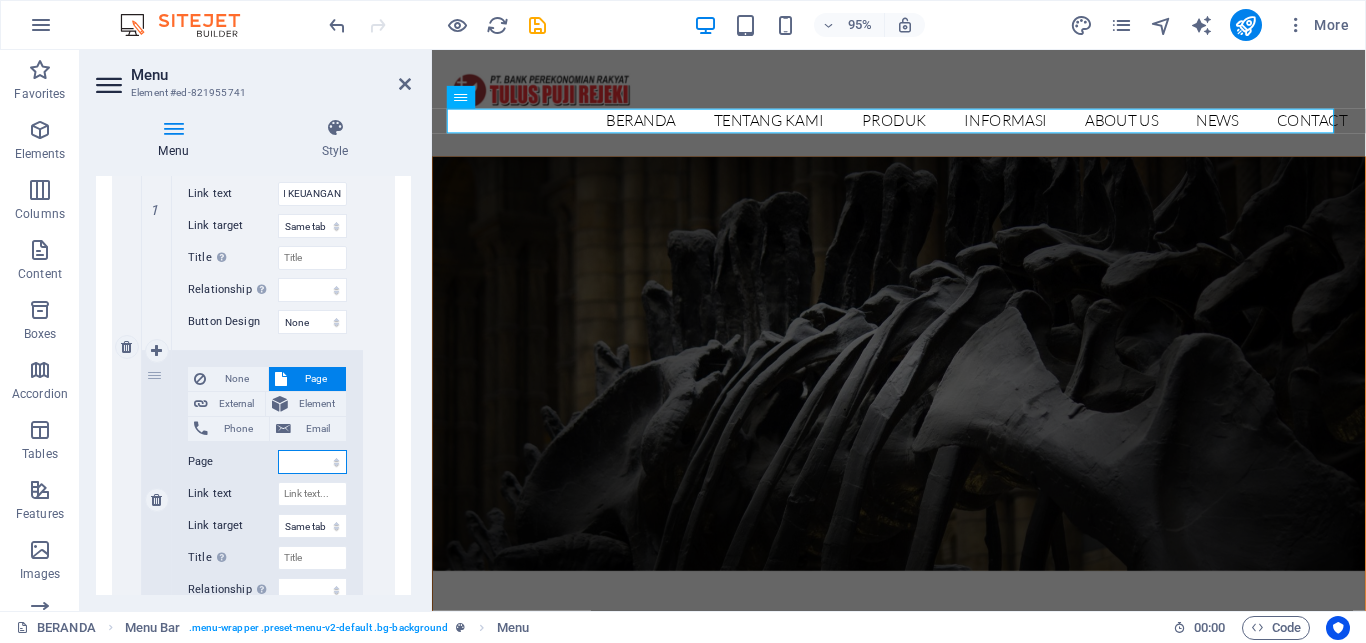 scroll, scrollTop: 3830, scrollLeft: 0, axis: vertical 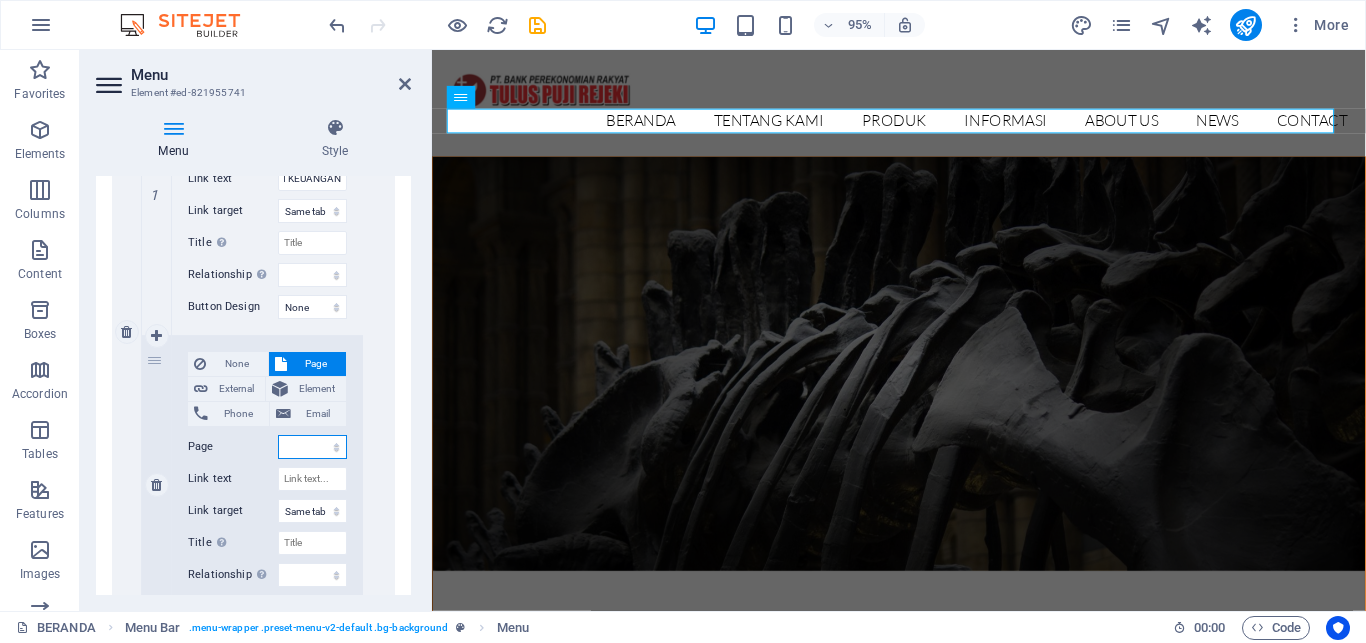click on "BERANDA TENTANG KAMI -- SEJARAH -- VISI-MISI -- TUJUAN -- STRUKTUR ORGANISASI -- JARINGAN KANTOR PRODUK -- TABUNGAN -- DEPOSITO -- KREDIT INFORMASI -- INKLUSI KEUANGAN -- PENGUMUMAN -- BROSUR &amp; PROMO LAPORAN -- LAPORAN PUBLIKASI -- LAPORAN TAHUNAN Contact" at bounding box center (312, 447) 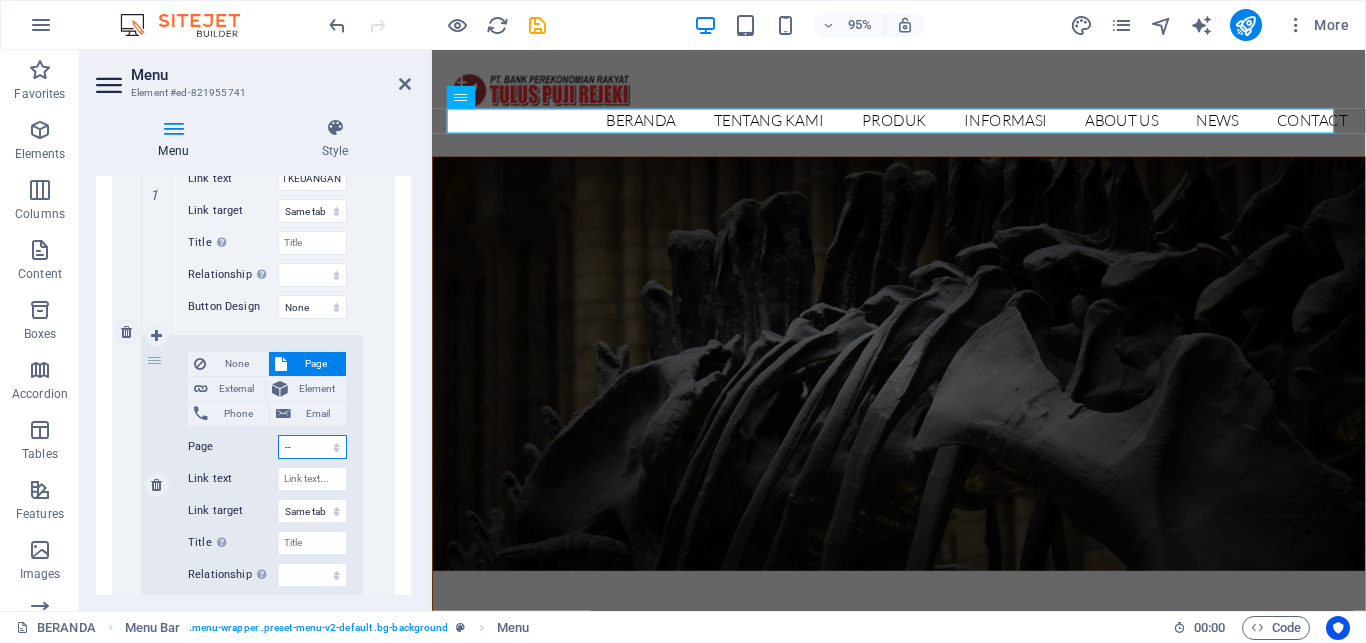 click on "-- PENGUMUMAN" at bounding box center (0, 0) 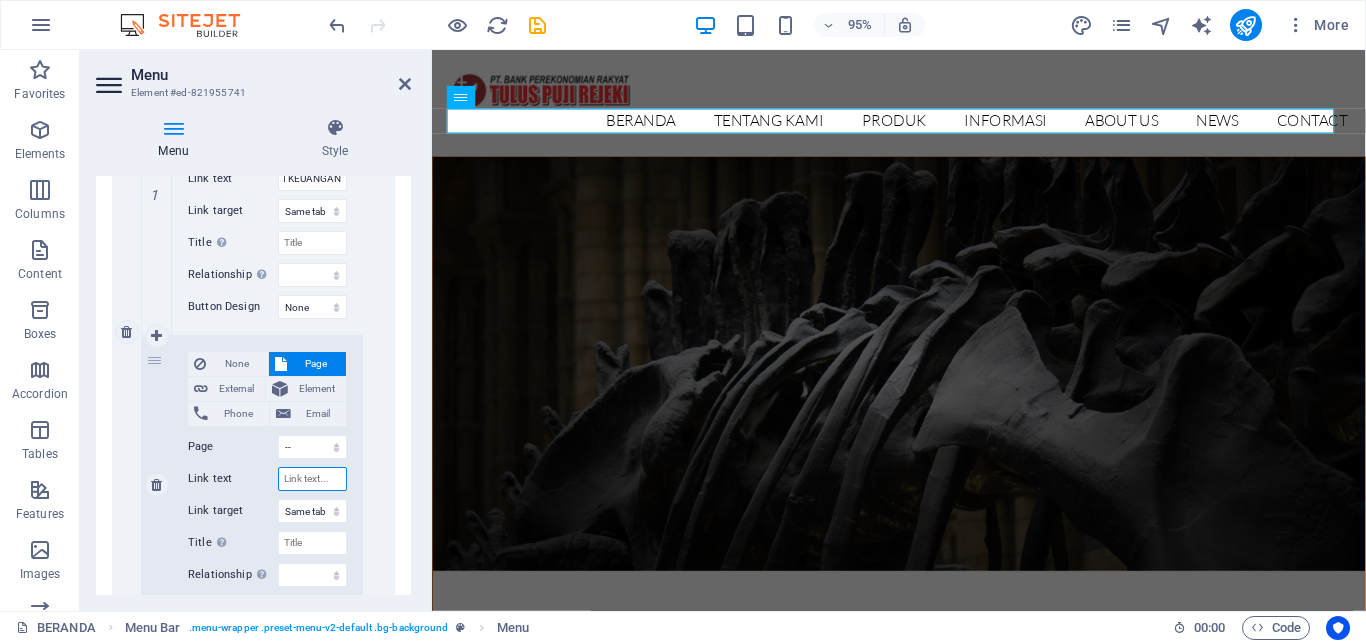 click on "Link text" at bounding box center (312, 479) 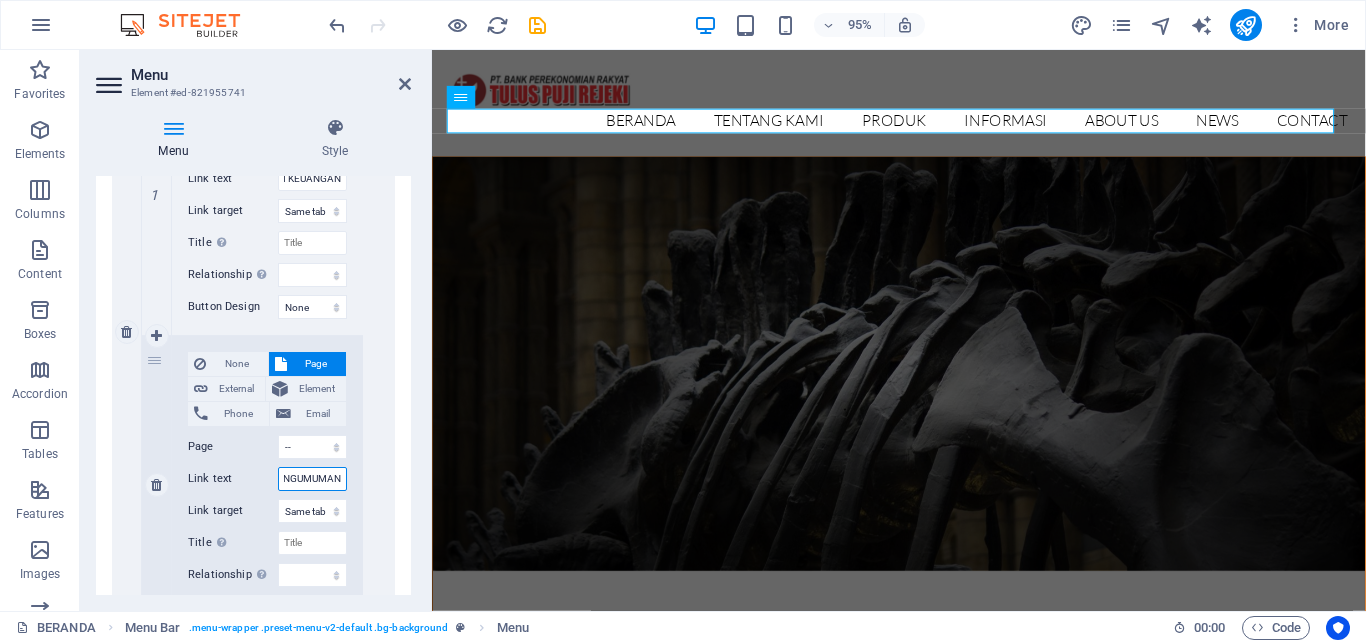 scroll, scrollTop: 0, scrollLeft: 30, axis: horizontal 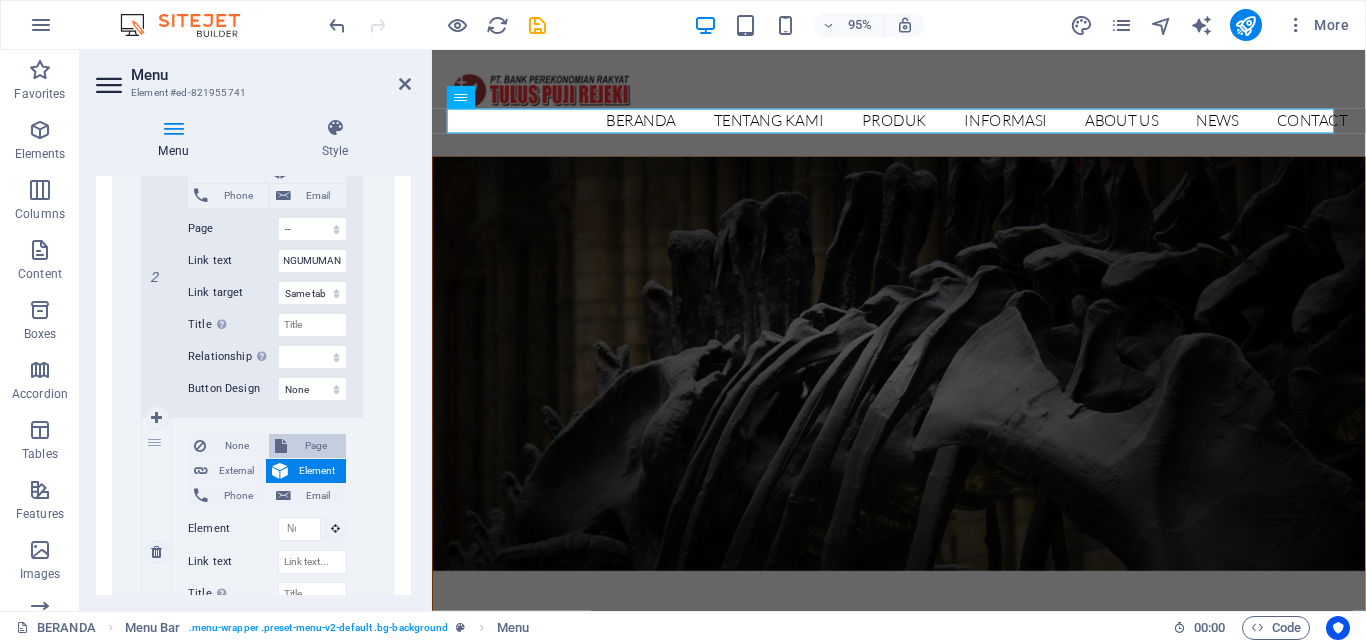 click on "Page" at bounding box center (317, 446) 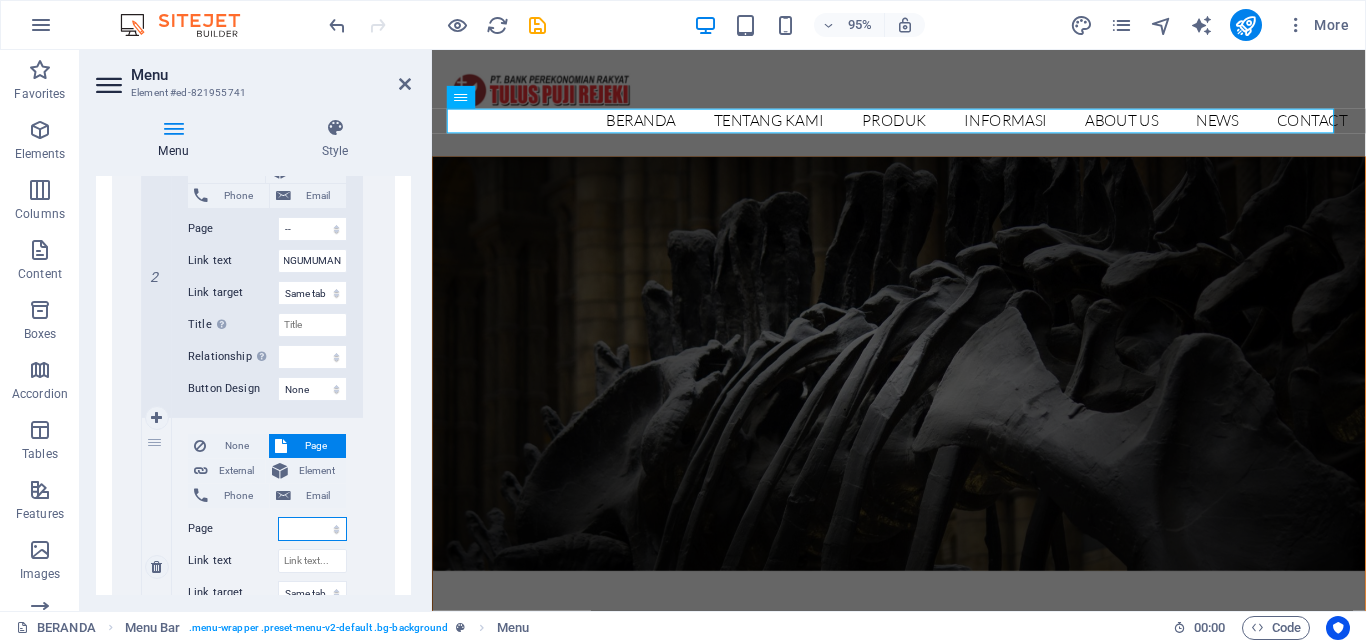 click on "BERANDA TENTANG KAMI -- SEJARAH -- VISI-MISI -- TUJUAN -- STRUKTUR ORGANISASI -- JARINGAN KANTOR PRODUK -- TABUNGAN -- DEPOSITO -- KREDIT INFORMASI -- INKLUSI KEUANGAN -- PENGUMUMAN -- BROSUR &amp; PROMO LAPORAN -- LAPORAN PUBLIKASI -- LAPORAN TAHUNAN Contact" at bounding box center (312, 529) 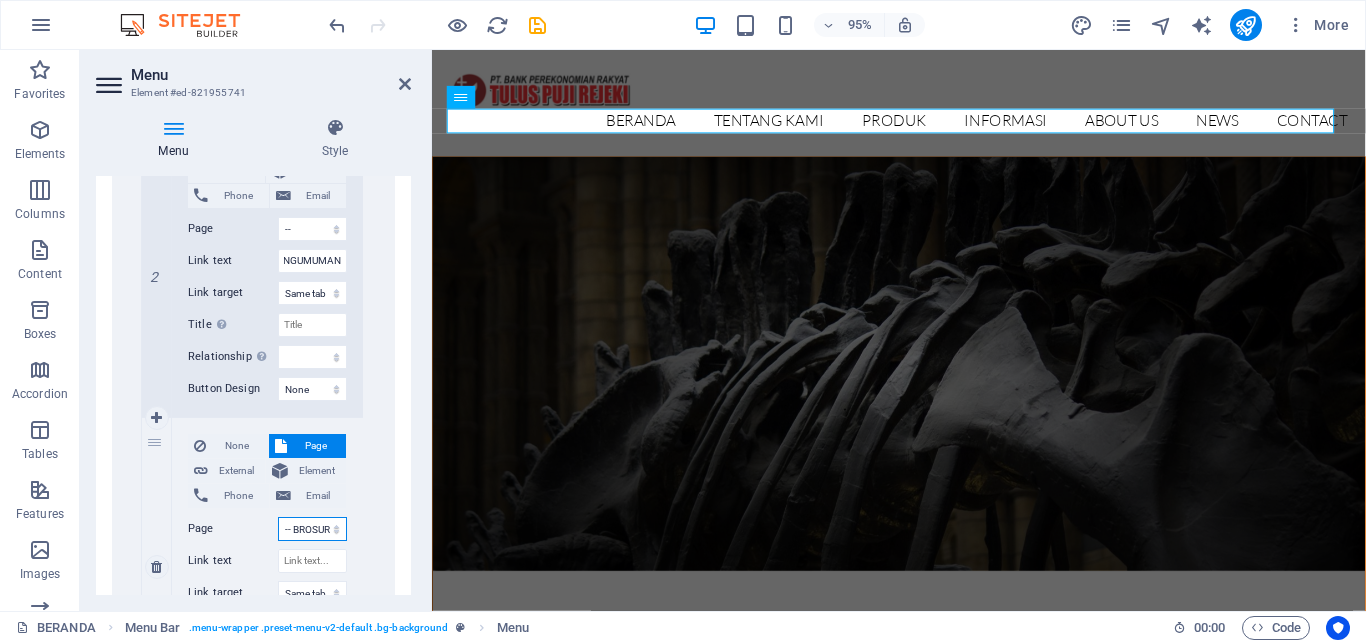 click on "-- BROSUR &amp; PROMO" at bounding box center [0, 0] 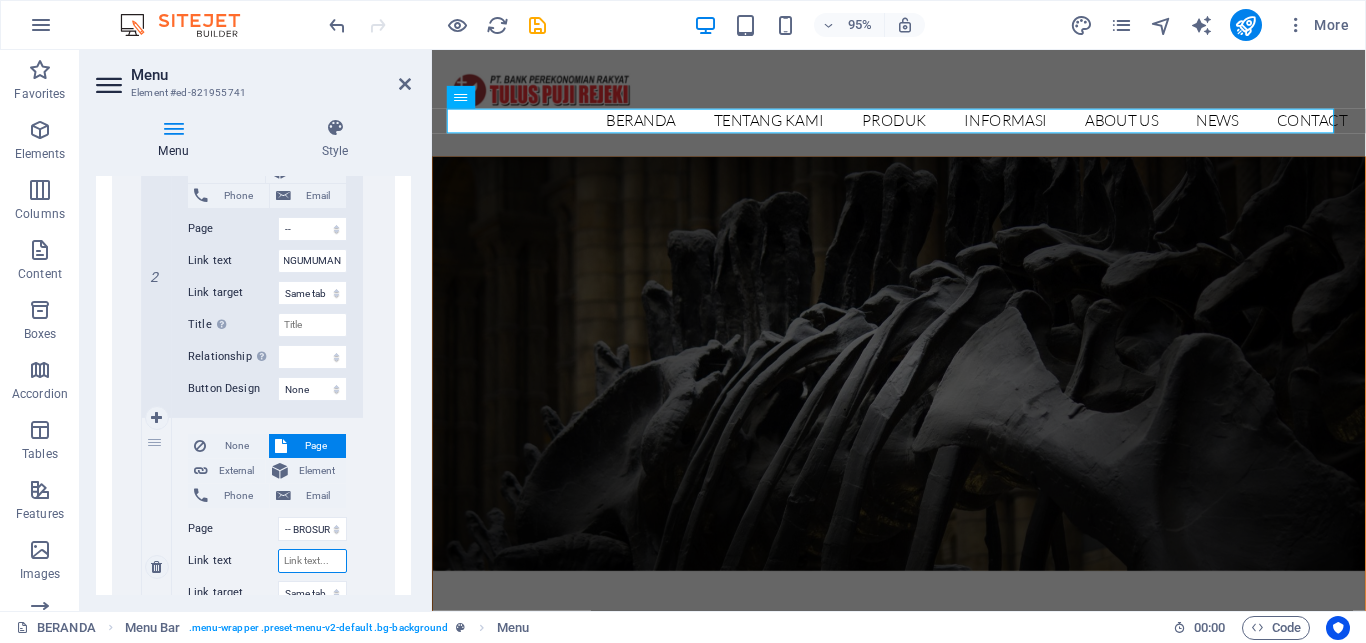 click on "Link text" at bounding box center [312, 561] 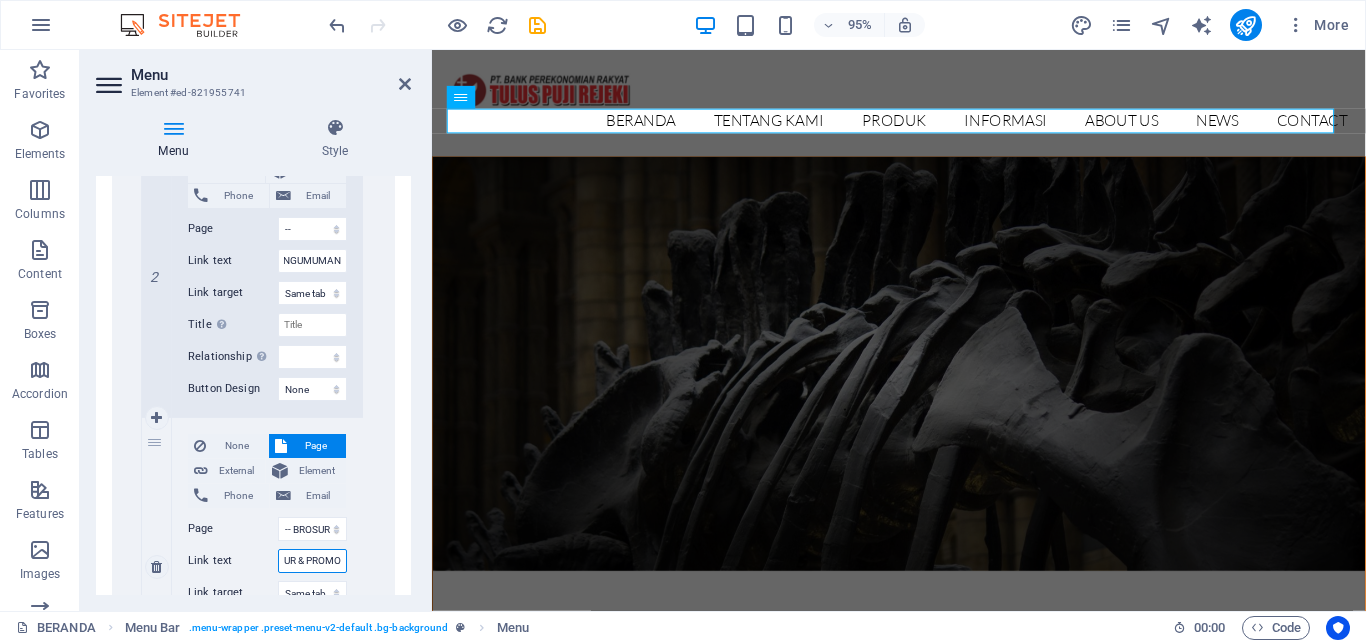 scroll, scrollTop: 0, scrollLeft: 44, axis: horizontal 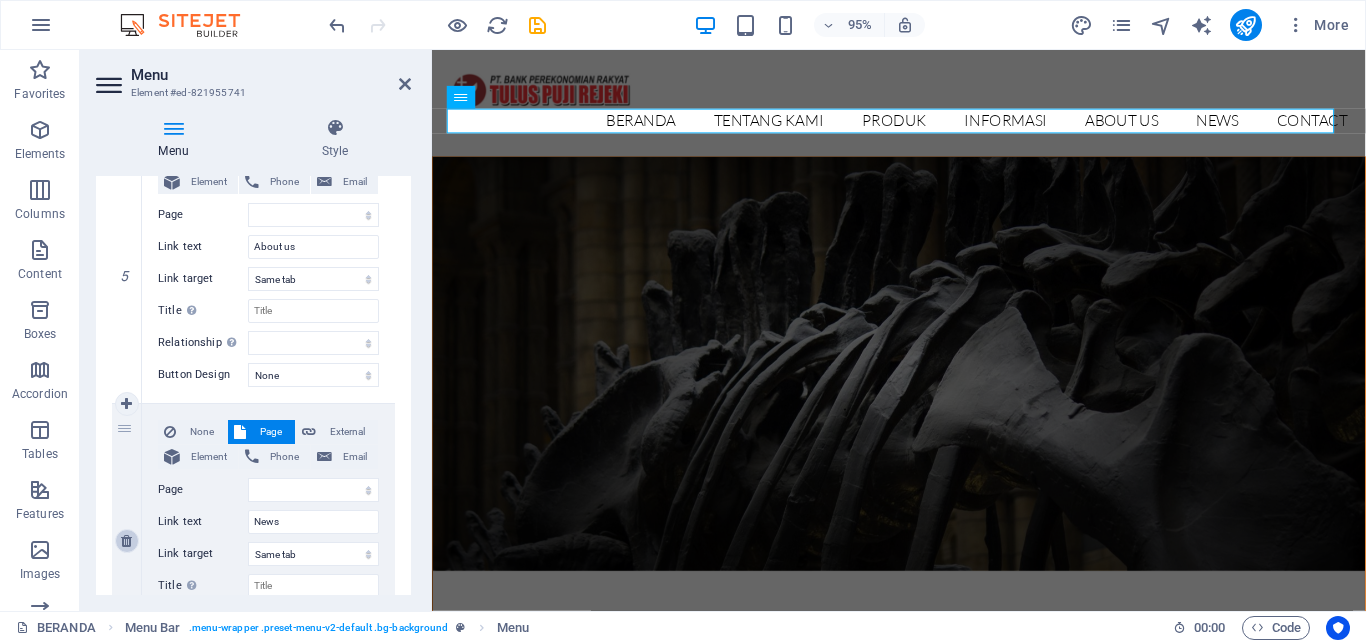 click at bounding box center [126, 541] 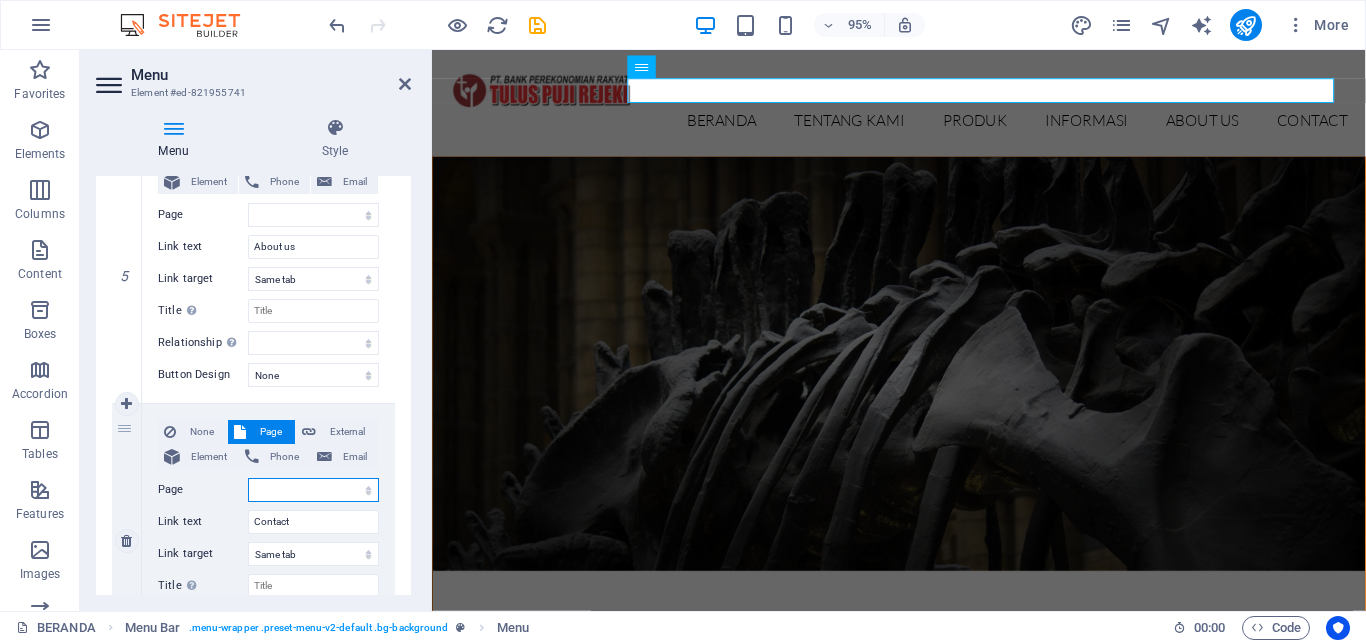 click on "BERANDA TENTANG KAMI -- SEJARAH -- VISI-MISI -- TUJUAN -- STRUKTUR ORGANISASI -- JARINGAN KANTOR PRODUK -- TABUNGAN -- DEPOSITO -- KREDIT INFORMASI -- INKLUSI KEUANGAN -- PENGUMUMAN -- BROSUR &amp; PROMO LAPORAN -- LAPORAN PUBLIKASI -- LAPORAN TAHUNAN Contact" at bounding box center [313, 490] 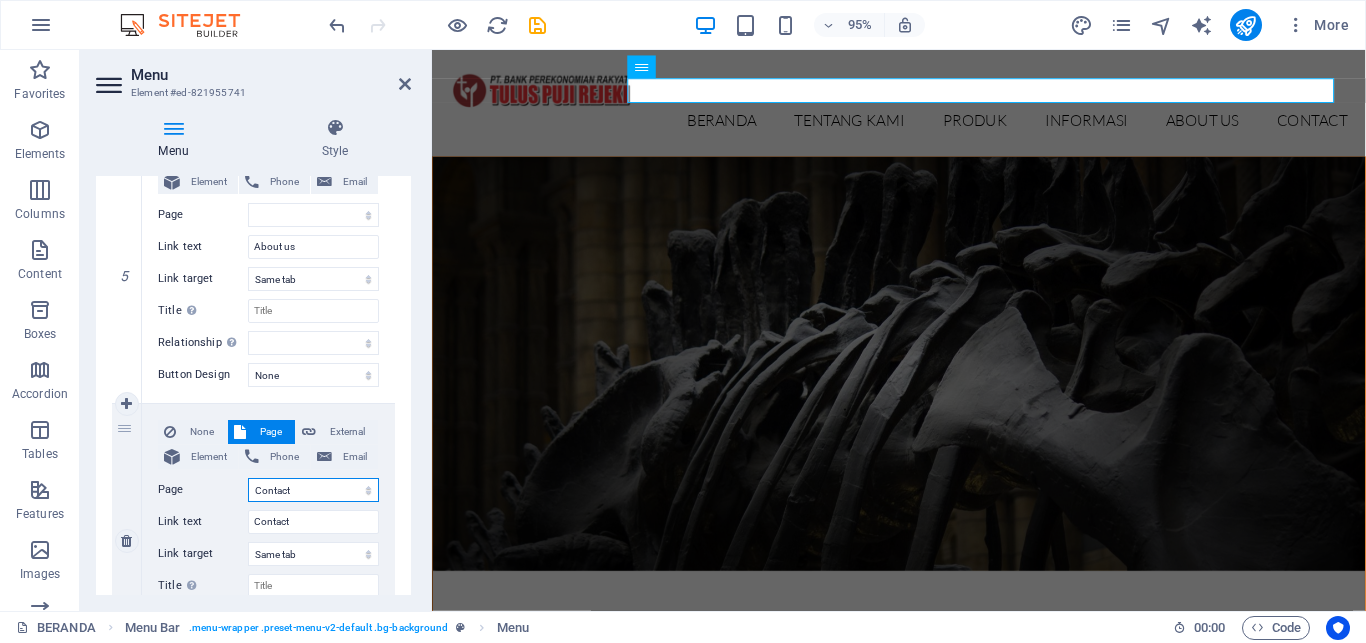 click on "Contact" at bounding box center (0, 0) 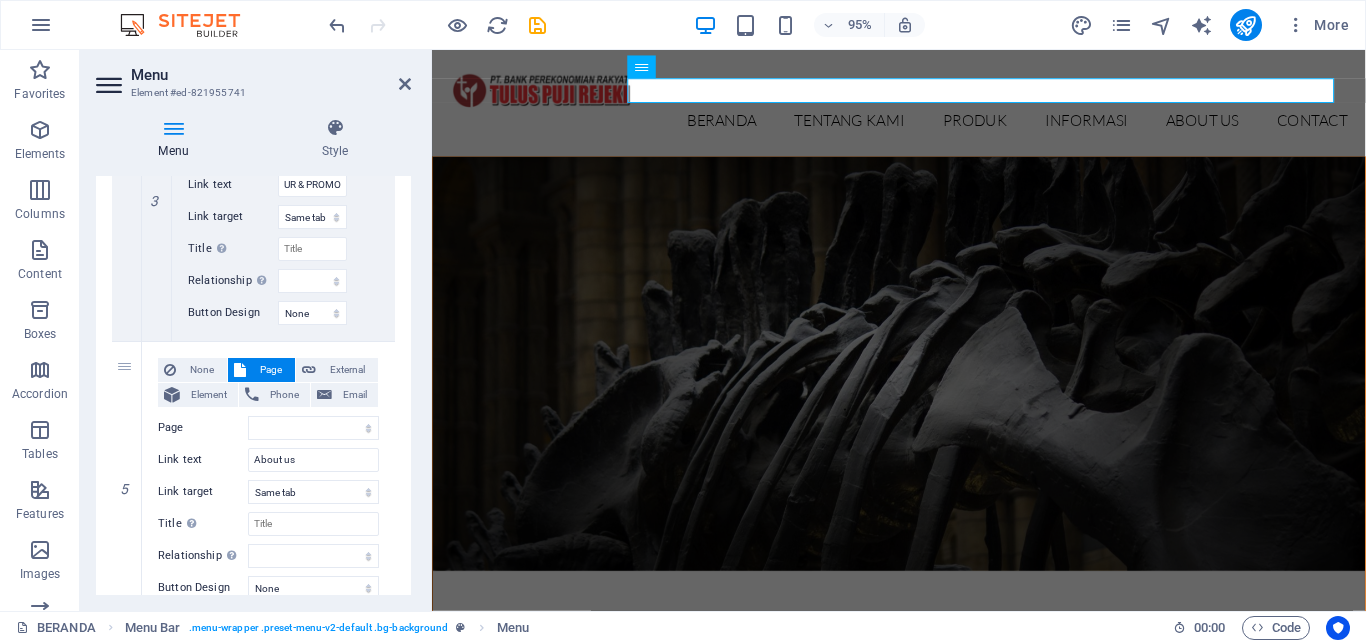 scroll, scrollTop: 4397, scrollLeft: 0, axis: vertical 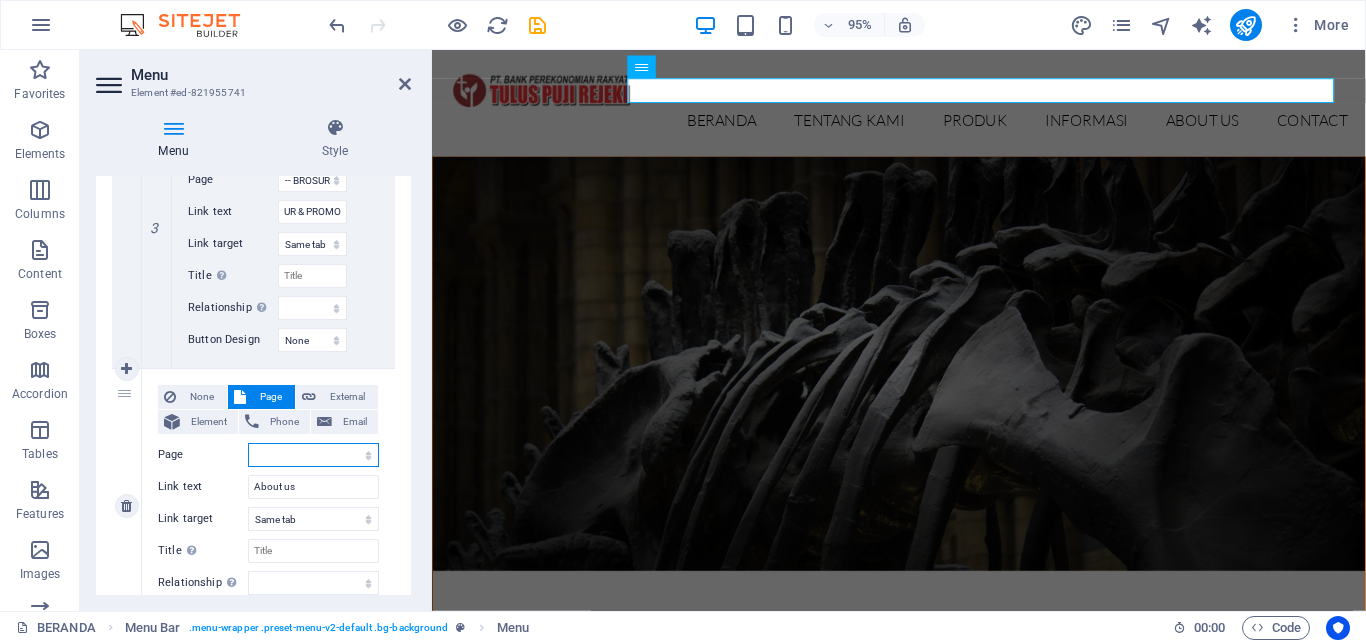 click on "BERANDA TENTANG KAMI -- SEJARAH -- VISI-MISI -- TUJUAN -- STRUKTUR ORGANISASI -- JARINGAN KANTOR PRODUK -- TABUNGAN -- DEPOSITO -- KREDIT INFORMASI -- INKLUSI KEUANGAN -- PENGUMUMAN -- BROSUR &amp; PROMO LAPORAN -- LAPORAN PUBLIKASI -- LAPORAN TAHUNAN Contact" at bounding box center (313, 455) 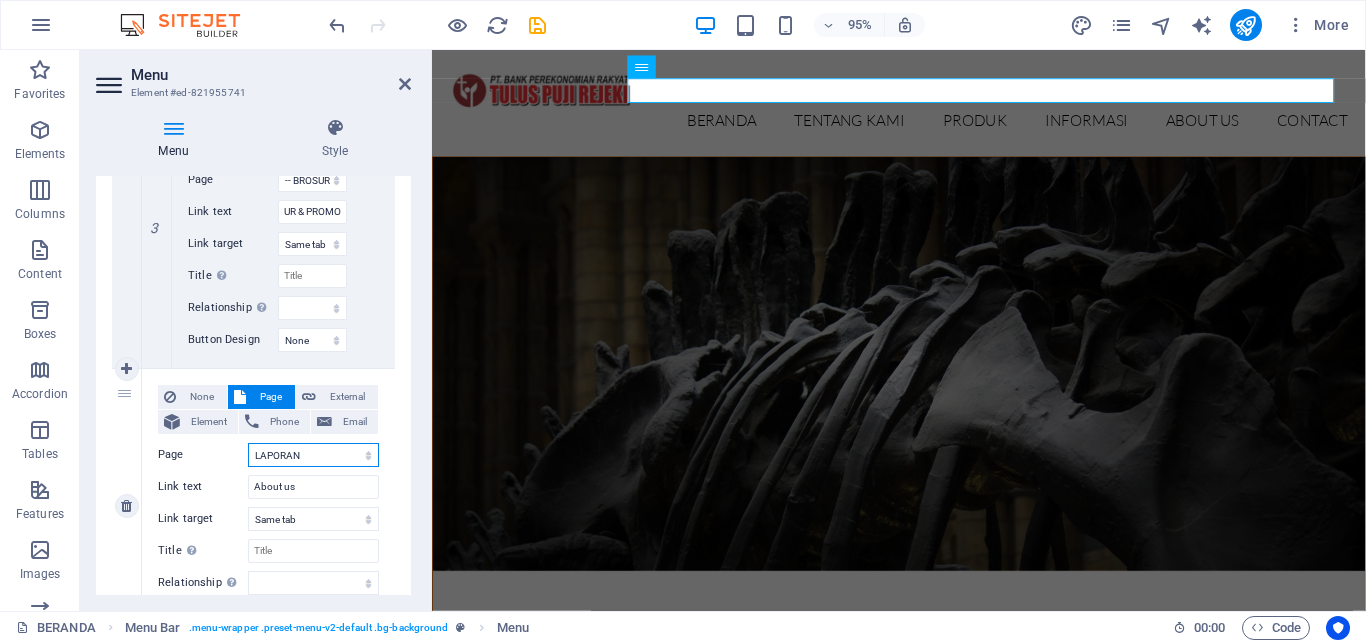 click on "LAPORAN" at bounding box center [0, 0] 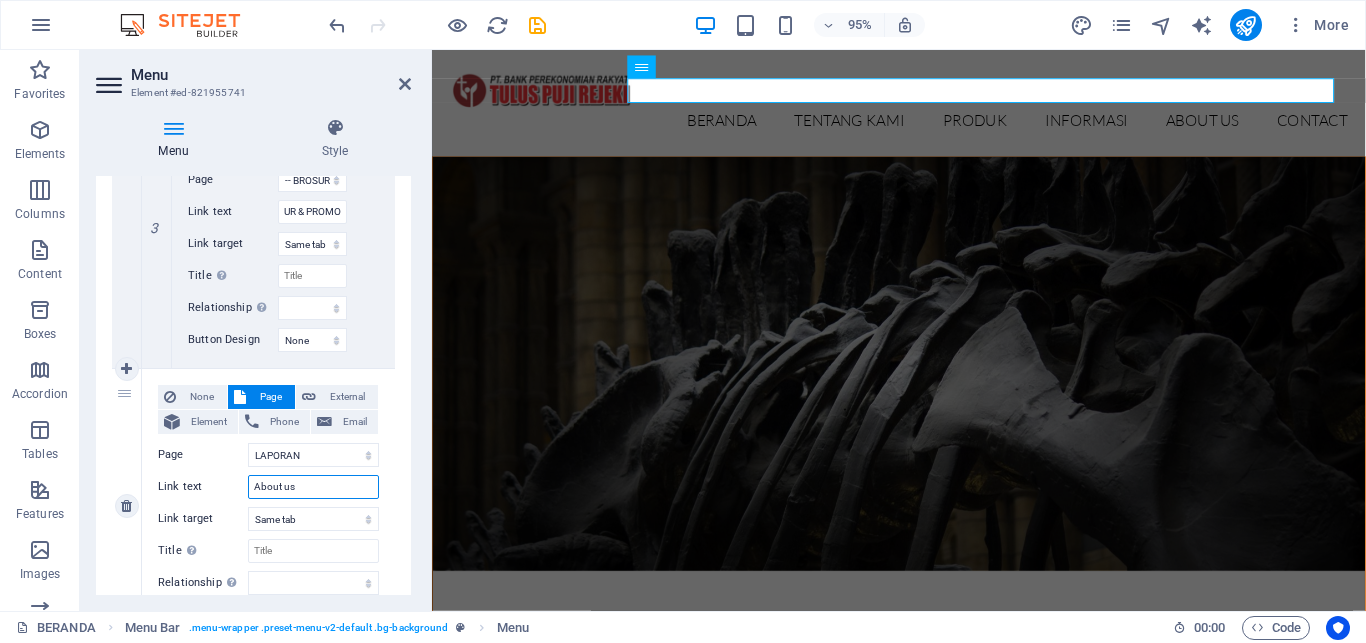 click on "About us" at bounding box center [313, 487] 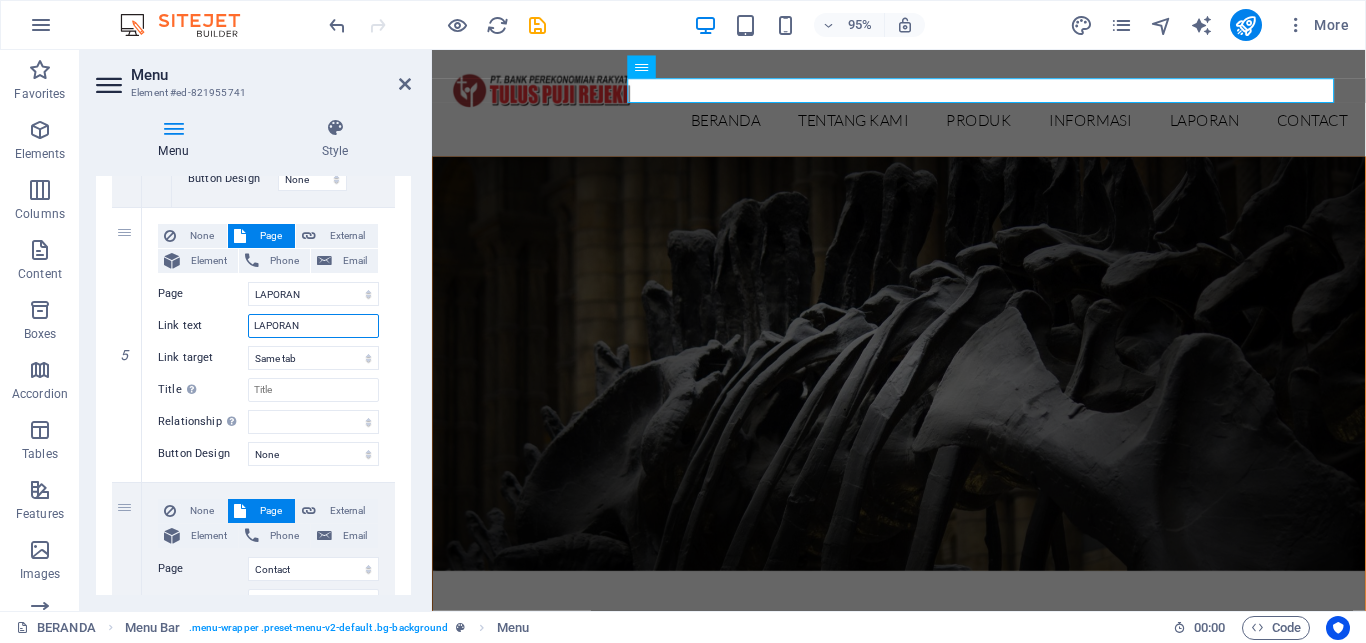 scroll, scrollTop: 4571, scrollLeft: 0, axis: vertical 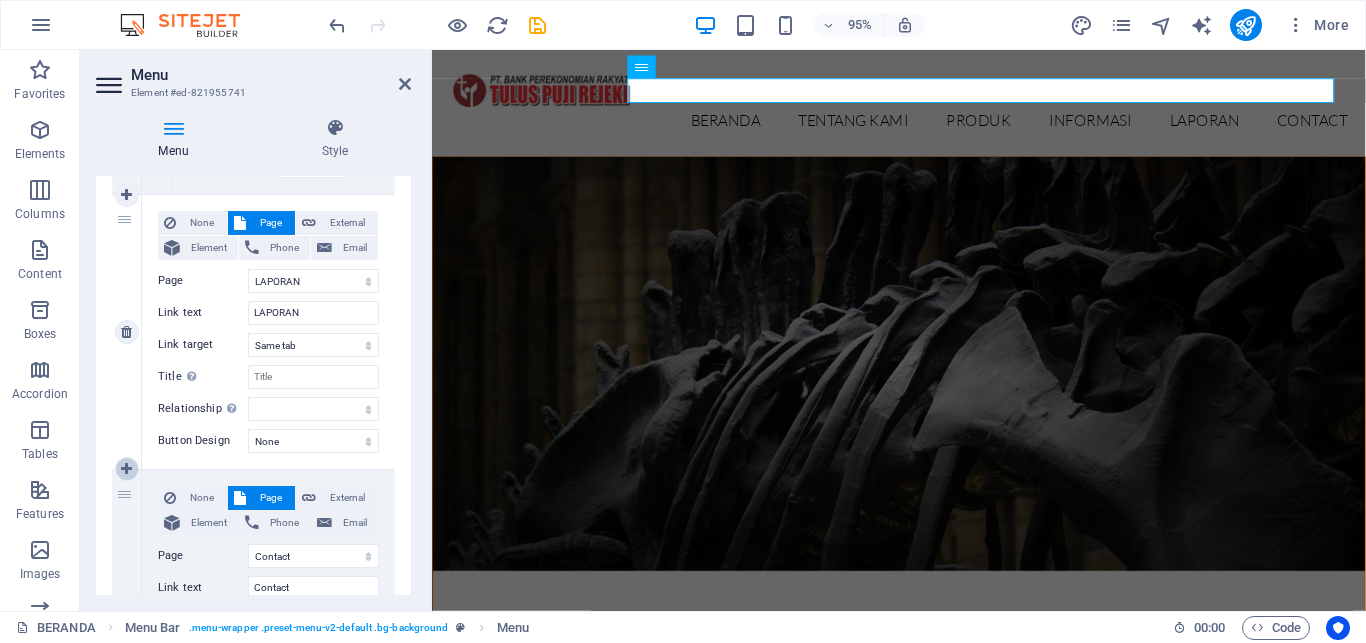 click at bounding box center (126, 469) 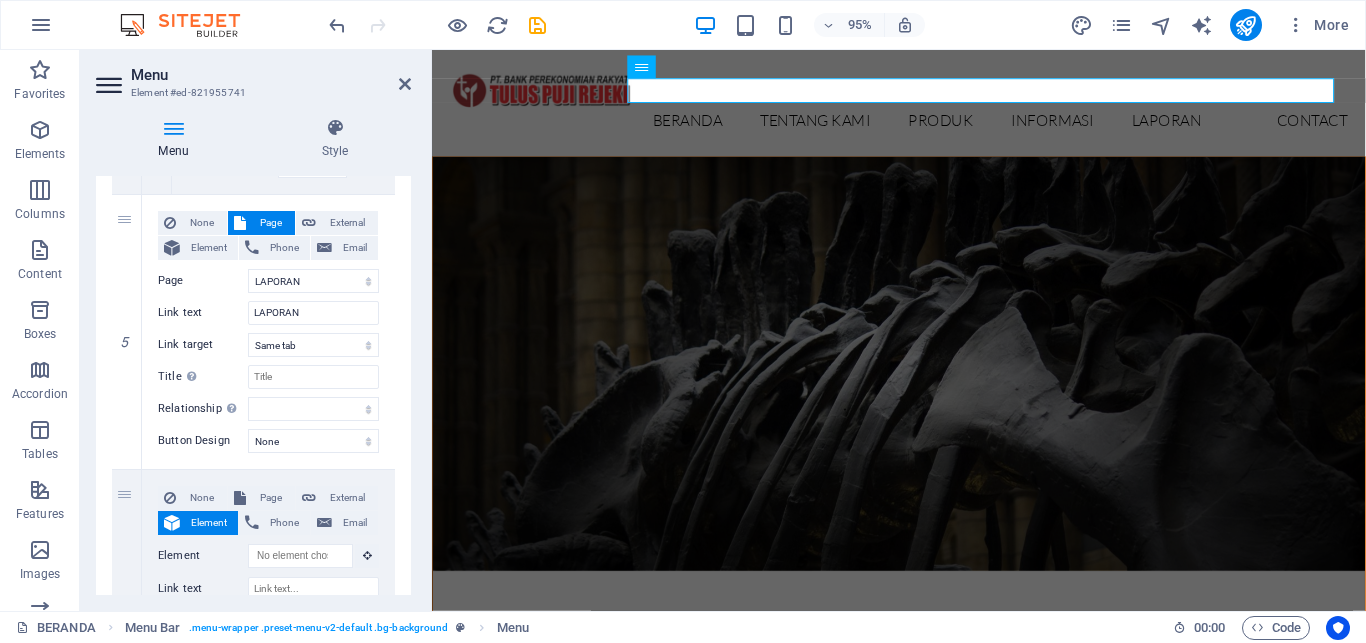scroll, scrollTop: 4637, scrollLeft: 0, axis: vertical 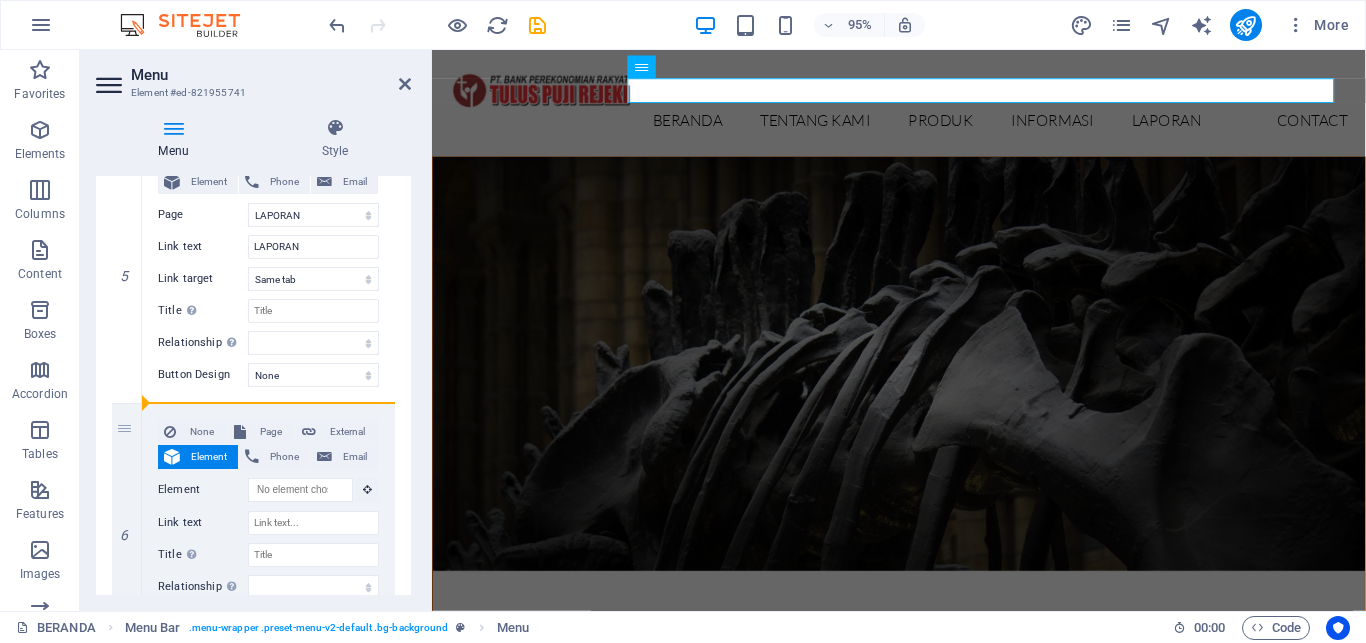drag, startPoint x: 122, startPoint y: 444, endPoint x: 391, endPoint y: 308, distance: 301.42496 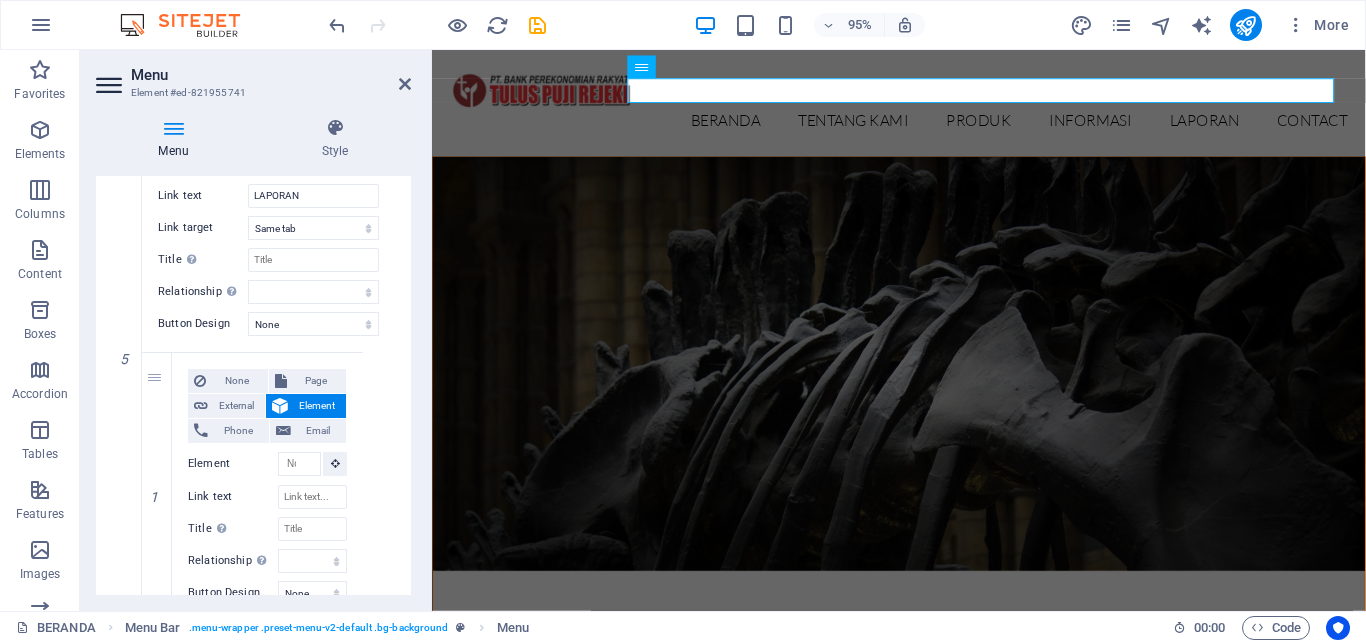 scroll, scrollTop: 4731, scrollLeft: 0, axis: vertical 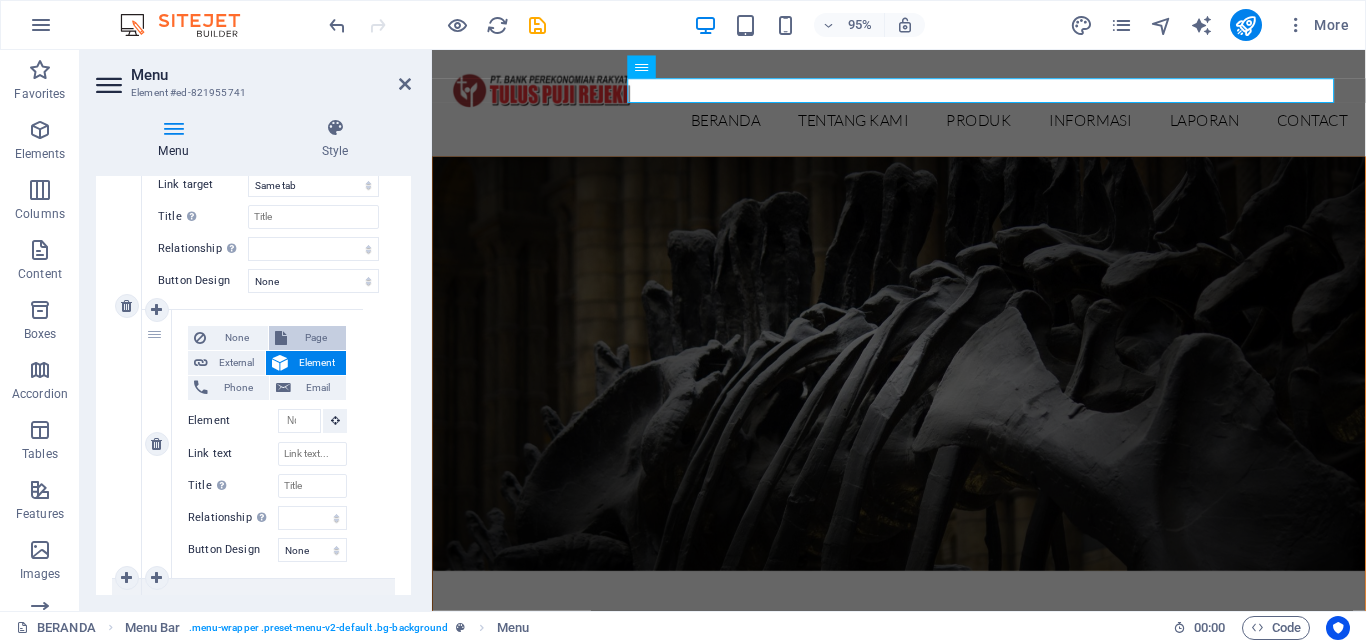 click on "Page" at bounding box center [317, 338] 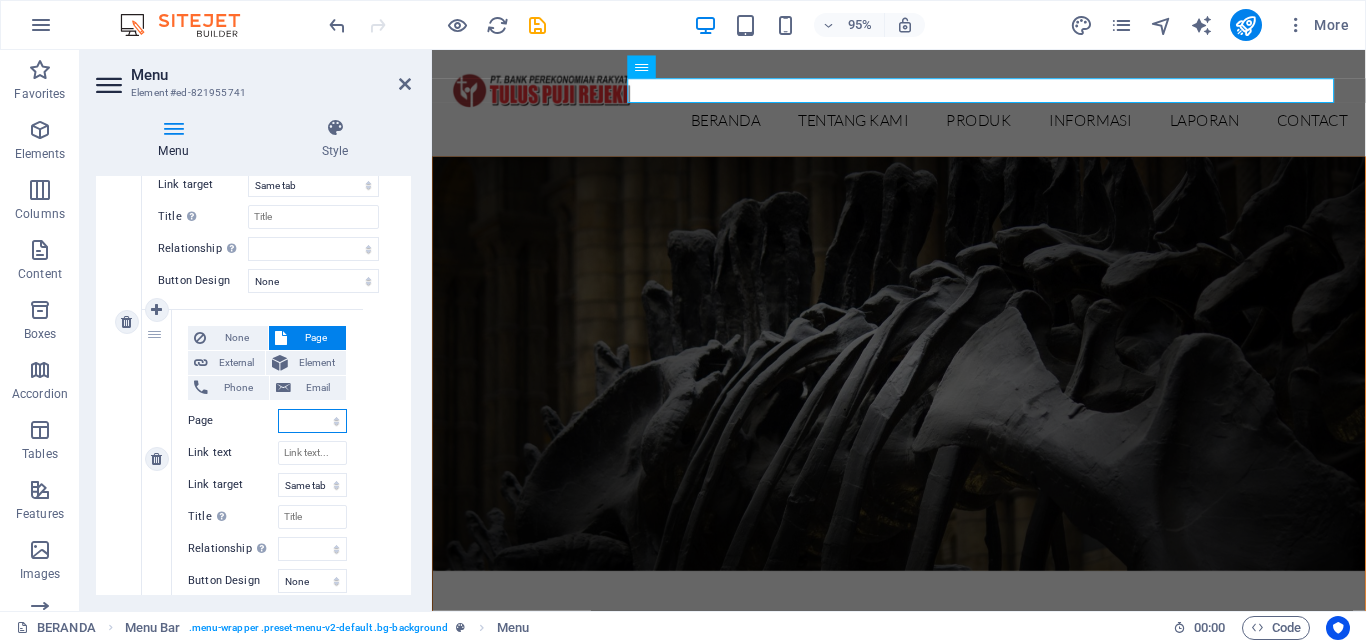 scroll, scrollTop: 4762, scrollLeft: 0, axis: vertical 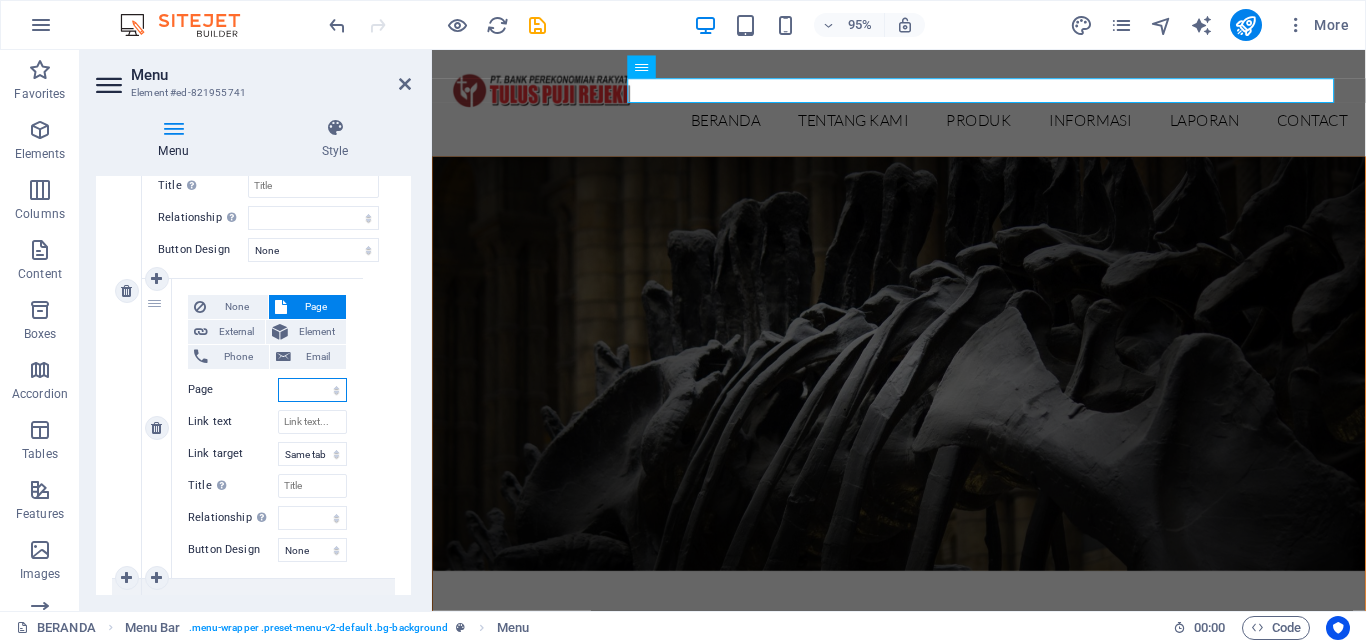 click on "BERANDA TENTANG KAMI -- SEJARAH -- VISI-MISI -- TUJUAN -- STRUKTUR ORGANISASI -- JARINGAN KANTOR PRODUK -- TABUNGAN -- DEPOSITO -- KREDIT INFORMASI -- INKLUSI KEUANGAN -- PENGUMUMAN -- BROSUR &amp; PROMO LAPORAN -- LAPORAN PUBLIKASI -- LAPORAN TAHUNAN Contact" at bounding box center [312, 390] 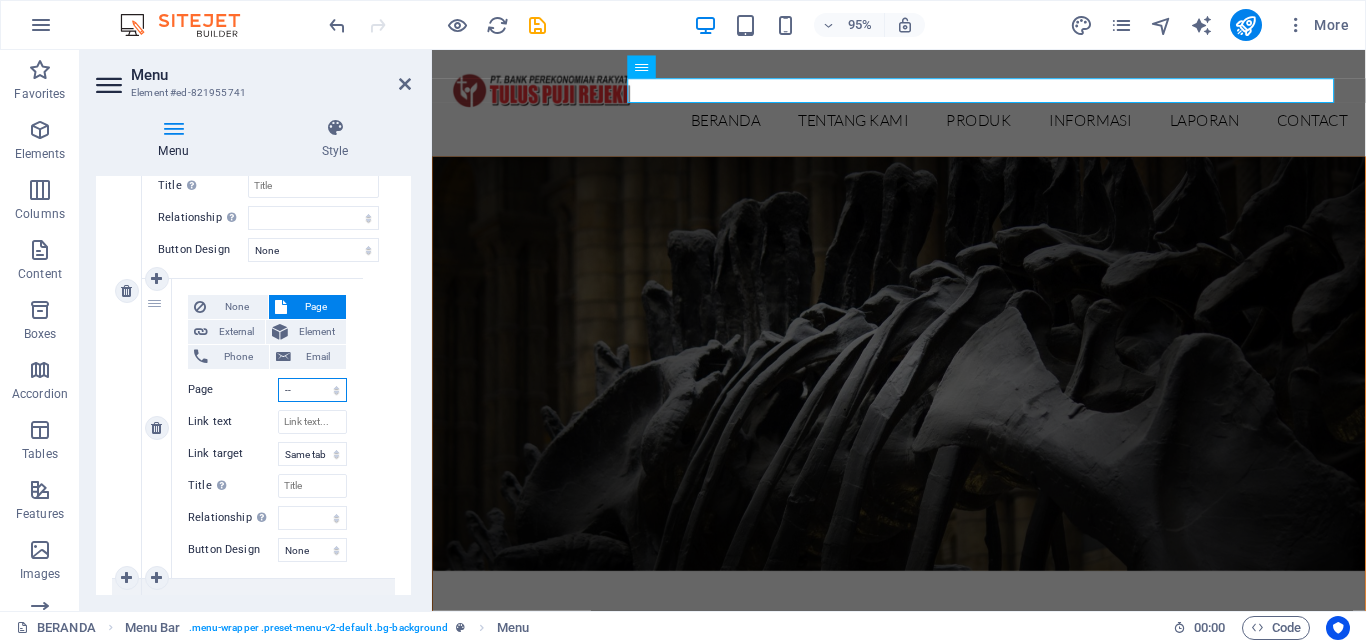 click on "-- LAPORAN PUBLIKASI" at bounding box center [0, 0] 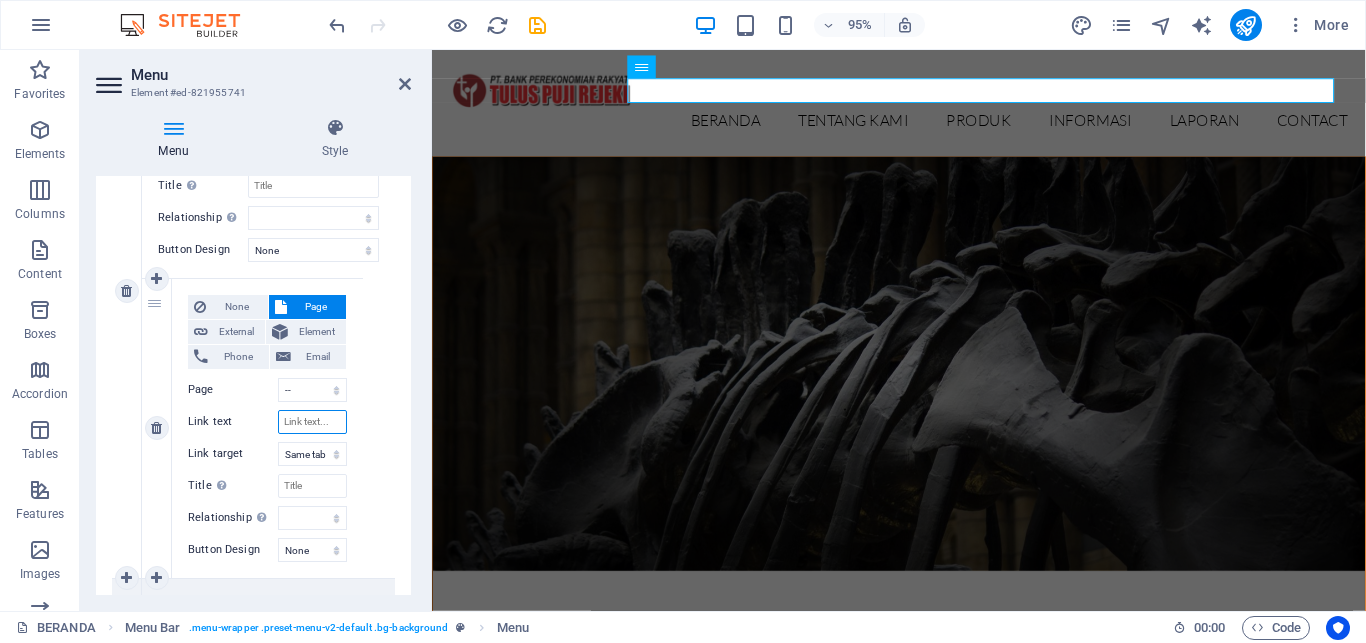 click on "Link text" at bounding box center (312, 422) 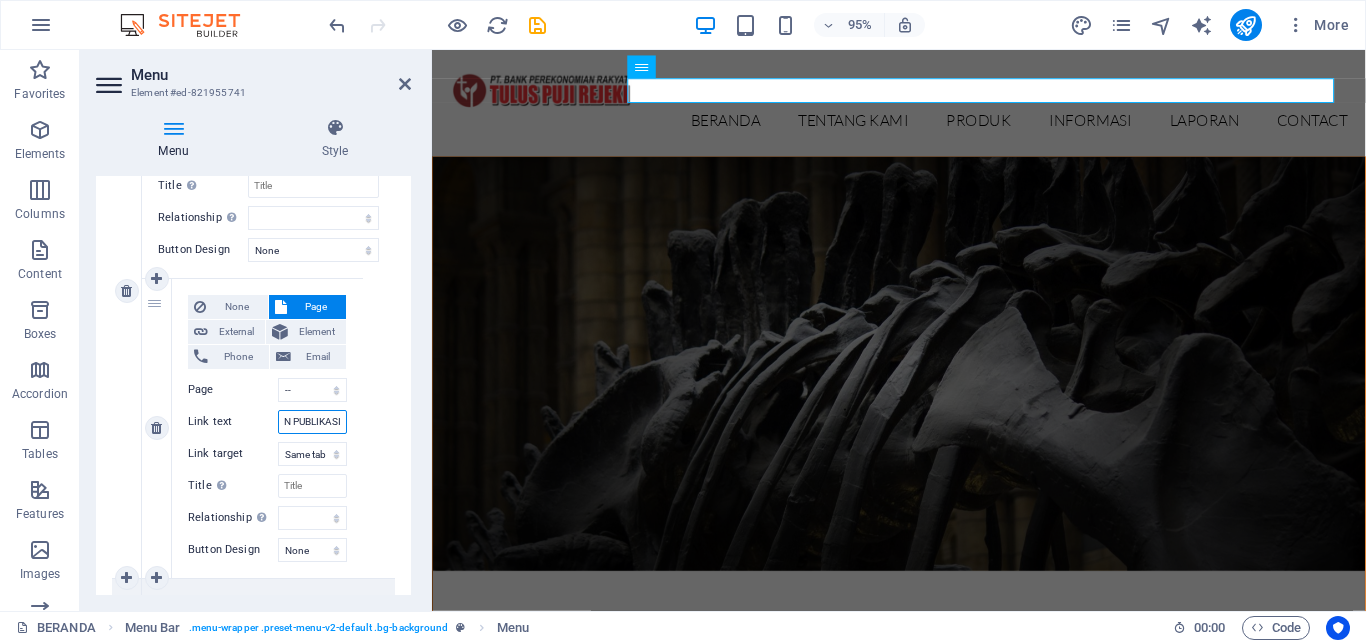 scroll, scrollTop: 0, scrollLeft: 56, axis: horizontal 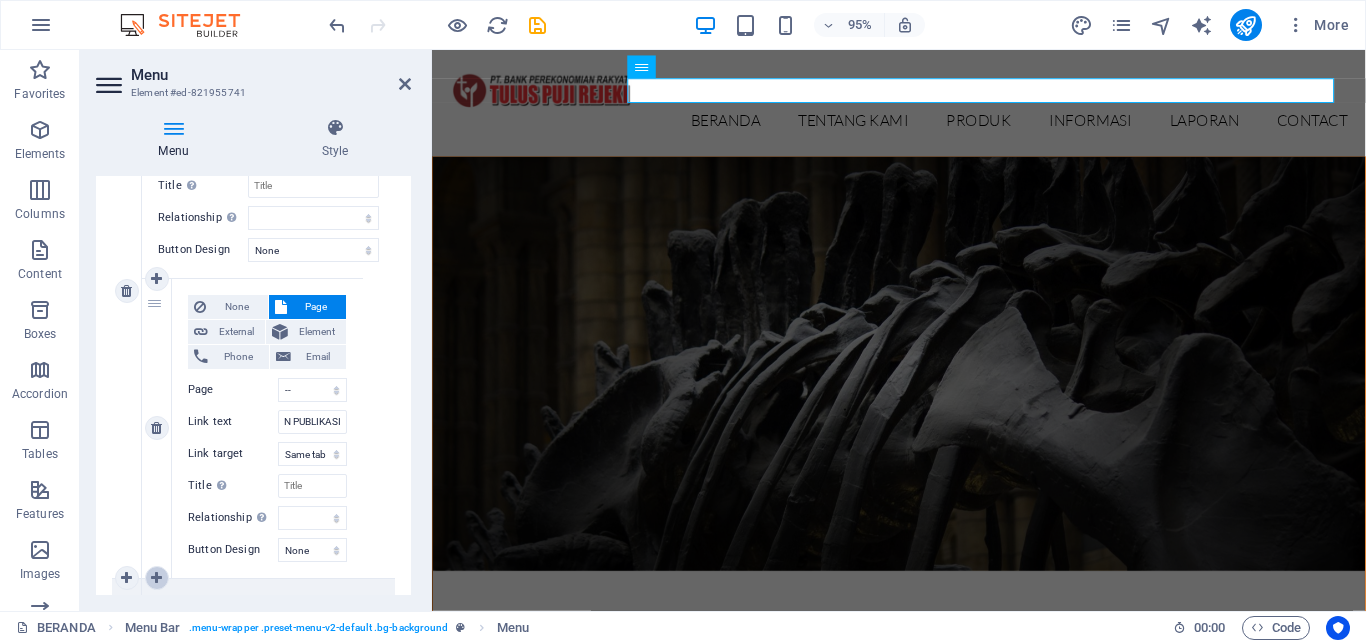 click at bounding box center (156, 578) 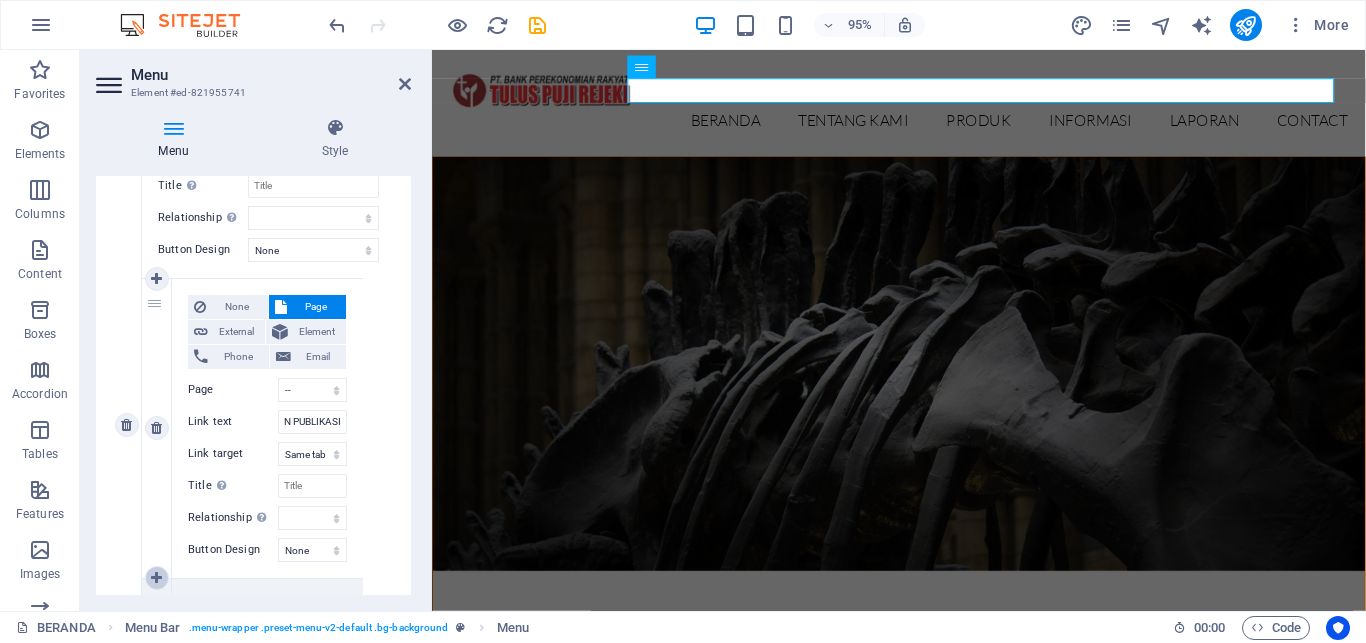 scroll, scrollTop: 5031, scrollLeft: 0, axis: vertical 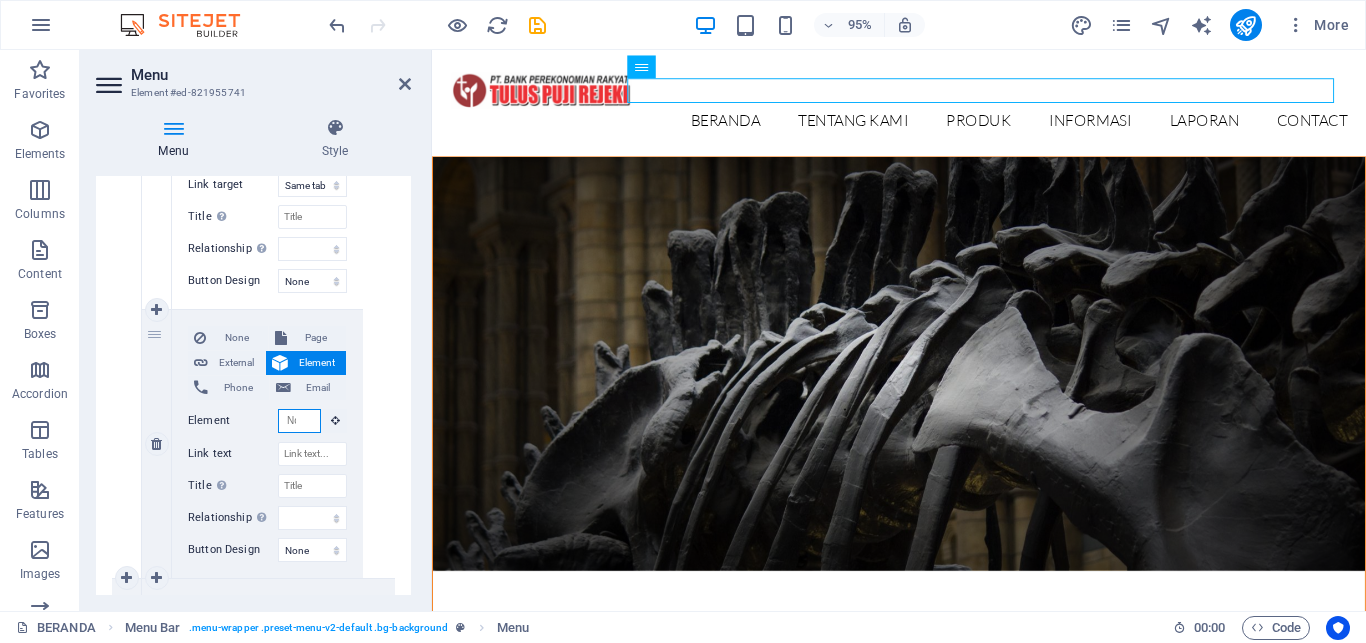 click on "Element" at bounding box center [299, 421] 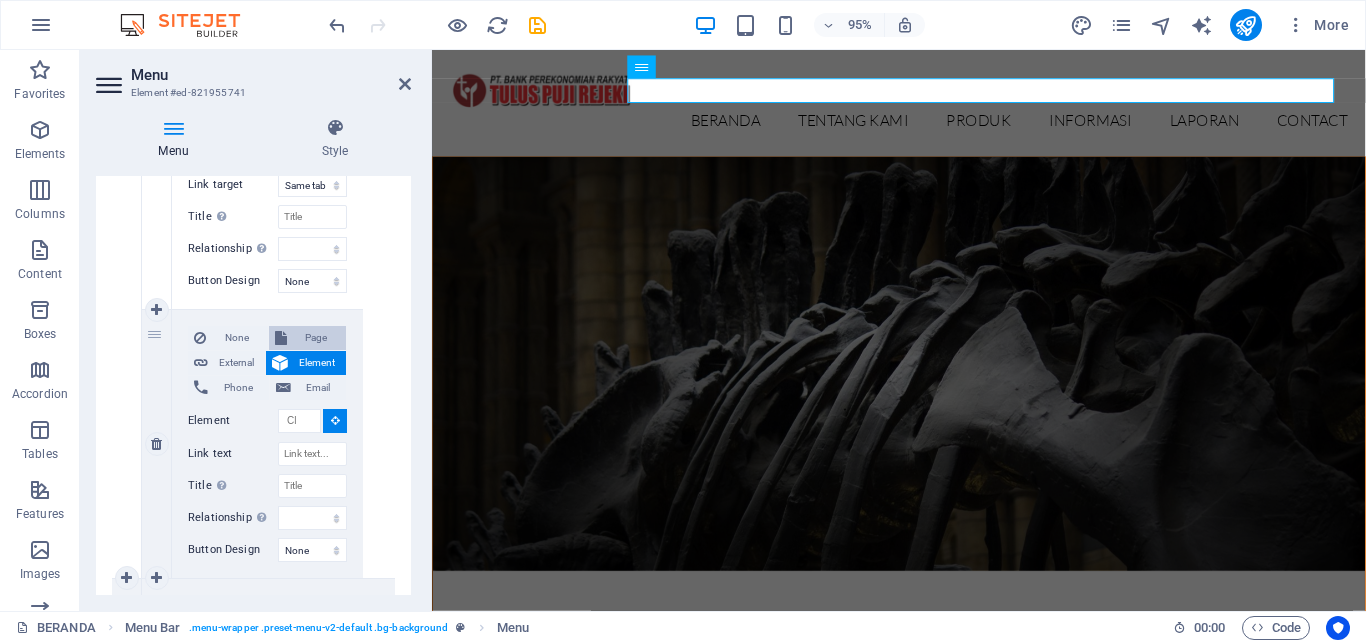 click on "Page" at bounding box center [308, 338] 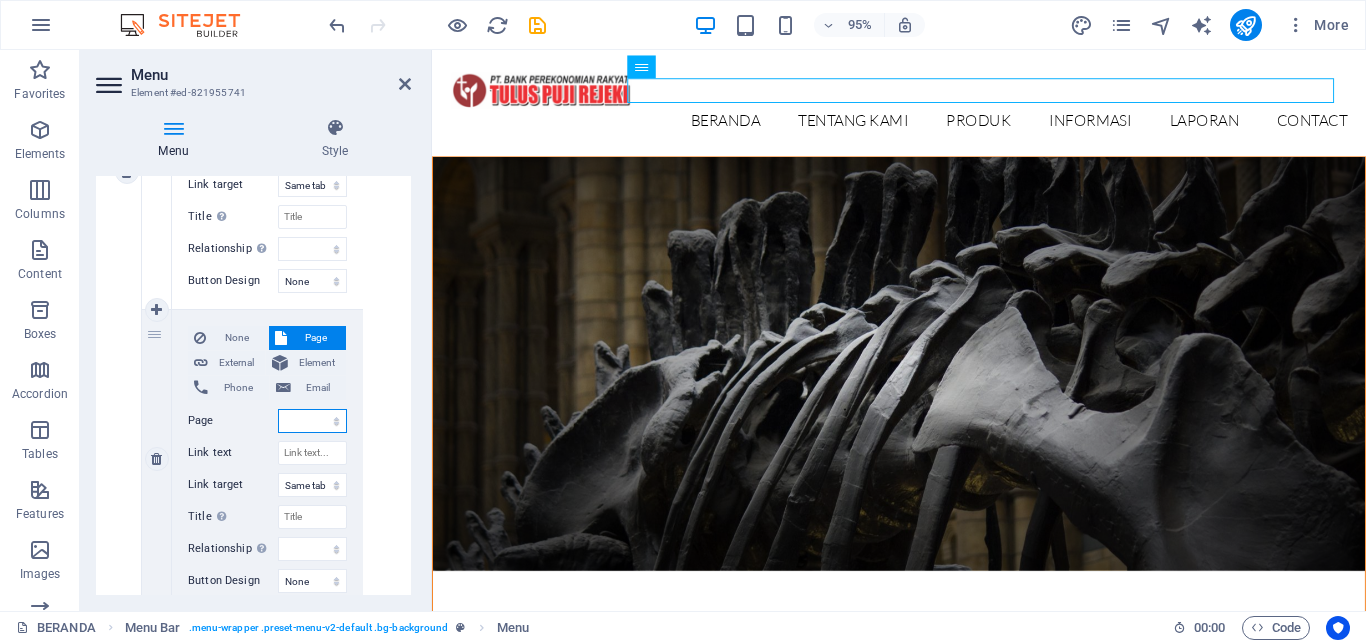 scroll, scrollTop: 5062, scrollLeft: 0, axis: vertical 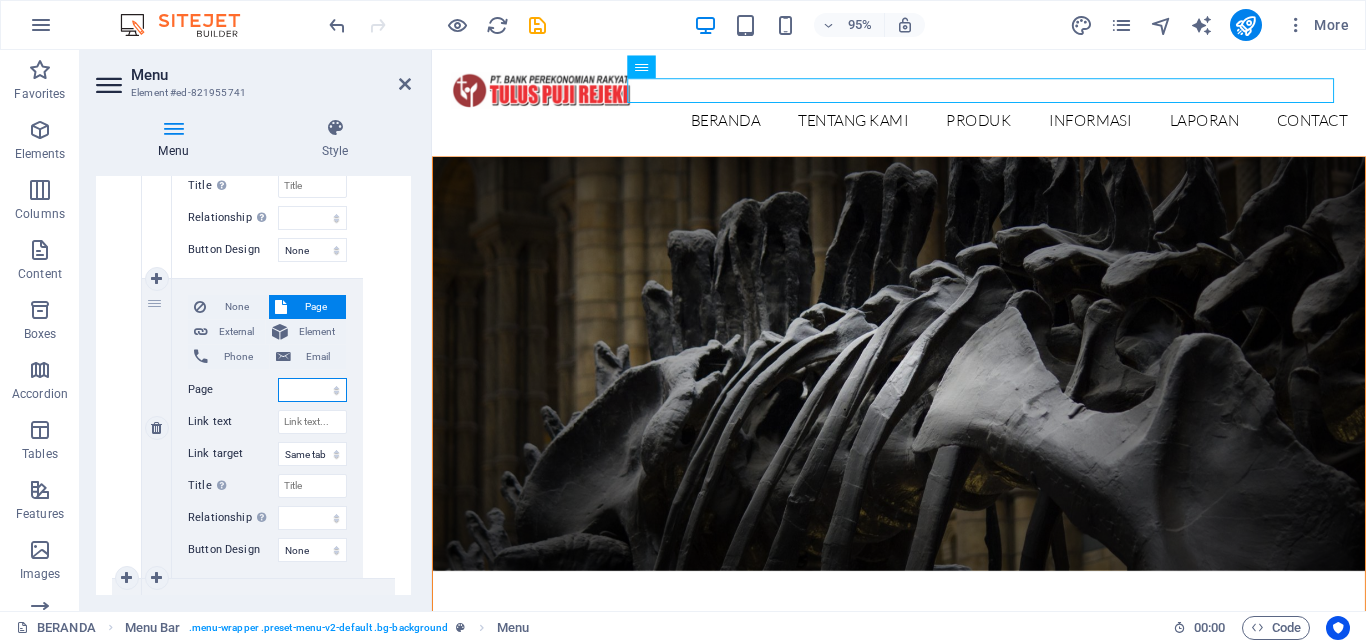 click on "BERANDA TENTANG KAMI -- SEJARAH -- VISI-MISI -- TUJUAN -- STRUKTUR ORGANISASI -- JARINGAN KANTOR PRODUK -- TABUNGAN -- DEPOSITO -- KREDIT INFORMASI -- INKLUSI KEUANGAN -- PENGUMUMAN -- BROSUR &amp; PROMO LAPORAN -- LAPORAN PUBLIKASI -- LAPORAN TAHUNAN Contact" at bounding box center [312, 390] 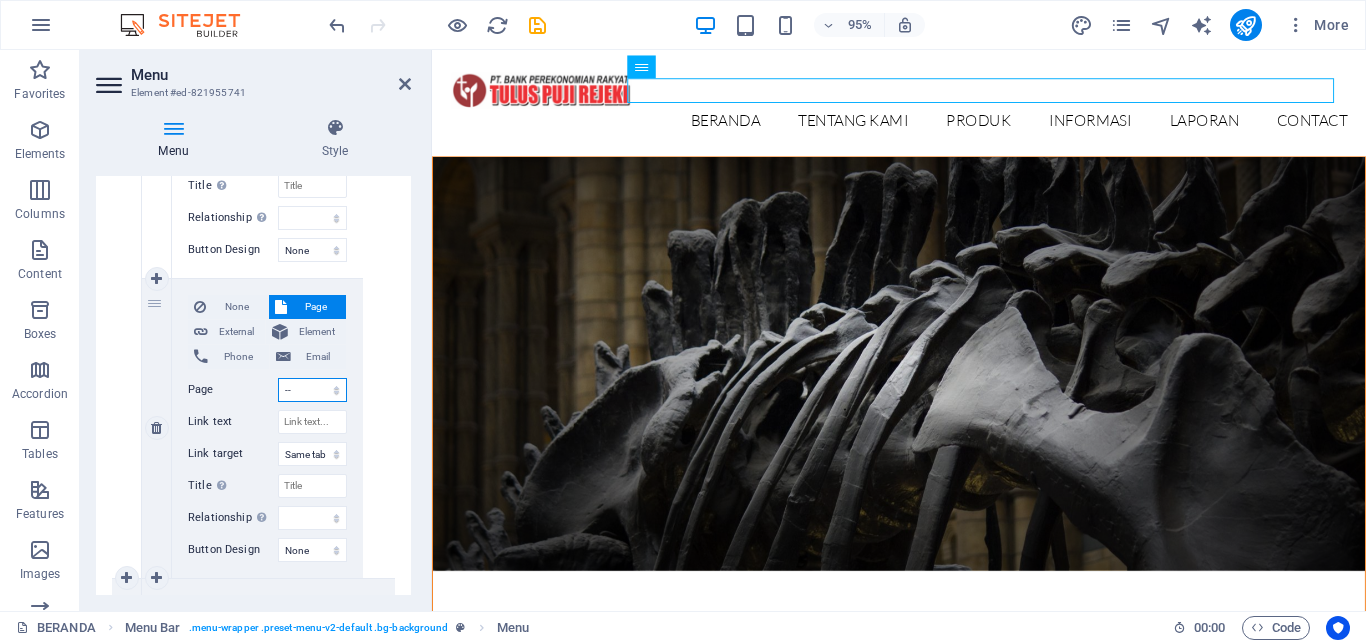 click on "-- LAPORAN TAHUNAN" at bounding box center (0, 0) 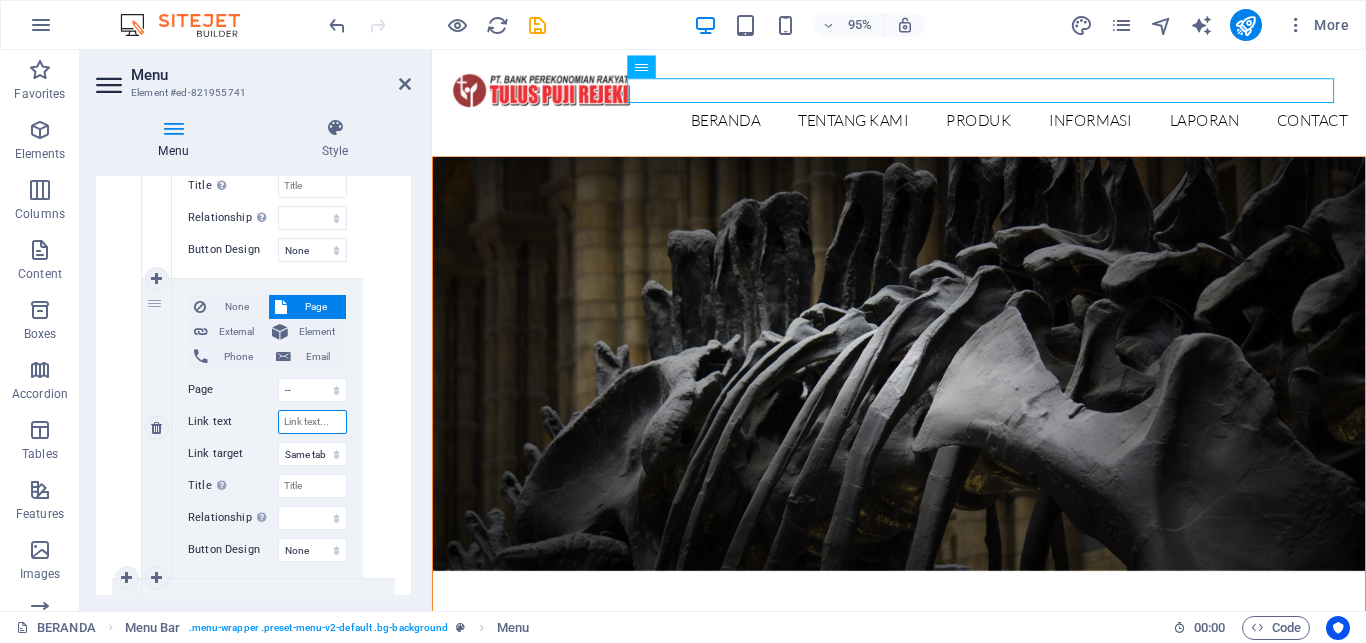 click on "Link text" at bounding box center (312, 422) 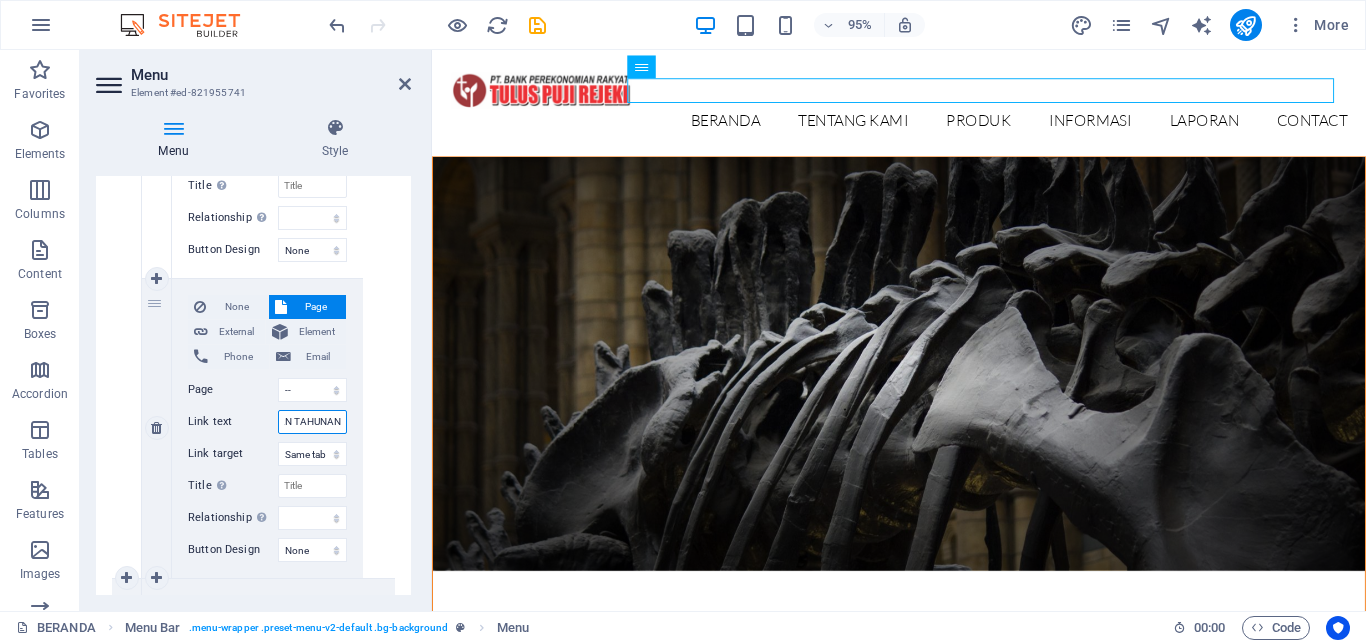 scroll, scrollTop: 0, scrollLeft: 54, axis: horizontal 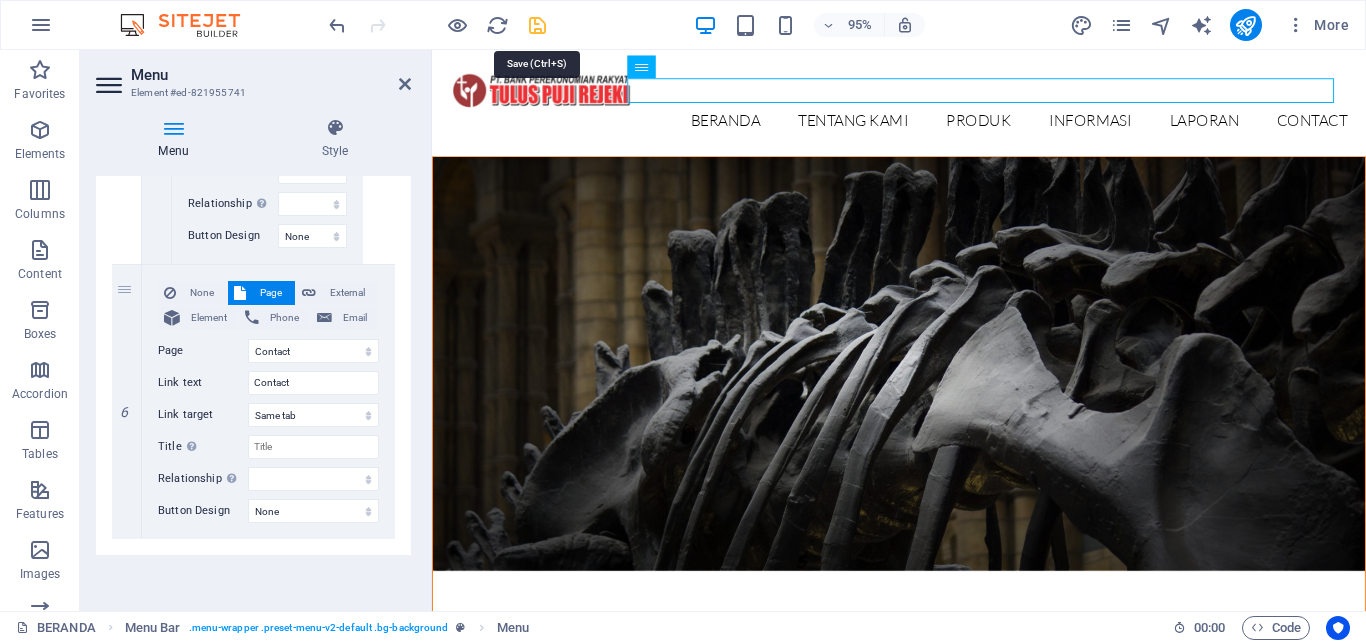 click at bounding box center (537, 25) 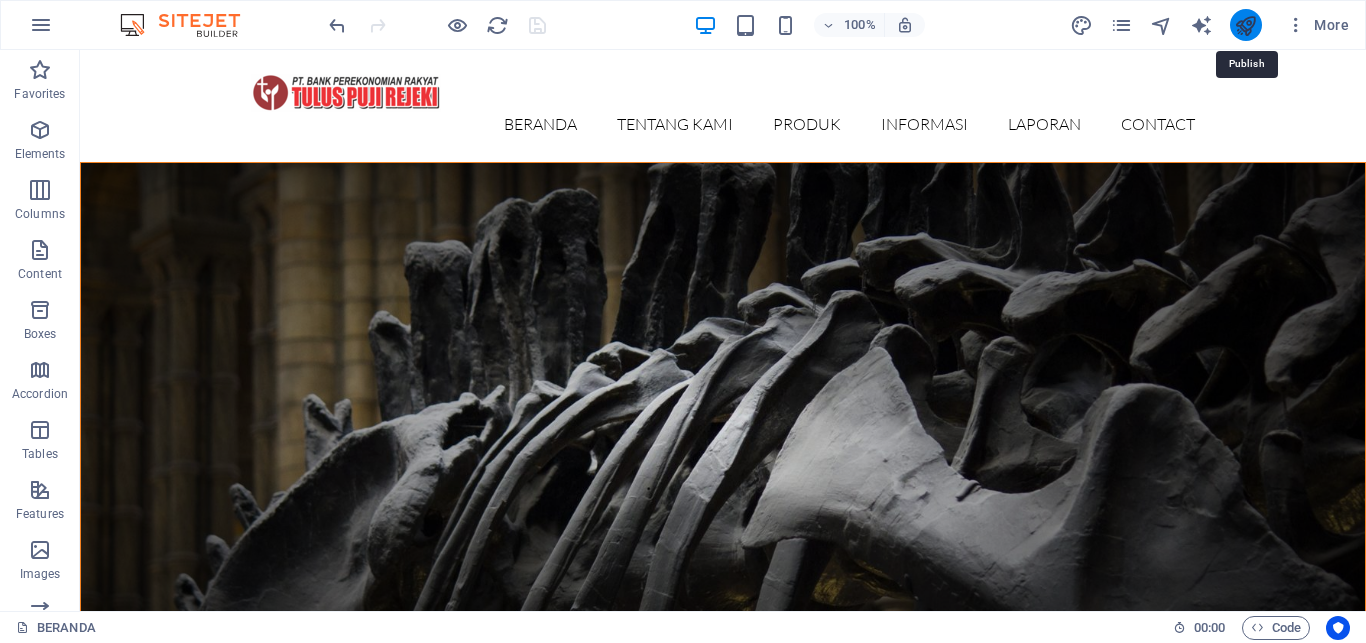 click at bounding box center (1245, 25) 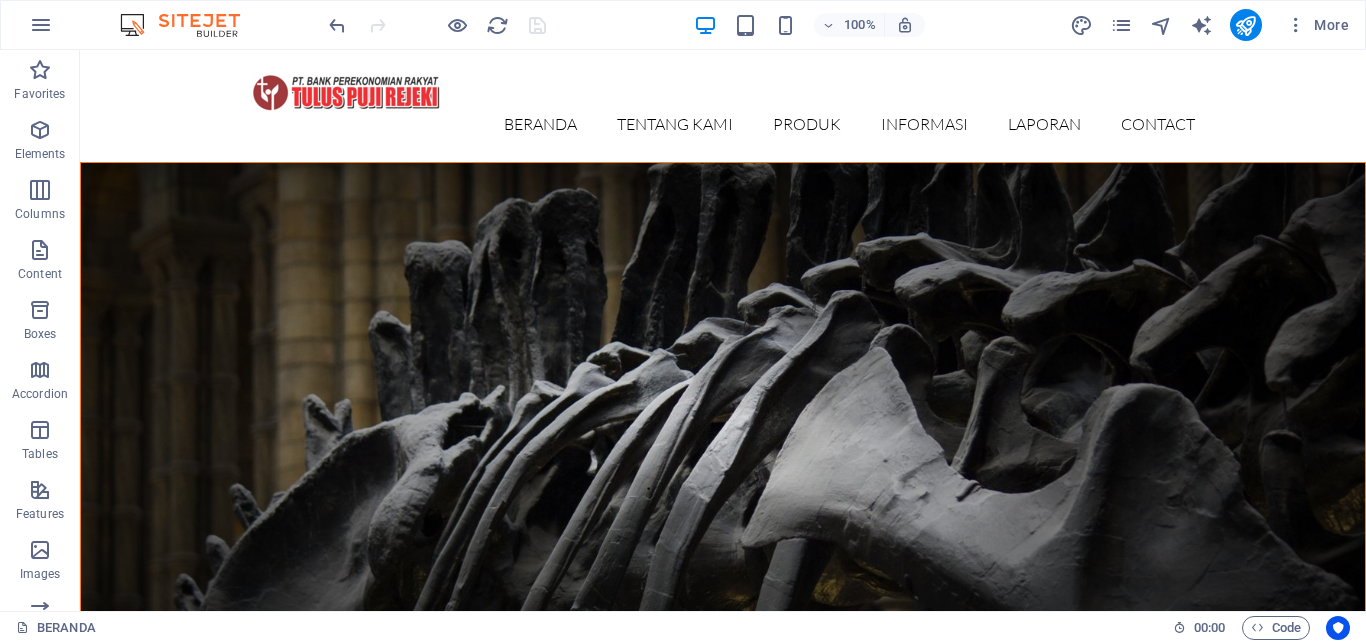 click at bounding box center (437, 25) 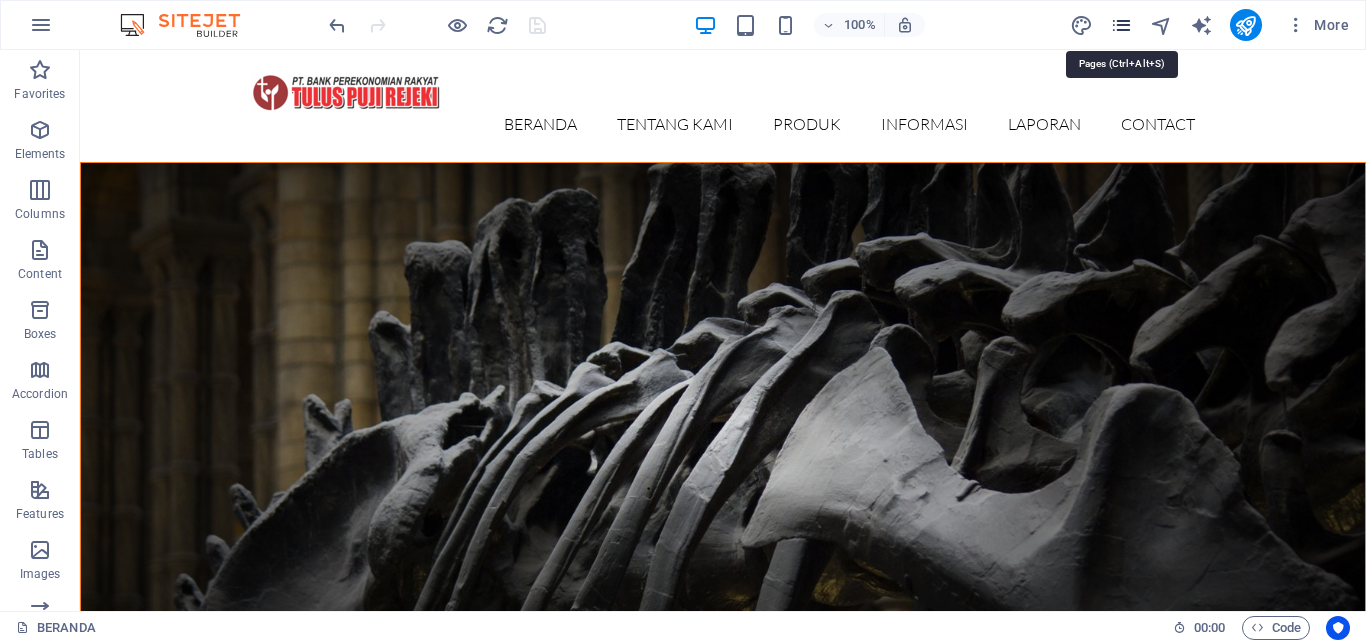 click at bounding box center (1121, 25) 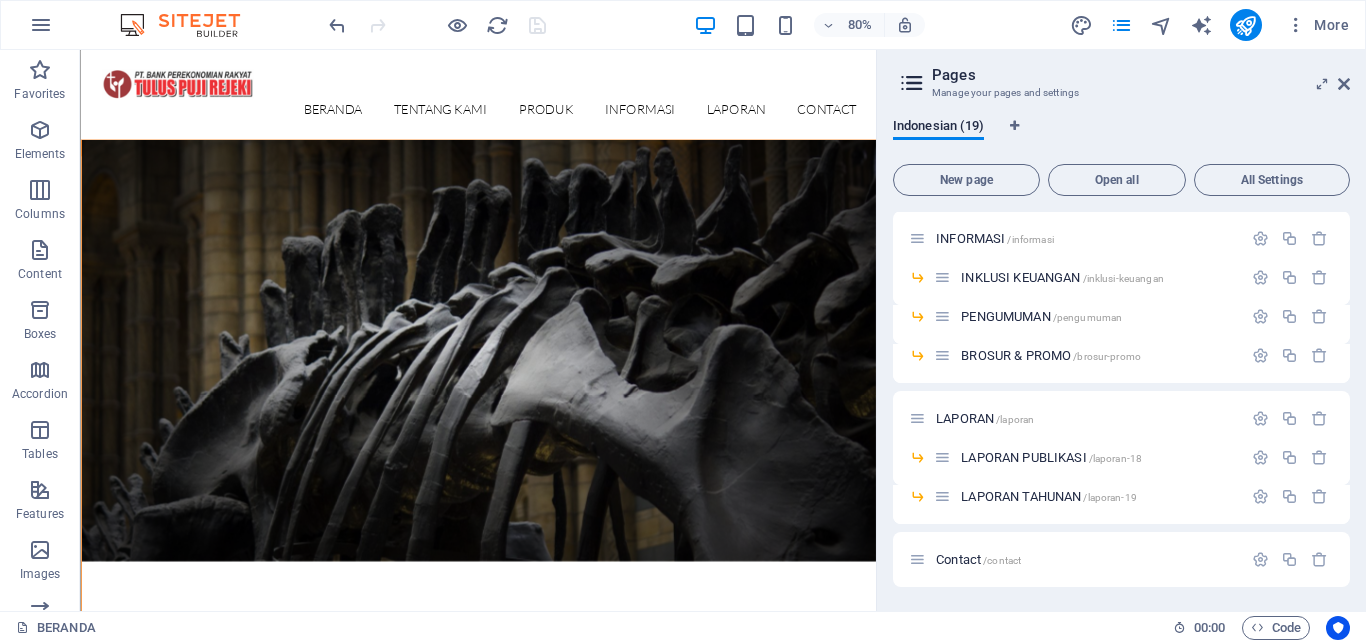 scroll, scrollTop: 0, scrollLeft: 0, axis: both 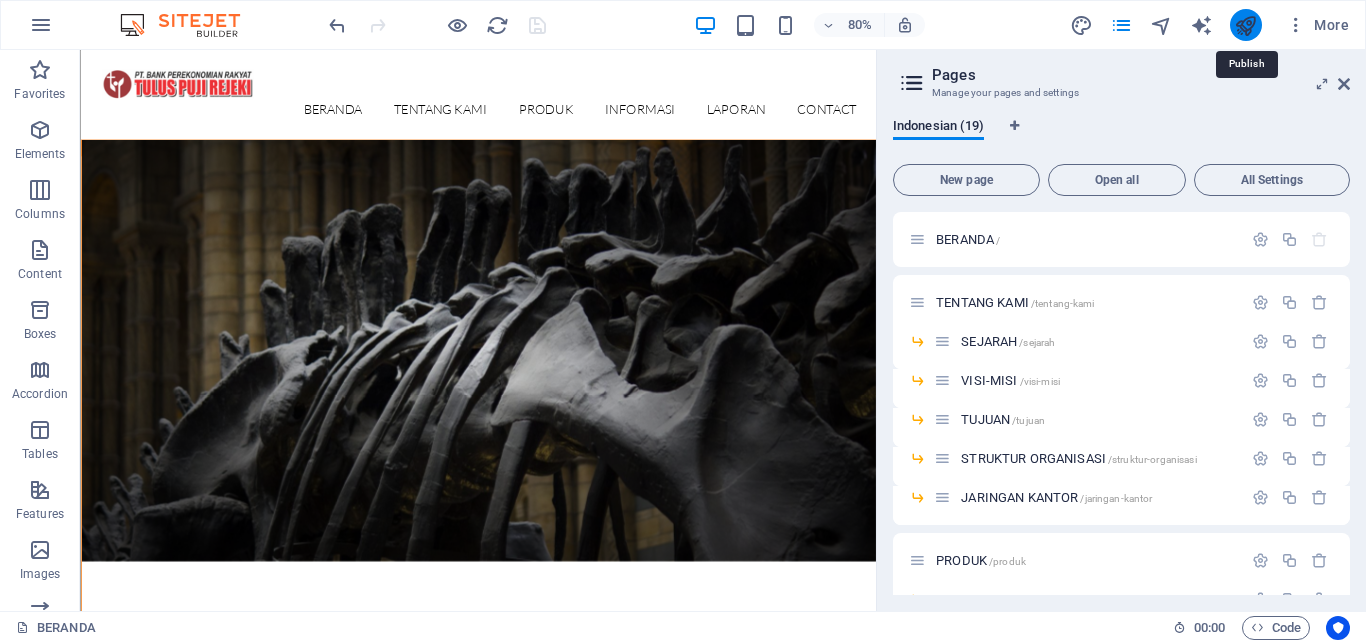 click at bounding box center (1245, 25) 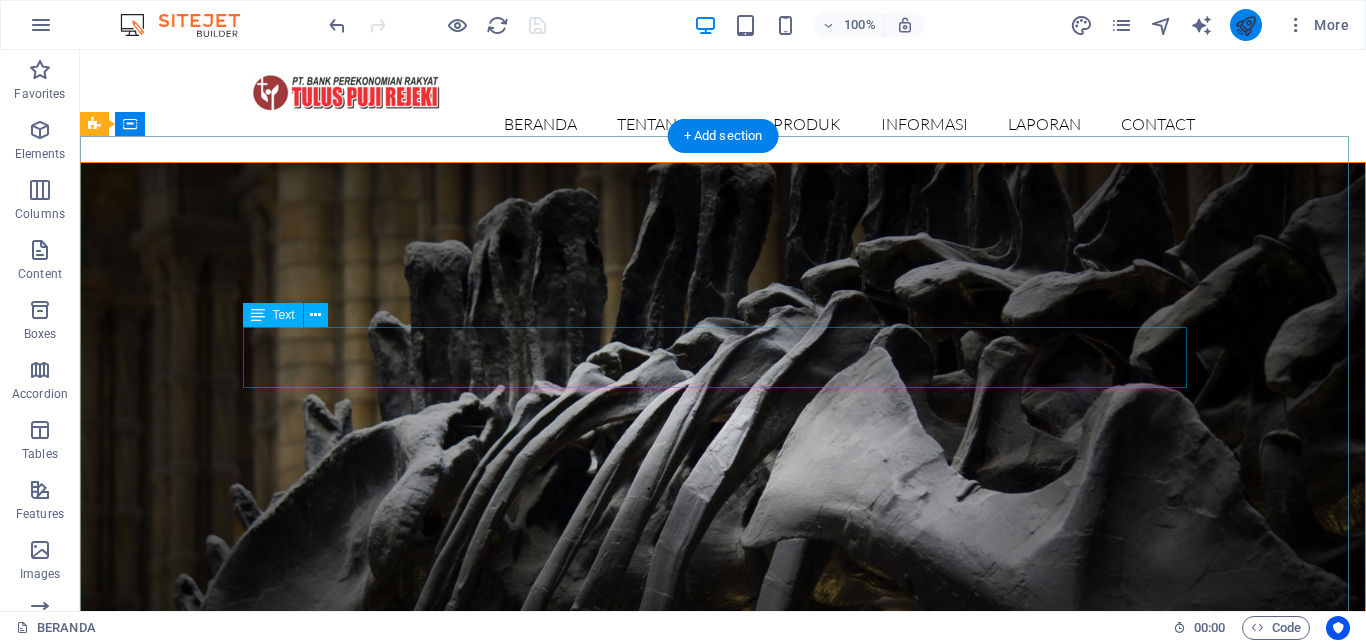 click on "Opening on Friday, 16. July 2019" at bounding box center (723, 912) 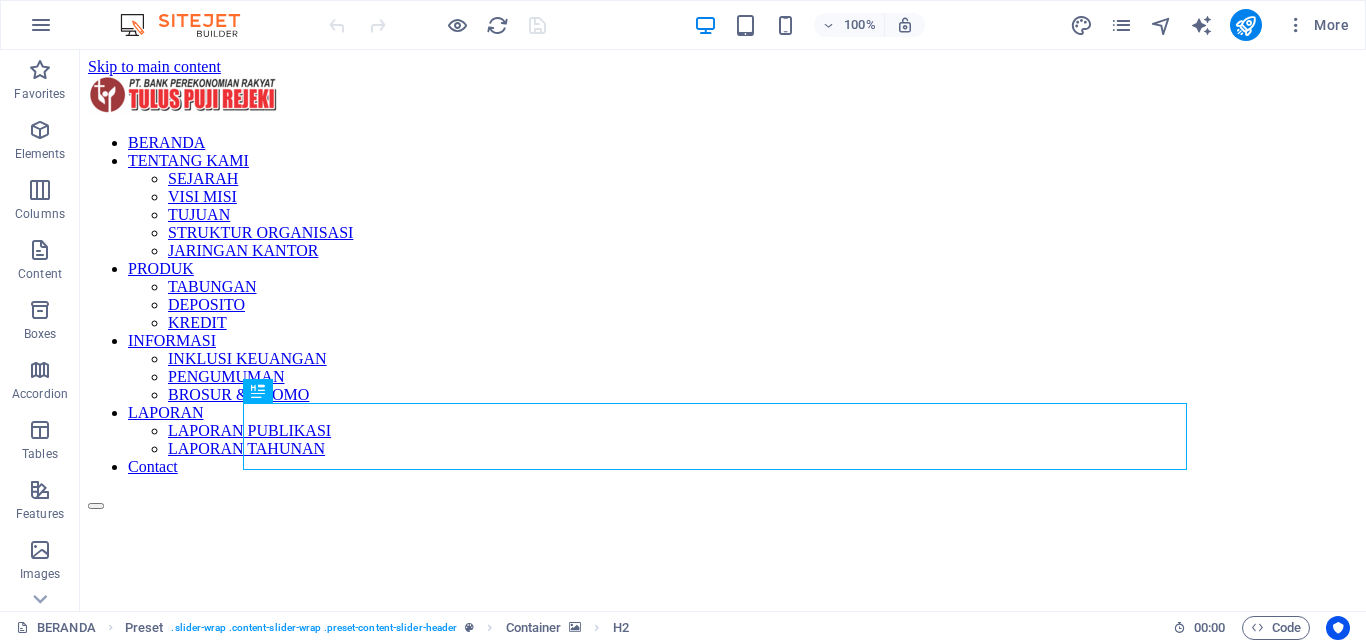 scroll, scrollTop: 0, scrollLeft: 0, axis: both 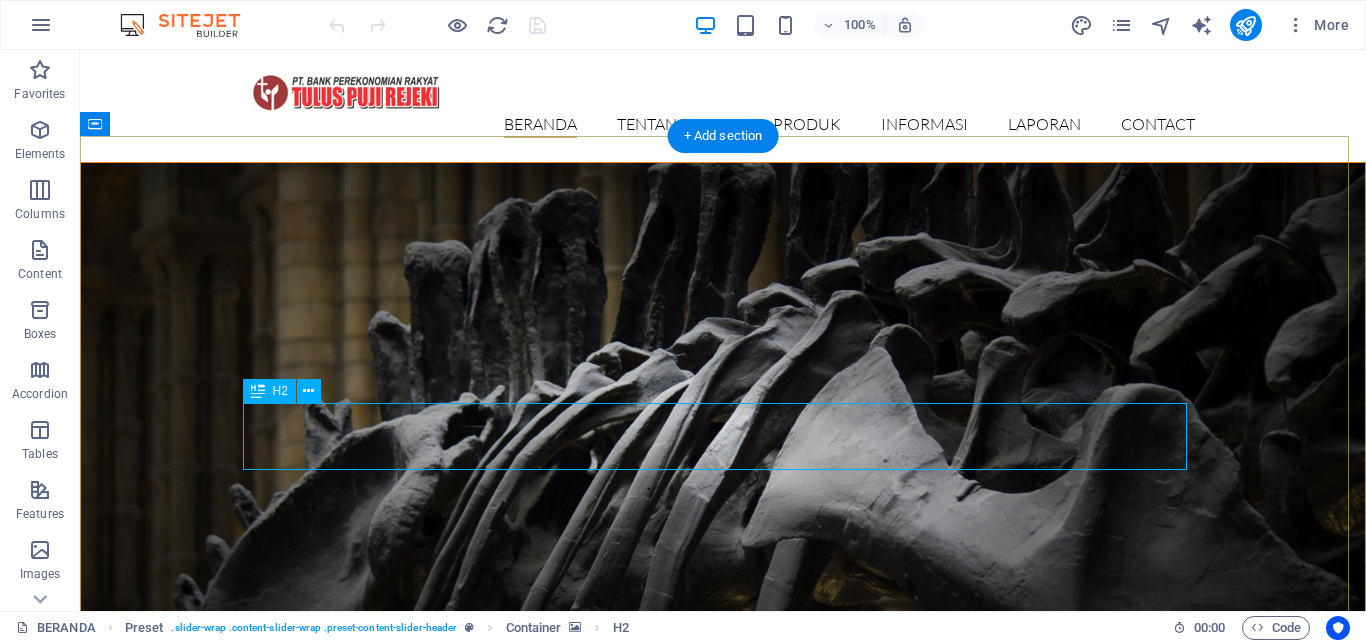 click on "dinosaurs exhibition" at bounding box center [723, 991] 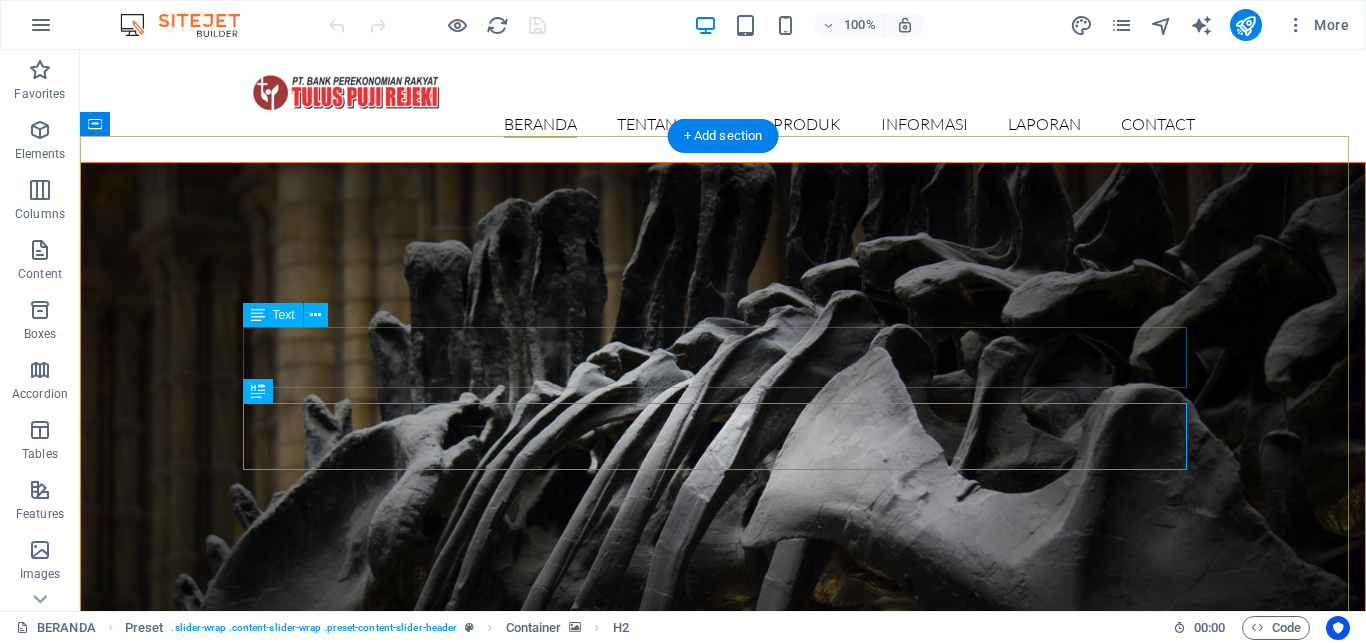 click on "Opening on Friday, 16. July 2019" at bounding box center (723, 912) 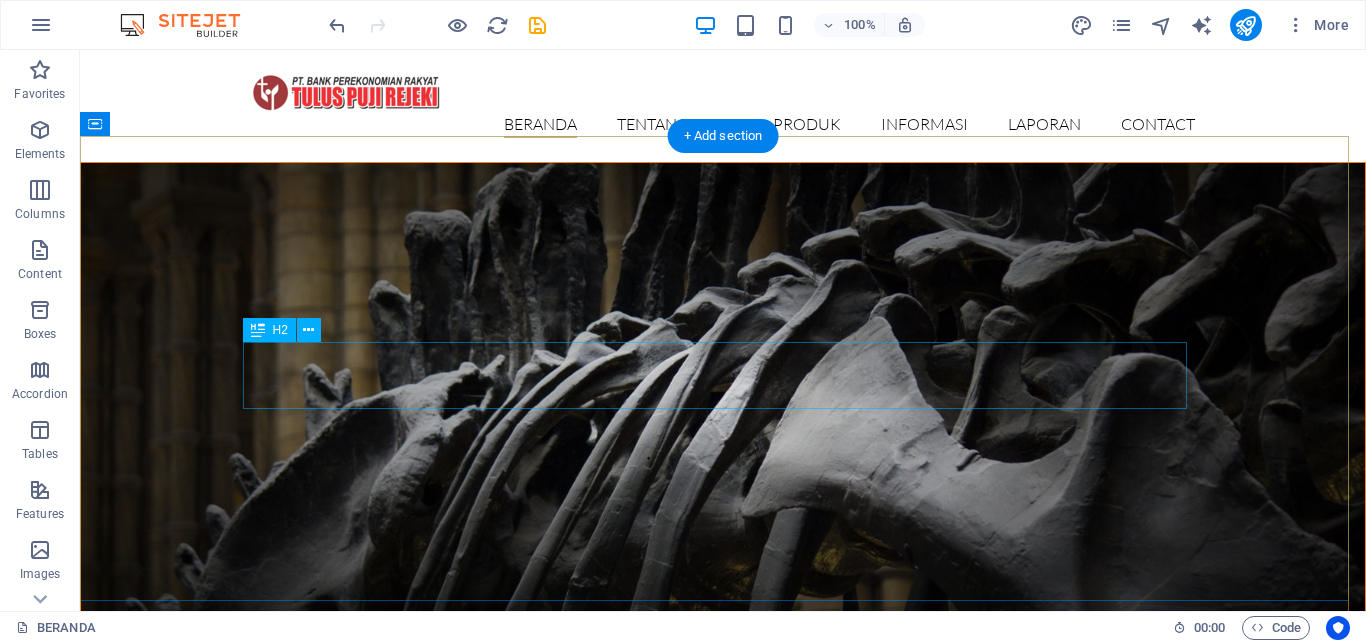 click on "dinosaurs exhibition" at bounding box center (723, 869) 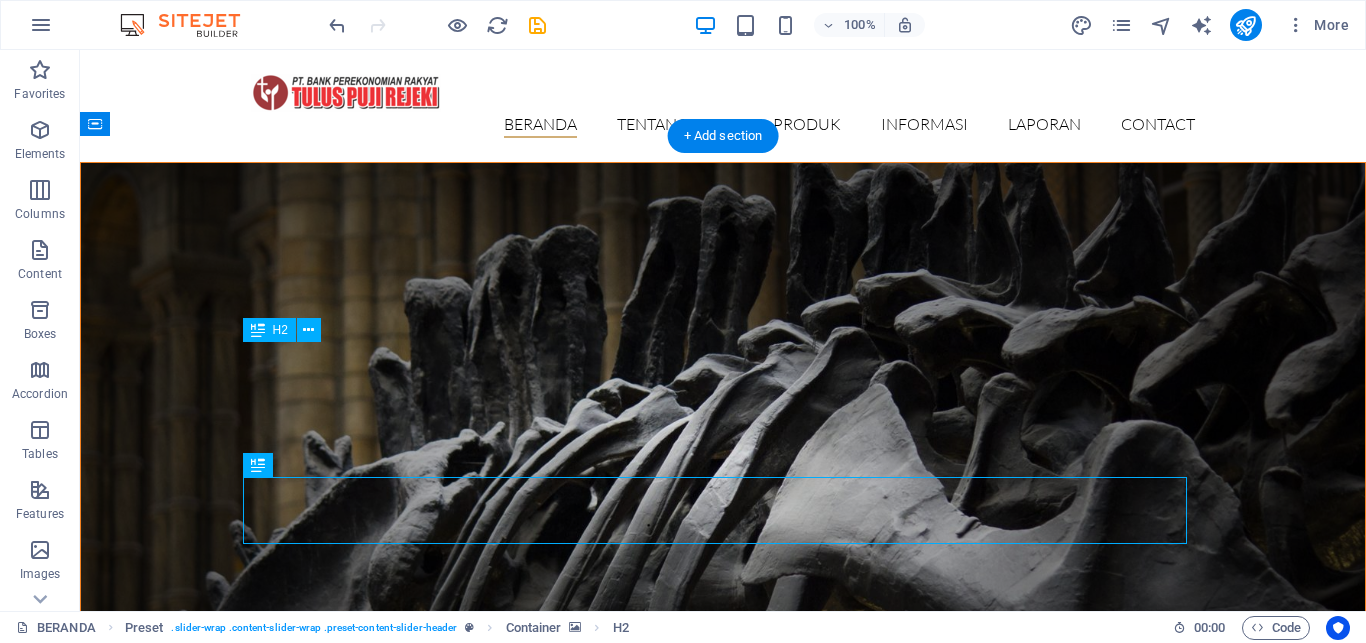 click on "dinosaurs exhibition" at bounding box center [723, 1003] 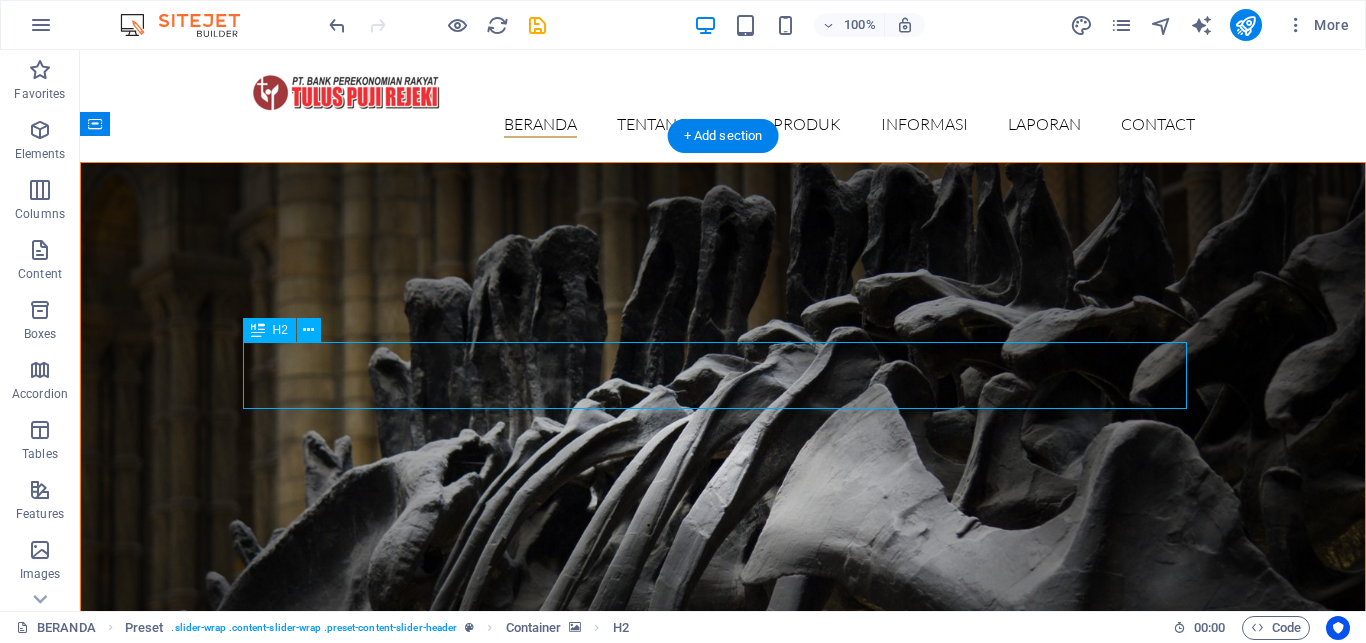 click on "dinosaurs exhibition" at bounding box center [723, 1003] 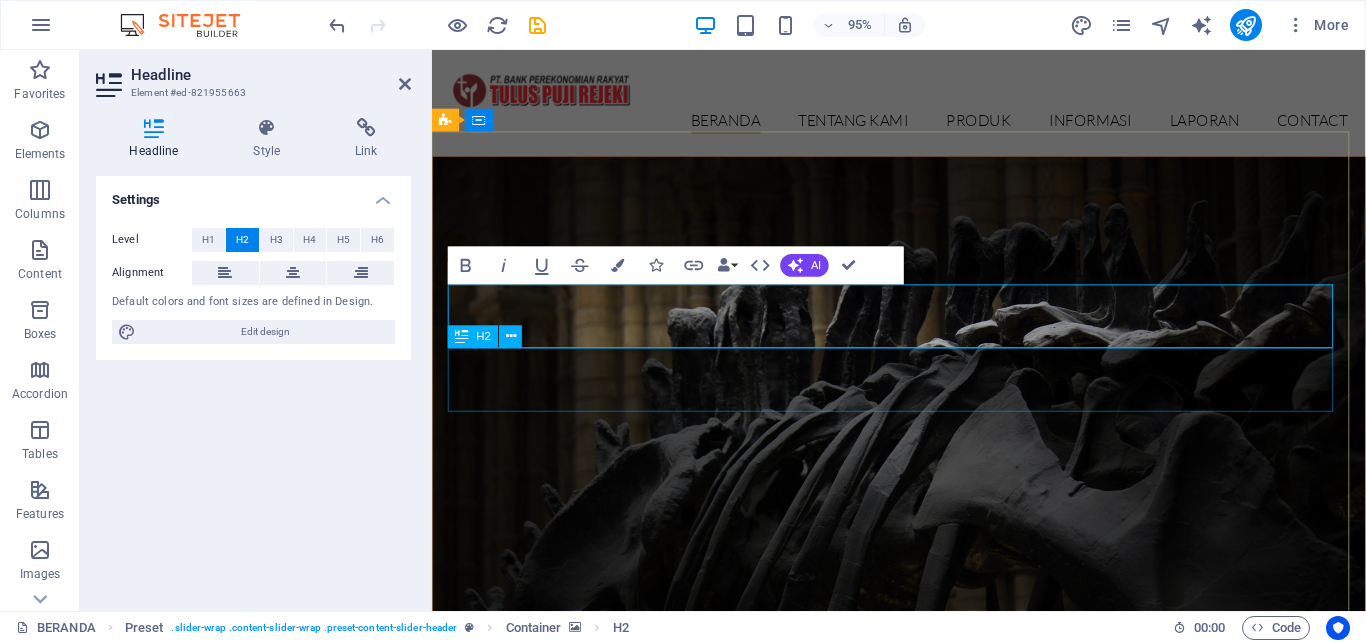 type 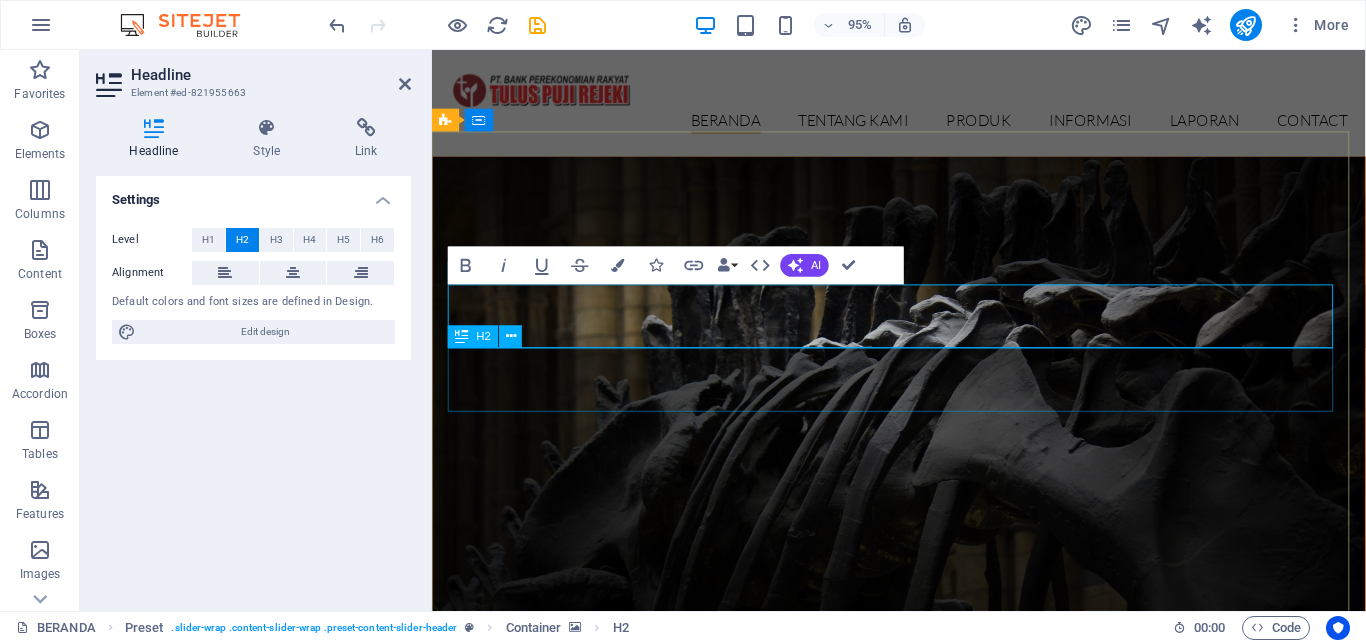 click on "dinosaurs exhibition" at bounding box center (924, 934) 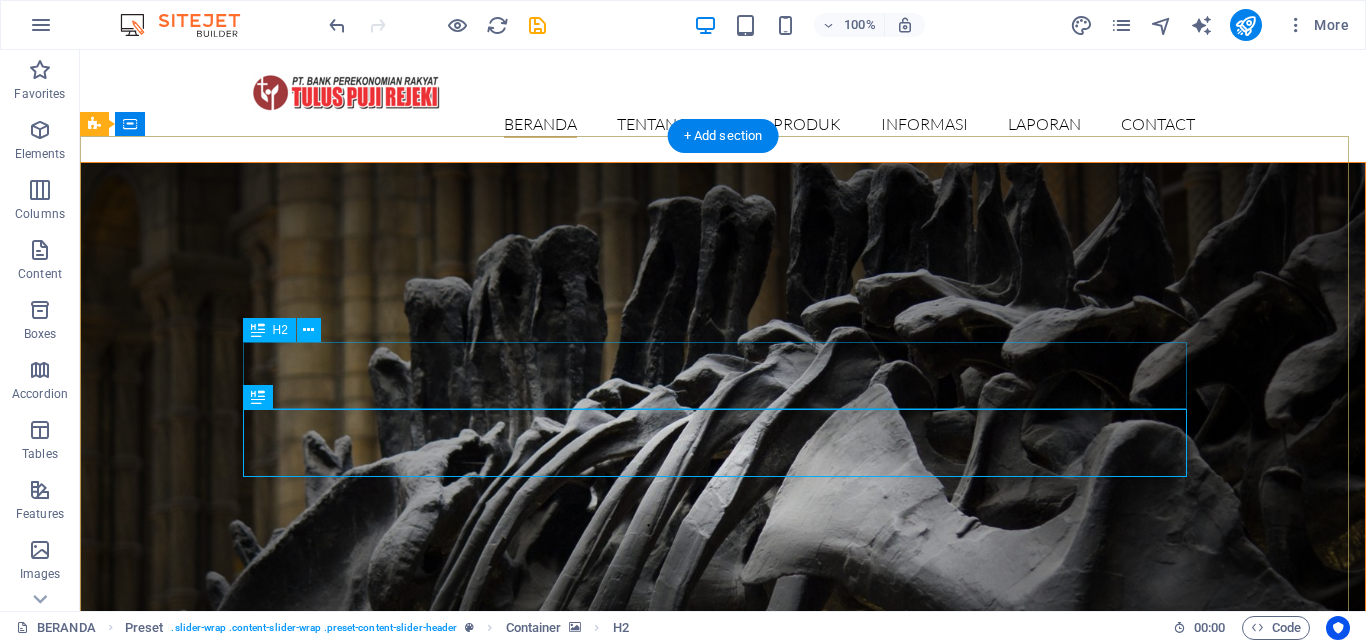 click on "PT. BANK PEREKONOMIAN RAKYAT" at bounding box center [723, 1003] 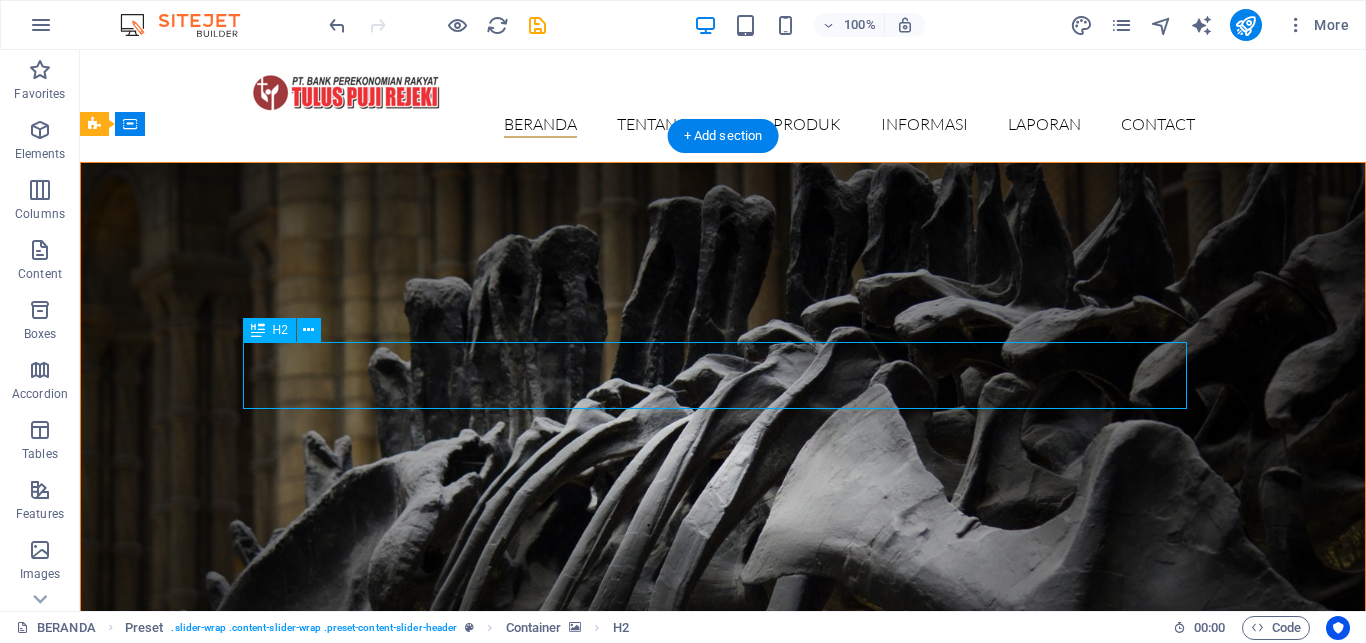 click on "PT. BANK PEREKONOMIAN RAKYAT" at bounding box center [723, 1003] 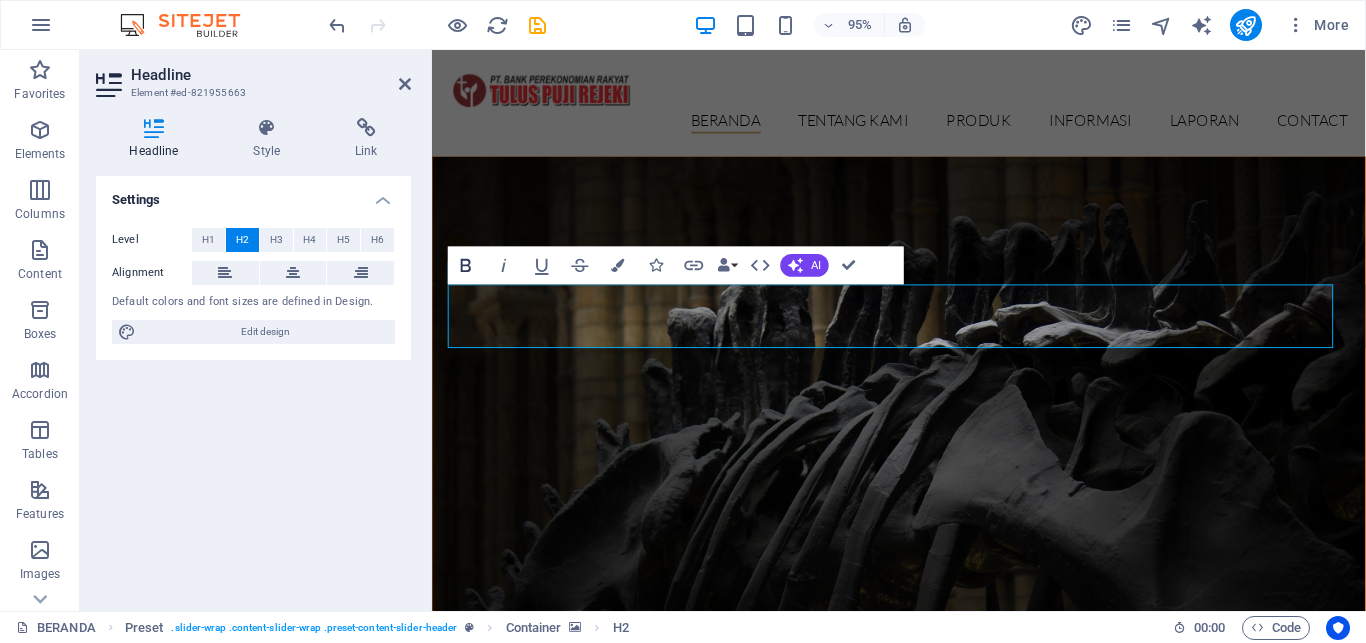 click 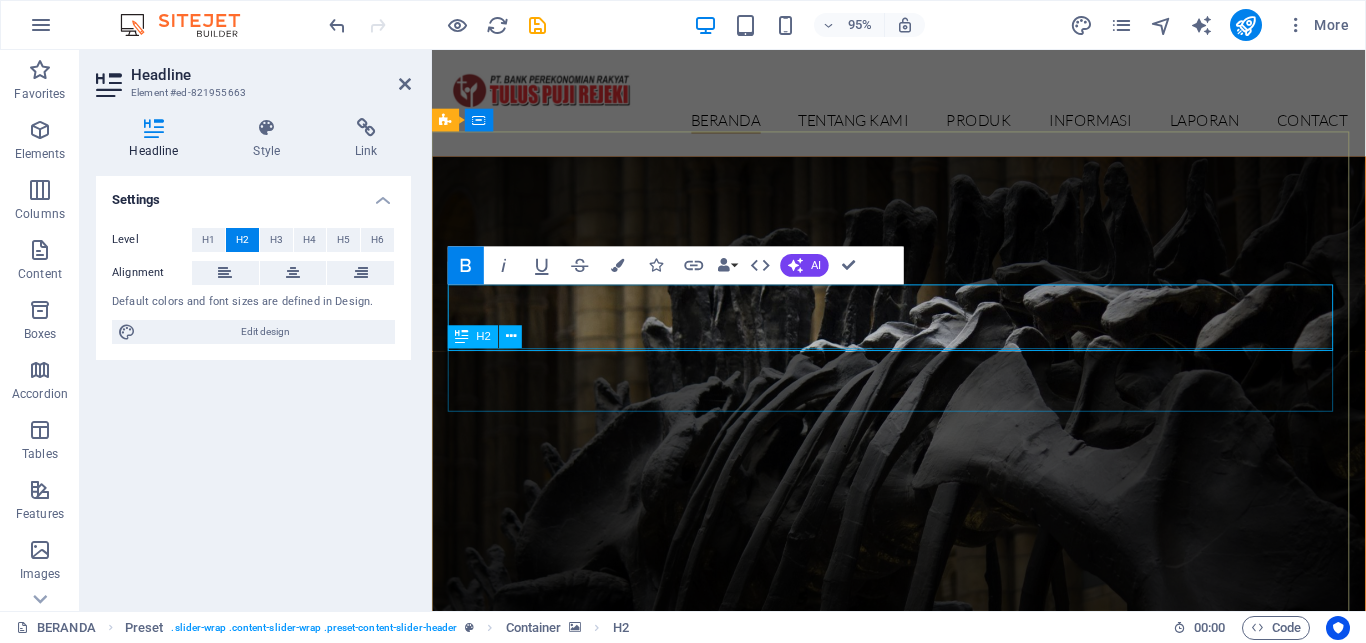 click on "dinosaurs exhibition" at bounding box center (924, 938) 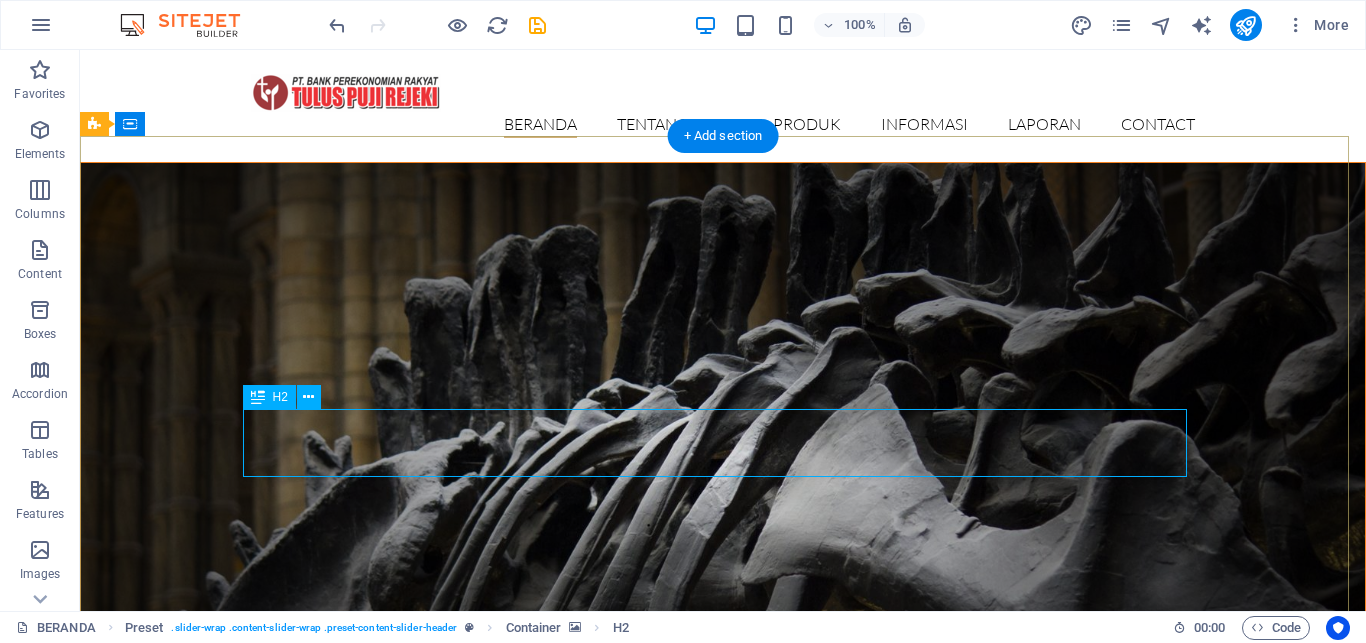 click on "dinosaurs exhibition" at bounding box center [723, 1070] 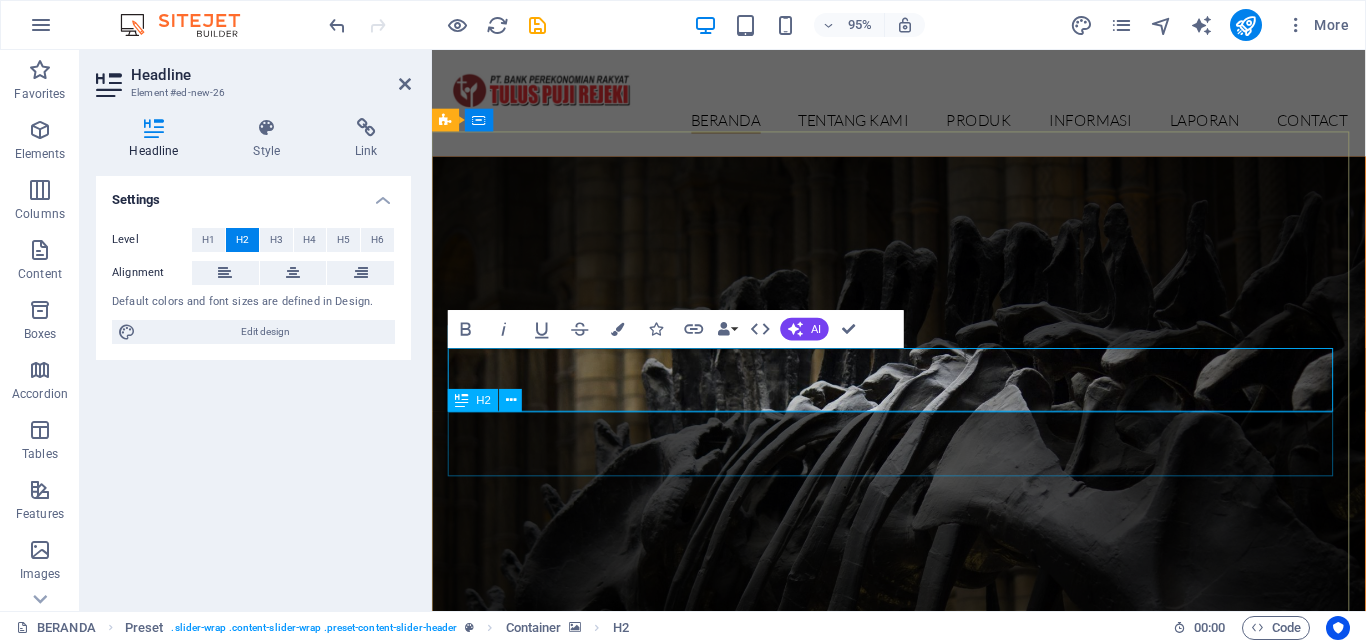type 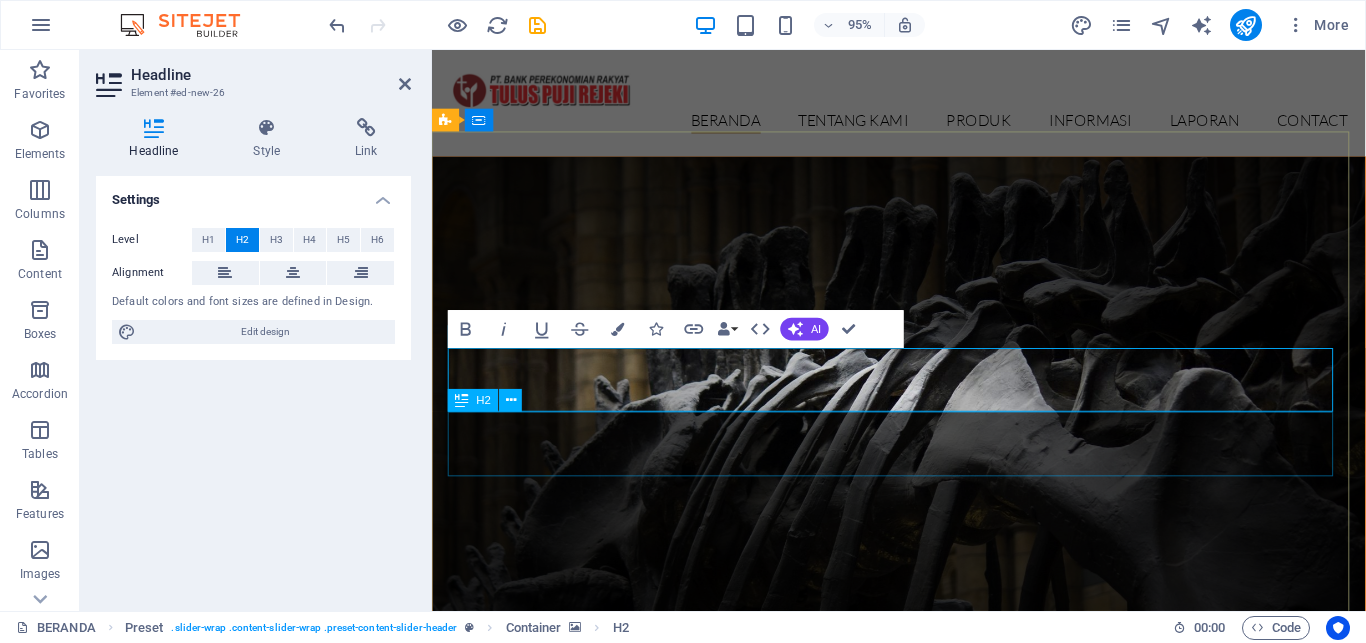 click on "dinosaurs exhibition" at bounding box center [924, 1001] 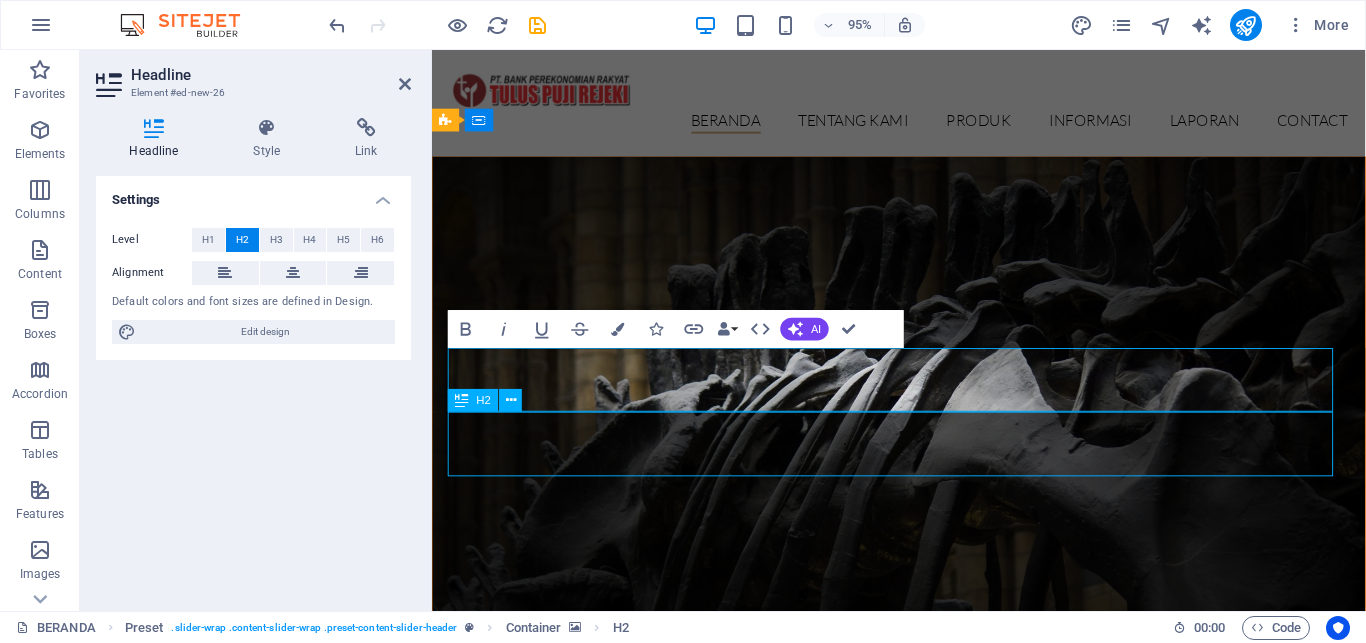 click on "dinosaurs exhibition" at bounding box center (924, 1001) 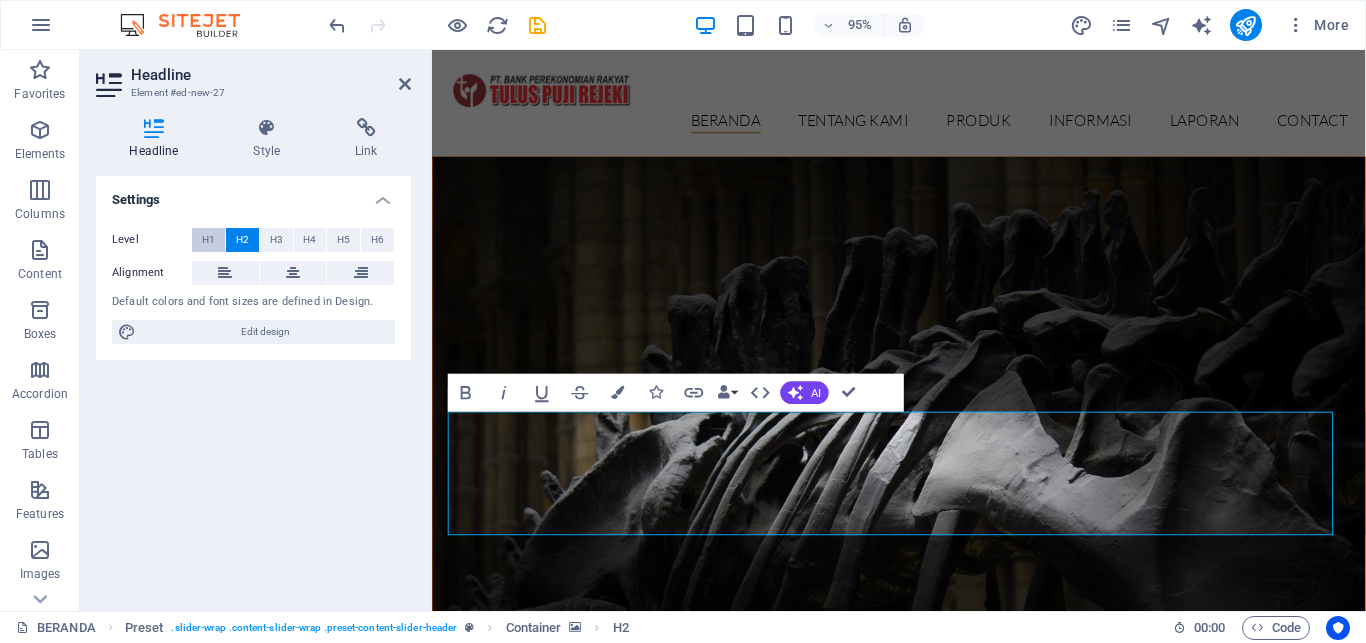click on "H1" at bounding box center [208, 240] 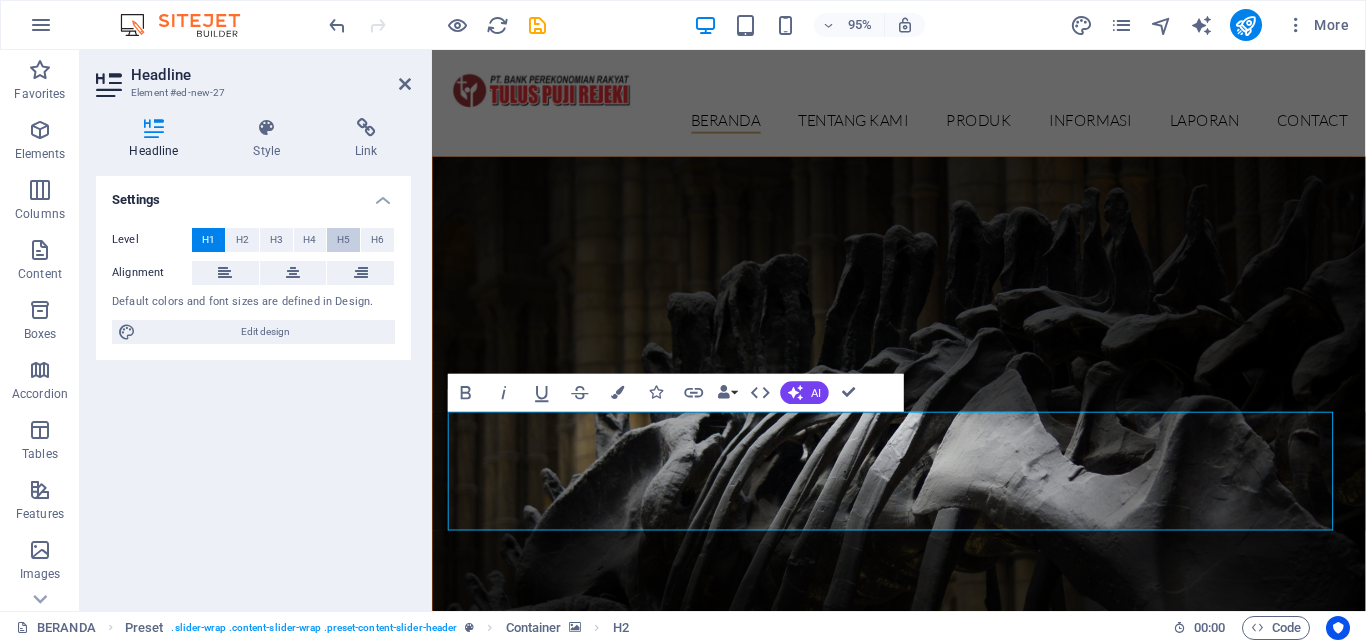 click on "H5" at bounding box center [343, 240] 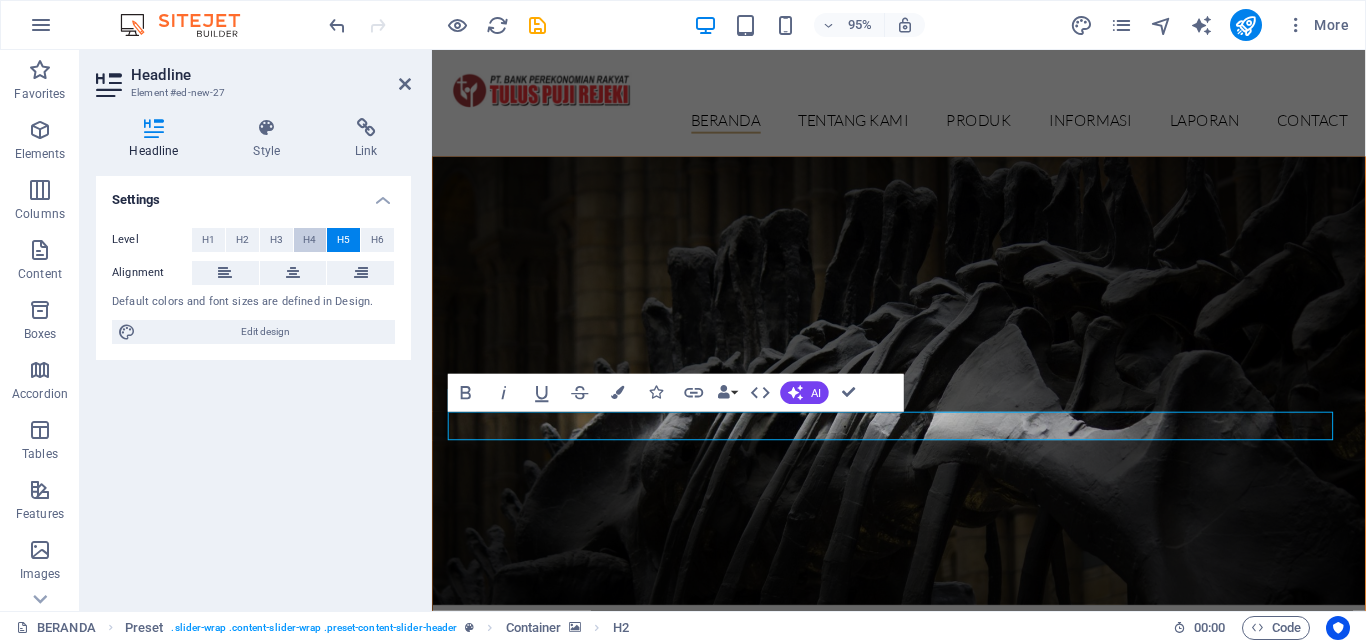 click on "H4" at bounding box center (310, 240) 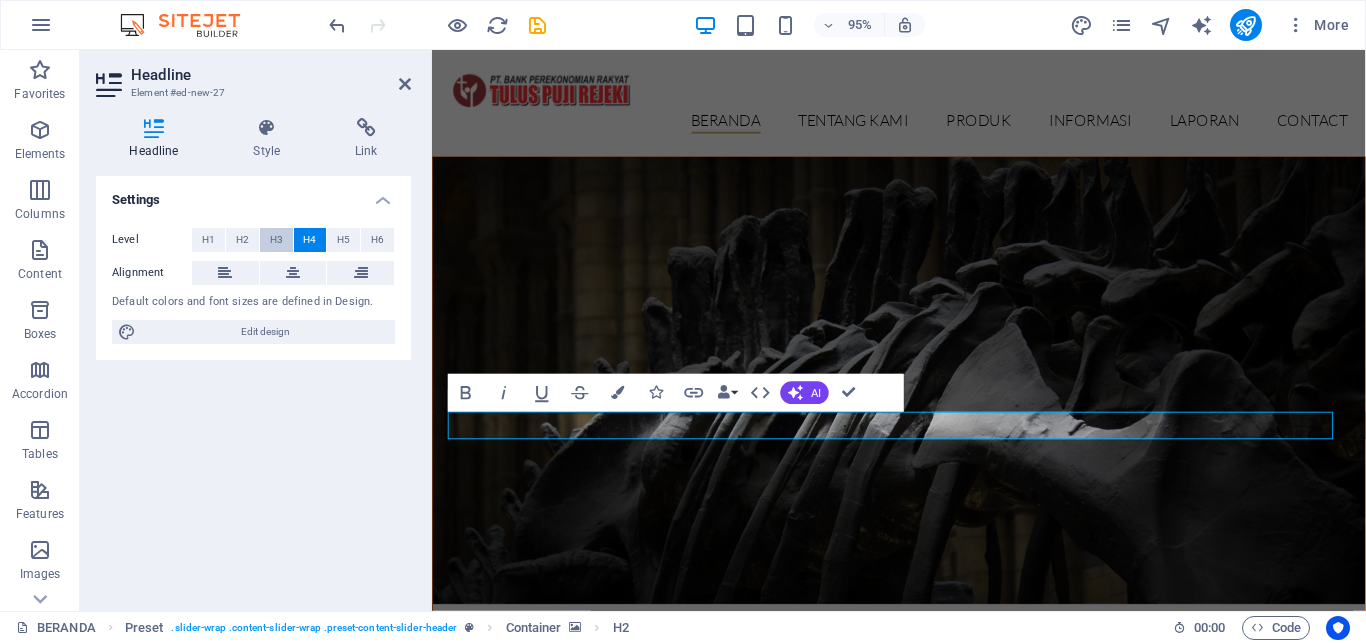 click on "H3" at bounding box center (276, 240) 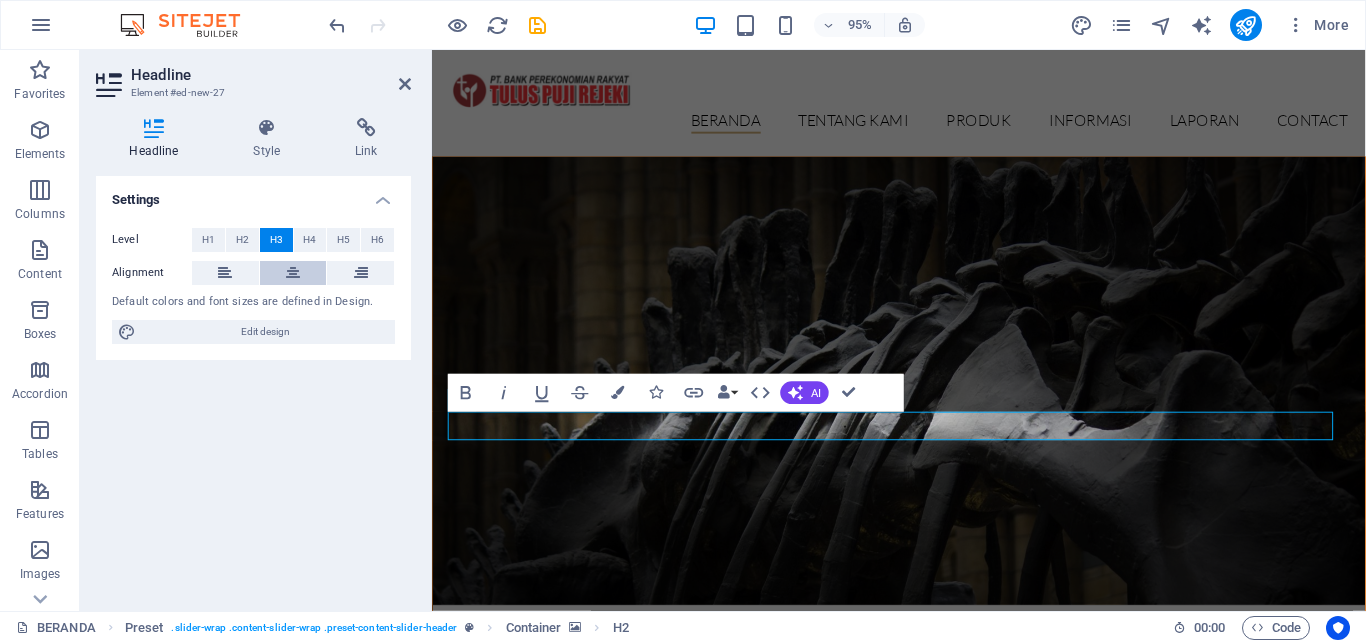 click at bounding box center (293, 273) 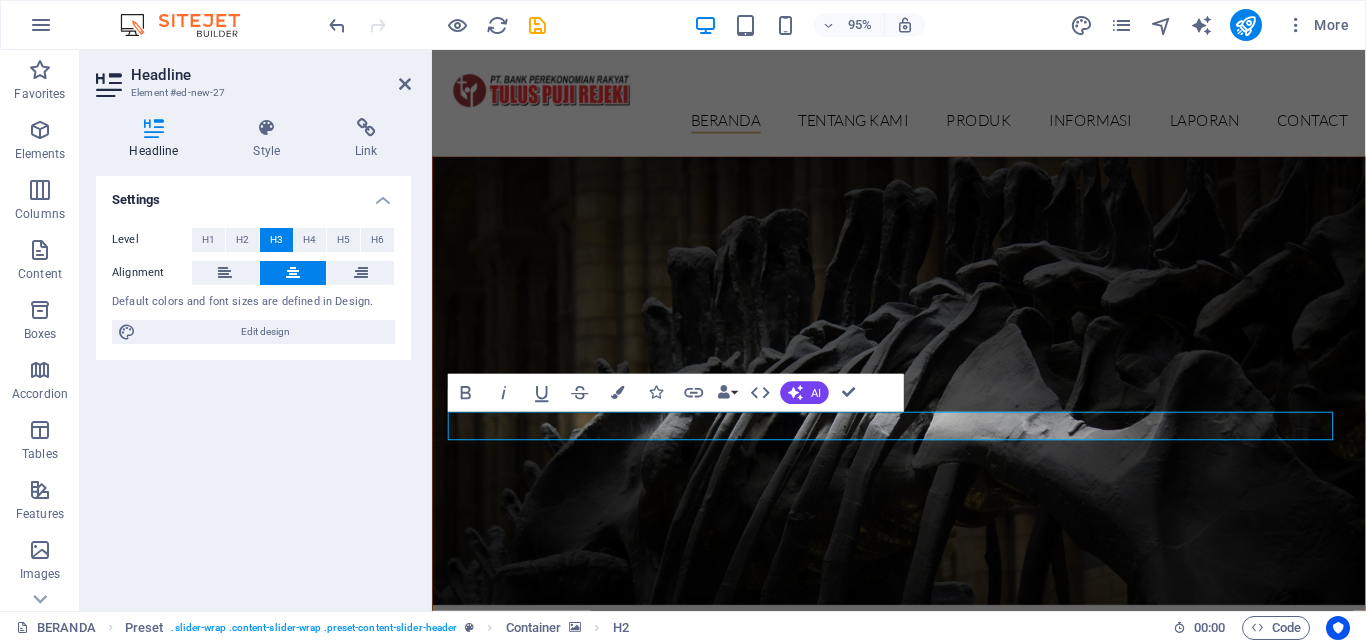 click at bounding box center (293, 273) 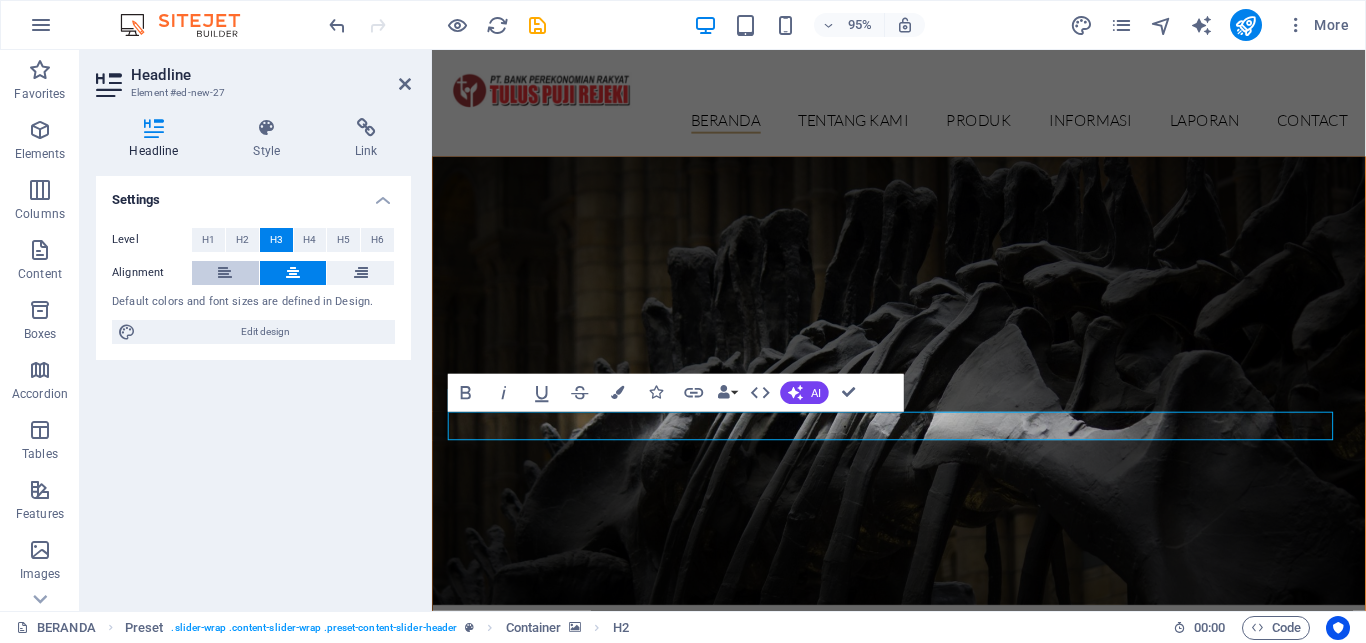 click at bounding box center [225, 273] 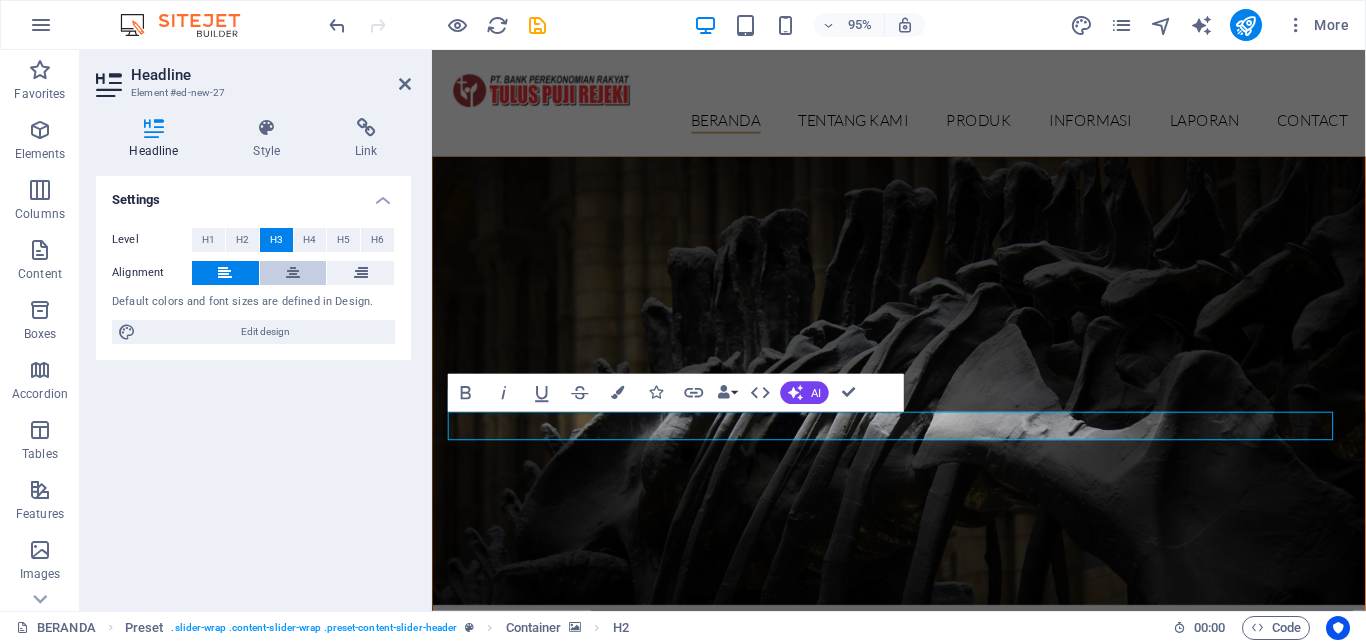 click at bounding box center [293, 273] 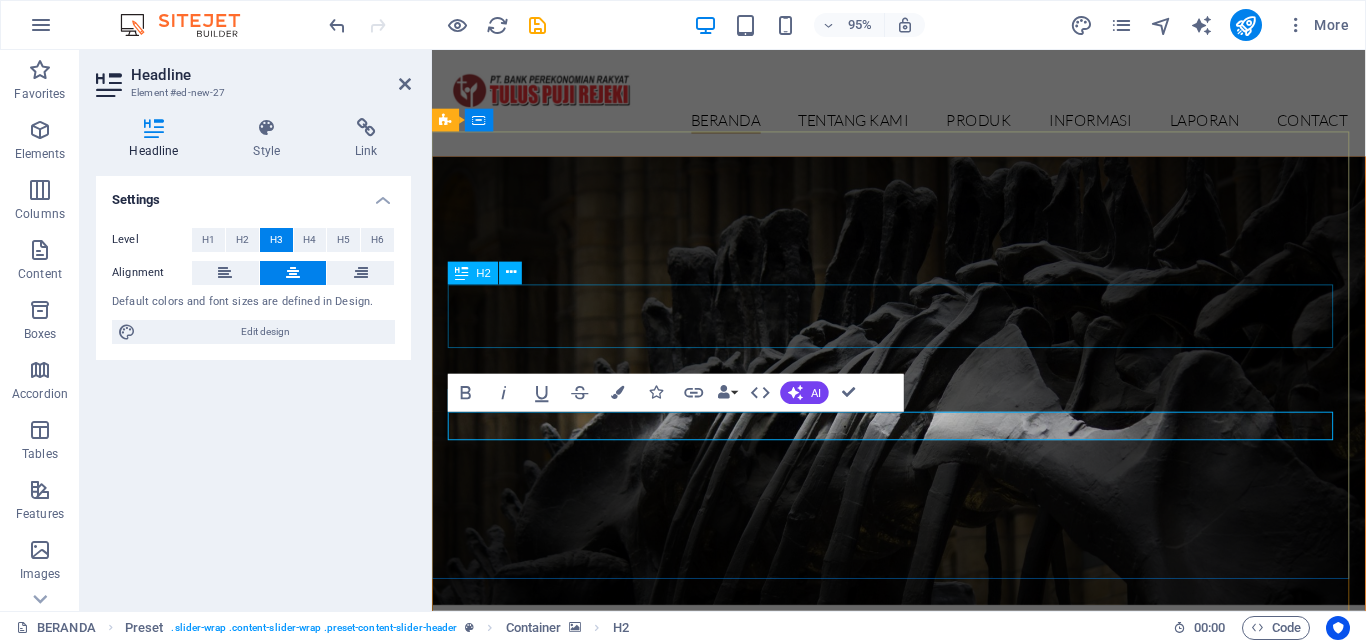 click on "PT. BANK PEREKONOMIAN RAKYAT" at bounding box center [924, 830] 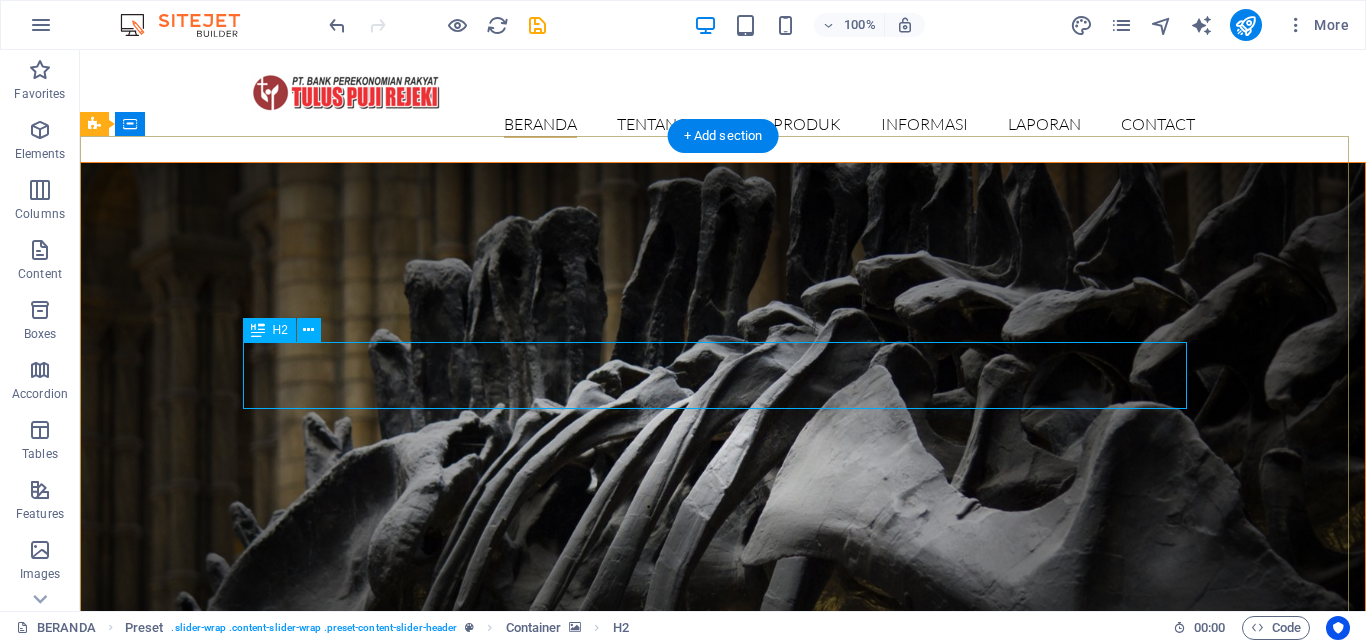 click on "PT. BANK PEREKONOMIAN RAKYAT" at bounding box center (723, 966) 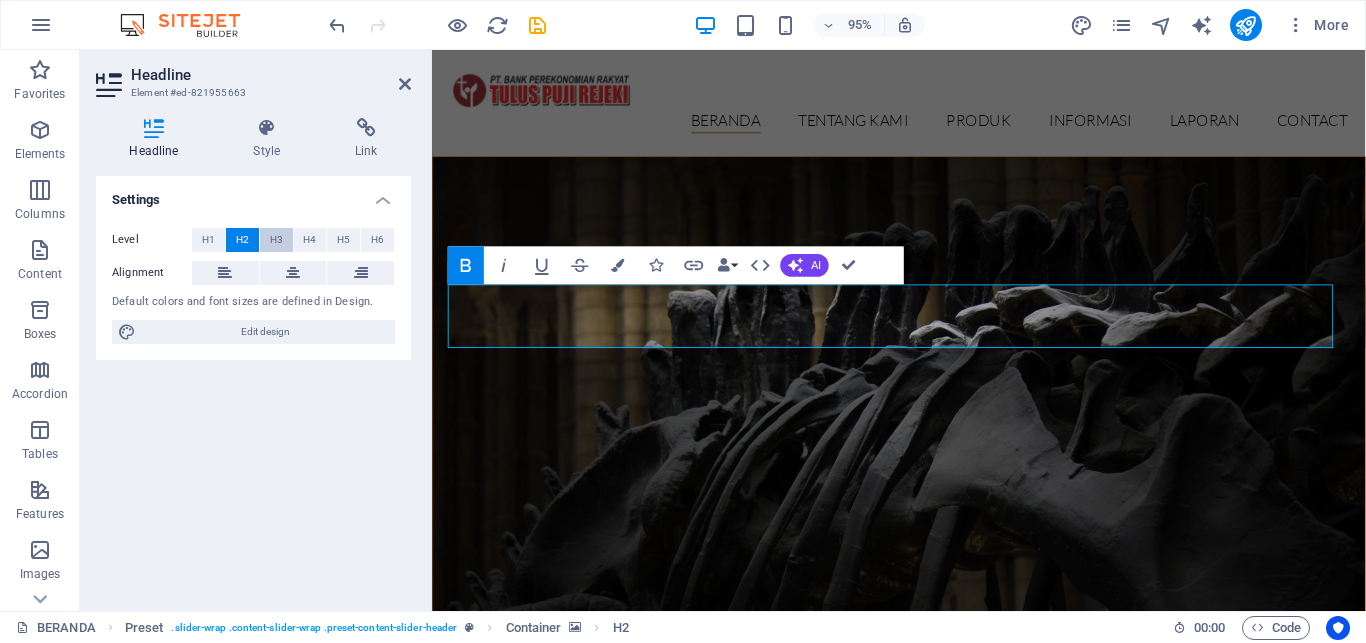 click on "H3" at bounding box center (276, 240) 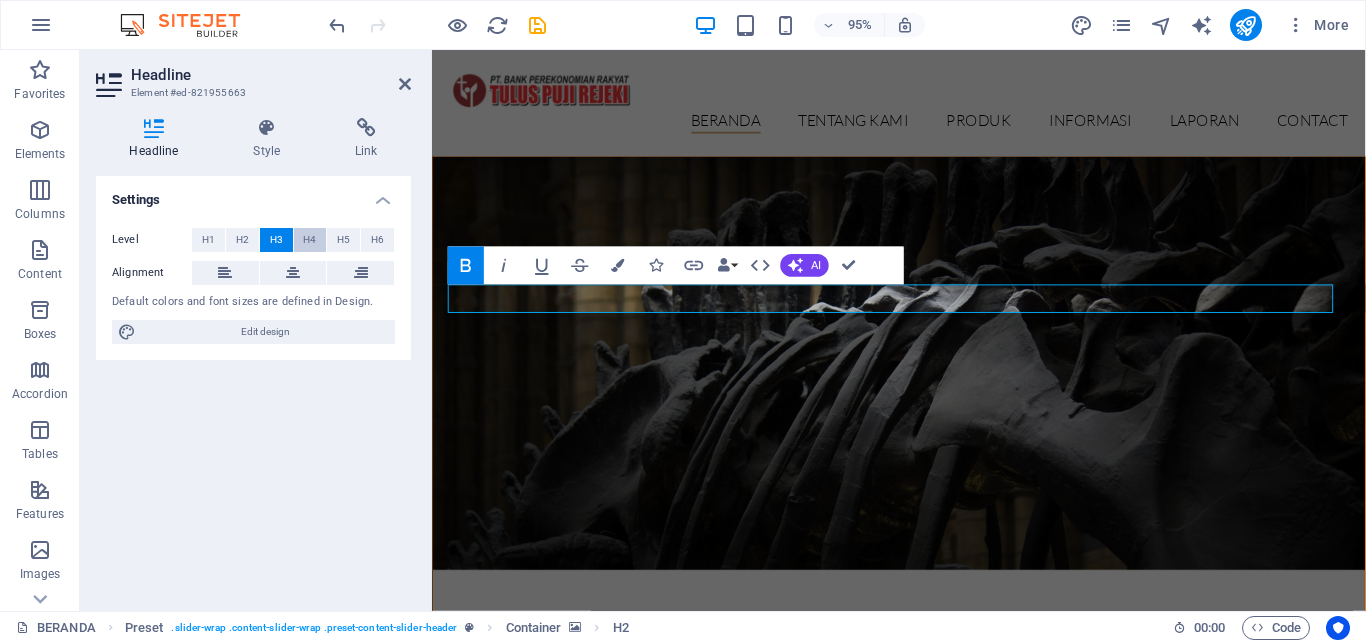 click on "H4" at bounding box center (310, 240) 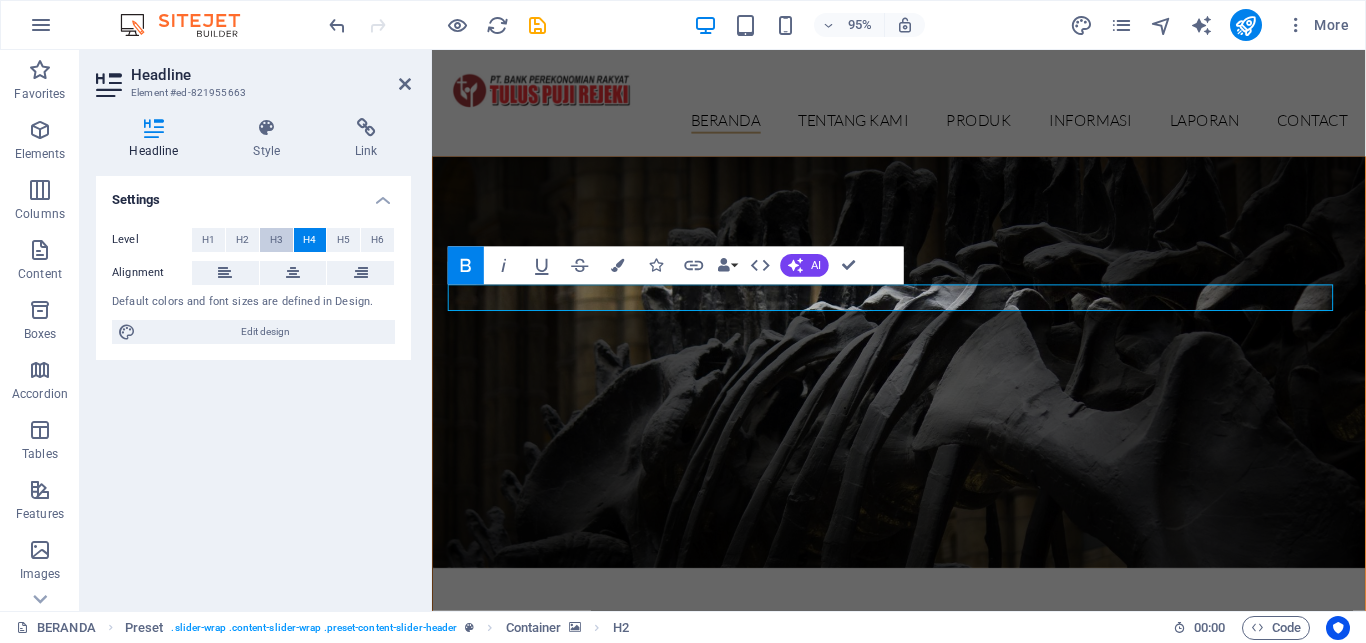 click on "H3" at bounding box center (276, 240) 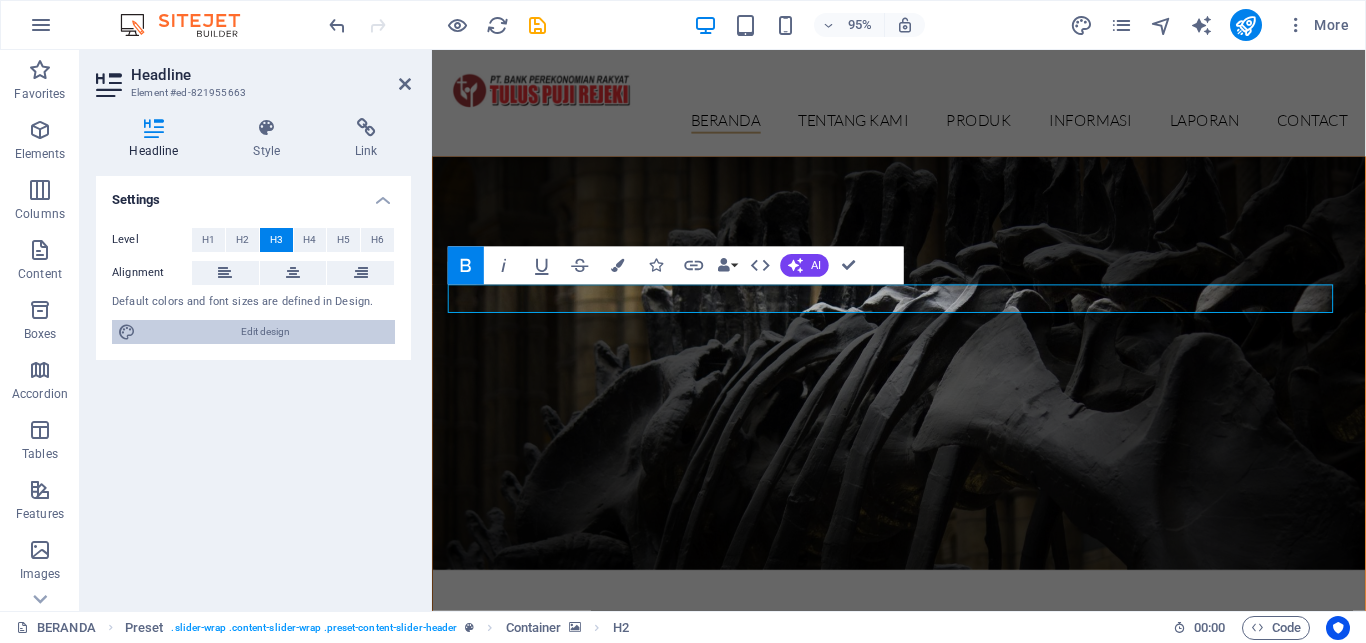 click on "Edit design" at bounding box center (265, 332) 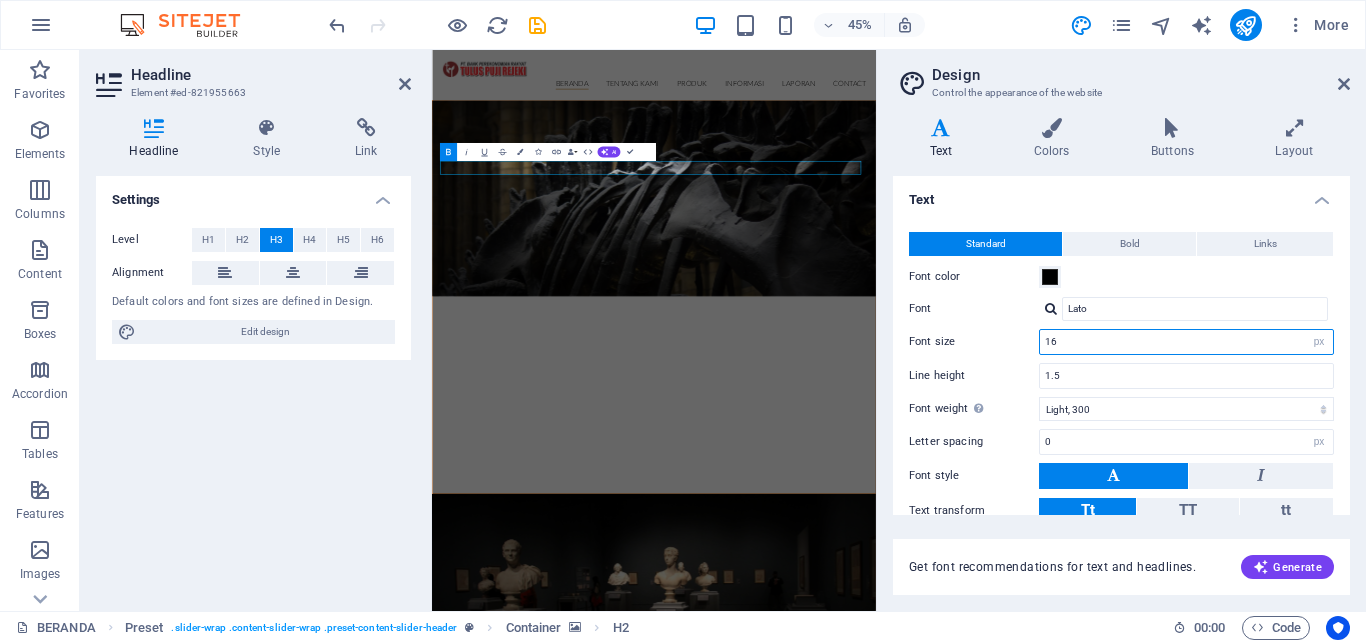 click on "16" at bounding box center [1186, 342] 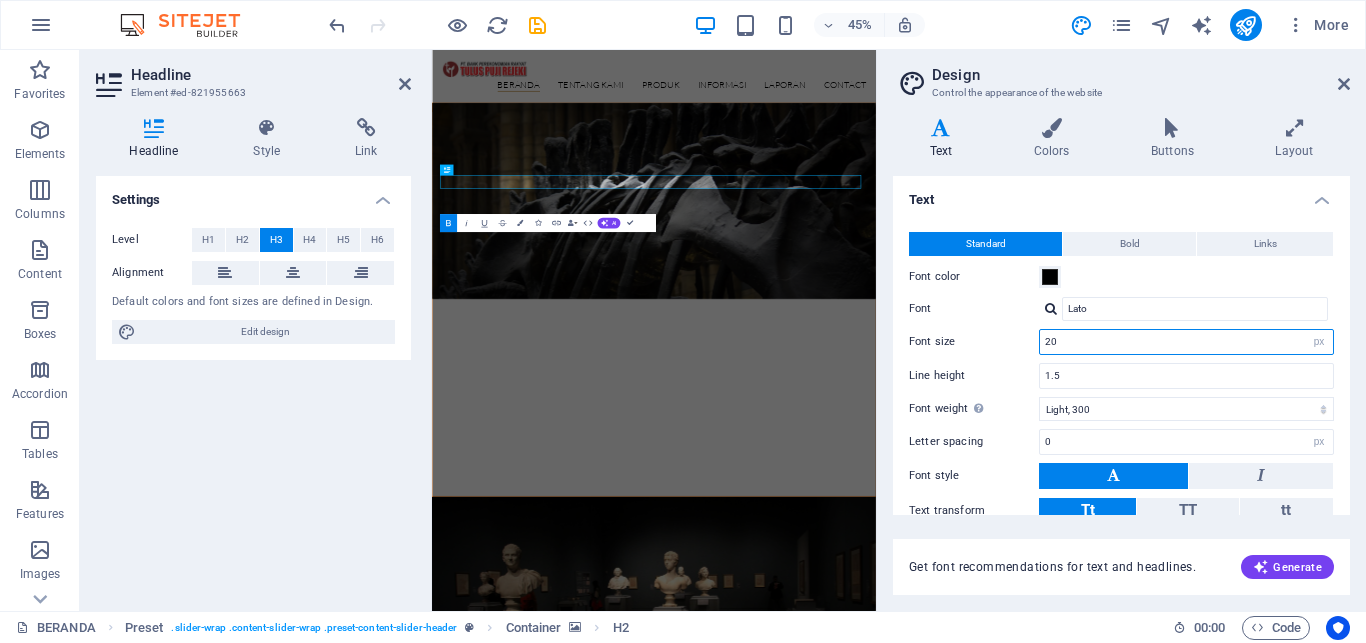 click on "20" at bounding box center (1186, 342) 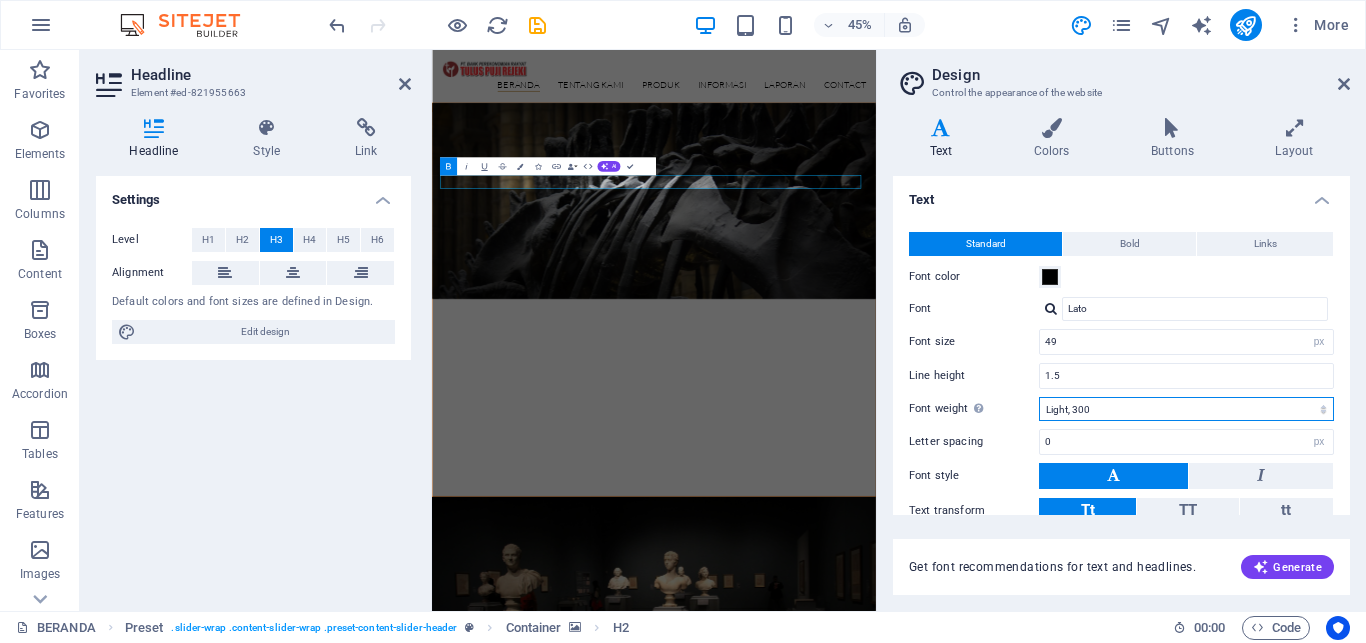 click on "Thin, 100 Extra-light, 200 Light, 300 Regular, 400 Medium, 500 Semi-bold, 600 Bold, 700 Extra-bold, 800 Black, 900" at bounding box center (1186, 409) 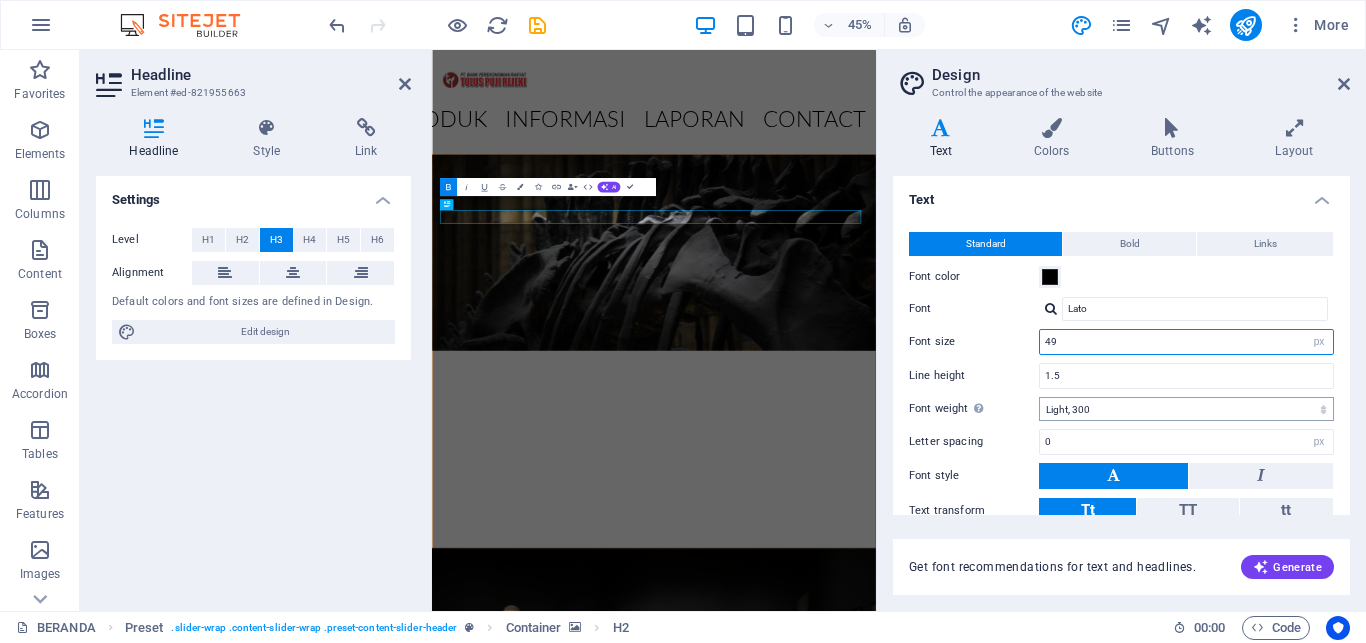 click on "49" at bounding box center [1186, 342] 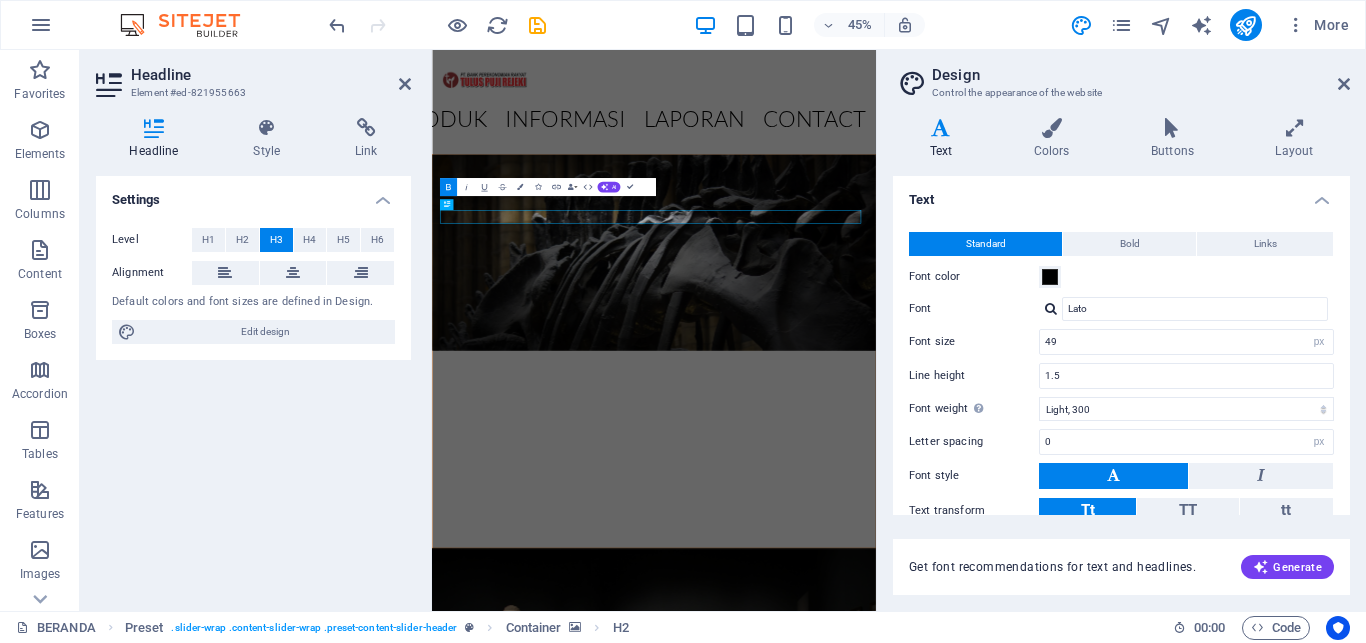 click at bounding box center (925, 500) 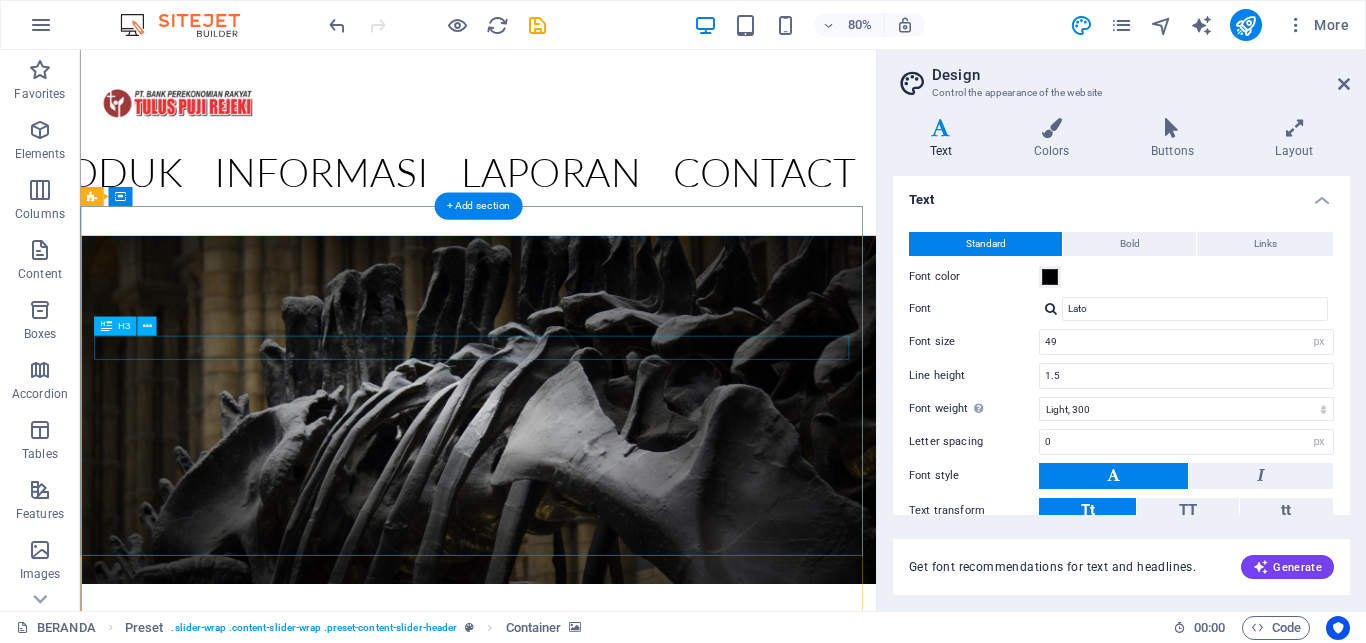 click on "PT. BANK PEREKONOMIAN RAKYAT" at bounding box center [578, 897] 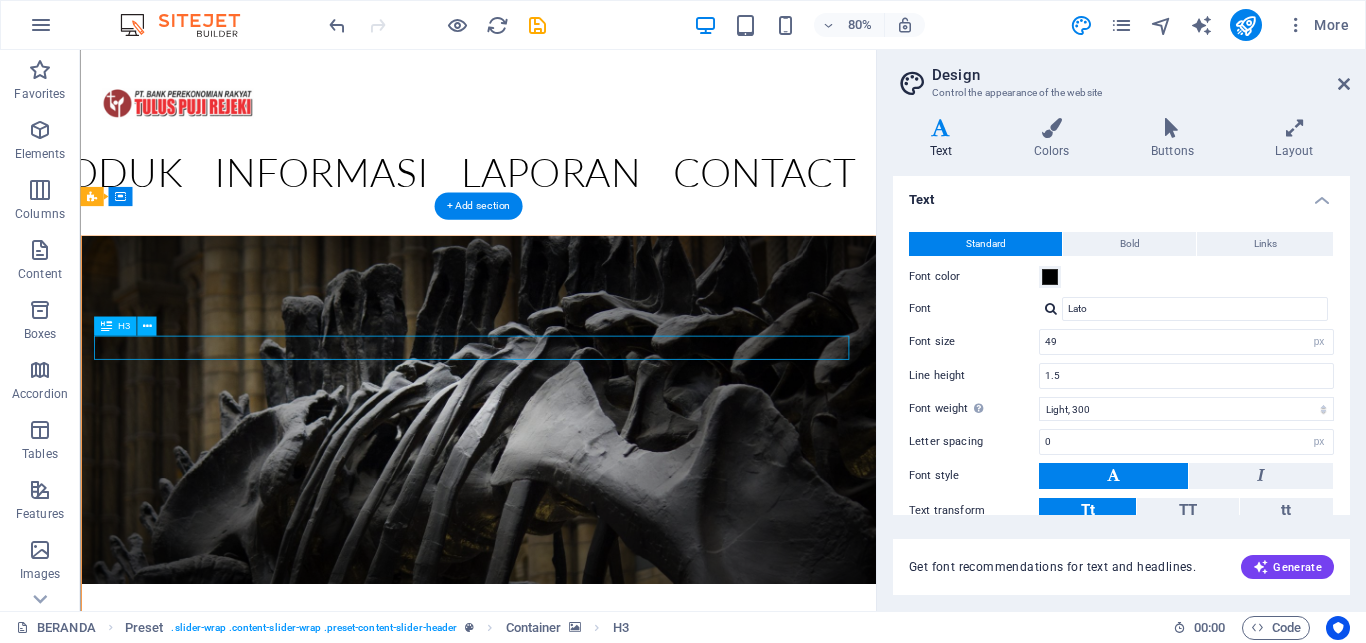 click on "PT. BANK PEREKONOMIAN RAKYAT" at bounding box center (578, 897) 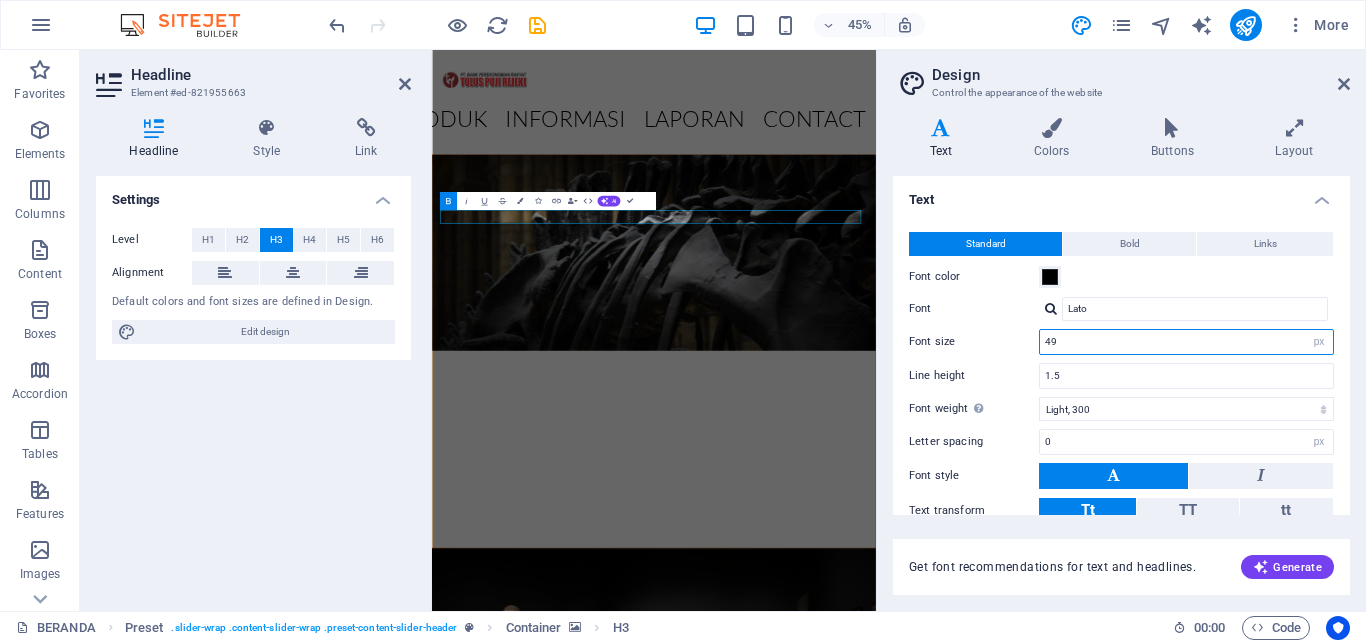 click on "49" at bounding box center [1186, 342] 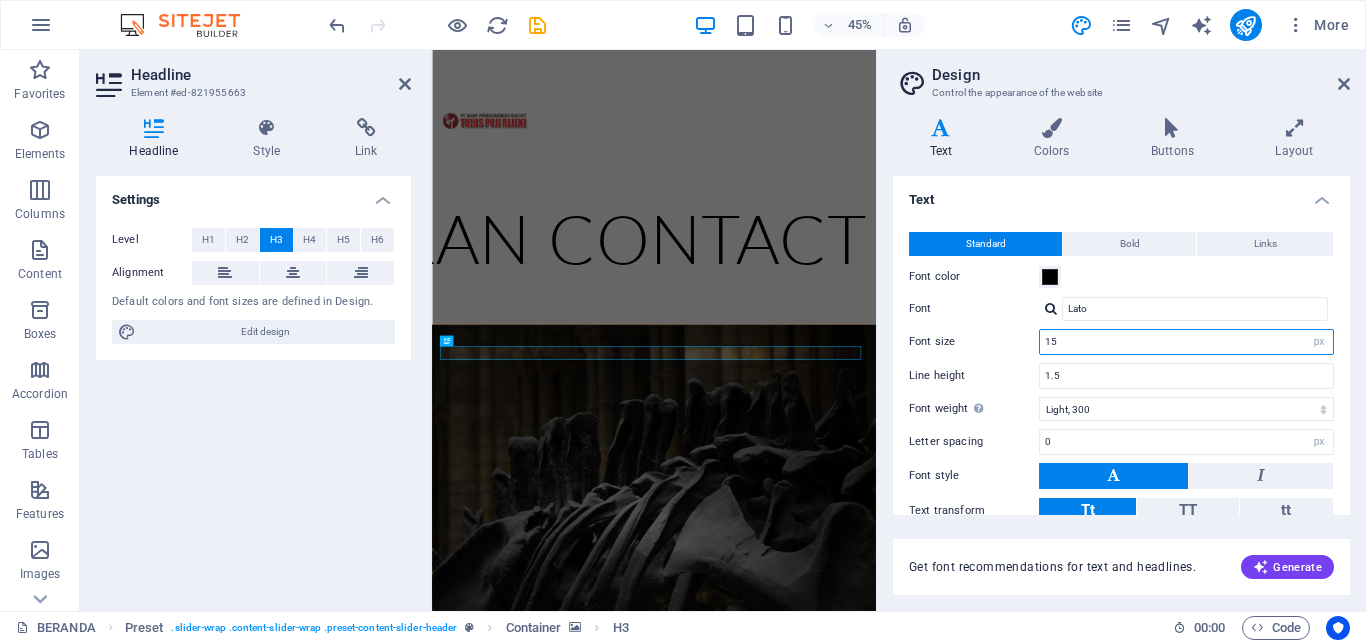 type on "1" 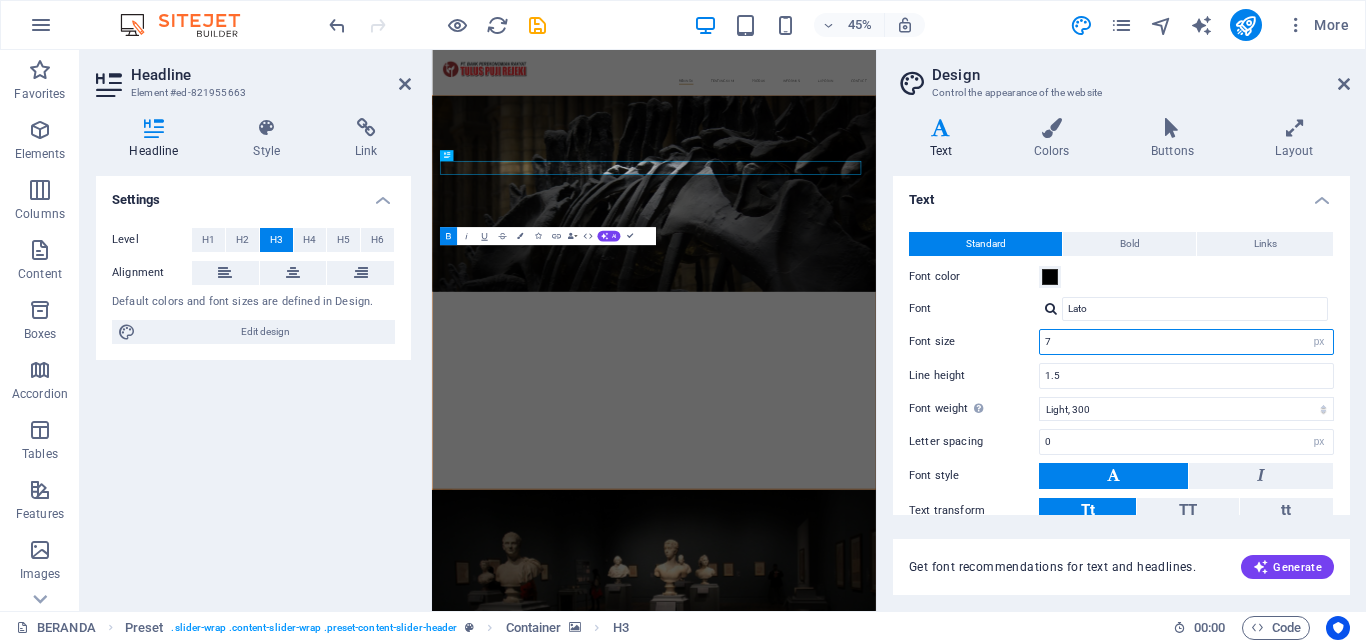 type on "7" 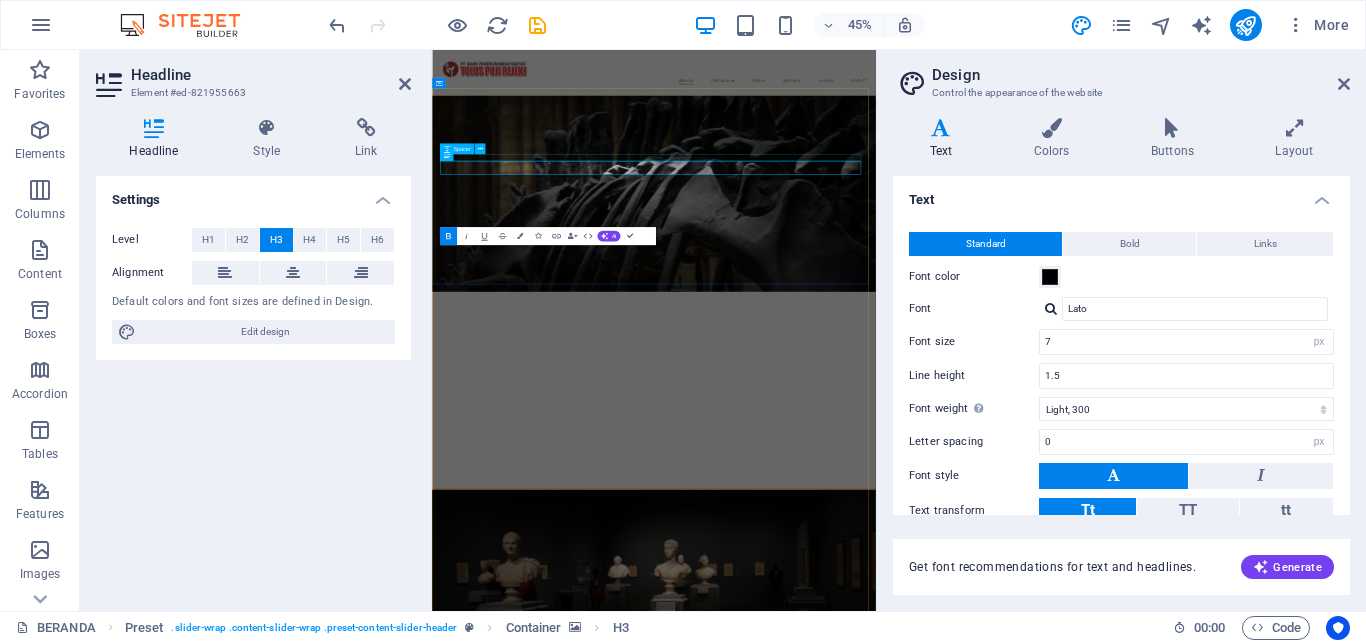 click at bounding box center (925, 369) 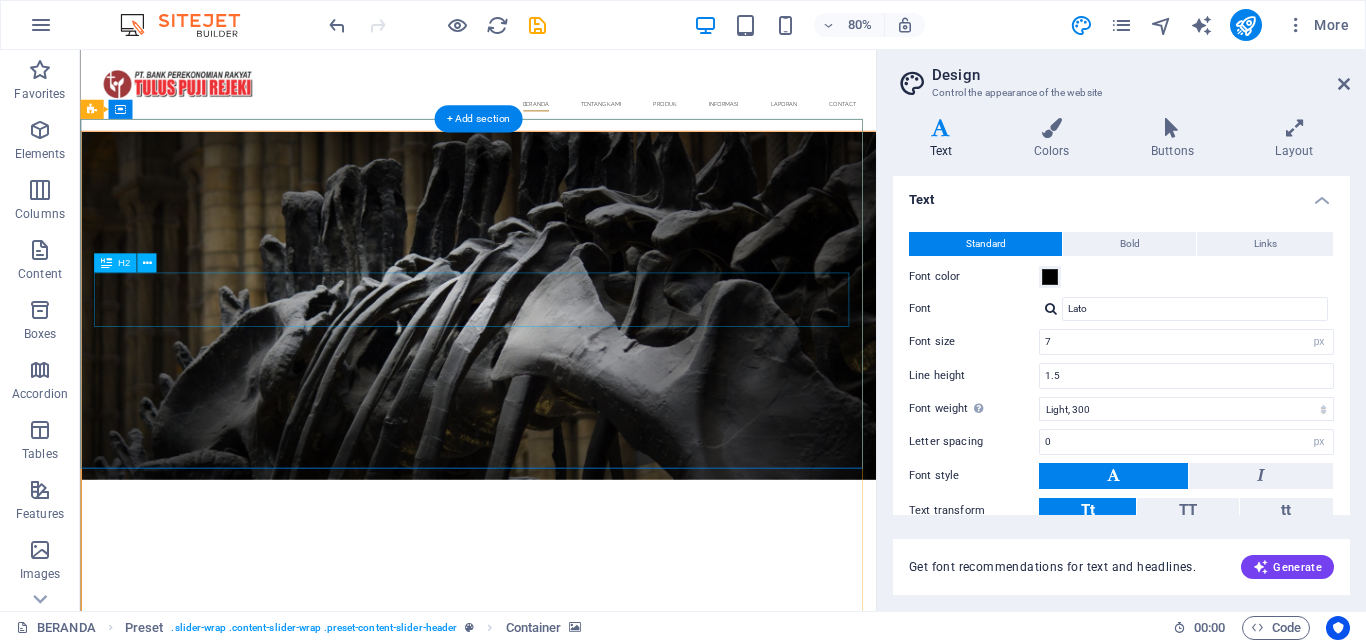 click on "TULUS PUJI REJEKI" at bounding box center (578, 814) 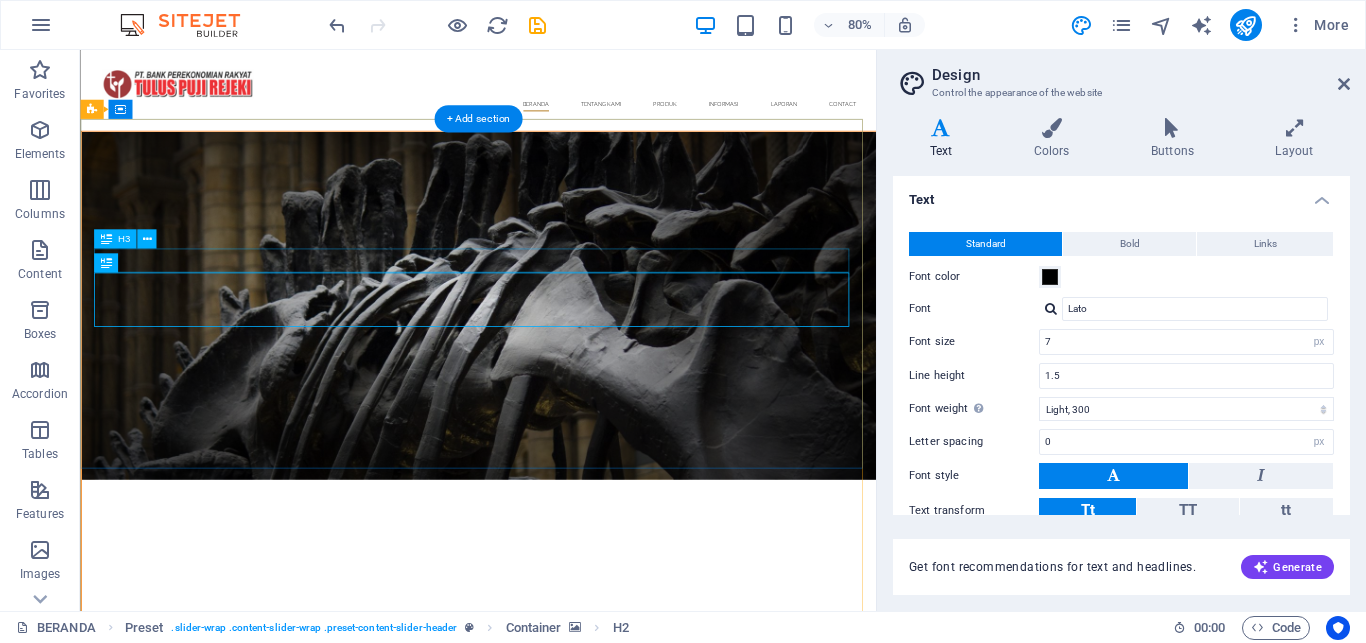 click on "PT. BANK PEREKONOMIAN RAKYAT" at bounding box center (578, 766) 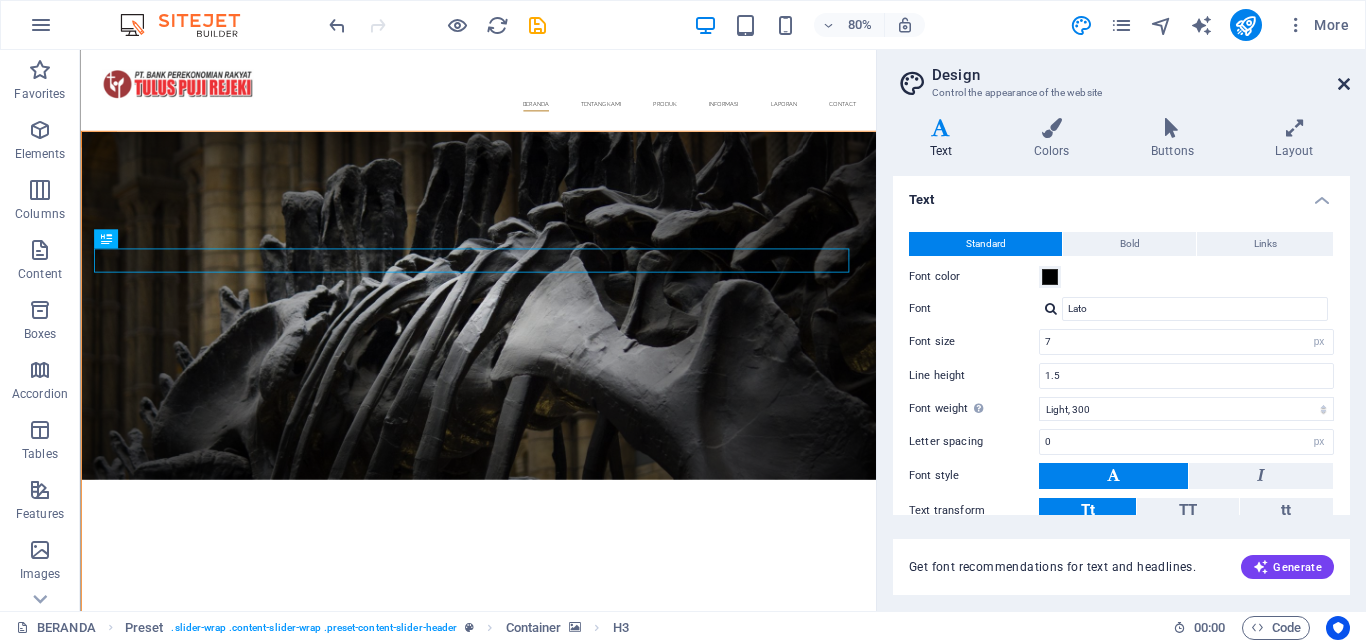 click at bounding box center (1344, 84) 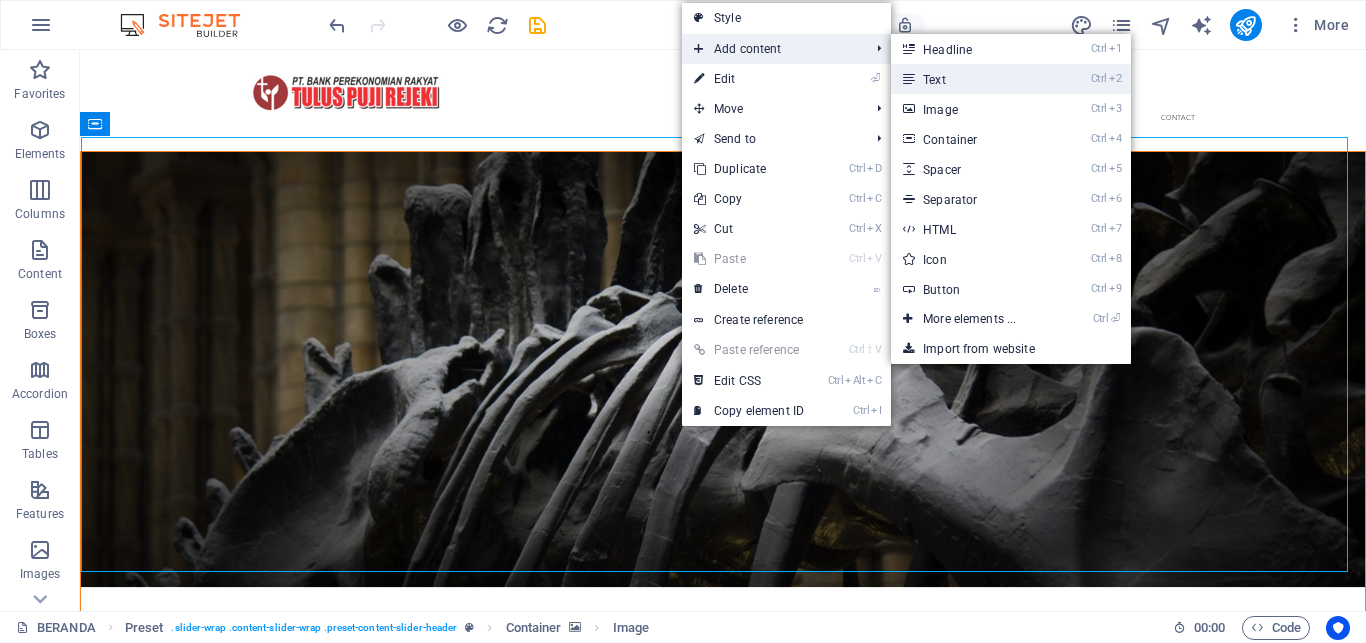 click on "Ctrl 2  Text" at bounding box center [973, 79] 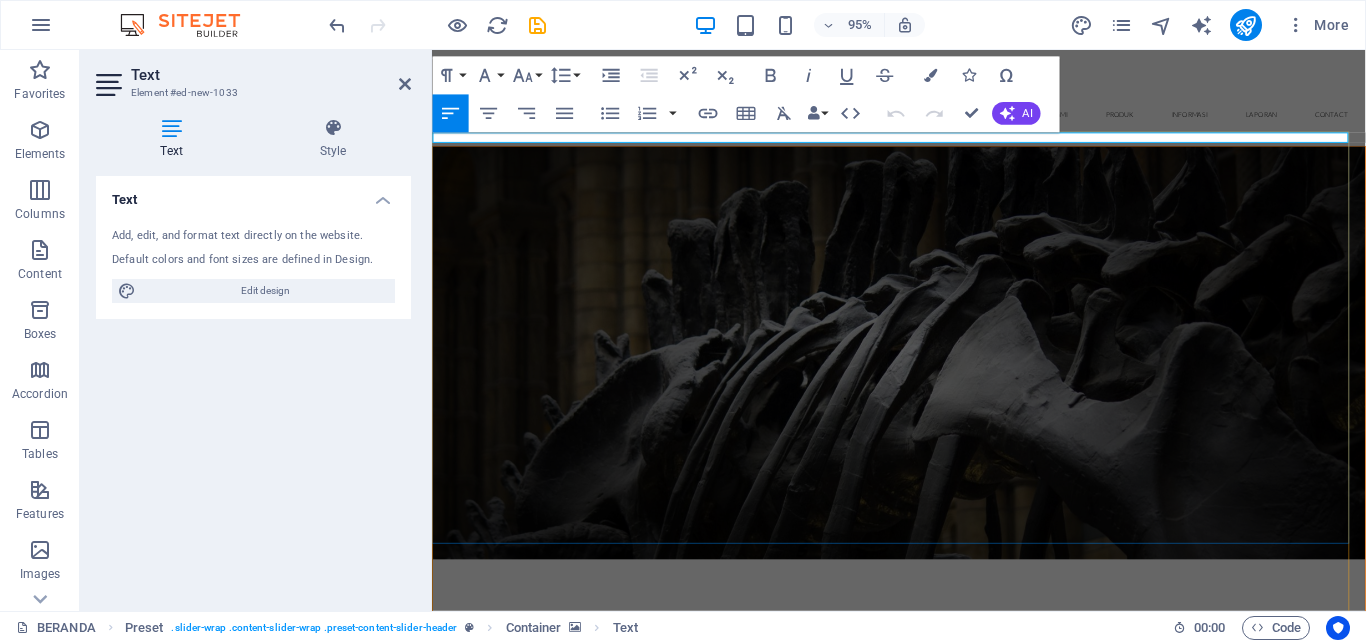 type 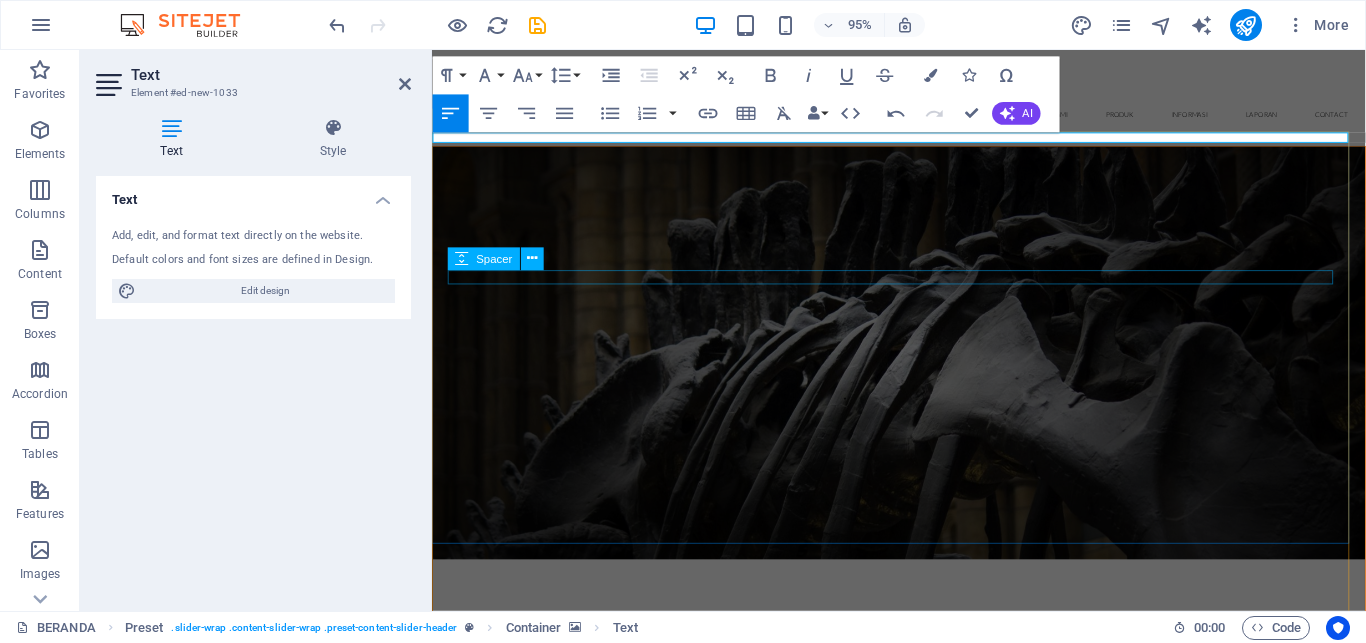 click at bounding box center [924, 741] 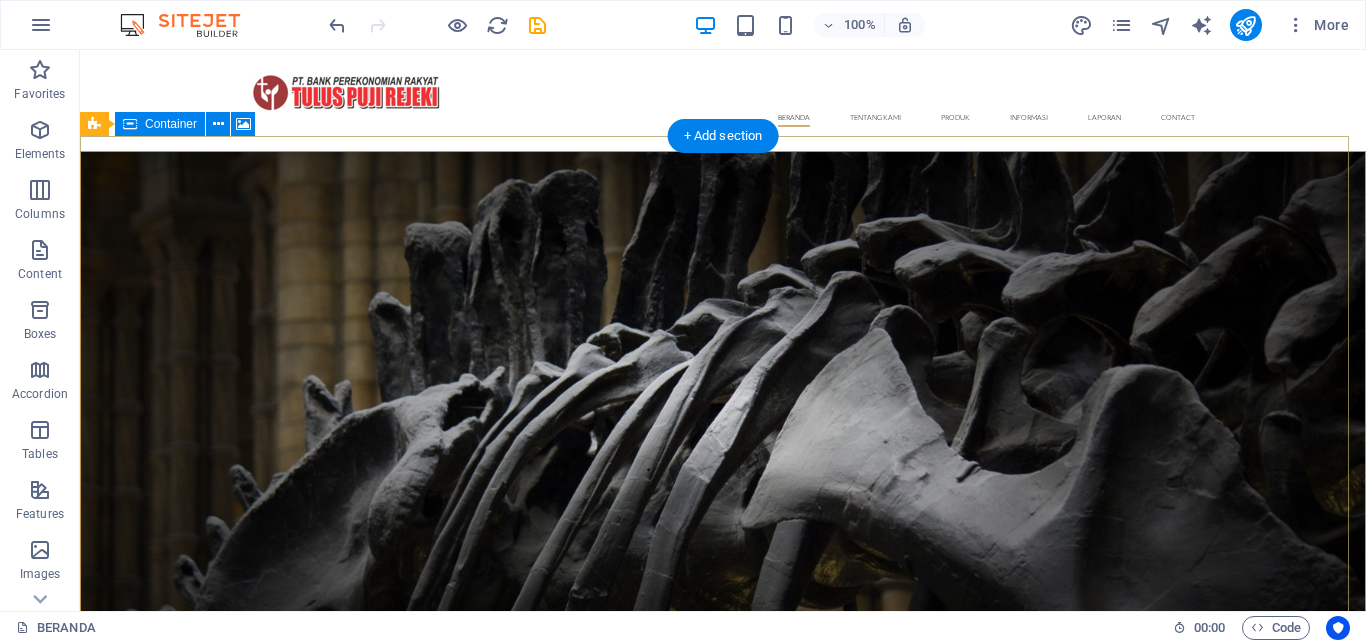 click at bounding box center (723, 407) 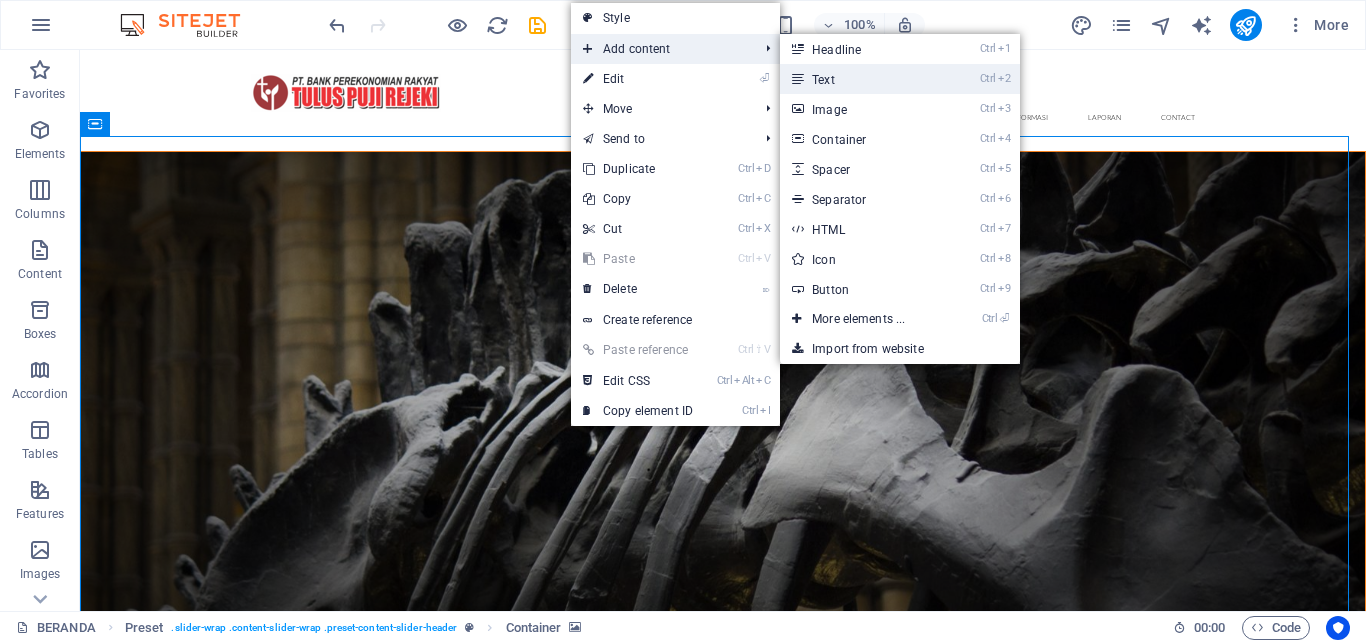 click on "Ctrl 2  Text" at bounding box center (862, 79) 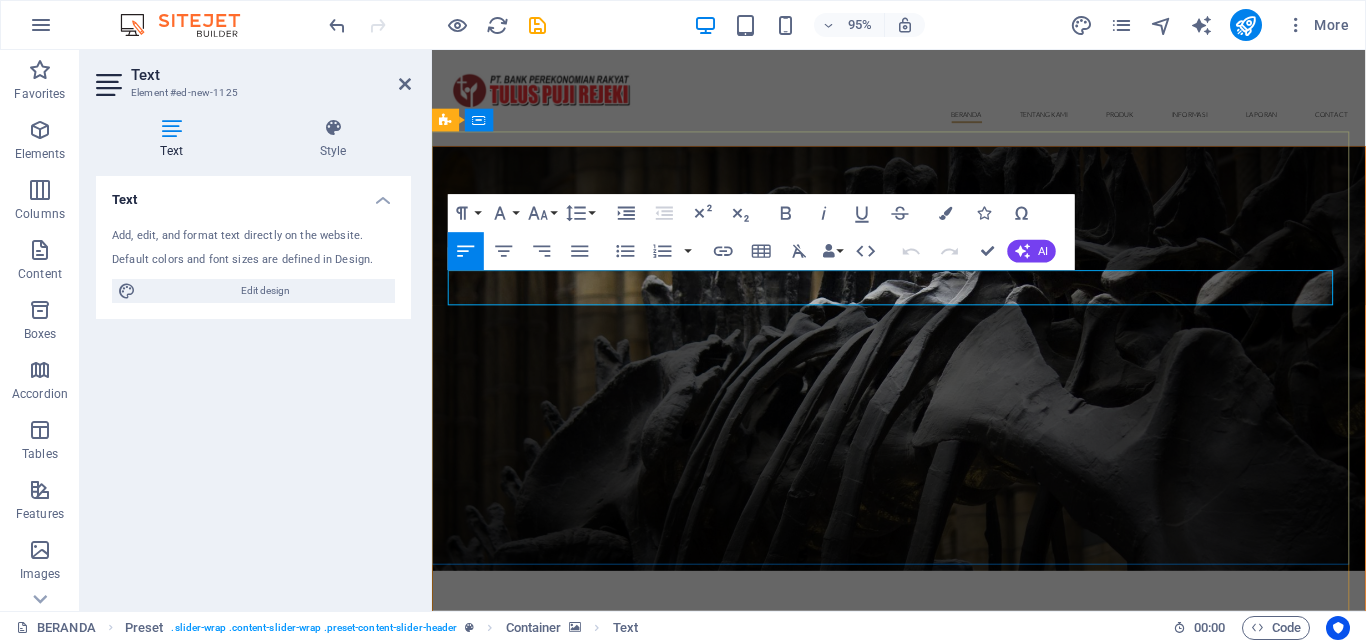 type 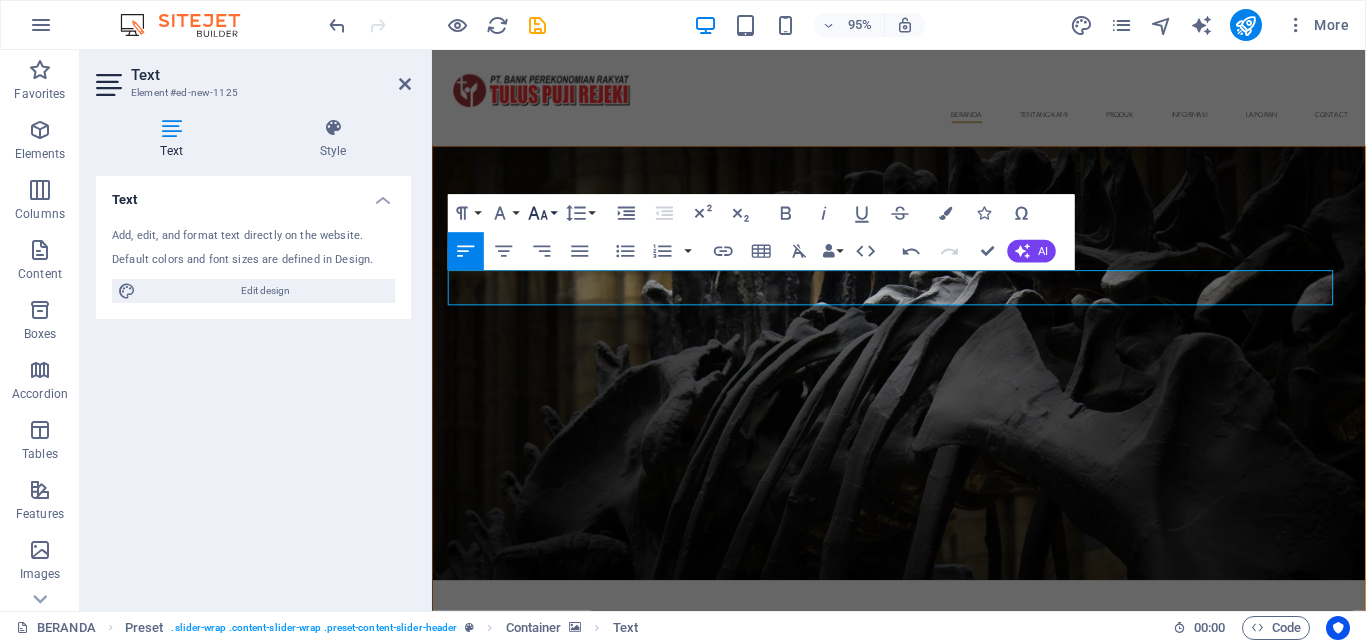 click 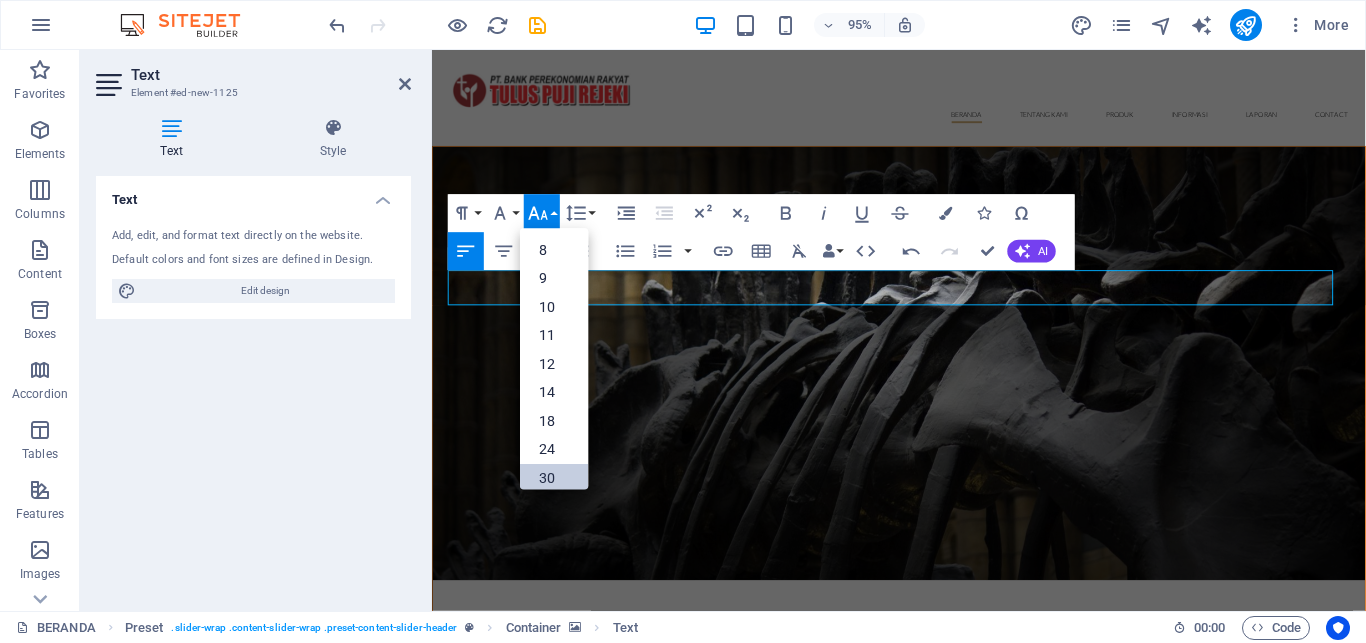 click on "30" at bounding box center (554, 478) 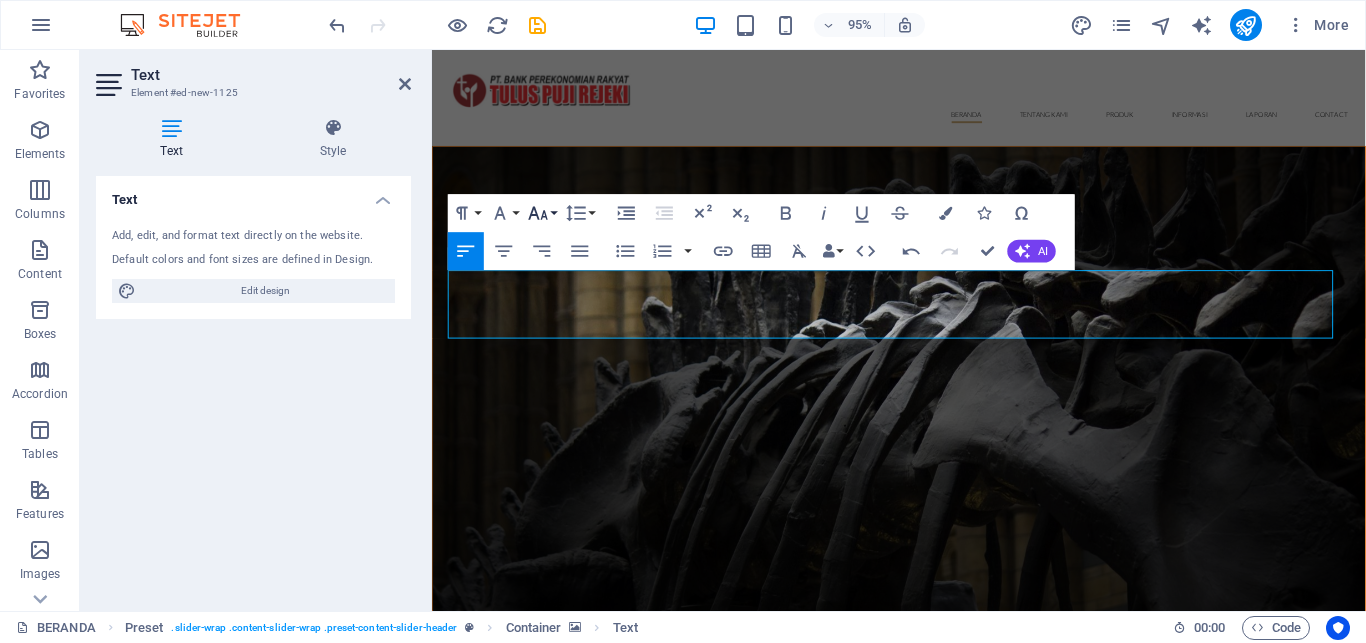 click on "Font Size" at bounding box center (542, 213) 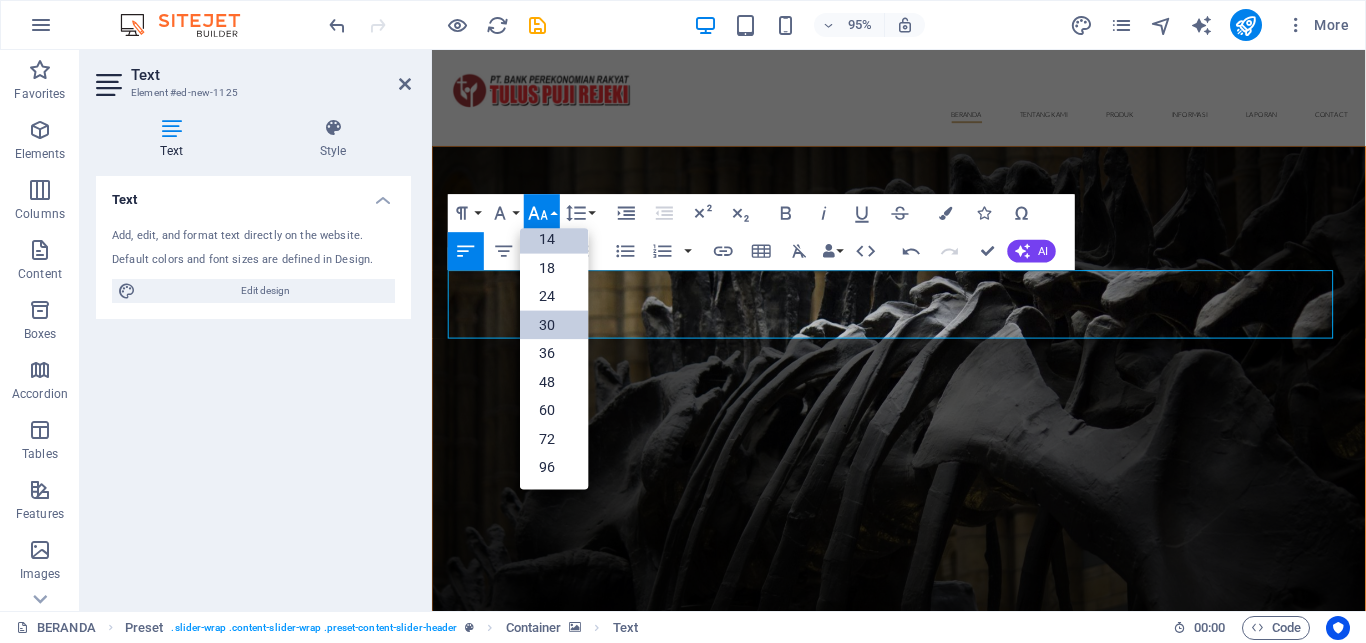 scroll, scrollTop: 161, scrollLeft: 0, axis: vertical 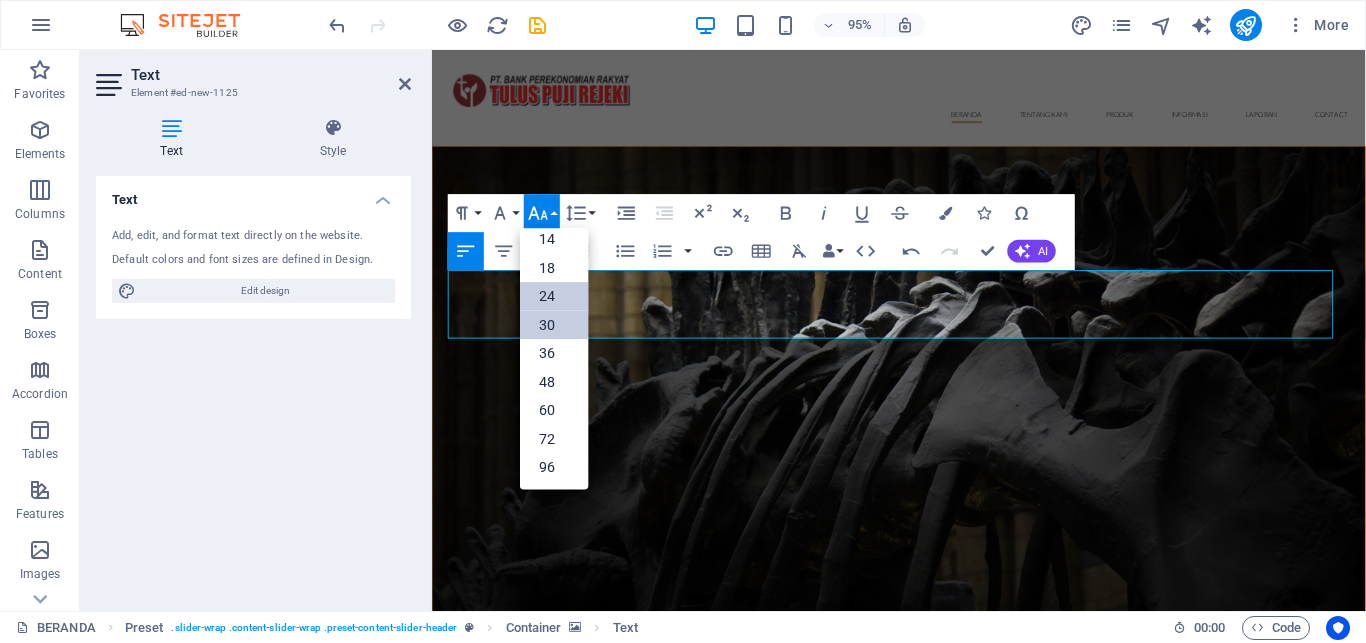 click on "24" at bounding box center (554, 296) 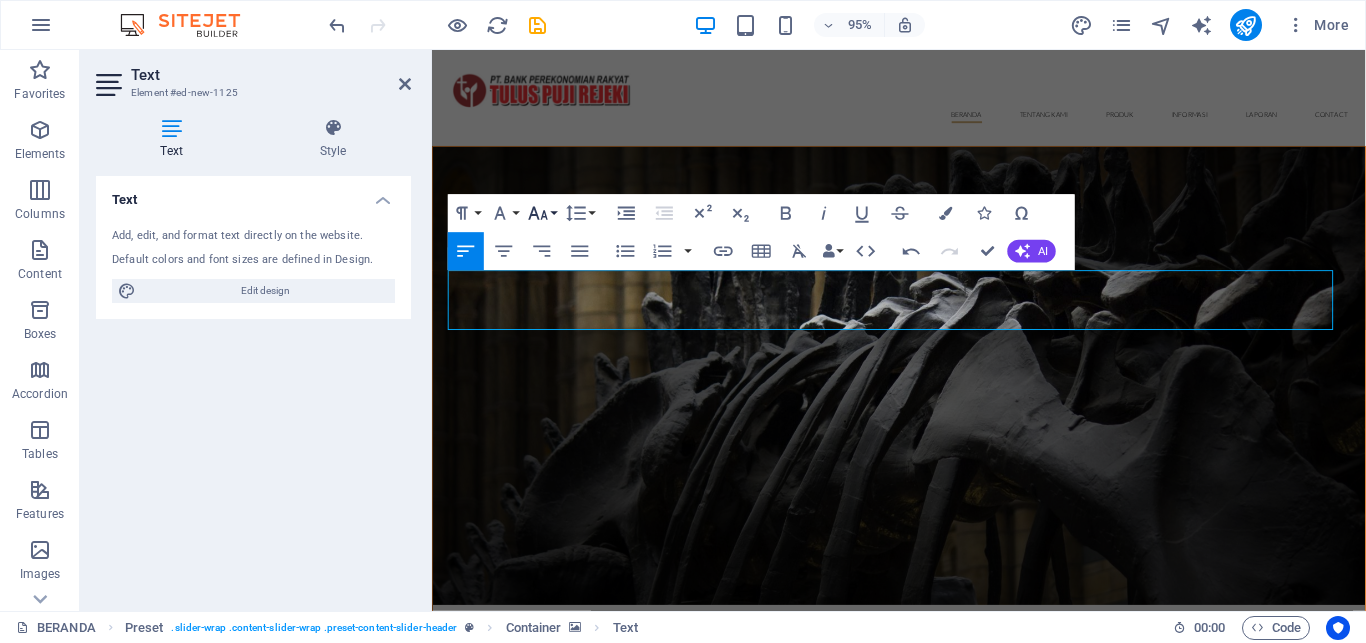 click on "Font Size" at bounding box center [542, 213] 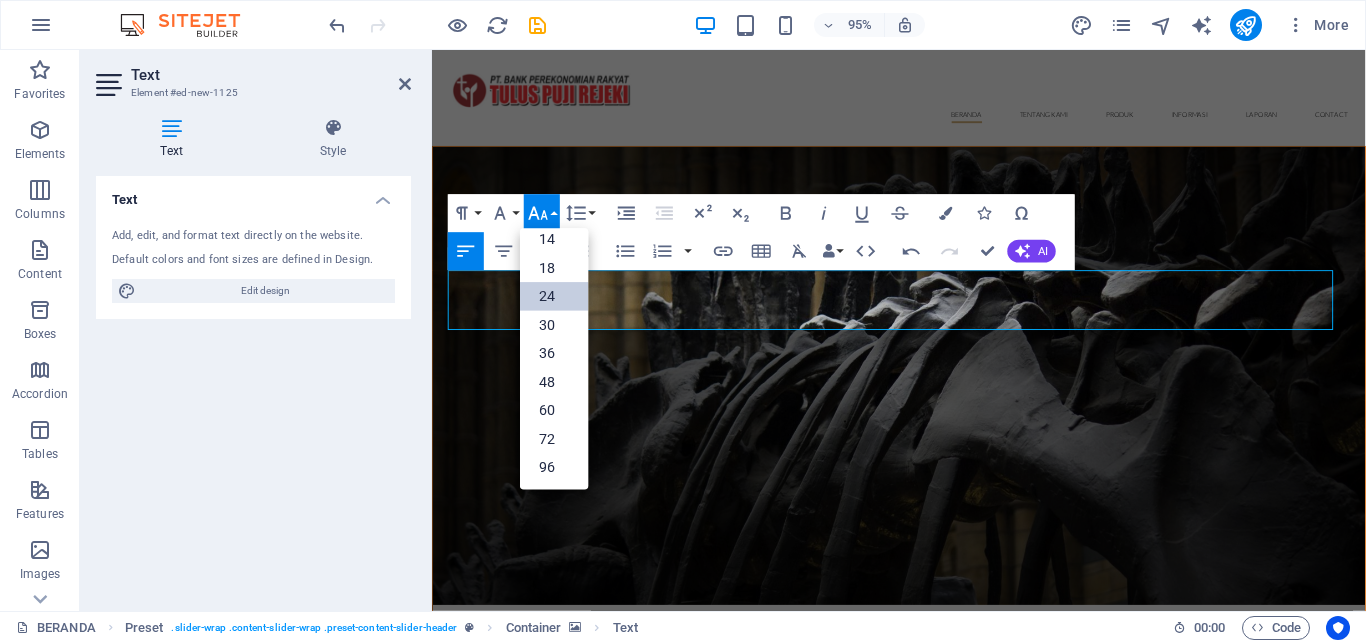 scroll, scrollTop: 161, scrollLeft: 0, axis: vertical 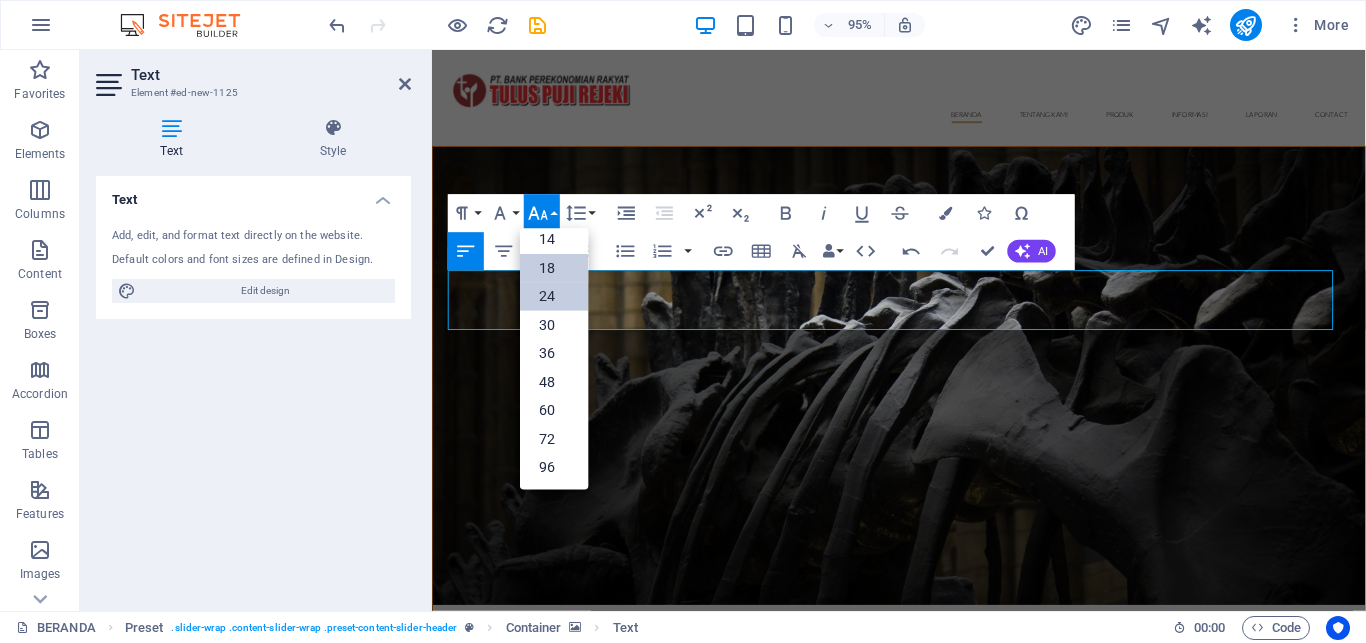 click on "18" at bounding box center [554, 268] 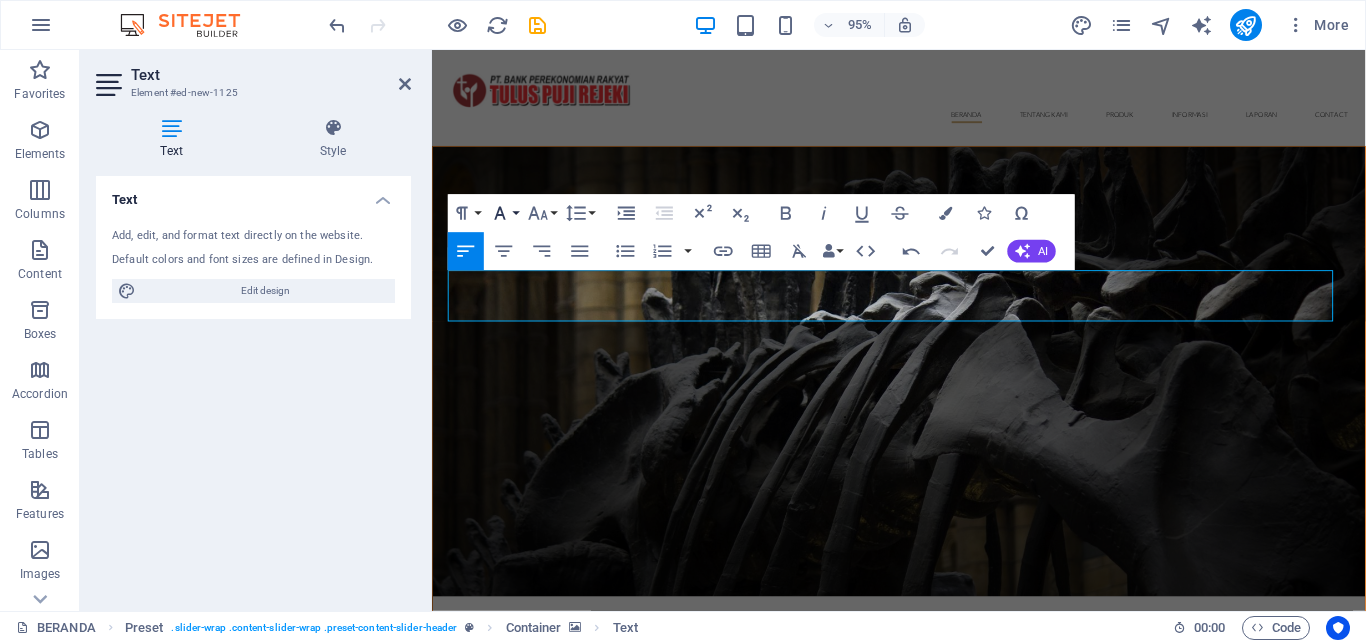 click on "Font Family" at bounding box center (504, 213) 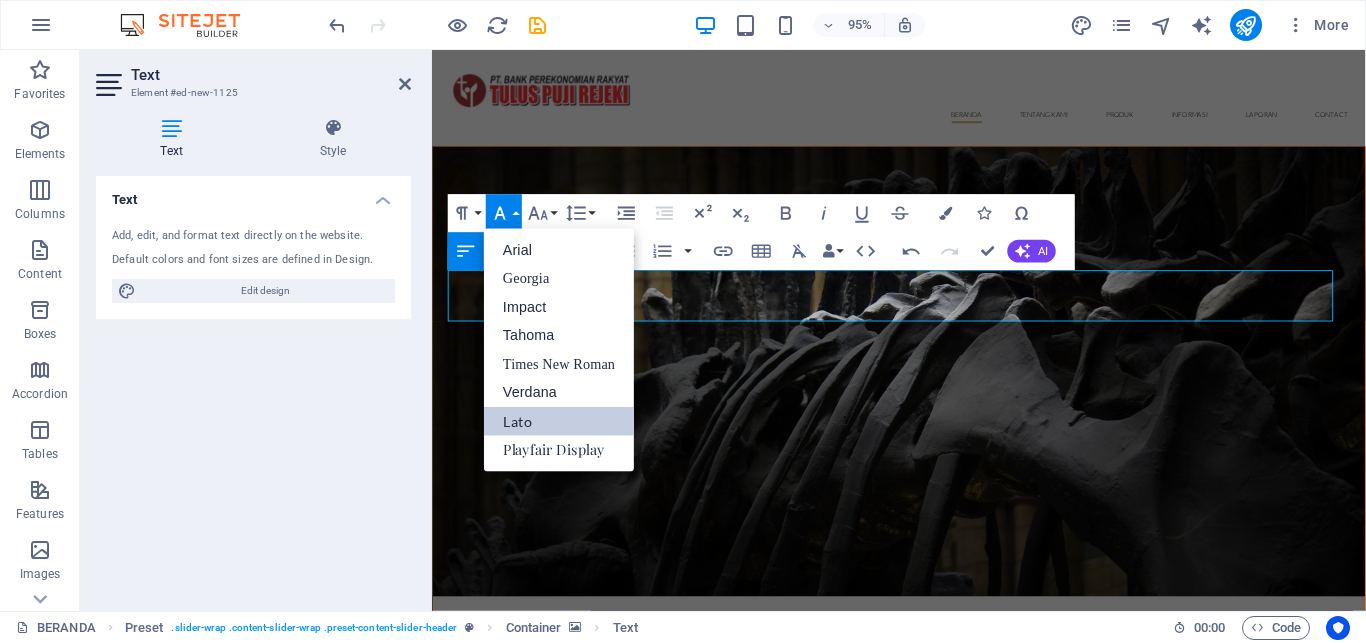 scroll, scrollTop: 0, scrollLeft: 0, axis: both 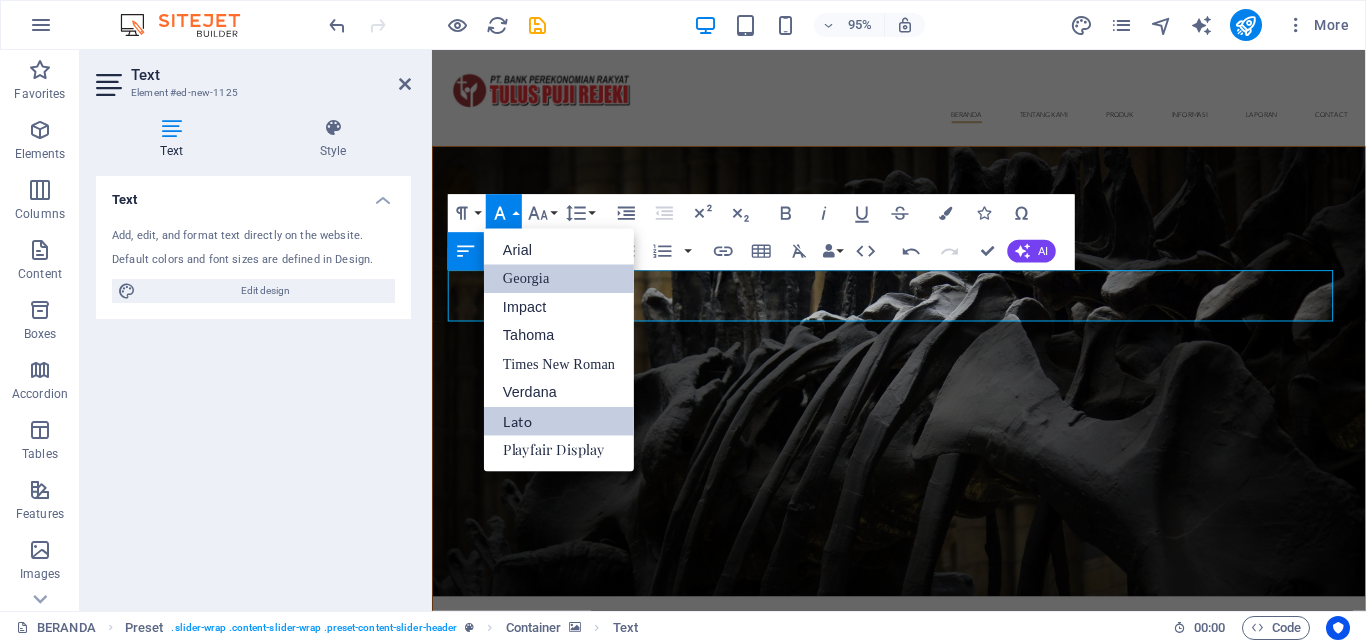 click on "Georgia" at bounding box center [559, 278] 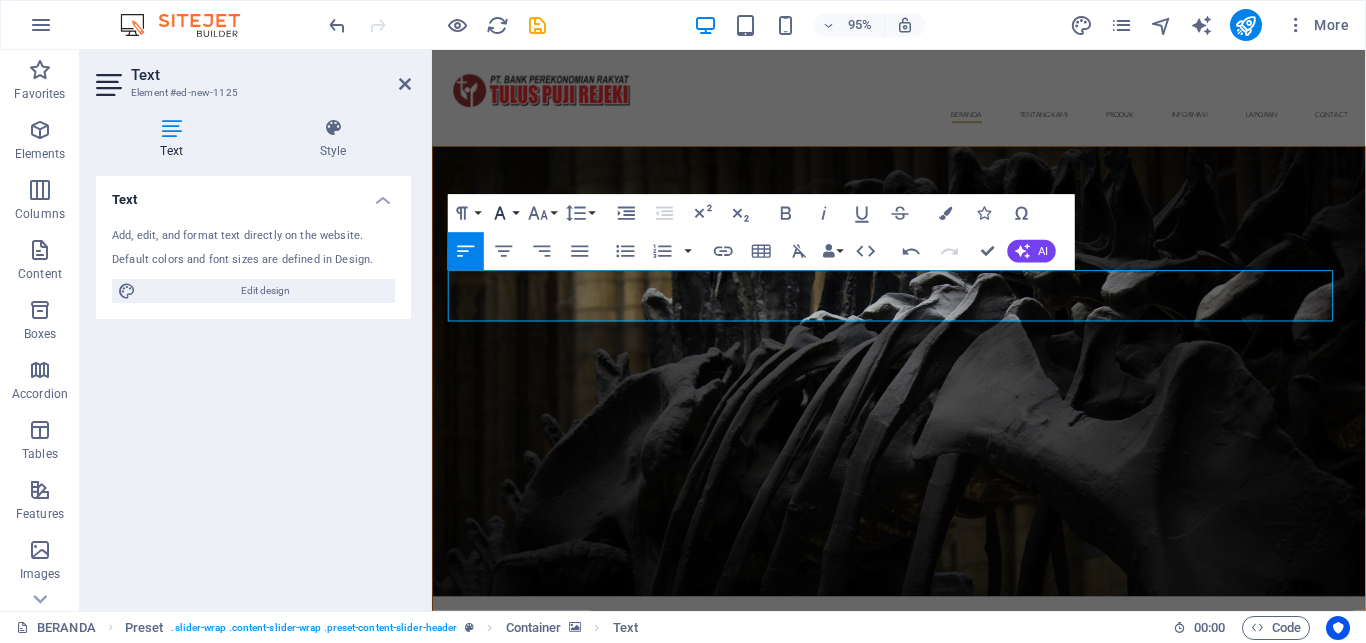click on "Font Family" at bounding box center (504, 213) 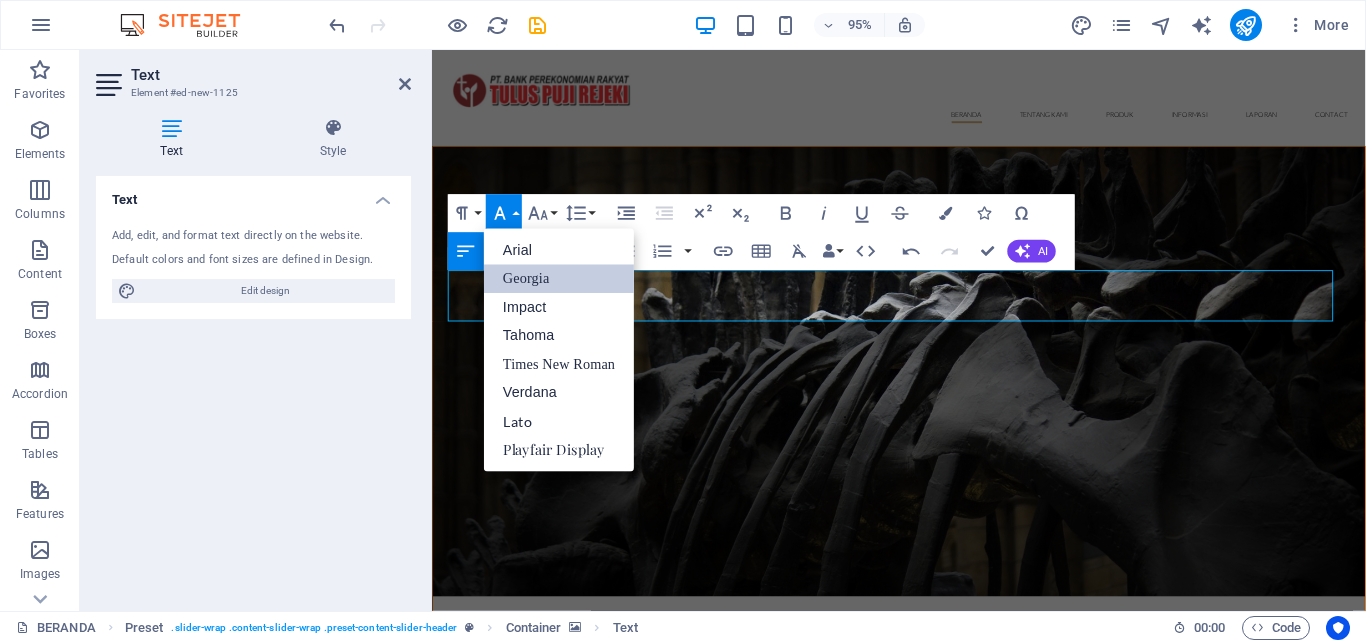 scroll, scrollTop: 0, scrollLeft: 0, axis: both 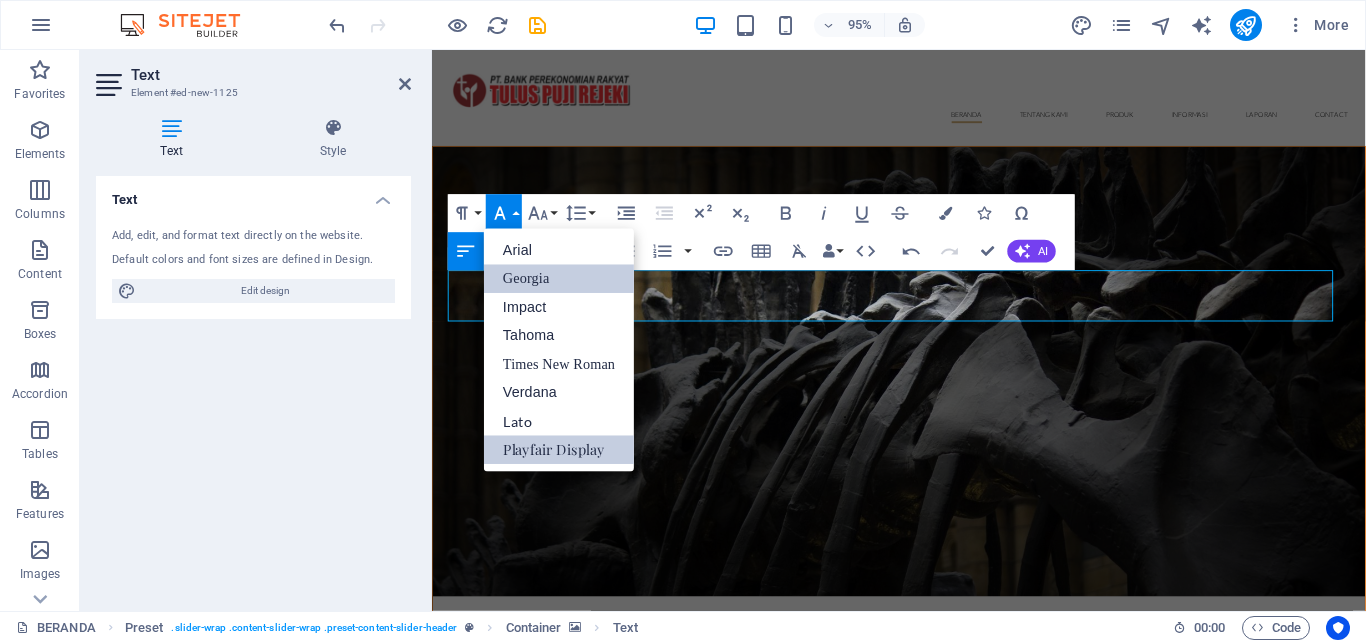 click on "Playfair Display" at bounding box center [559, 449] 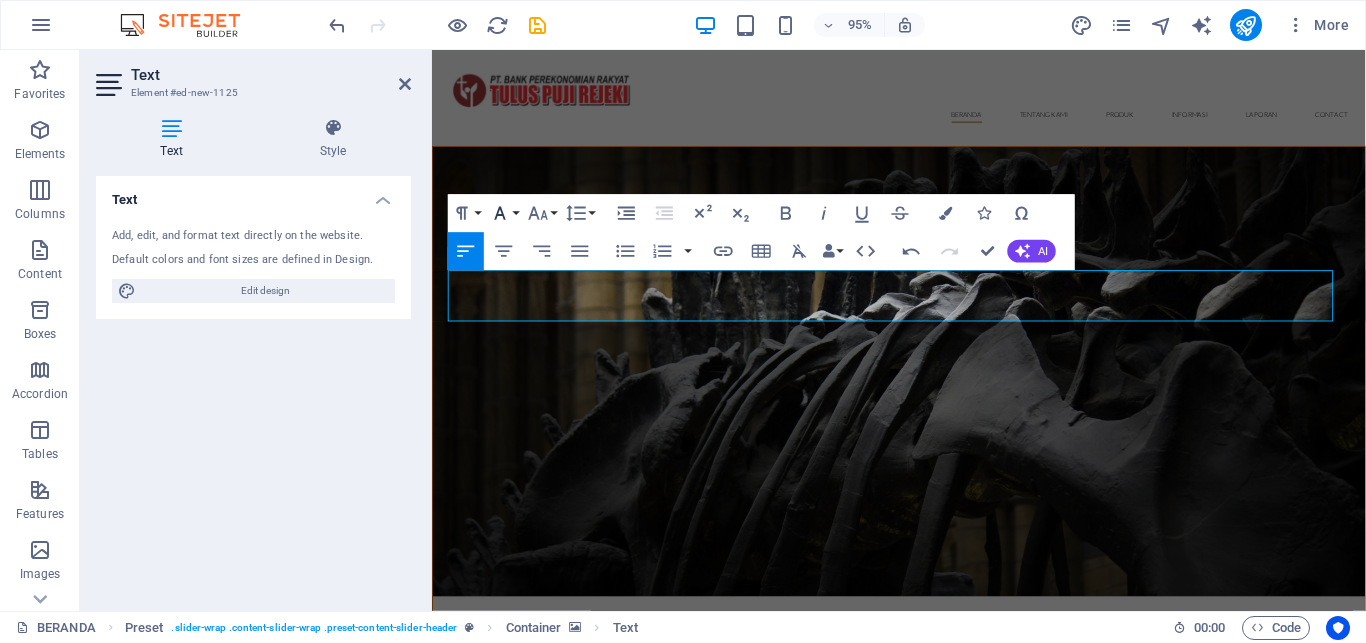 click on "Font Family" at bounding box center [504, 213] 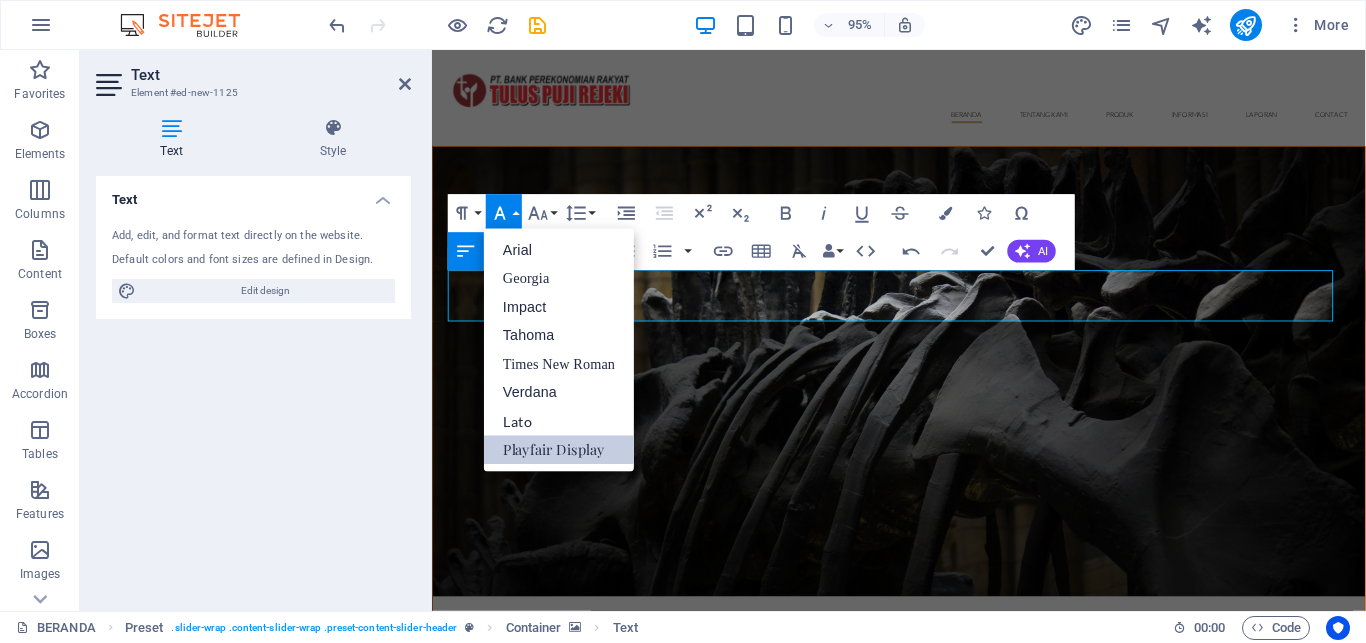 scroll, scrollTop: 0, scrollLeft: 0, axis: both 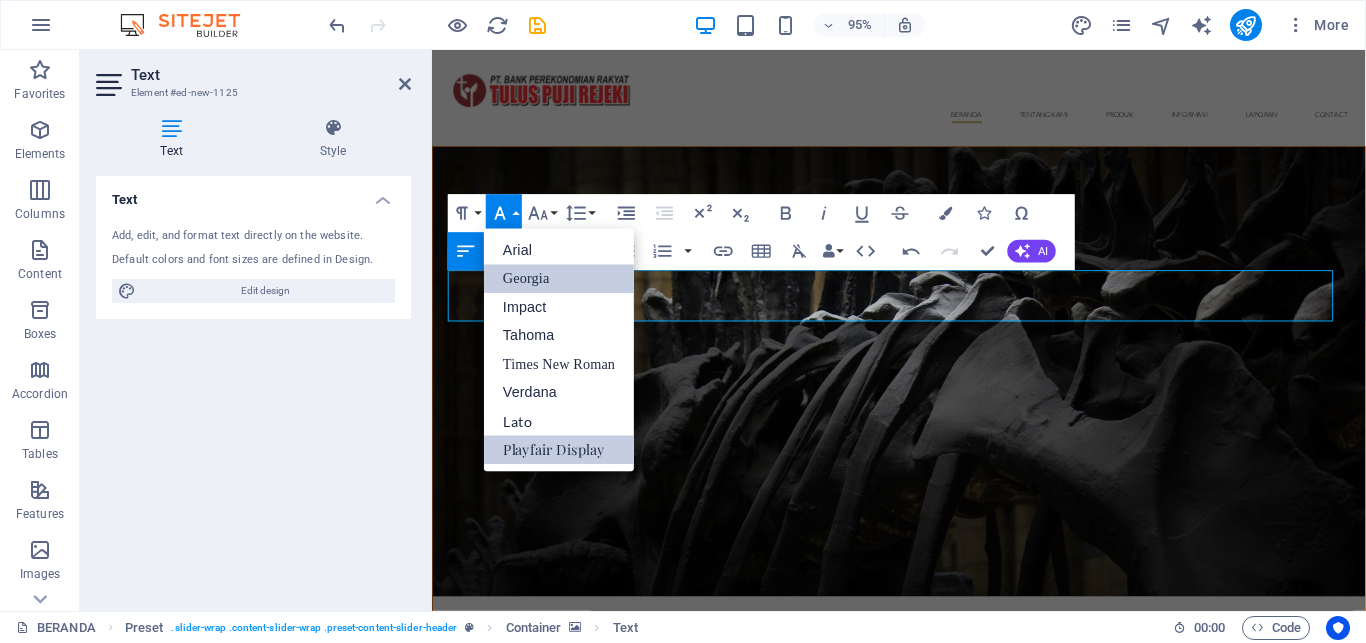 click on "Georgia" at bounding box center (559, 278) 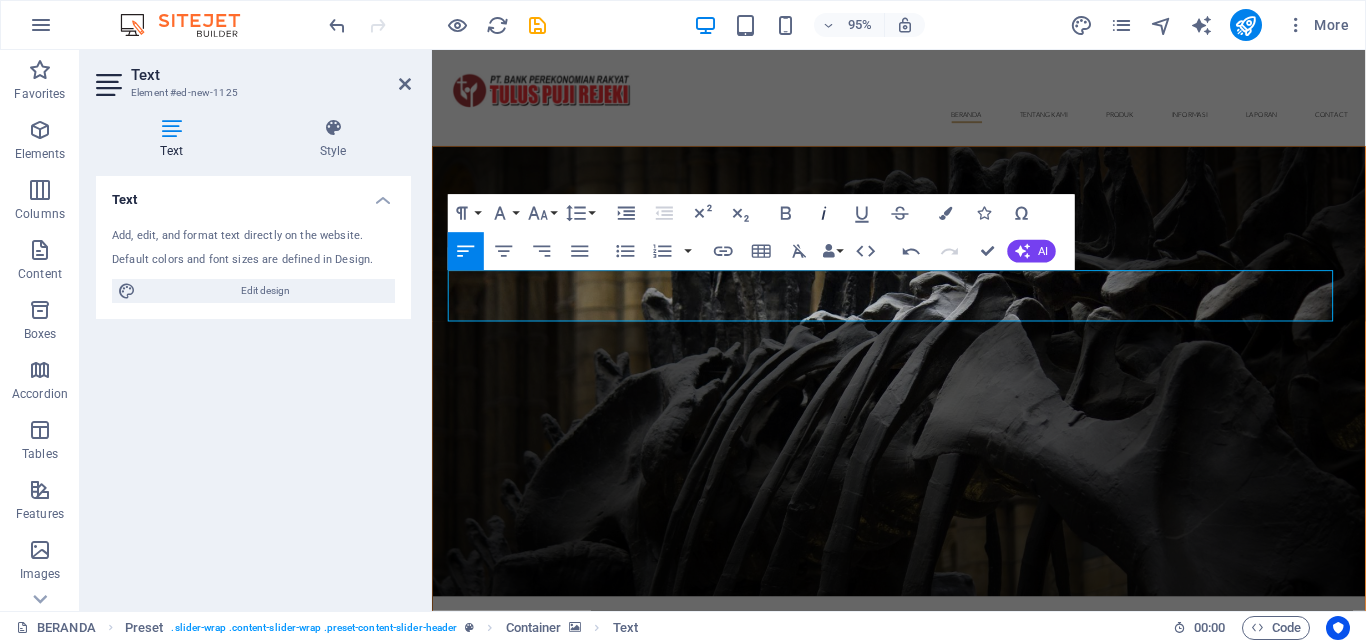 click 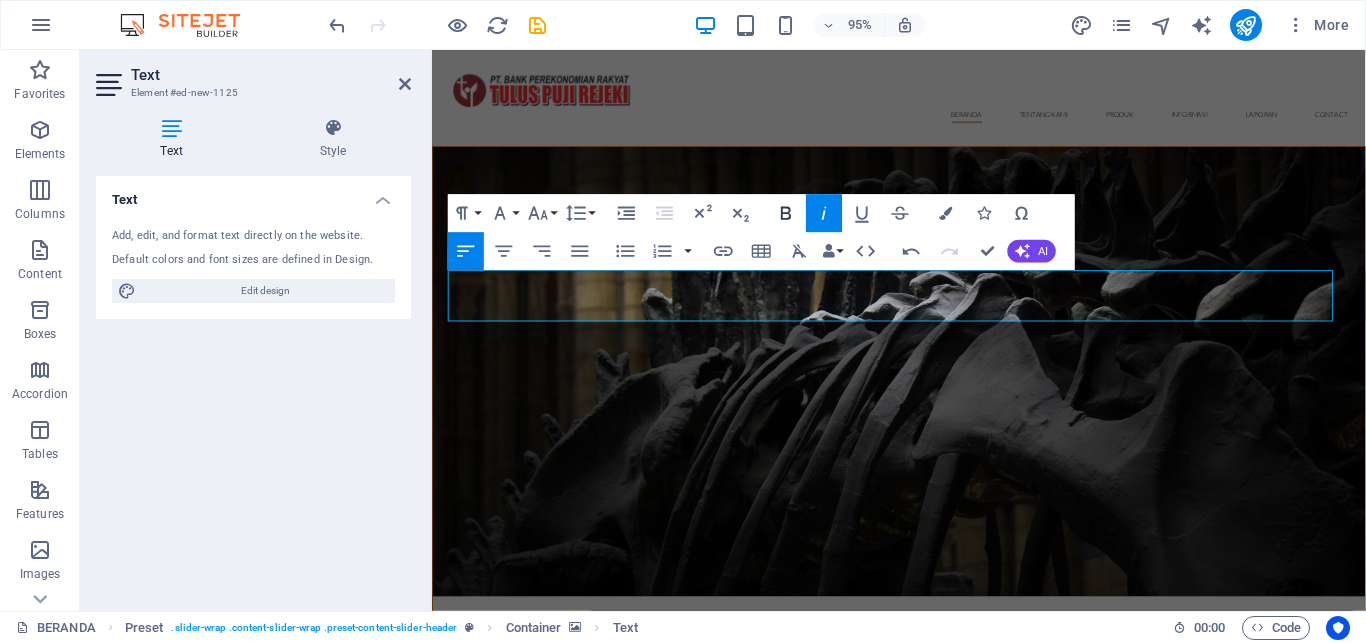 click 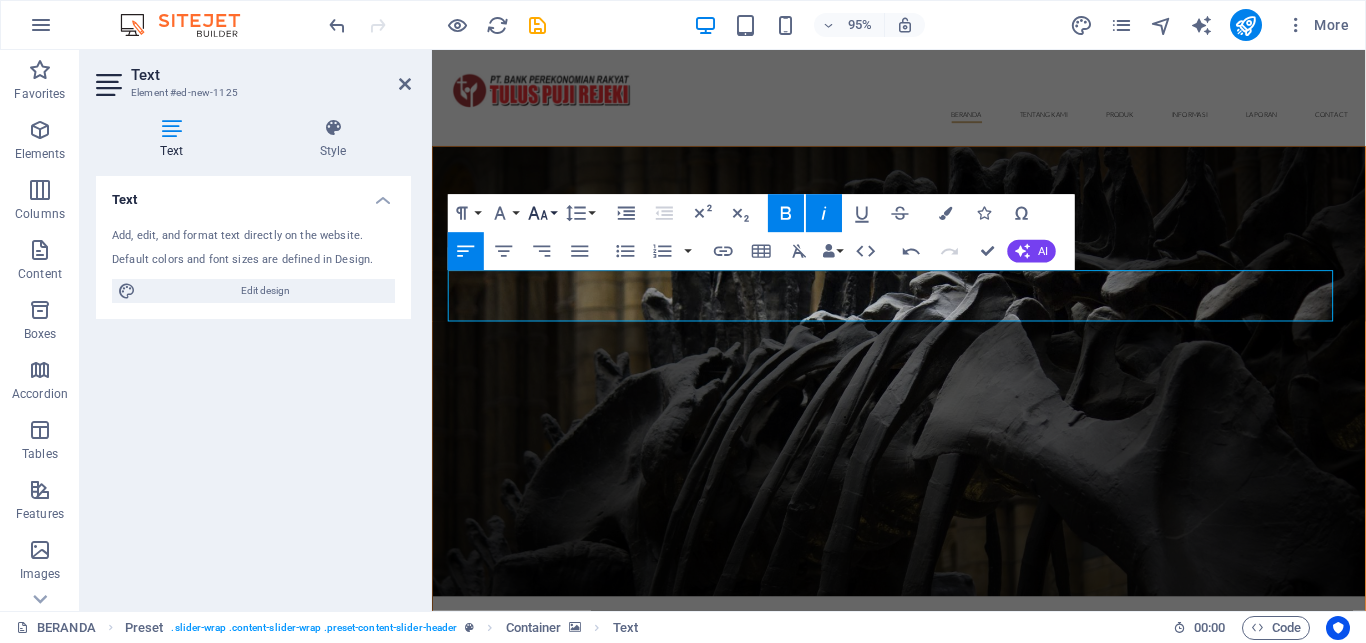 click on "Font Size" at bounding box center [542, 213] 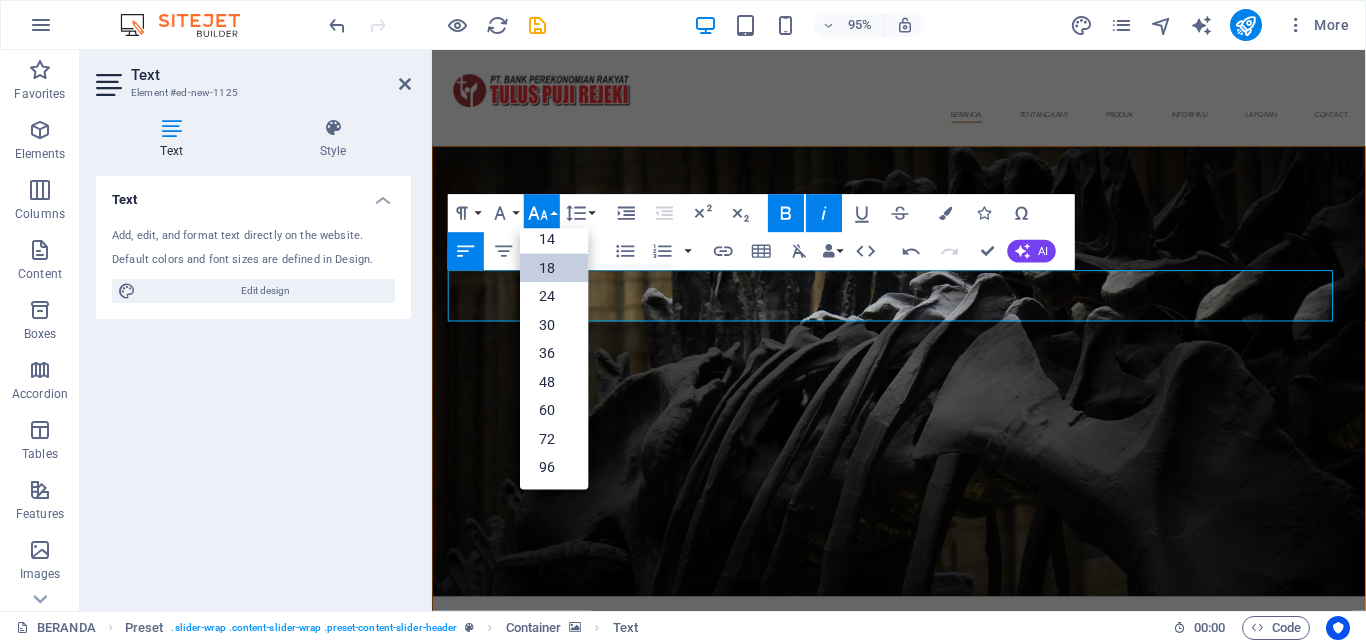 scroll, scrollTop: 161, scrollLeft: 0, axis: vertical 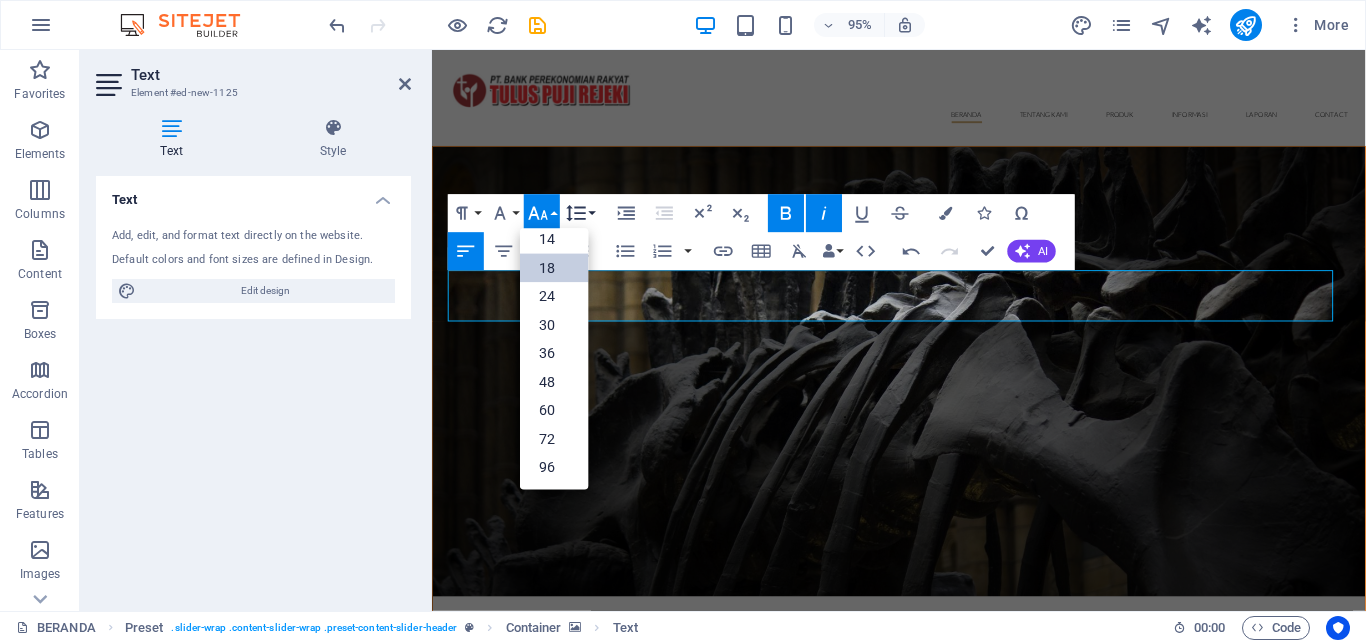 click 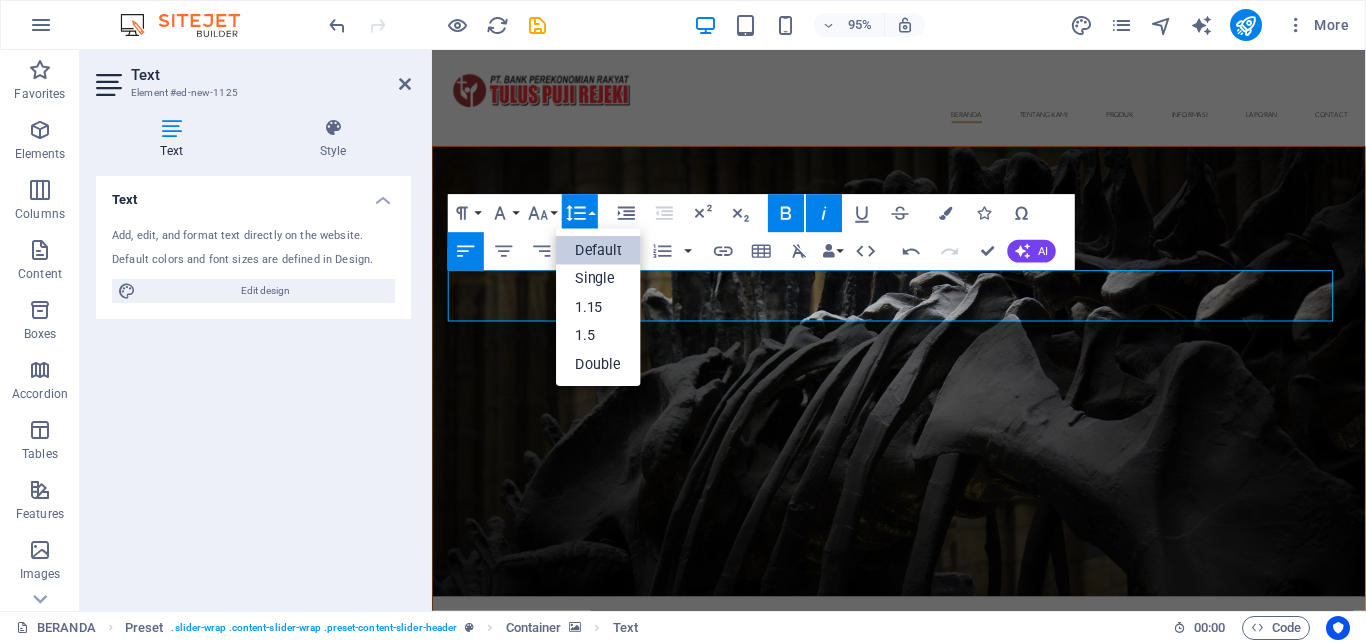 scroll, scrollTop: 0, scrollLeft: 0, axis: both 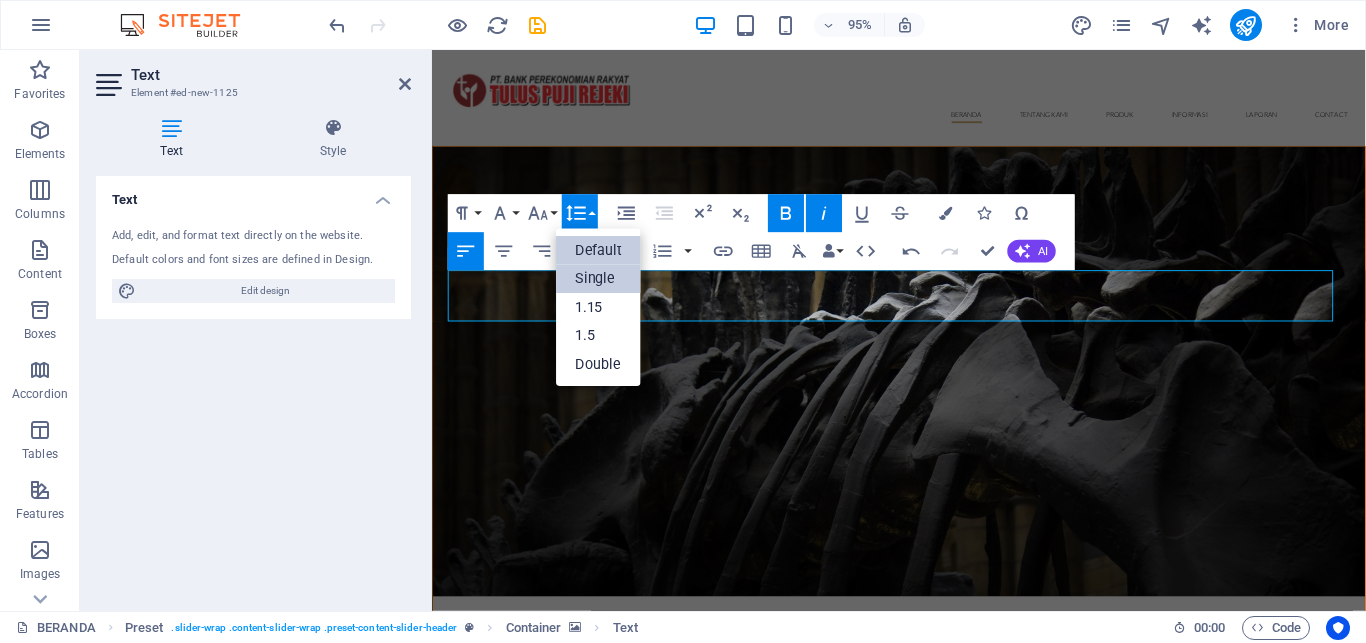 click on "Single" at bounding box center [598, 278] 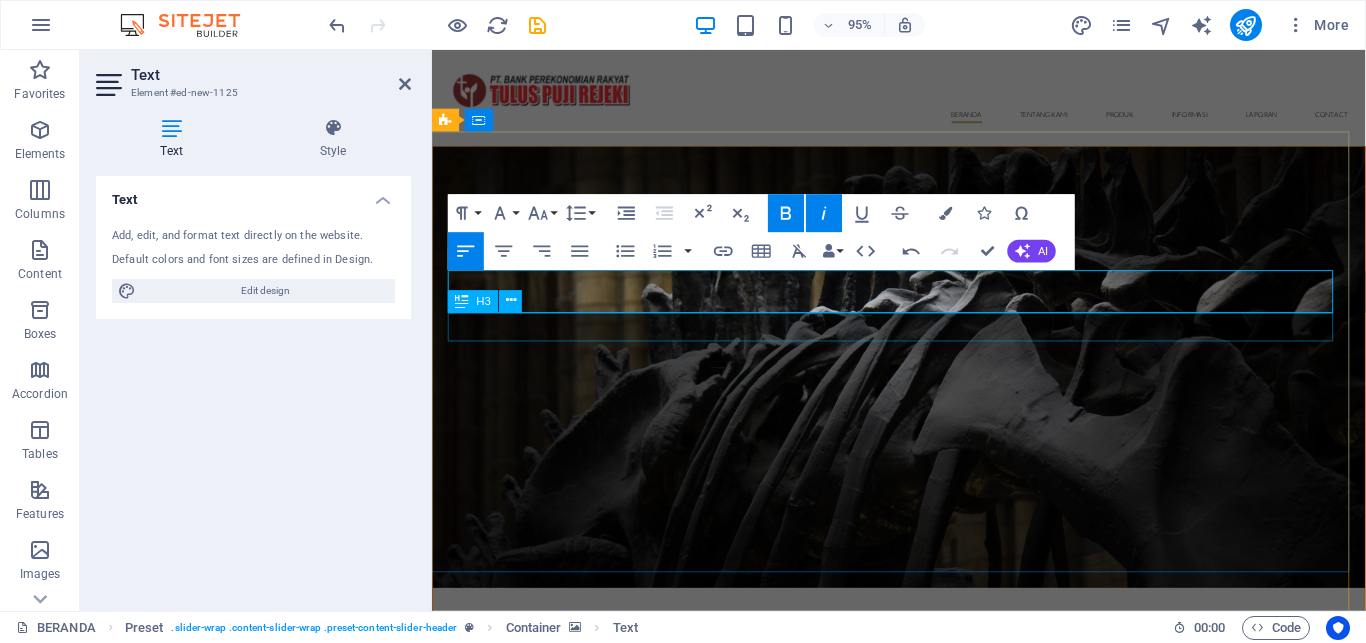 click on "PT. BANK PEREKONOMIAN RAKYAT" at bounding box center [924, 824] 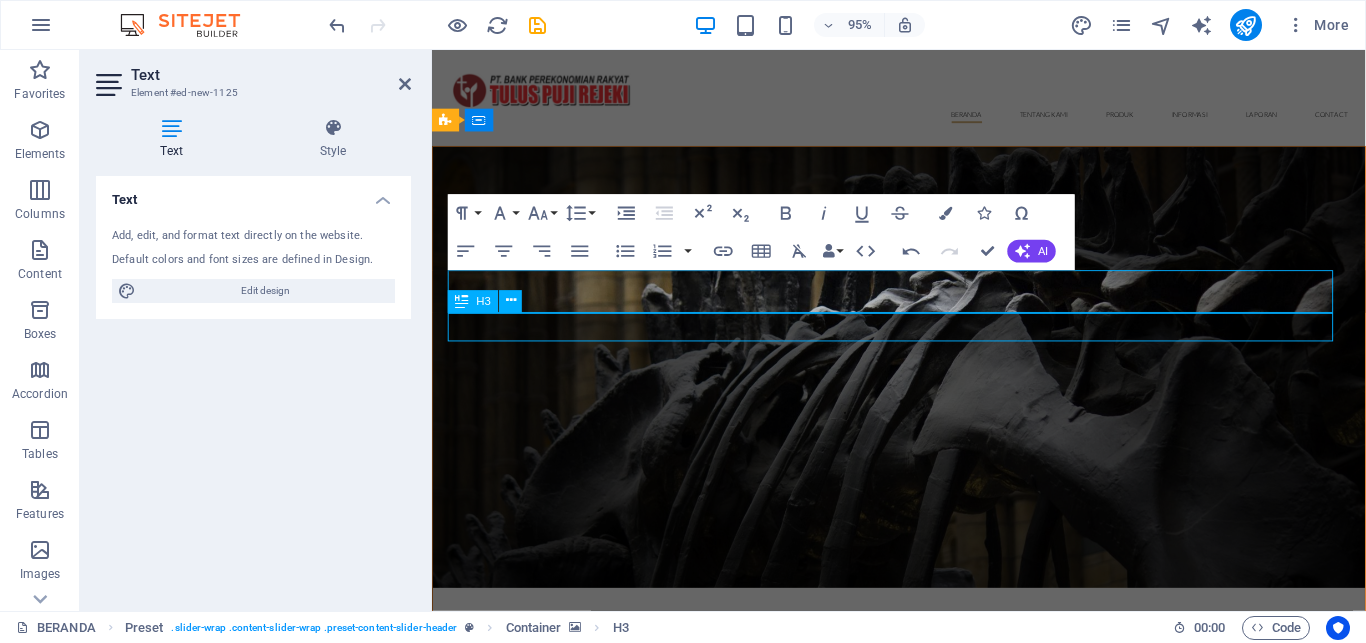 click on "PT. BANK PEREKONOMIAN RAKYAT" at bounding box center (924, 824) 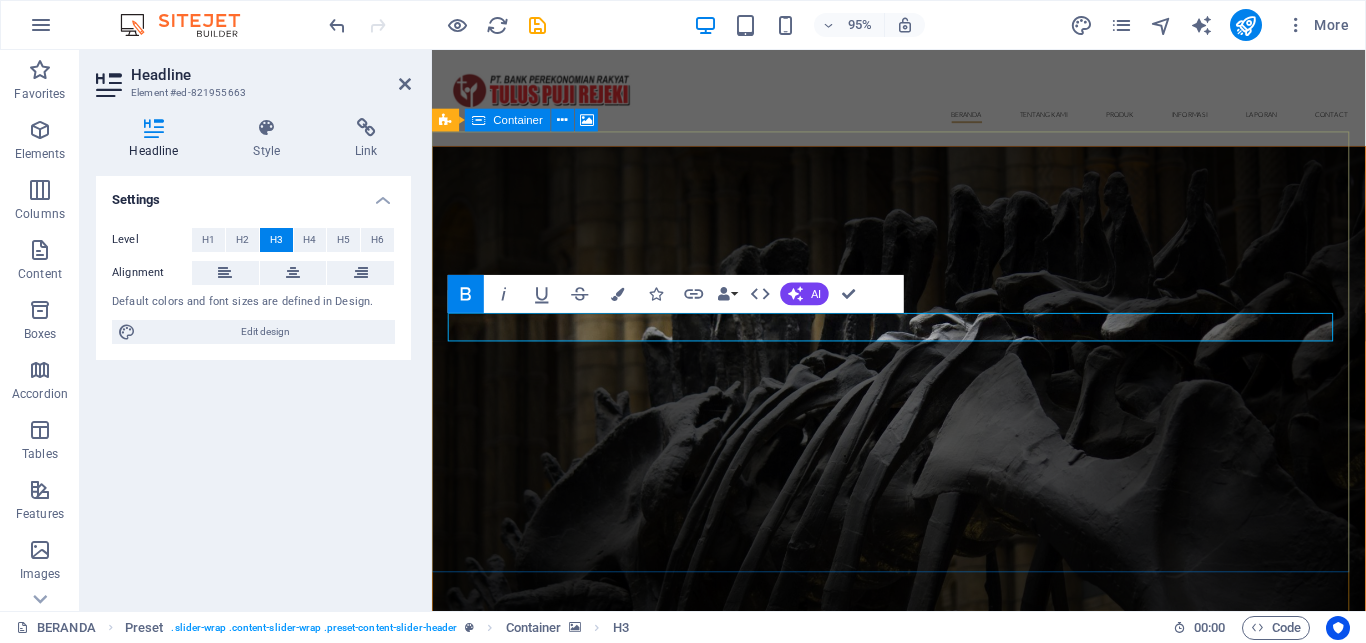 click at bounding box center (923, 429) 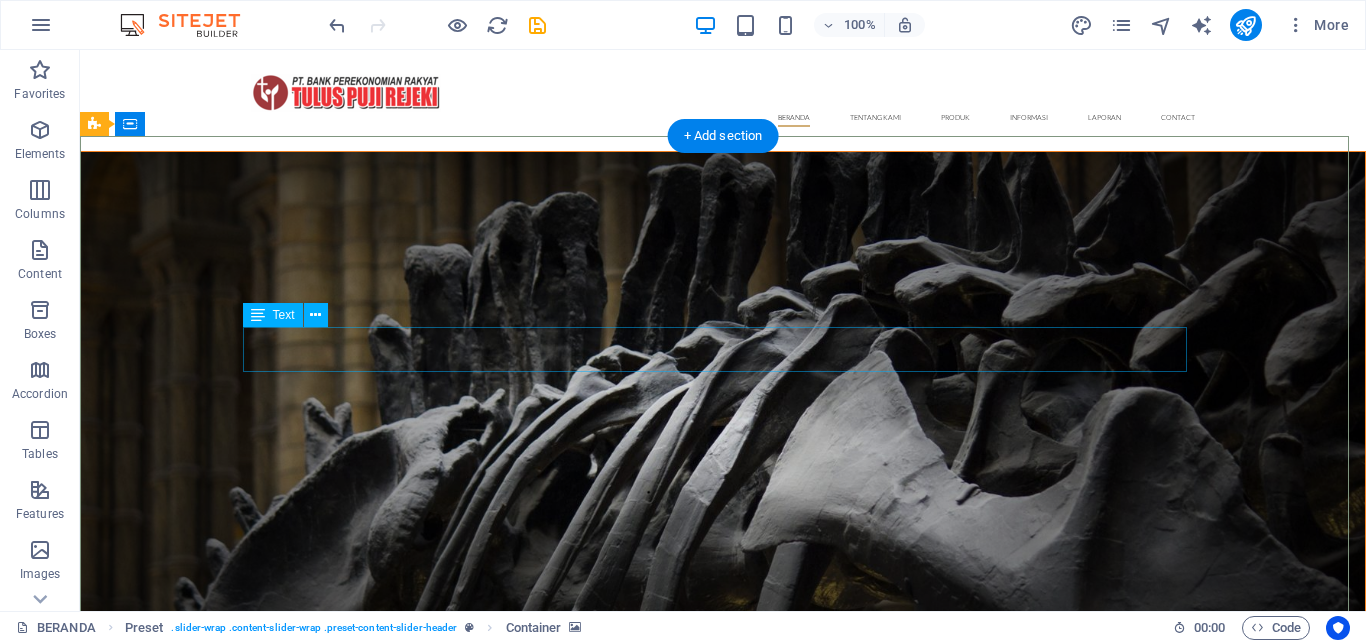 click on "PT BANK PEREKONOMIAN RAKYAT" at bounding box center (723, 922) 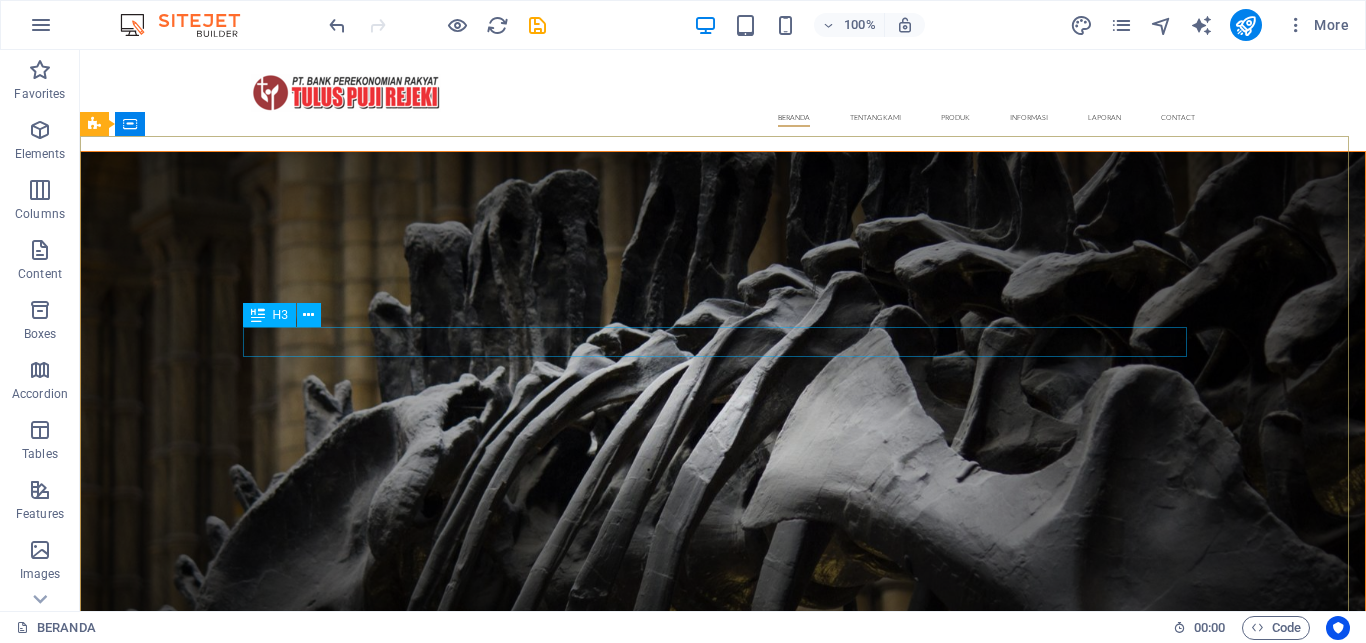 click on "H3" at bounding box center [280, 315] 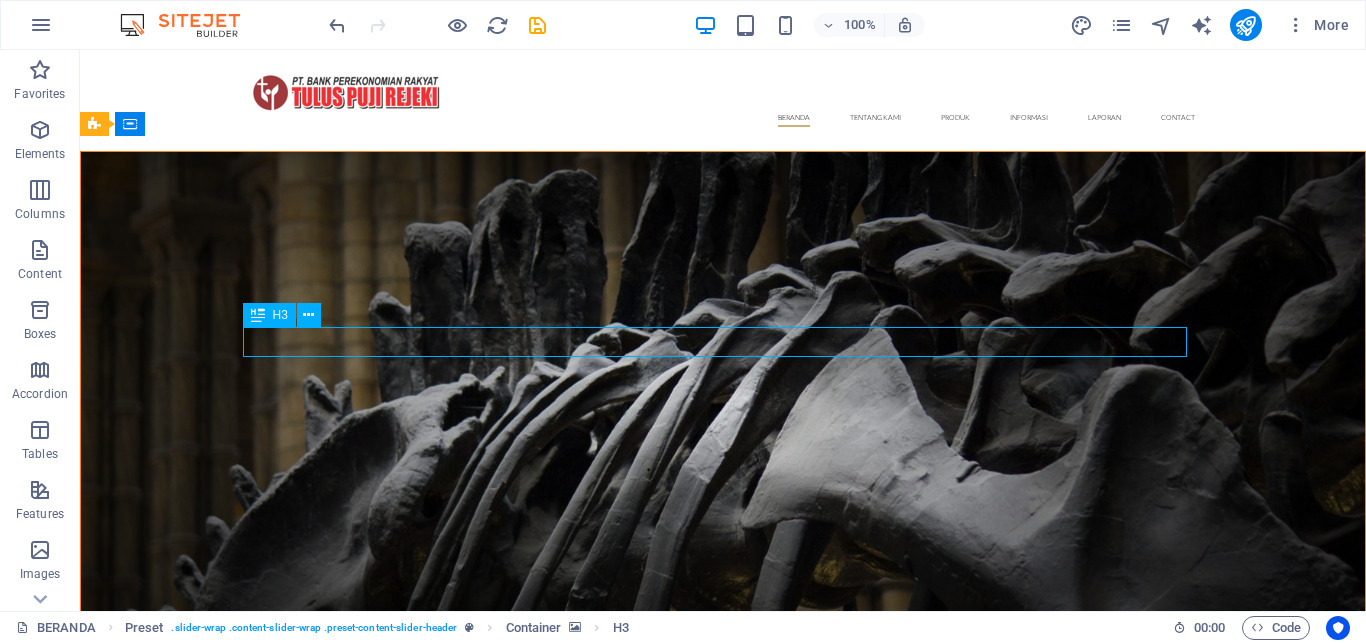 click on "H3" at bounding box center (280, 315) 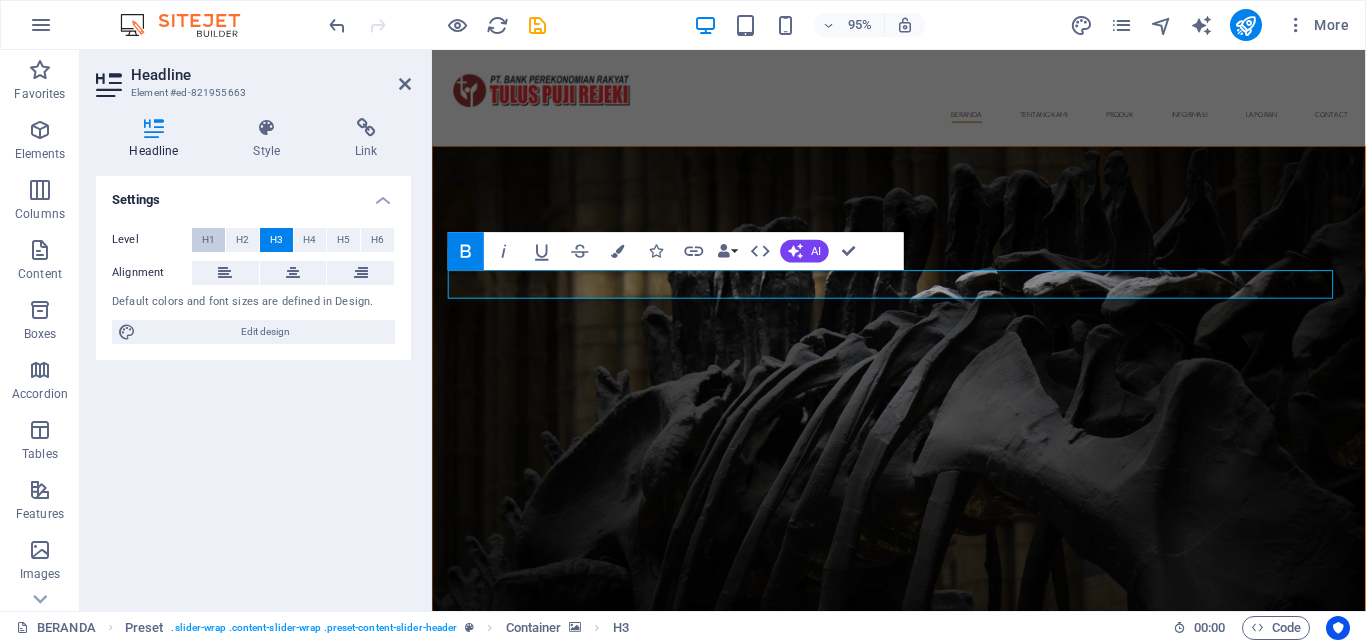 click on "H1" at bounding box center [208, 240] 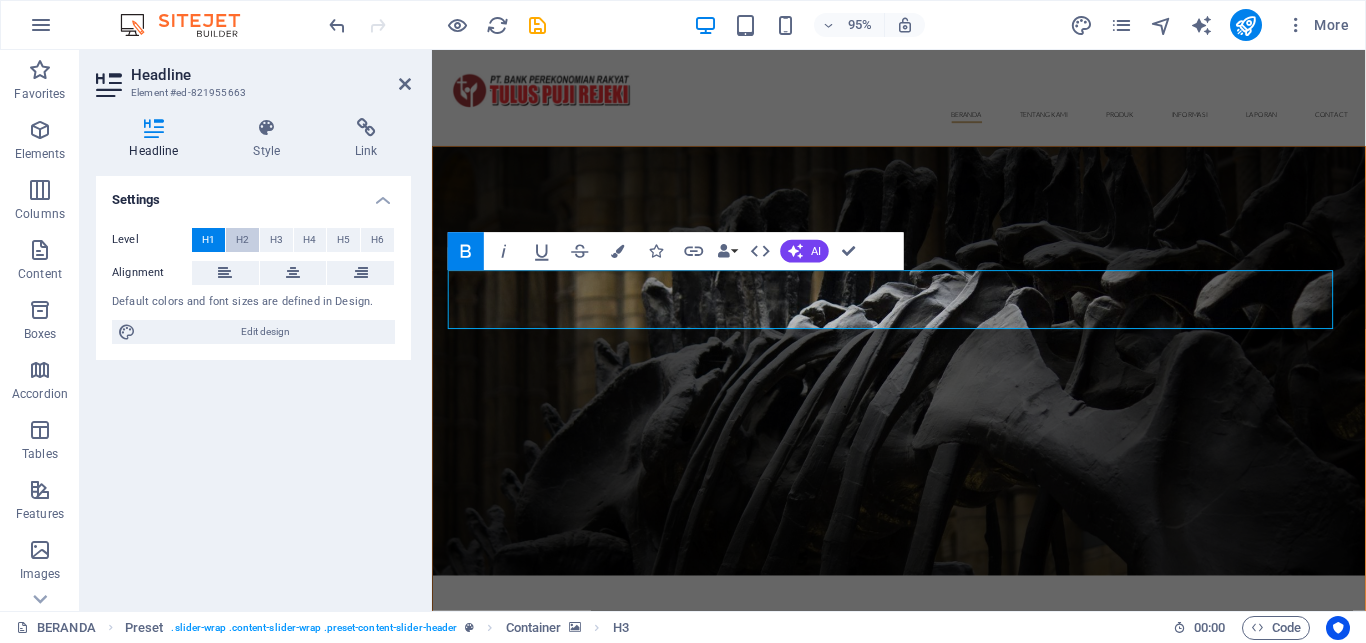 click on "H2" at bounding box center [242, 240] 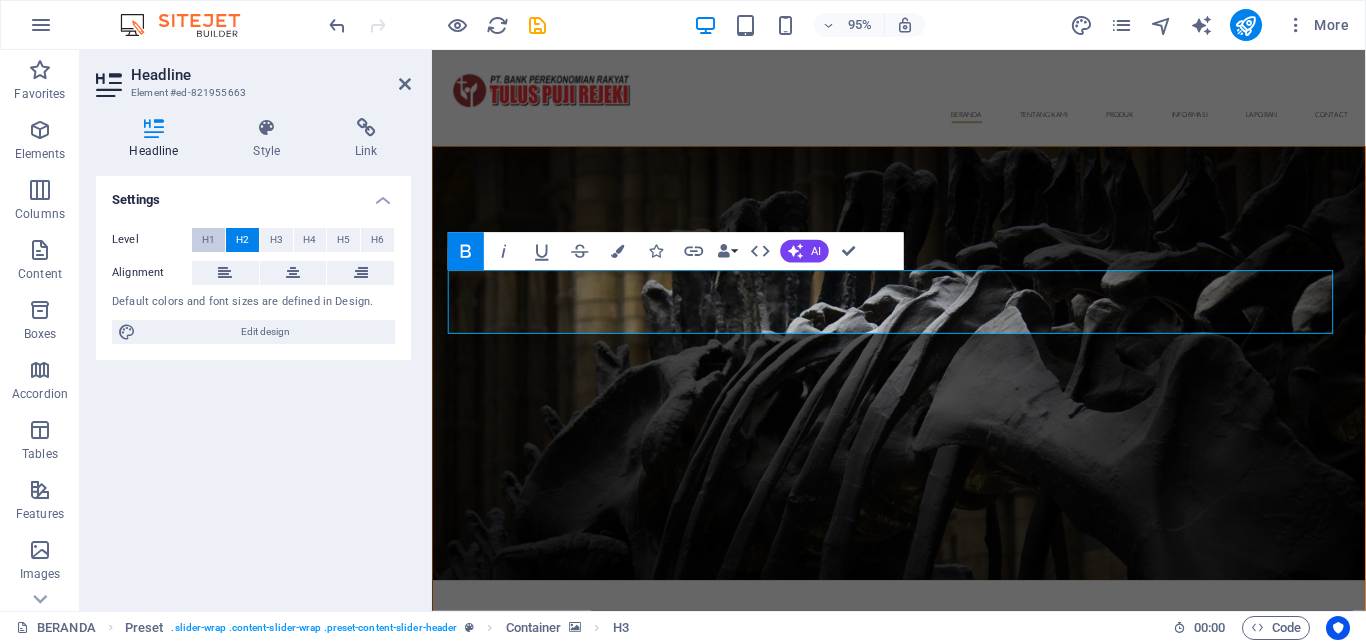 click on "H1" at bounding box center [208, 240] 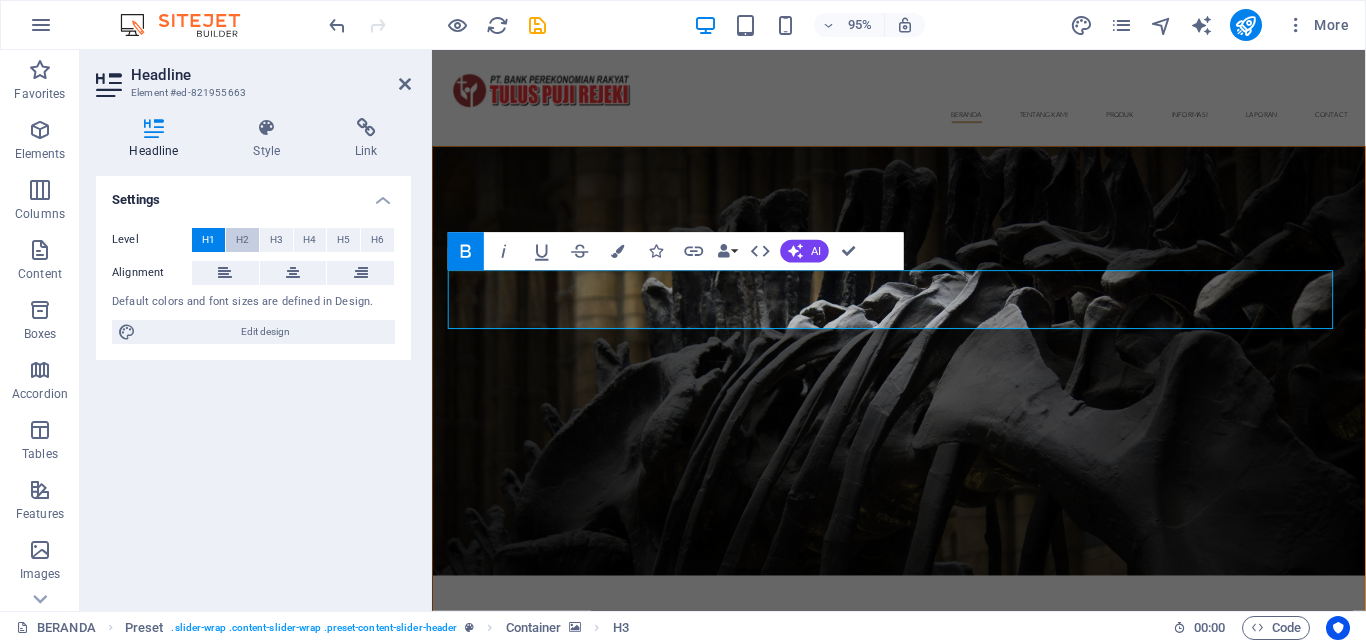 click on "H2" at bounding box center [242, 240] 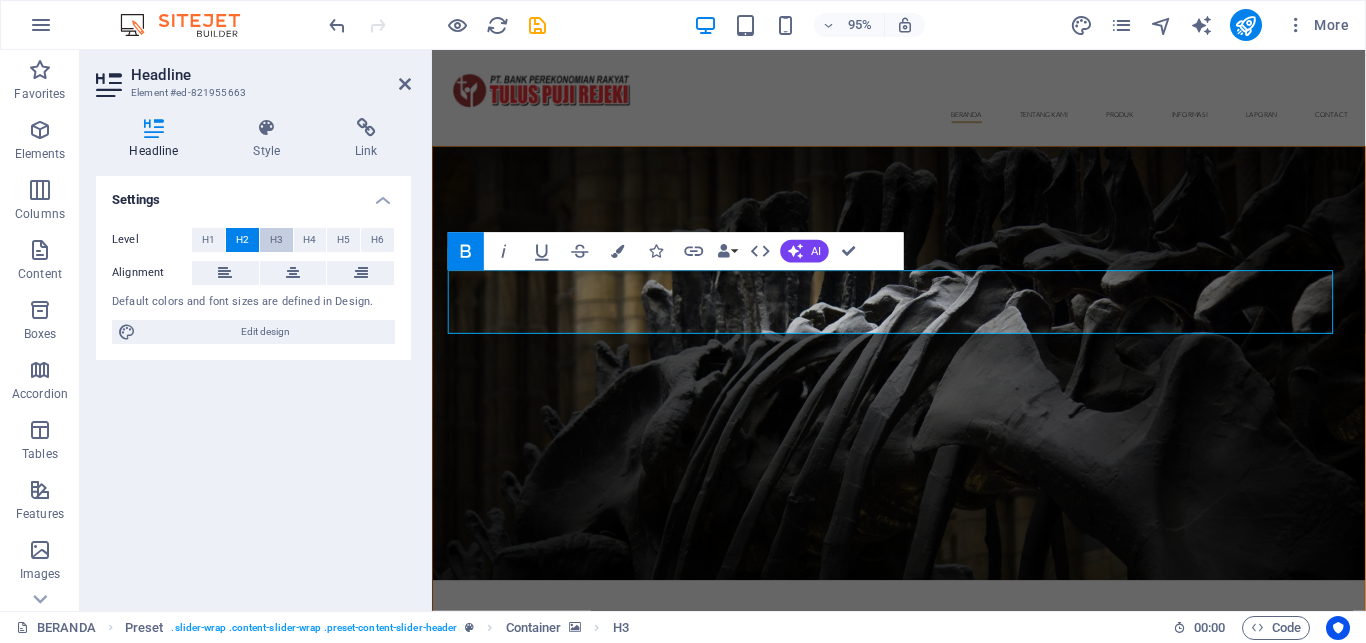 click on "H3" at bounding box center [276, 240] 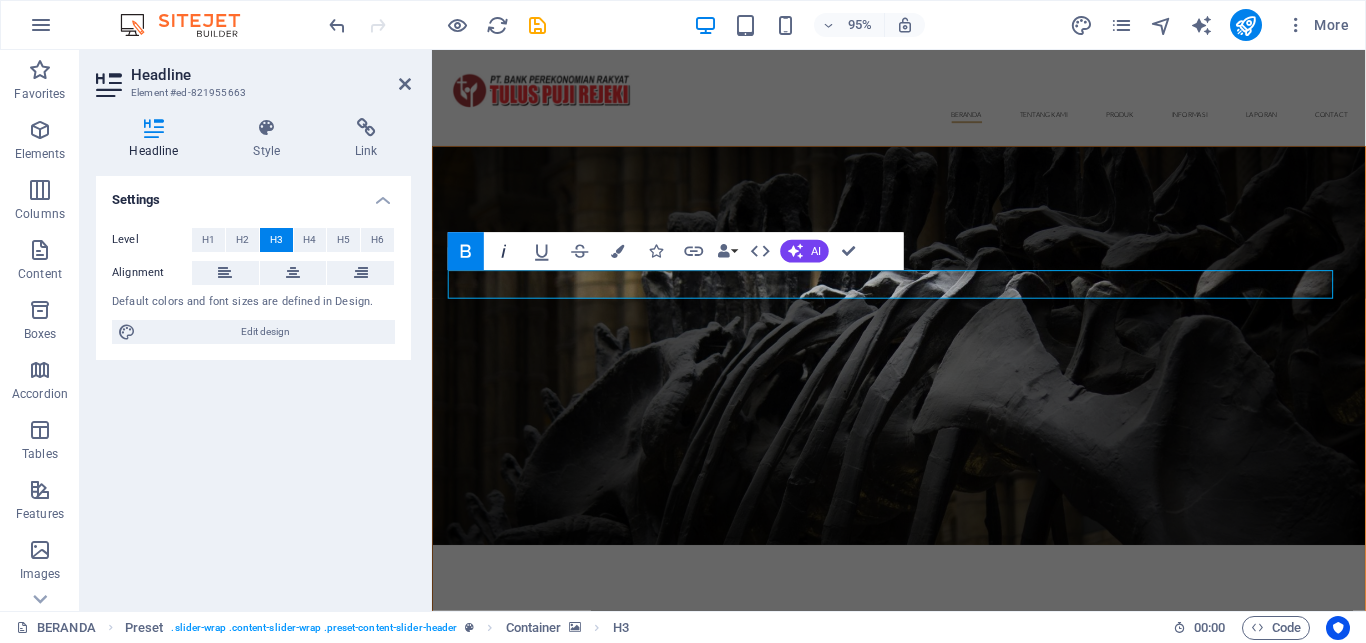 click on "Italic" at bounding box center [504, 251] 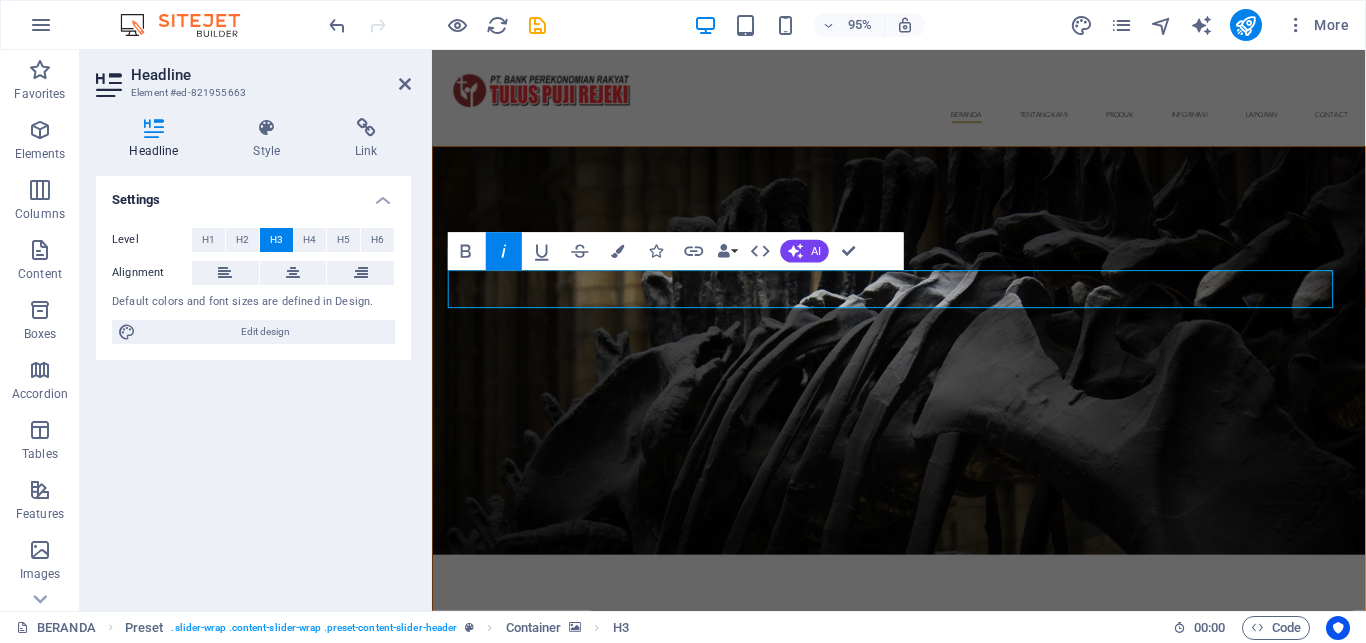 click on "Italic" at bounding box center (504, 251) 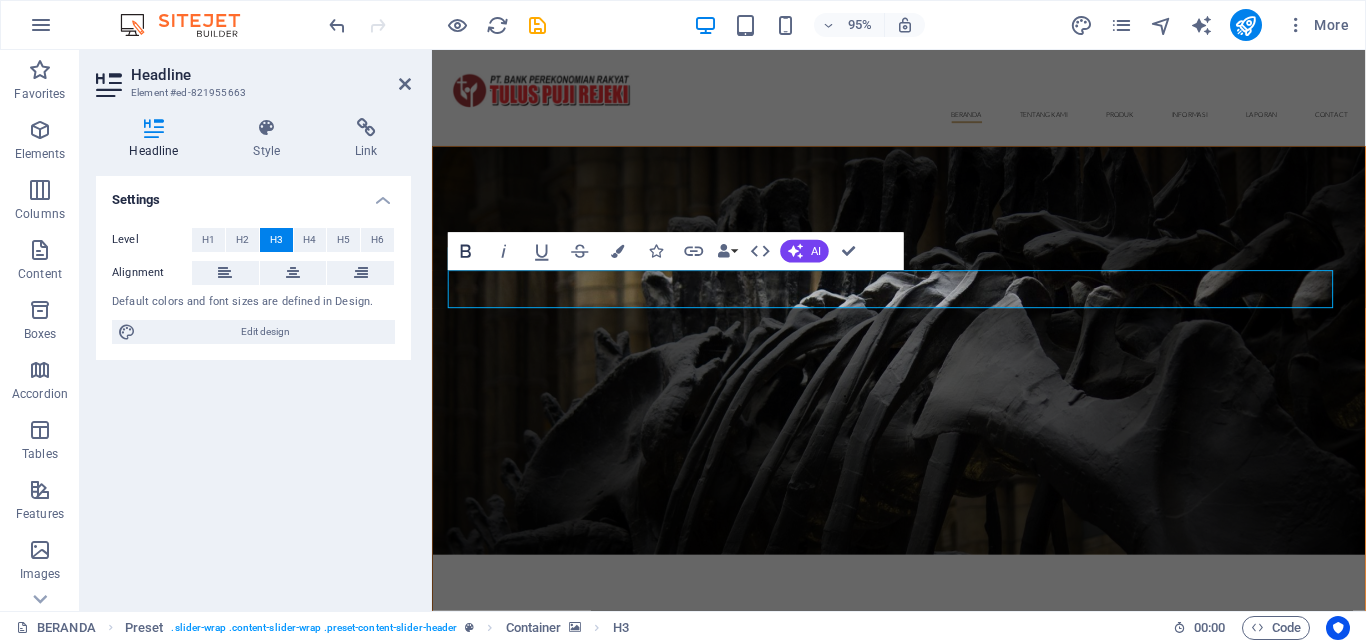 click 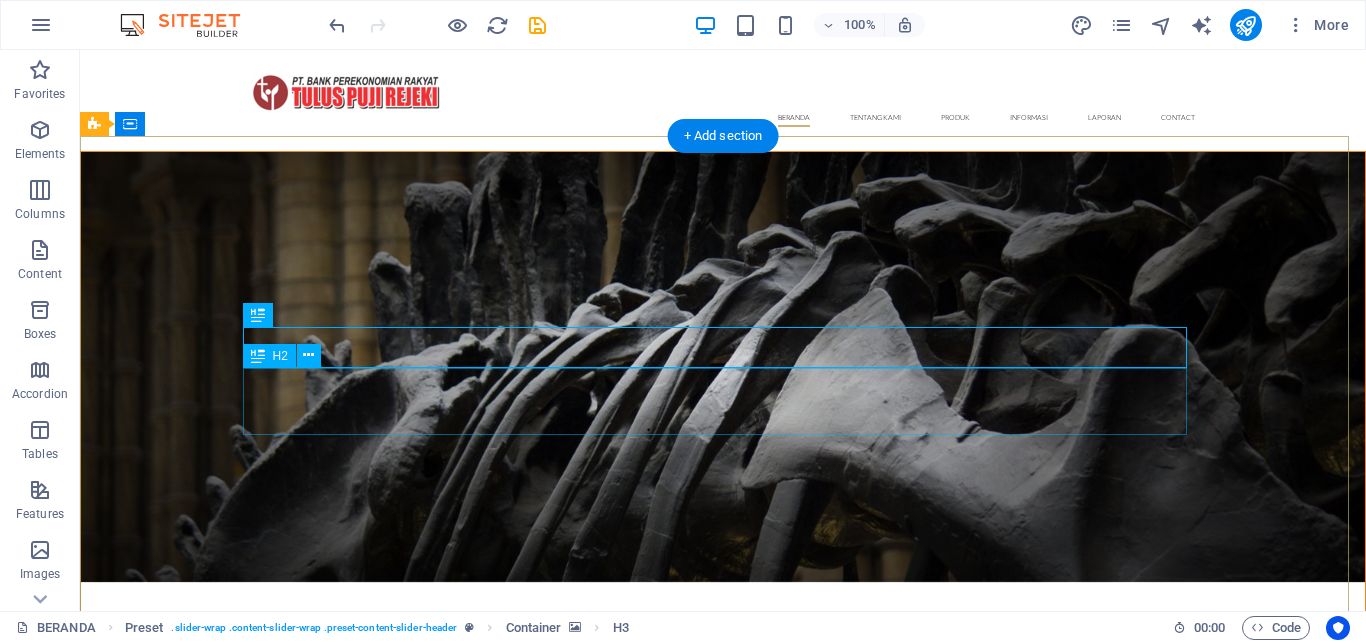 click on "TULUS PUJI REJEKI" at bounding box center (723, 848) 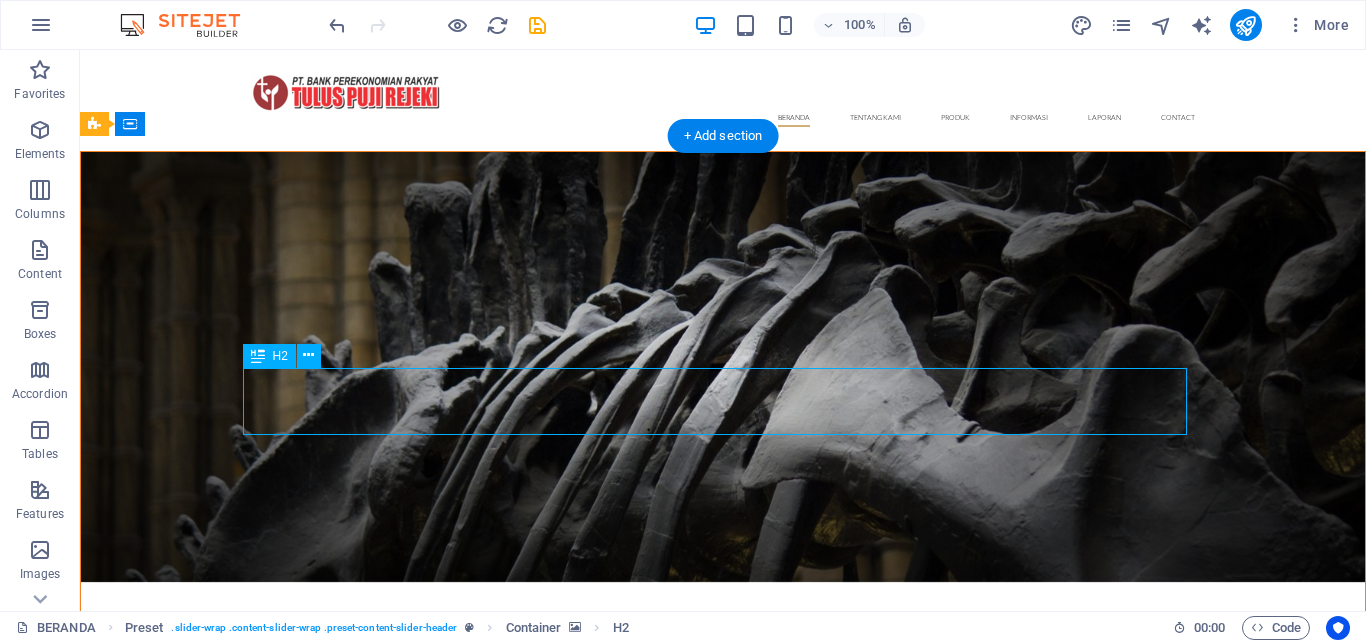 click on "TULUS PUJI REJEKI" at bounding box center [723, 848] 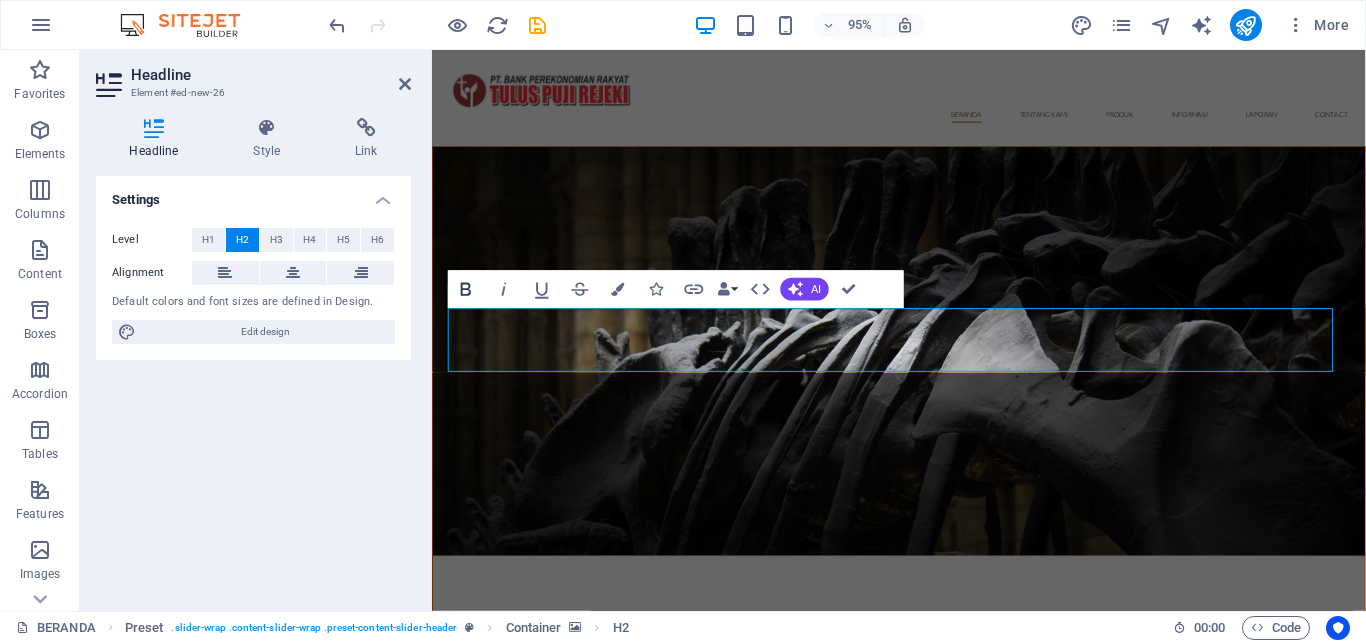 click 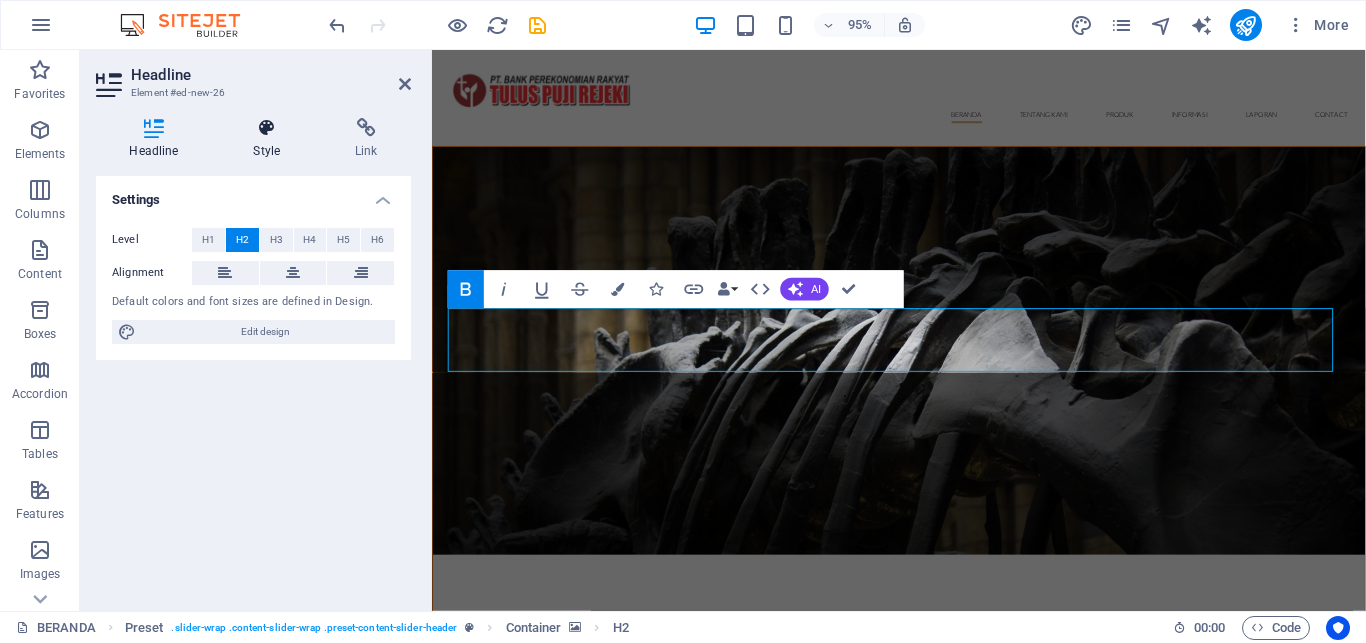 click at bounding box center [267, 128] 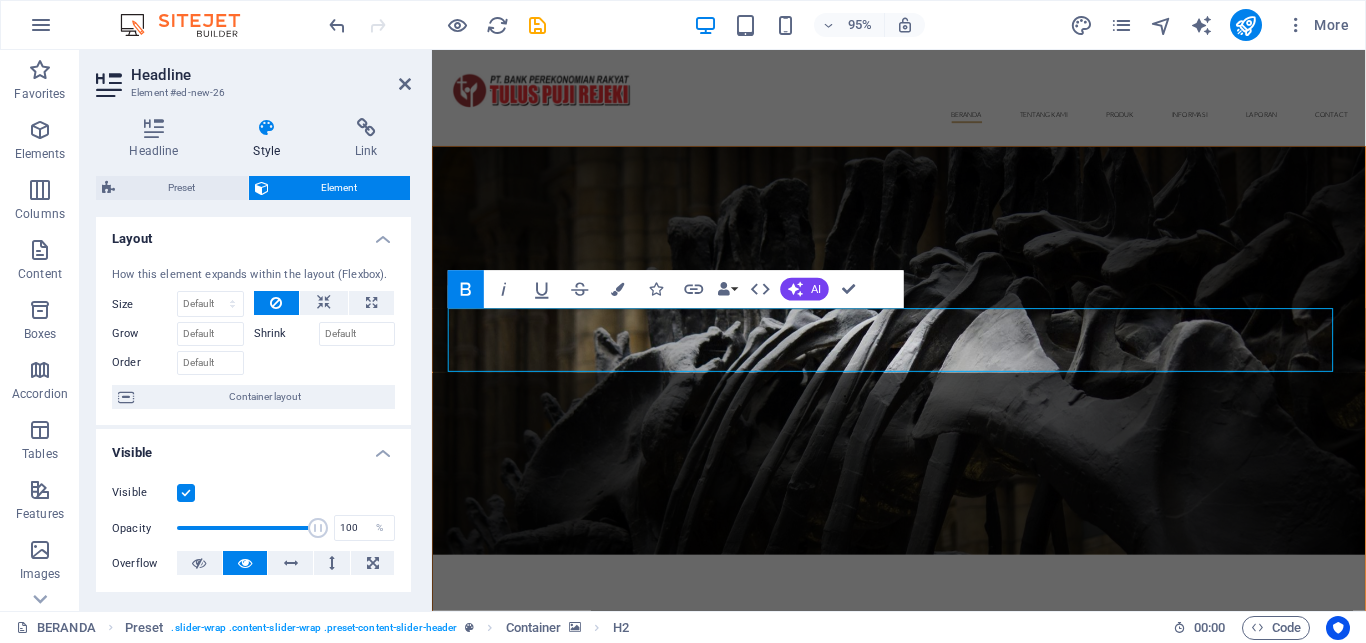 scroll, scrollTop: 0, scrollLeft: 0, axis: both 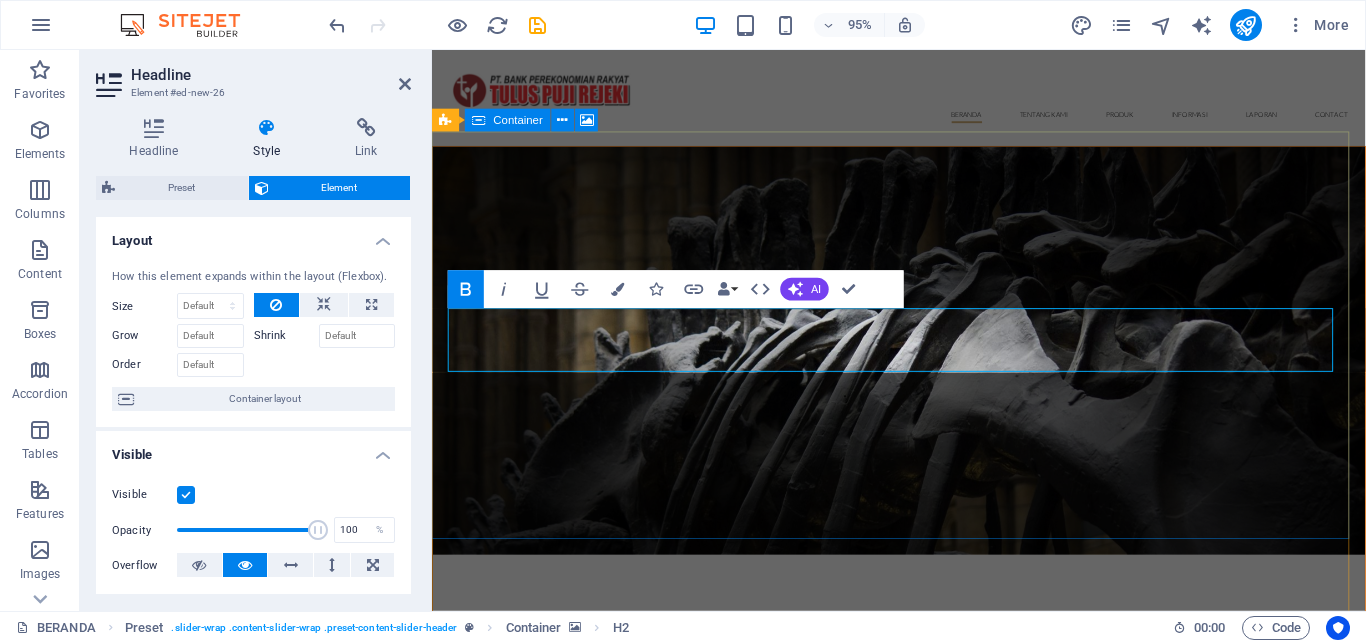 click at bounding box center (923, 366) 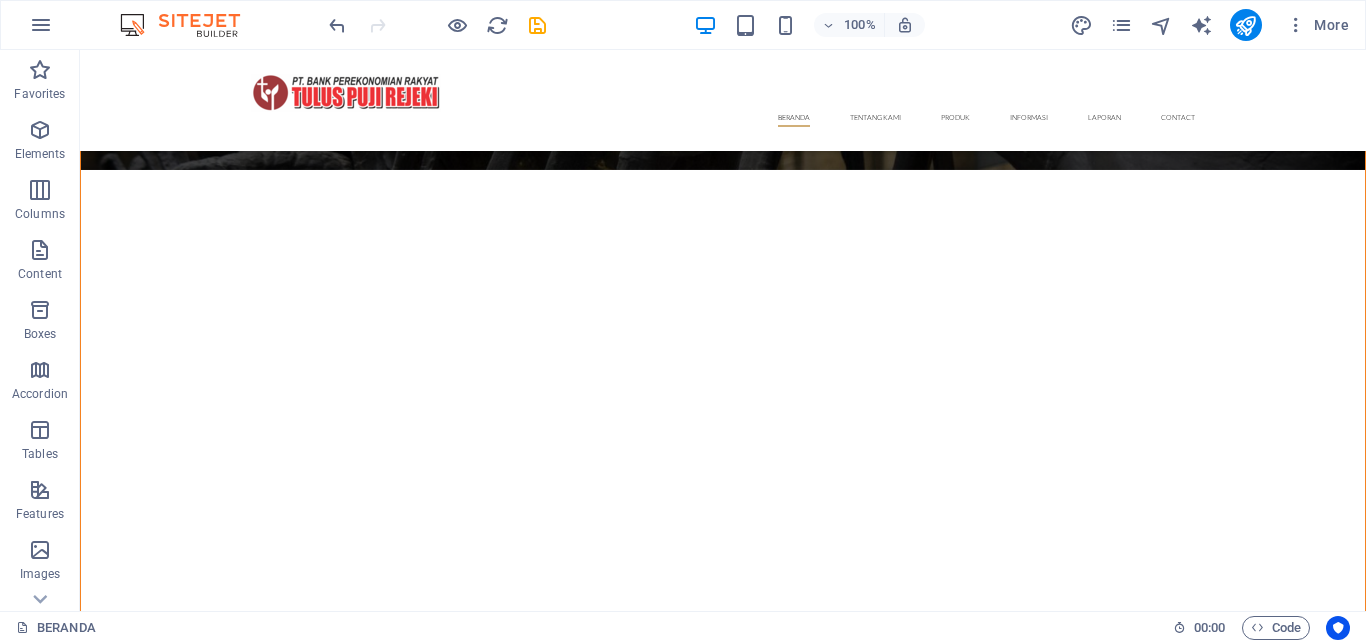 scroll, scrollTop: 474, scrollLeft: 0, axis: vertical 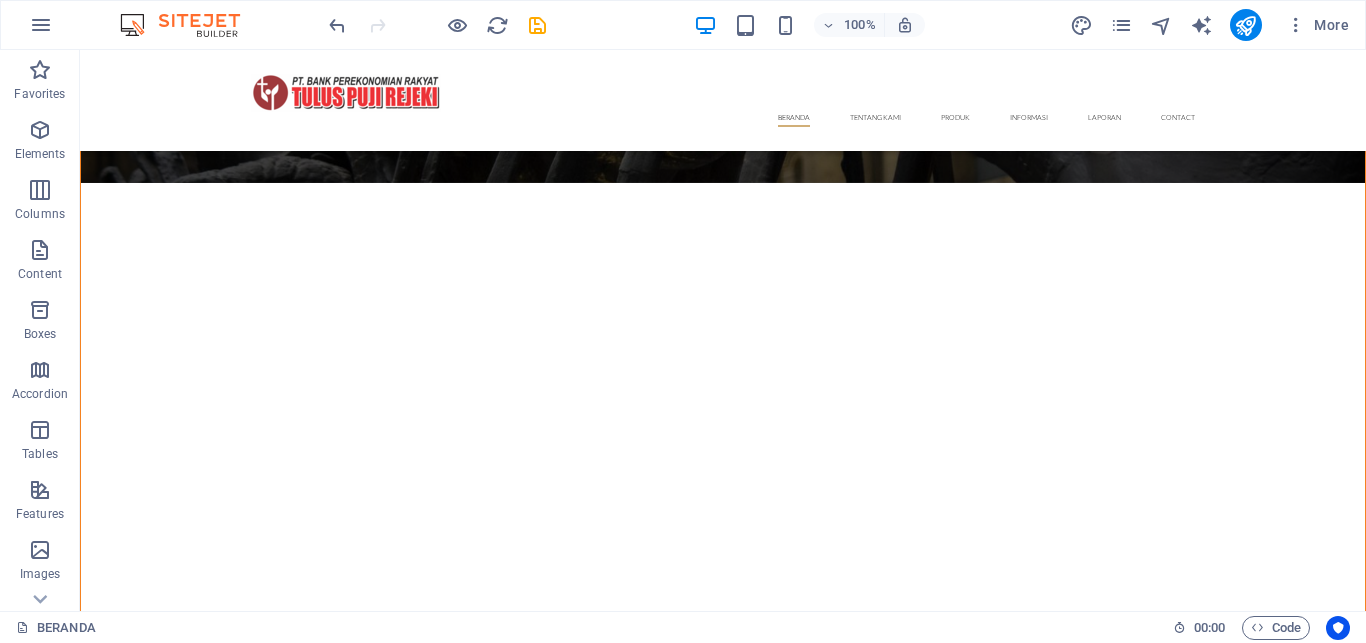 click at bounding box center [723, 964] 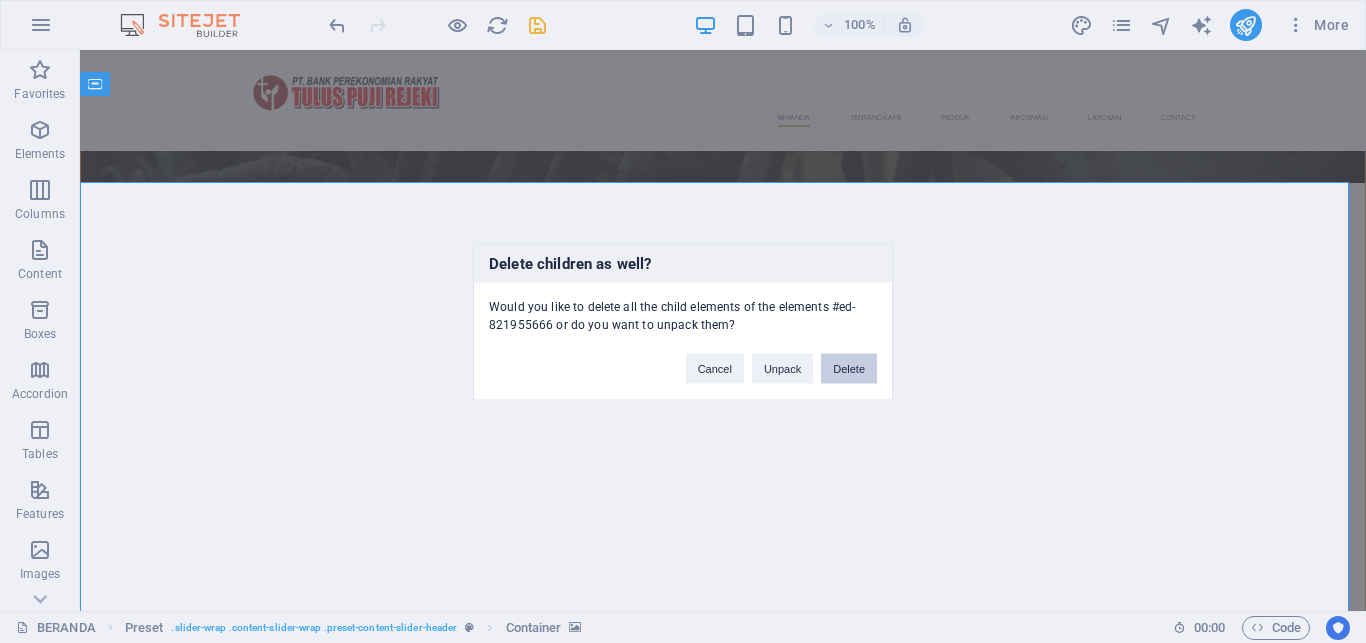 click on "Delete" at bounding box center (849, 368) 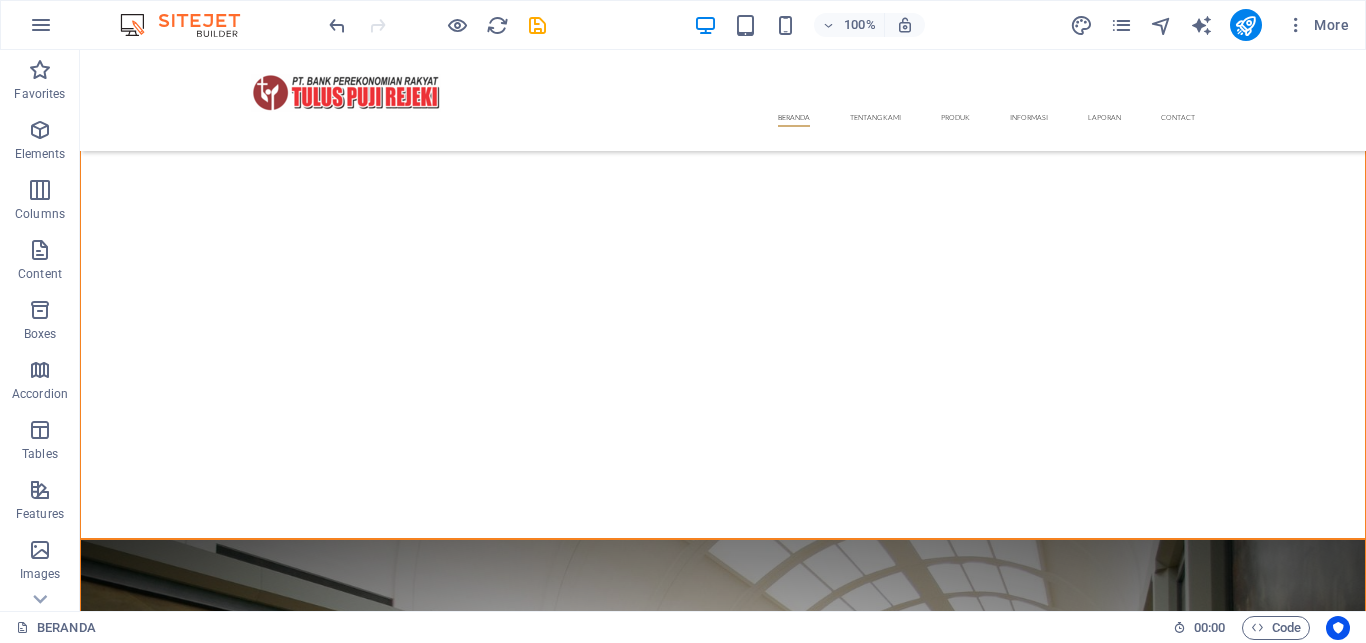 scroll, scrollTop: 653, scrollLeft: 0, axis: vertical 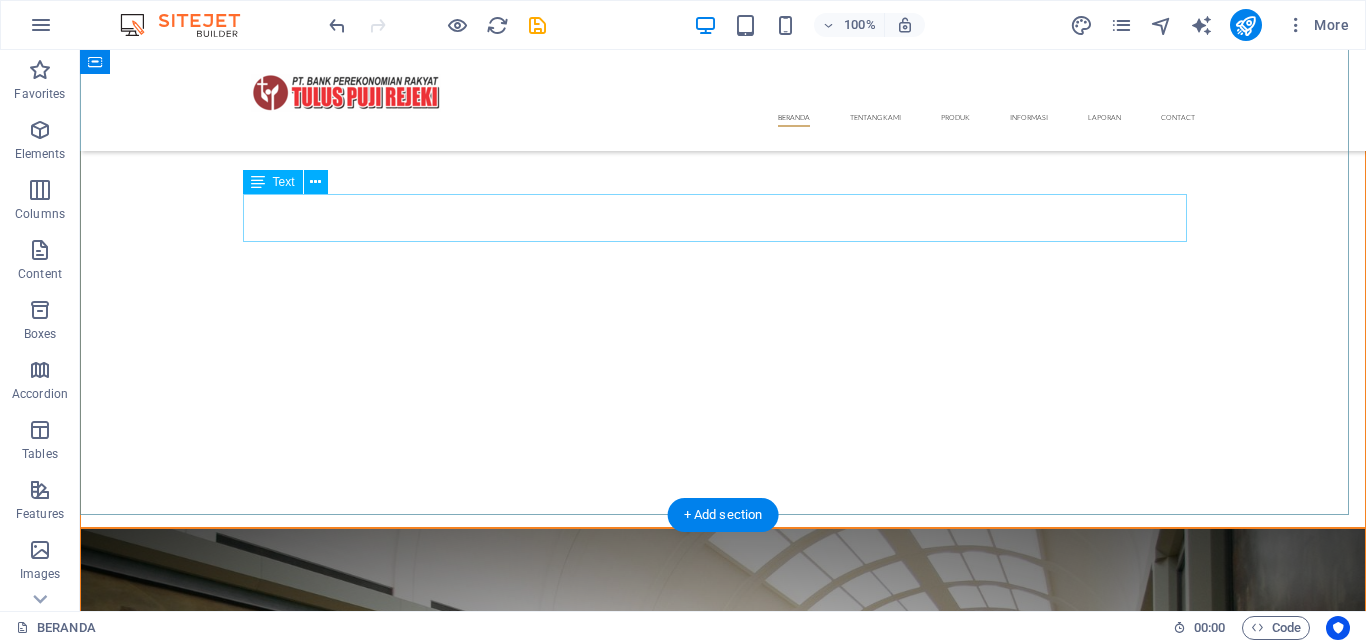 click on "Opening on Thursday, 12. May 2019" at bounding box center [723, 1258] 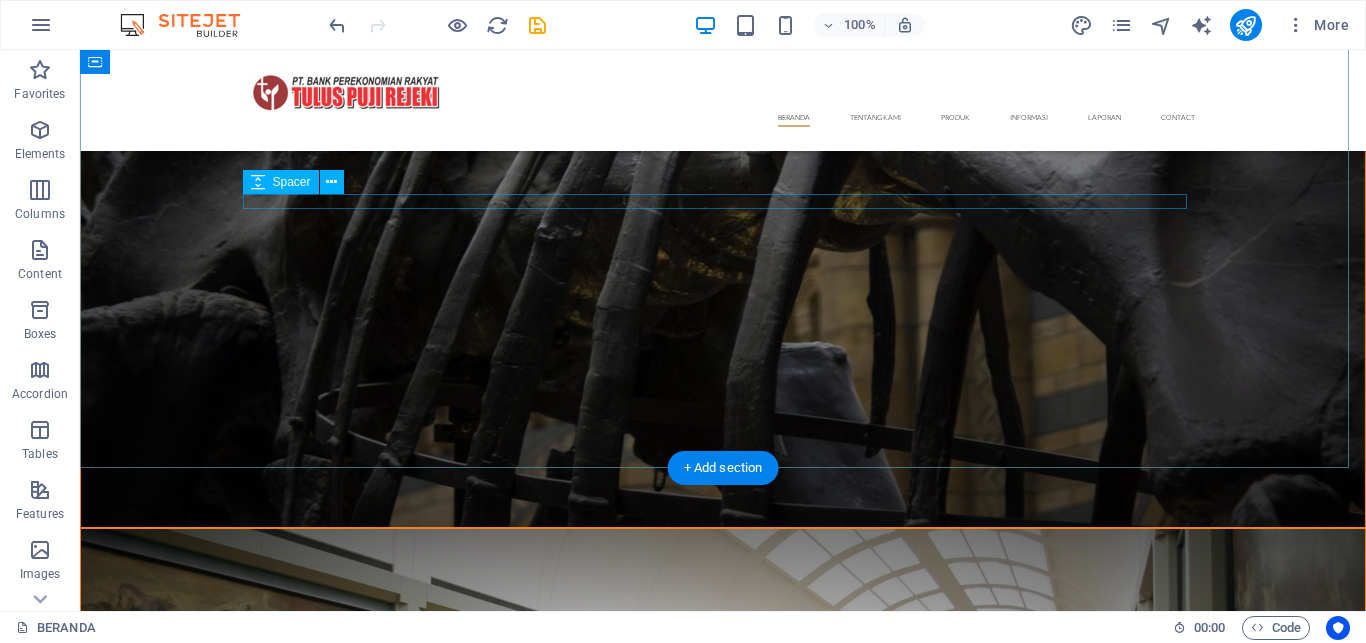 click at bounding box center (723, 1194) 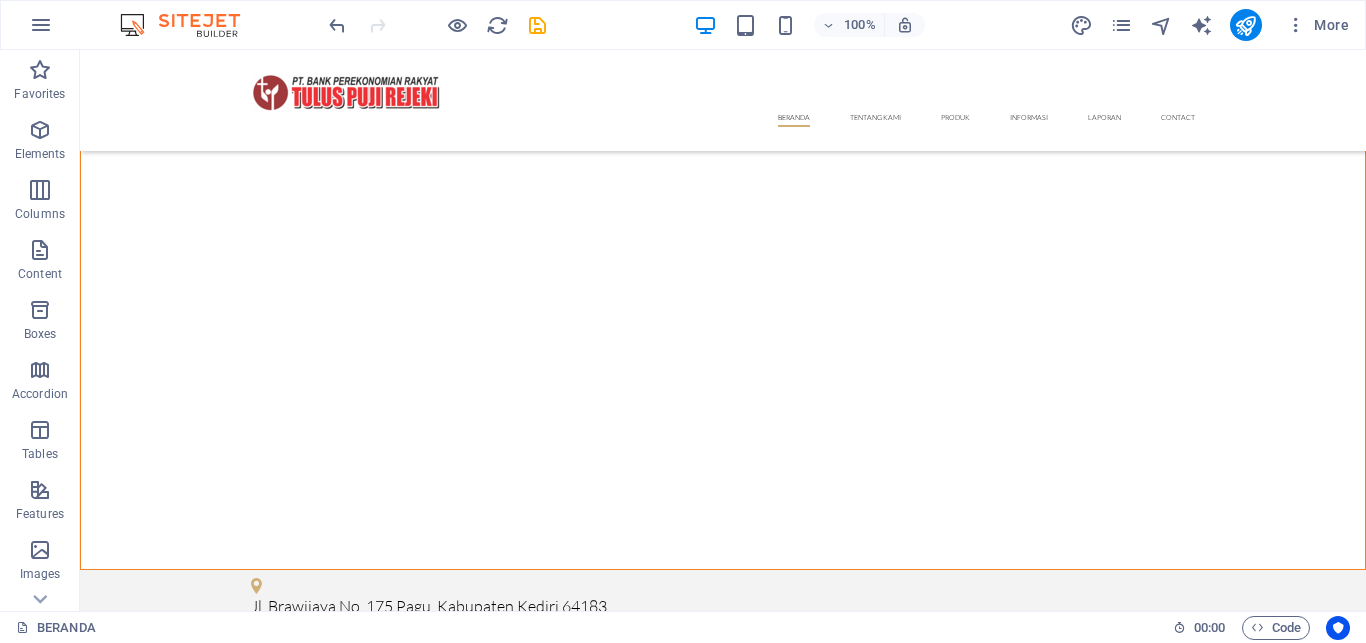 scroll, scrollTop: 1532, scrollLeft: 0, axis: vertical 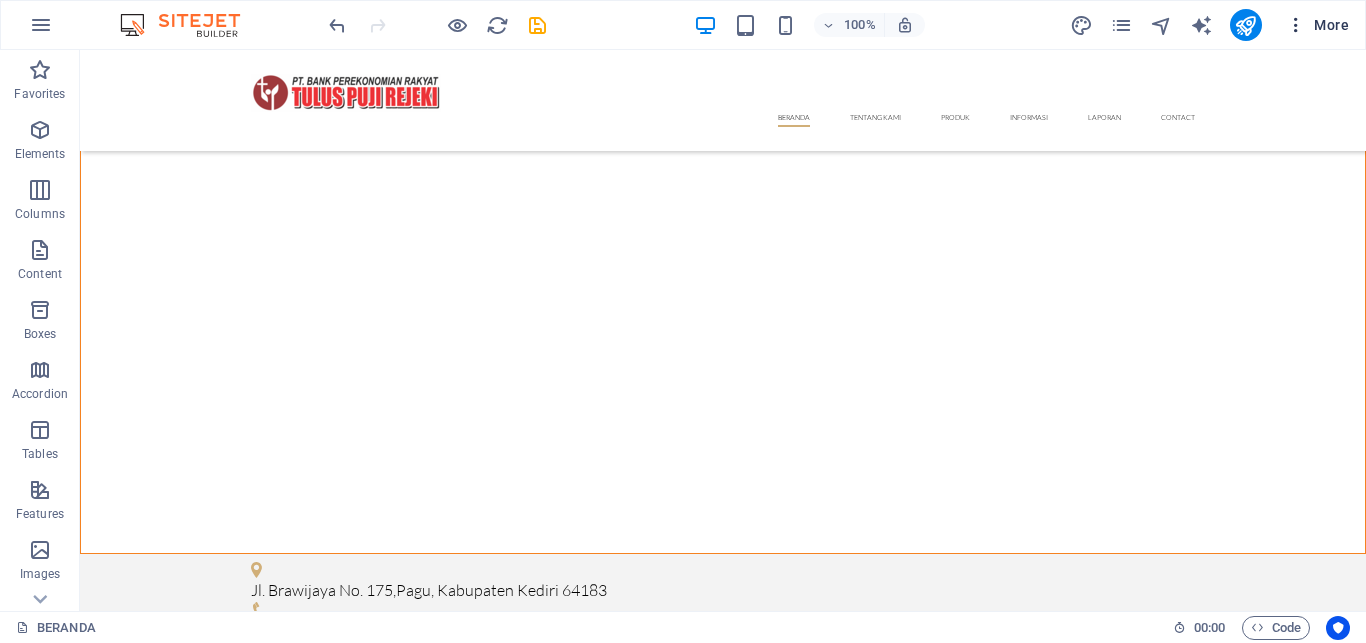 click at bounding box center [1296, 25] 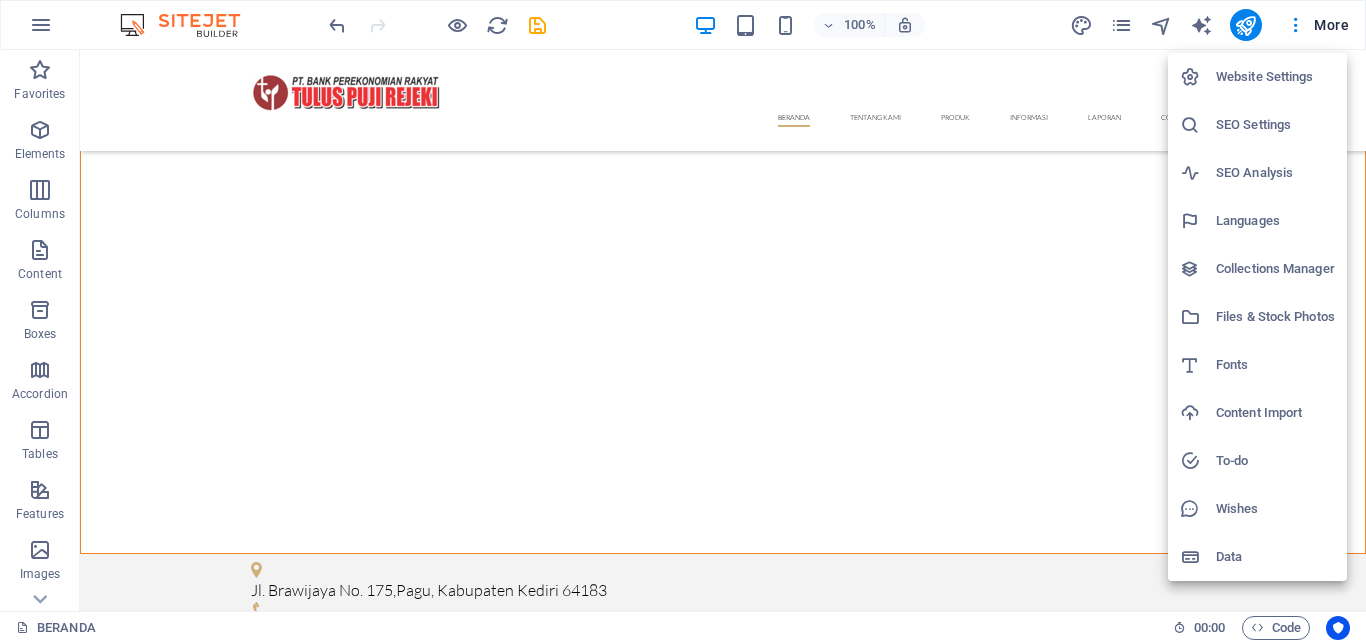 click on "Website Settings" at bounding box center [1275, 77] 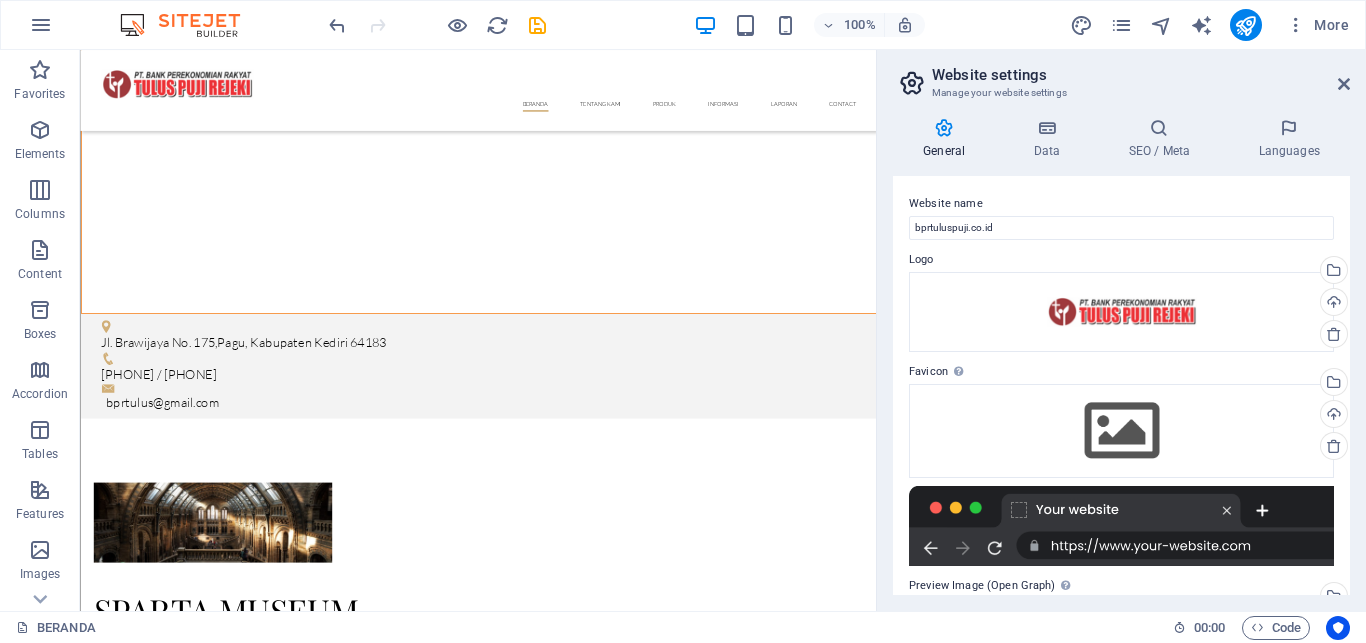 scroll, scrollTop: 1348, scrollLeft: 0, axis: vertical 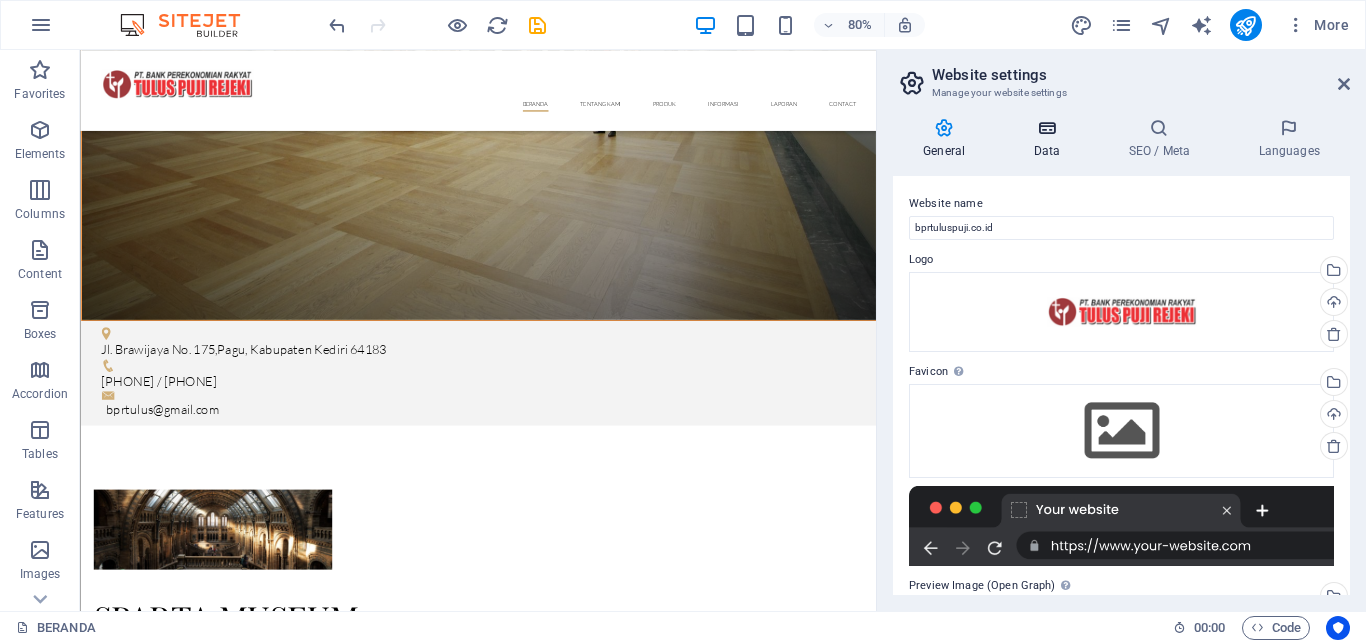 click at bounding box center (1046, 128) 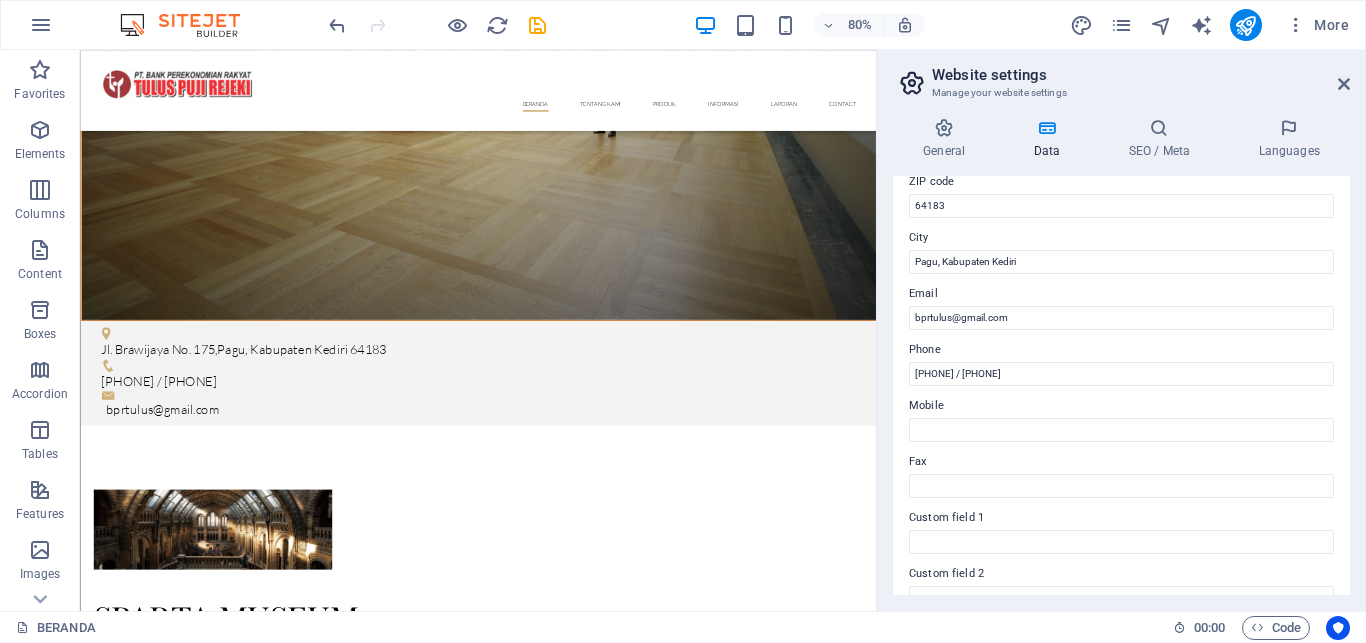 scroll, scrollTop: 304, scrollLeft: 0, axis: vertical 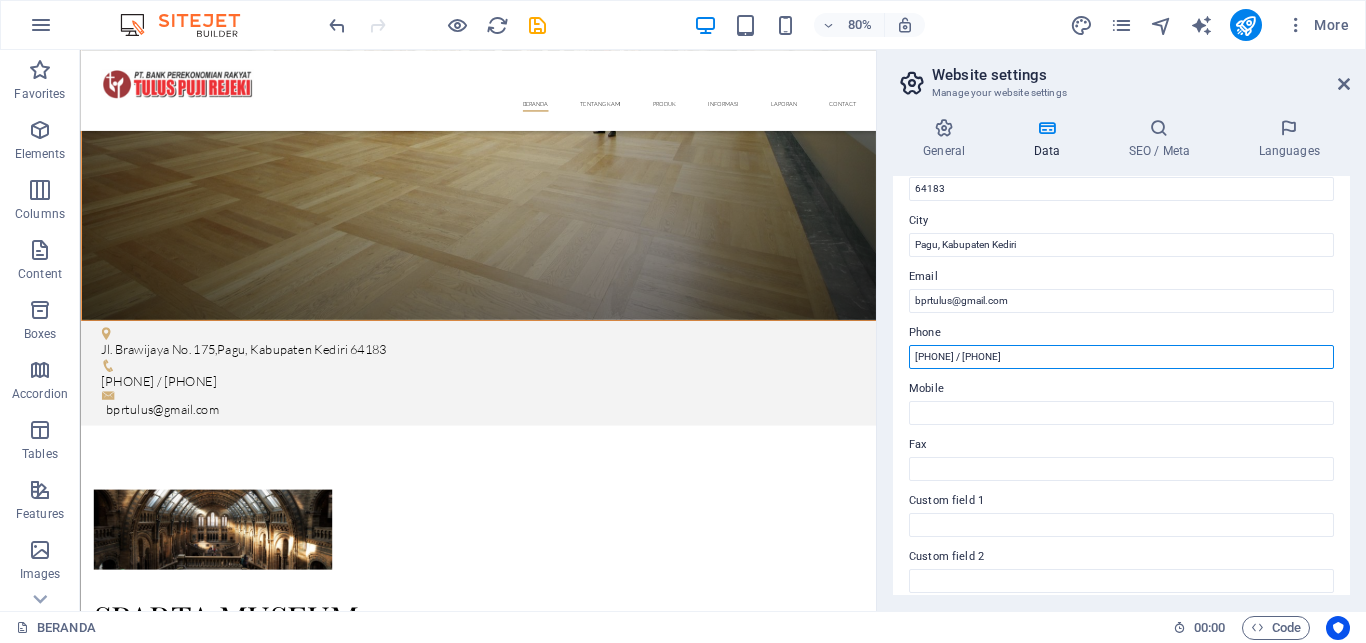 click on "0354 545186 / 0856 4513 2699" at bounding box center [1121, 357] 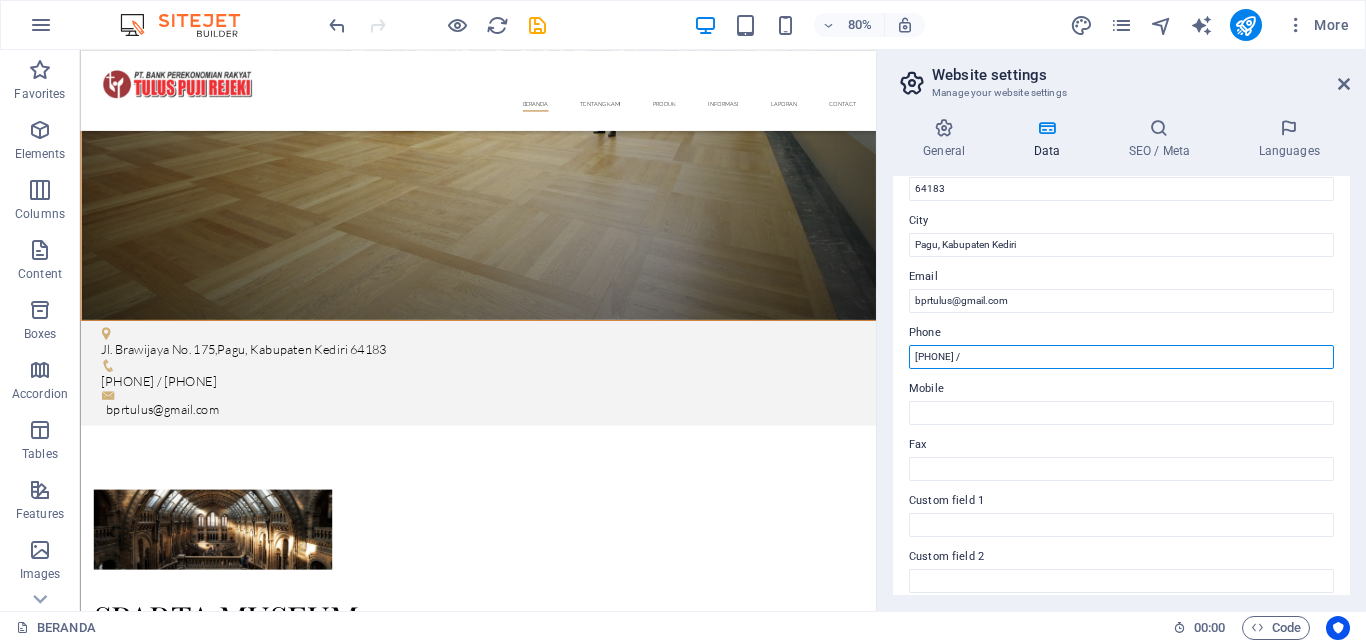 type on "0354 545186 /" 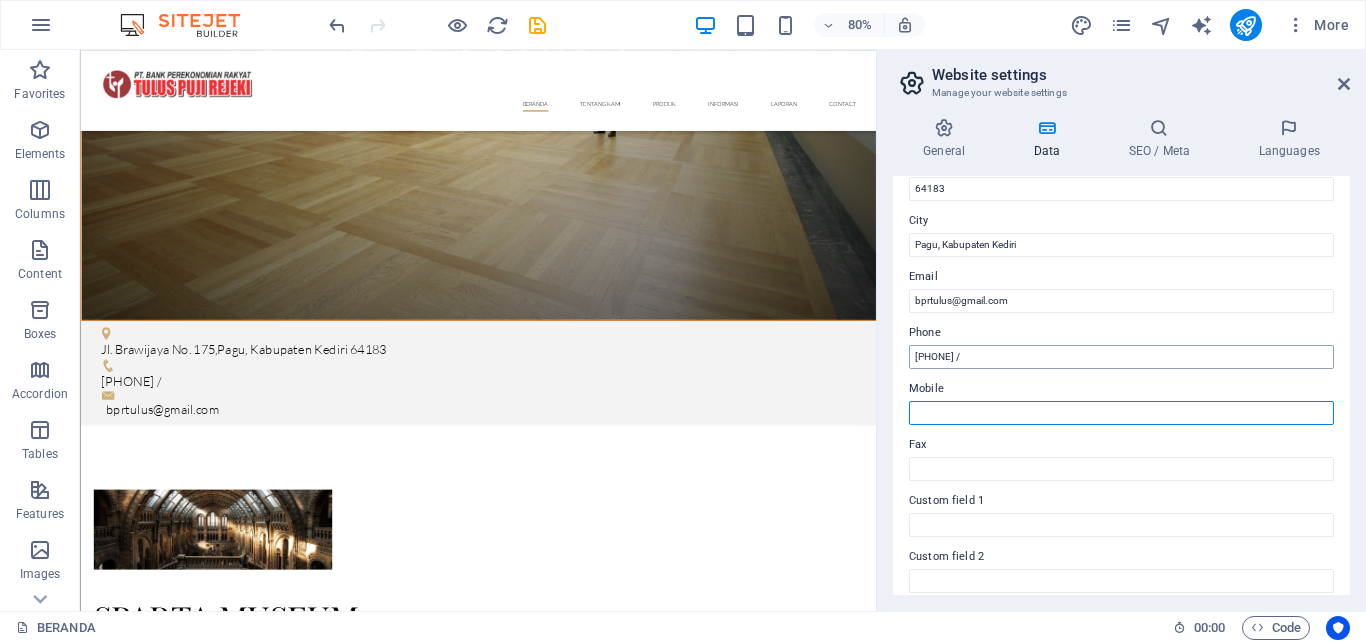 paste on "0354 545186 / 0856 4513 2699" 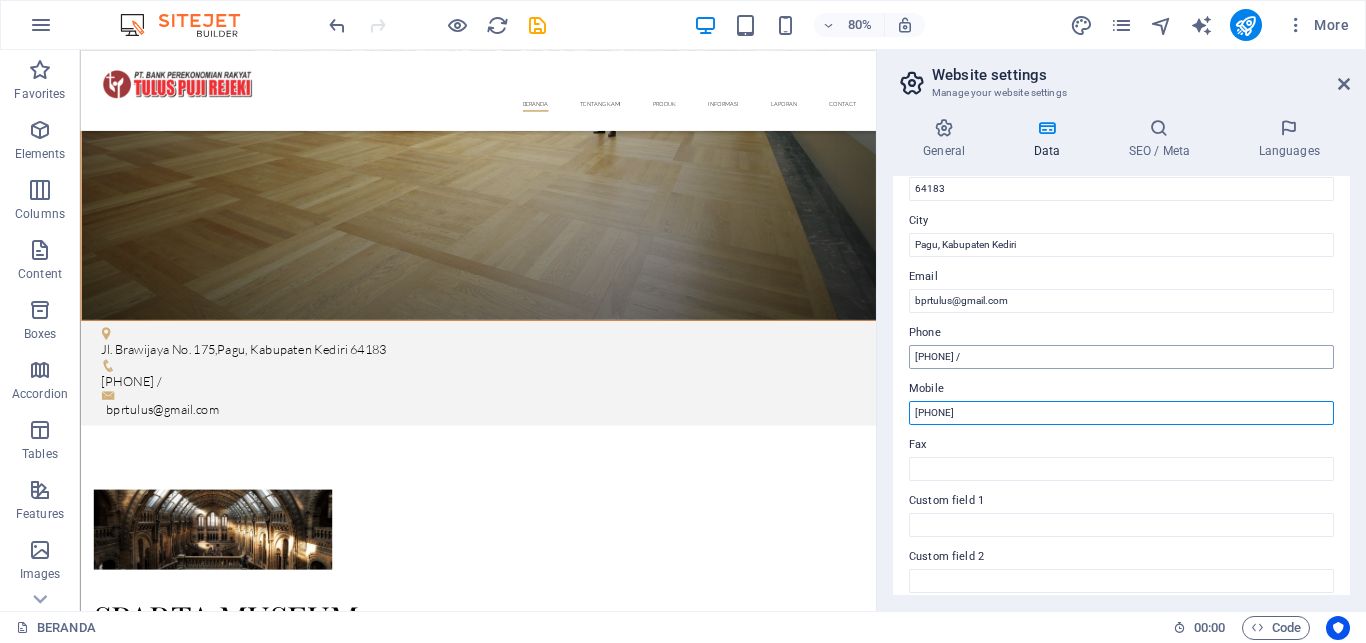 type on "0354 545186 / 0856 4513 2699" 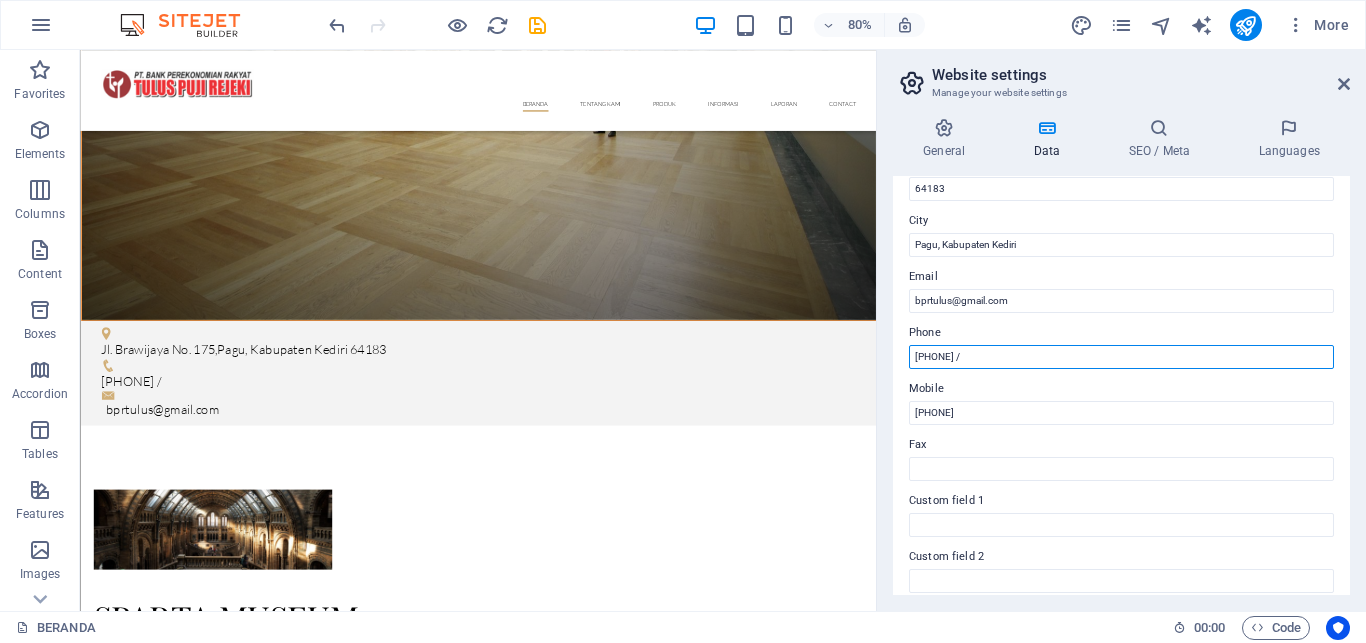 click on "0354 545186 /" at bounding box center (1121, 357) 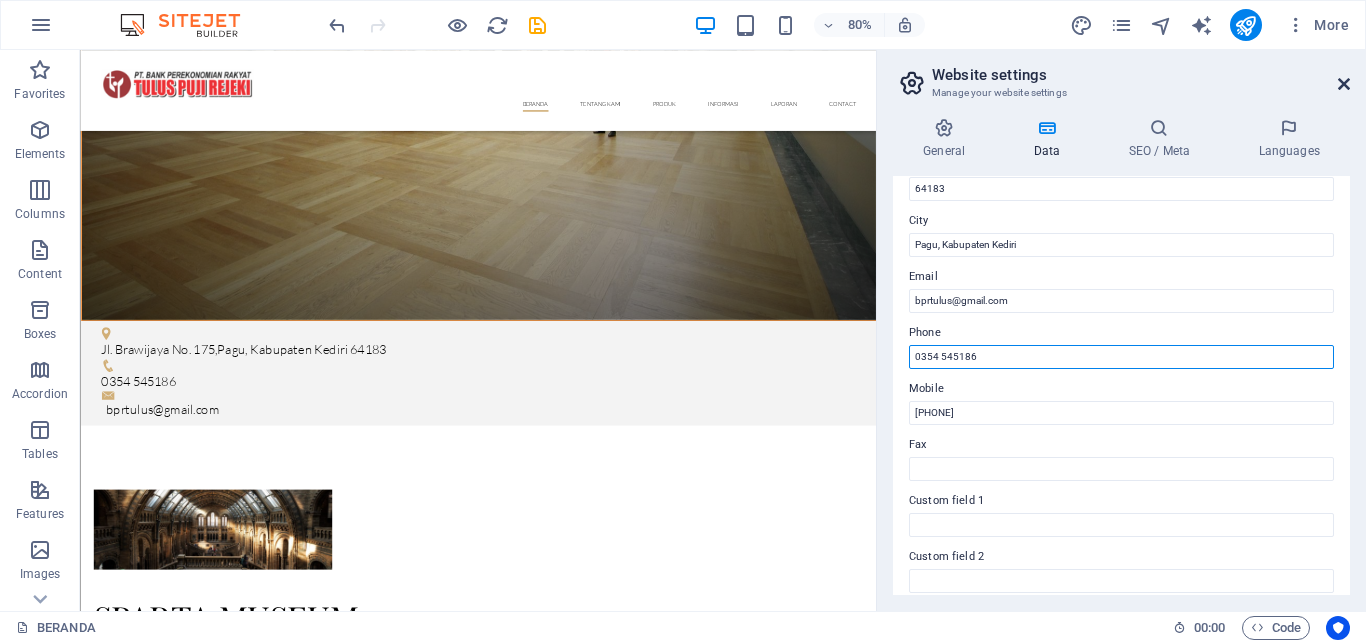 type on "0354 545186" 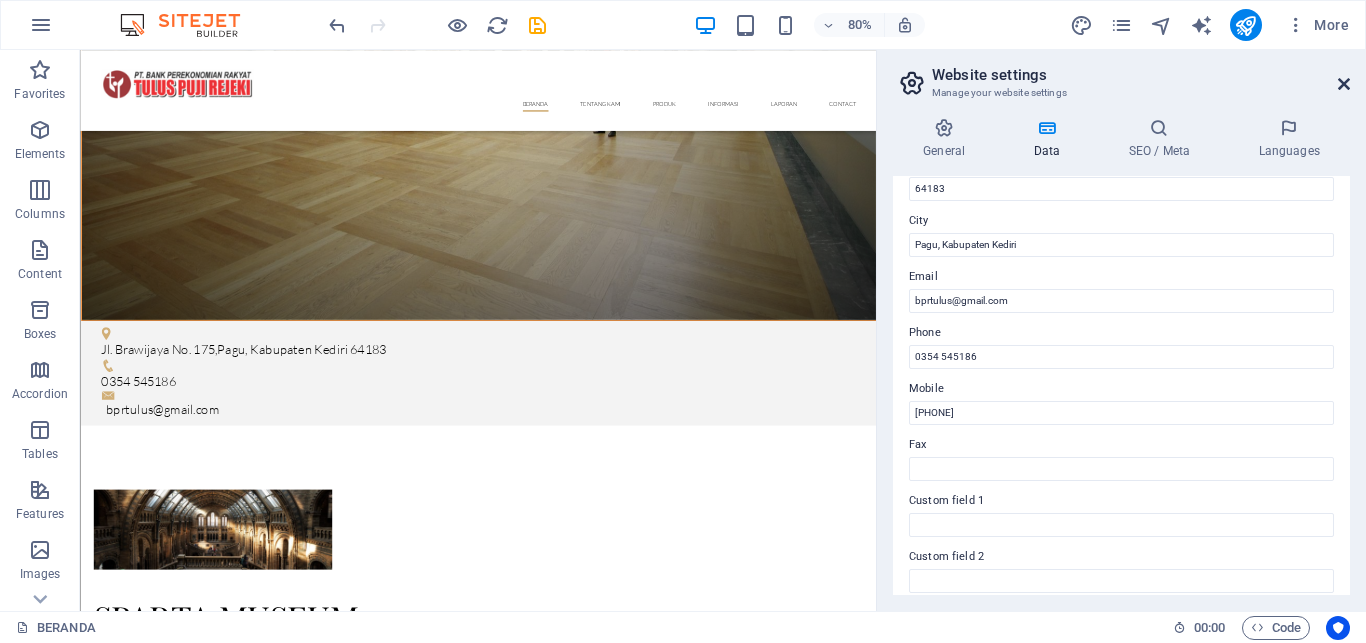 click at bounding box center (1344, 84) 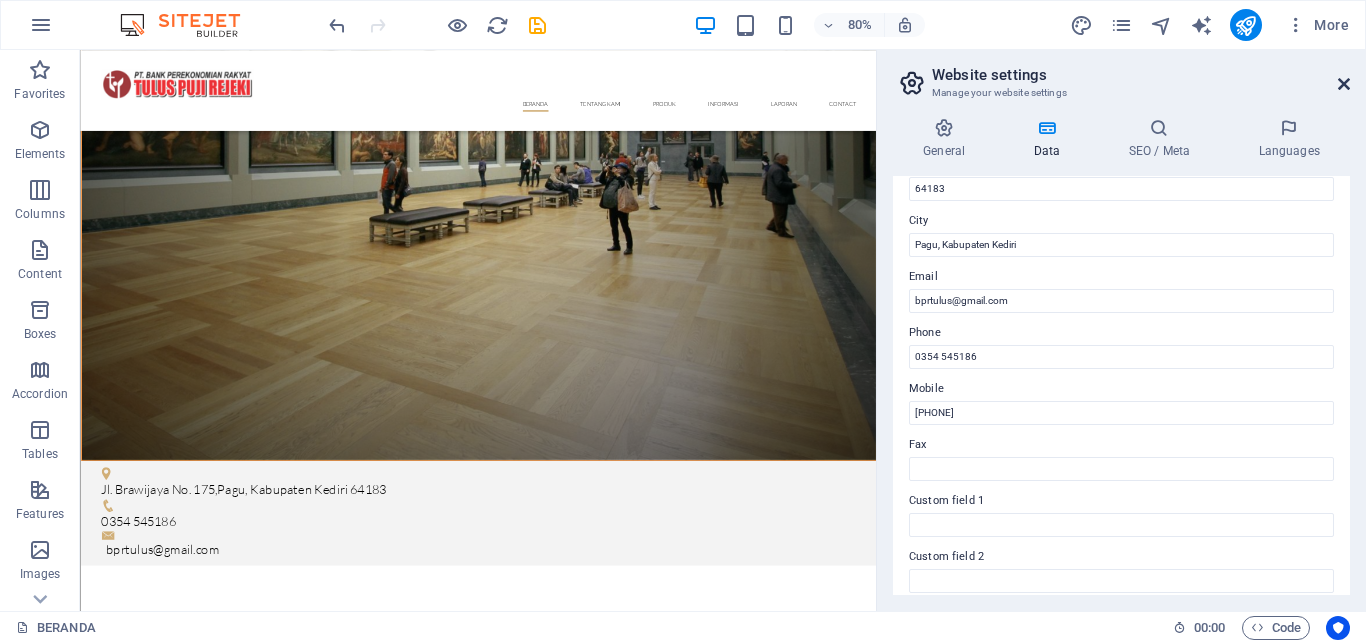 scroll, scrollTop: 1532, scrollLeft: 0, axis: vertical 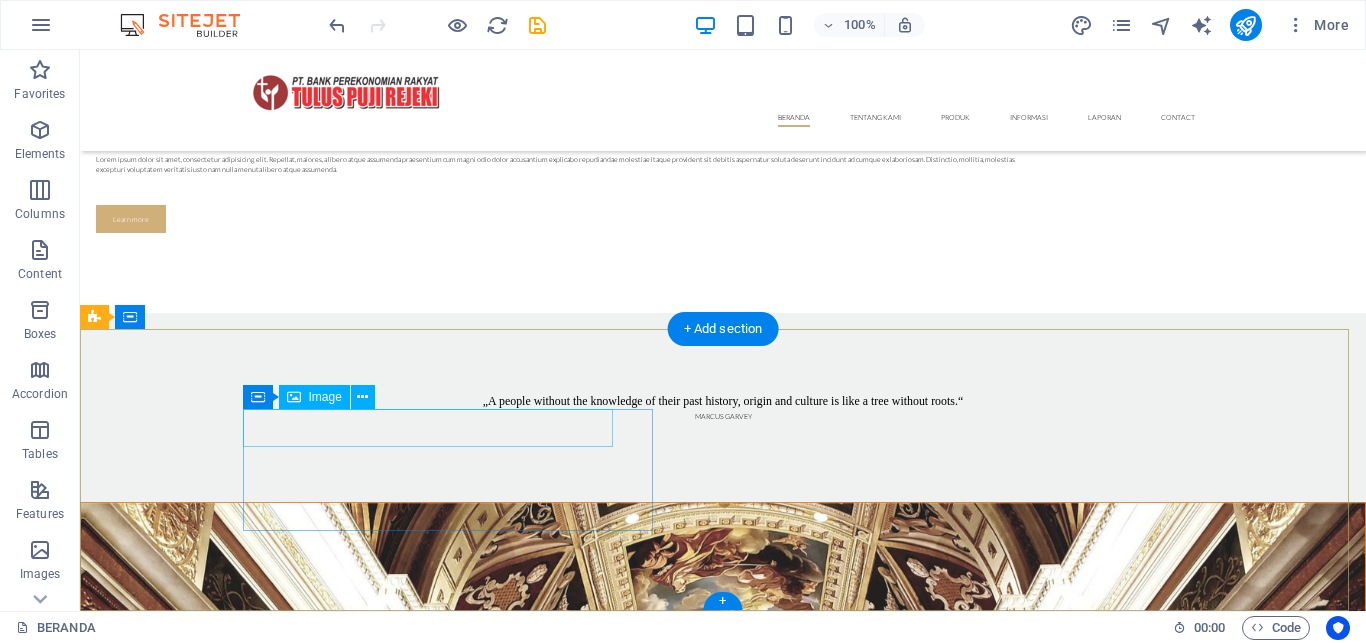 click at bounding box center [548, 7360] 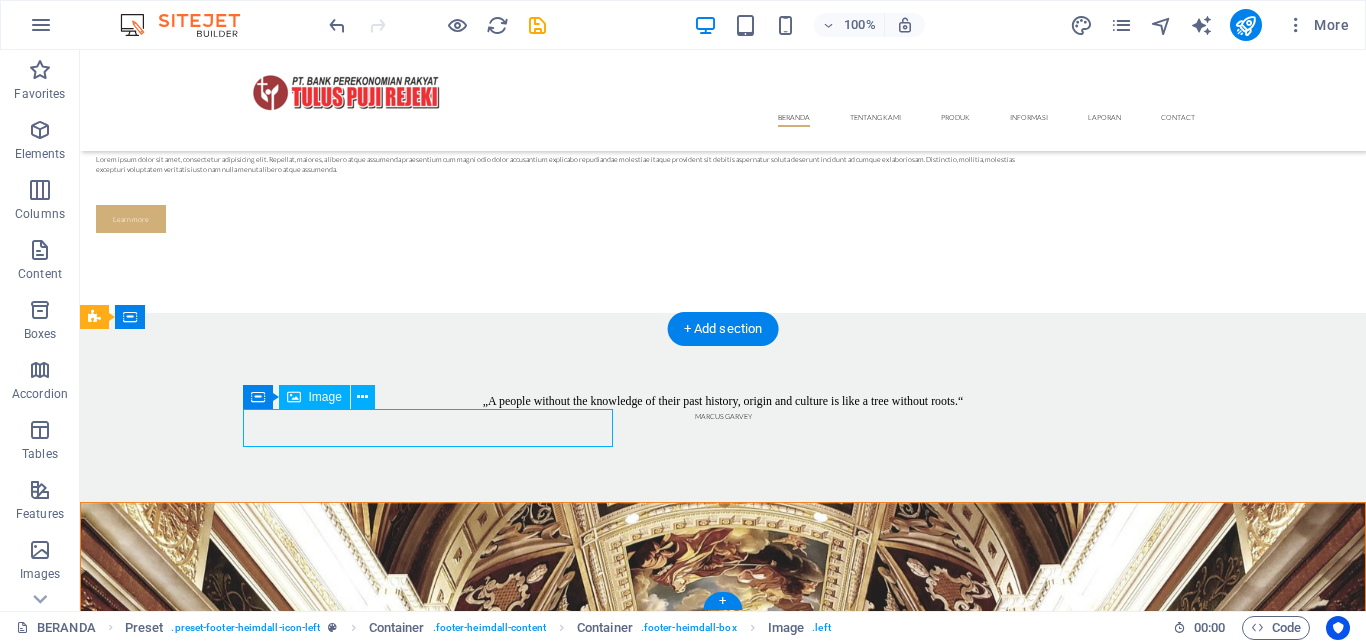 click at bounding box center (548, 7360) 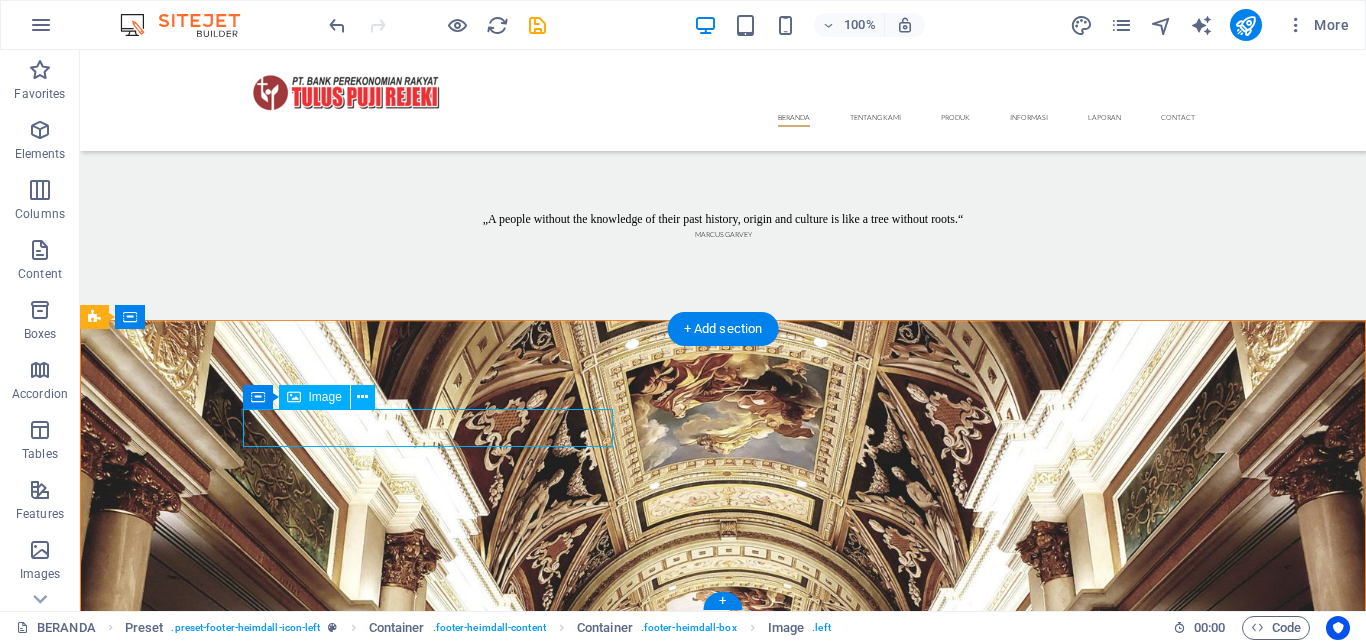 select on "px" 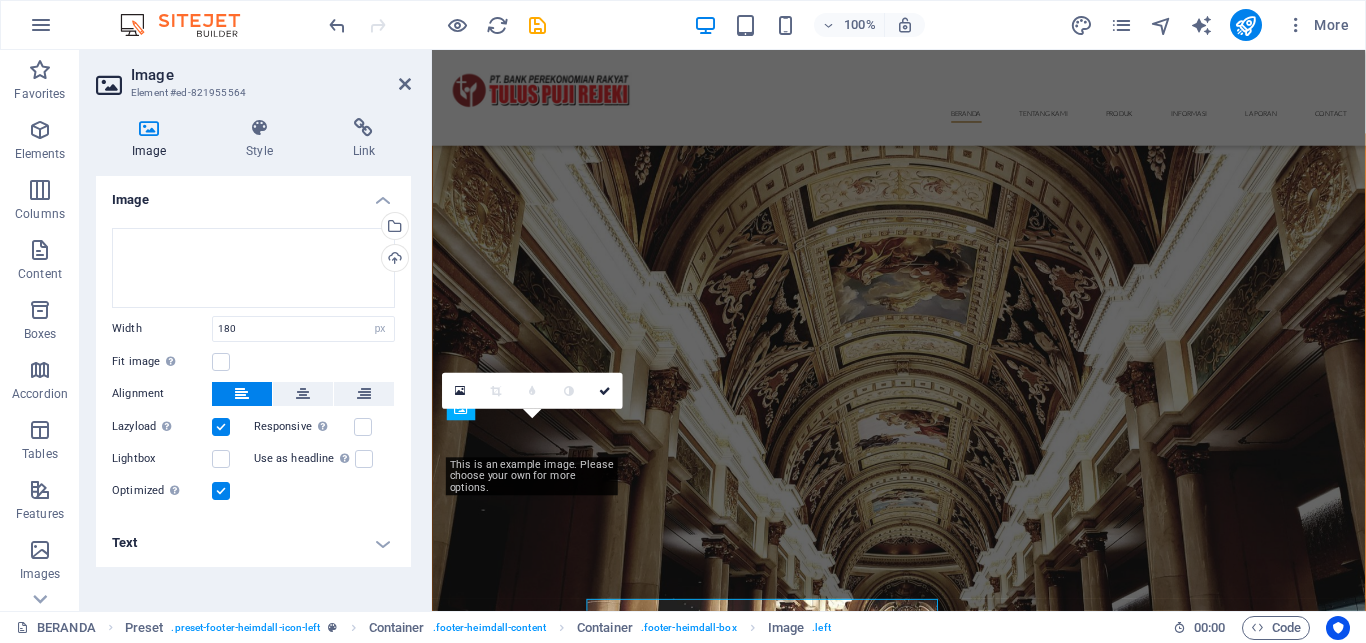 scroll, scrollTop: 2125, scrollLeft: 0, axis: vertical 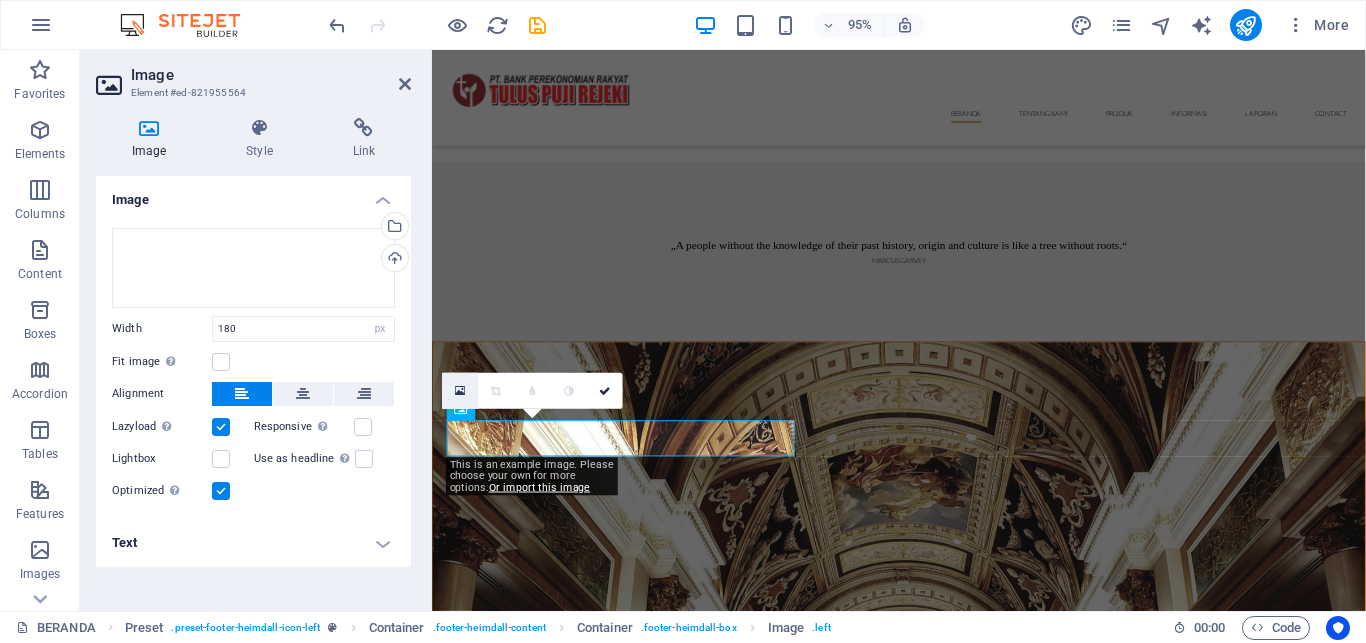 click at bounding box center [460, 391] 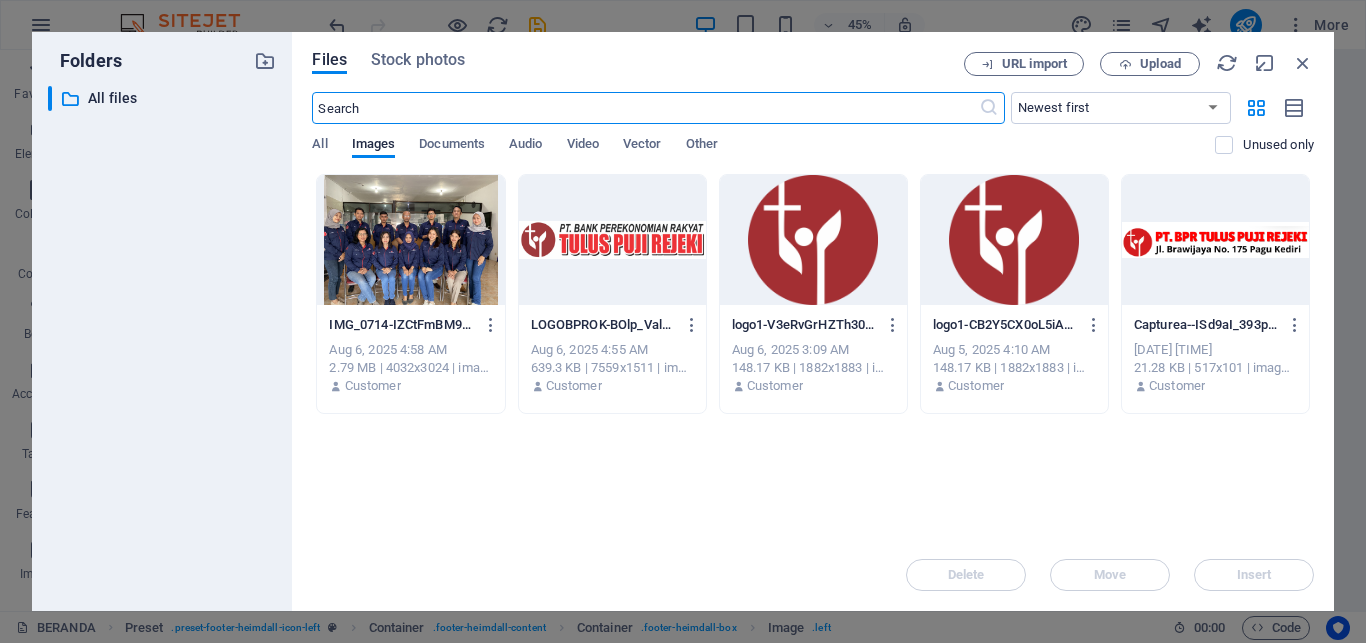 scroll, scrollTop: 1474, scrollLeft: 0, axis: vertical 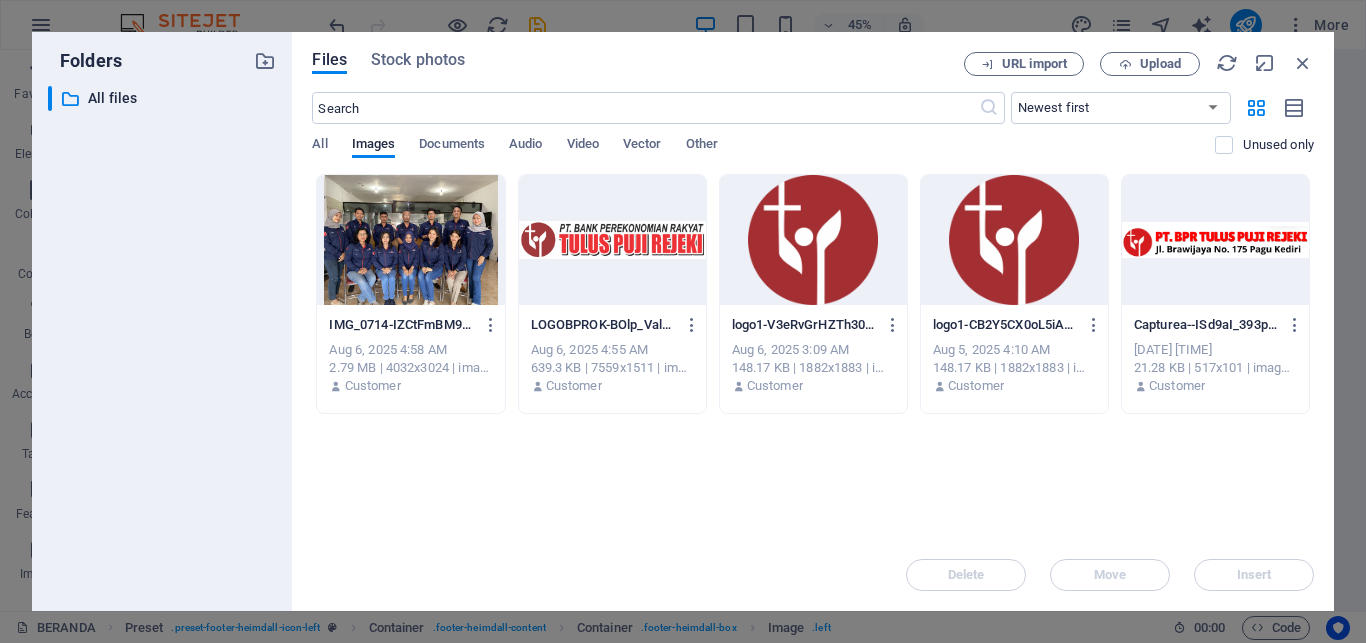 click at bounding box center [612, 240] 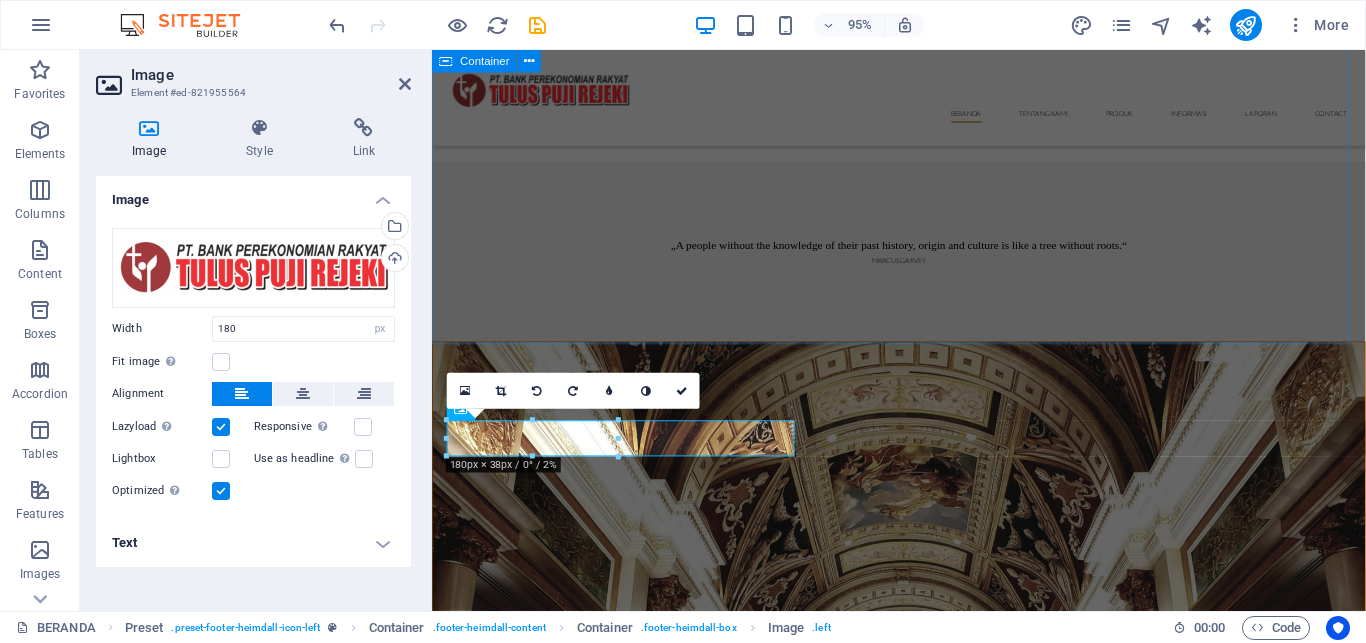 scroll, scrollTop: 2123, scrollLeft: 0, axis: vertical 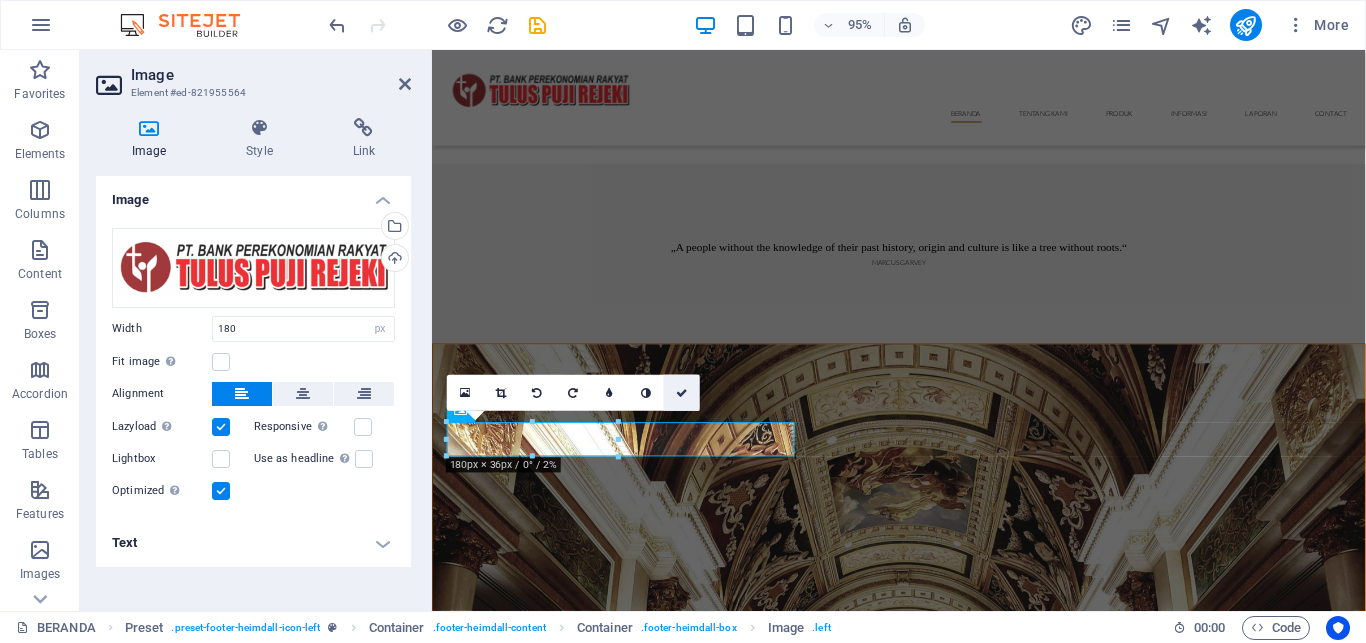 click at bounding box center [682, 392] 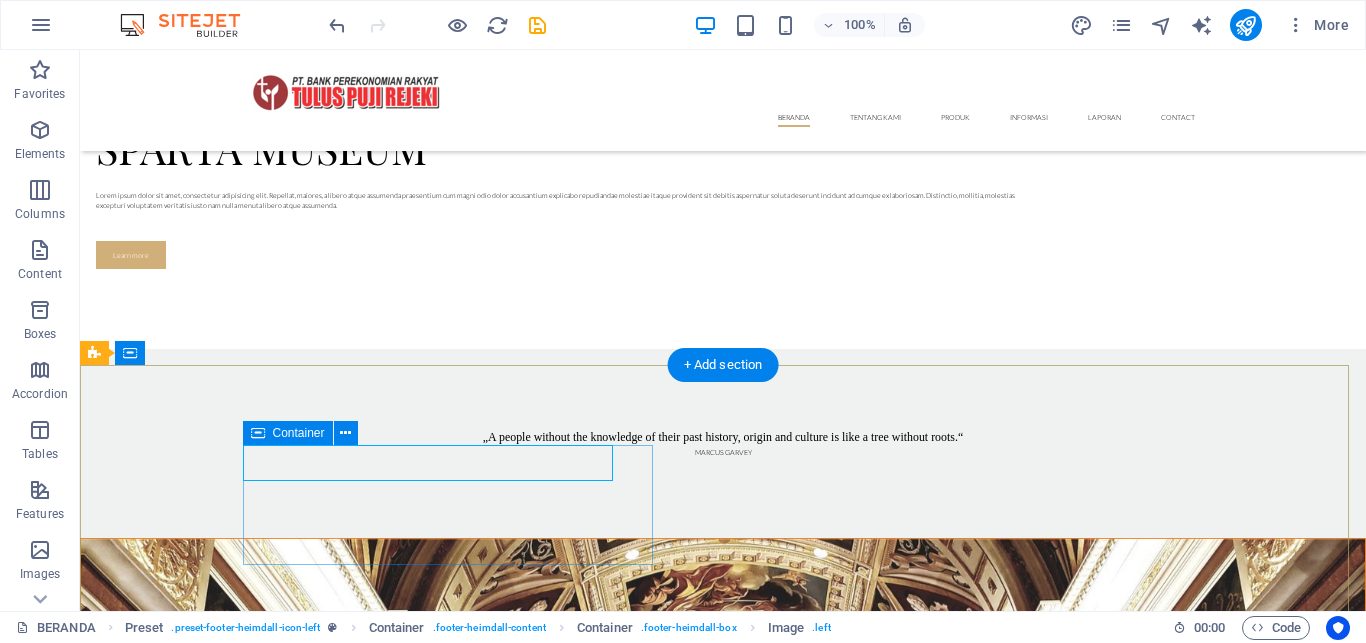 click on "Lorem ipsum dolor sit amet, consectetur elit adipisicing. Repellat, maiores, a libero atque assumenda elmo praesentium." at bounding box center (568, 7485) 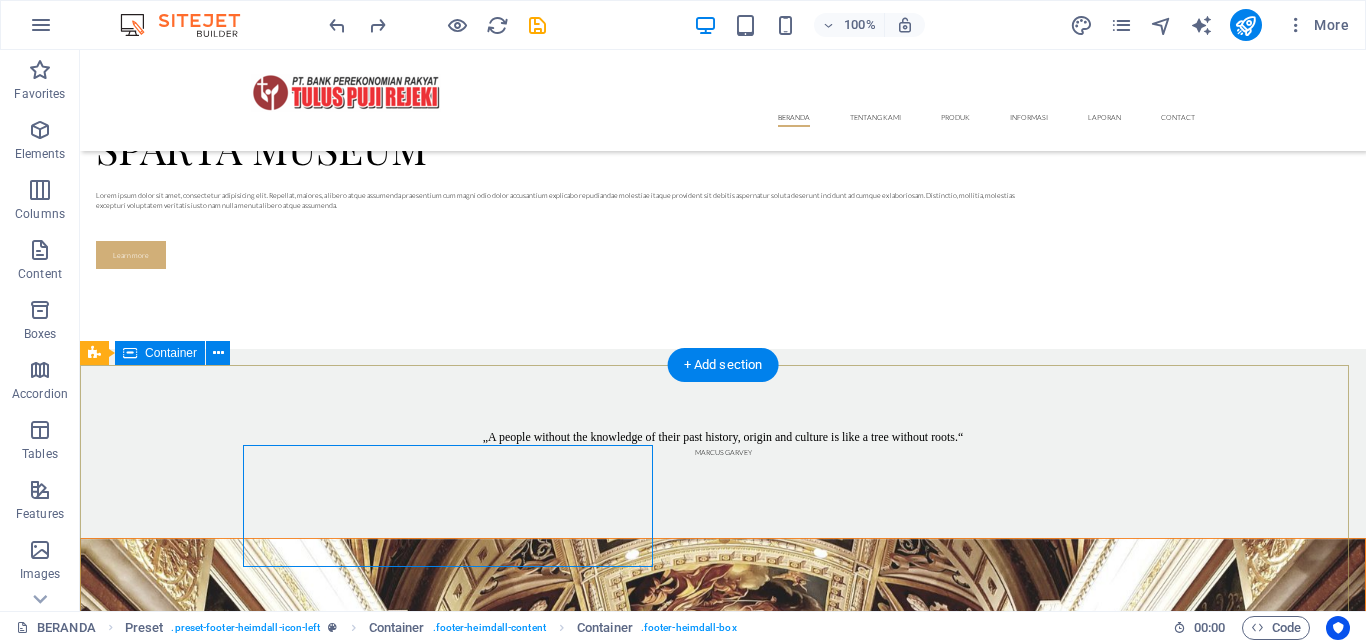 click on "Lorem ipsum dolor sit amet, consectetur elit adipisicing. Repellat, maiores, a libero atque assumenda elmo praesentium. Navigation BERANDA TENTANG KAMI SEJARAH VISI-MISI TUJUAN STRUKTUR ORGANISASI JARINGAN KANTOR PRODUK TABUNGAN DEPOSITO KREDIT INFORMASI INKLUSI KEUANGAN PENGUMUMAN BROSUR & PROMO LAPORAN LAPORAN PUBLIKASI LAPORAN TAHUNAN Contact Contact Jl. Brawijaya No. 175 Pagu, Kabupaten Kediri   64183 Phone:  0354 545186 Mobil:  0856 4513 2699 bprtulus@gmail.com Legal Notice  |  Privacy" at bounding box center [723, 7600] 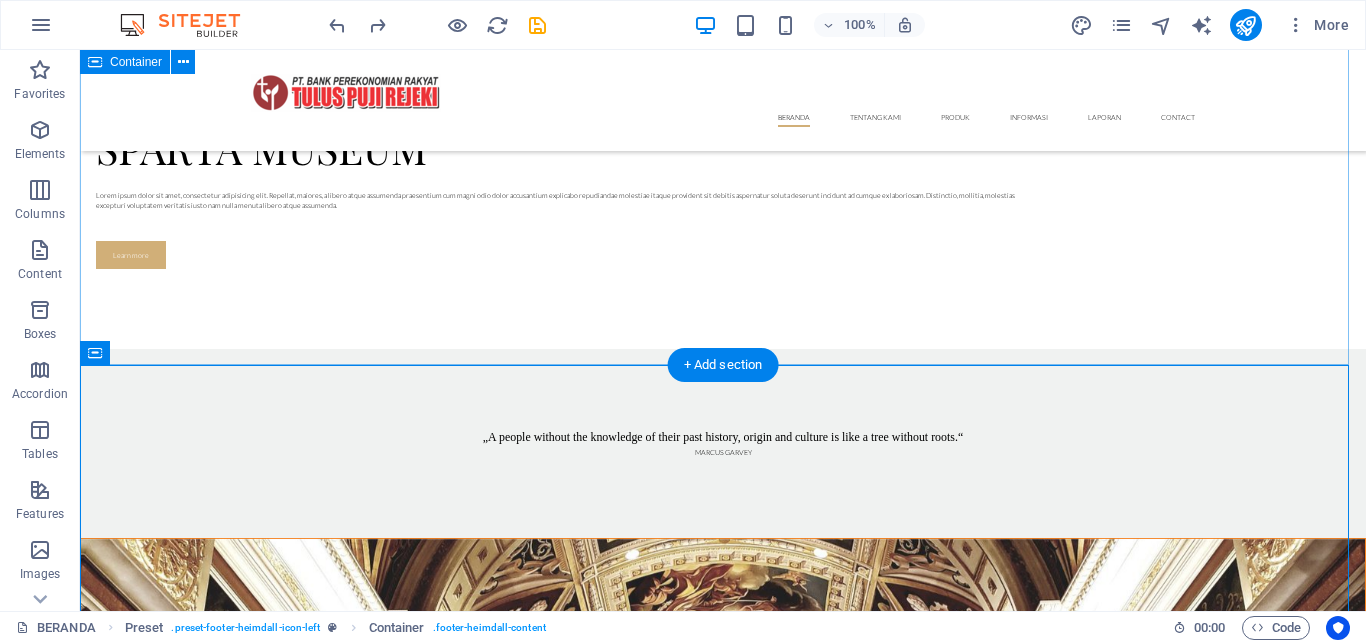 click on "What´s next at Sparta Latest Exhibitions Dinosaurs 16. September 2019 Jordi Calzone 09. November 2019 Egypt Exhibition 20. December 2019 The Legends 22. January 2020 Epic statures 08. February 2020 Monuments 14. April 2020" at bounding box center [723, 4286] 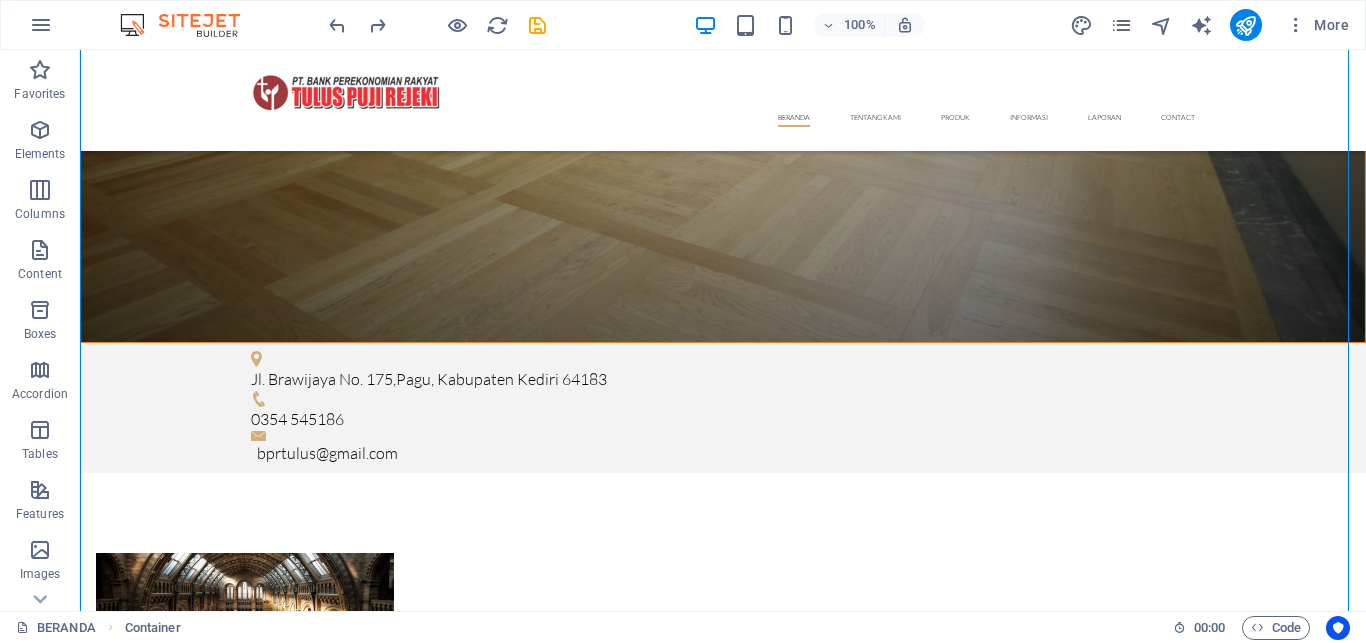 scroll, scrollTop: 1738, scrollLeft: 0, axis: vertical 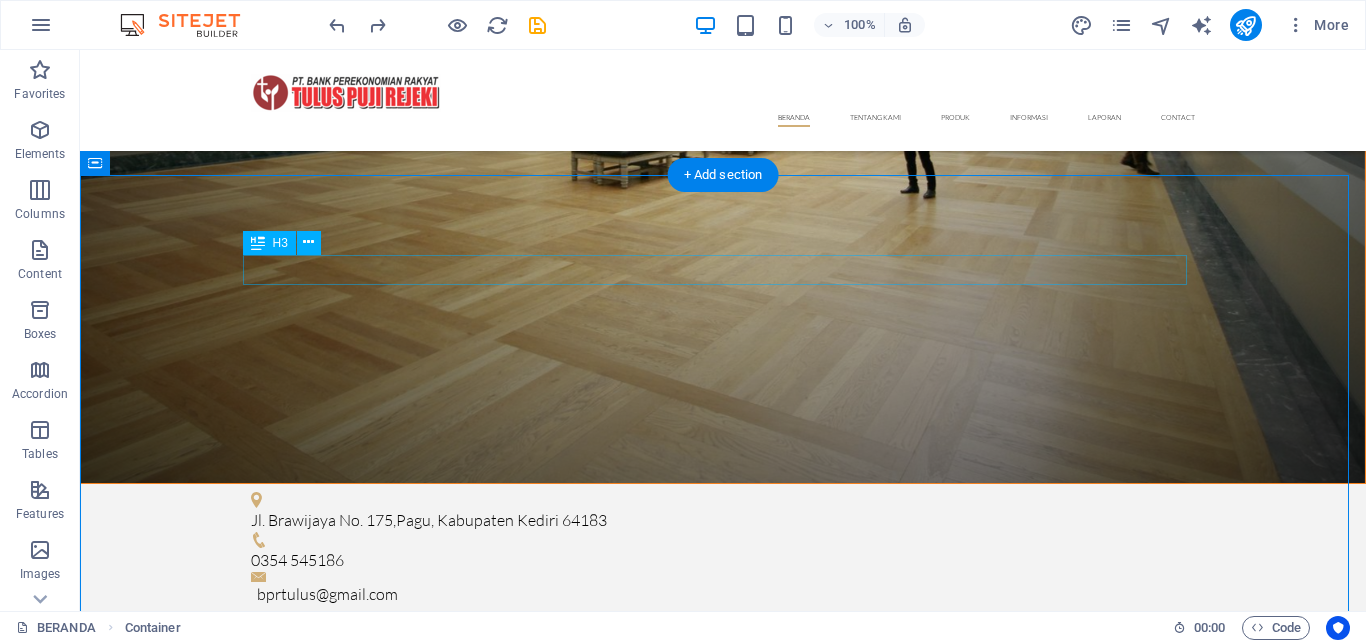 click on "What´s next at Sparta" at bounding box center [723, 2076] 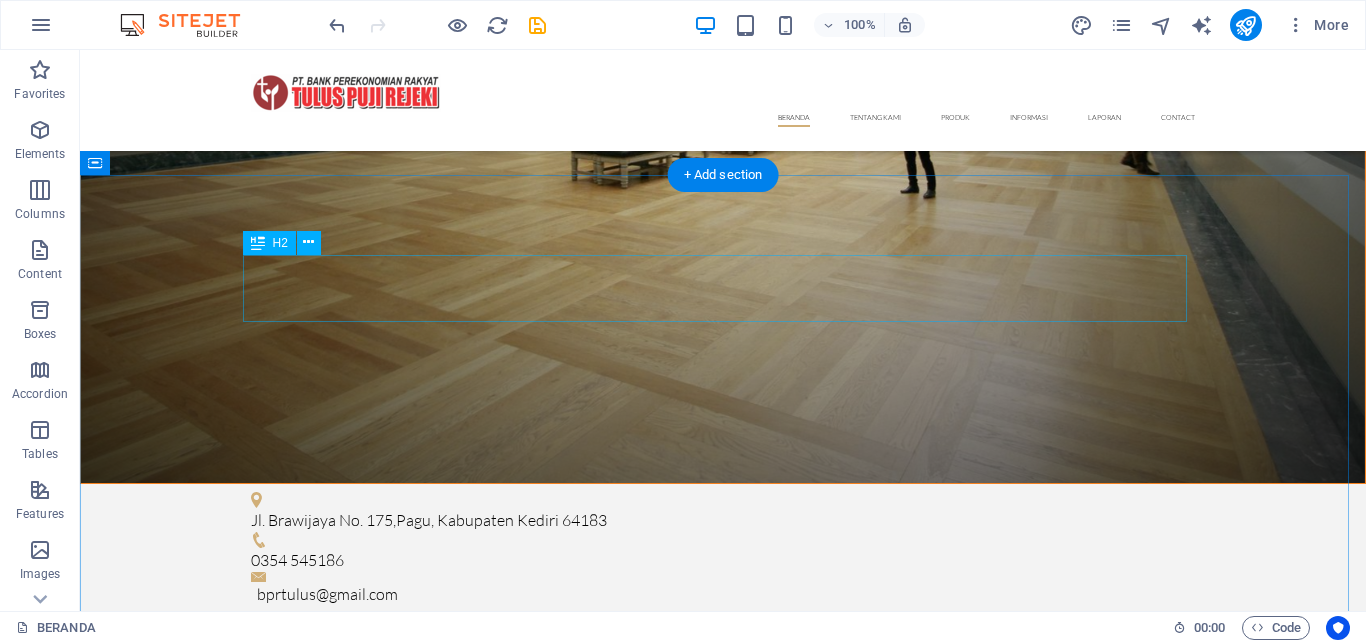 click on "Latest Exhibitions" at bounding box center [723, 2094] 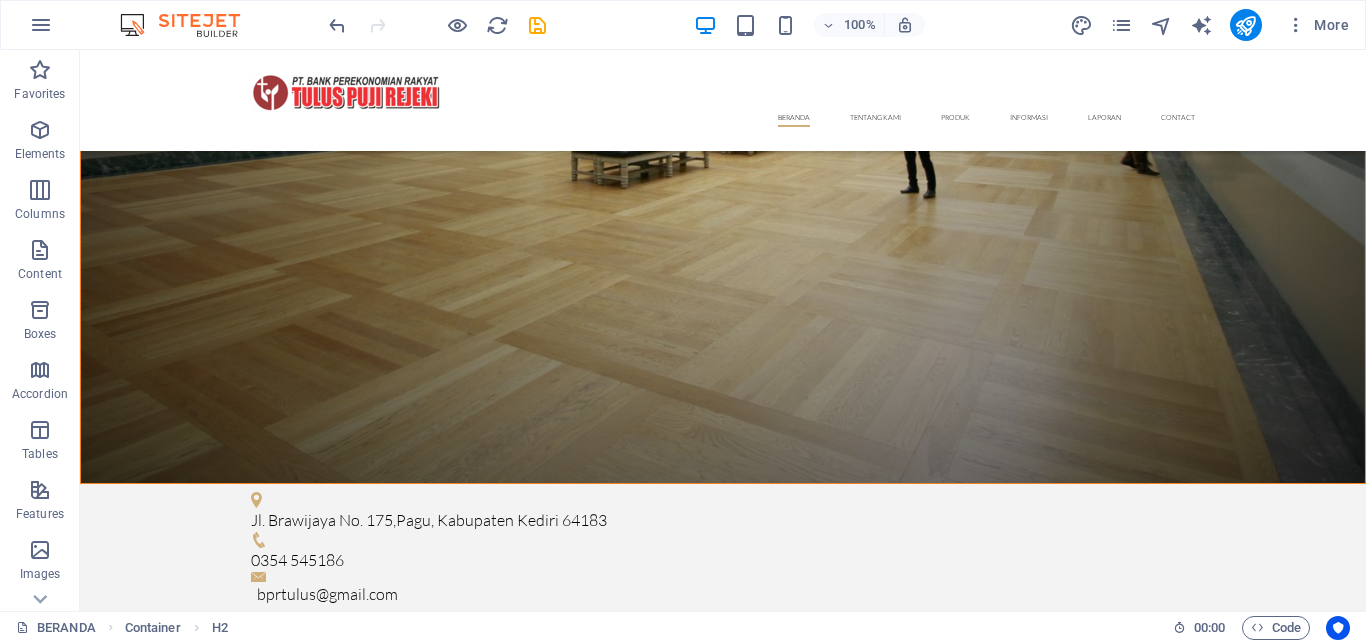 scroll, scrollTop: 2314, scrollLeft: 0, axis: vertical 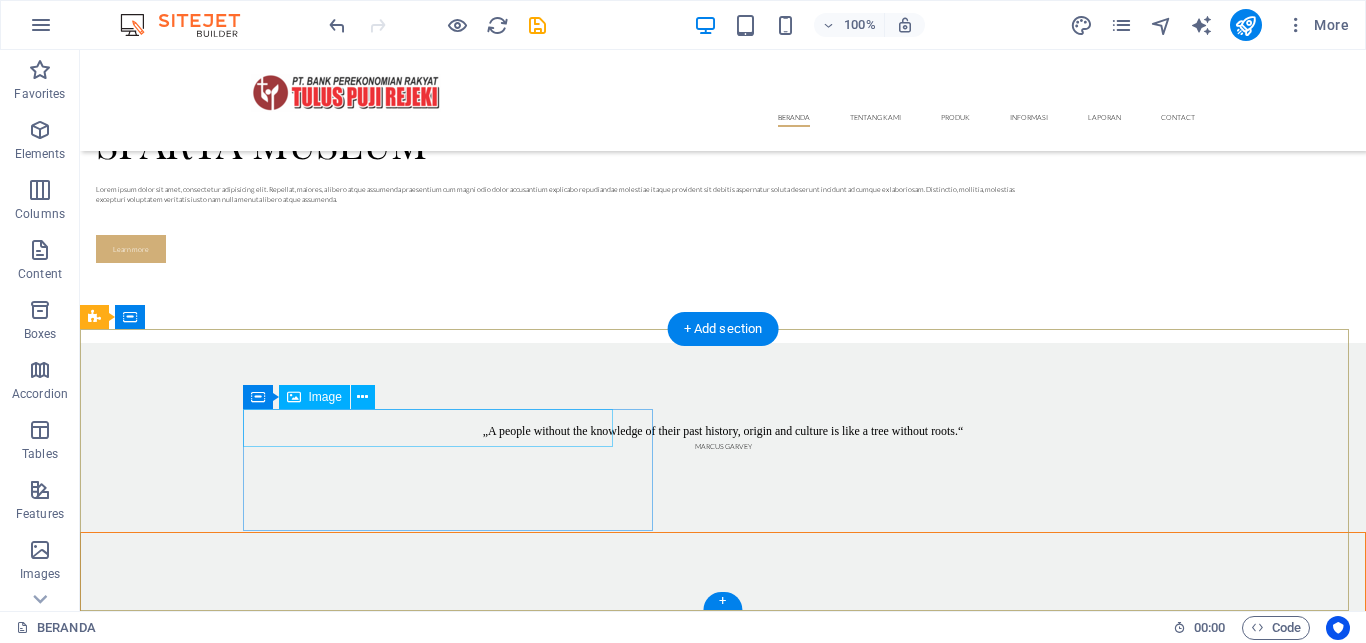 click at bounding box center [548, 7360] 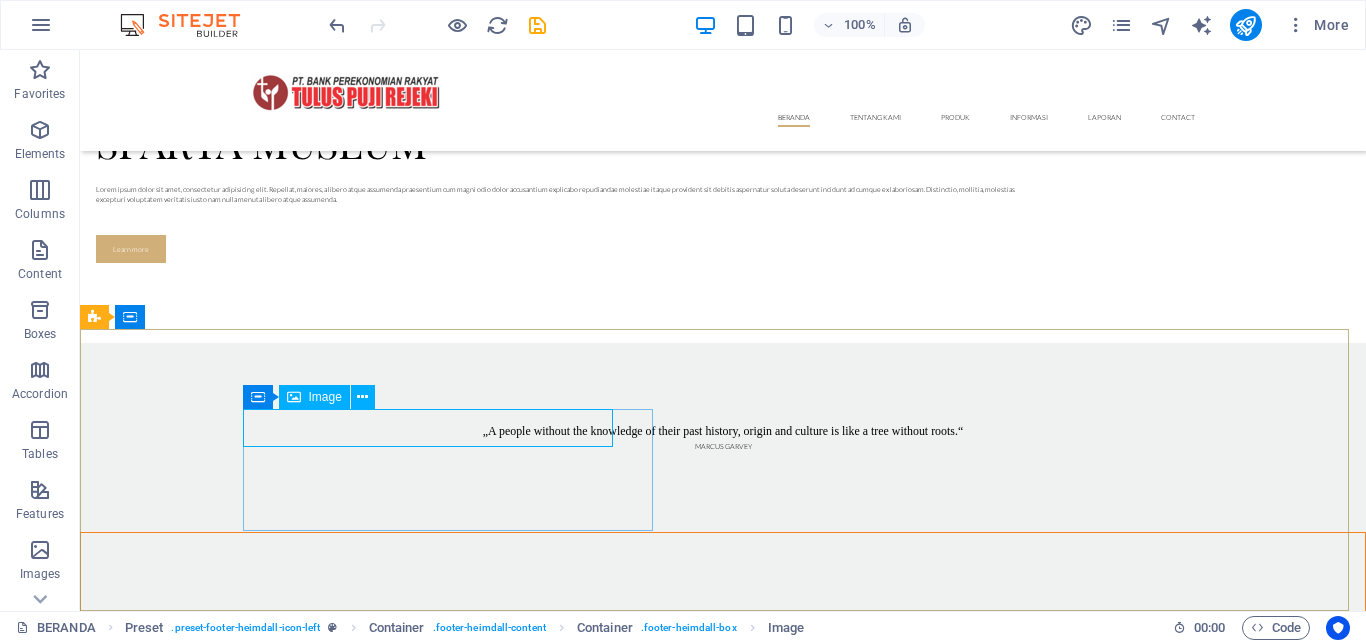 click on "Image" at bounding box center (325, 397) 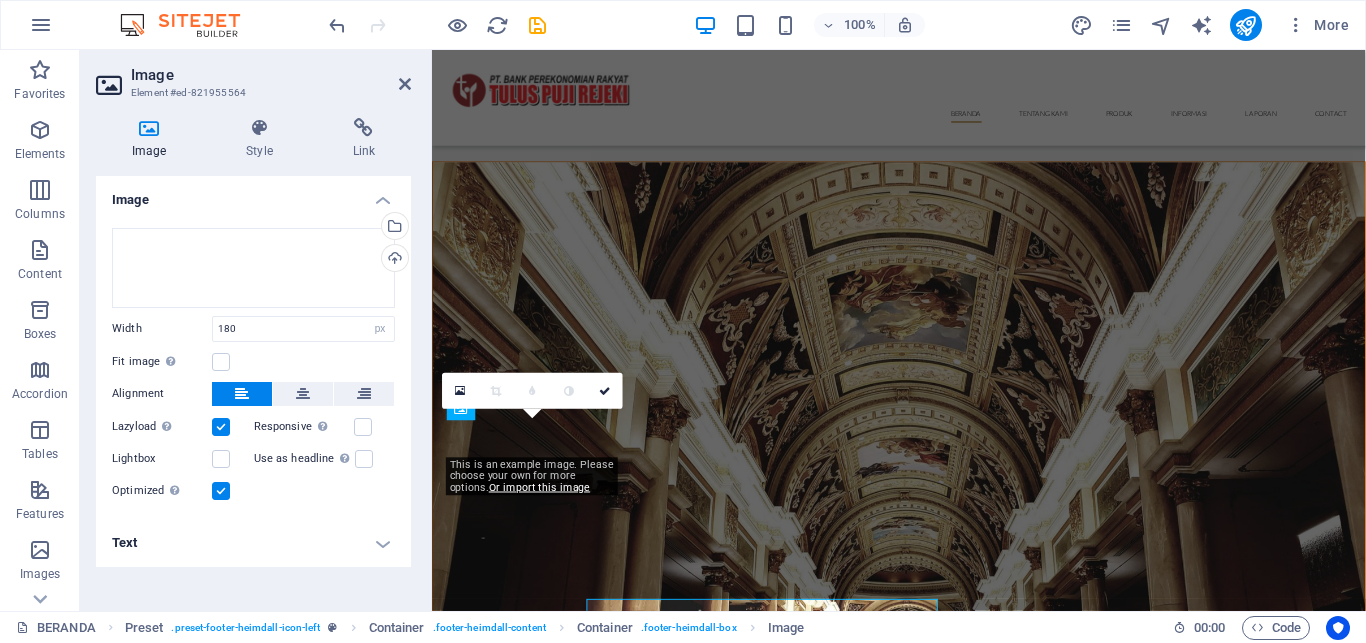 scroll, scrollTop: 2095, scrollLeft: 0, axis: vertical 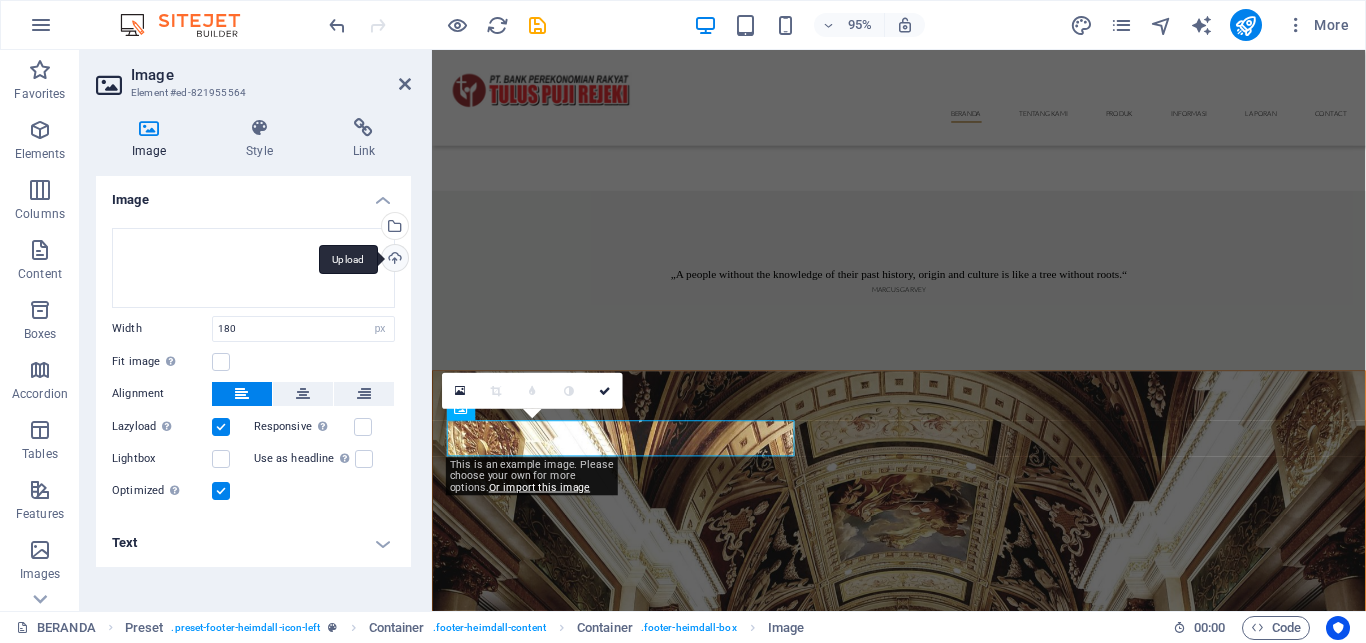 click on "Upload" at bounding box center [393, 260] 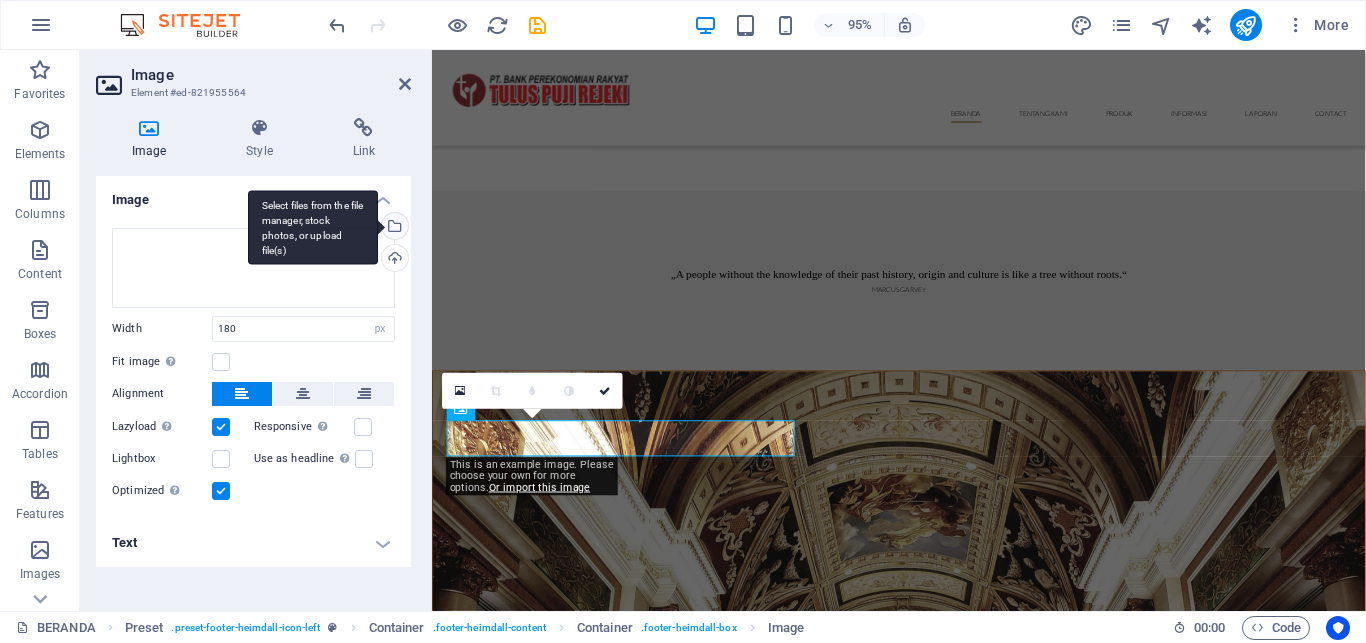 click on "Select files from the file manager, stock photos, or upload file(s)" at bounding box center (393, 228) 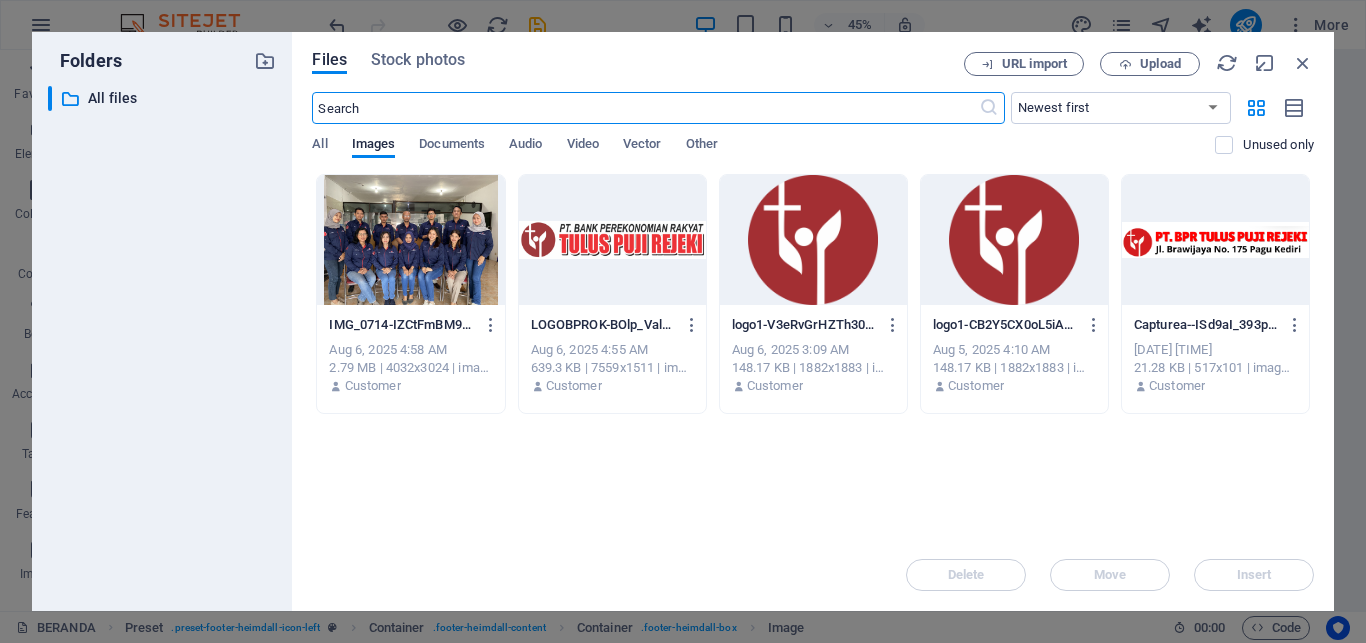 scroll, scrollTop: 1444, scrollLeft: 0, axis: vertical 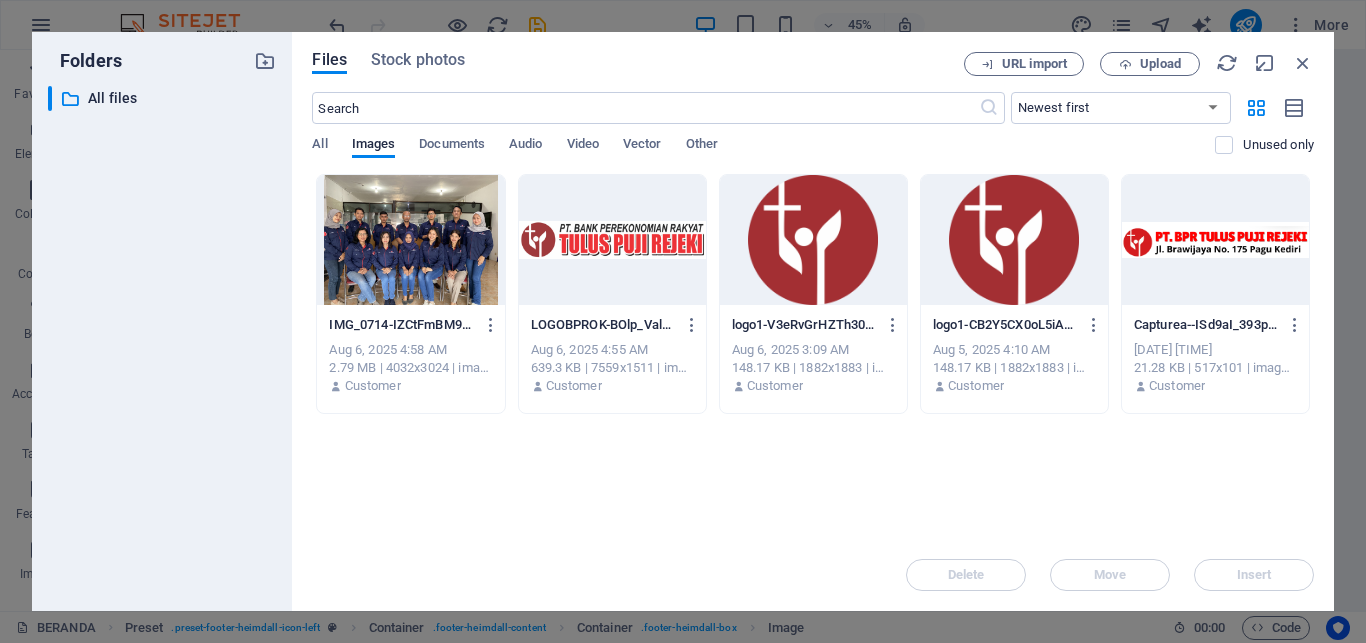 click at bounding box center [1014, 240] 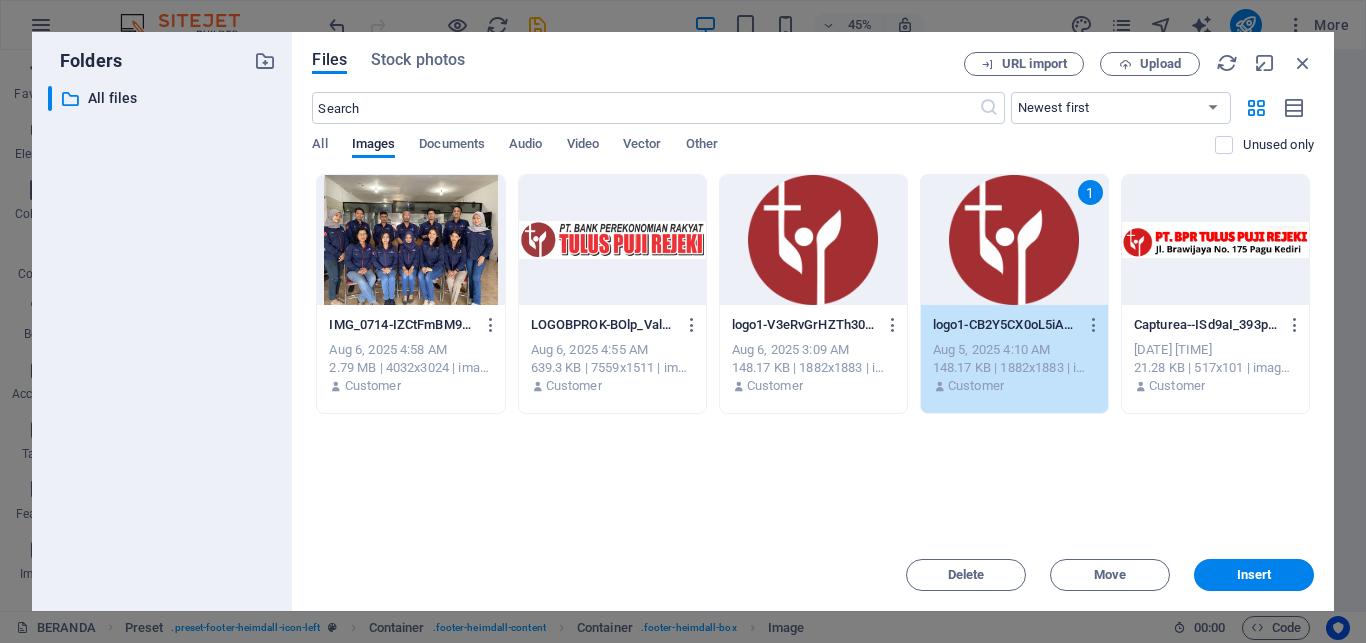 click on "1" at bounding box center (1014, 240) 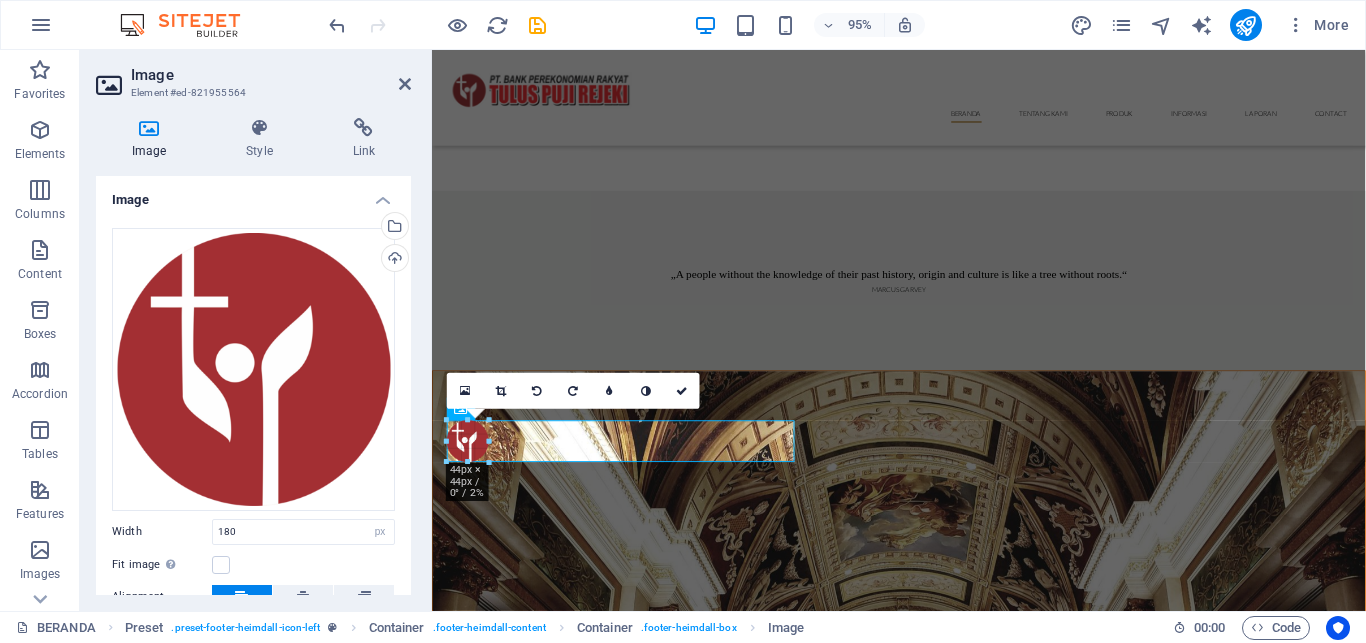drag, startPoint x: 445, startPoint y: 592, endPoint x: 584, endPoint y: 441, distance: 205.23645 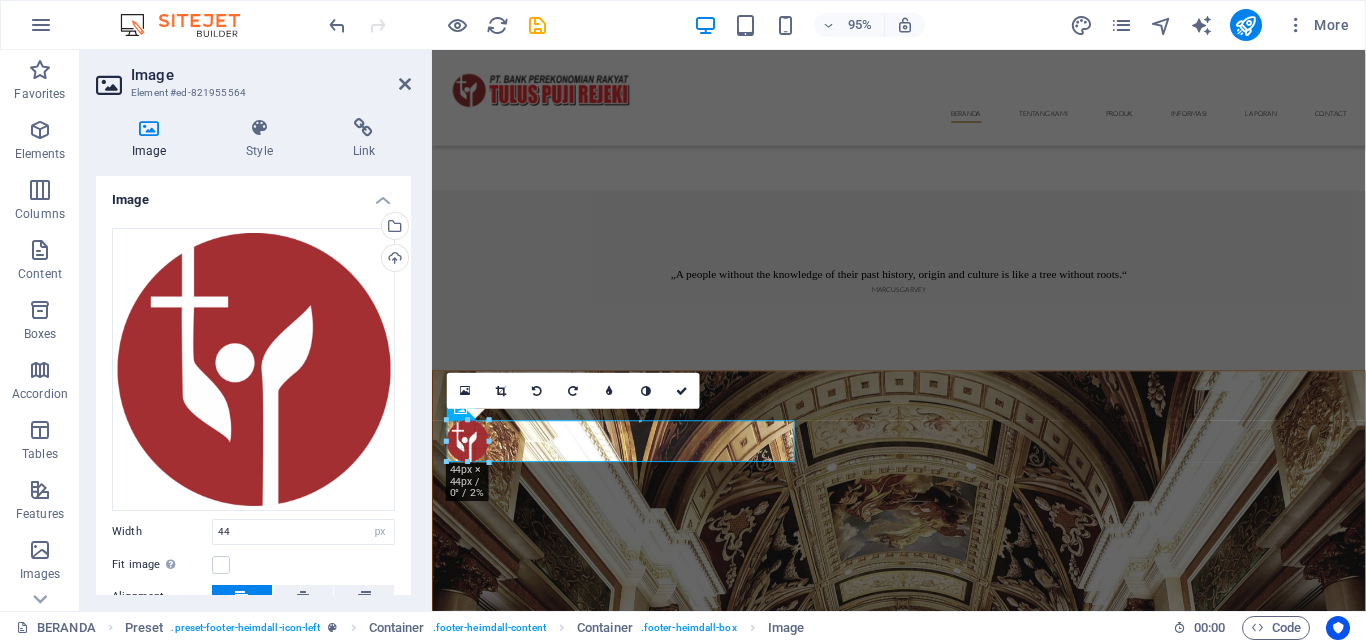 scroll, scrollTop: 2094, scrollLeft: 0, axis: vertical 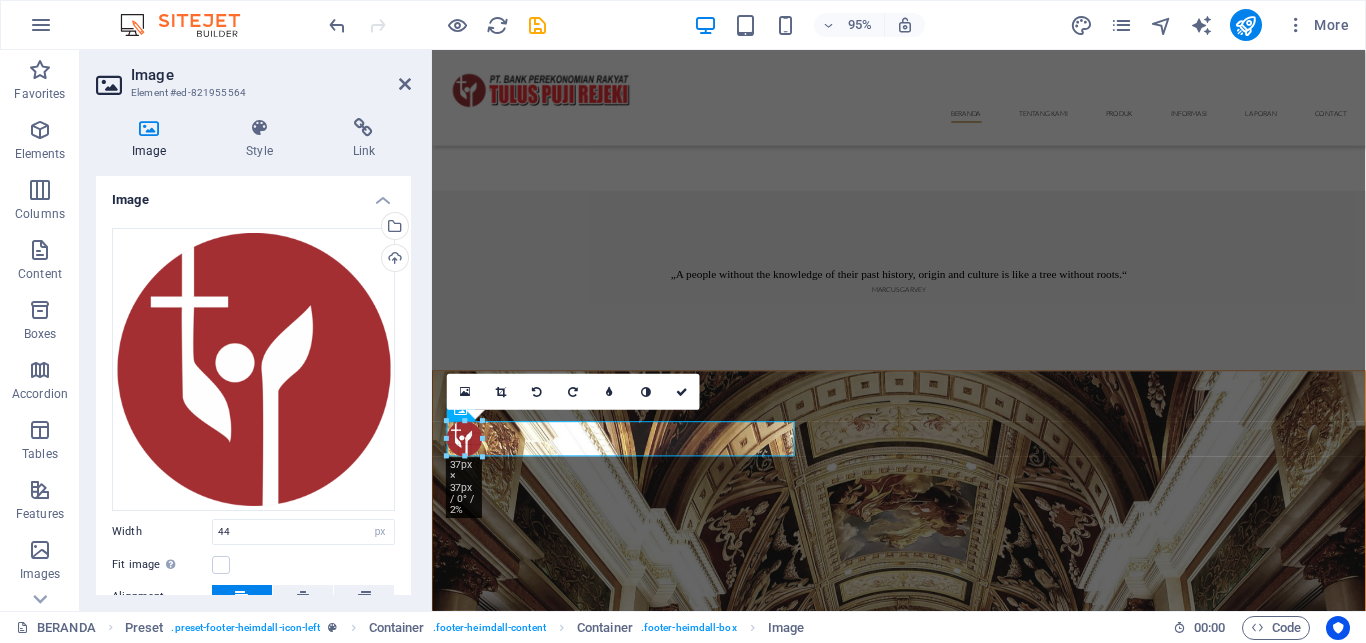 drag, startPoint x: 445, startPoint y: 460, endPoint x: 455, endPoint y: 450, distance: 14.142136 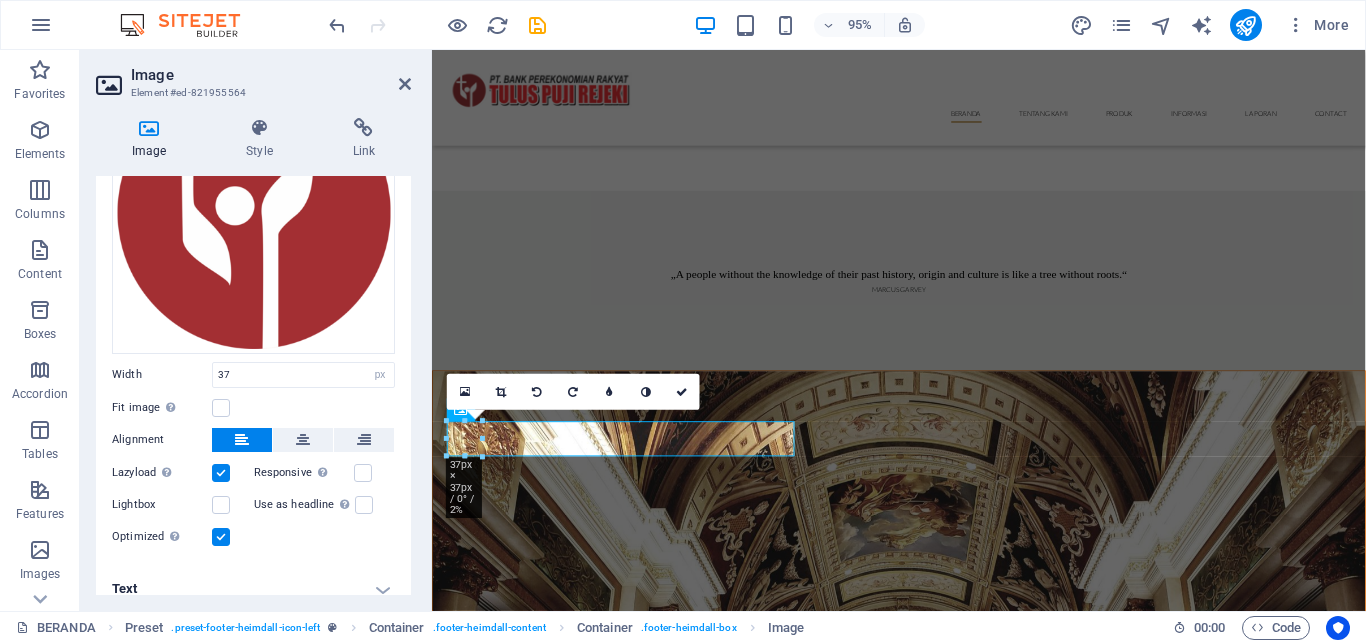 scroll, scrollTop: 158, scrollLeft: 0, axis: vertical 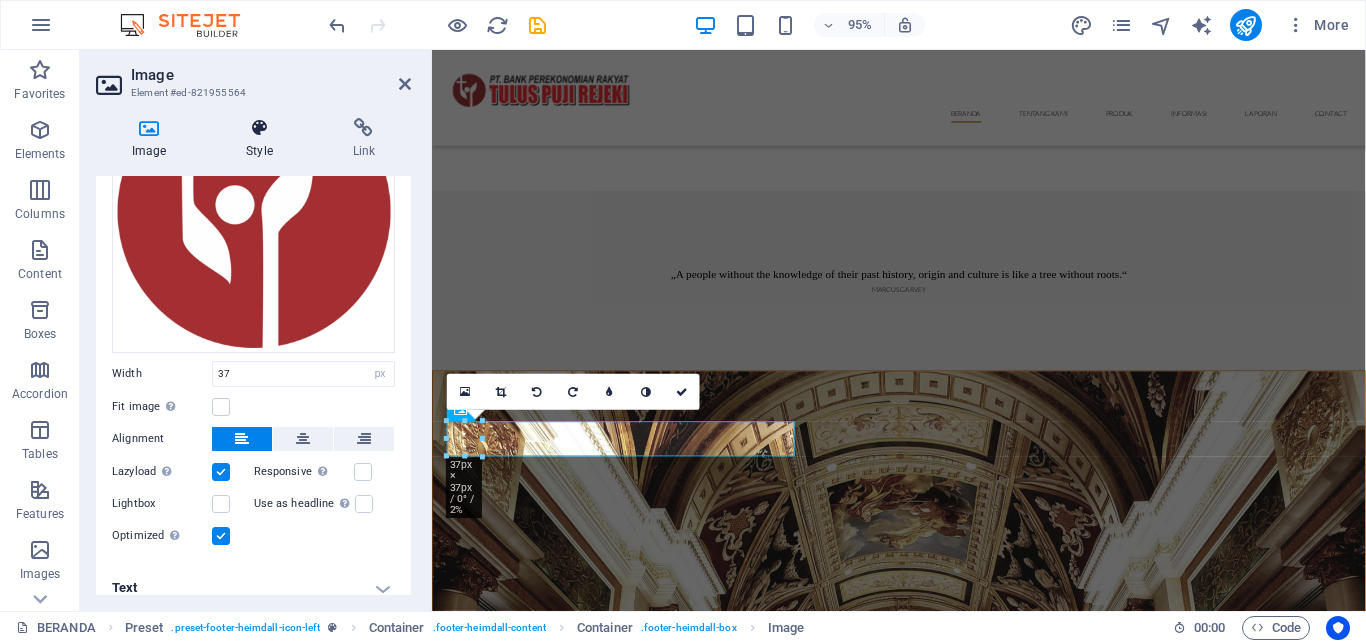 click at bounding box center (259, 128) 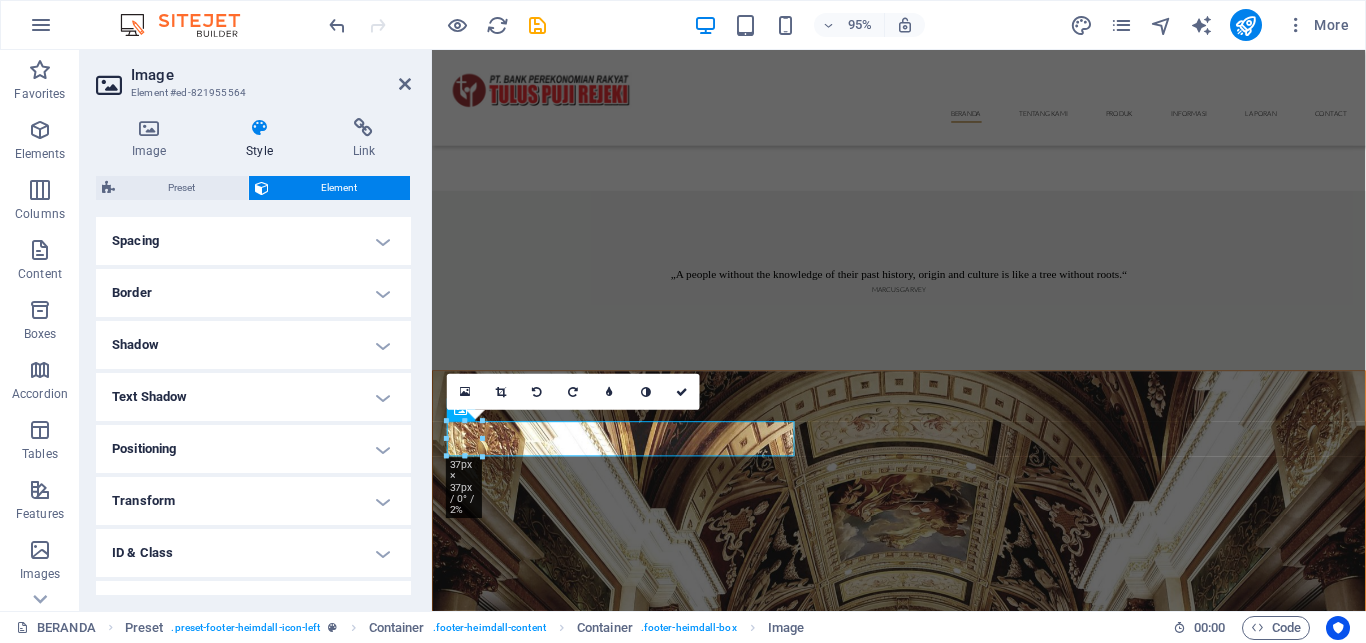 scroll, scrollTop: 376, scrollLeft: 0, axis: vertical 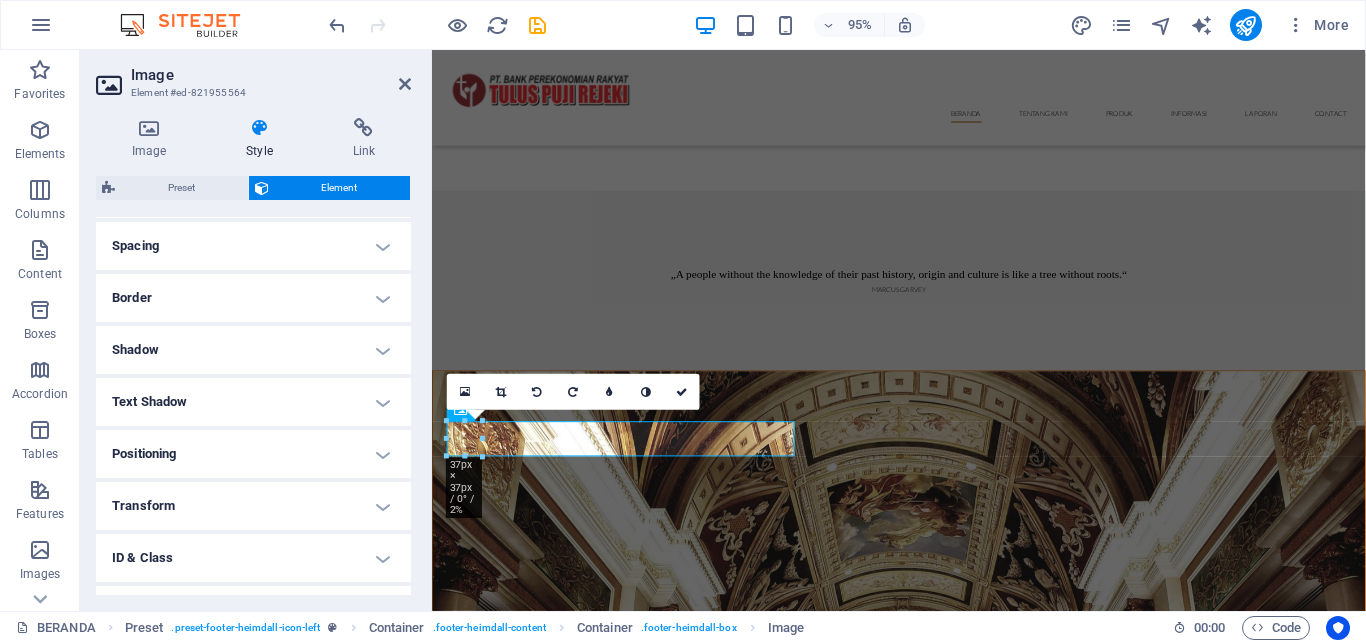 click on "Text Shadow" at bounding box center [253, 402] 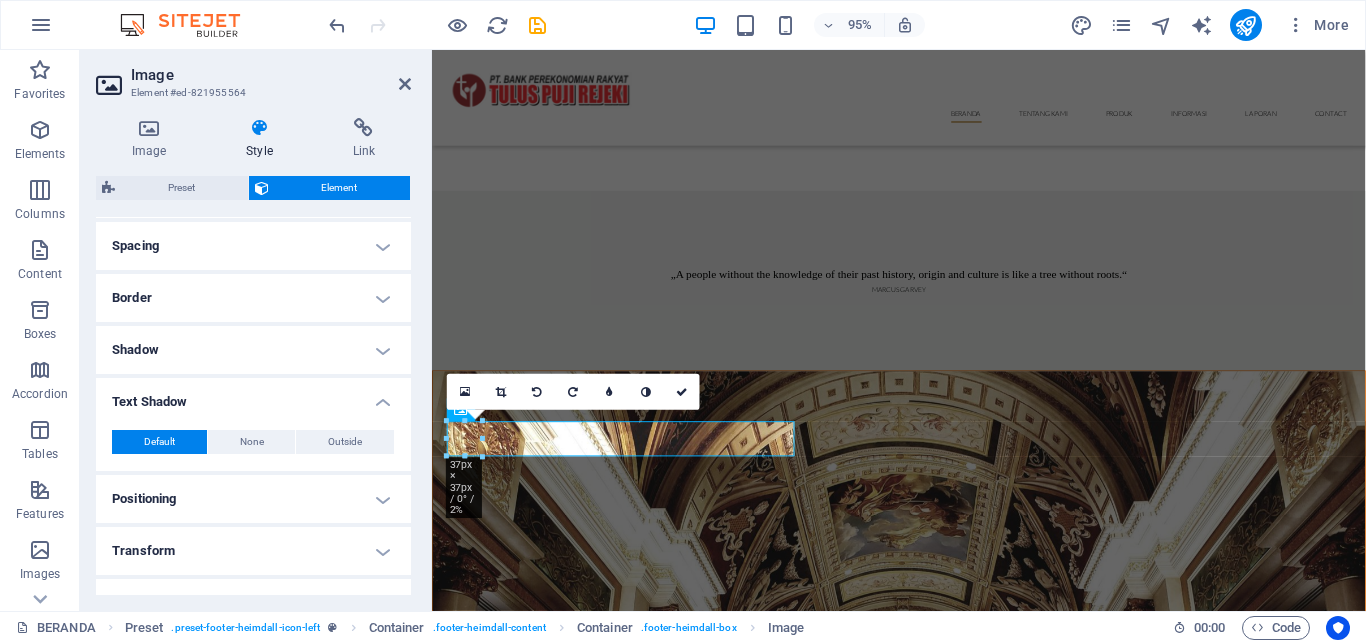 scroll, scrollTop: 377, scrollLeft: 0, axis: vertical 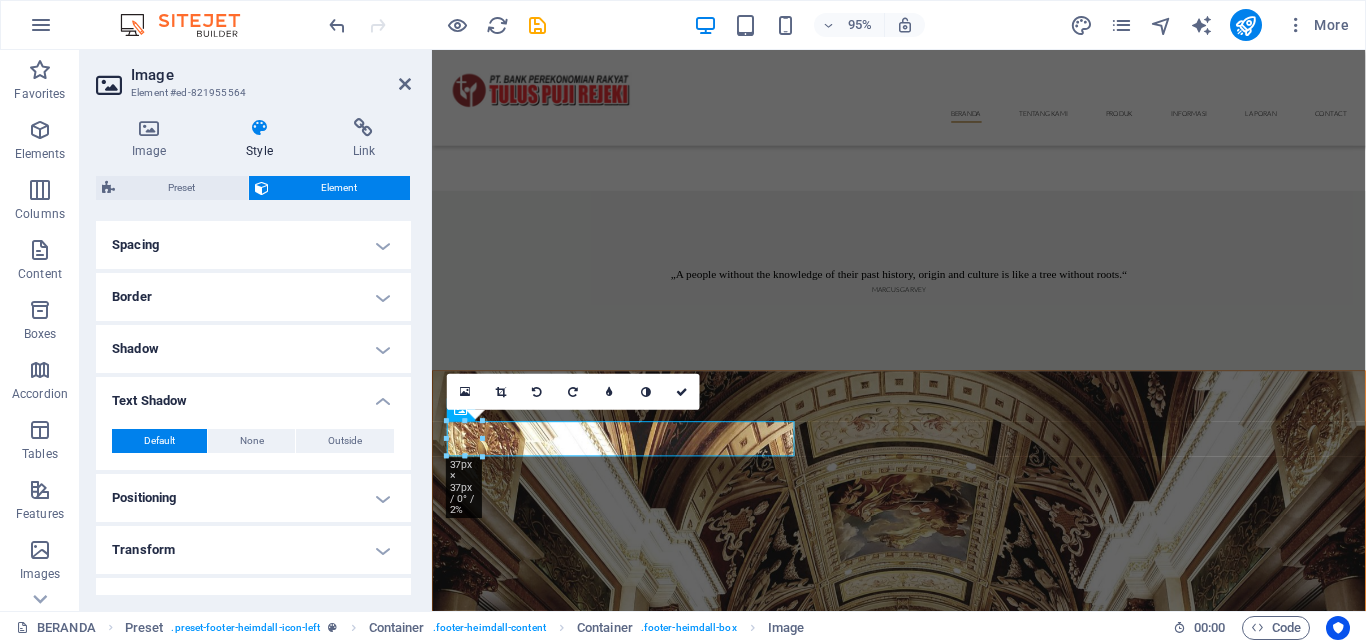 click on "Text Shadow" at bounding box center (253, 395) 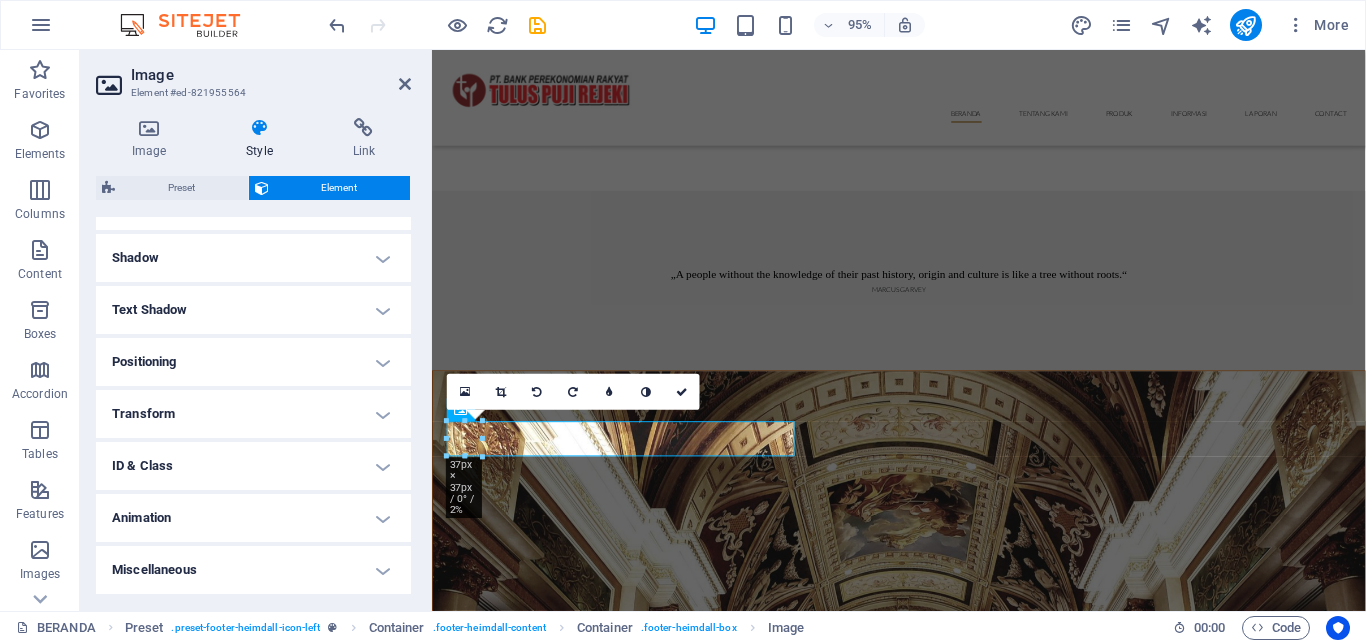 scroll, scrollTop: 484, scrollLeft: 0, axis: vertical 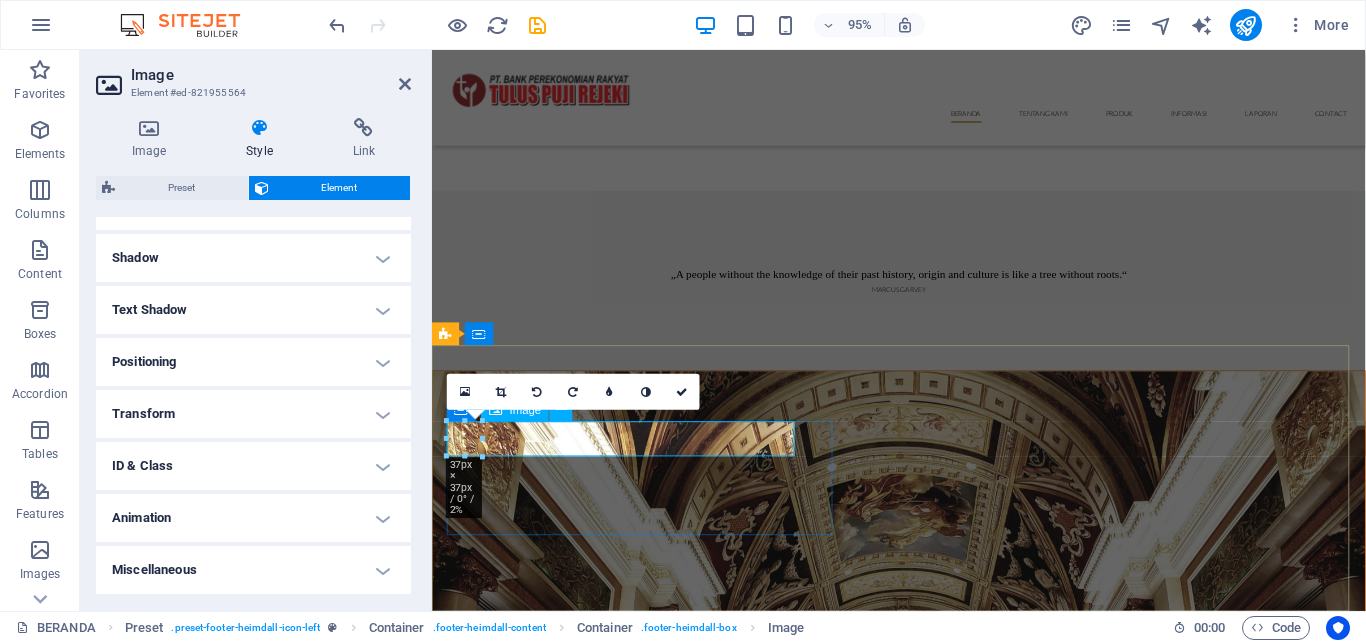 click at bounding box center (900, 7231) 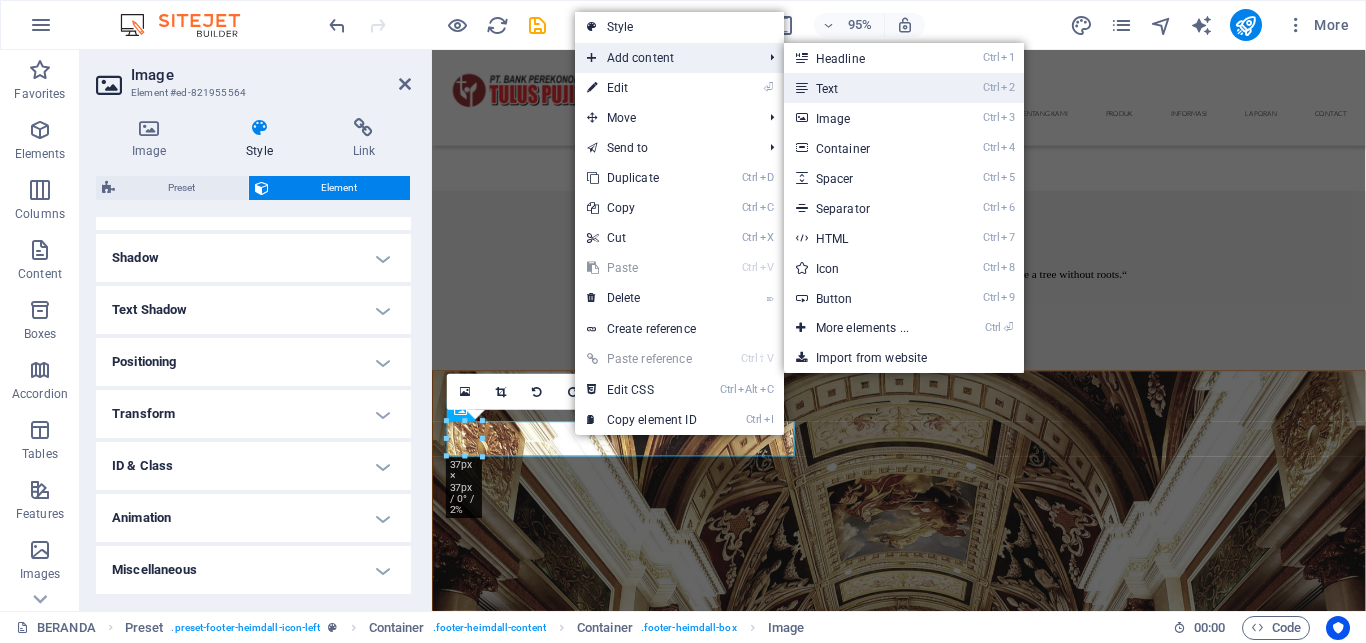 click on "Ctrl 2  Text" at bounding box center (866, 88) 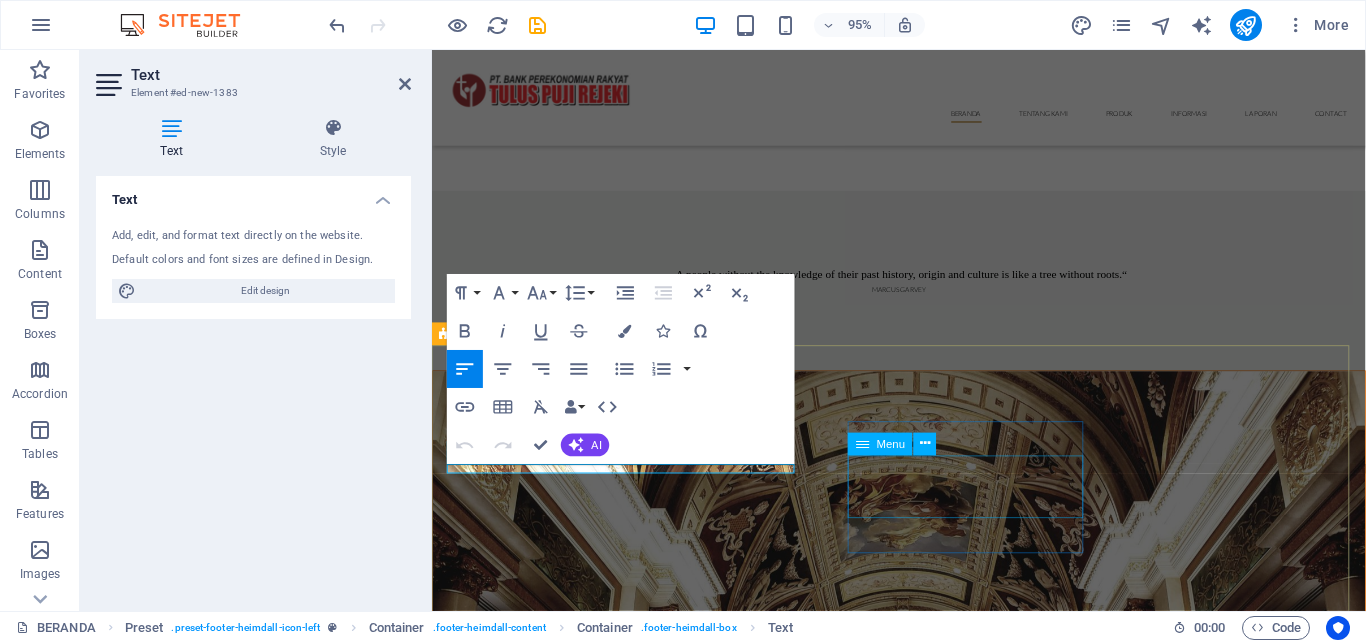 type 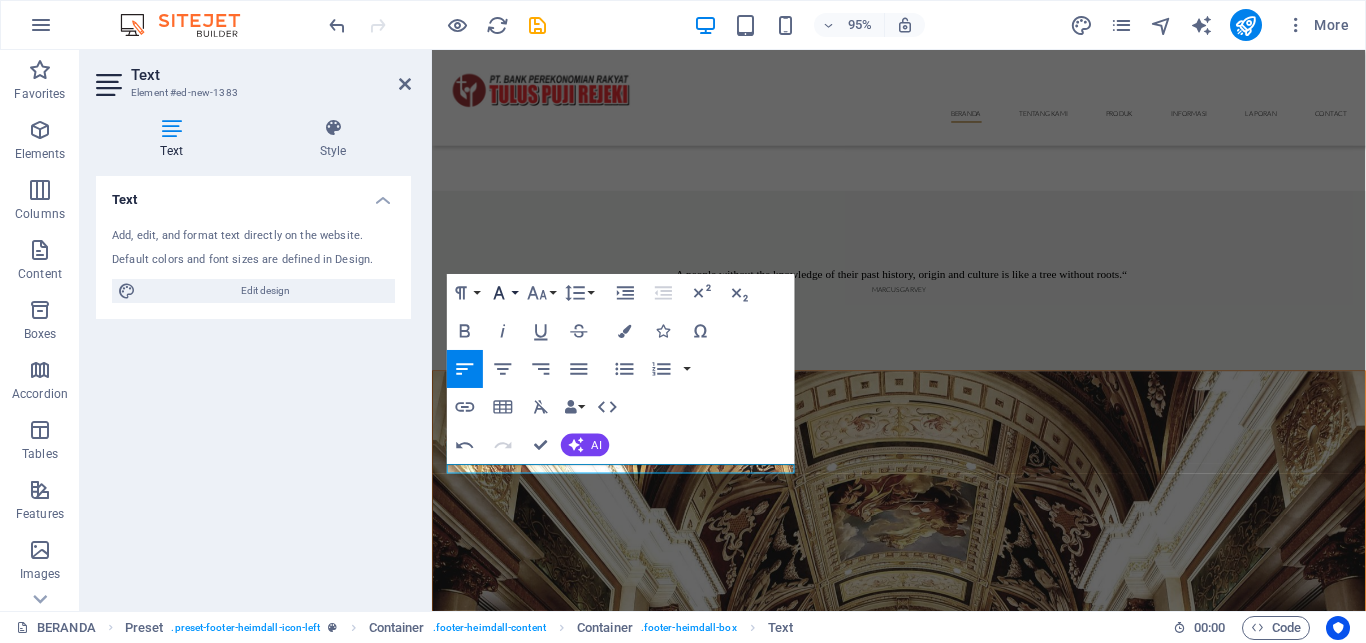 click 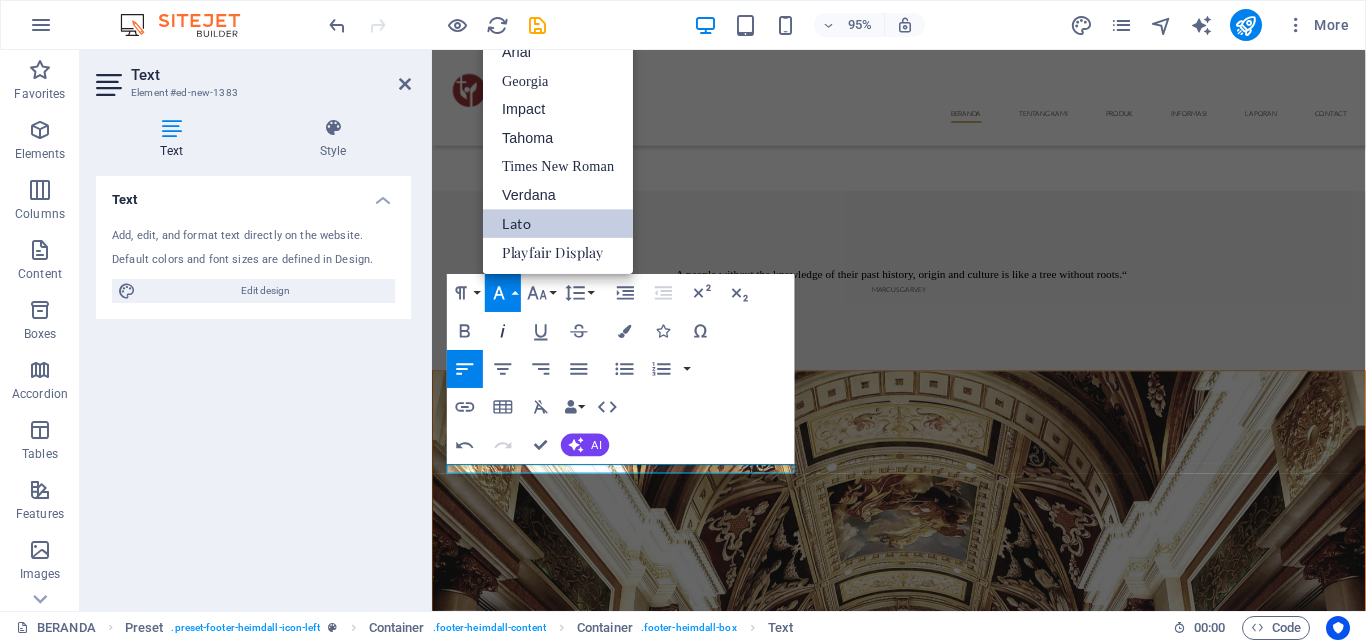 scroll, scrollTop: 0, scrollLeft: 0, axis: both 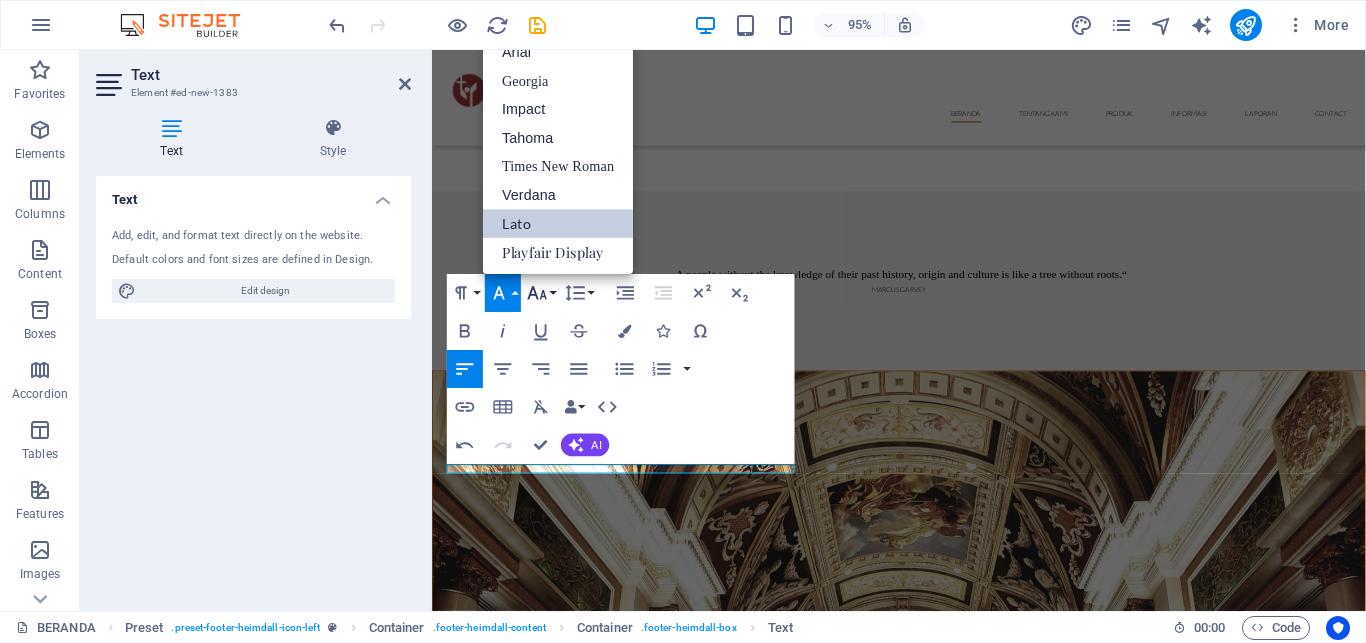 click 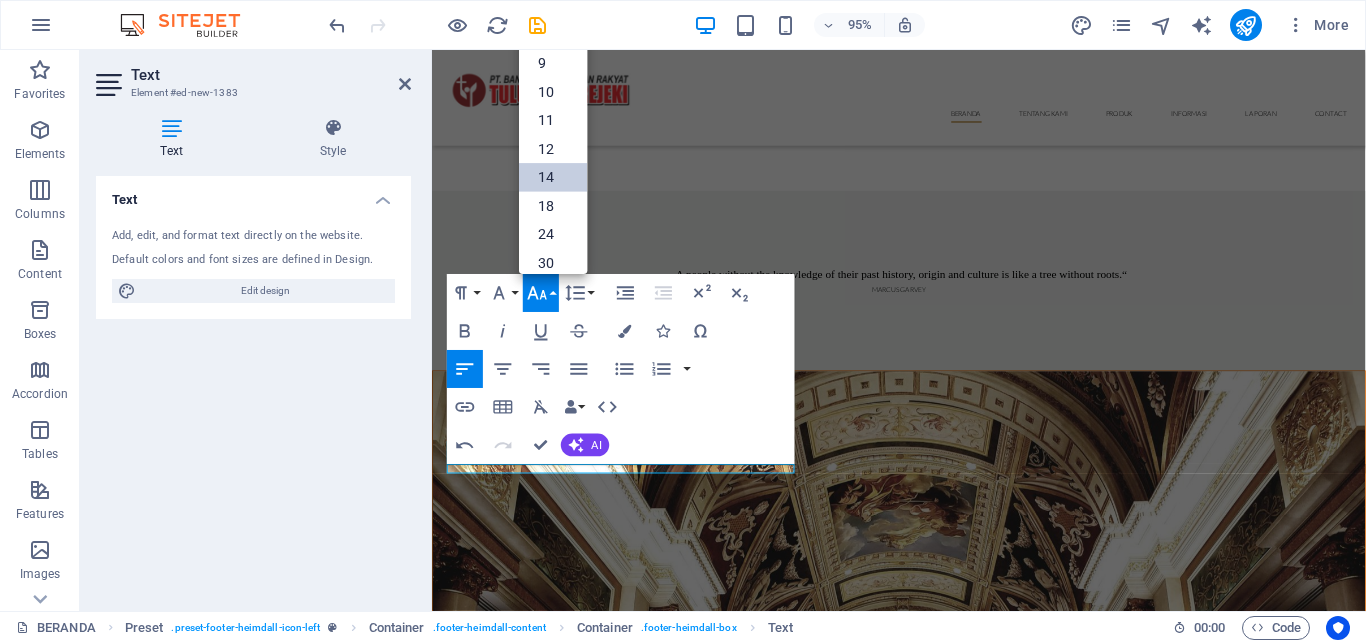 click on "14" at bounding box center [553, 177] 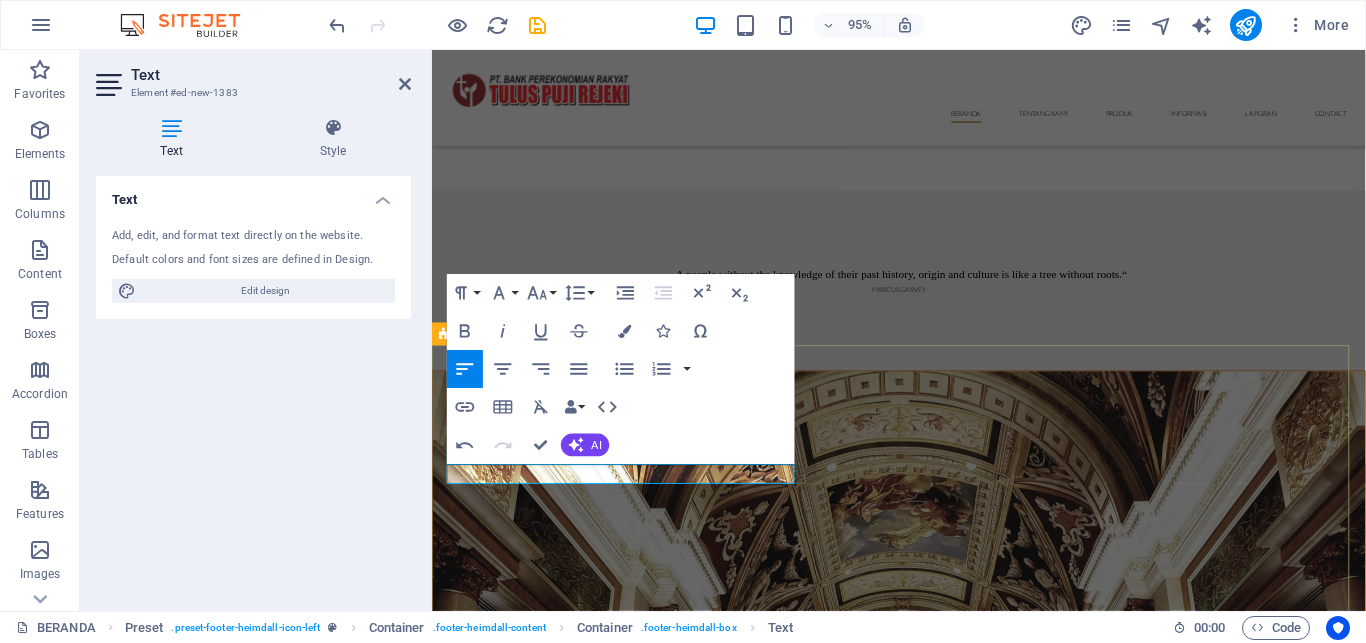 click on "PT. BPR TULUS PUJI REJEKI Lorem ipsum dolor sit amet, consectetur elit adipisicing. Repellat, maiores, a libero atque assumenda elmo praesentium. Navigation BERANDA TENTANG KAMI SEJARAH VISI-MISI TUJUAN STRUKTUR ORGANISASI JARINGAN KANTOR PRODUK TABUNGAN DEPOSITO KREDIT INFORMASI INKLUSI KEUANGAN PENGUMUMAN BROSUR & PROMO LAPORAN LAPORAN PUBLIKASI LAPORAN TAHUNAN Contact Contact Jl. Brawijaya No. 175 Pagu, Kabupaten Kediri   64183 Phone:  0354 545186 Mobil:  0856 4513 2699 bprtulus@gmail.com Legal Notice  |  Privacy" at bounding box center (923, 7450) 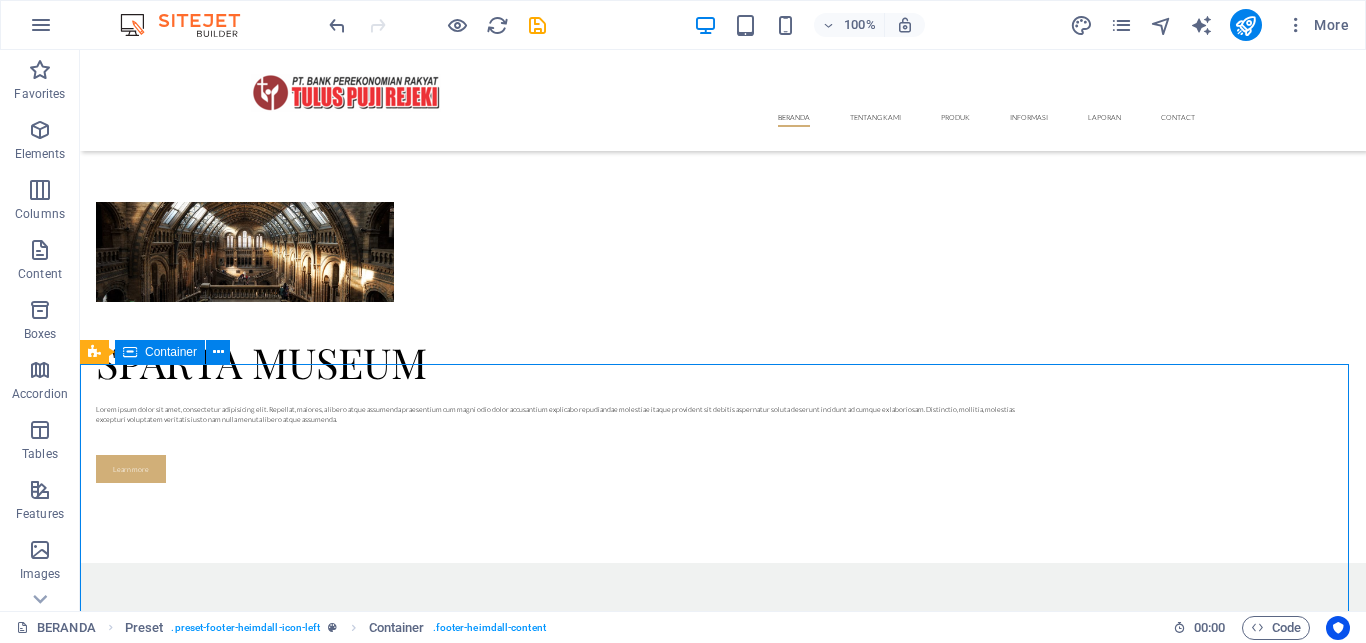 scroll, scrollTop: 2279, scrollLeft: 0, axis: vertical 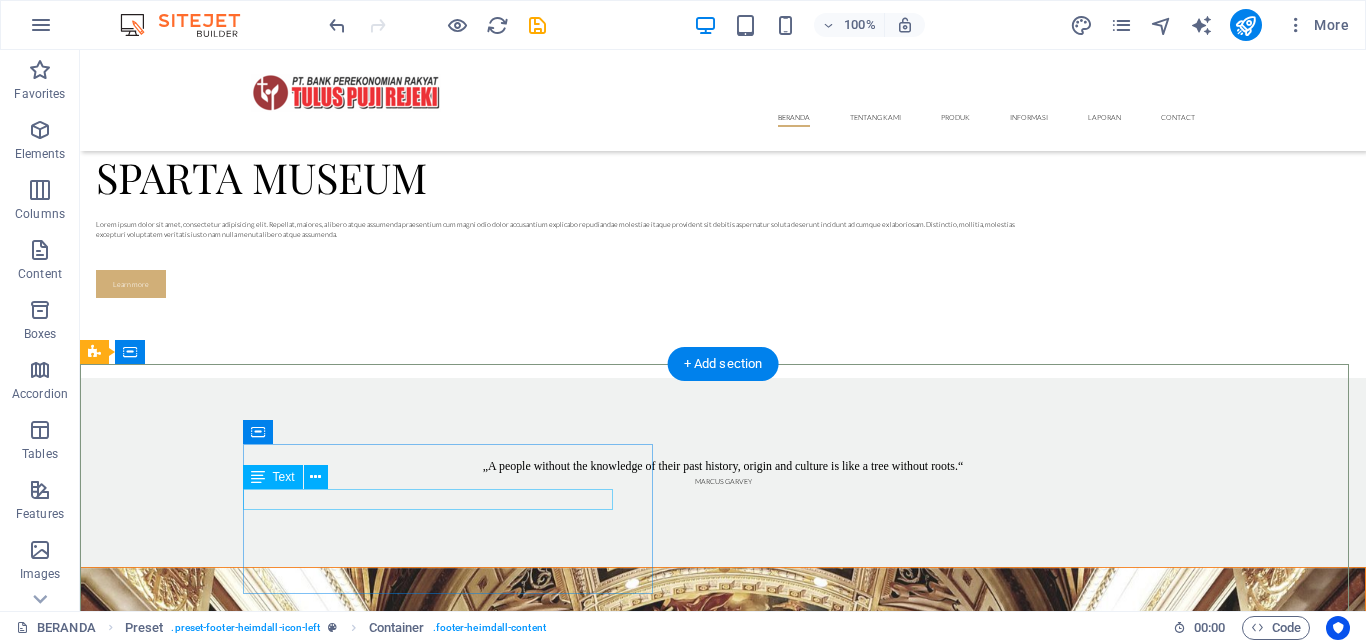 click on "PT. BPR TULUS PUJI REJEKI" at bounding box center [548, 7431] 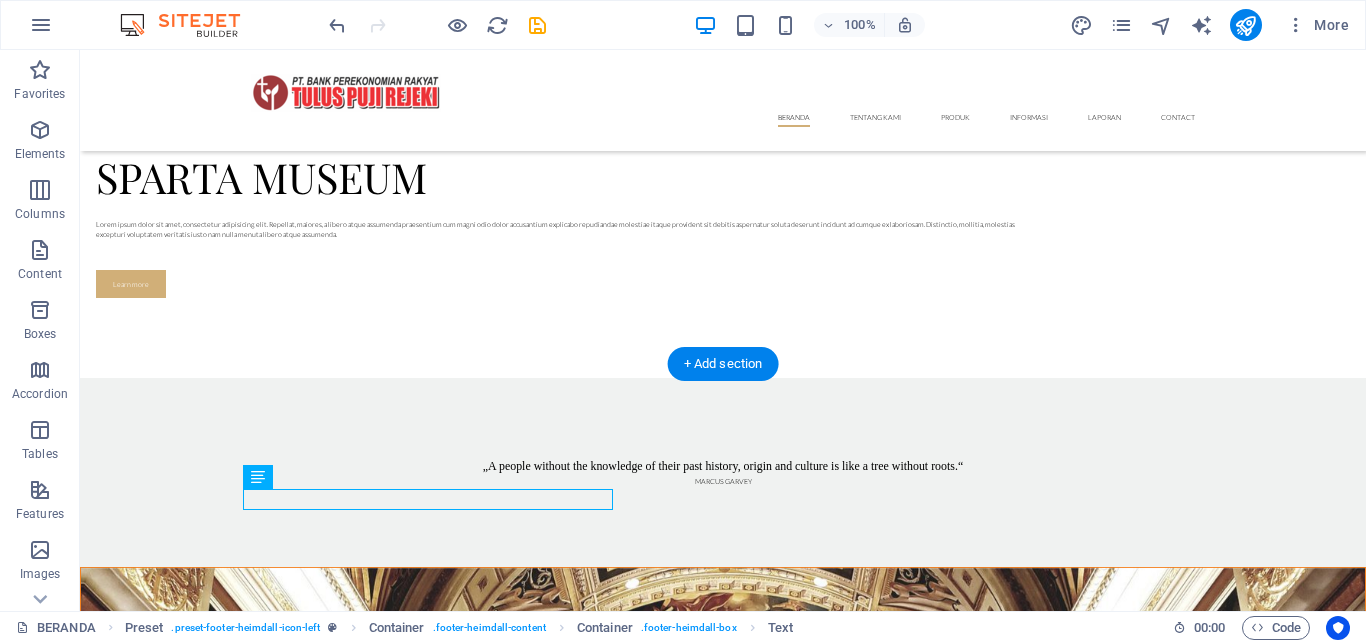 drag, startPoint x: 370, startPoint y: 496, endPoint x: 386, endPoint y: 490, distance: 17.088007 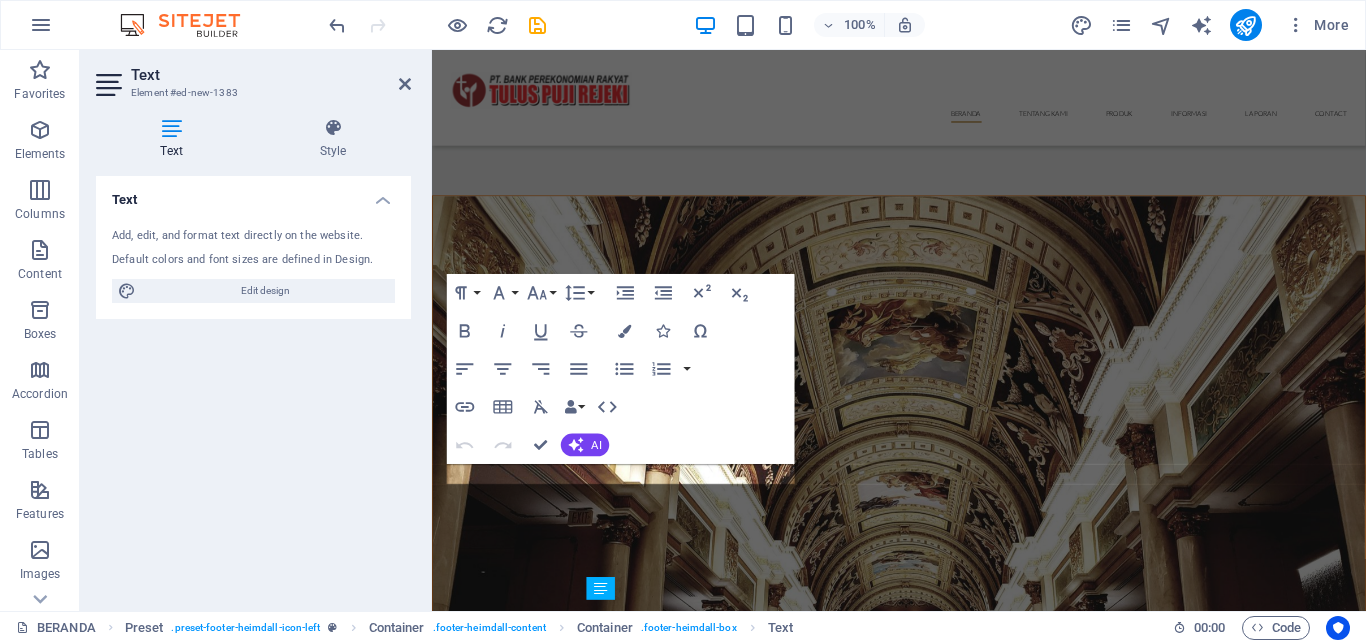 scroll, scrollTop: 2094, scrollLeft: 0, axis: vertical 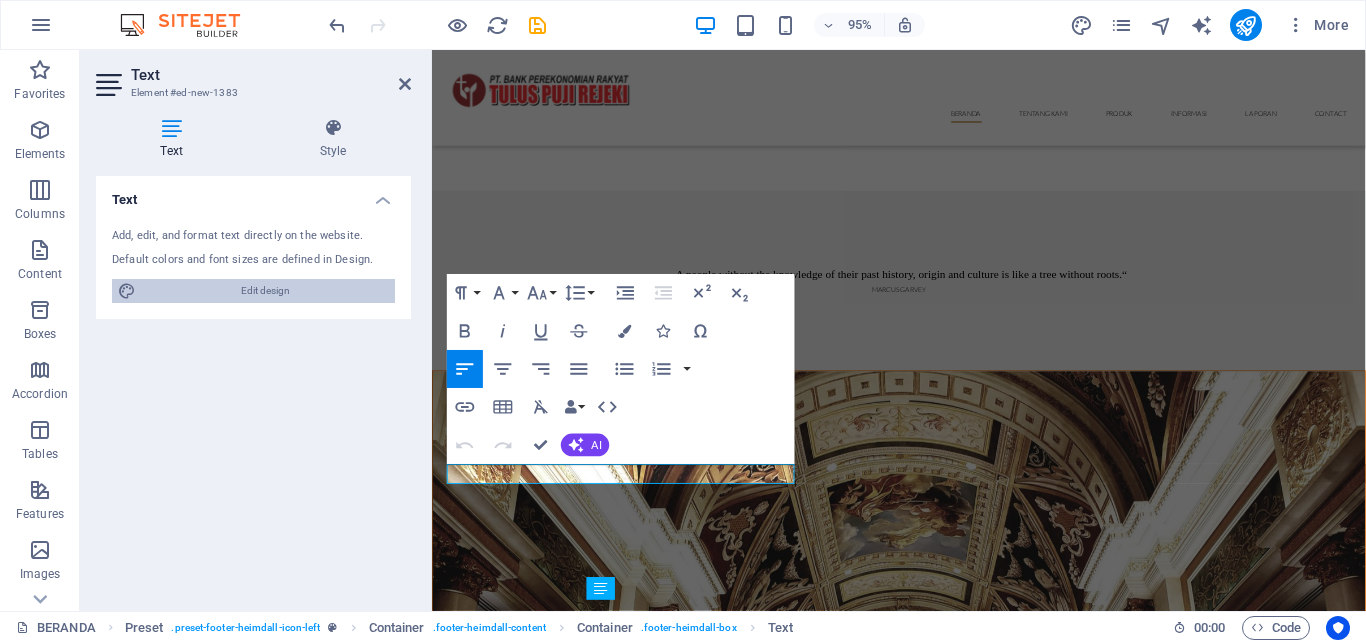 click on "Edit design" at bounding box center (265, 291) 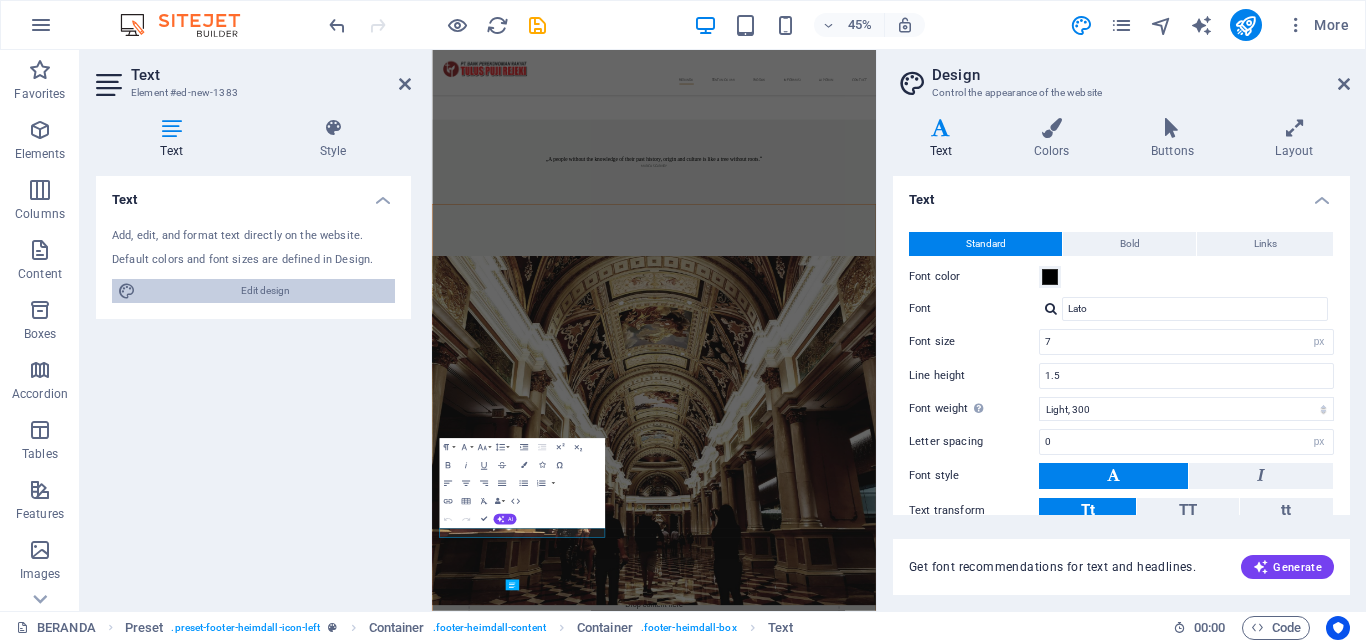 scroll, scrollTop: 1472, scrollLeft: 0, axis: vertical 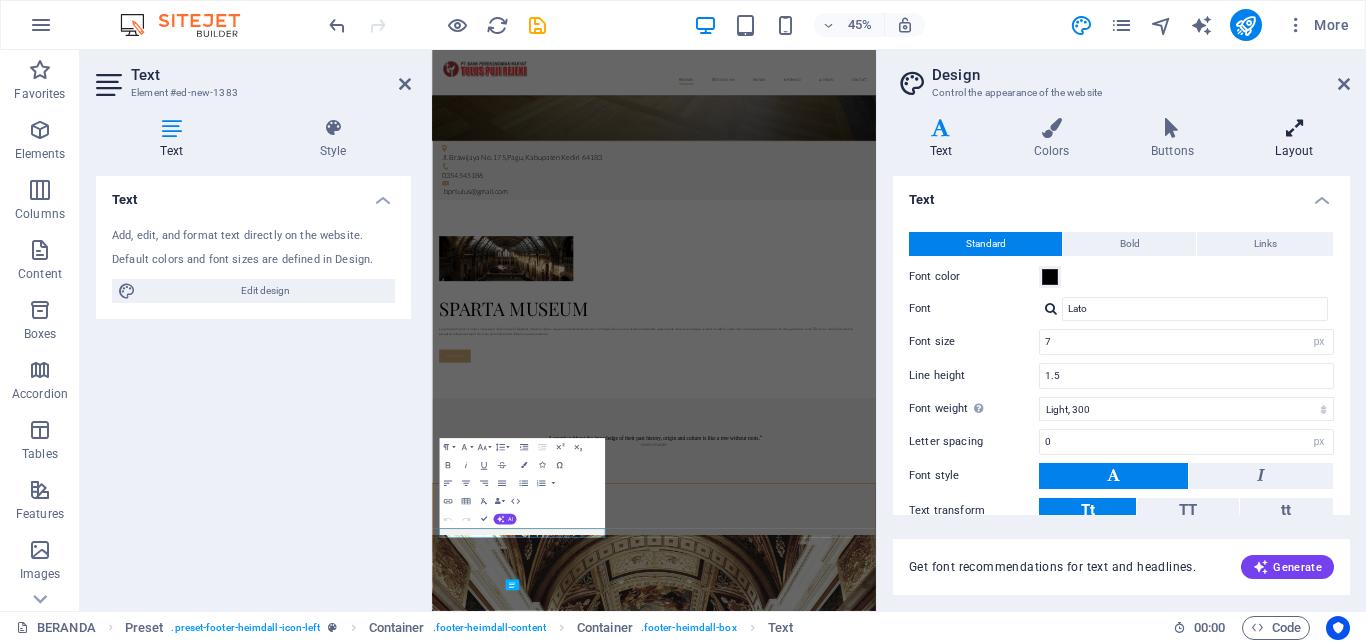 click at bounding box center (1294, 128) 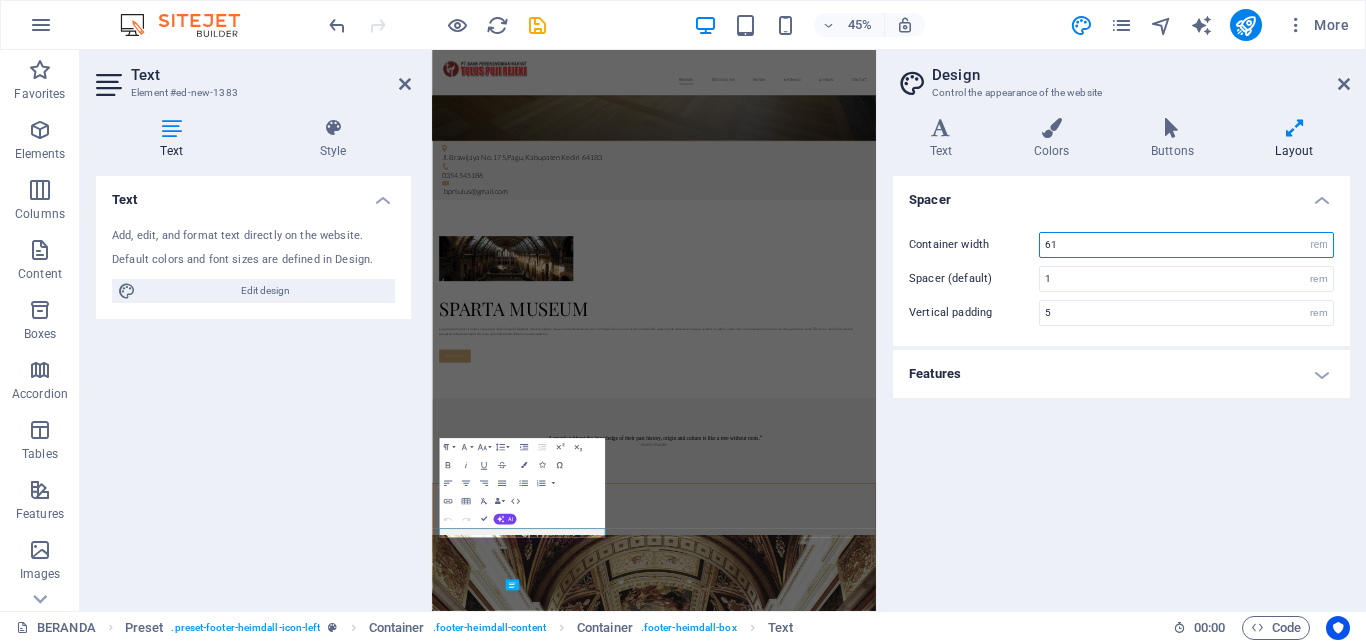 click on "61" at bounding box center (1186, 245) 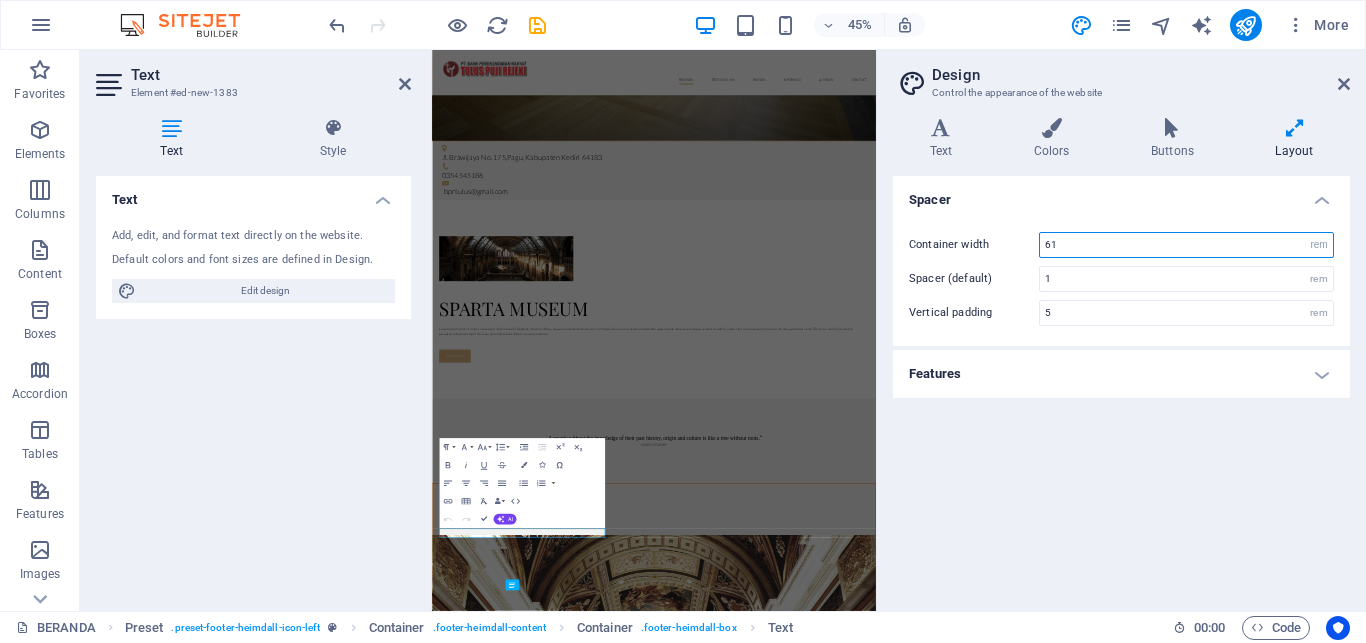 type on "6" 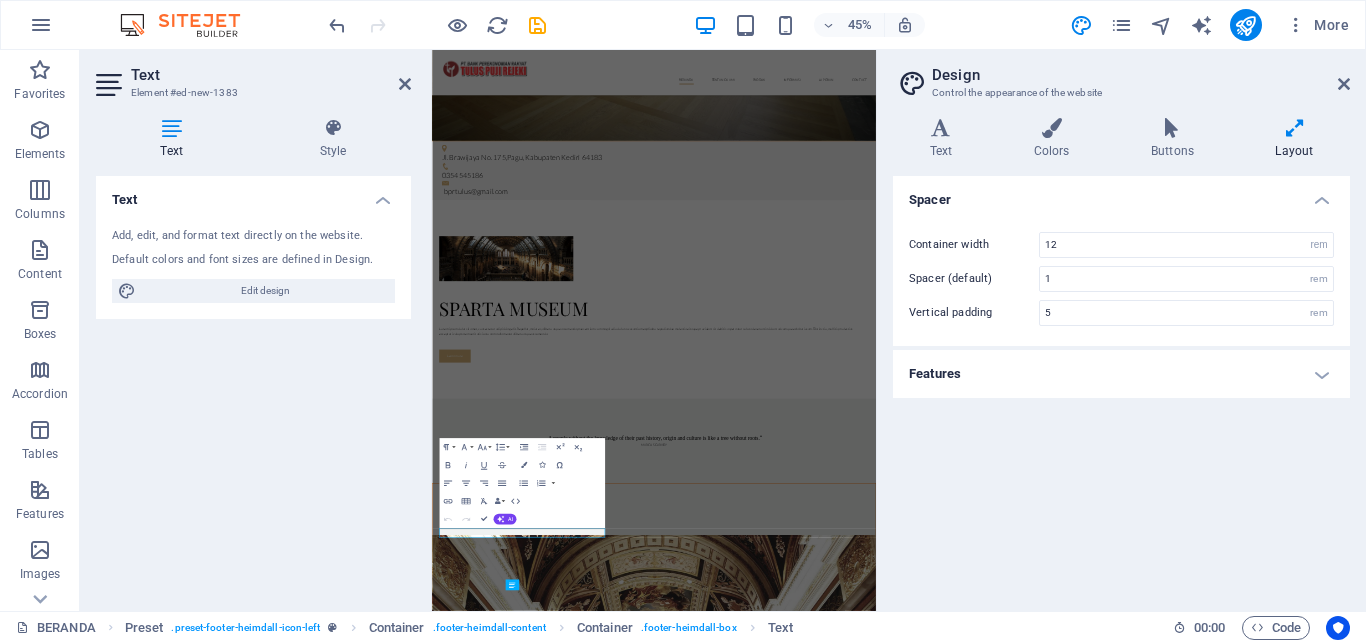 click on "Spacer Container width 12 rem px Spacer (default) 1 rem Vertical padding 5 rem Features Transition duration 0.3 s Transition function Ease Ease In Ease Out Ease In/Ease Out Linear" at bounding box center [1121, 385] 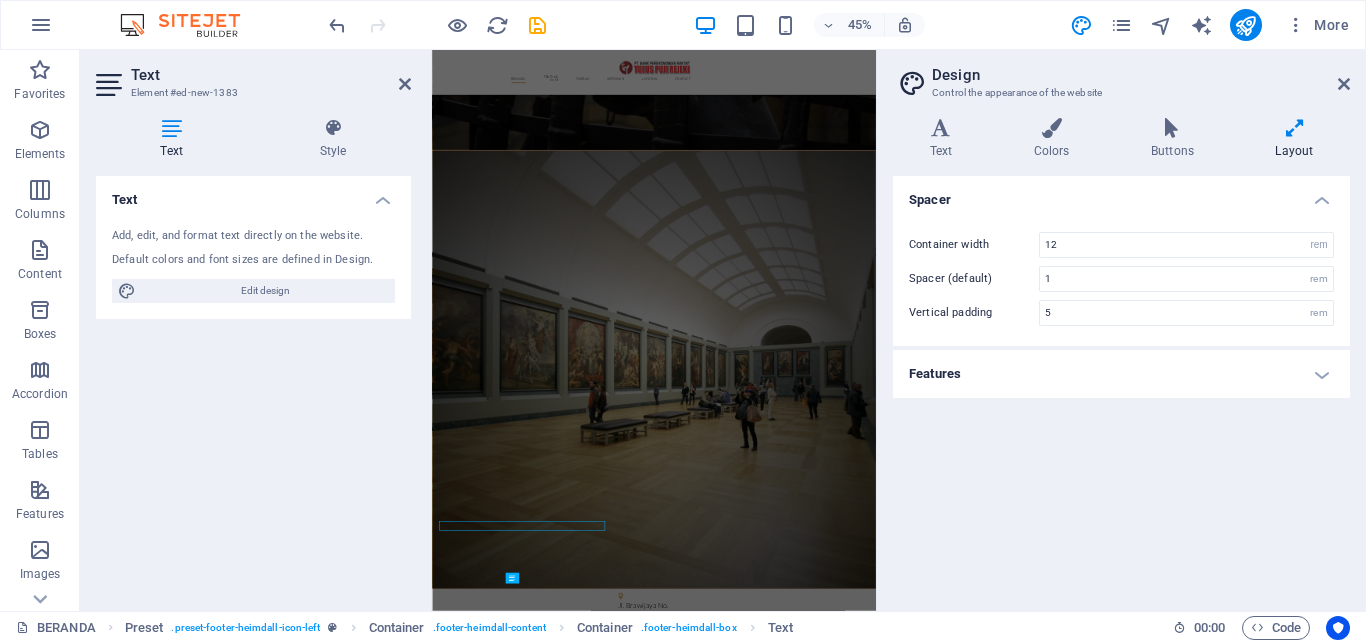 scroll, scrollTop: 1487, scrollLeft: 0, axis: vertical 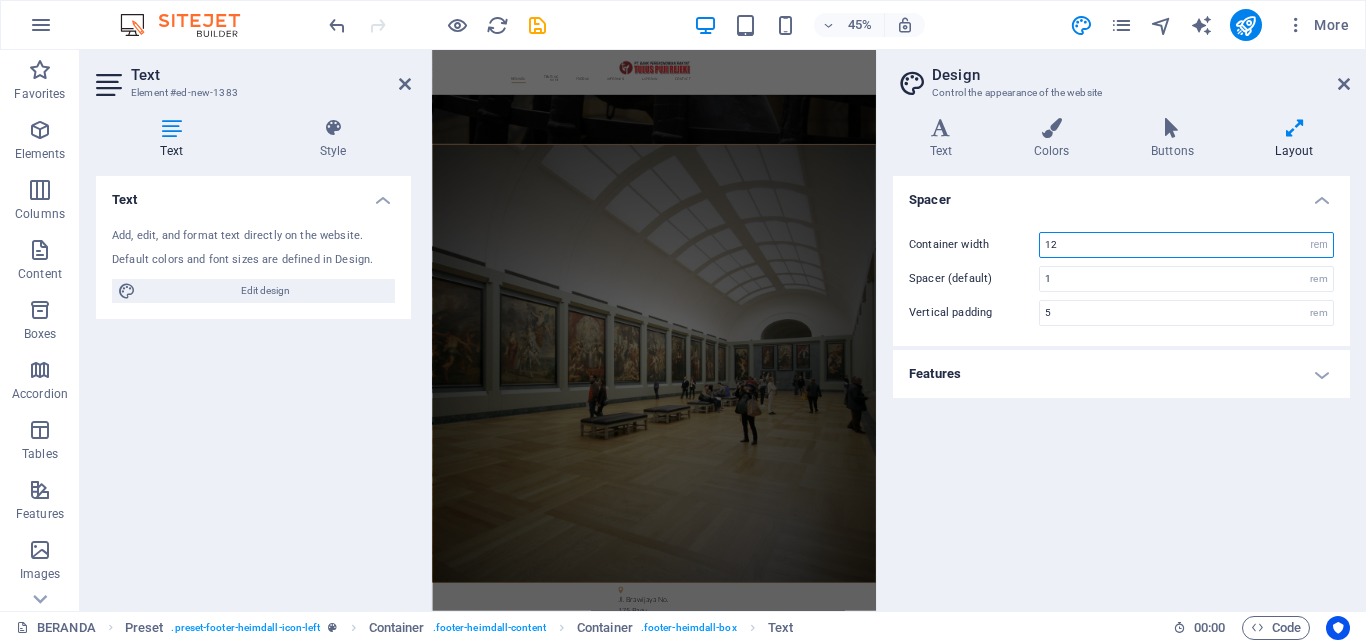 click on "12" at bounding box center [1186, 245] 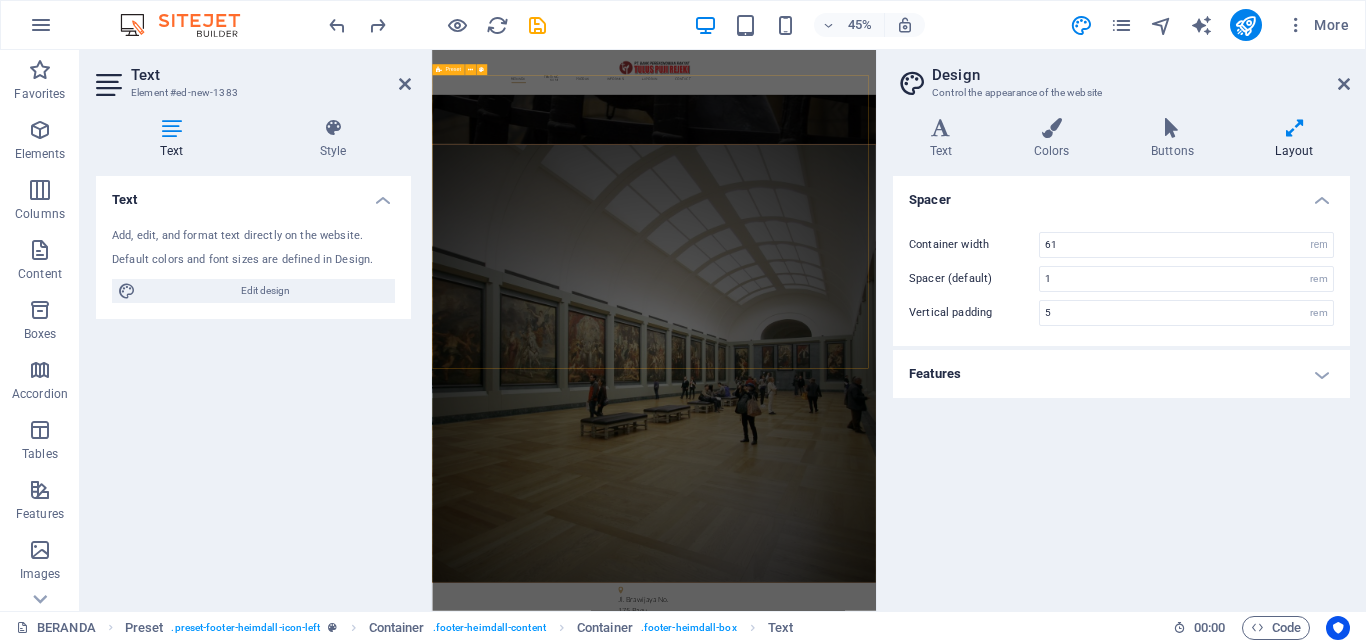 click on "Sparta Museum Lorem ipsum dolor sit amet, consectetur adipisicing elit. Repellat, maiores, a libero atque assumenda praesentium cum magni odio dolor accusantium explicabo repudiandae molestiae itaque provident sit debitis aspernatur soluta deserunt incidunt ad cumque ex laboriosam. Distinctio, mollitia, molestias excepturi voluptatem veritatis iusto nam nulla menuta libero atque assumenda. Learn more" at bounding box center [925, 1720] 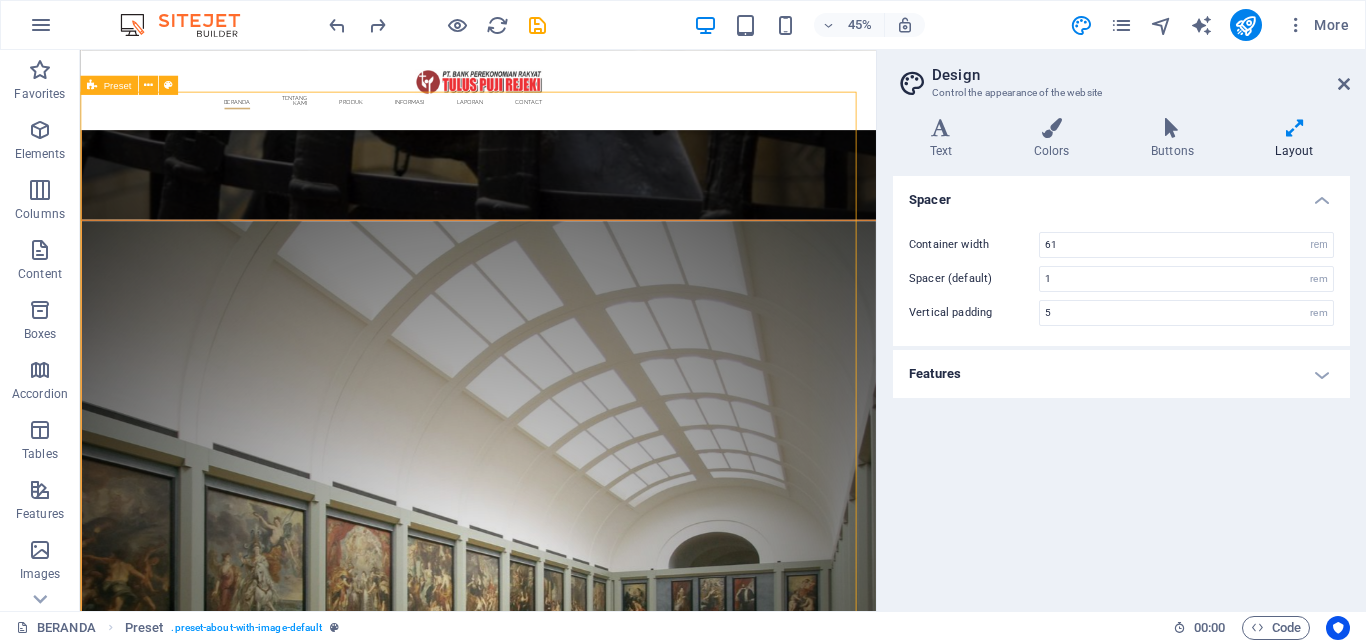 scroll, scrollTop: 1491, scrollLeft: 0, axis: vertical 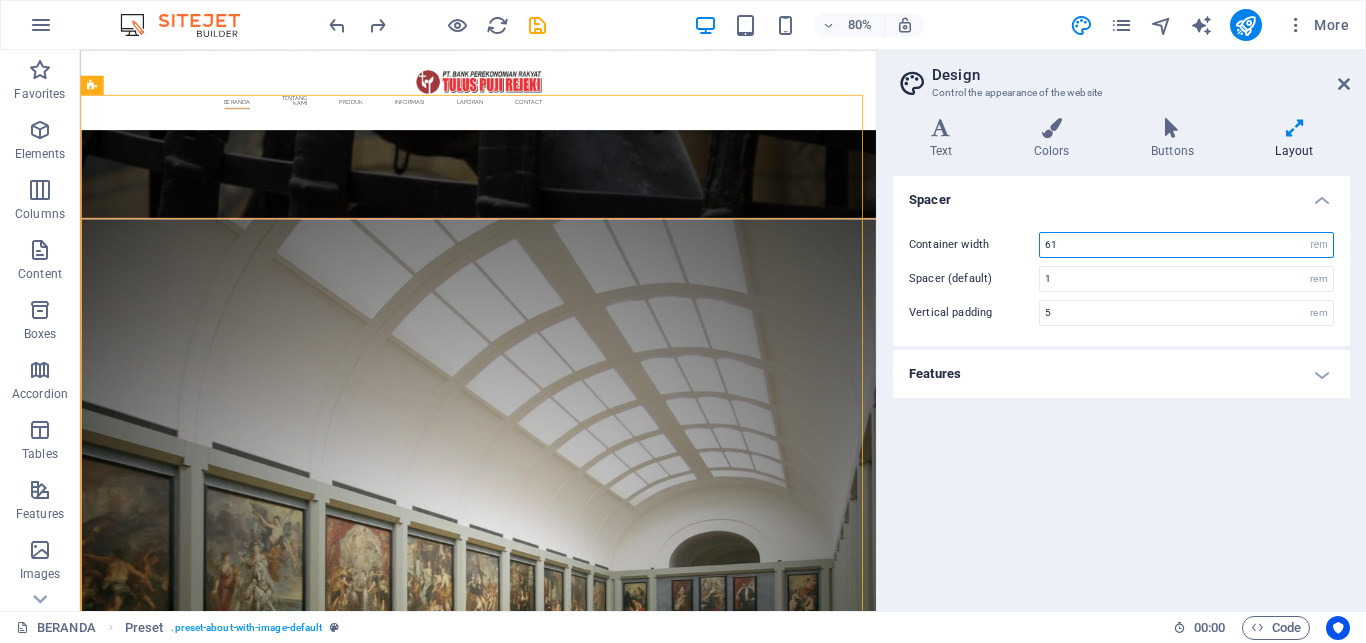 click on "61" at bounding box center (1186, 245) 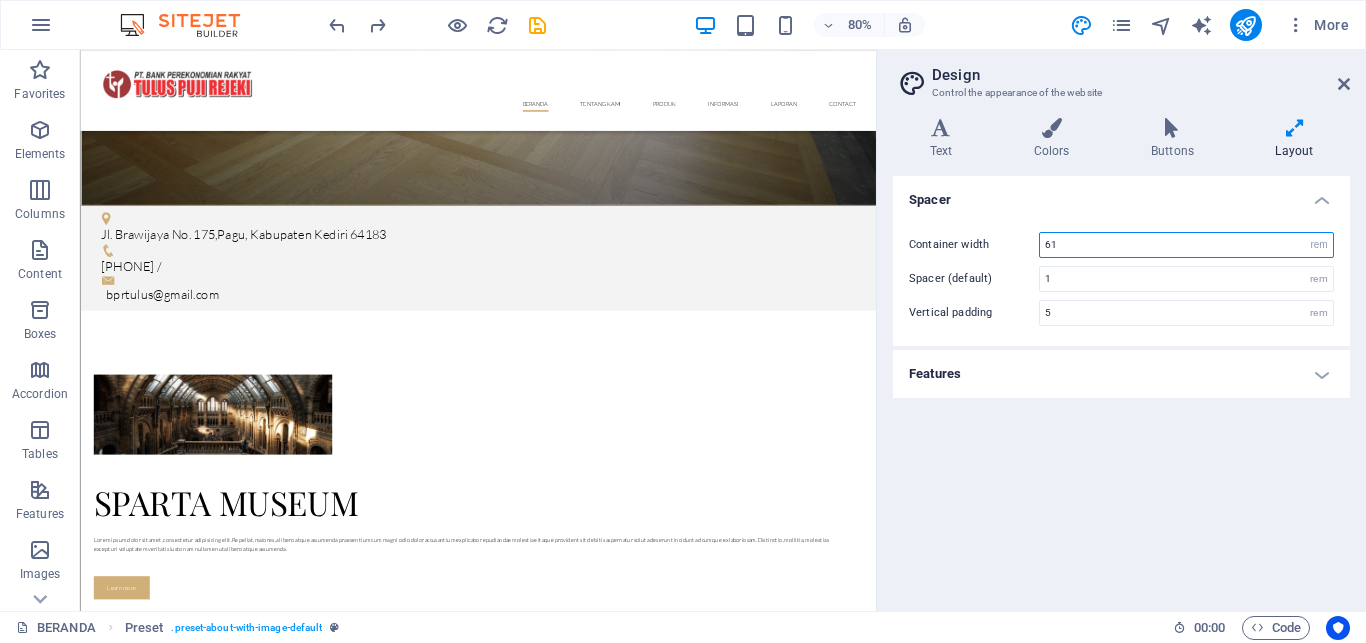 scroll, scrollTop: 1476, scrollLeft: 0, axis: vertical 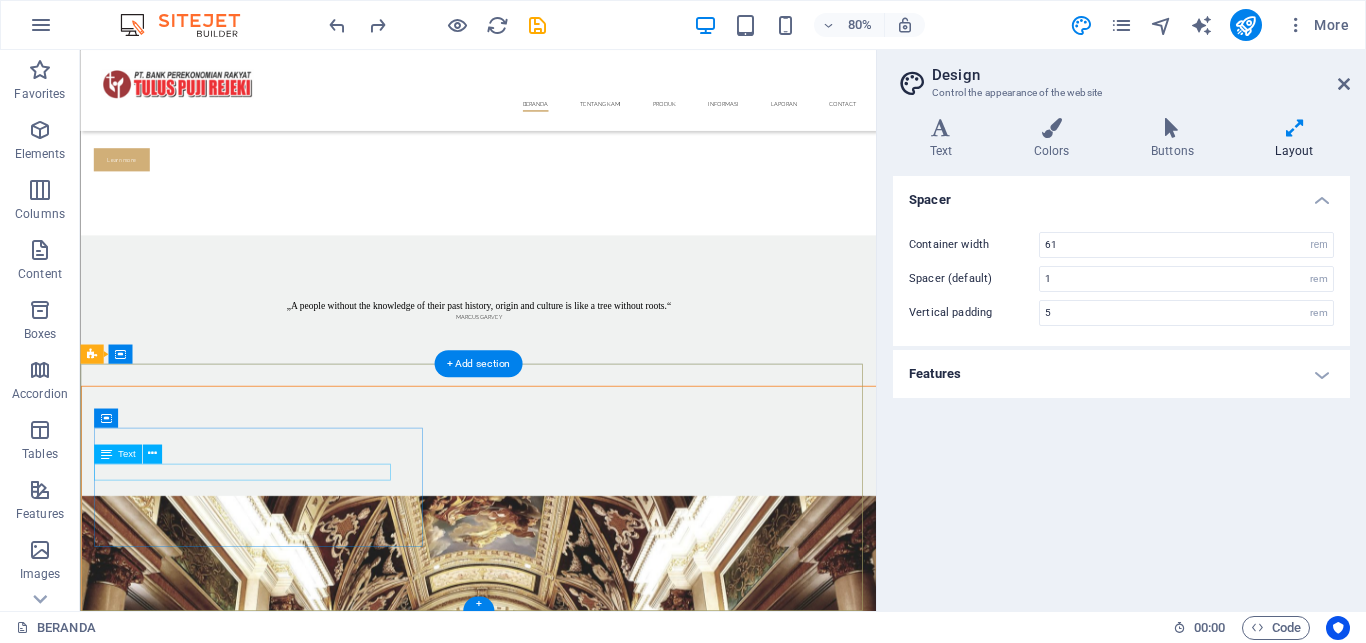 click on "PT. BPR TULUS PUJI REJEKI" at bounding box center (548, 7404) 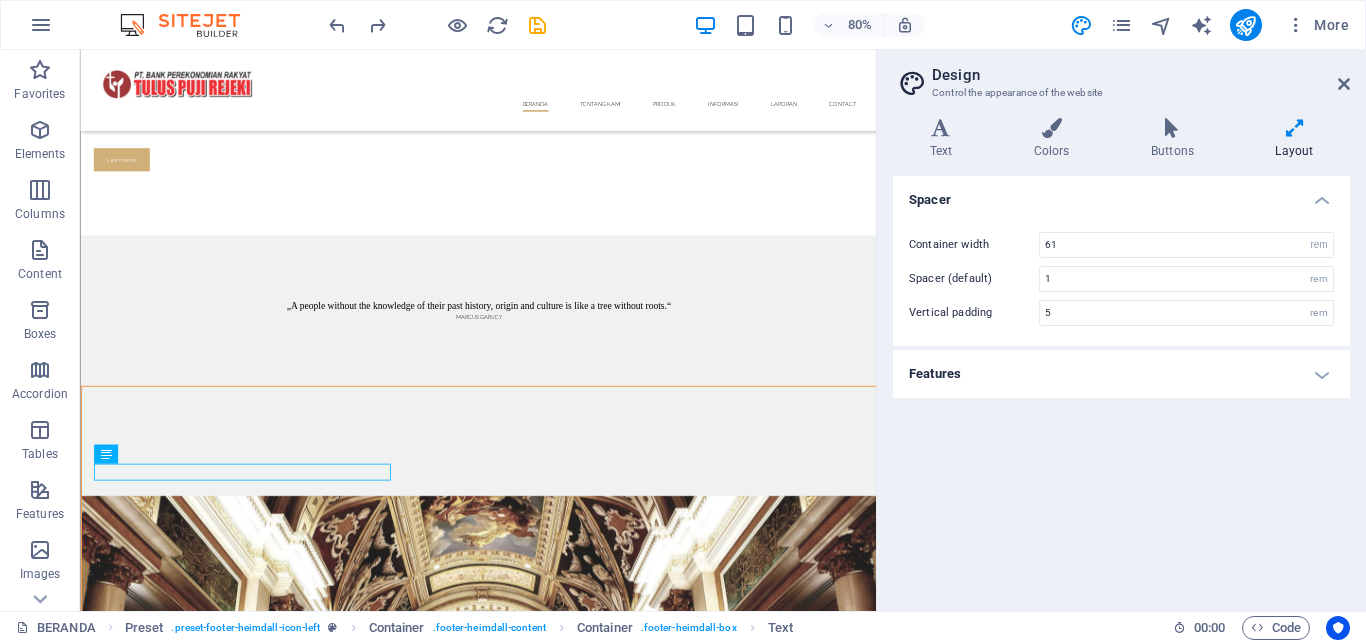 click on "Features" at bounding box center [1121, 374] 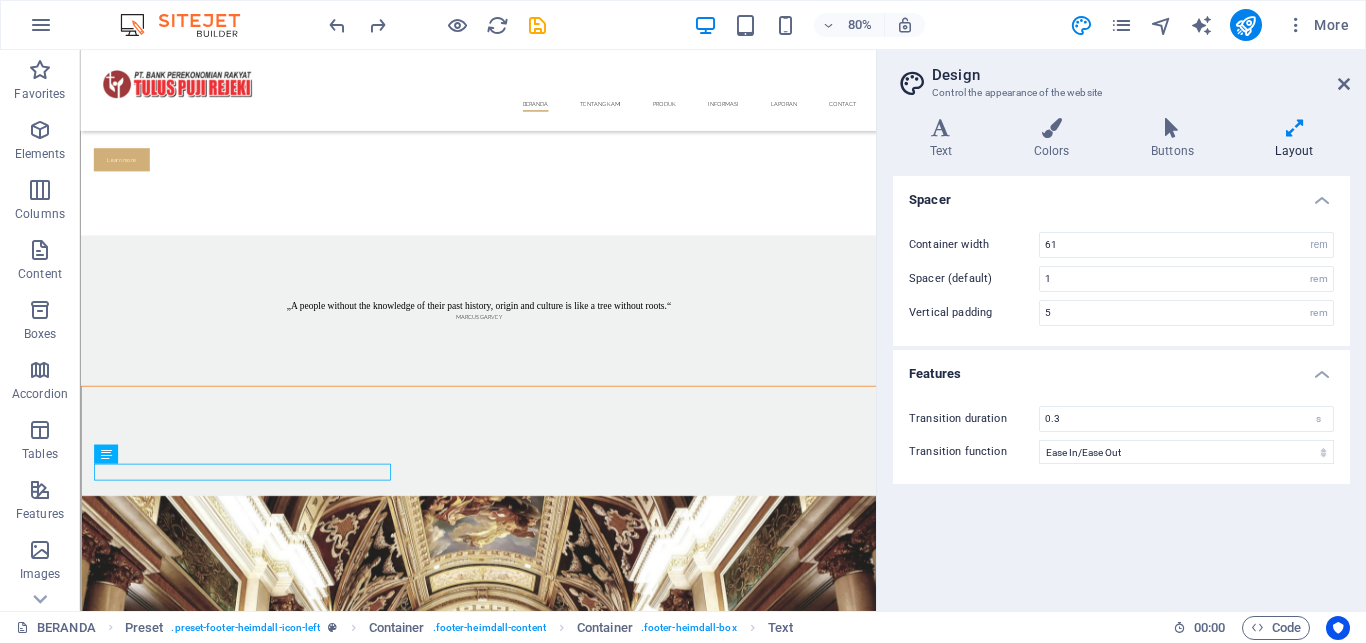 click on "Features" at bounding box center (1121, 368) 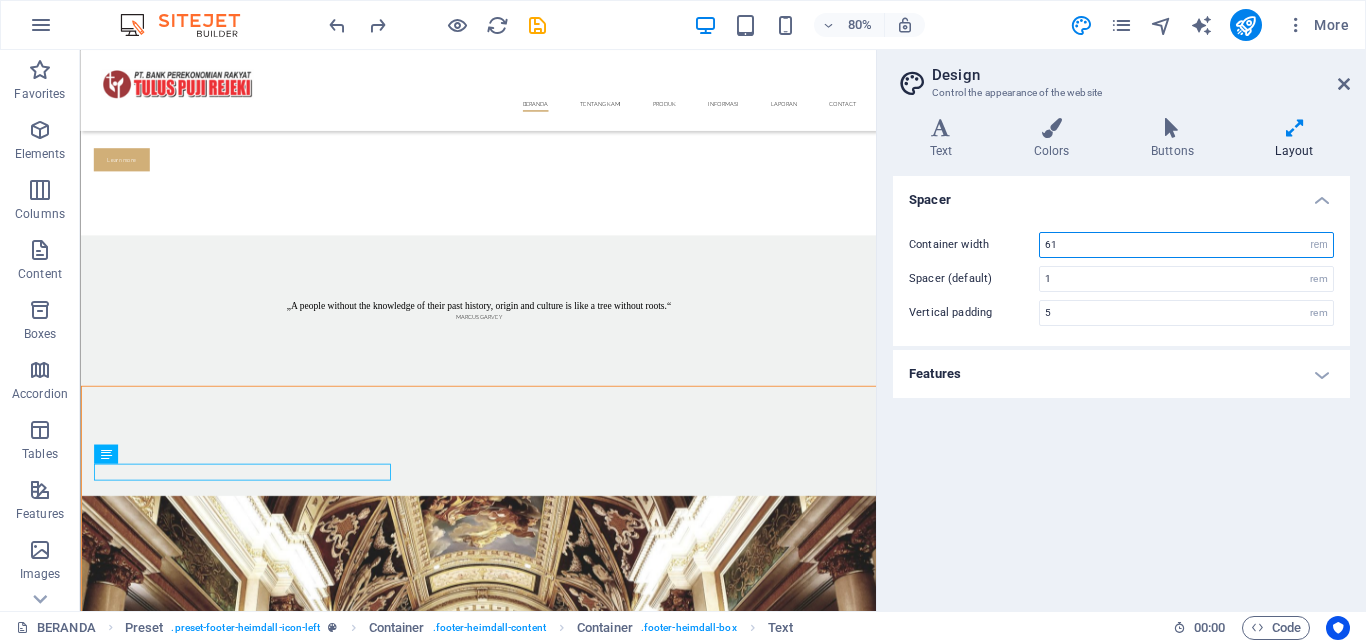 click on "61" at bounding box center [1186, 245] 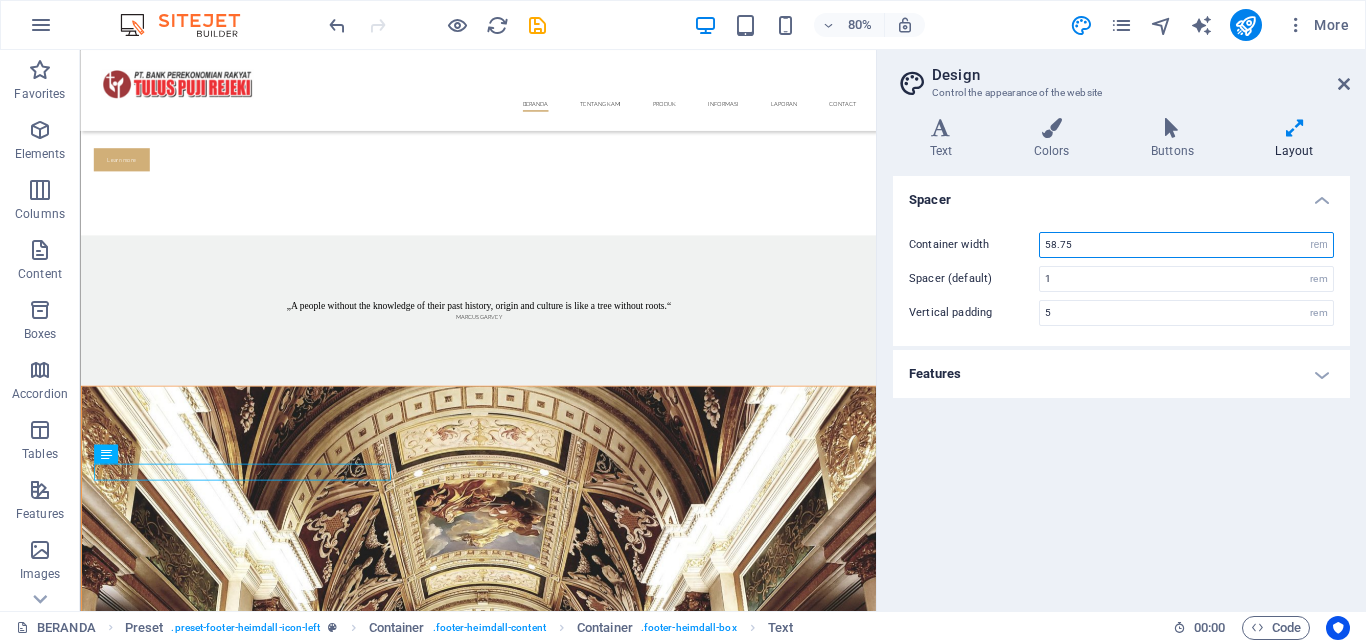 type on "61" 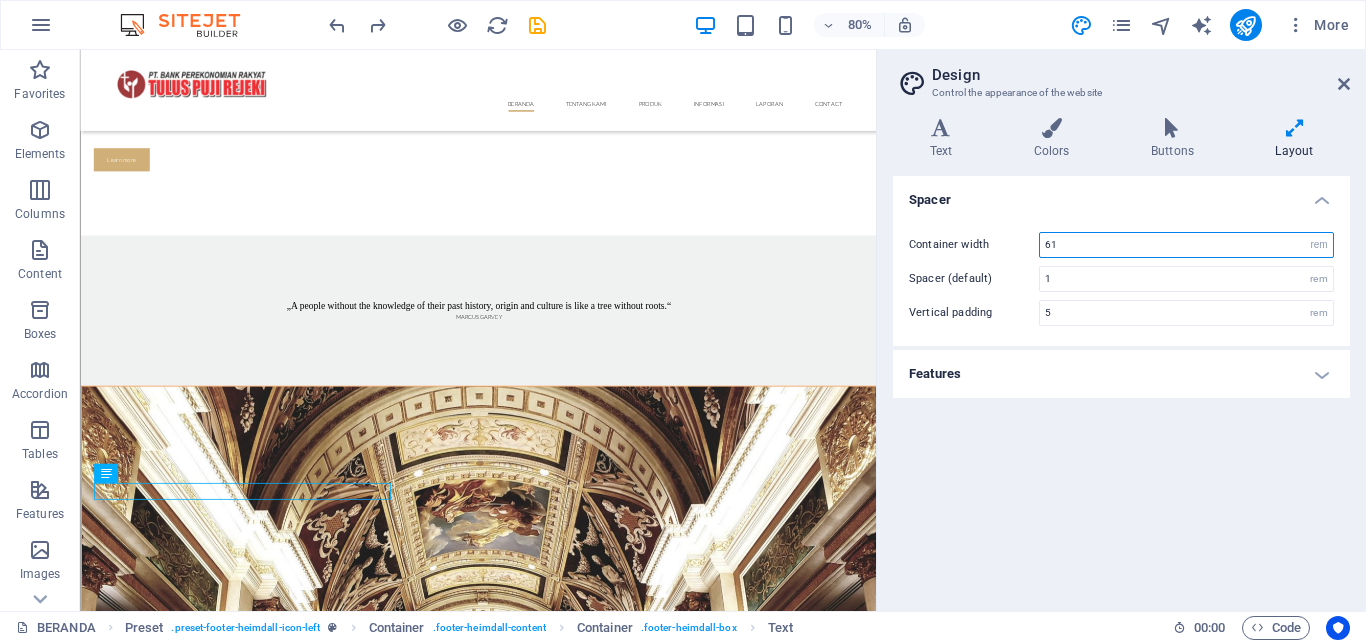 scroll, scrollTop: 2003, scrollLeft: 0, axis: vertical 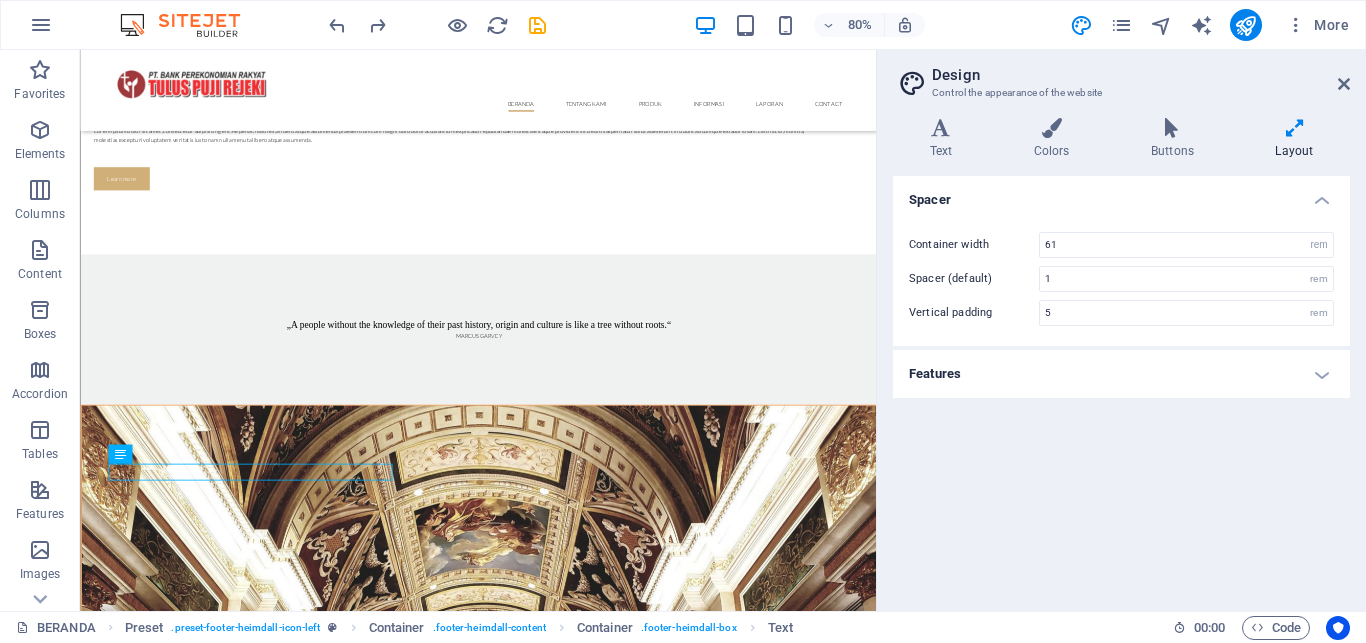 click on "Spacer Container width 61 rem px Spacer (default) 1 rem Vertical padding 5 rem Features Transition duration 0.3 s Transition function Ease Ease In Ease Out Ease In/Ease Out Linear" at bounding box center [1121, 385] 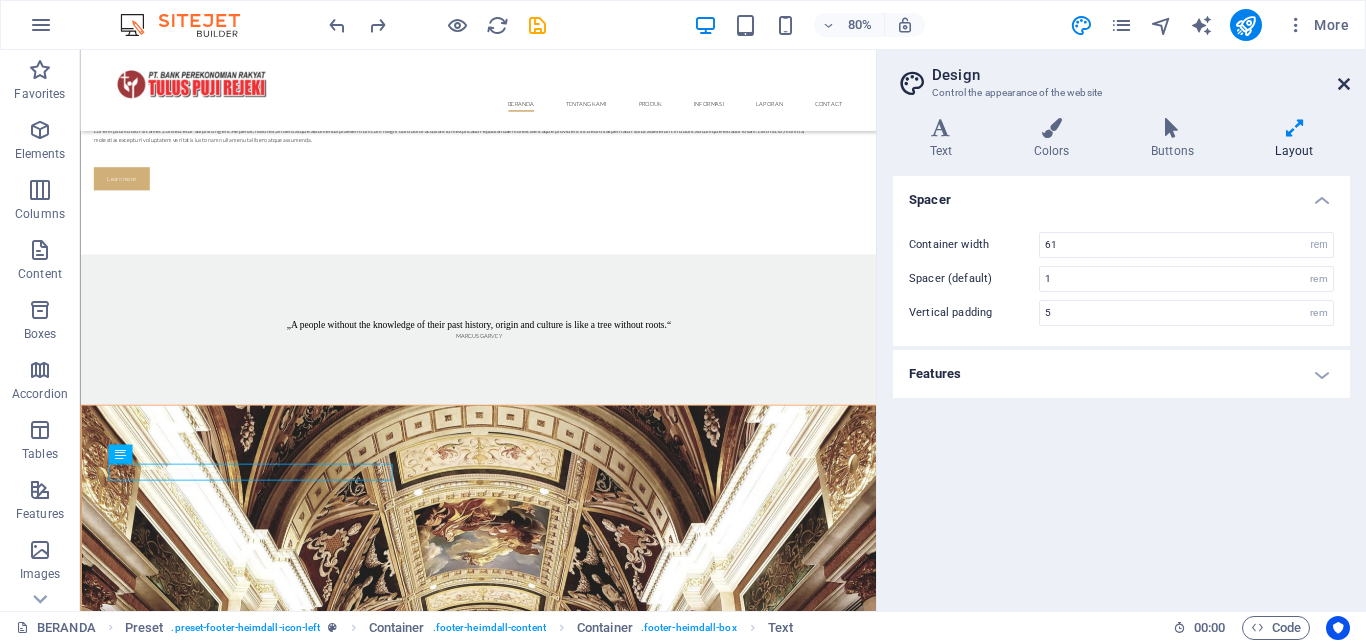 click at bounding box center [1344, 84] 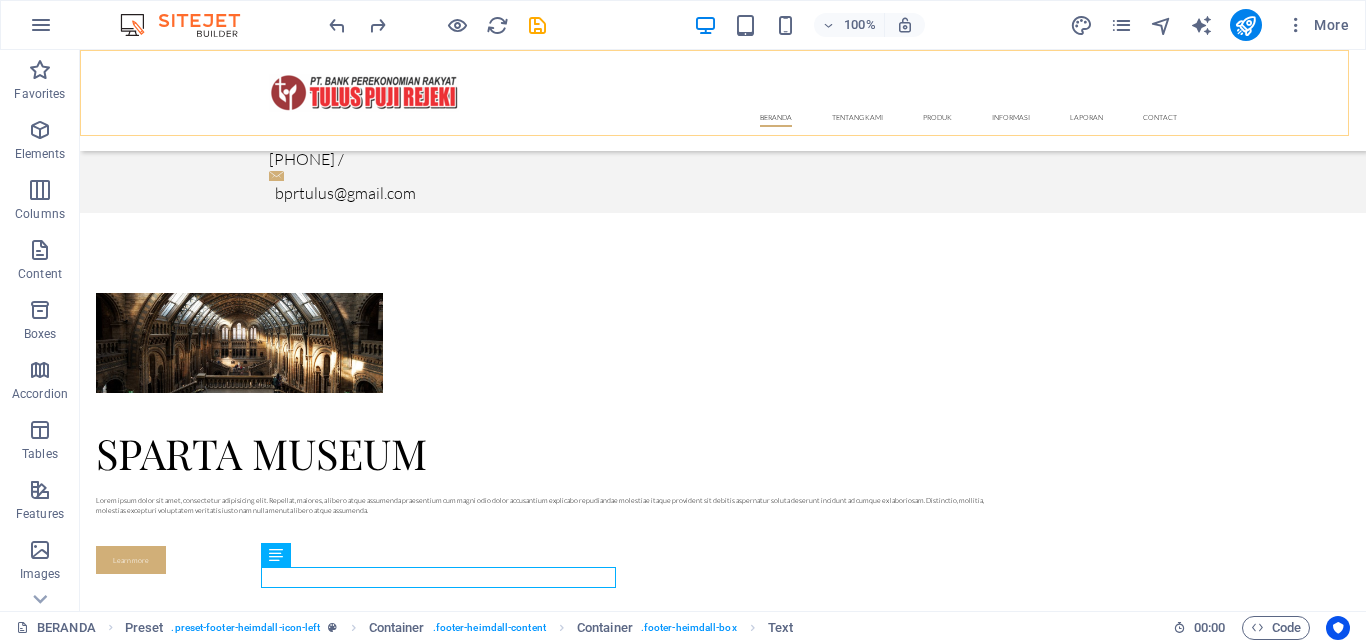 scroll, scrollTop: 2177, scrollLeft: 0, axis: vertical 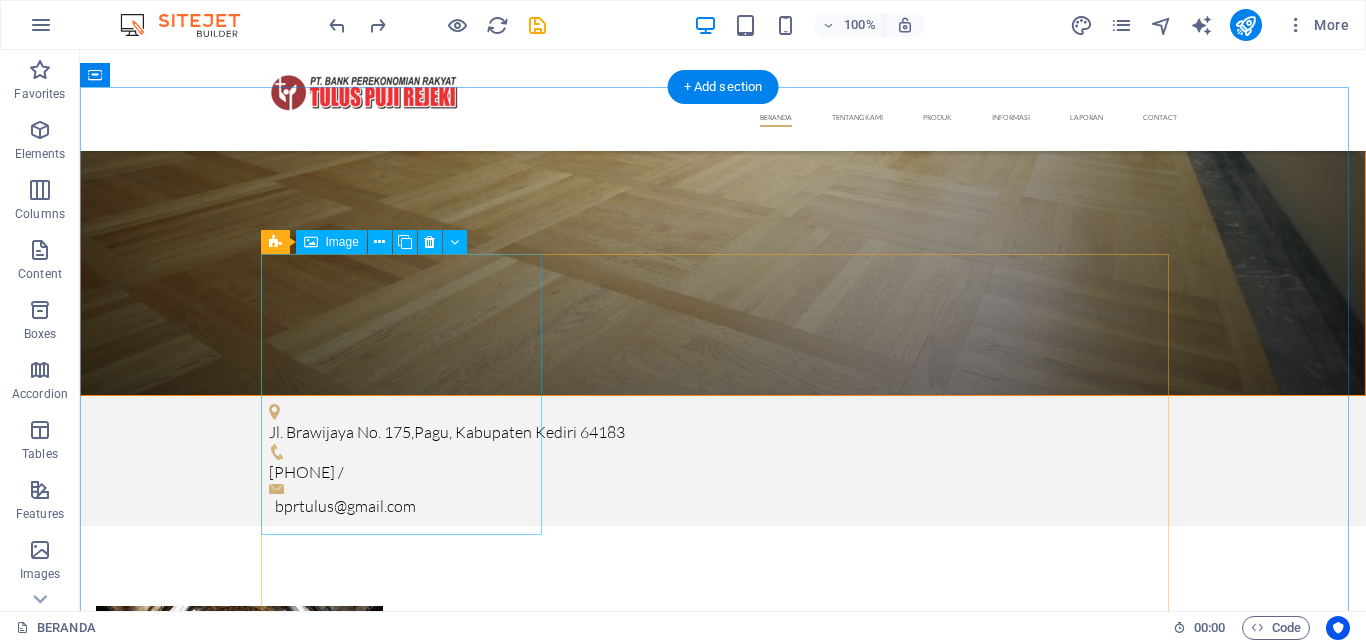 click on "Dinosaurs 16. September 2019" at bounding box center (723, 2514) 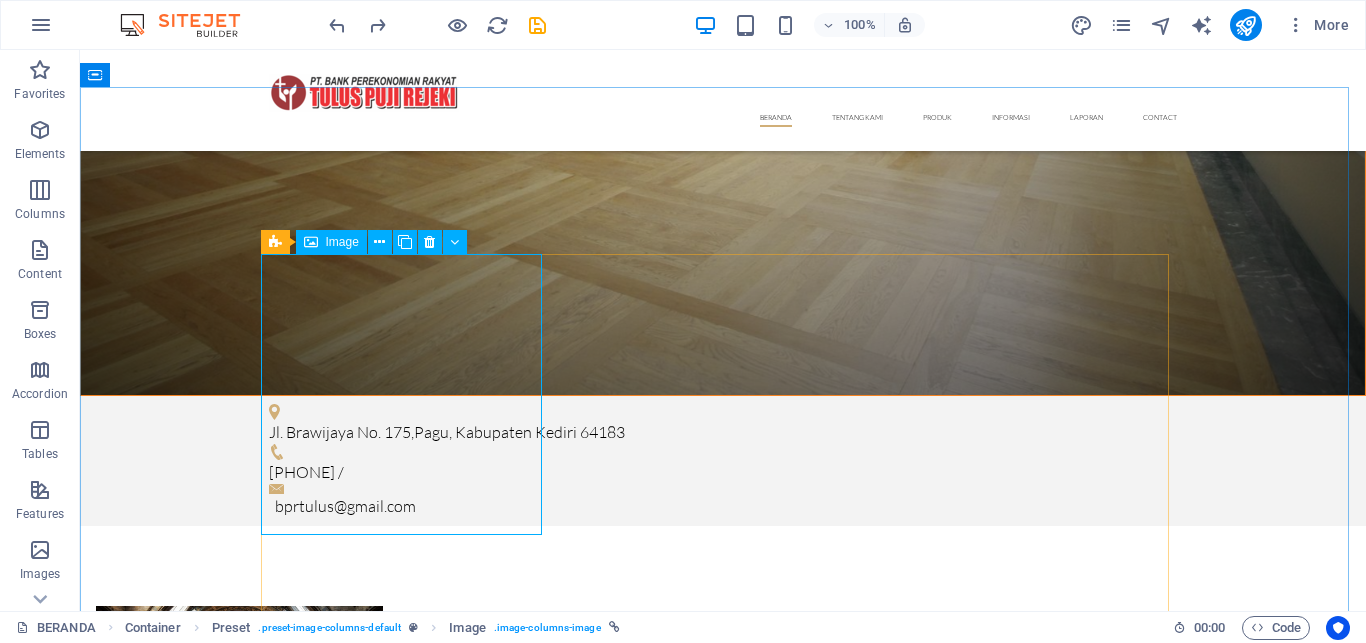 click on "Image" at bounding box center (342, 242) 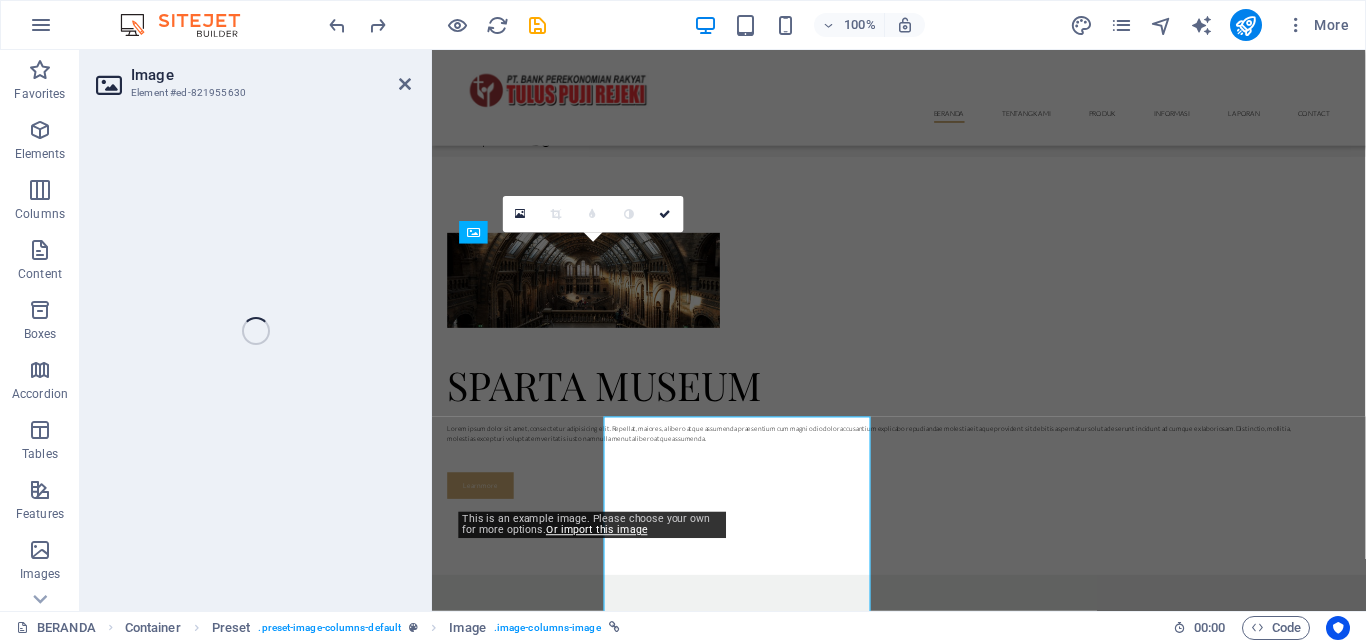 select on "%" 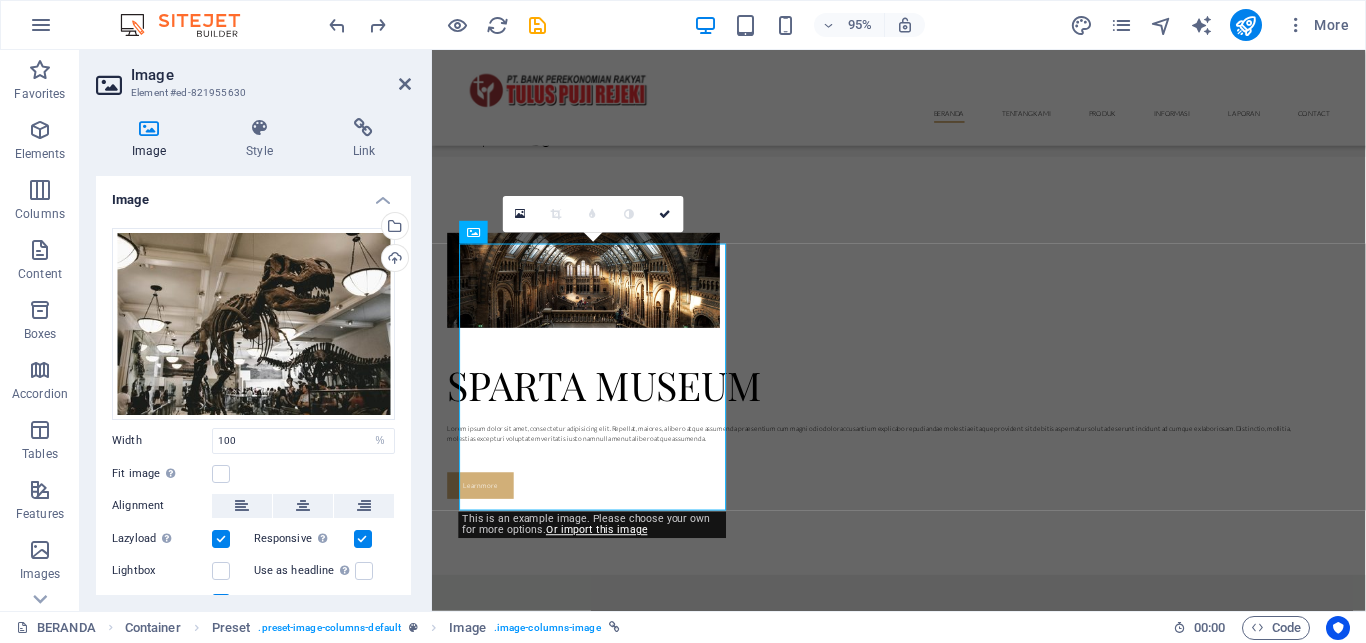 scroll, scrollTop: 1508, scrollLeft: 0, axis: vertical 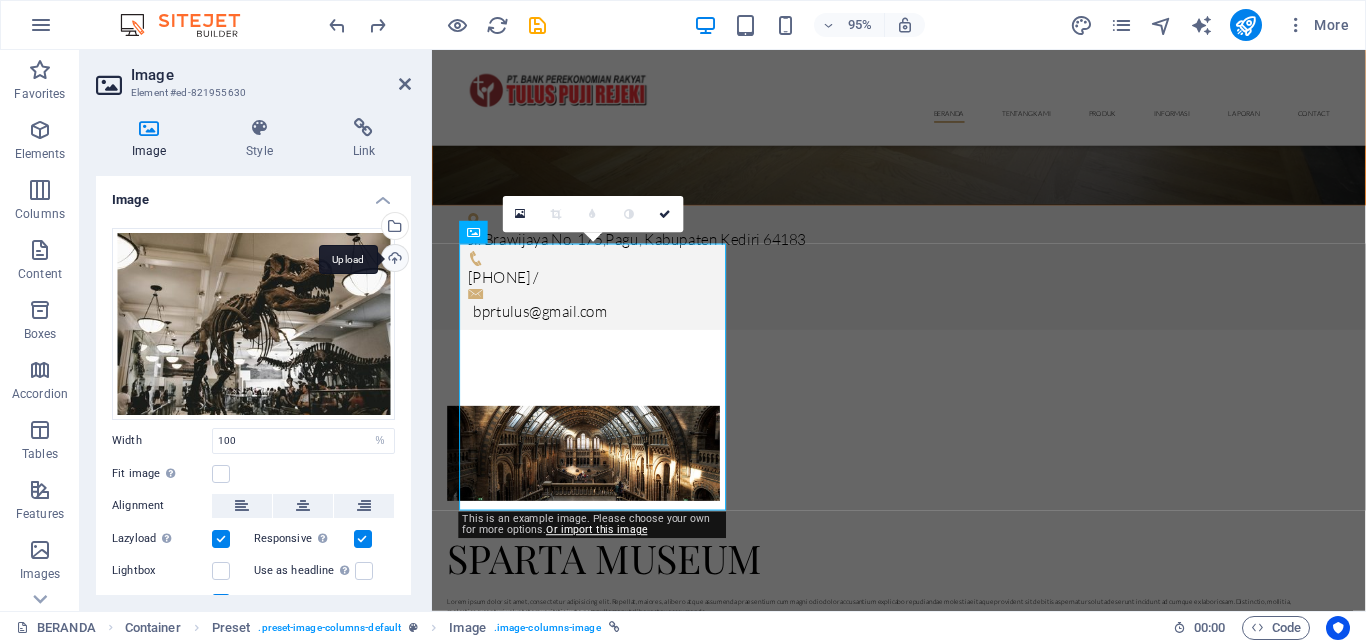 click on "Upload" at bounding box center (393, 260) 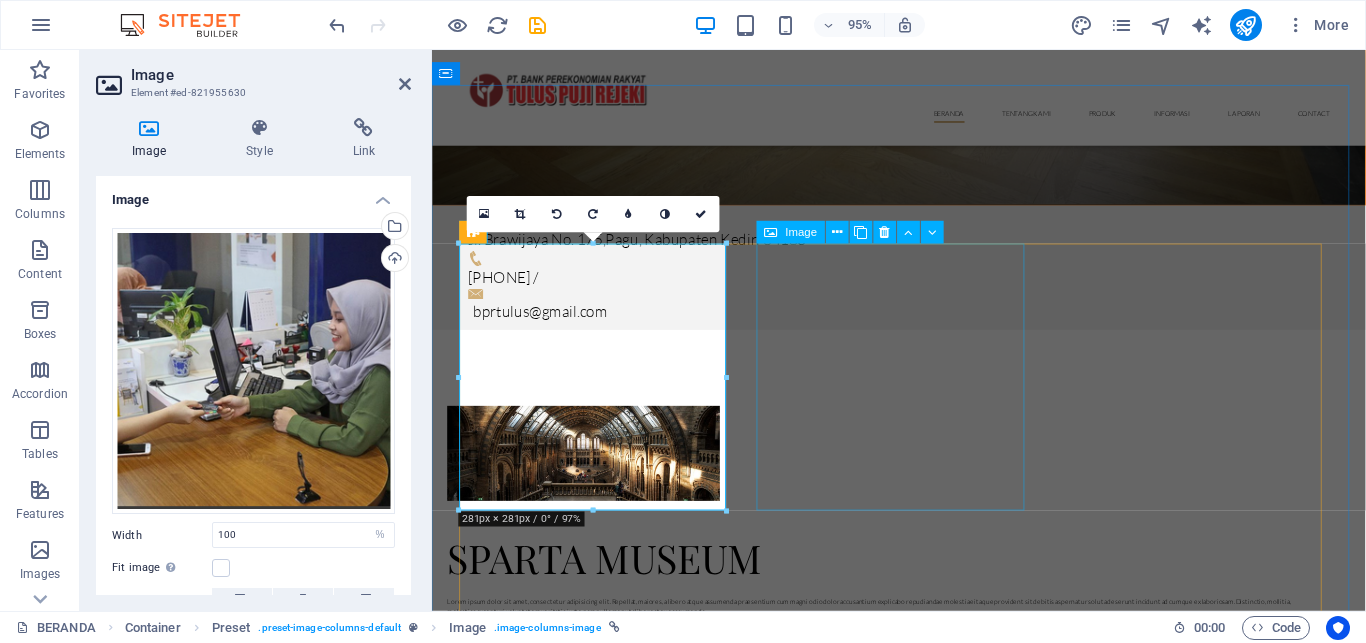 click on "Jordi Calzone 09. November 2019" at bounding box center (924, 3271) 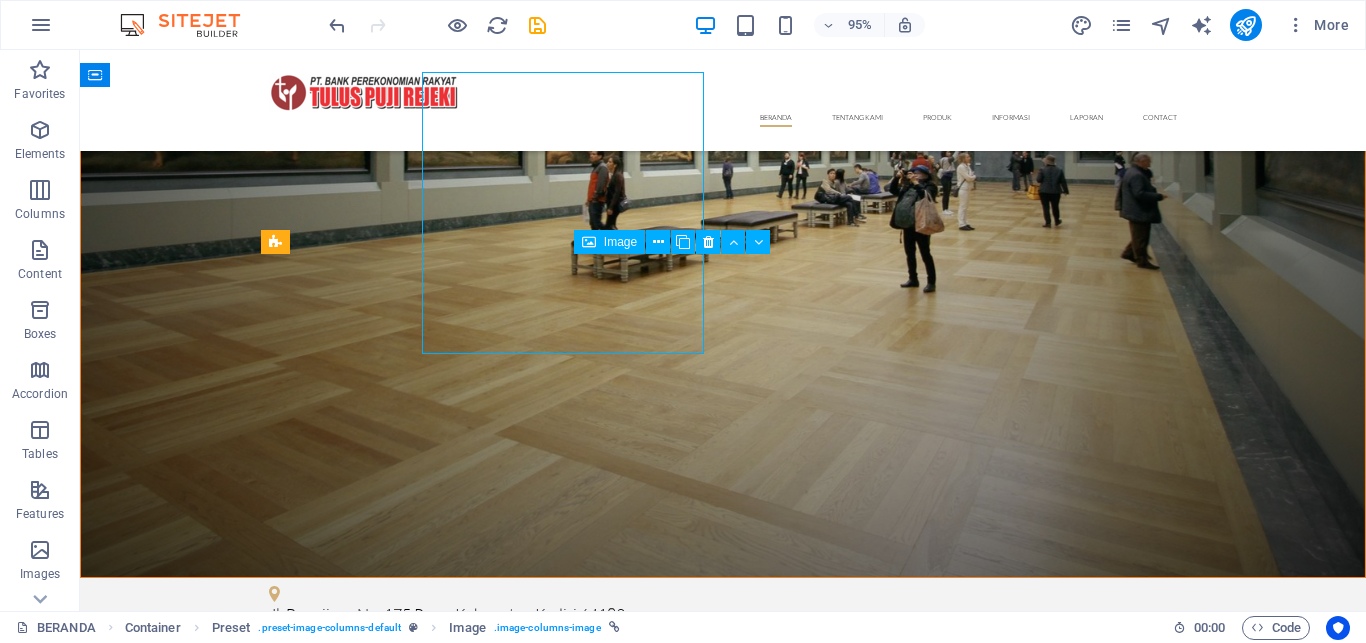 scroll, scrollTop: 1690, scrollLeft: 0, axis: vertical 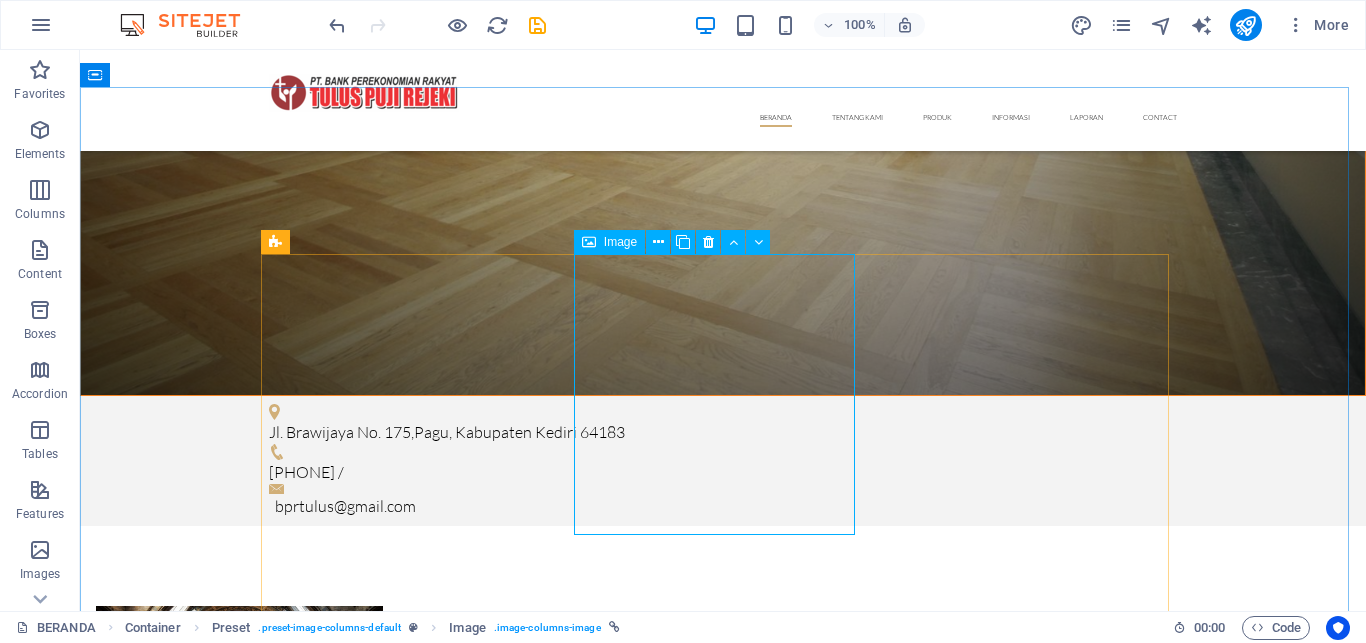 click on "Image" at bounding box center (620, 242) 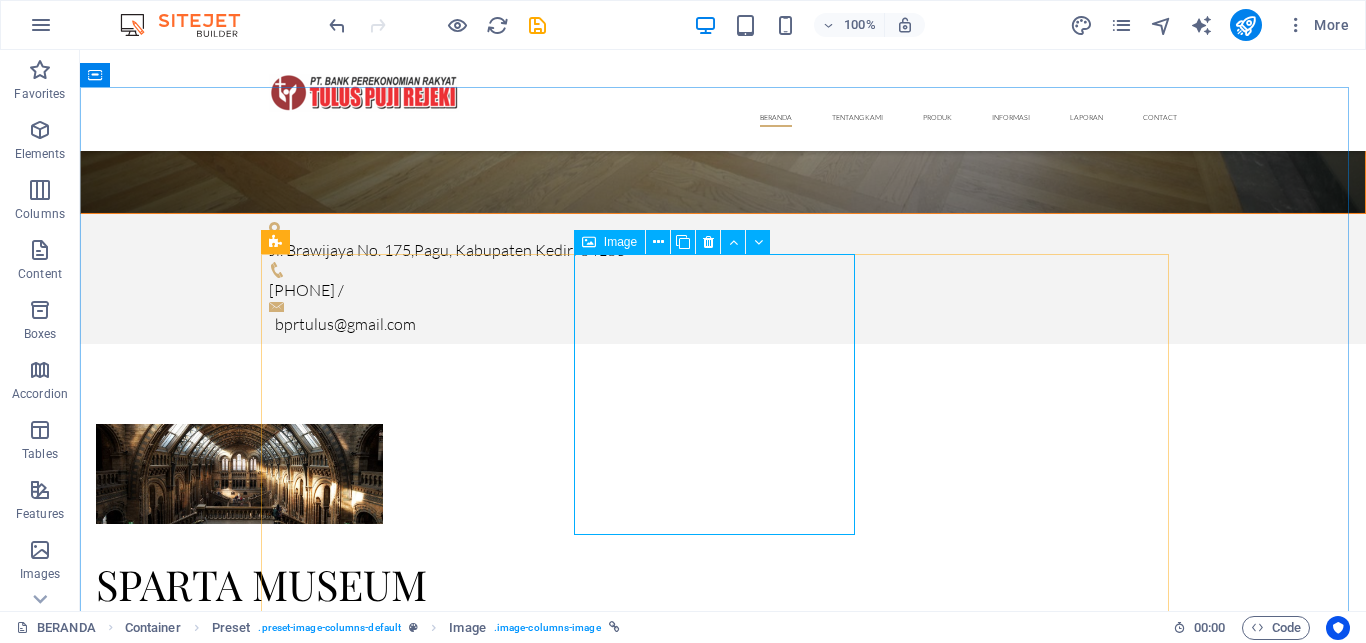 select on "%" 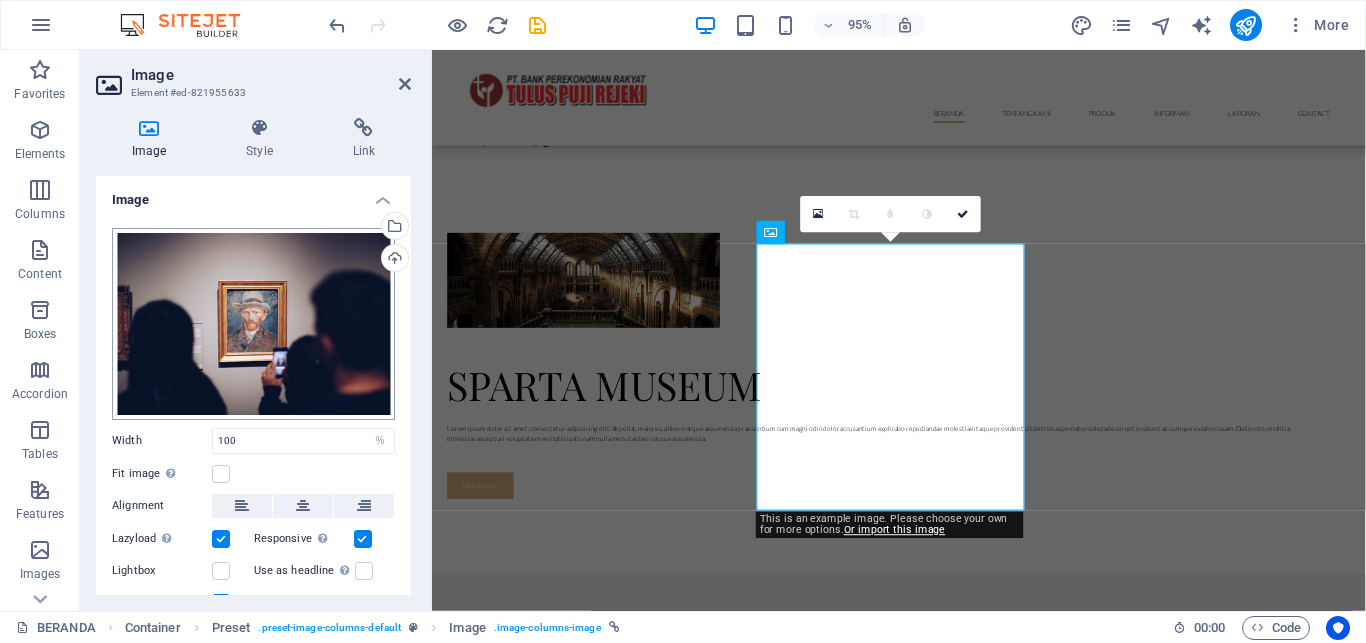 scroll, scrollTop: 1508, scrollLeft: 0, axis: vertical 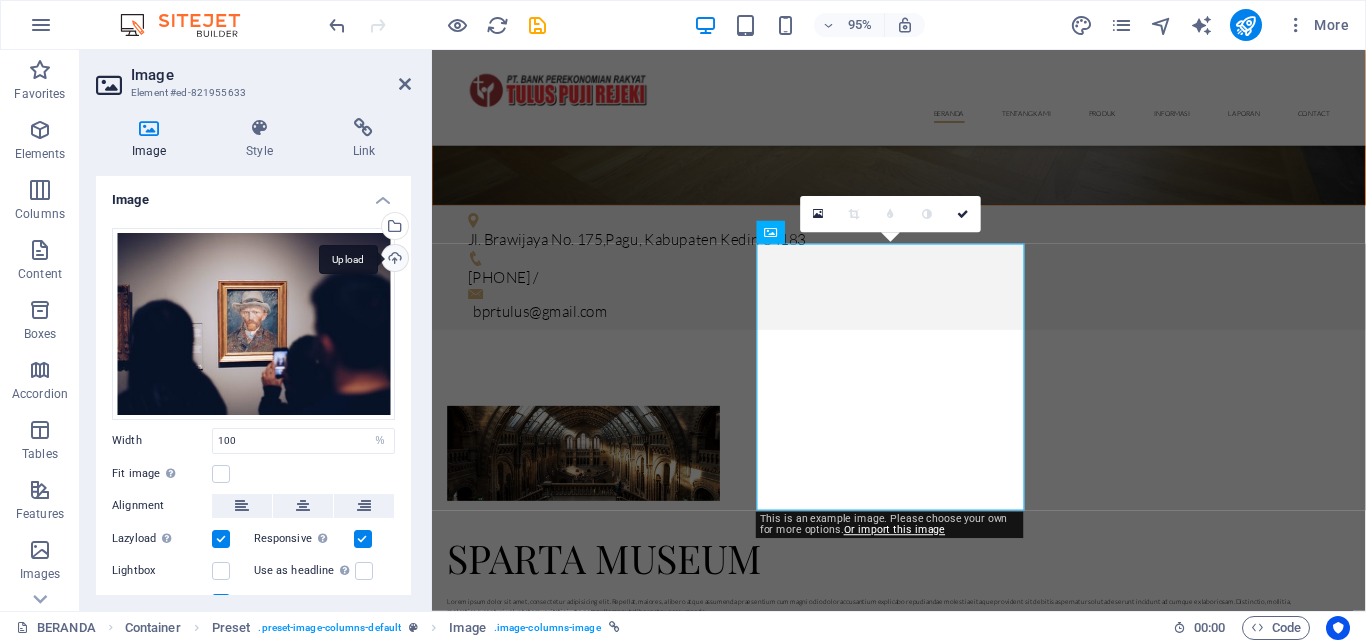 click on "Upload" at bounding box center [393, 260] 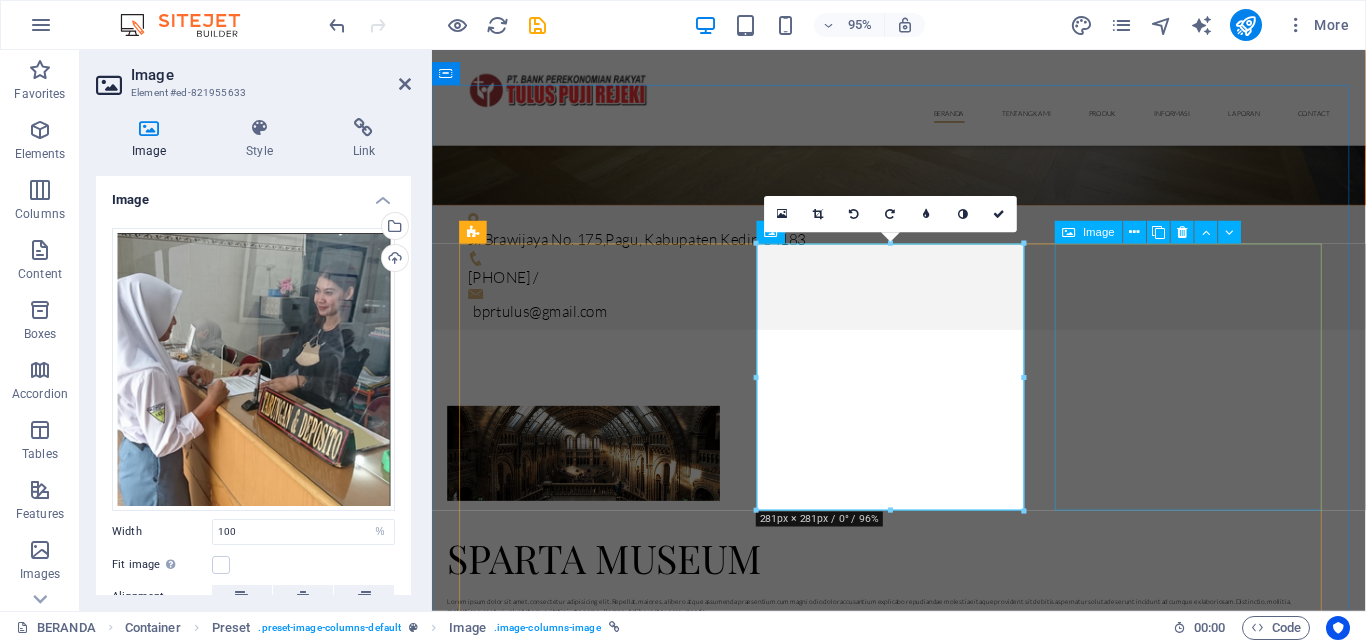 click on "Egypt Exhibition 20. December 2019" at bounding box center [924, 4195] 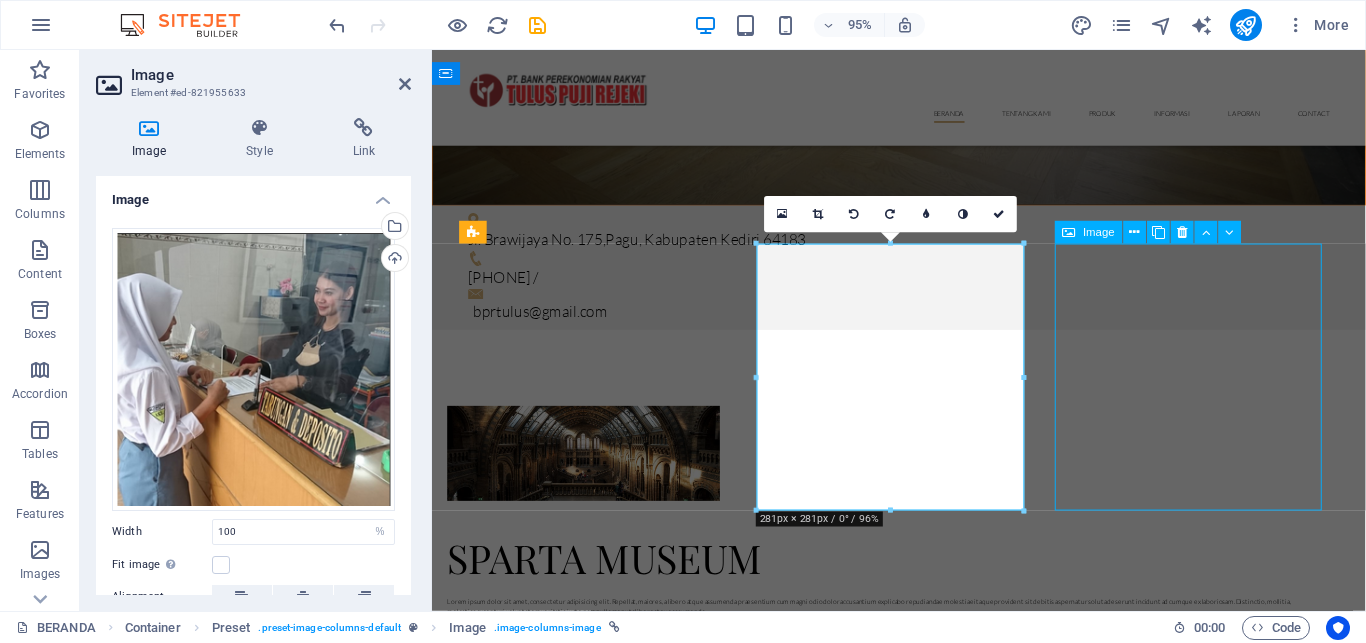 scroll, scrollTop: 1690, scrollLeft: 0, axis: vertical 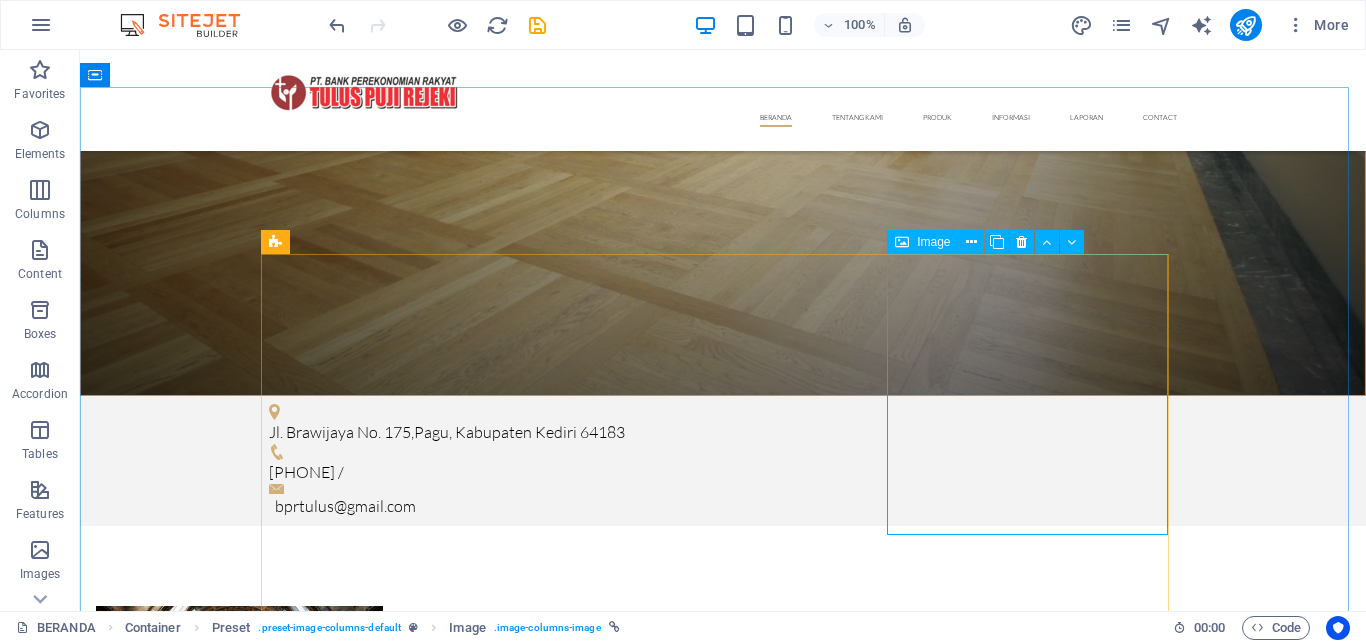 click on "Image" at bounding box center [933, 242] 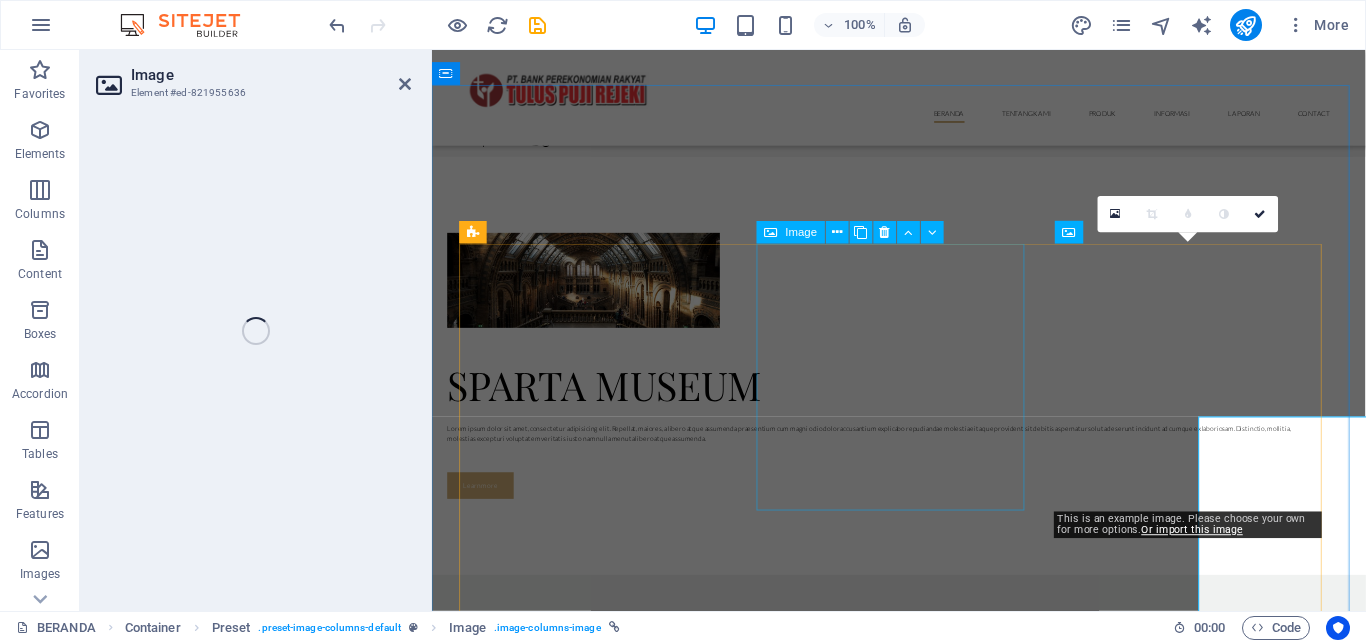 scroll, scrollTop: 1508, scrollLeft: 0, axis: vertical 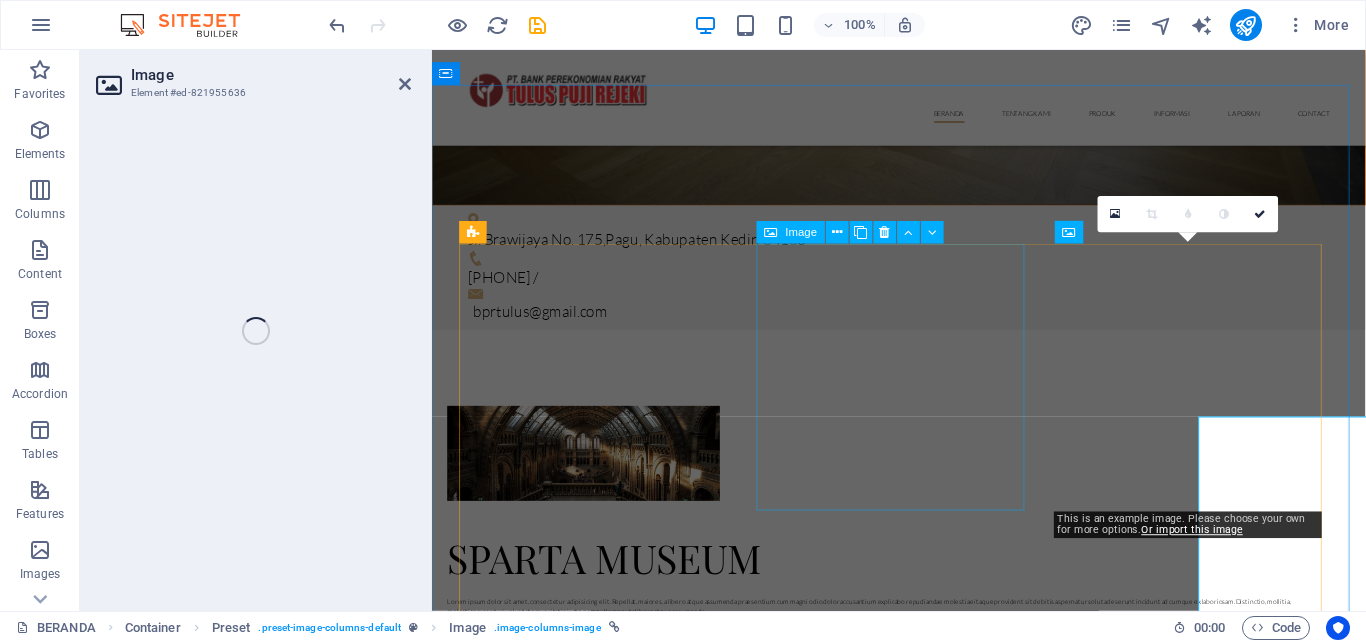 select on "%" 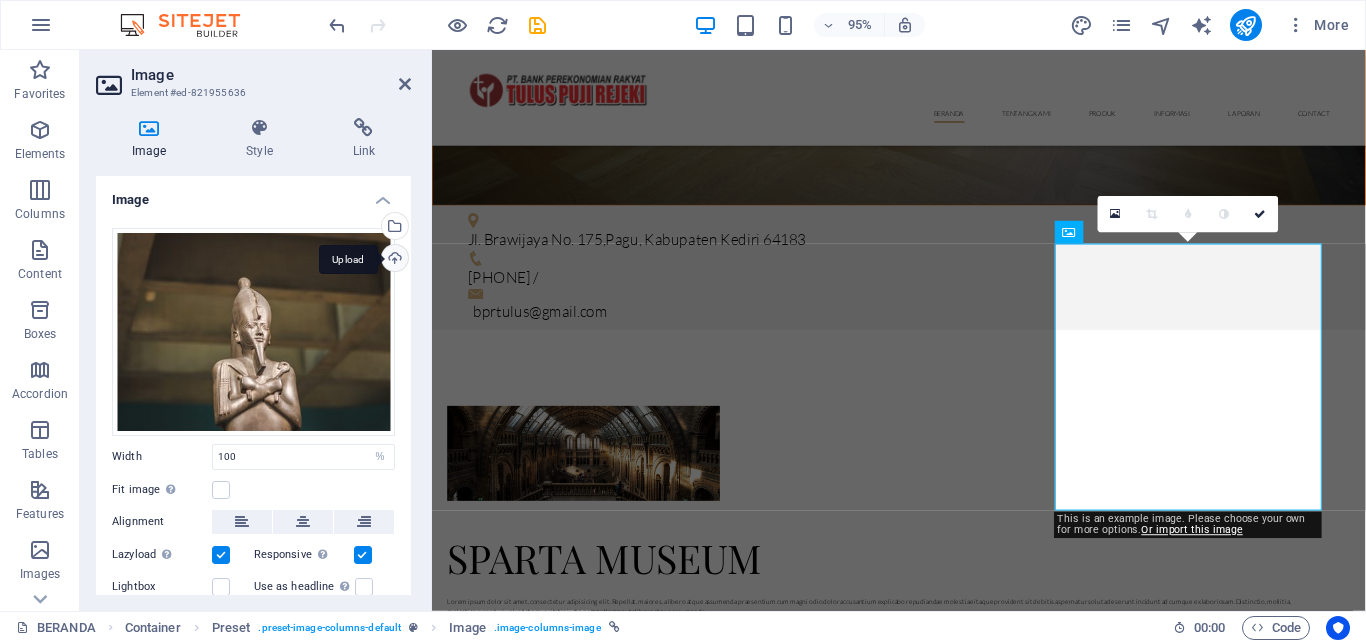 click on "Upload" at bounding box center [393, 260] 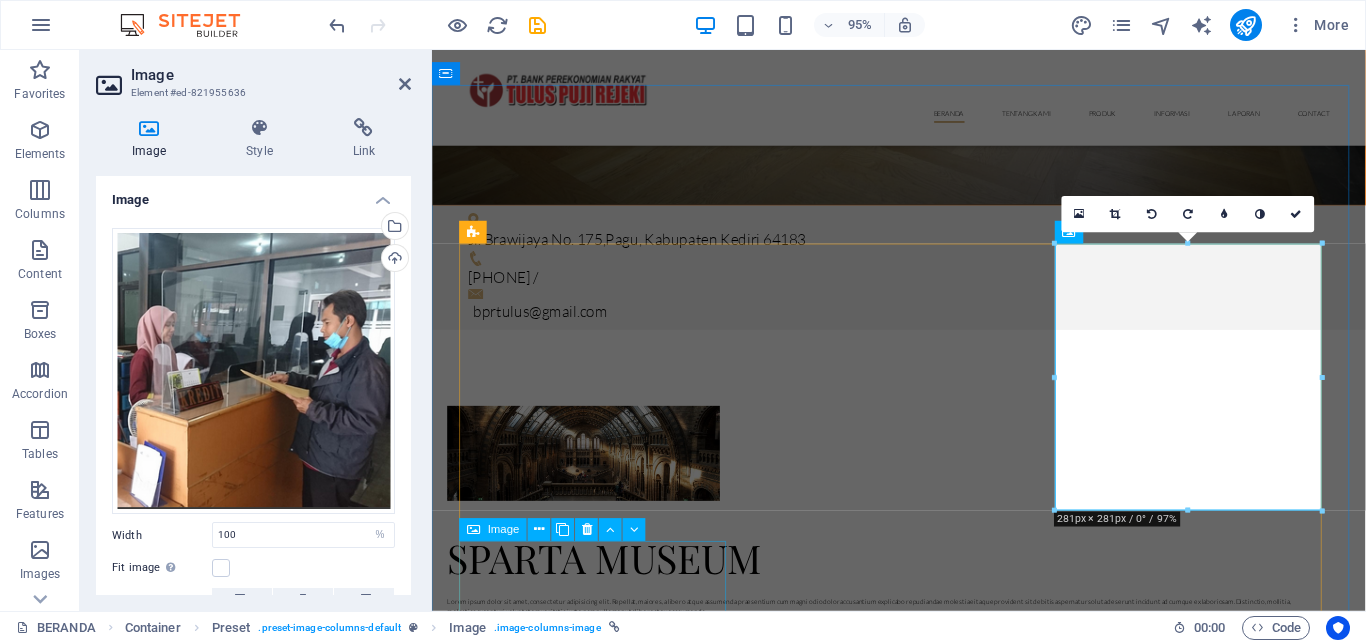 click on "The Legends 22. January 2020" at bounding box center [924, 5119] 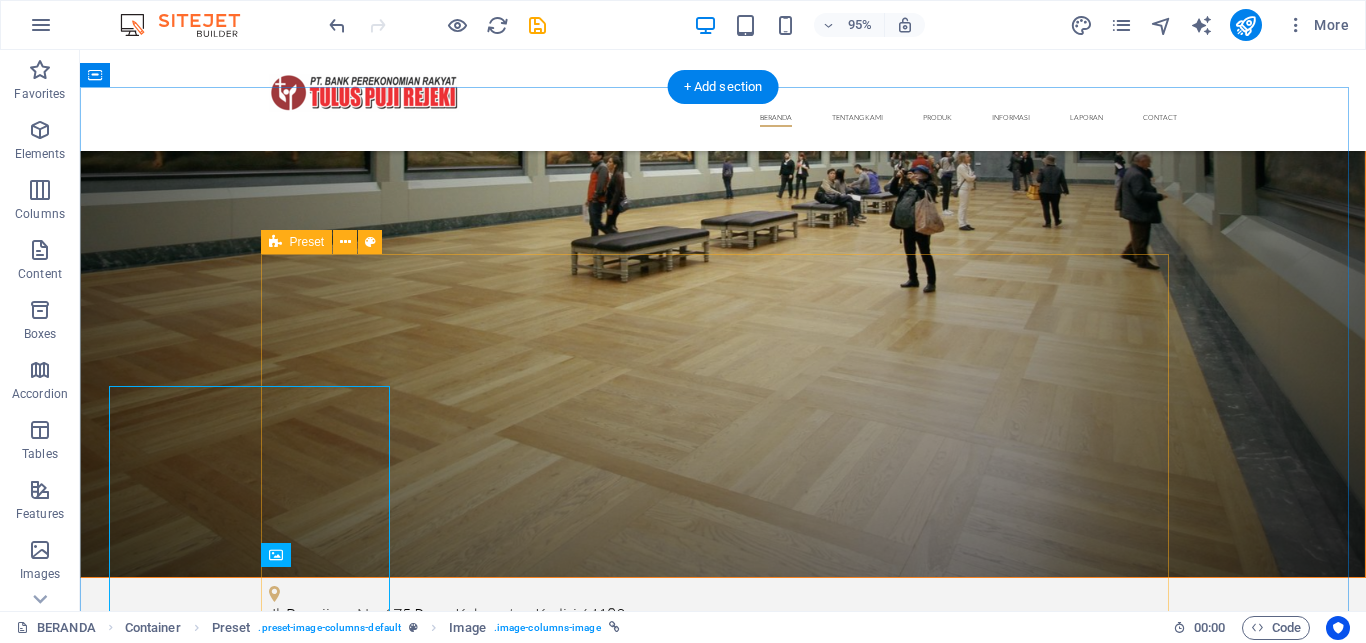 scroll, scrollTop: 1690, scrollLeft: 0, axis: vertical 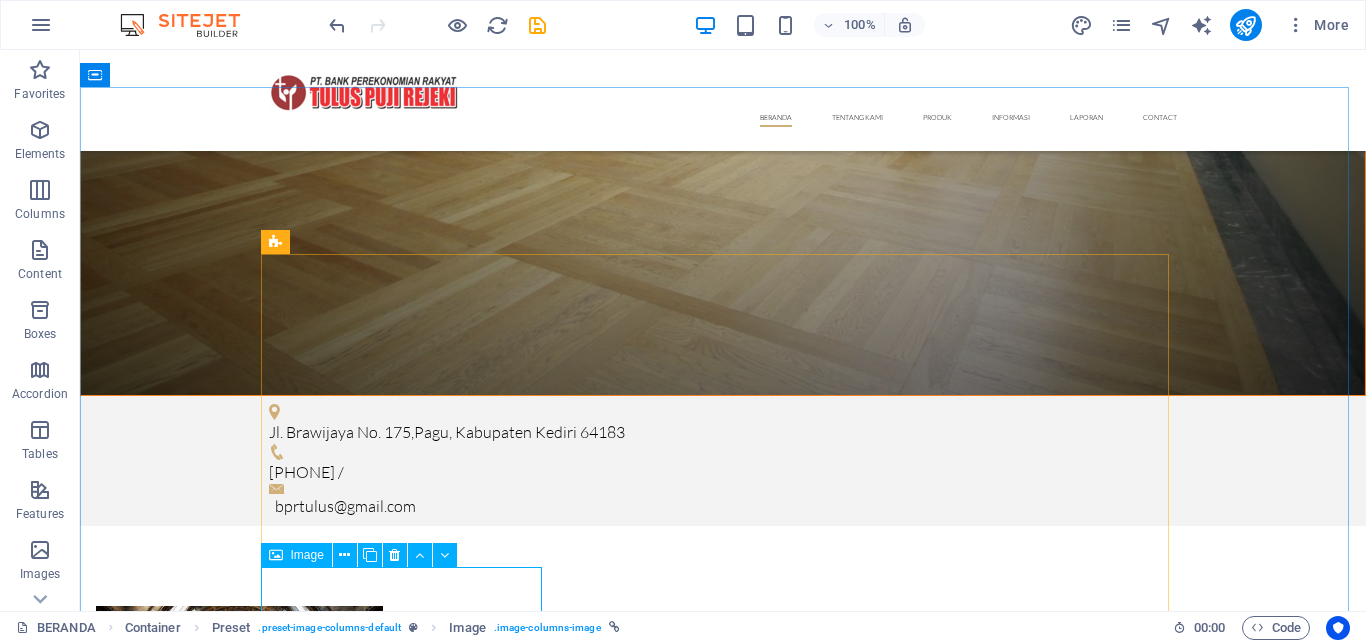 click on "Image" at bounding box center (307, 555) 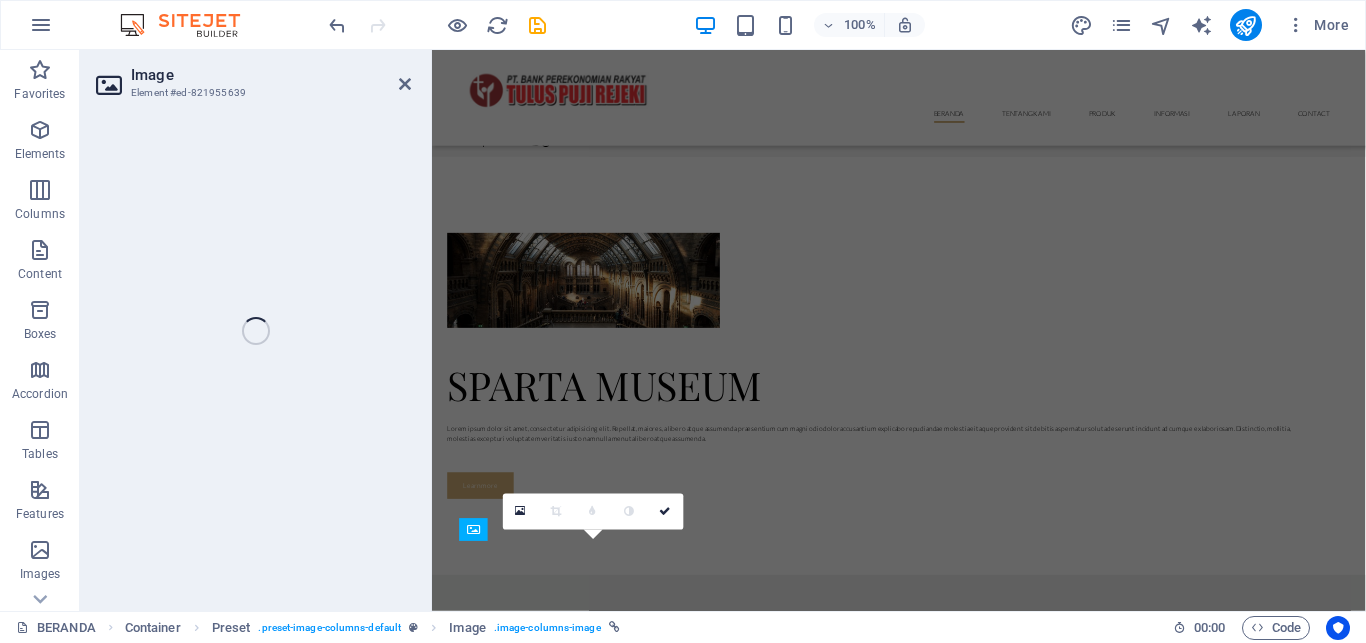 select on "%" 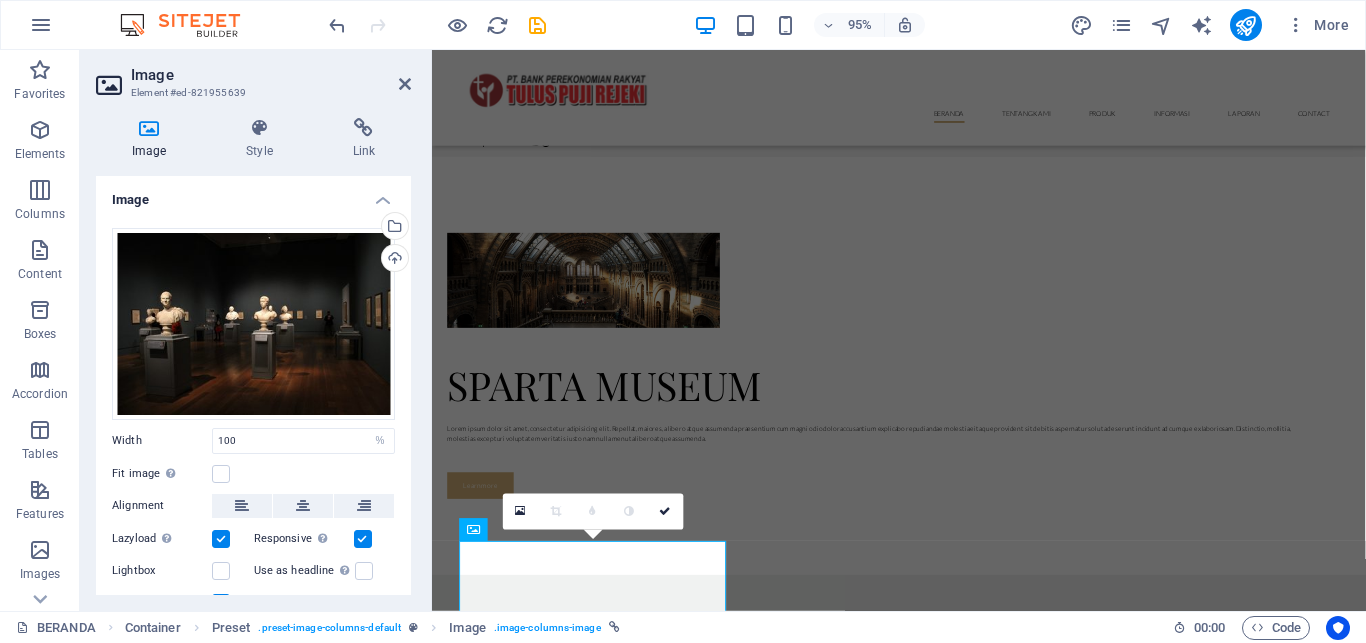 scroll, scrollTop: 1508, scrollLeft: 0, axis: vertical 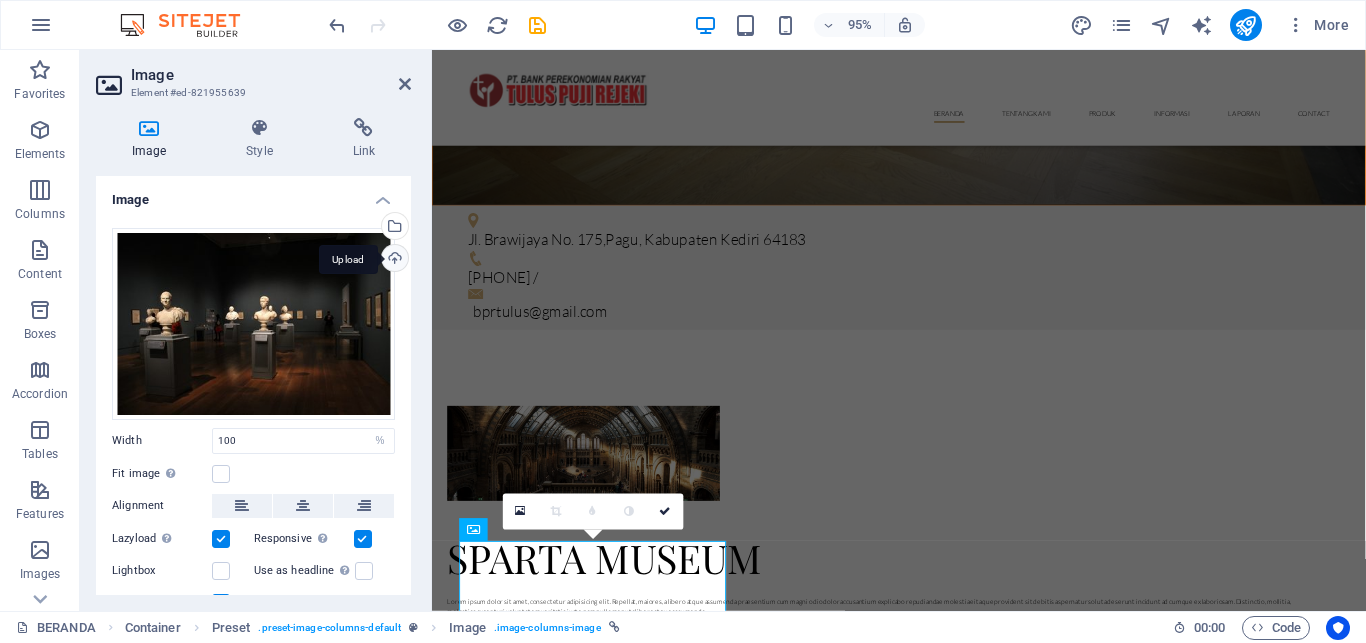 click on "Upload" at bounding box center (393, 260) 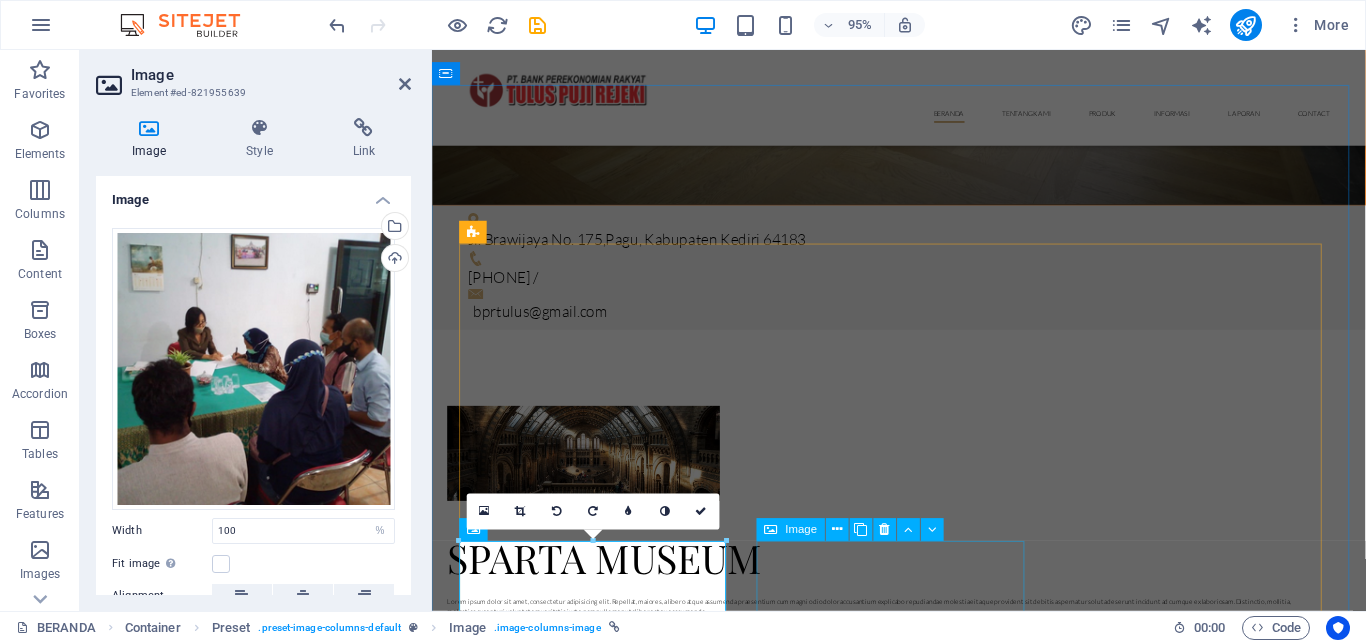 click on "Image" at bounding box center (802, 529) 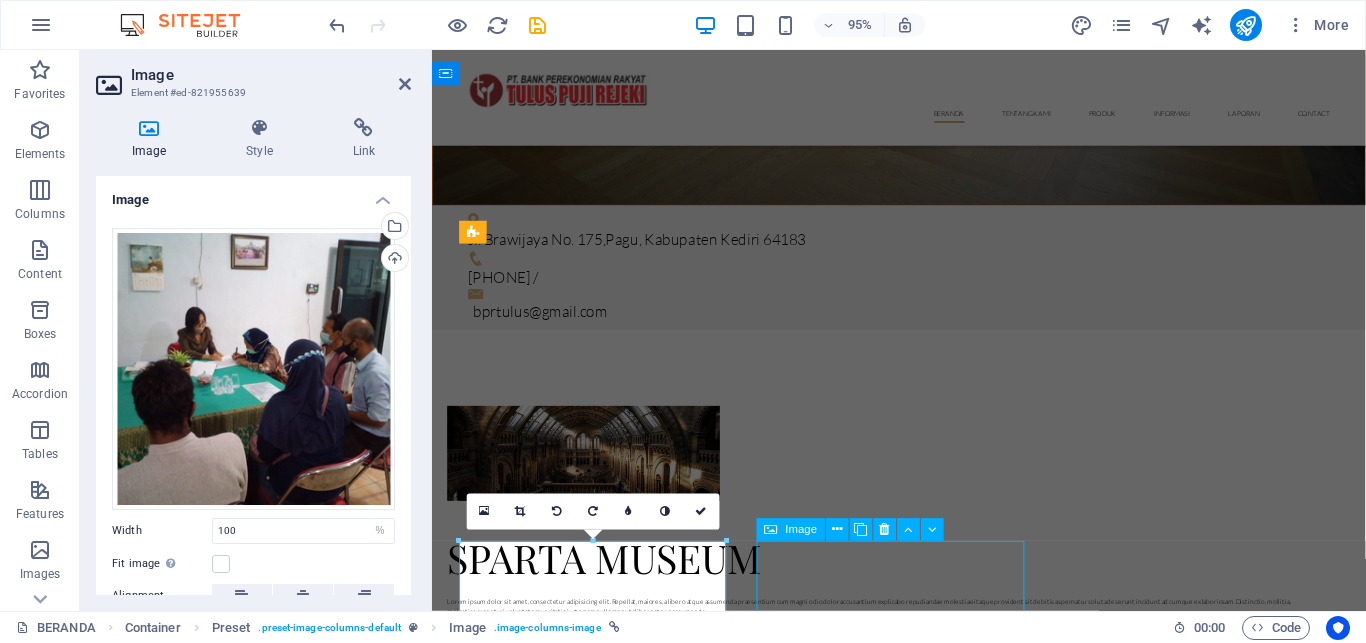 click on "Image" at bounding box center [802, 529] 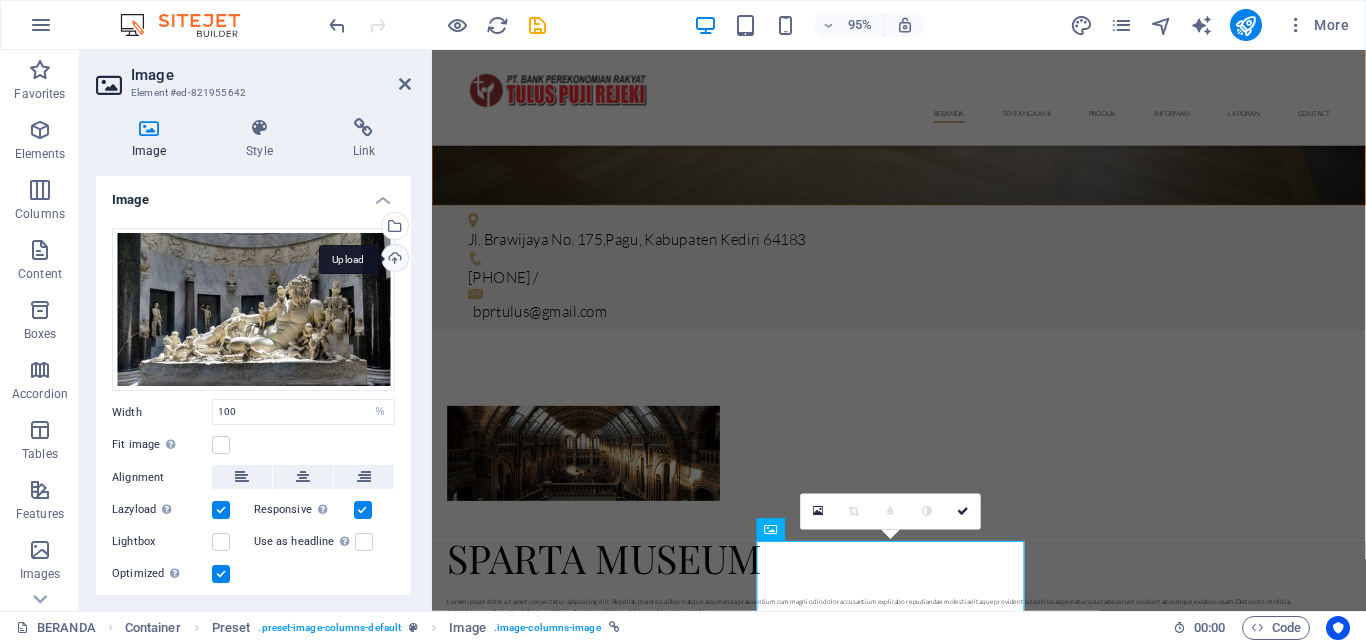 click on "Upload" at bounding box center (393, 260) 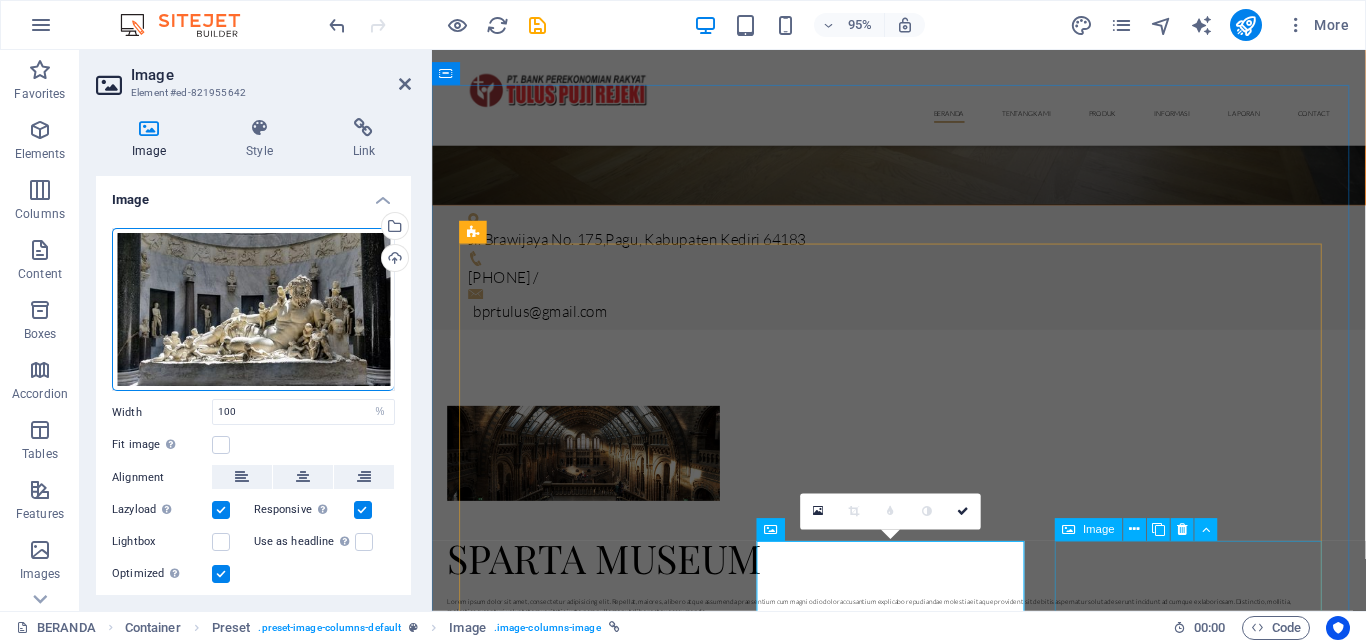 click on "Monuments 14. April 2020" at bounding box center [924, 6971] 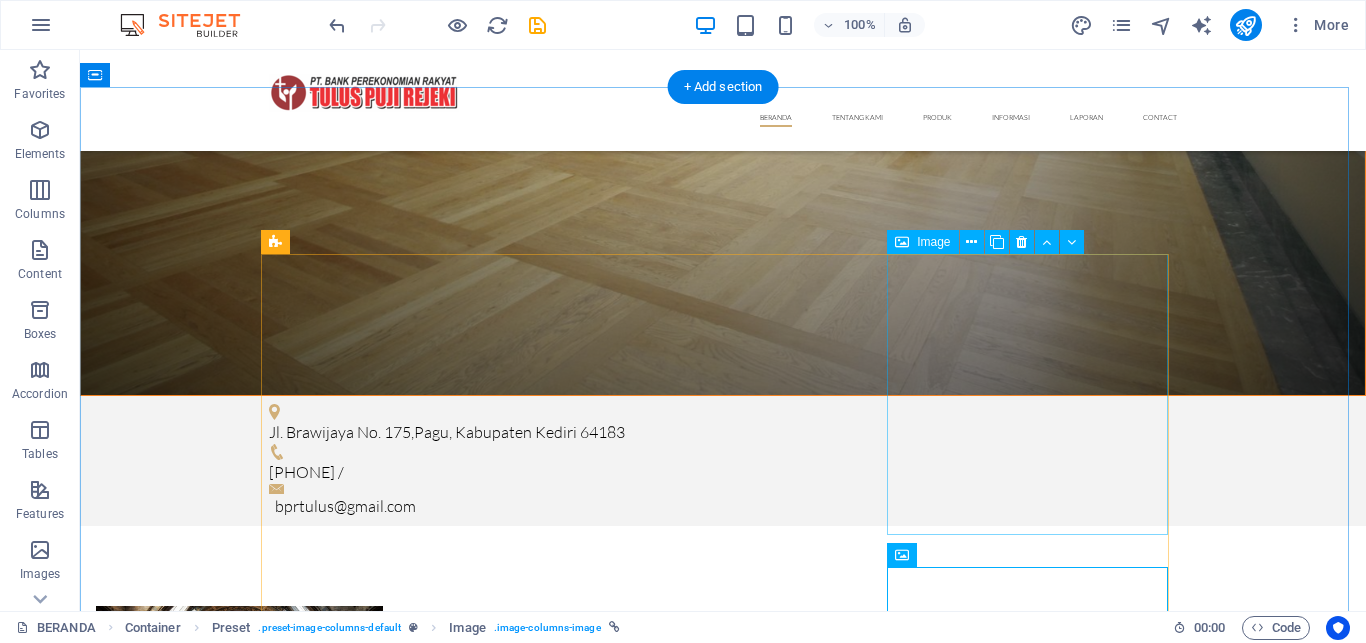 click on "Egypt Exhibition 20. December 2019" at bounding box center (723, 4362) 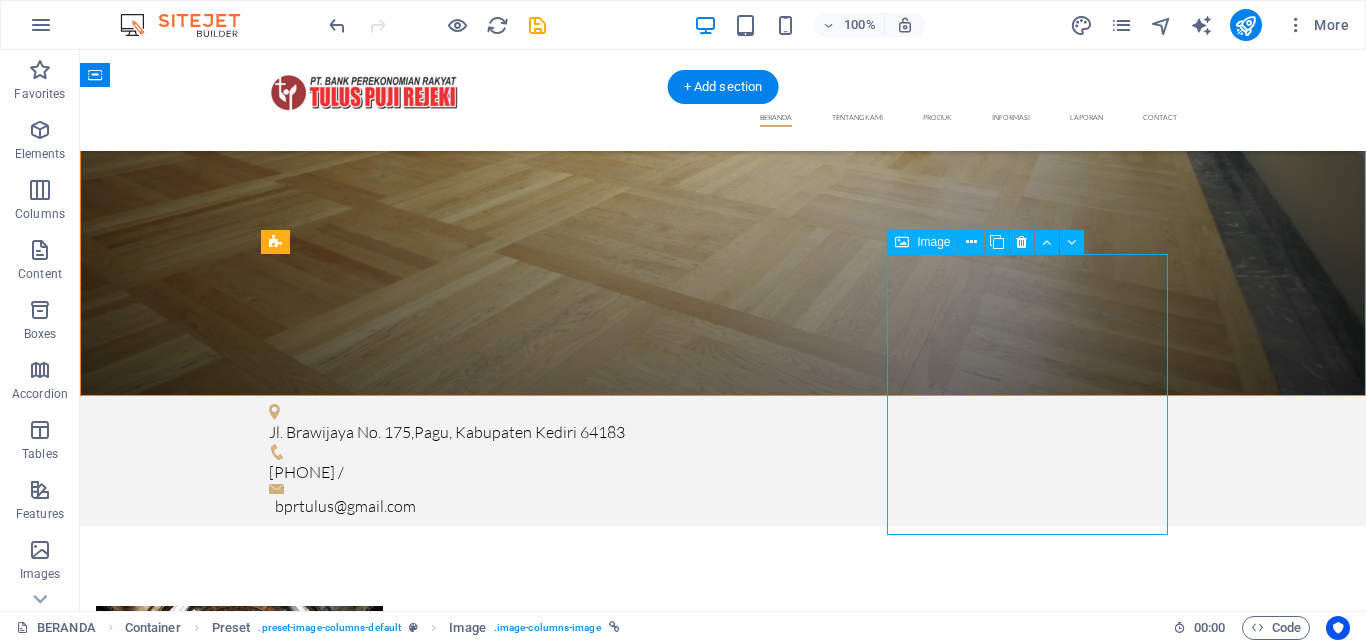 click on "Egypt Exhibition 20. December 2019" at bounding box center (723, 4362) 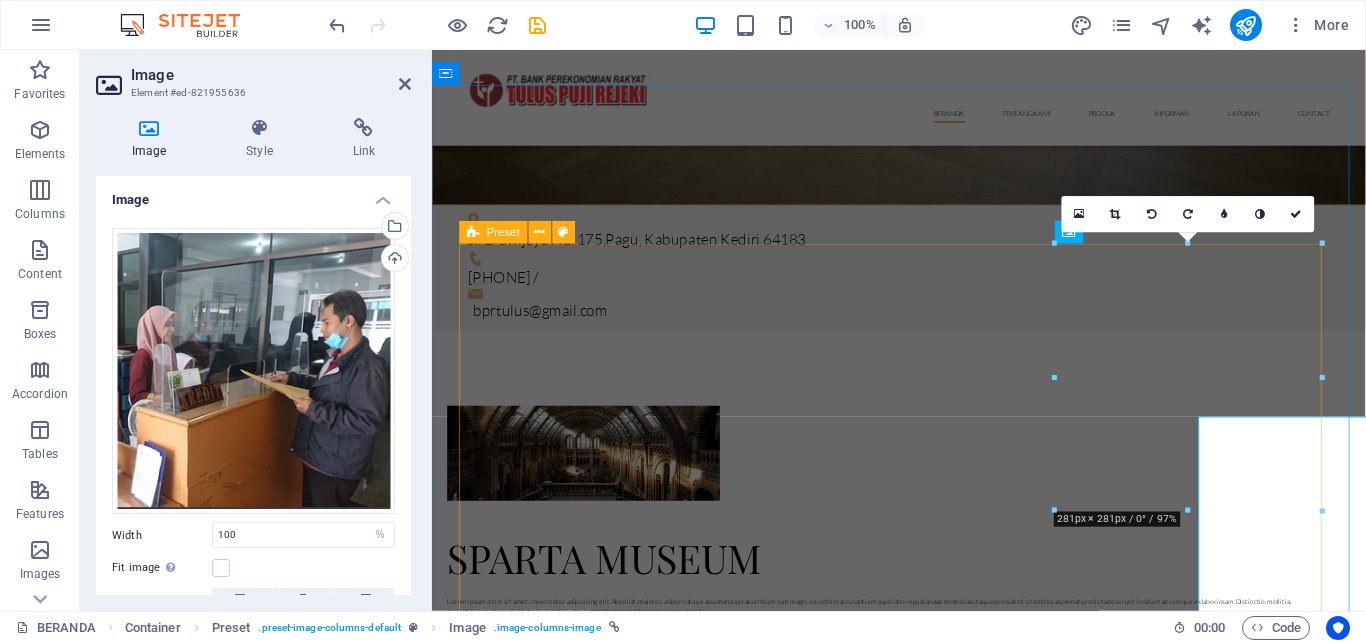 scroll, scrollTop: 1508, scrollLeft: 0, axis: vertical 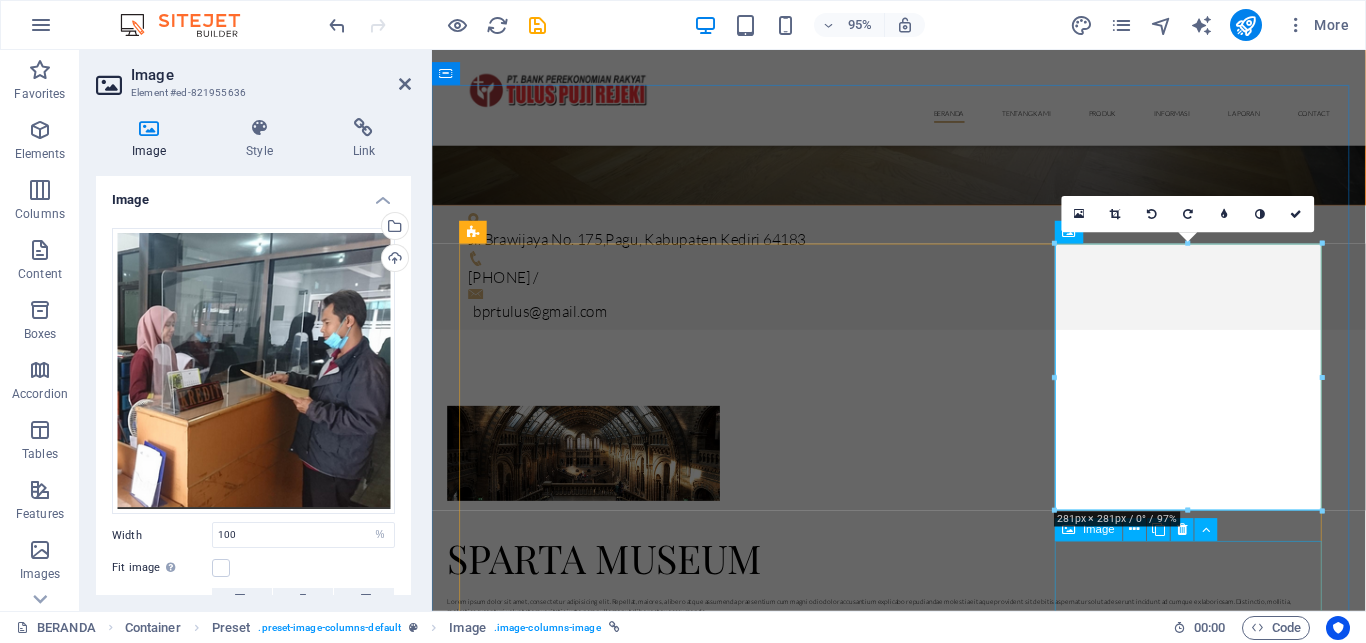 click on "Monuments 14. April 2020" at bounding box center [924, 6973] 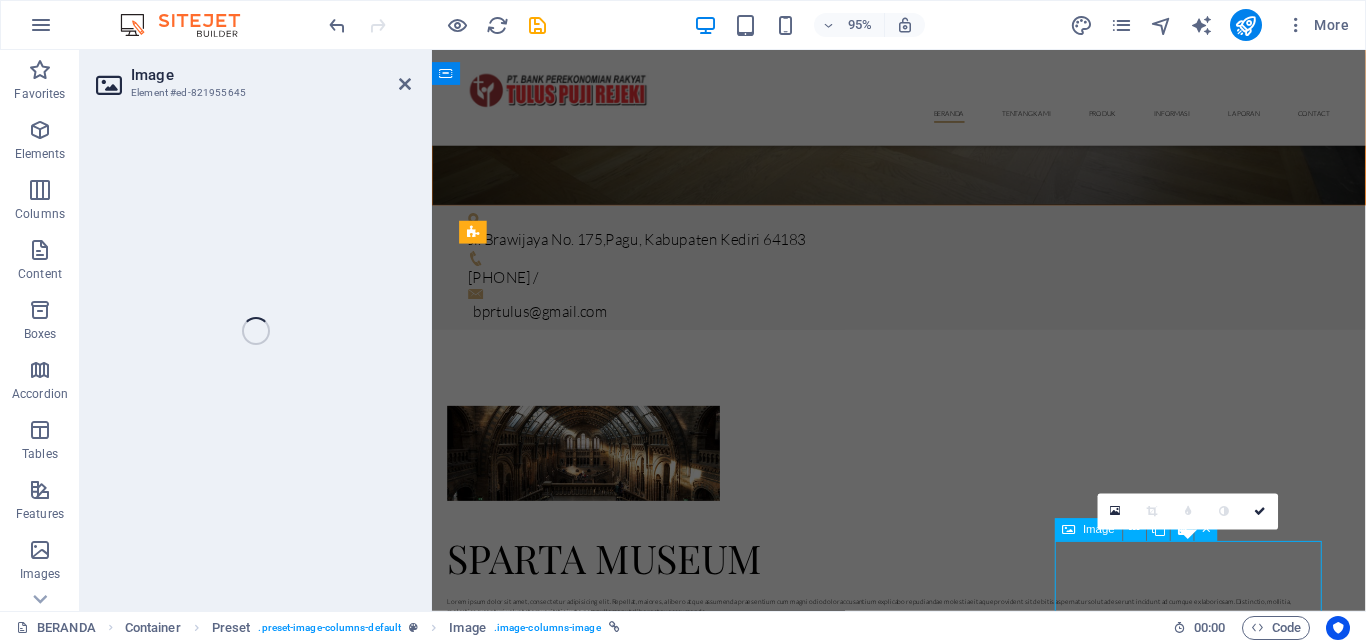 select on "%" 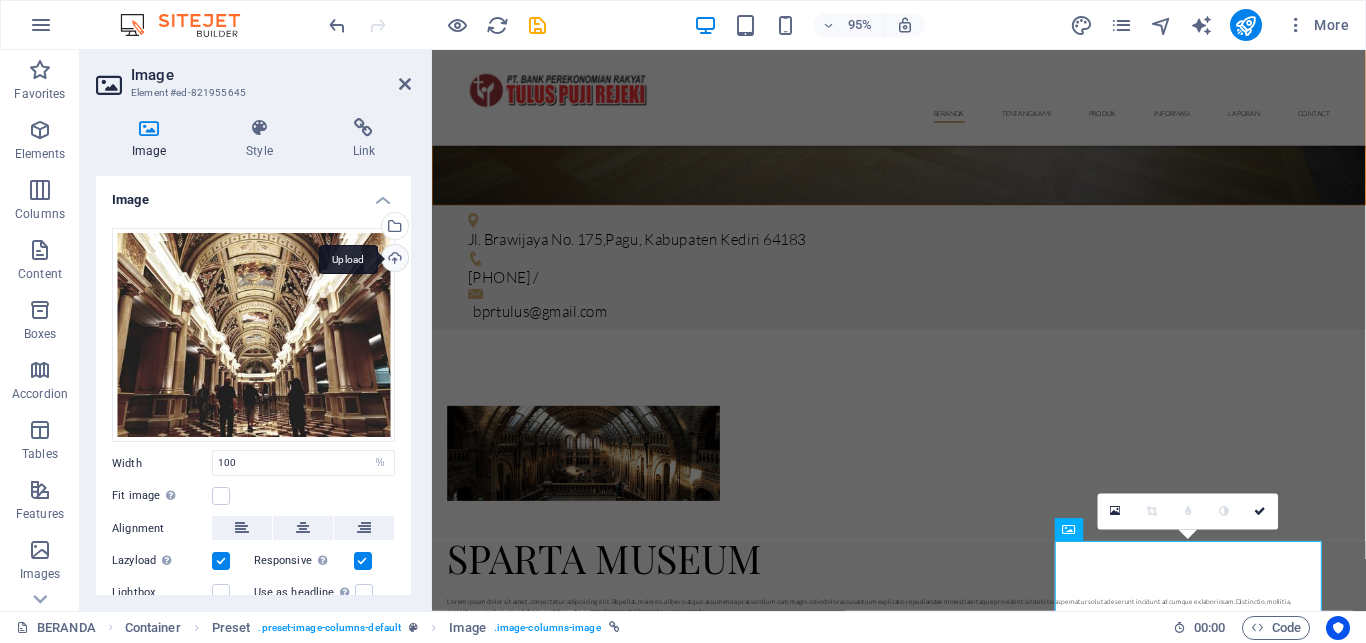 click on "Upload" at bounding box center [393, 260] 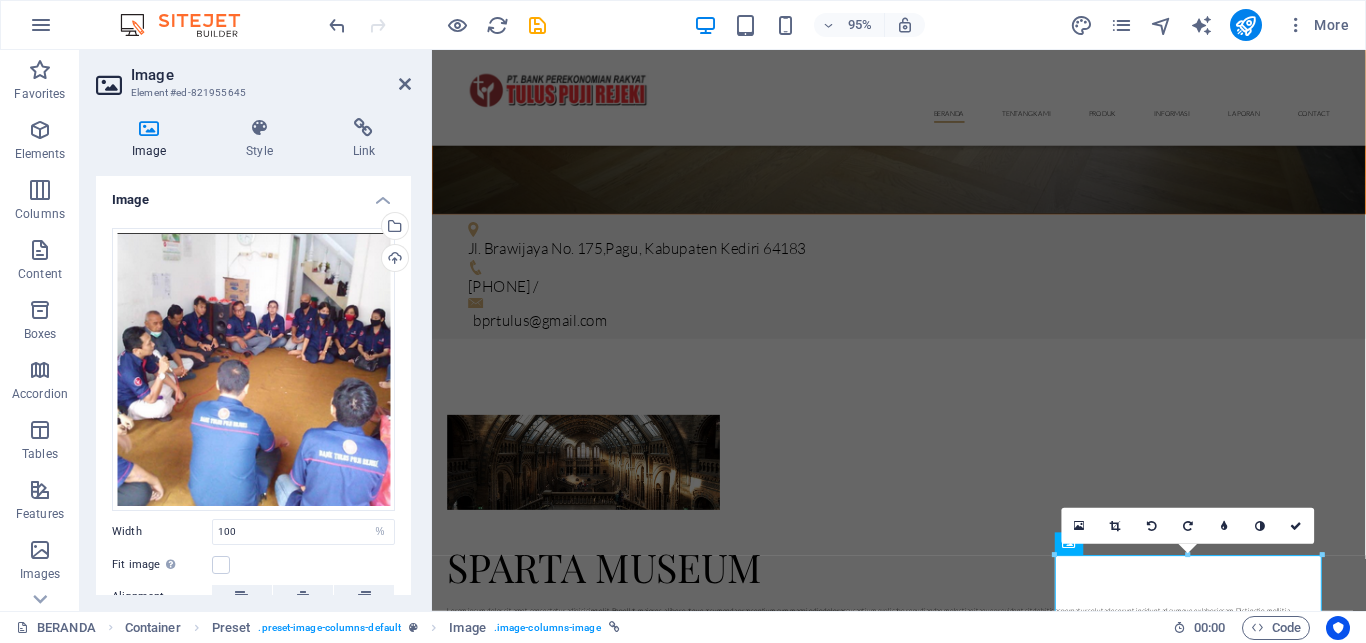 scroll, scrollTop: 1494, scrollLeft: 0, axis: vertical 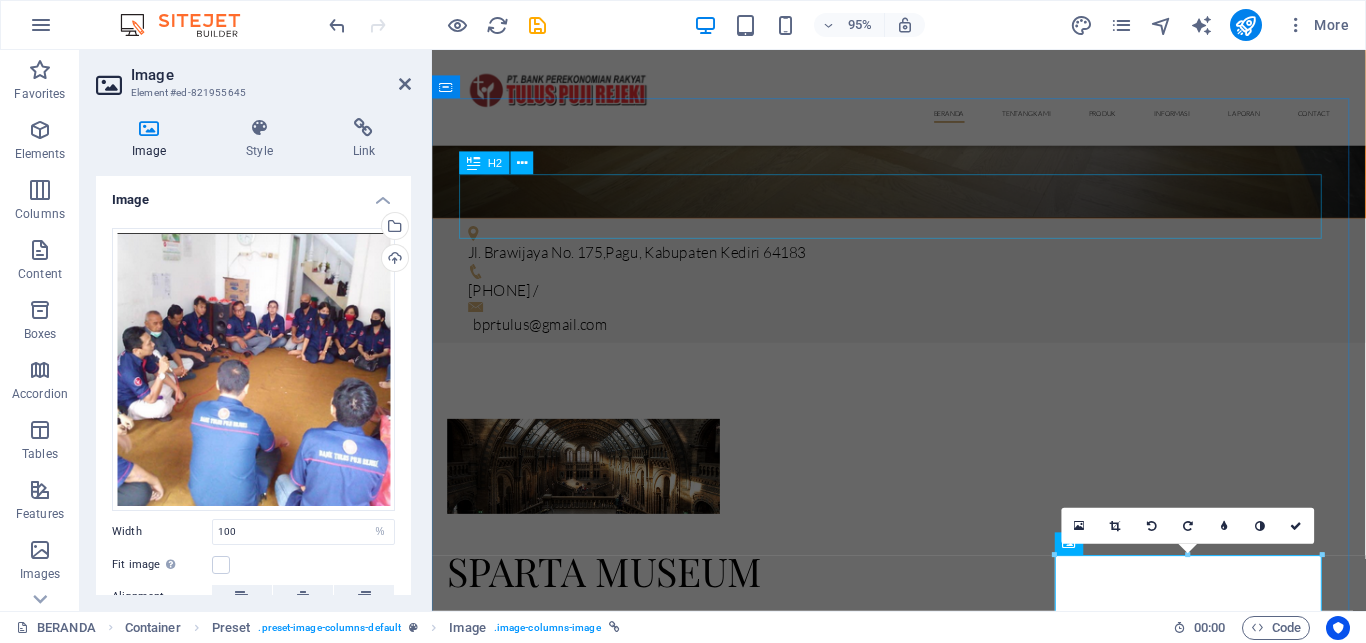 click on "Latest Exhibitions" at bounding box center [924, 1853] 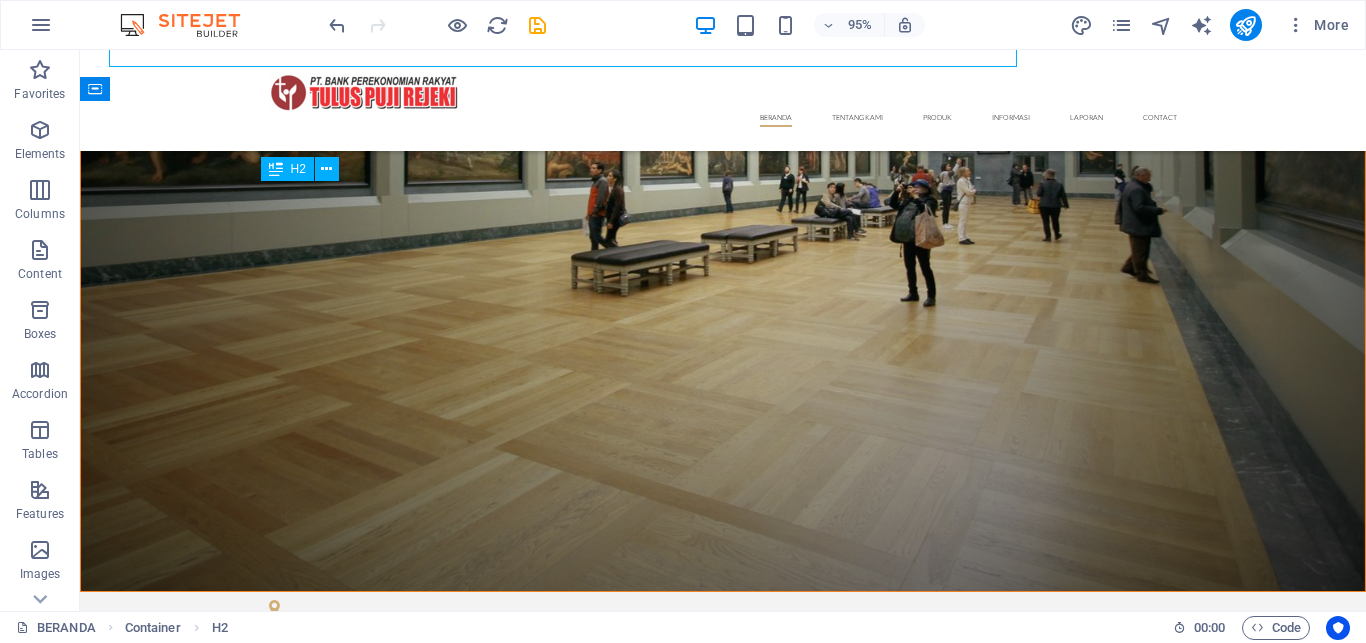 scroll, scrollTop: 1675, scrollLeft: 0, axis: vertical 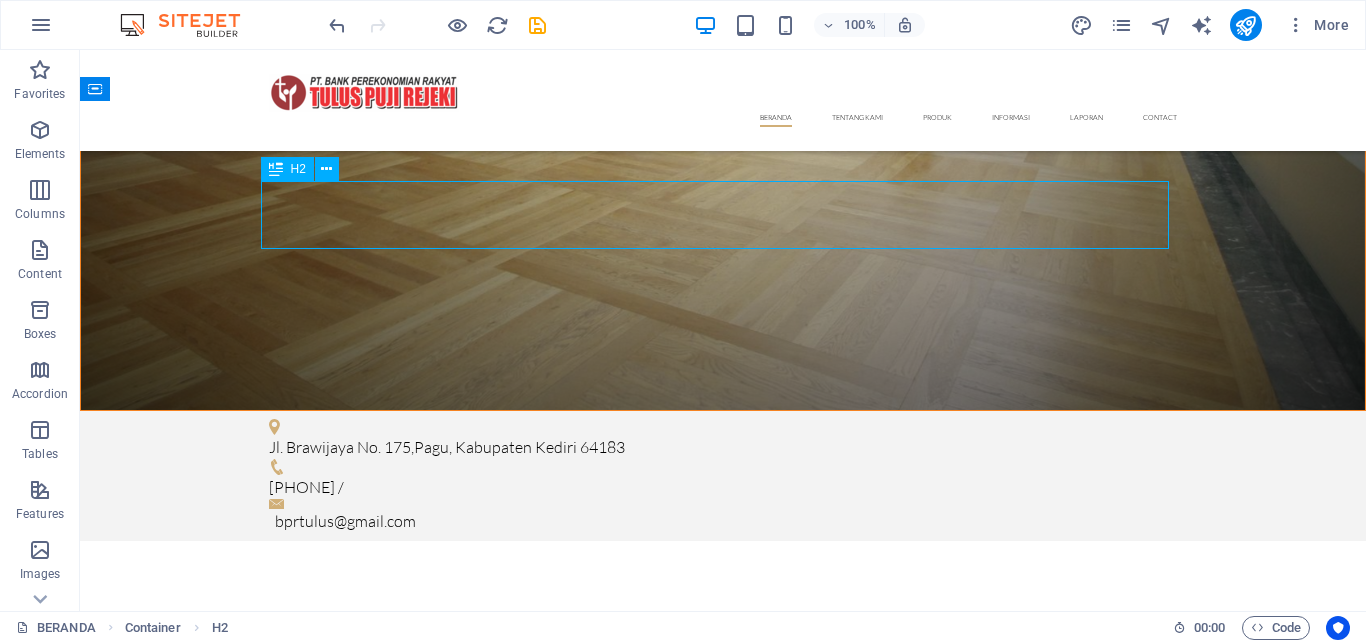 click on "Latest Exhibitions" at bounding box center (723, 2021) 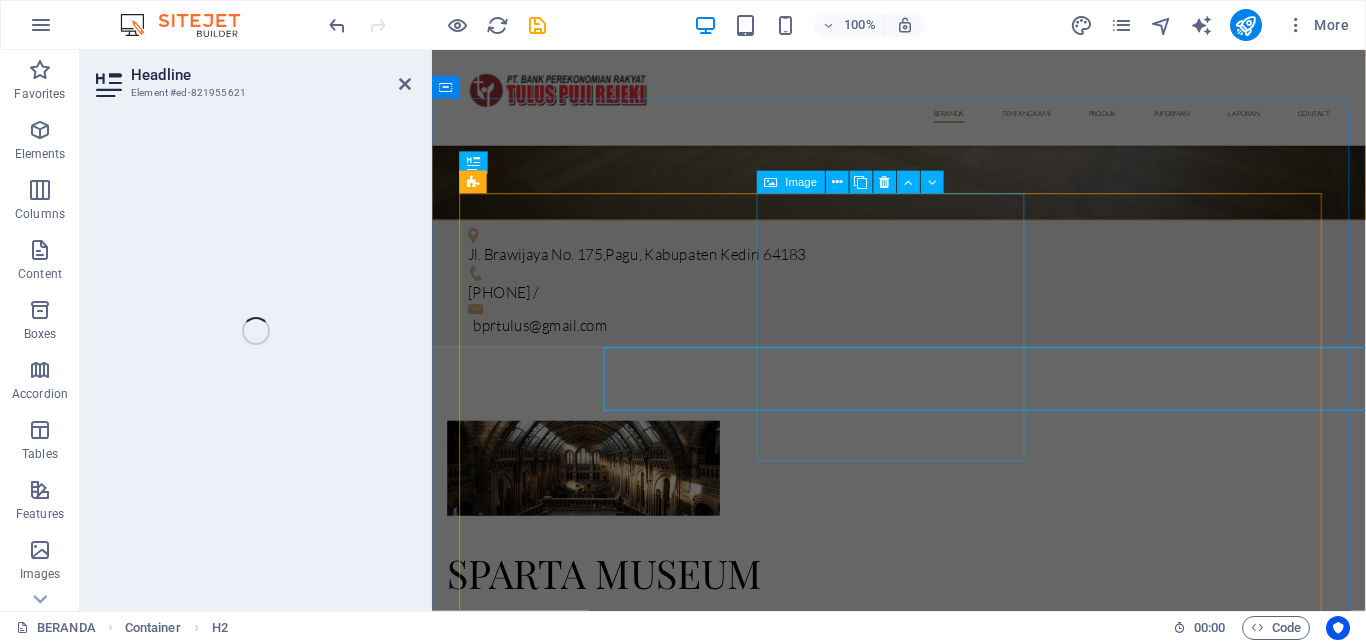 scroll, scrollTop: 1494, scrollLeft: 0, axis: vertical 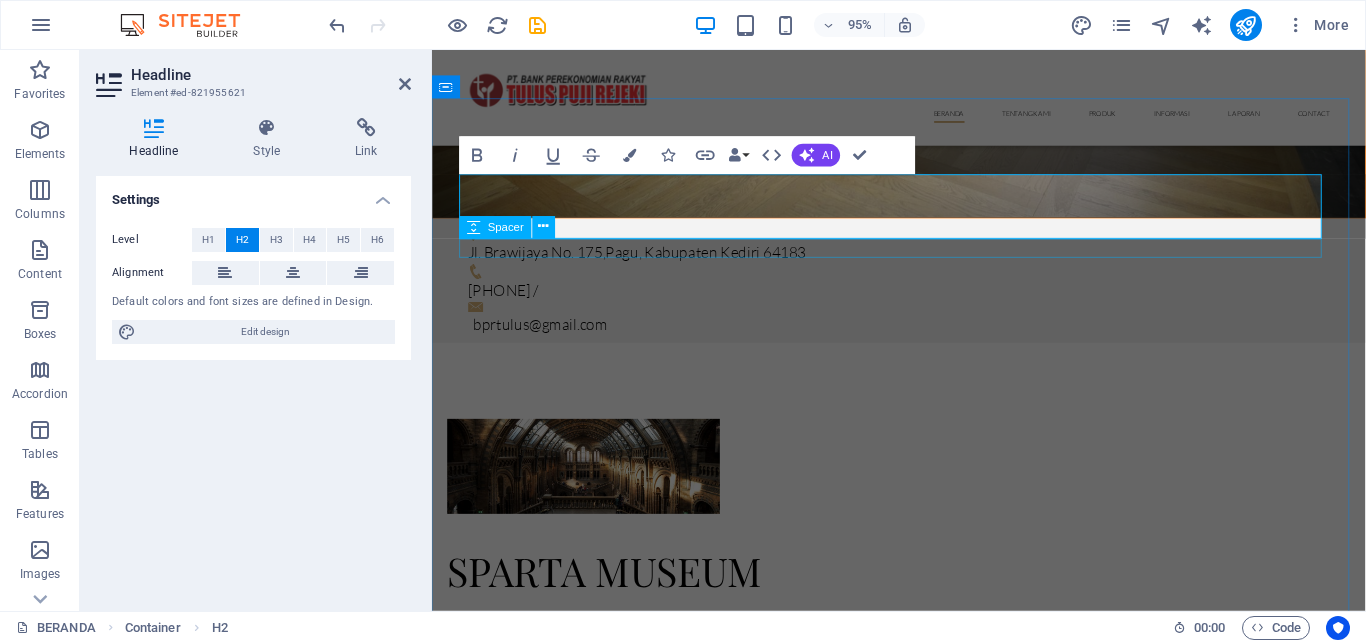 type 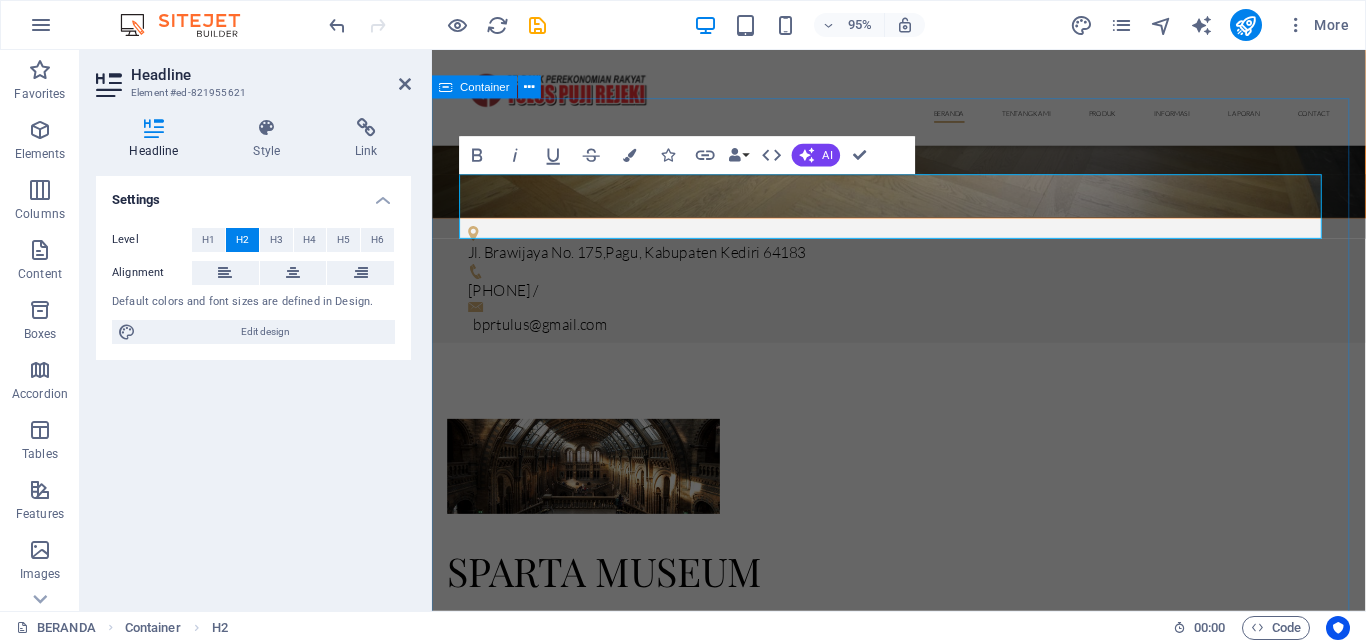 click on "PELAYANAN KAMI Dinosaurs 16. September 2019 Jordi Calzone 09. November 2019 Egypt Exhibition 20. December 2019 The Legends 22. January 2020 Epic statures 08. February 2020 Monuments 14. April 2020" at bounding box center [923, 4631] 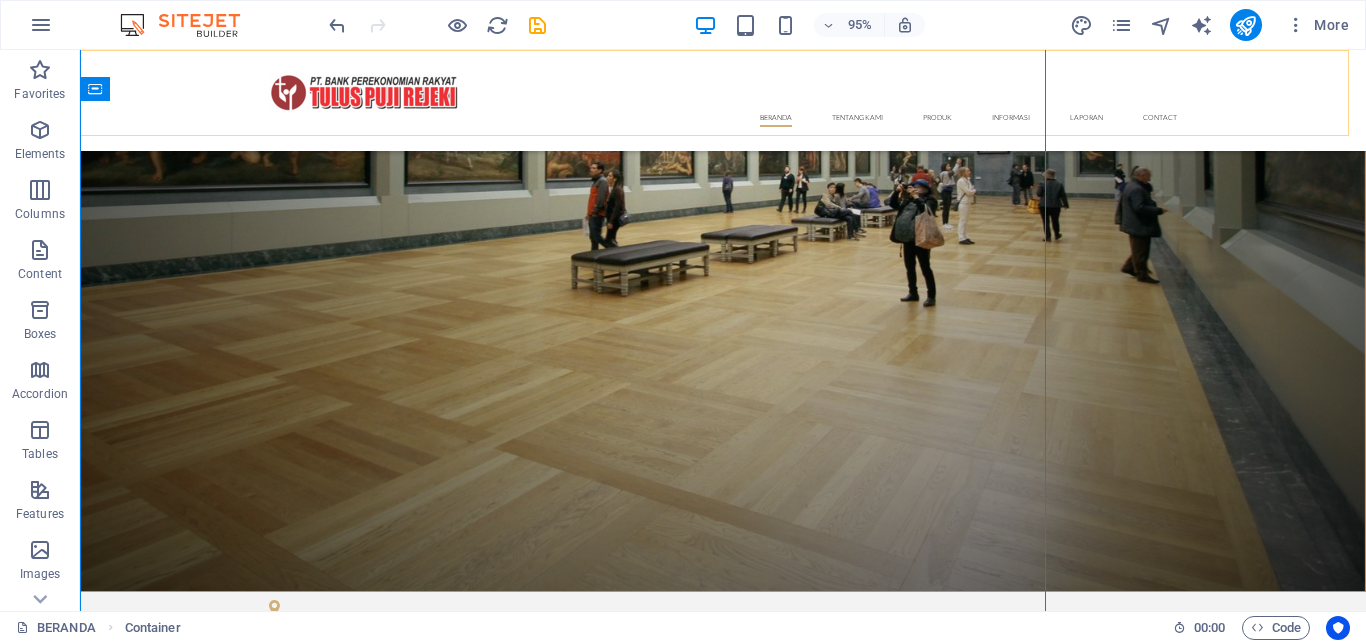 click on "BERANDA TENTANG KAMI SEJARAH VISI MISI TUJUAN STRUKTUR ORGANISASI JARINGAN KANTOR PRODUK TABUNGAN DEPOSITO KREDIT INFORMASI INKLUSI KEUANGAN PENGUMUMAN BROSUR & PROMO LAPORAN LAPORAN PUBLIKASI LAPORAN TAHUNAN Contact" at bounding box center (723, 100) 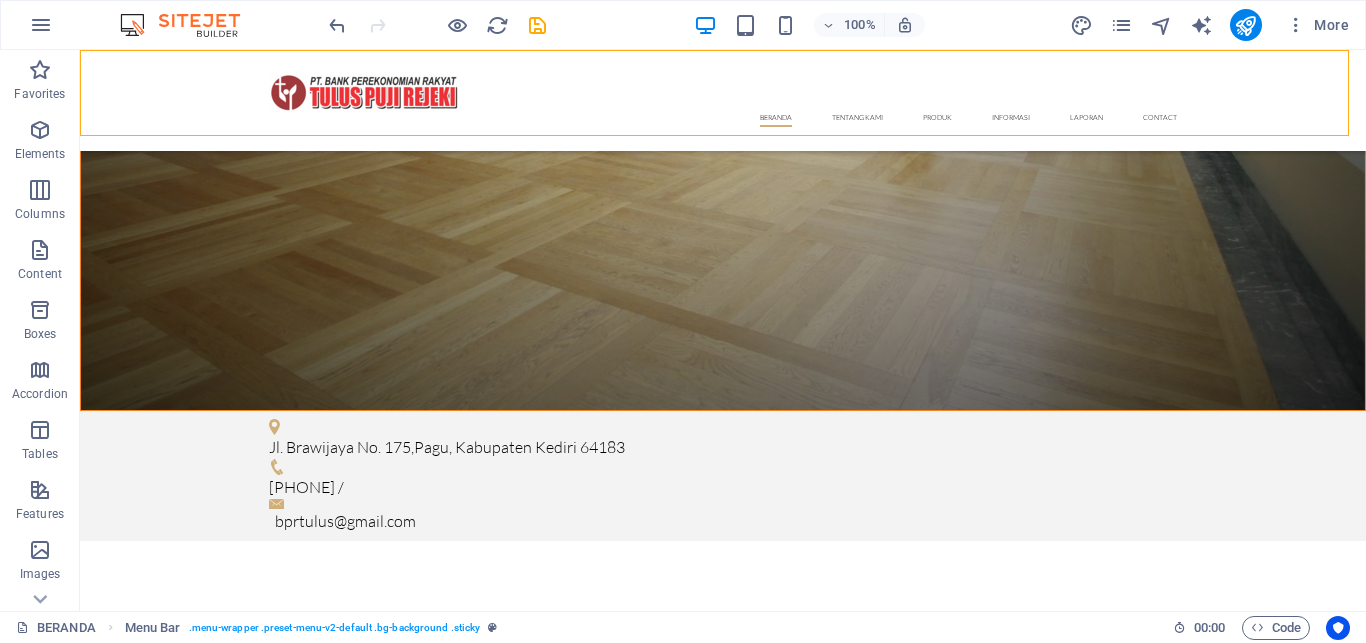 click on "BERANDA TENTANG KAMI SEJARAH VISI MISI TUJUAN STRUKTUR ORGANISASI JARINGAN KANTOR PRODUK TABUNGAN DEPOSITO KREDIT INFORMASI INKLUSI KEUANGAN PENGUMUMAN BROSUR & PROMO LAPORAN LAPORAN PUBLIKASI LAPORAN TAHUNAN Contact" at bounding box center (723, 100) 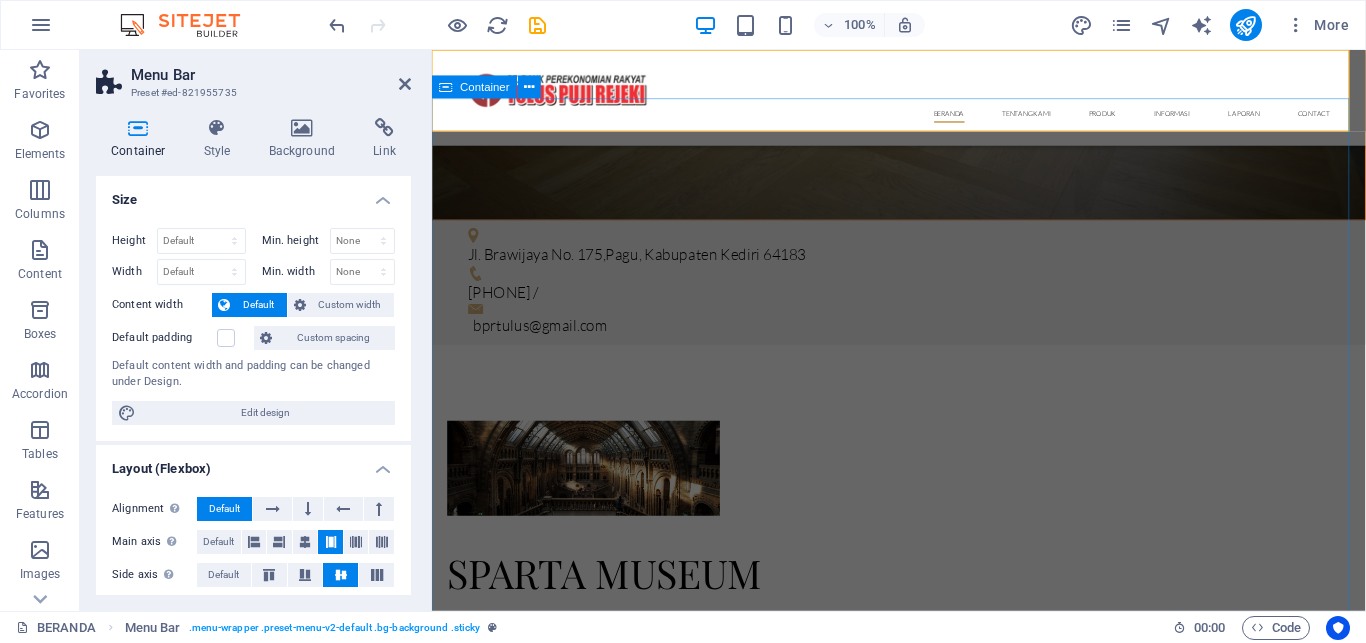 click on "PELAYANAN KAMI Dinosaurs 16. September 2019 Jordi Calzone 09. November 2019 Egypt Exhibition 20. December 2019 The Legends 22. January 2020 Epic statures 08. February 2020 Monuments 14. April 2020" at bounding box center (923, 4617) 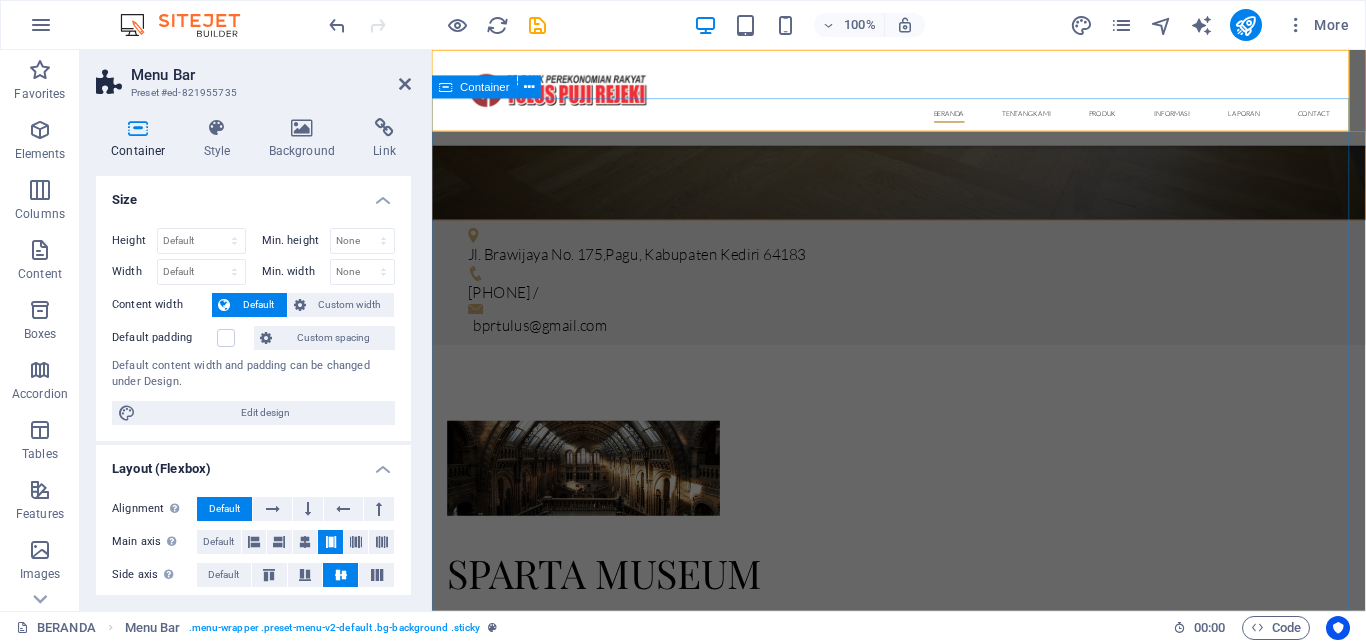 scroll, scrollTop: 1494, scrollLeft: 0, axis: vertical 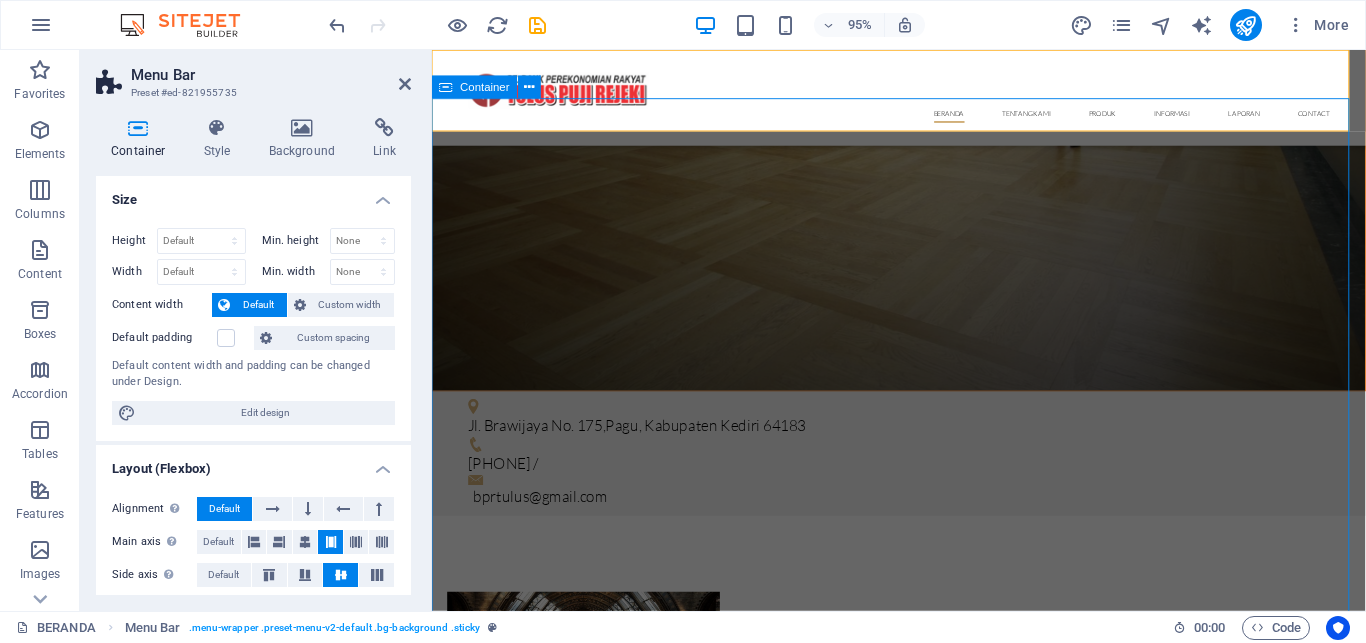 click on "PELAYANAN KAMI Dinosaurs 16. September 2019 Jordi Calzone 09. November 2019 Egypt Exhibition 20. December 2019 The Legends 22. January 2020 Epic statures 08. February 2020 Monuments 14. April 2020" at bounding box center (923, 4798) 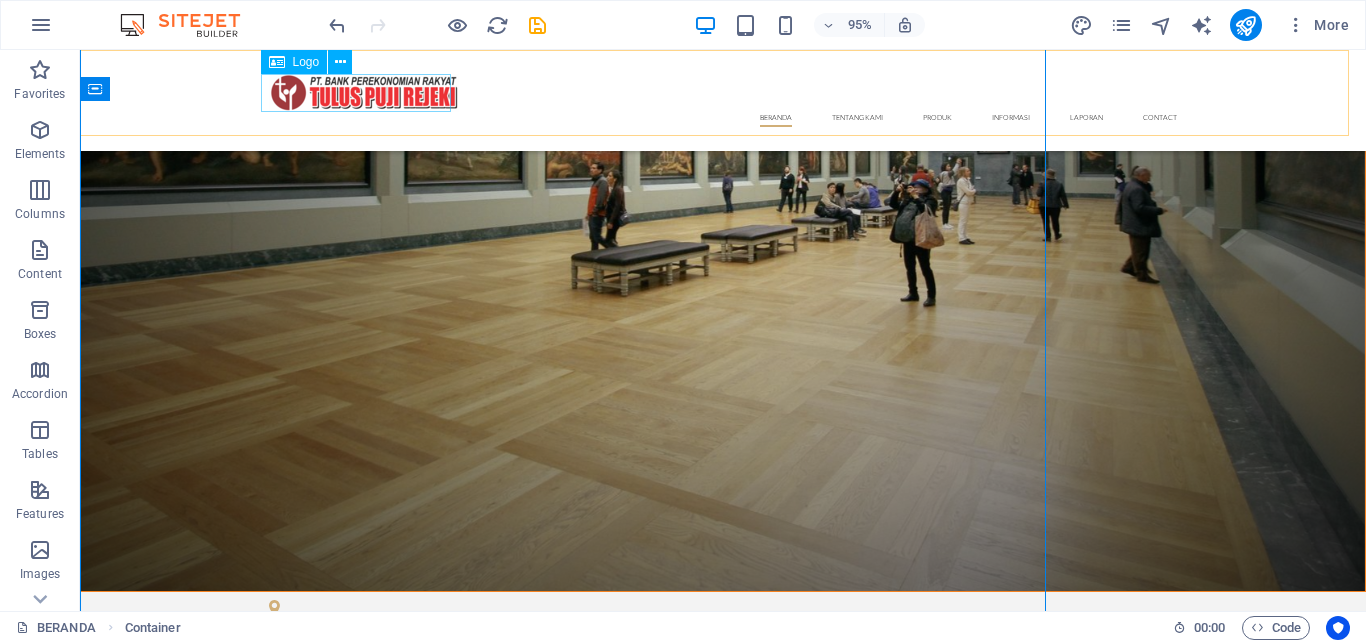 drag, startPoint x: 400, startPoint y: 84, endPoint x: 480, endPoint y: 128, distance: 91.3017 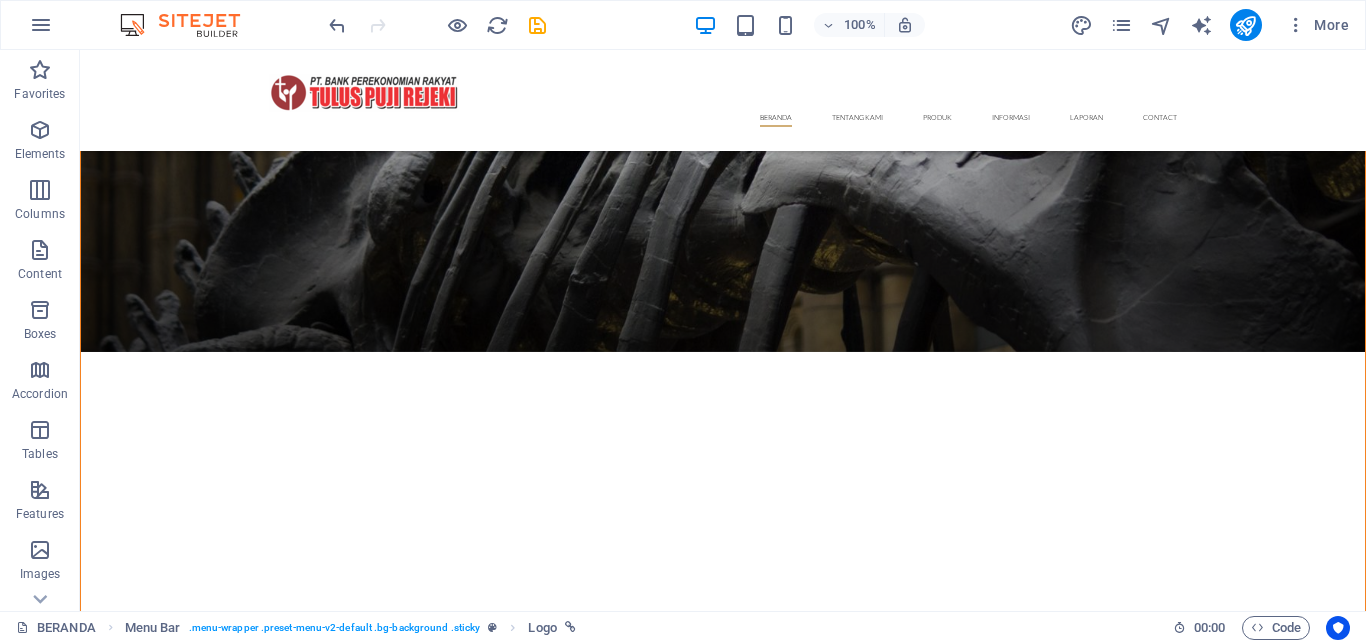 scroll, scrollTop: 0, scrollLeft: 0, axis: both 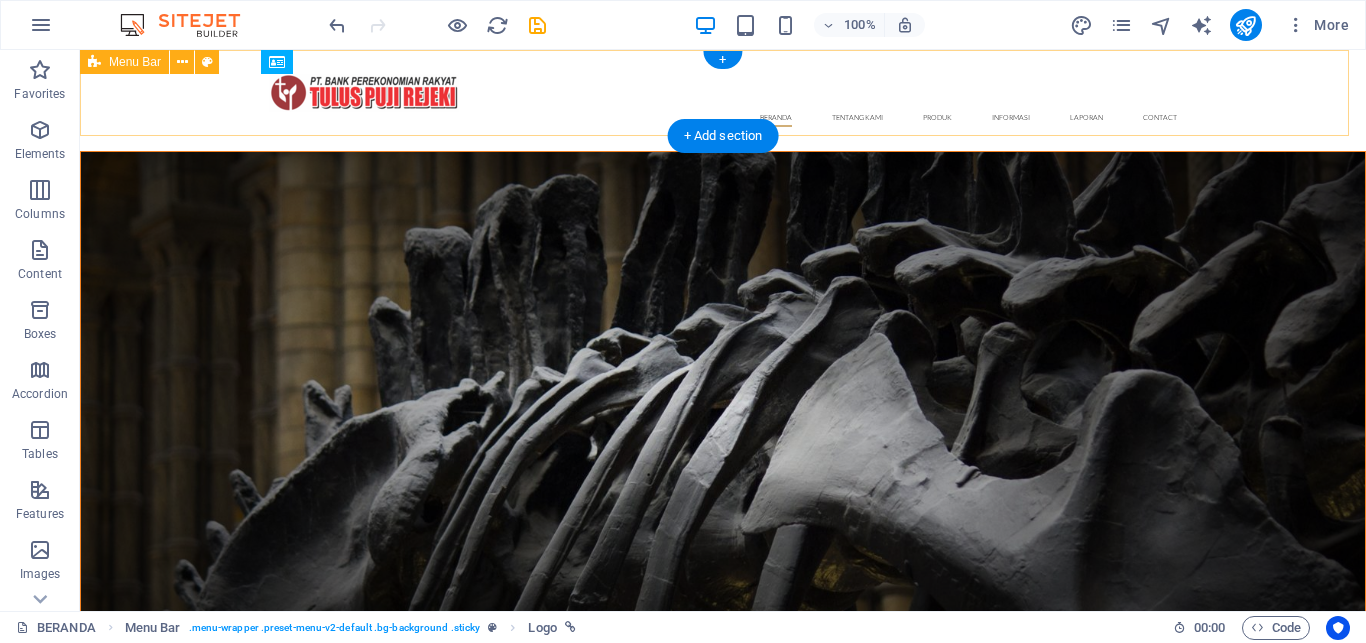 click on "BERANDA TENTANG KAMI SEJARAH VISI MISI TUJUAN STRUKTUR ORGANISASI JARINGAN KANTOR PRODUK TABUNGAN DEPOSITO KREDIT INFORMASI INKLUSI KEUANGAN PENGUMUMAN BROSUR & PROMO LAPORAN LAPORAN PUBLIKASI LAPORAN TAHUNAN Contact" at bounding box center (723, 100) 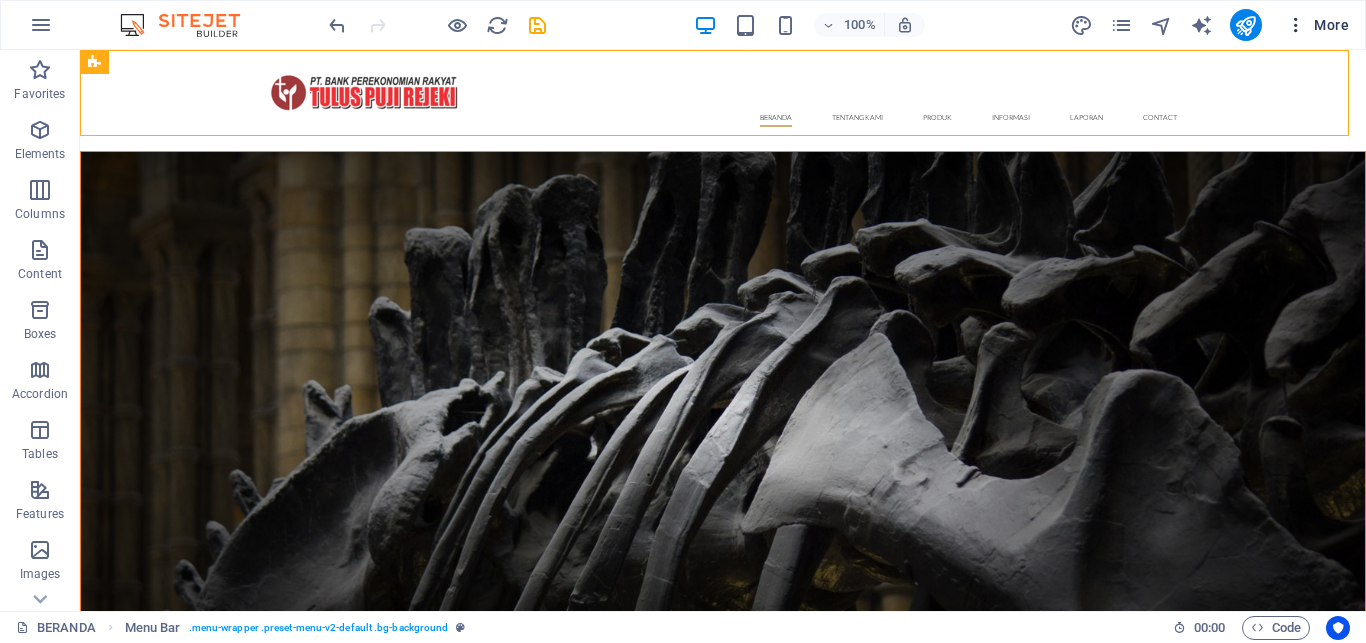 click at bounding box center [1296, 25] 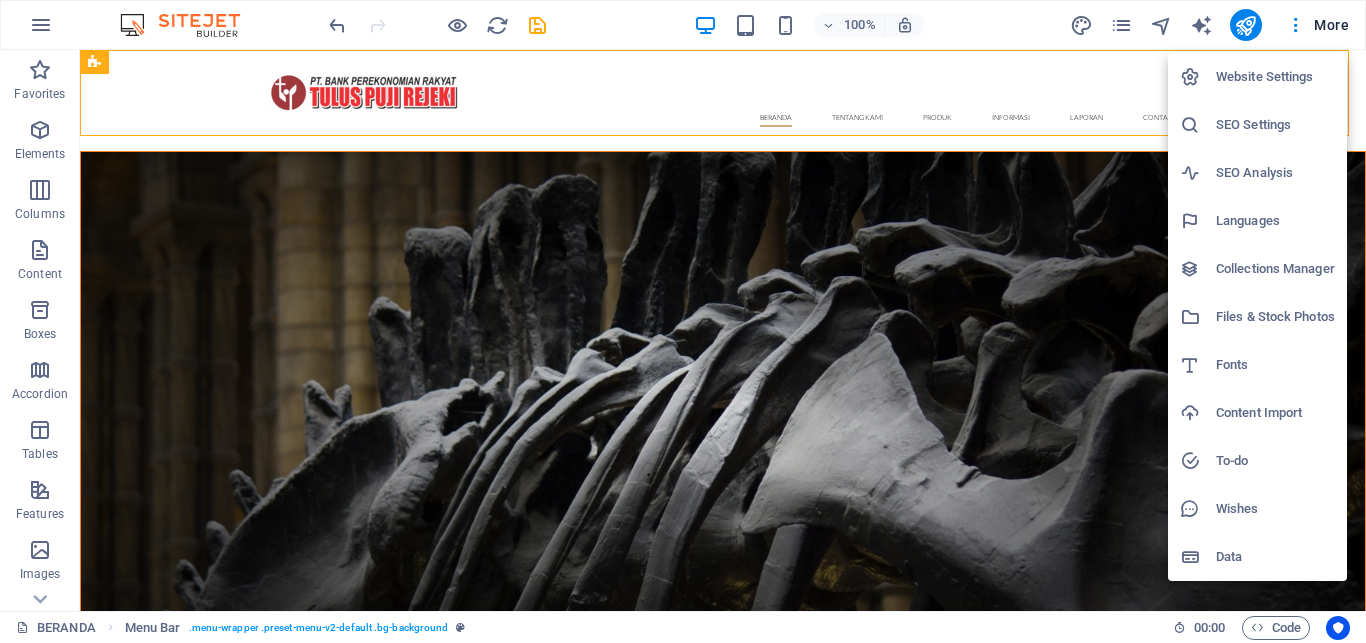 click at bounding box center [683, 321] 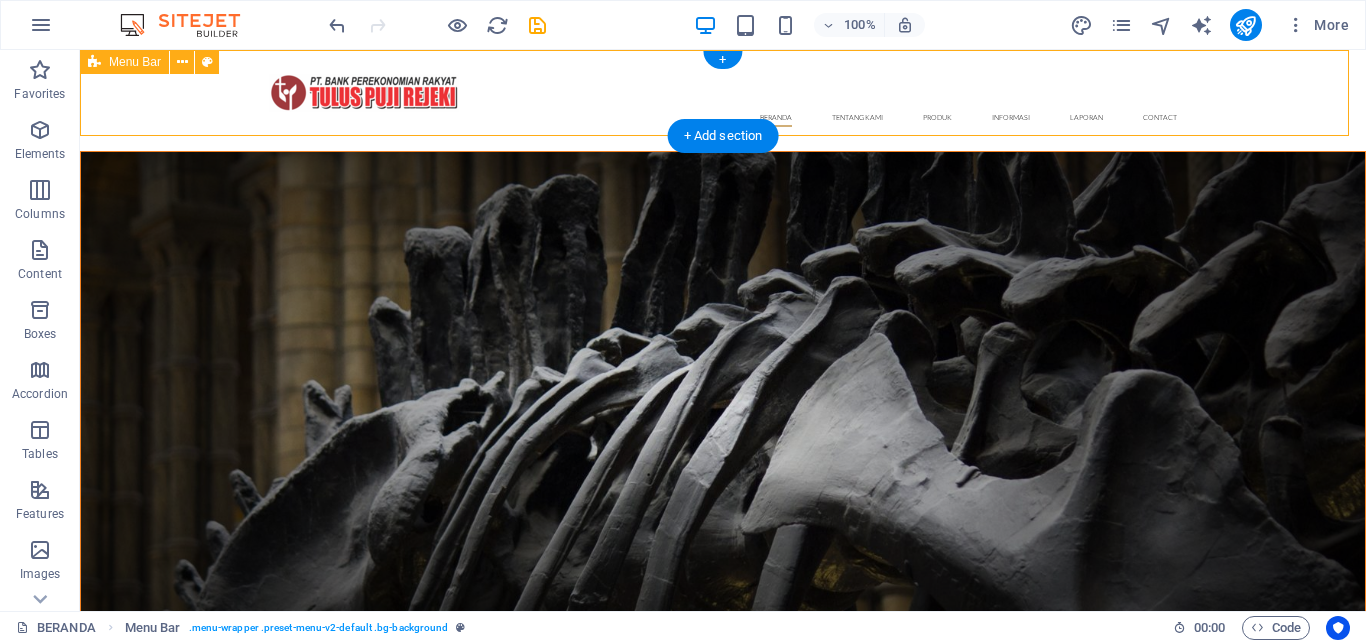 click on "BERANDA TENTANG KAMI SEJARAH VISI MISI TUJUAN STRUKTUR ORGANISASI JARINGAN KANTOR PRODUK TABUNGAN DEPOSITO KREDIT INFORMASI INKLUSI KEUANGAN PENGUMUMAN BROSUR & PROMO LAPORAN LAPORAN PUBLIKASI LAPORAN TAHUNAN Contact" at bounding box center (723, 100) 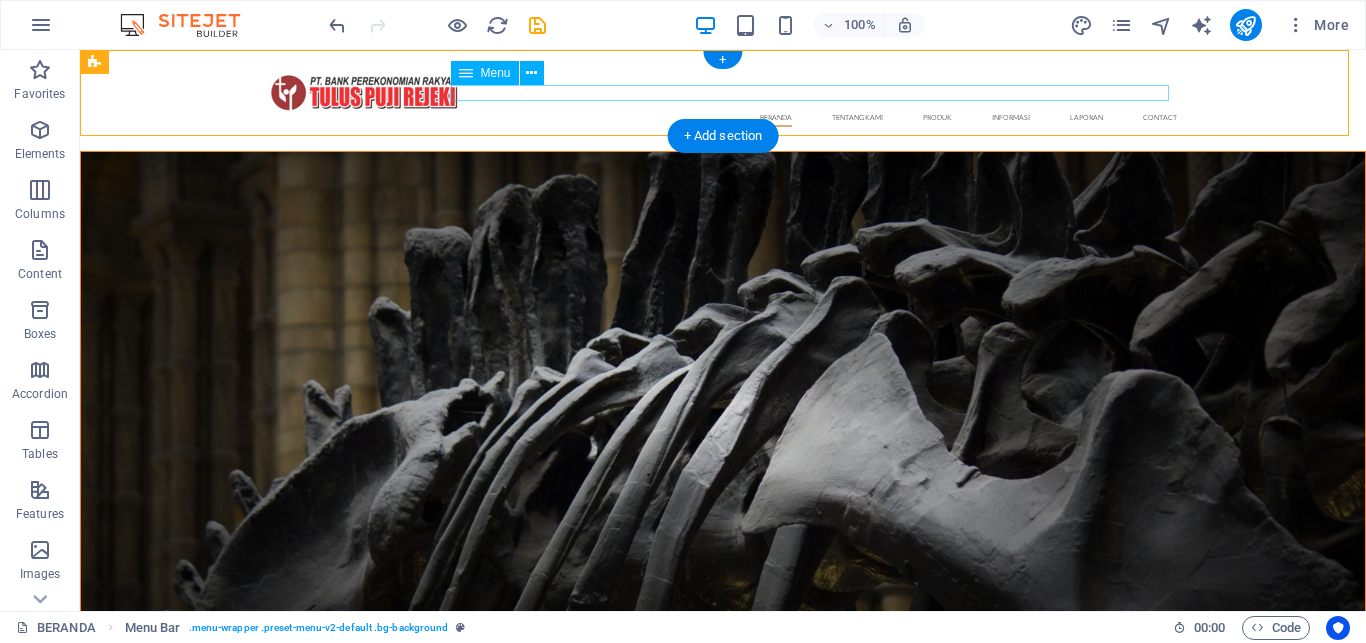 click on "BERANDA TENTANG KAMI SEJARAH VISI MISI TUJUAN STRUKTUR ORGANISASI JARINGAN KANTOR PRODUK TABUNGAN DEPOSITO KREDIT INFORMASI INKLUSI KEUANGAN PENGUMUMAN BROSUR & PROMO LAPORAN LAPORAN PUBLIKASI LAPORAN TAHUNAN Contact" at bounding box center (723, 119) 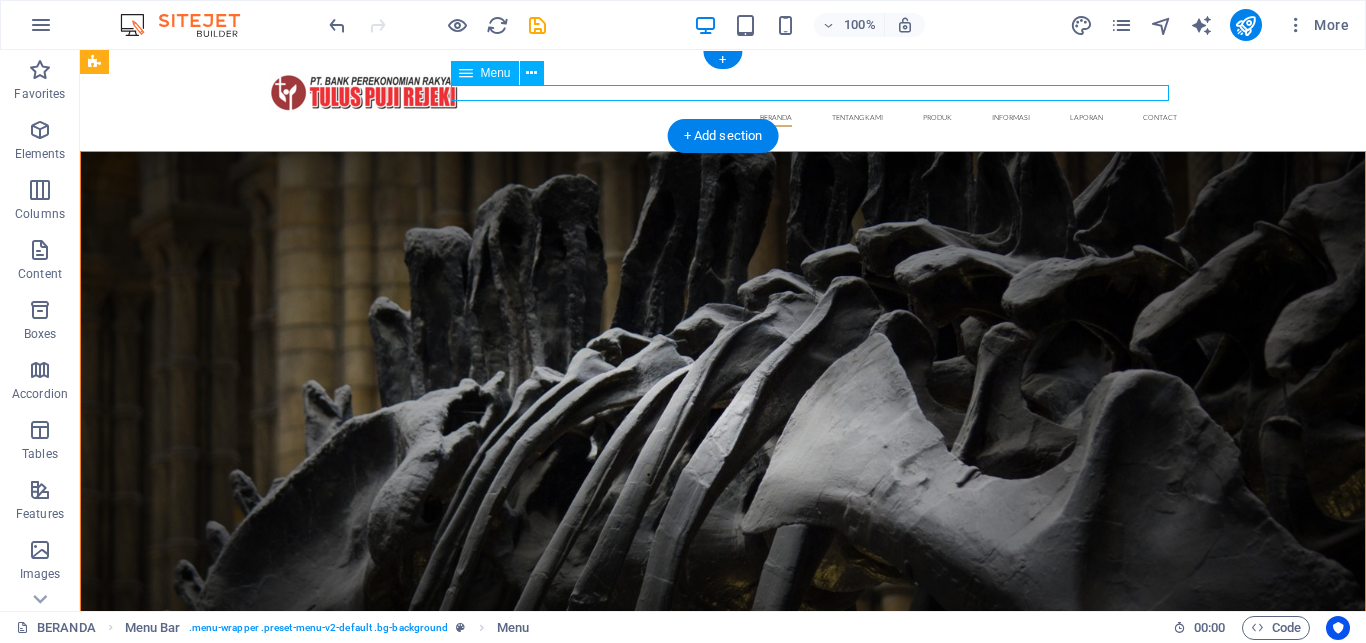 click on "BERANDA TENTANG KAMI SEJARAH VISI MISI TUJUAN STRUKTUR ORGANISASI JARINGAN KANTOR PRODUK TABUNGAN DEPOSITO KREDIT INFORMASI INKLUSI KEUANGAN PENGUMUMAN BROSUR & PROMO LAPORAN LAPORAN PUBLIKASI LAPORAN TAHUNAN Contact" at bounding box center [723, 119] 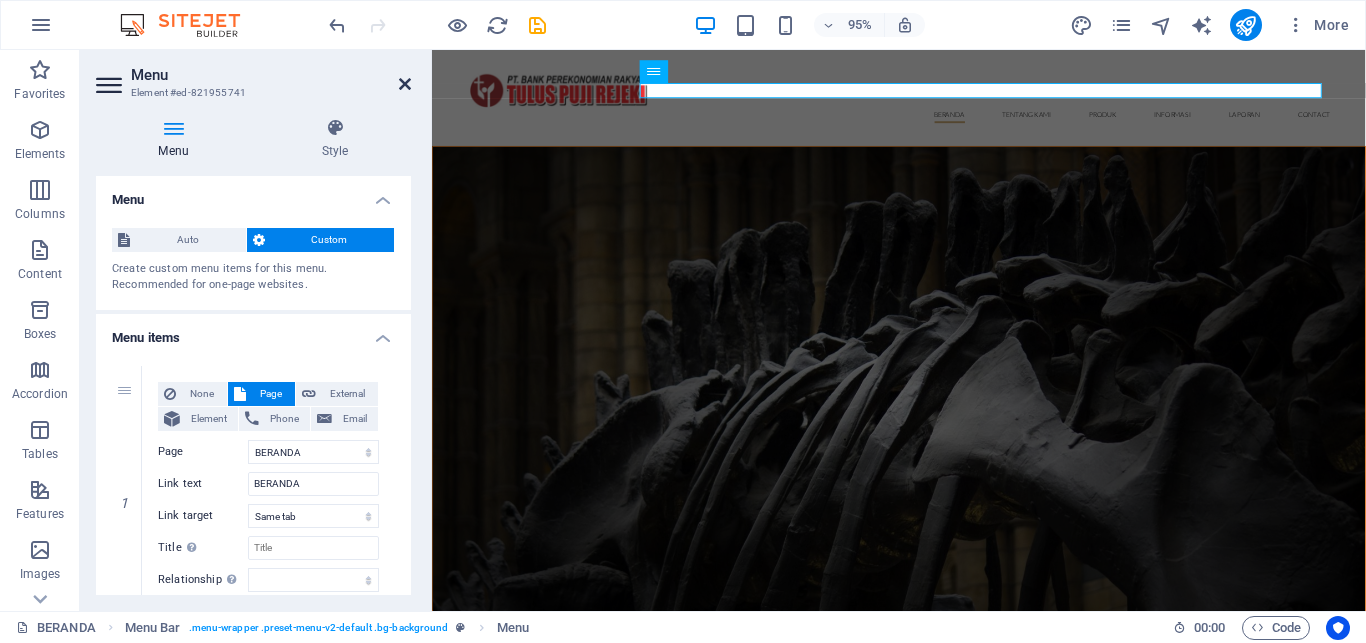 click at bounding box center (405, 84) 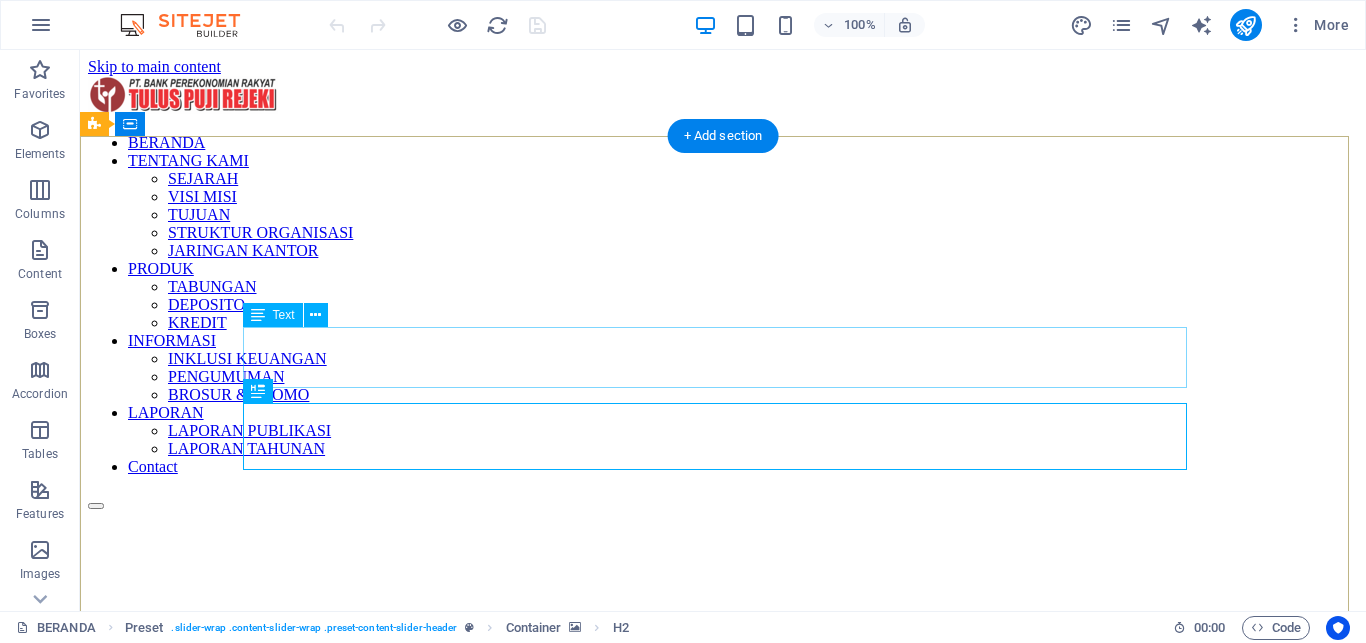 scroll, scrollTop: 0, scrollLeft: 0, axis: both 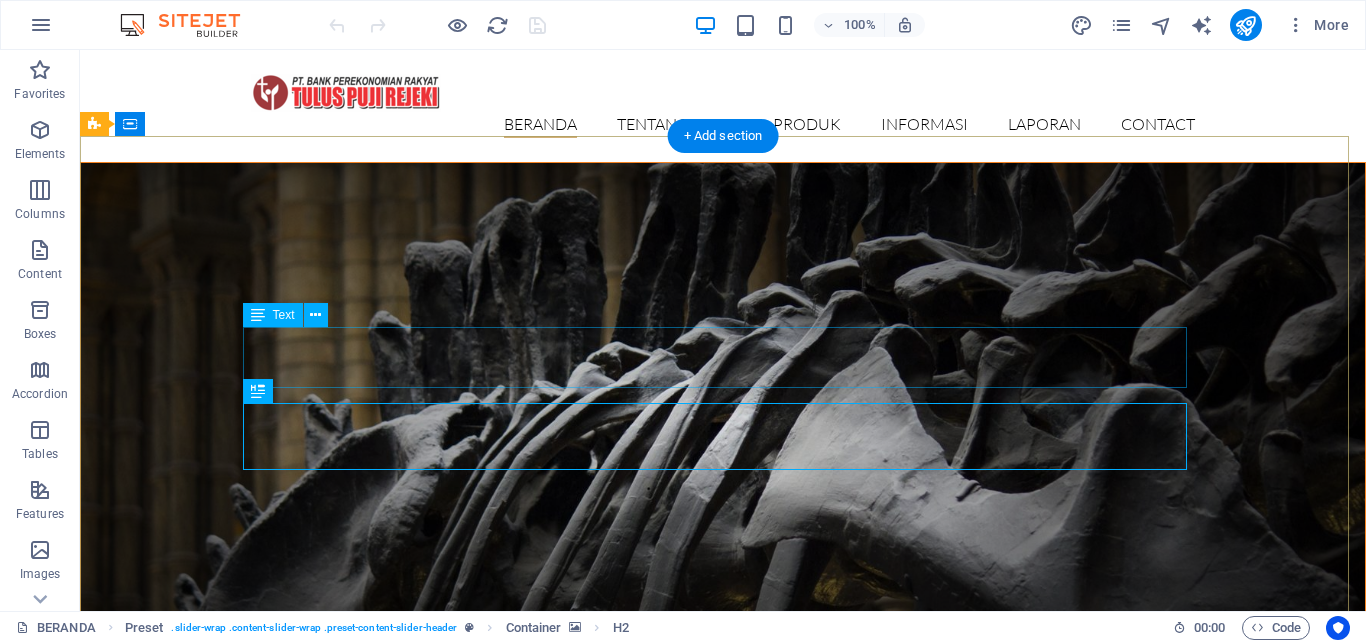 click on "Opening on Friday, 16. July 2019" at bounding box center [723, 912] 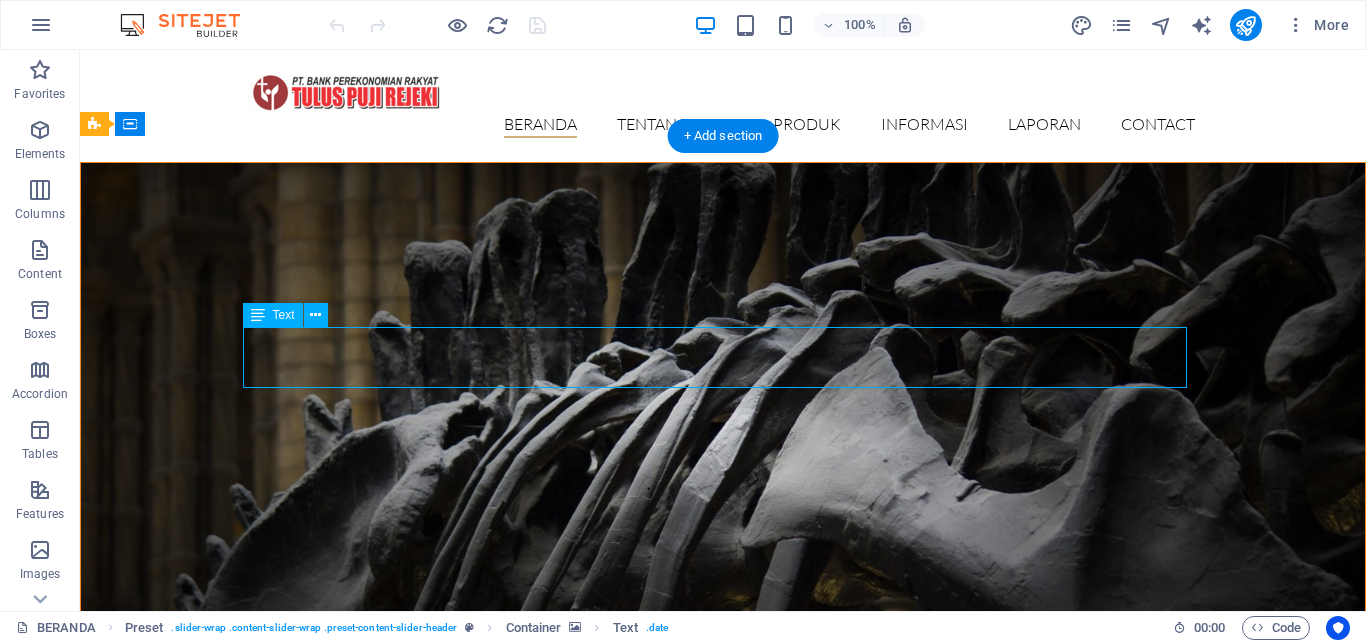 click on "Opening on Friday, 16. July 2019" at bounding box center (723, 912) 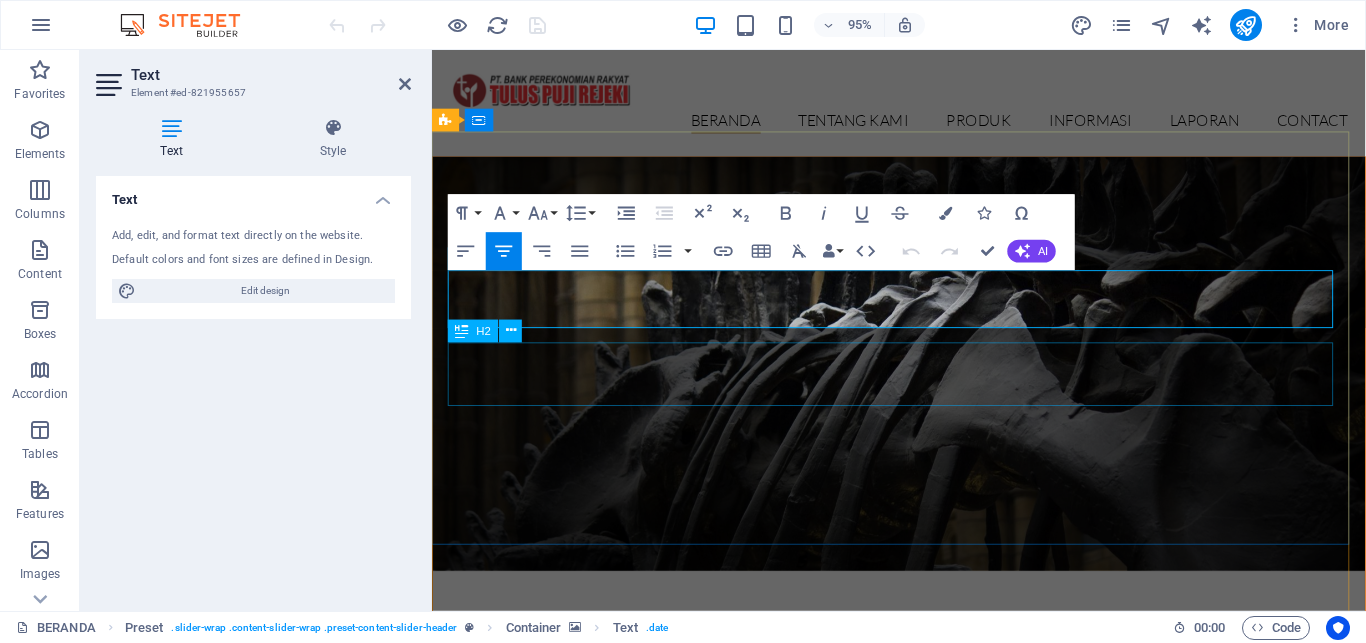 type 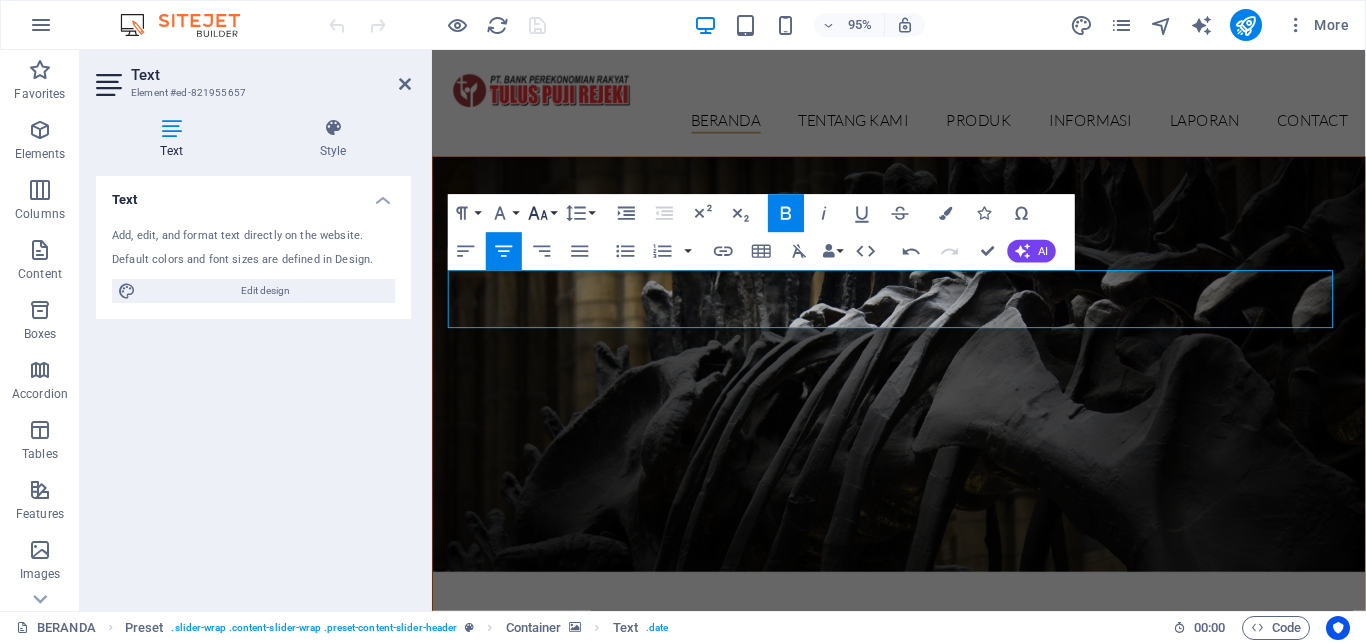 click 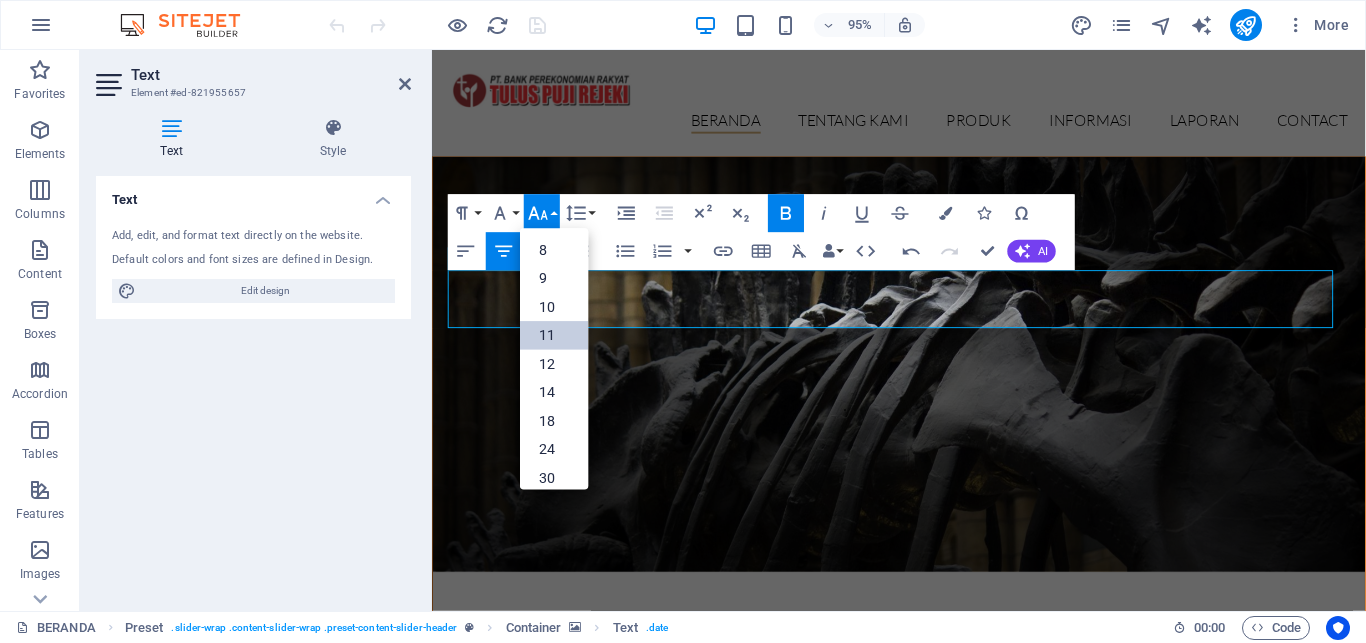 click on "11" at bounding box center (554, 335) 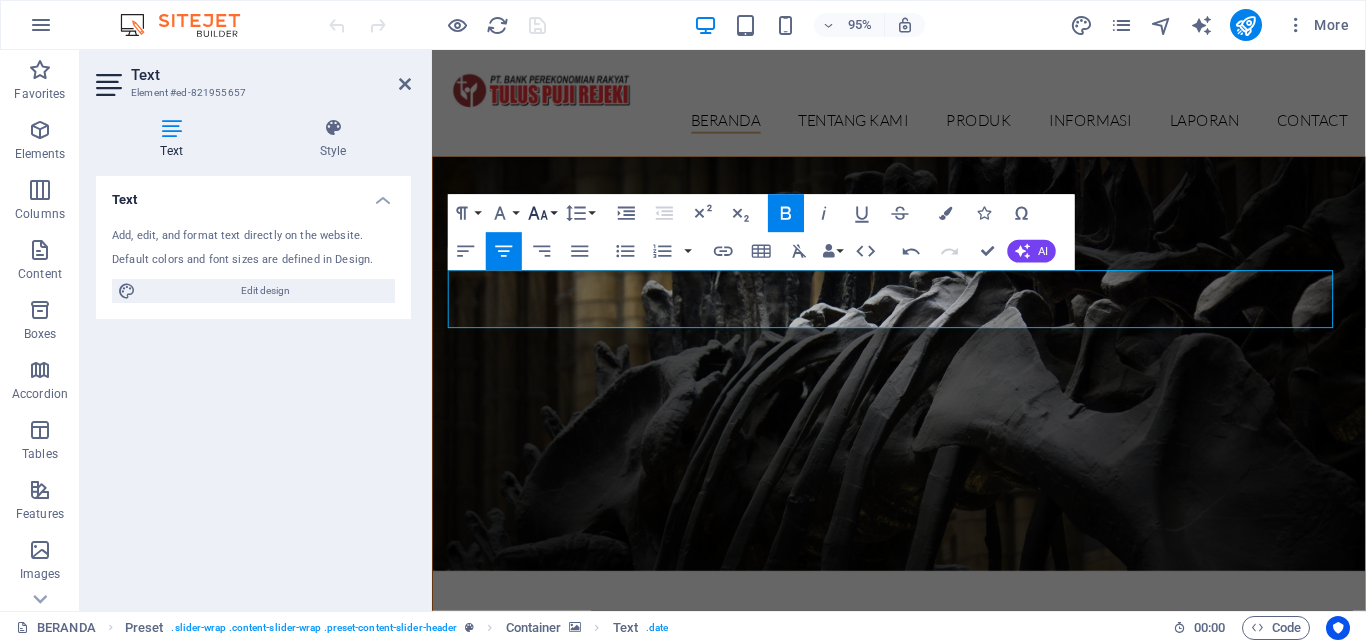 click 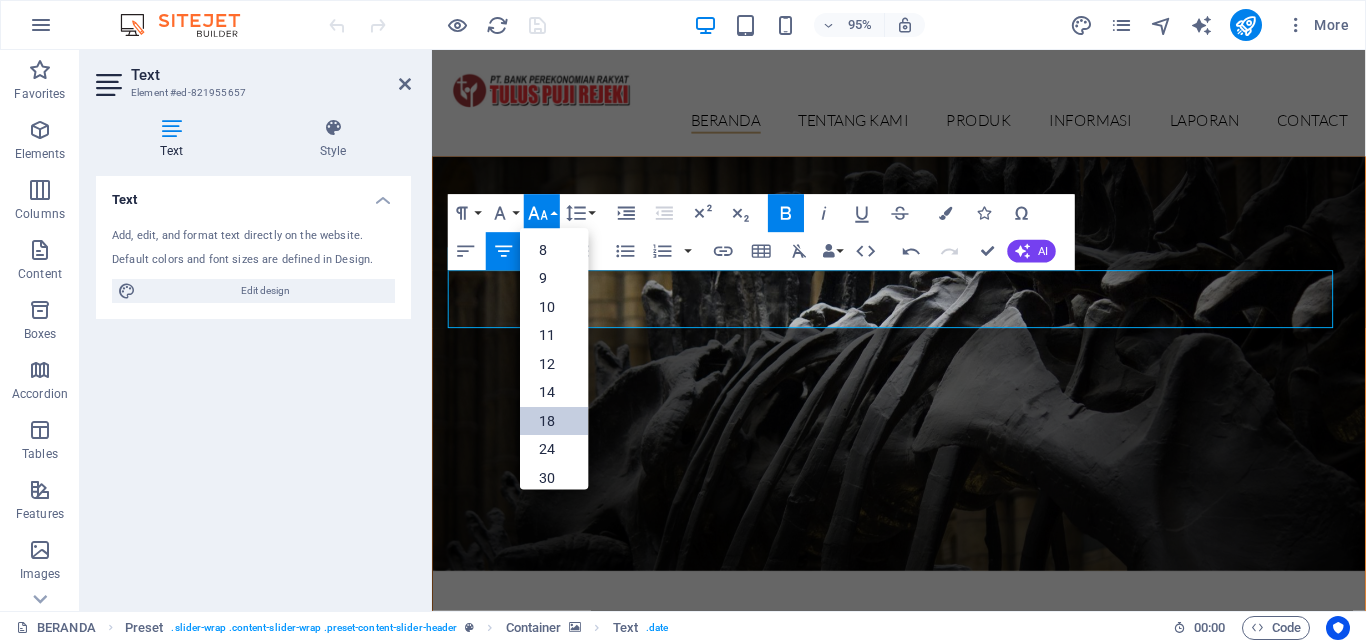 click on "18" at bounding box center (554, 421) 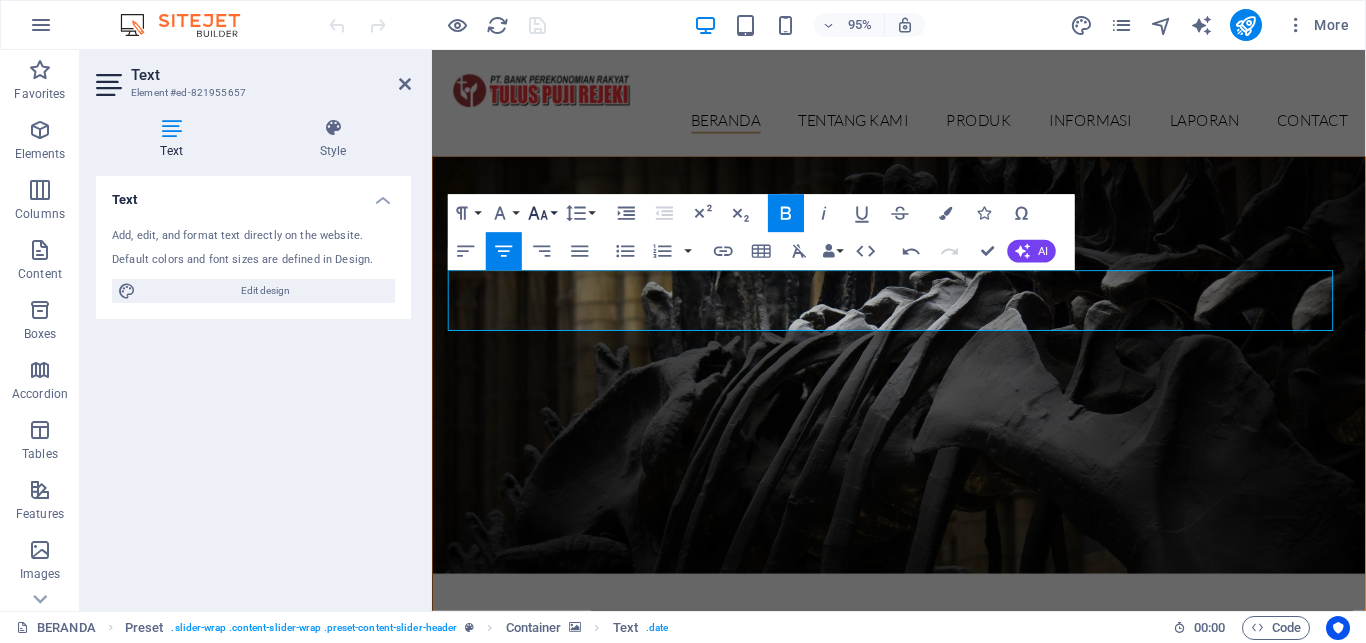 click on "Font Size" at bounding box center (542, 213) 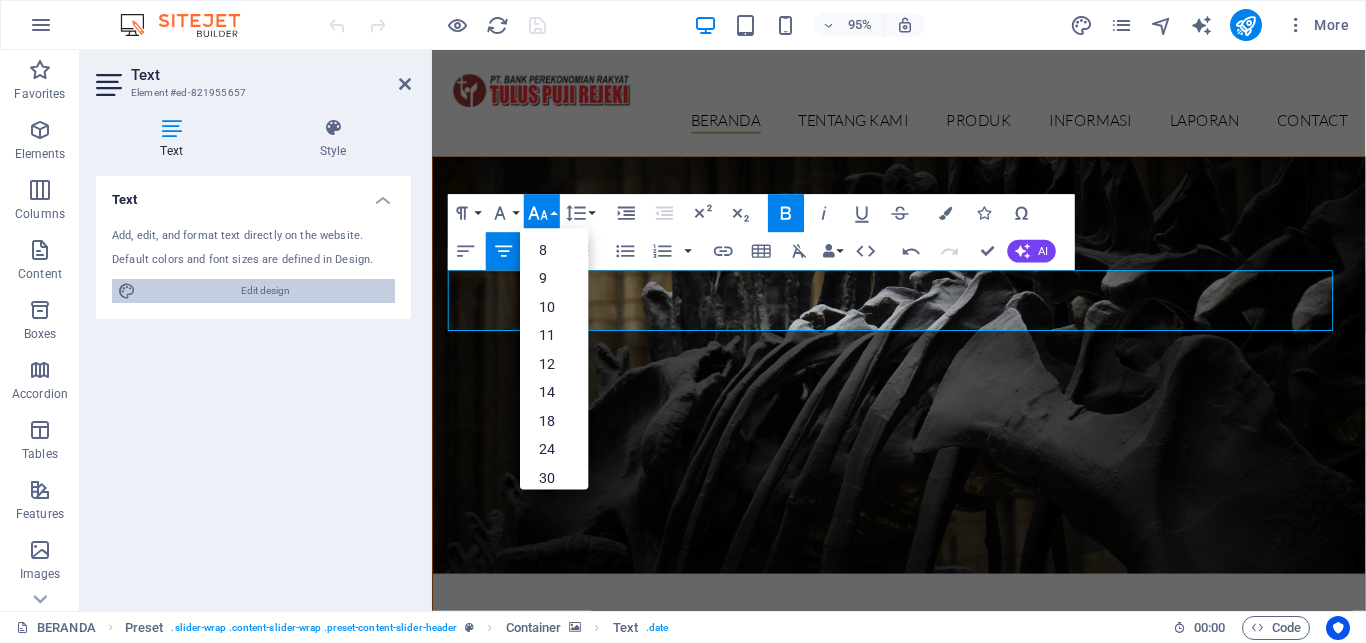 click on "Edit design" at bounding box center [265, 291] 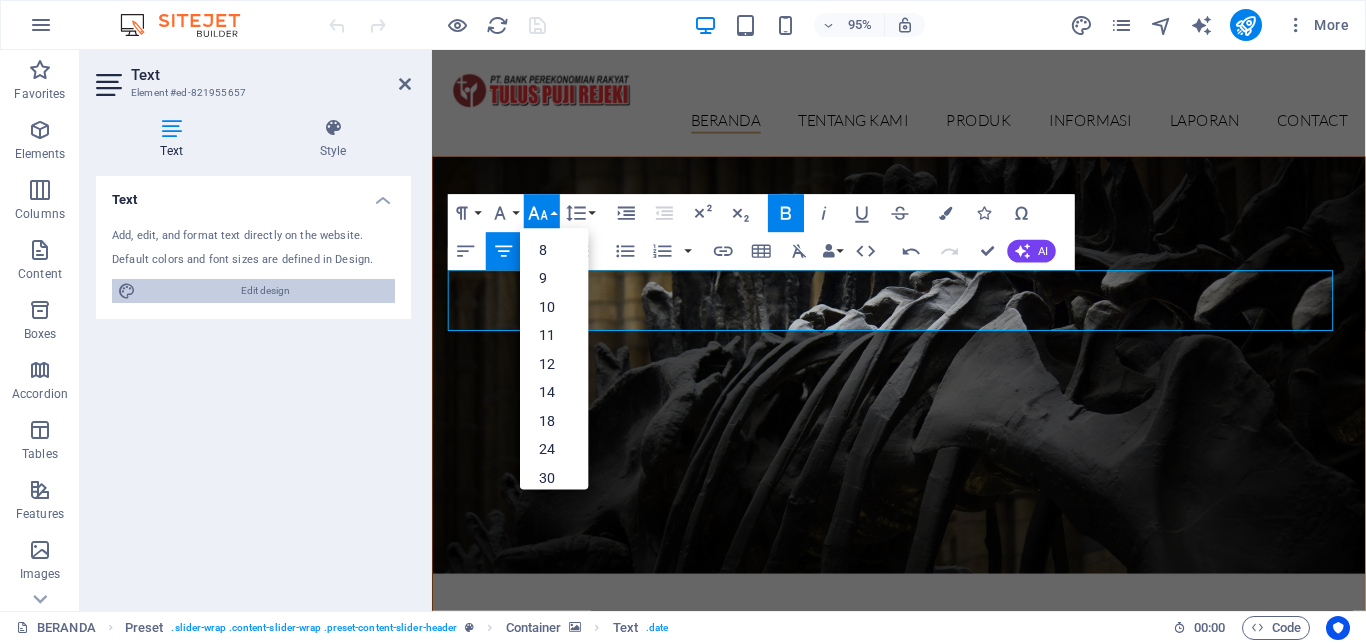 select on "px" 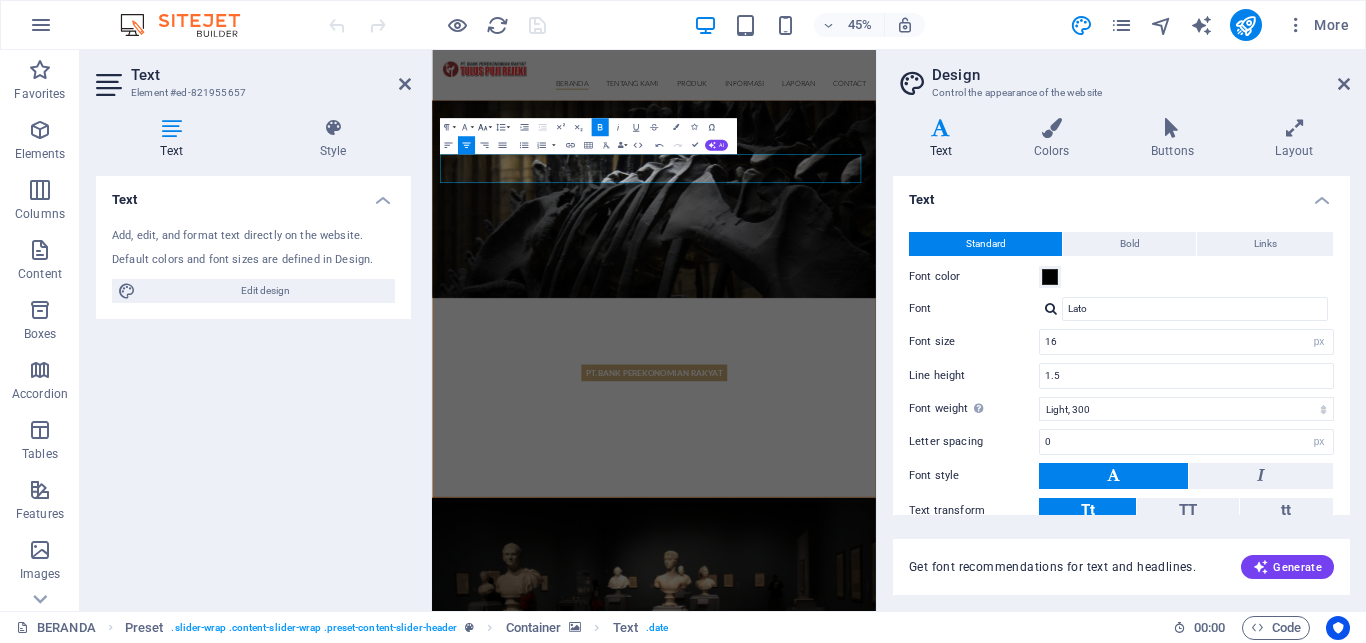 click on "Font Size" at bounding box center [484, 127] 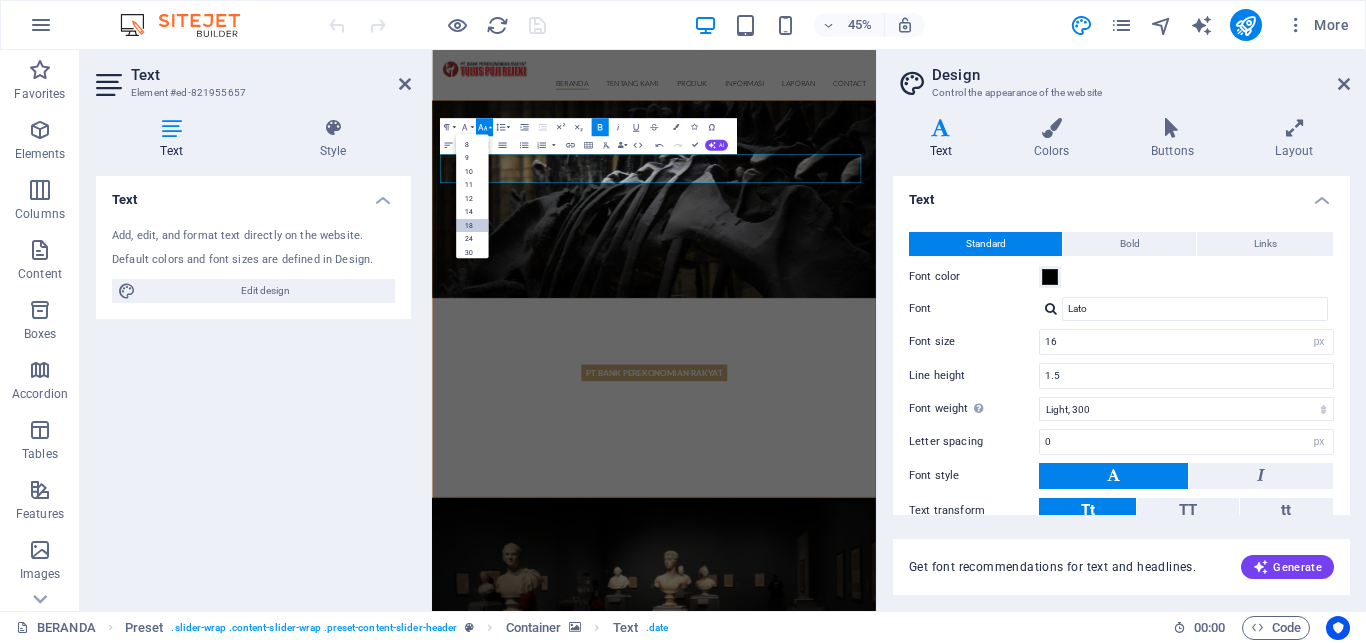 click on "18" at bounding box center [472, 225] 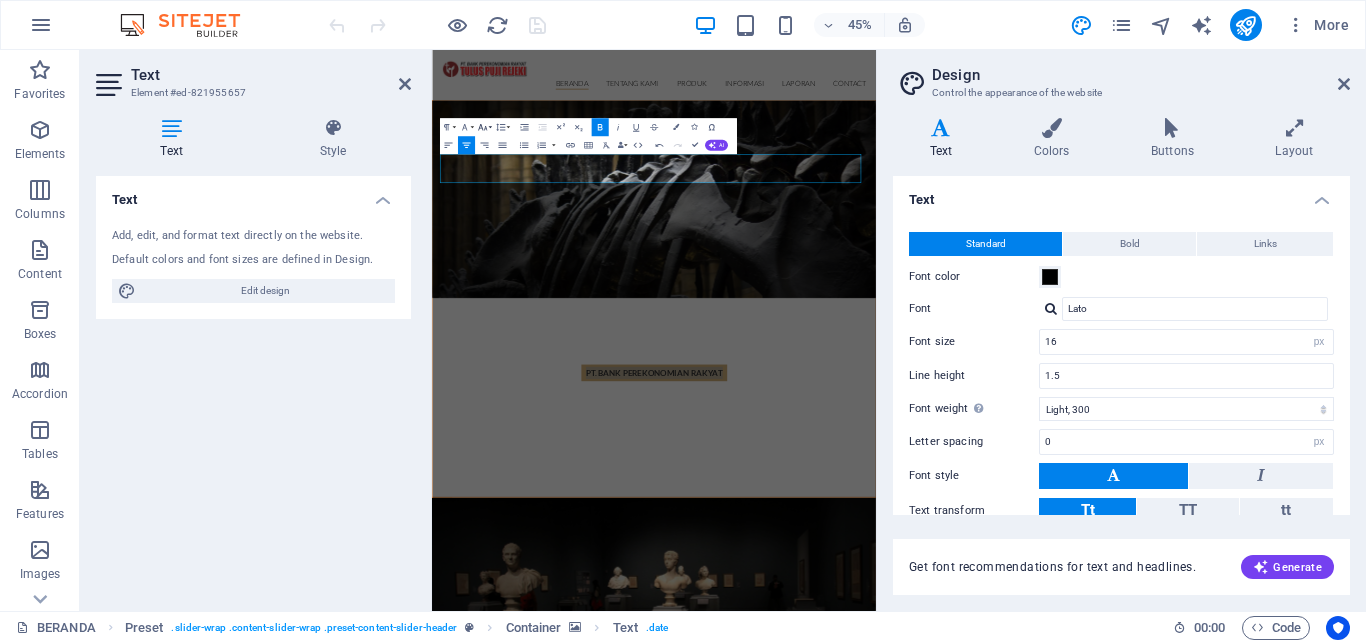 click on "Font Size" at bounding box center (484, 127) 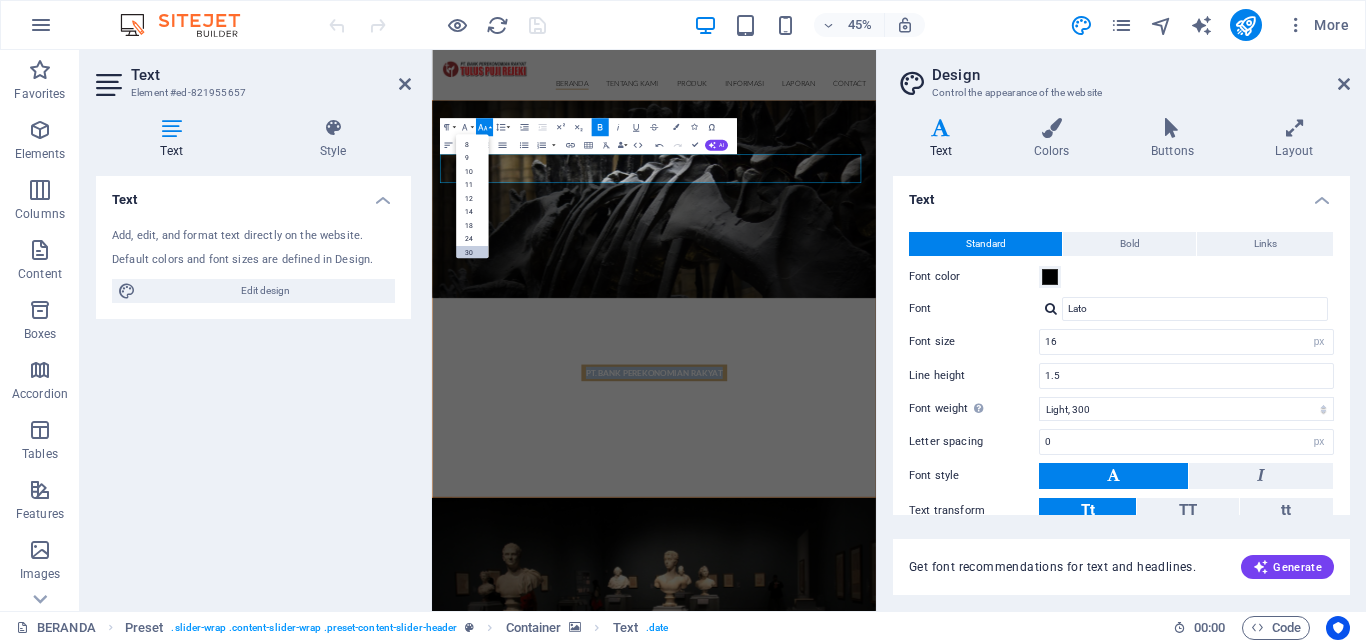 click on "30" at bounding box center [472, 253] 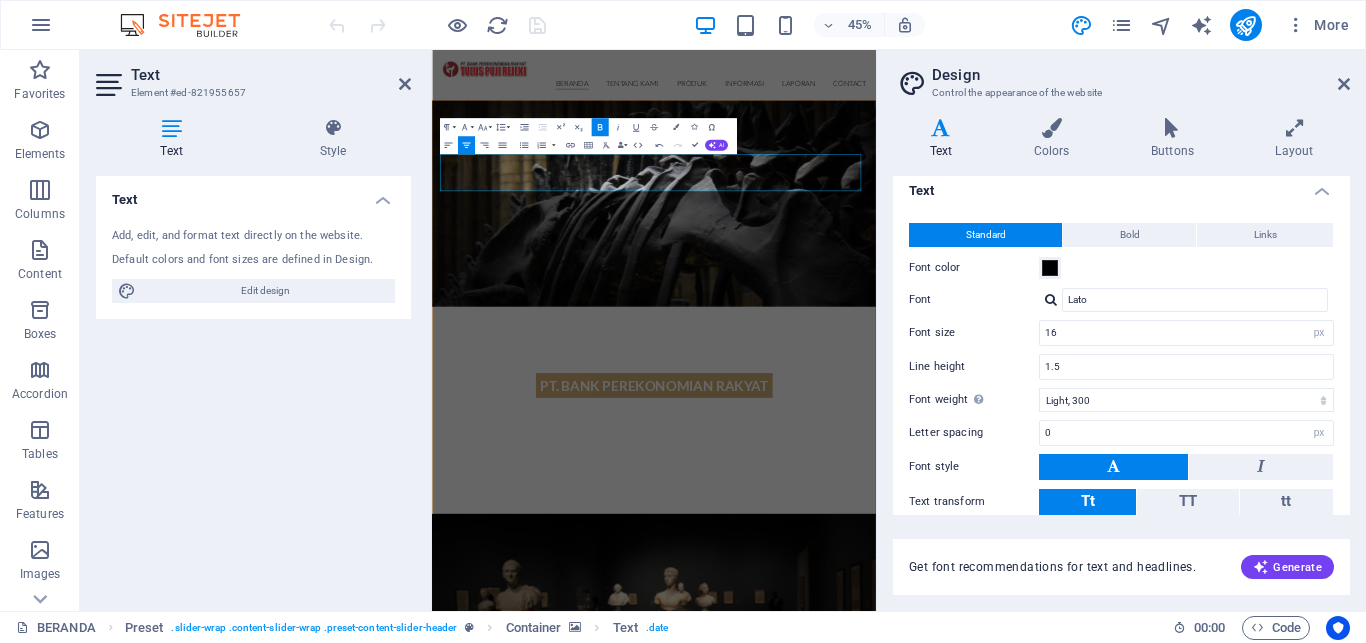 scroll, scrollTop: 0, scrollLeft: 0, axis: both 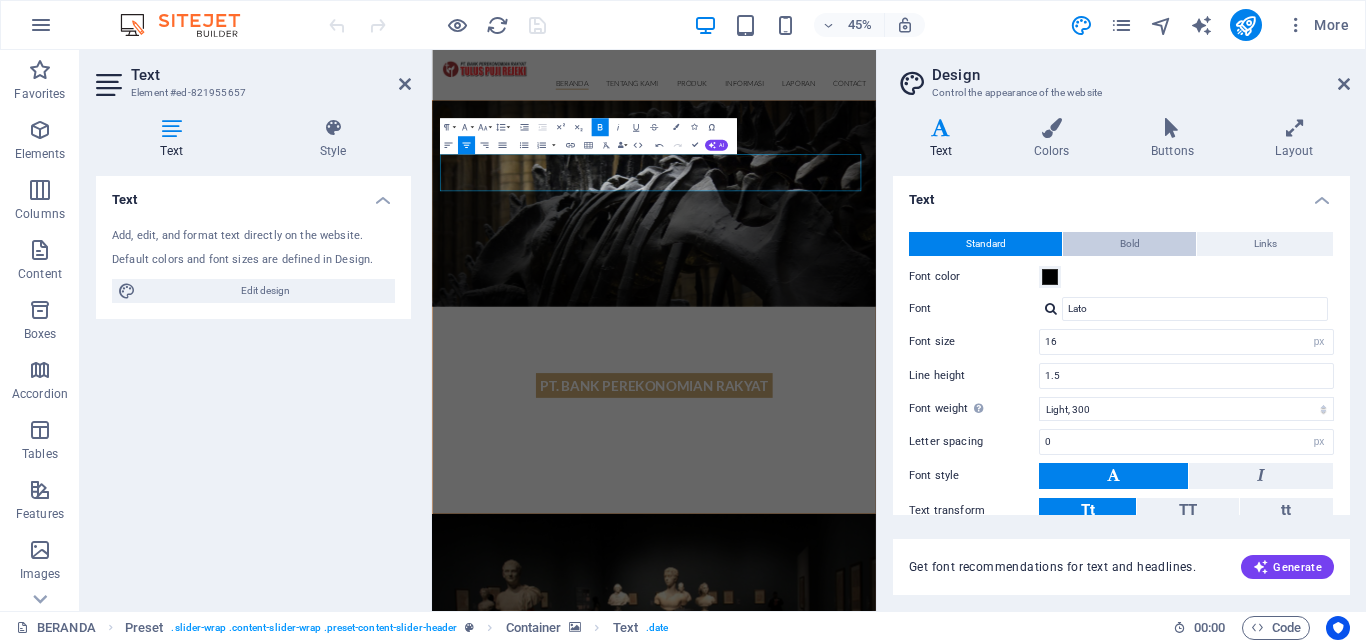 click on "Bold" at bounding box center (1129, 244) 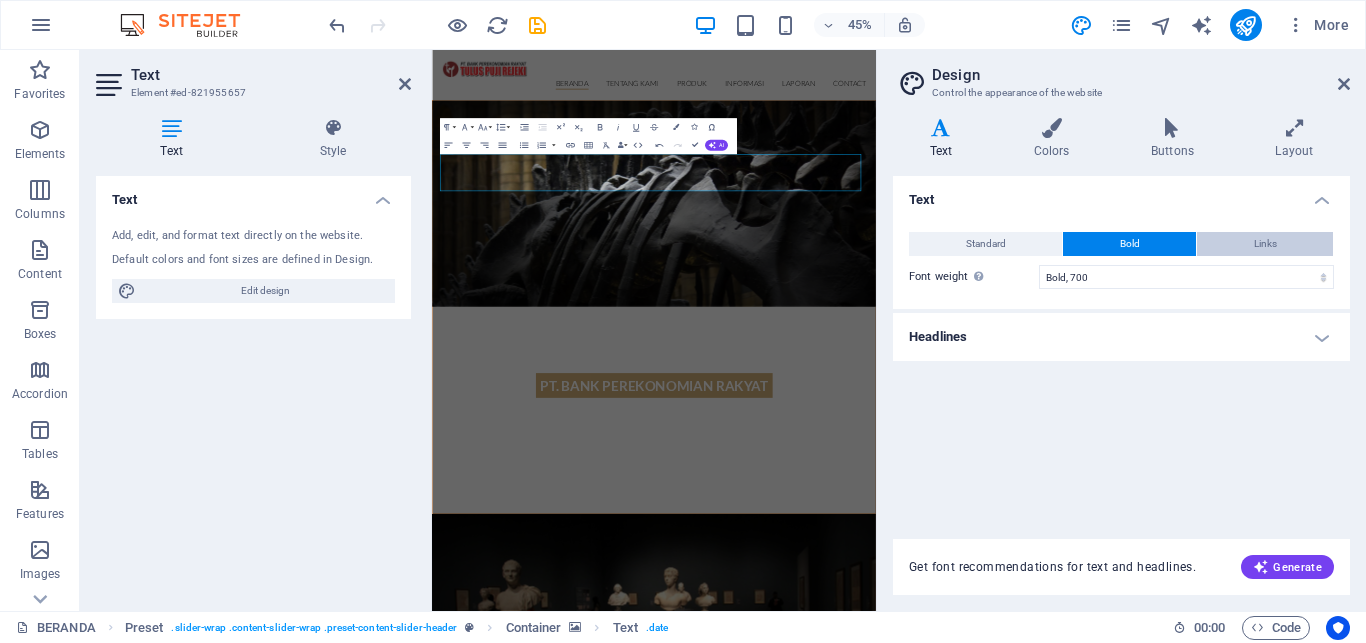 click on "Links" at bounding box center (1265, 244) 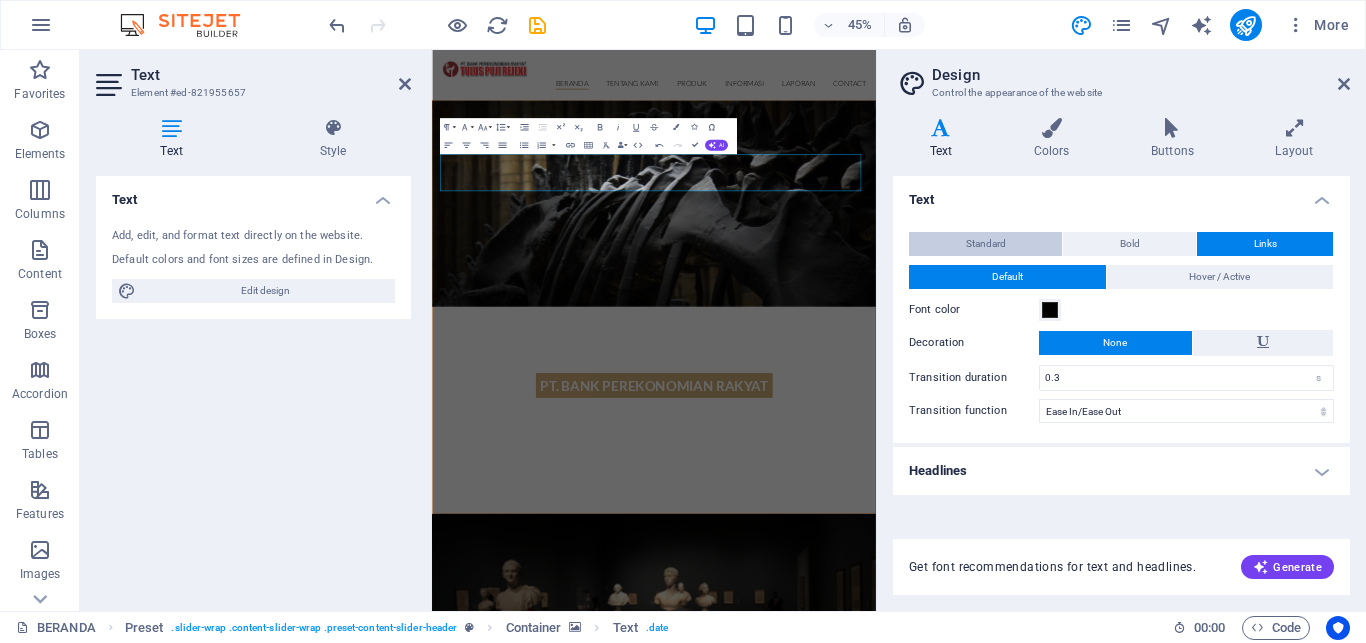 click on "Standard" at bounding box center [985, 244] 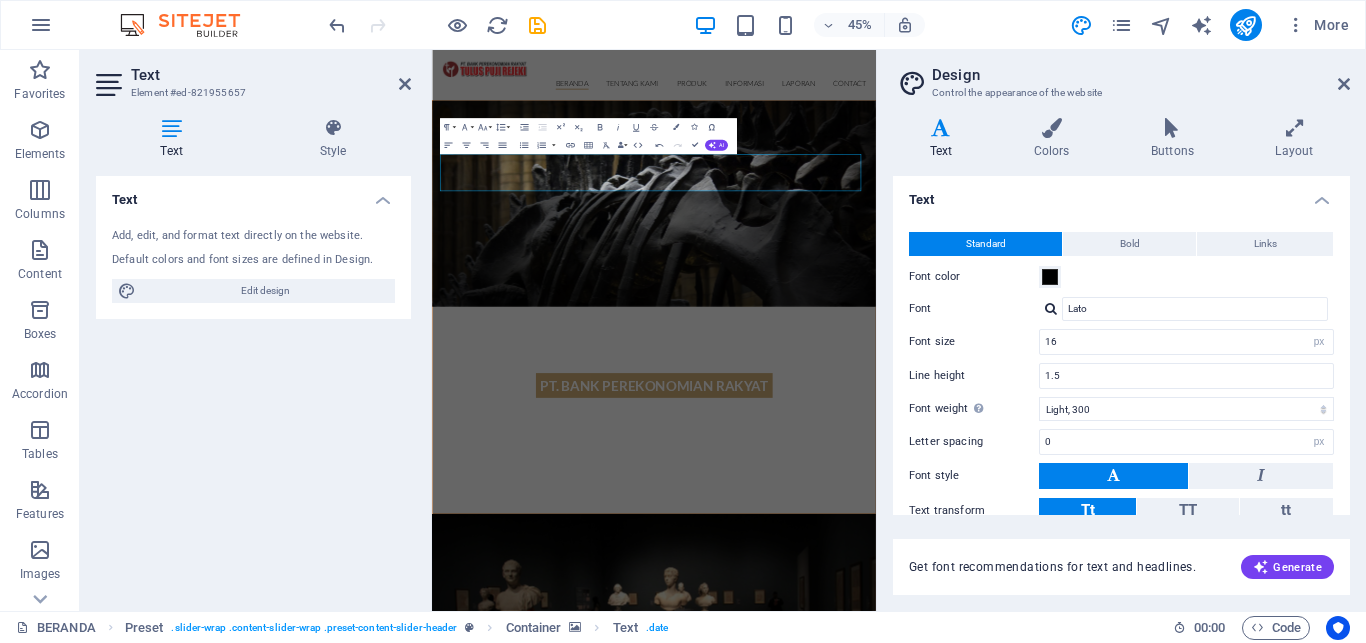 click on "Design Control the appearance of the website Variants  Text  Colors  Buttons  Layout Text Standard Bold Links Font color Font Lato Font size 16 rem px Line height 1.5 Font weight To display the font weight correctly, it may need to be enabled.  Manage Fonts Thin, 100 Extra-light, 200 Light, 300 Regular, 400 Medium, 500 Semi-bold, 600 Bold, 700 Extra-bold, 800 Black, 900 Letter spacing 0 rem px Font style Text transform Tt TT tt Text align Font weight To display the font weight correctly, it may need to be enabled.  Manage Fonts Thin, 100 Extra-light, 200 Light, 300 Regular, 400 Medium, 500 Semi-bold, 600 Bold, 700 Extra-bold, 800 Black, 900 Default Hover / Active Font color Font color Decoration None Decoration None Transition duration 0.3 s Transition function Ease Ease In Ease Out Ease In/Ease Out Linear Headlines All H1 / Textlogo H2 H3 H4 H5 H6 Font color Font Playfair Display Line height 1.5 Font weight To display the font weight correctly, it may need to be enabled.  Manage Fonts Thin, 100 Light, 300 0" at bounding box center (1121, 330) 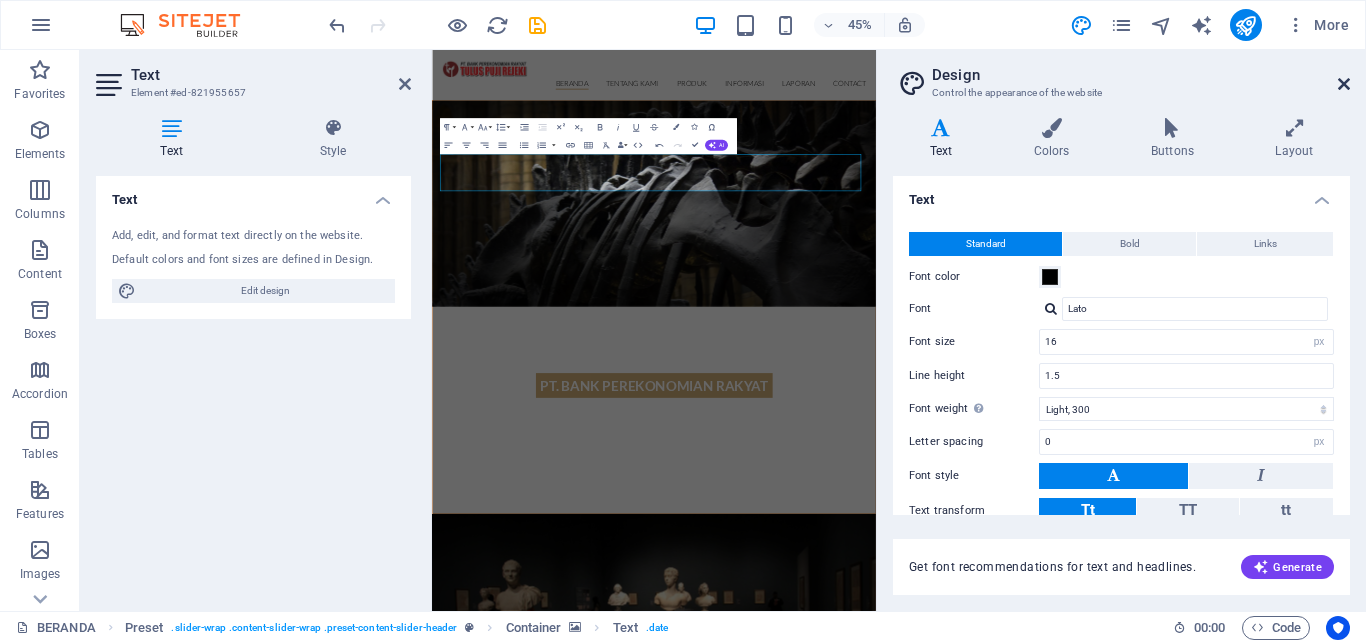 click at bounding box center (1344, 84) 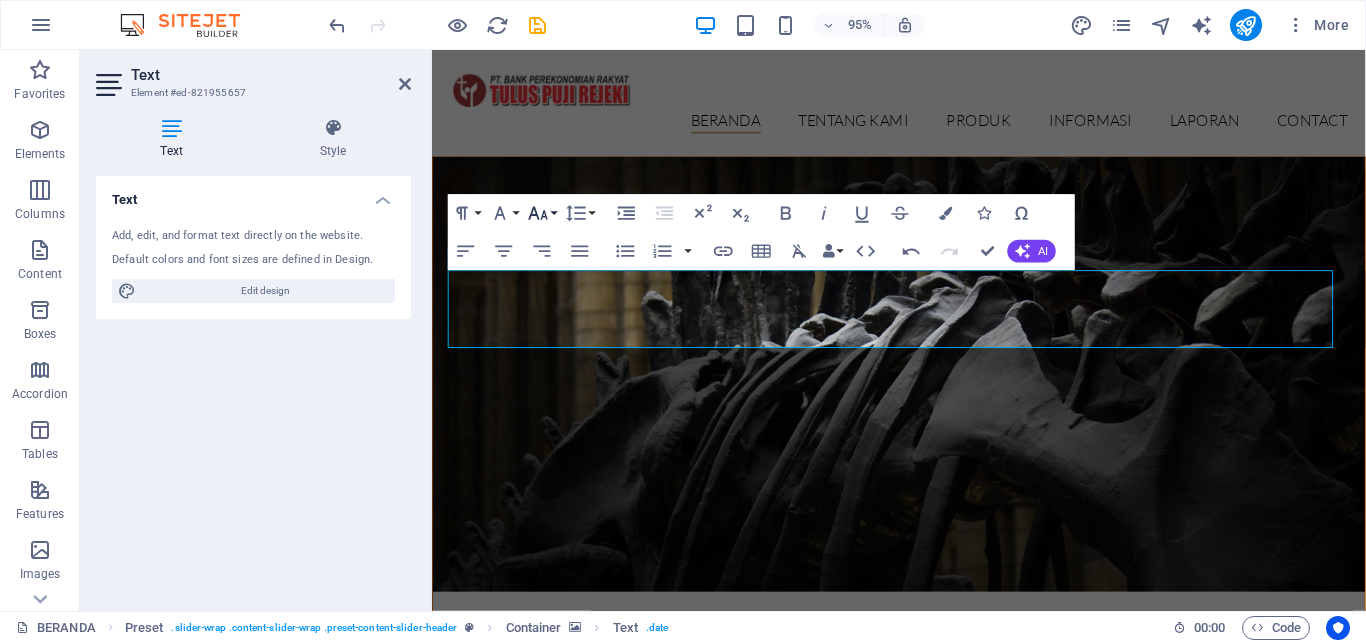 click 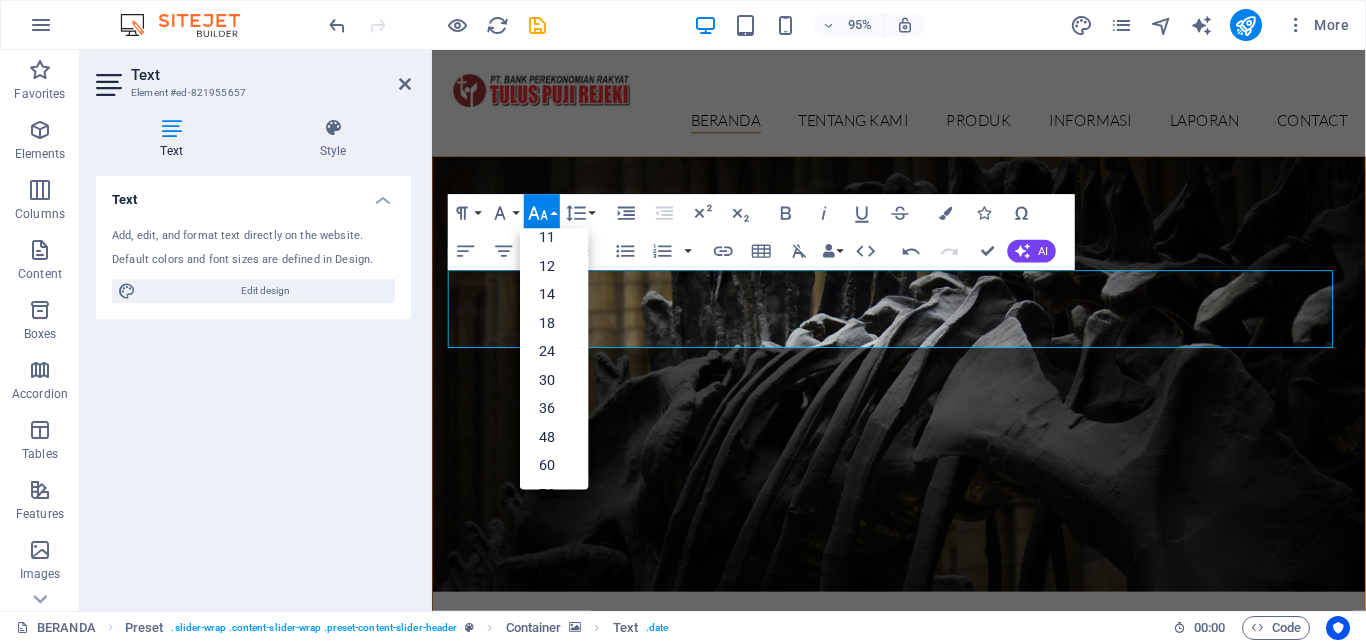scroll, scrollTop: 102, scrollLeft: 0, axis: vertical 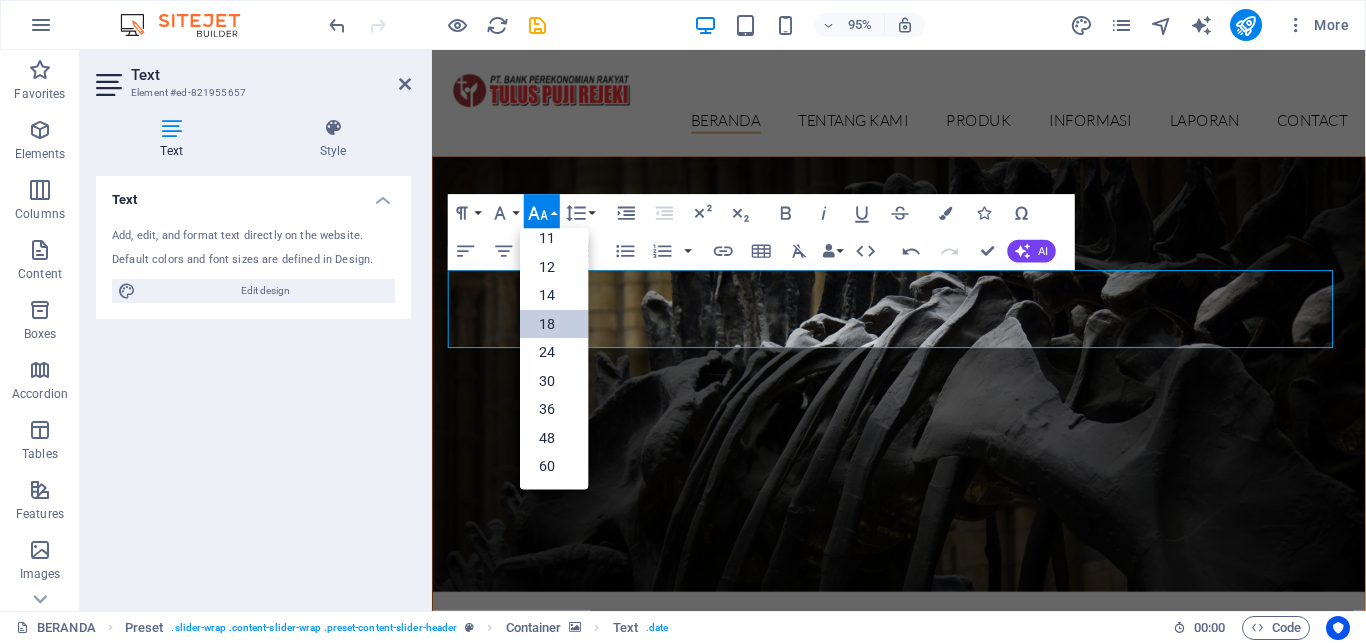 click on "18" at bounding box center (554, 324) 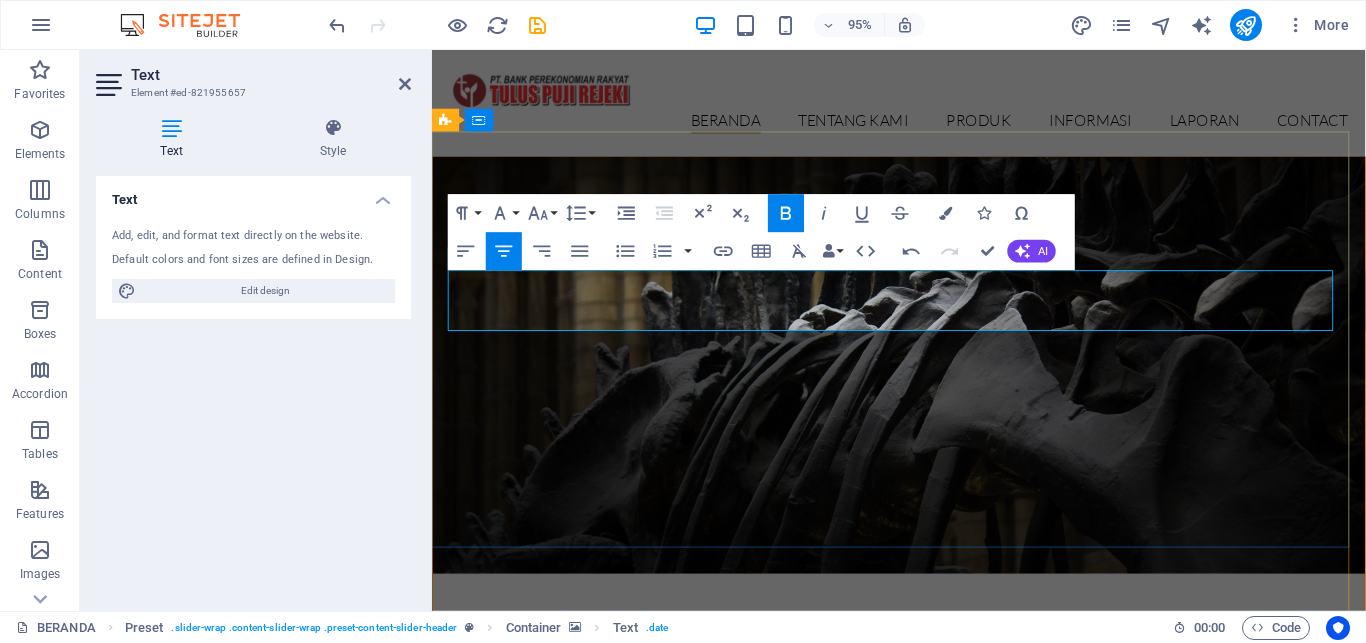 click on "PT. BANK PEREKONOMIAN RAKYAT" at bounding box center [924, 781] 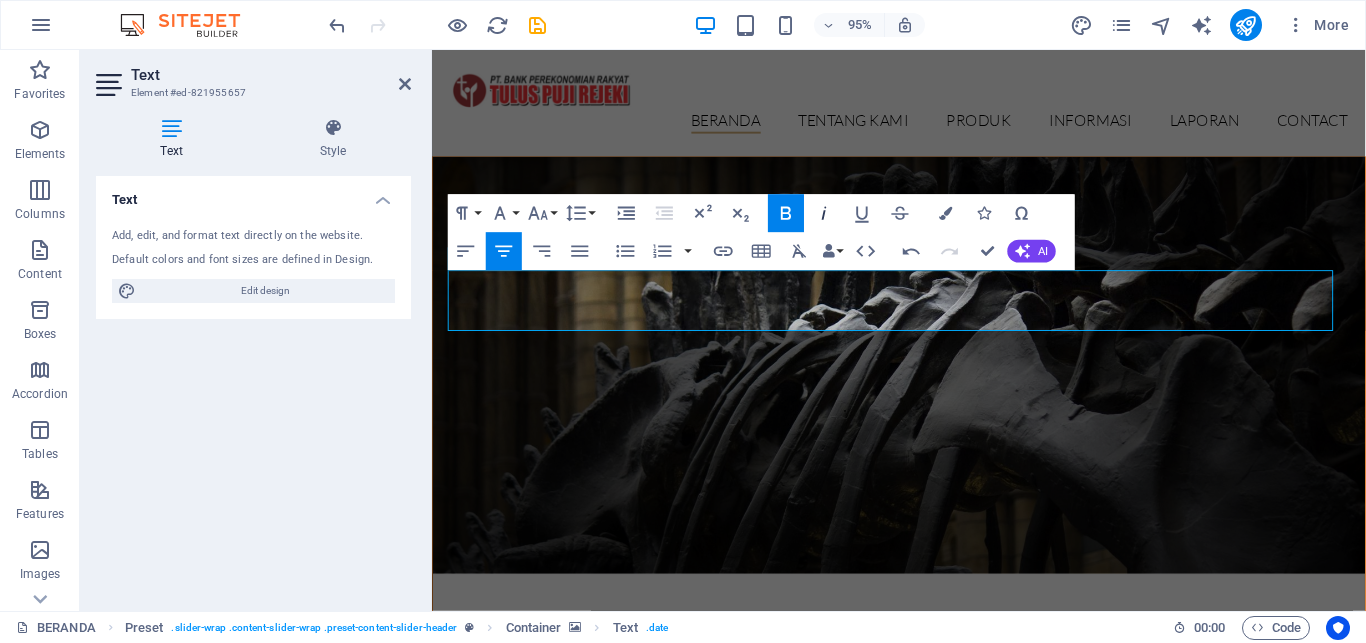 click 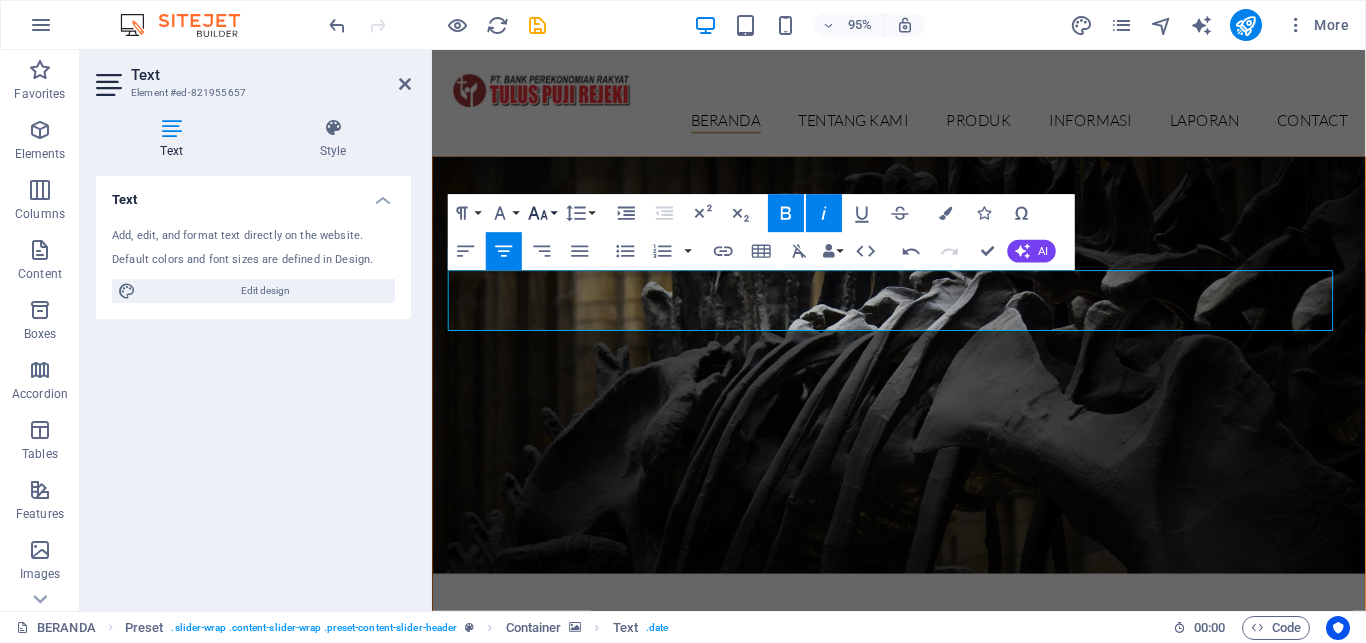 click 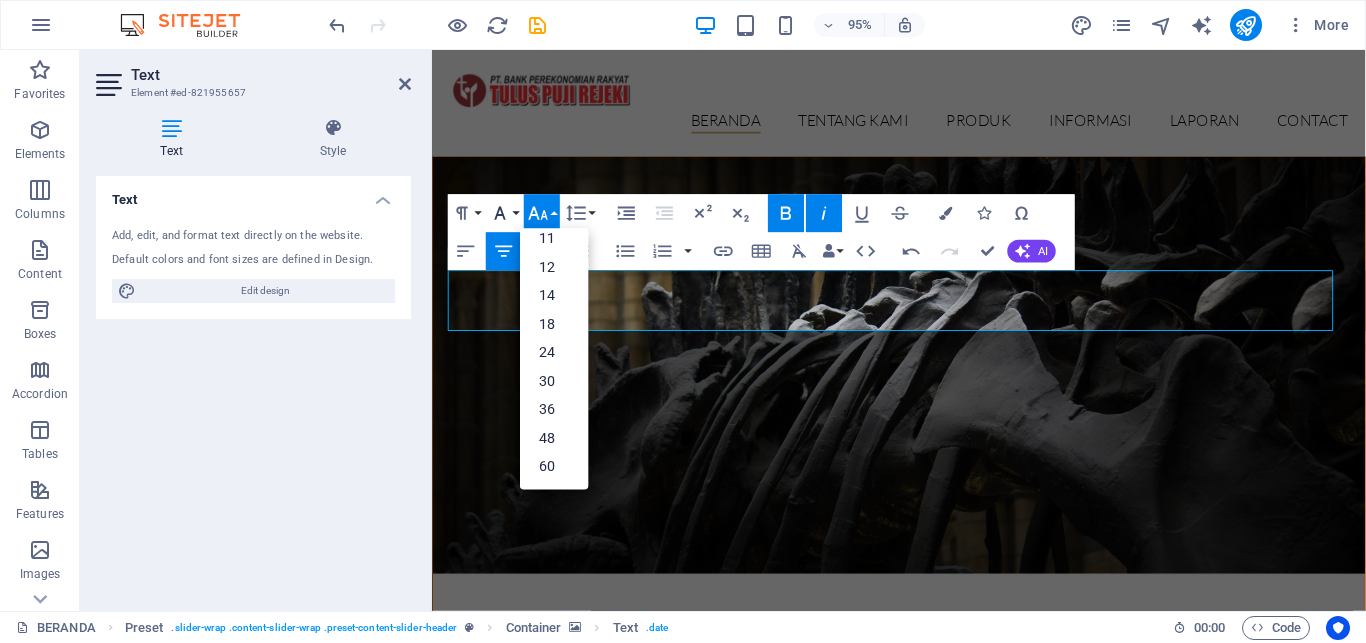 click on "Font Family" at bounding box center (504, 213) 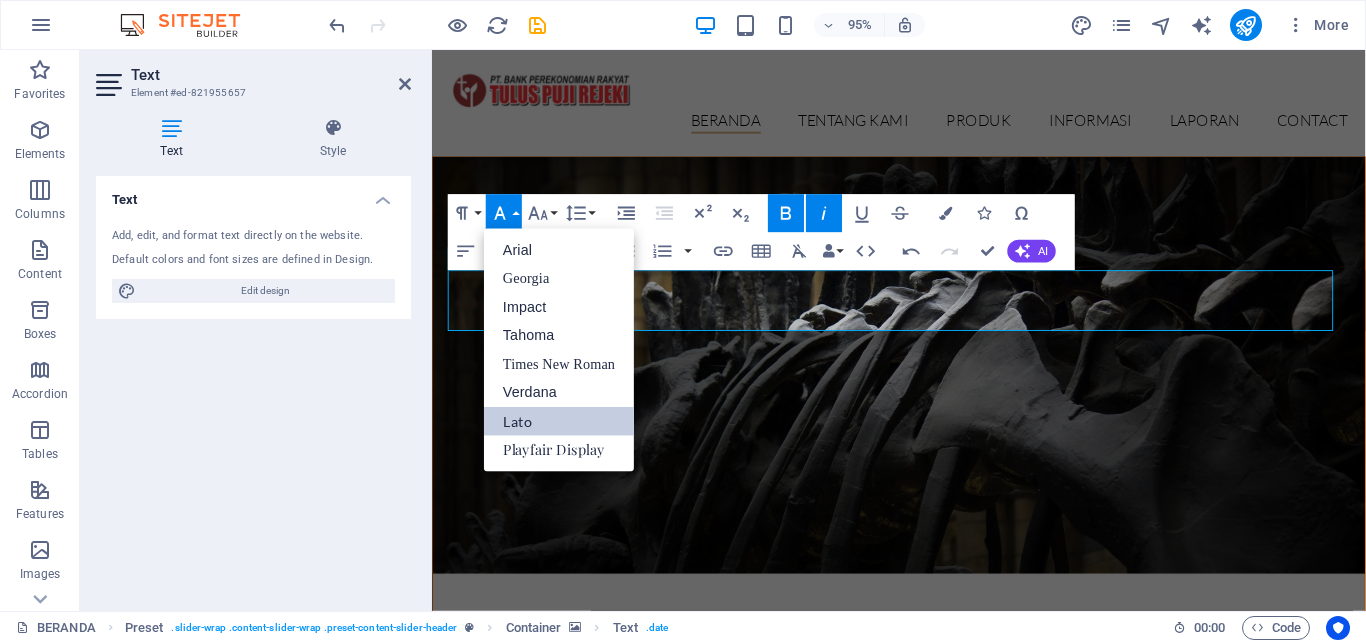 scroll, scrollTop: 0, scrollLeft: 0, axis: both 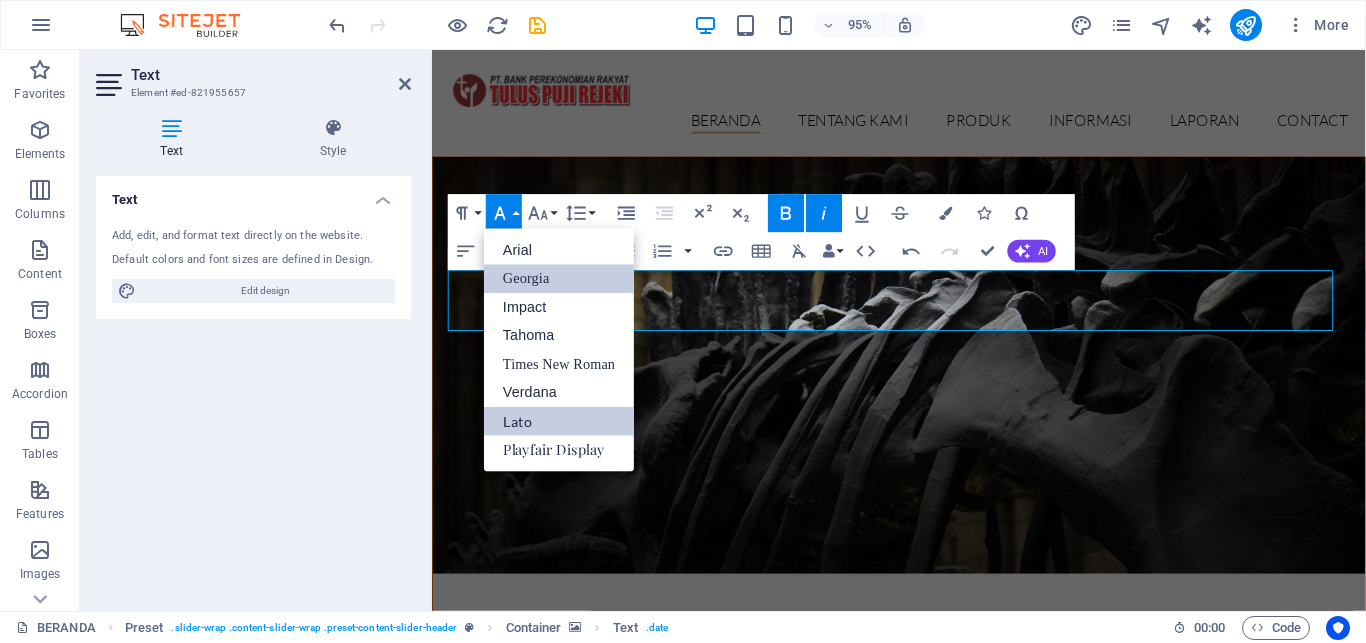 click on "Georgia" at bounding box center (559, 278) 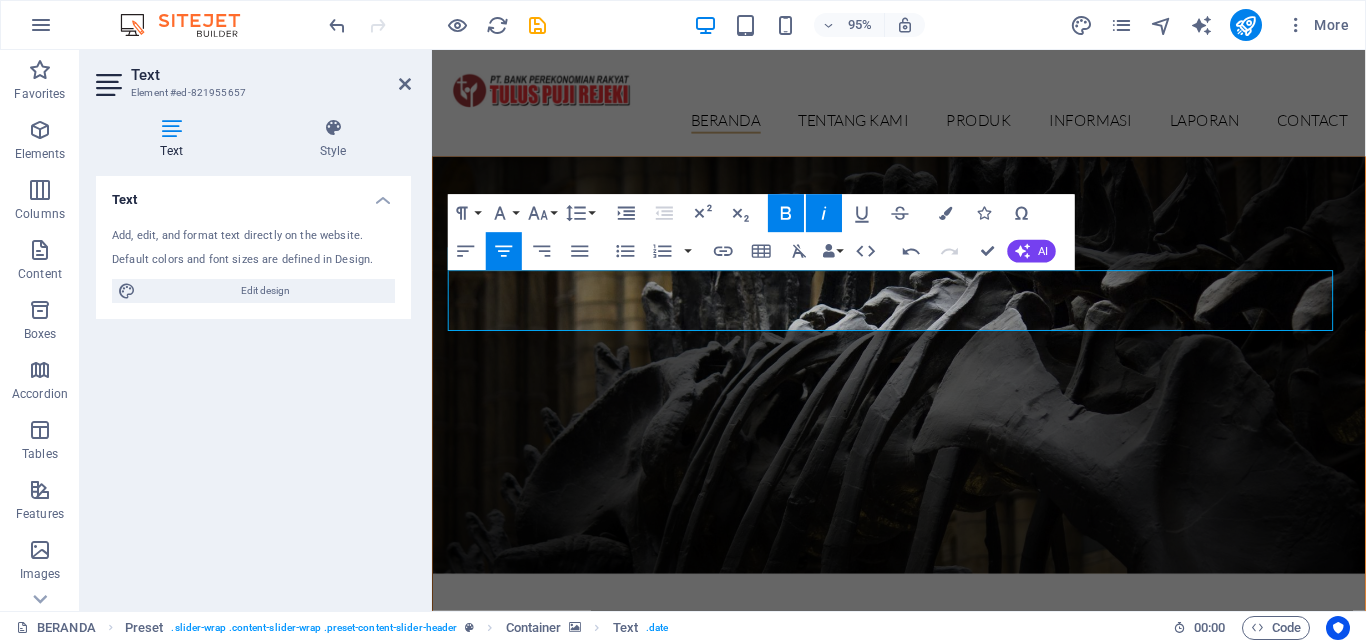 click at bounding box center [923, 382] 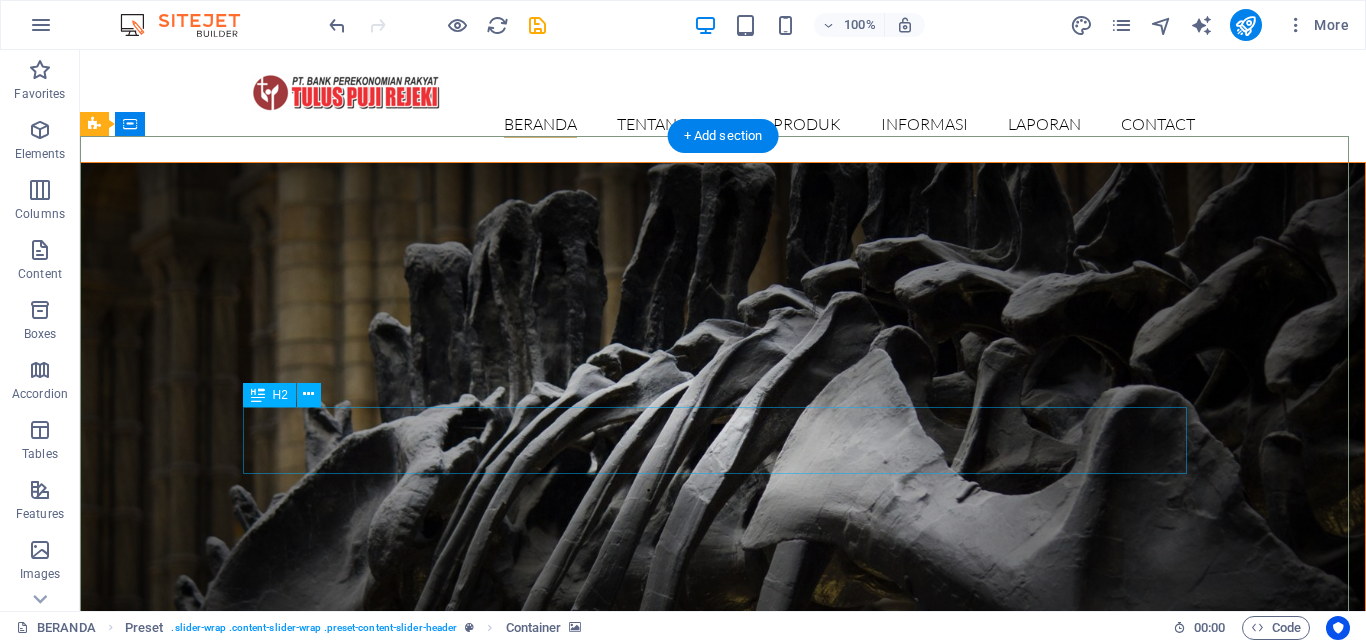 click on "dinosaurs exhibition" at bounding box center (723, 998) 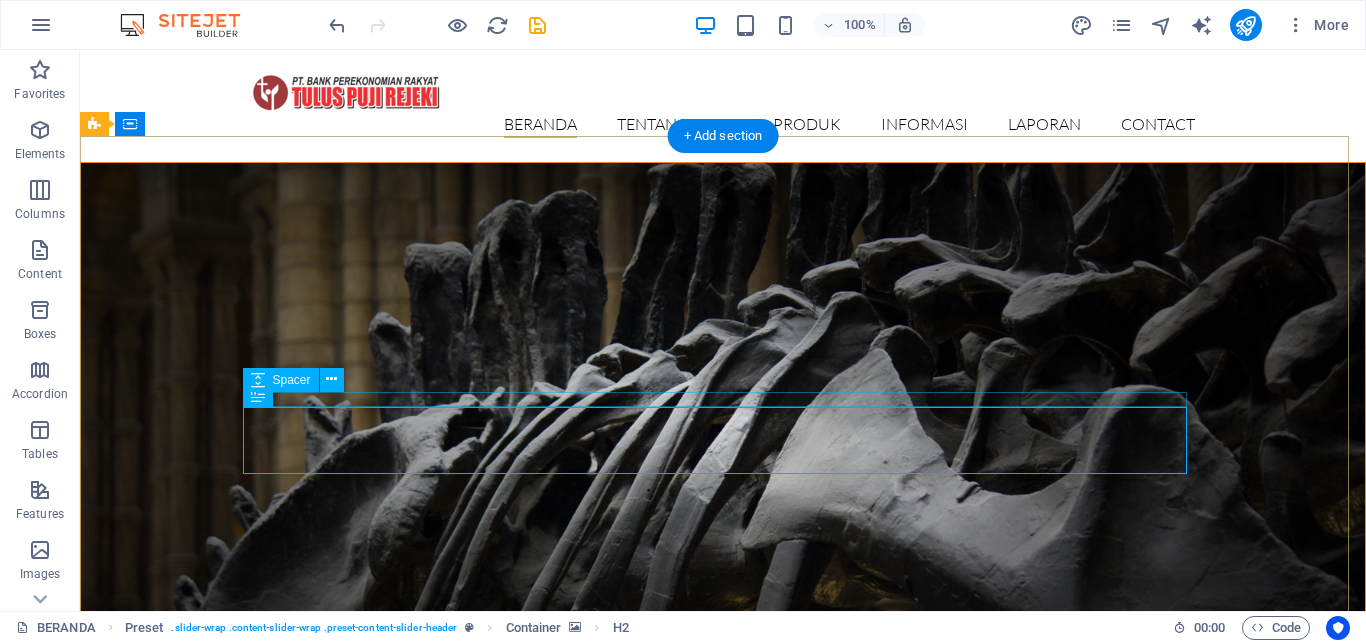 click at bounding box center [723, 957] 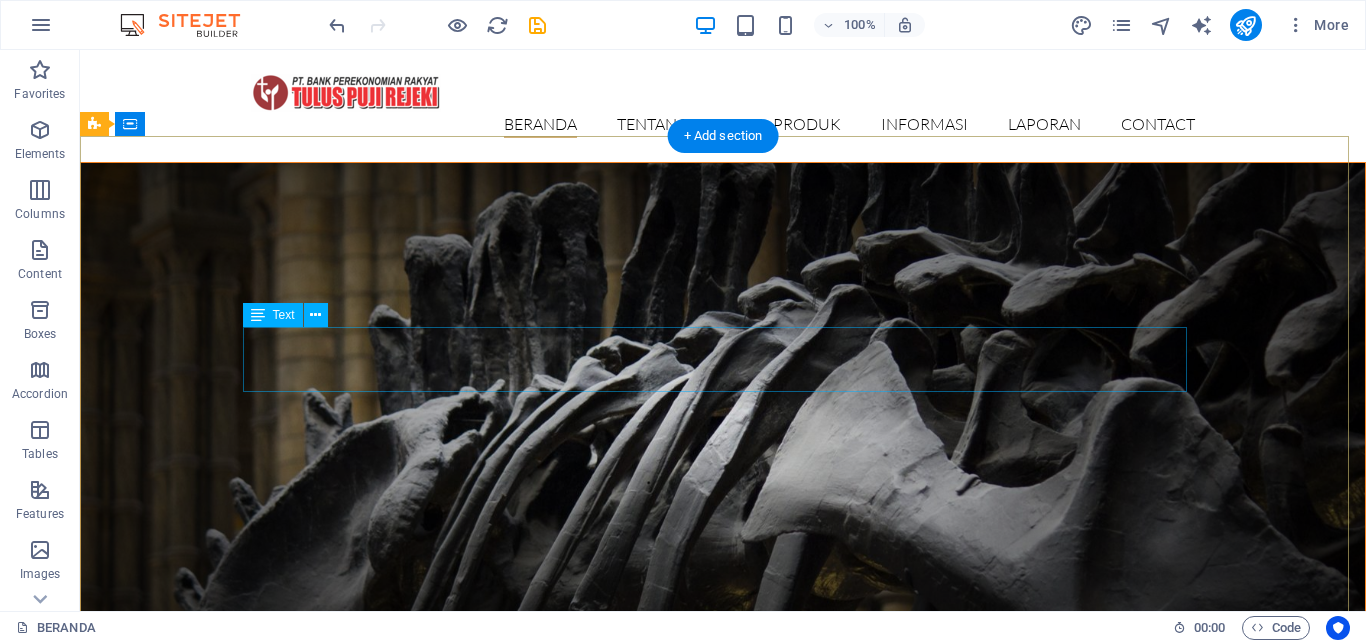 click on "PT. BANK PEREKONOMIAN RAKYAT" at bounding box center (723, 902) 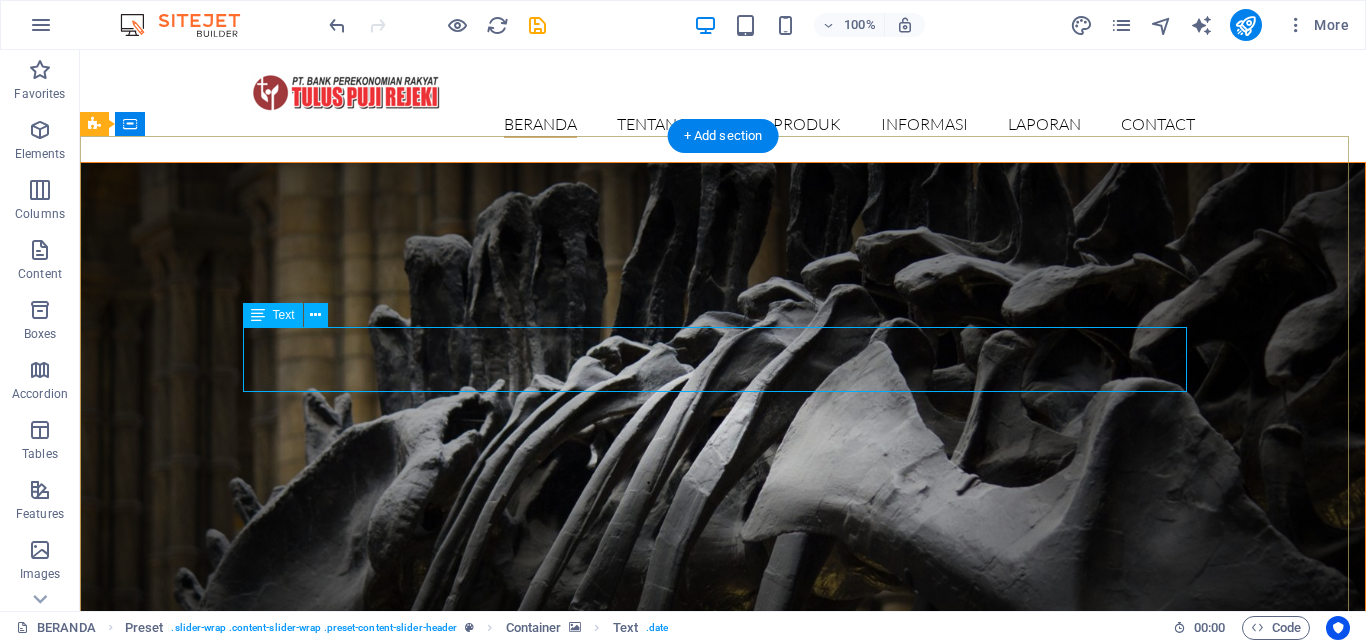 click on "PT. BANK PEREKONOMIAN RAKYAT" at bounding box center (723, 902) 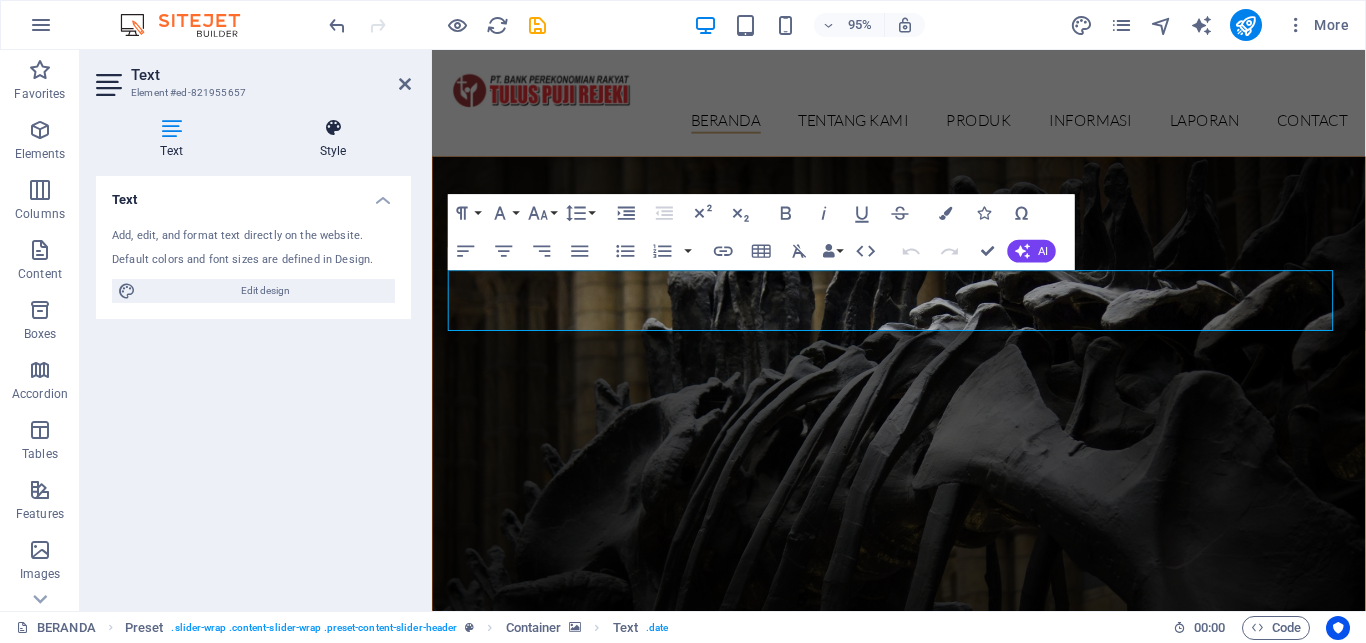 click at bounding box center [333, 128] 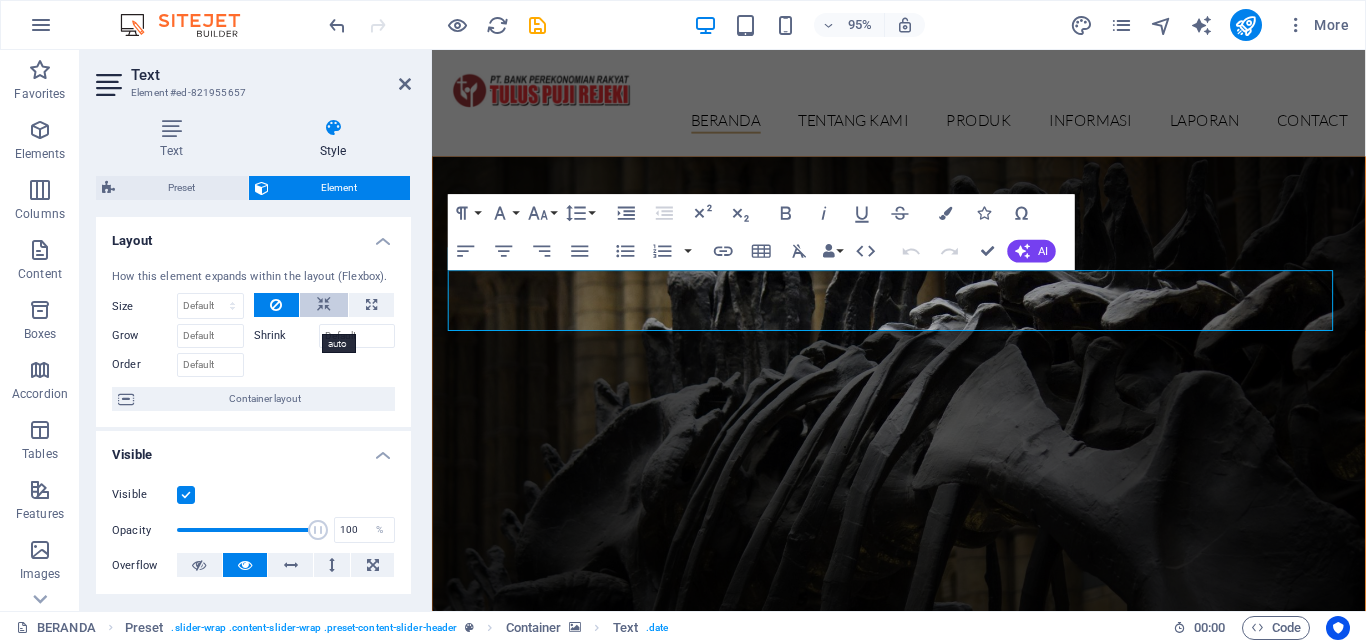 click at bounding box center (324, 305) 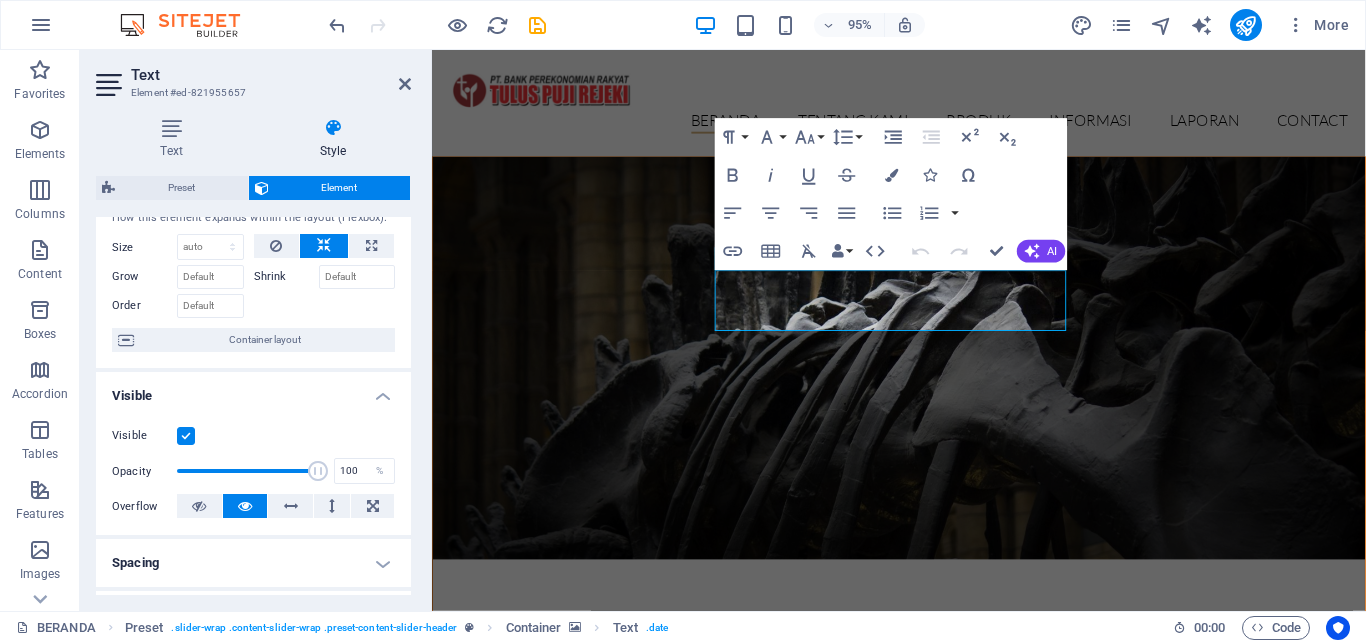 scroll, scrollTop: 64, scrollLeft: 0, axis: vertical 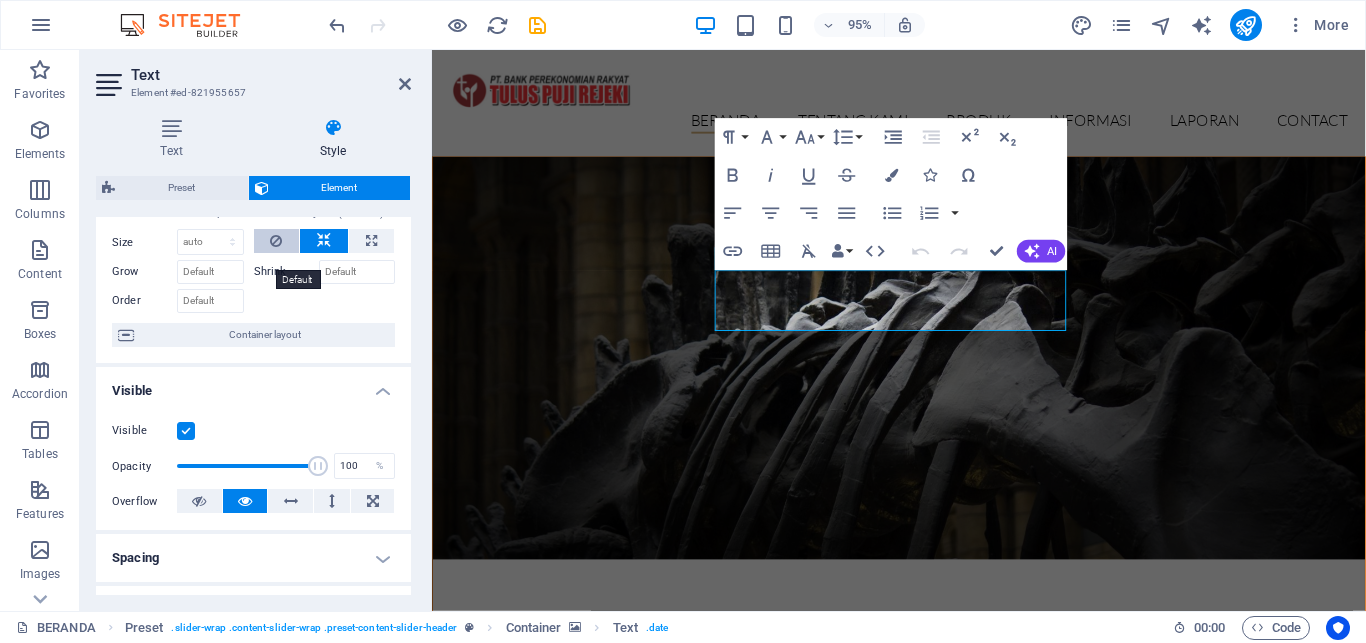 click at bounding box center (276, 241) 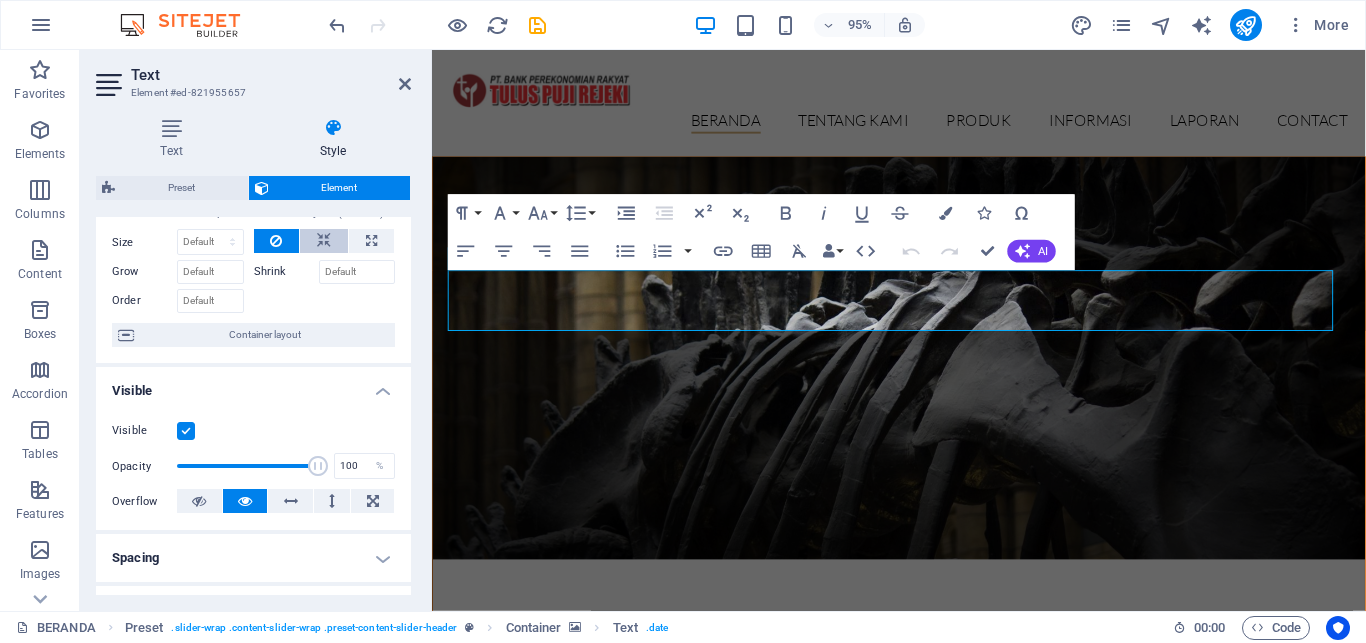 click at bounding box center (324, 241) 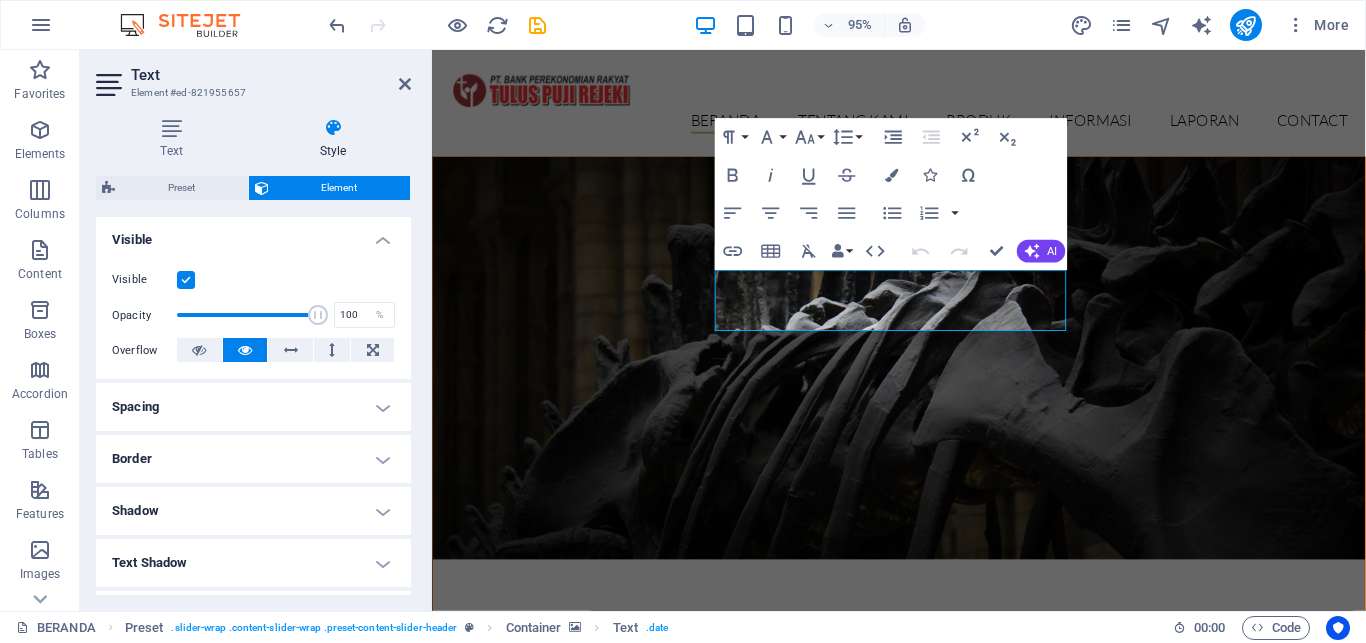 scroll, scrollTop: 218, scrollLeft: 0, axis: vertical 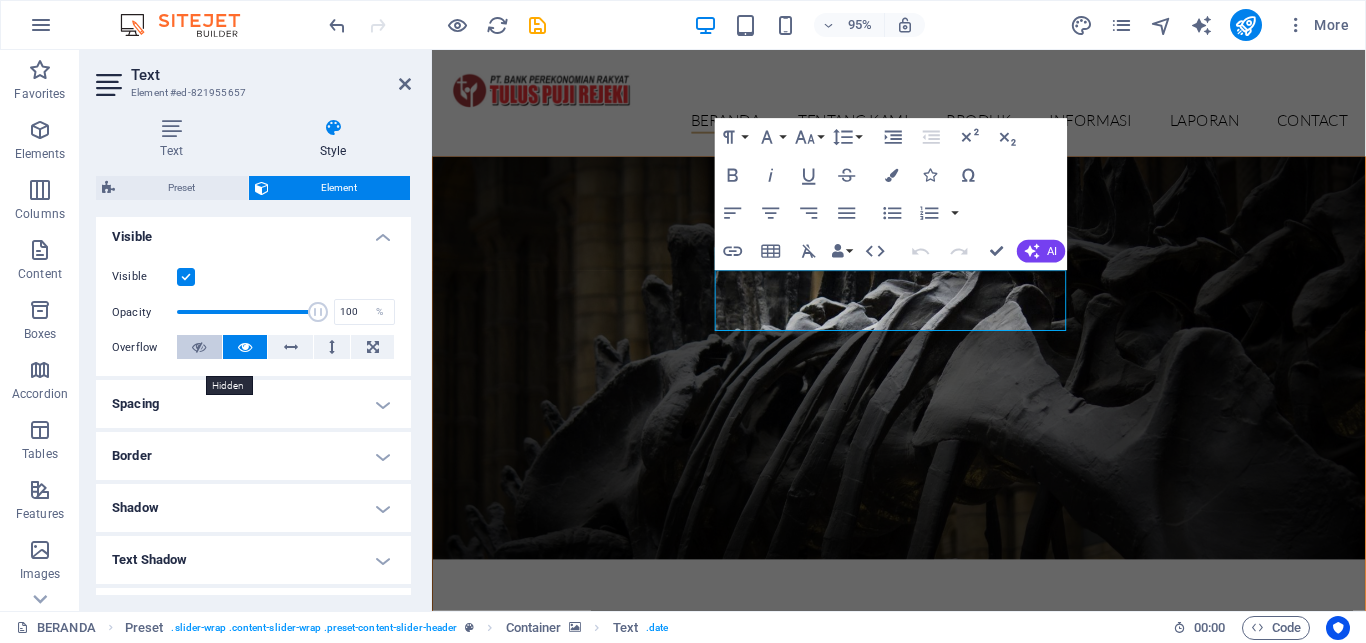 click at bounding box center [199, 347] 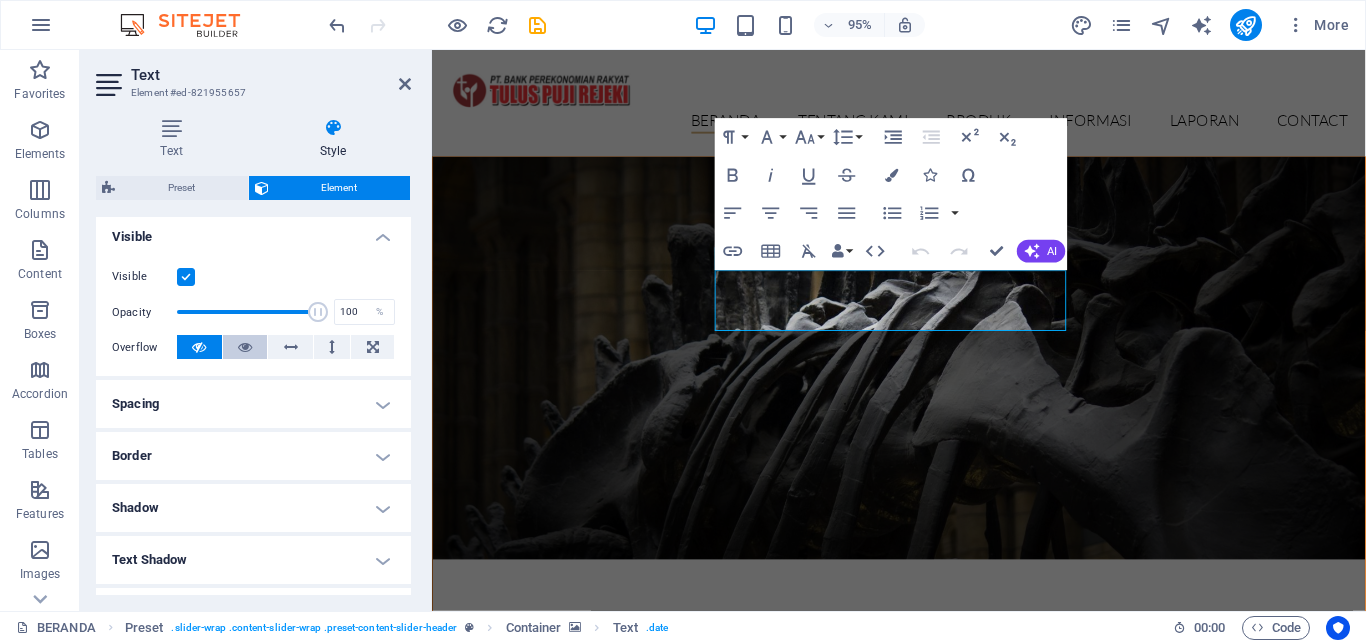 click at bounding box center [245, 347] 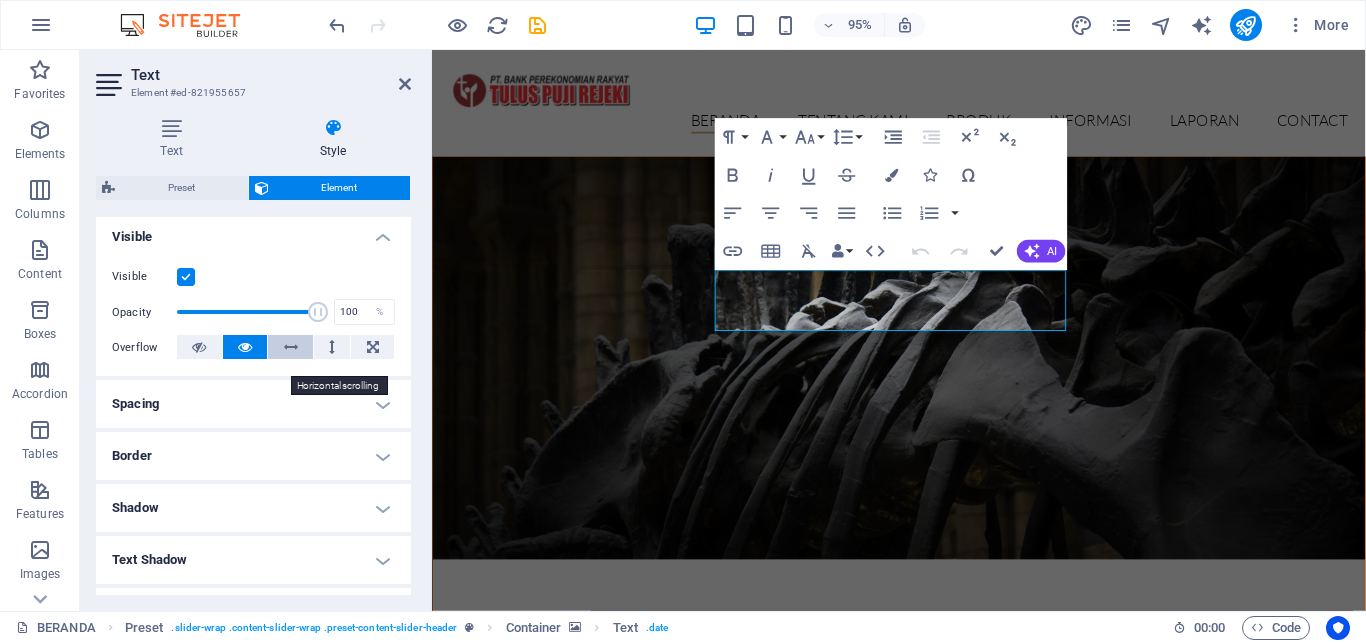 click at bounding box center (290, 347) 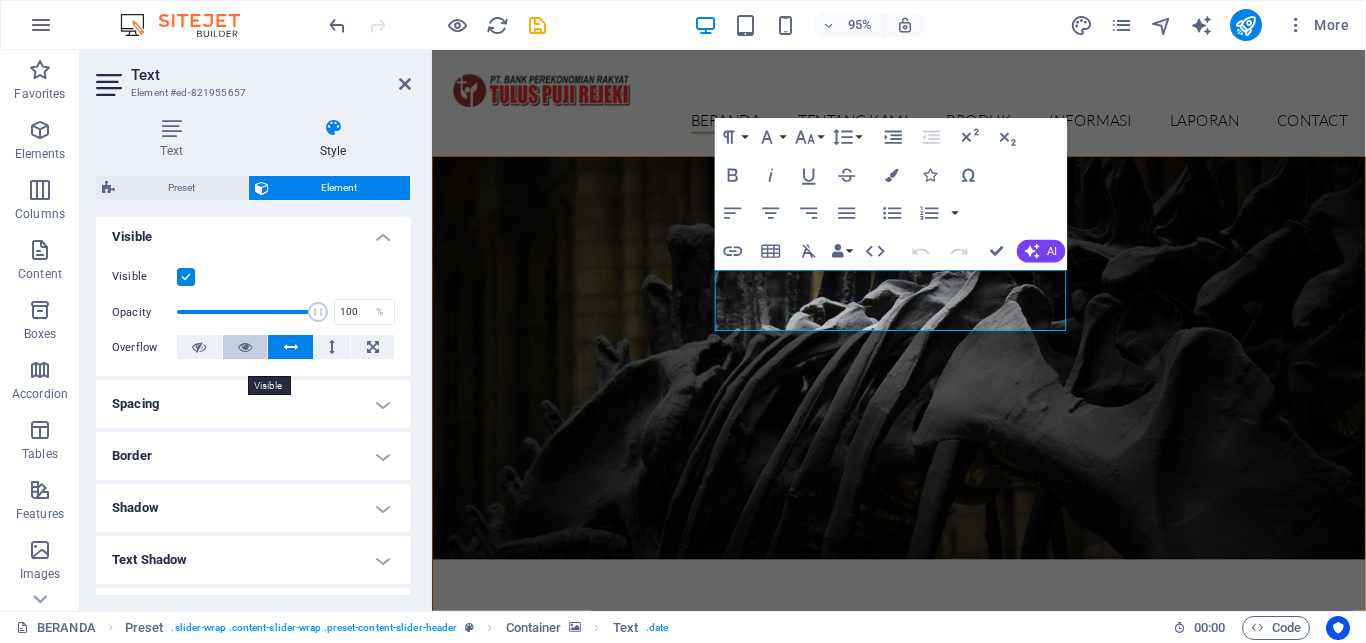 click at bounding box center (245, 347) 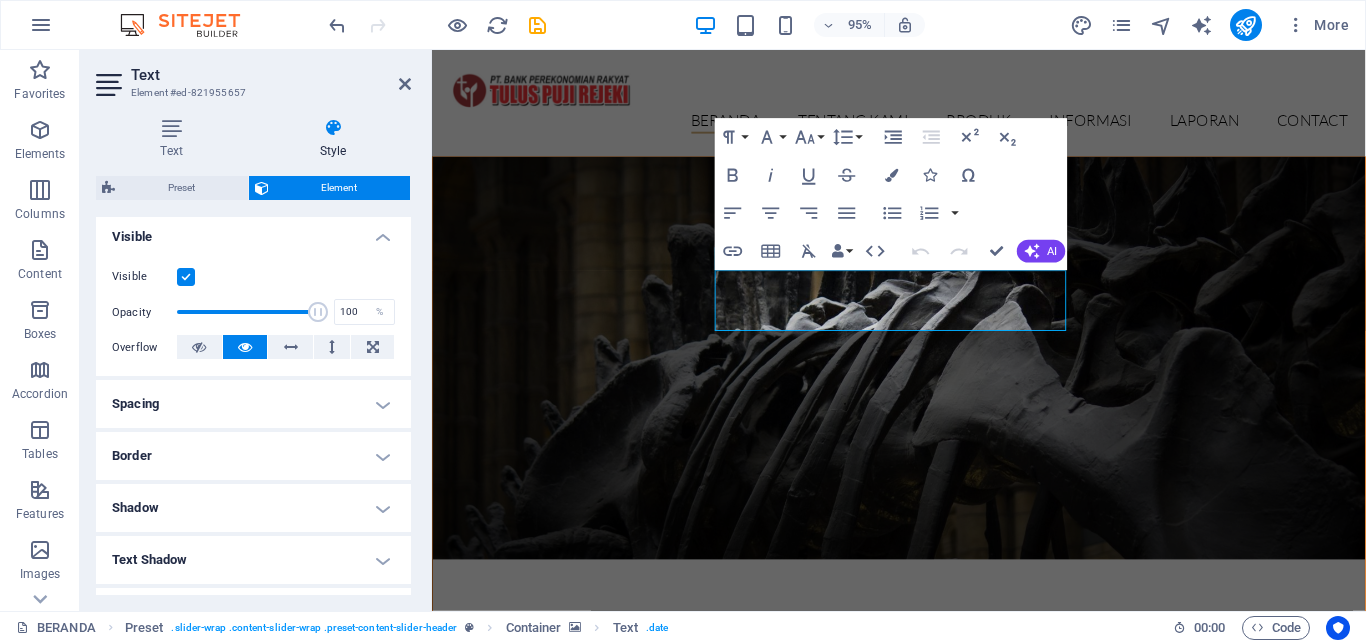 click on "Spacing" at bounding box center (253, 404) 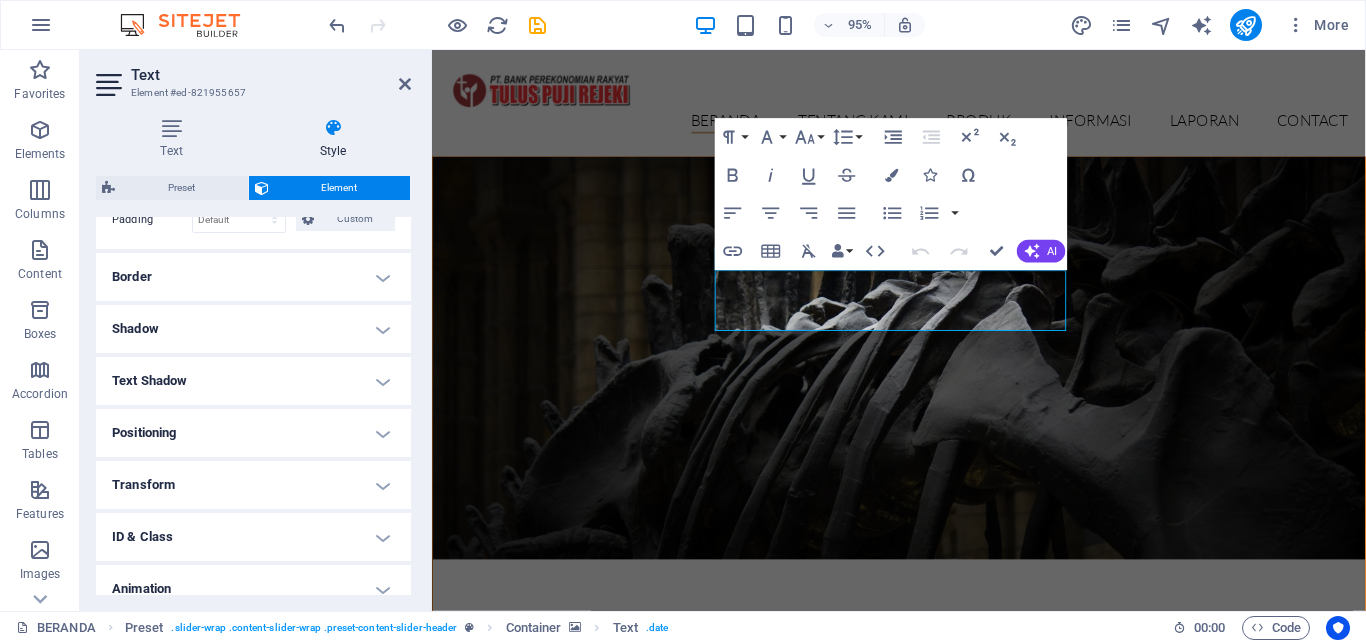 scroll, scrollTop: 469, scrollLeft: 0, axis: vertical 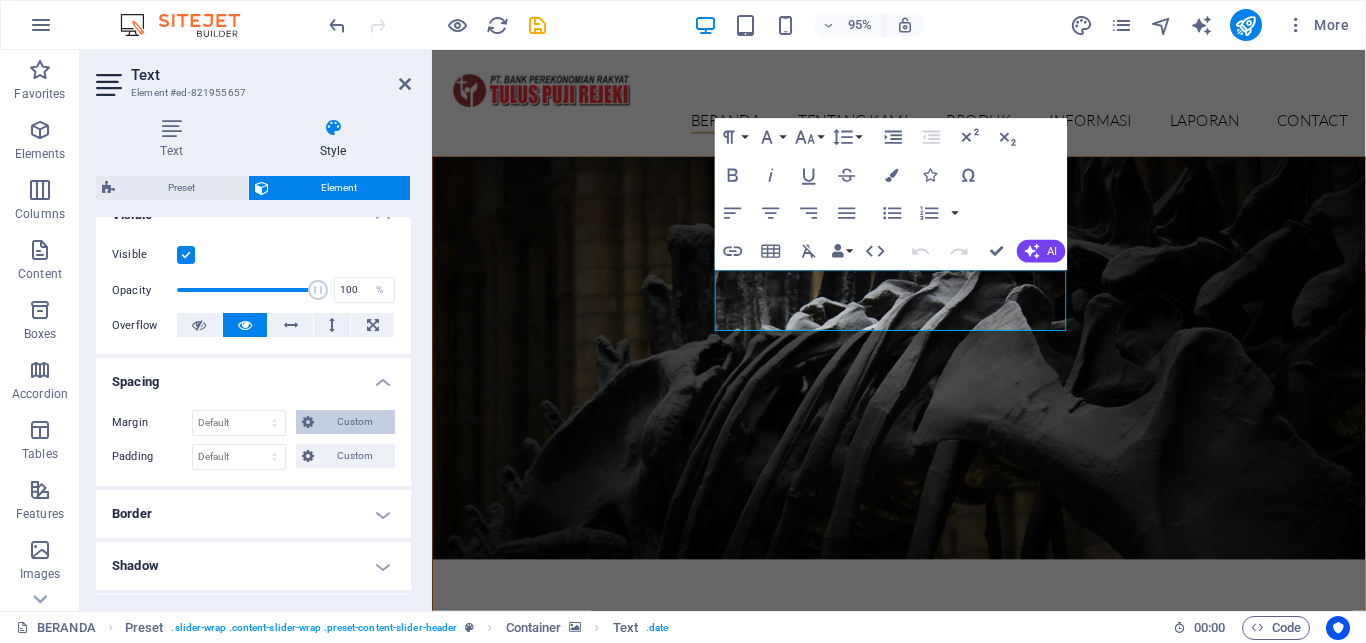 click on "Custom" at bounding box center [354, 422] 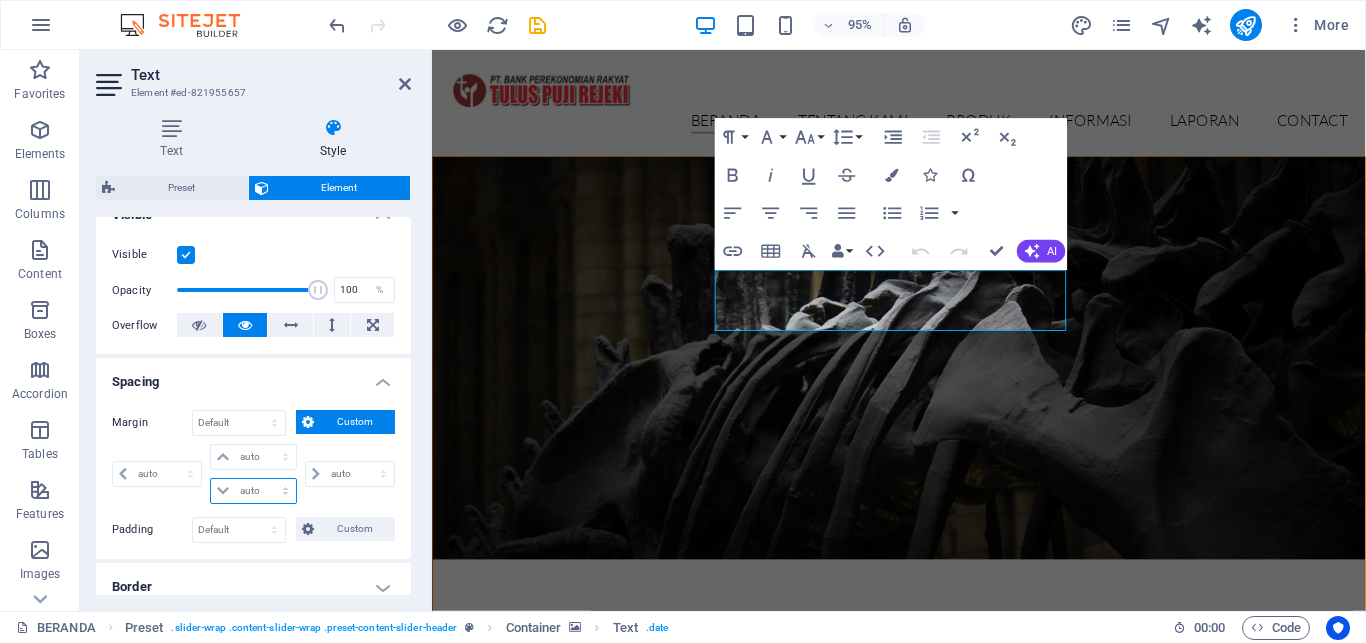 click on "auto px % rem vw vh" at bounding box center [253, 491] 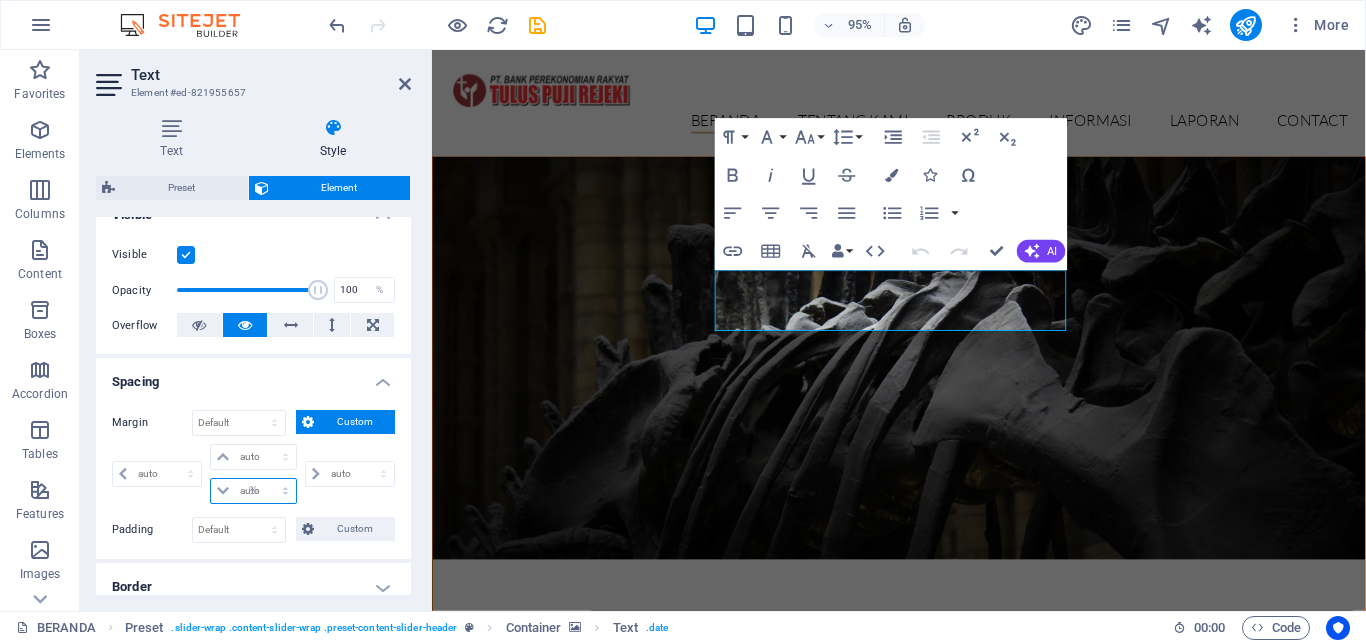 click on "%" at bounding box center (0, 0) 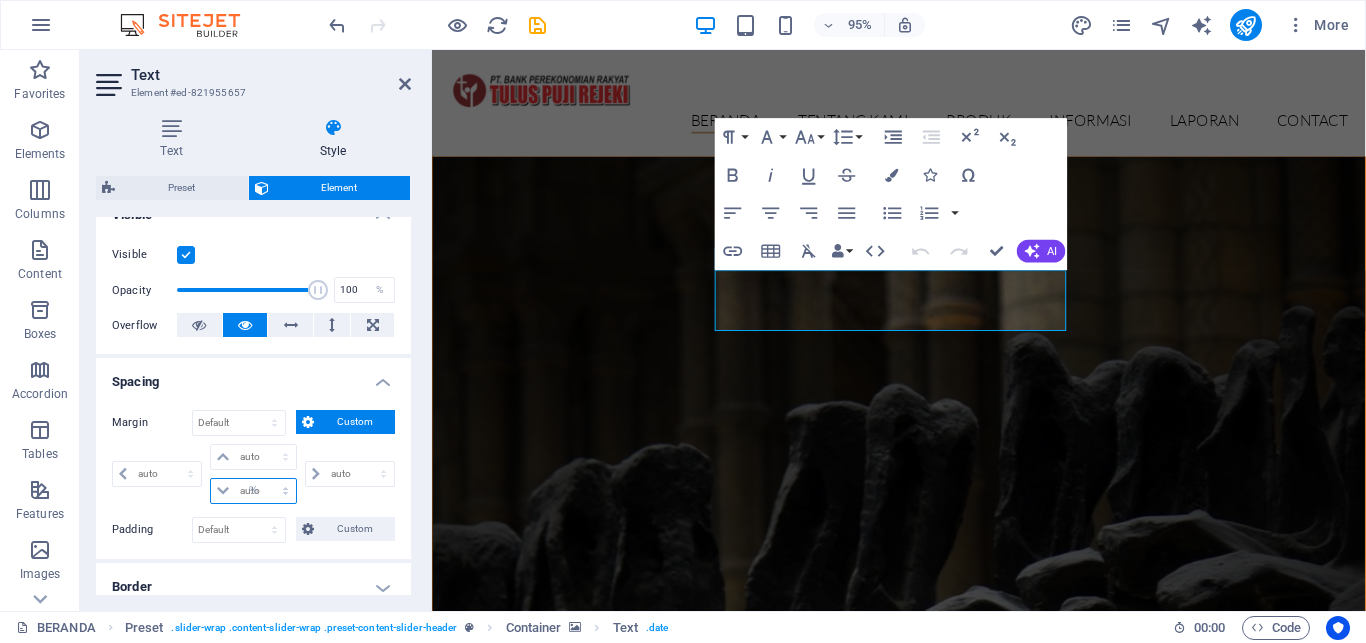 type on "0" 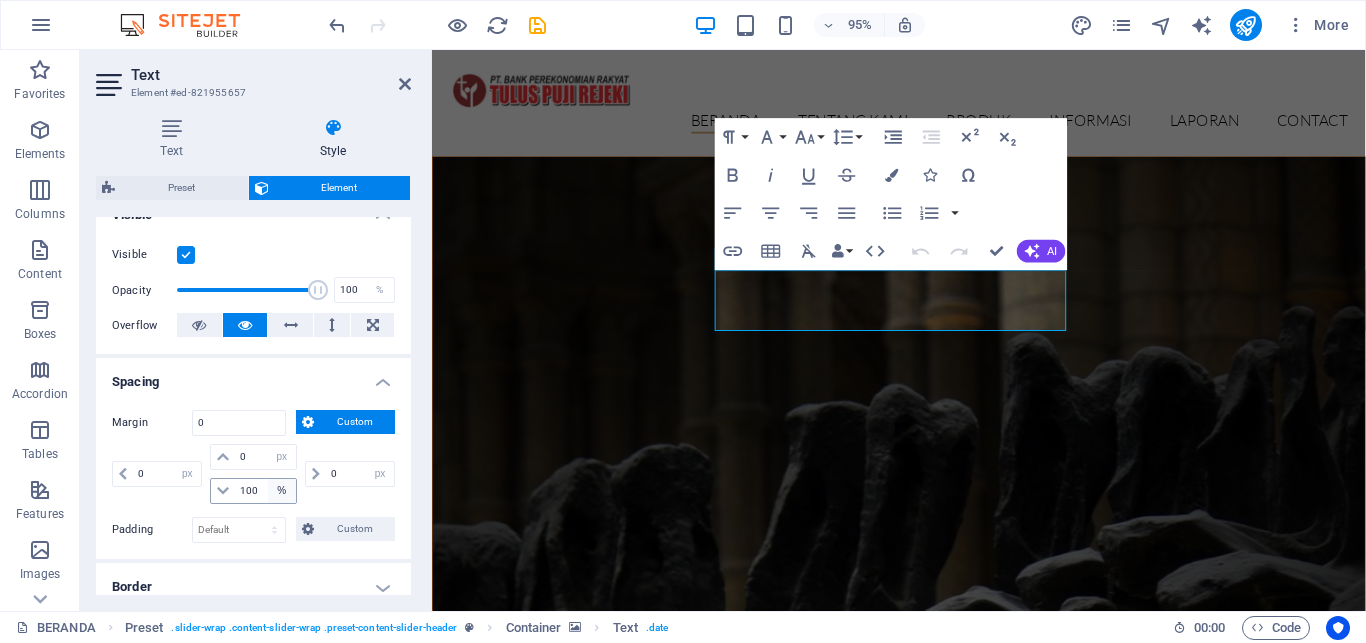 type on "0" 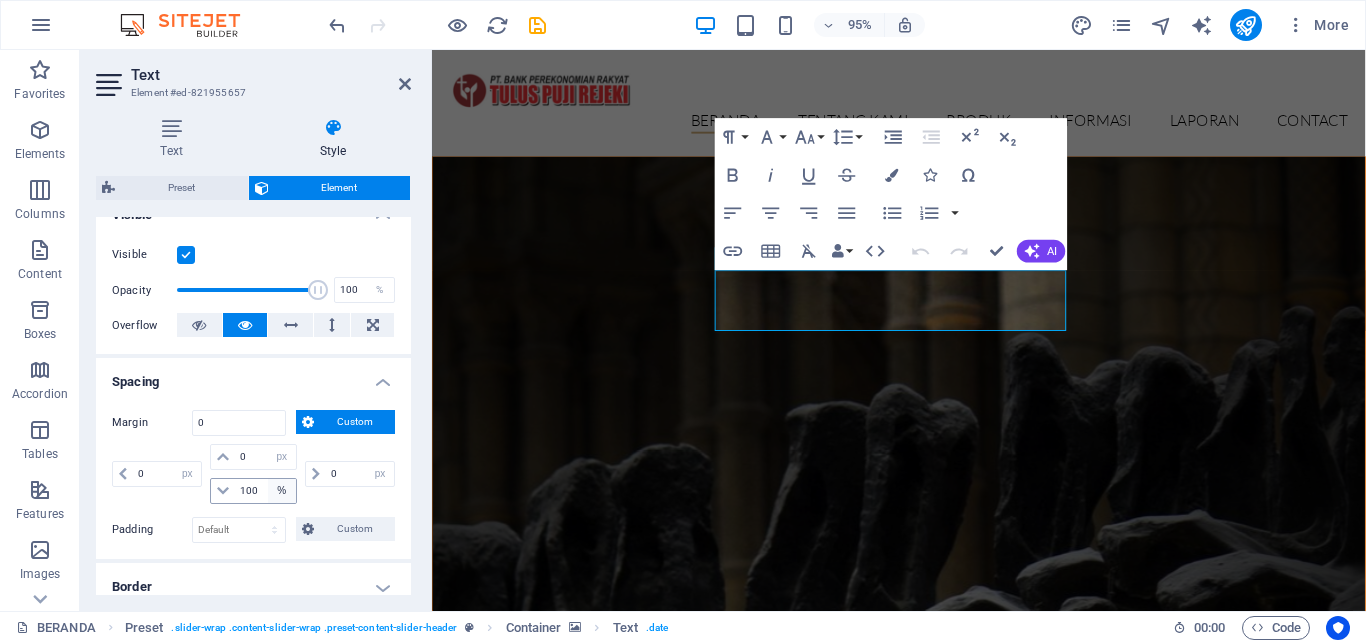 select on "px" 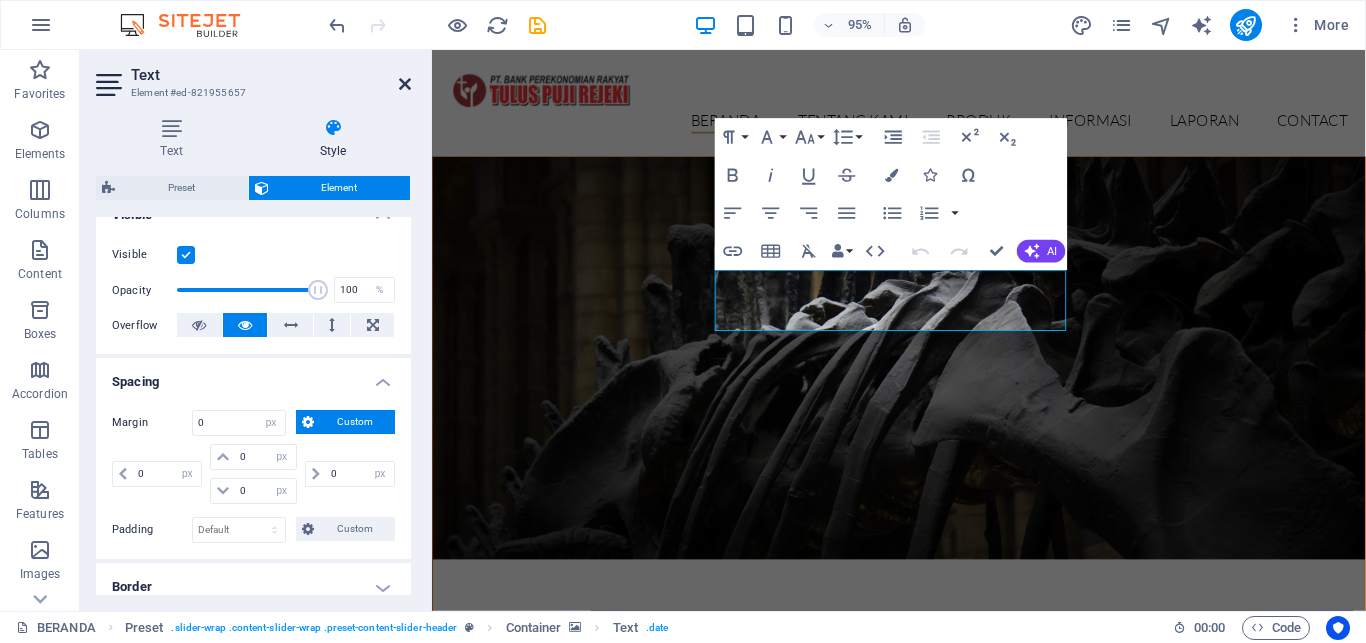 click at bounding box center (405, 84) 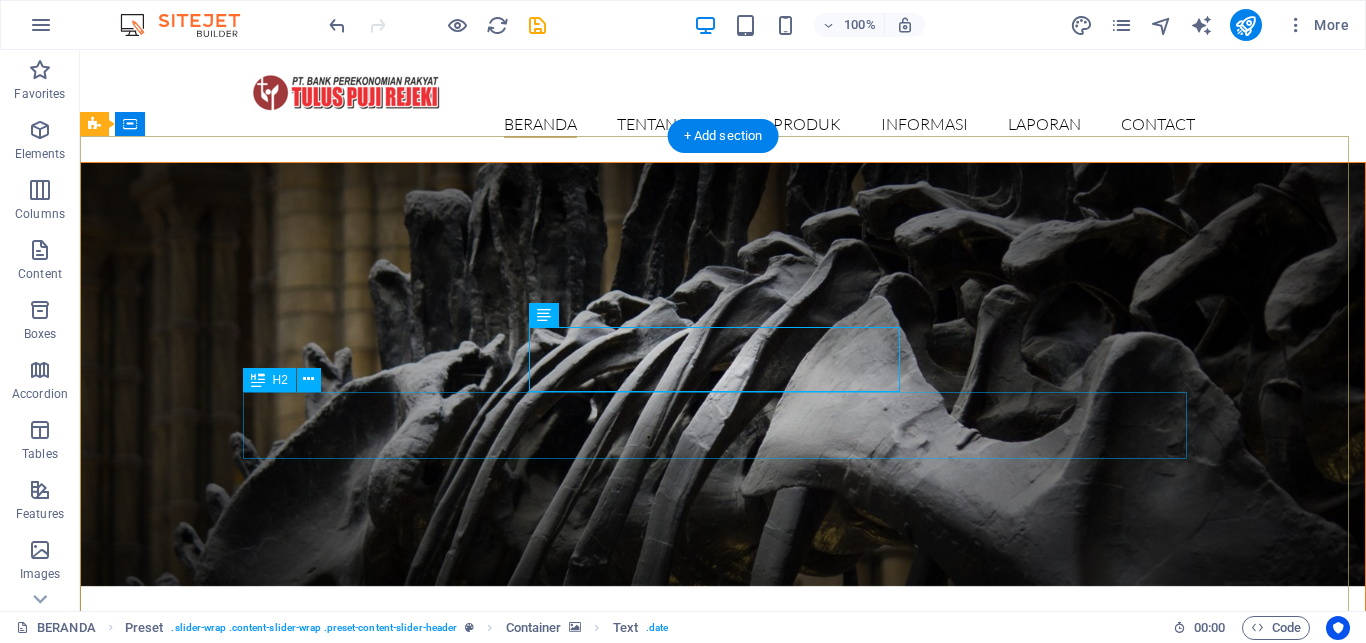 click on "dinosaurs exhibition" at bounding box center (723, 877) 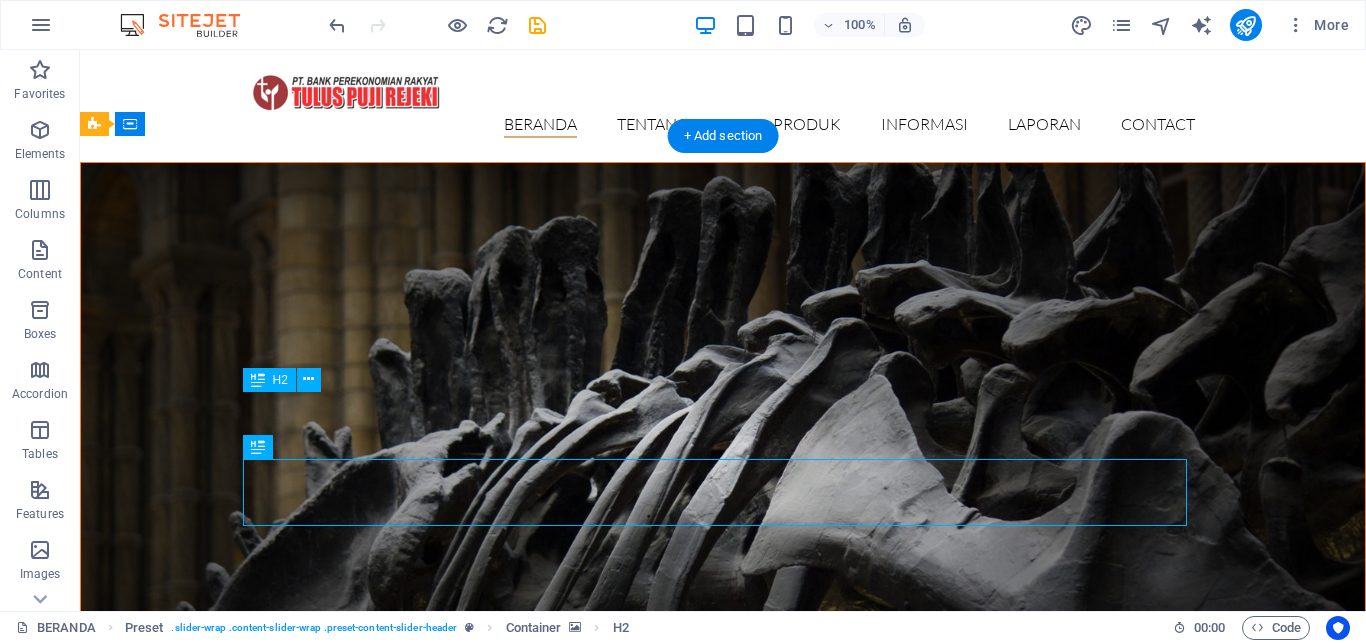 click on "dinosaurs exhibition" at bounding box center [723, 1035] 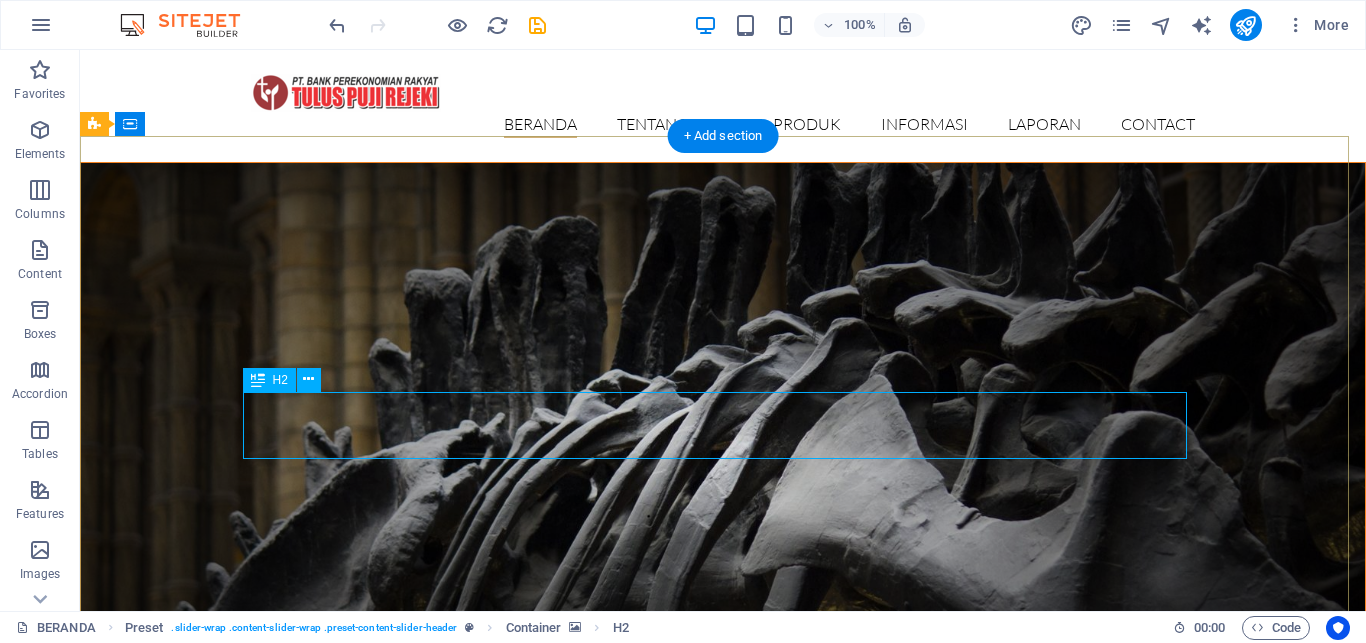 click on "dinosaurs exhibition" at bounding box center [723, 1035] 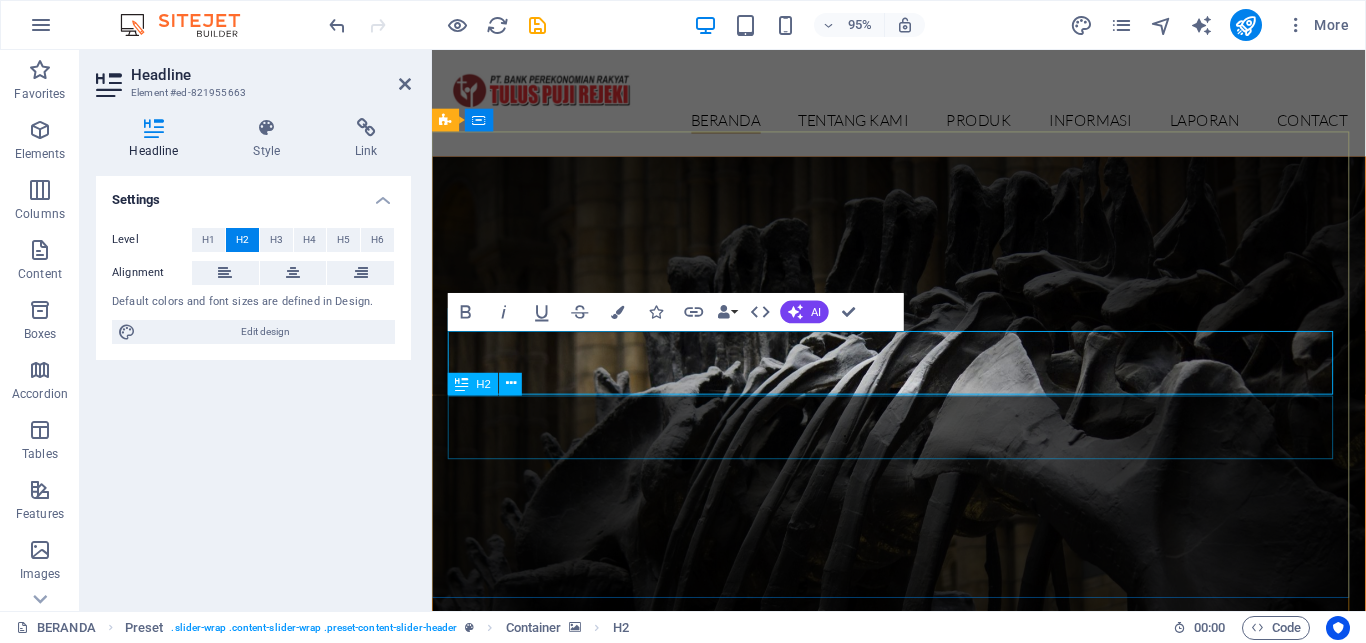 type 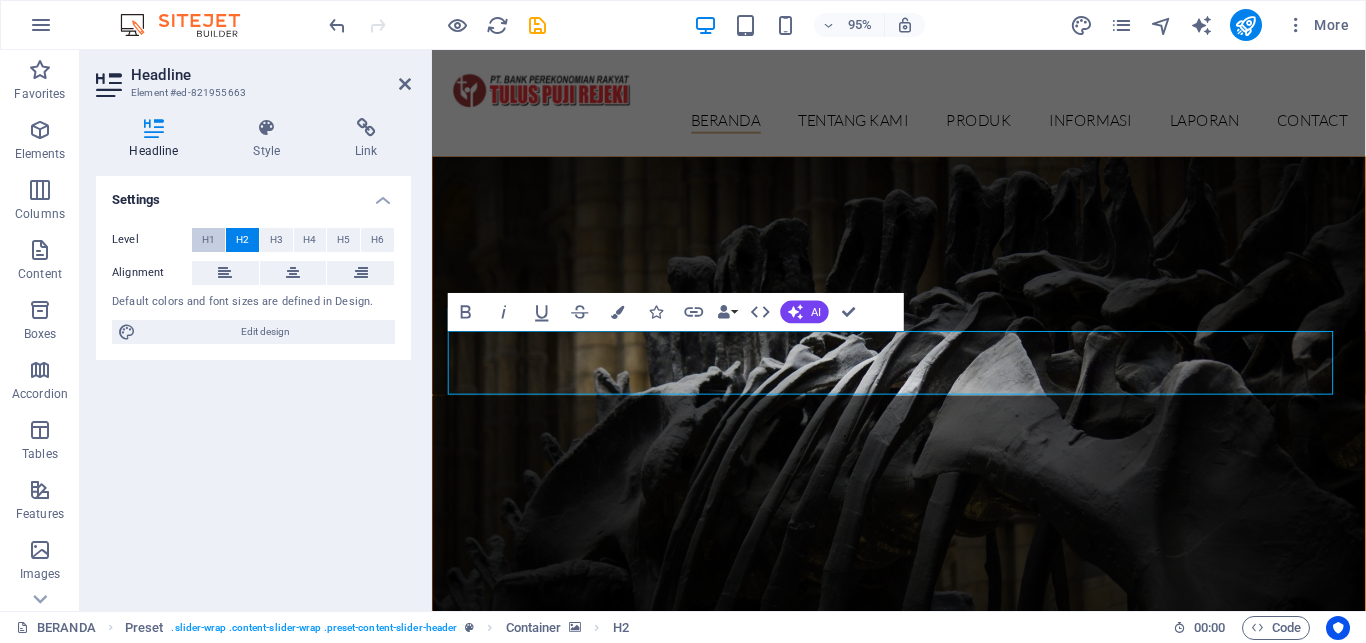 click on "H1" at bounding box center [208, 240] 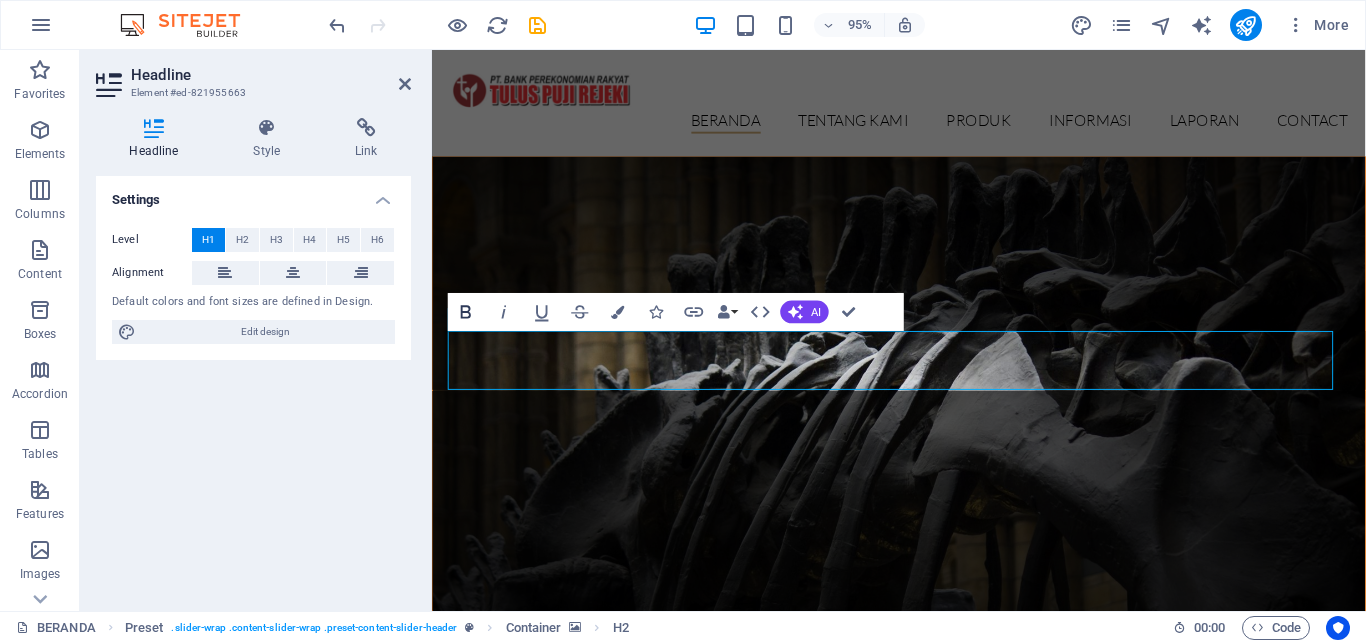 click on "Bold" at bounding box center (466, 312) 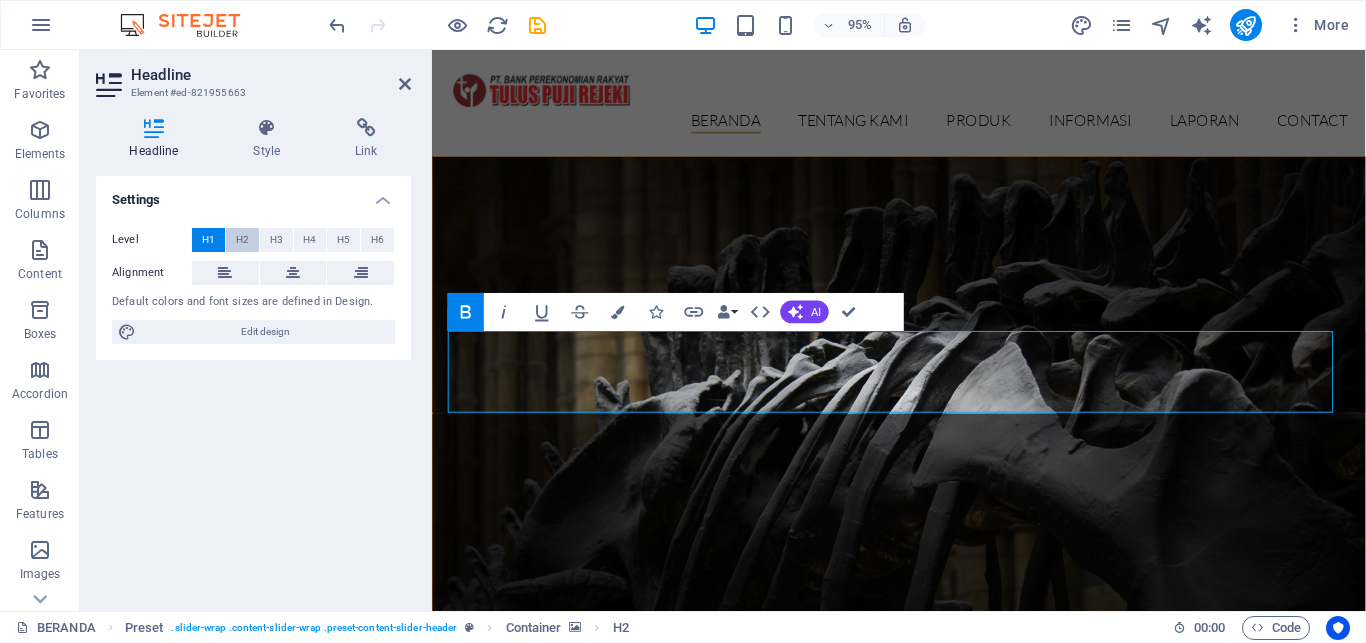 click on "H2" at bounding box center [242, 240] 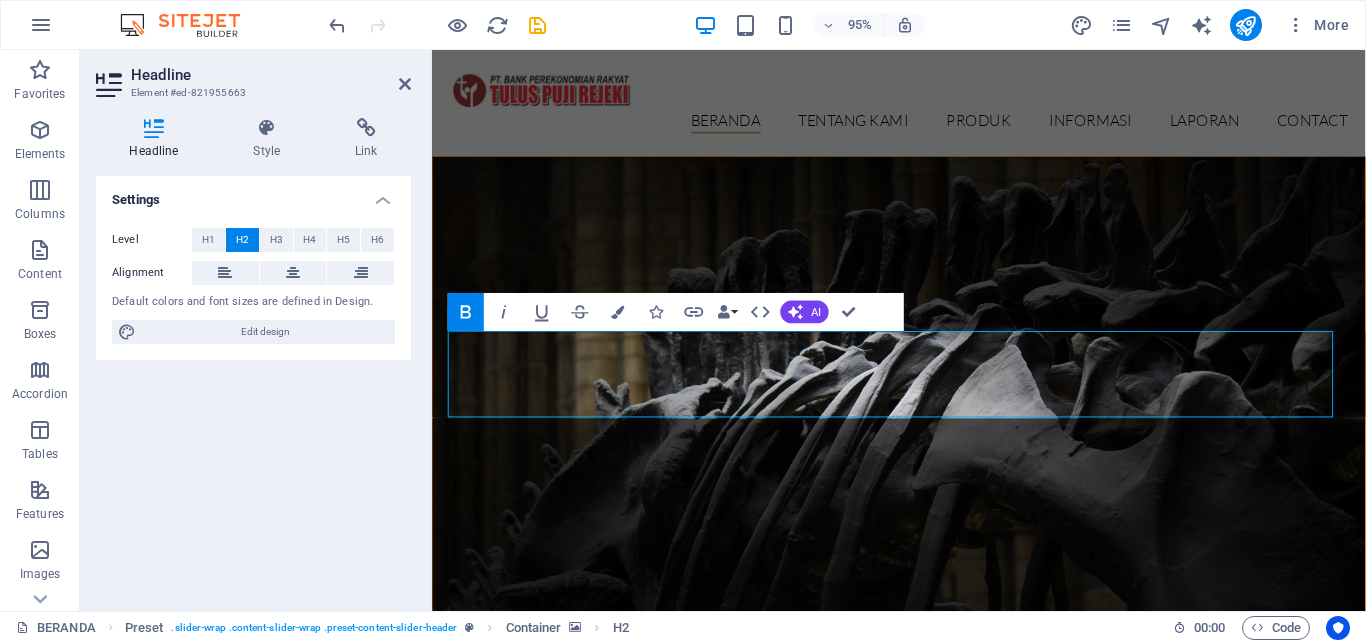 click 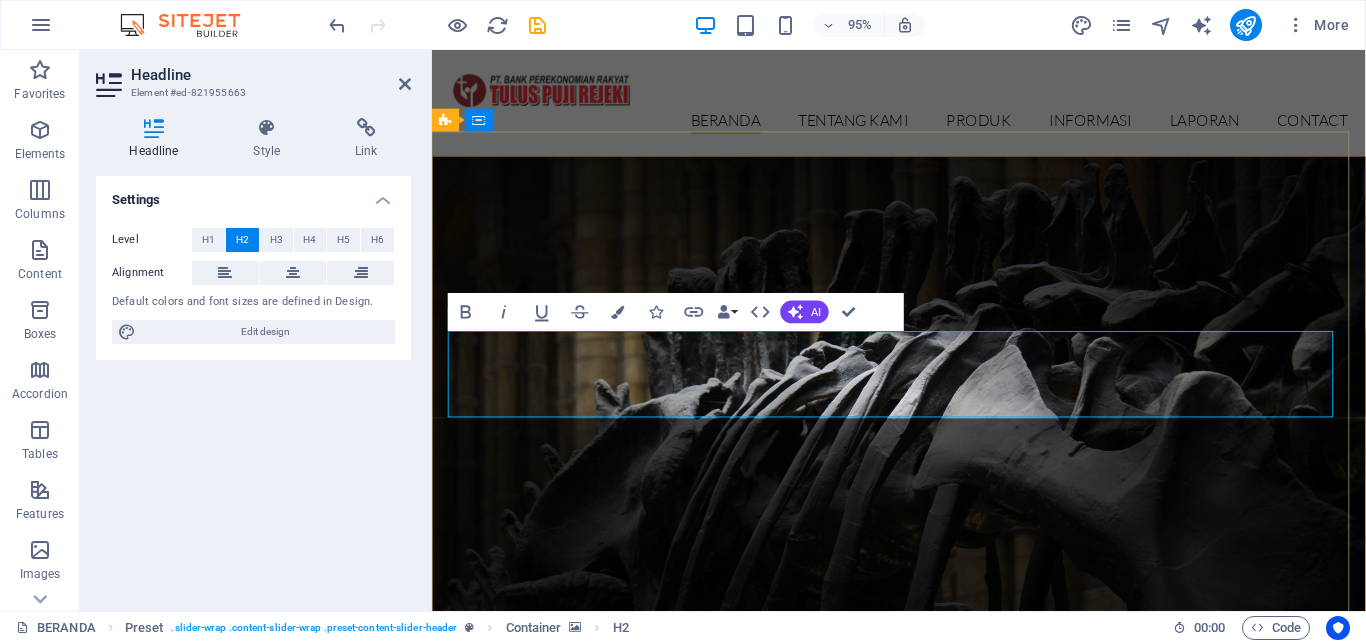 click on "PT. BPR TULUS PUJI REJEKI" at bounding box center [924, 948] 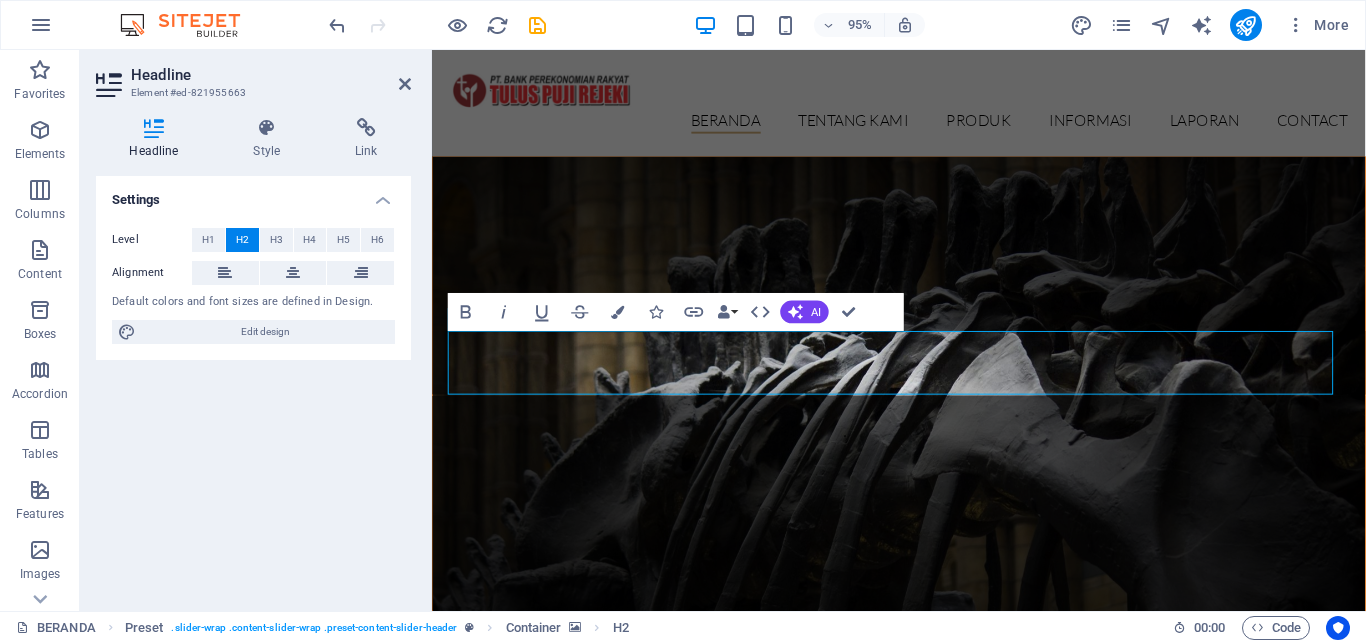 type 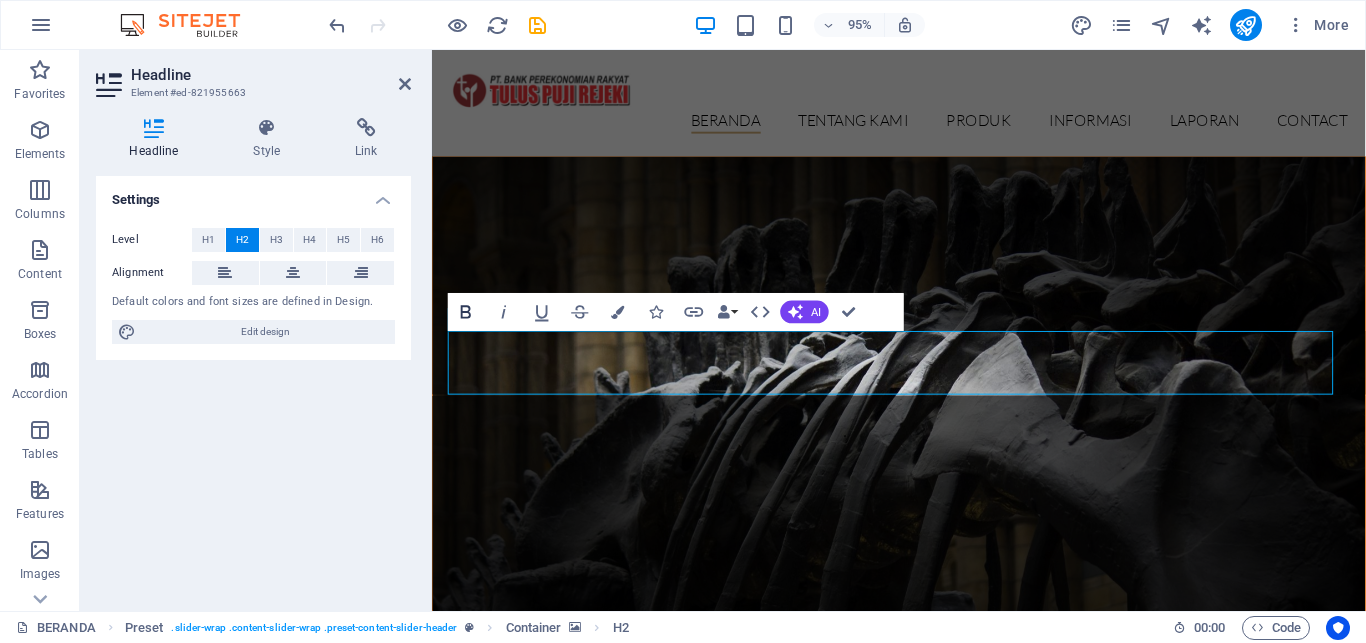 click 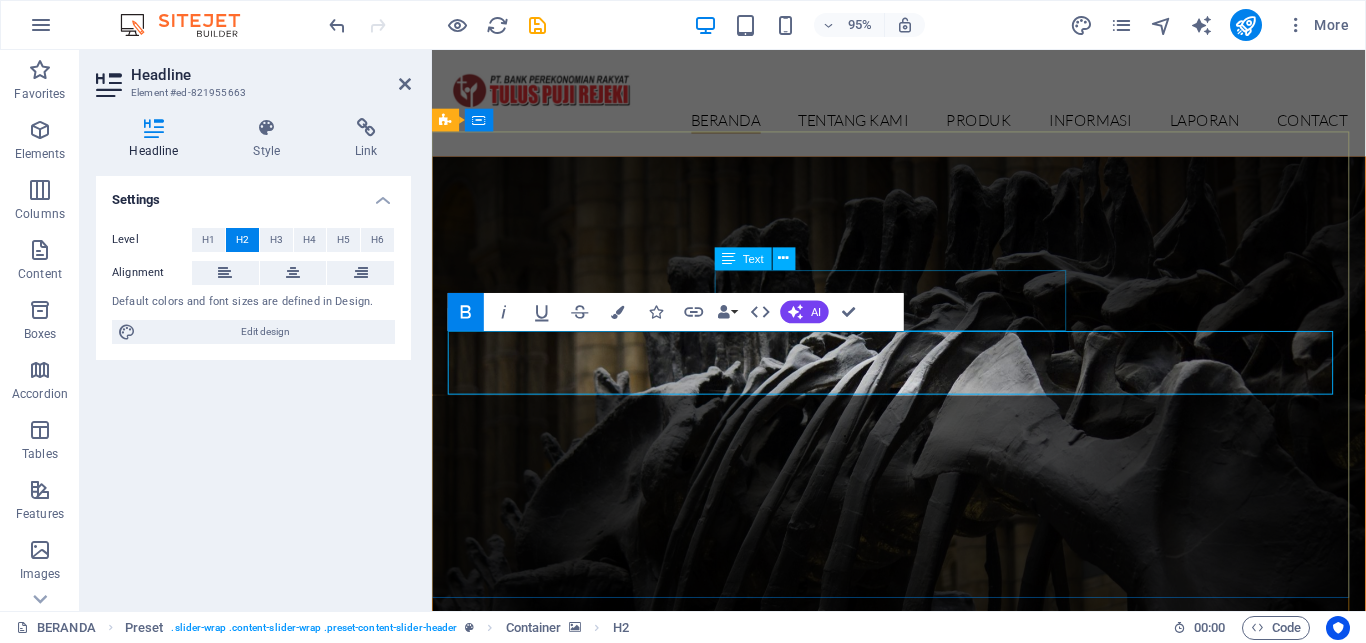 click on "PT. BANK PEREKONOMIAN RAKYAT" at bounding box center [924, 834] 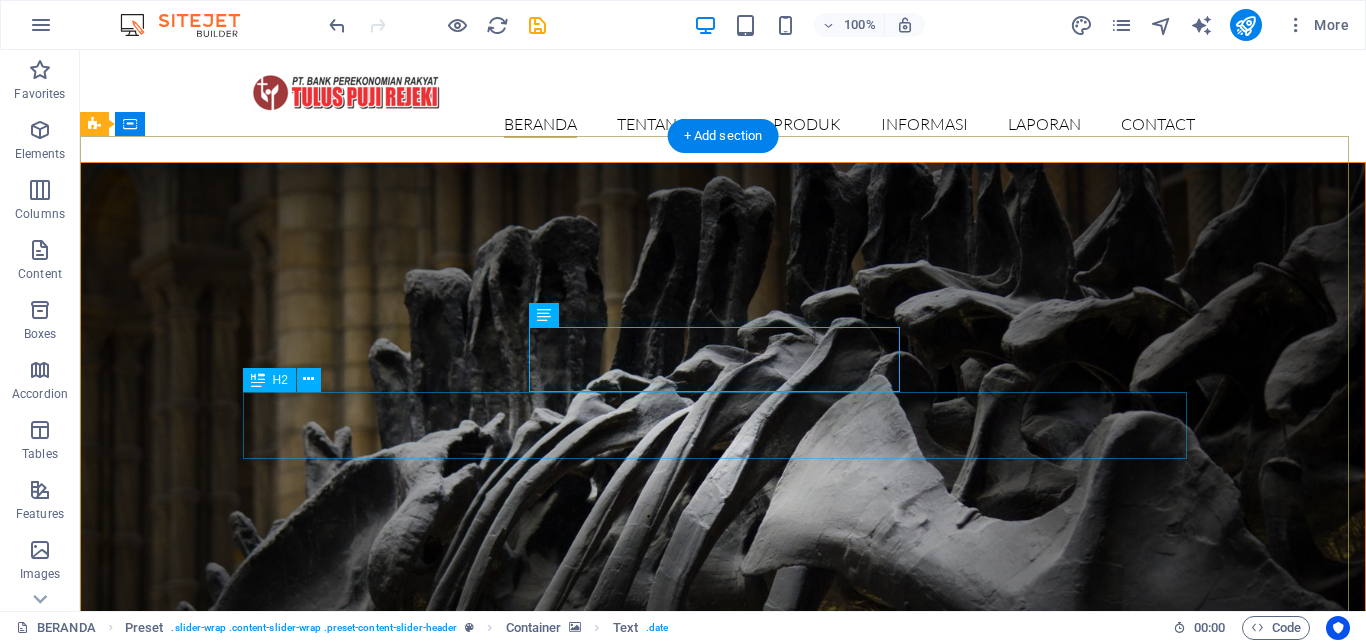 click on "PT. BPR TULUS PUJI REJEKI" at bounding box center (723, 1035) 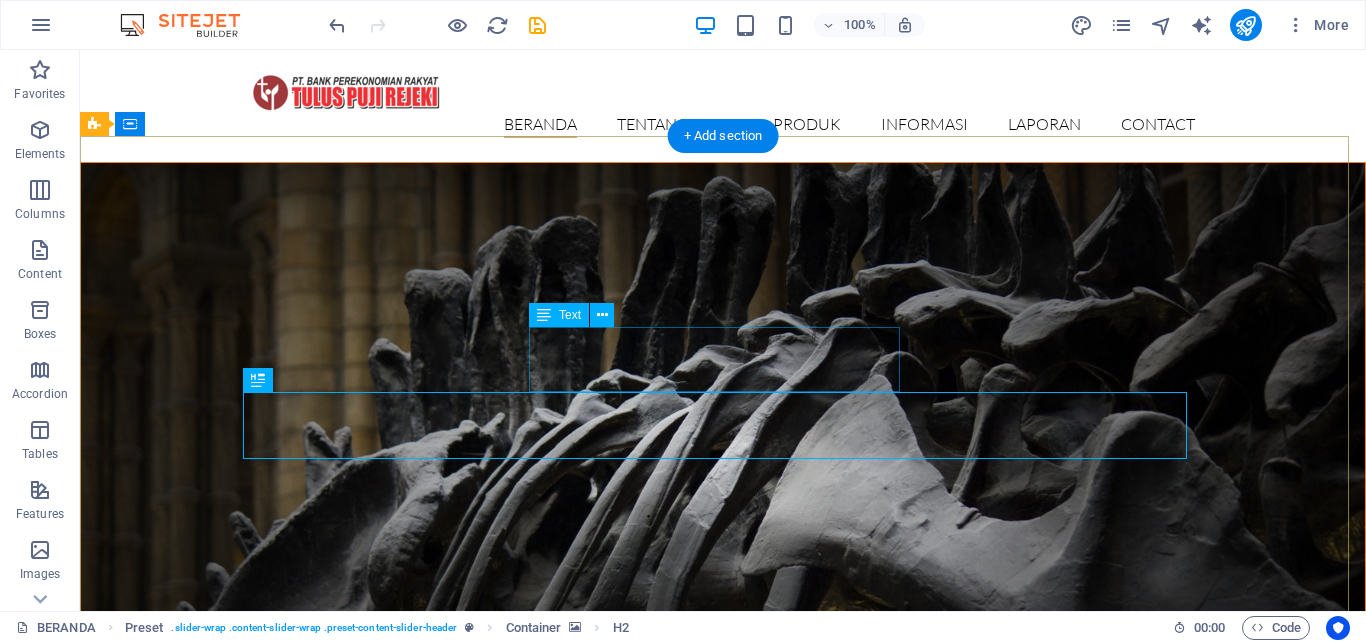 click on "PT. BANK PEREKONOMIAN RAKYAT" at bounding box center (723, 969) 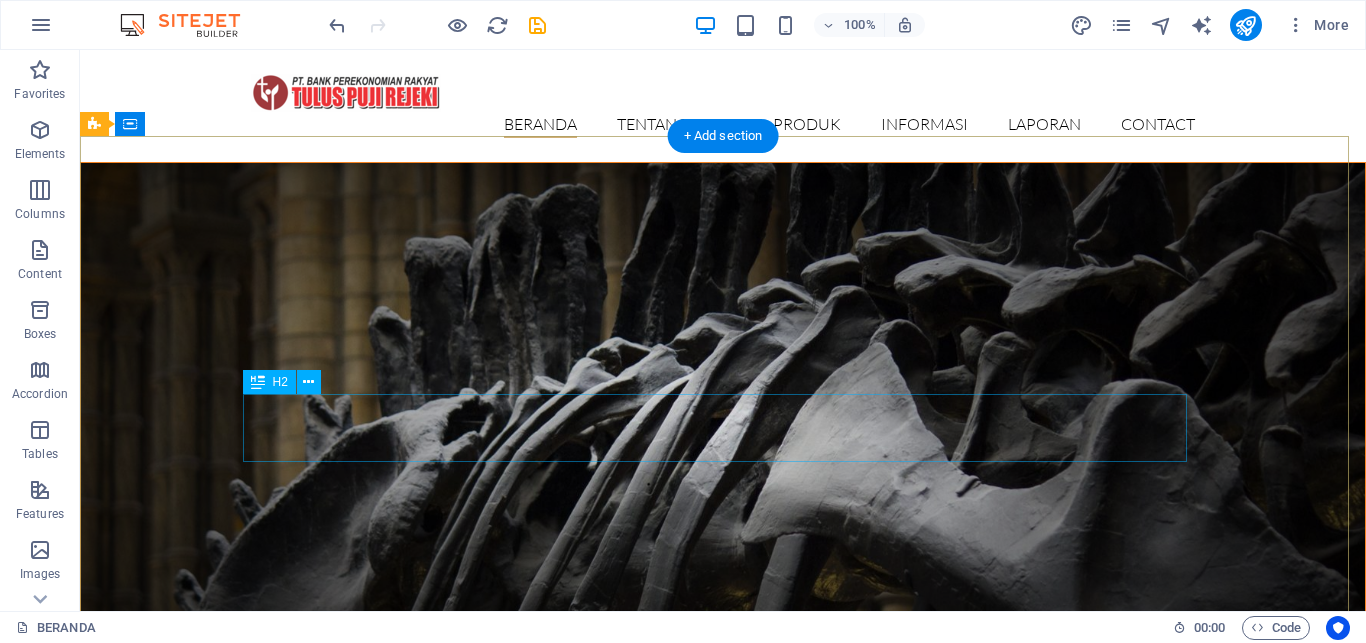 click on "dinosaurs exhibition" at bounding box center (723, 973) 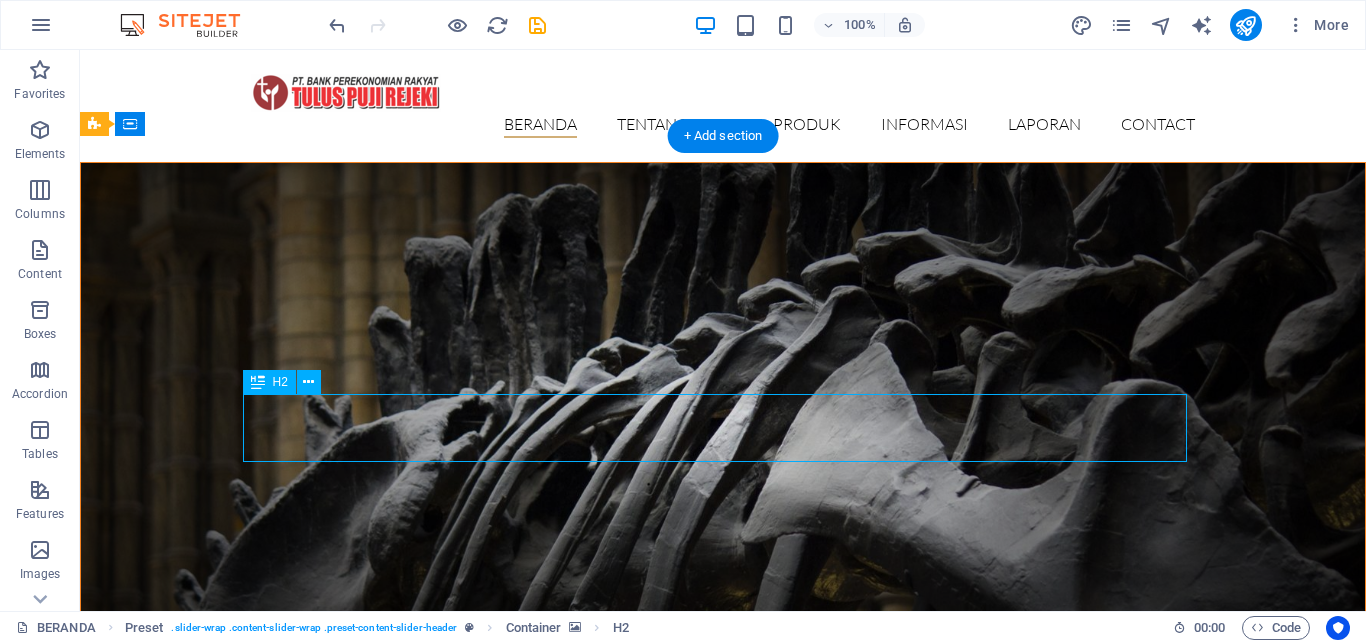 click on "dinosaurs exhibition" at bounding box center (723, 973) 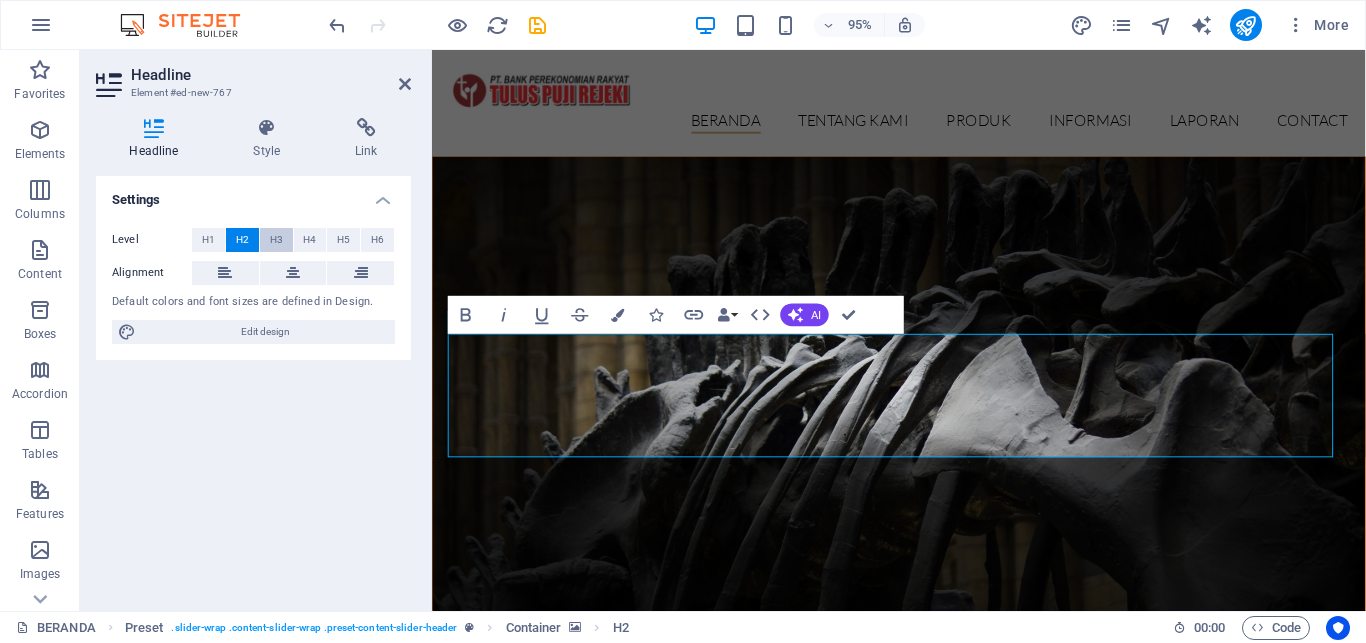 click on "H3" at bounding box center (276, 240) 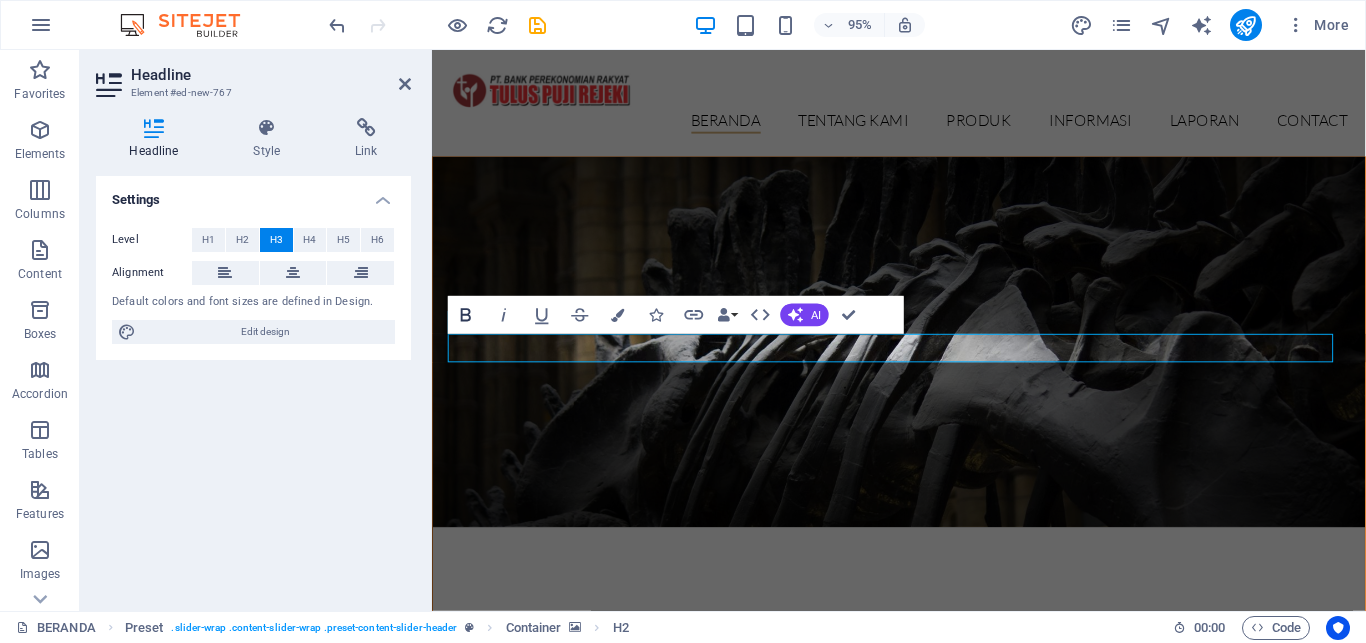 click 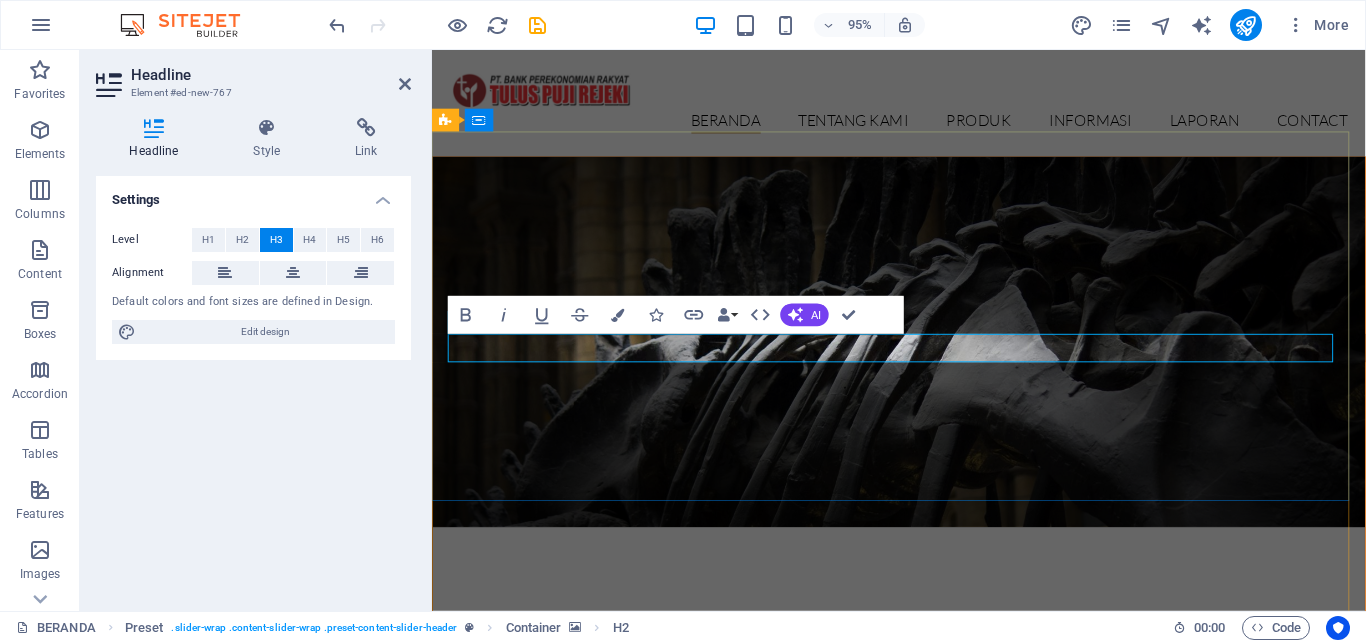 click on "Jl. Brawijaya No. 175 Desa Pagu Kecamatan Pagu Kabupaten Kediri" at bounding box center [924, 782] 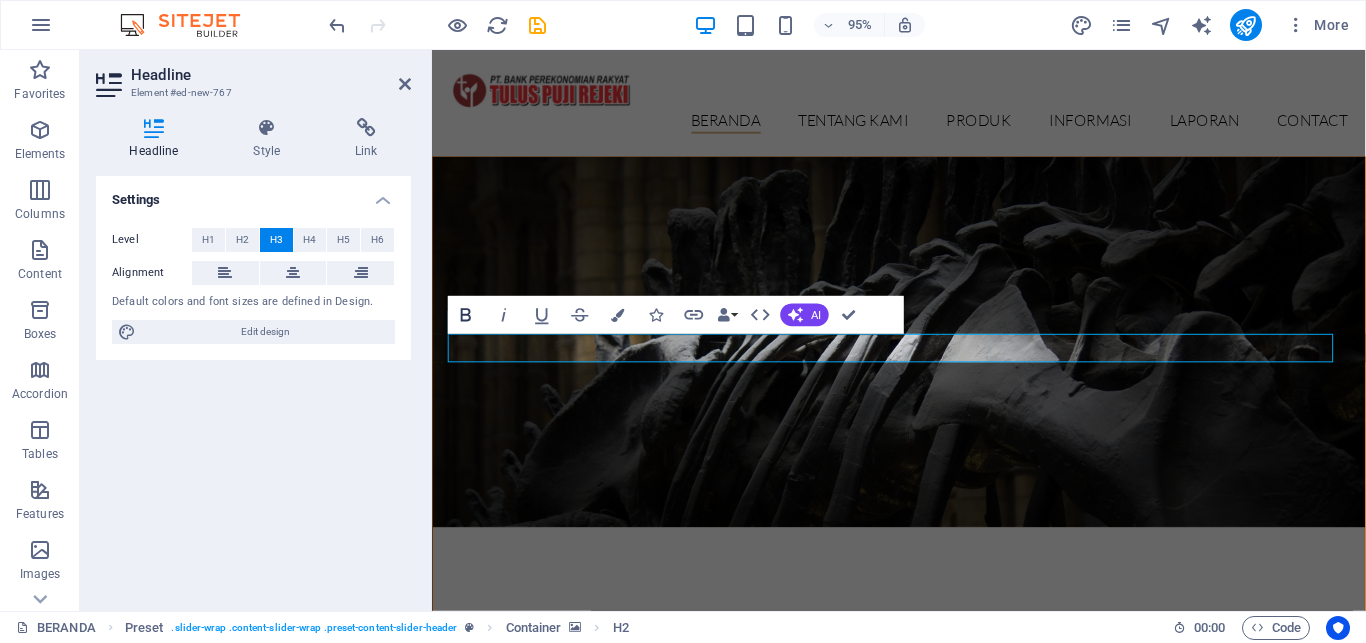 click 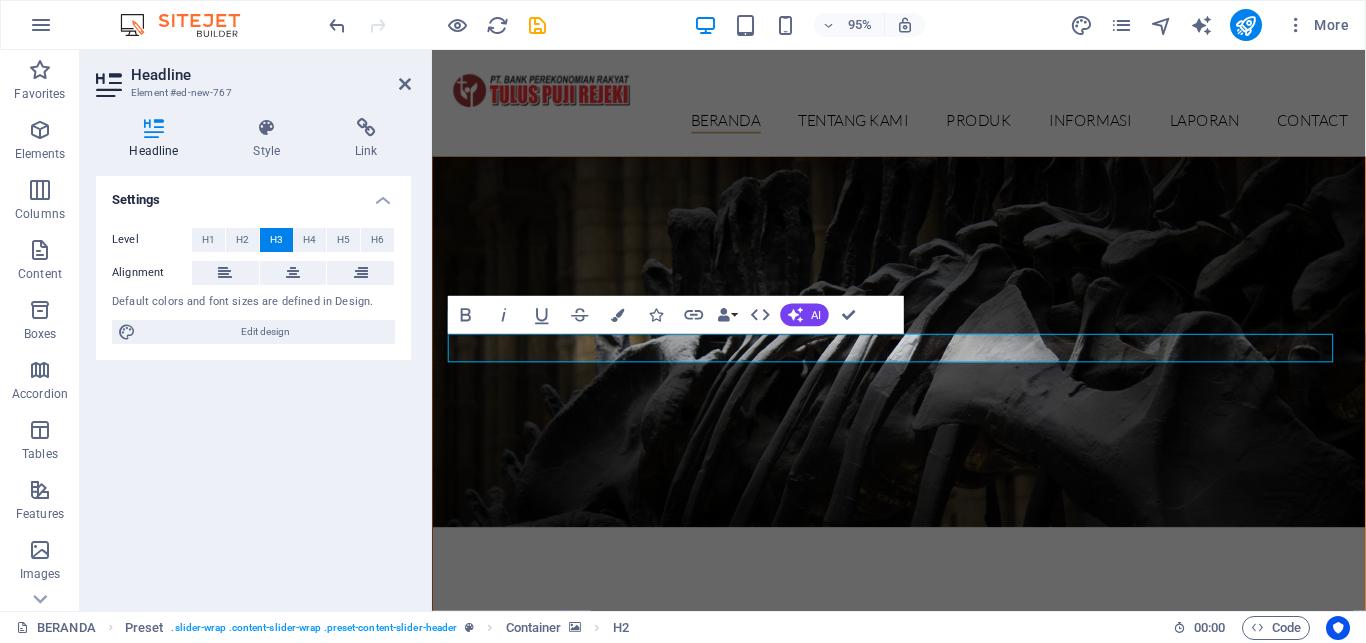click at bounding box center (923, 357) 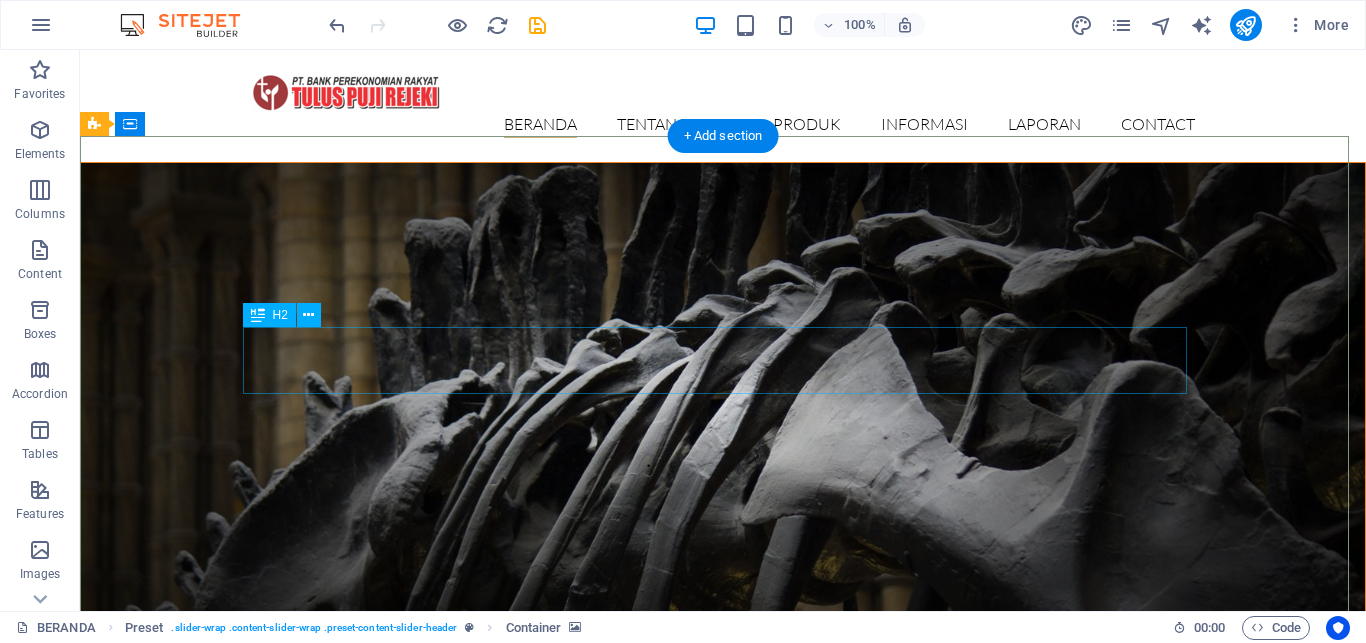 click on "PT. BPR TULUS PUJI REJEKI" at bounding box center [723, 869] 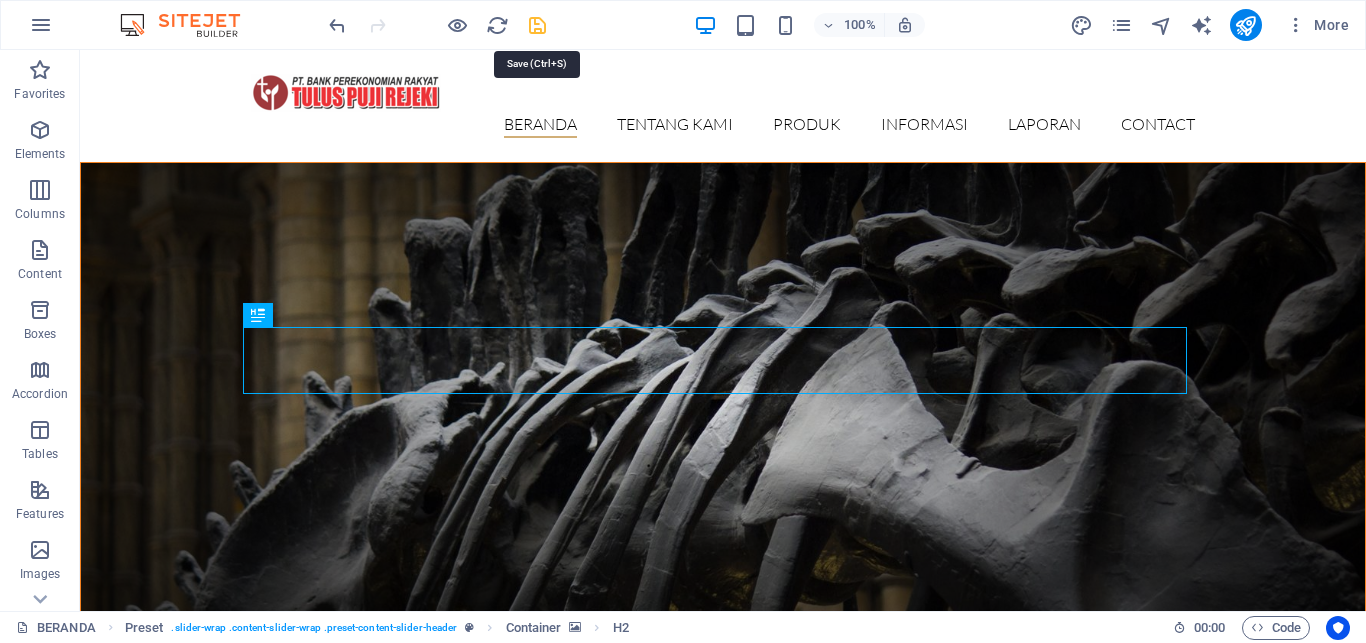 click at bounding box center [537, 25] 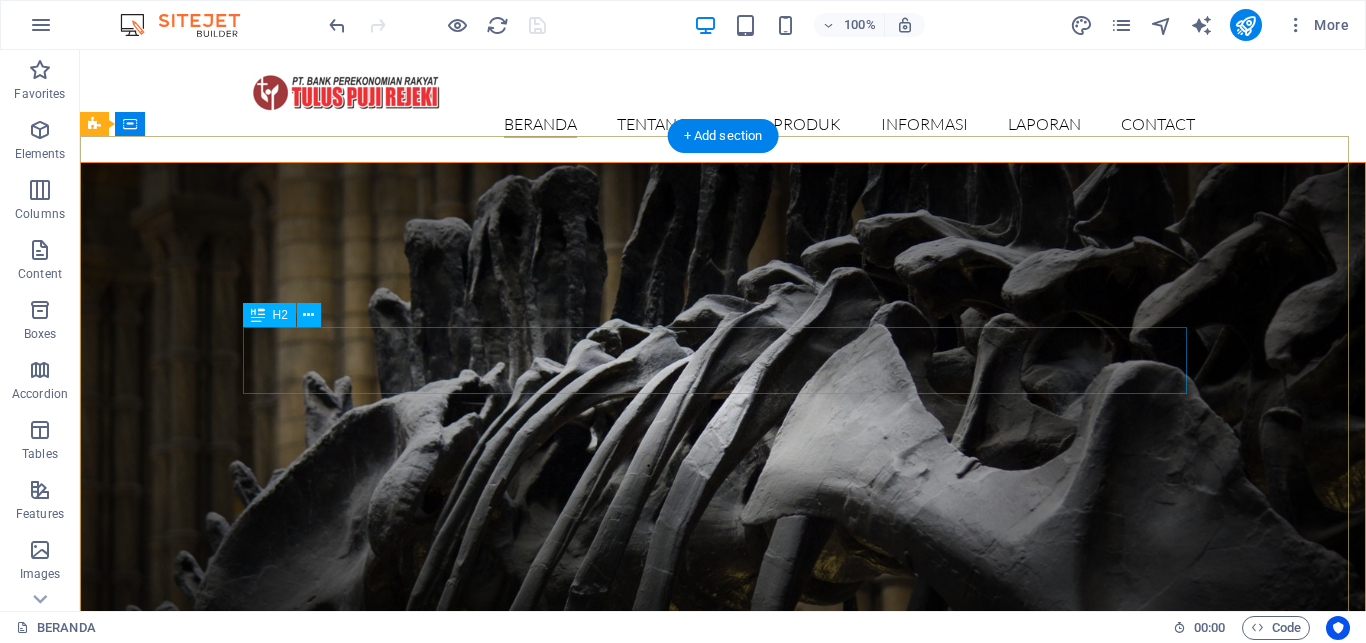 click on "PT. BPR TULUS PUJI REJEKI" at bounding box center [723, 869] 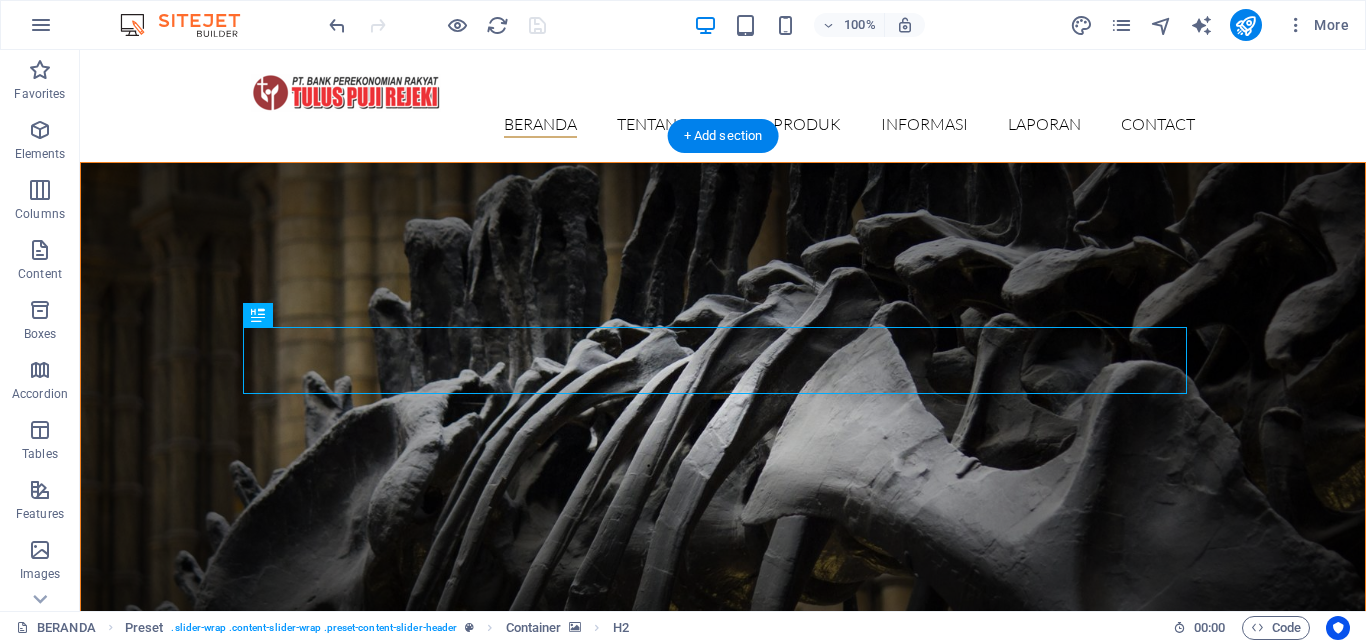 click at bounding box center (723, 403) 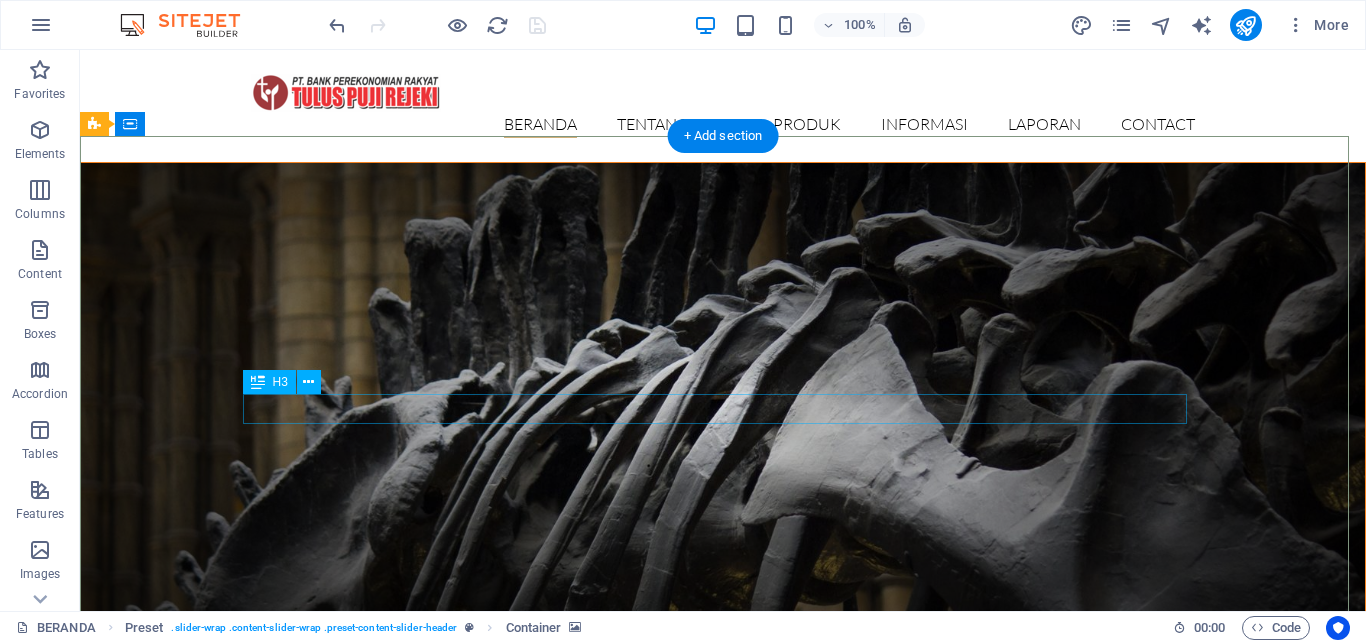 click on "Jl. Brawijaya No. 175 Desa Pagu Kecamatan Pagu Kabupaten Kediri" at bounding box center (723, 918) 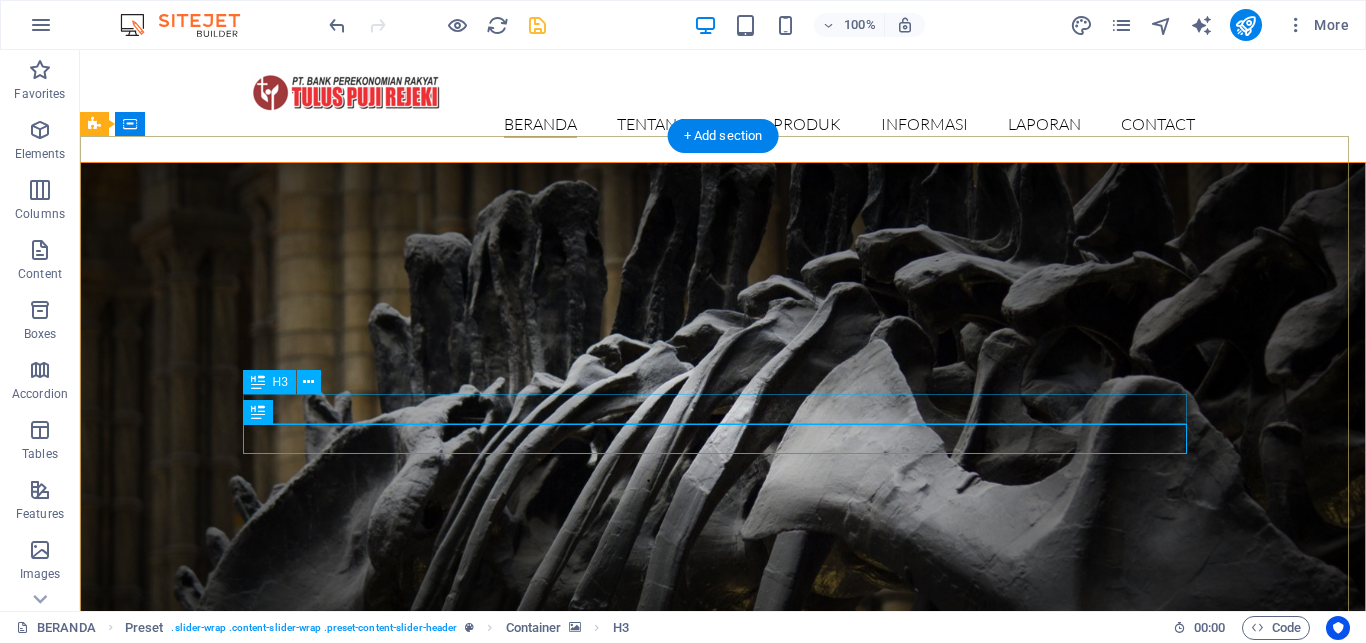 click on "Jl. Brawijaya No. 175 Desa Pagu Kecamatan Pagu Kabupaten Kediri" at bounding box center [723, 948] 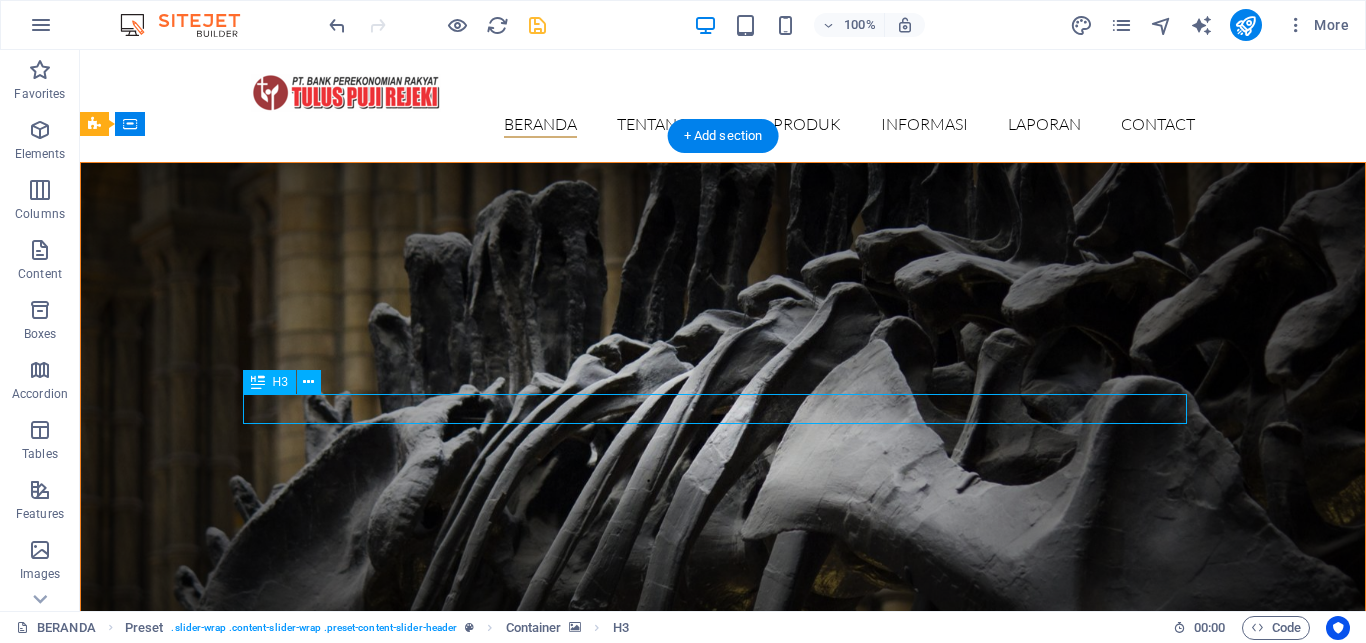 click on "Jl. Brawijaya No. 175 Desa Pagu Kecamatan Pagu Kabupaten Kediri" at bounding box center [723, 948] 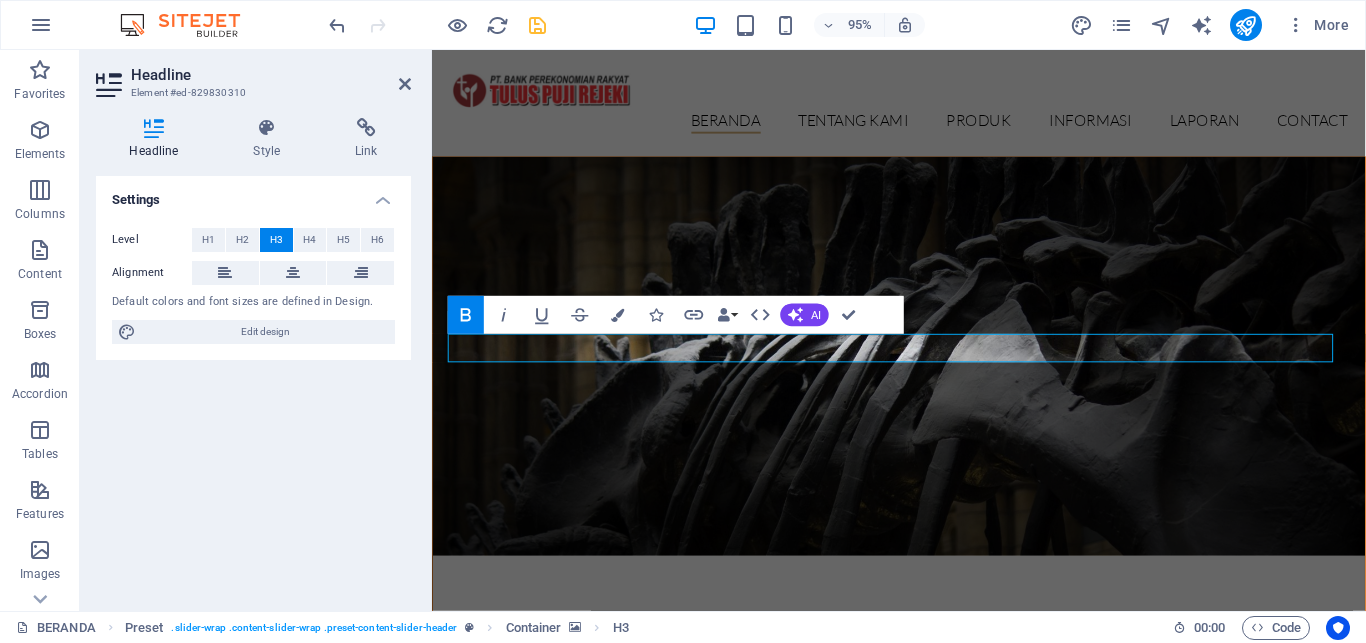 click at bounding box center (923, 372) 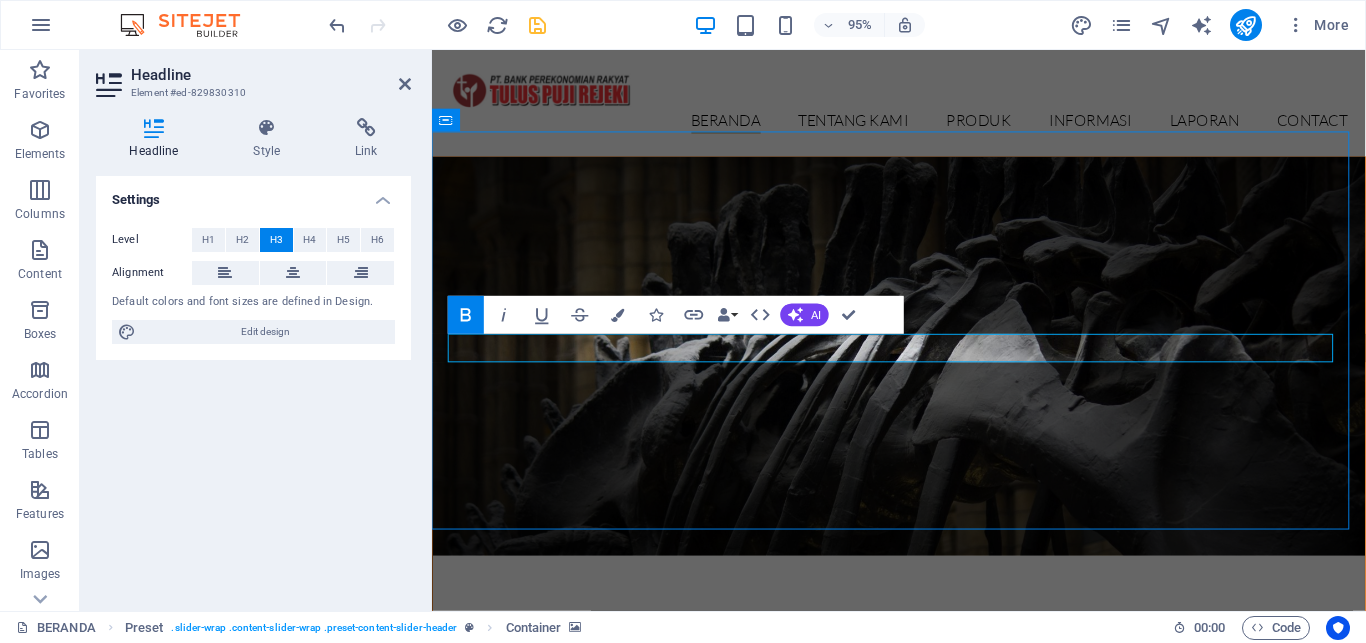 click at bounding box center (923, 372) 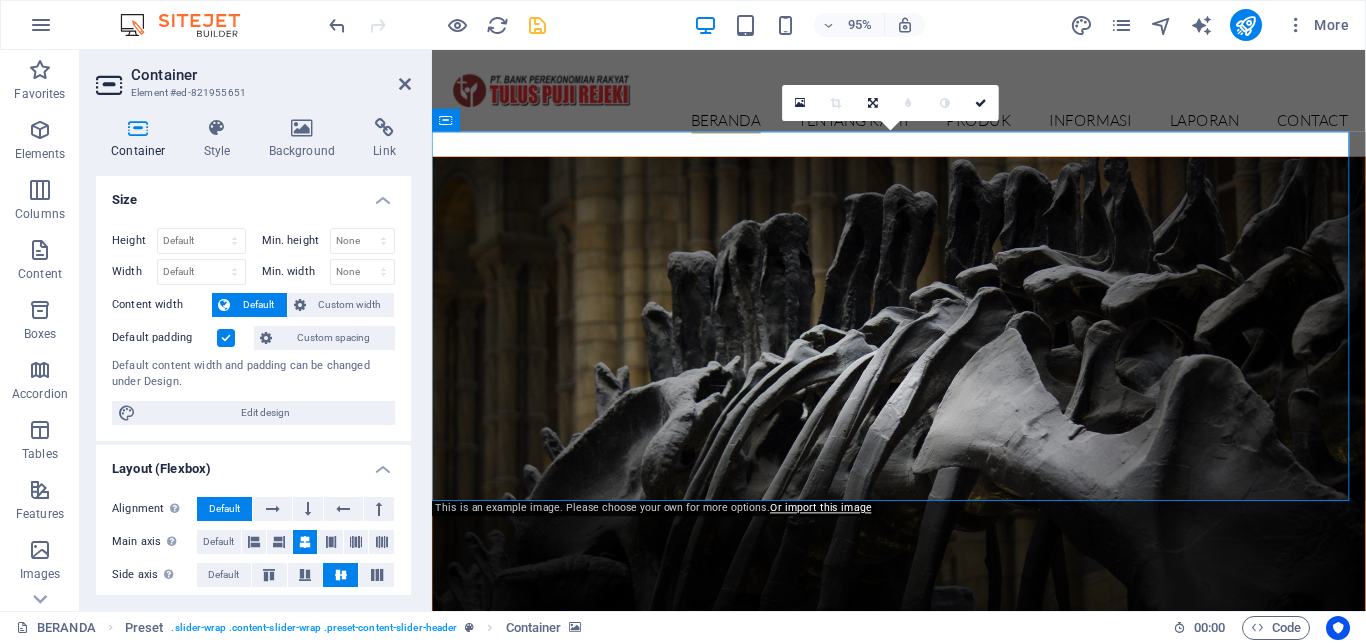 click on "Container Element #ed-821955651
Container Style Background Link Size Height Default px rem % vh vw Min. height None px rem % vh vw Width Default px rem % em vh vw Min. width None px rem % vh vw Content width Default Custom width Width Default px rem % em vh vw Min. width None px rem % vh vw Default padding Custom spacing Default content width and padding can be changed under Design. Edit design Layout (Flexbox) Alignment Determines the flex direction. Default Main axis Determine how elements should behave along the main axis inside this container (justify content). Default Side axis Control the vertical direction of the element inside of the container (align items). Default Wrap Default On Off Fill Controls the distances and direction of elements on the y-axis across several lines (align content). Default Accessibility ARIA helps assistive technologies (like screen readers) to understand the role, state, and behavior of web elements Role The ARIA role defines the purpose of an element.  None" at bounding box center (256, 330) 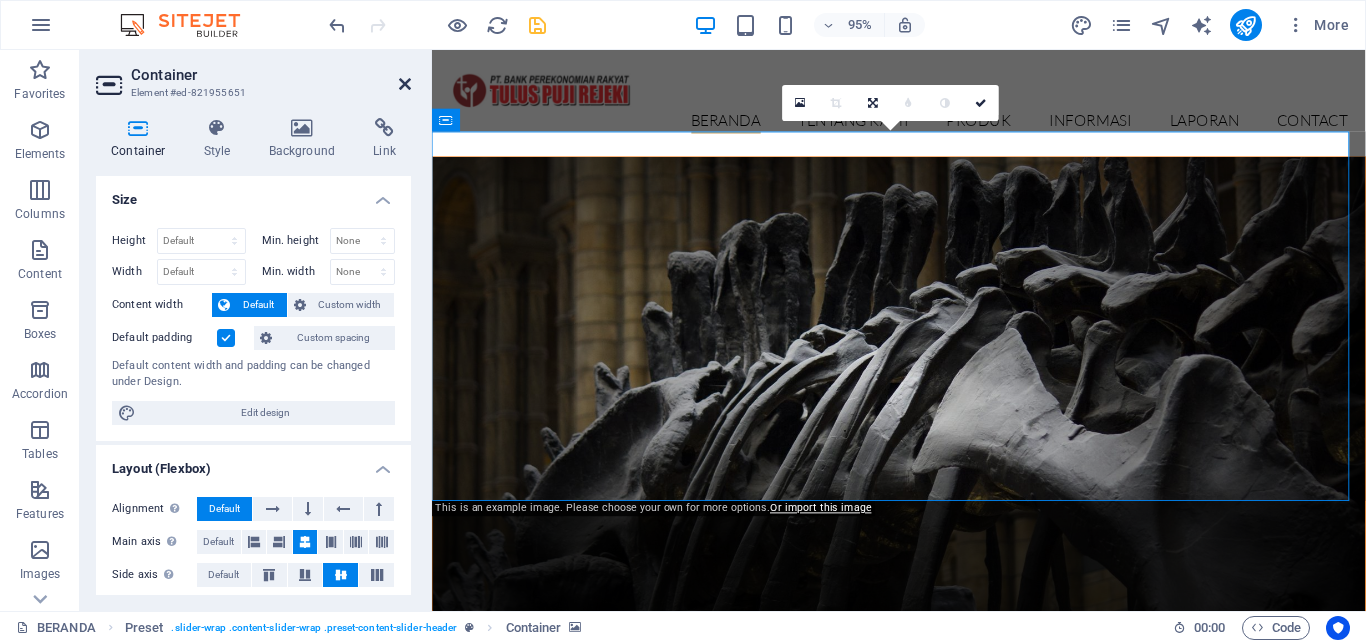 click at bounding box center (405, 84) 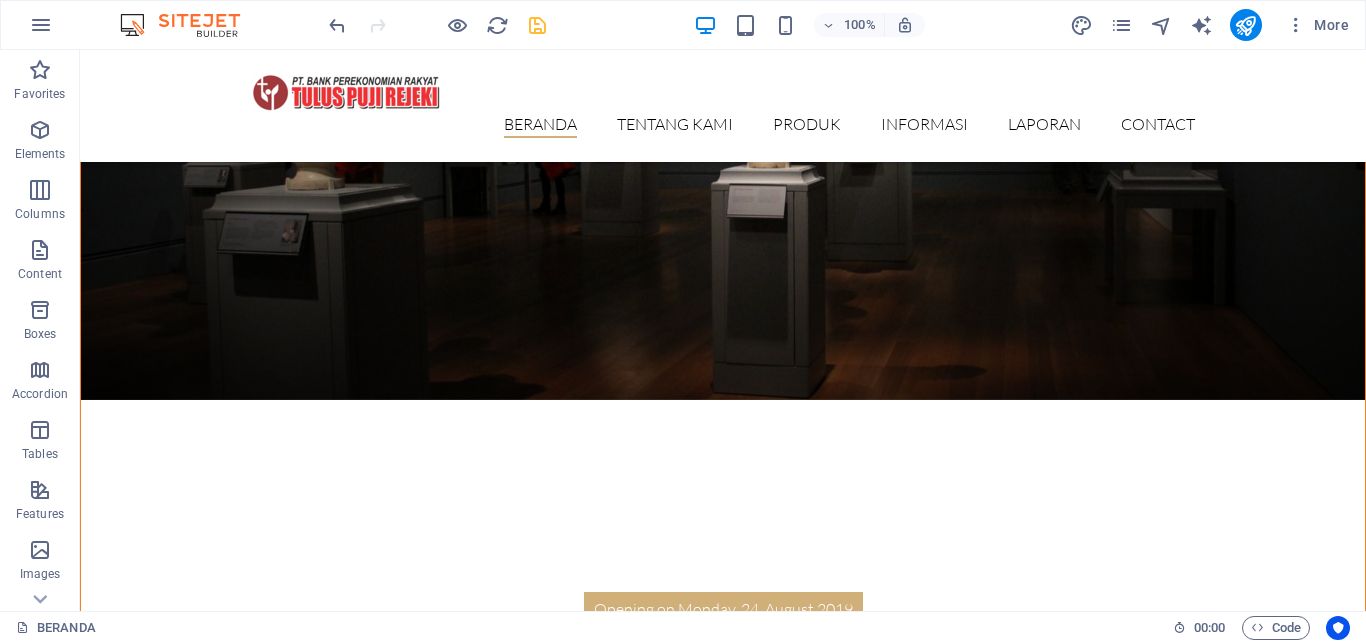 scroll, scrollTop: 1200, scrollLeft: 0, axis: vertical 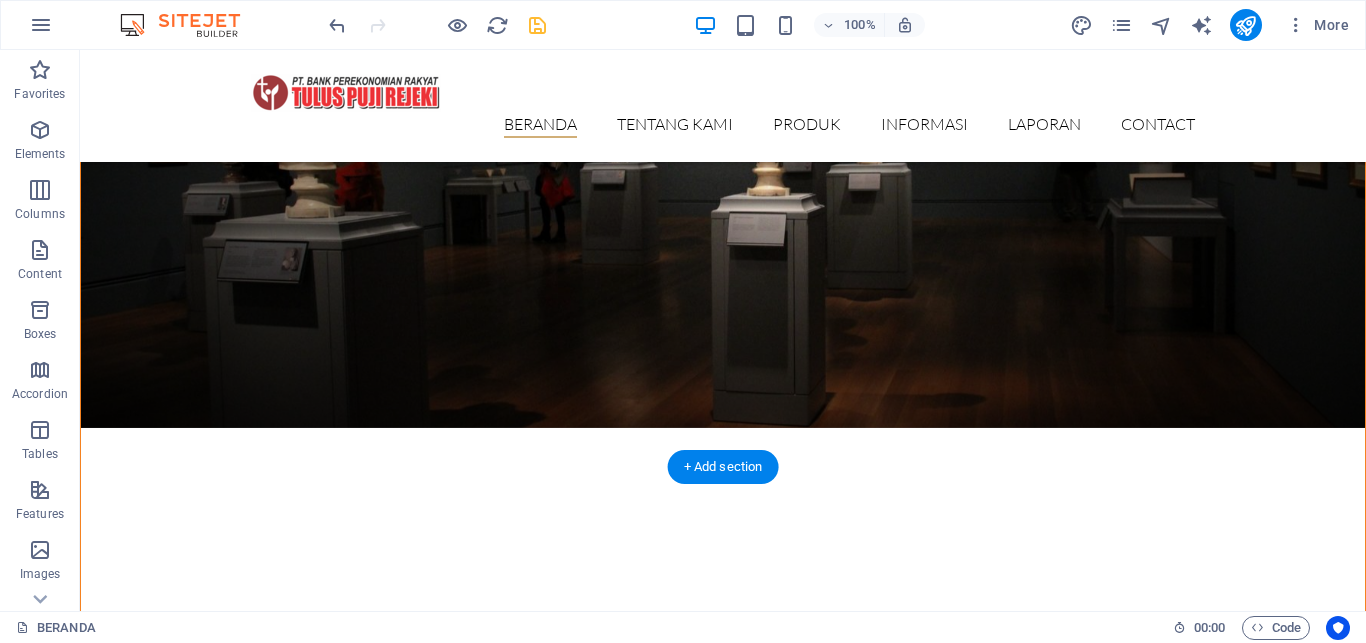 click at bounding box center [723, 1221] 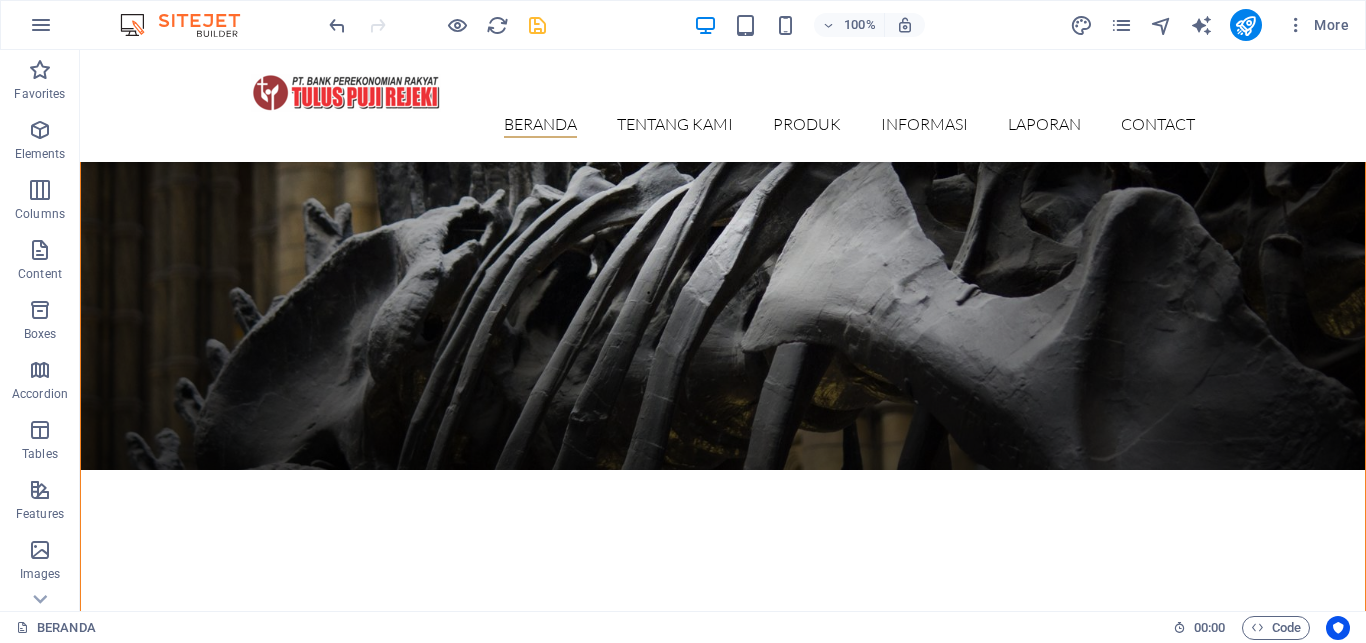 scroll, scrollTop: 49, scrollLeft: 0, axis: vertical 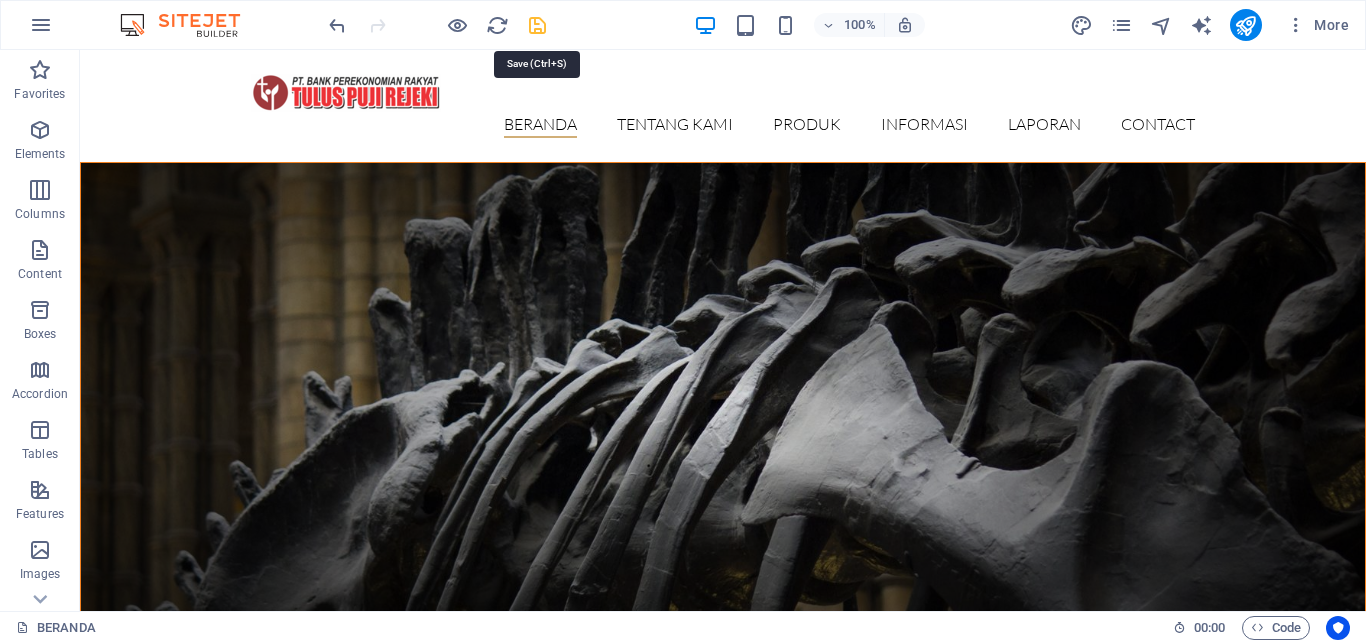 click at bounding box center (537, 25) 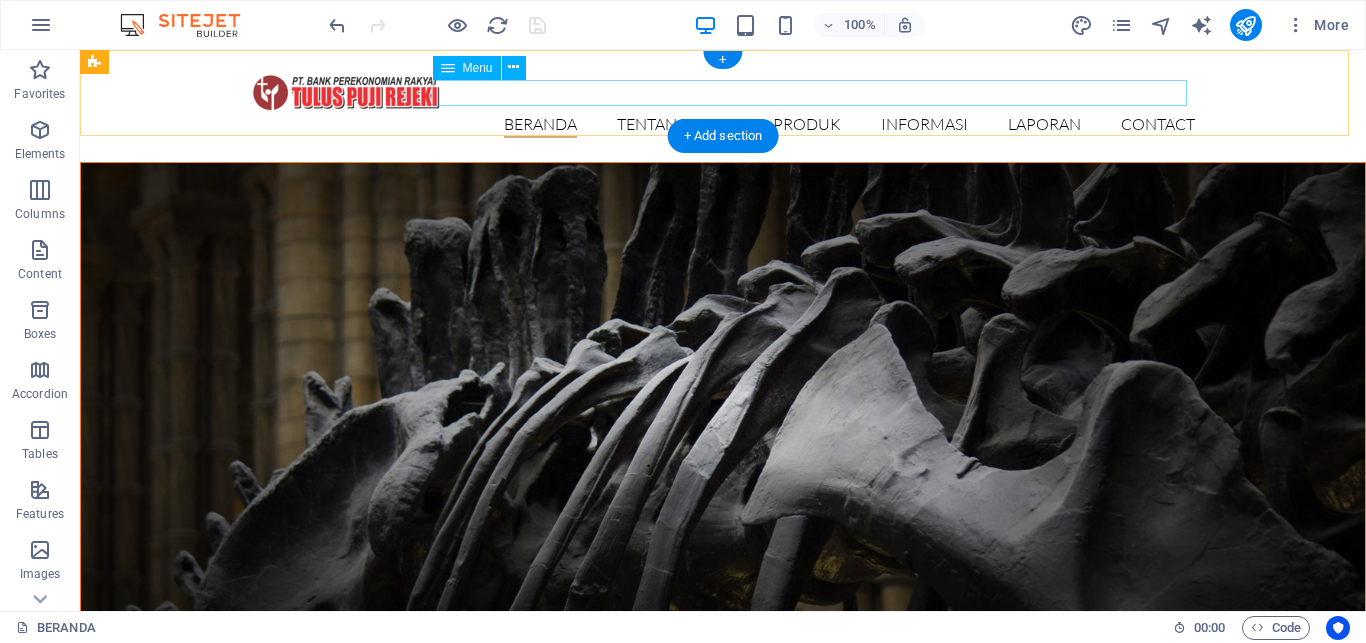 click on "BERANDA TENTANG KAMI SEJARAH VISI MISI TUJUAN STRUKTUR ORGANISASI JARINGAN KANTOR PRODUK TABUNGAN DEPOSITO KREDIT INFORMASI INKLUSI KEUANGAN PENGUMUMAN BROSUR & PROMO LAPORAN LAPORAN PUBLIKASI LAPORAN TAHUNAN Contact" at bounding box center [723, 125] 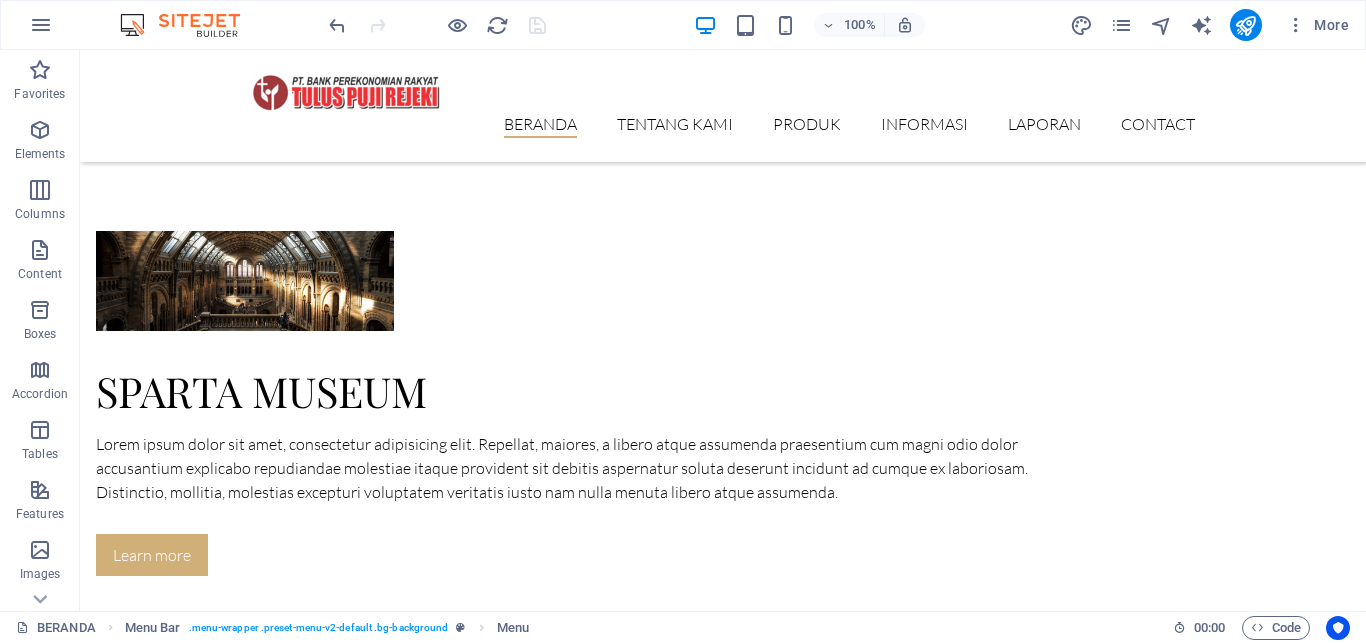 scroll, scrollTop: 2149, scrollLeft: 0, axis: vertical 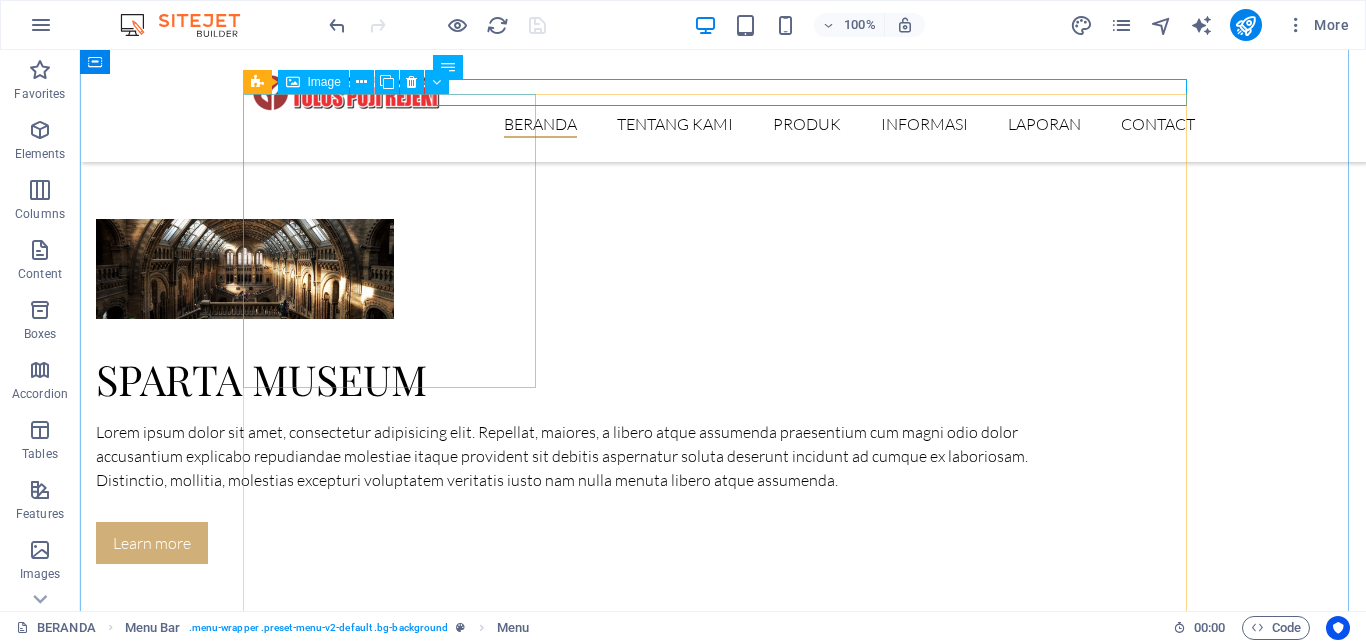 click on "Dinosaurs 16. September 2019" at bounding box center [723, 2317] 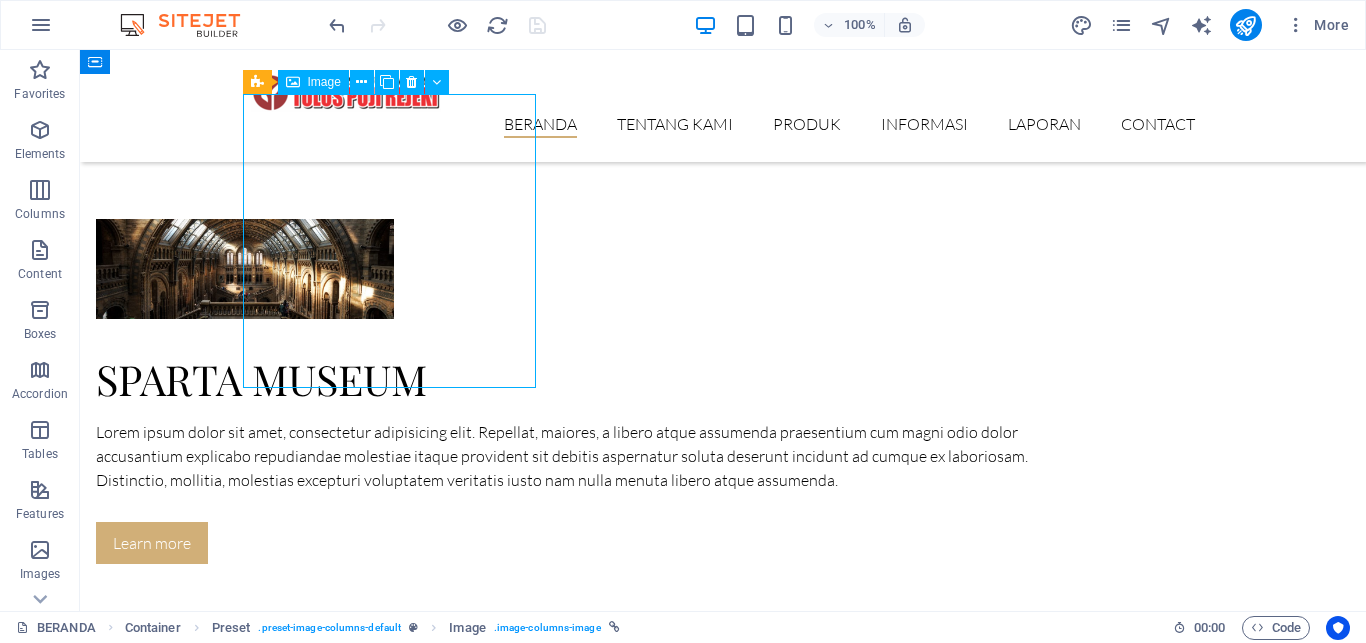 click on "Dinosaurs 16. September 2019" at bounding box center (723, 2317) 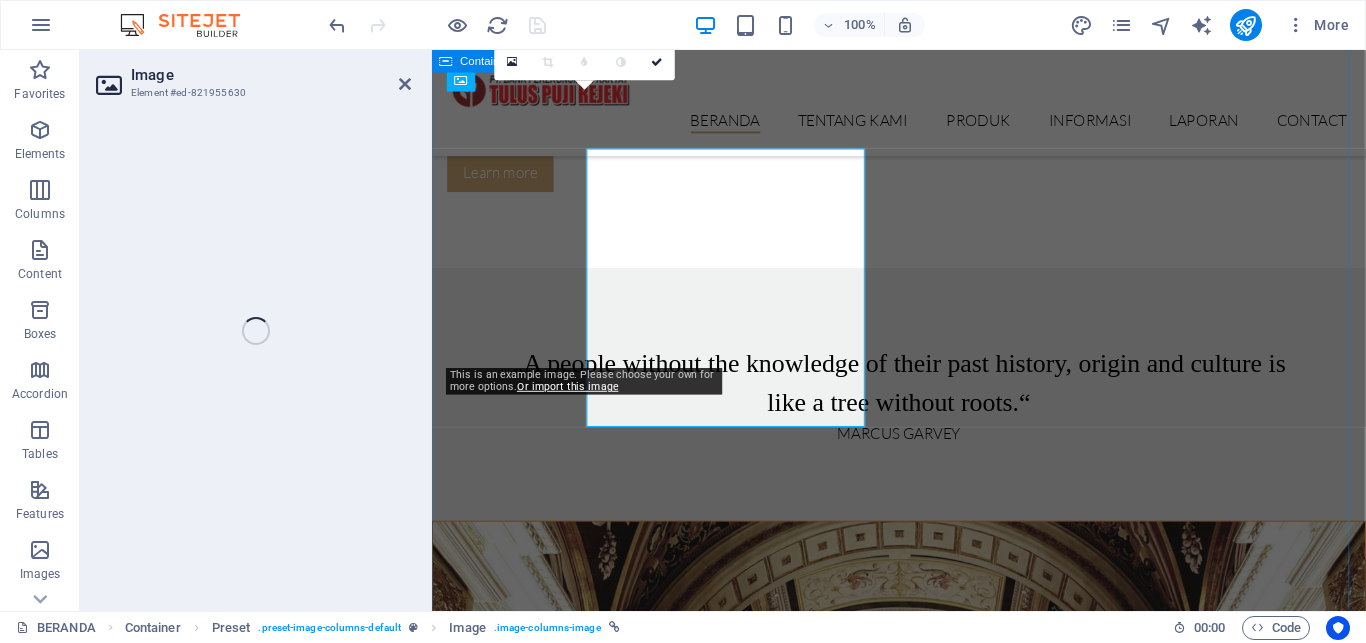 scroll, scrollTop: 2089, scrollLeft: 0, axis: vertical 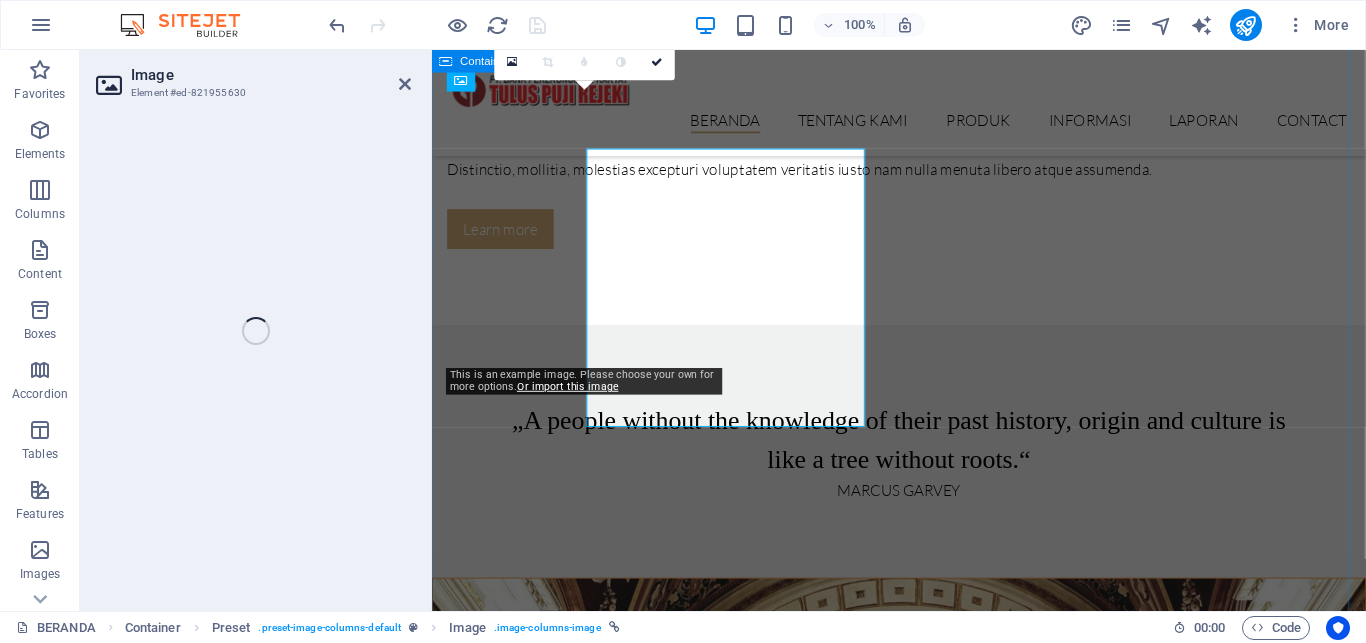 select on "%" 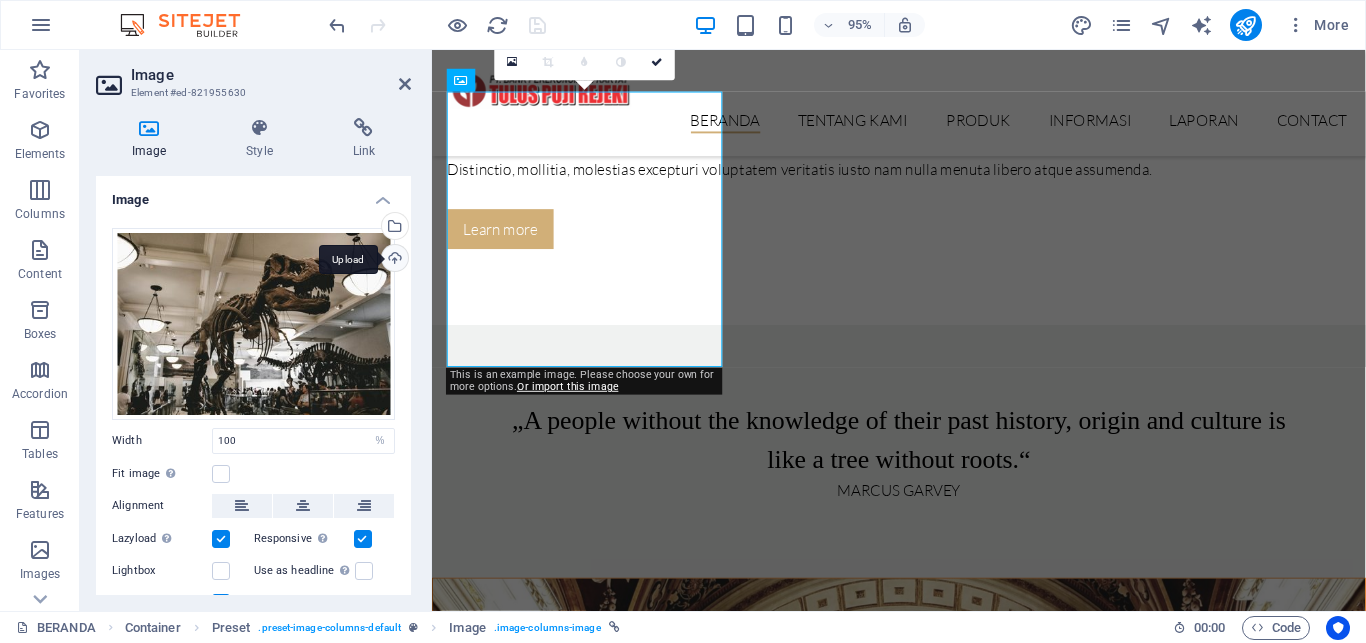 click on "Upload" at bounding box center (393, 260) 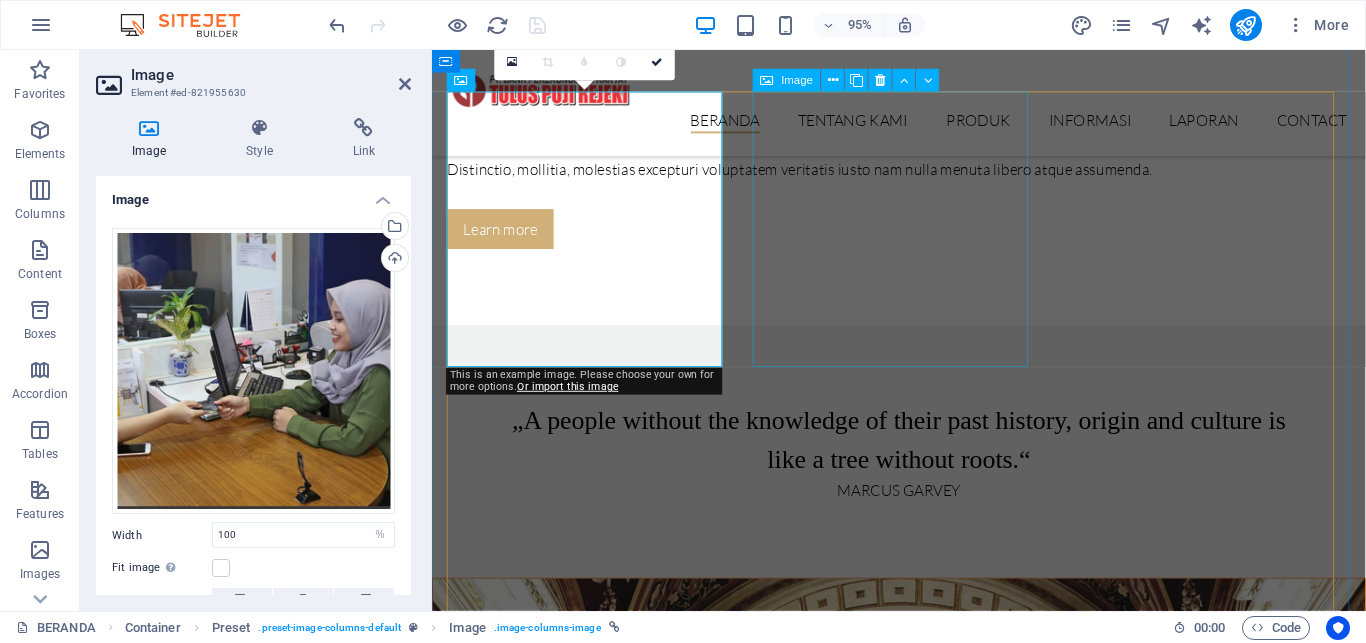 click on "Jordi Calzone 09. November 2019" at bounding box center (924, 3090) 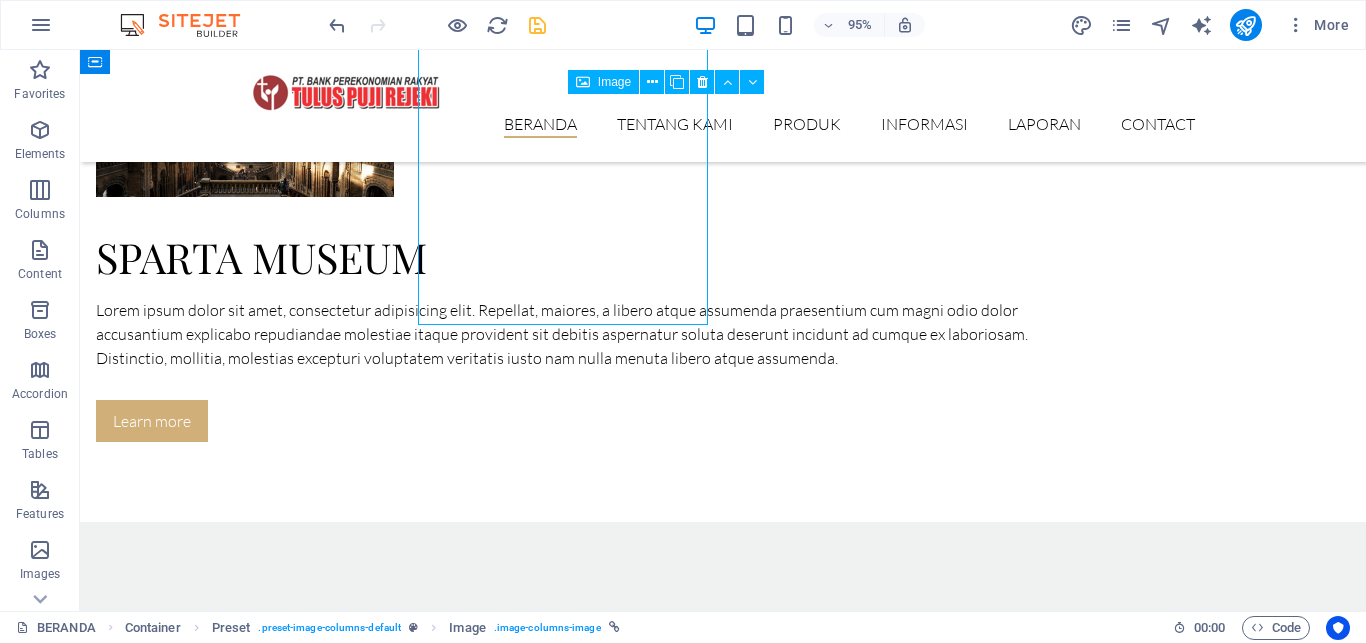 scroll, scrollTop: 2149, scrollLeft: 0, axis: vertical 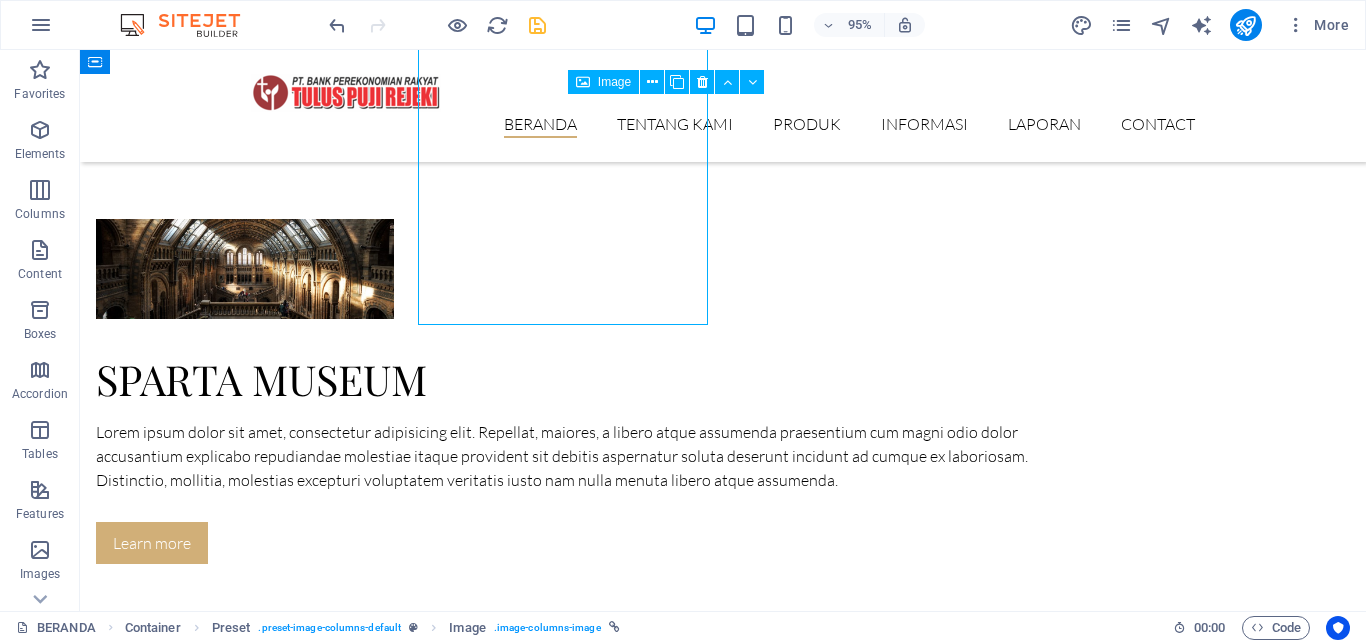 click on "Jordi Calzone 09. November 2019" at bounding box center (723, 3277) 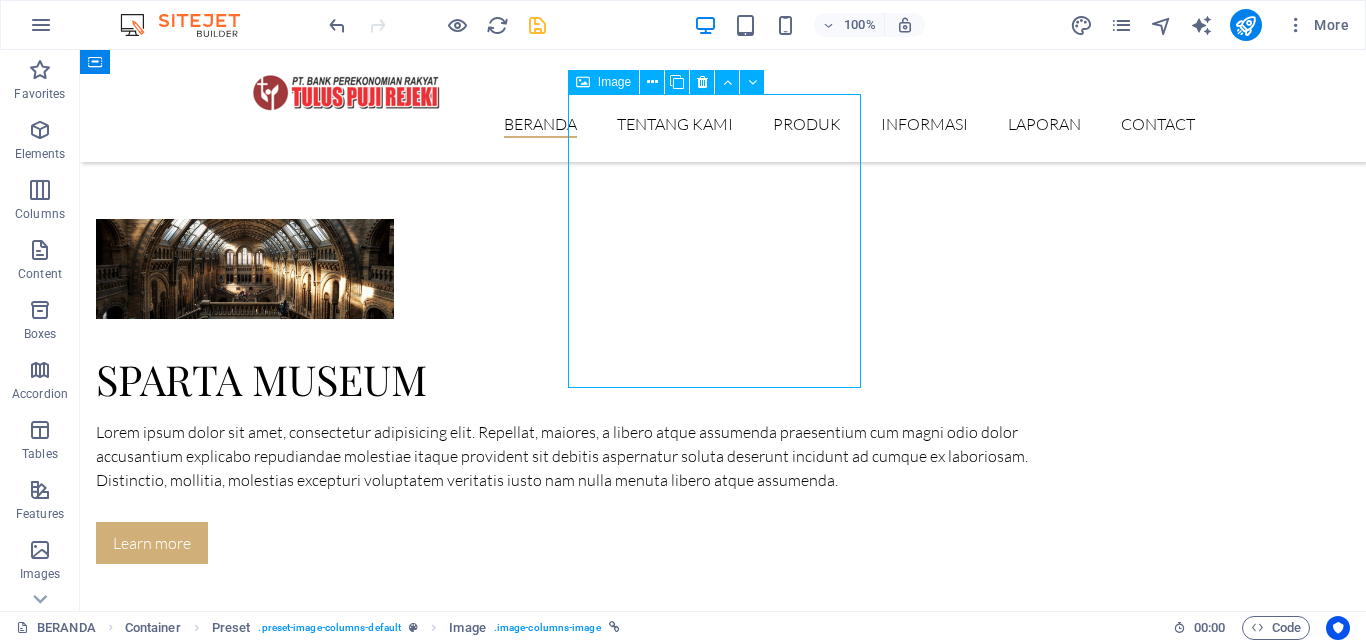 click on "Jordi Calzone 09. November 2019" at bounding box center [723, 3277] 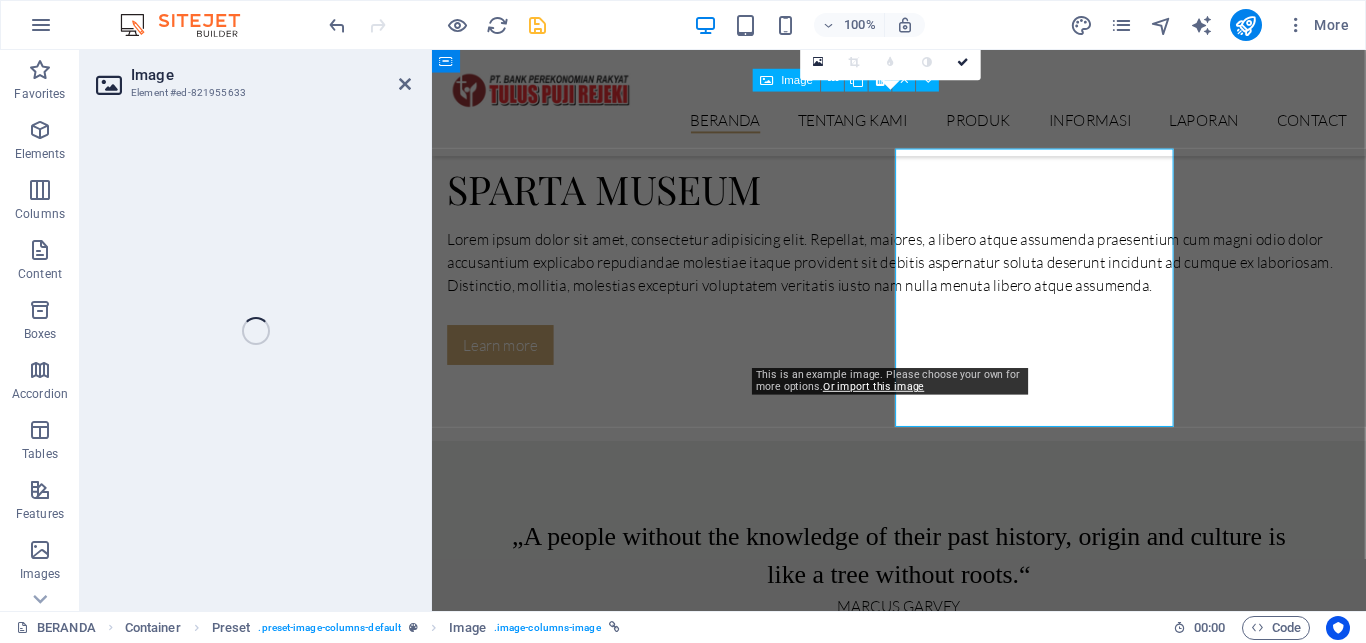 click on "Jordi Calzone 09. November 2019" at bounding box center (924, 3136) 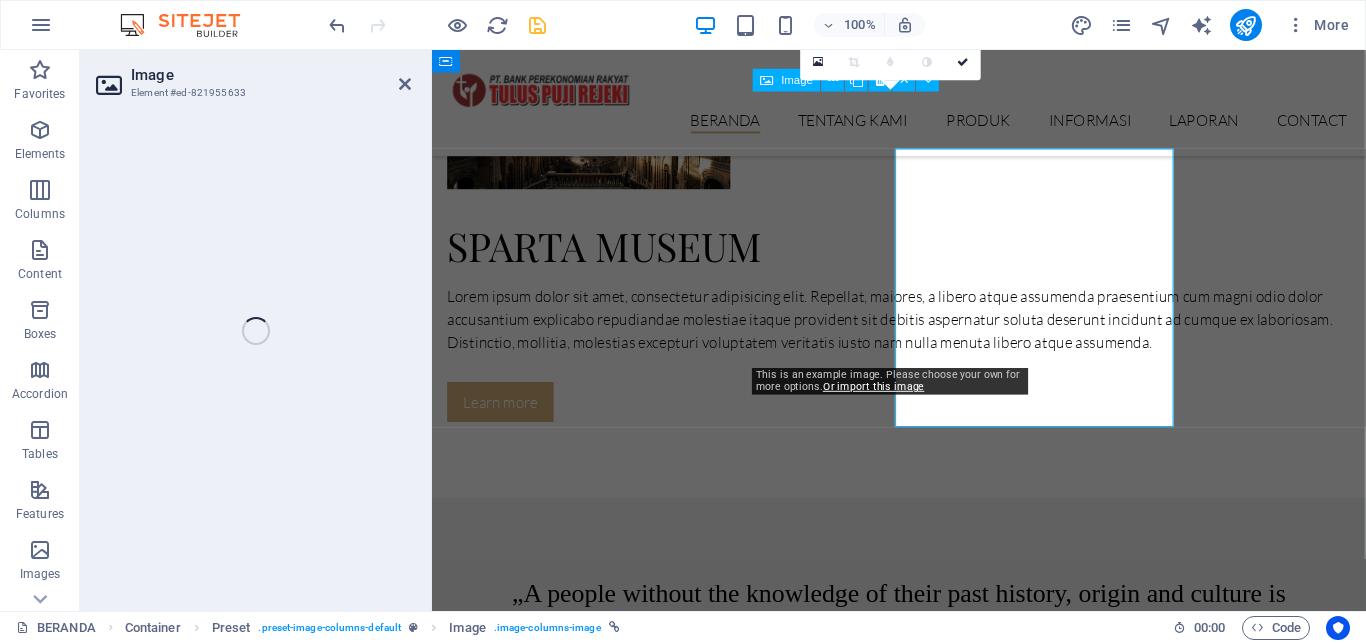 select on "%" 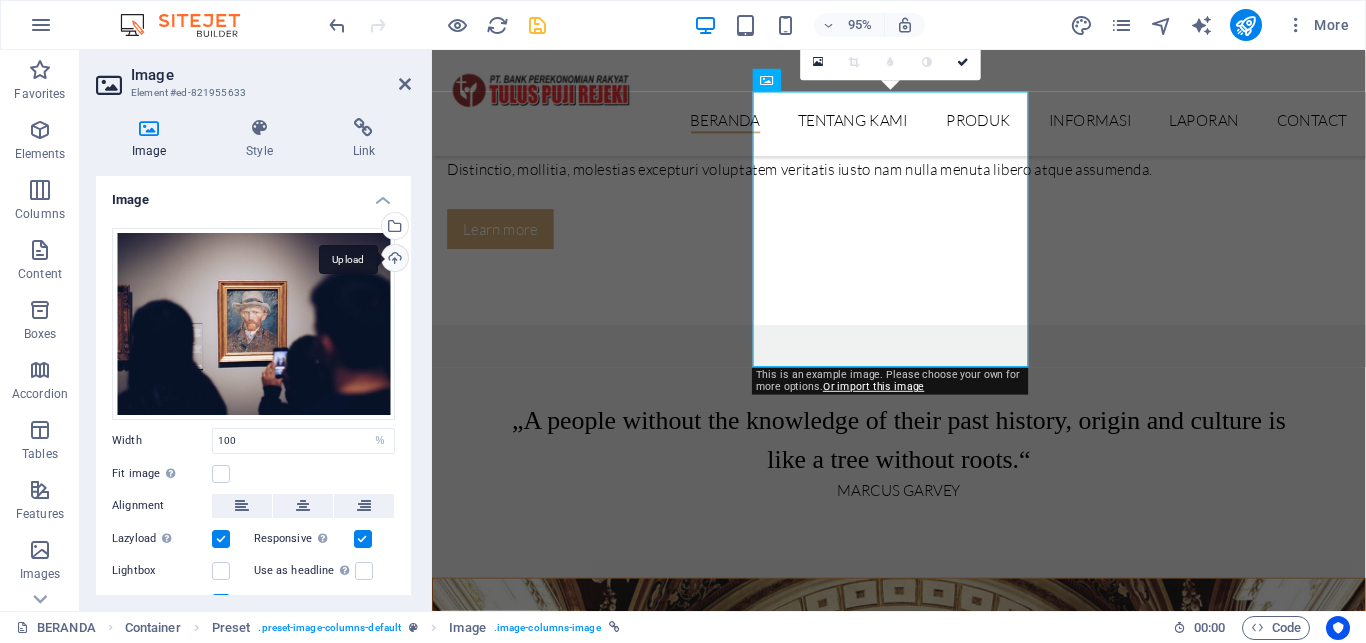 click on "Upload" at bounding box center (393, 260) 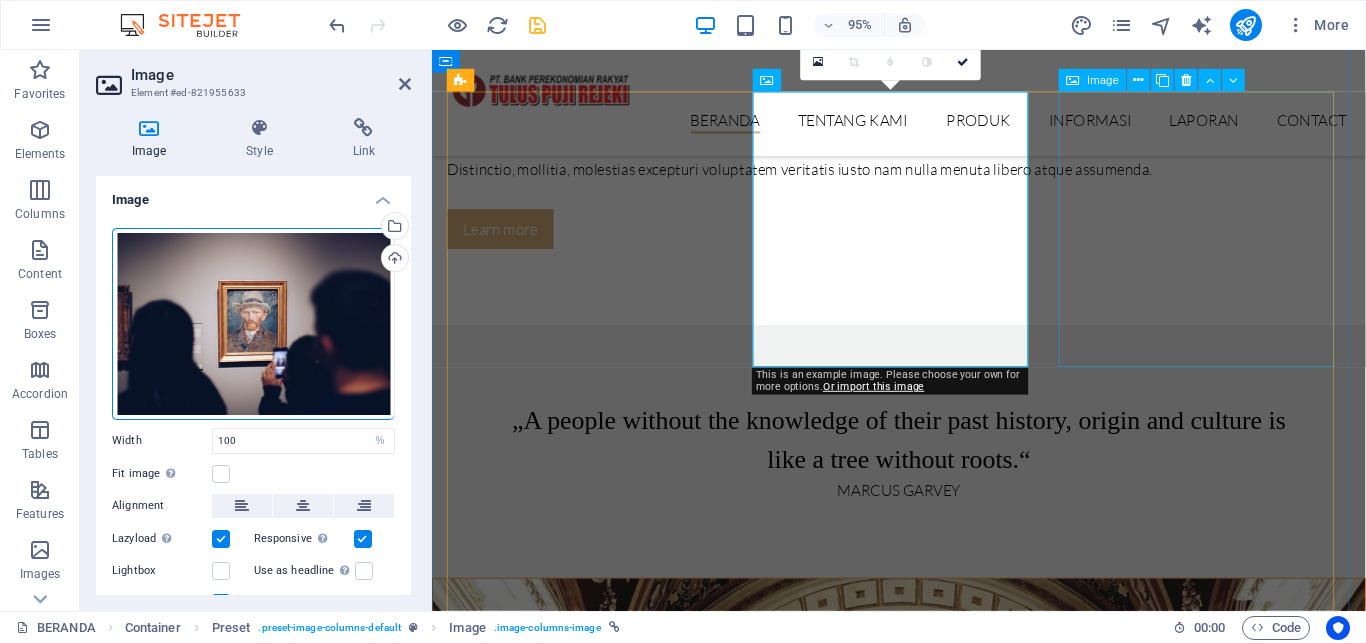 click on "Egypt Exhibition 20. December 2019" at bounding box center (924, 4050) 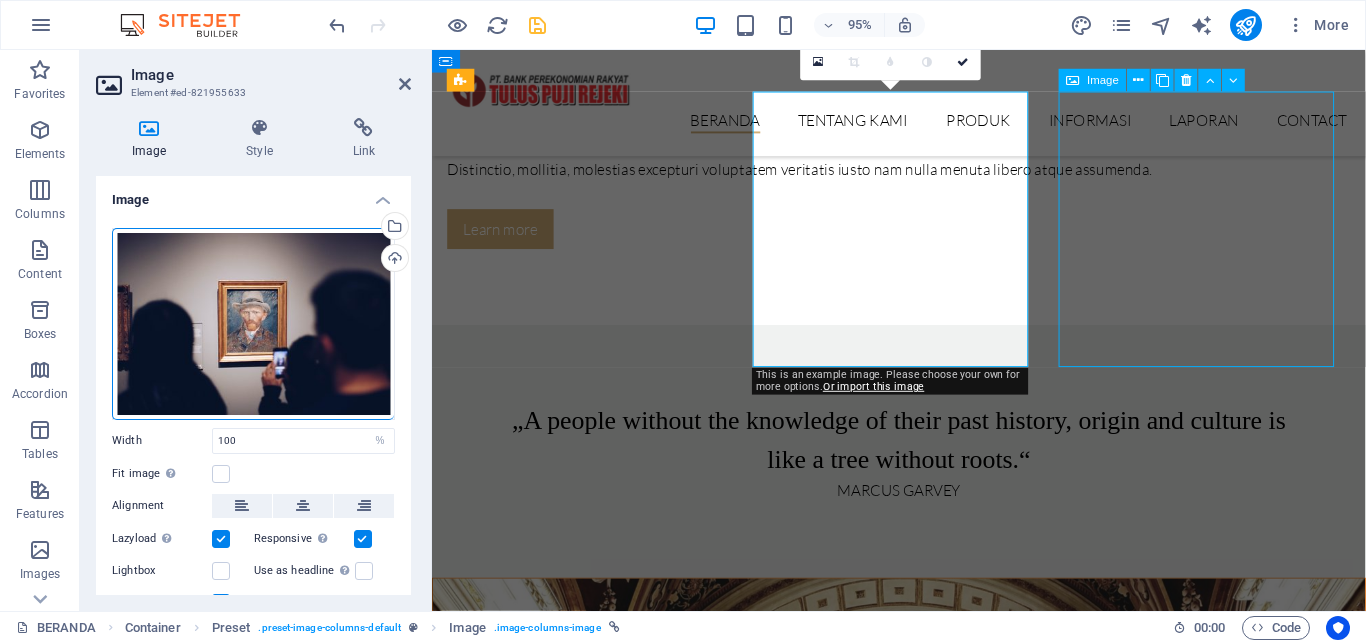 click on "Egypt Exhibition 20. December 2019" at bounding box center (924, 4050) 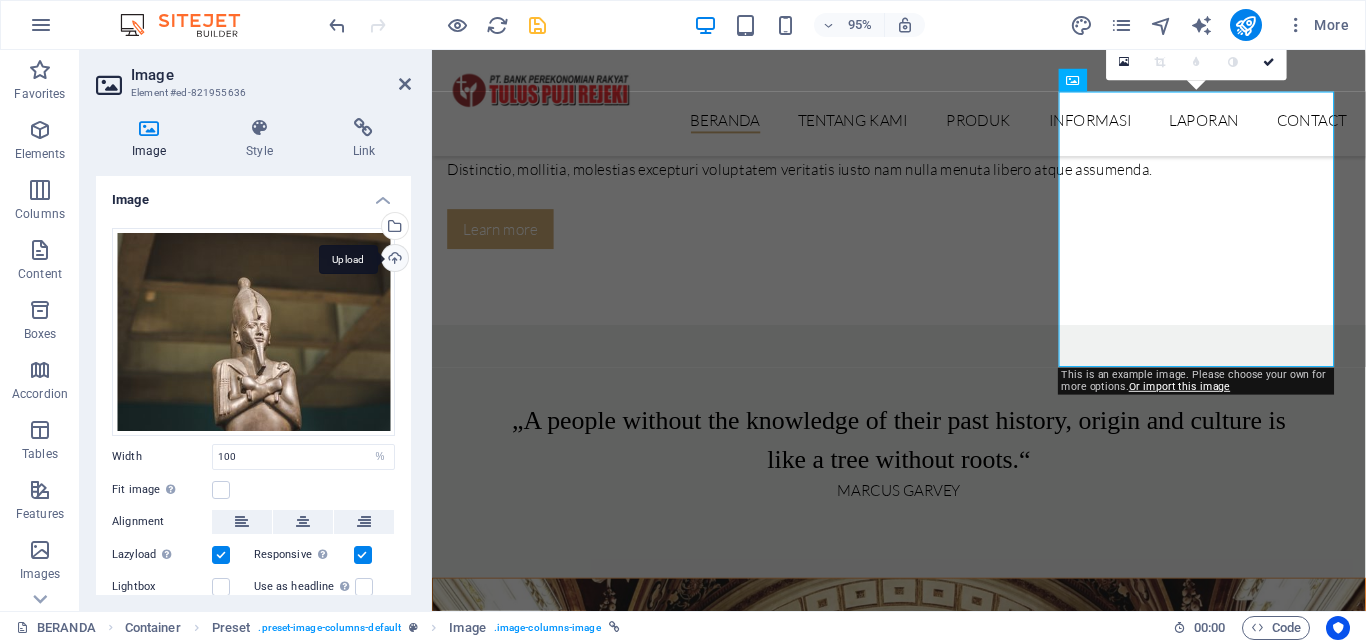 click on "Upload" at bounding box center [393, 260] 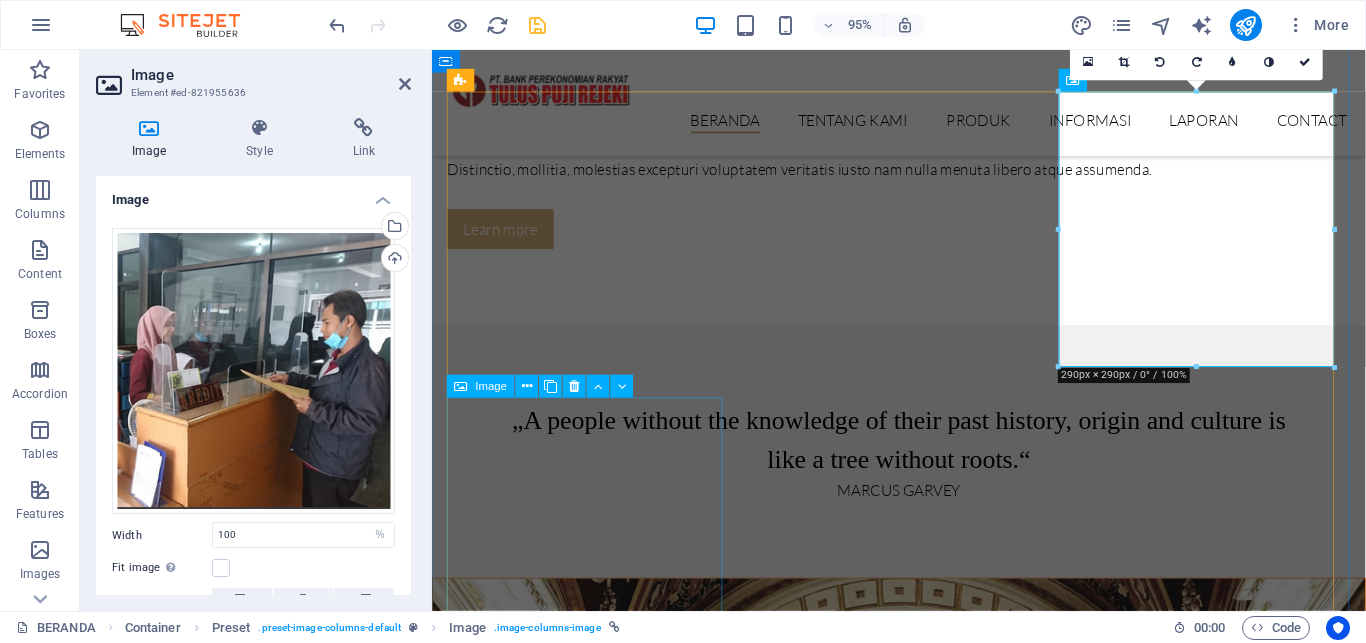 click on "The Legends 22. January 2020" at bounding box center (924, 5010) 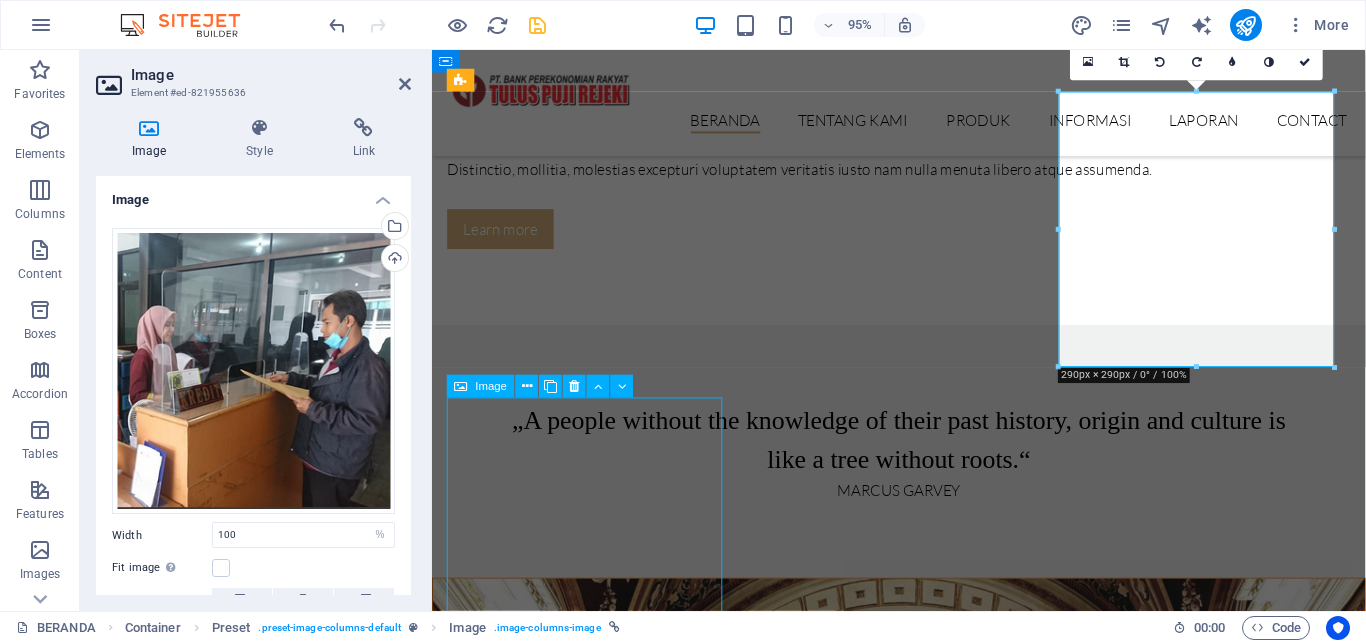click on "The Legends 22. January 2020" at bounding box center (924, 5010) 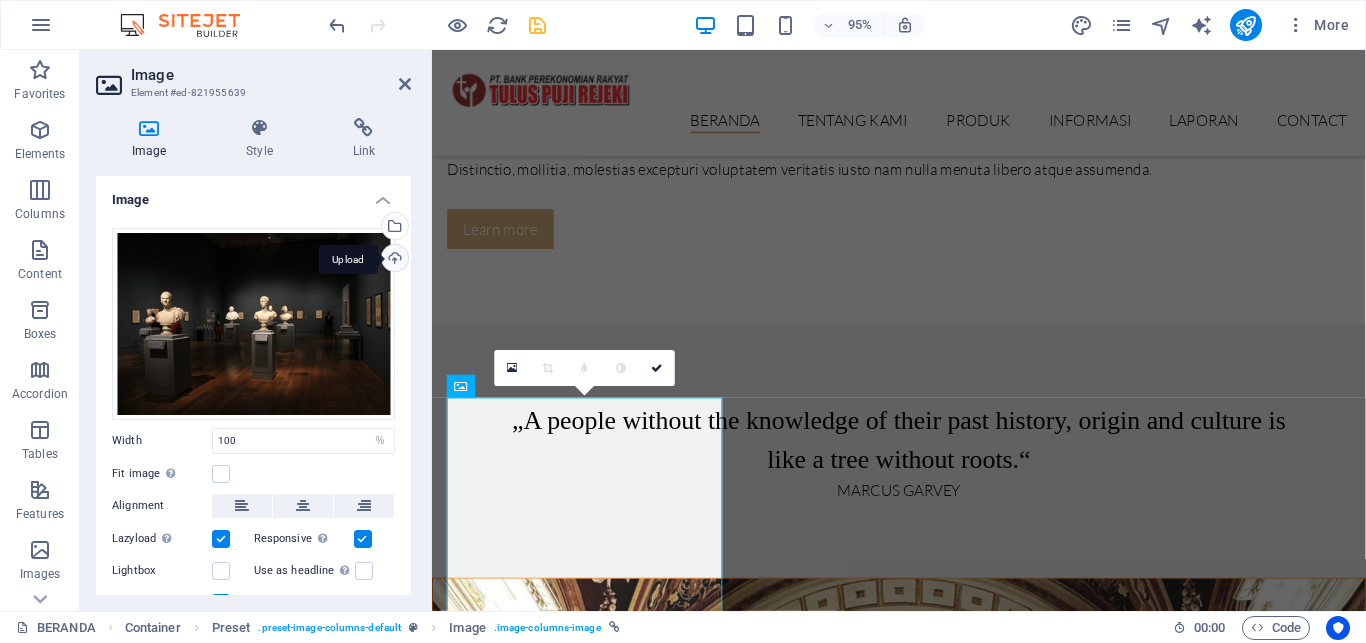 click on "Upload" at bounding box center (393, 260) 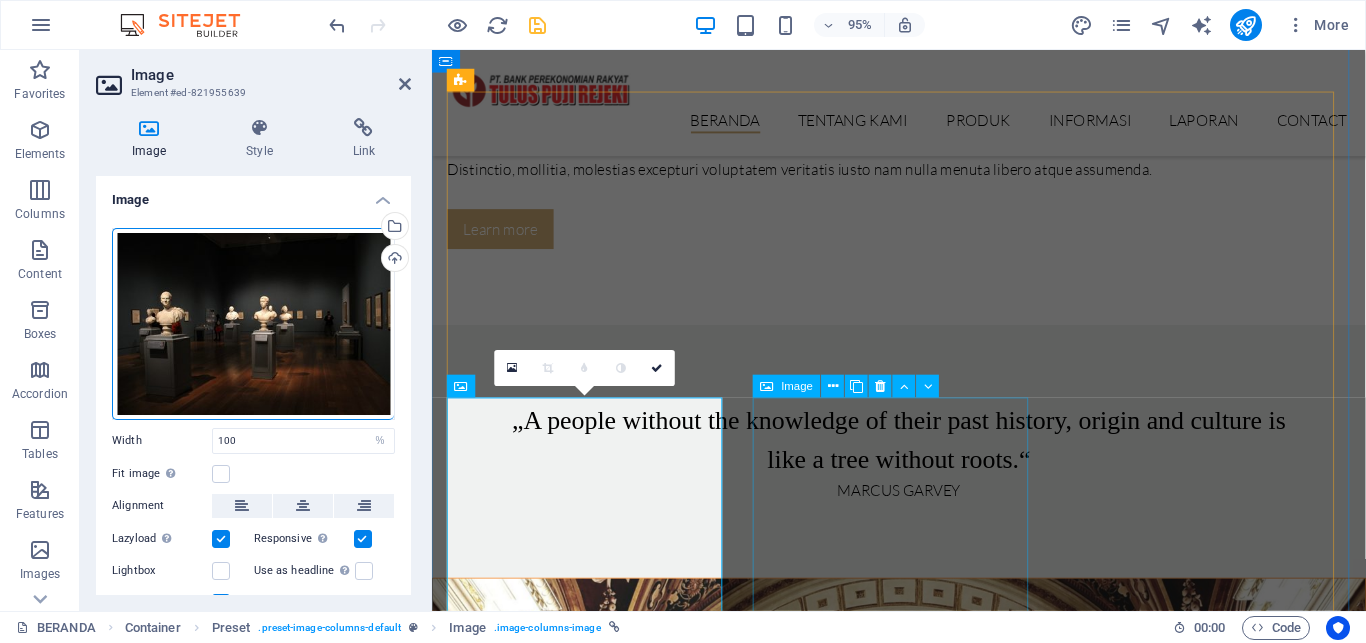 click on "Epic statures 08. February 2020" at bounding box center (924, 5970) 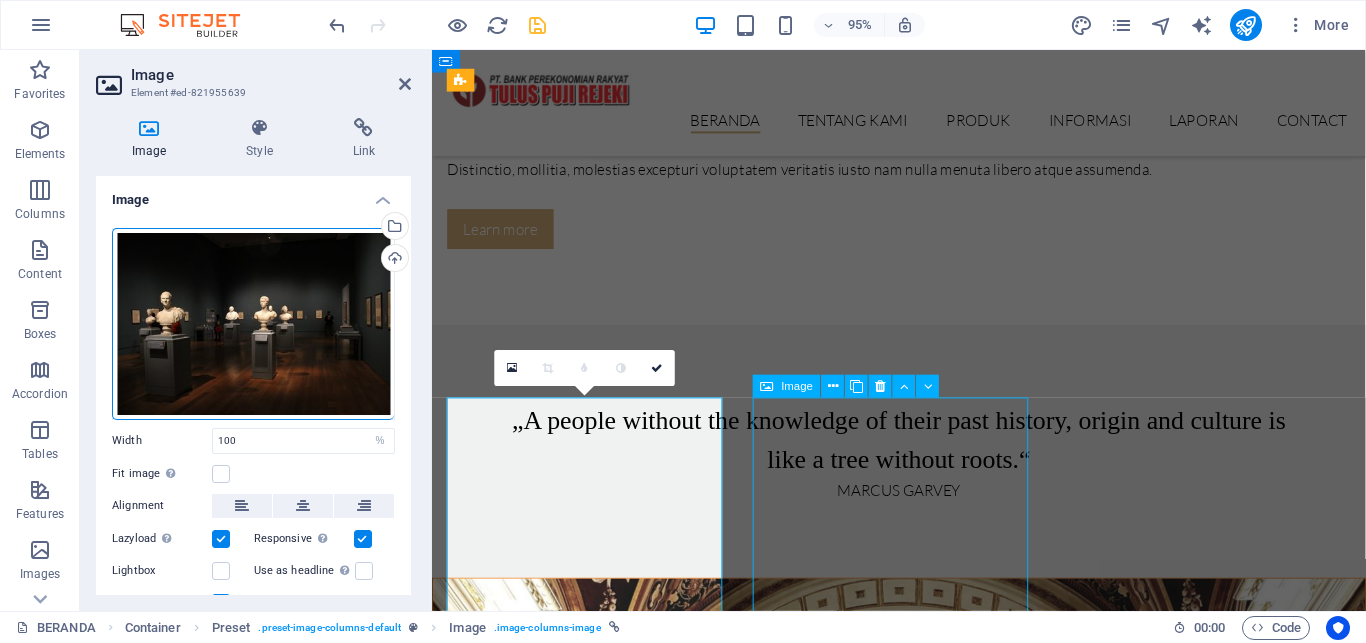 click on "Epic statures 08. February 2020" at bounding box center (924, 5970) 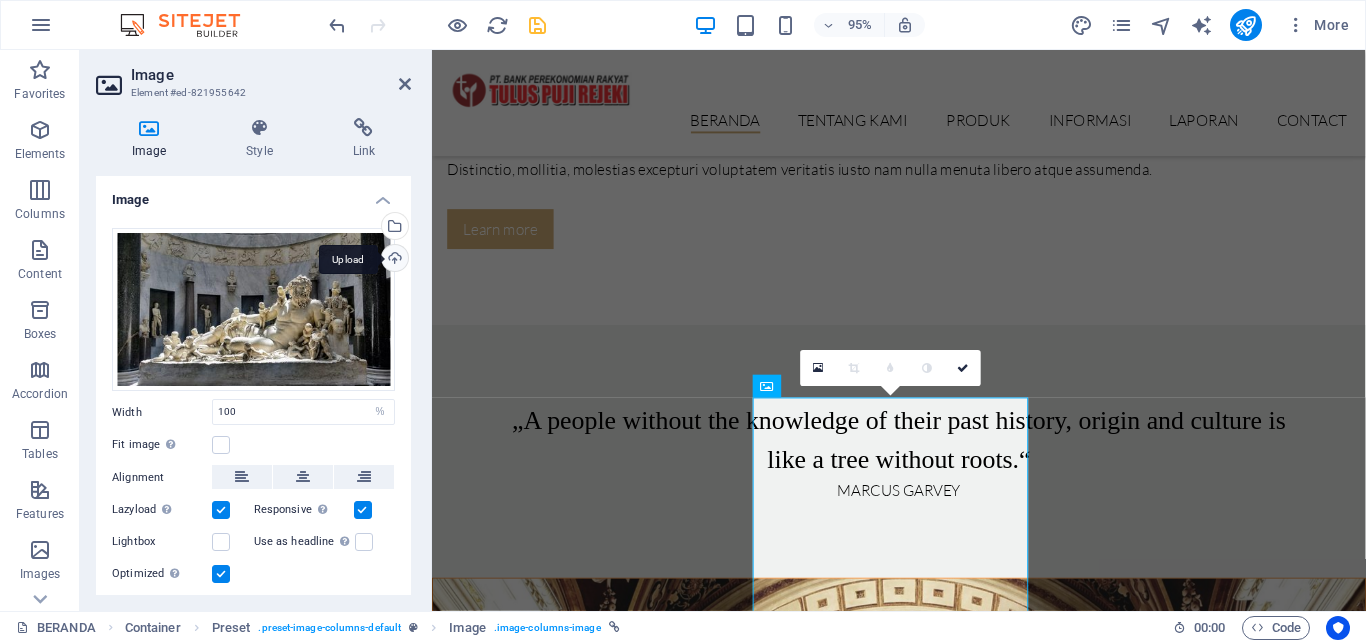click on "Upload" at bounding box center [393, 260] 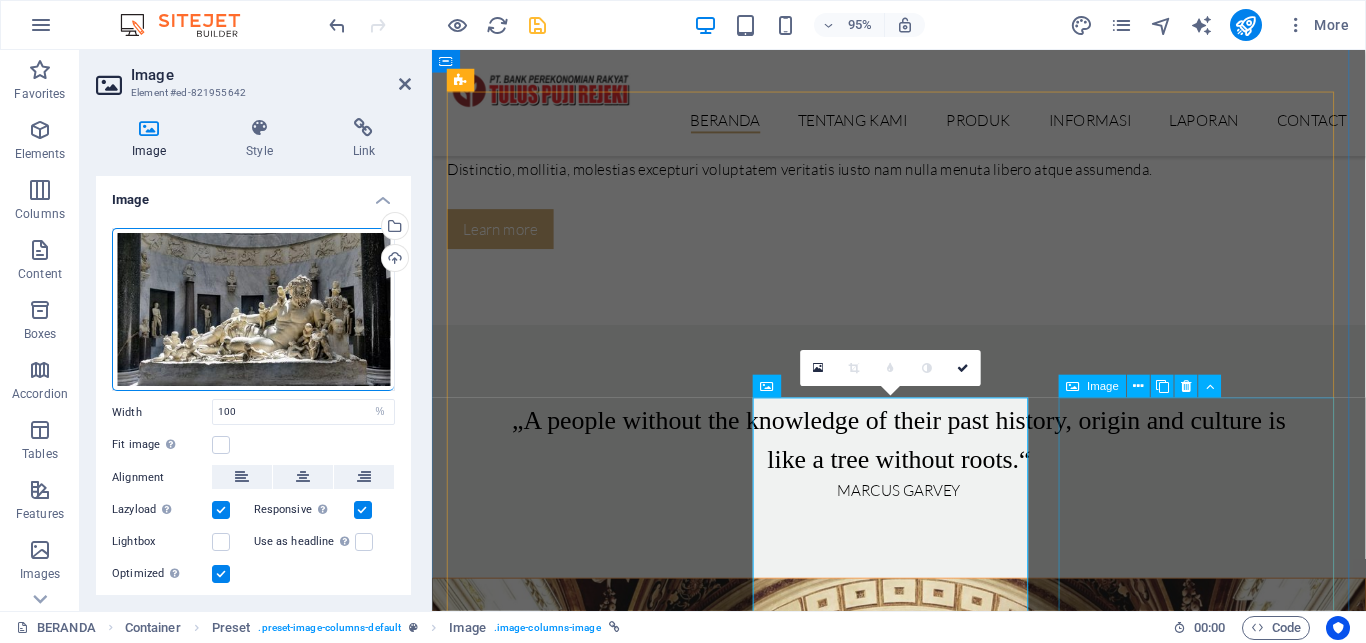 click on "Monuments 14. April 2020" at bounding box center [924, 6935] 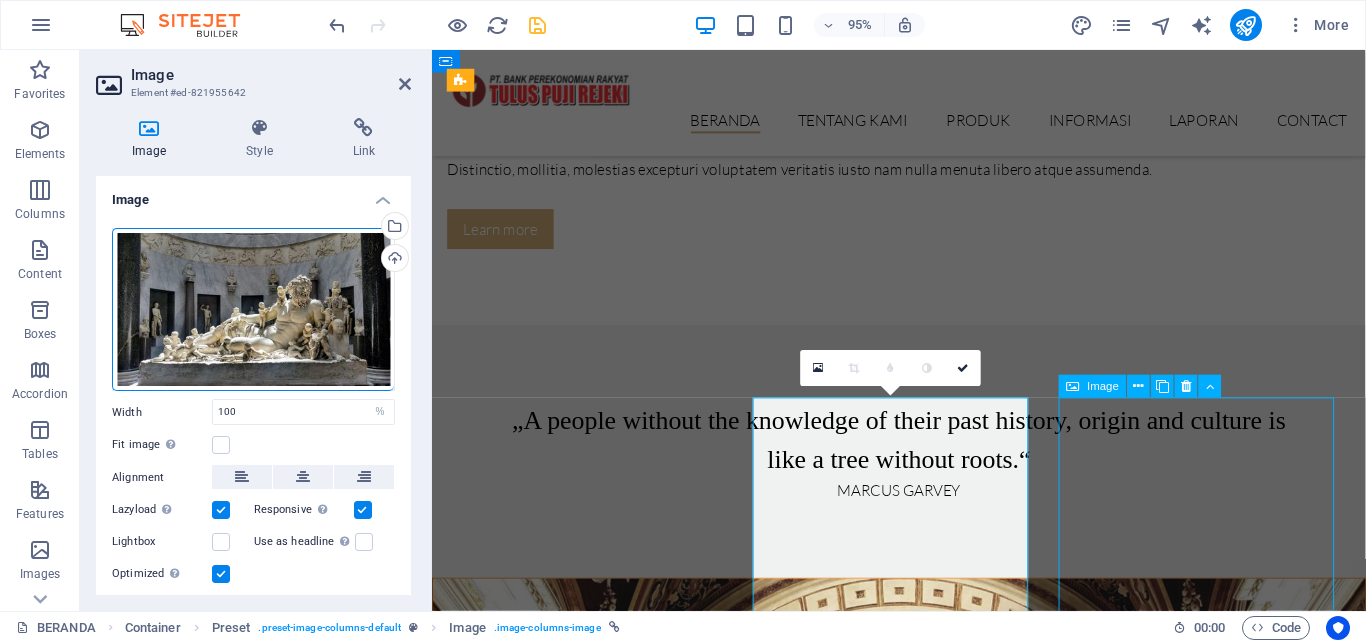 click on "Monuments 14. April 2020" at bounding box center (924, 6935) 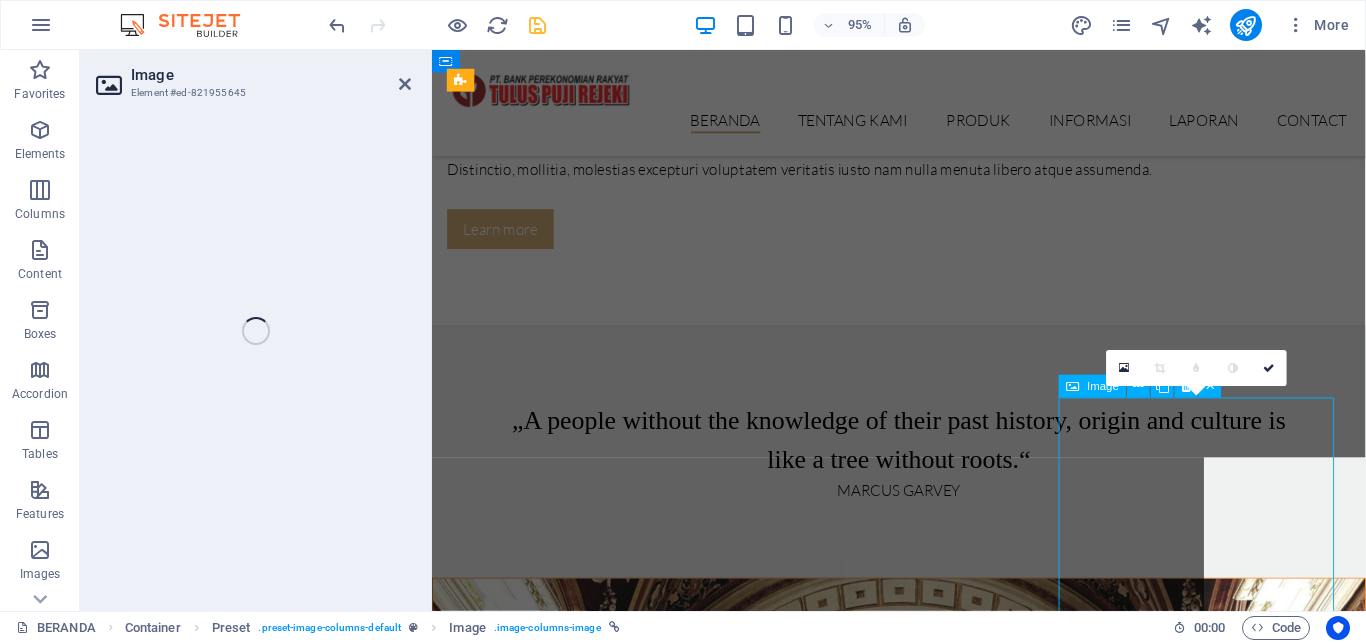 select on "%" 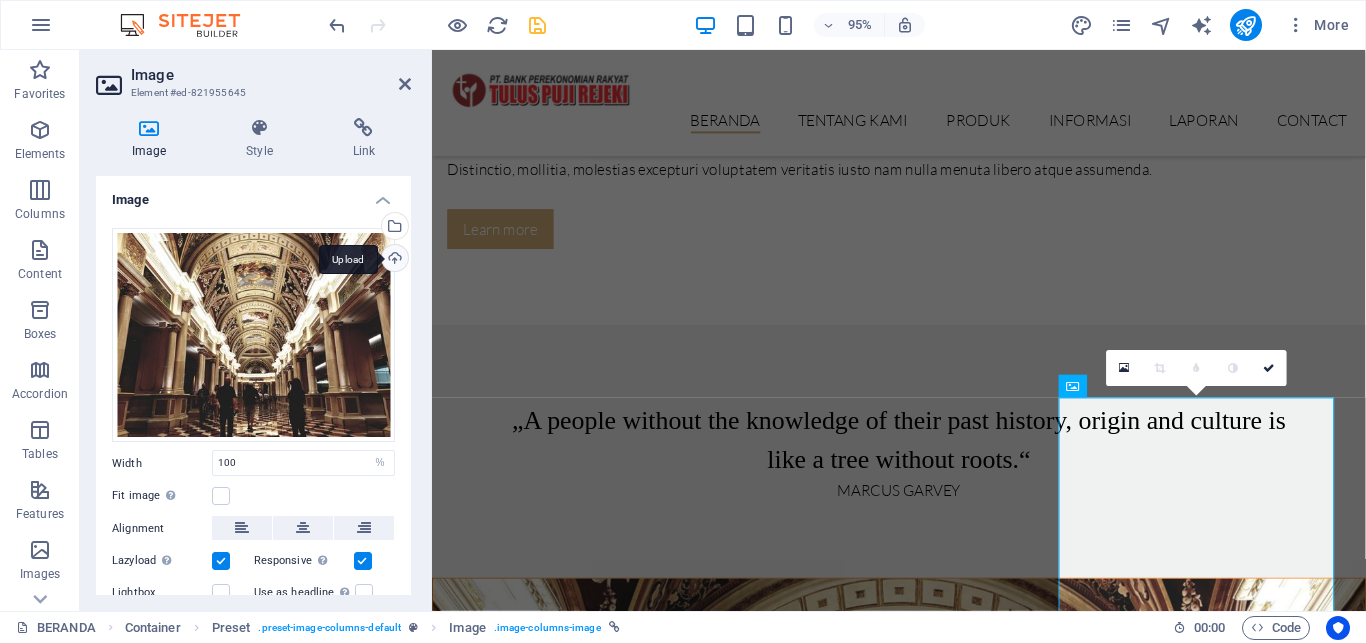 click on "Upload" at bounding box center [393, 260] 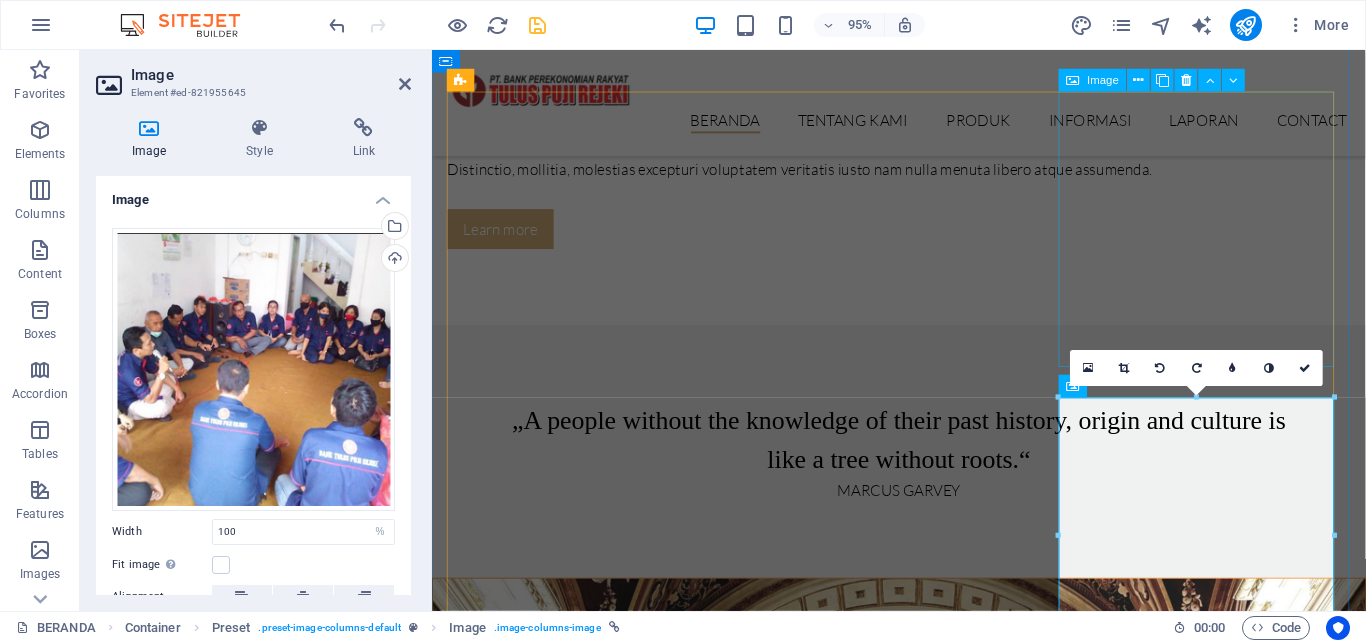 click on "Egypt Exhibition 20. December 2019" at bounding box center [924, 4050] 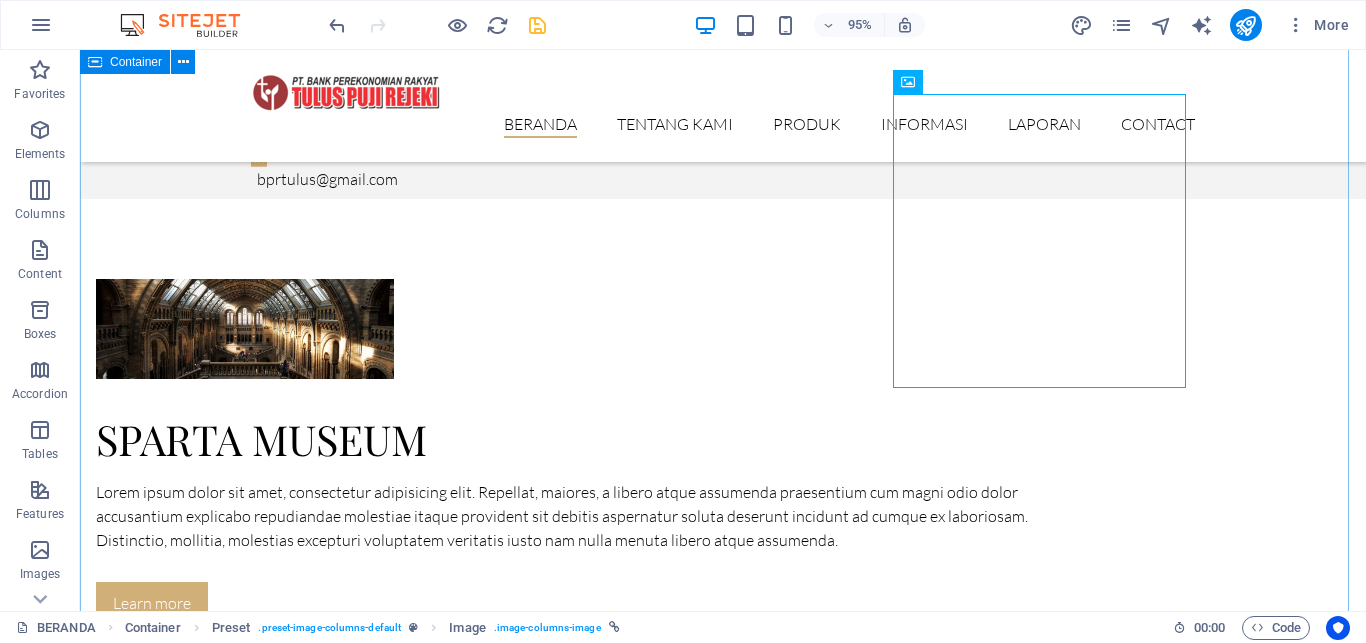 scroll, scrollTop: 2149, scrollLeft: 0, axis: vertical 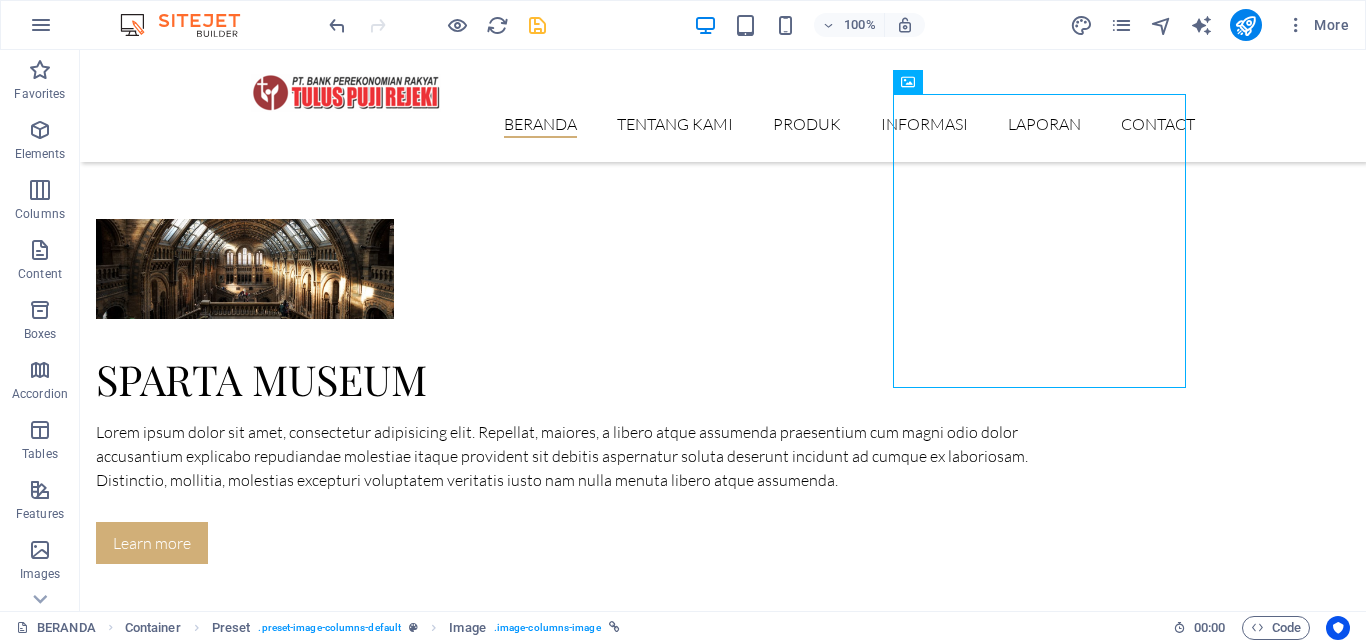 click at bounding box center (437, 25) 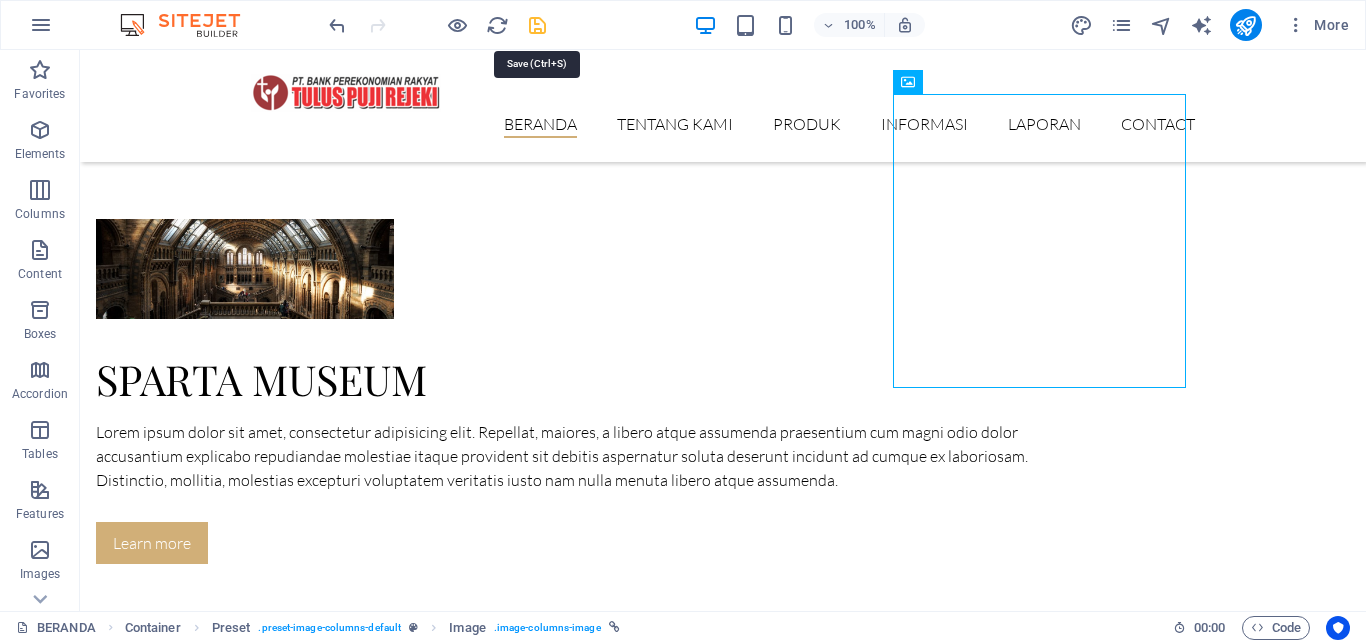 click at bounding box center [537, 25] 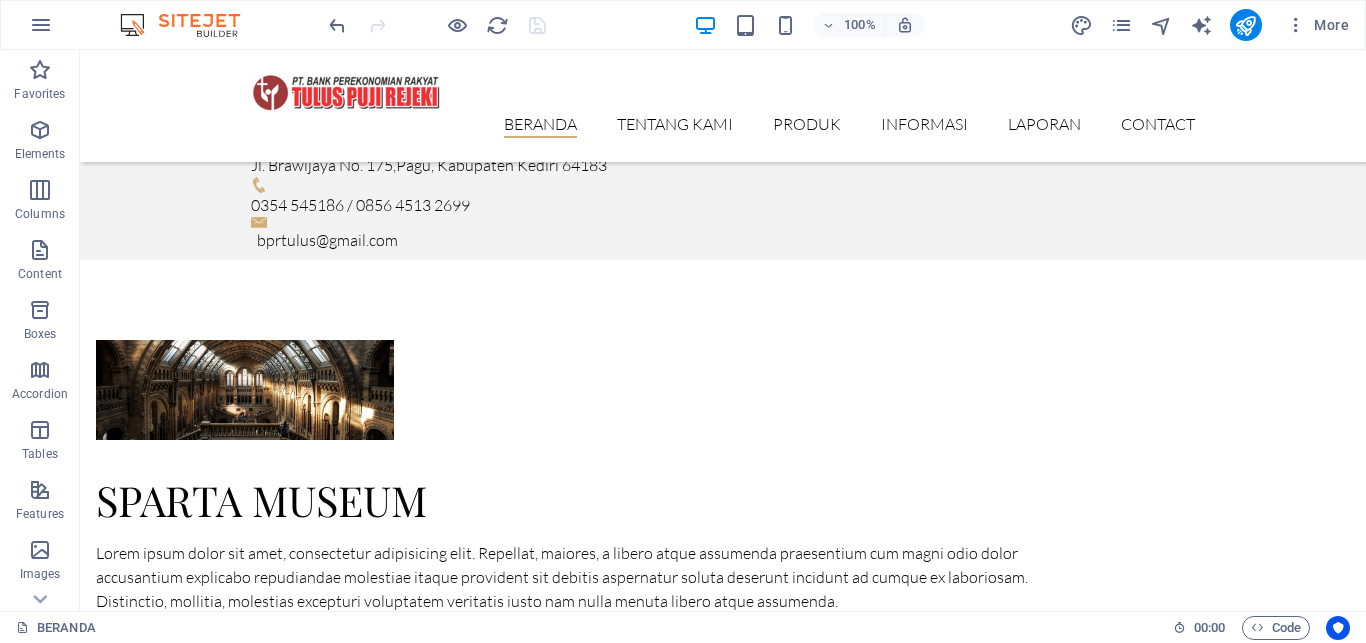 scroll, scrollTop: 2010, scrollLeft: 0, axis: vertical 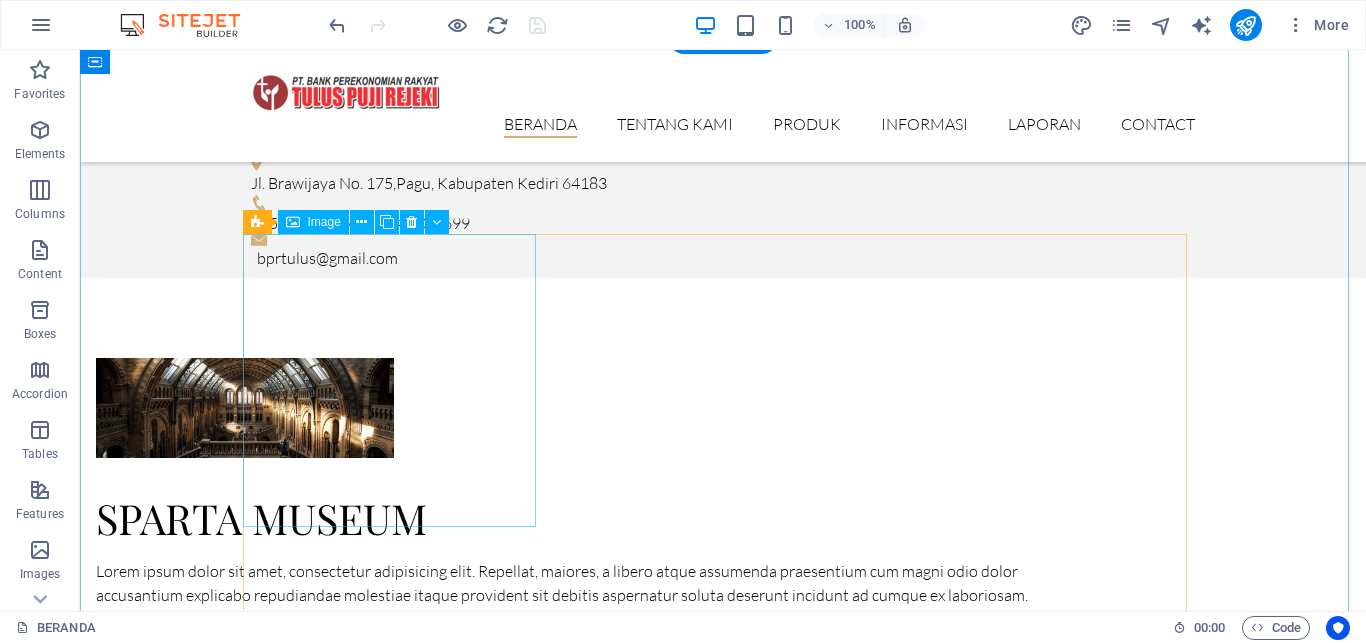 click on "Dinosaurs 16. September 2019" at bounding box center (723, 2456) 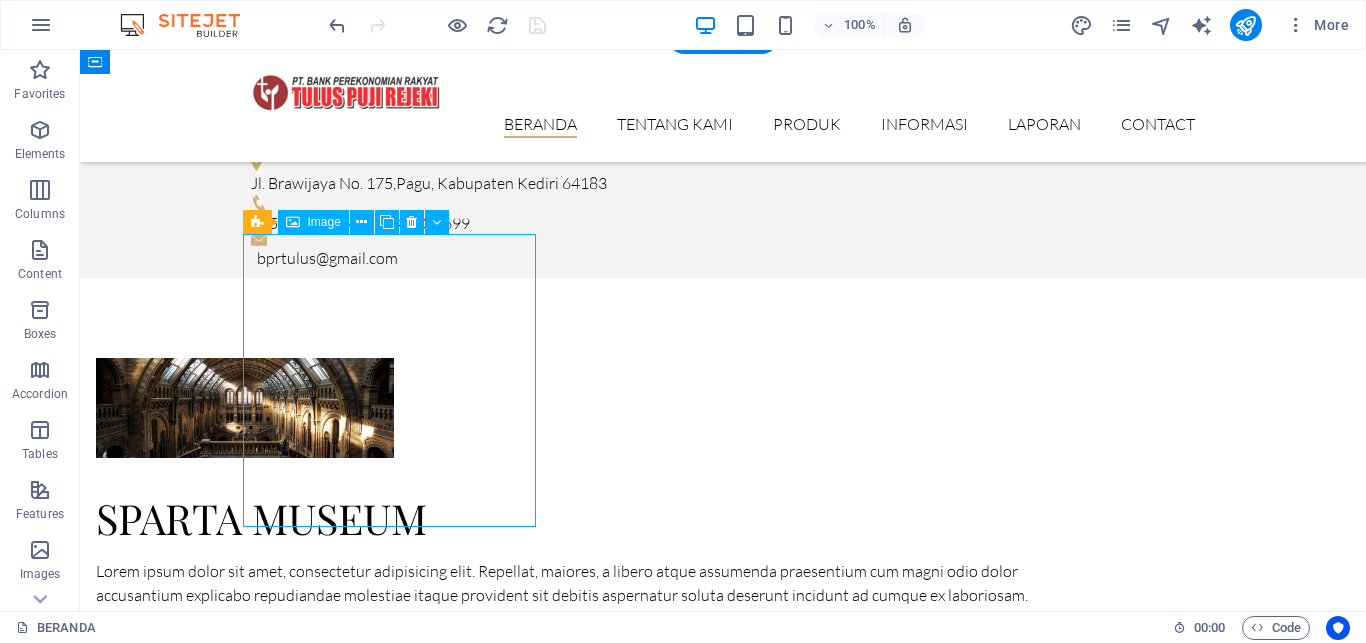 click on "Dinosaurs 16. September 2019" at bounding box center (723, 2456) 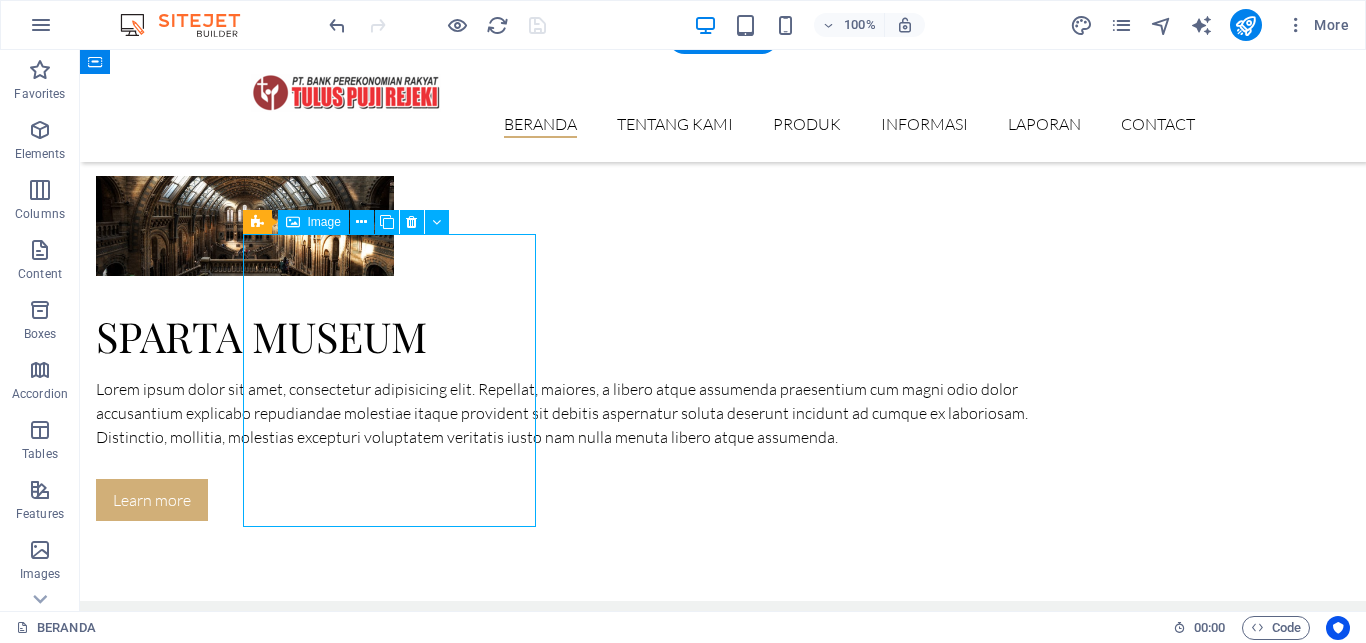 select on "%" 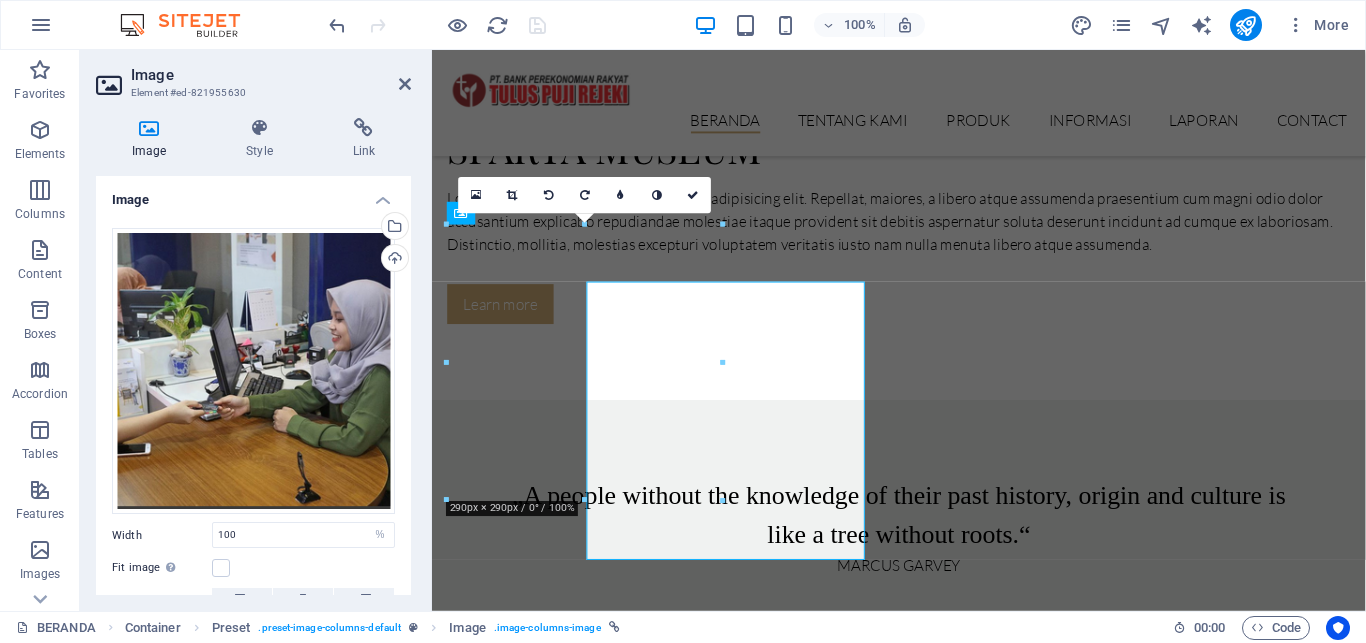 scroll, scrollTop: 1950, scrollLeft: 0, axis: vertical 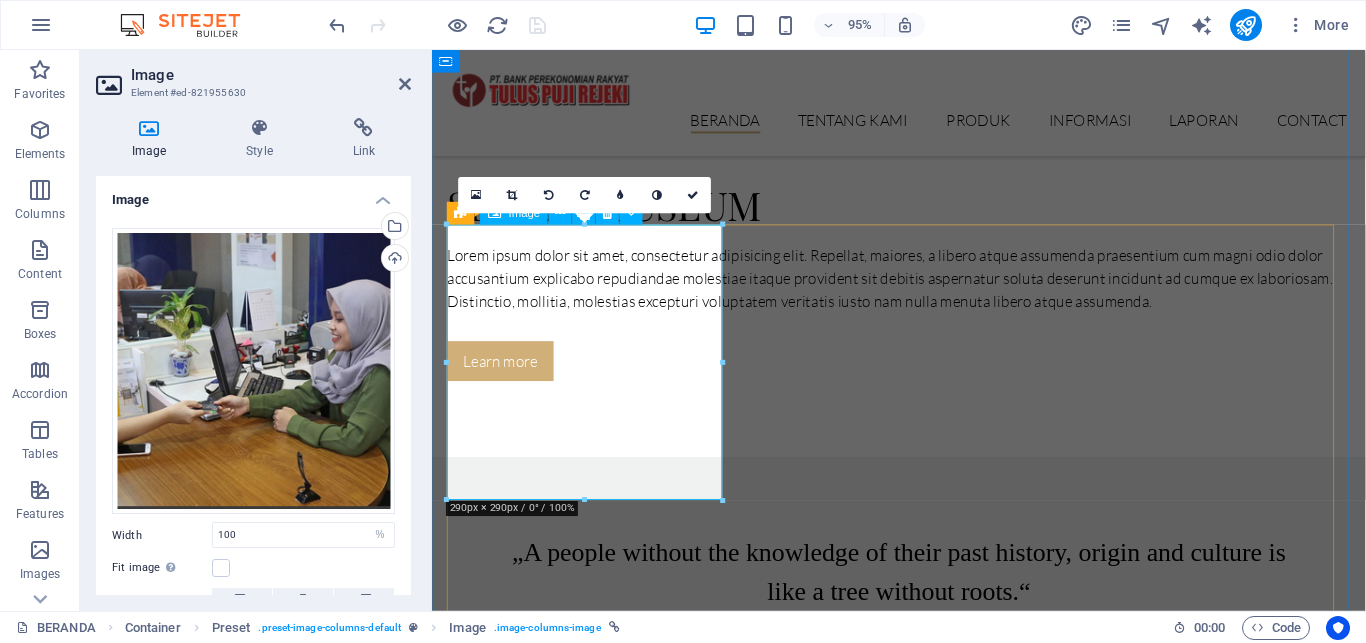 click on "Dinosaurs 16. September 2019" at bounding box center [924, 2269] 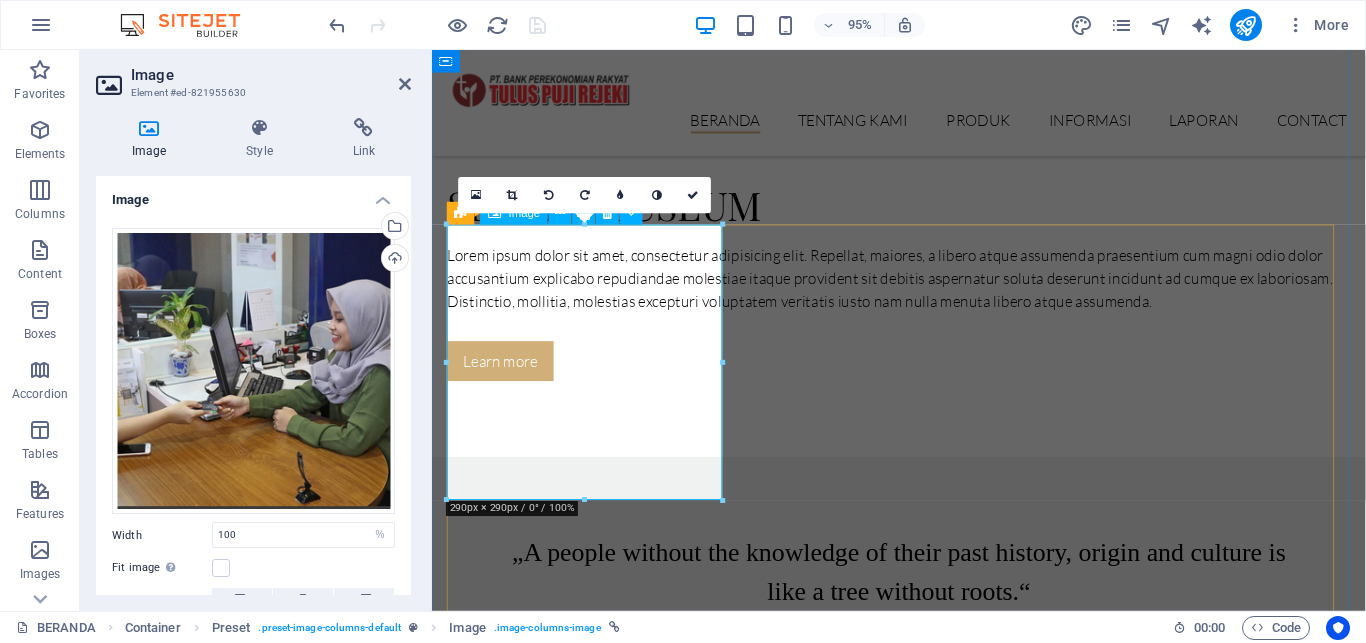 click on "Dinosaurs 16. September 2019" at bounding box center [924, 2269] 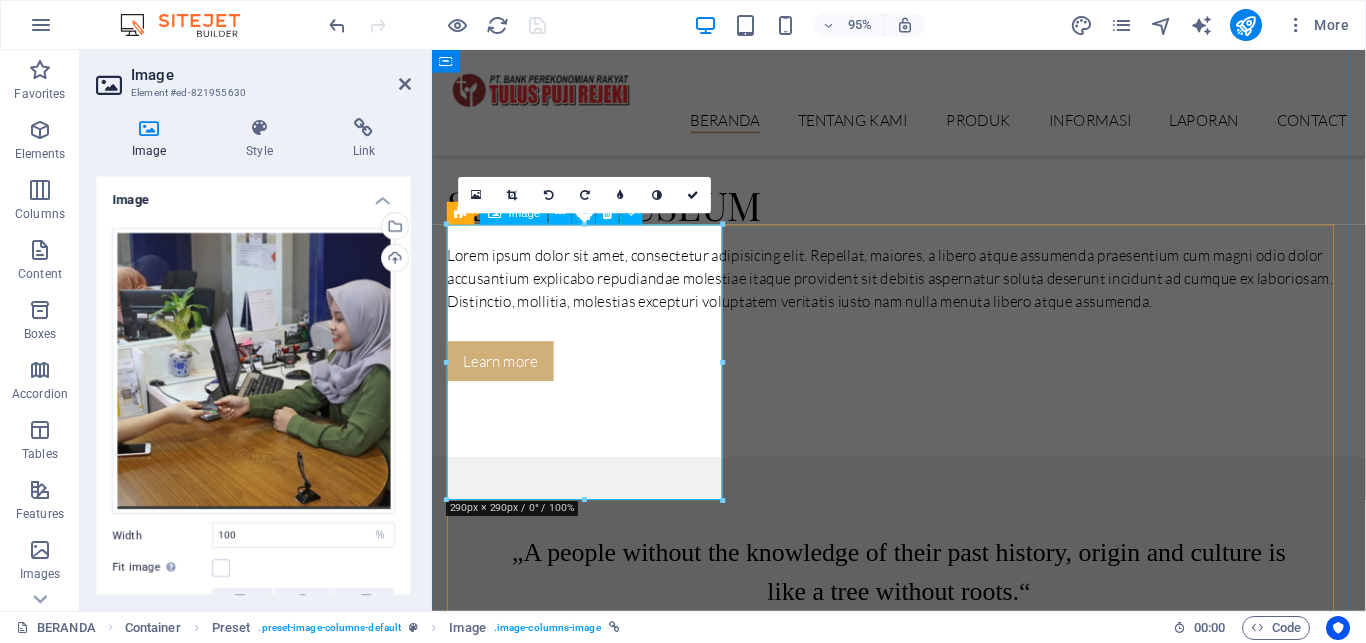 click on "Dinosaurs 16. September 2019" at bounding box center (924, 2269) 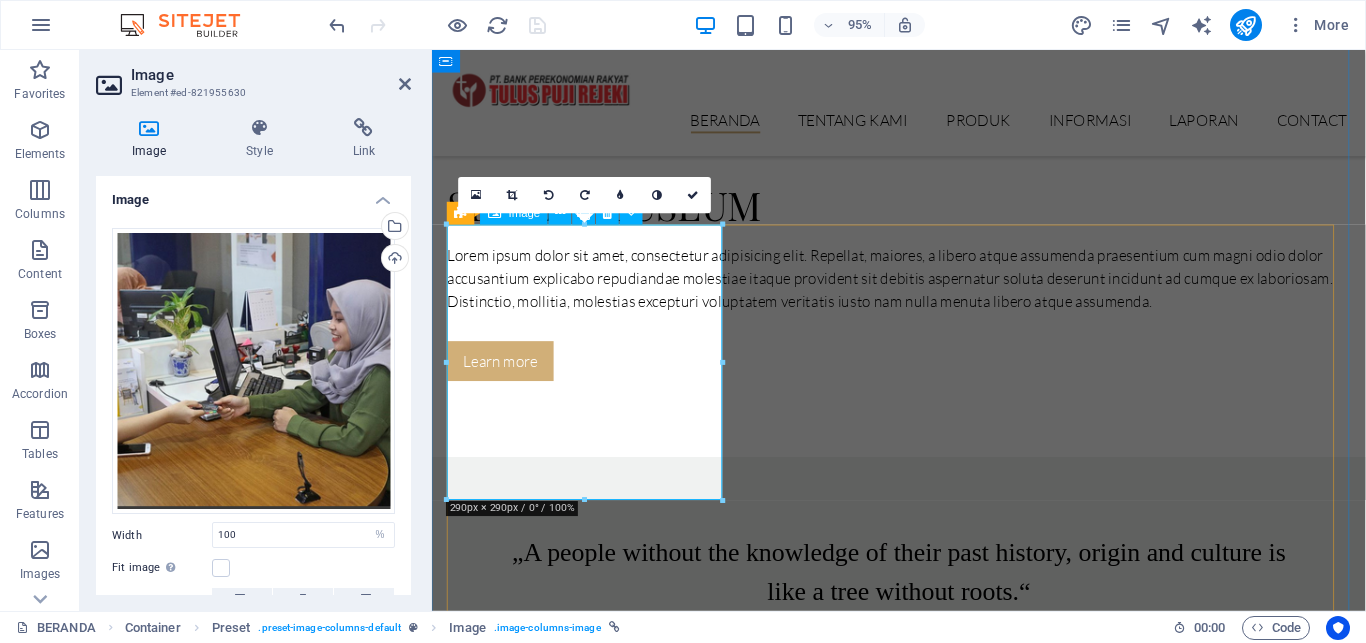 click on "Dinosaurs 16. September 2019" at bounding box center [924, 2269] 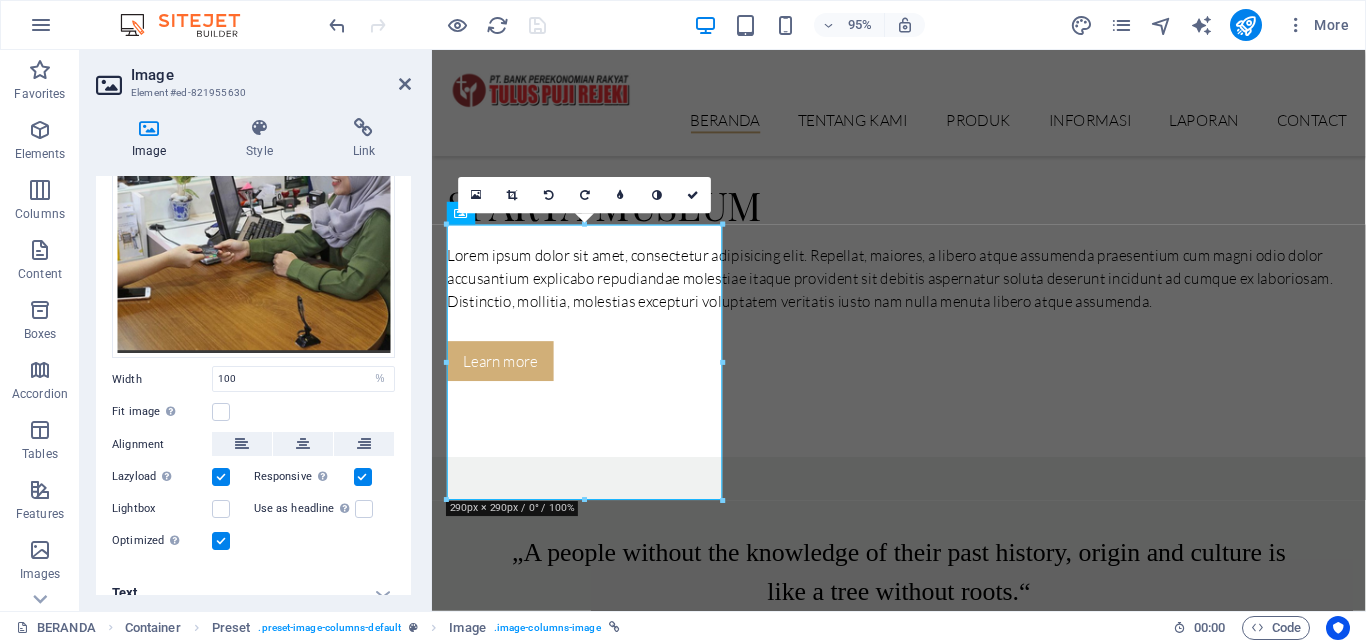 scroll, scrollTop: 161, scrollLeft: 0, axis: vertical 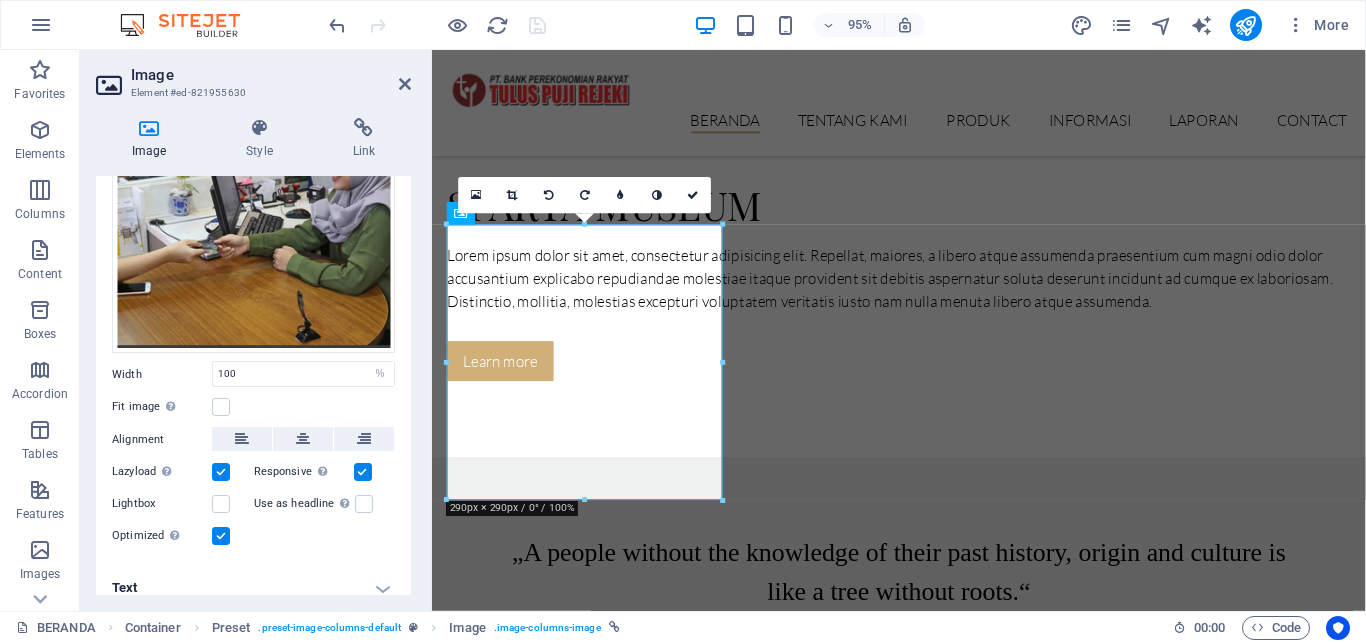 click on "Text" at bounding box center (253, 588) 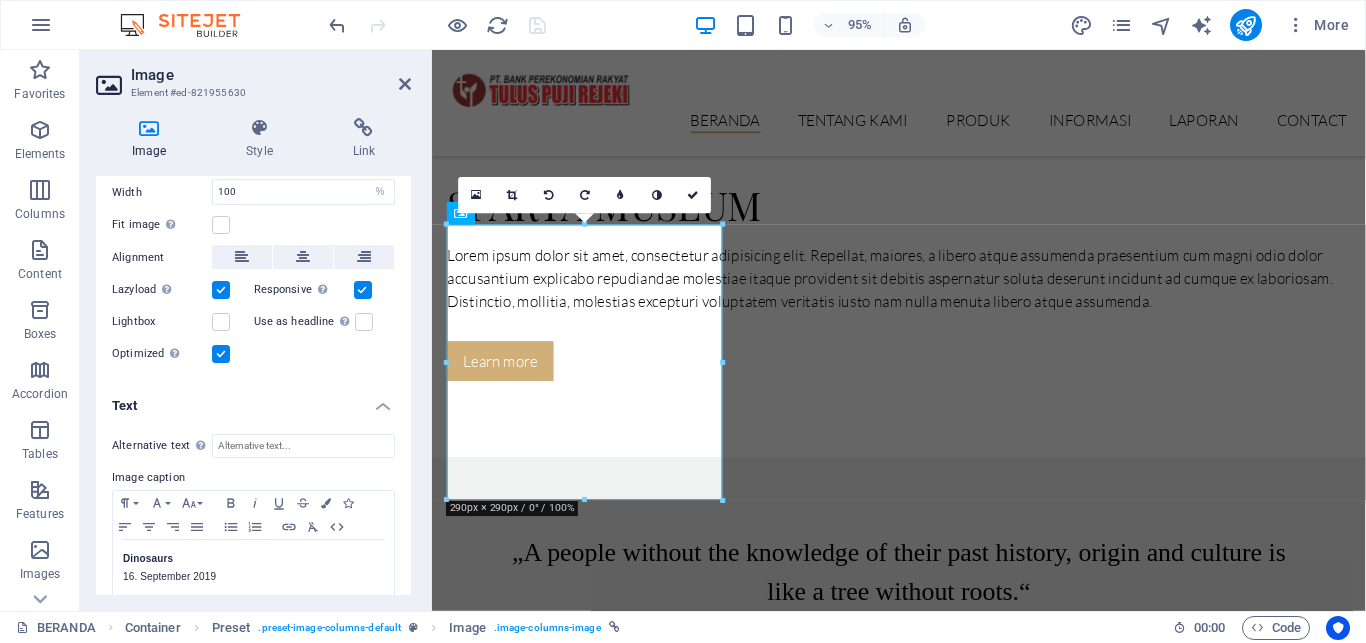 scroll, scrollTop: 349, scrollLeft: 0, axis: vertical 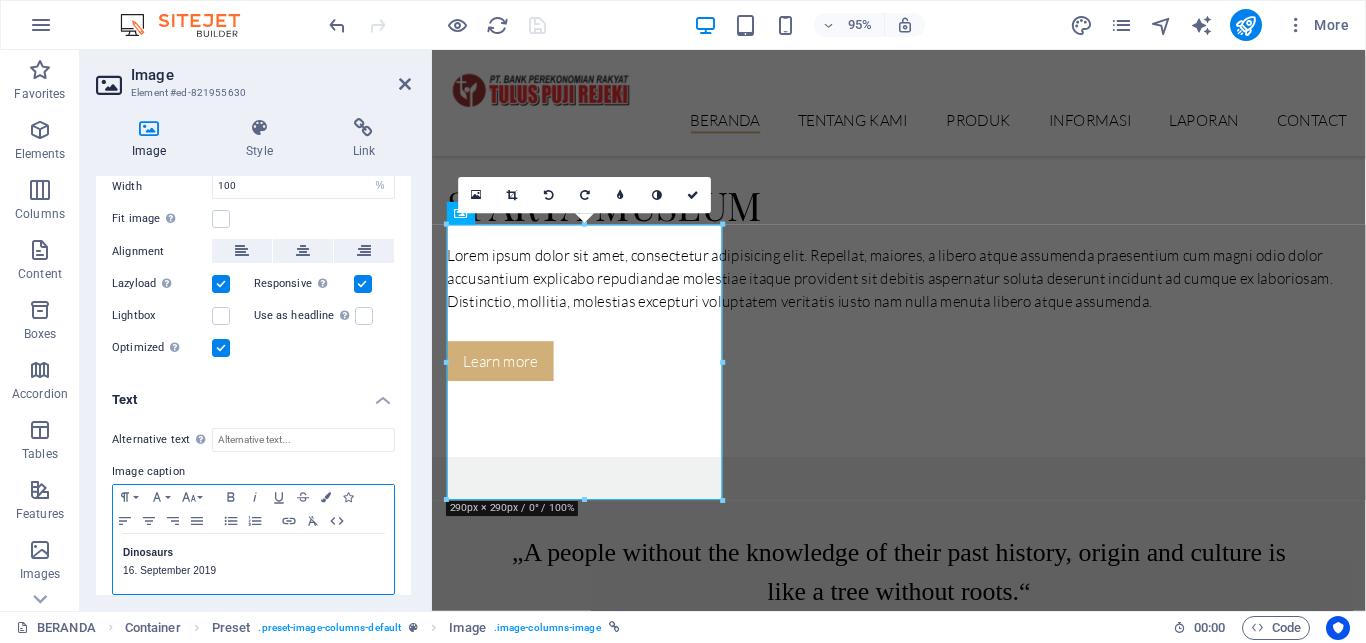 click on "Dinosaurs" at bounding box center [253, 553] 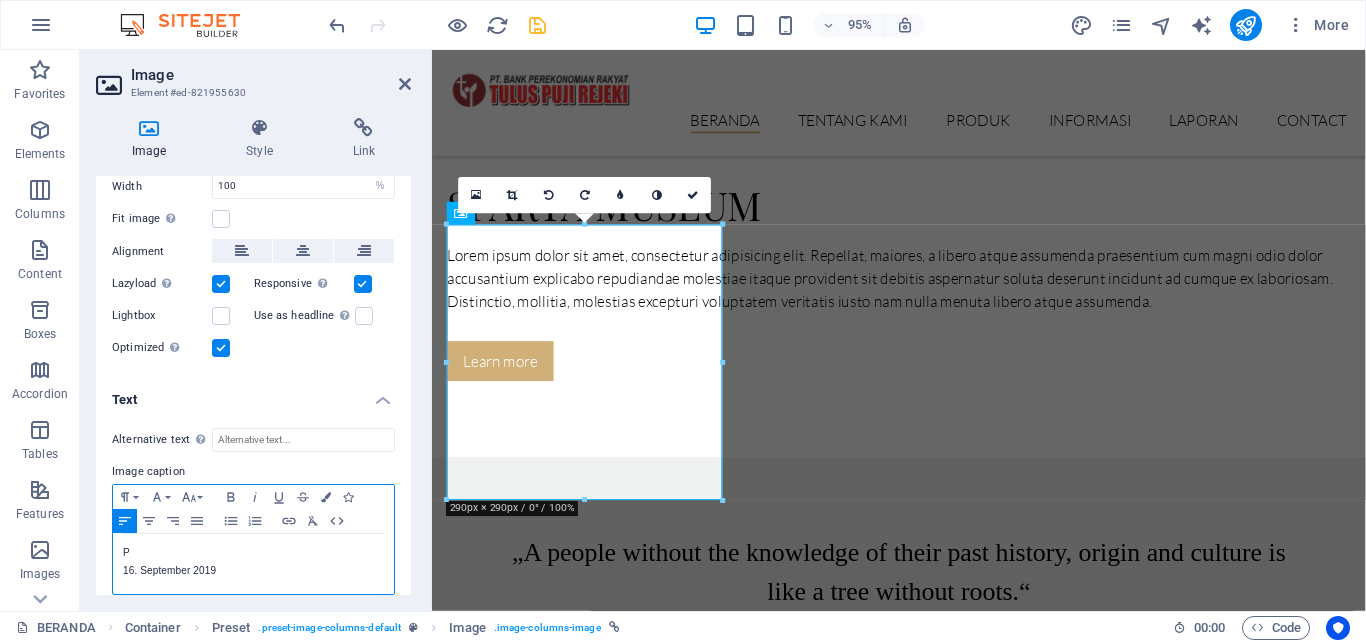 type 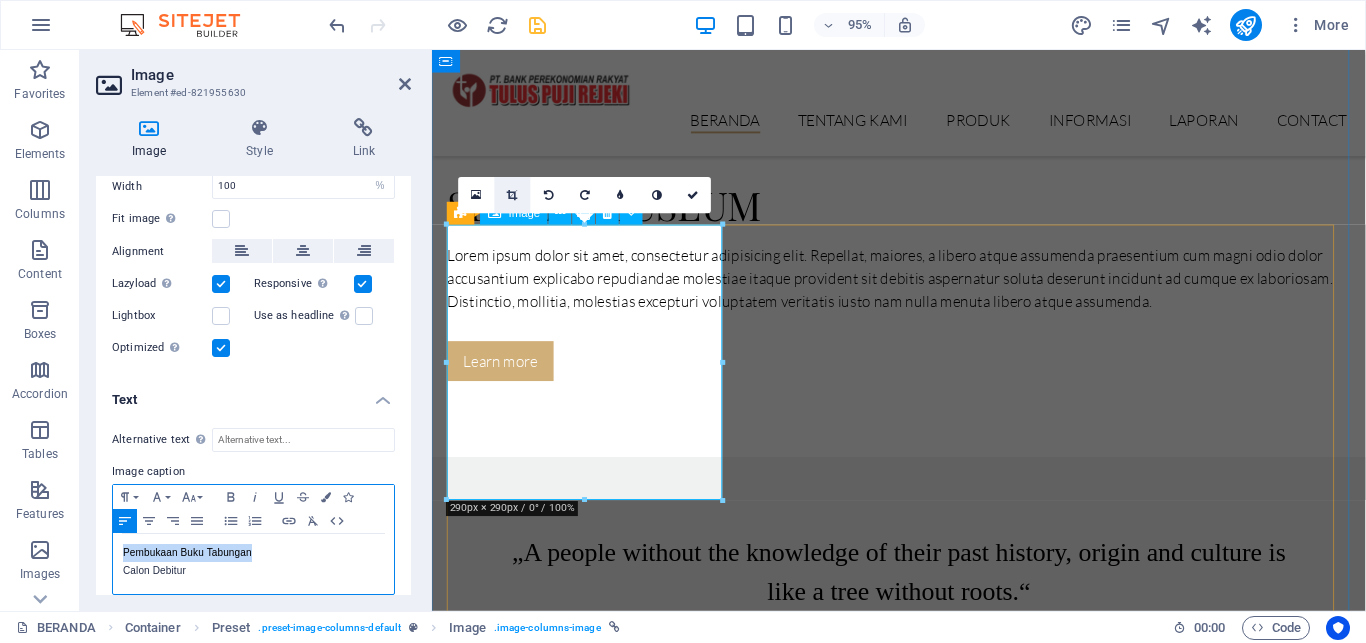 copy on "Pembukaan Buku Tabungan" 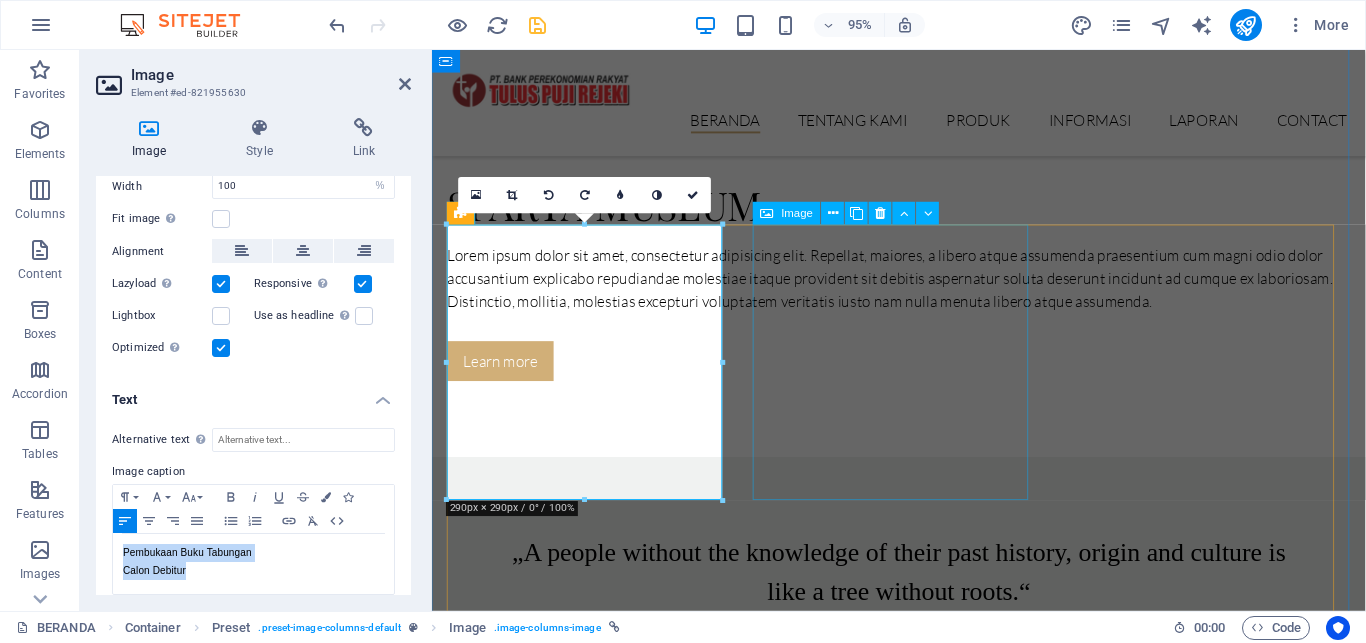 click on "Jordi Calzone 09. November 2019" at bounding box center (924, 3229) 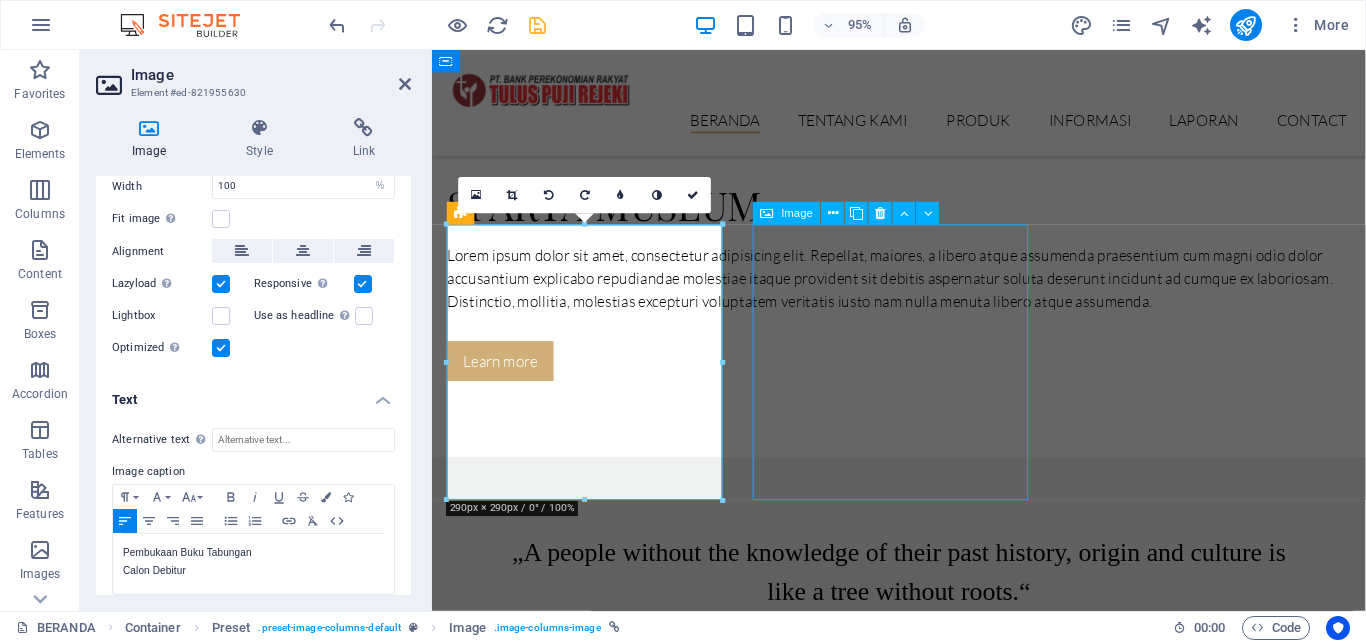 scroll, scrollTop: 2010, scrollLeft: 0, axis: vertical 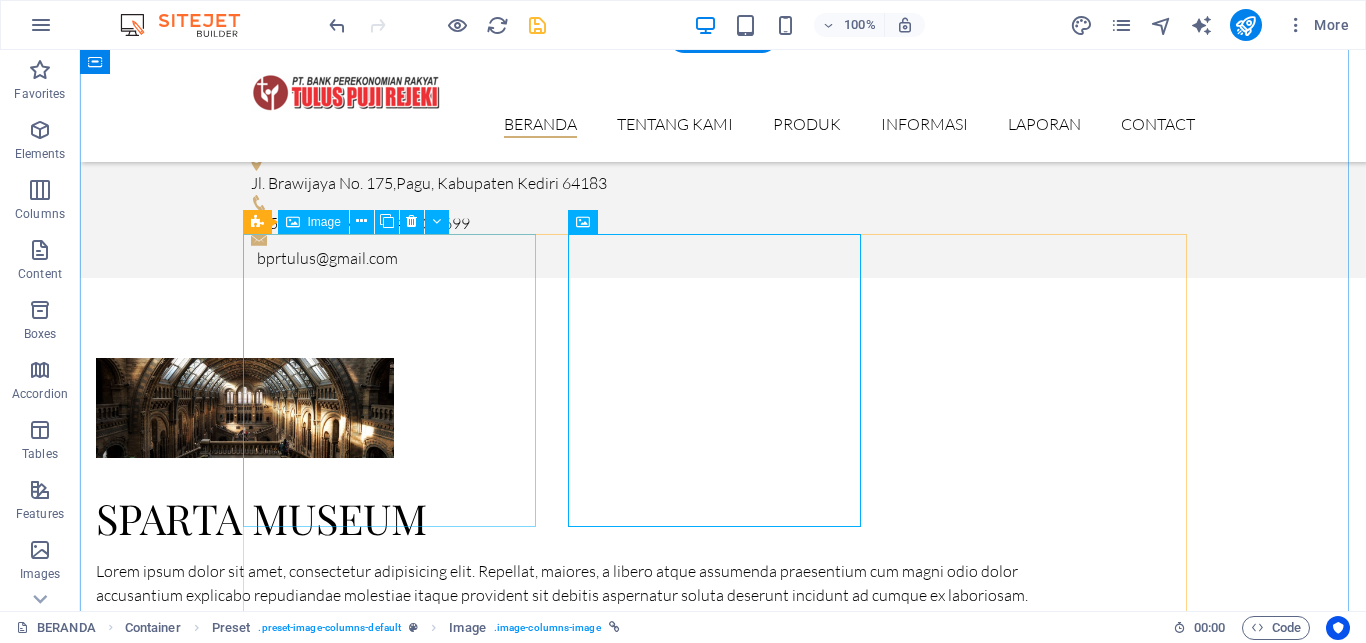click on "Pembukaan Buku Tabungan Calon Debitur" at bounding box center [723, 2456] 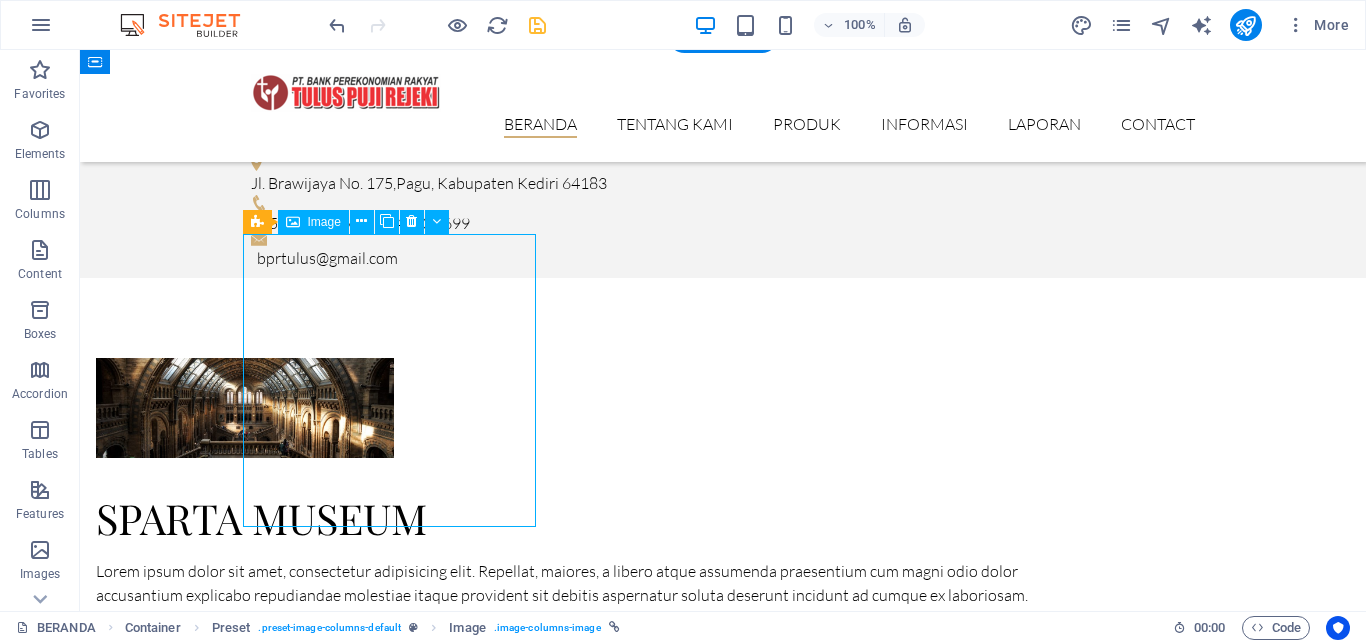 click on "Pembukaan Buku Tabungan Calon Debitur" at bounding box center (723, 2456) 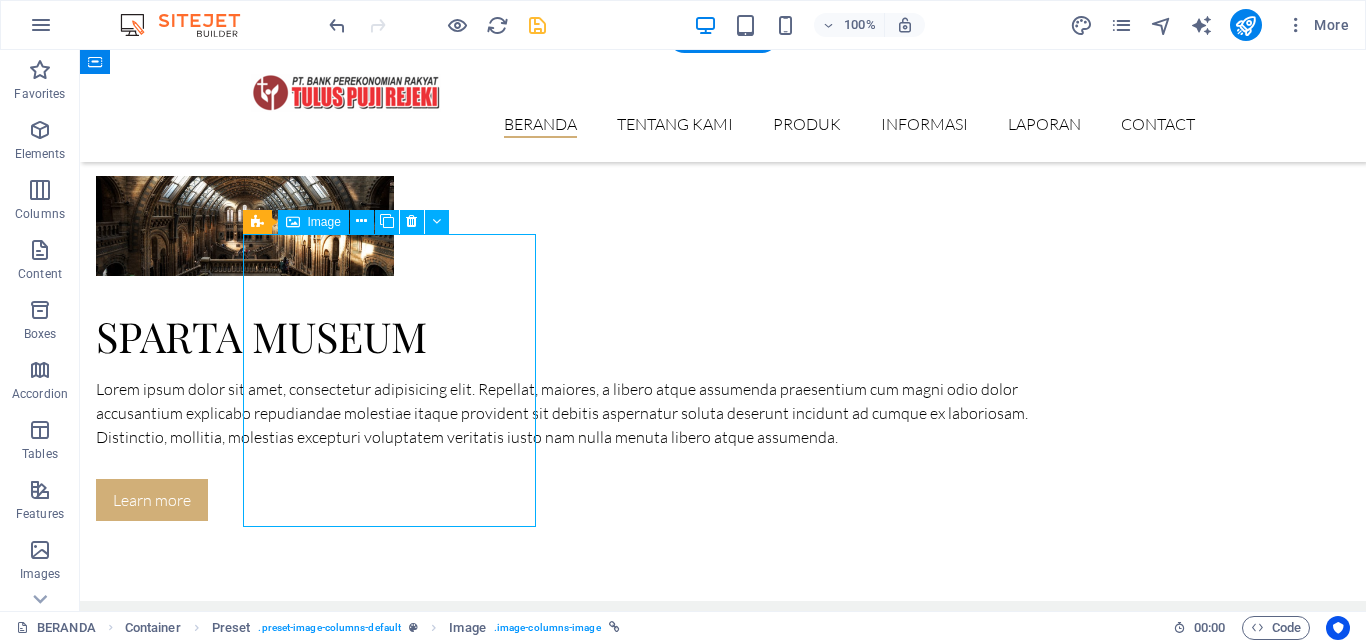select on "%" 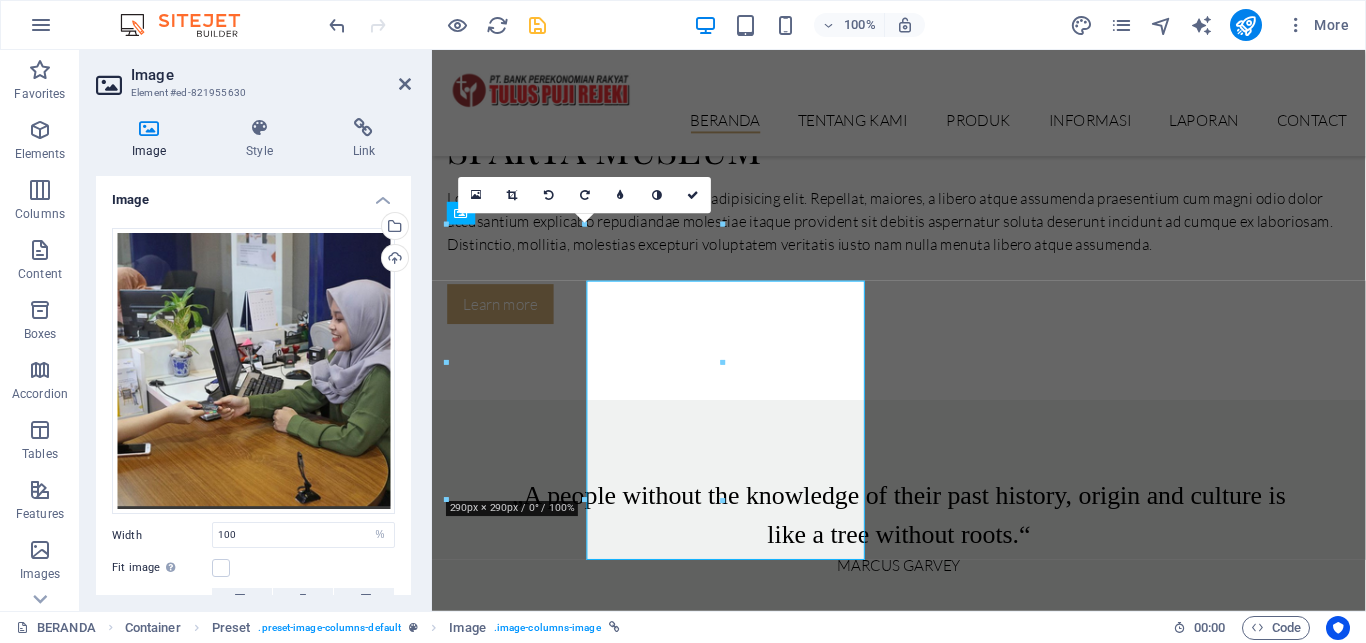 scroll, scrollTop: 1950, scrollLeft: 0, axis: vertical 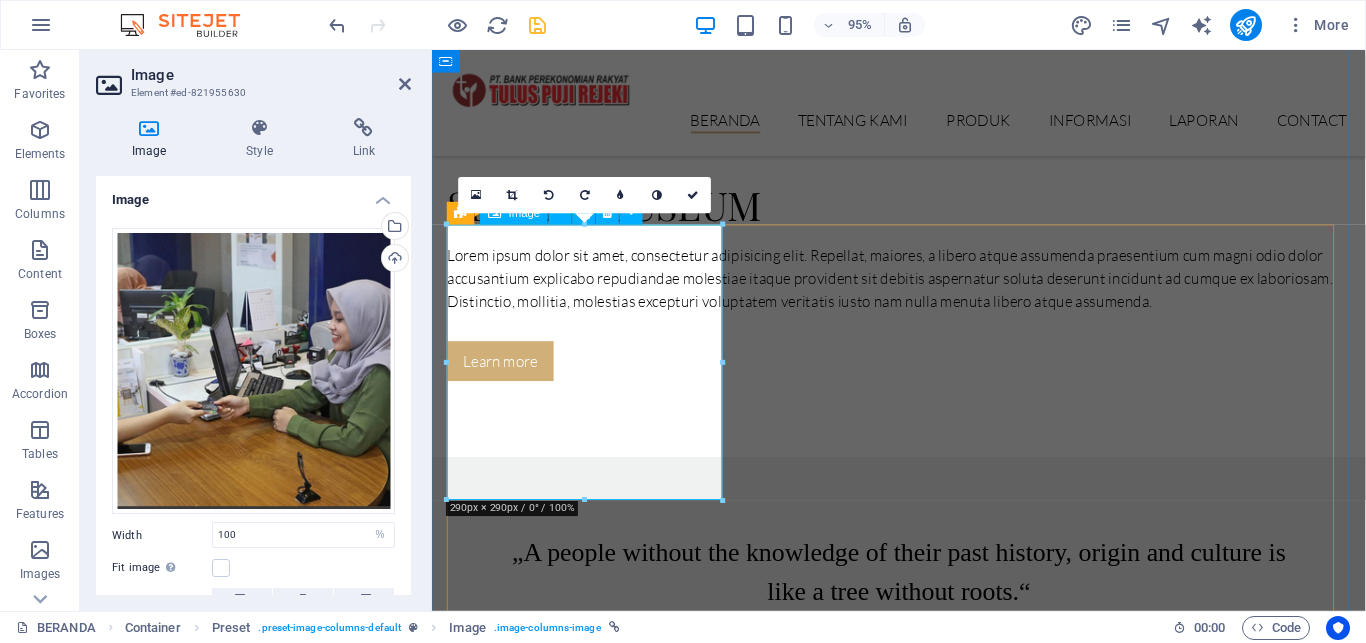 click on "Pembukaan Buku Tabungan Calon Debitur" at bounding box center (924, 2269) 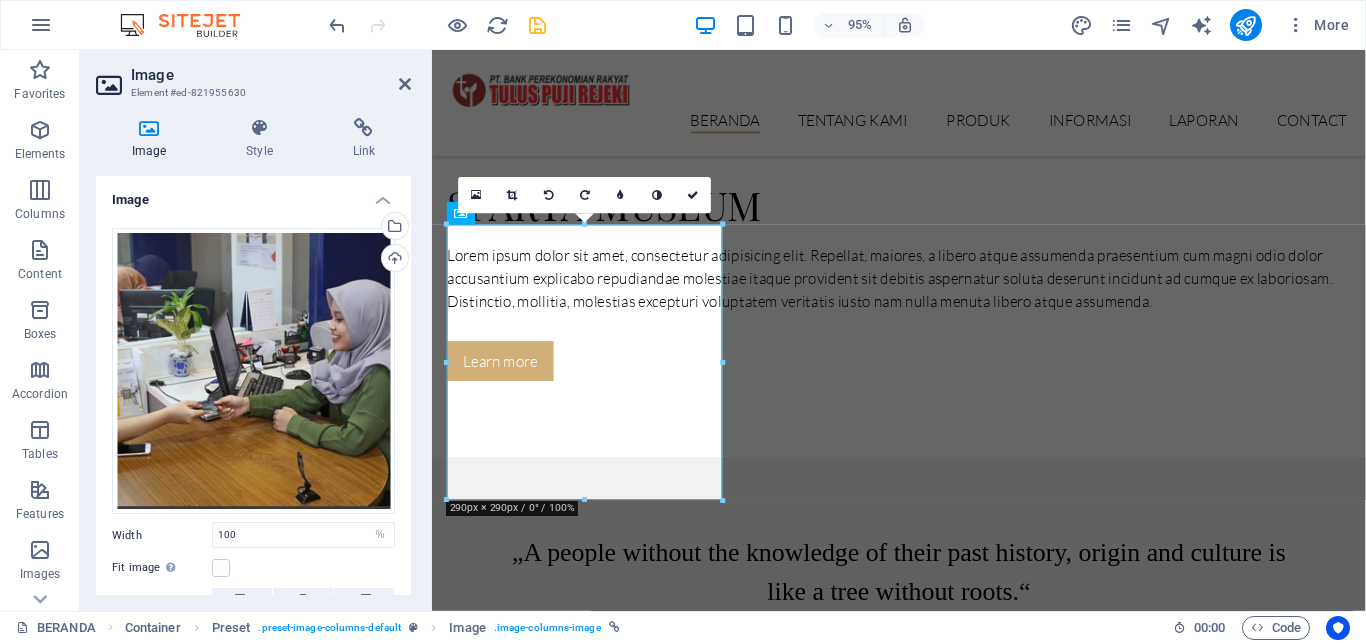 scroll, scrollTop: 349, scrollLeft: 0, axis: vertical 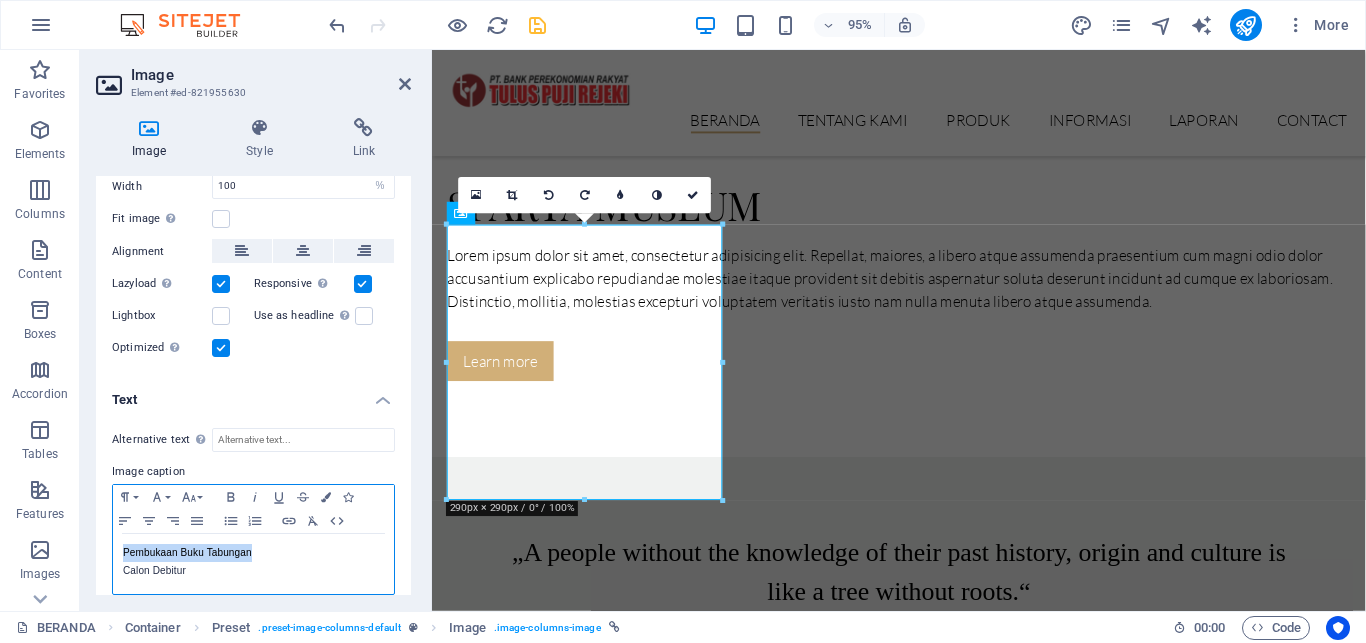 drag, startPoint x: 284, startPoint y: 526, endPoint x: 92, endPoint y: 532, distance: 192.09373 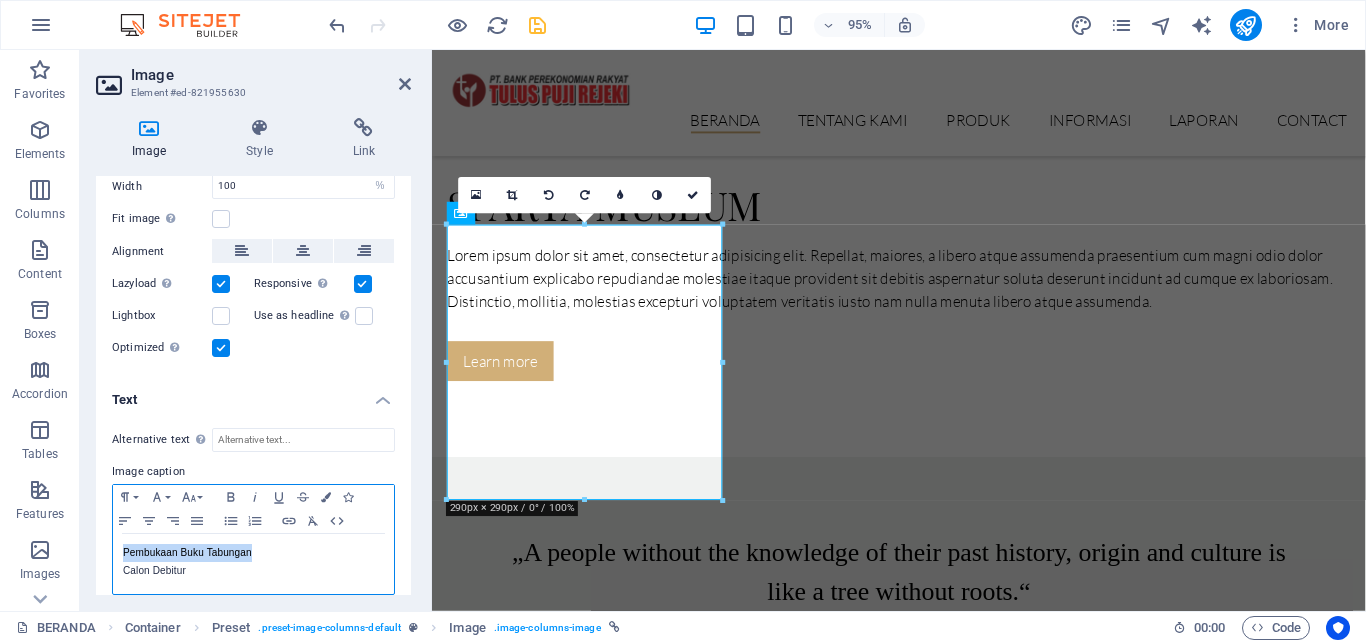 click on "Pembukaan Buku Tabungan Calon Debitur" at bounding box center [253, 564] 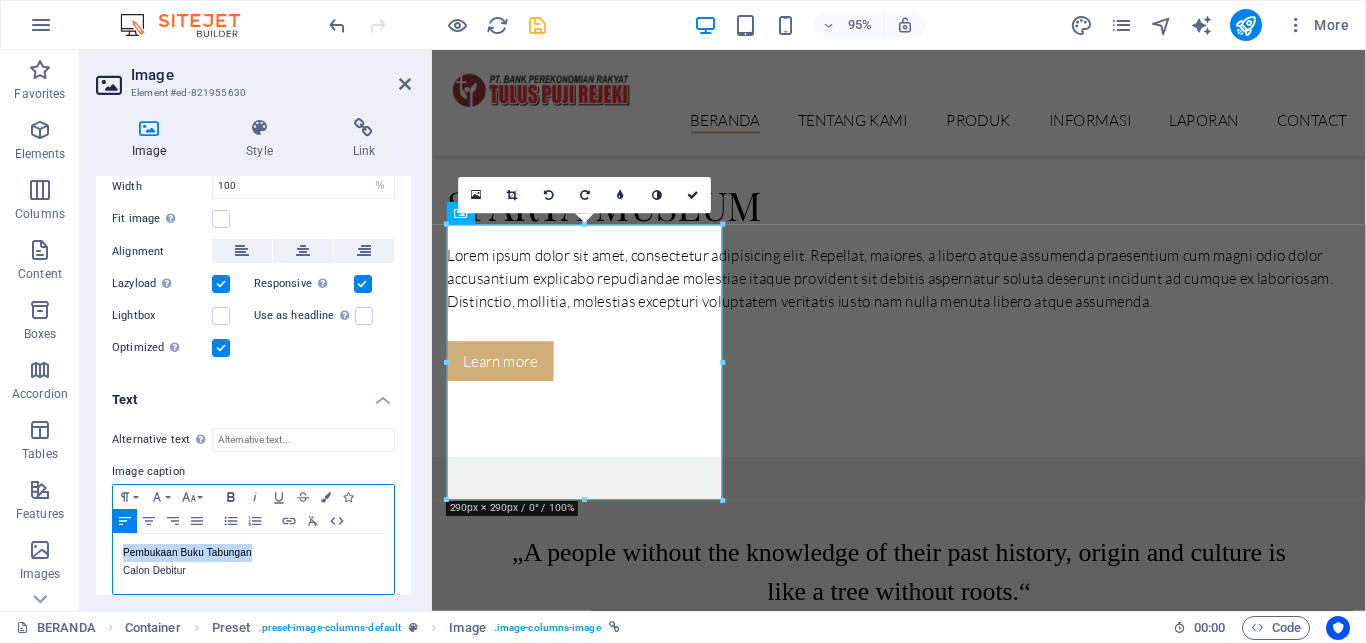 click 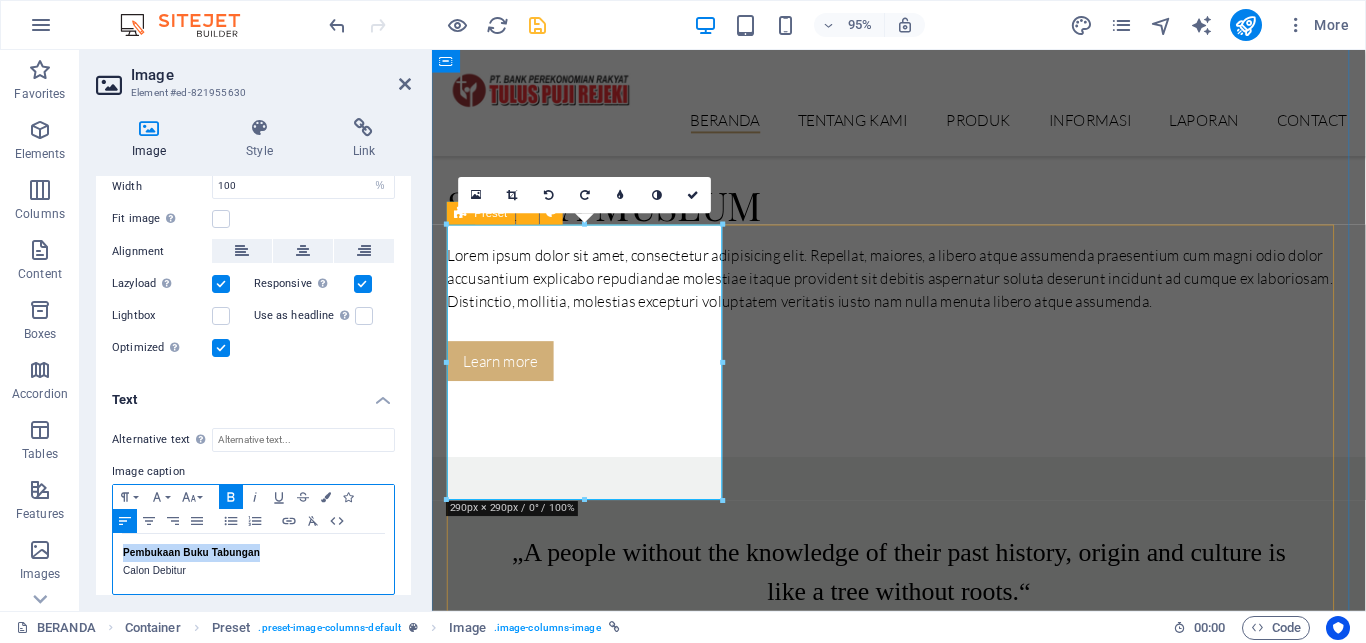 copy on "Pembukaan Buku Tabungan" 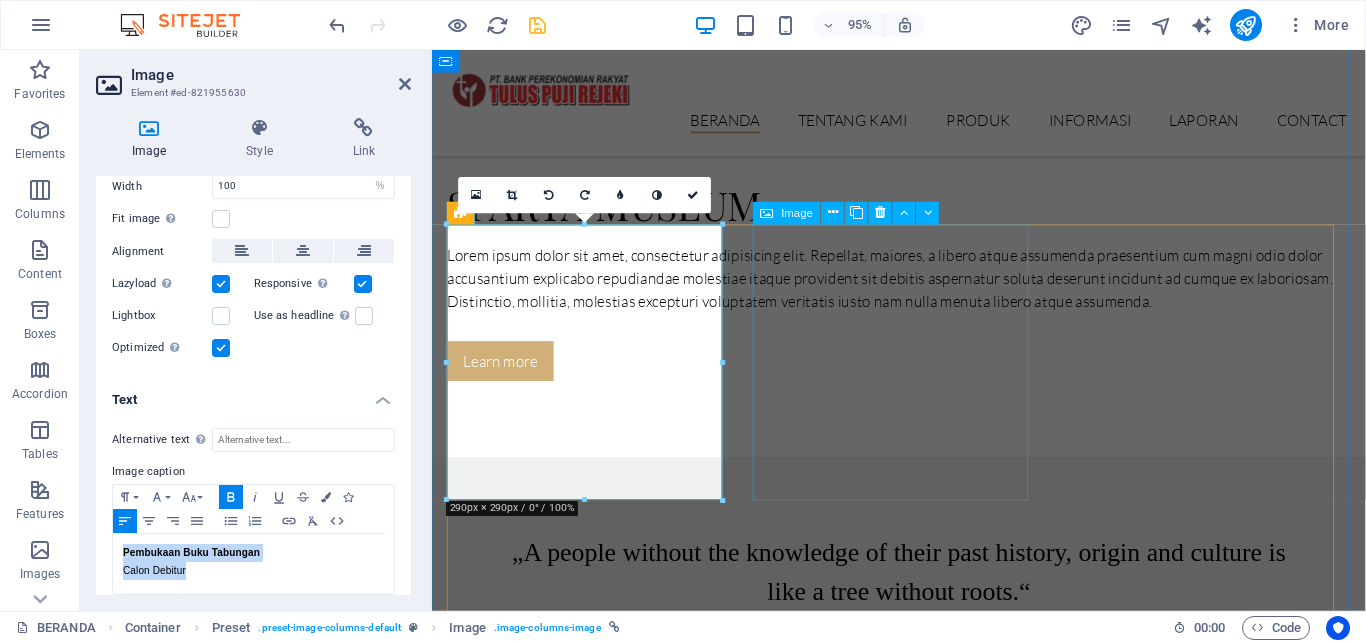 click on "Jordi Calzone 09. November 2019" at bounding box center [924, 3229] 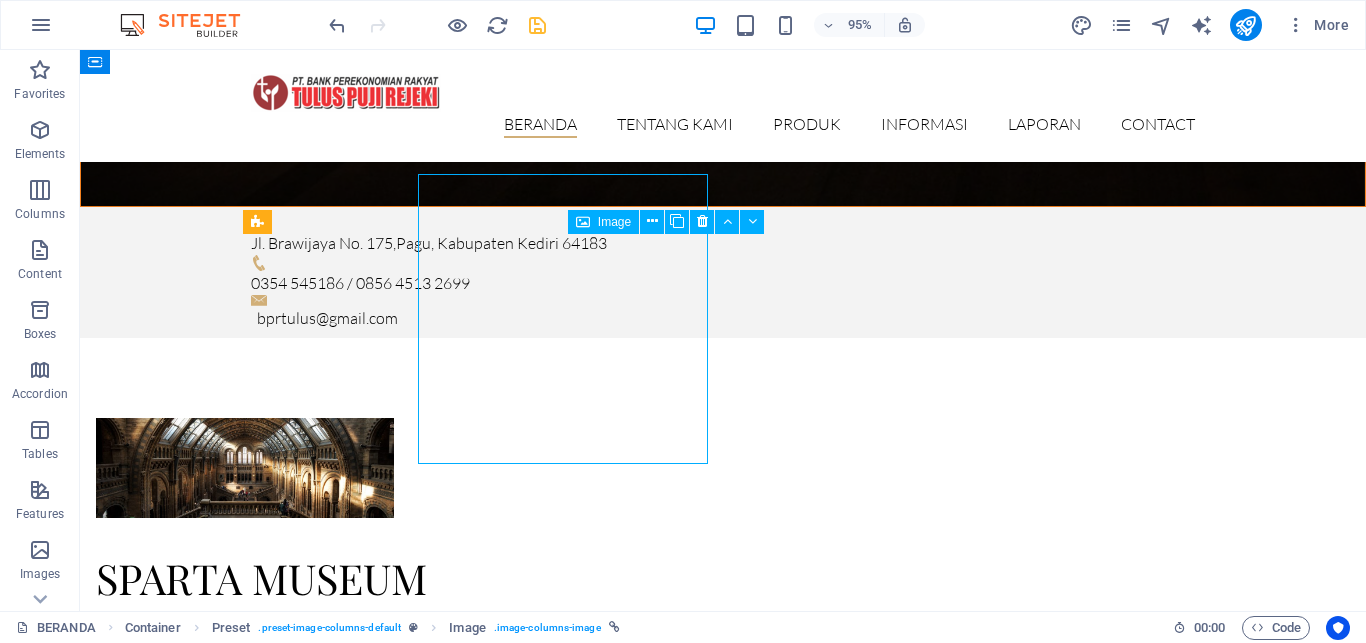 scroll, scrollTop: 2010, scrollLeft: 0, axis: vertical 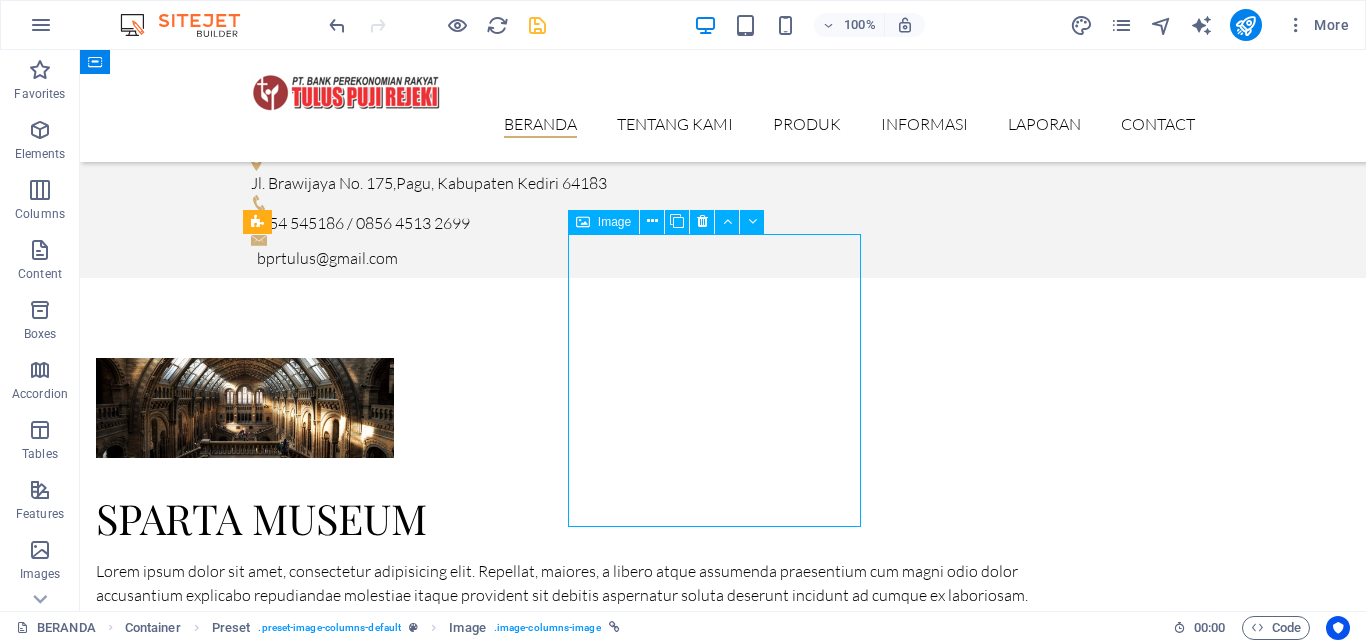 click on "Jordi Calzone 09. November 2019" at bounding box center (723, 3416) 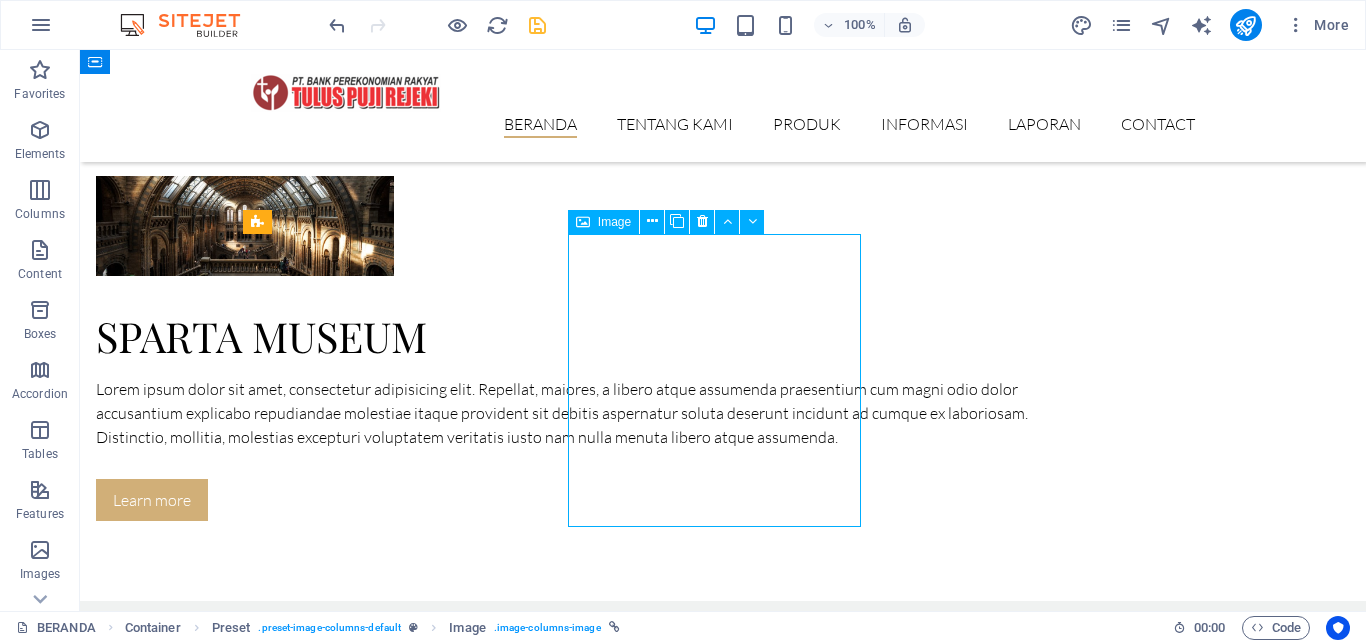 select on "%" 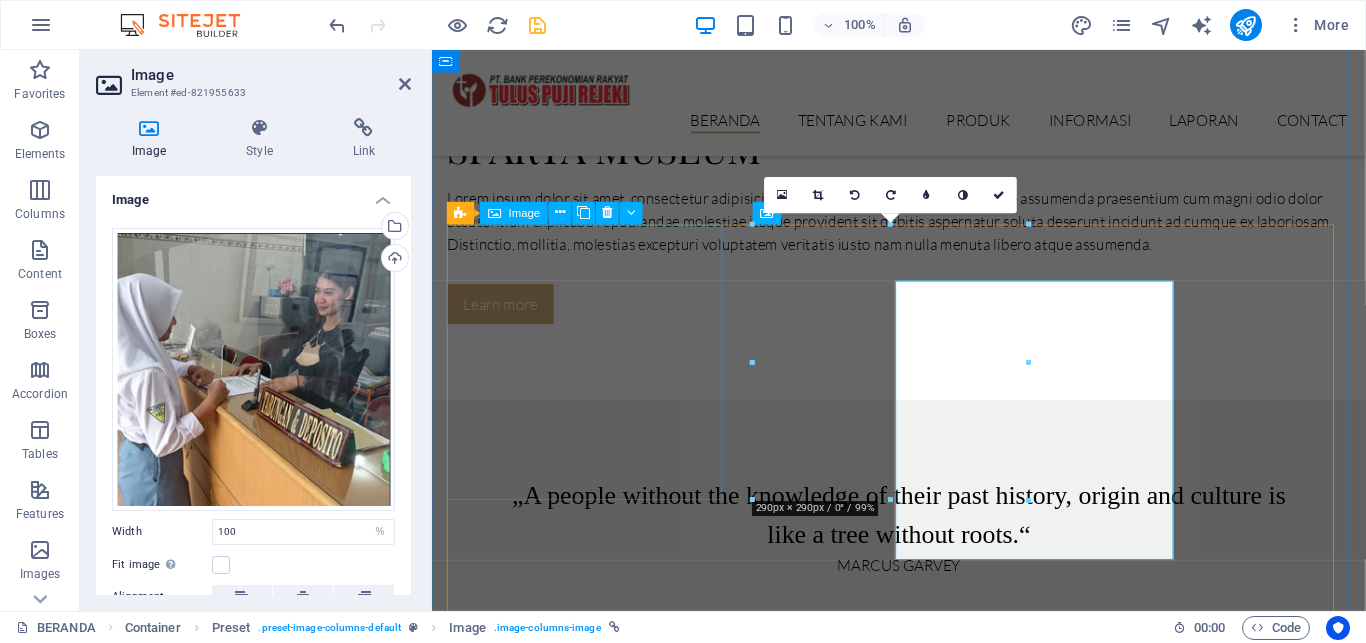 scroll, scrollTop: 1950, scrollLeft: 0, axis: vertical 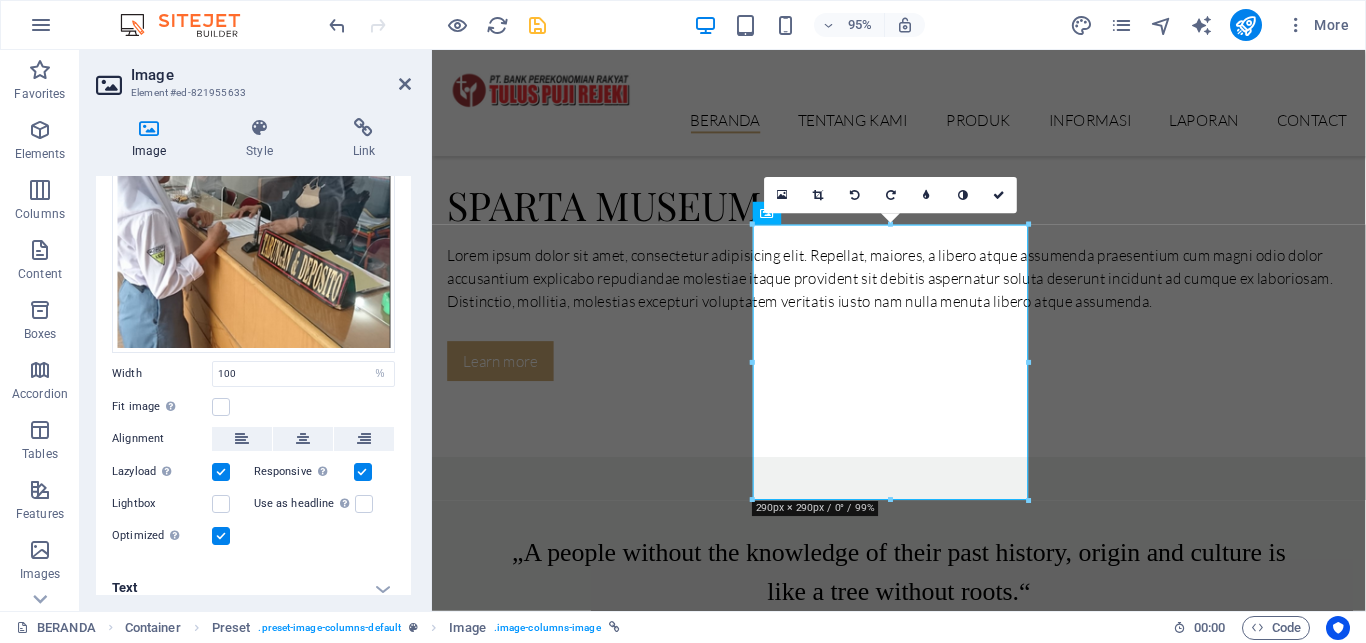 click on "Text" at bounding box center (253, 588) 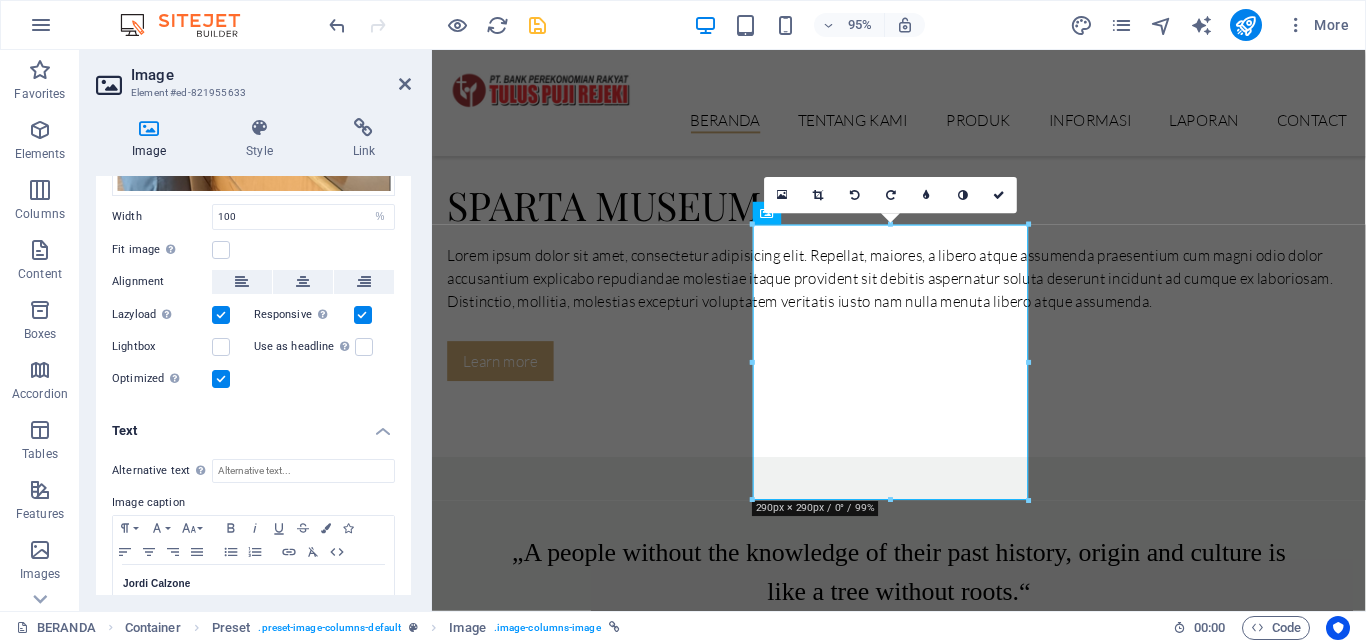 scroll, scrollTop: 346, scrollLeft: 0, axis: vertical 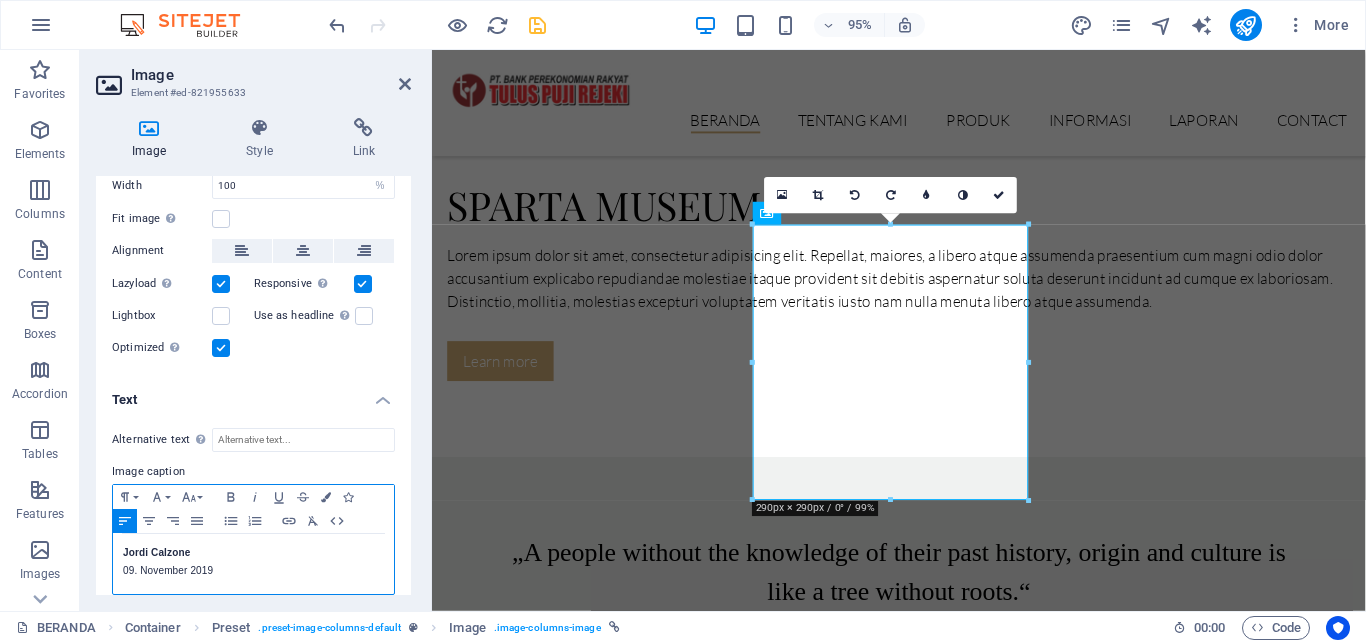 click on "09. November 2019" at bounding box center (253, 571) 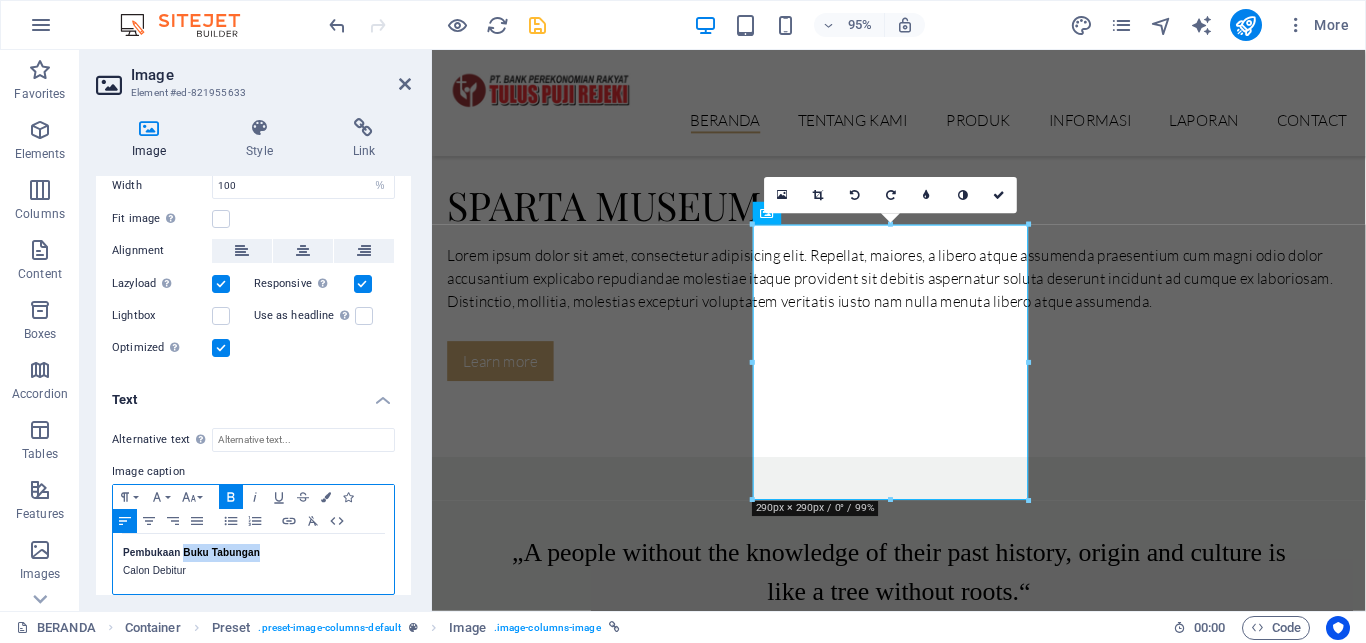 type 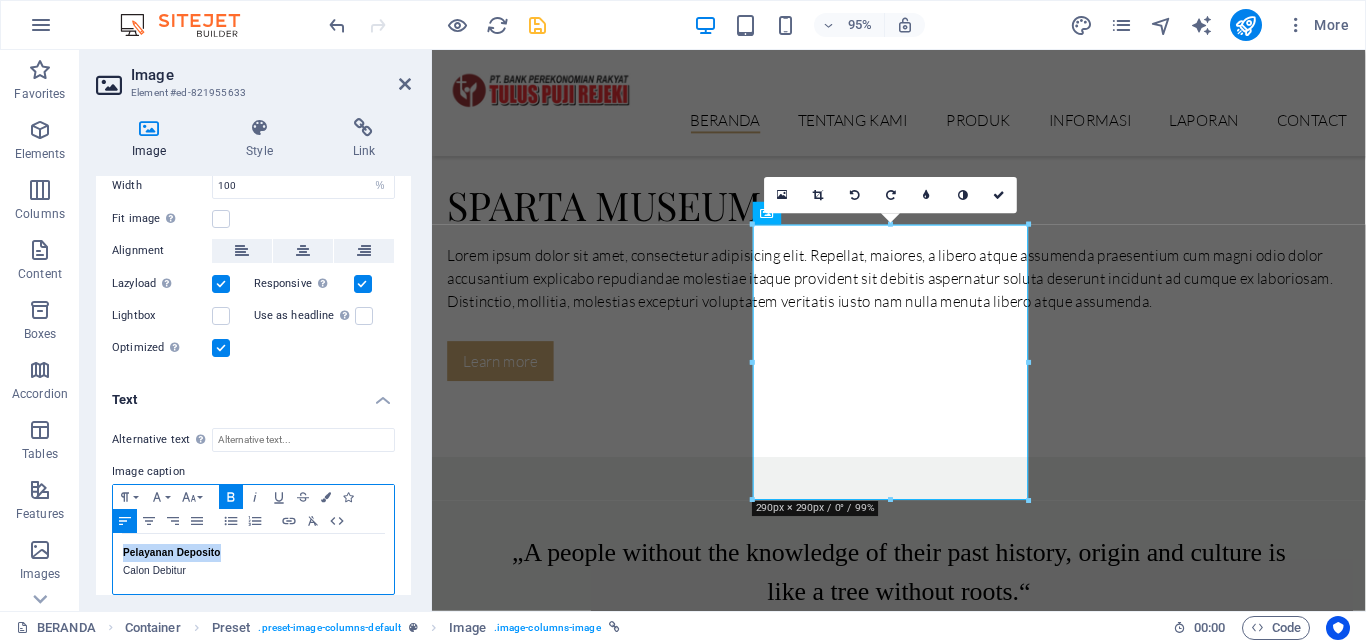 copy on "Pelayanan Deposito" 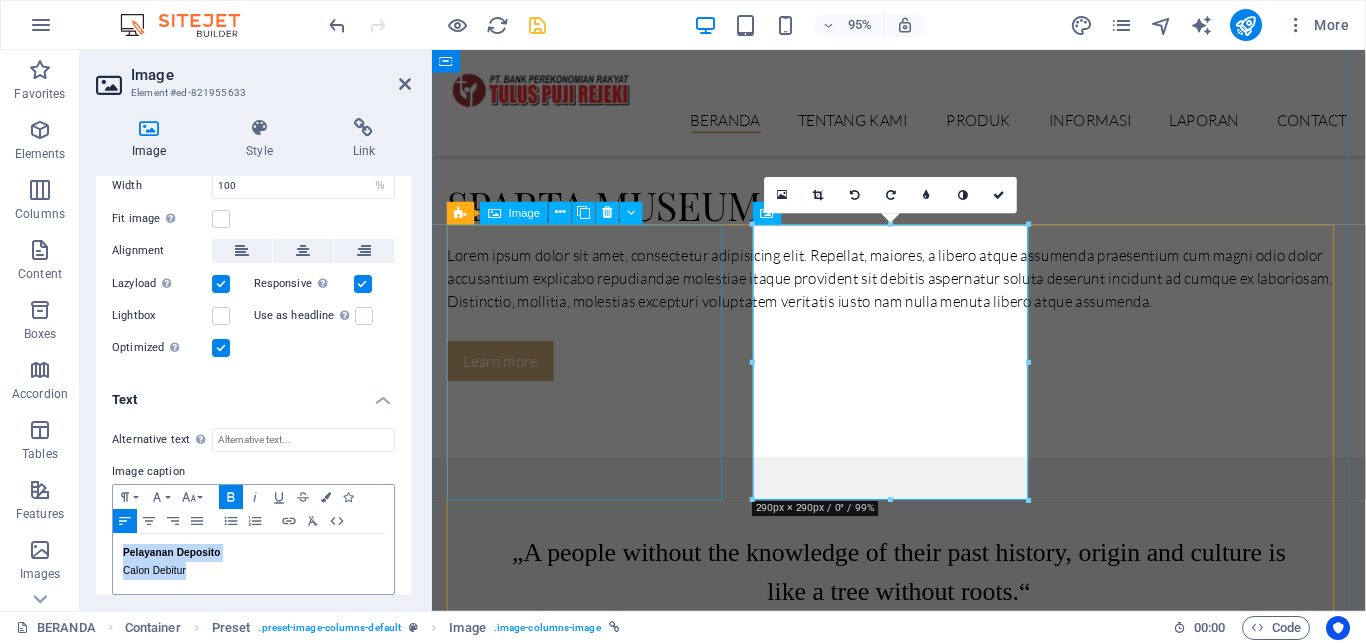 click on "Pembukaan Buku Tabungan Calon Debitur" at bounding box center [924, 2269] 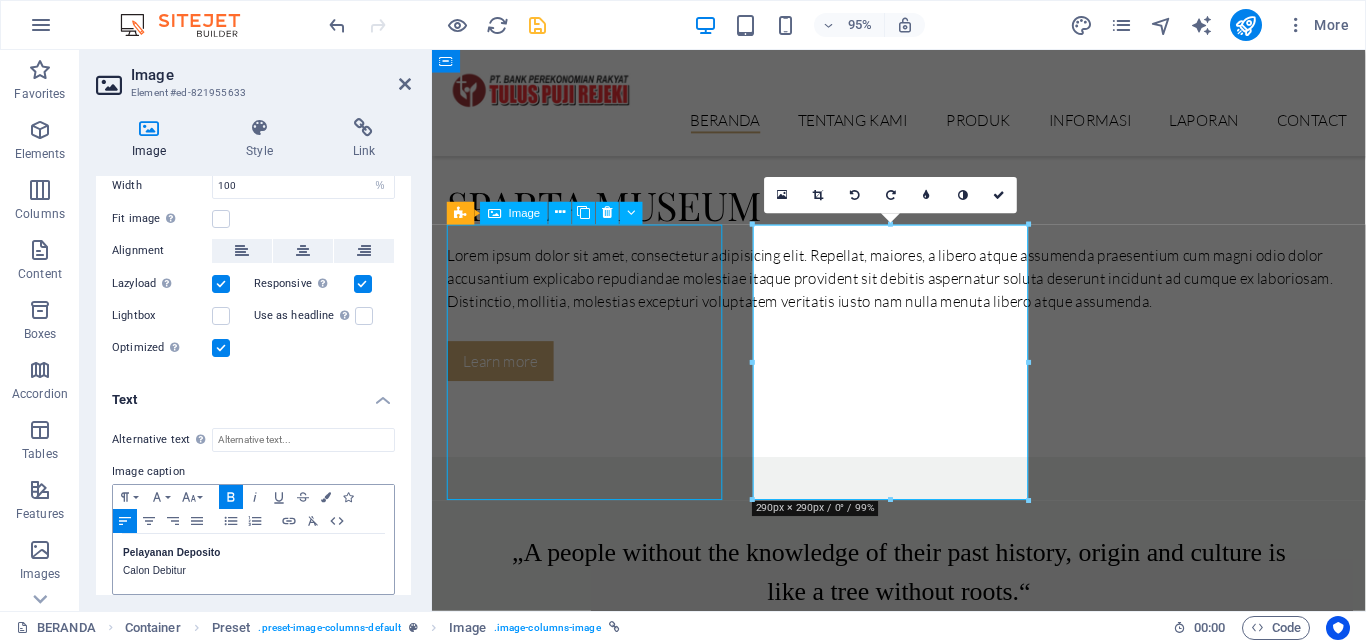 scroll, scrollTop: 2010, scrollLeft: 0, axis: vertical 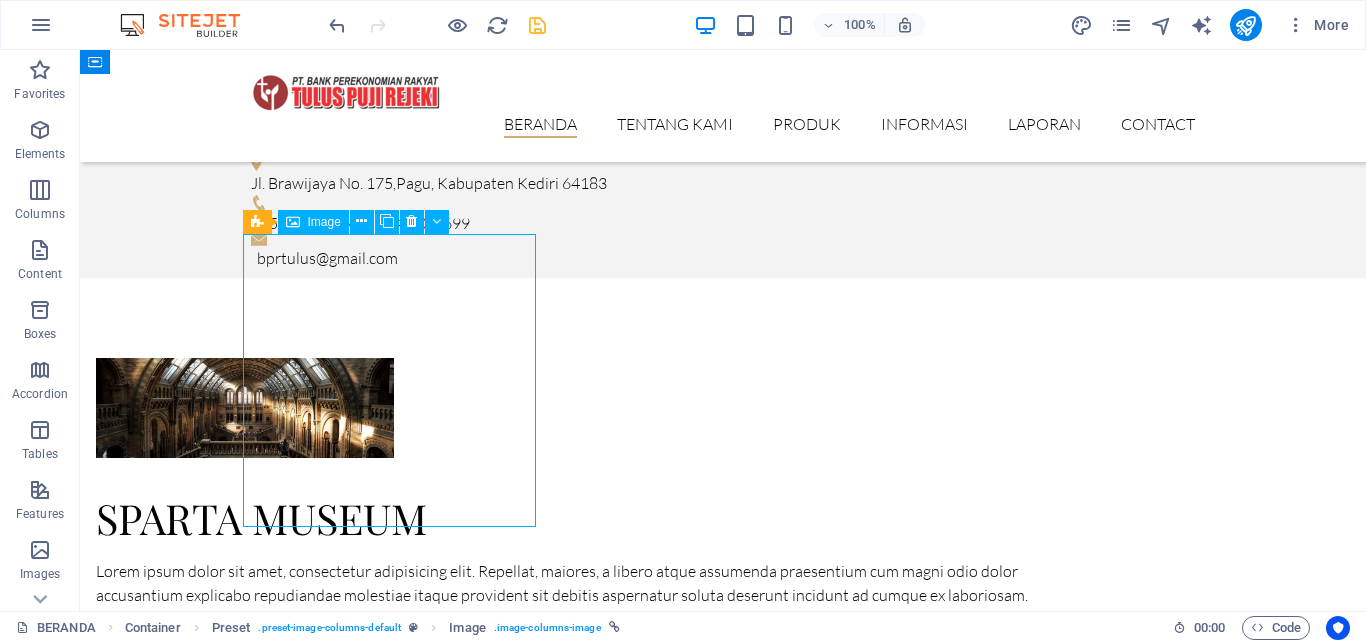 click on "Pembukaan Buku Tabungan Calon Debitur" at bounding box center (723, 2456) 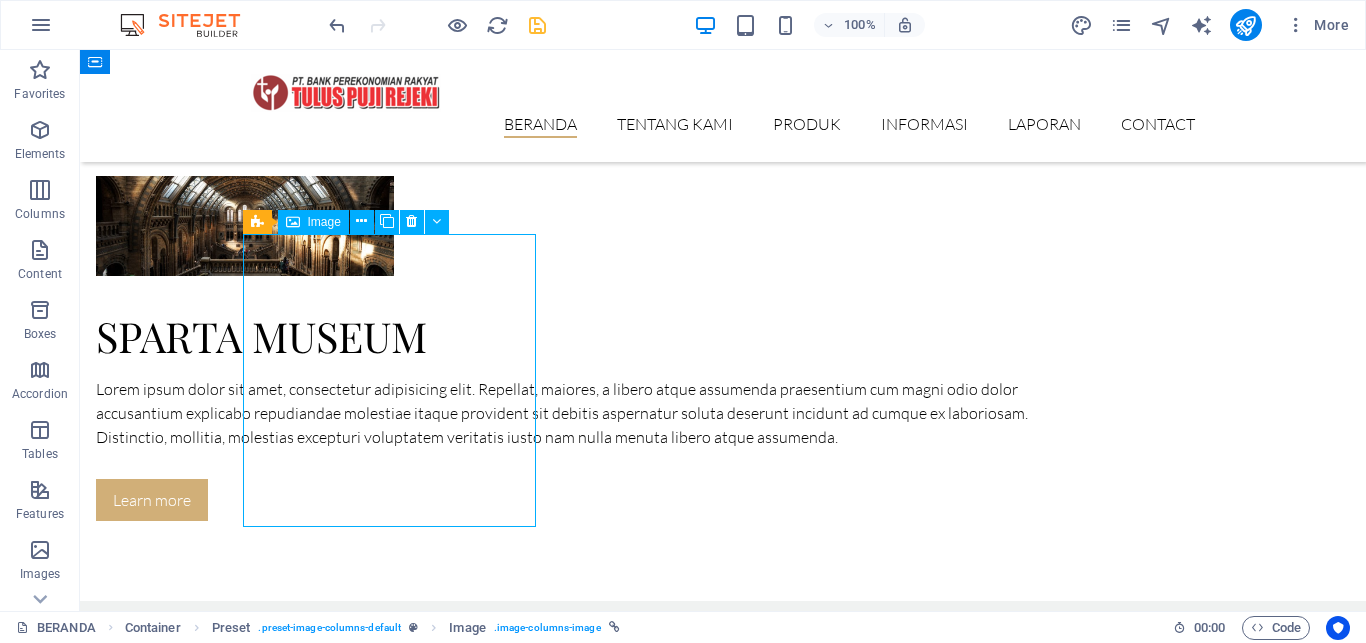select on "%" 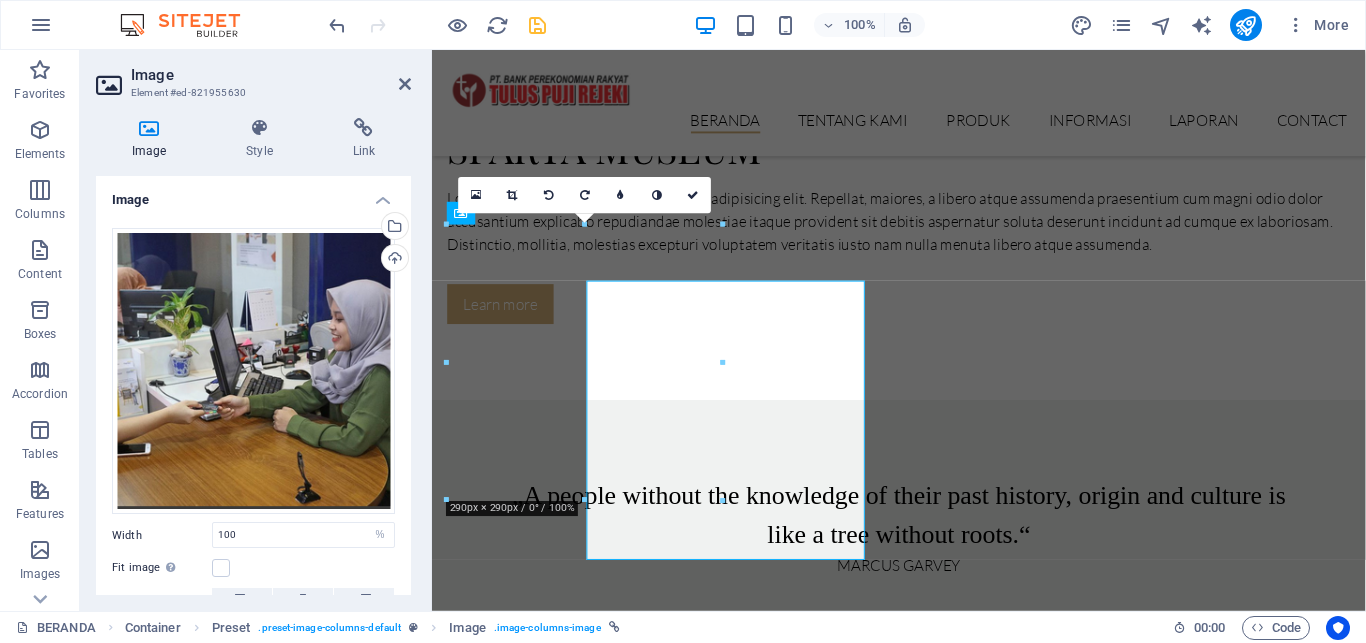 scroll, scrollTop: 1950, scrollLeft: 0, axis: vertical 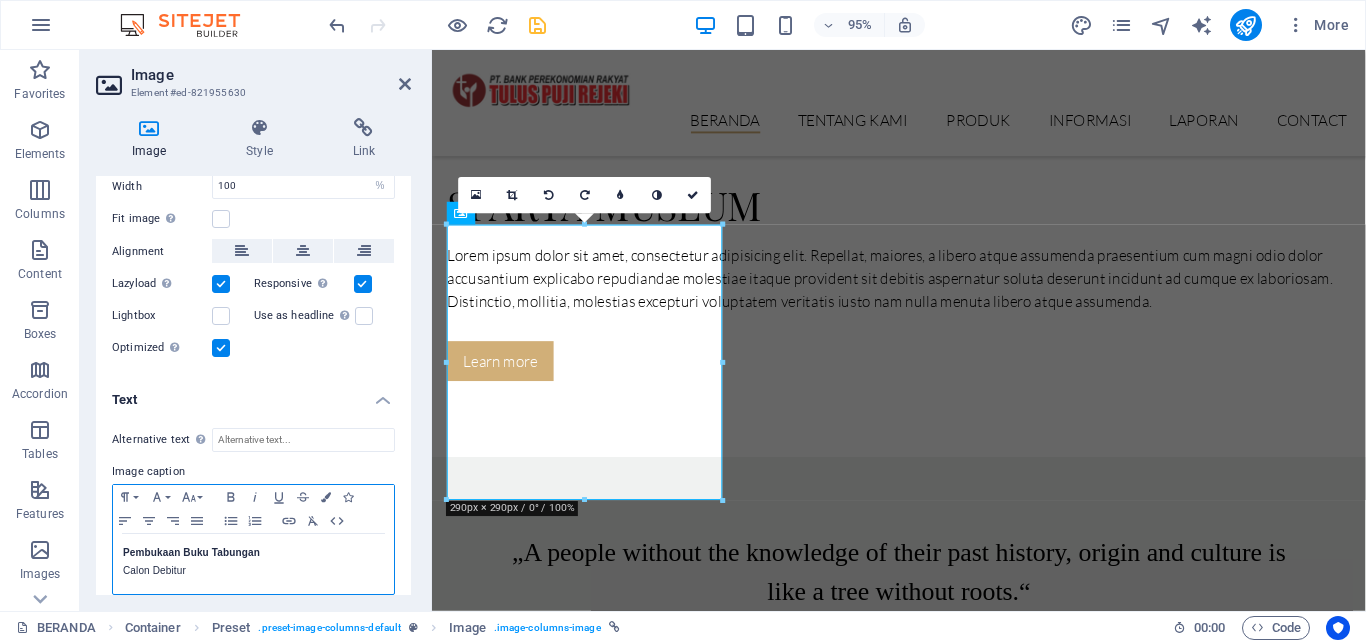 click on "Calon Debitur" at bounding box center (253, 571) 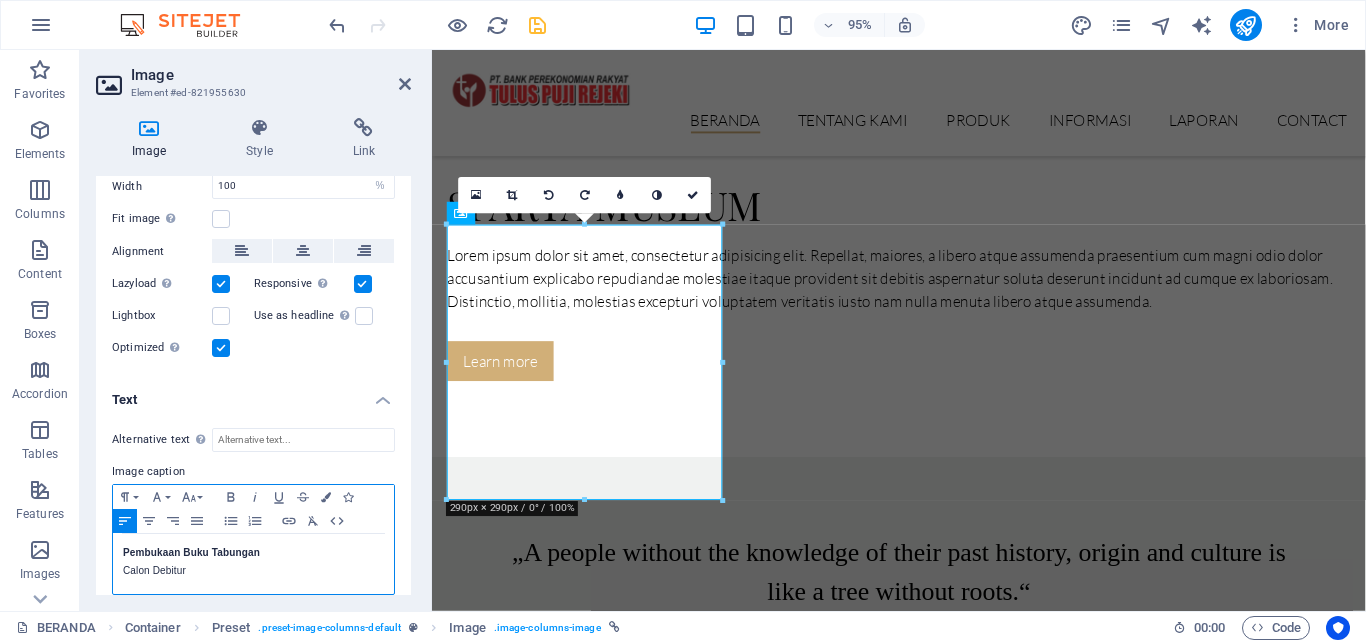 click on "Pembukaan Buku Tabungan" at bounding box center [191, 552] 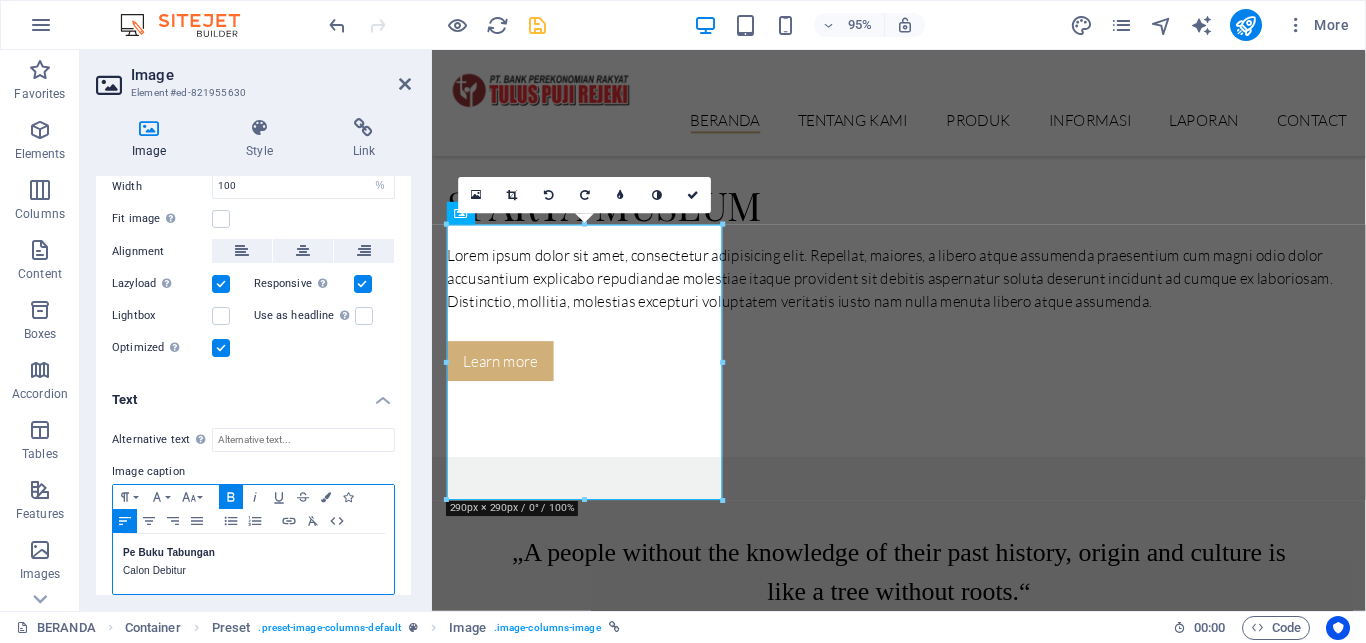type 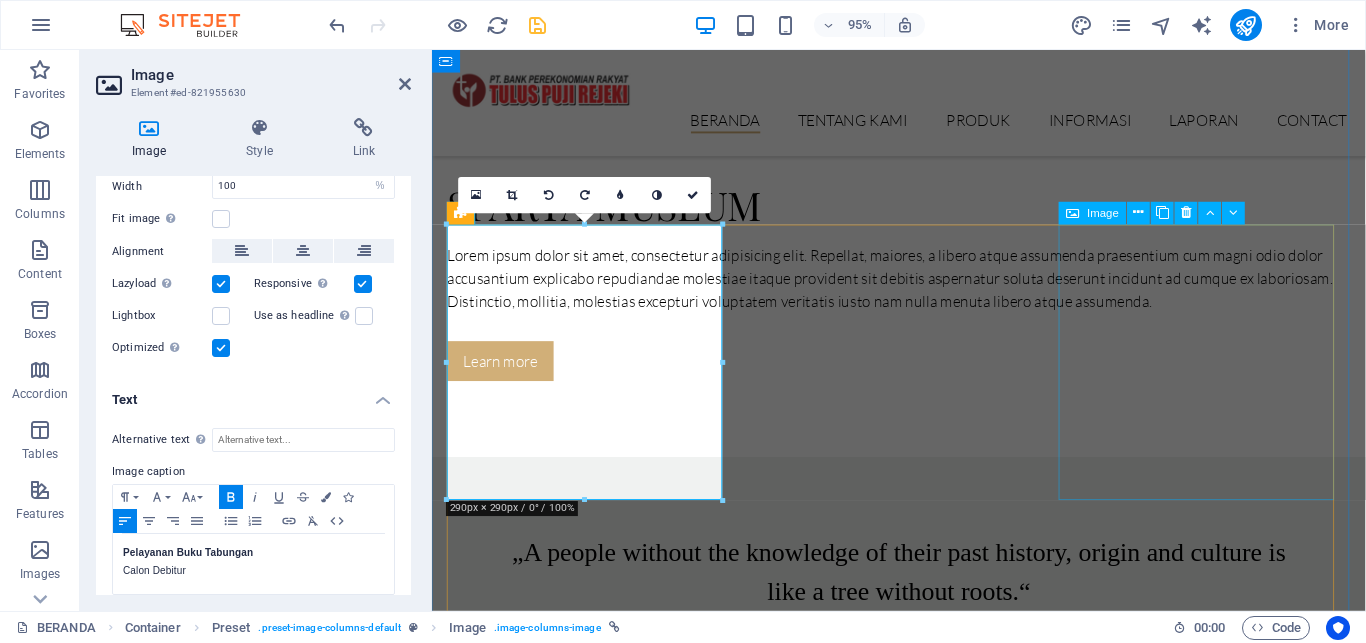 click on "Egypt Exhibition 20. December 2019" at bounding box center [924, 4189] 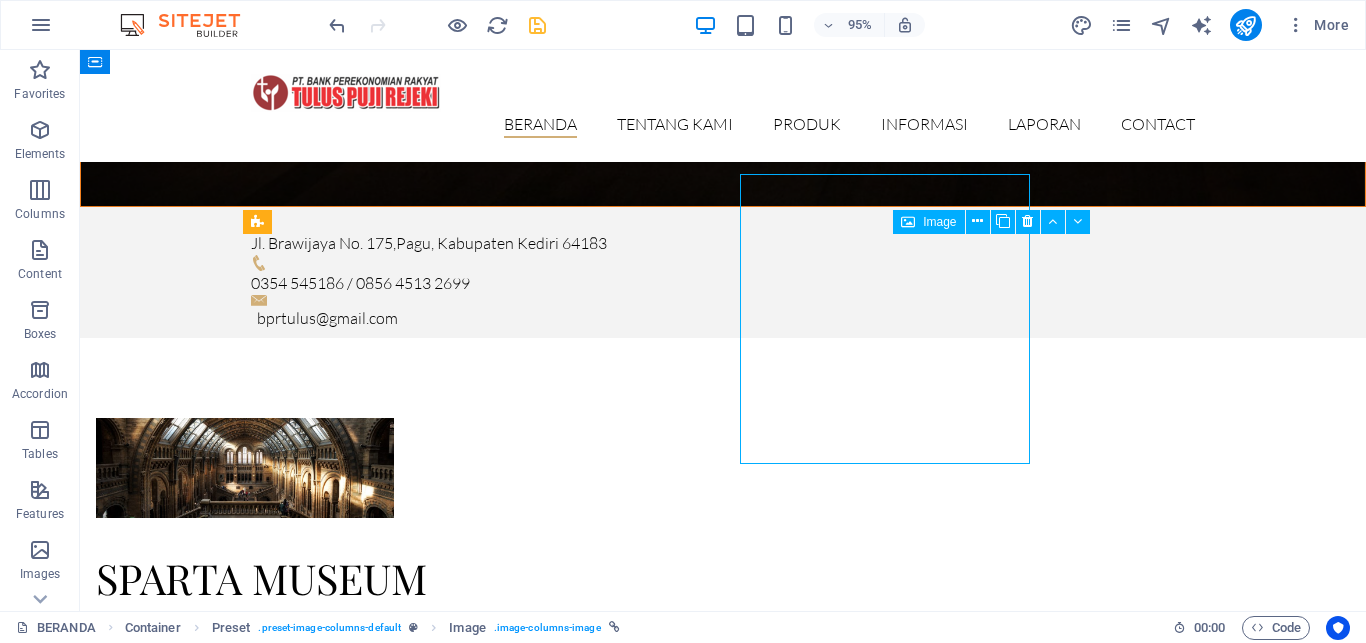scroll, scrollTop: 2010, scrollLeft: 0, axis: vertical 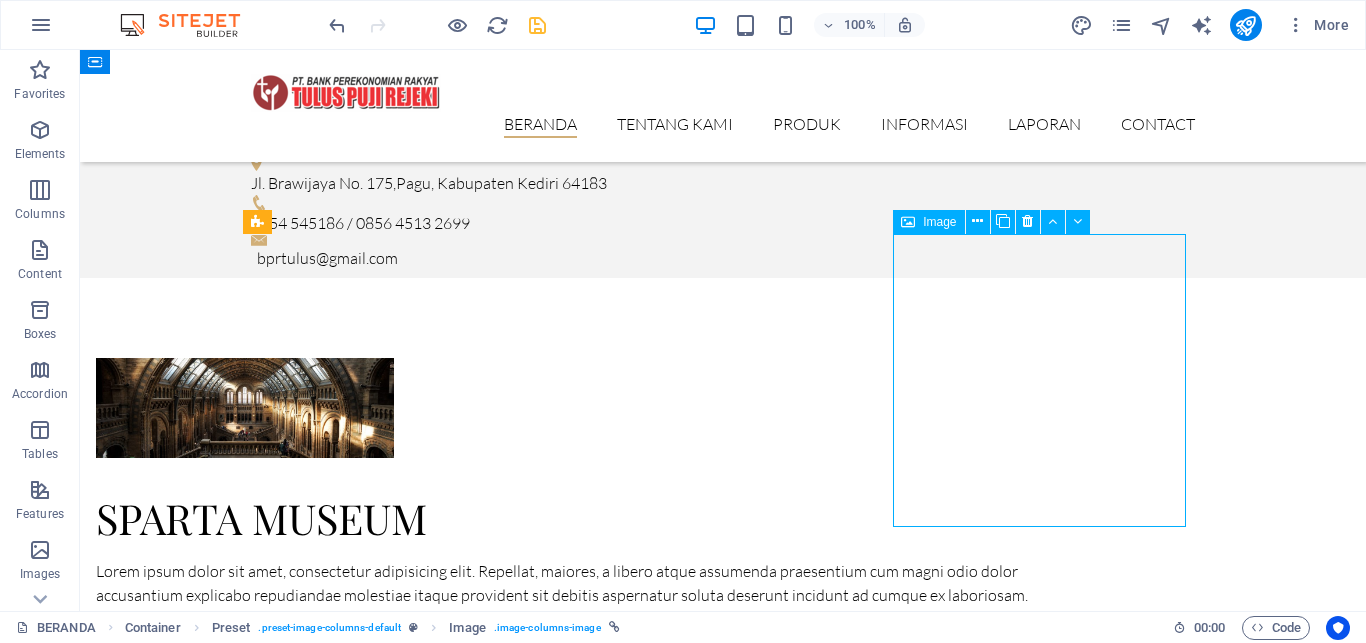 click on "Egypt Exhibition 20. December 2019" at bounding box center [723, 4376] 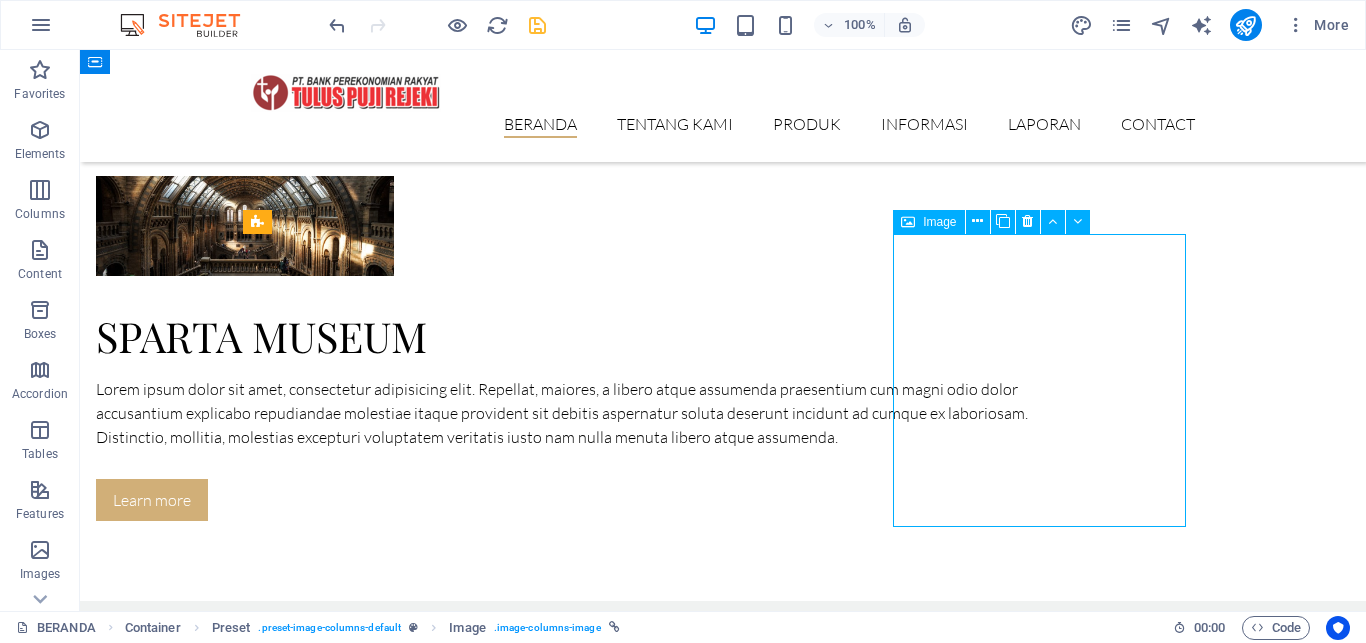 select on "%" 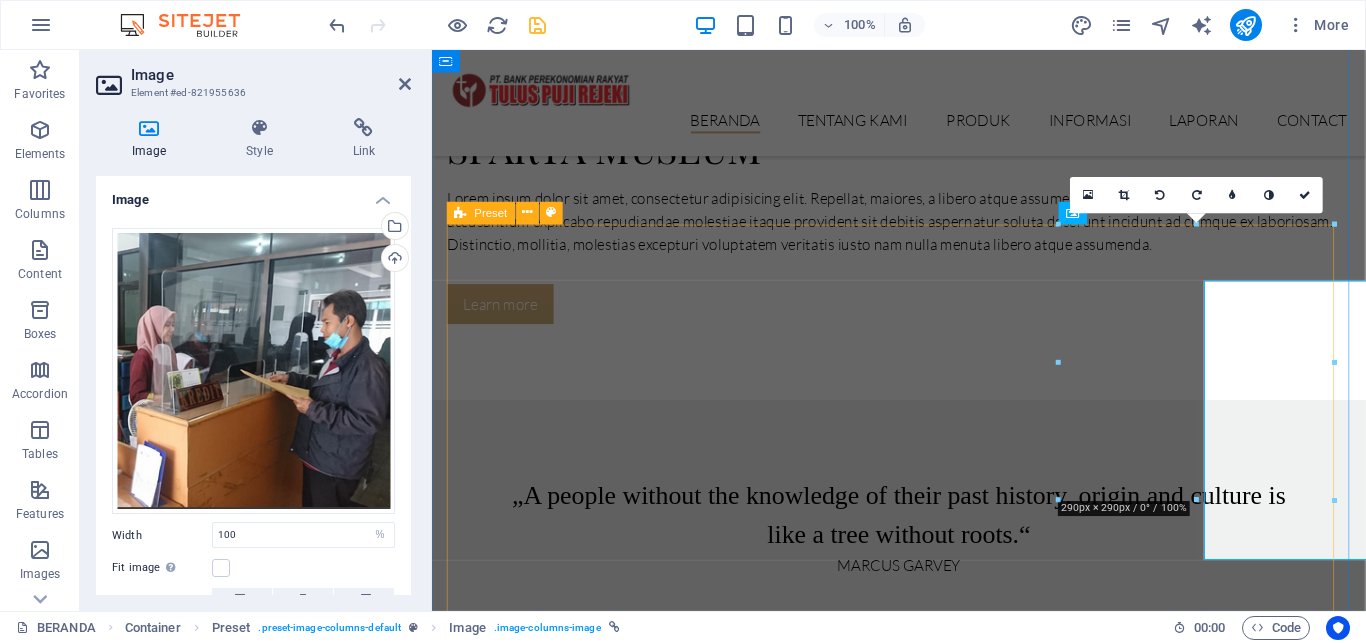 click on "Pelayanan Buku Tabungan Calon Debitur Pelayanan Deposito Calon Debitur Egypt Exhibition 20. December 2019 The Legends 22. January 2020 Epic statures 08. February 2020 Monuments 14. April 2020" at bounding box center (924, 4612) 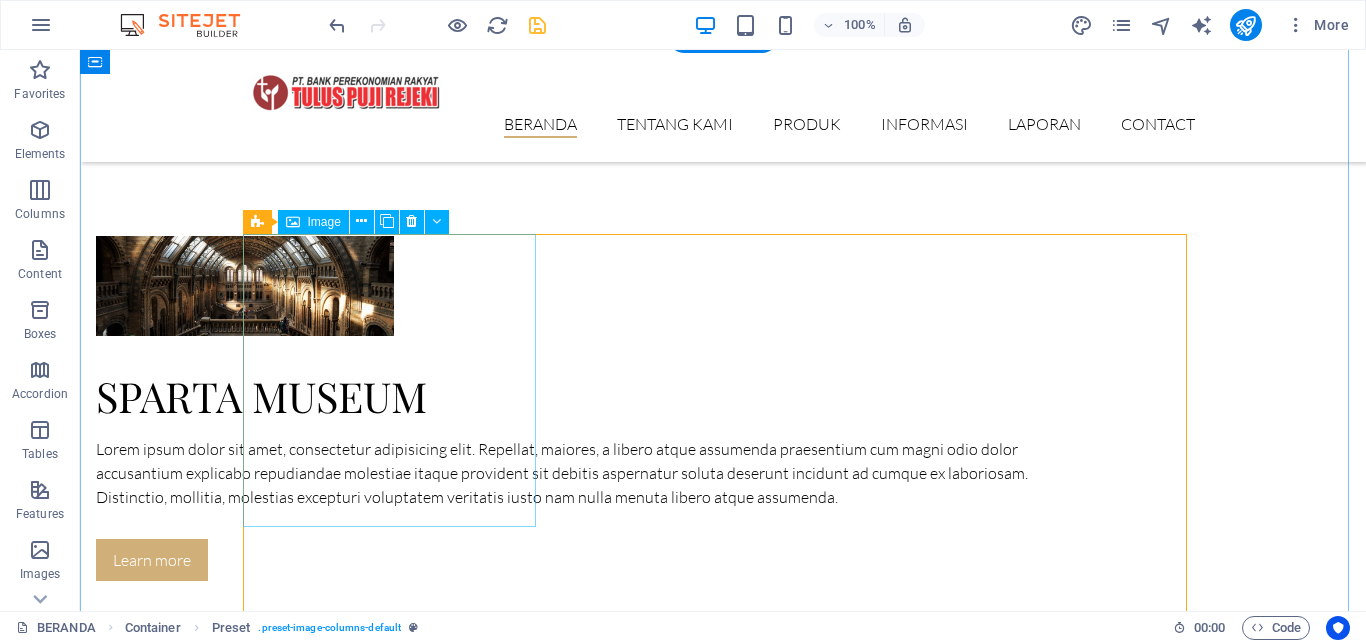 scroll, scrollTop: 2010, scrollLeft: 0, axis: vertical 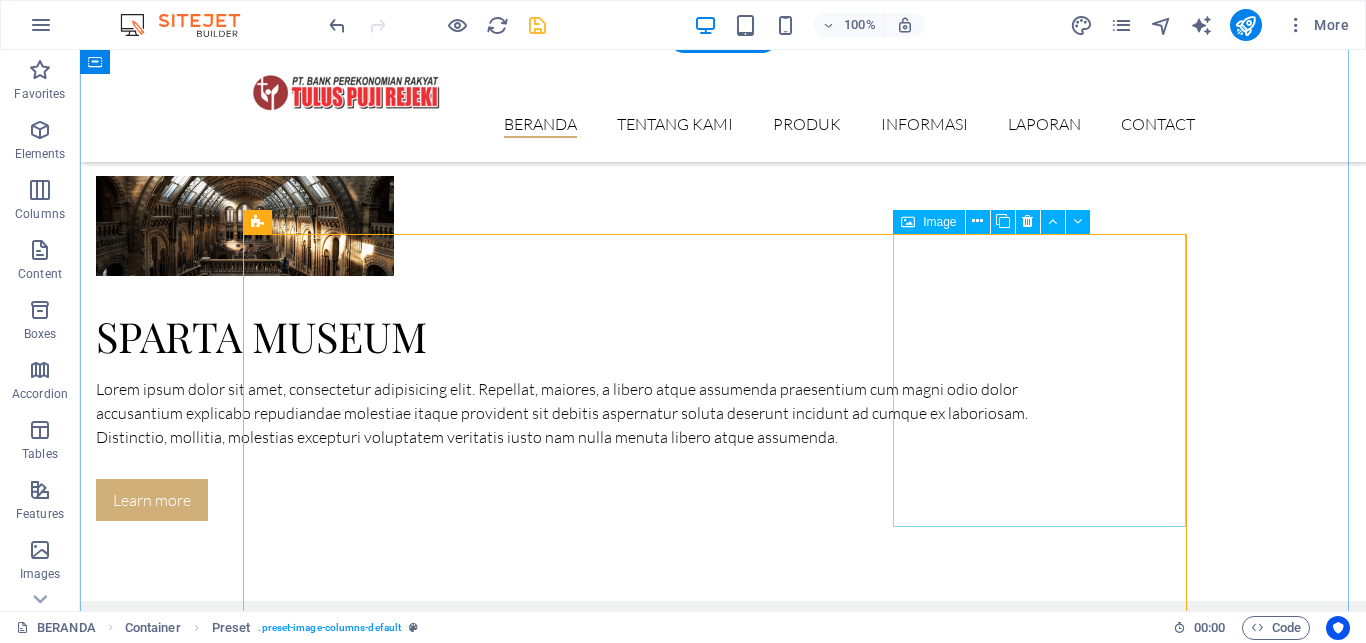 click on "Egypt Exhibition 20. December 2019" at bounding box center (723, 4270) 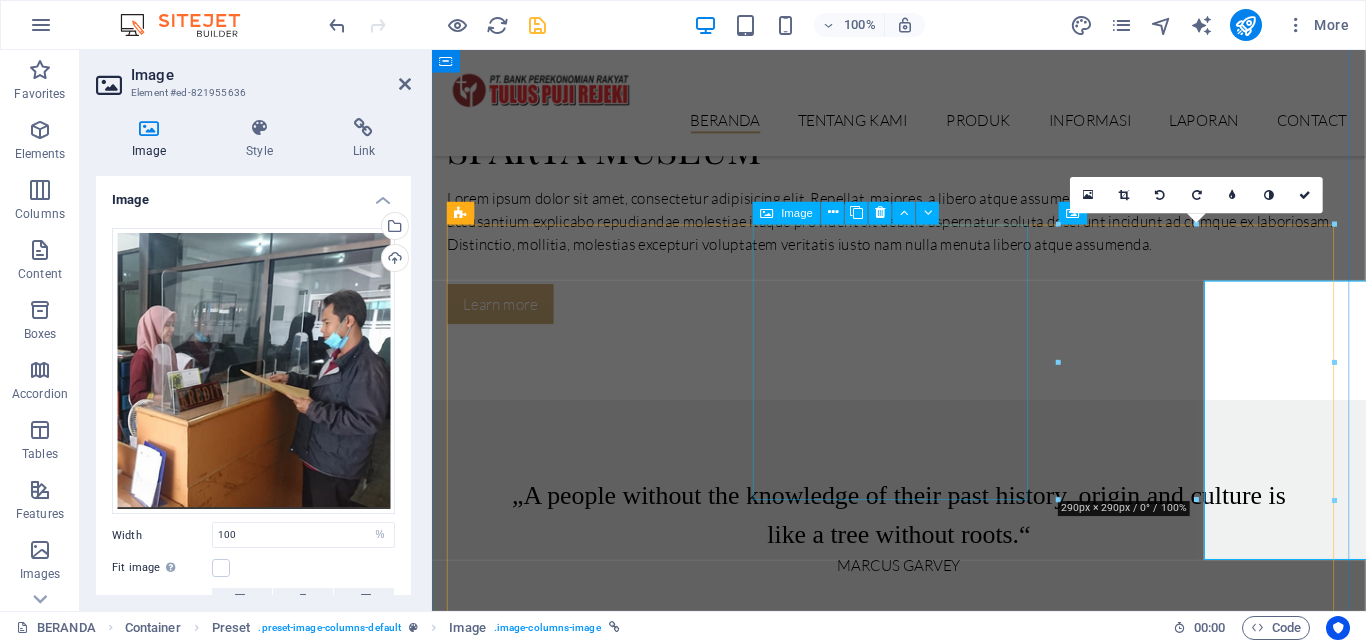 scroll, scrollTop: 1950, scrollLeft: 0, axis: vertical 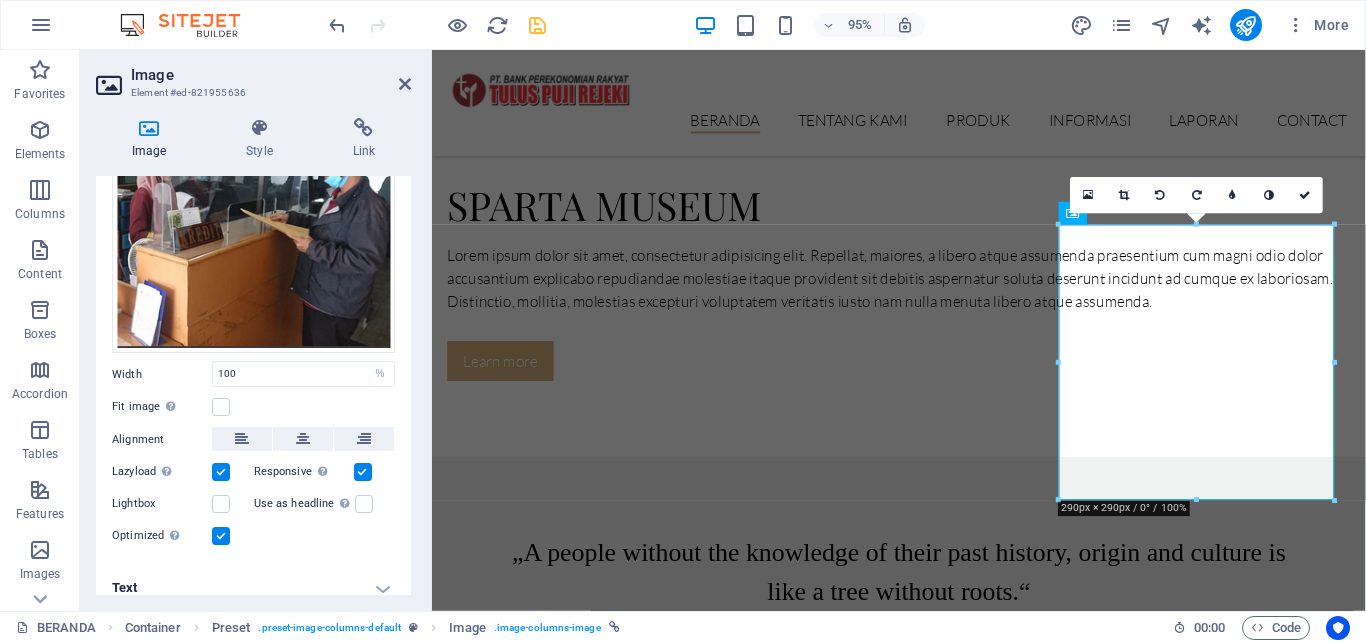 click on "Text" at bounding box center [253, 588] 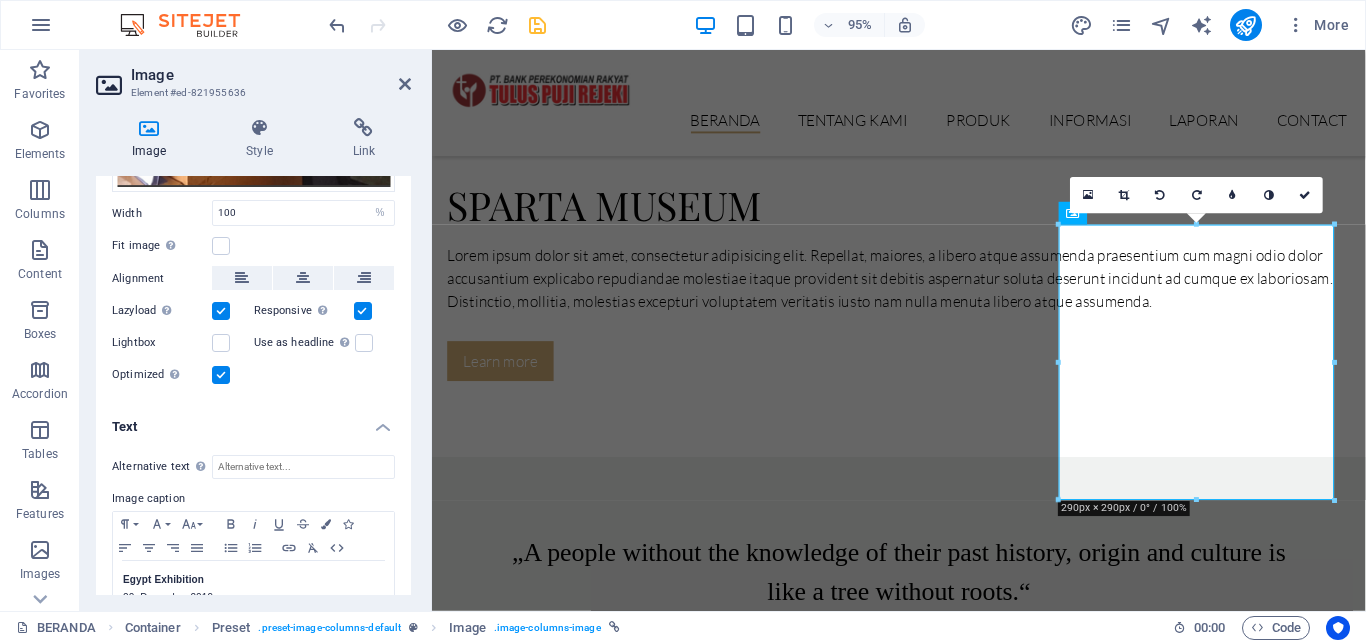 scroll, scrollTop: 349, scrollLeft: 0, axis: vertical 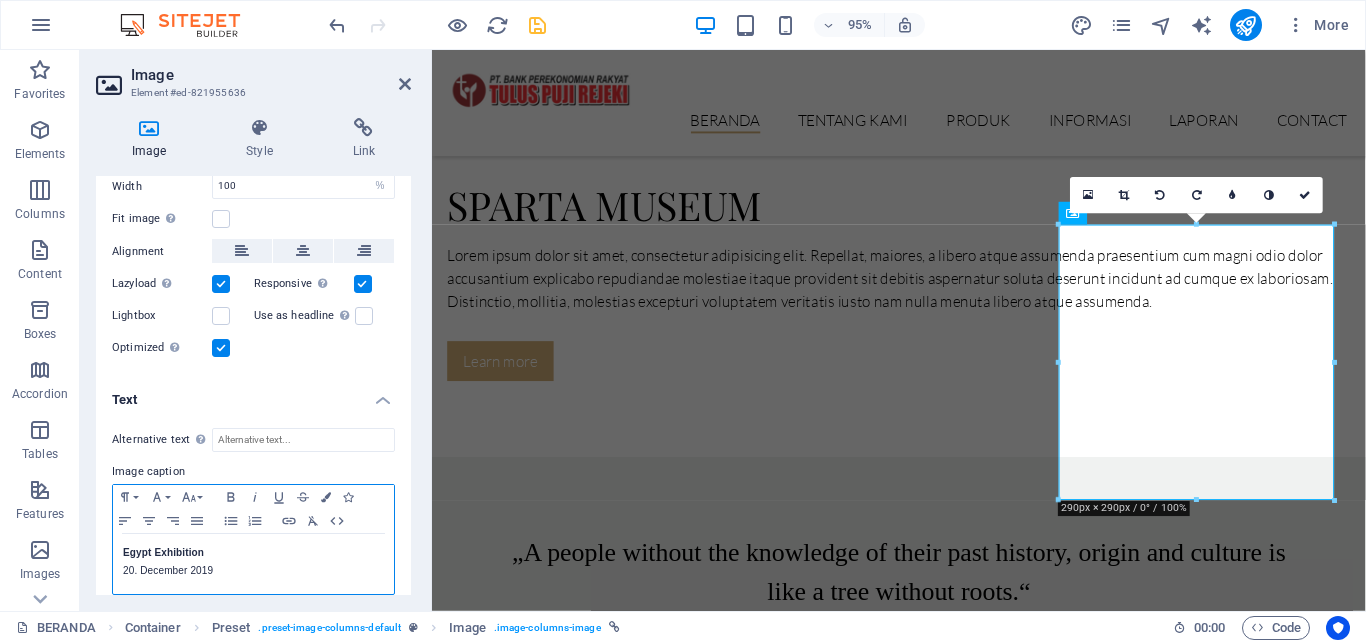 click on "Egypt Exhibition" at bounding box center (253, 553) 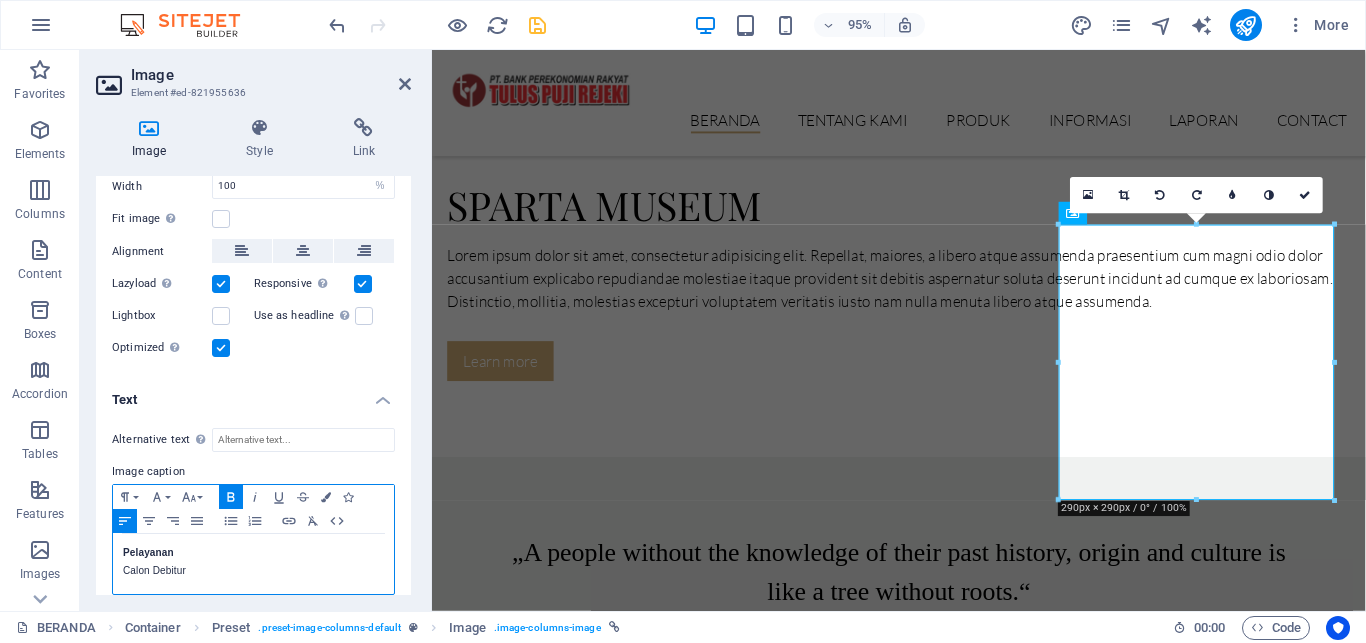 type 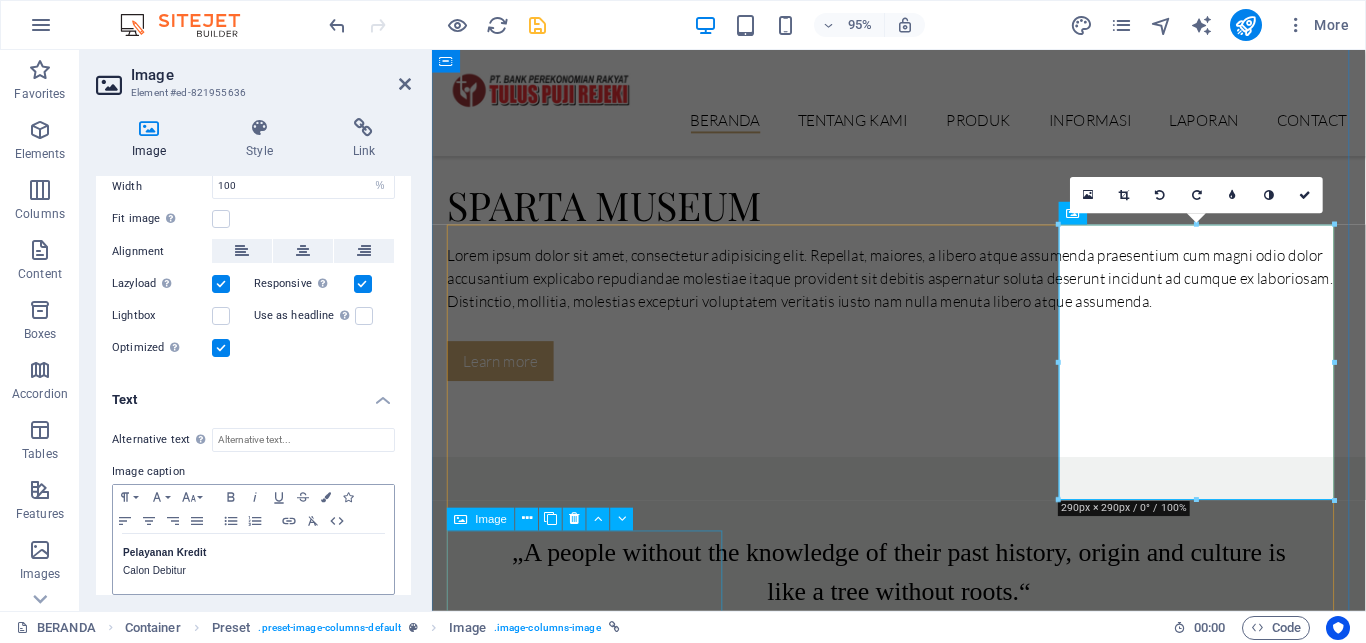 click on "The Legends 22. January 2020" at bounding box center [924, 5150] 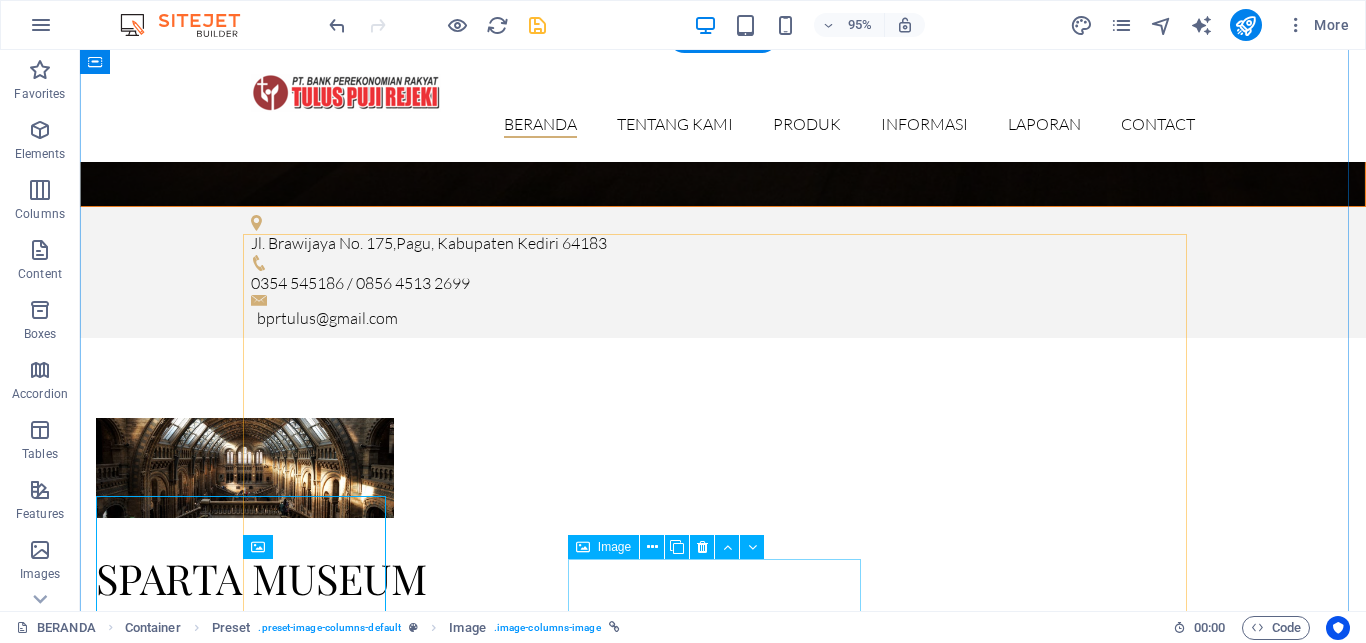 scroll, scrollTop: 2010, scrollLeft: 0, axis: vertical 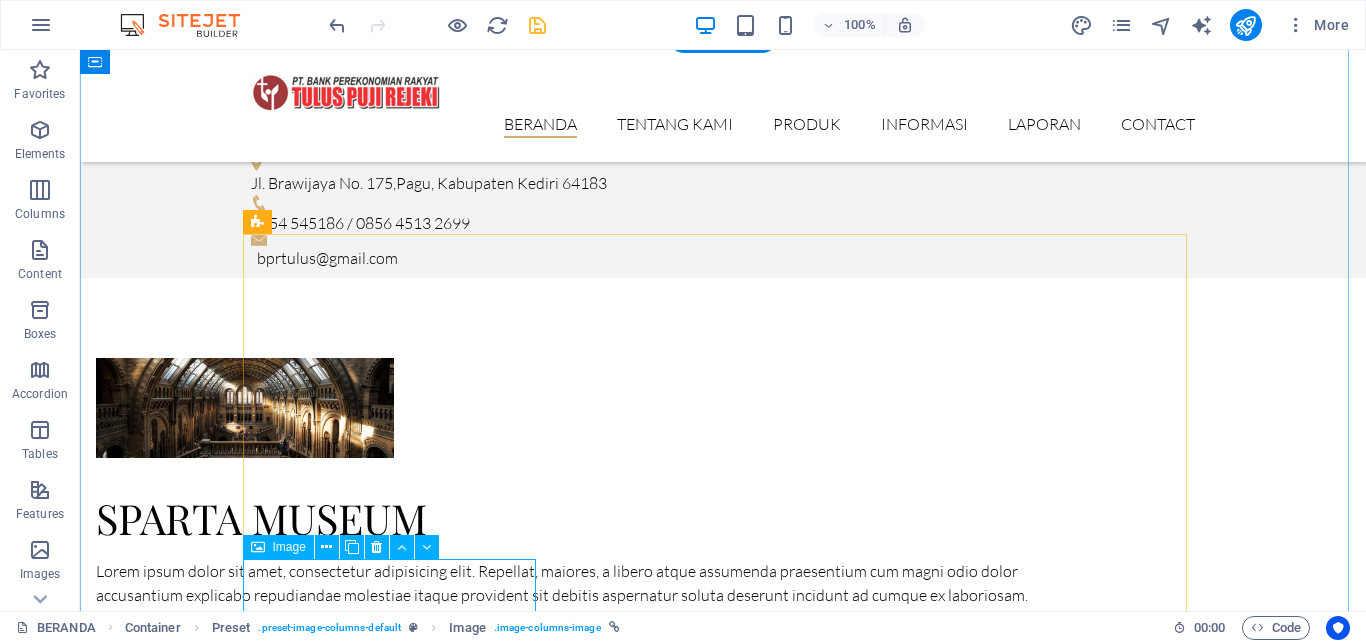 click on "The Legends 22. January 2020" at bounding box center (723, 5337) 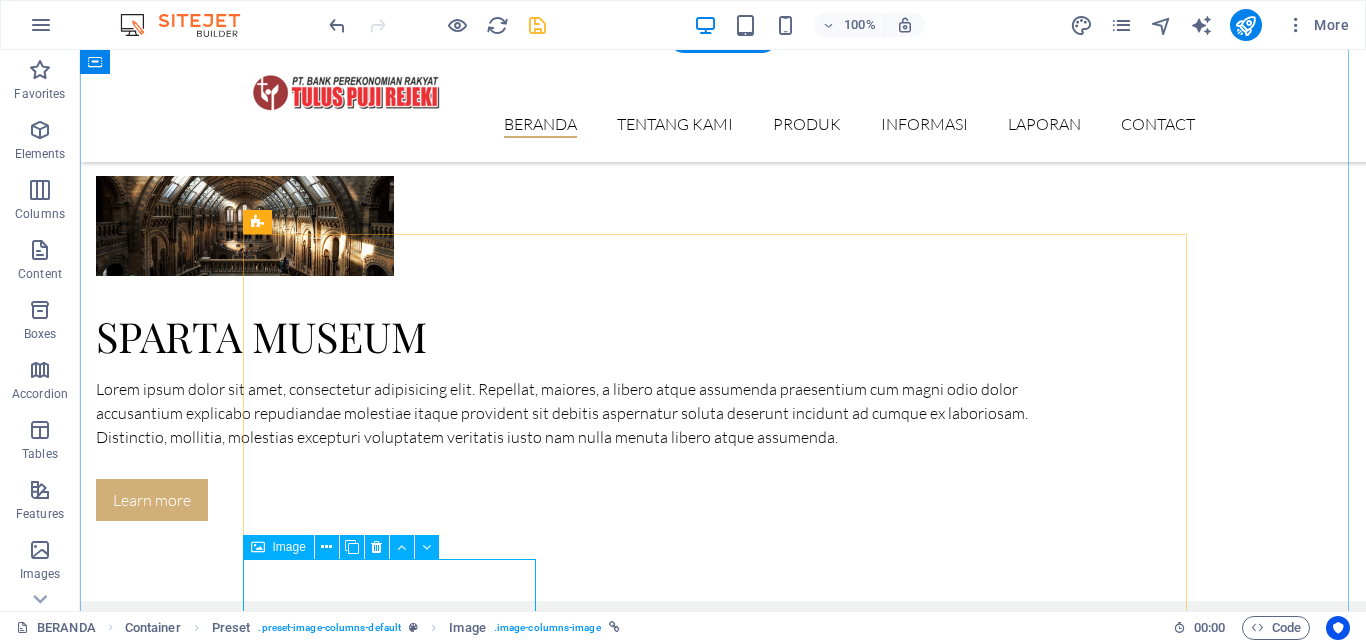 select on "%" 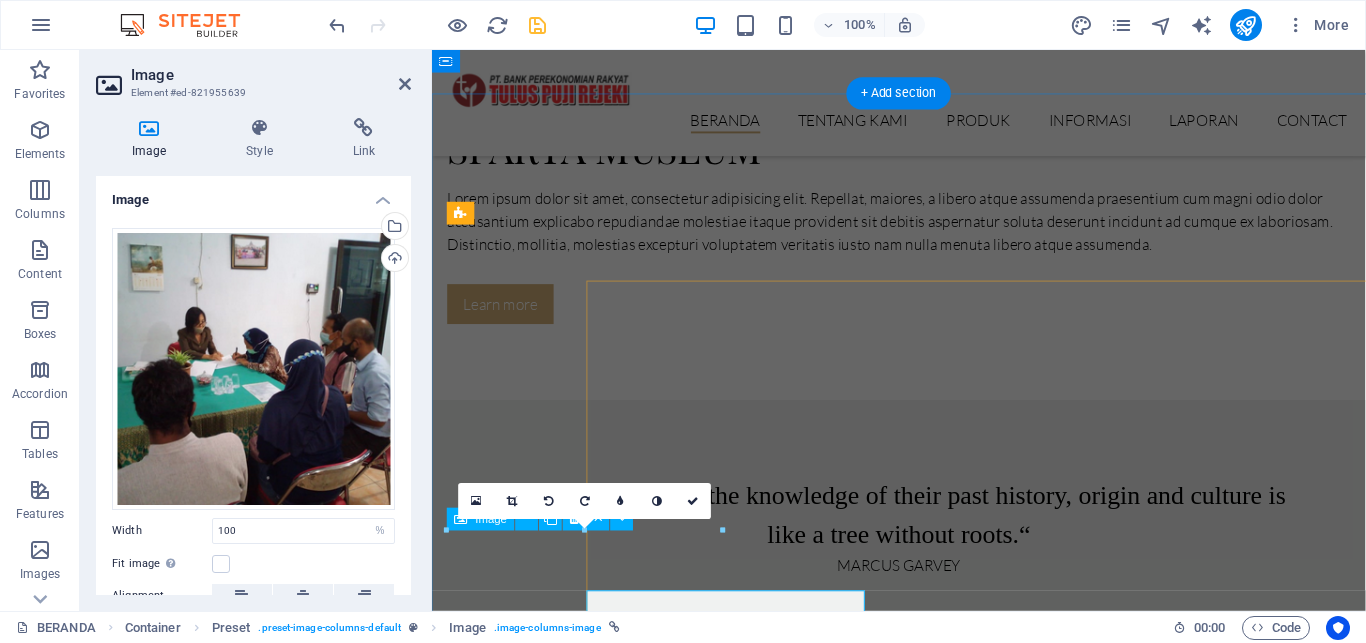 scroll, scrollTop: 1950, scrollLeft: 0, axis: vertical 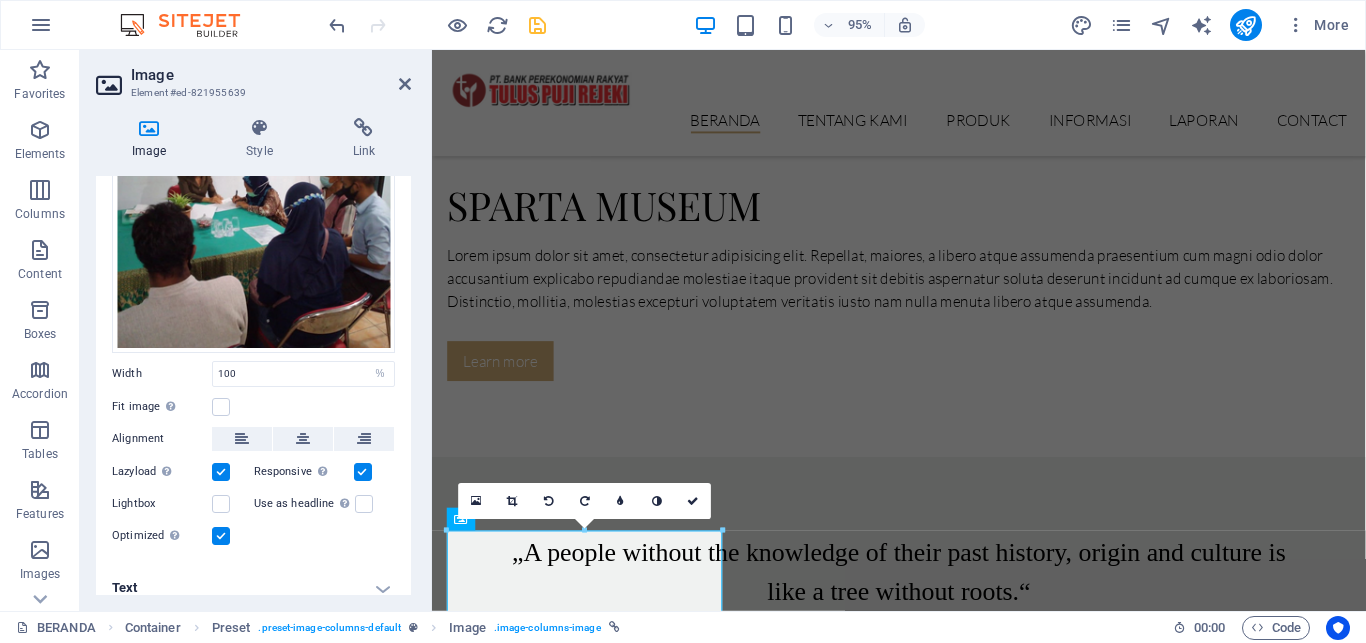click on "Text" at bounding box center (253, 588) 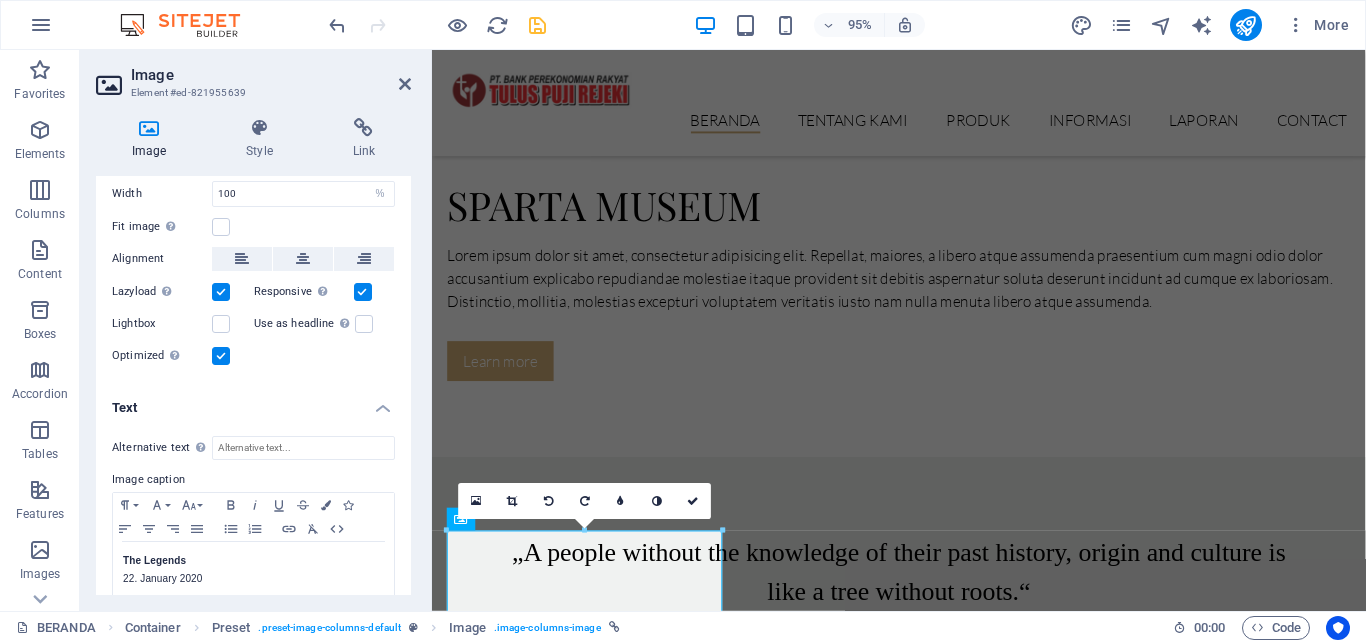 scroll, scrollTop: 345, scrollLeft: 0, axis: vertical 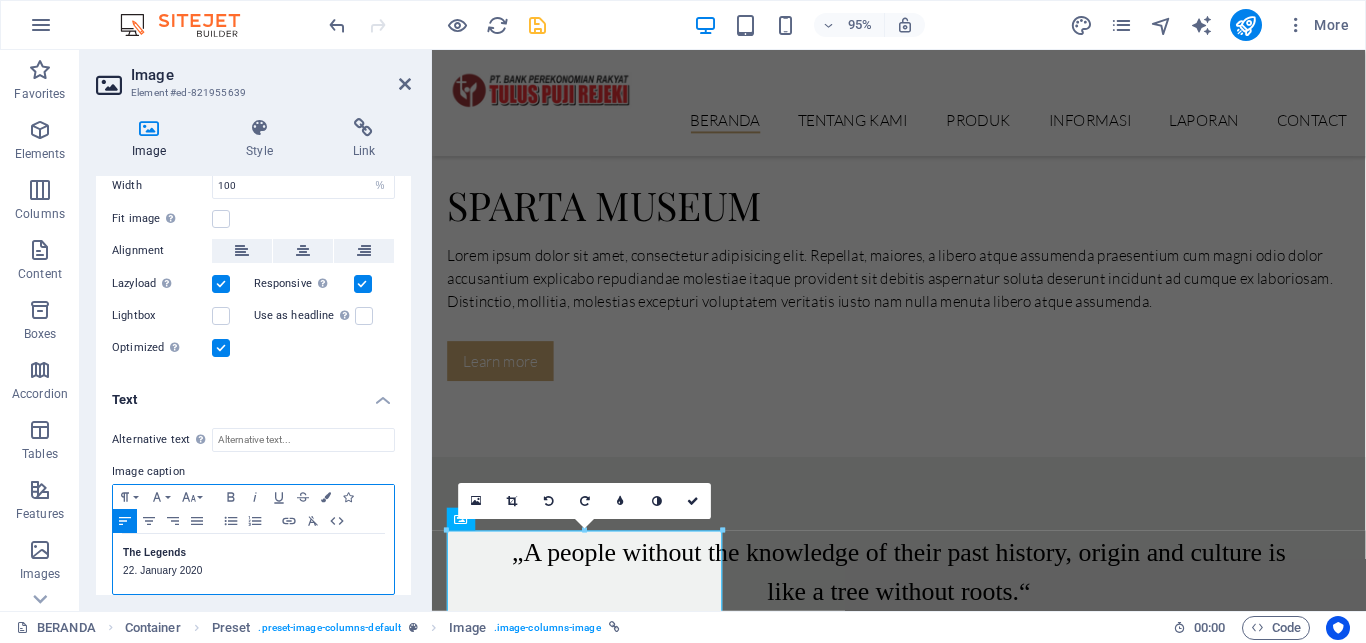 click on "The Legends 22. January 2020" at bounding box center [253, 564] 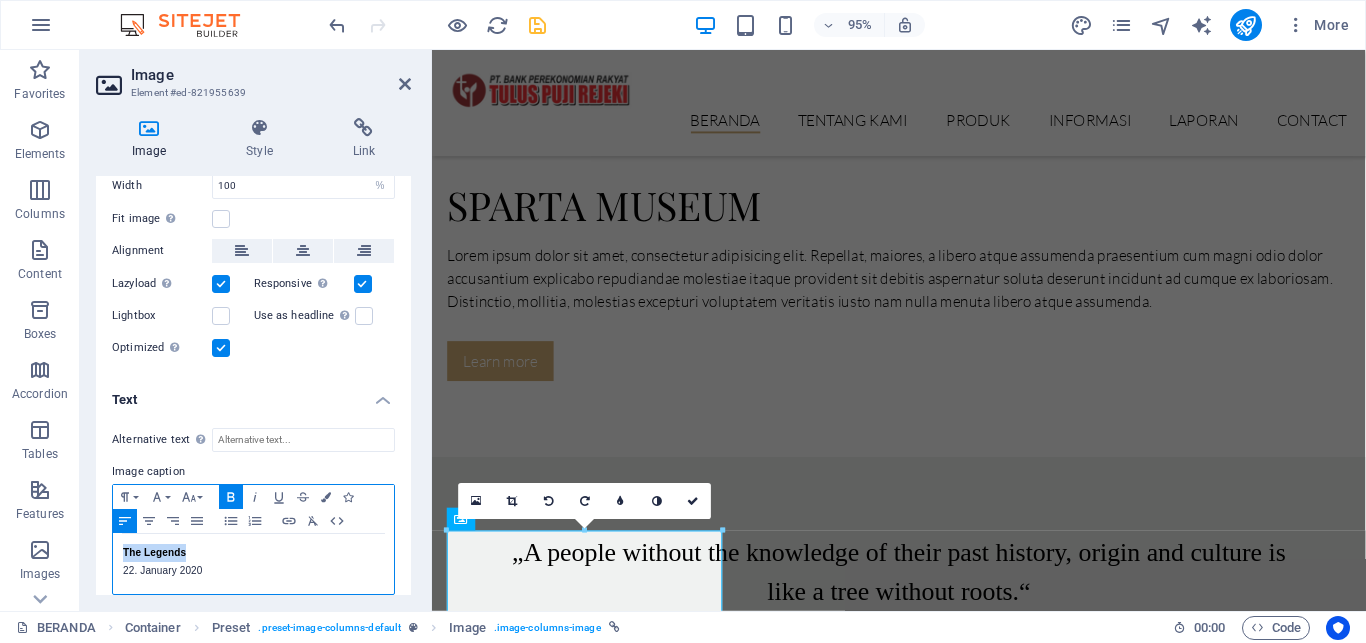 type 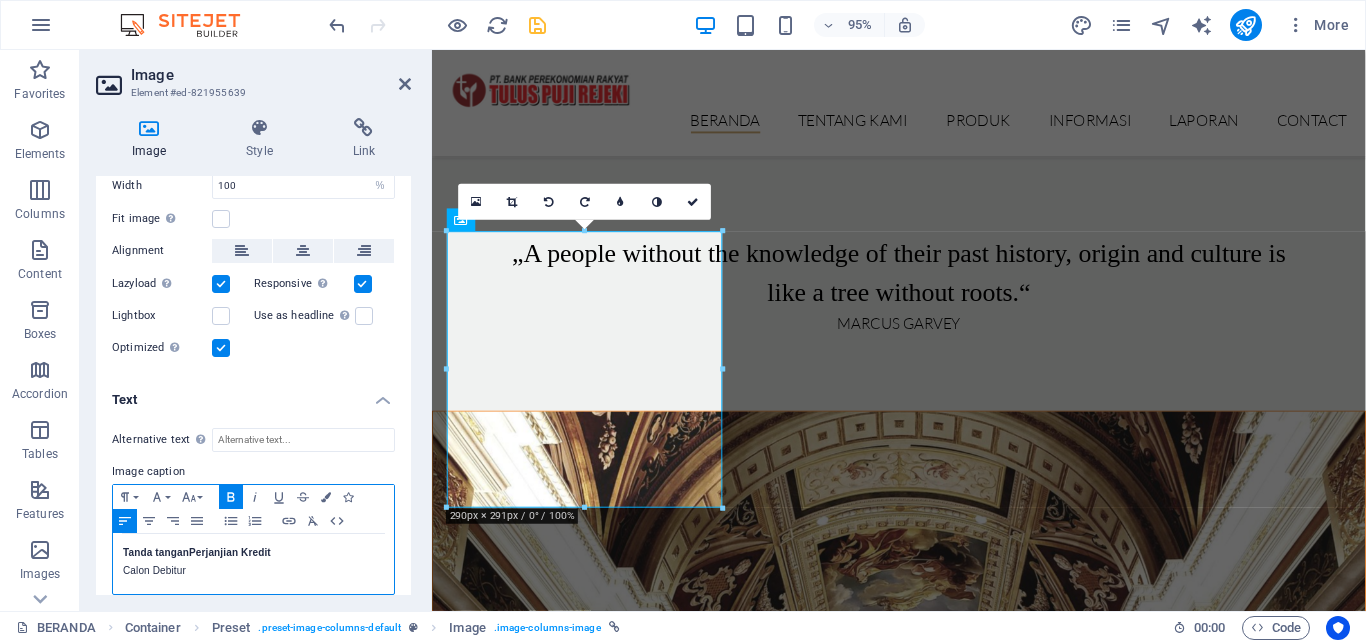 scroll, scrollTop: 2283, scrollLeft: 0, axis: vertical 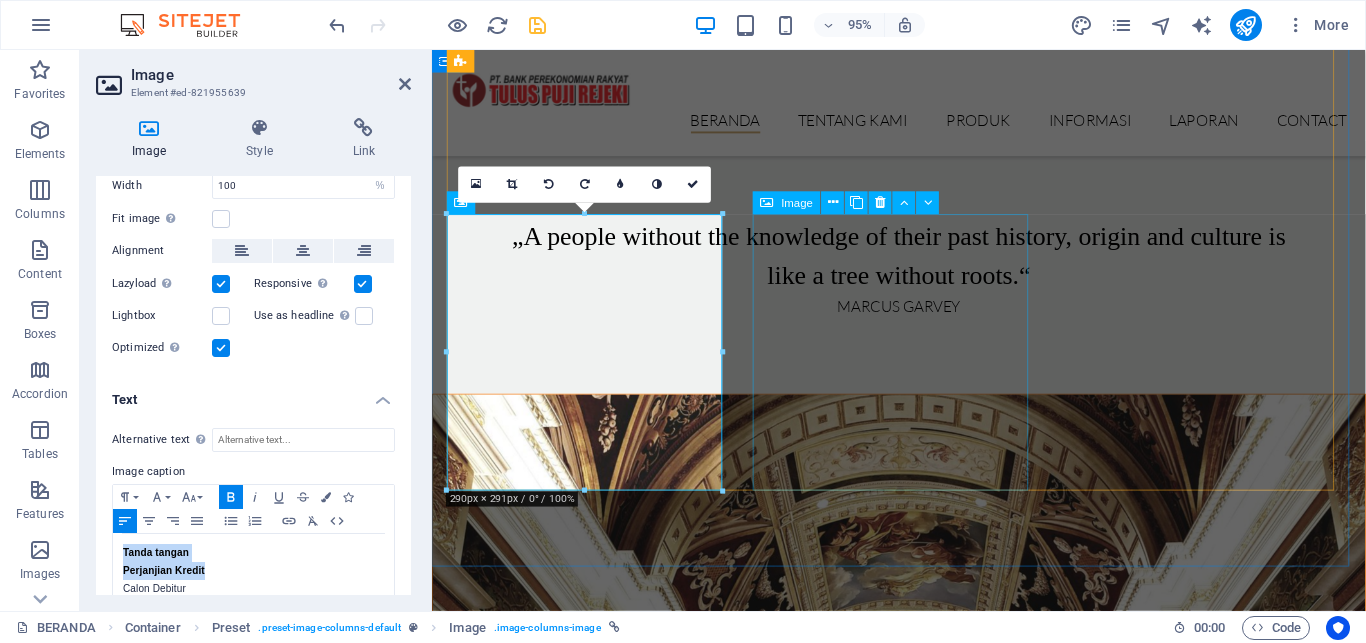 click on "Epic statures 08. February 2020" at bounding box center [924, 5781] 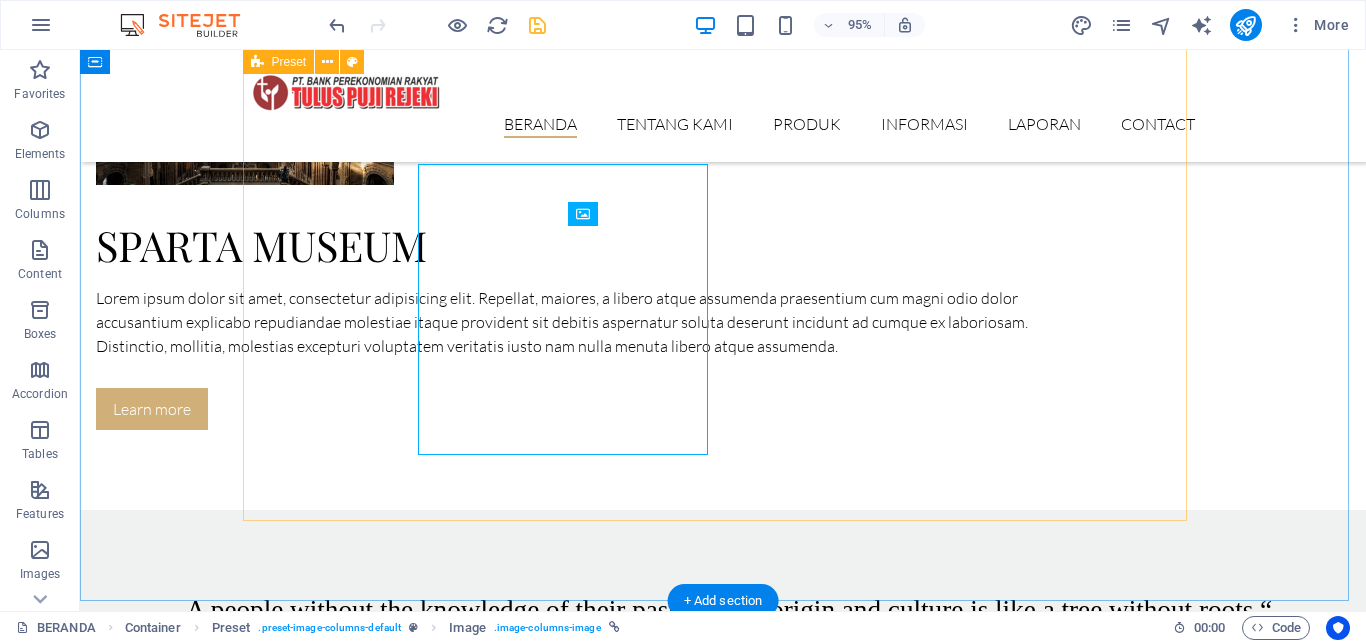 scroll, scrollTop: 2342, scrollLeft: 0, axis: vertical 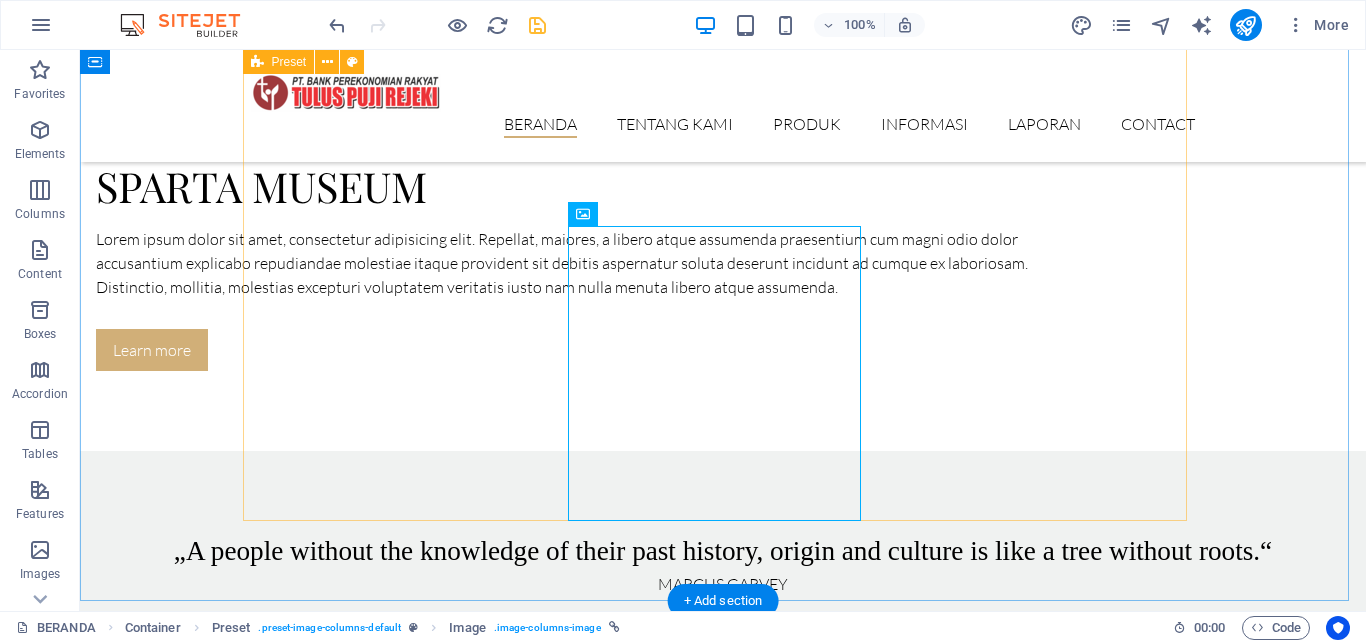 click on "Pelayanan Buku Tabungan Calon Debitur Pelayanan Deposito Calon Debitur Pelayanan Kredit Calon Debitur Tanda tangan  Perjanjian Kredit Calon Debitur Epic statures 08. February 2020 Monuments 14. April 2020" at bounding box center [723, 4527] 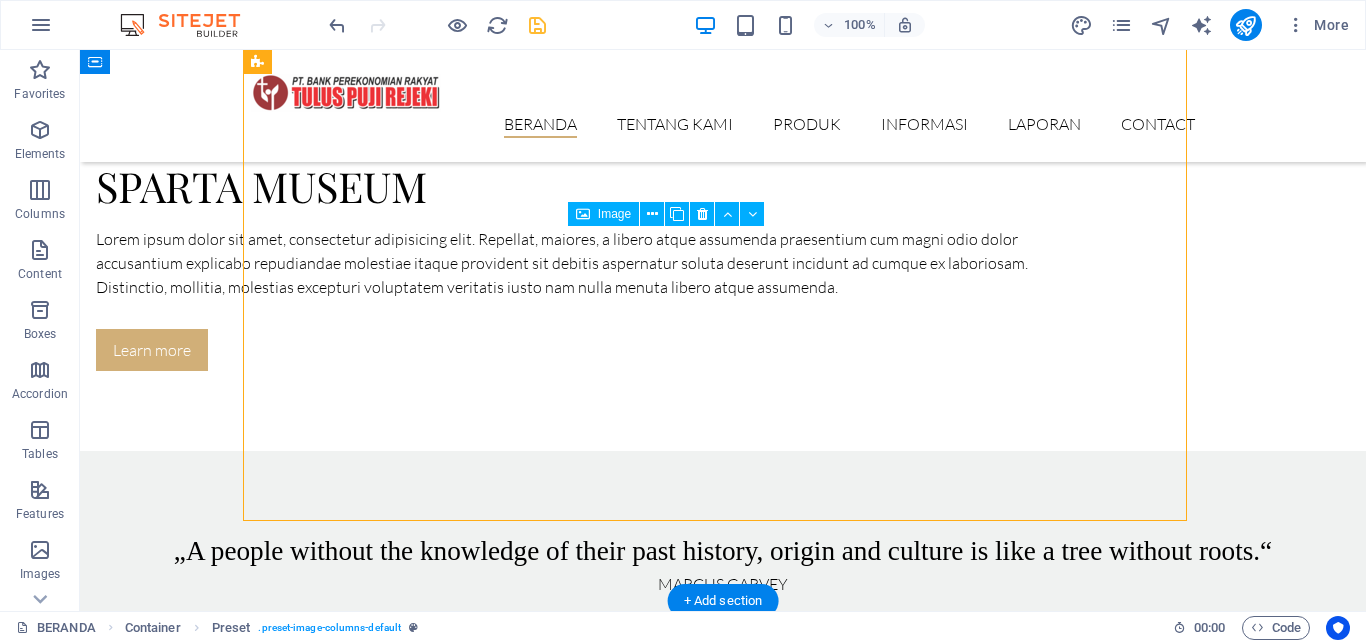 drag, startPoint x: 539, startPoint y: 491, endPoint x: 667, endPoint y: 507, distance: 128.99612 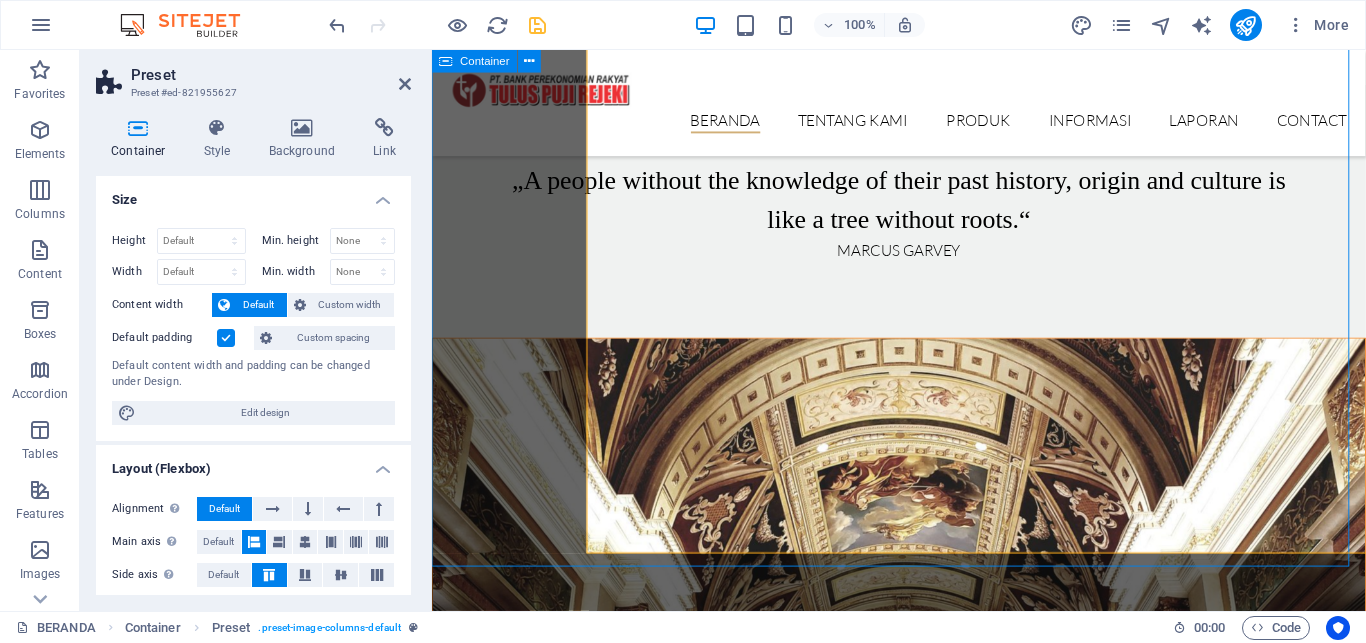click on "What´s next at Sparta Latest Exhibitions Pelayanan Buku Tabungan Calon Debitur Pelayanan Deposito Calon Debitur Pelayanan Kredit Calon Debitur Tanda tangan  Perjanjian Kredit Calon Debitur Epic statures 08. February 2020 Monuments 14. April 2020" at bounding box center [923, 4222] 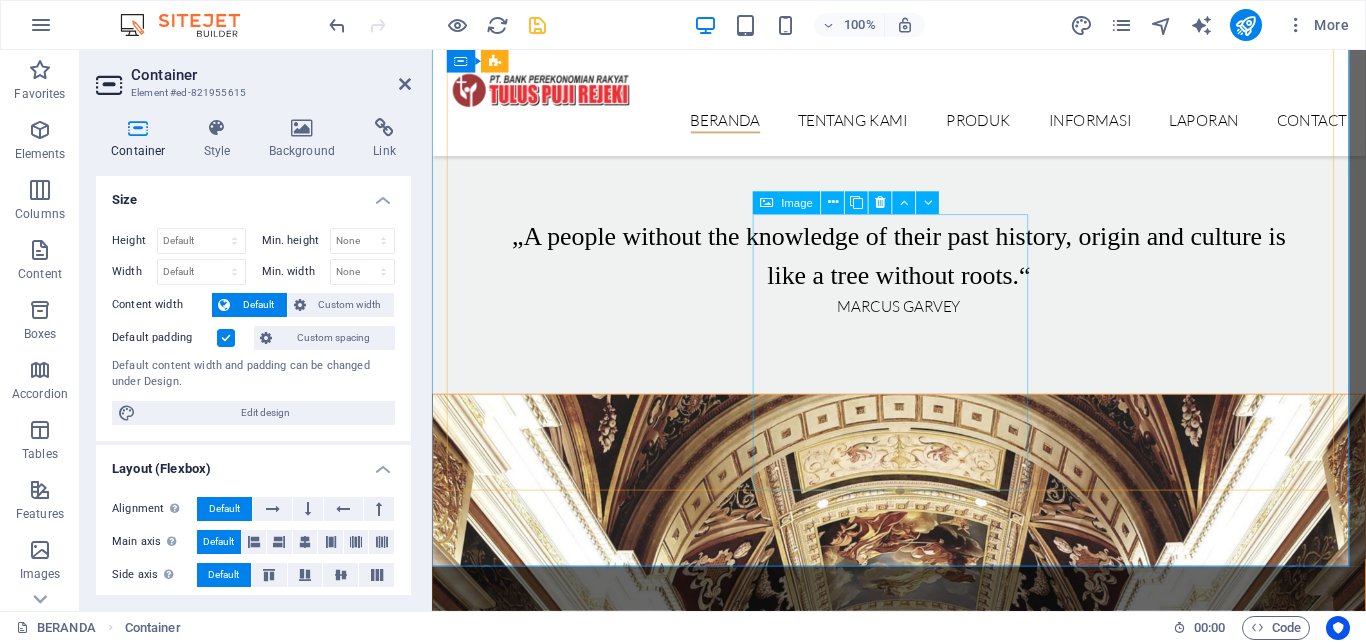 click on "Epic statures 08. February 2020" at bounding box center [924, 5781] 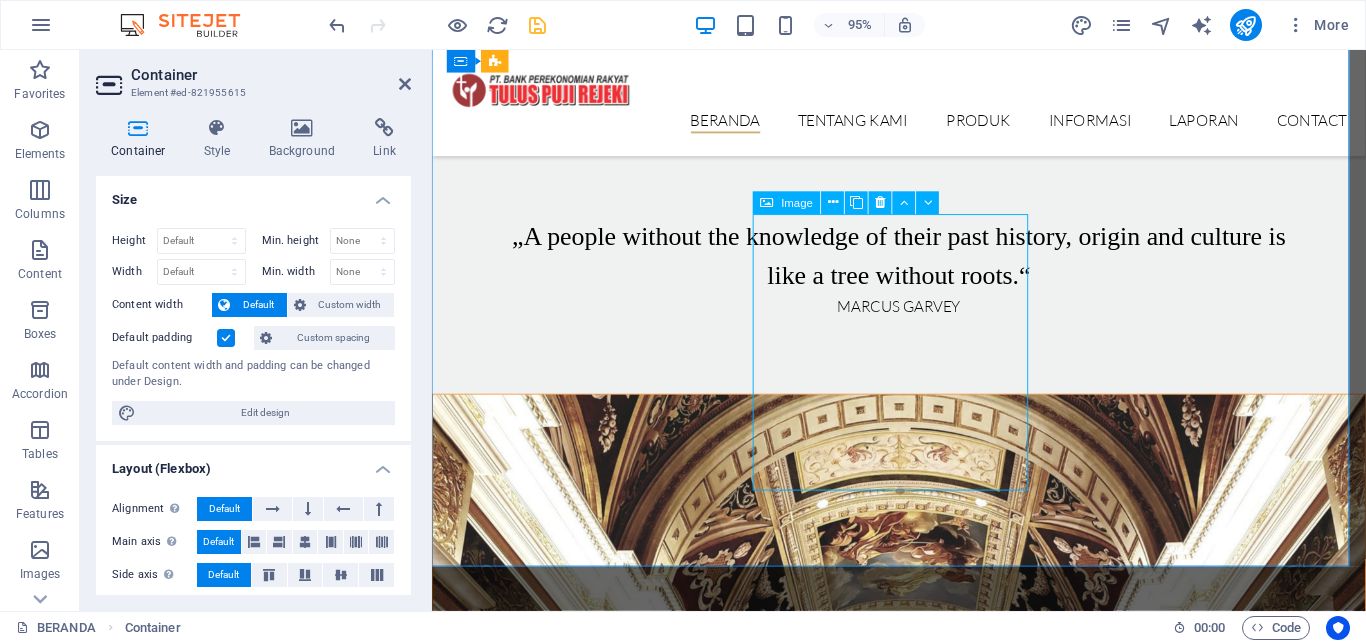 click on "Epic statures 08. February 2020" at bounding box center [924, 5781] 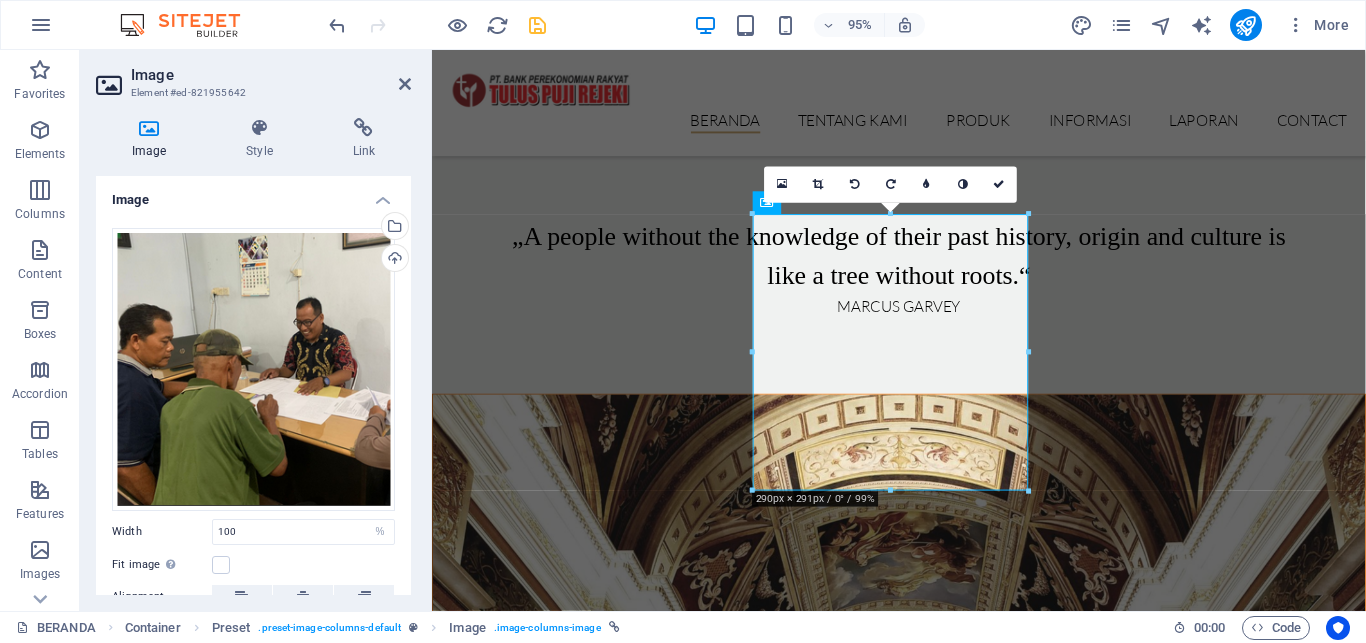 scroll, scrollTop: 158, scrollLeft: 0, axis: vertical 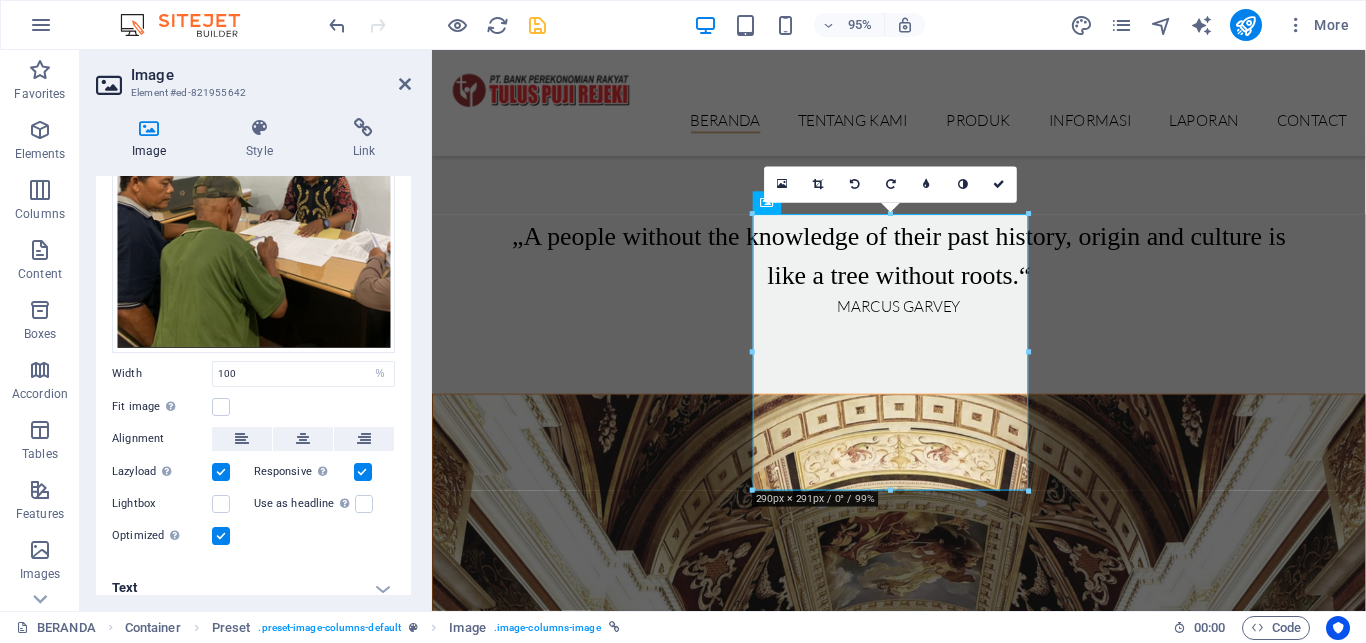 click on "Text" at bounding box center (253, 588) 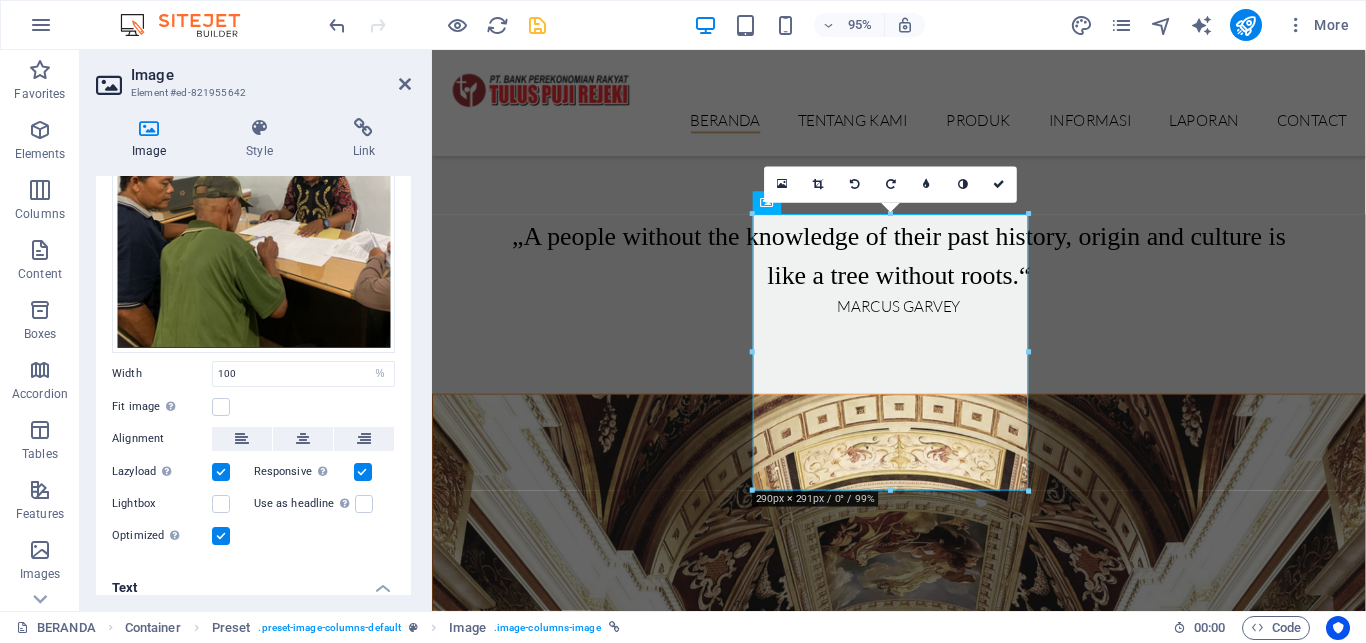 scroll, scrollTop: 346, scrollLeft: 0, axis: vertical 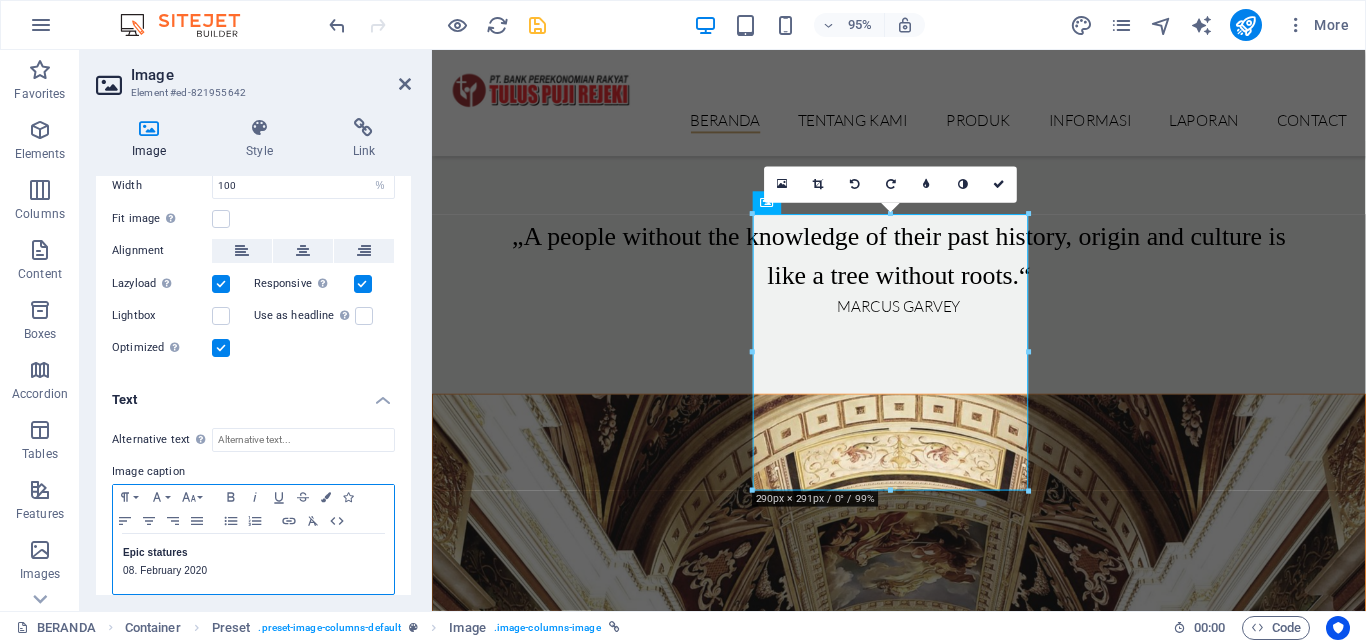 click on "08. February 2020" at bounding box center [253, 571] 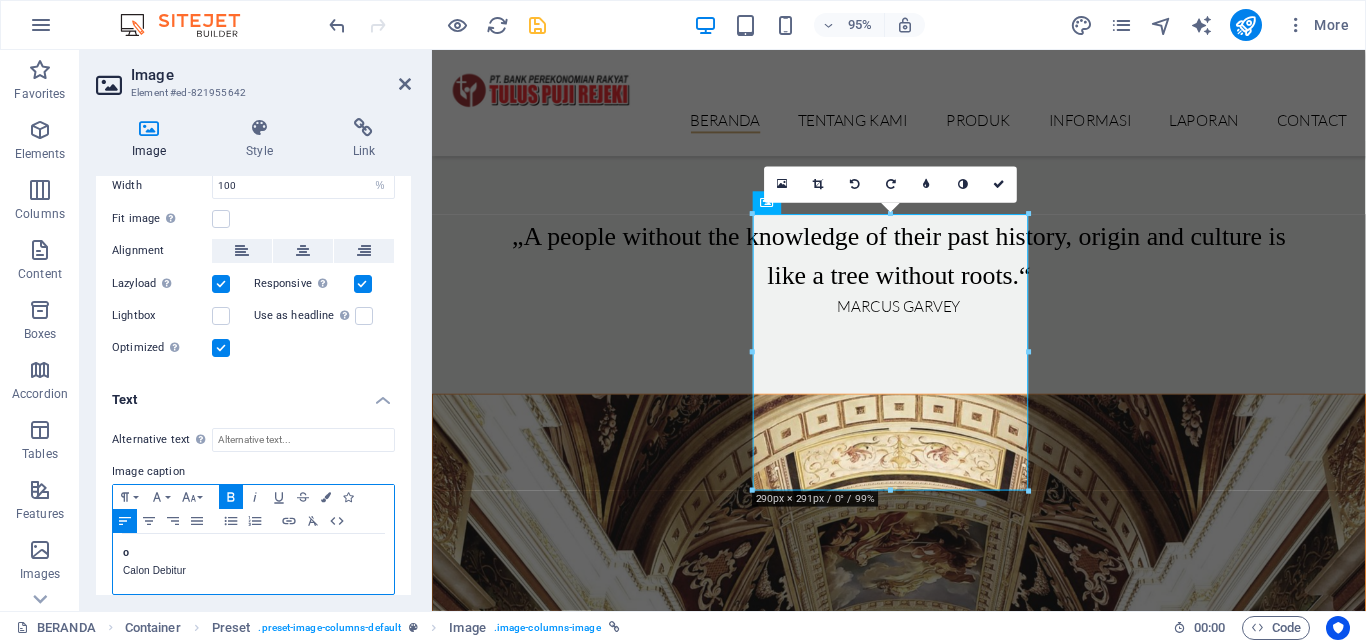 type 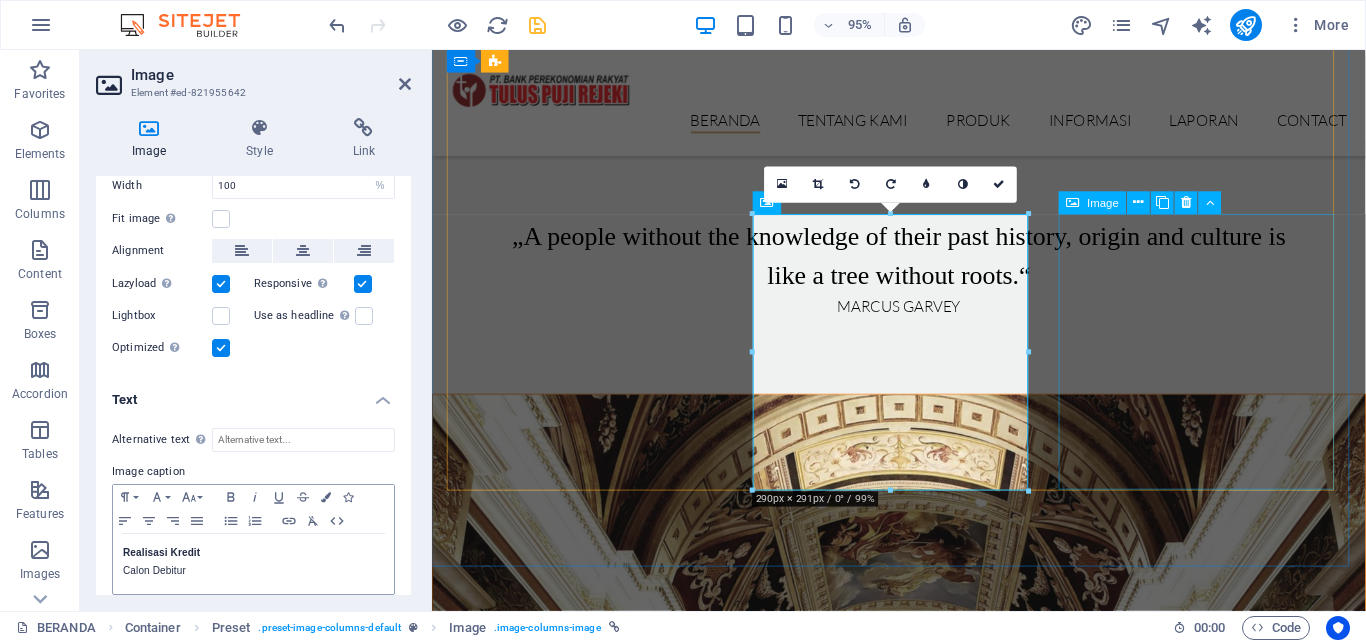 click on "Monuments 14. April 2020" at bounding box center (924, 6743) 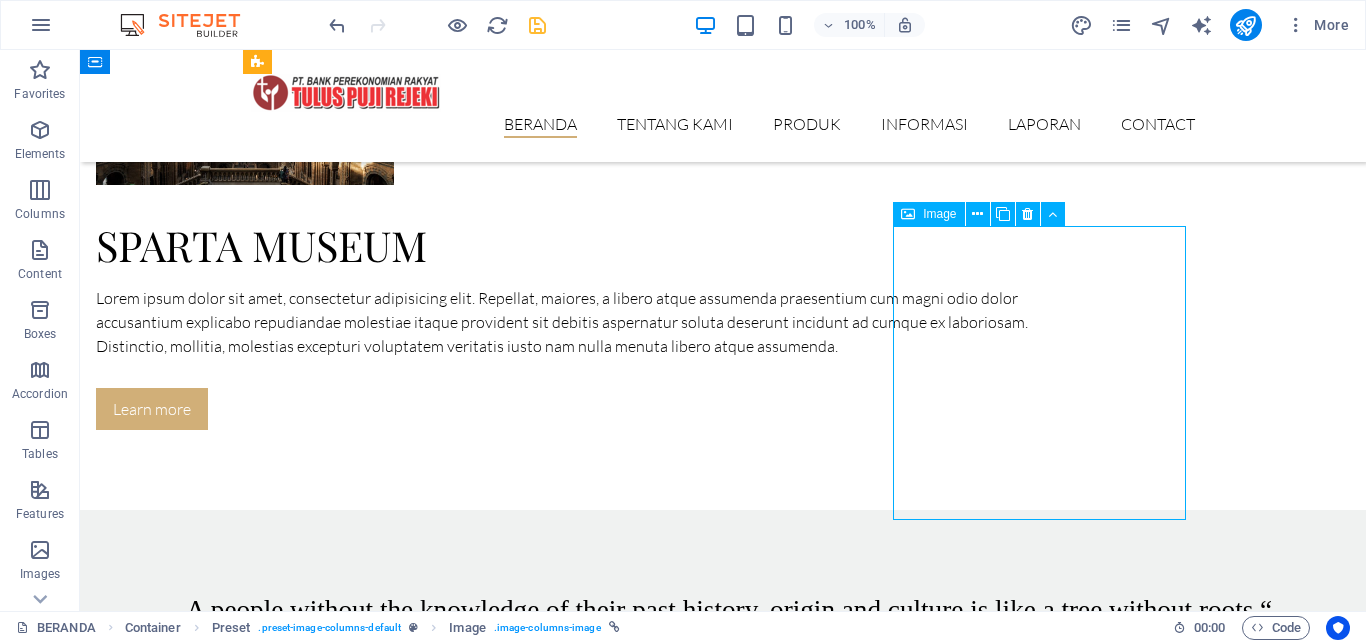 scroll, scrollTop: 2342, scrollLeft: 0, axis: vertical 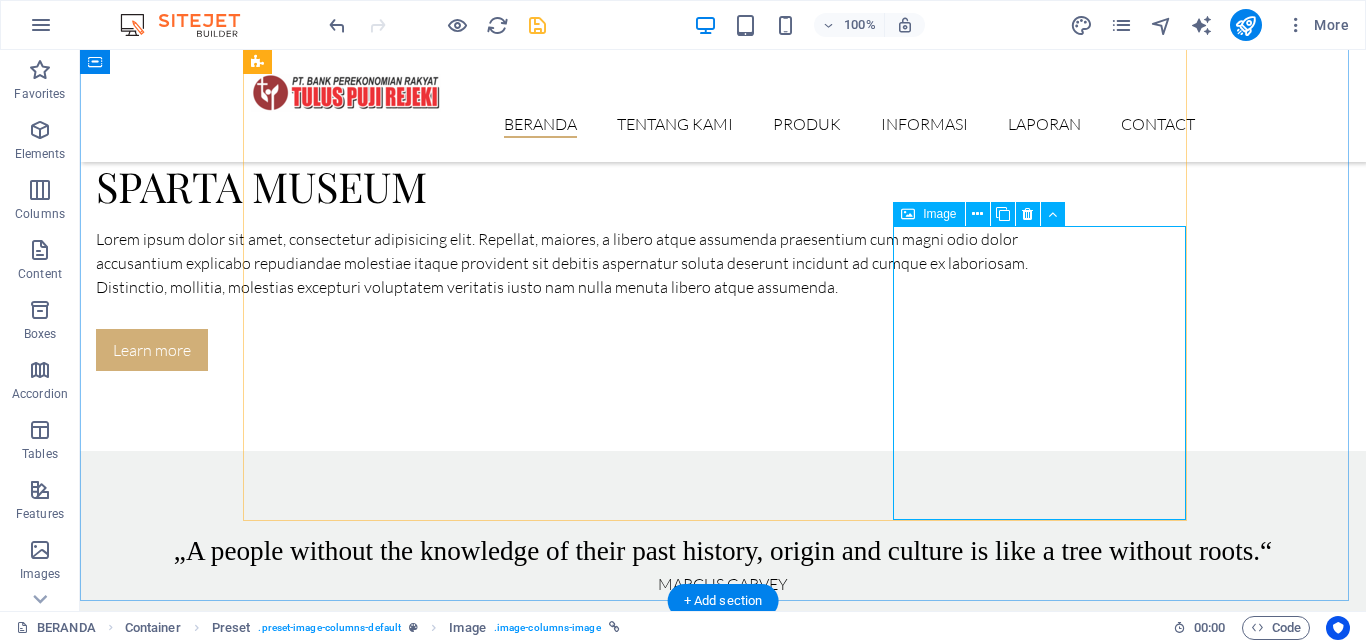 click on "Monuments 14. April 2020" at bounding box center [723, 6931] 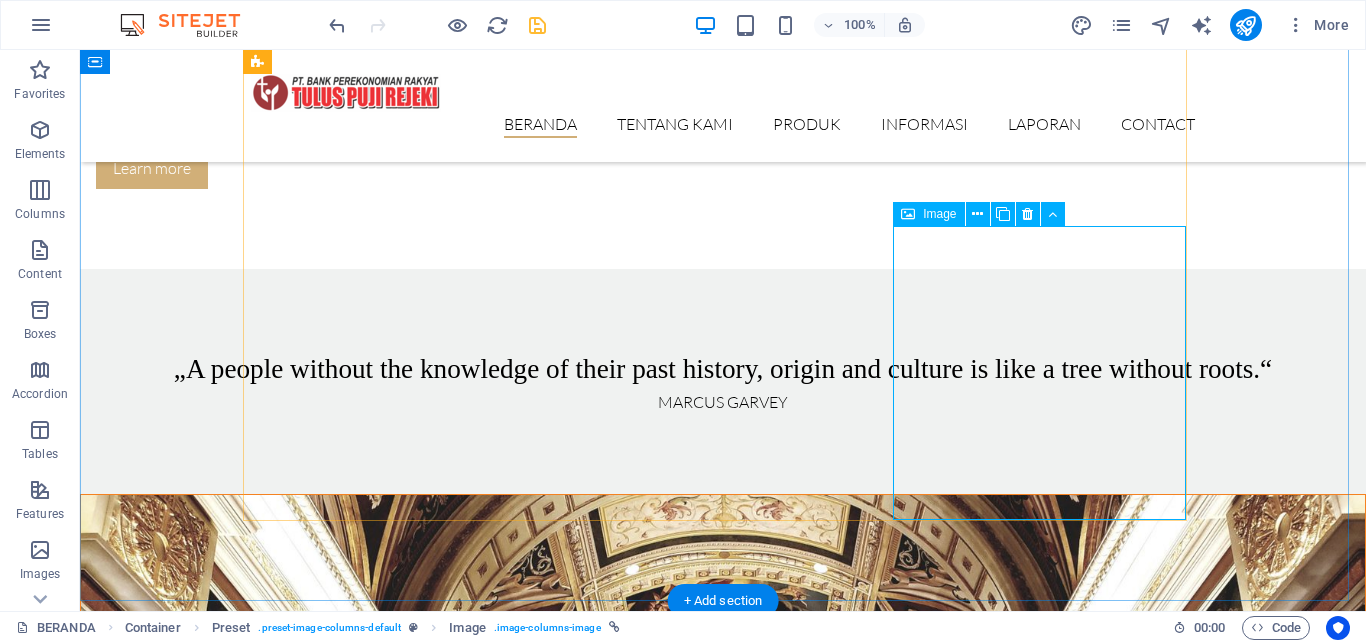 select on "%" 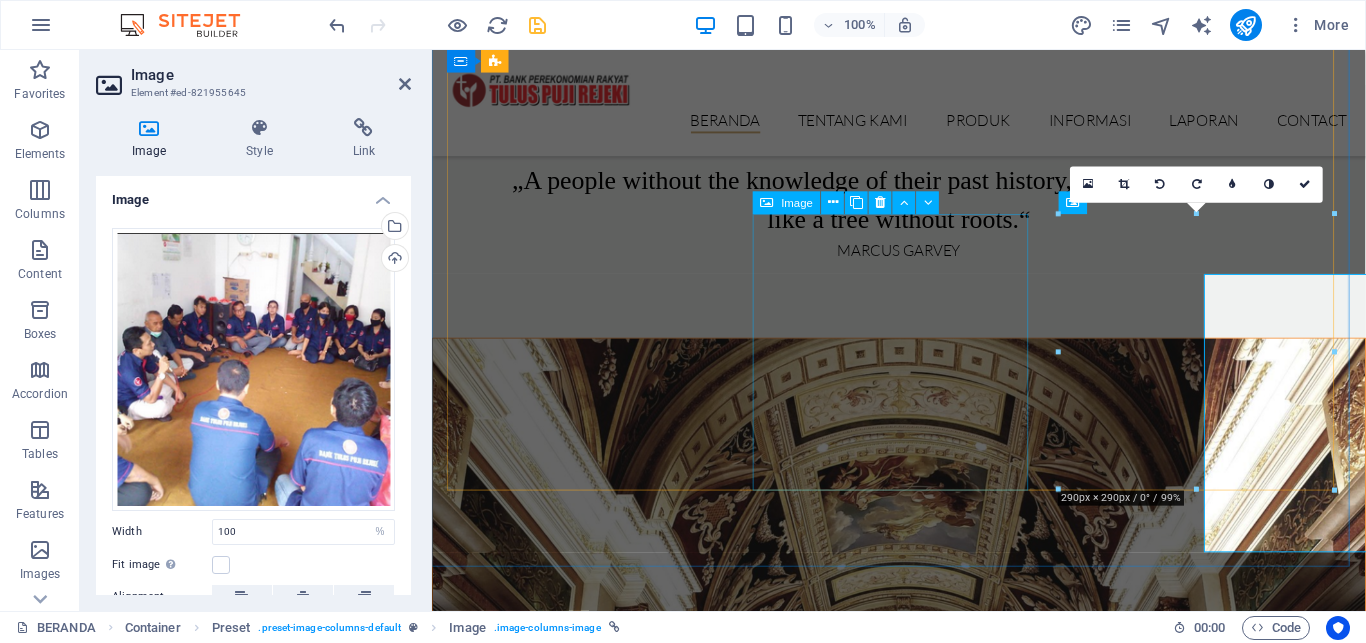 scroll, scrollTop: 2283, scrollLeft: 0, axis: vertical 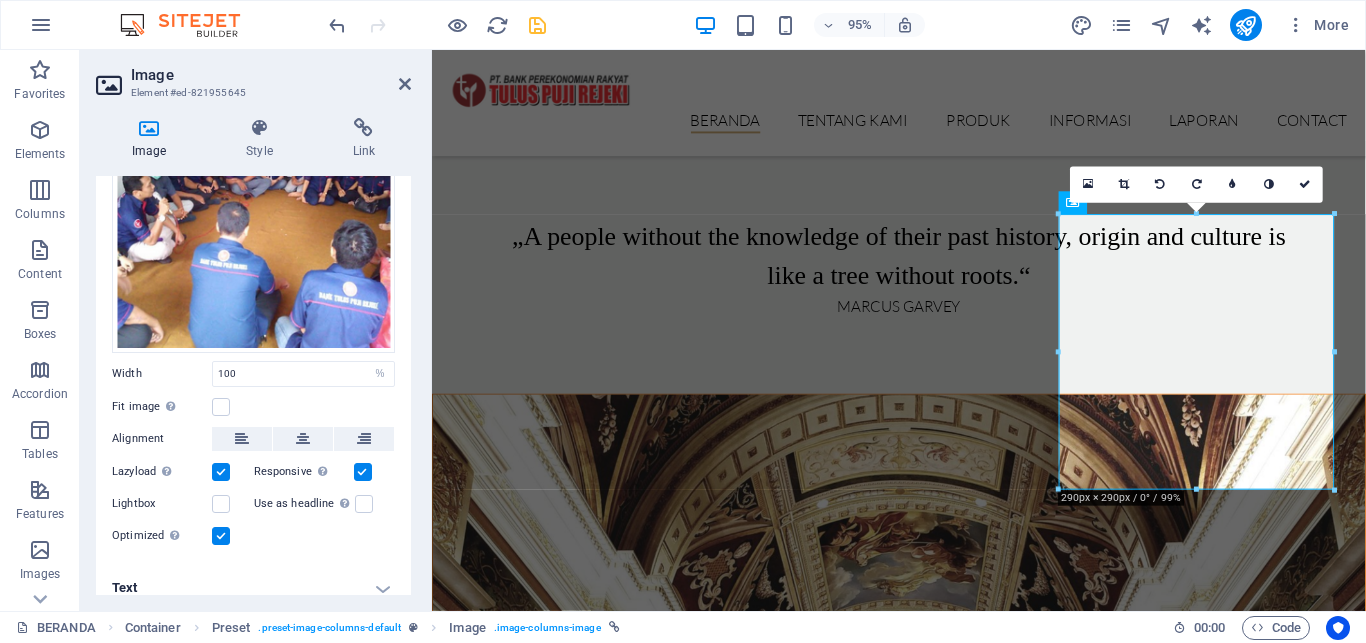 click on "Text" at bounding box center (253, 588) 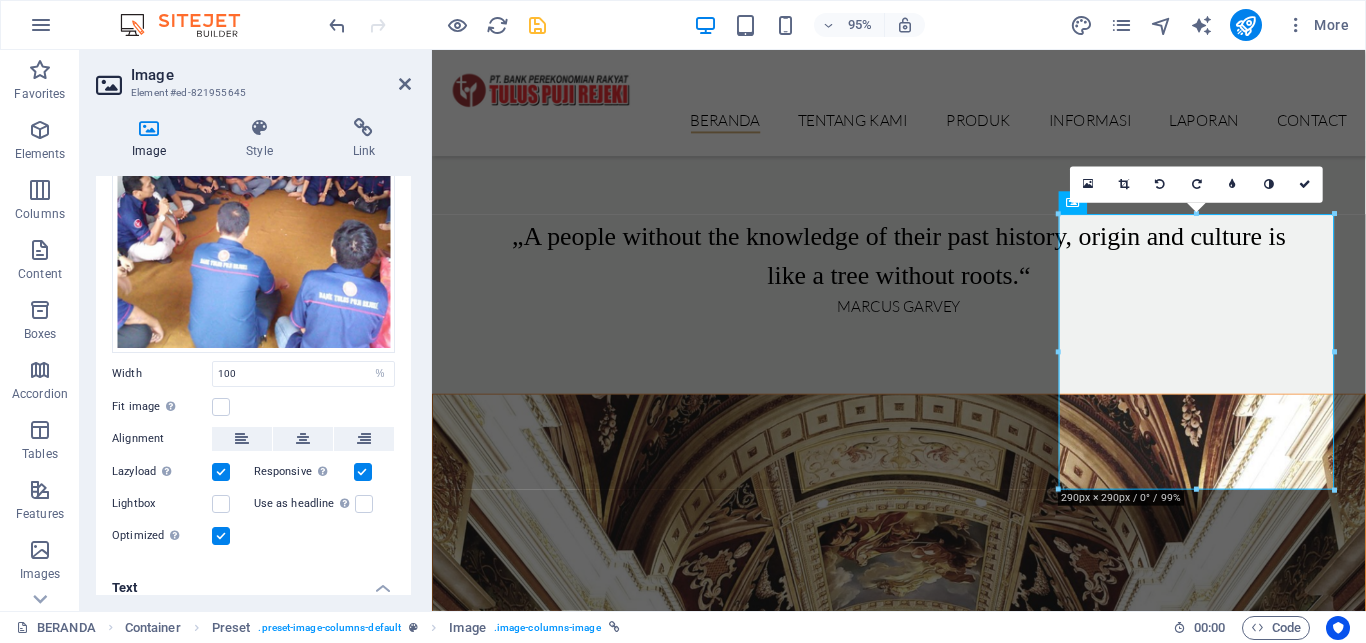 scroll, scrollTop: 346, scrollLeft: 0, axis: vertical 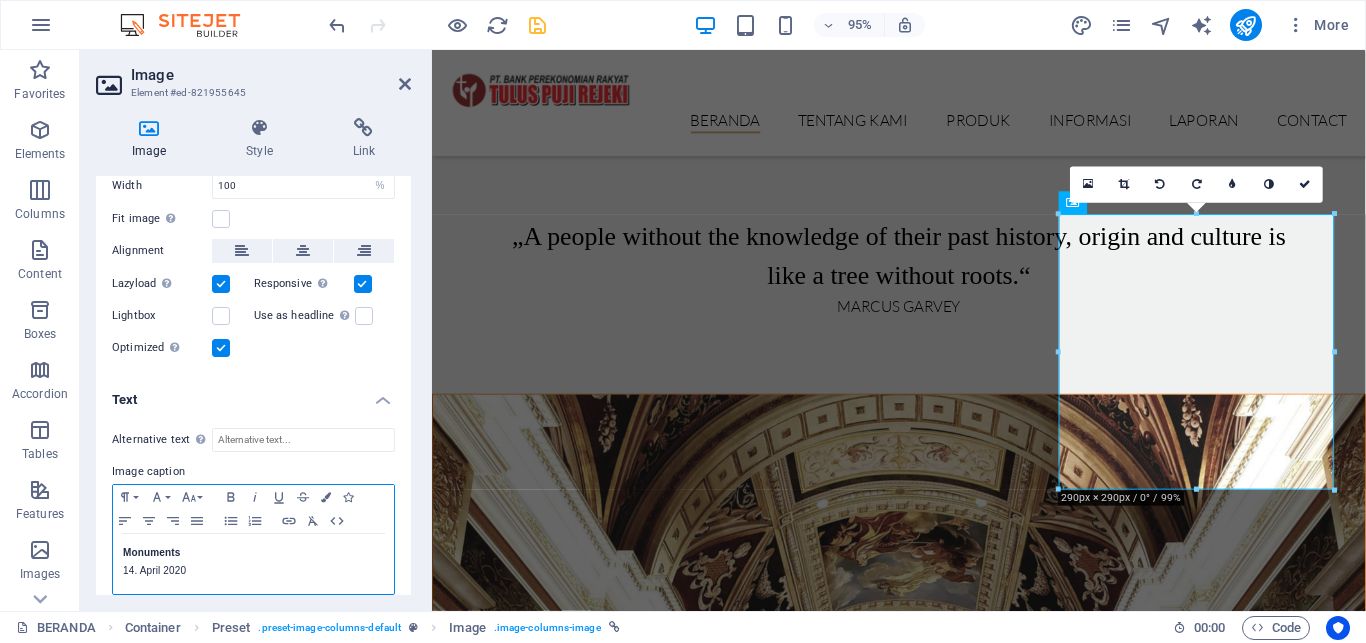 click on "14. April 2020" at bounding box center [253, 571] 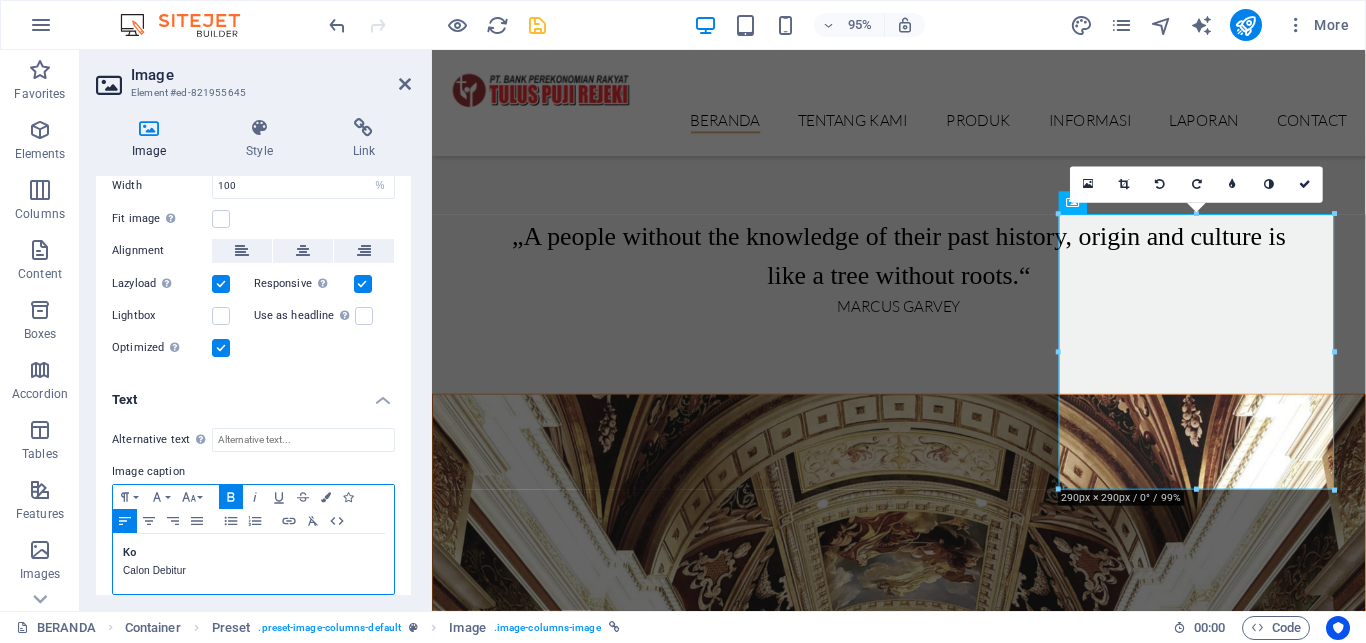 type 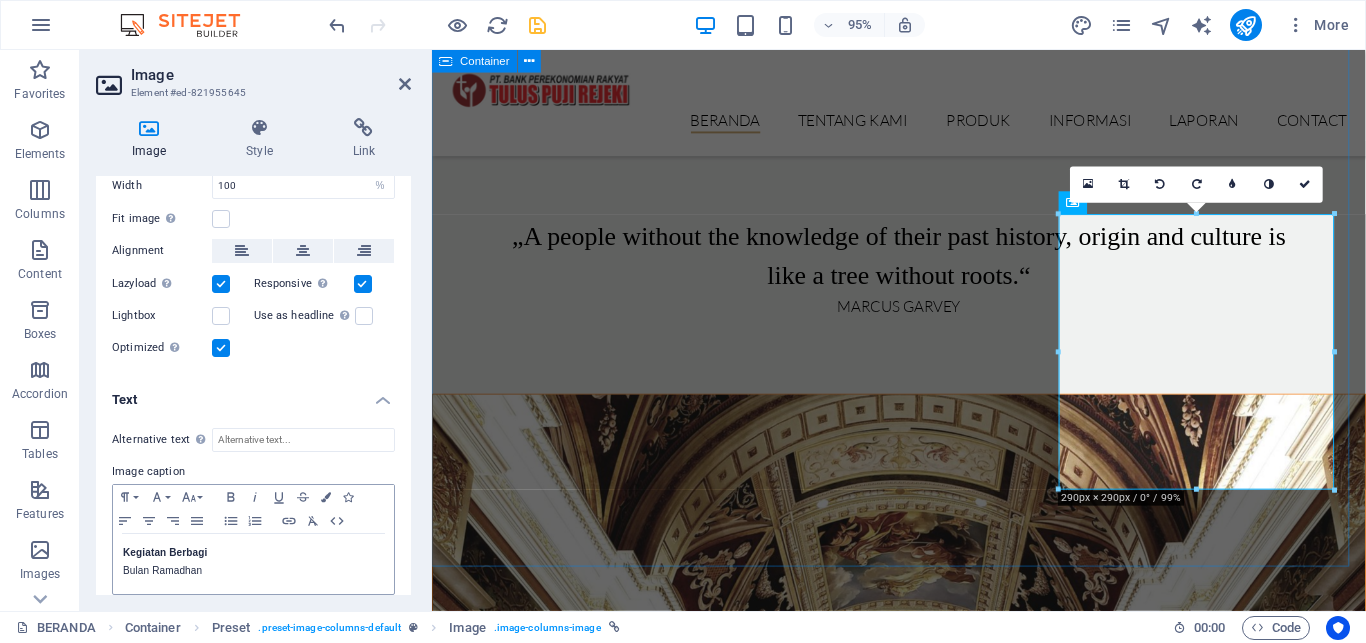 click on "What´s next at Sparta Latest Exhibitions Pelayanan Buku Tabungan Calon Debitur Pelayanan Deposito Calon Debitur Pelayanan Kredit Calon Debitur Tanda tangan  Perjanjian Kredit Calon Debitur Realisasi Kredit Calon Debitur Kegiatan Berbagi Bulan Ramadhan" at bounding box center (923, 4281) 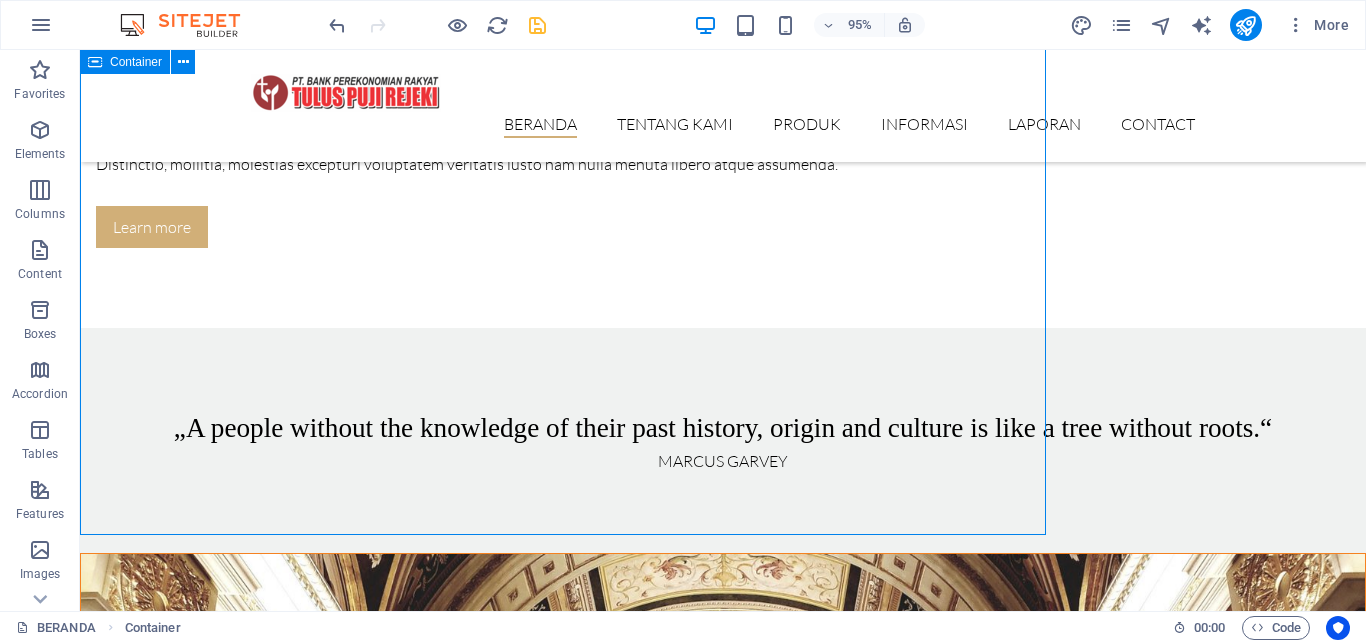 scroll, scrollTop: 2342, scrollLeft: 0, axis: vertical 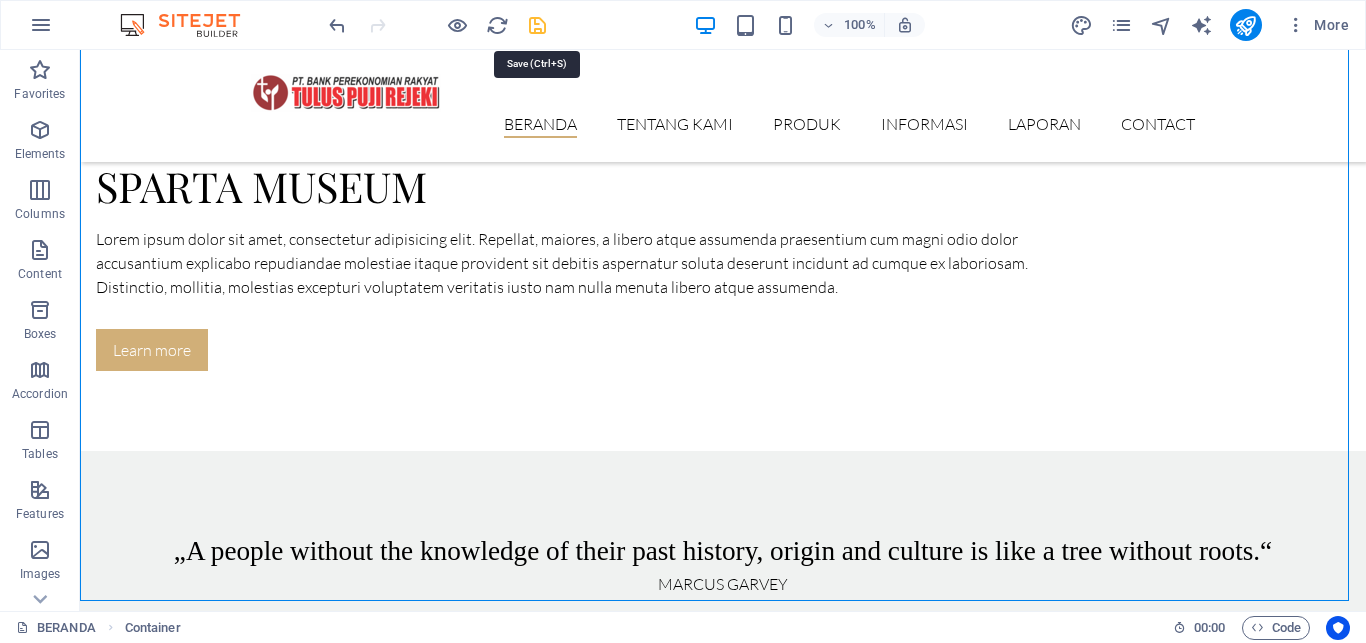 click at bounding box center (537, 25) 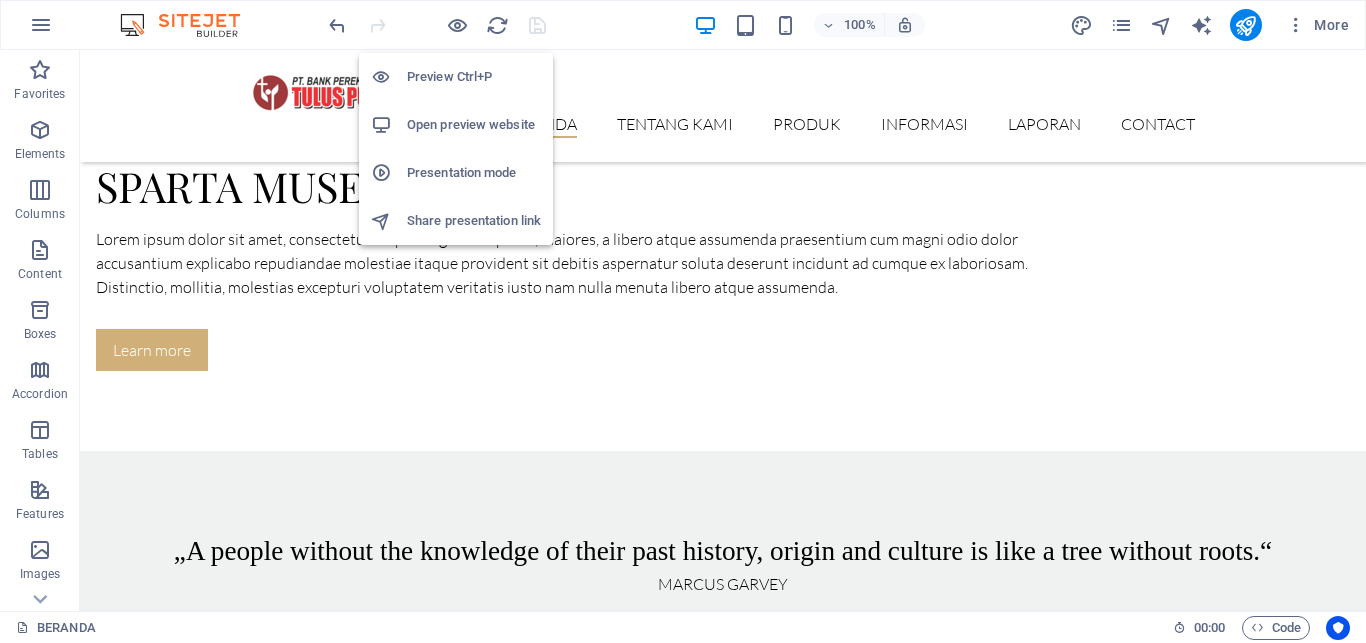 click on "Open preview website" at bounding box center (474, 125) 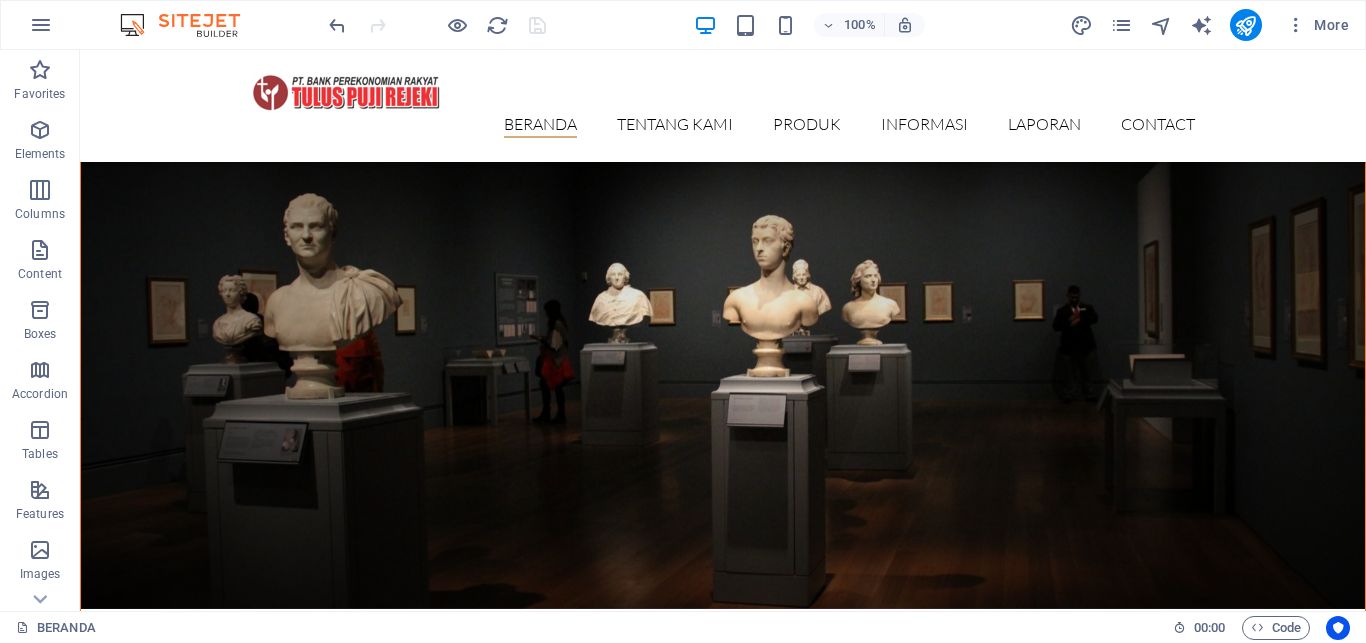 scroll, scrollTop: 578, scrollLeft: 0, axis: vertical 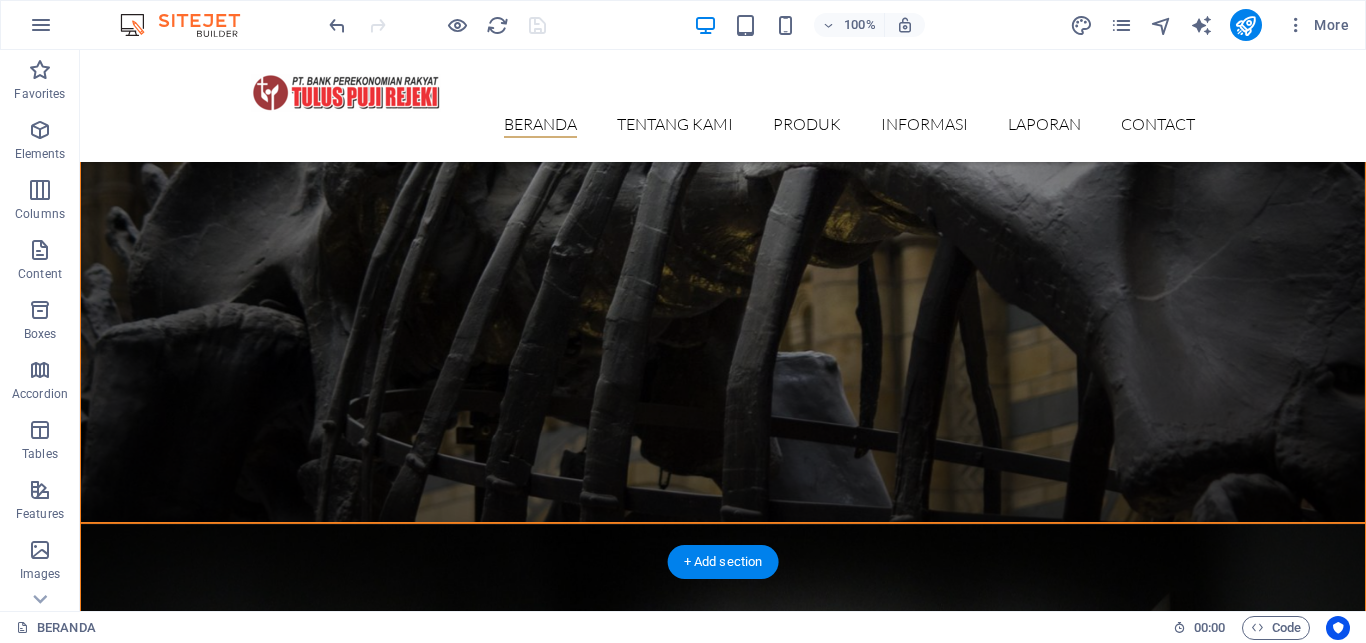 click at bounding box center [723, 787] 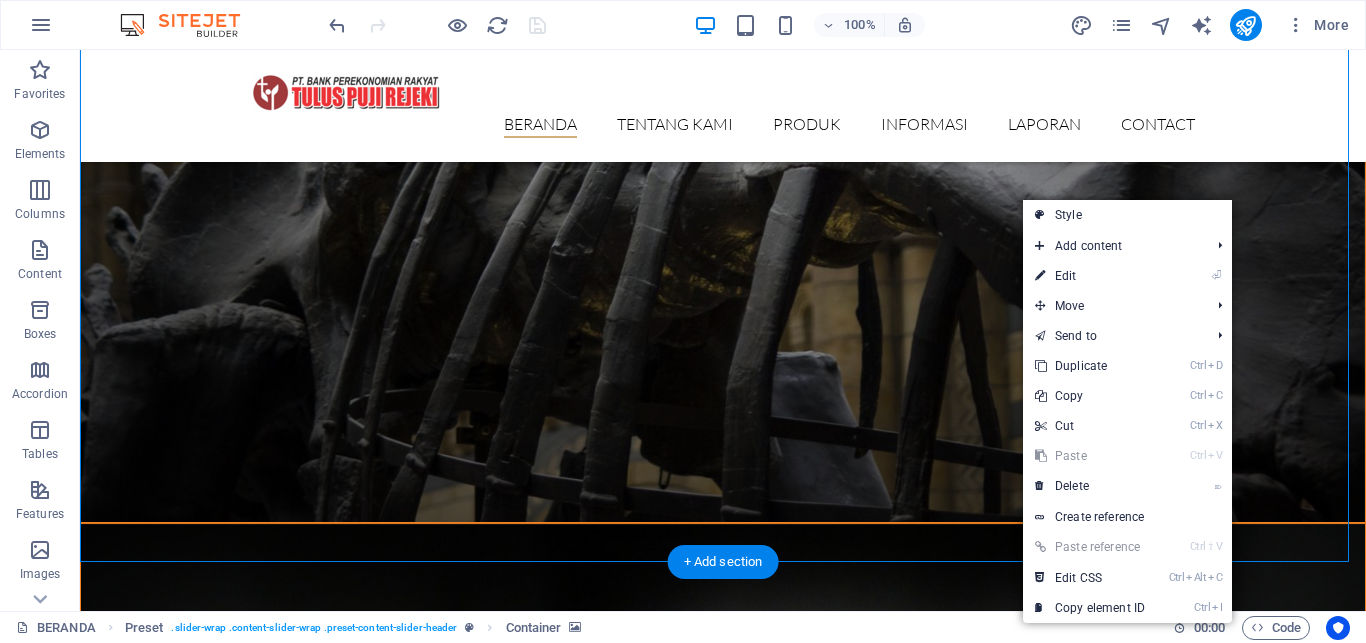 click at bounding box center (723, 787) 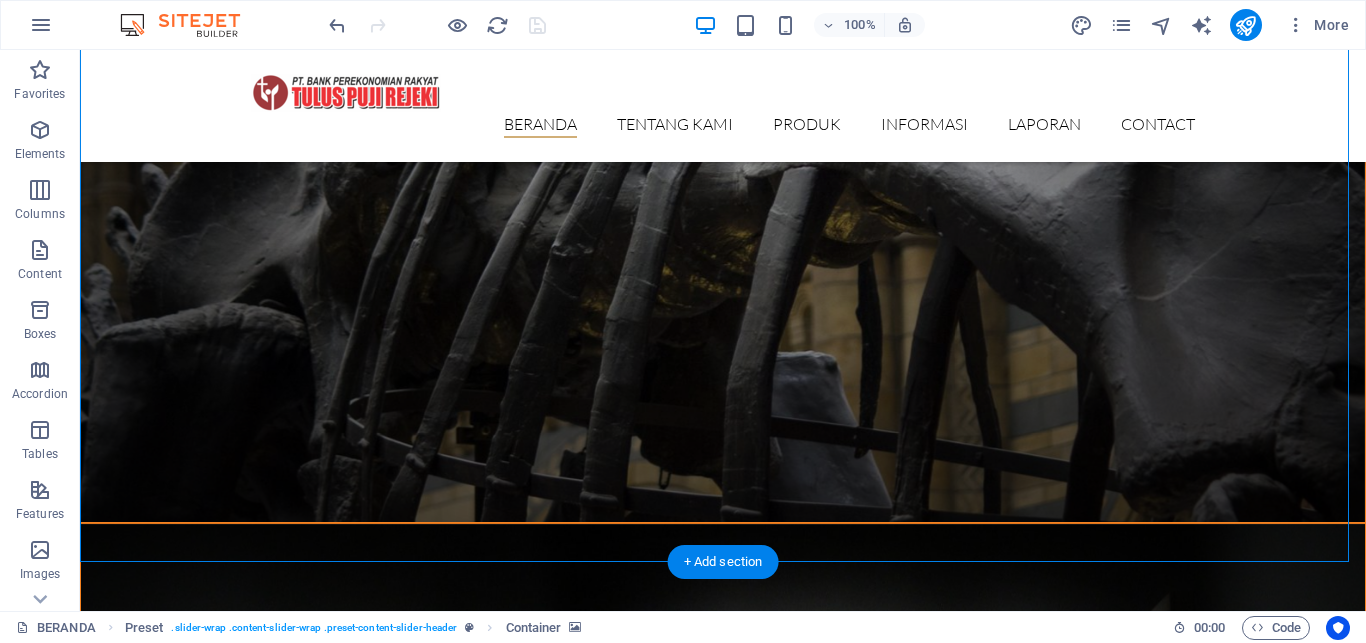 click at bounding box center (723, 787) 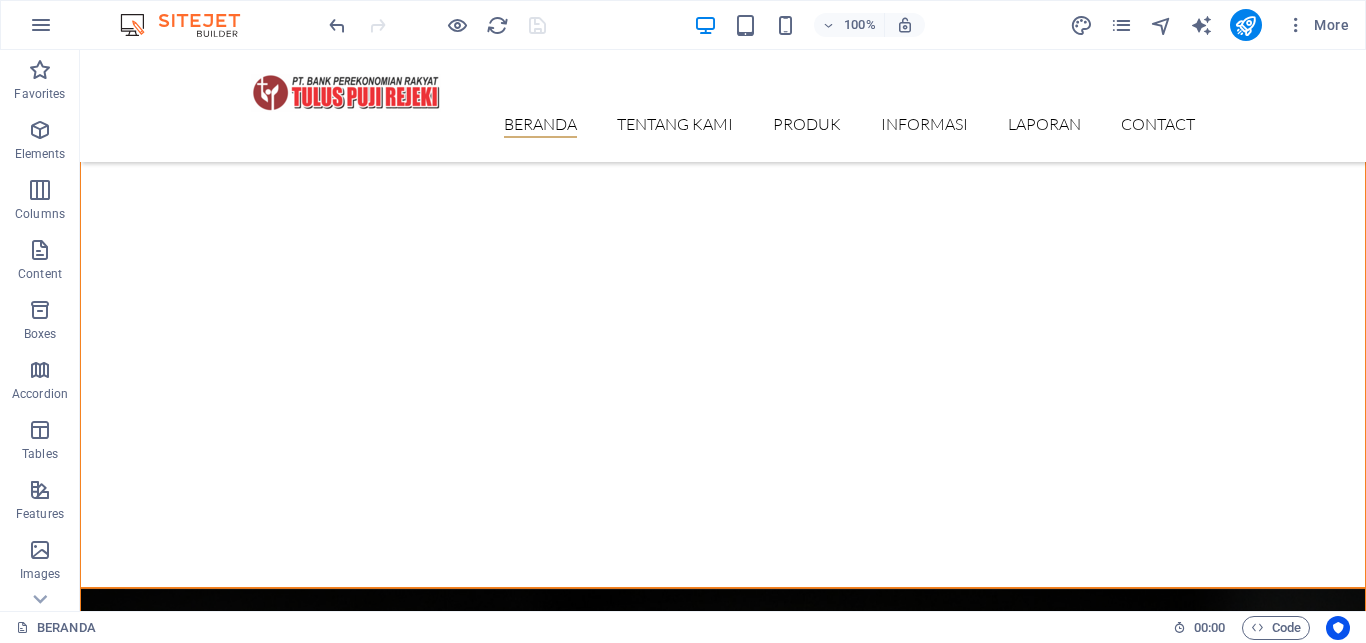scroll, scrollTop: 538, scrollLeft: 0, axis: vertical 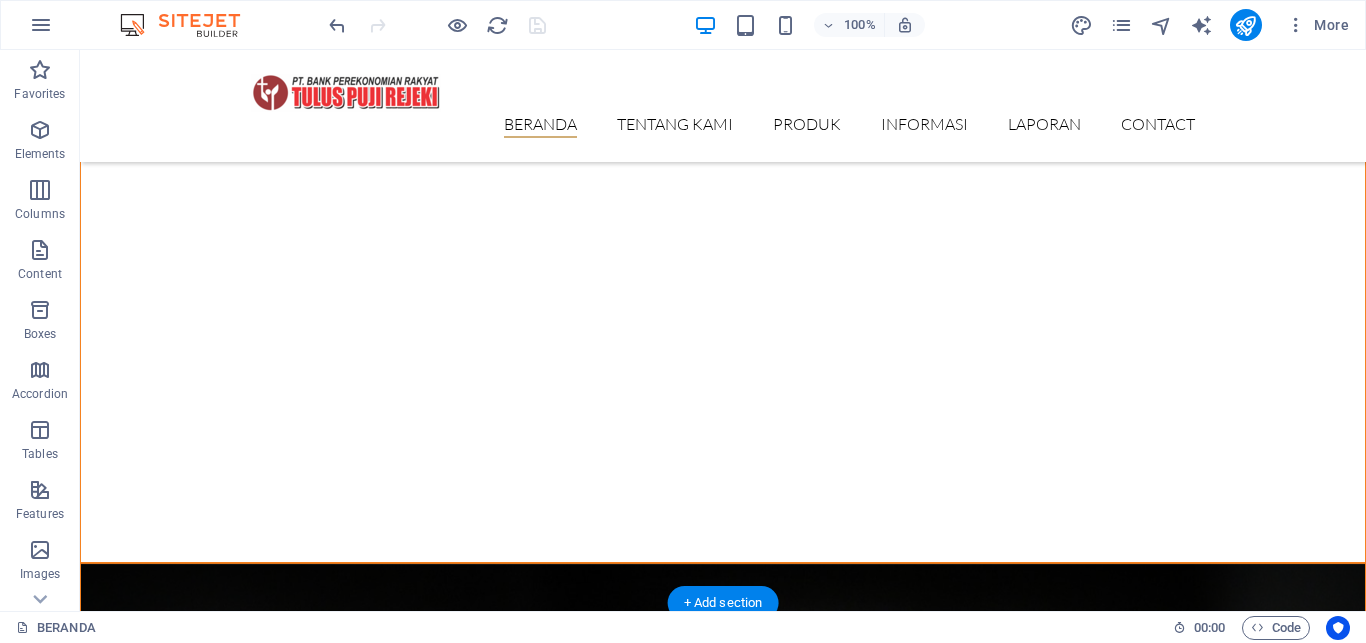 click at bounding box center [723, 827] 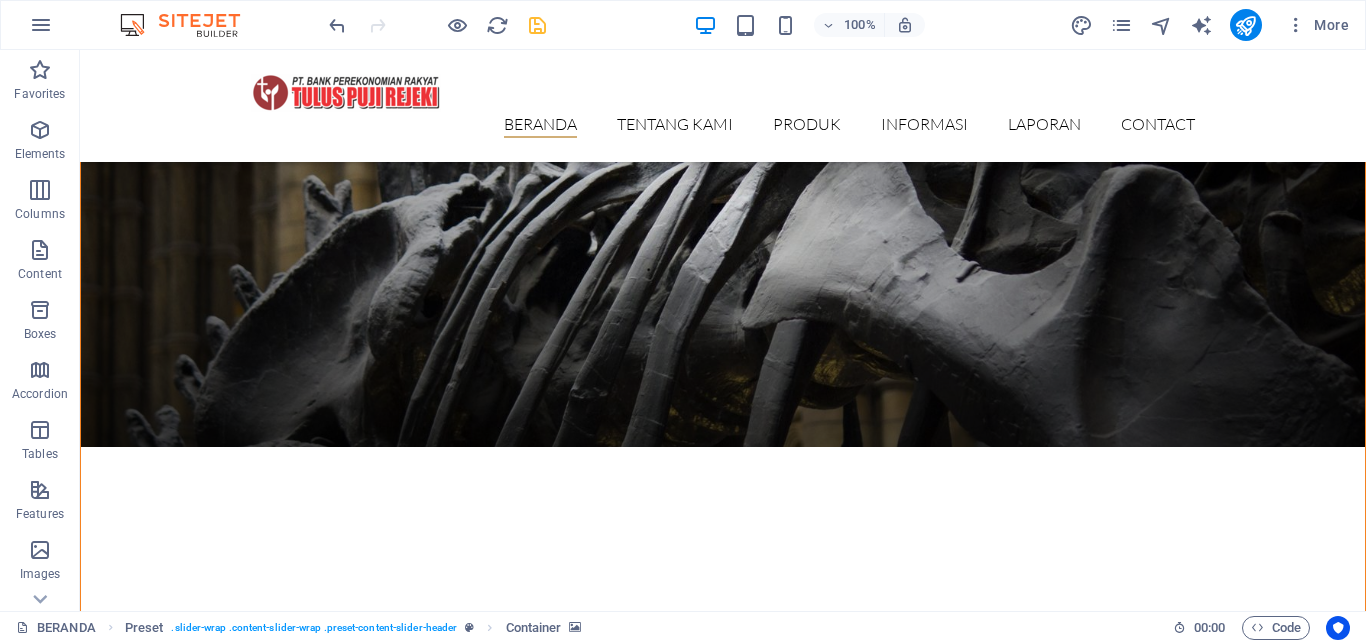 scroll, scrollTop: 0, scrollLeft: 0, axis: both 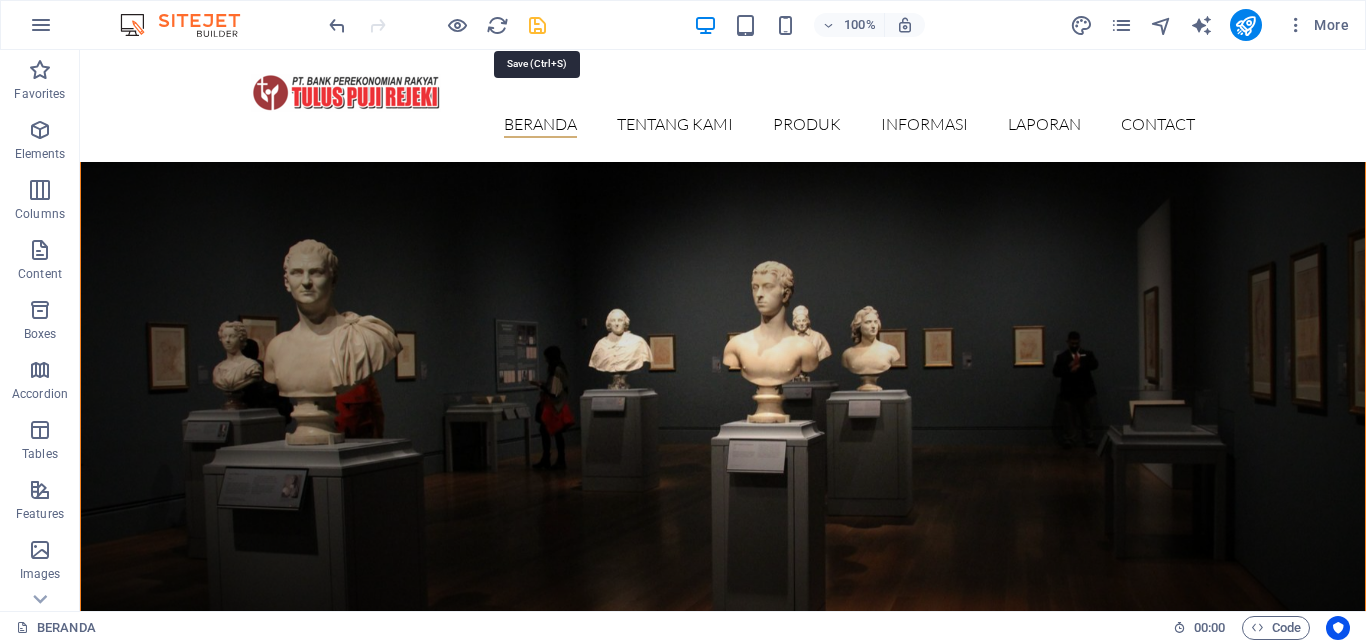 click at bounding box center [537, 25] 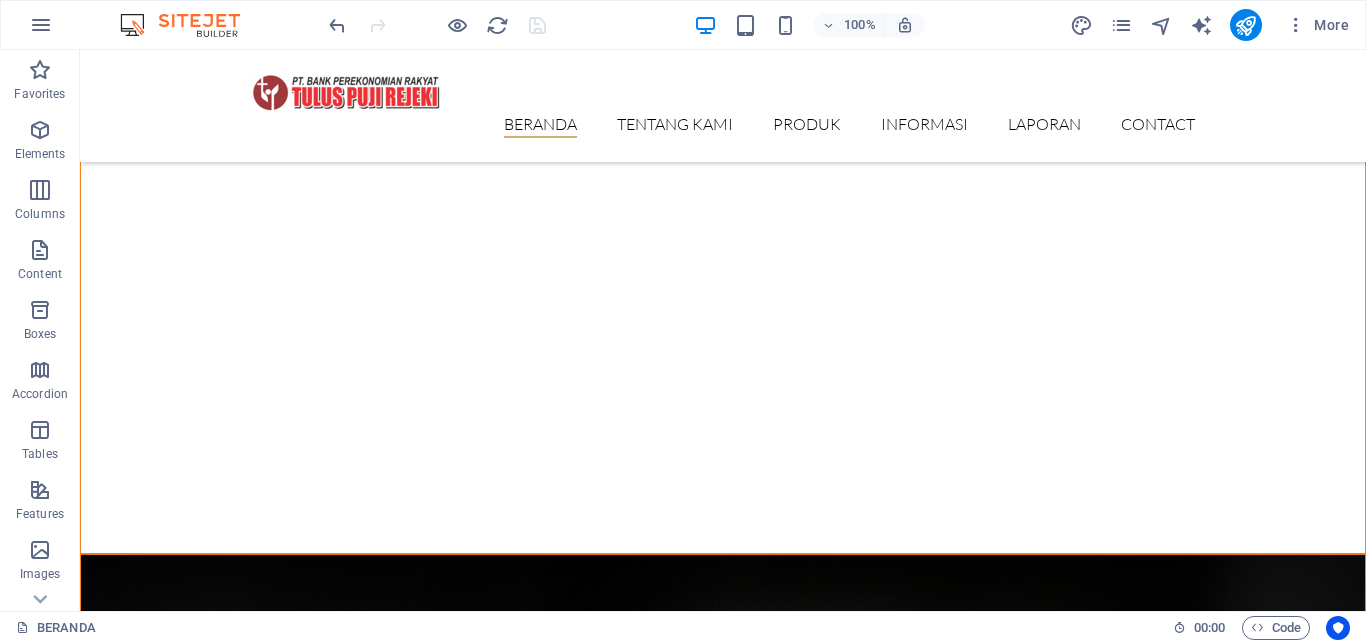 scroll, scrollTop: 589, scrollLeft: 0, axis: vertical 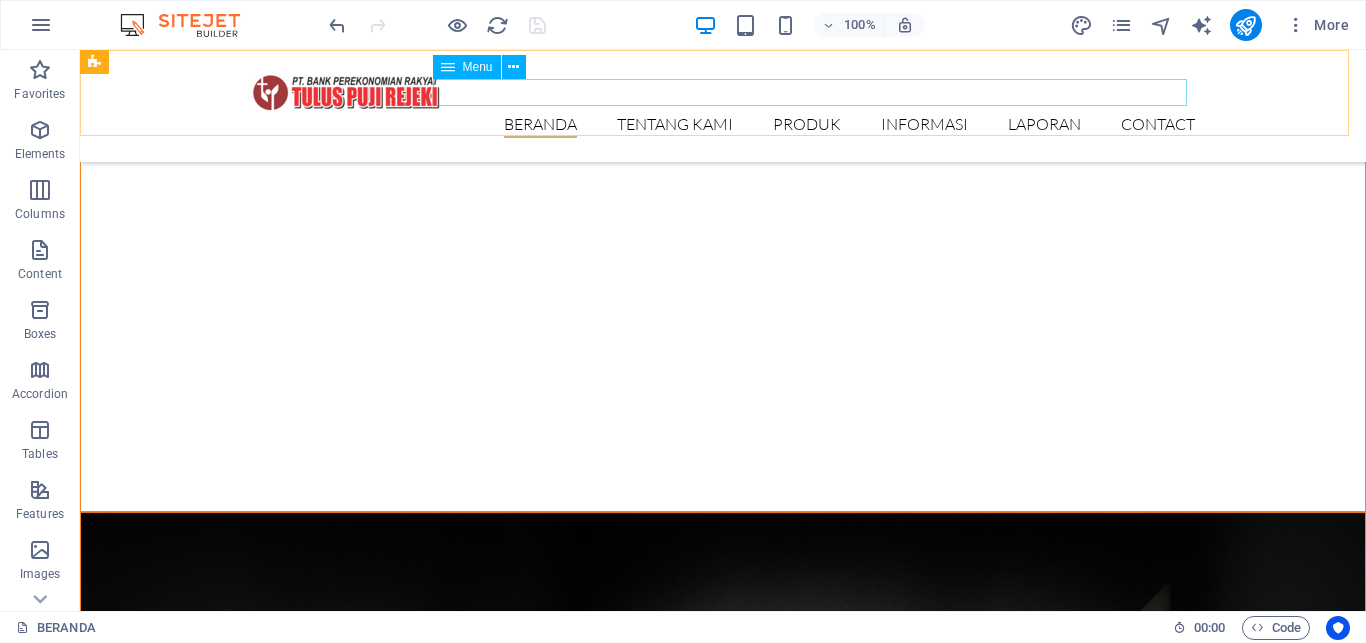 click on "BERANDA TENTANG KAMI SEJARAH VISI MISI TUJUAN STRUKTUR ORGANISASI JARINGAN KANTOR PRODUK TABUNGAN DEPOSITO KREDIT INFORMASI INKLUSI KEUANGAN PENGUMUMAN BROSUR & PROMO LAPORAN LAPORAN PUBLIKASI LAPORAN TAHUNAN Contact" at bounding box center (723, 125) 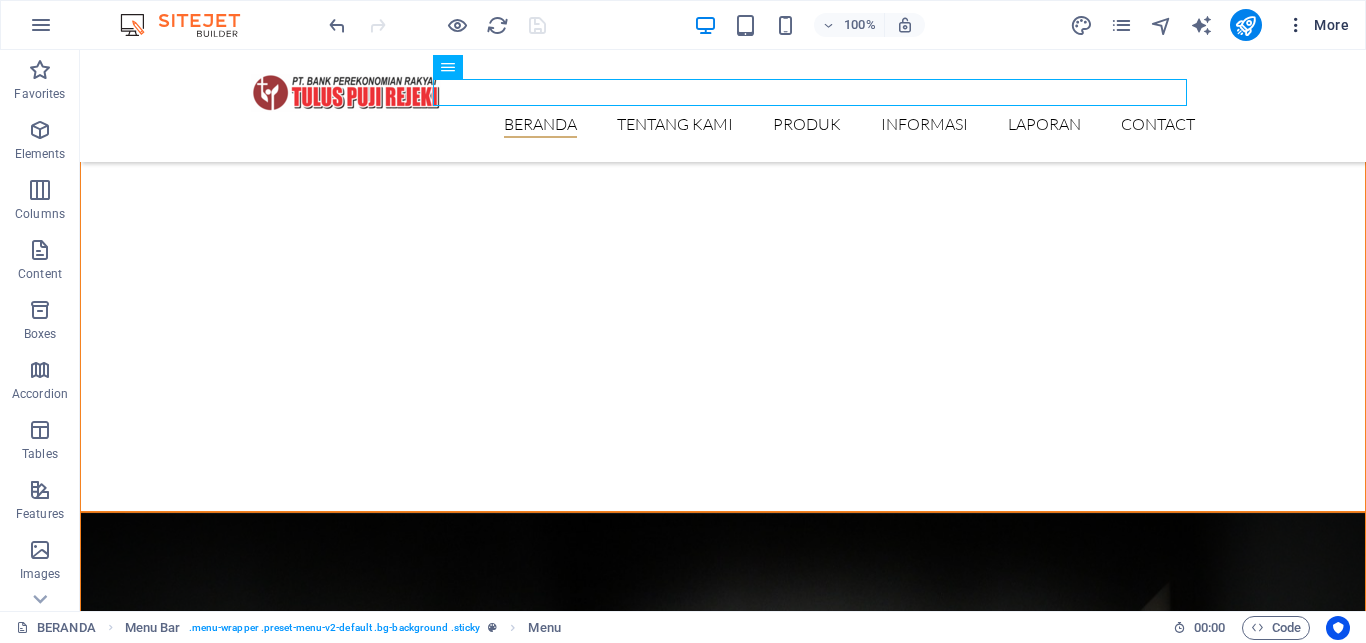 click on "More" at bounding box center (1317, 25) 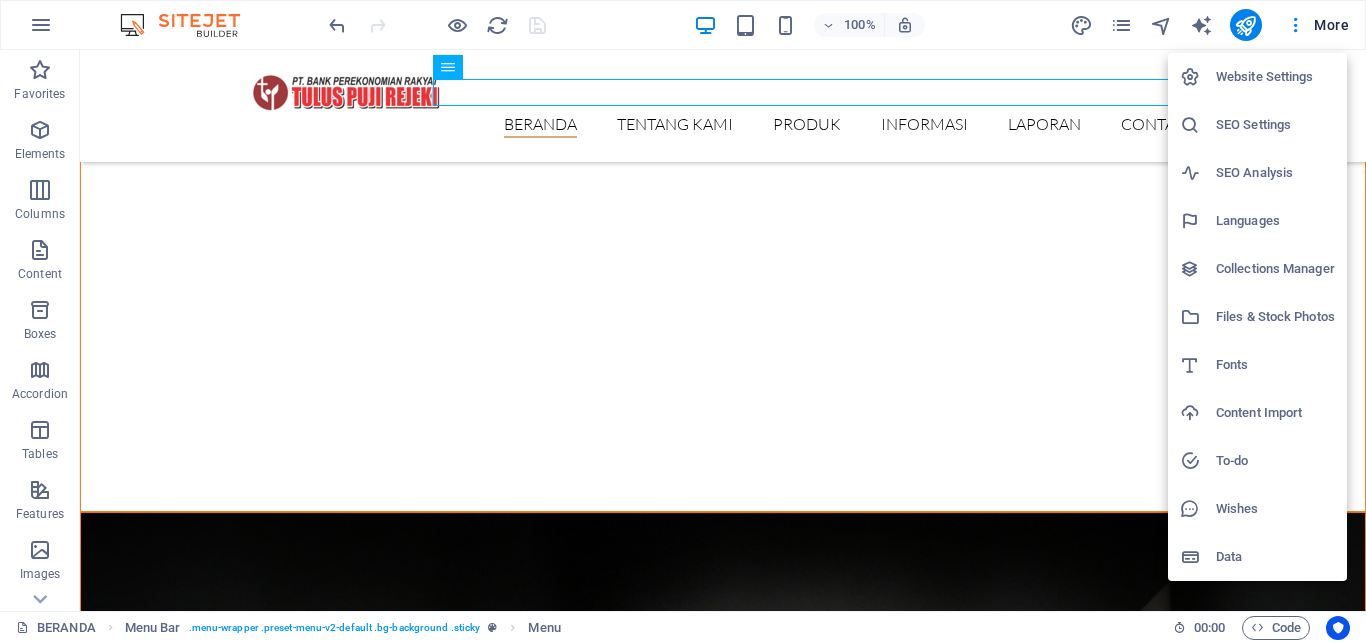 click on "Website Settings" at bounding box center [1275, 77] 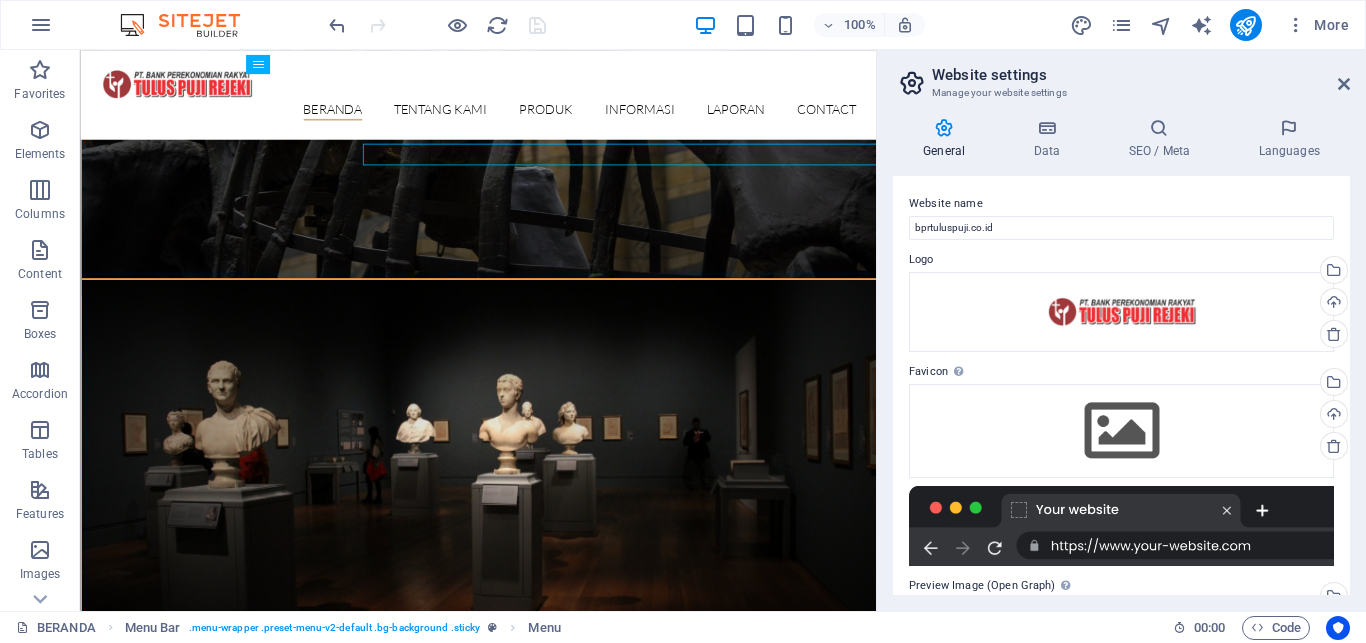 scroll, scrollTop: 501, scrollLeft: 0, axis: vertical 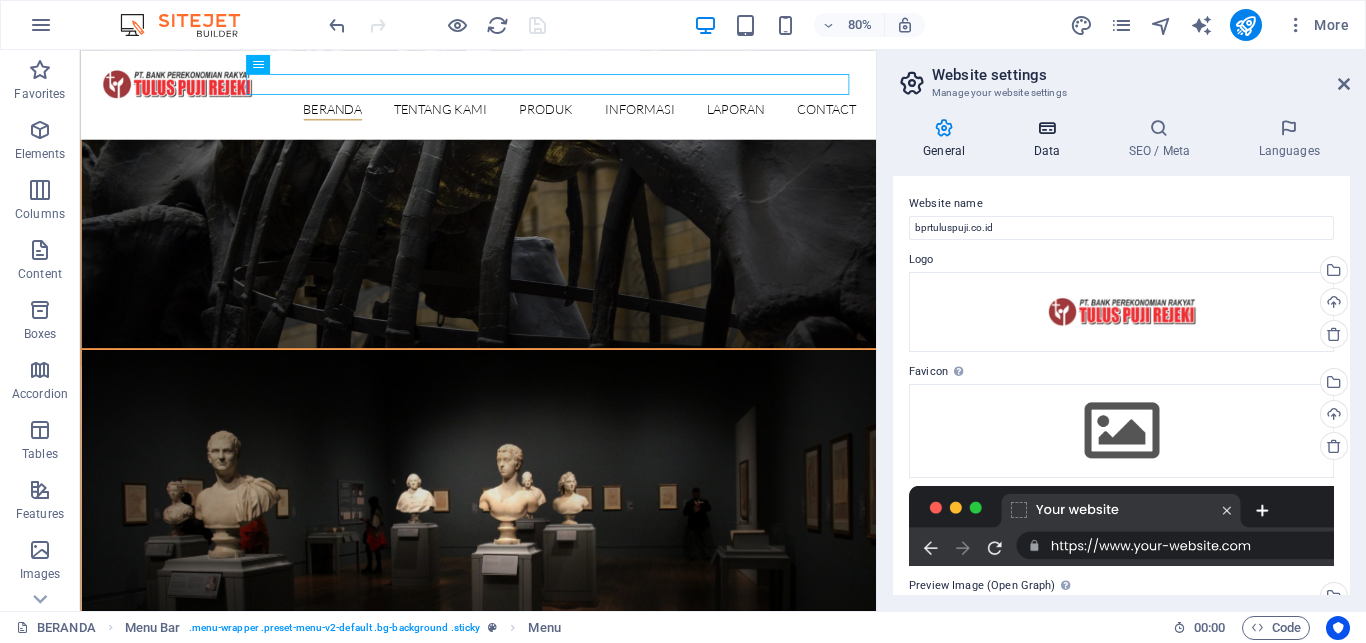 click at bounding box center (1046, 128) 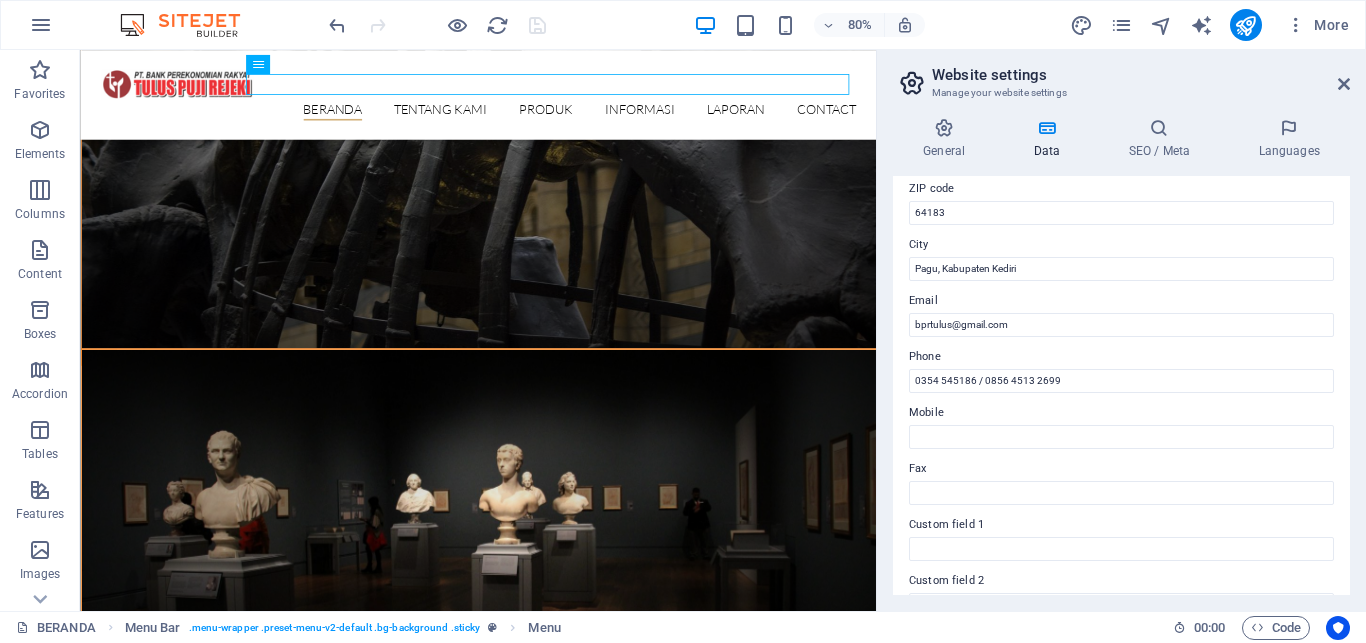 scroll, scrollTop: 290, scrollLeft: 0, axis: vertical 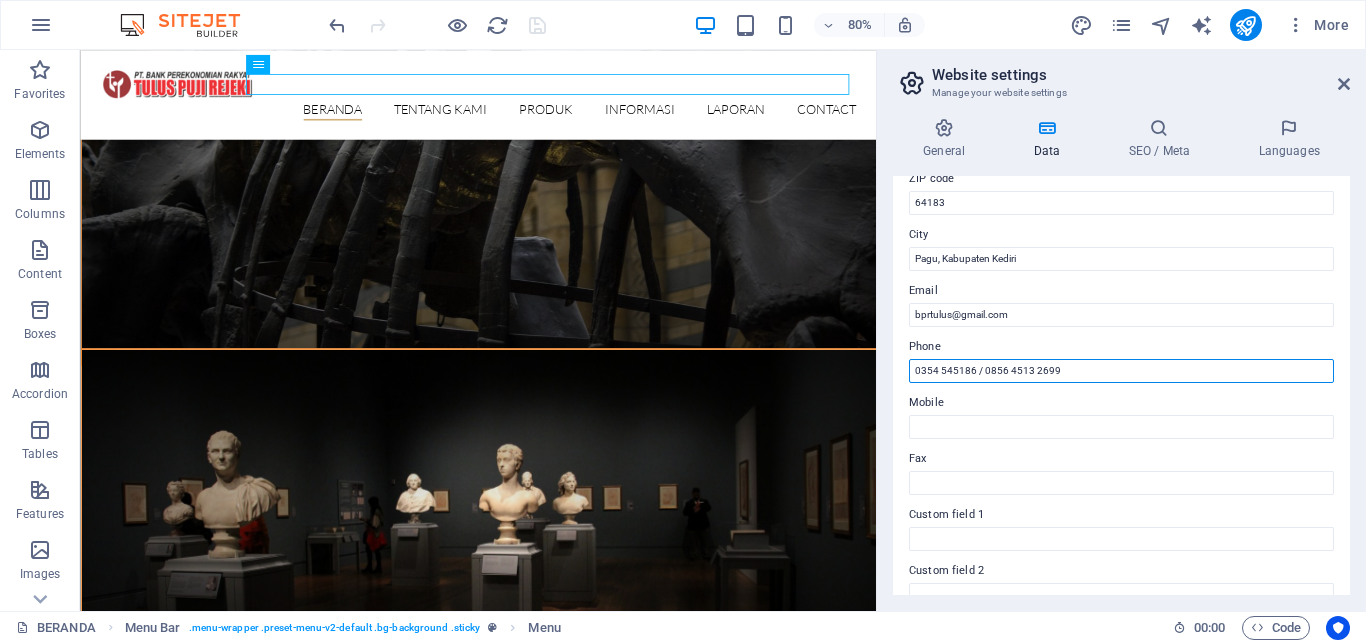 click on "0354 545186 / 0856 4513 2699" at bounding box center [1121, 371] 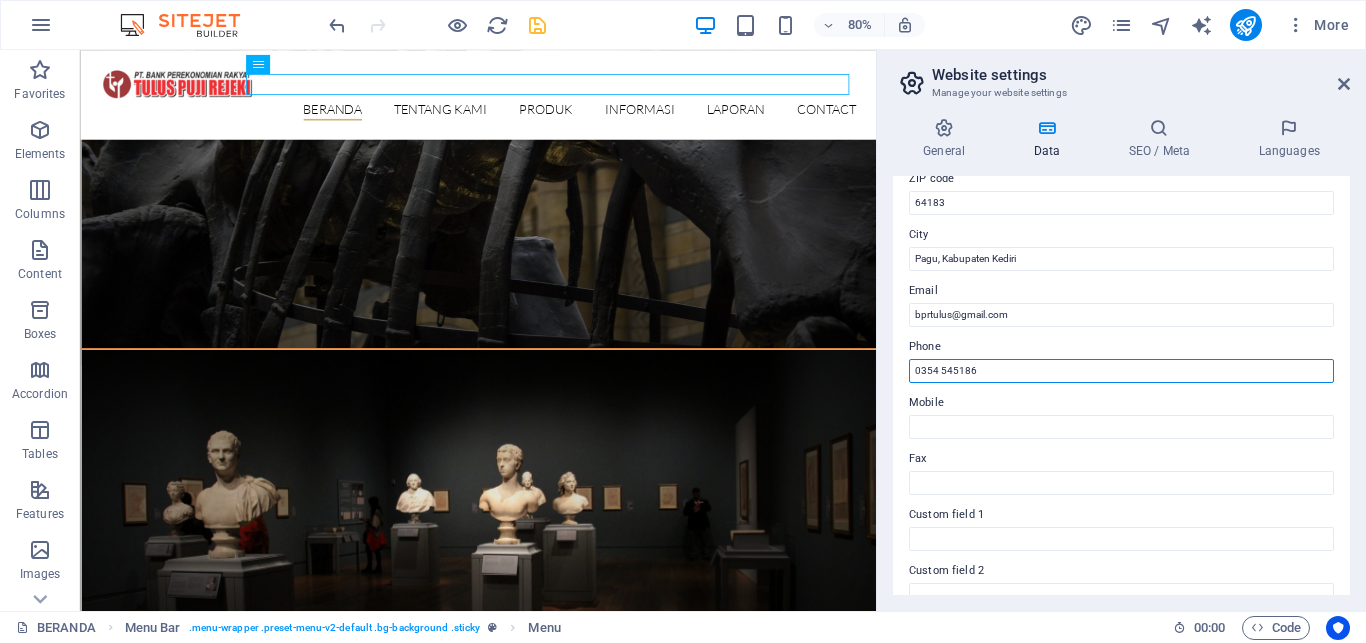 type on "0354 545186" 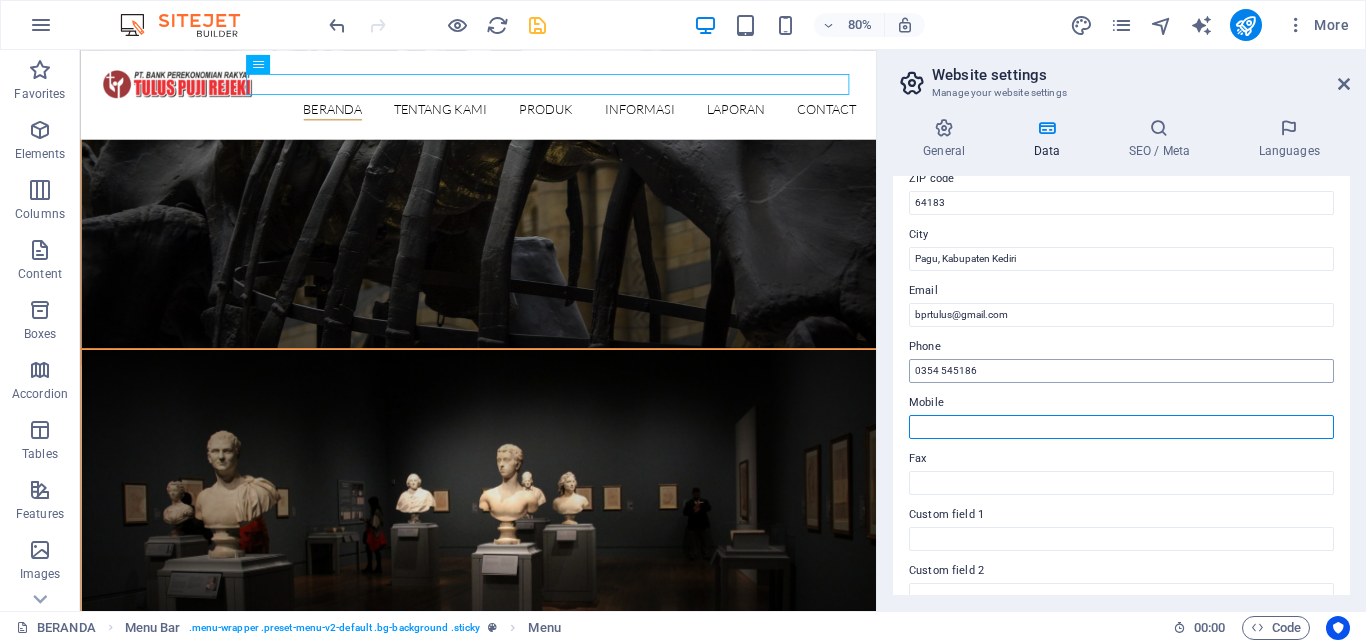 paste on "0354 545186 / 0856 4513 2699" 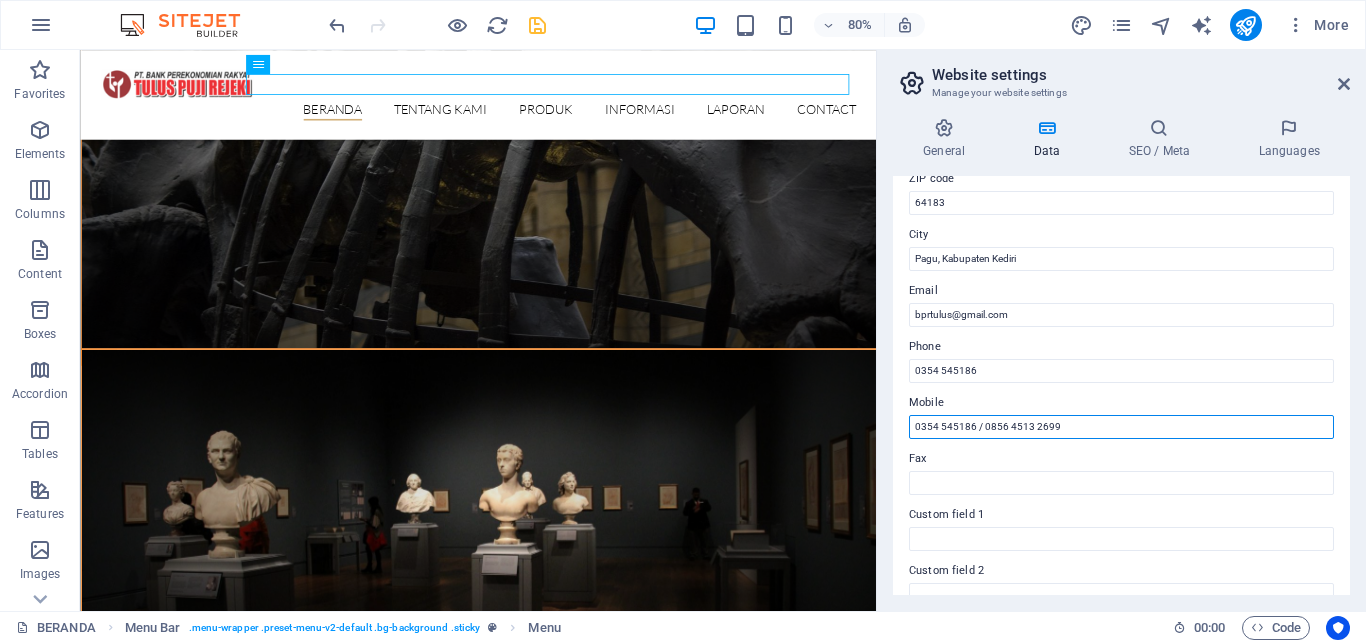 type on "0354 545186 / 0856 4513 2699" 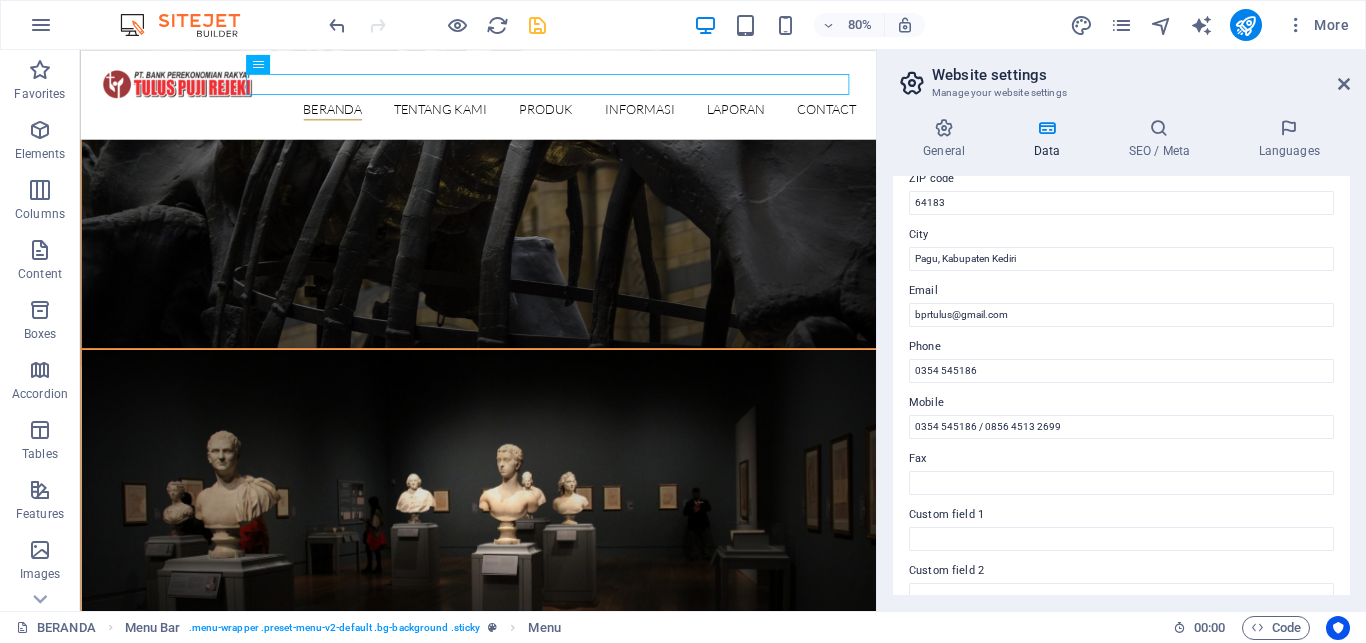 click on "Website settings" at bounding box center [1141, 75] 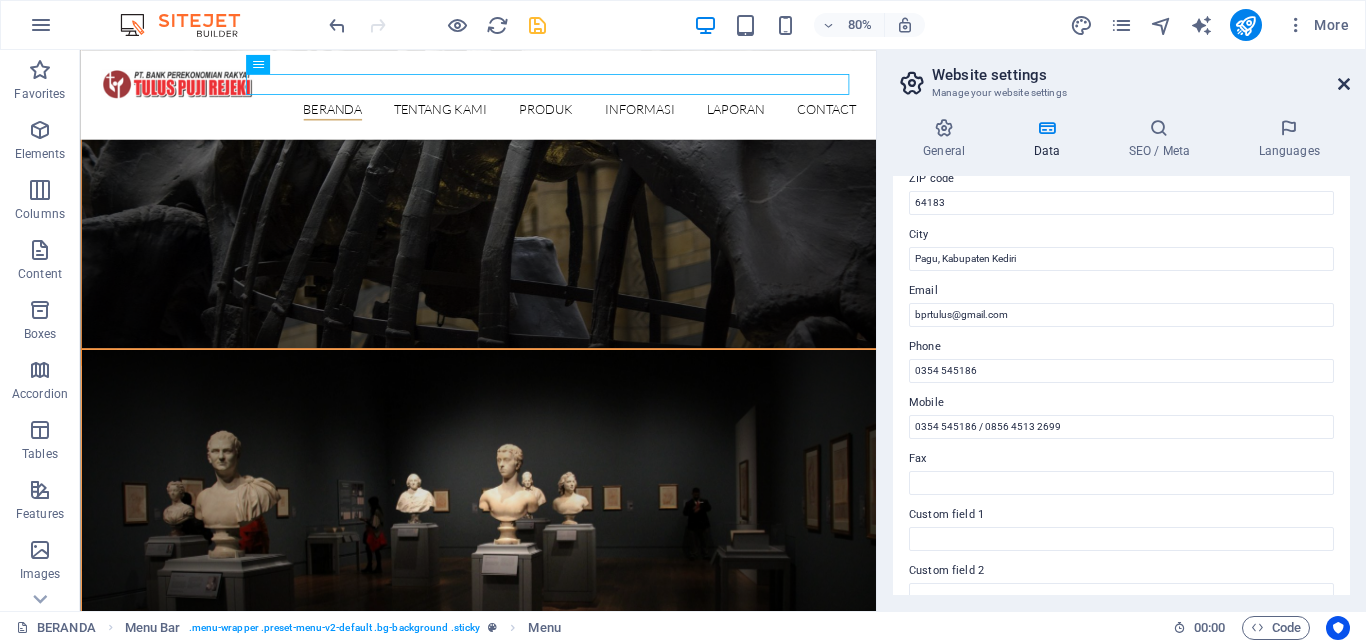 drag, startPoint x: 1341, startPoint y: 78, endPoint x: 952, endPoint y: 36, distance: 391.26077 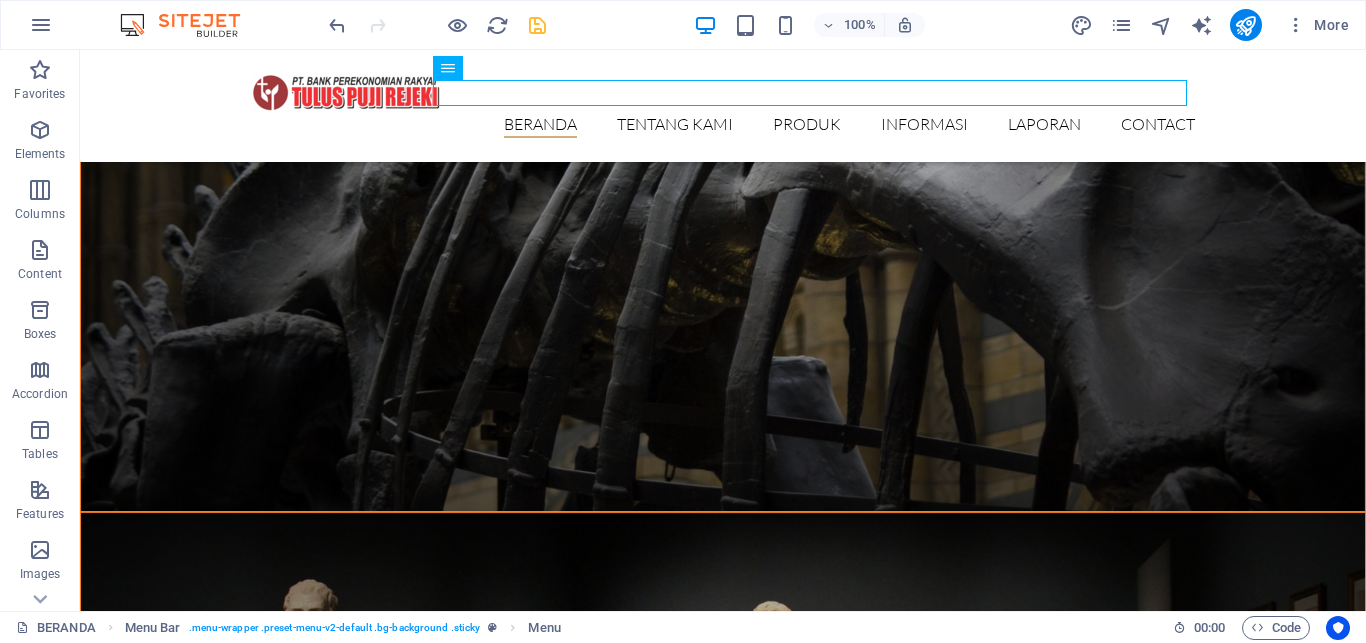 click at bounding box center (537, 25) 